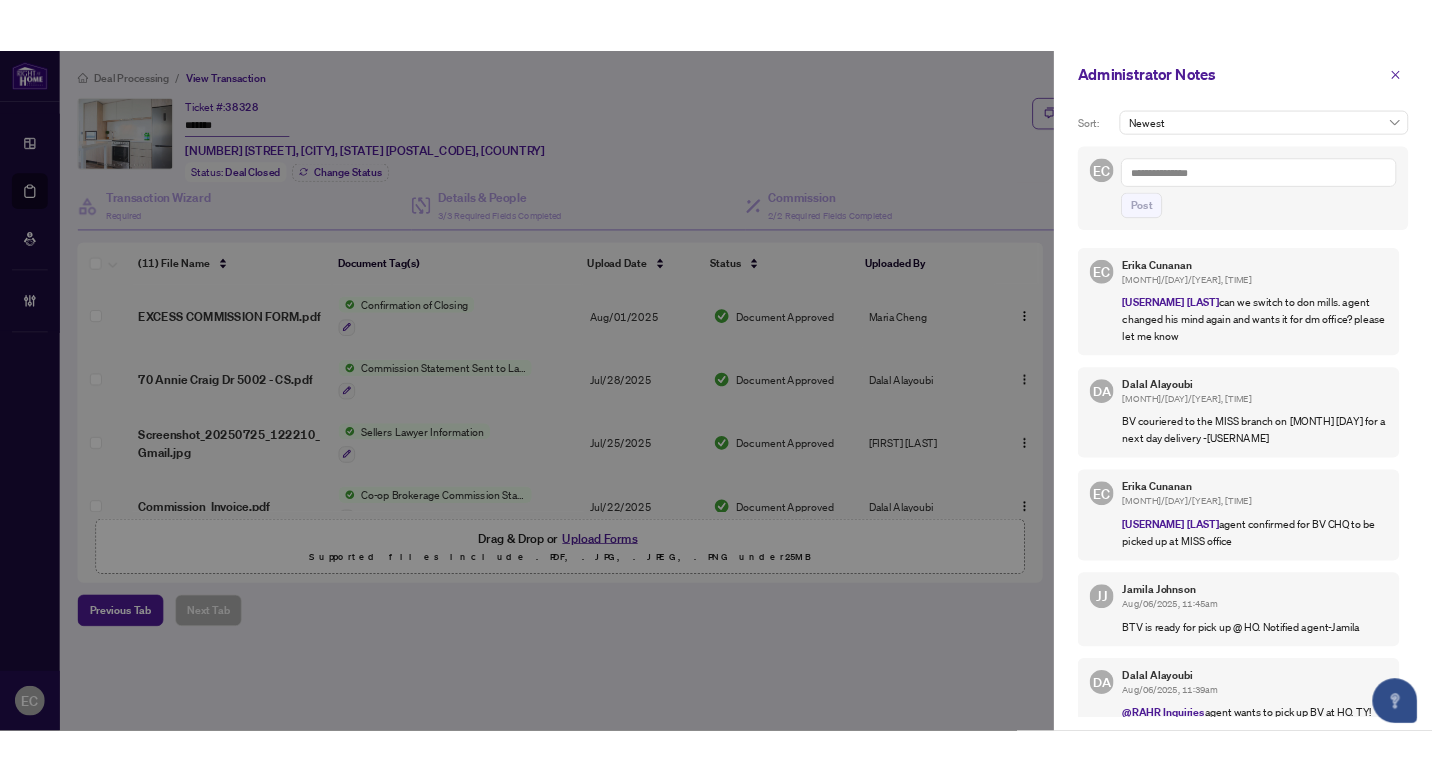 scroll, scrollTop: 0, scrollLeft: 0, axis: both 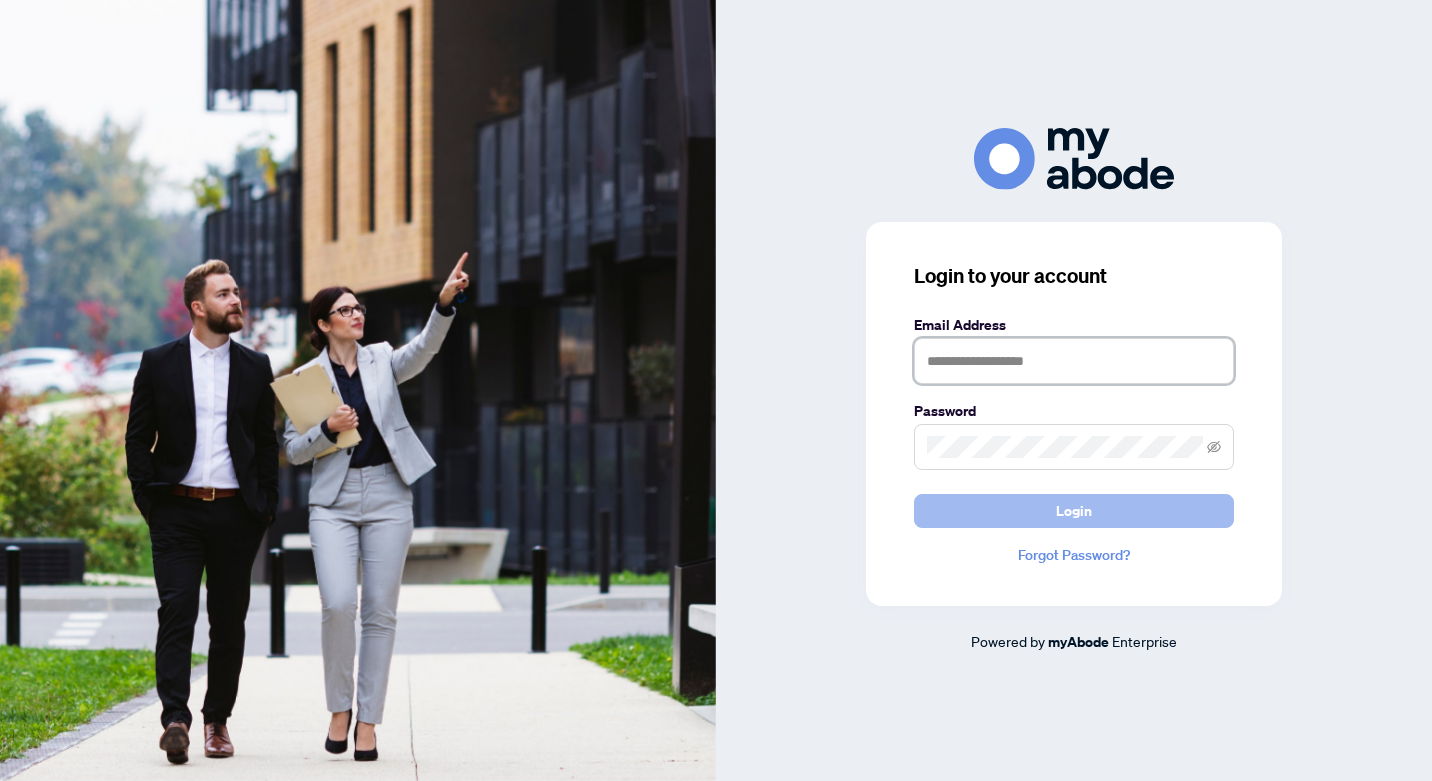 type on "**********" 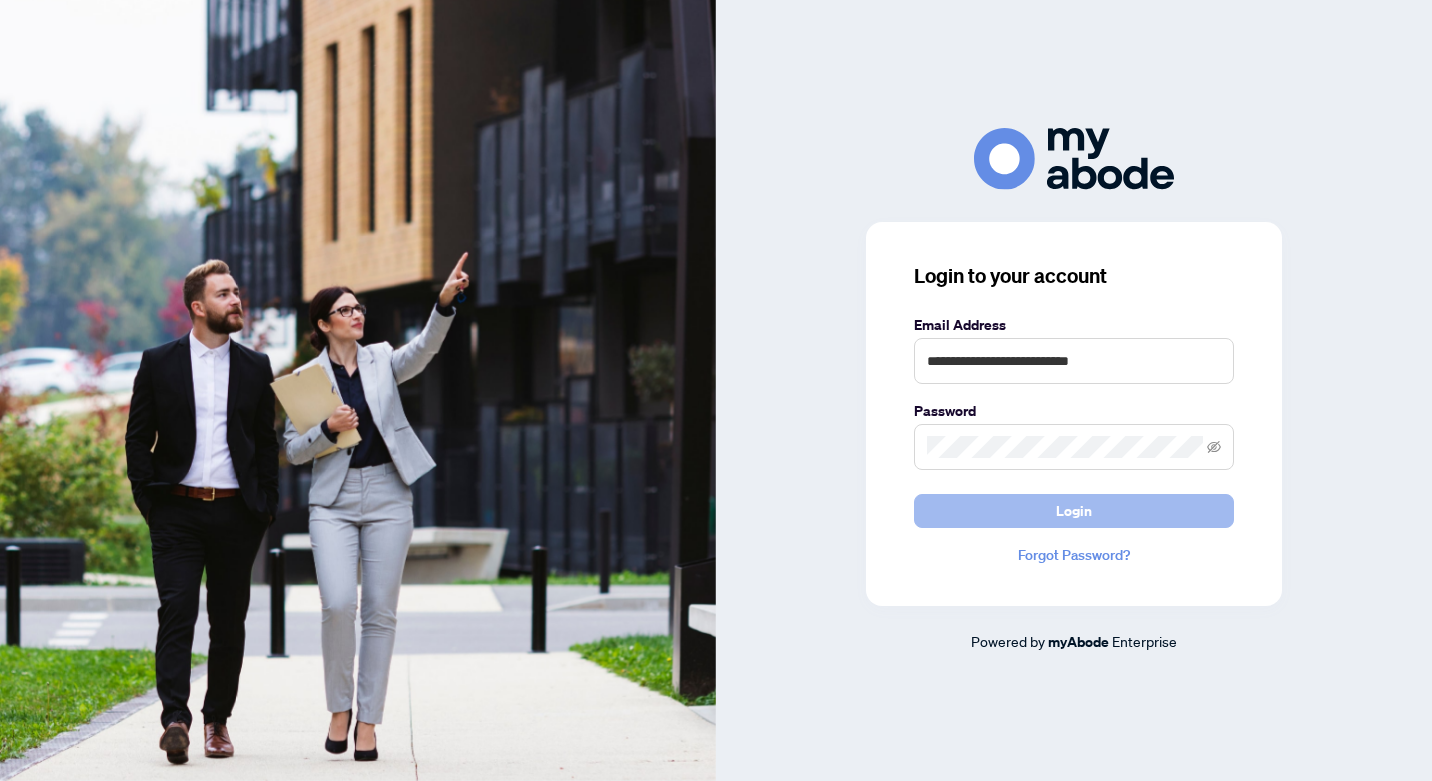 click on "Login" at bounding box center [1074, 511] 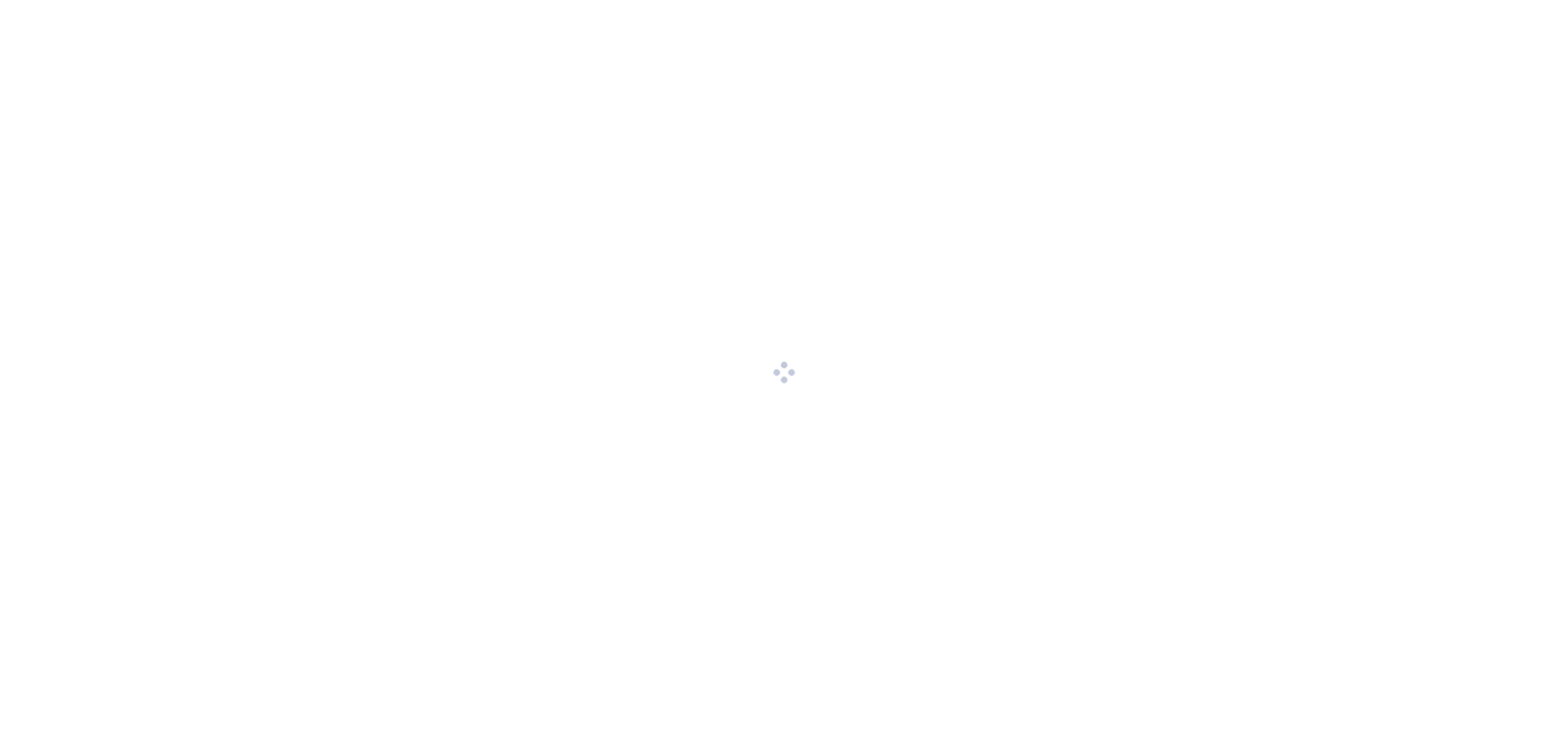 scroll, scrollTop: 0, scrollLeft: 0, axis: both 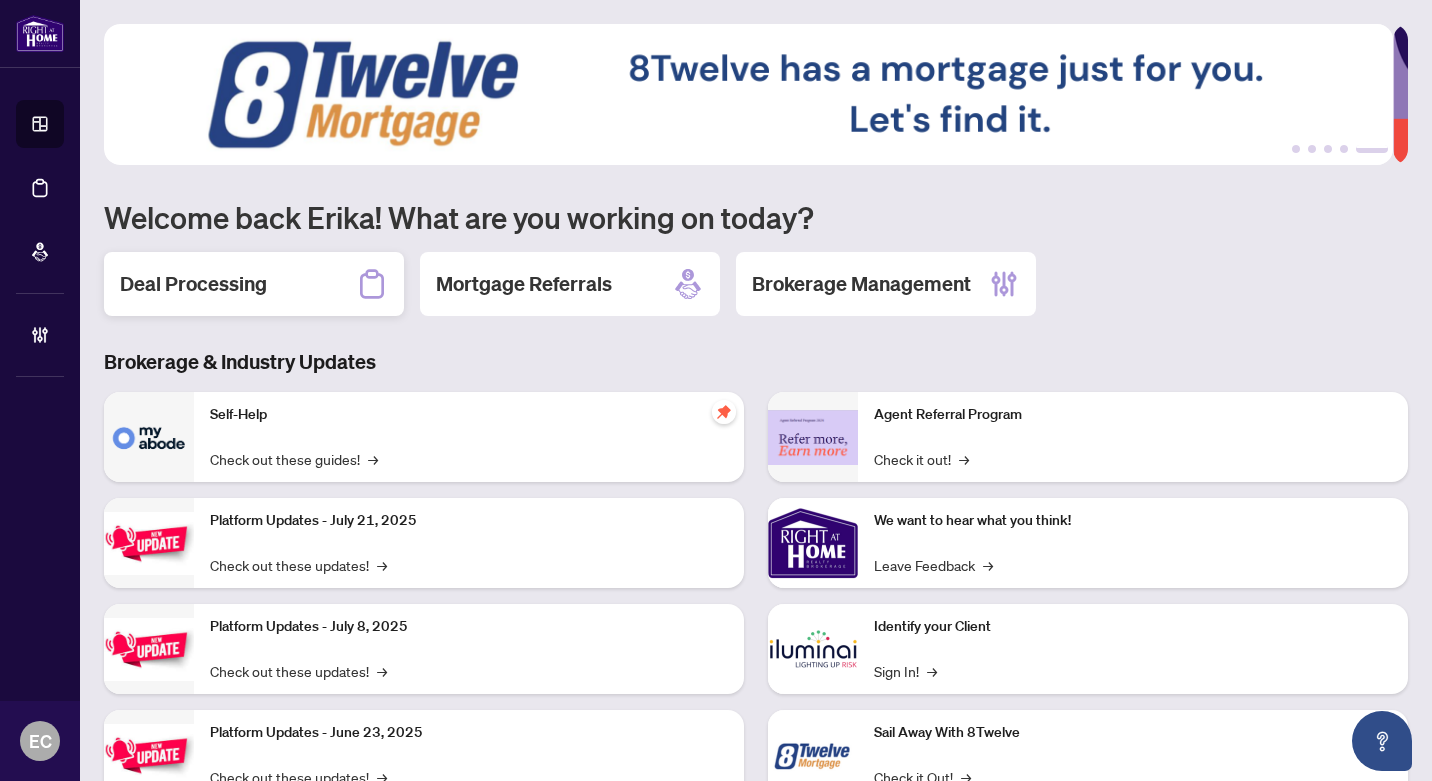 click on "Deal Processing" at bounding box center [254, 284] 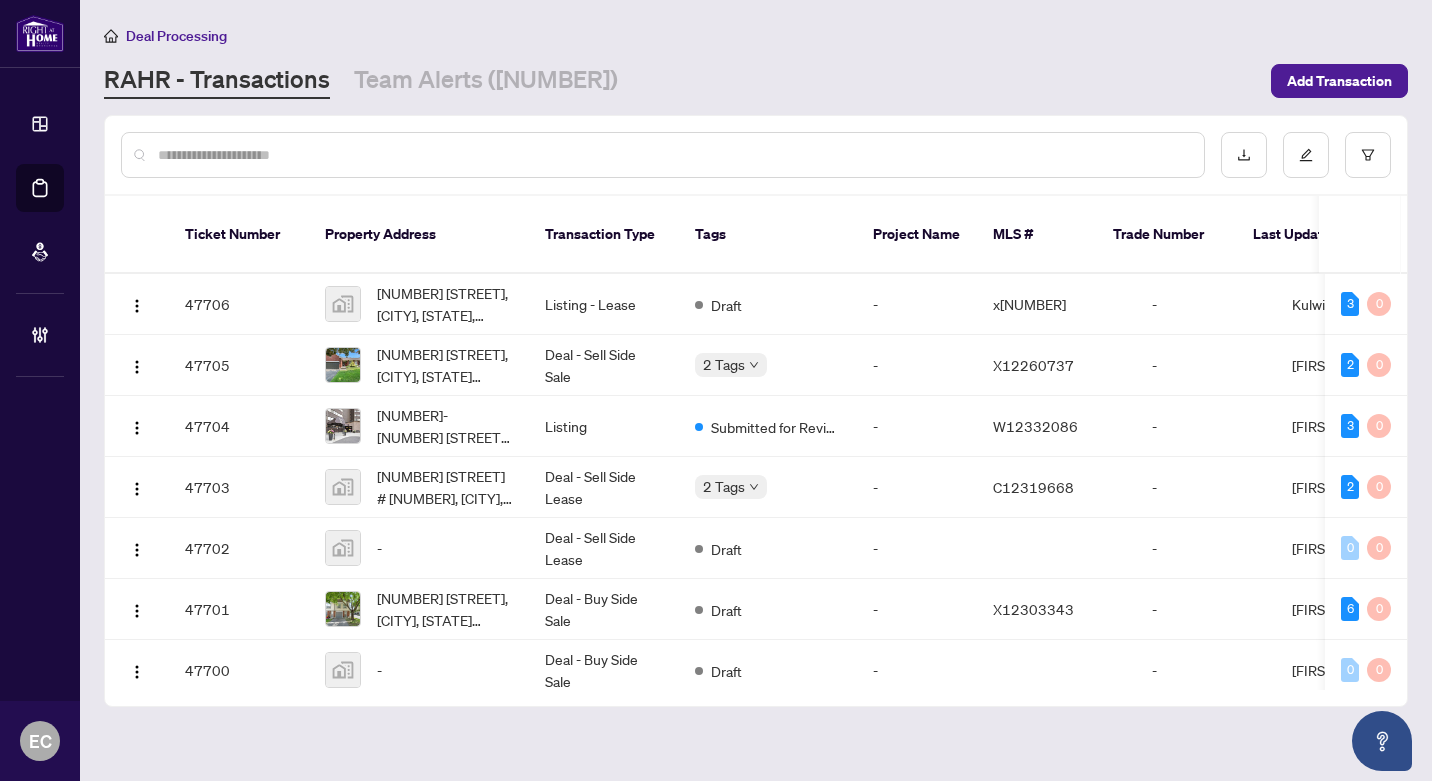 click at bounding box center (663, 155) 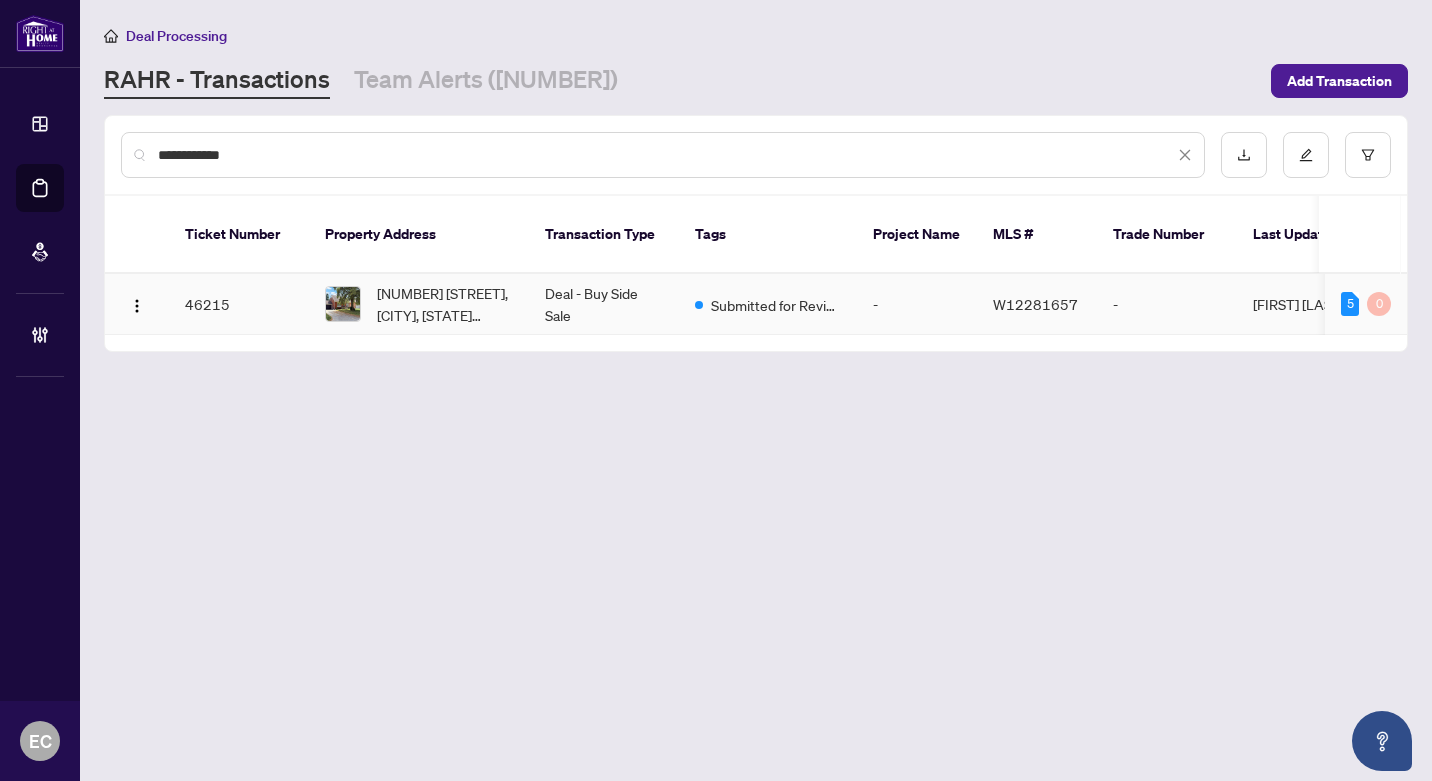 type on "**********" 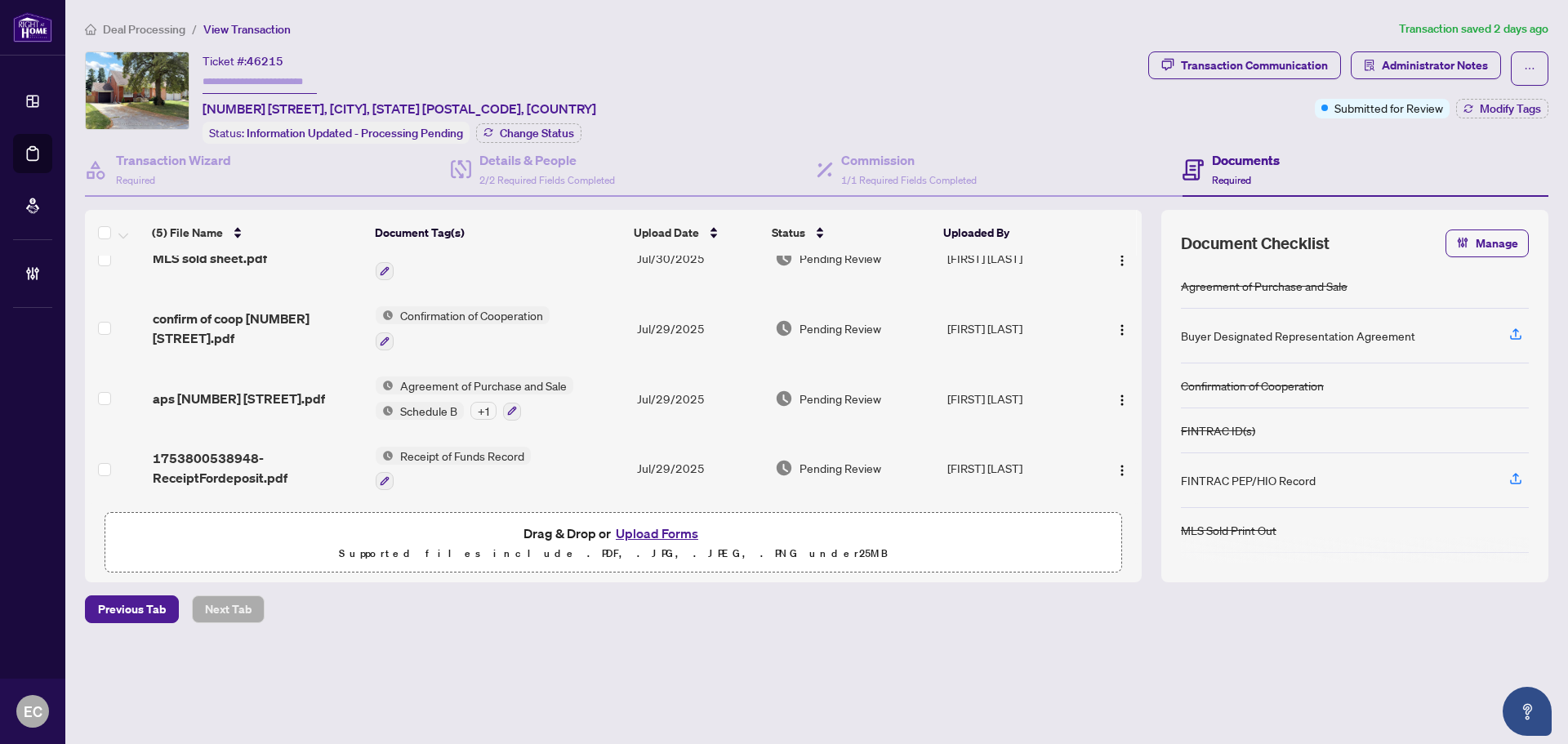 scroll, scrollTop: 105, scrollLeft: 0, axis: vertical 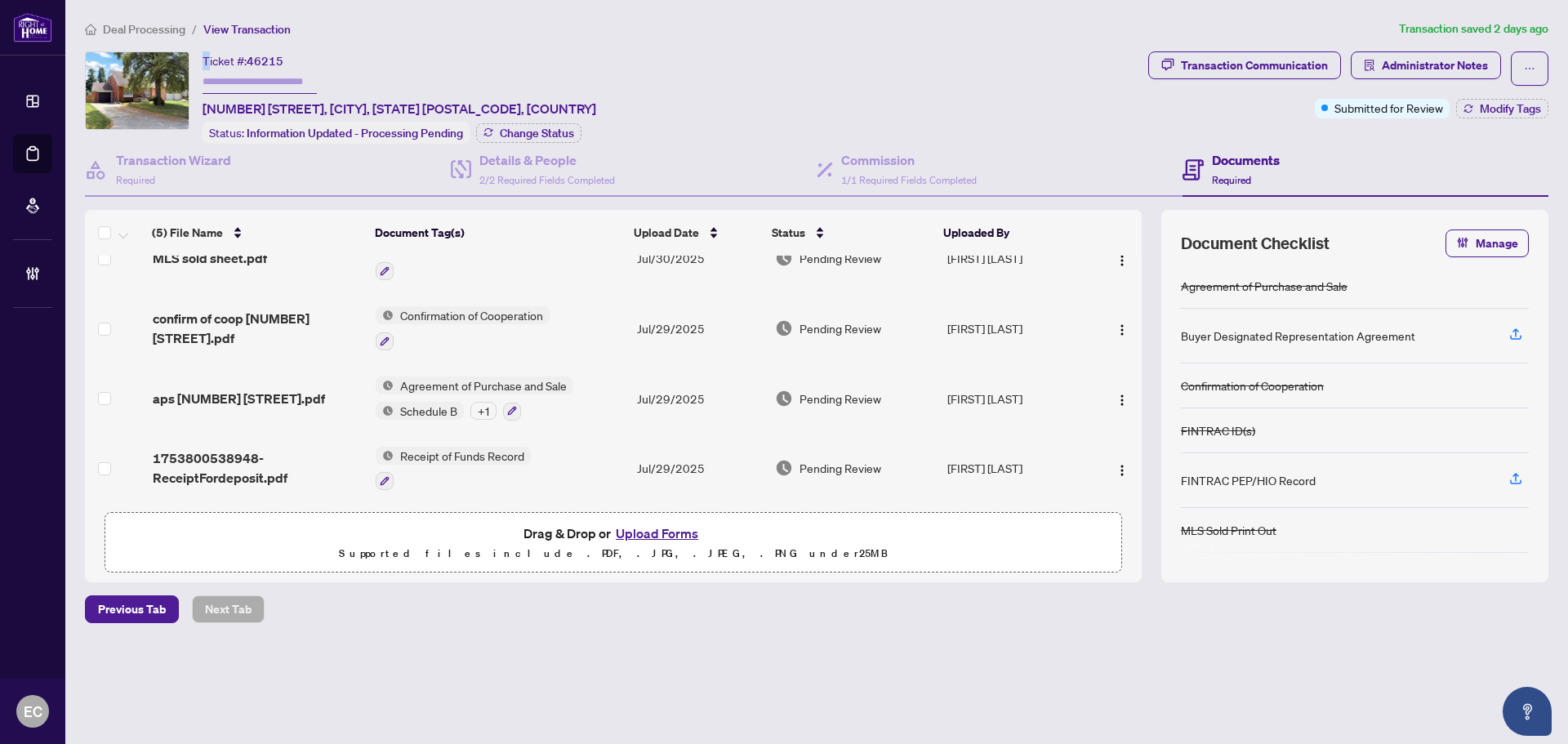 click on "Ticket #:  46215" at bounding box center [243, 60] 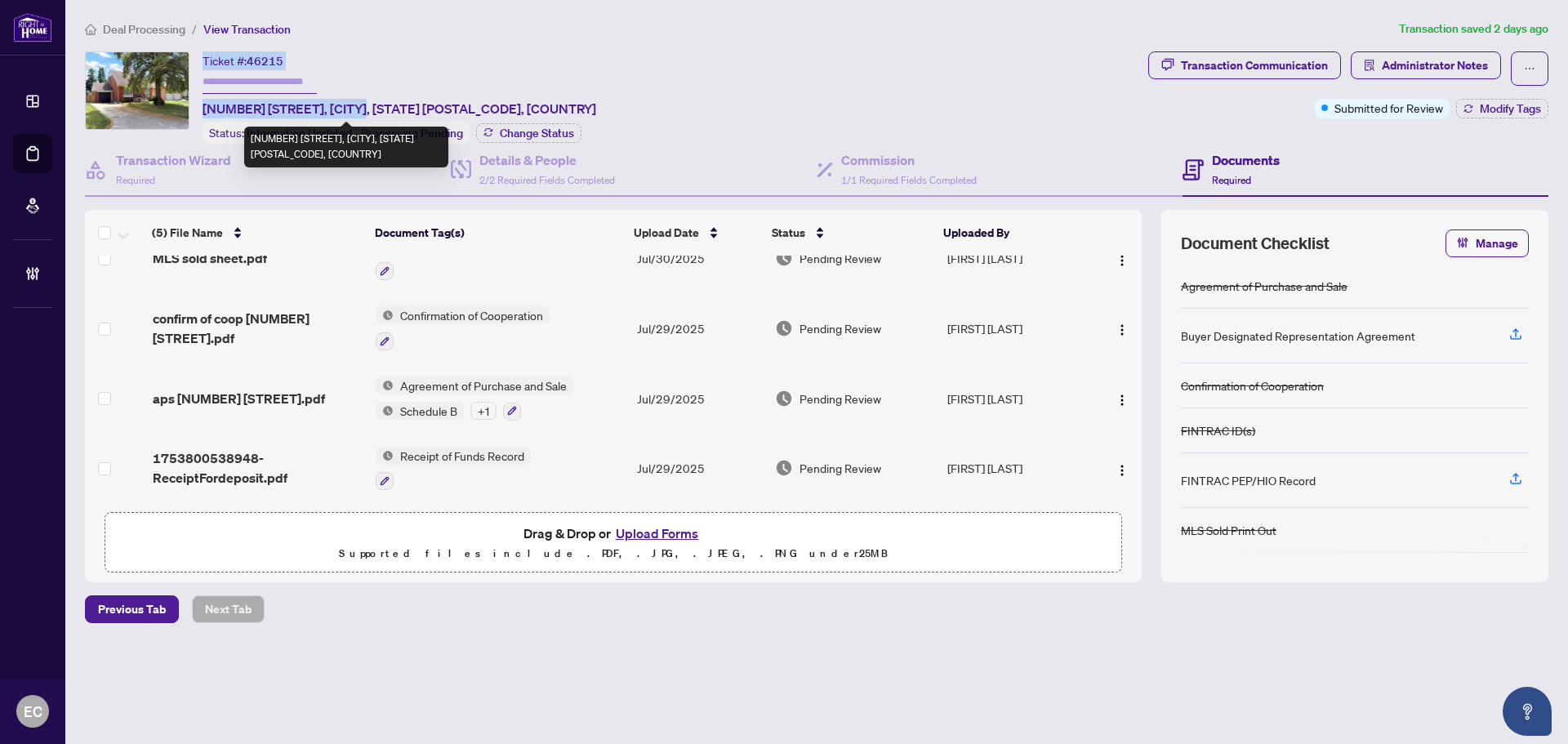 drag, startPoint x: 202, startPoint y: 60, endPoint x: 336, endPoint y: 105, distance: 141.35417 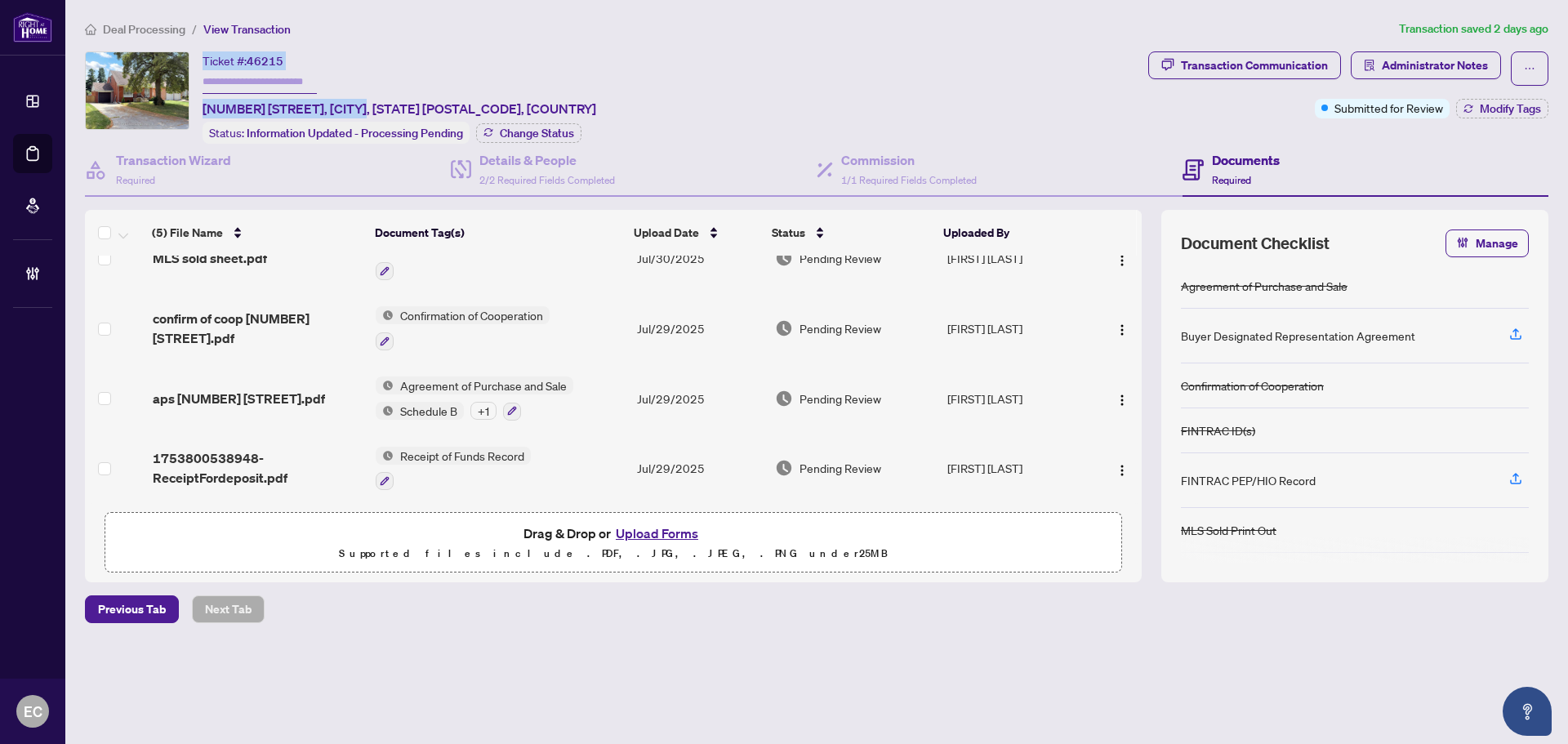 click on "15 Elford Blvd, Toronto, Ontario M8Z 2L3, Canada" at bounding box center (399, 109) 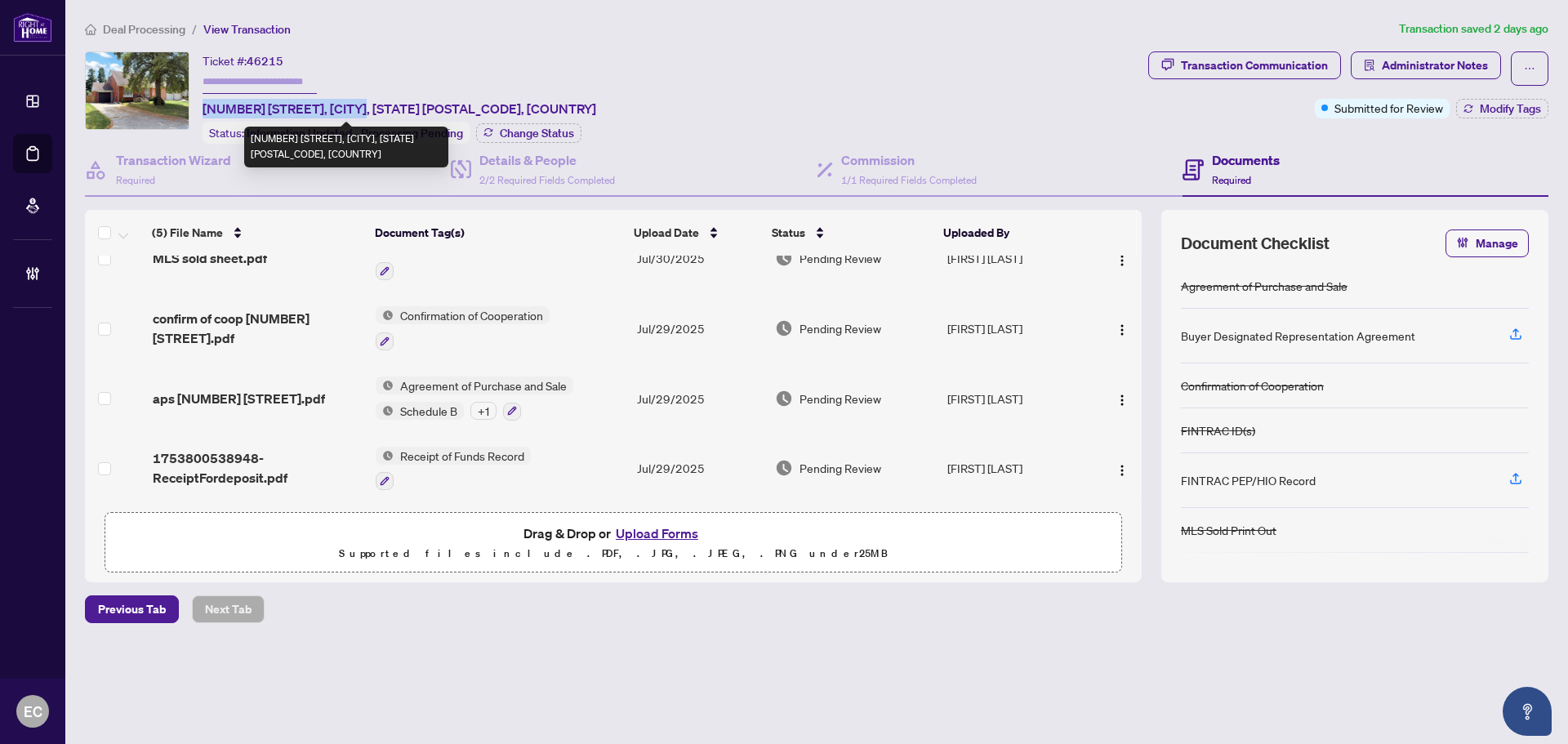 drag, startPoint x: 202, startPoint y: 108, endPoint x: 341, endPoint y: 106, distance: 139.01439 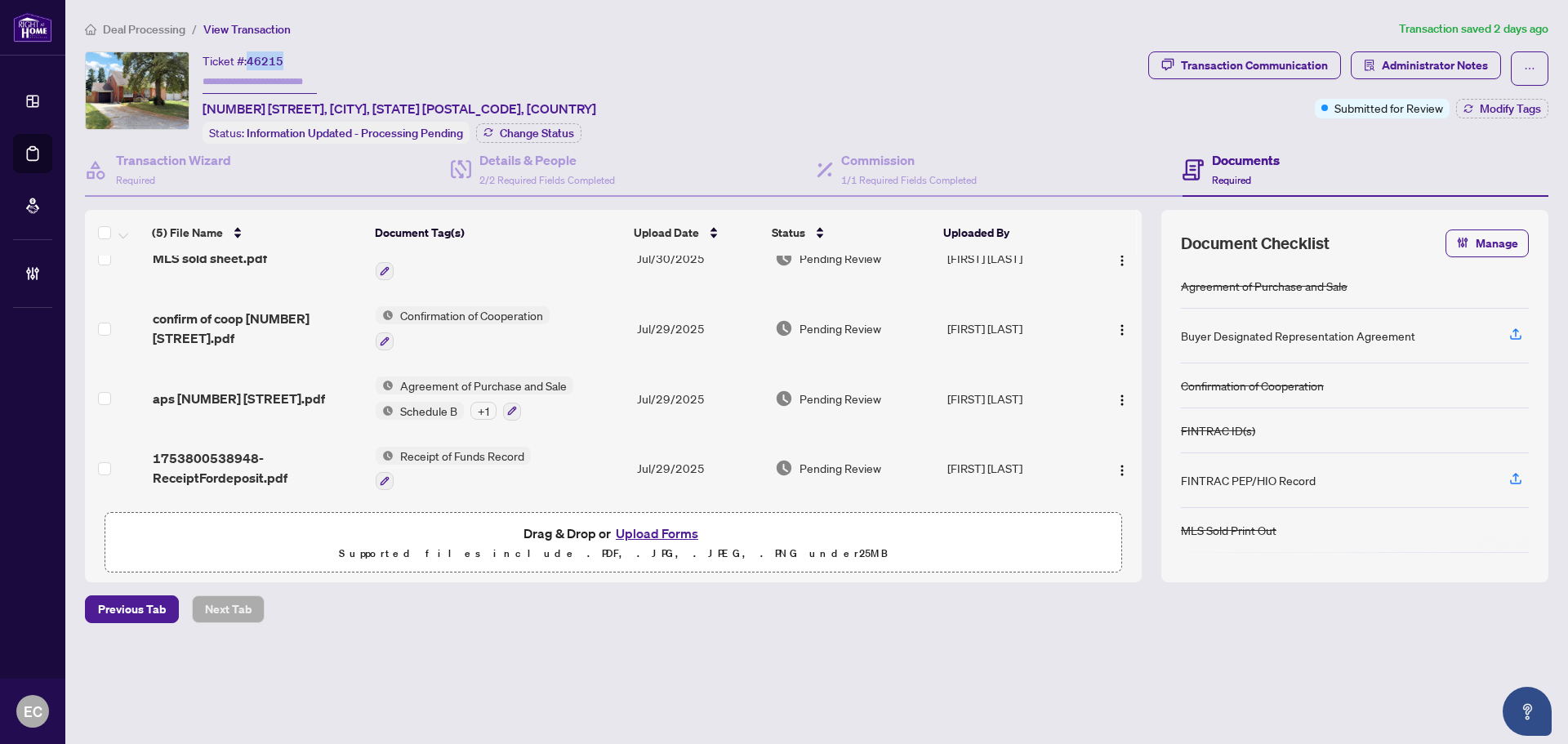 drag, startPoint x: 250, startPoint y: 57, endPoint x: 36, endPoint y: 193, distance: 253.55867 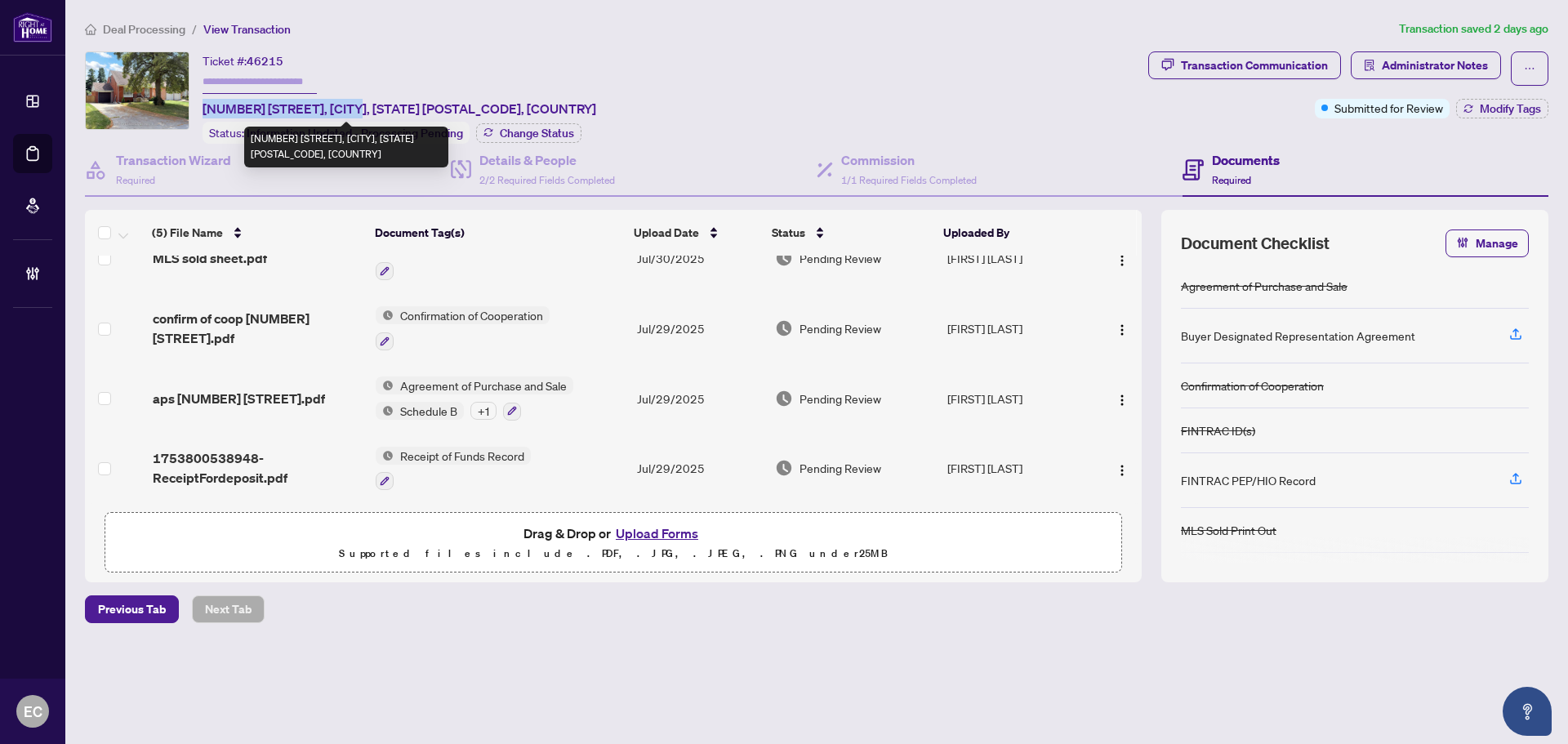 drag, startPoint x: 203, startPoint y: 104, endPoint x: 336, endPoint y: 102, distance: 133.01504 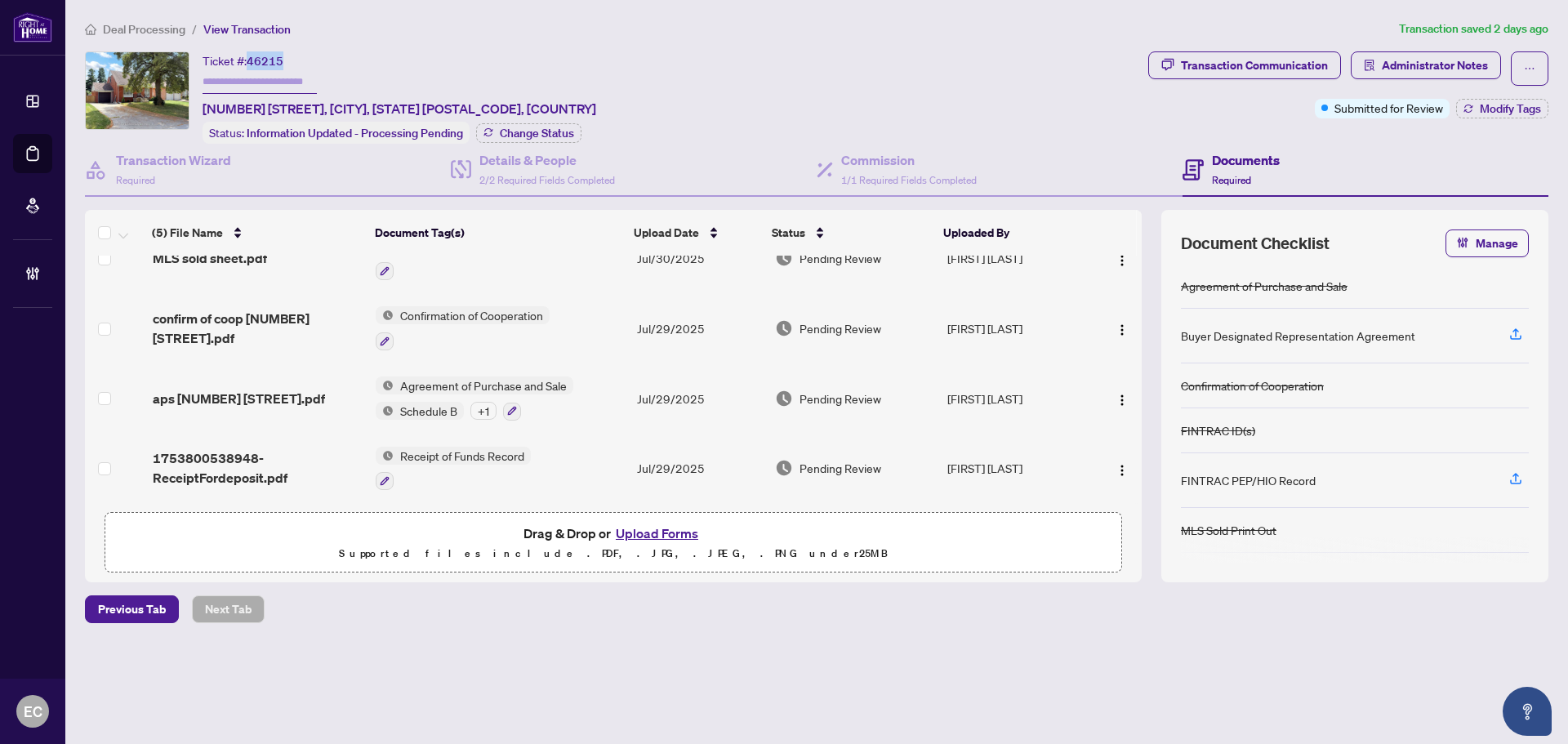 drag, startPoint x: 248, startPoint y: 56, endPoint x: 293, endPoint y: 56, distance: 45 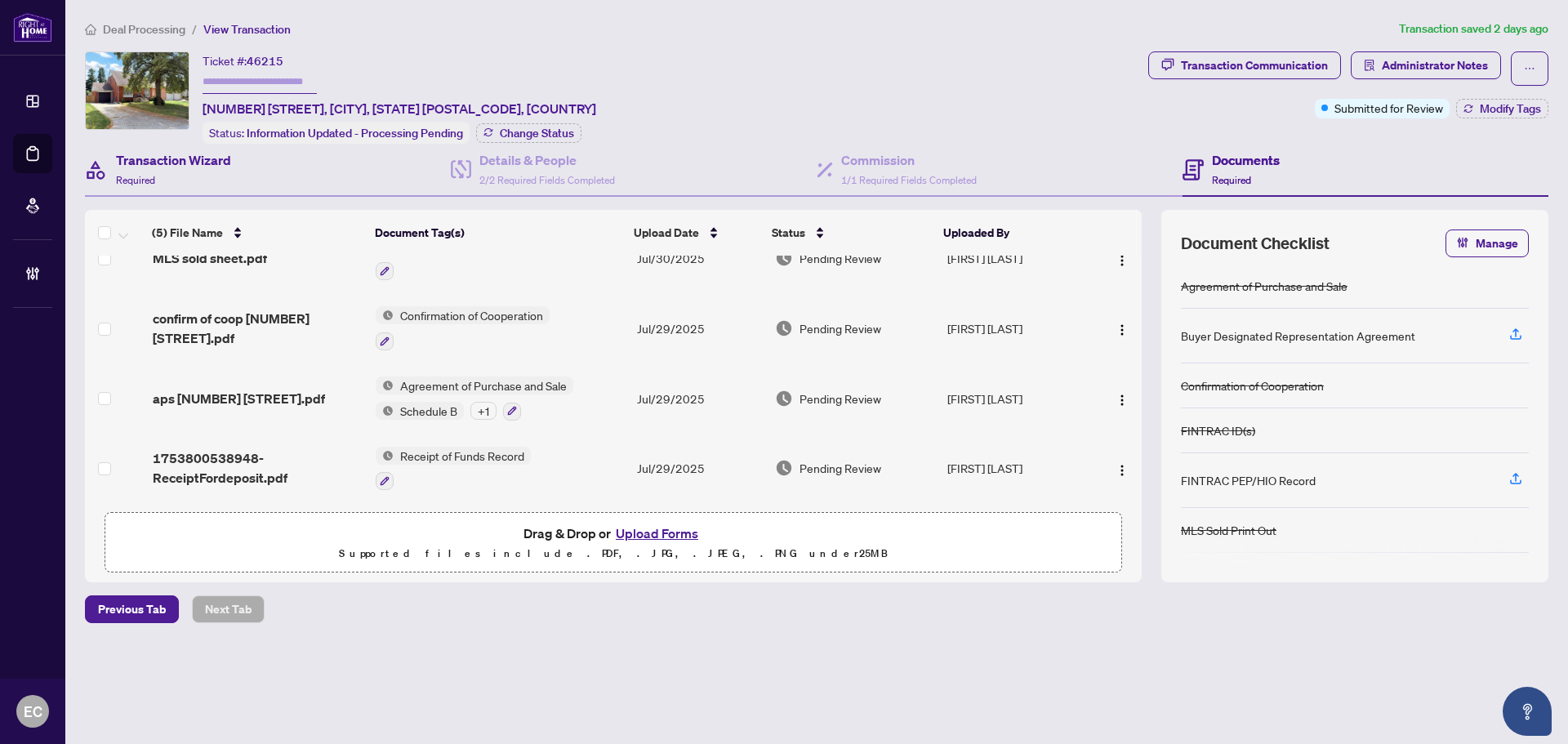 click on "Transaction Wizard Required" at bounding box center [268, 170] 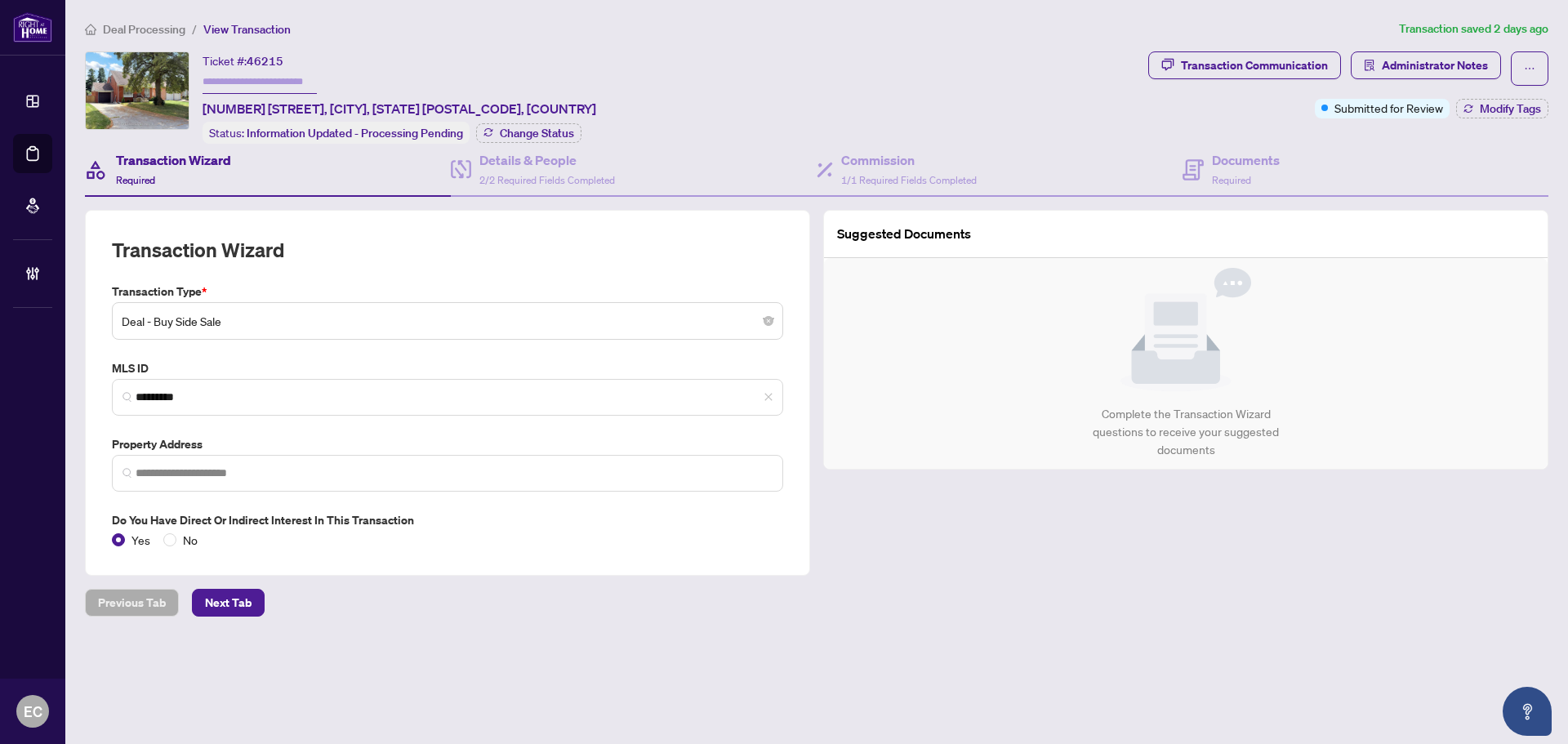 type on "**********" 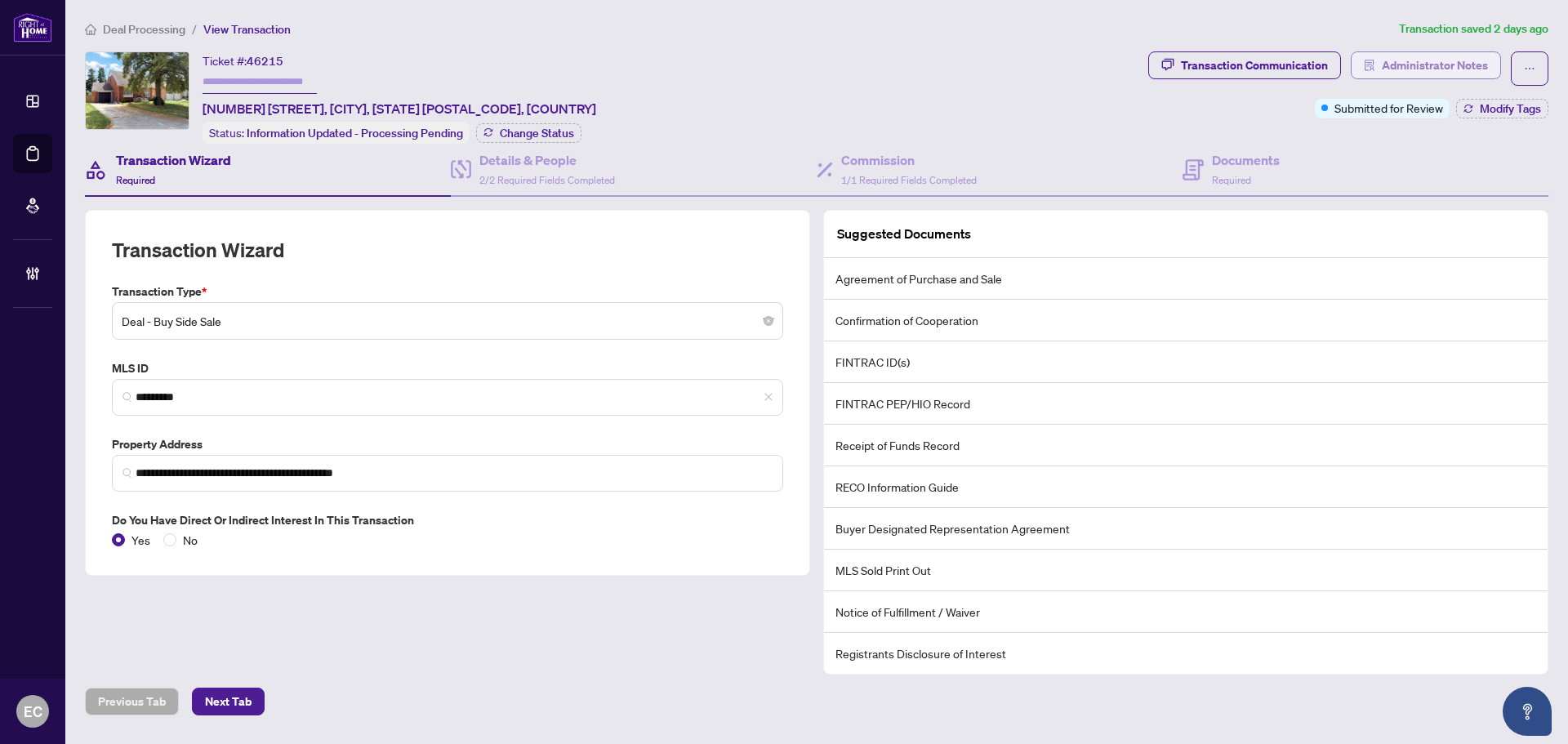 click on "Administrator Notes" at bounding box center (1435, 65) 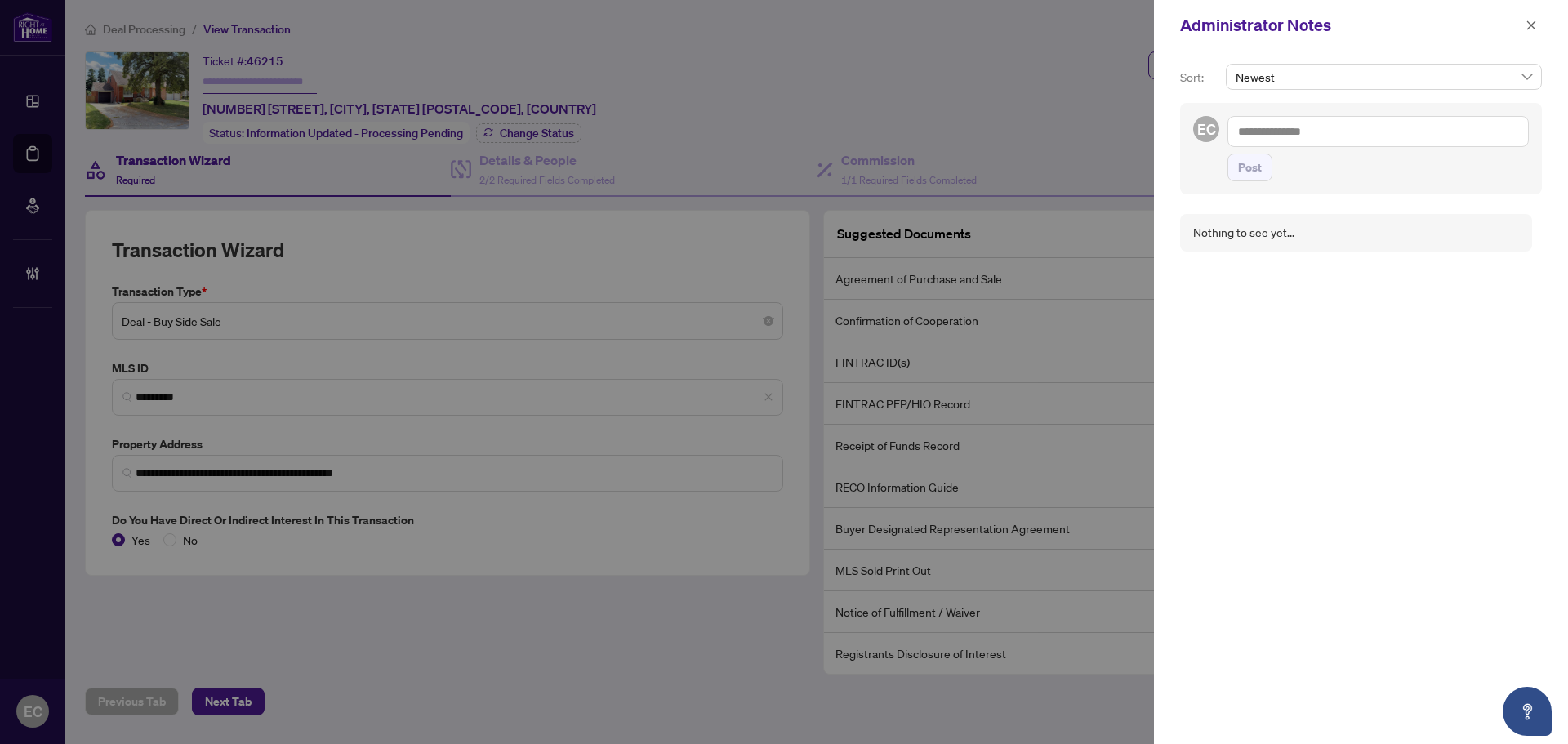 click on "Administrator Notes" at bounding box center [1361, 25] 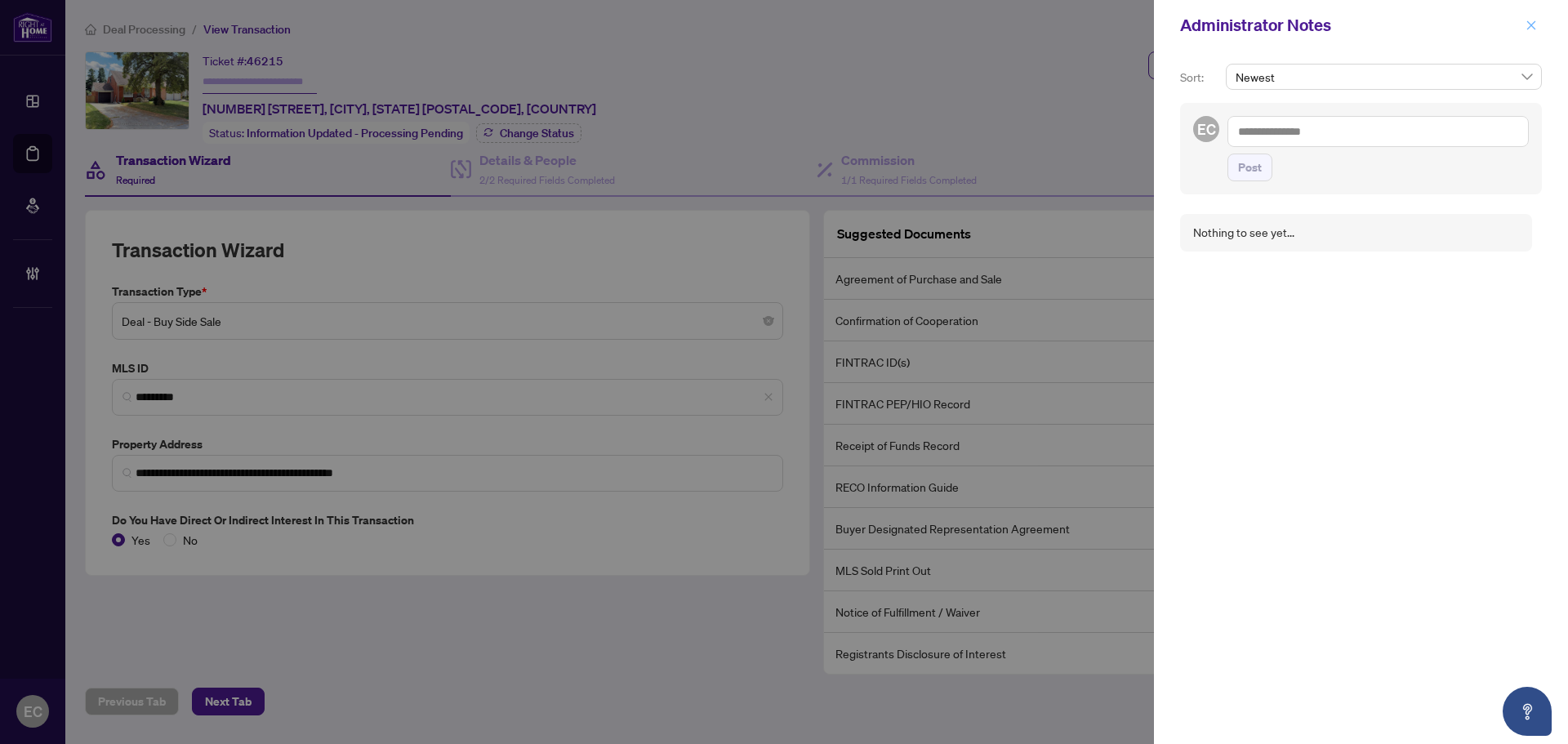 click at bounding box center (1531, 25) 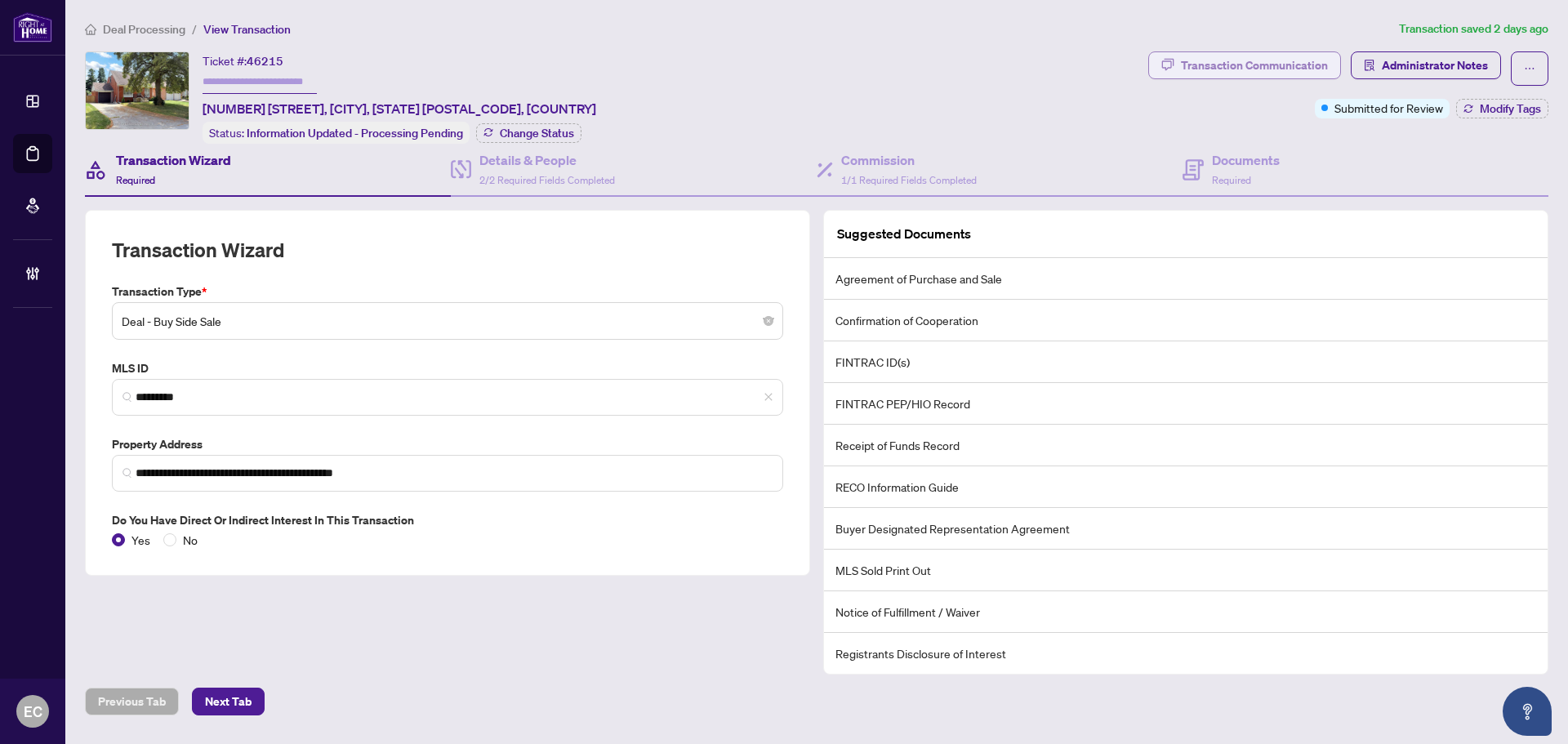 click on "Transaction Communication" at bounding box center [1254, 65] 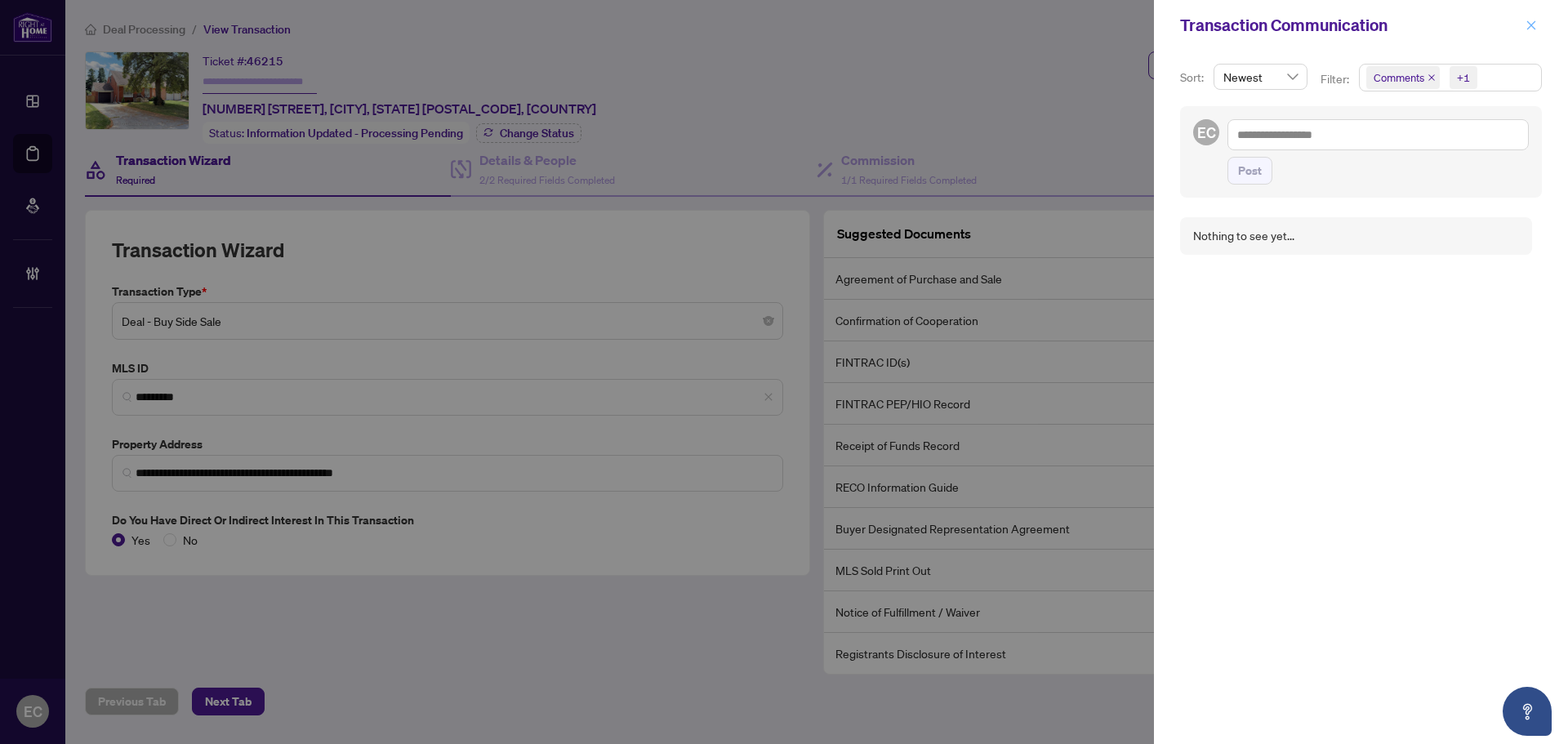 click at bounding box center (1531, 25) 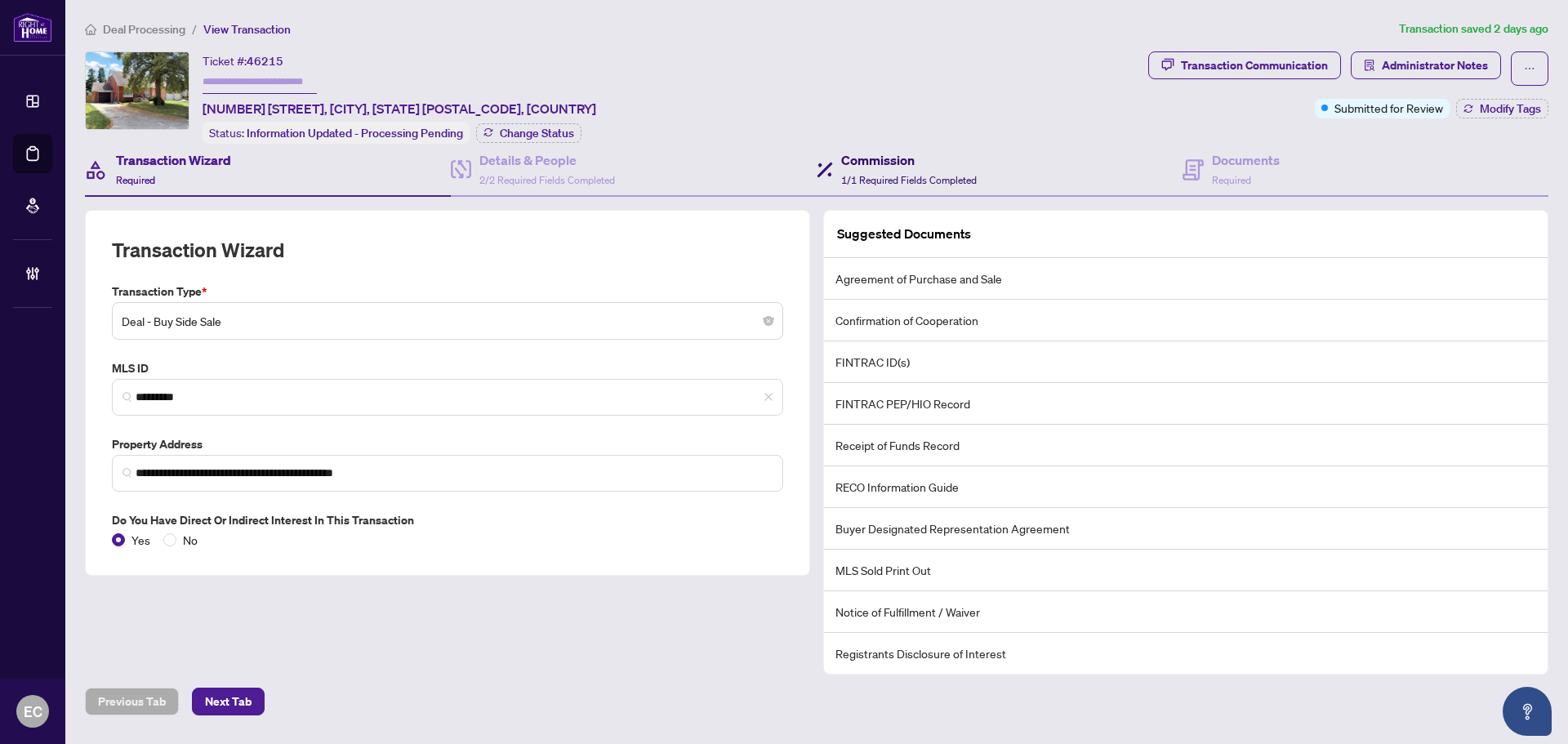 click on "Commission" at bounding box center [909, 160] 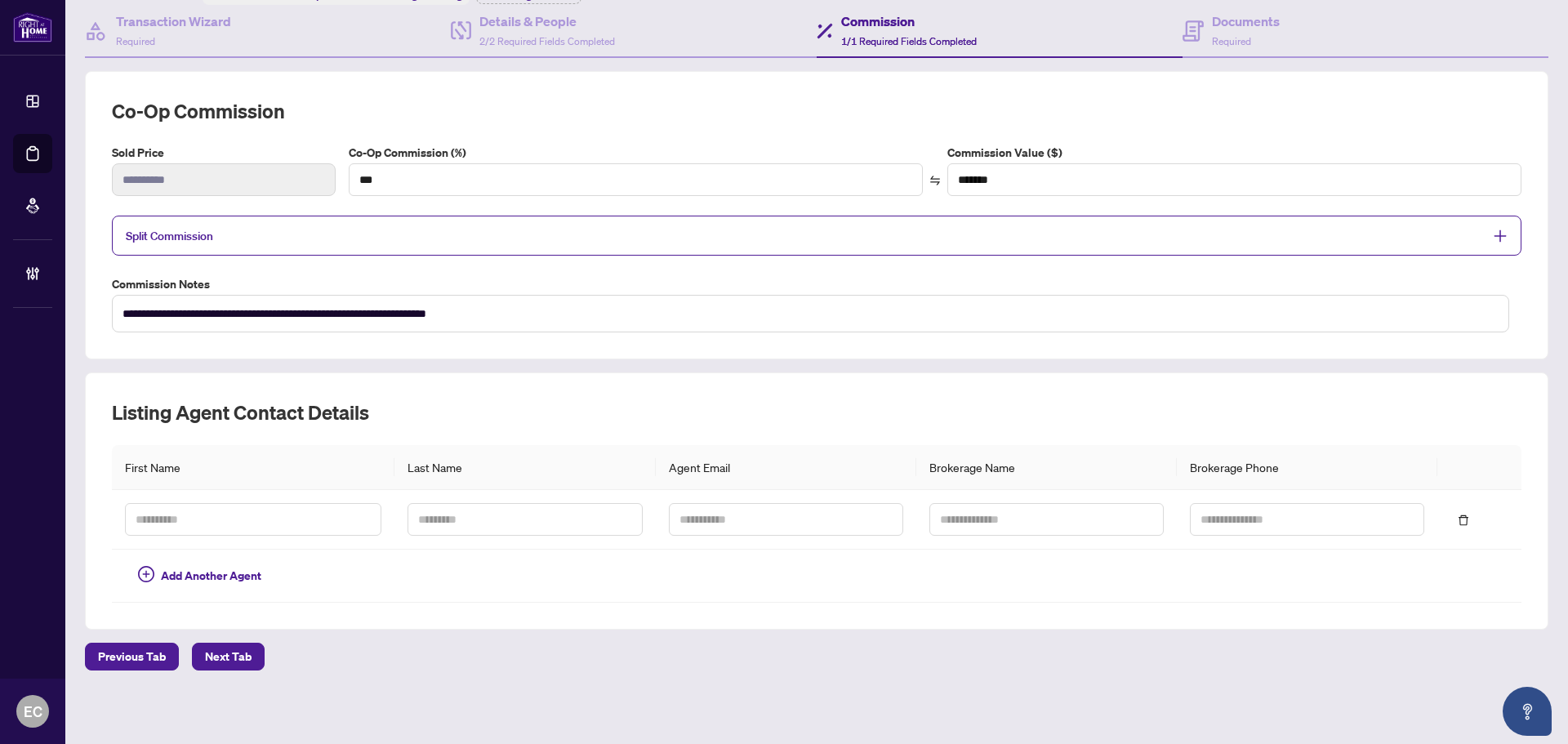 scroll, scrollTop: 57, scrollLeft: 0, axis: vertical 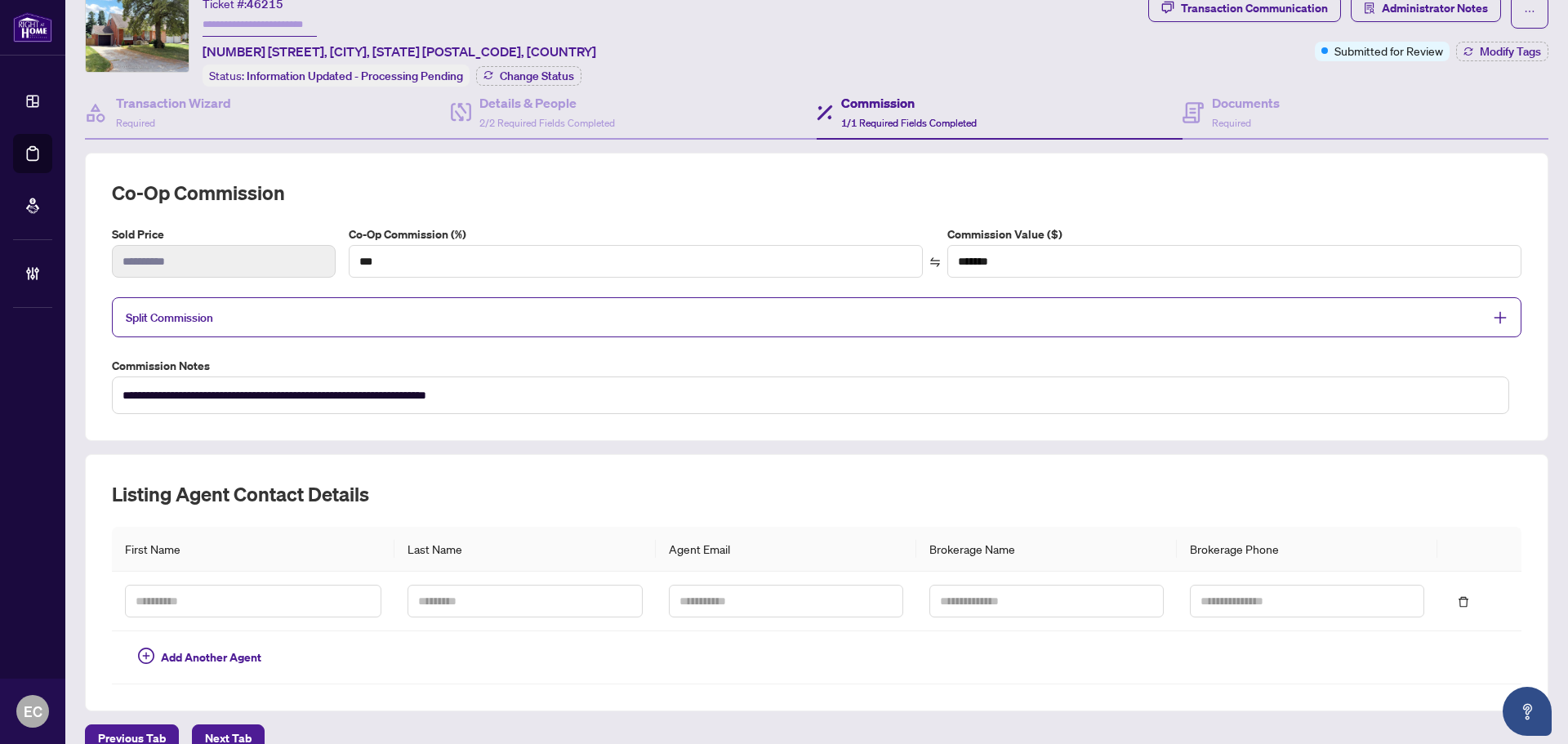 click on "Co-op Commission" at bounding box center [817, 193] 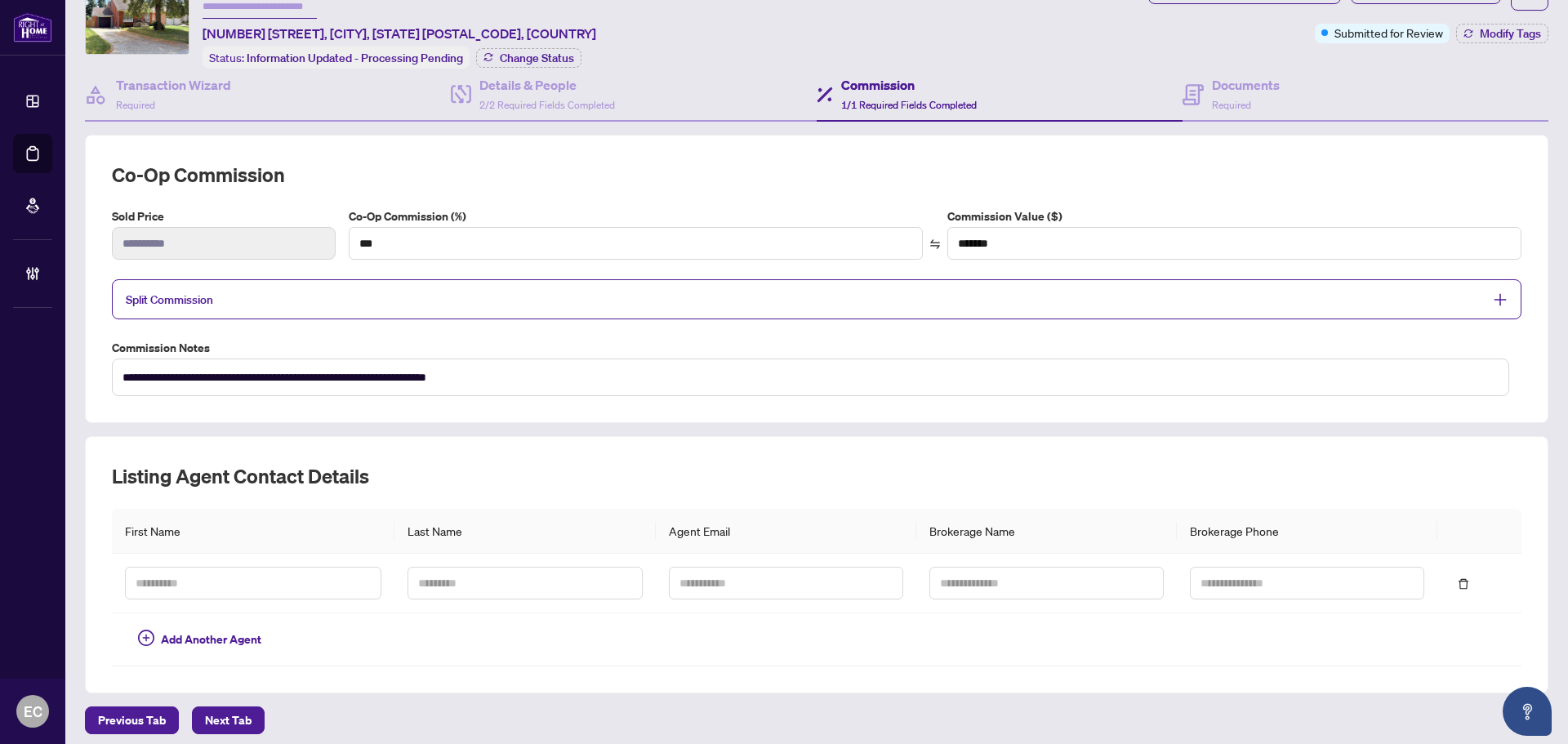 scroll, scrollTop: 0, scrollLeft: 0, axis: both 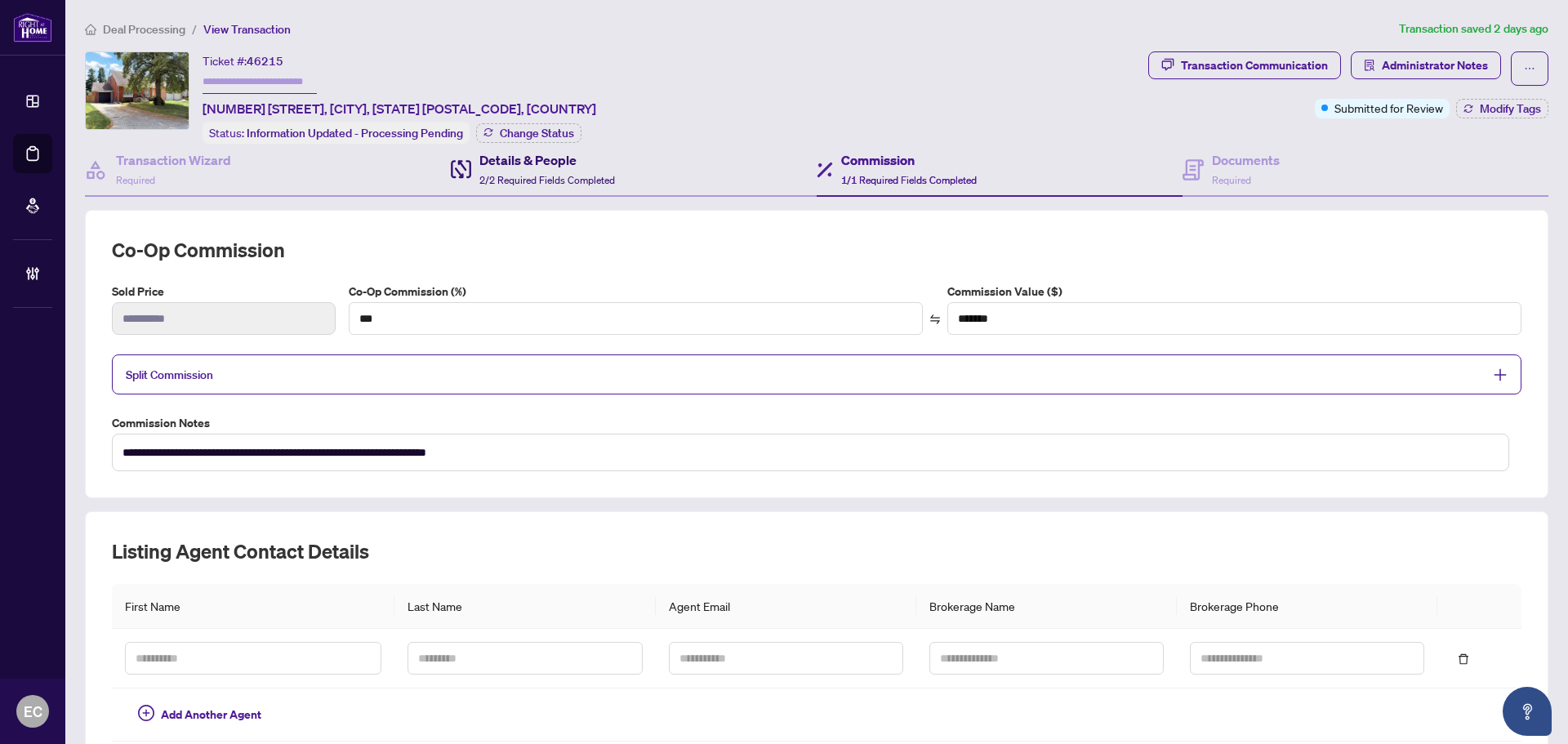 click on "2/2 Required Fields Completed" at bounding box center [547, 180] 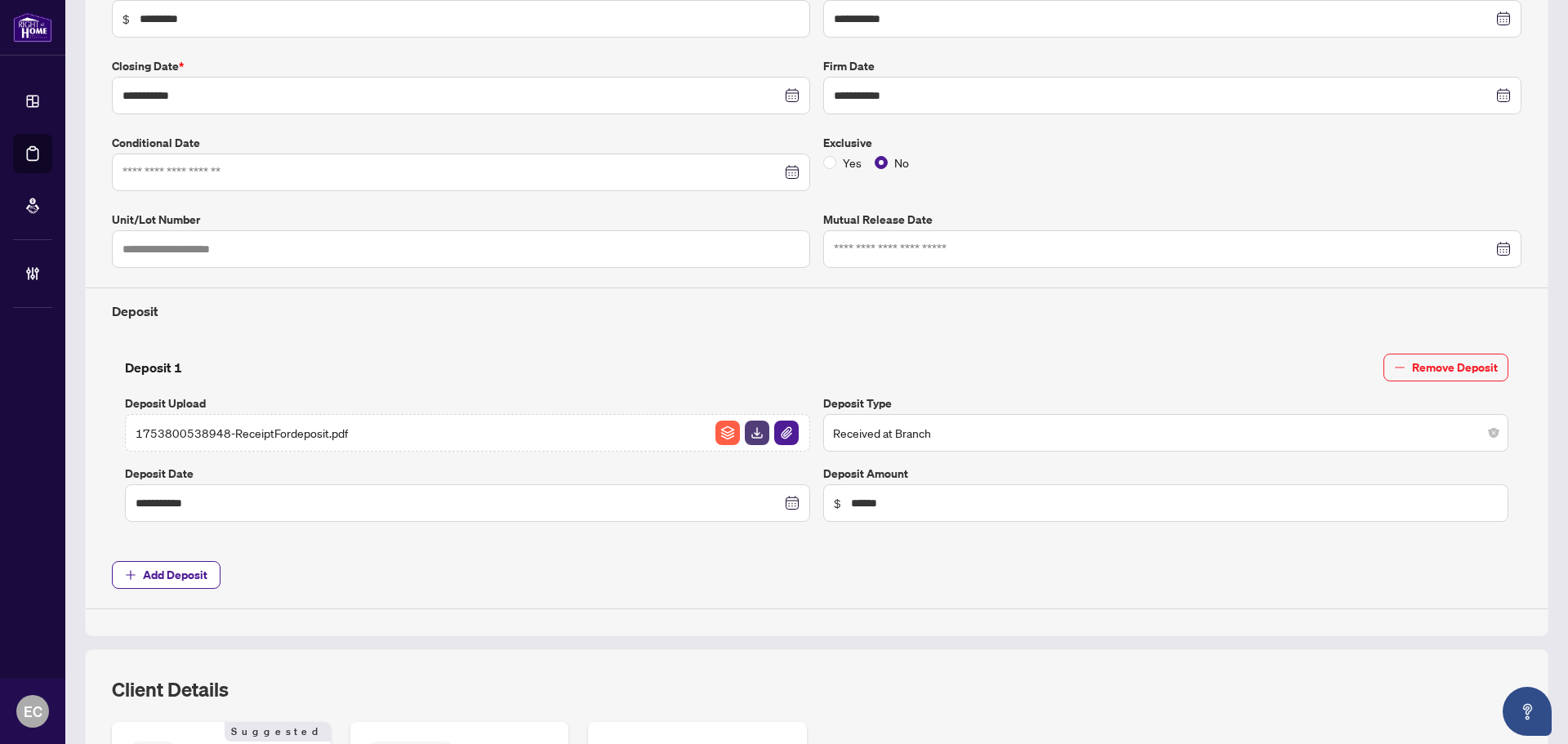 scroll, scrollTop: 684, scrollLeft: 0, axis: vertical 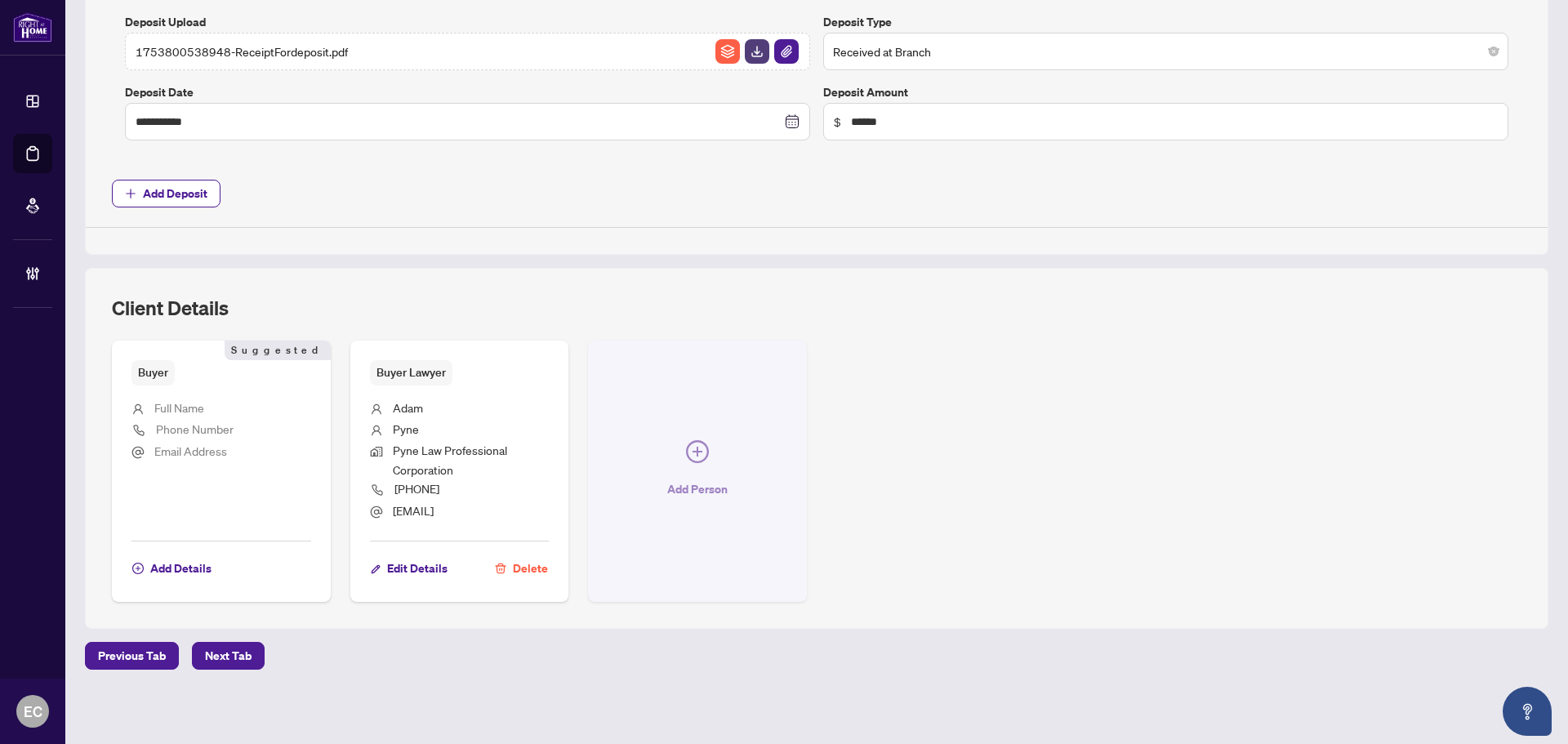 click on "Add Person" at bounding box center (697, 471) 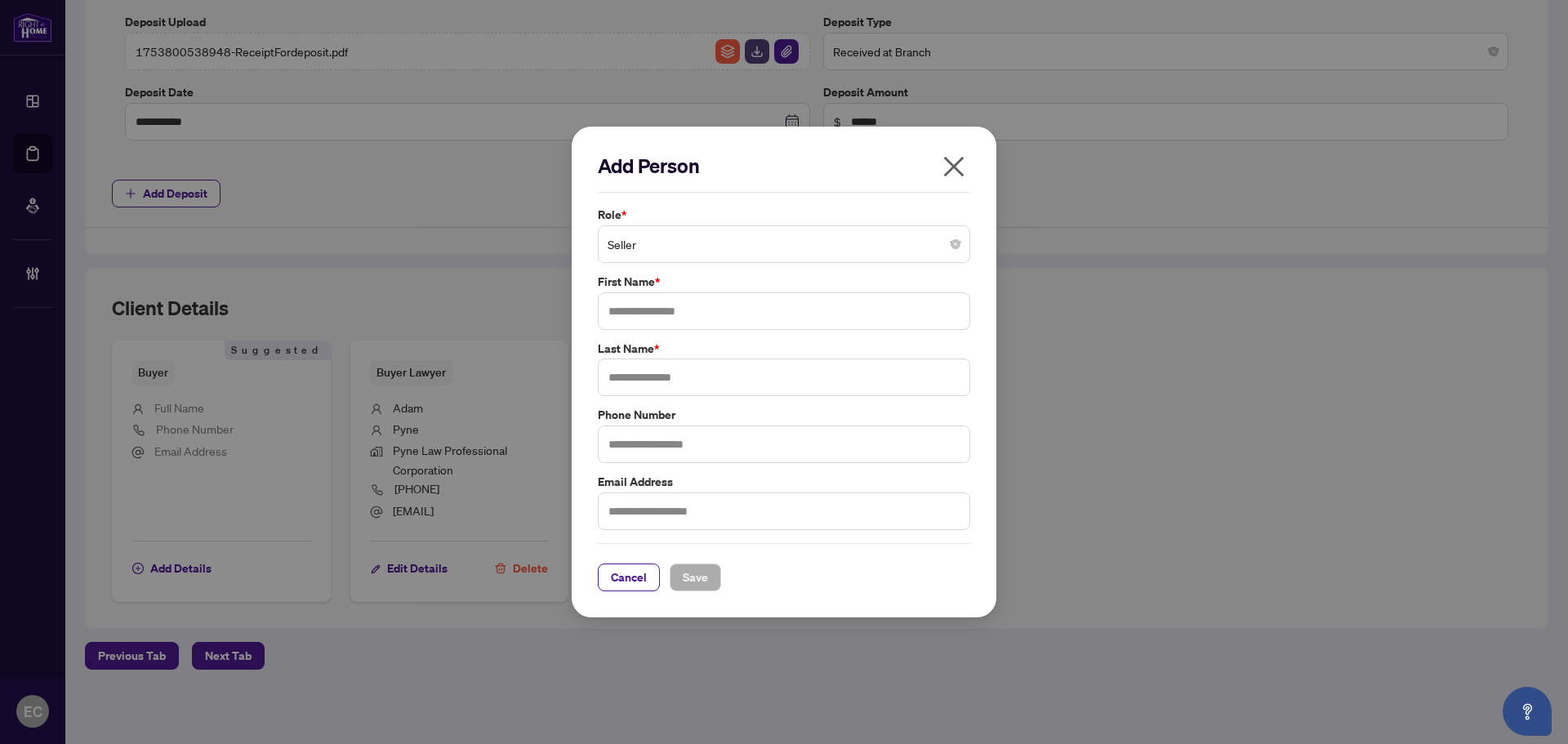 click 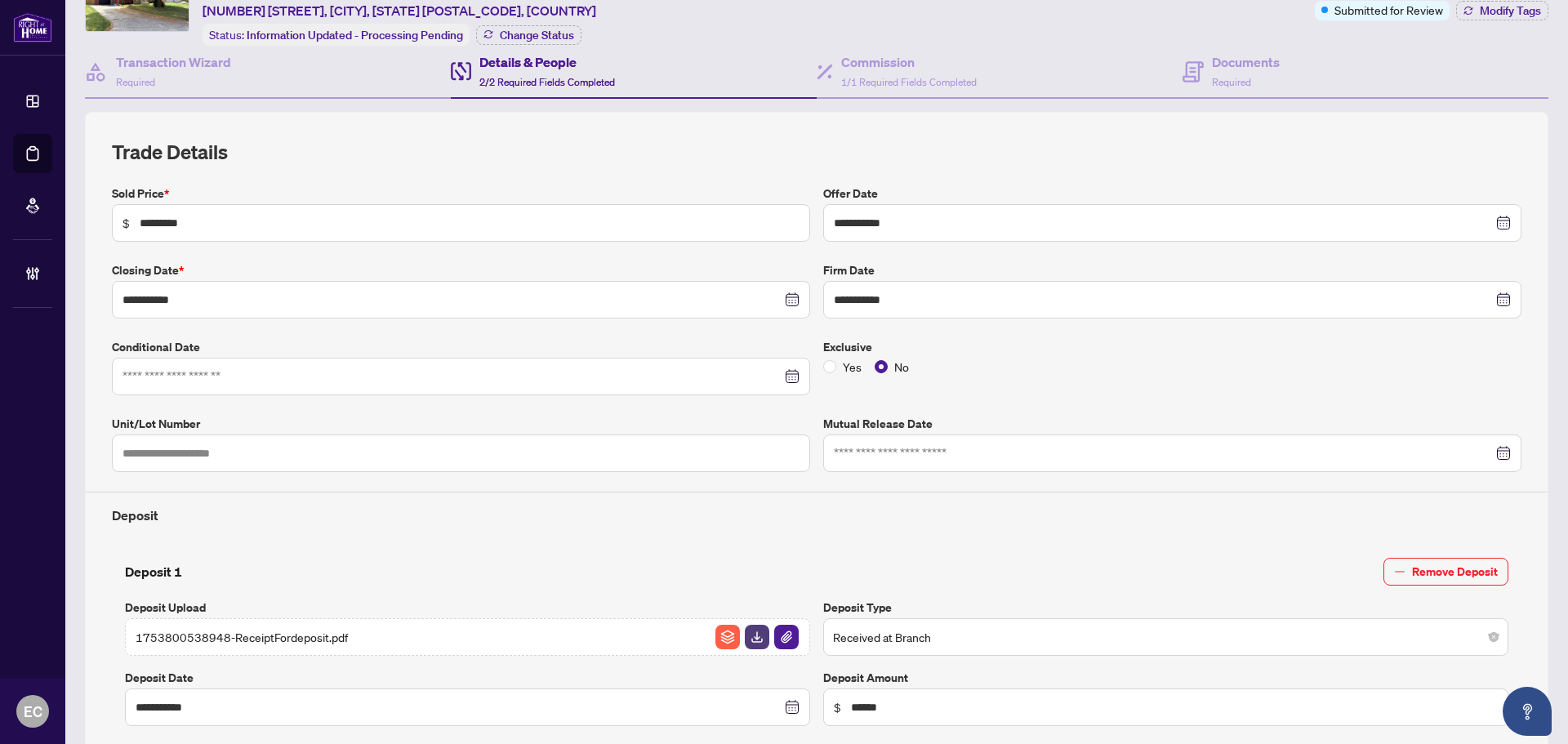 scroll, scrollTop: 0, scrollLeft: 0, axis: both 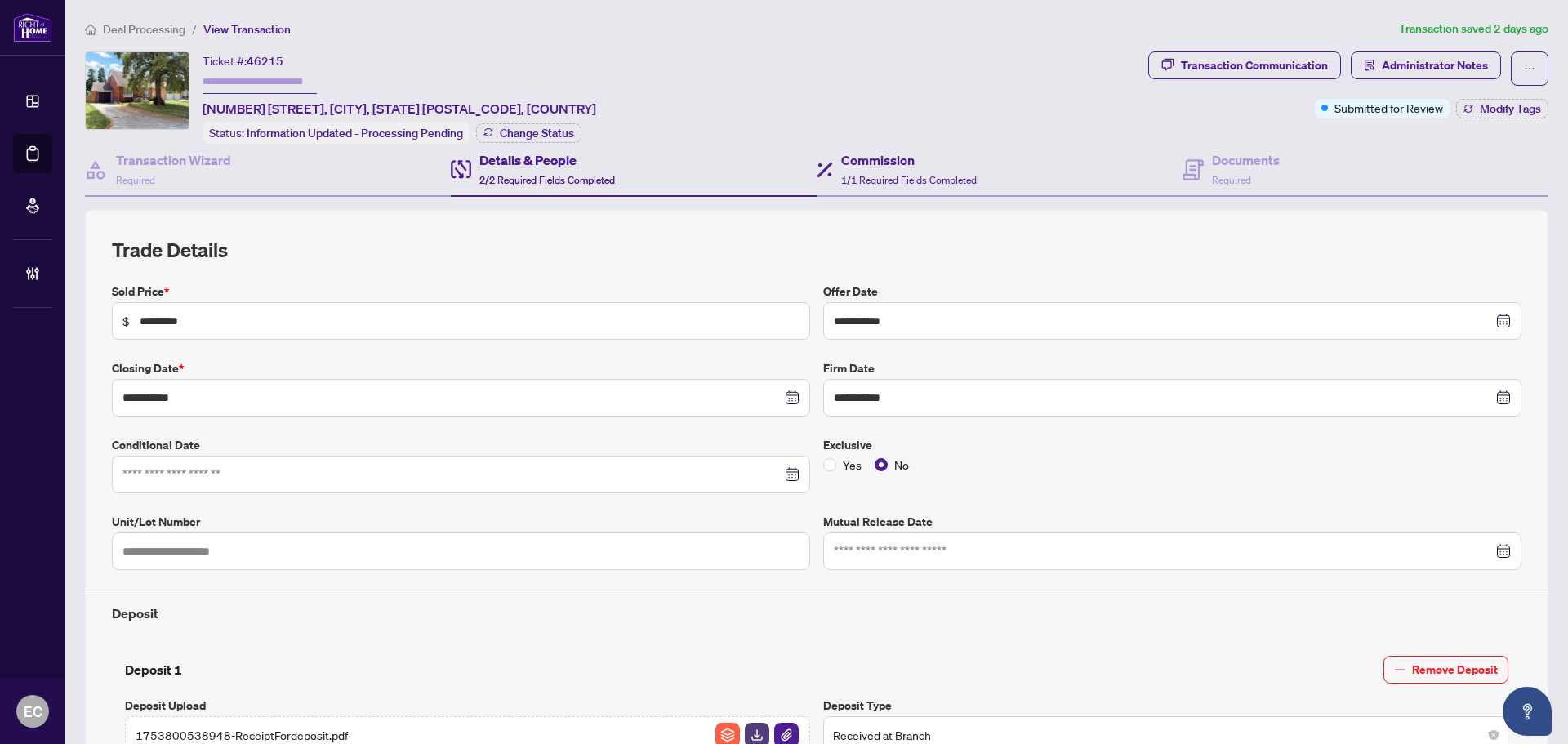 click on "Commission 1/1 Required Fields Completed" at bounding box center [1000, 170] 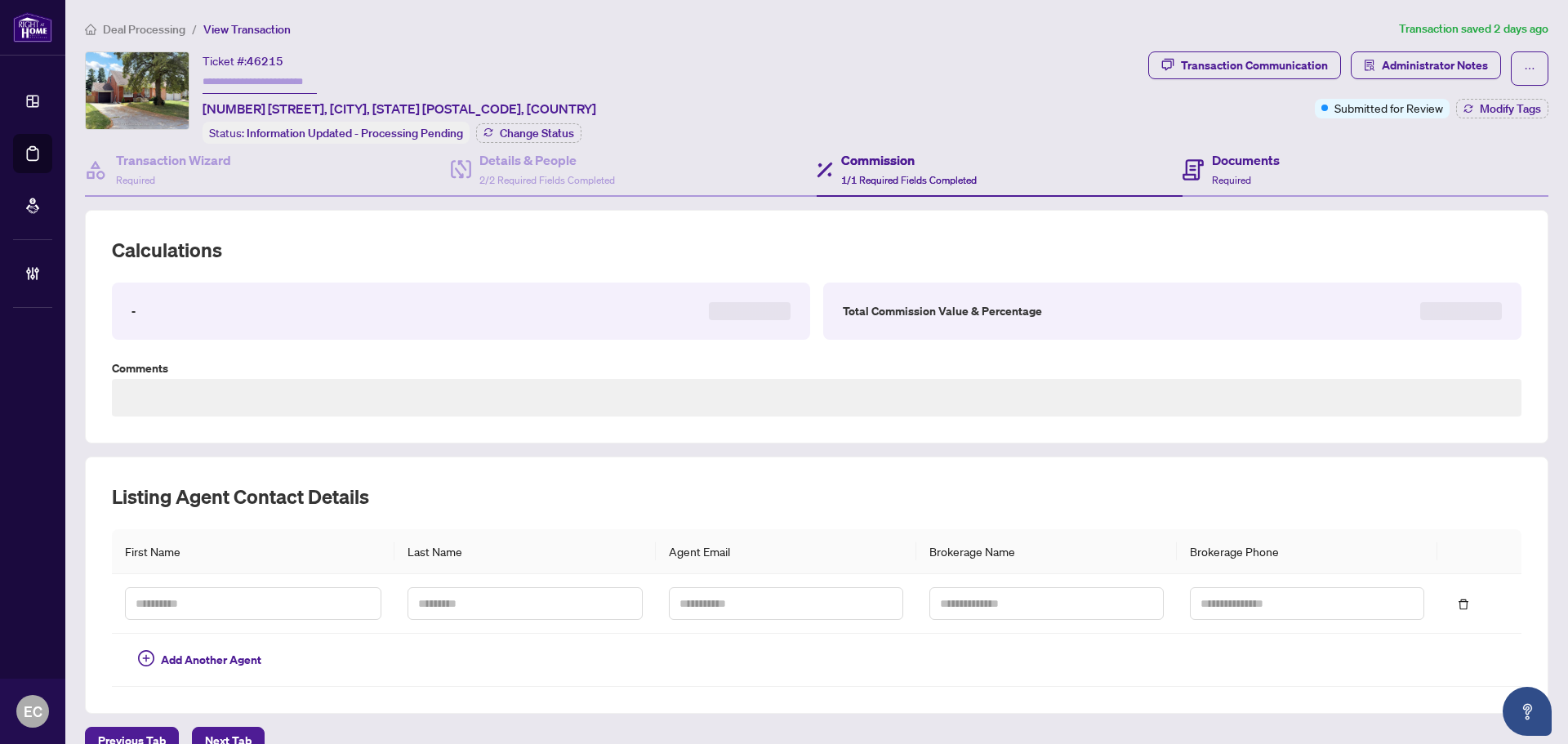 type on "**********" 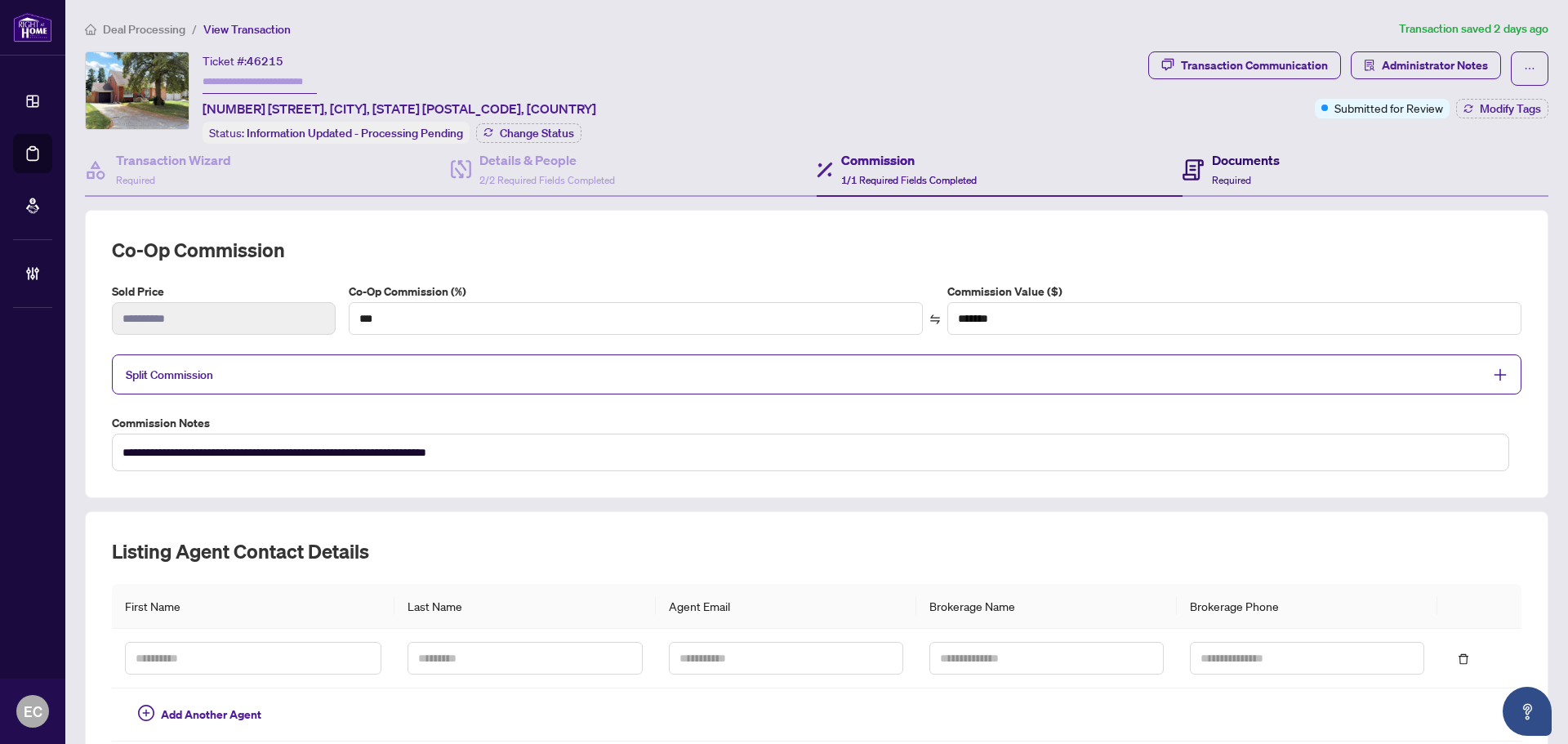 click on "Documents Required" at bounding box center (1245, 169) 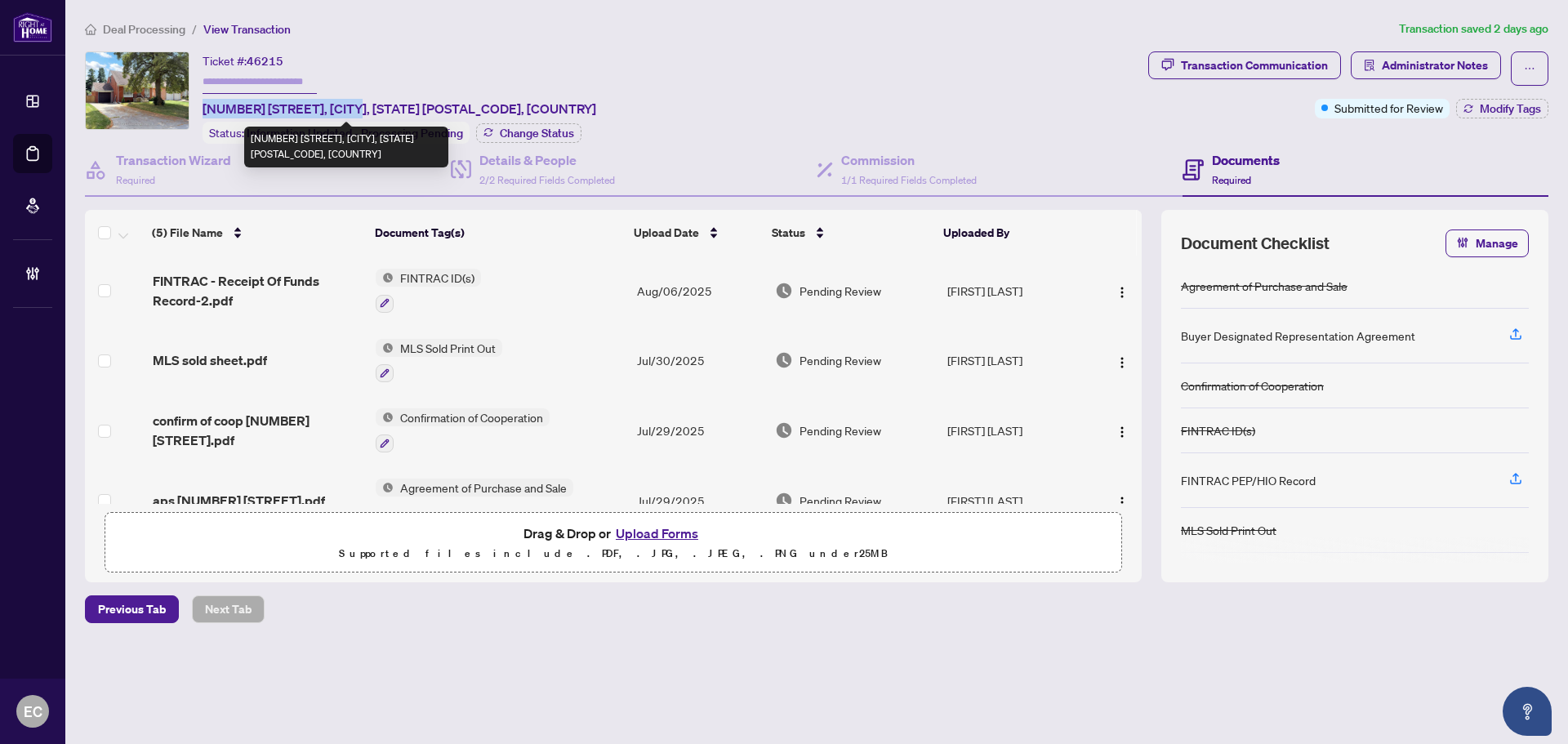 drag, startPoint x: 203, startPoint y: 105, endPoint x: 337, endPoint y: 105, distance: 134 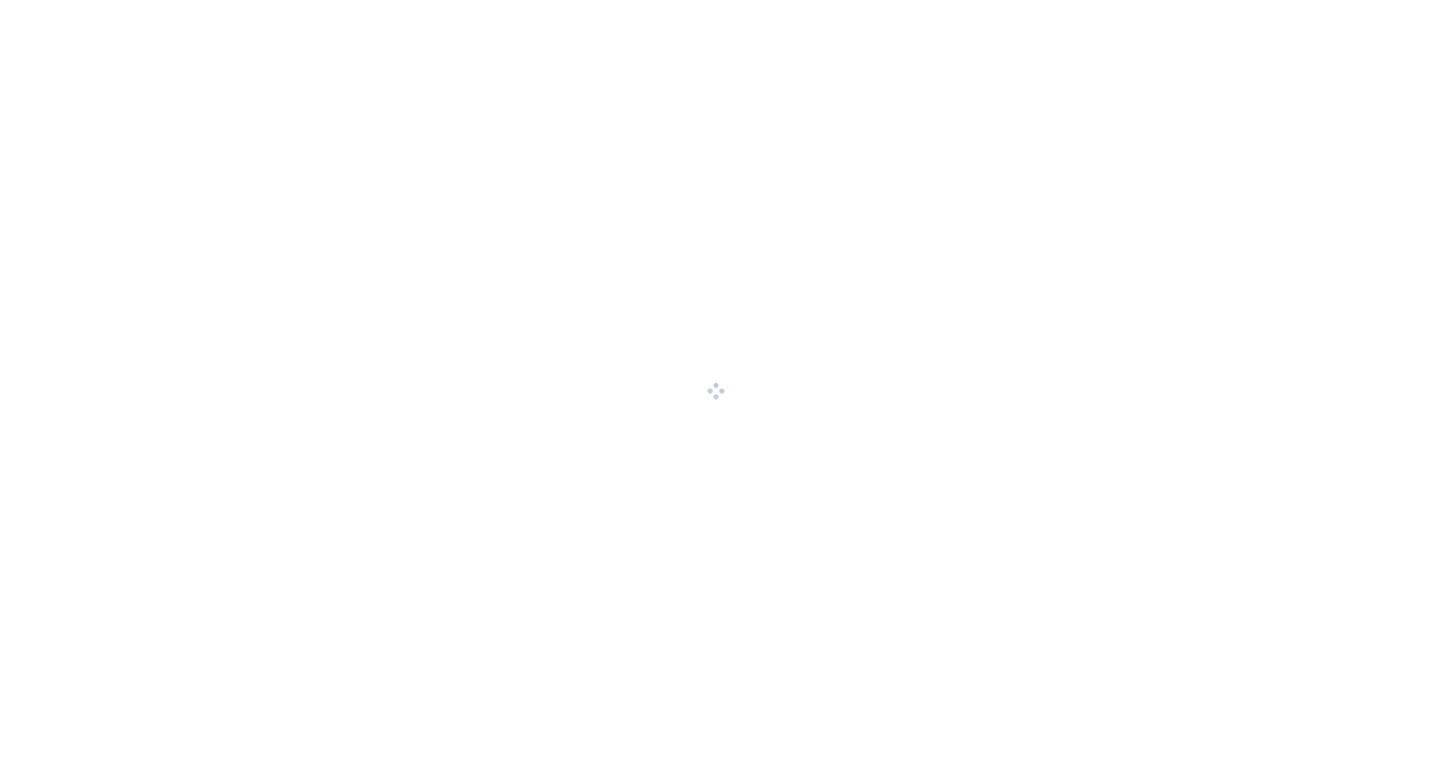 scroll, scrollTop: 0, scrollLeft: 0, axis: both 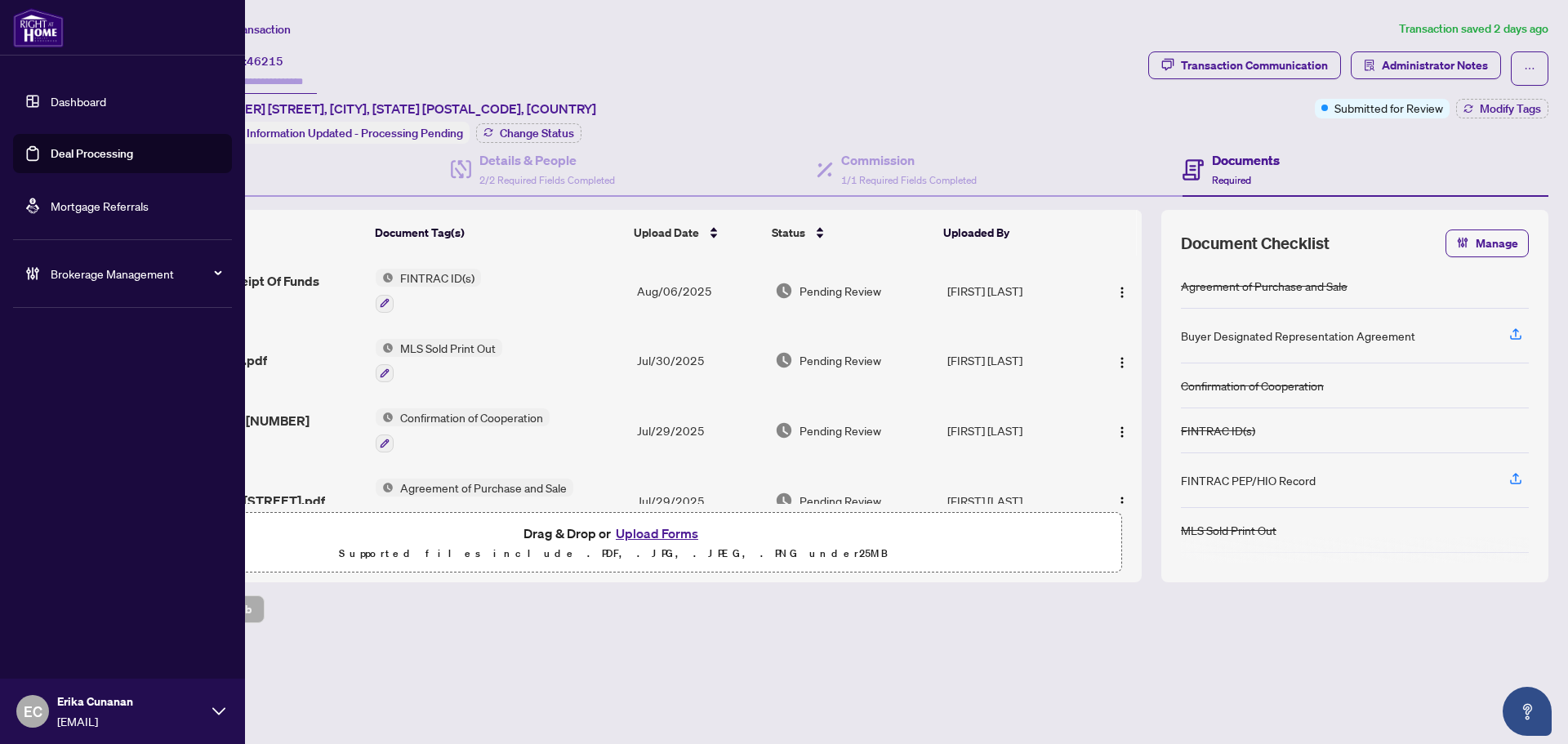 click on "Deal Processing" at bounding box center (91, 154) 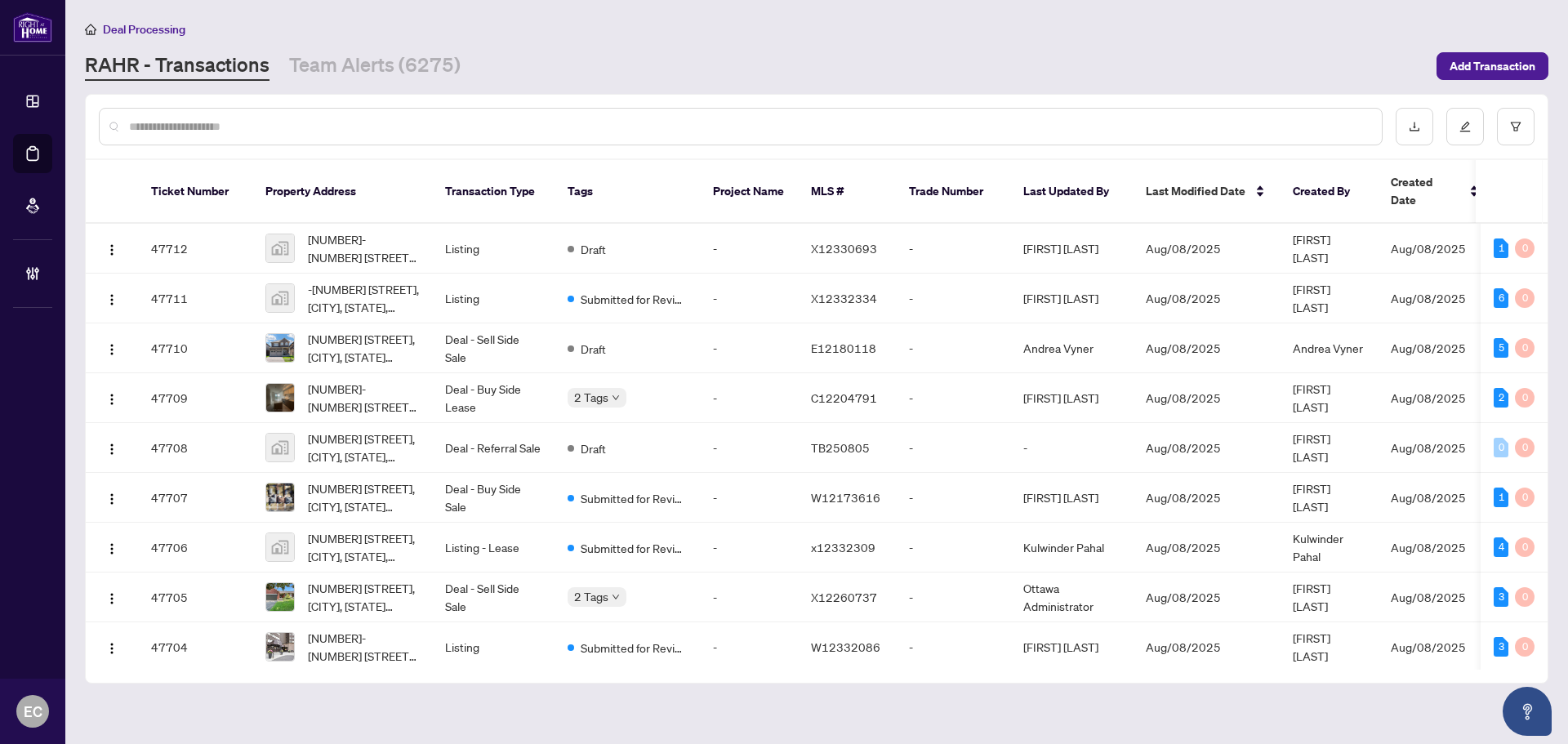 click on "Deal Processing RAHR - Transactions Team Alerts   (6275) Add Transaction Ticket Number Property Address Transaction Type Tags Project Name MLS # Trade Number Last Updated By Last Modified Date Created By Created Date                           47712 191-191 Brant St, Deseronto, ON, Canada Listing Draft - X12330693 - Randy Allen Aug/08/2025 Randy Allen Aug/08/2025 1 0 47711  -373 Stoneway Drive, Ottawa, ON, Canada Listing Submitted for Review - X12332334 - Wael Gabr Aug/08/2025 Wael Gabr Aug/08/2025 6 0 47710 70 Moses Cres, Clarington, Ontario L1C 0T8, Canada Deal - Sell Side Sale Draft - E12180118 - Andrea Vyner Aug/08/2025 Andrea Vyner Aug/08/2025 5 0 47709 1909-15 Holmes Ave, Toronto, Ontario M2N 0L4, Canada Deal - Buy Side Lease 2 Tags - C12204791 - Maziar Farhood Aug/08/2025 Maziar Farhood Aug/08/2025 2 0 47708 103 McKirdy Avenue, Nipigon, ON, Canada Deal - Referral Sale Draft - TB250805 - - Aug/08/2025 Greg Miller Aug/08/2025 0 0 47707 387 Lanor Ave, Toronto, Ontario M8W 2R3, Canada - - 1 0 -" at bounding box center (817, 372) 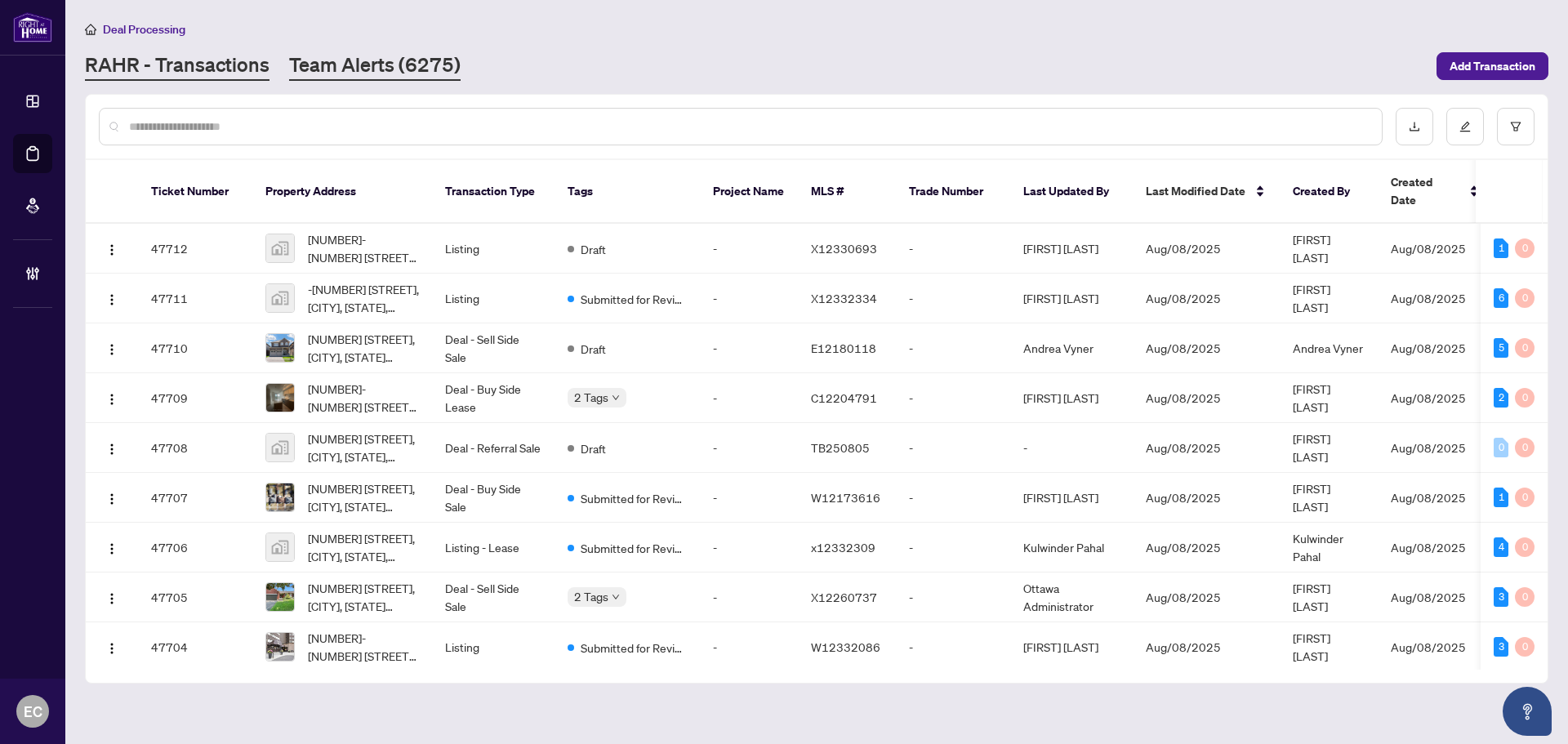 click on "Team Alerts   (6275)" at bounding box center [375, 66] 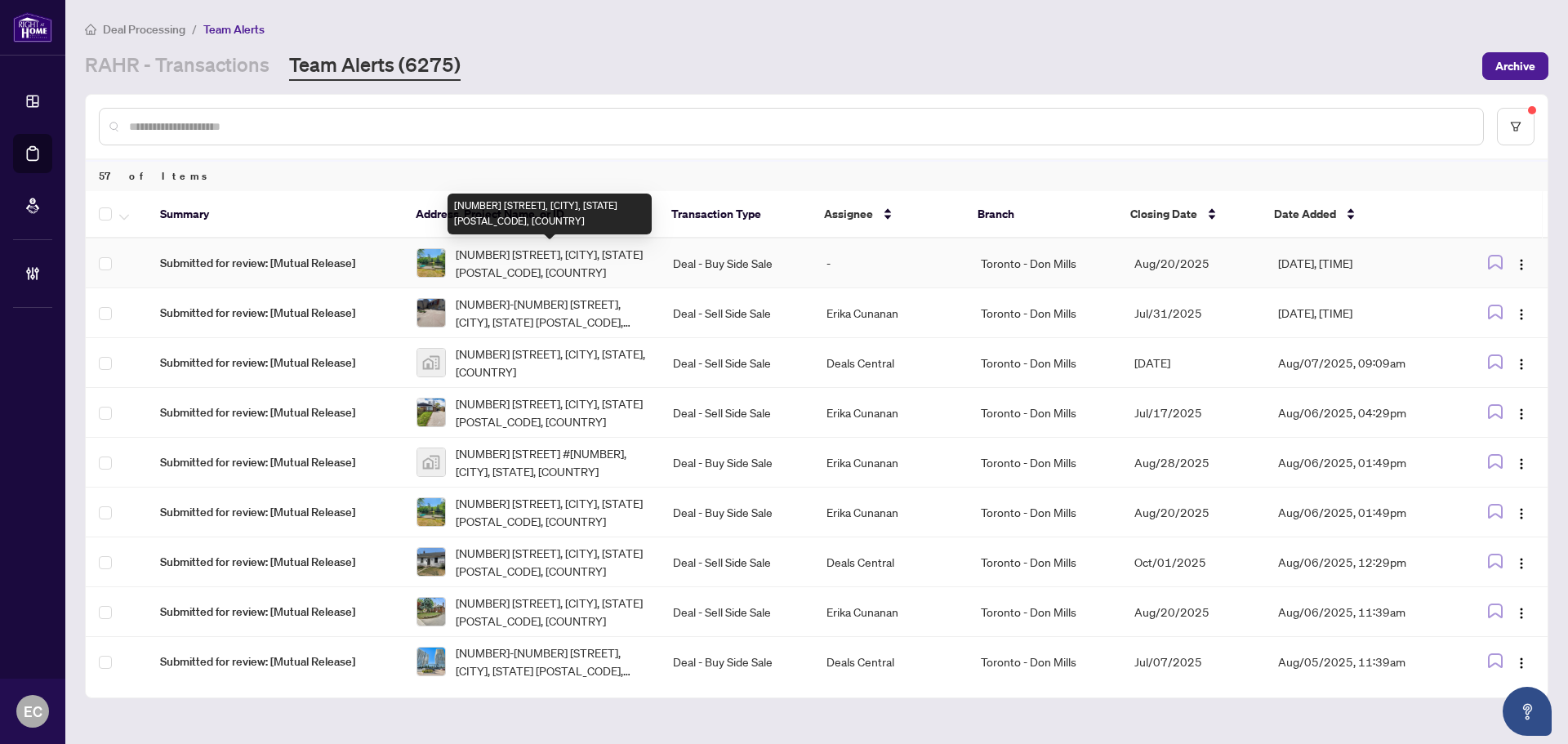click on "[NUMBER] [STREET], [CITY], [STATE] [POSTAL CODE], [COUNTRY]" at bounding box center (551, 263) 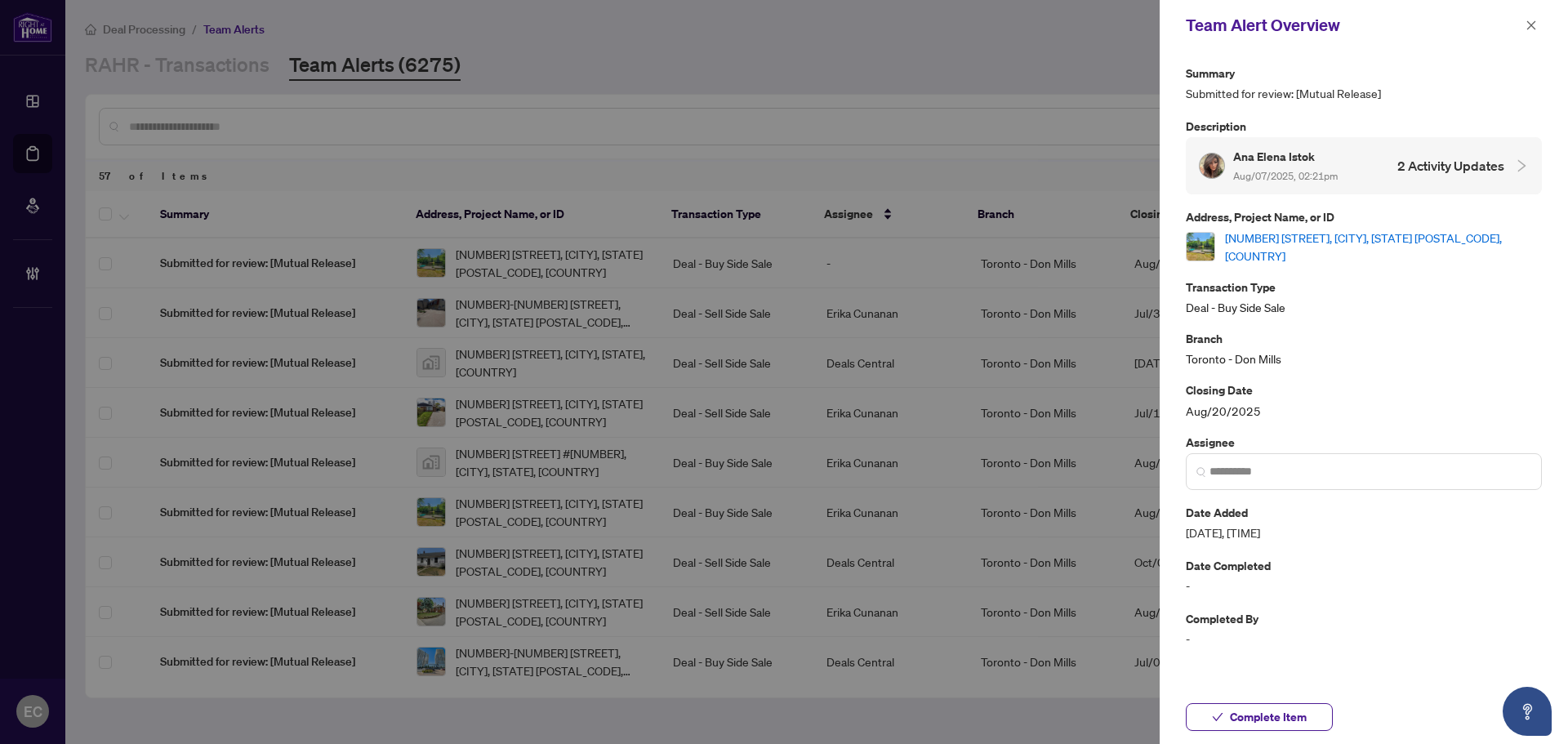 click on "[NUMBER] [STREET], [CITY], [STATE] [POSTAL CODE], [COUNTRY]" at bounding box center (1383, 247) 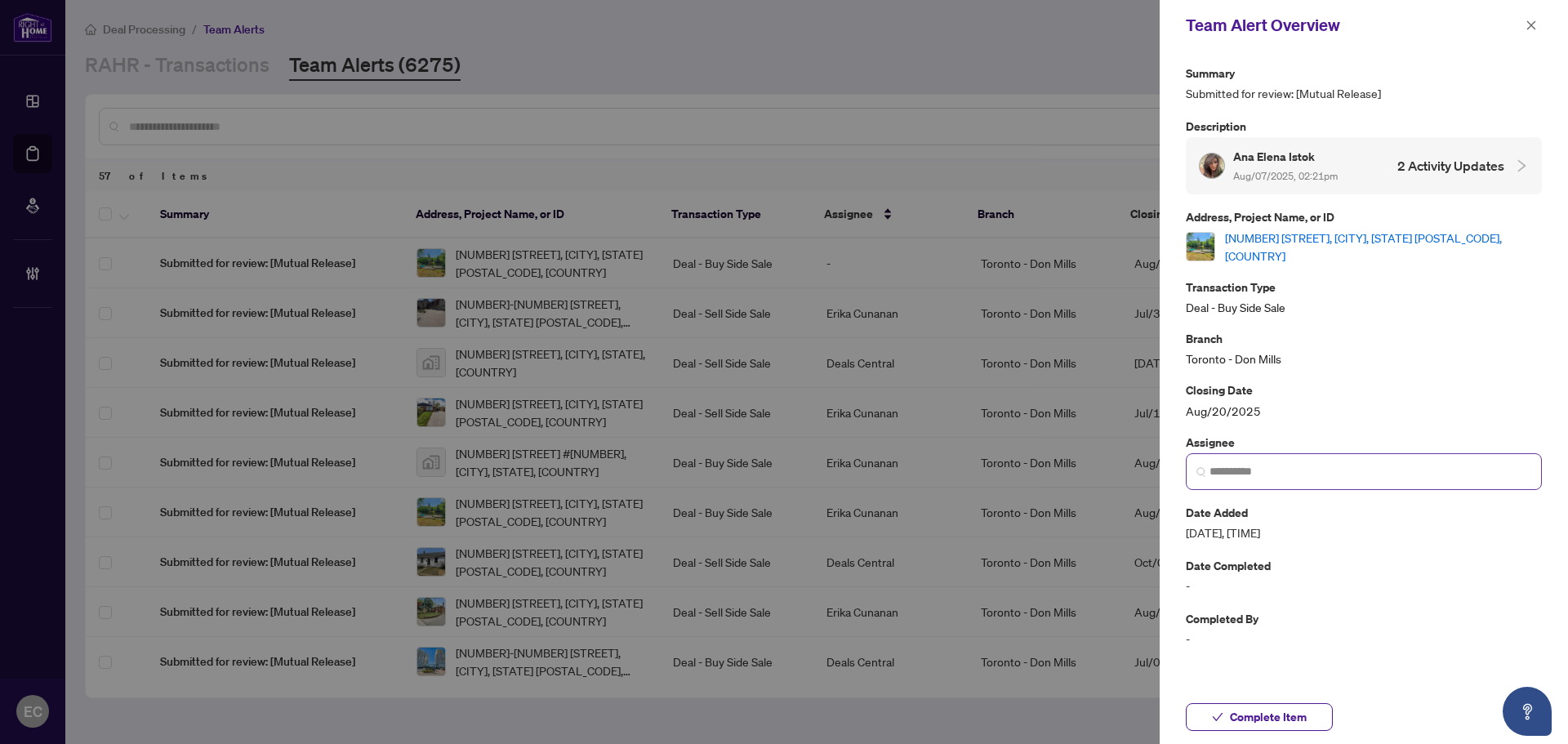click at bounding box center (1364, 471) 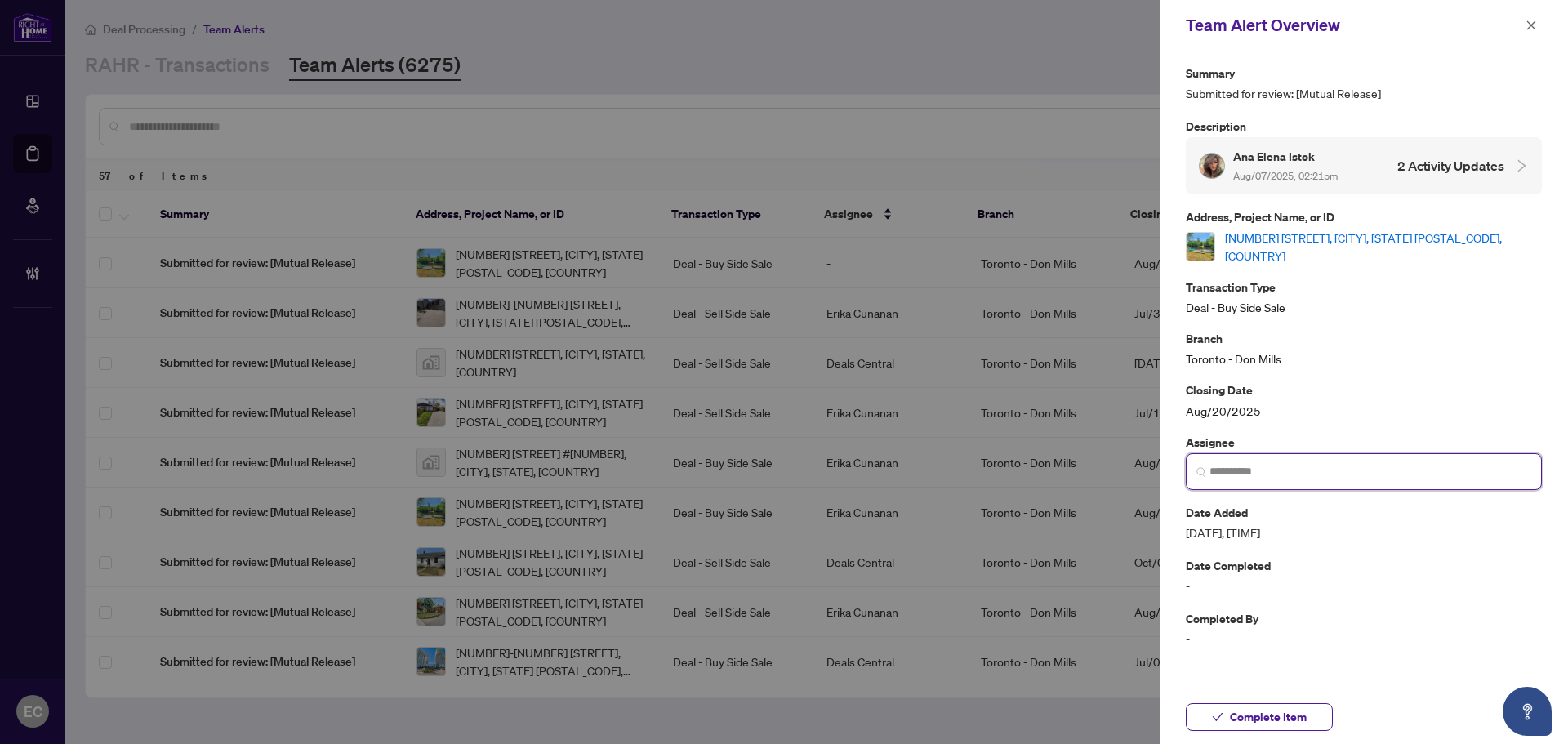 click at bounding box center (1370, 471) 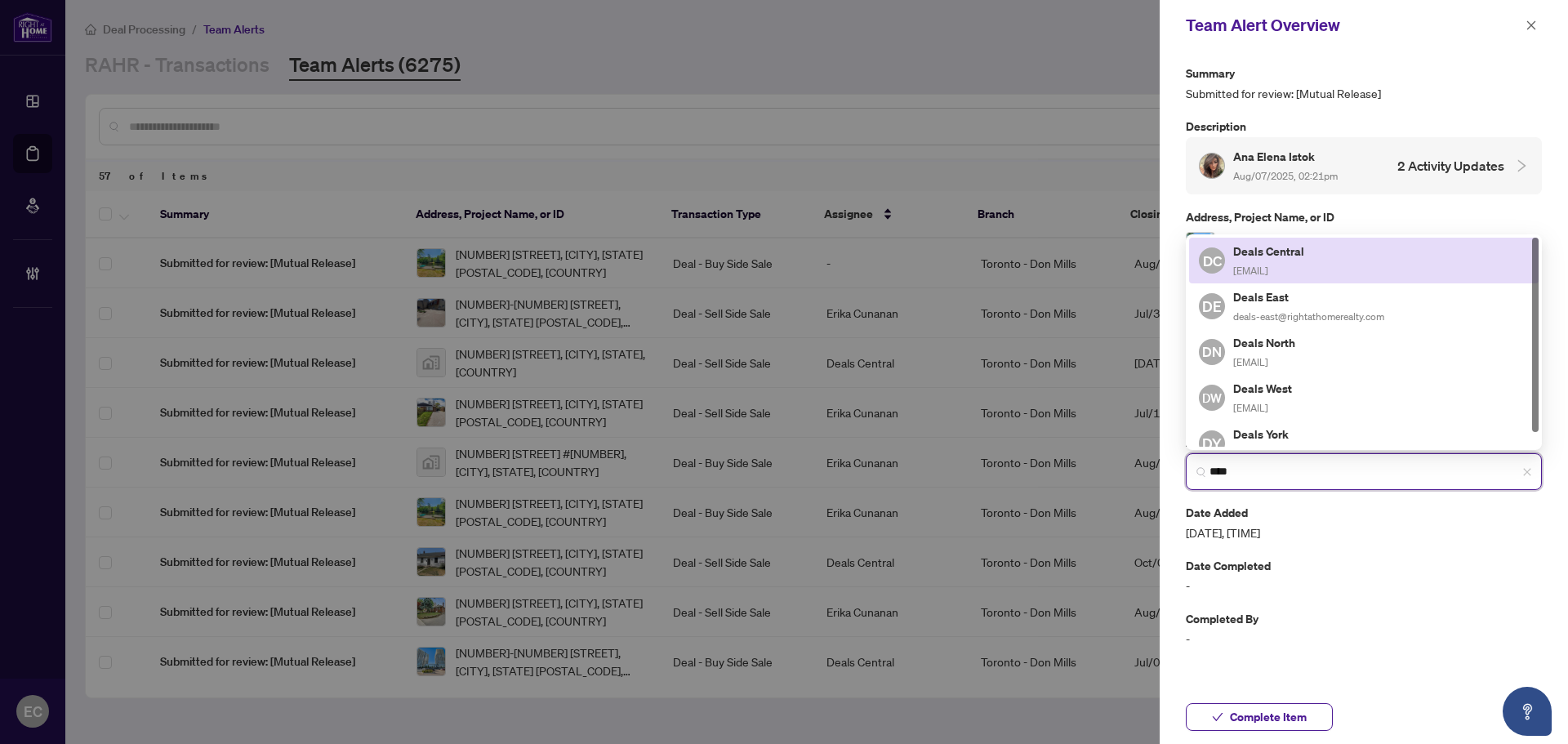 click on "Deals Central   deals-tor@rightathomerealty.com" at bounding box center [1270, 261] 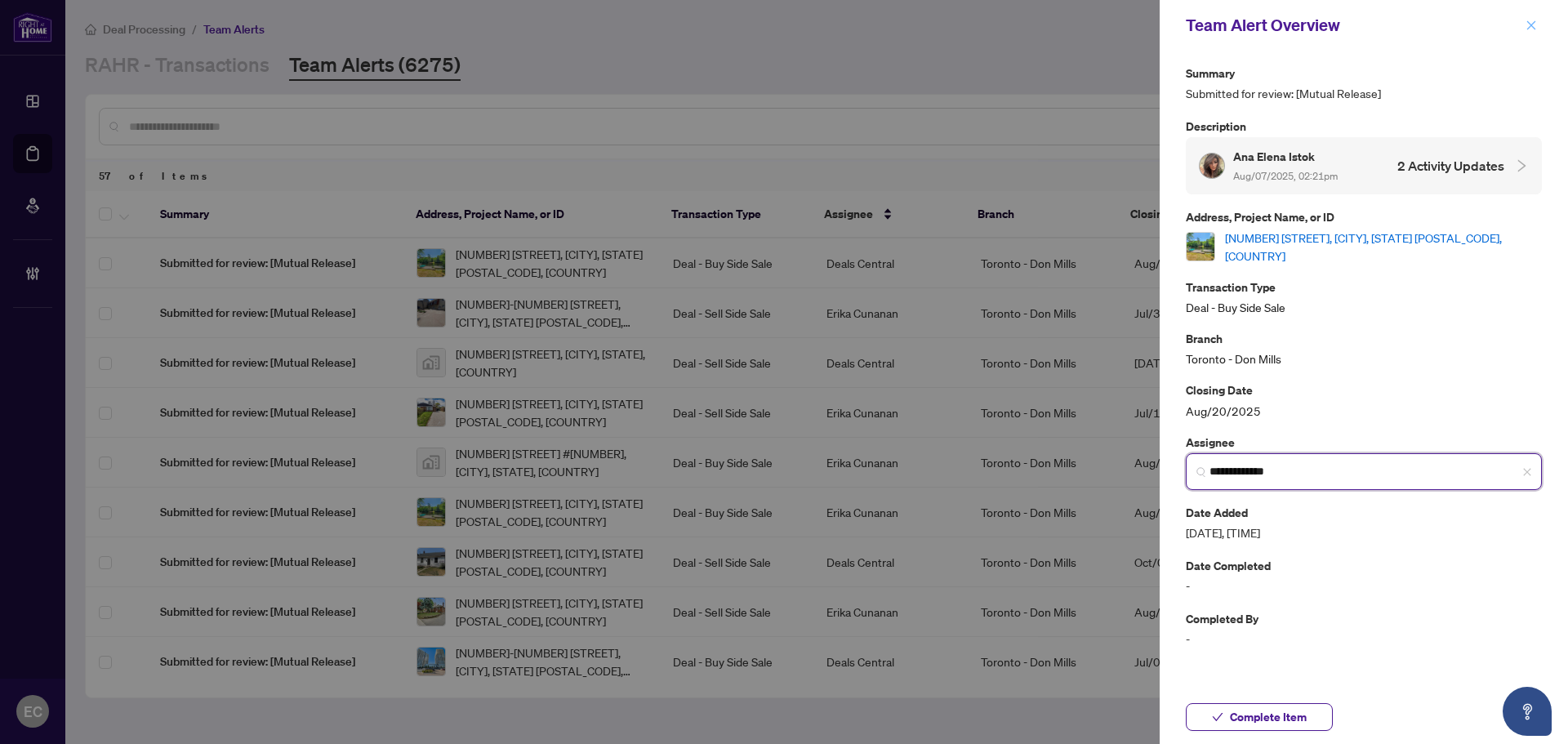 type on "**********" 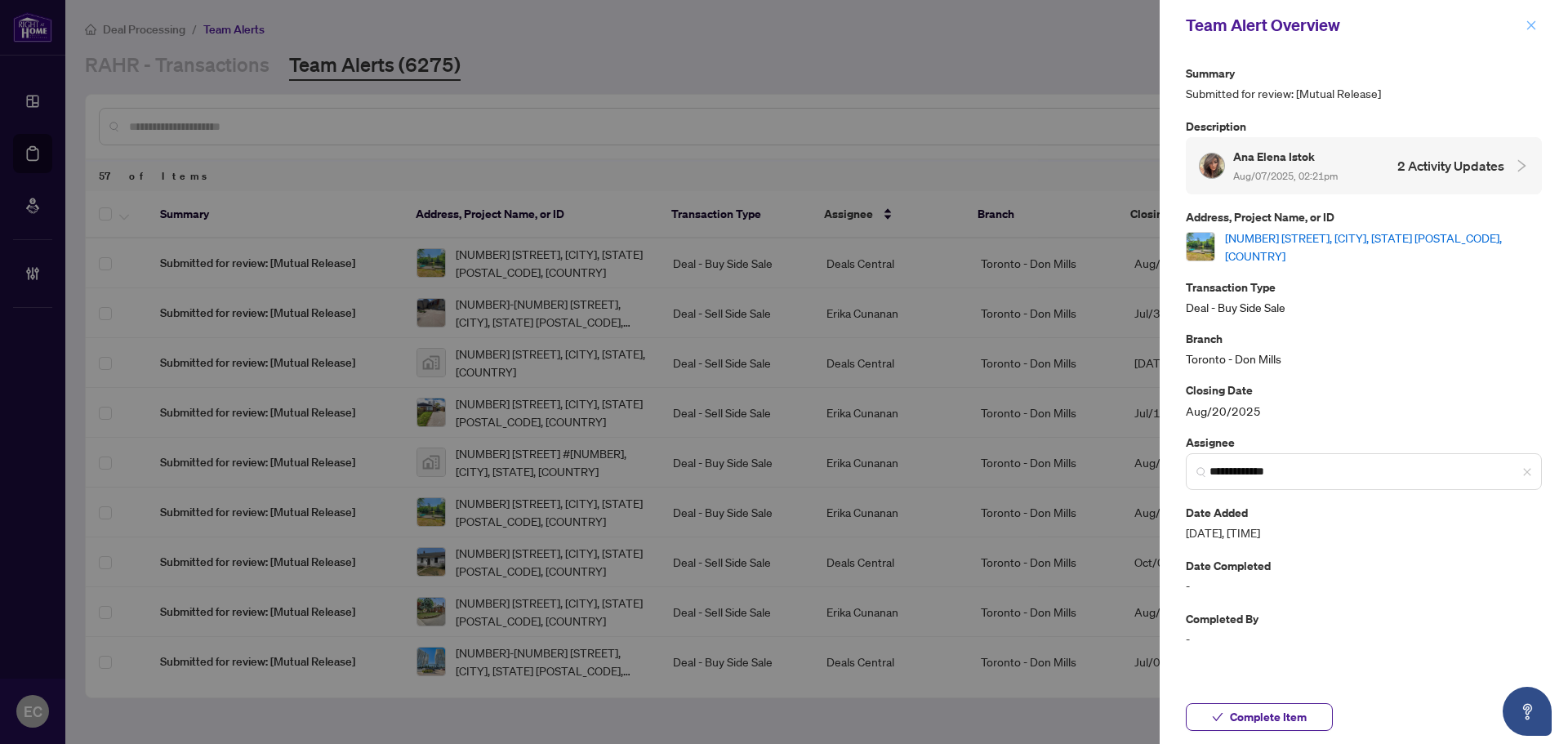 click 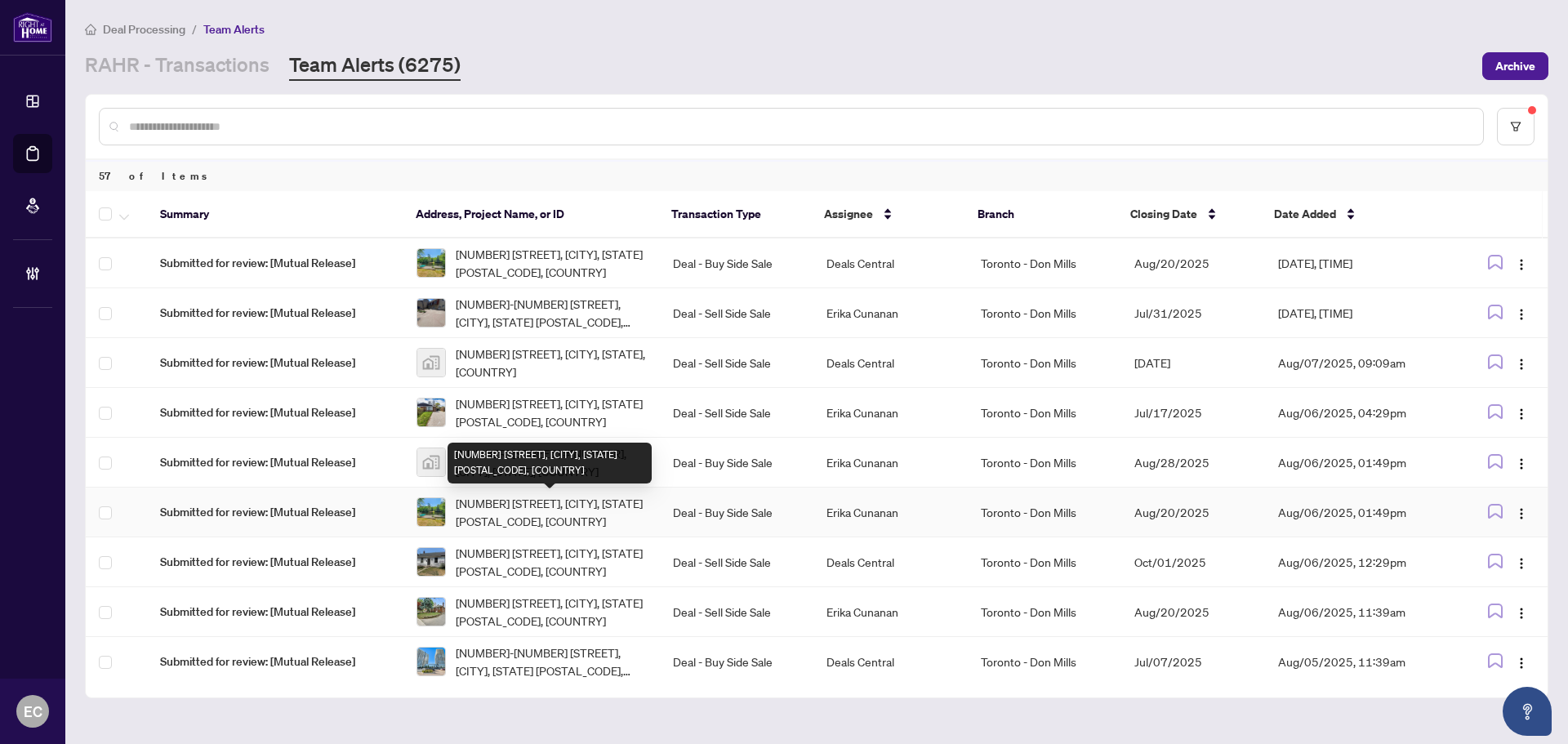 click on "[NUMBER] [STREET], [CITY], [STATE] [POSTAL CODE], [COUNTRY]" at bounding box center [551, 512] 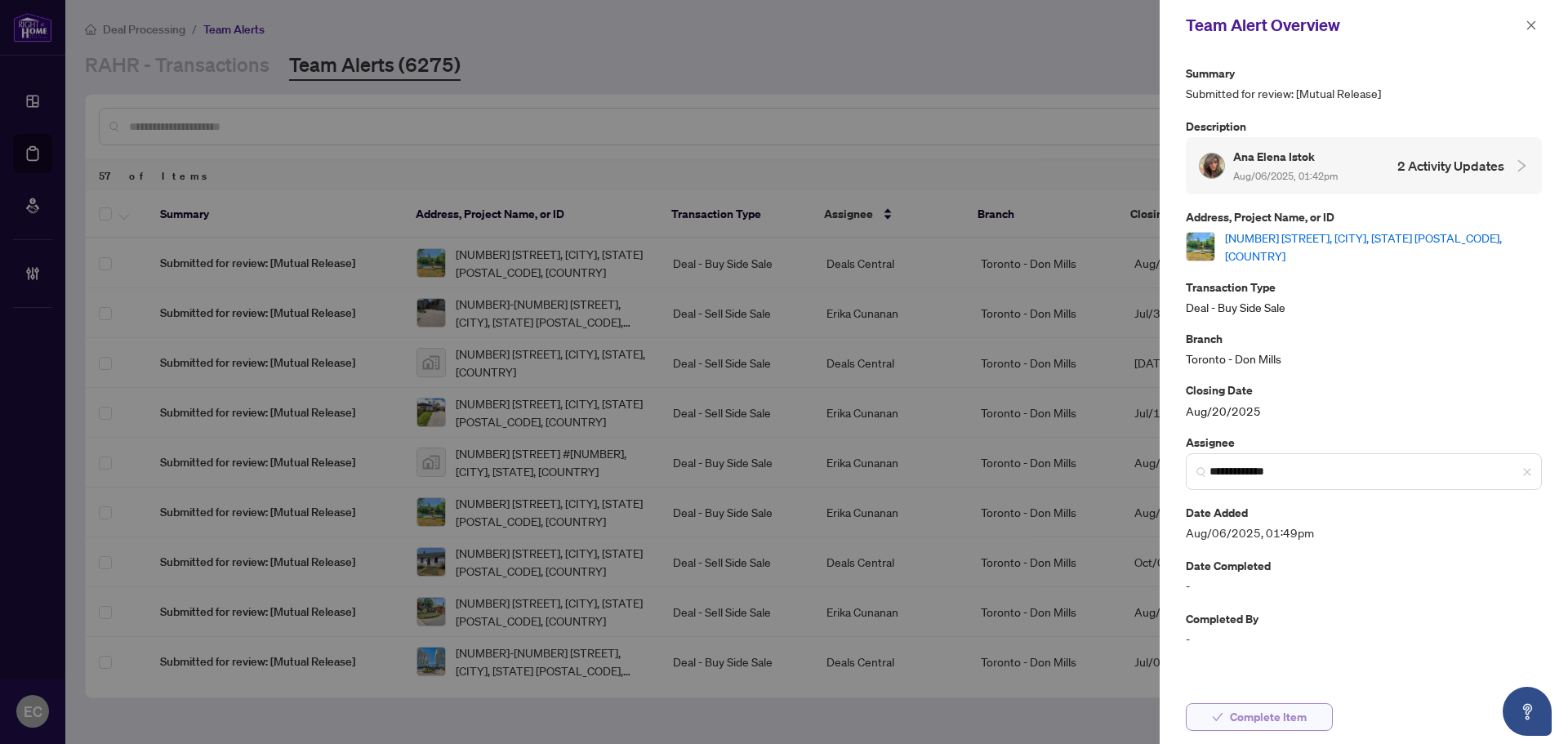 click on "Complete Item" at bounding box center [1268, 717] 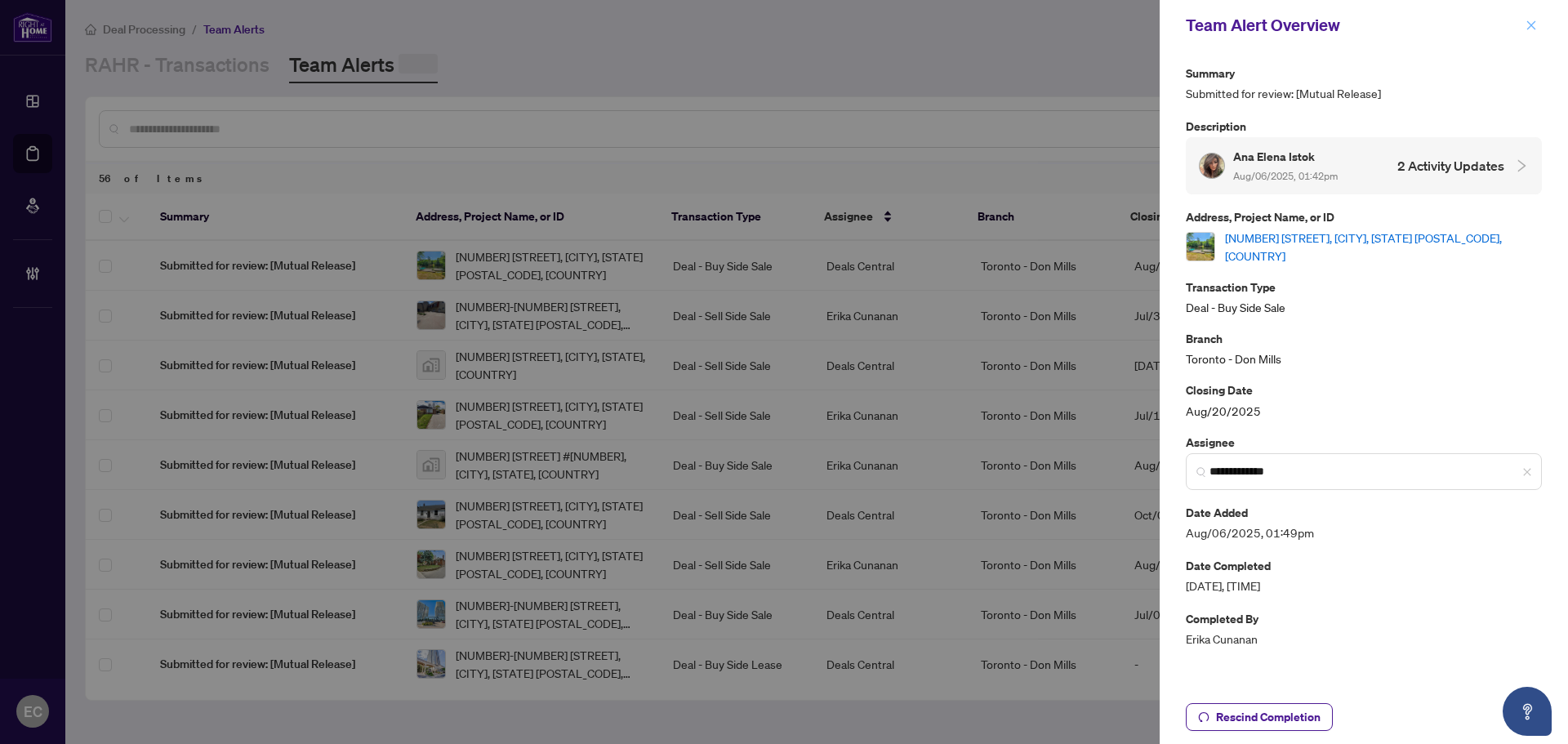 click 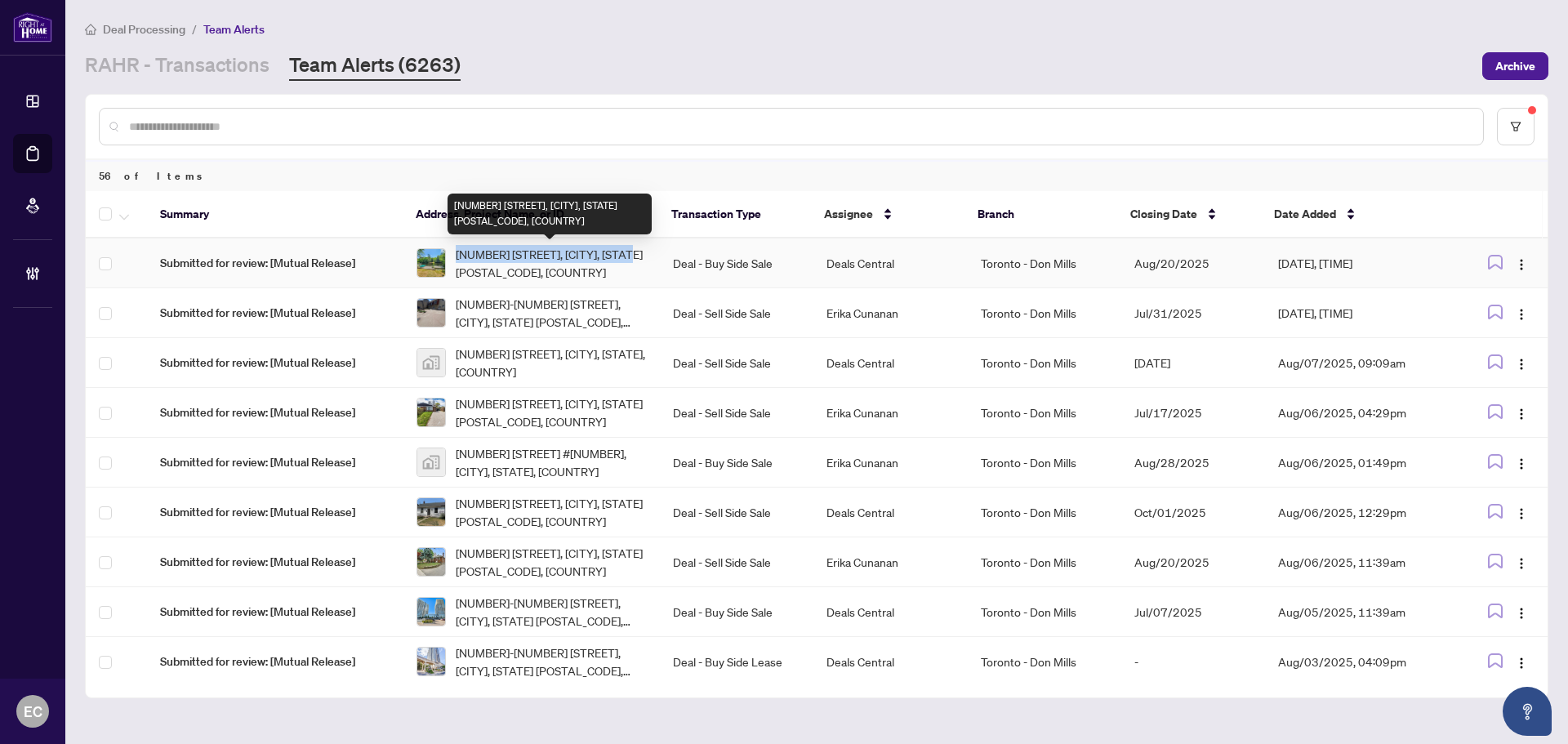 copy on "1068 Holiday Park Dr, Bracebridg" 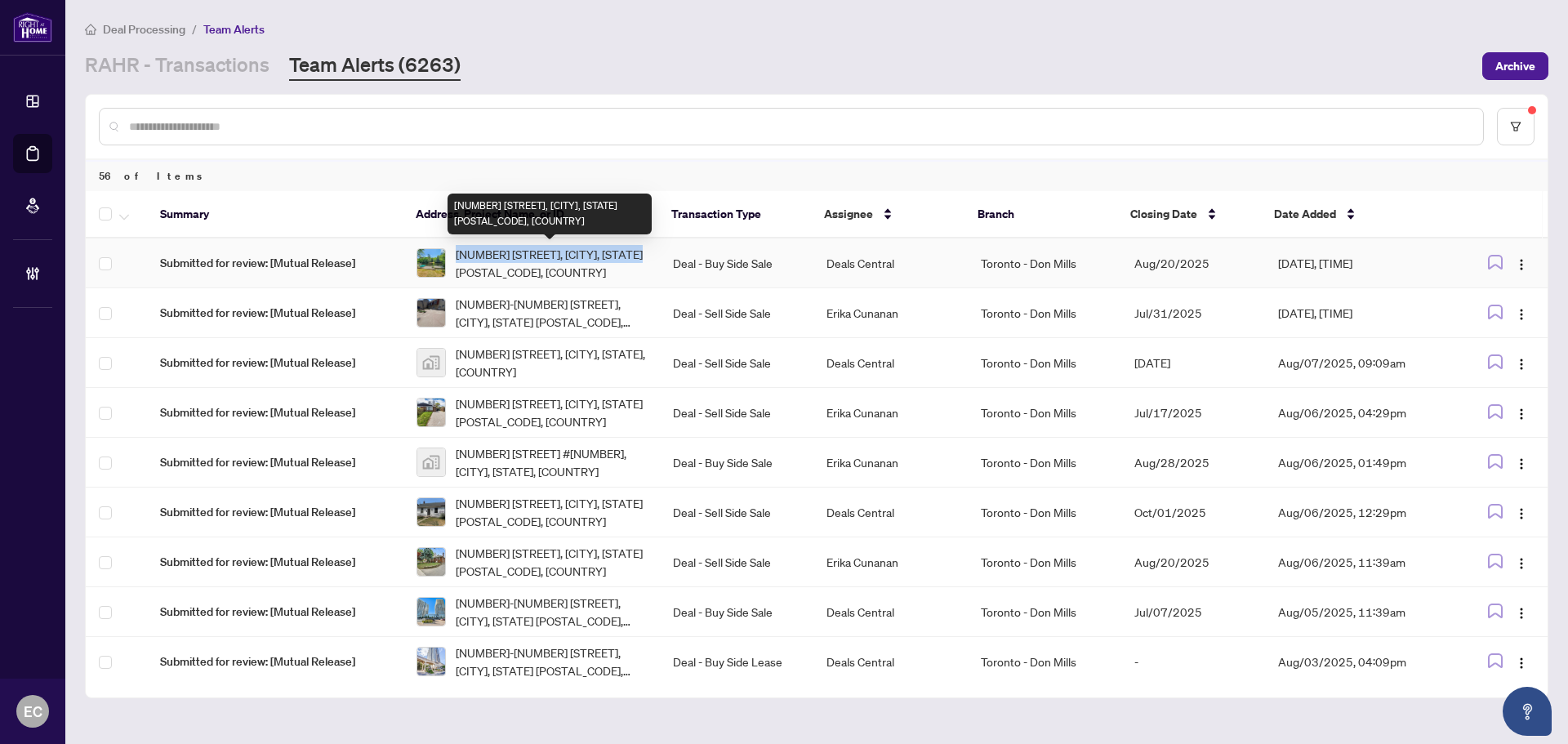 drag, startPoint x: 457, startPoint y: 248, endPoint x: 636, endPoint y: 245, distance: 179.02514 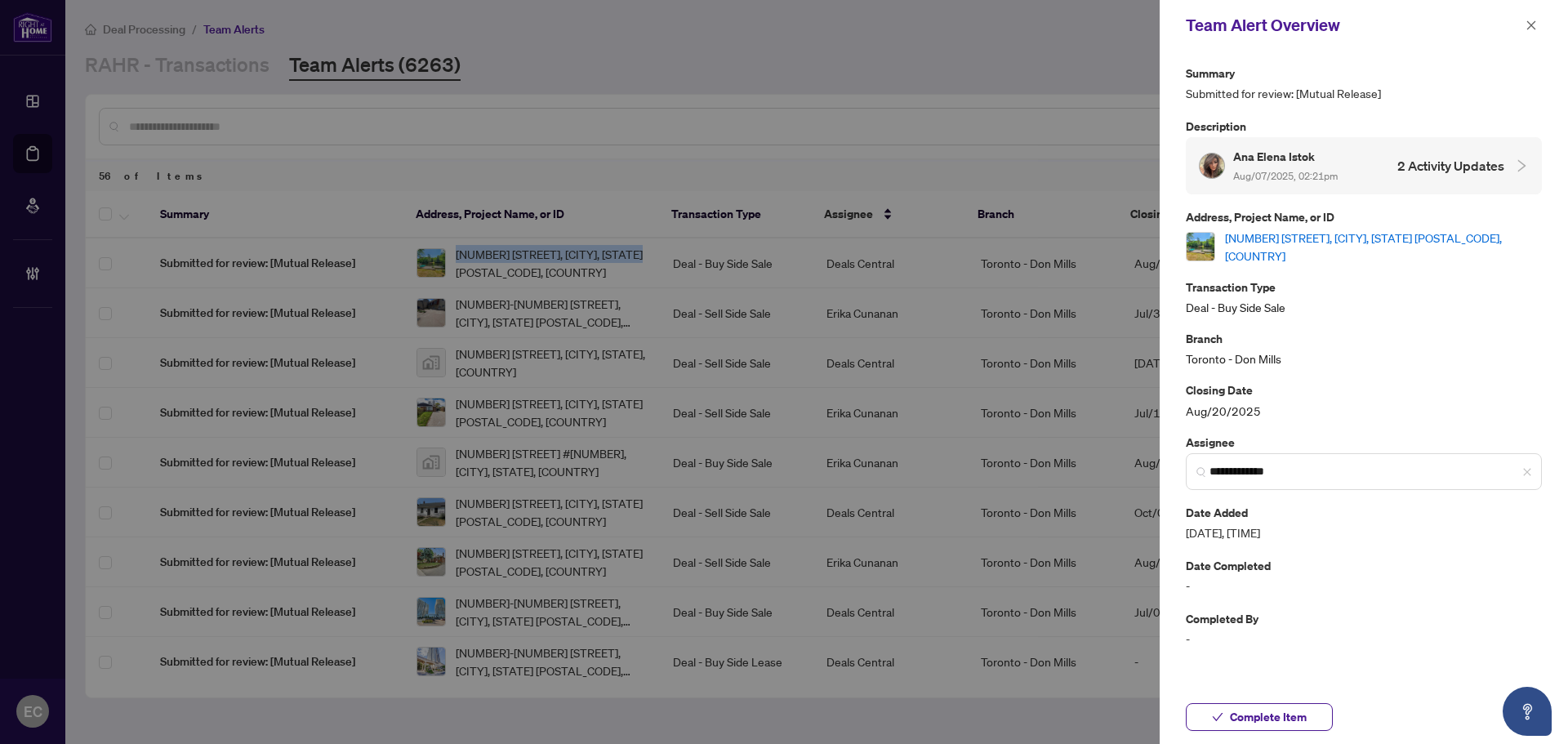 click on "[NUMBER] [STREET], [CITY], [STATE] [POSTAL CODE], [COUNTRY]" at bounding box center [1383, 247] 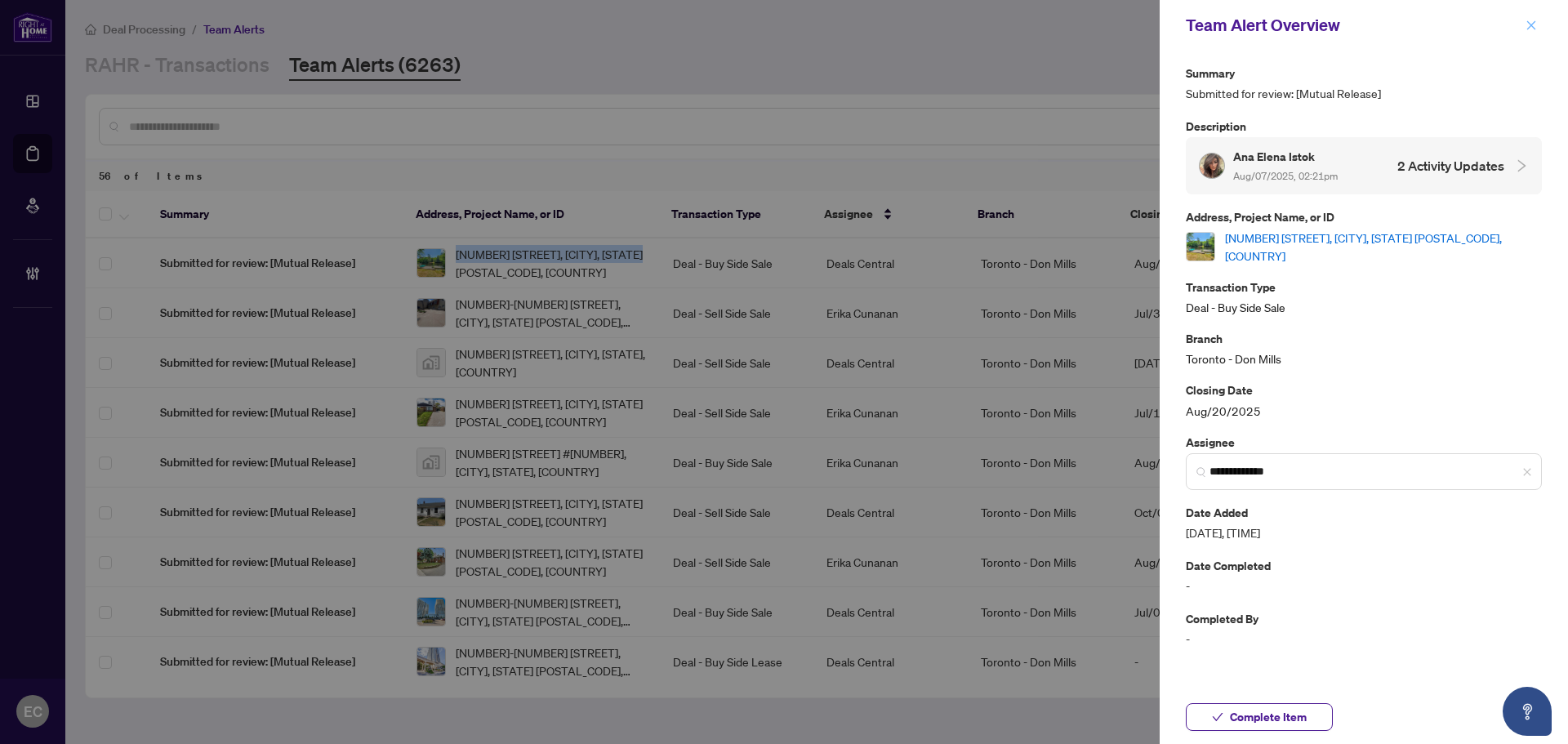 click 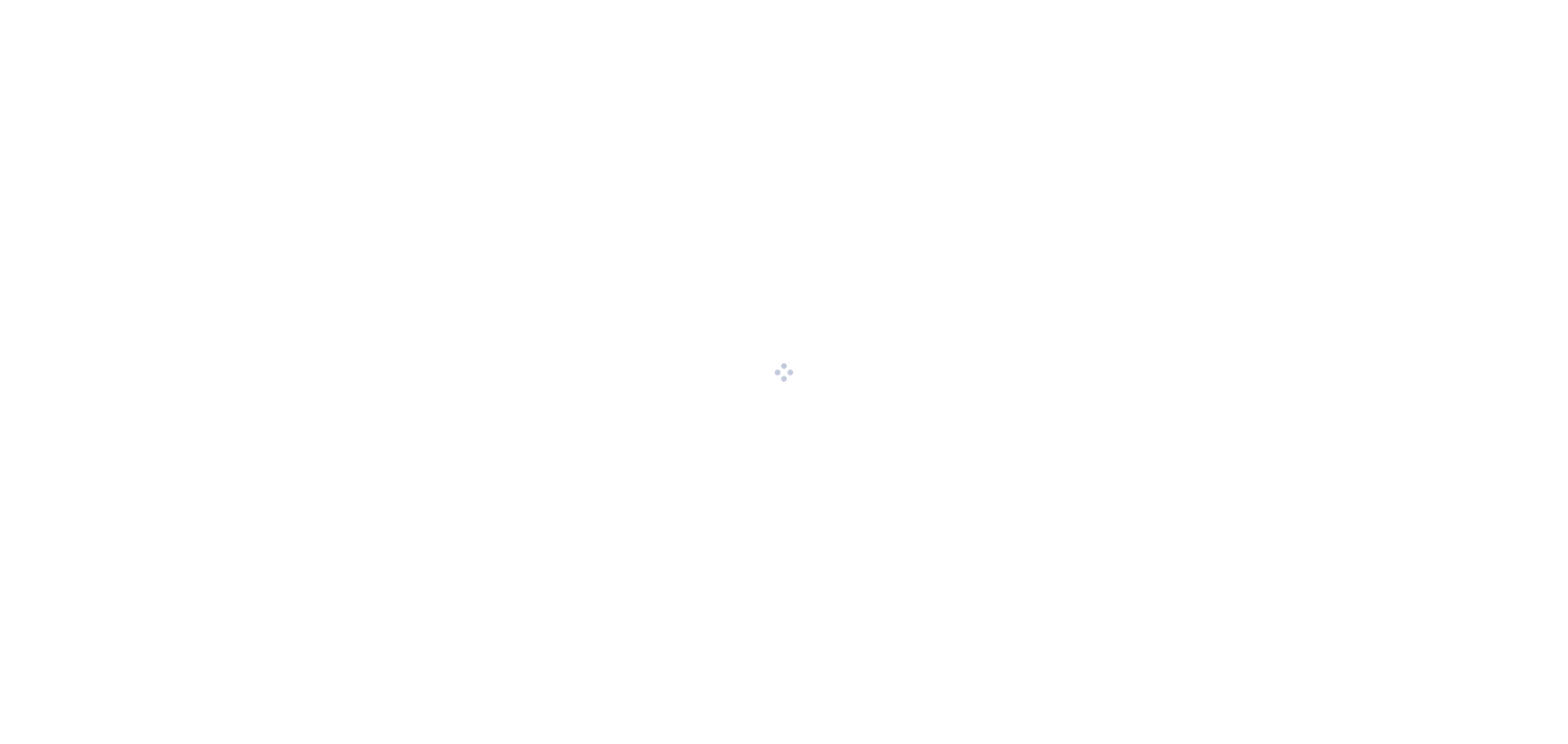 scroll, scrollTop: 0, scrollLeft: 0, axis: both 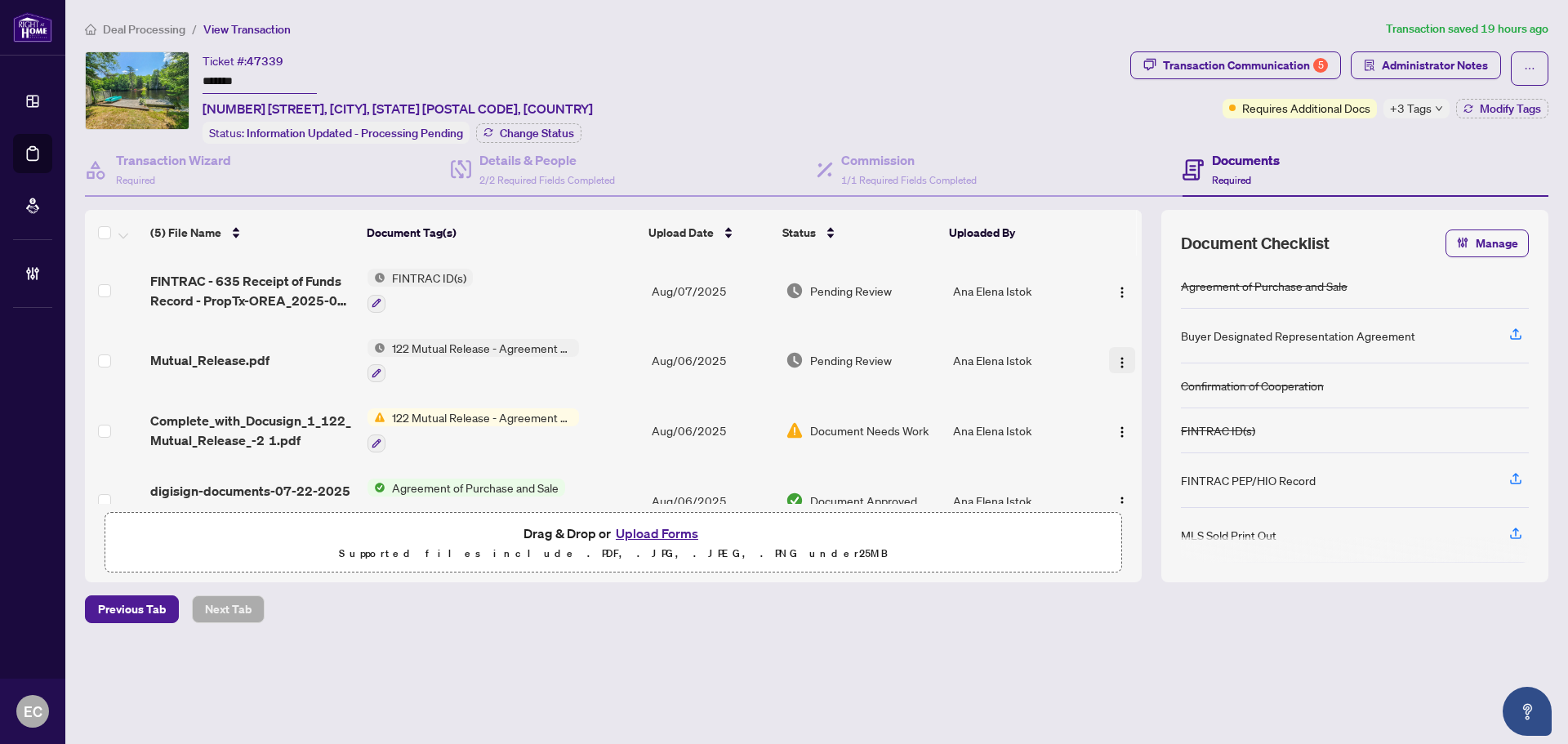 click at bounding box center (1122, 360) 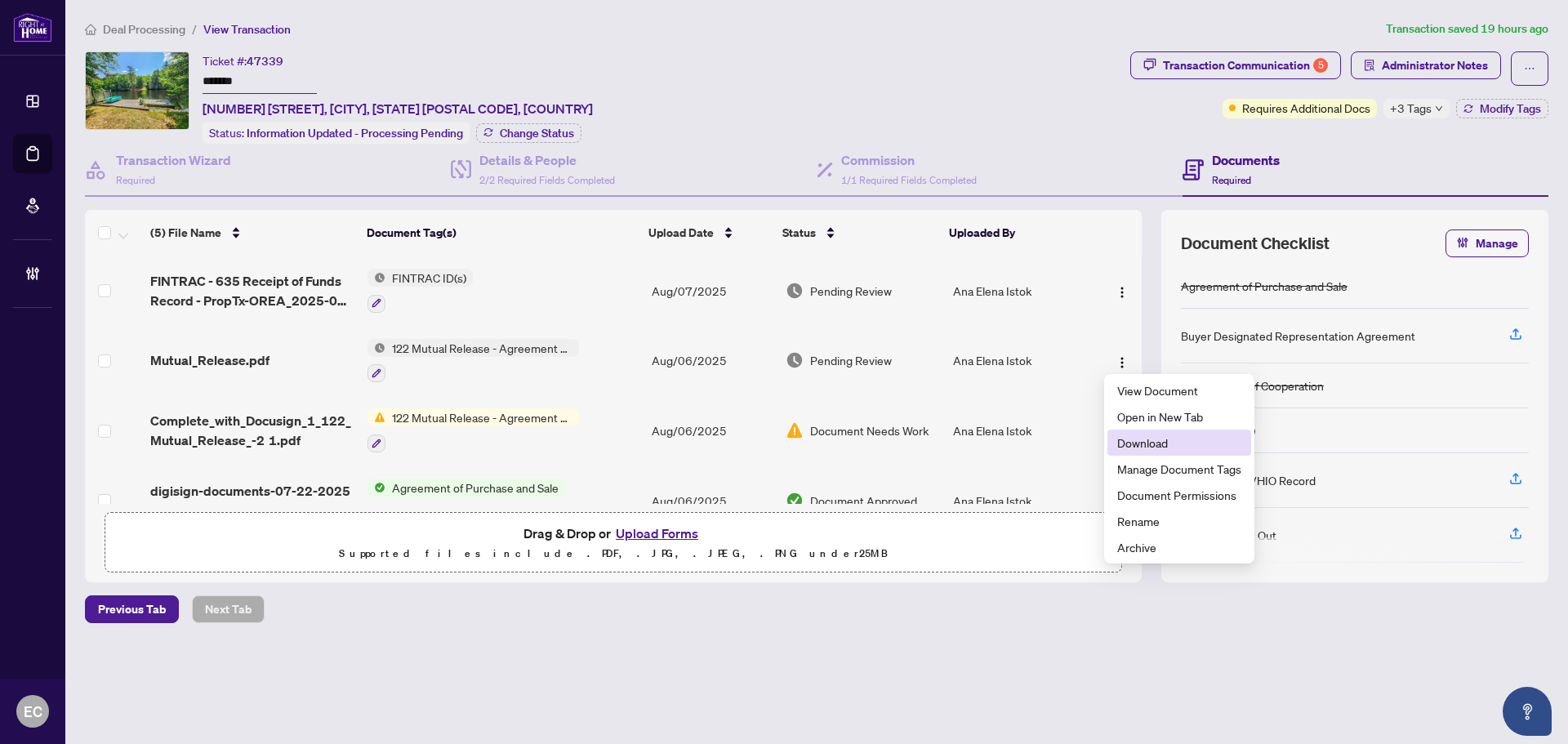 click on "Download" at bounding box center [1179, 443] 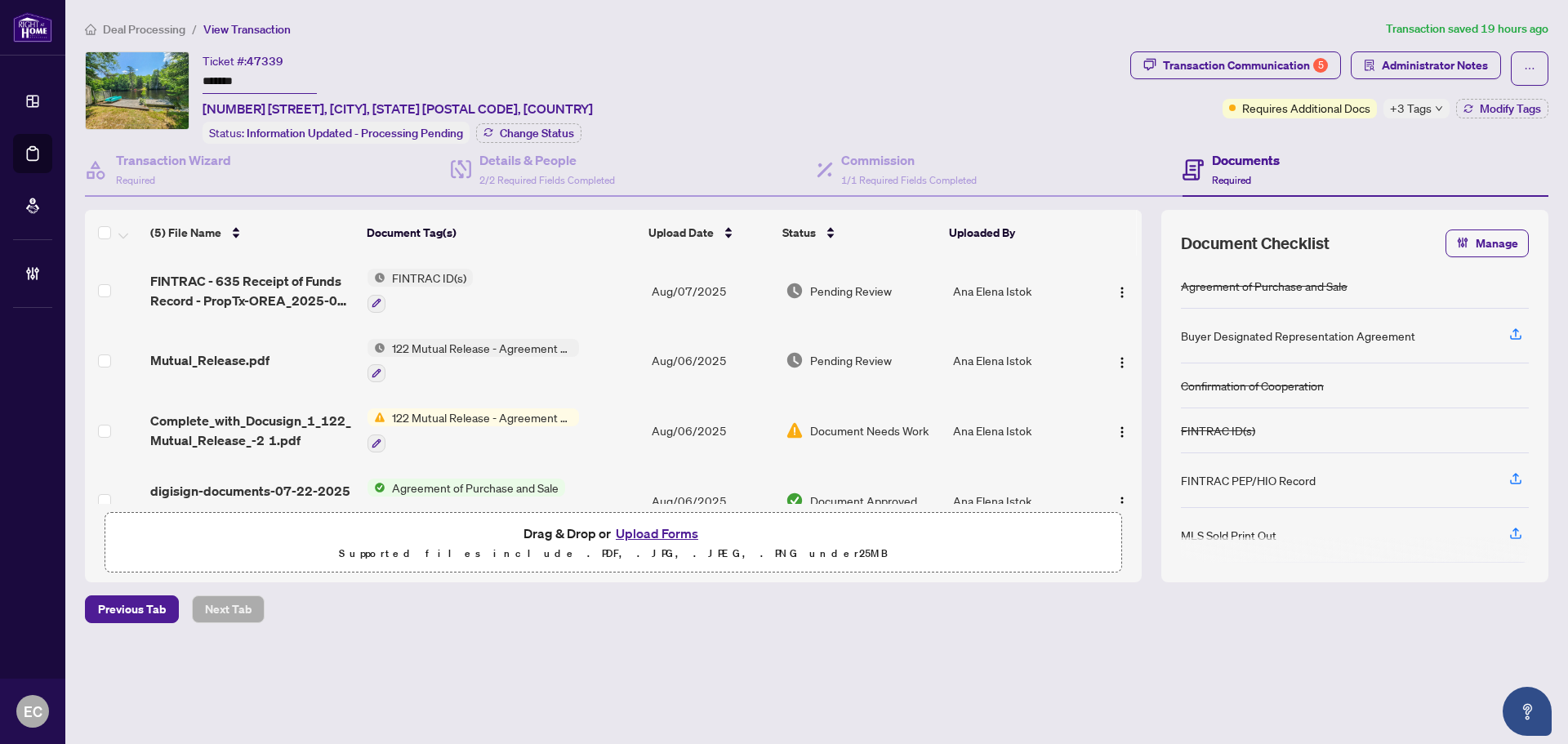 click on "FINTRAC - 635 Receipt of Funds Record - PropTx-OREA_2025-08-07 14_20_46.pdf" at bounding box center (252, 291) 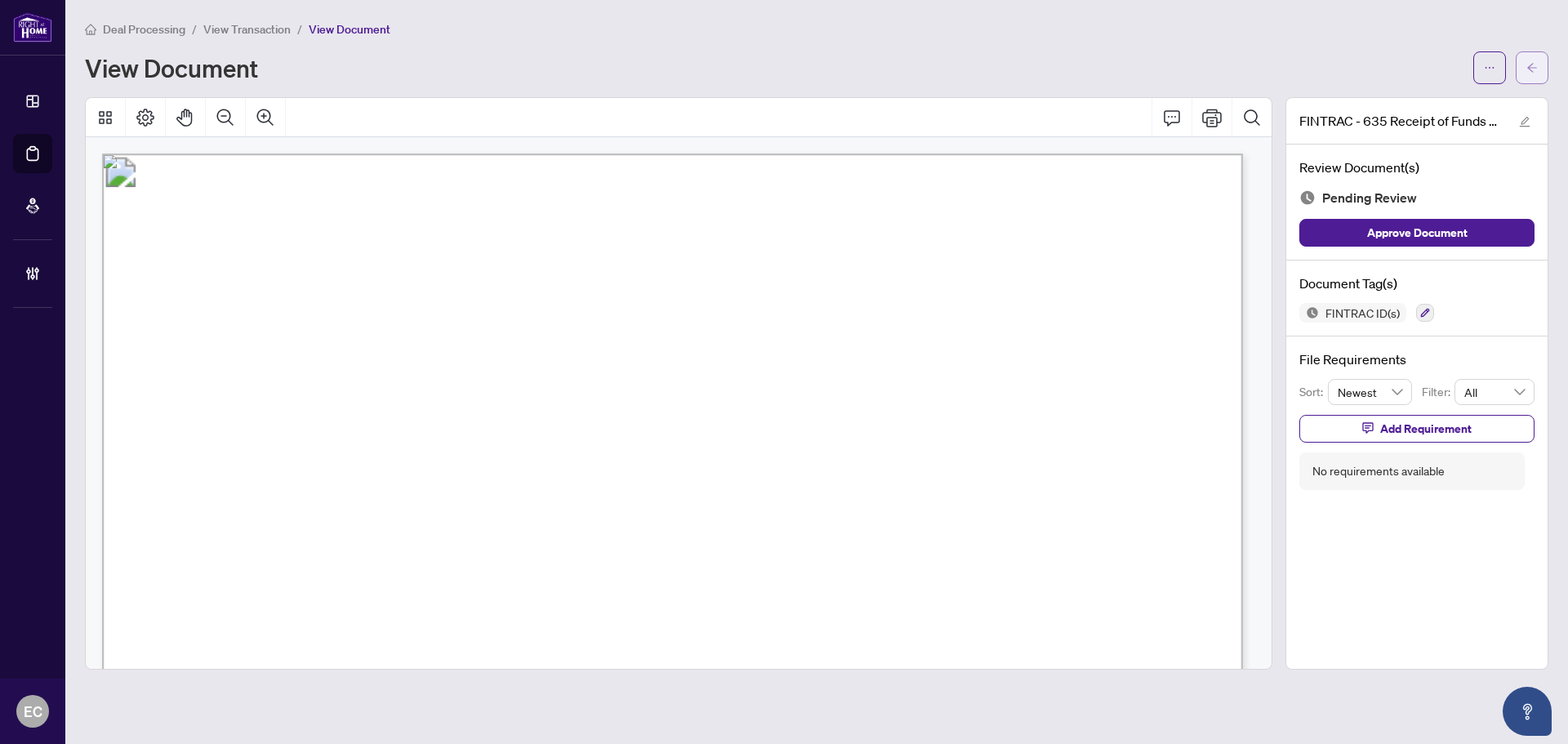 click at bounding box center (1532, 68) 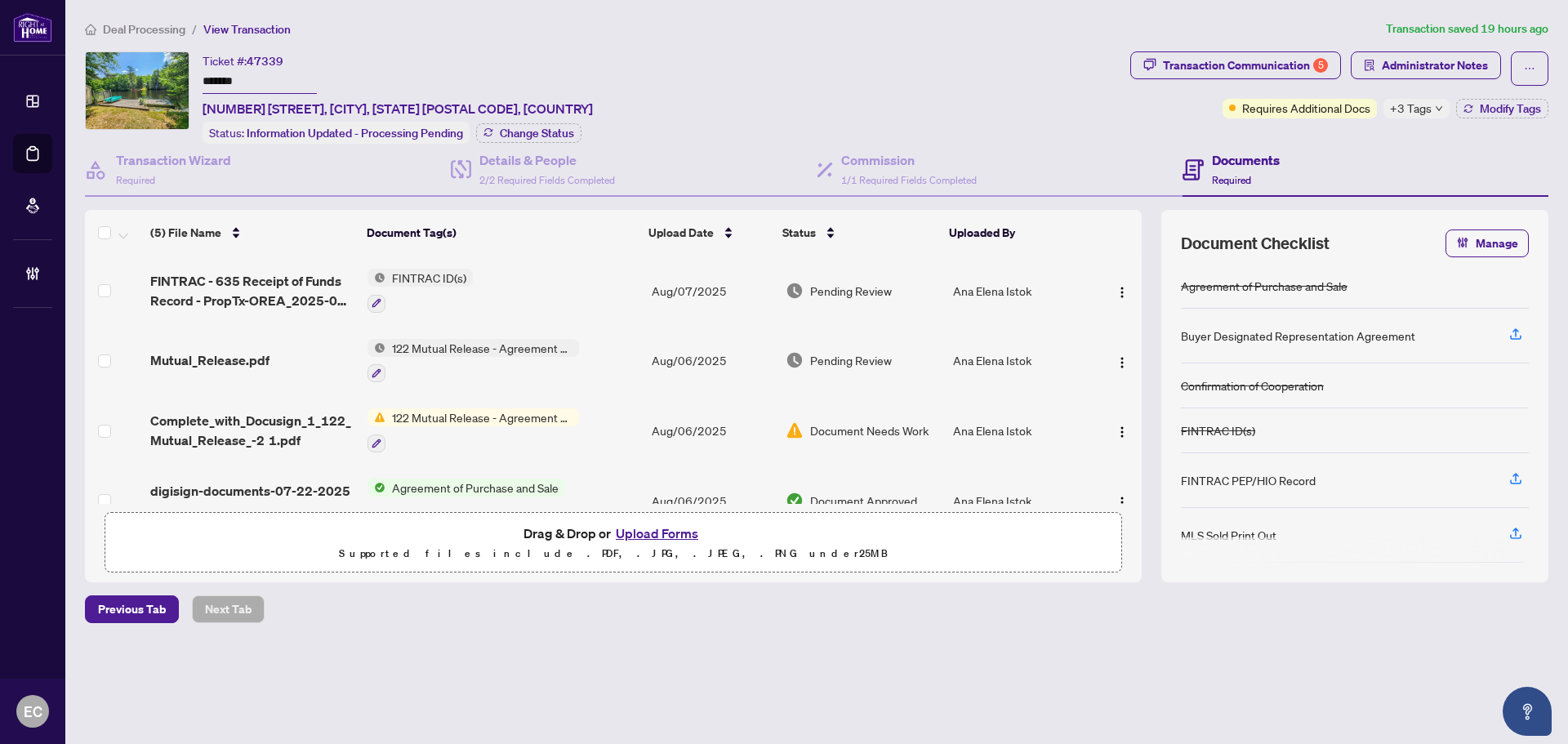 click on "+3 Tags" at bounding box center [1416, 109] 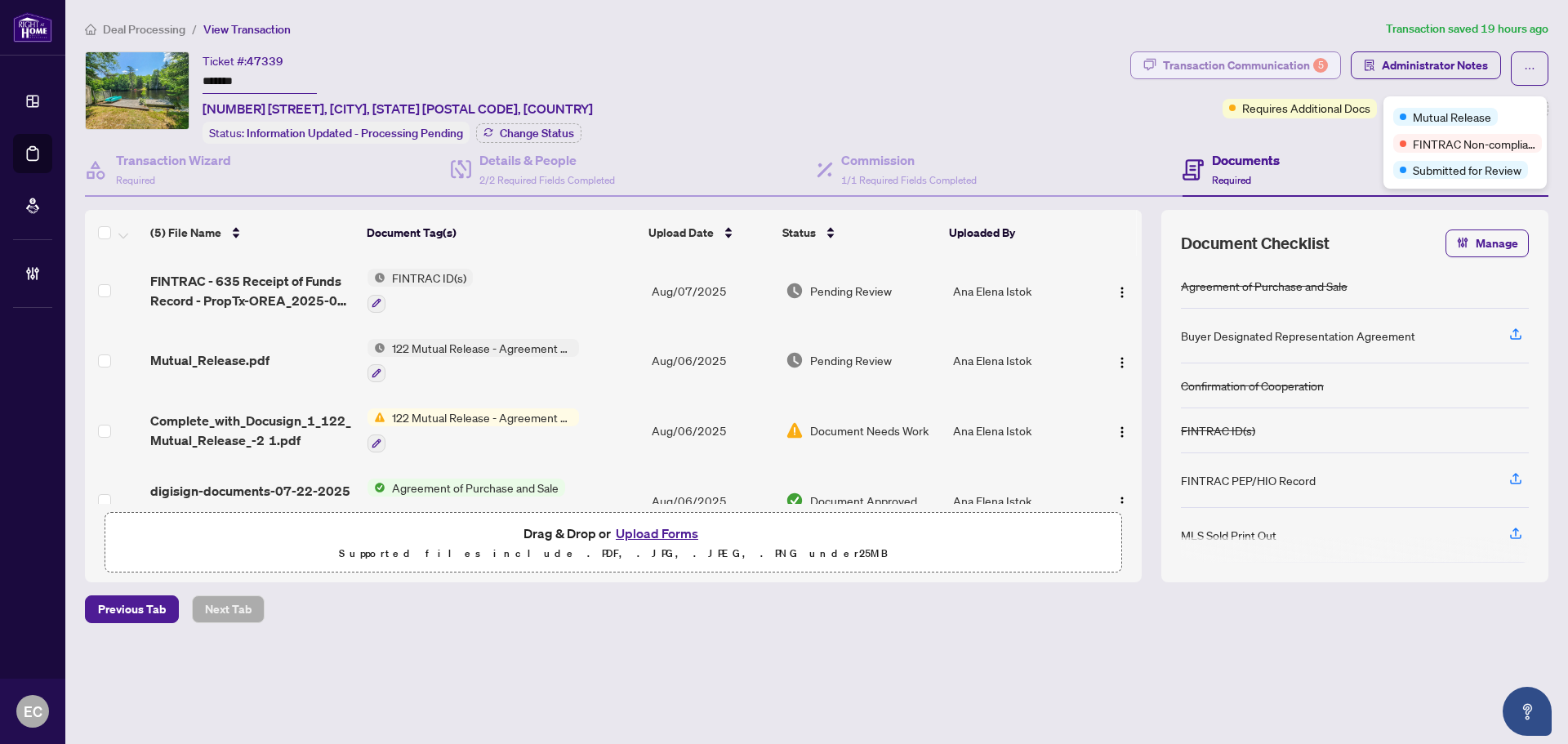 click on "Transaction Communication 5" at bounding box center (1245, 65) 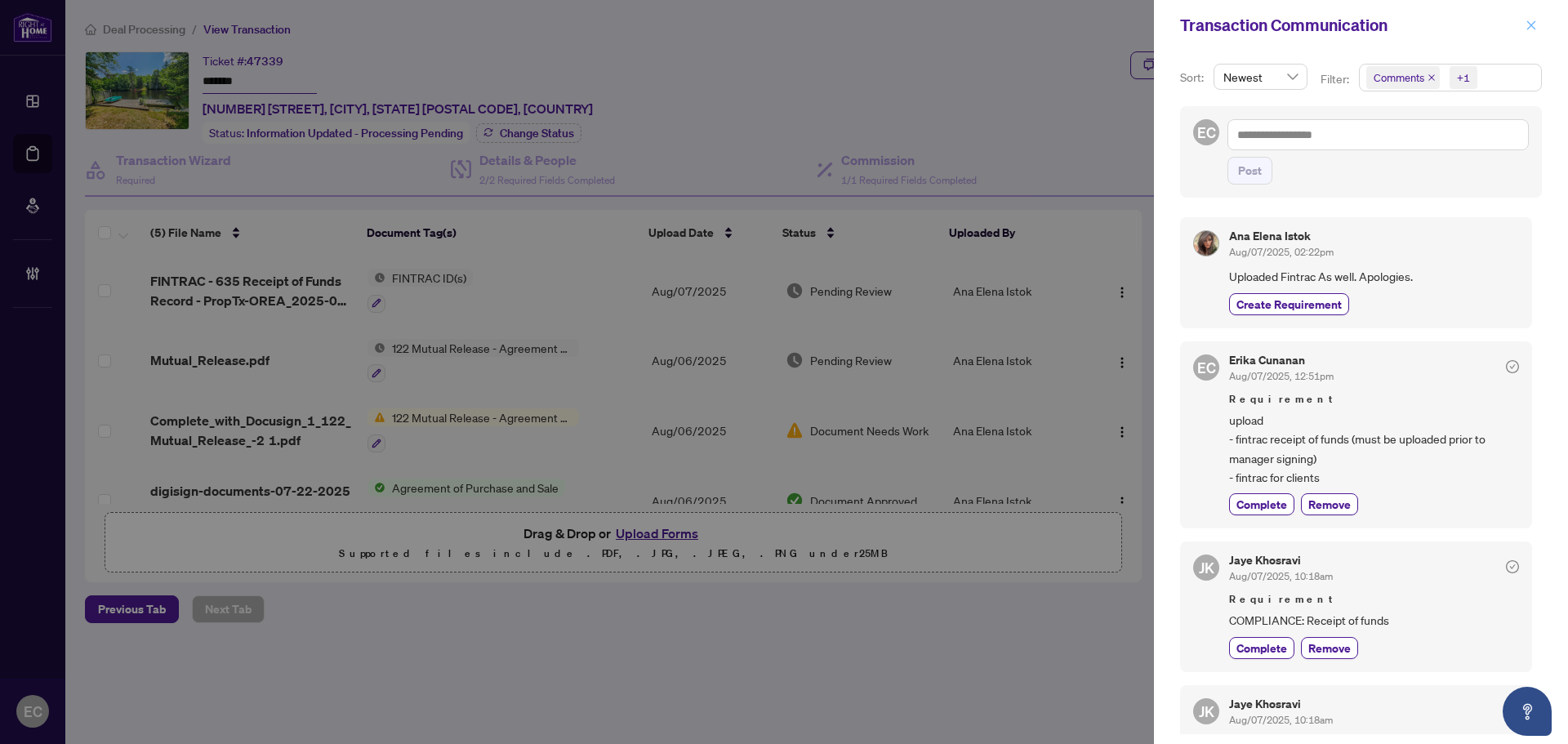 click at bounding box center [1531, 25] 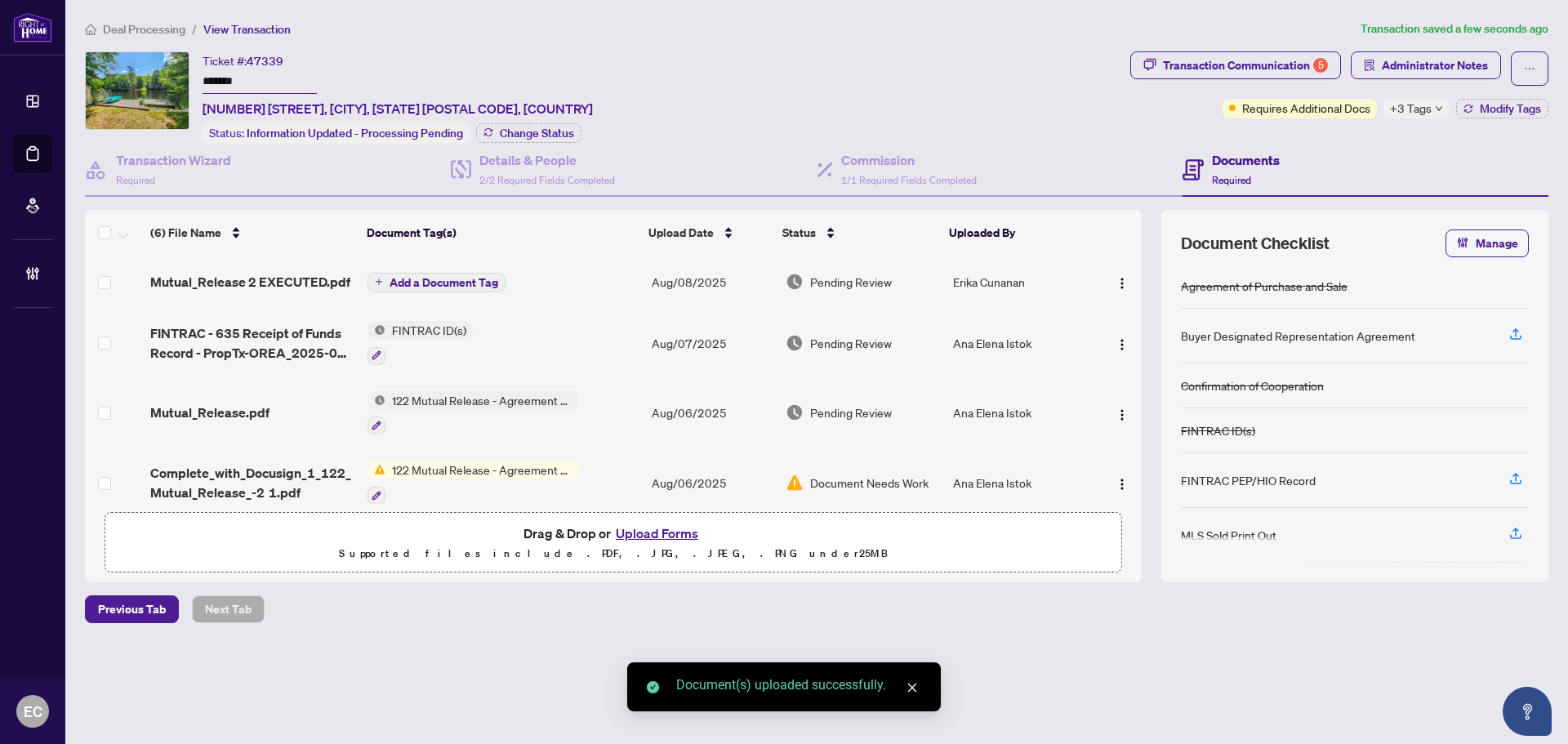 scroll, scrollTop: 82, scrollLeft: 0, axis: vertical 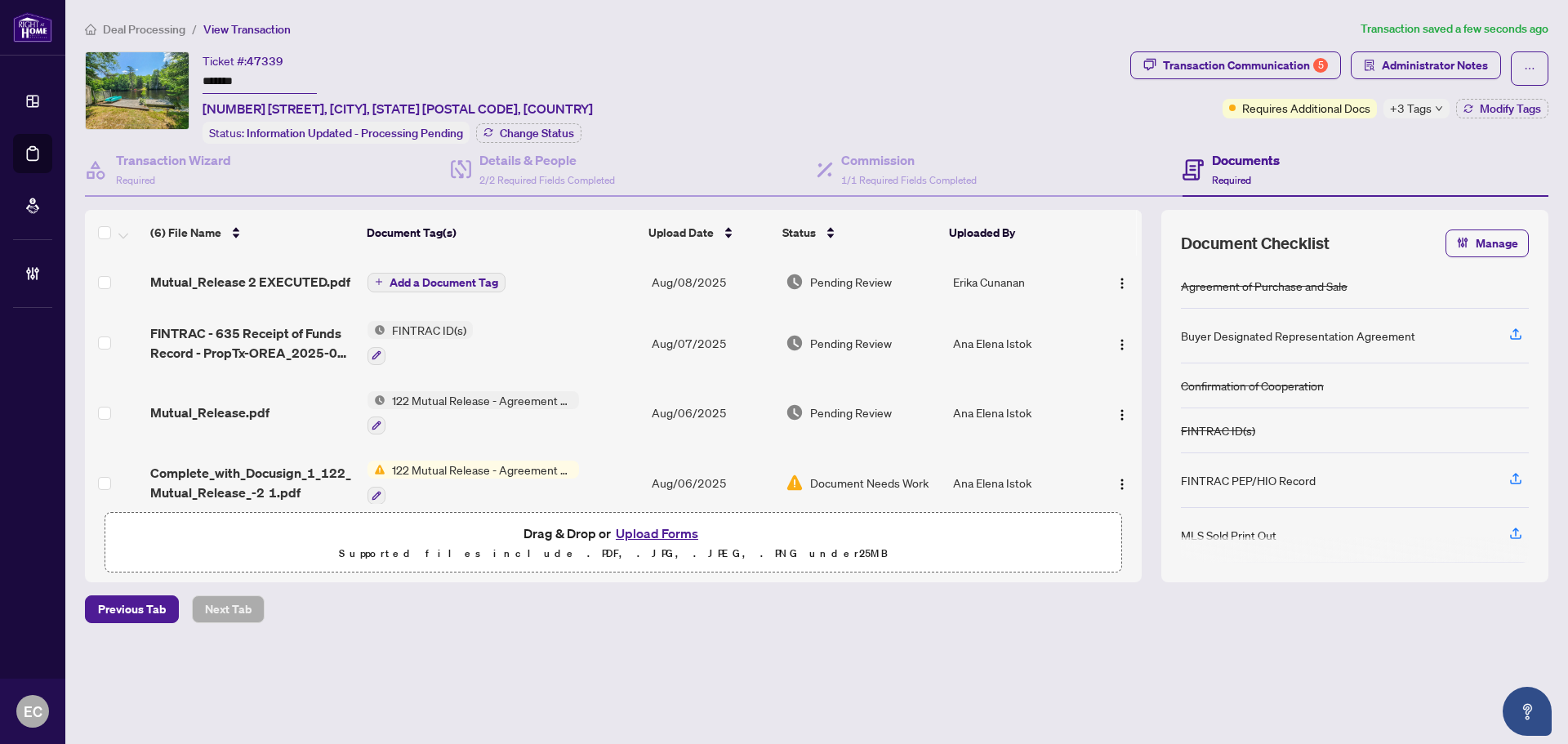 click at bounding box center [1118, 282] 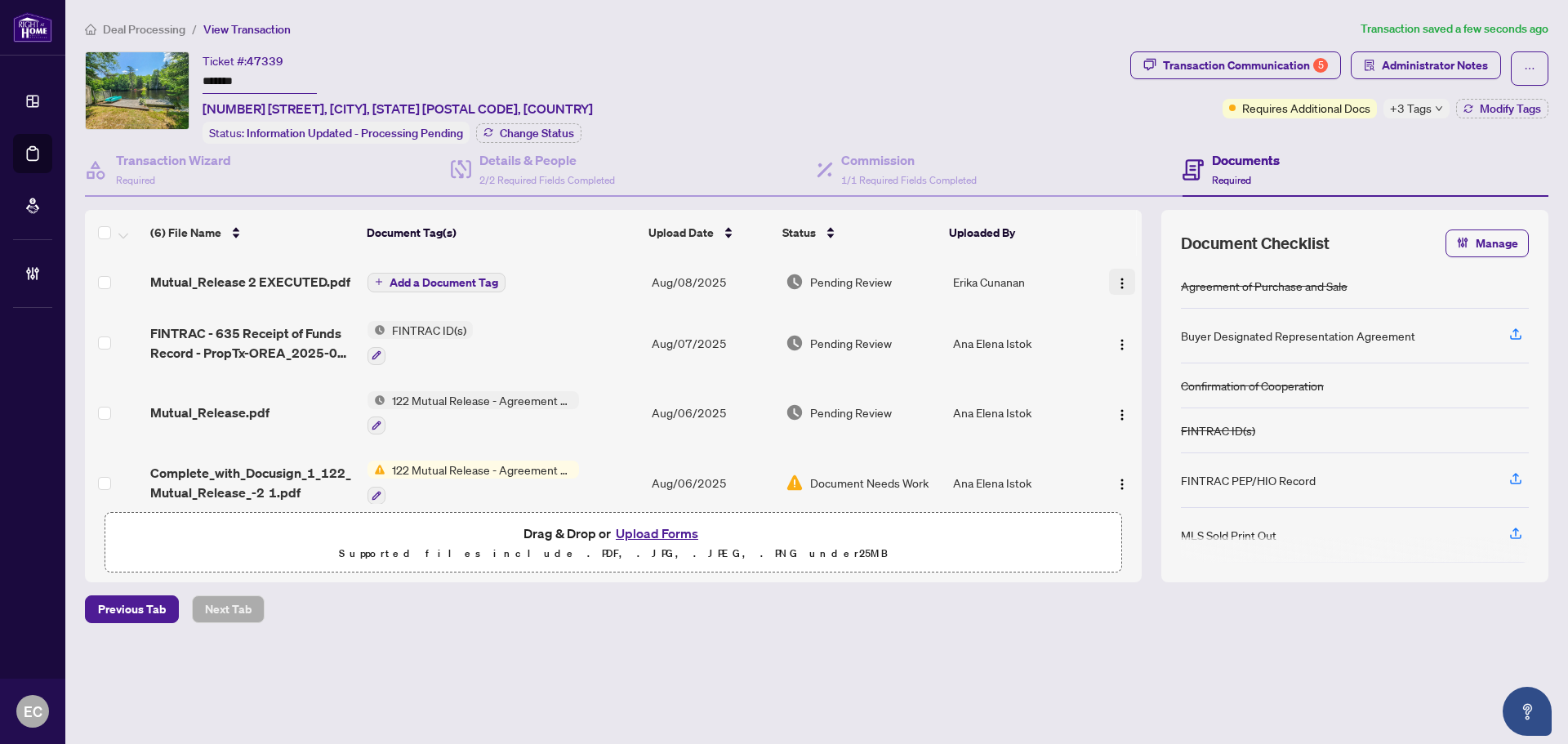 click at bounding box center (1122, 282) 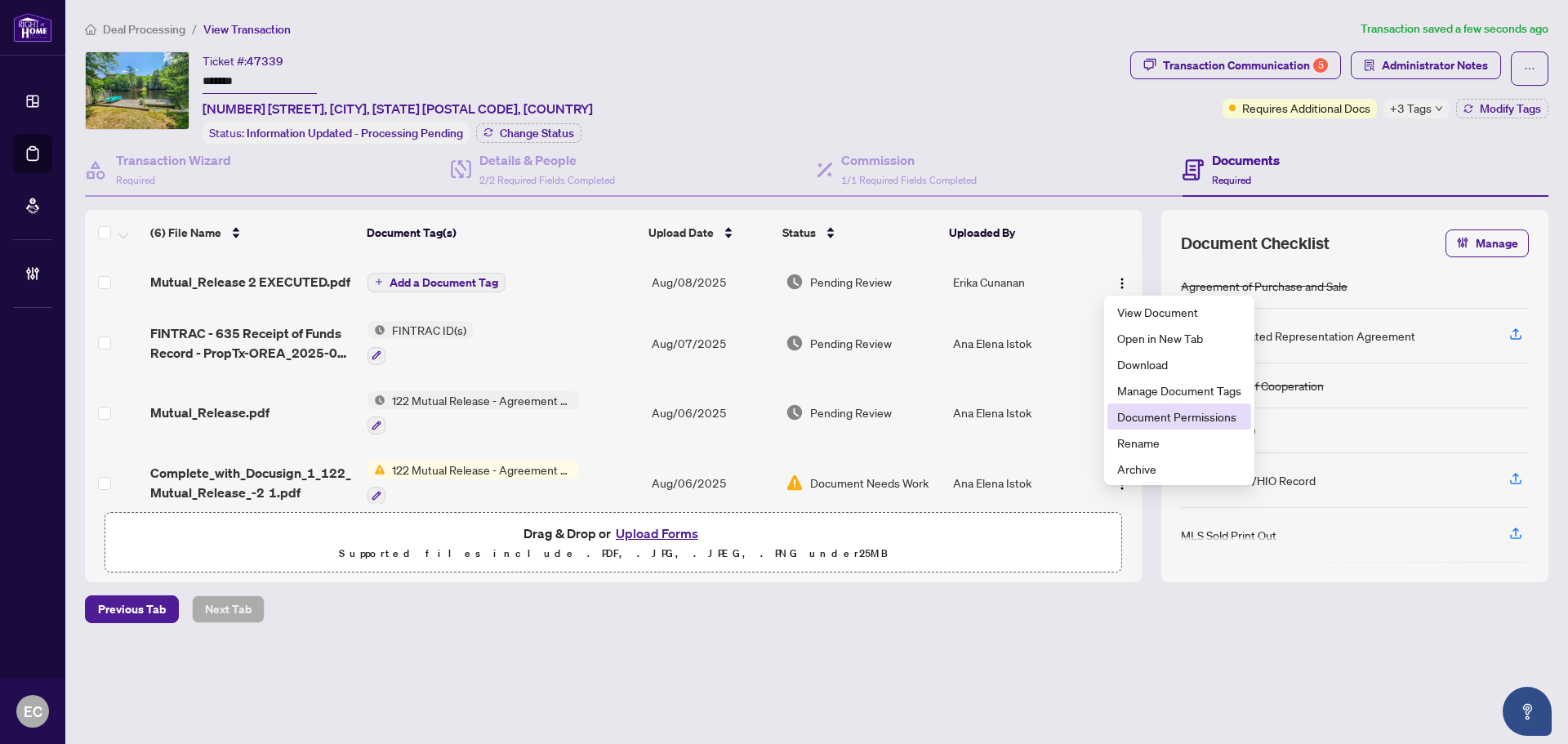 click on "Document Permissions" at bounding box center (1179, 417) 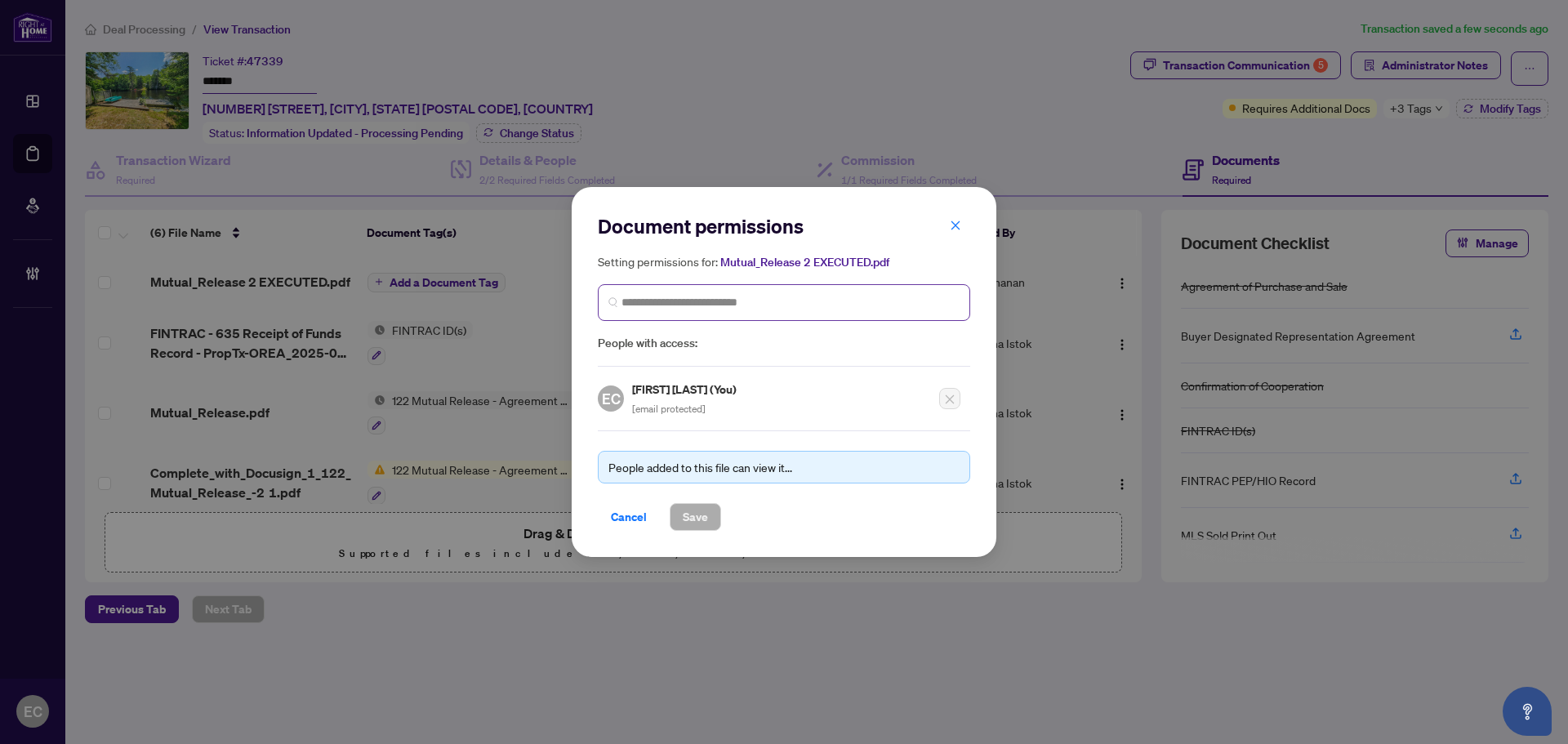click at bounding box center (784, 302) 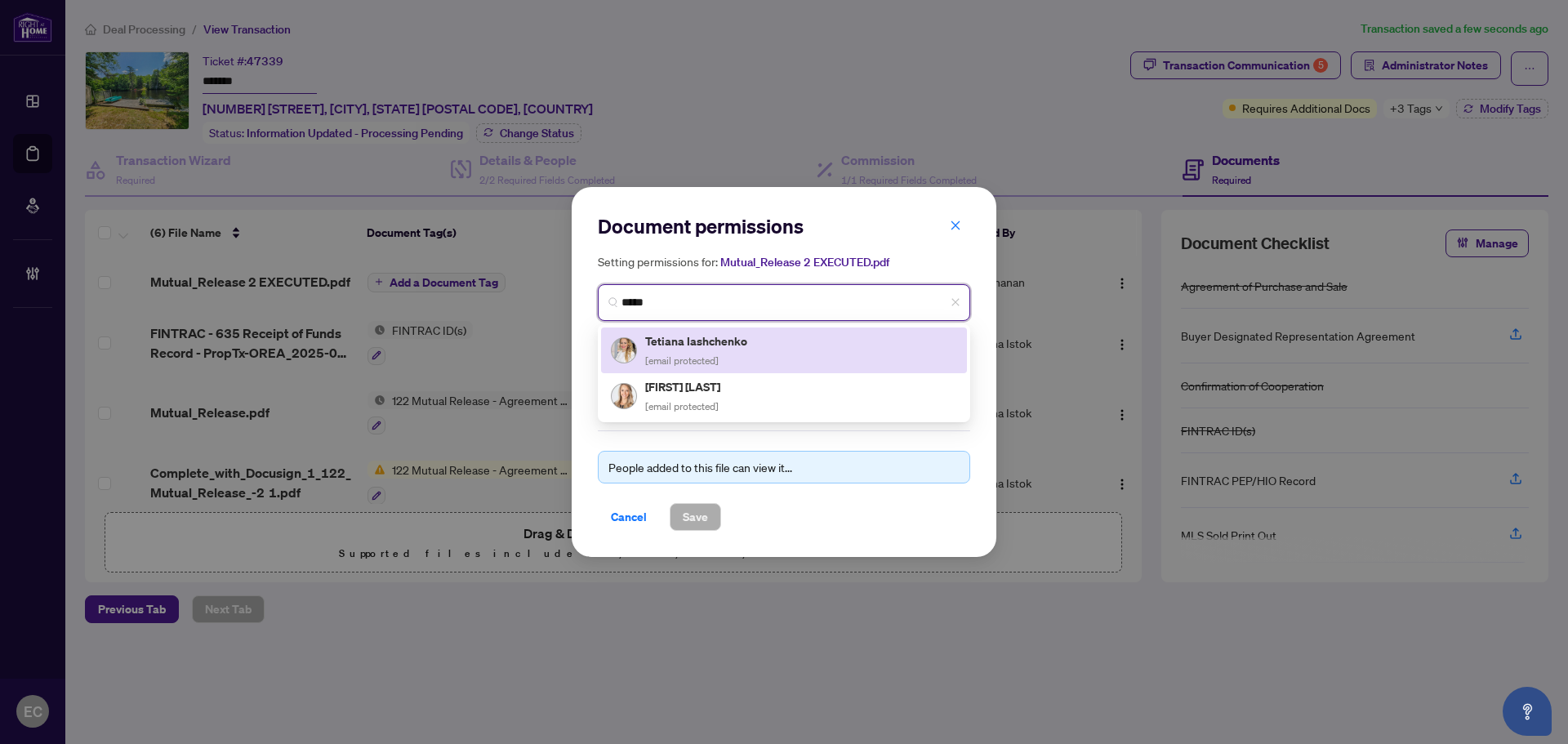 type on "***" 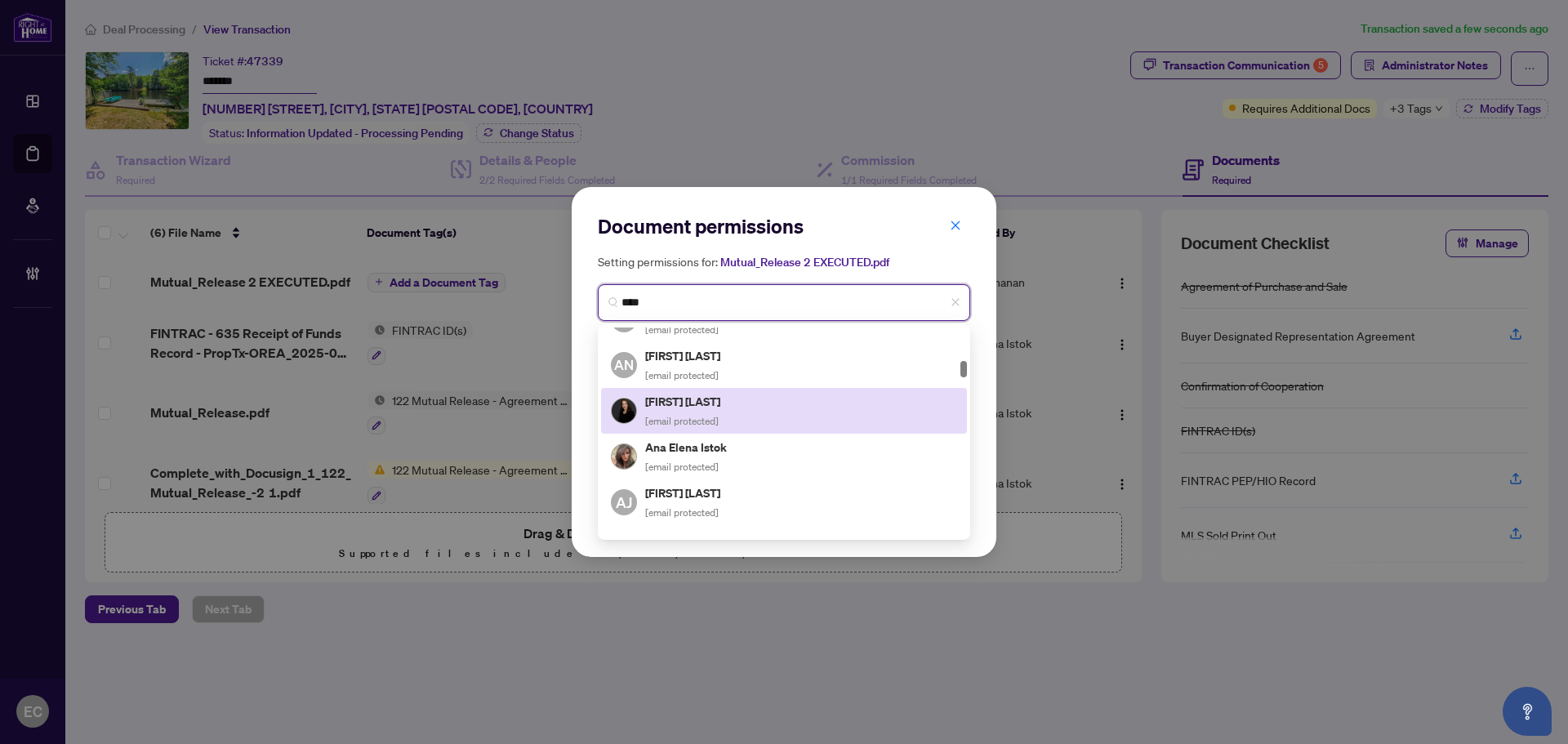 scroll, scrollTop: 490, scrollLeft: 0, axis: vertical 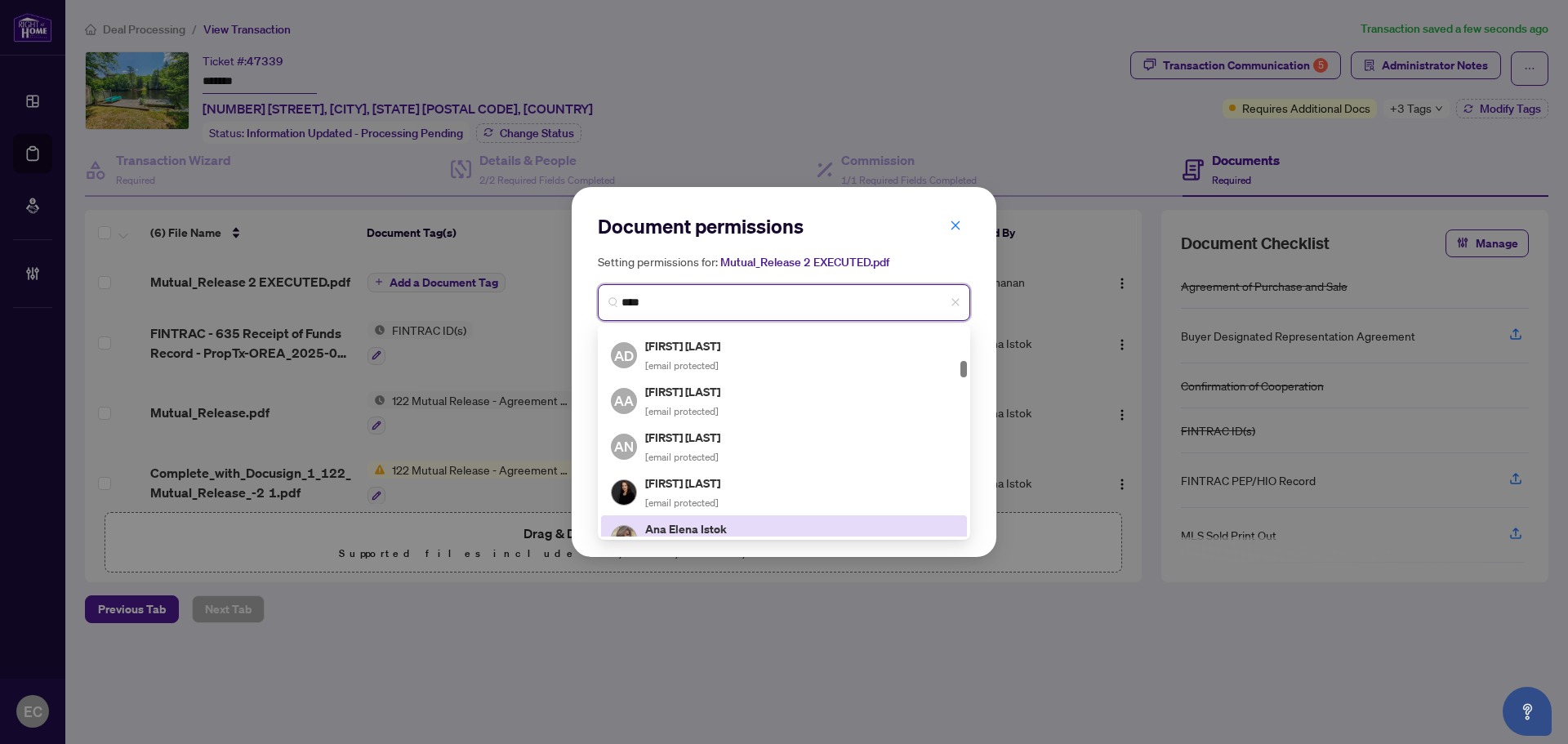 click on "Ana Elena Istok   aeistok@outlook.com" at bounding box center (784, 538) 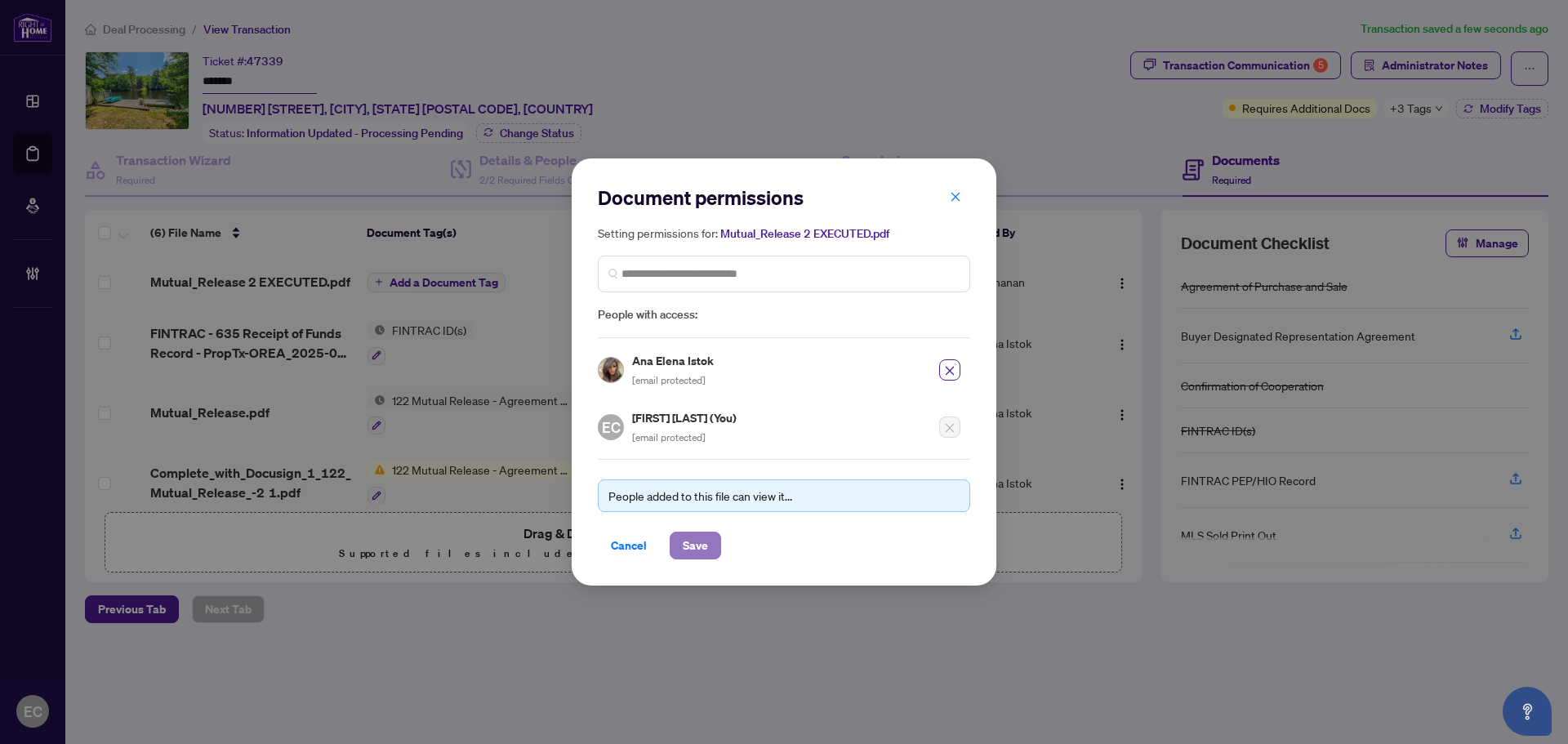 click on "Save" at bounding box center (695, 546) 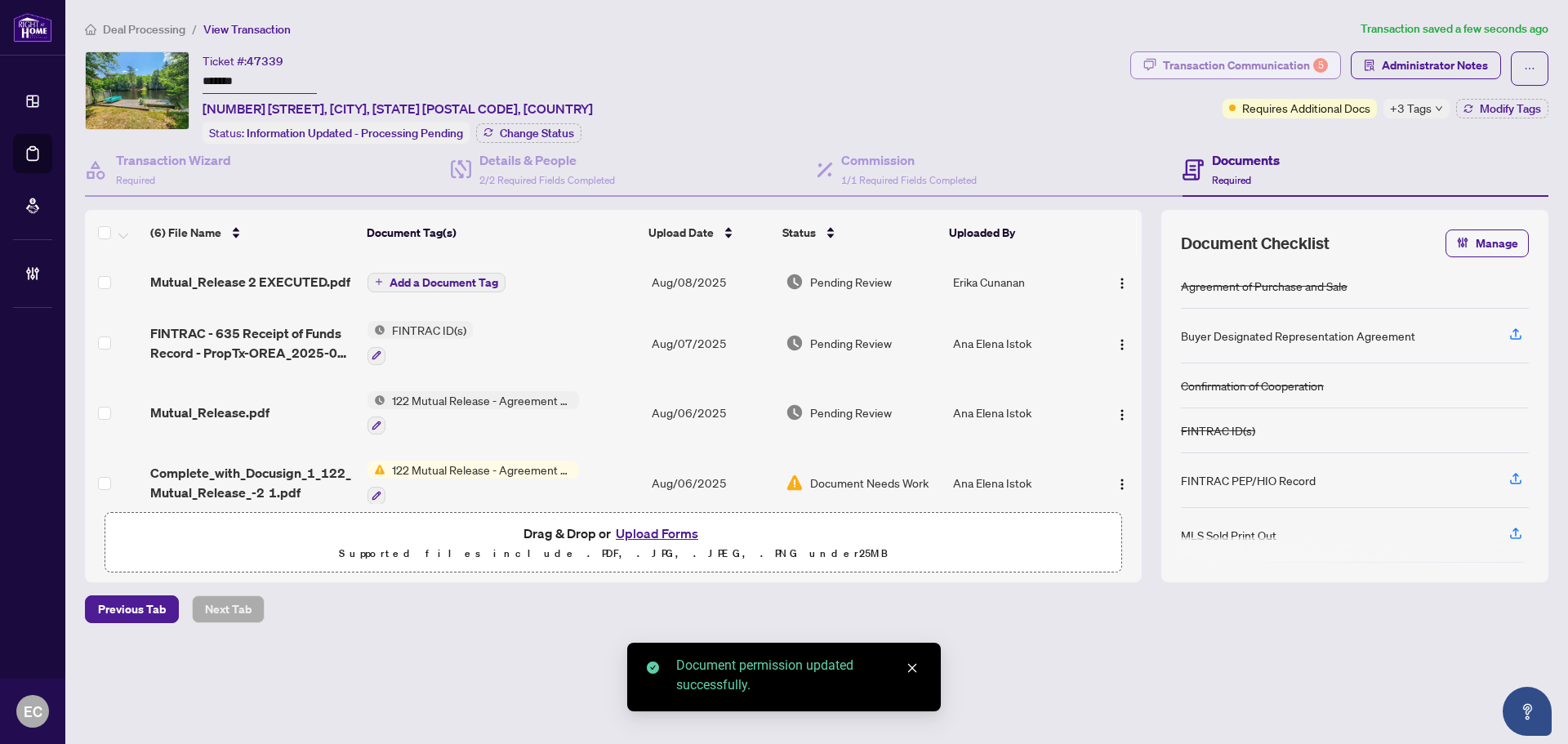 click on "Transaction Communication 5" at bounding box center (1245, 65) 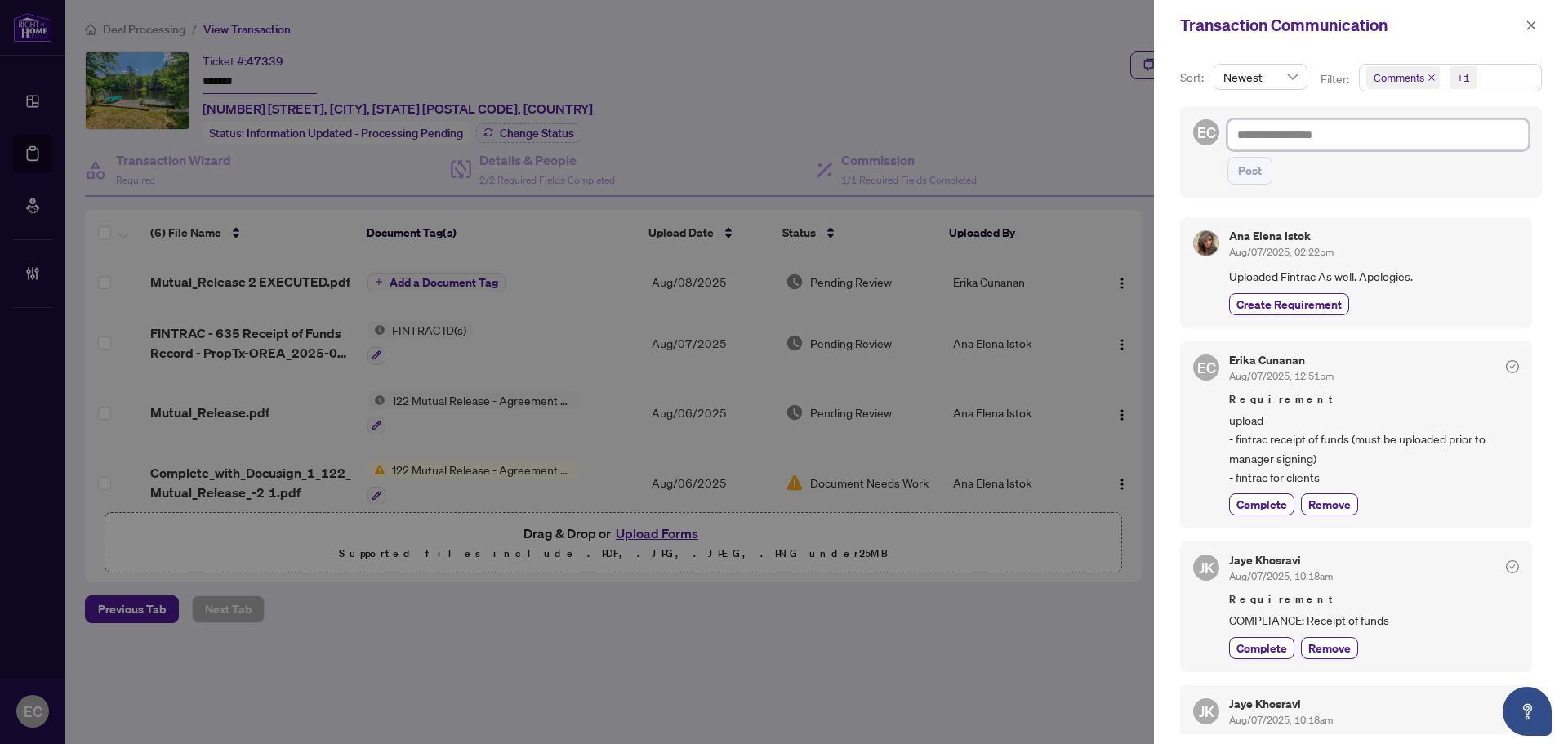 drag, startPoint x: 1417, startPoint y: 129, endPoint x: 1410, endPoint y: 136, distance: 9.8994949 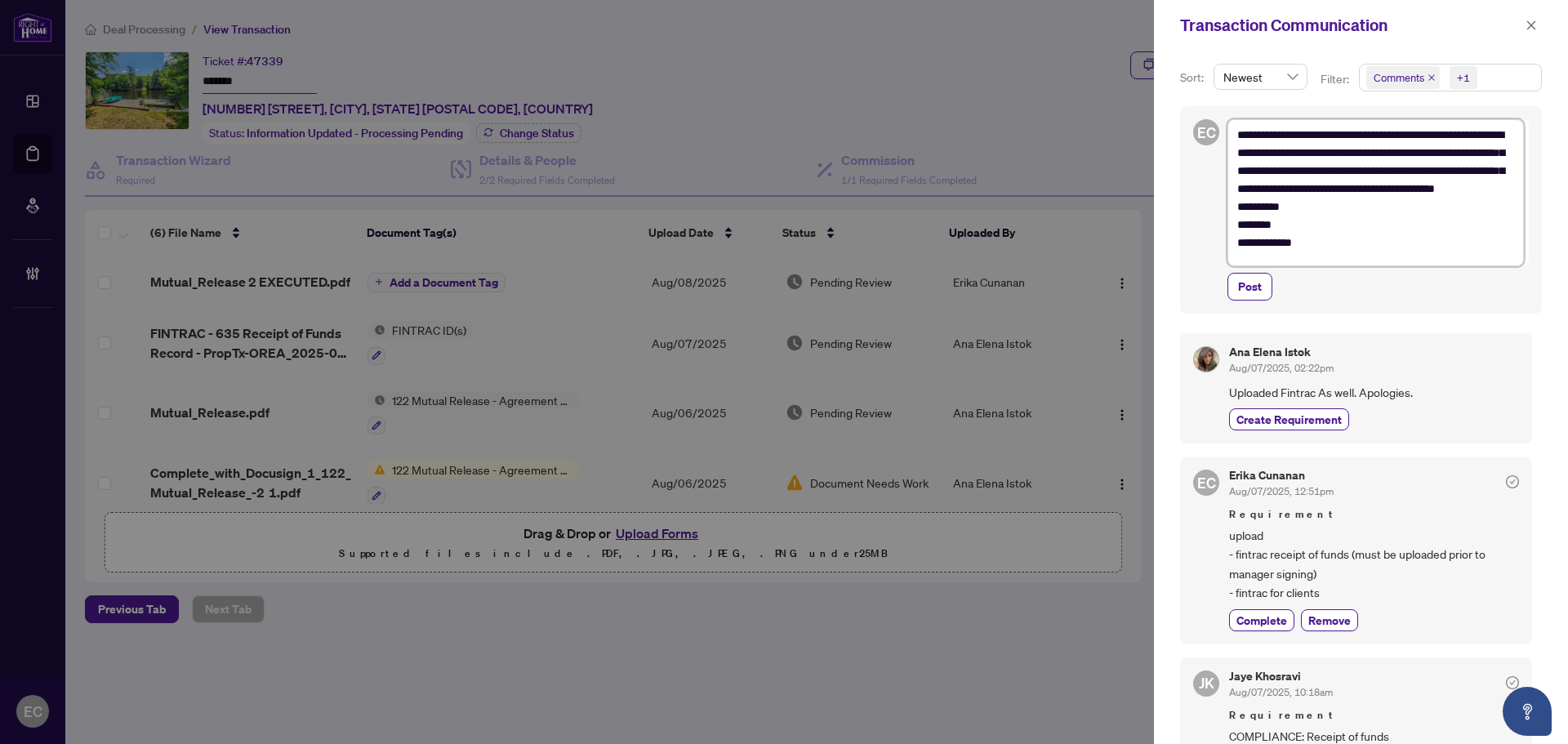 scroll, scrollTop: 0, scrollLeft: 0, axis: both 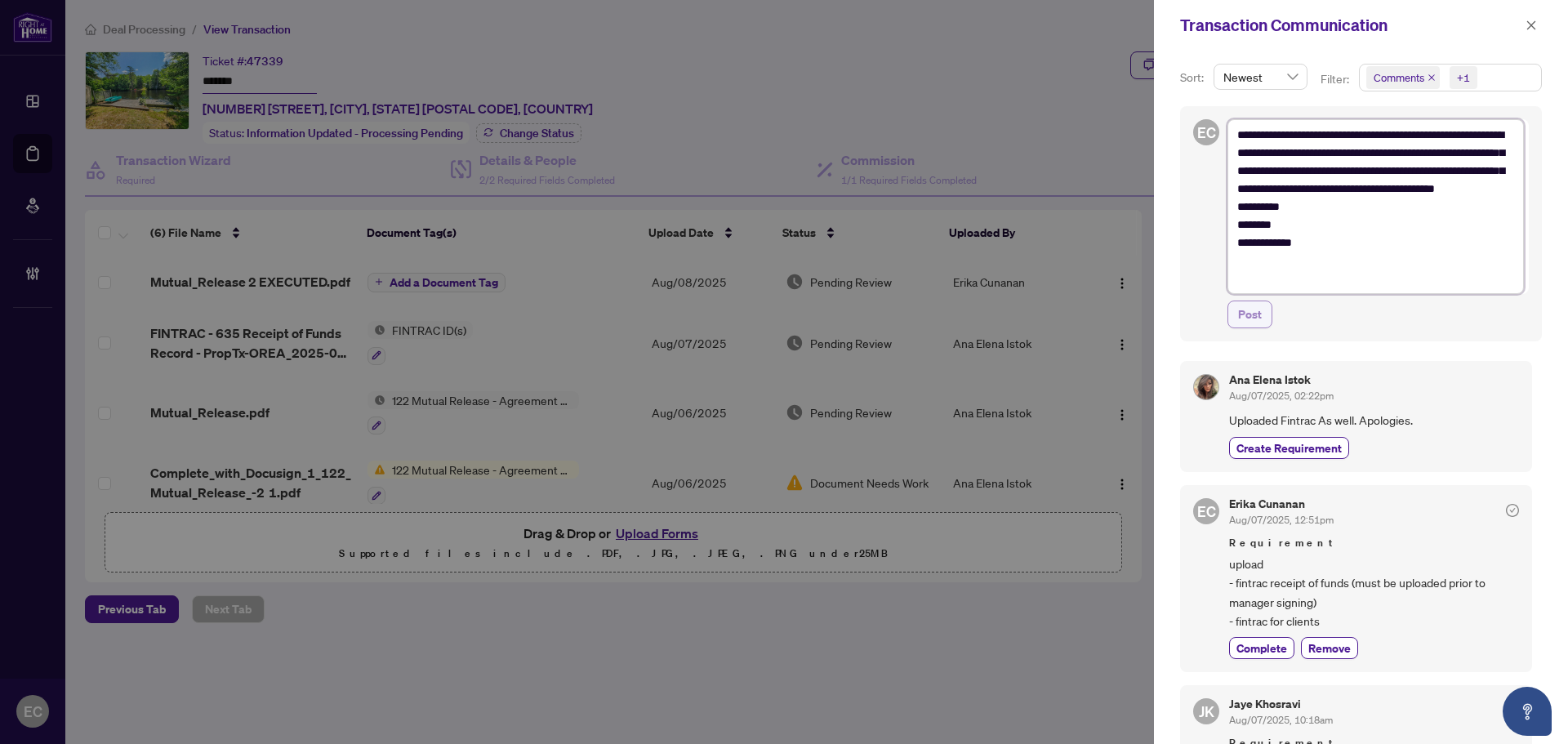 type on "**********" 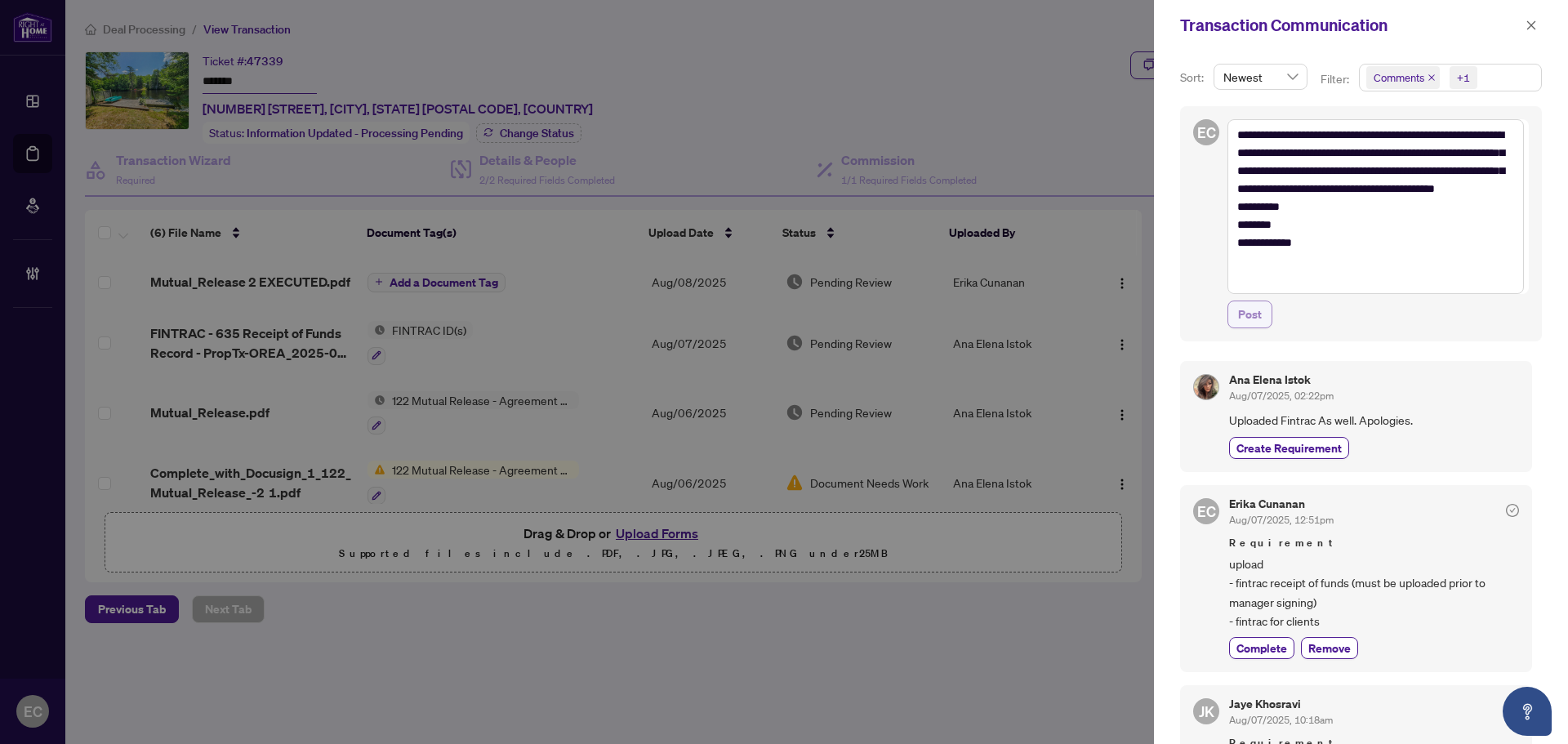 click on "Post" at bounding box center (1250, 314) 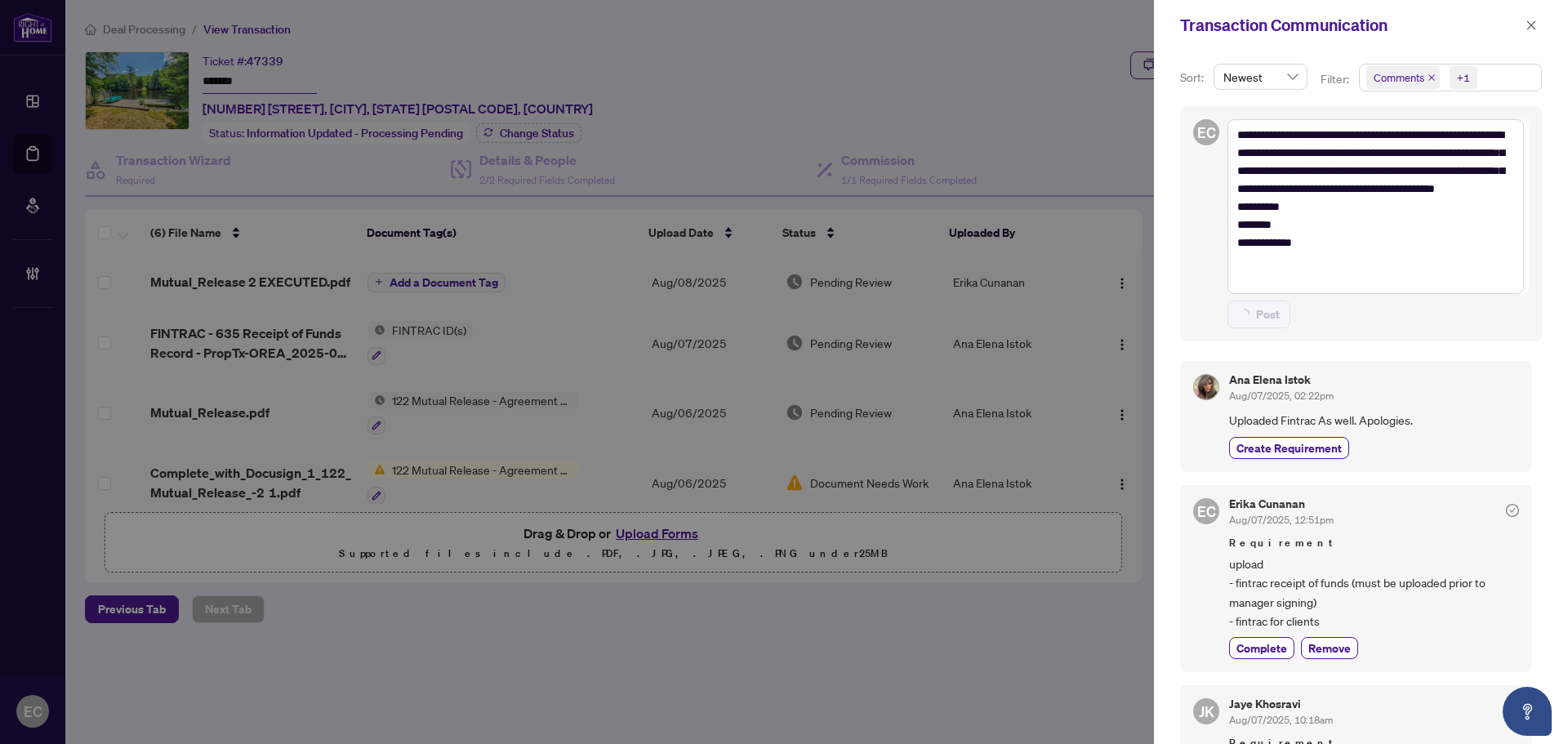 type 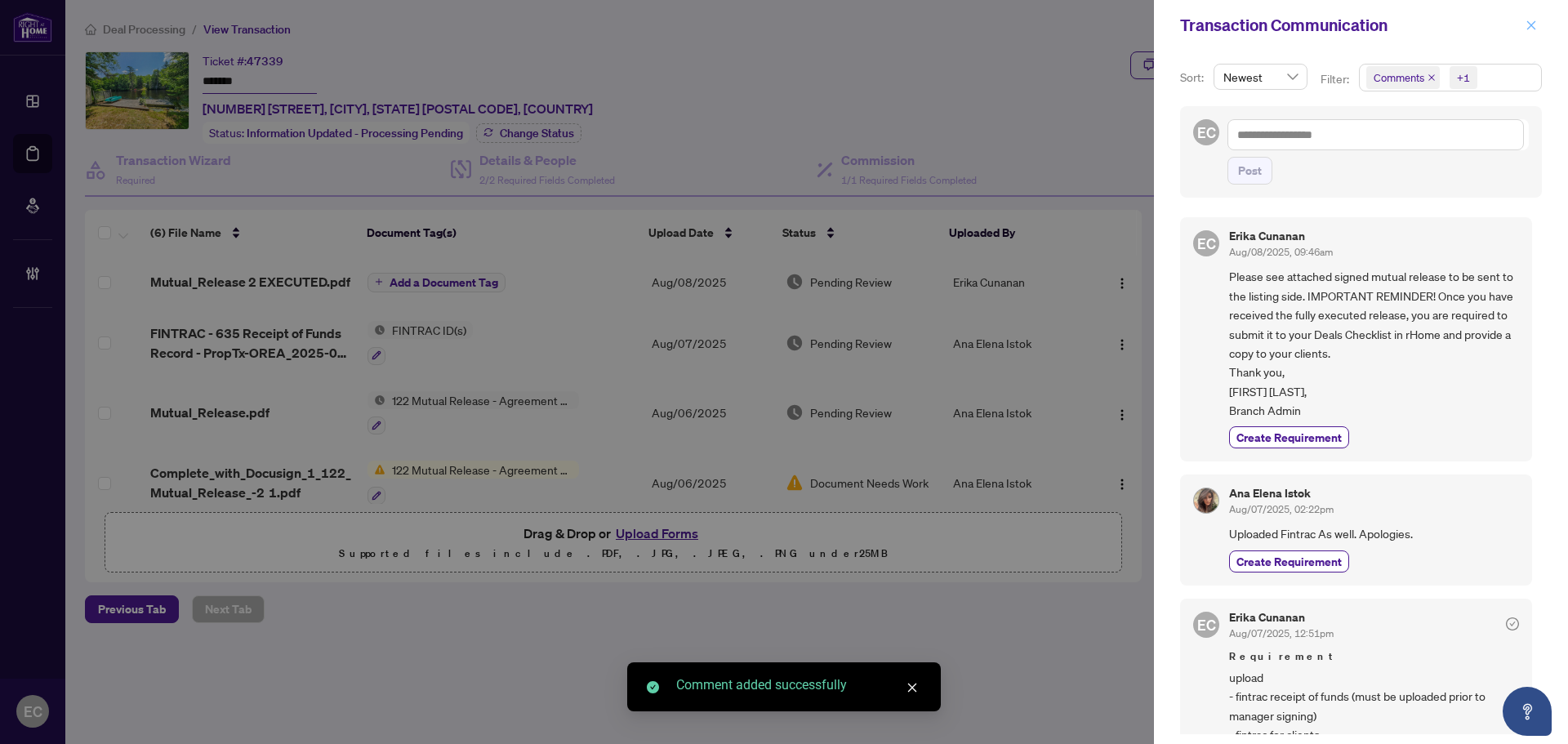 click at bounding box center (1531, 25) 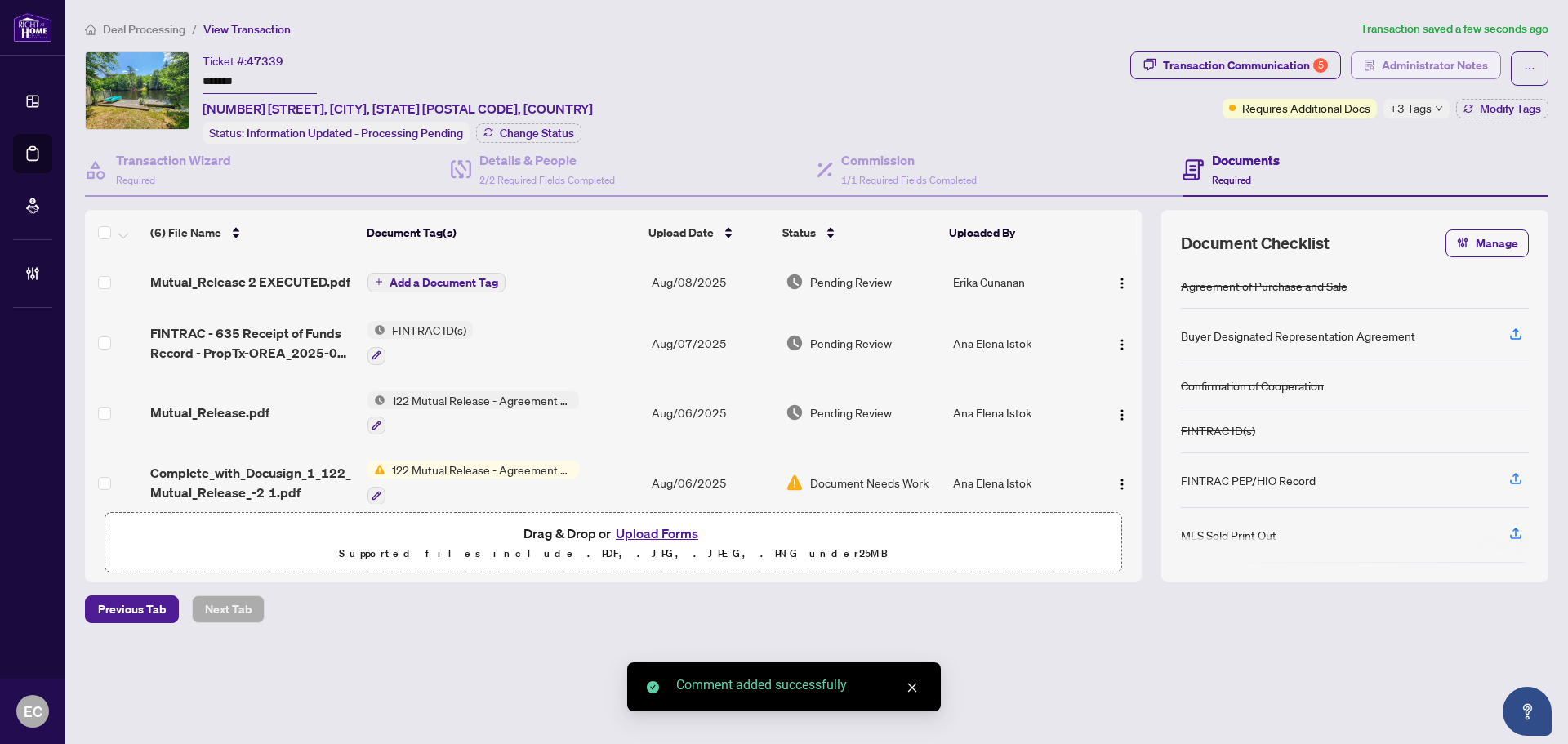 click on "Administrator Notes" at bounding box center [1435, 65] 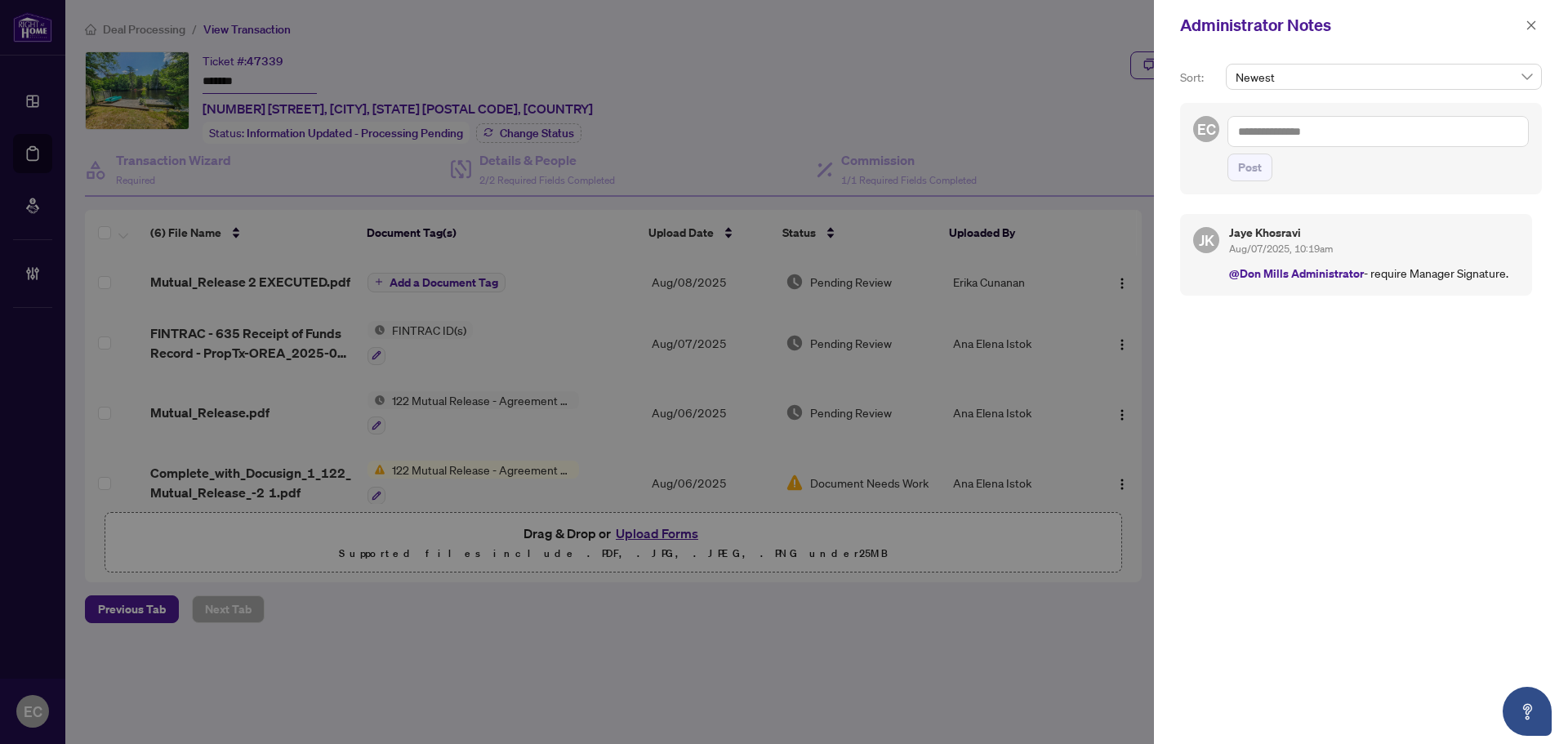 click at bounding box center (1378, 131) 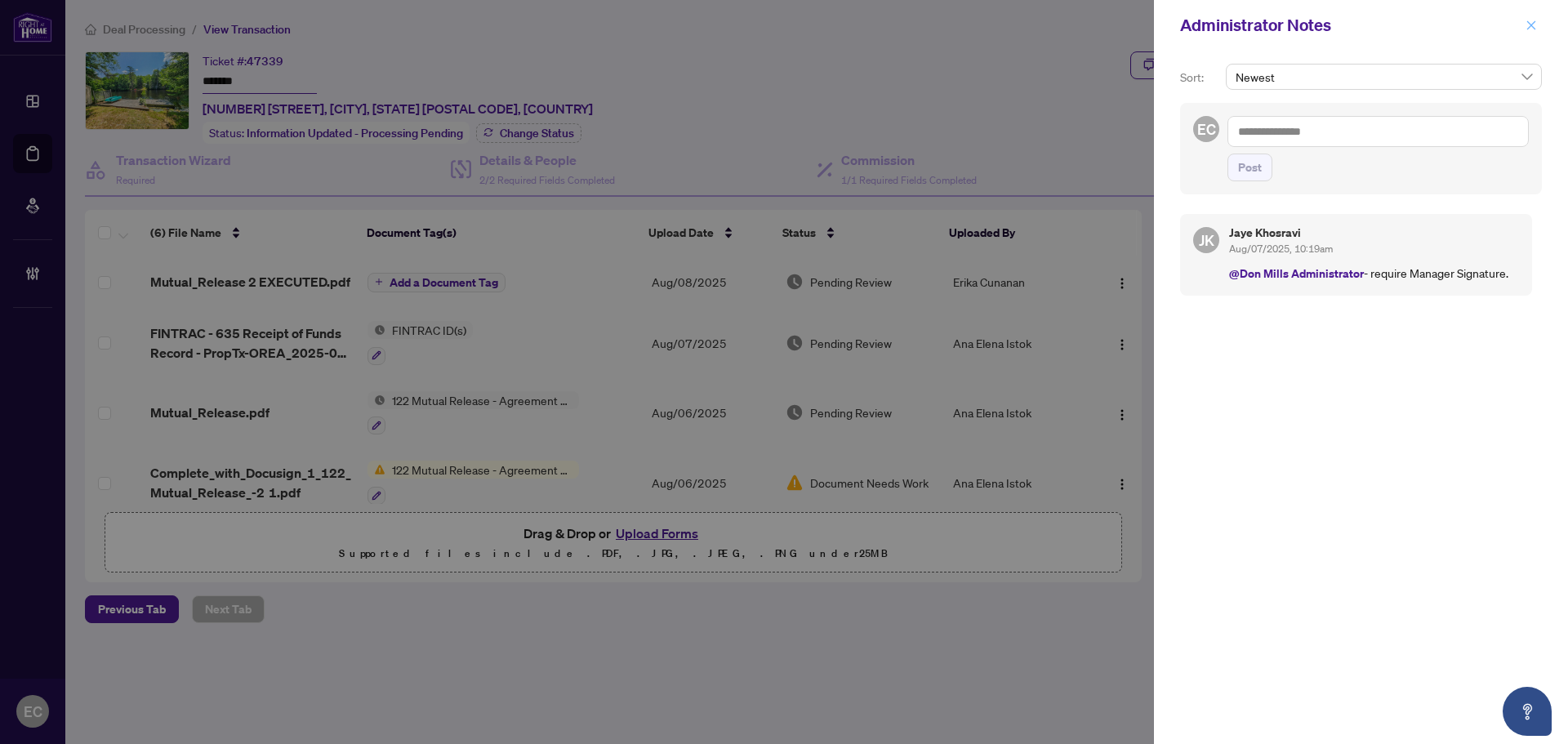 click at bounding box center [1531, 25] 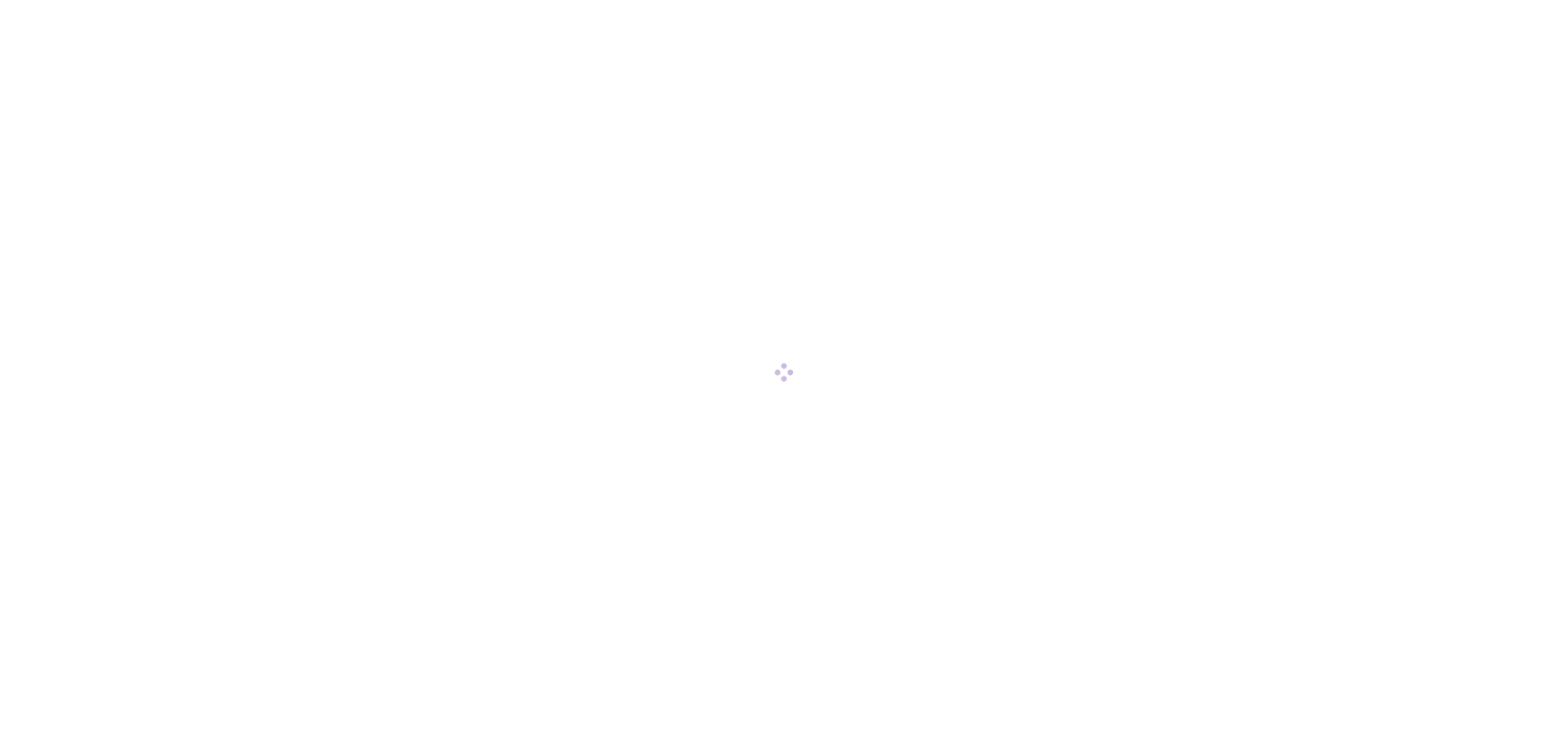scroll, scrollTop: 0, scrollLeft: 0, axis: both 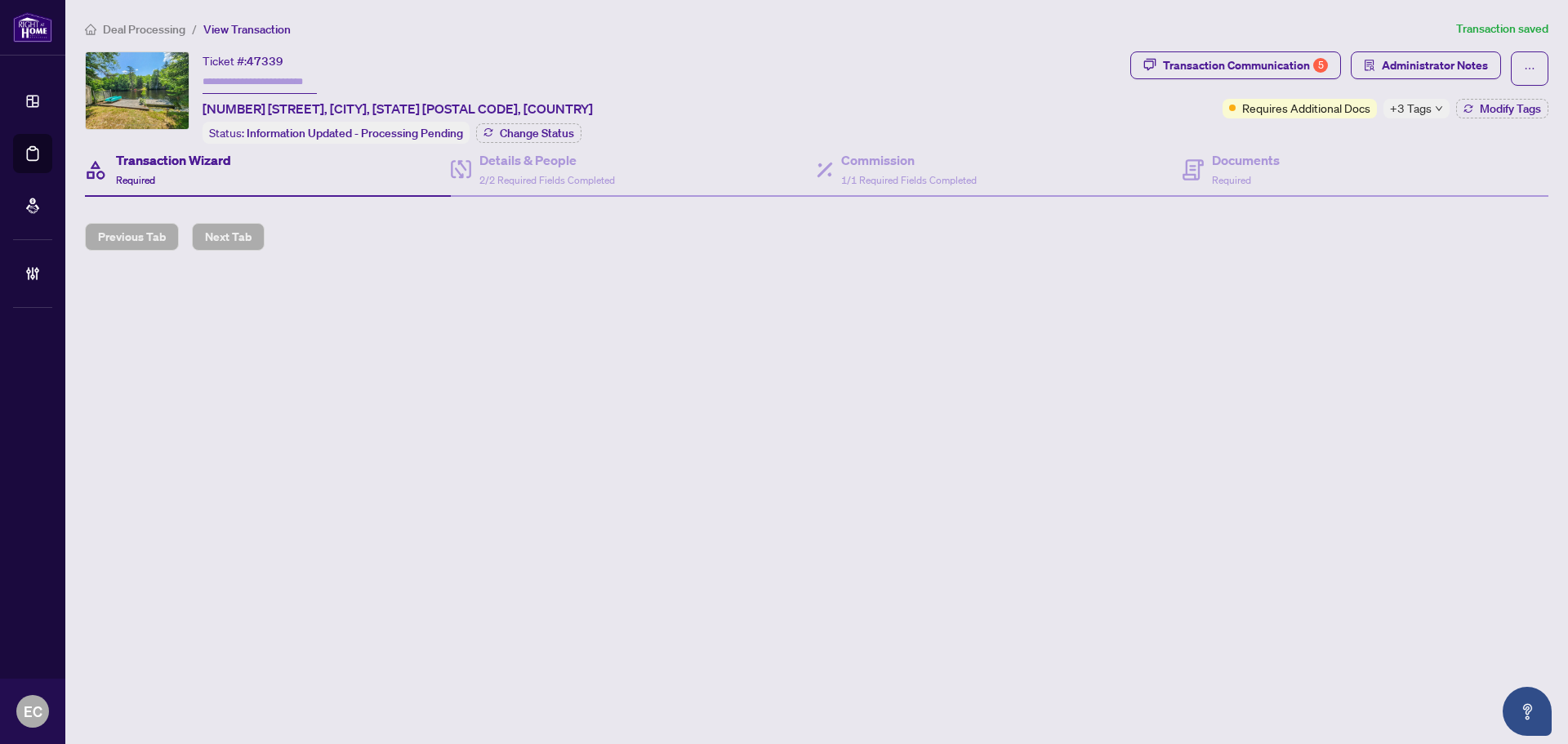 type on "*******" 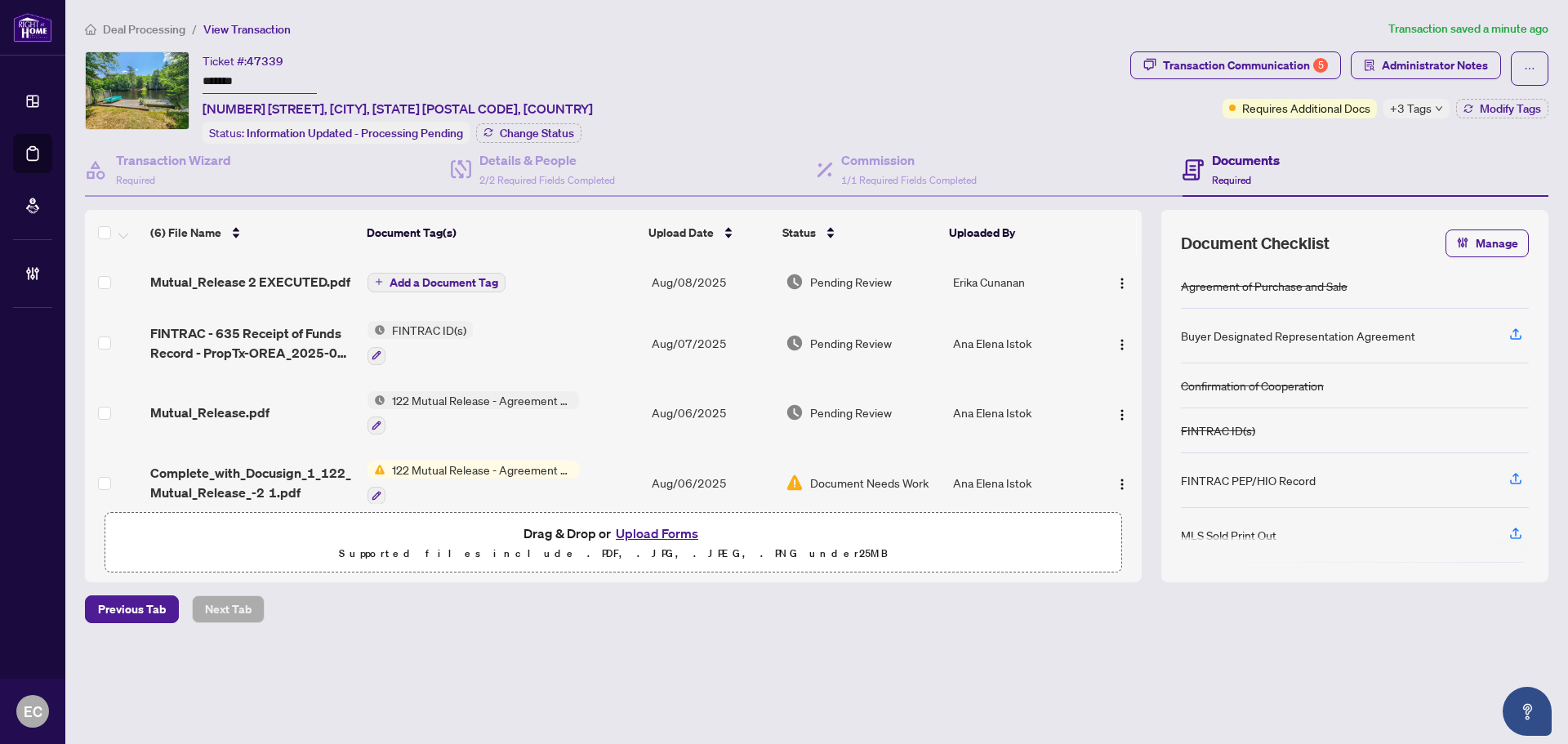 drag, startPoint x: 260, startPoint y: 81, endPoint x: 187, endPoint y: 78, distance: 73.061618 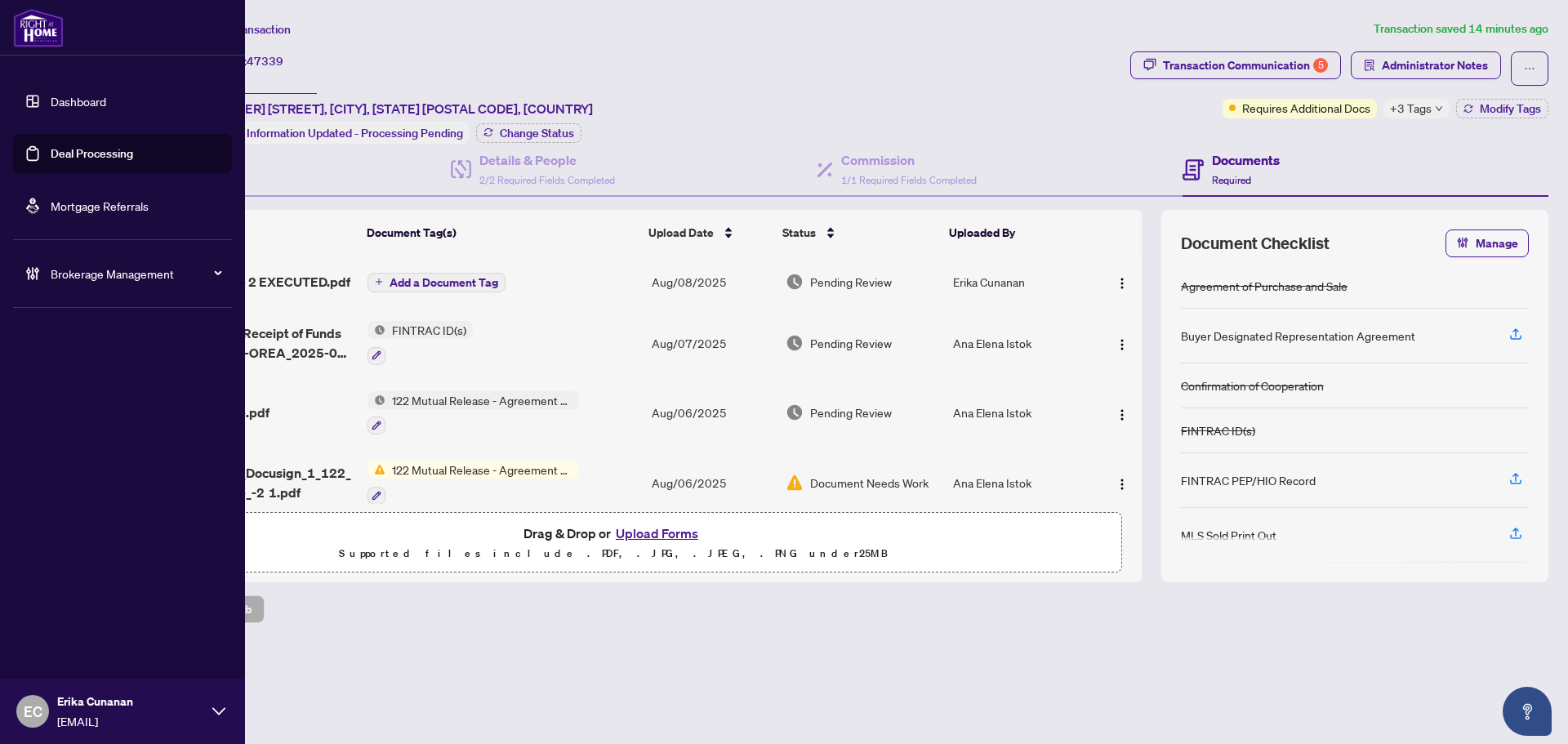 drag, startPoint x: 29, startPoint y: 158, endPoint x: 51, endPoint y: 157, distance: 22.022716 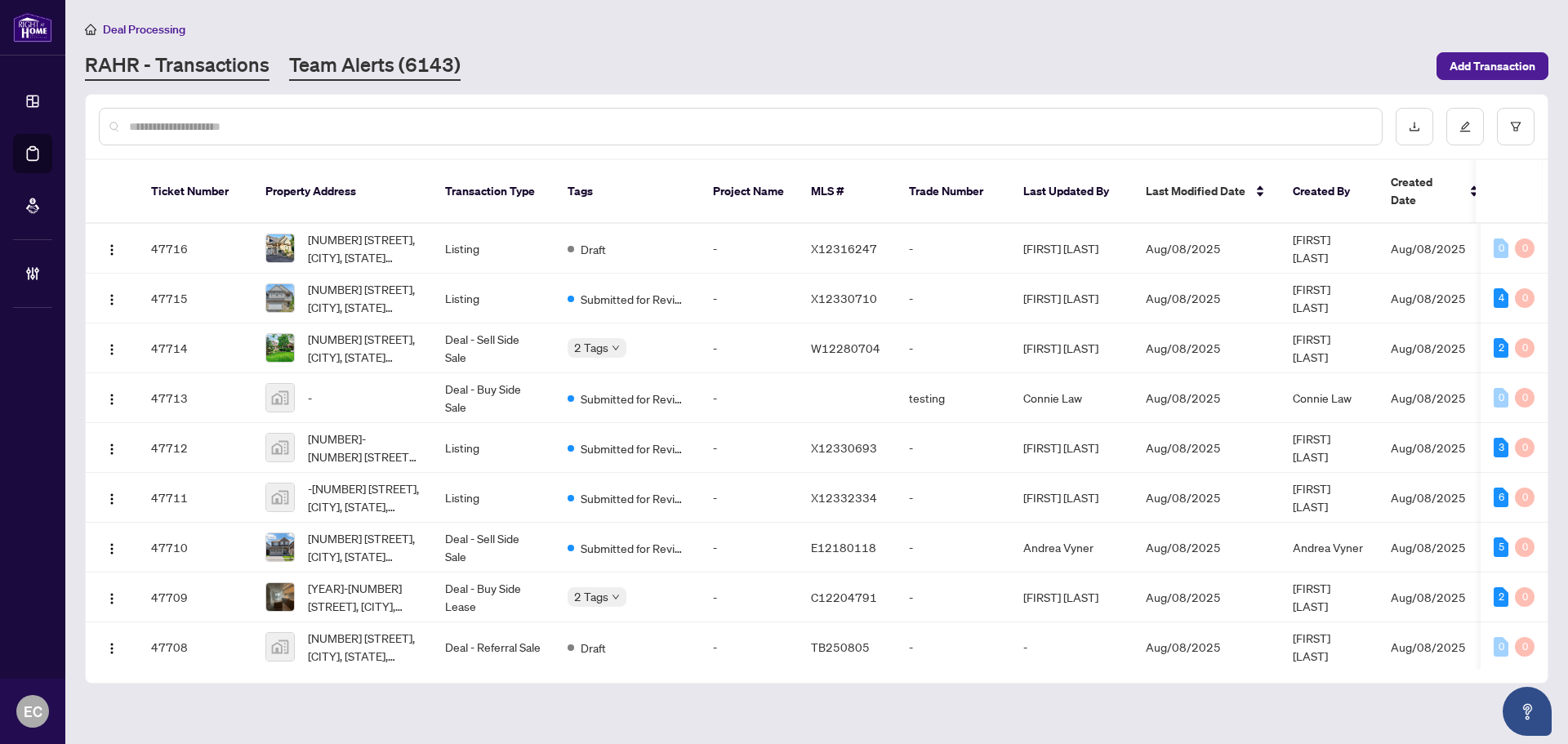 drag, startPoint x: 362, startPoint y: 90, endPoint x: 362, endPoint y: 60, distance: 30 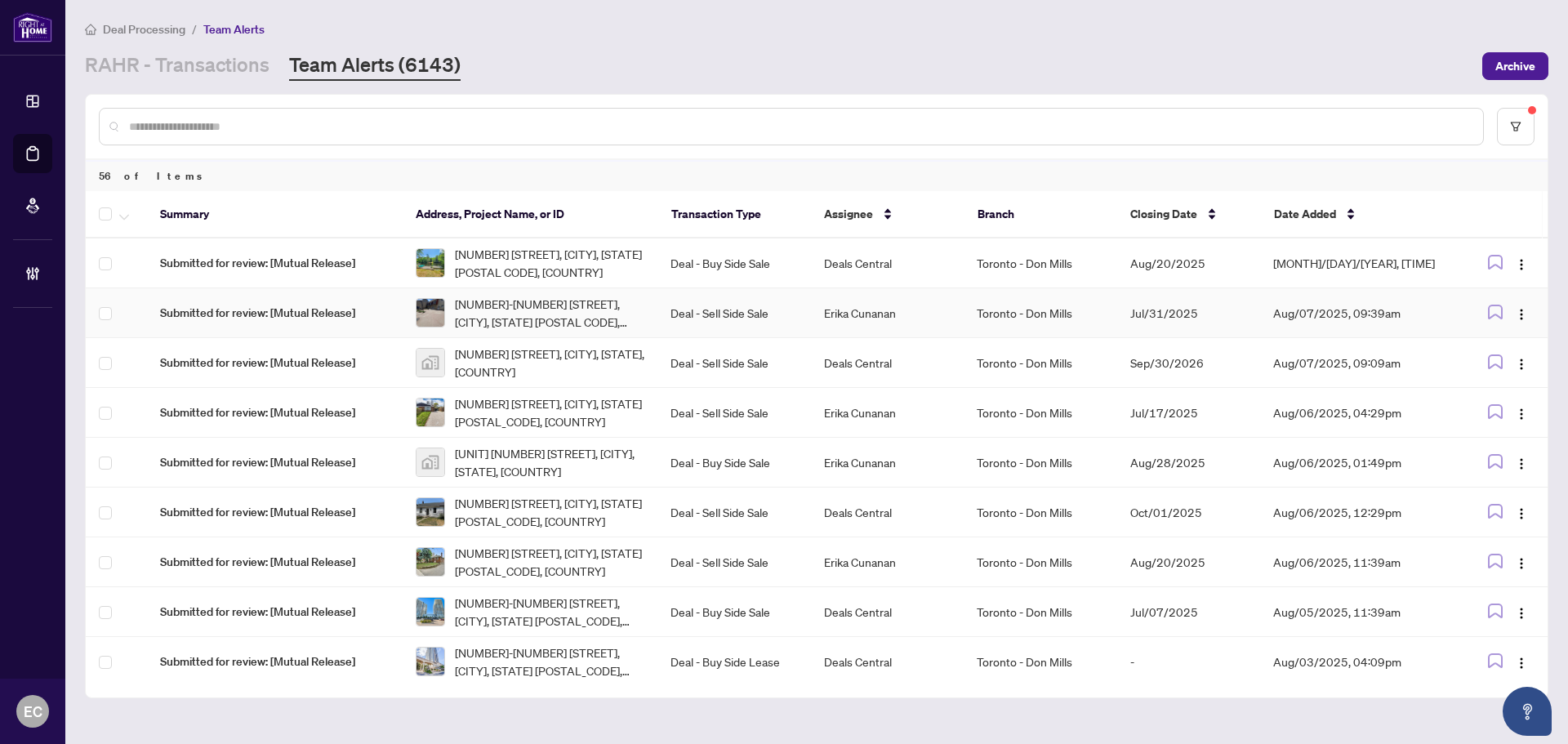 click on "5-1209 Queen St, Toronto, Ontario M4M 3H4, Canada" at bounding box center (550, 313) 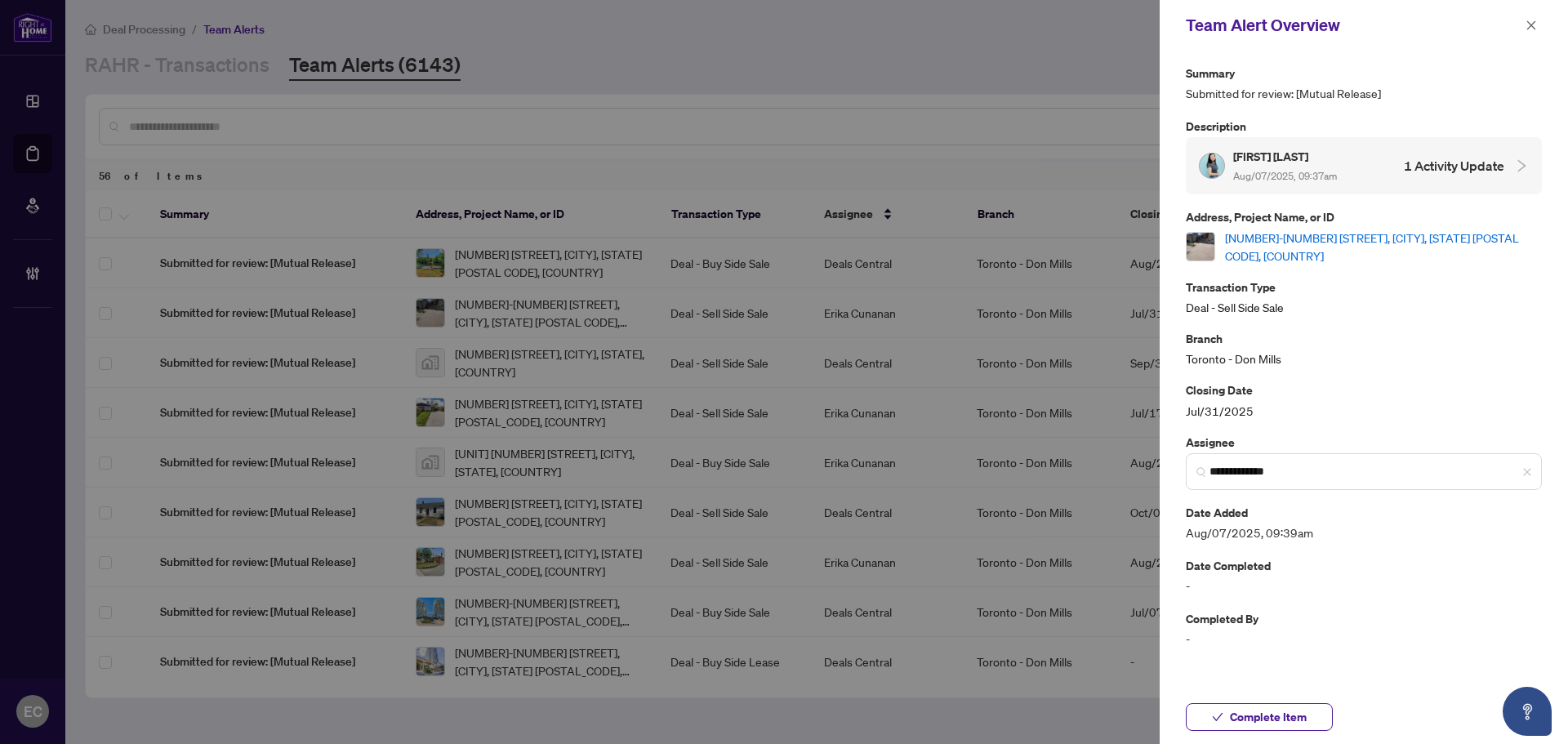 click on "5-1209 Queen St, Toronto, Ontario M4M 3H4, Canada" at bounding box center [1383, 247] 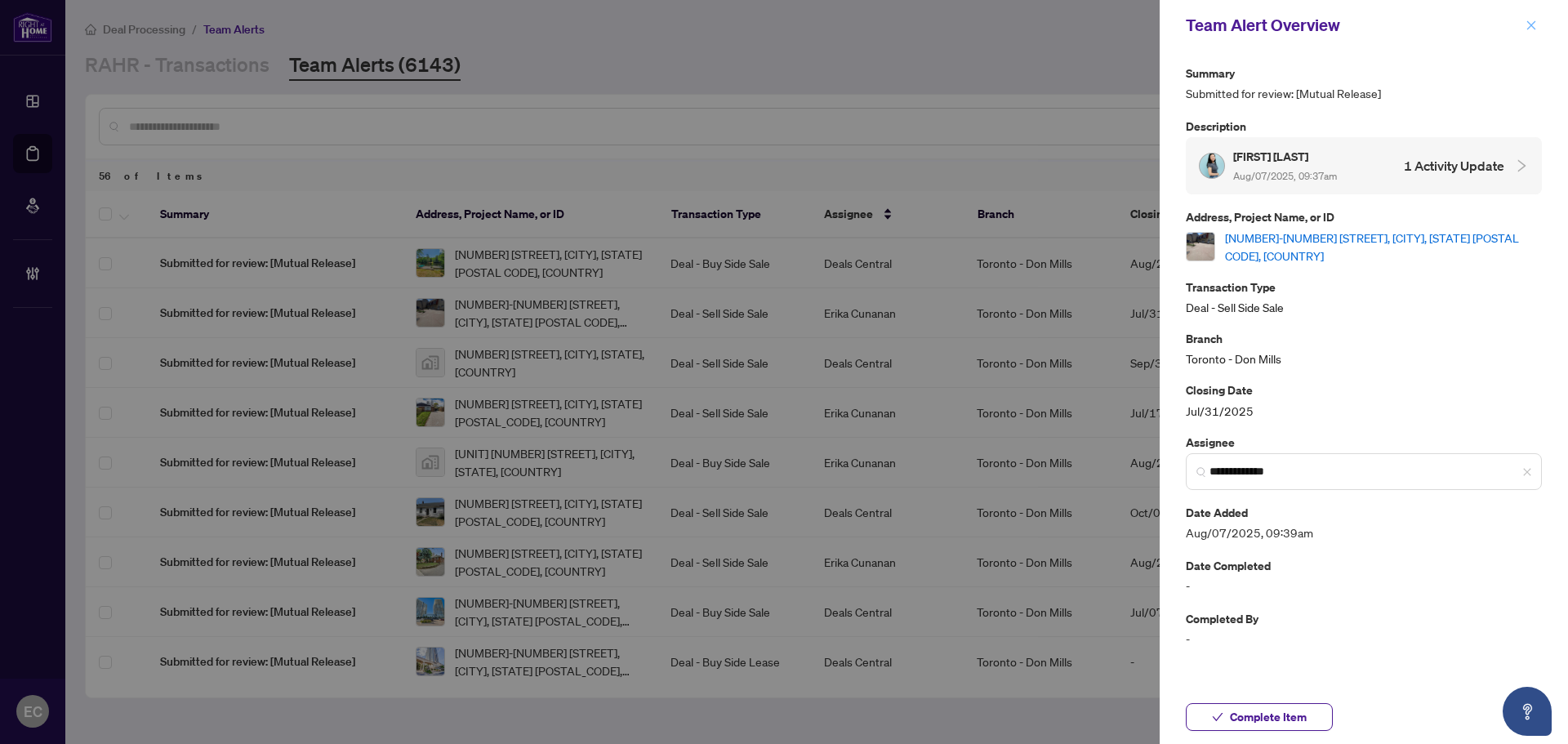 click 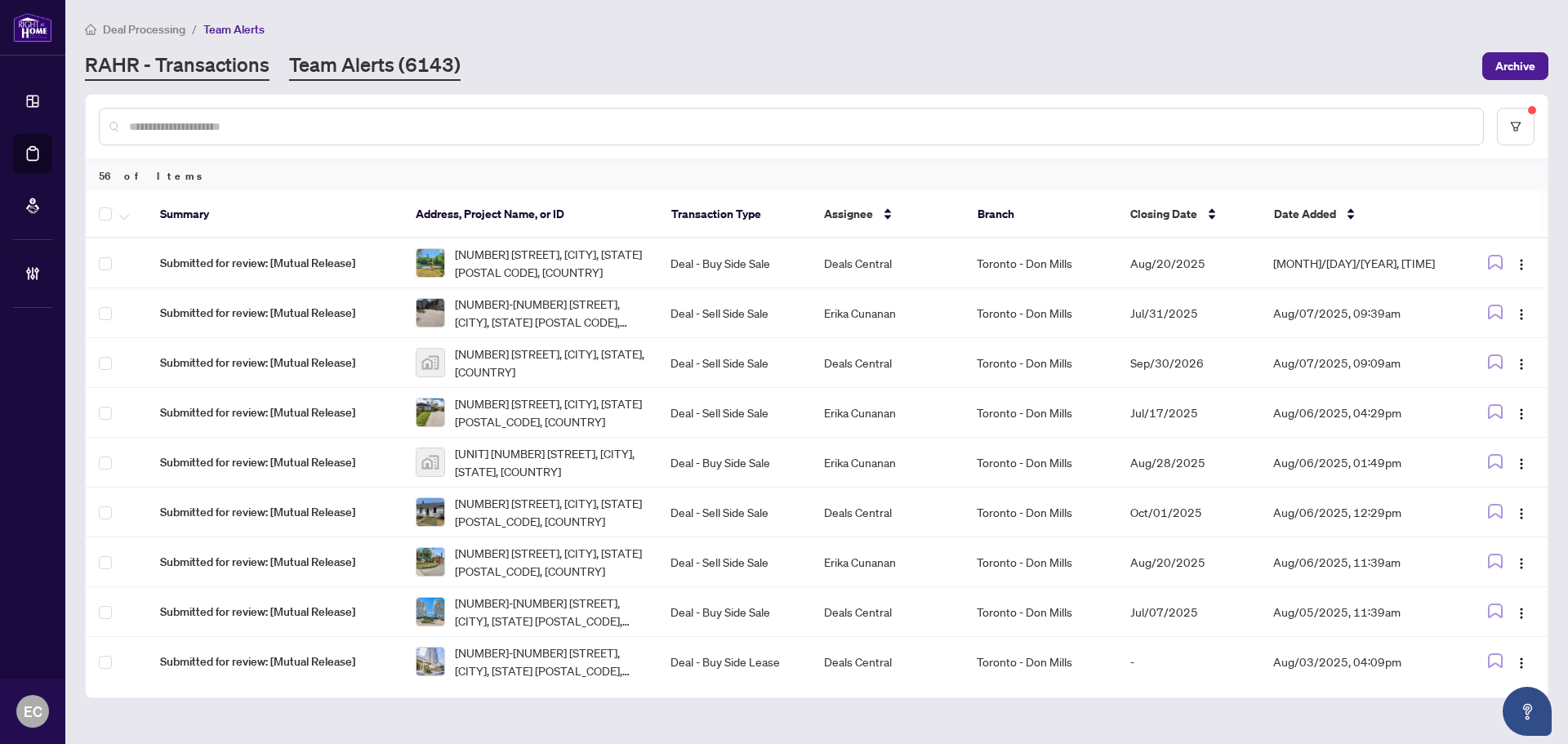click on "RAHR - Transactions" at bounding box center [177, 66] 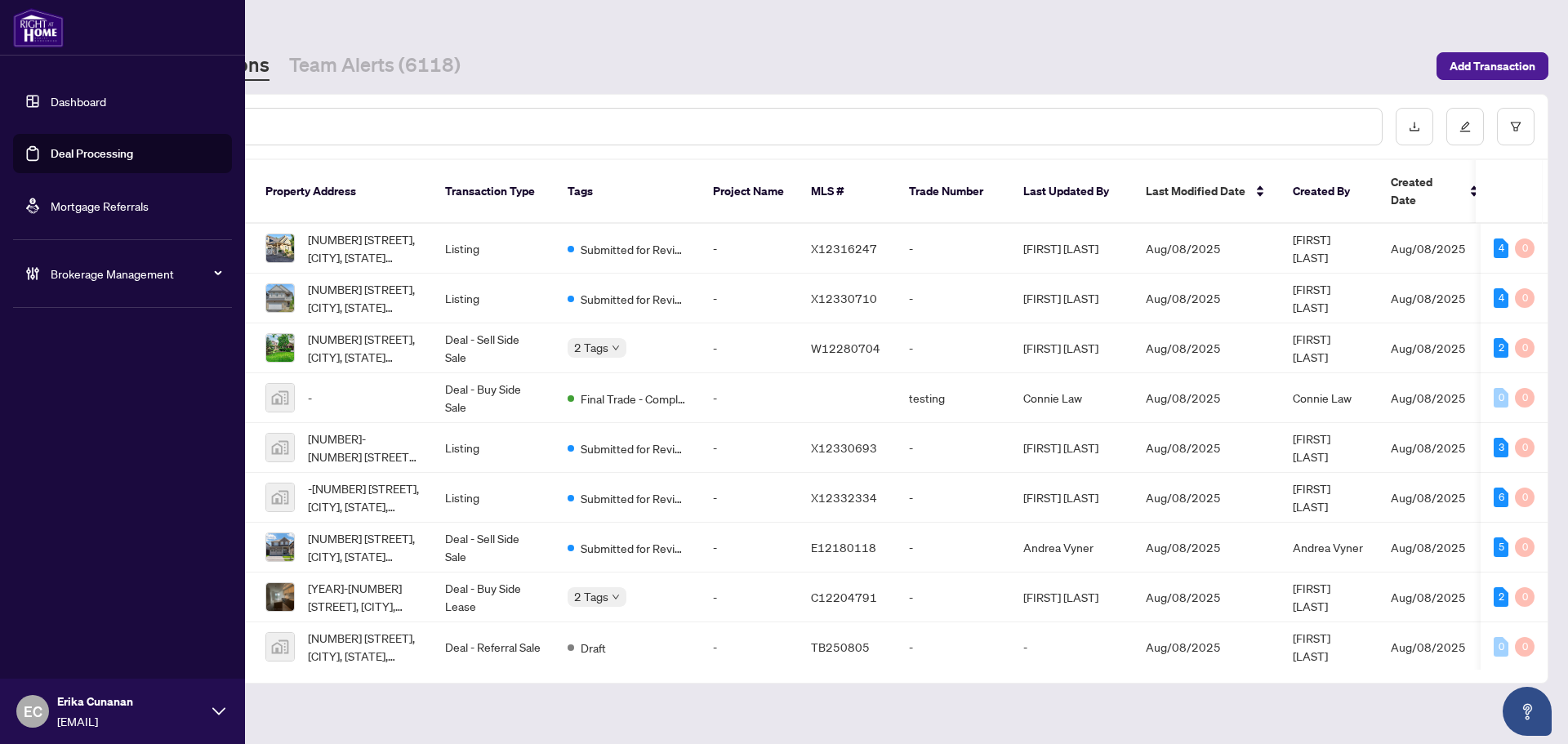 click on "Brokerage Management" at bounding box center [122, 274] 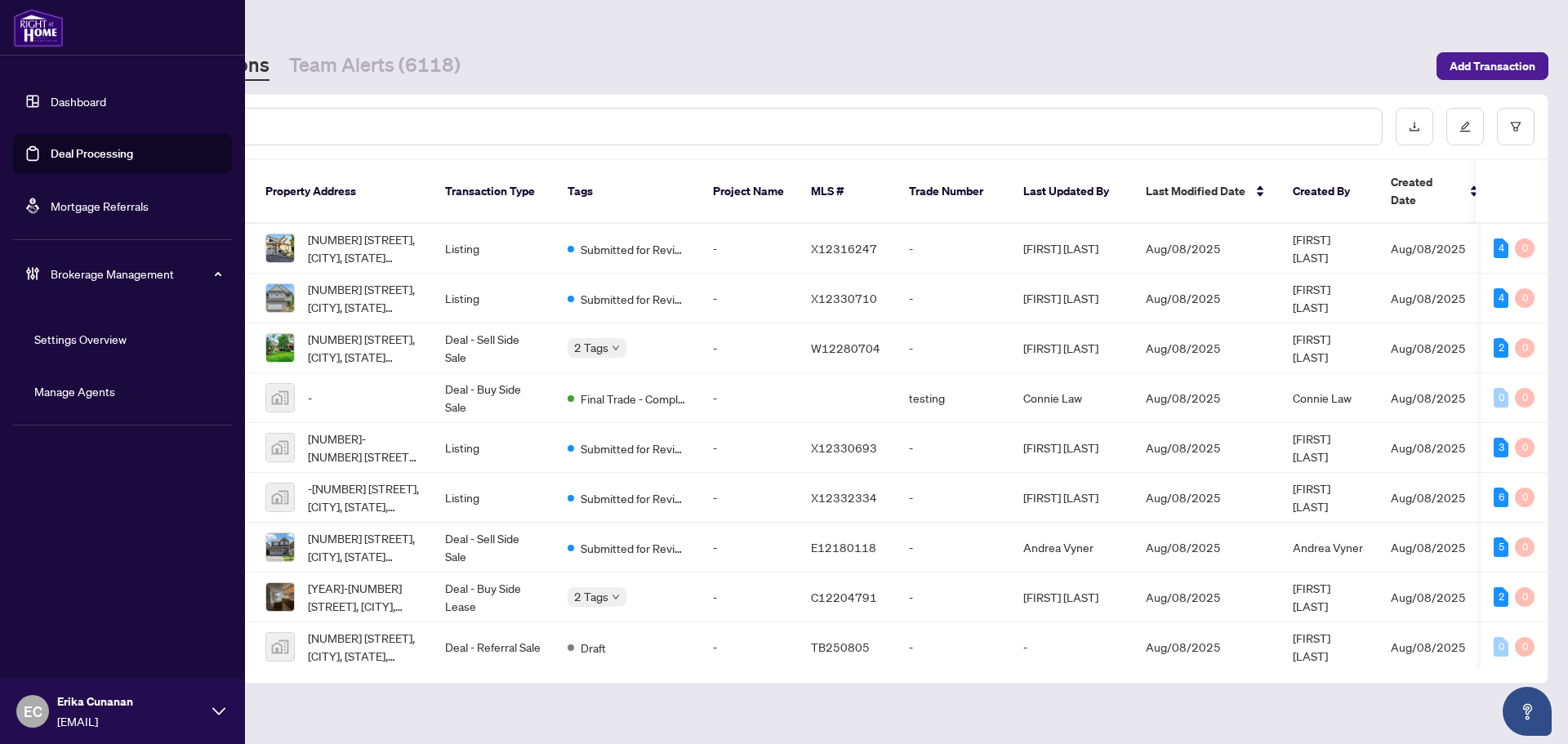 click on "Manage Agents" at bounding box center (74, 391) 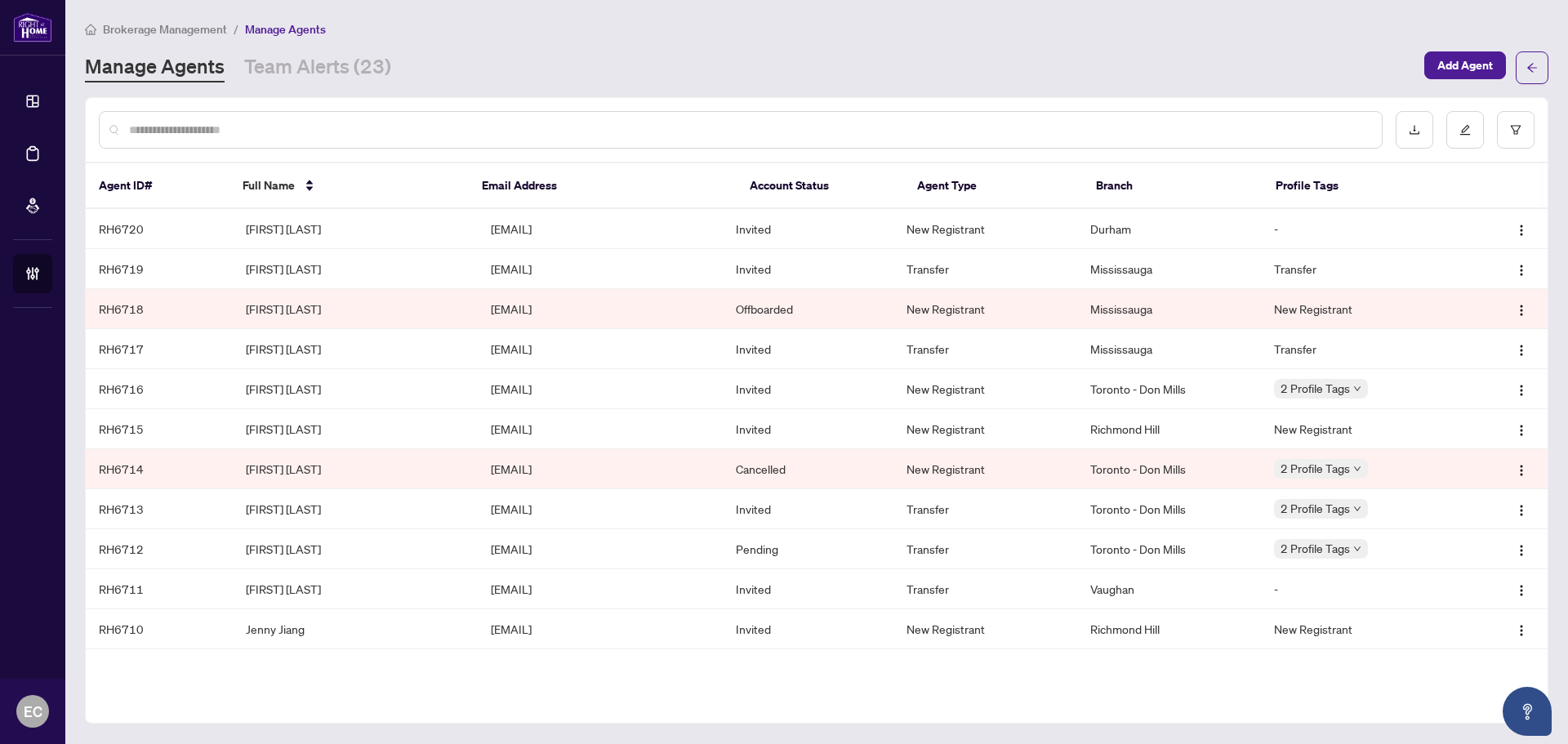 click at bounding box center (749, 130) 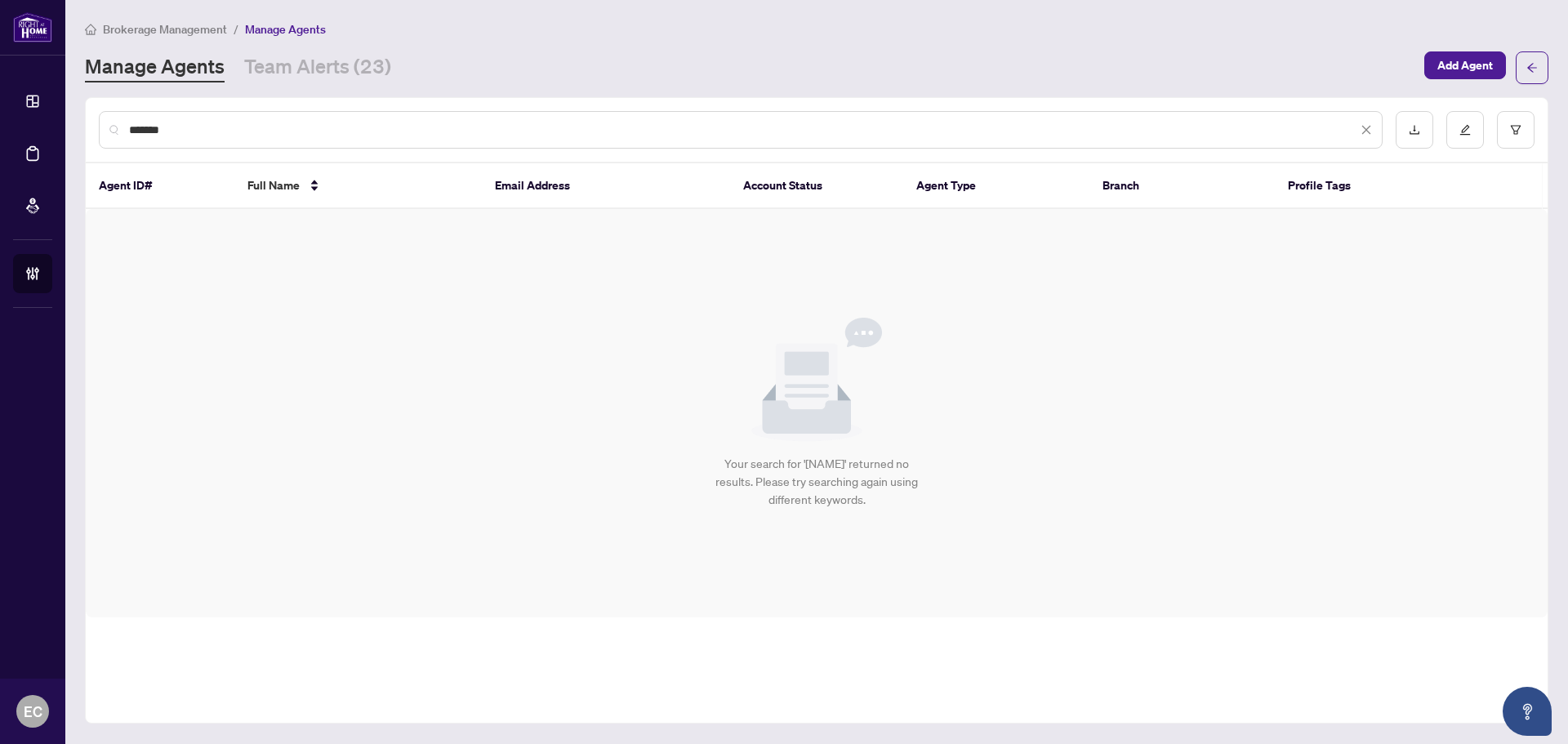 drag, startPoint x: 323, startPoint y: 140, endPoint x: -81, endPoint y: 112, distance: 404.96913 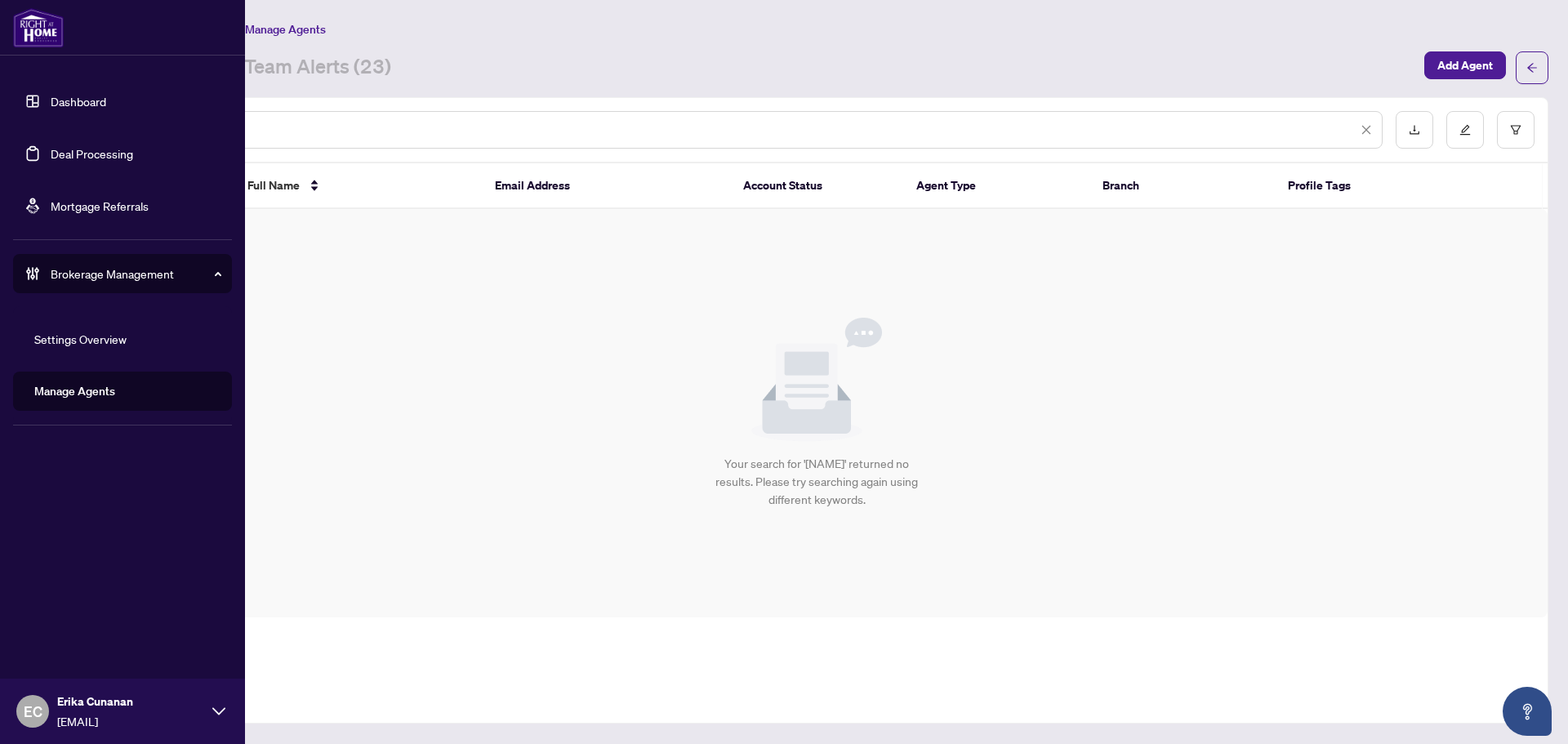 paste on "**" 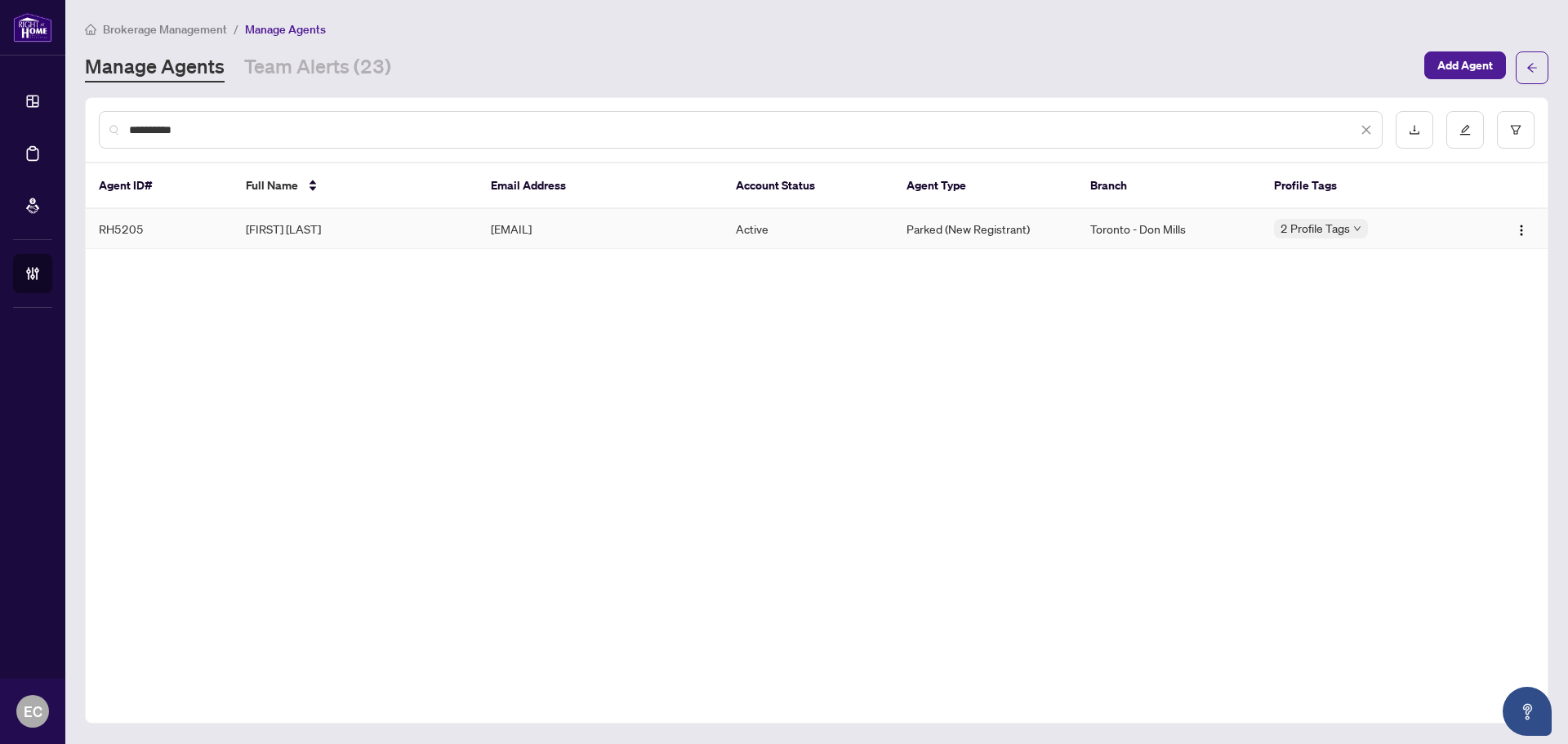 type on "*********" 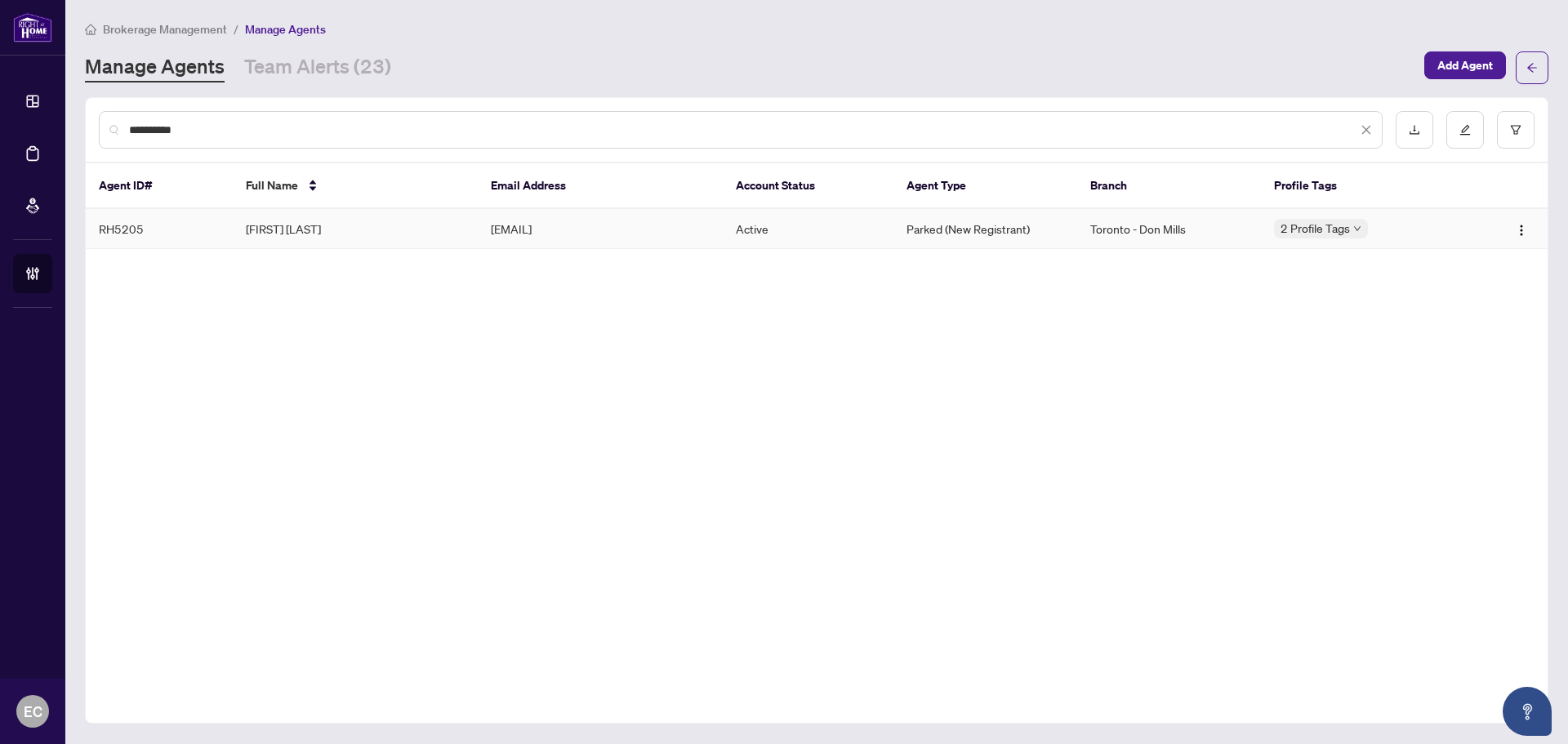 click on "Georgiana Hordila" at bounding box center (355, 229) 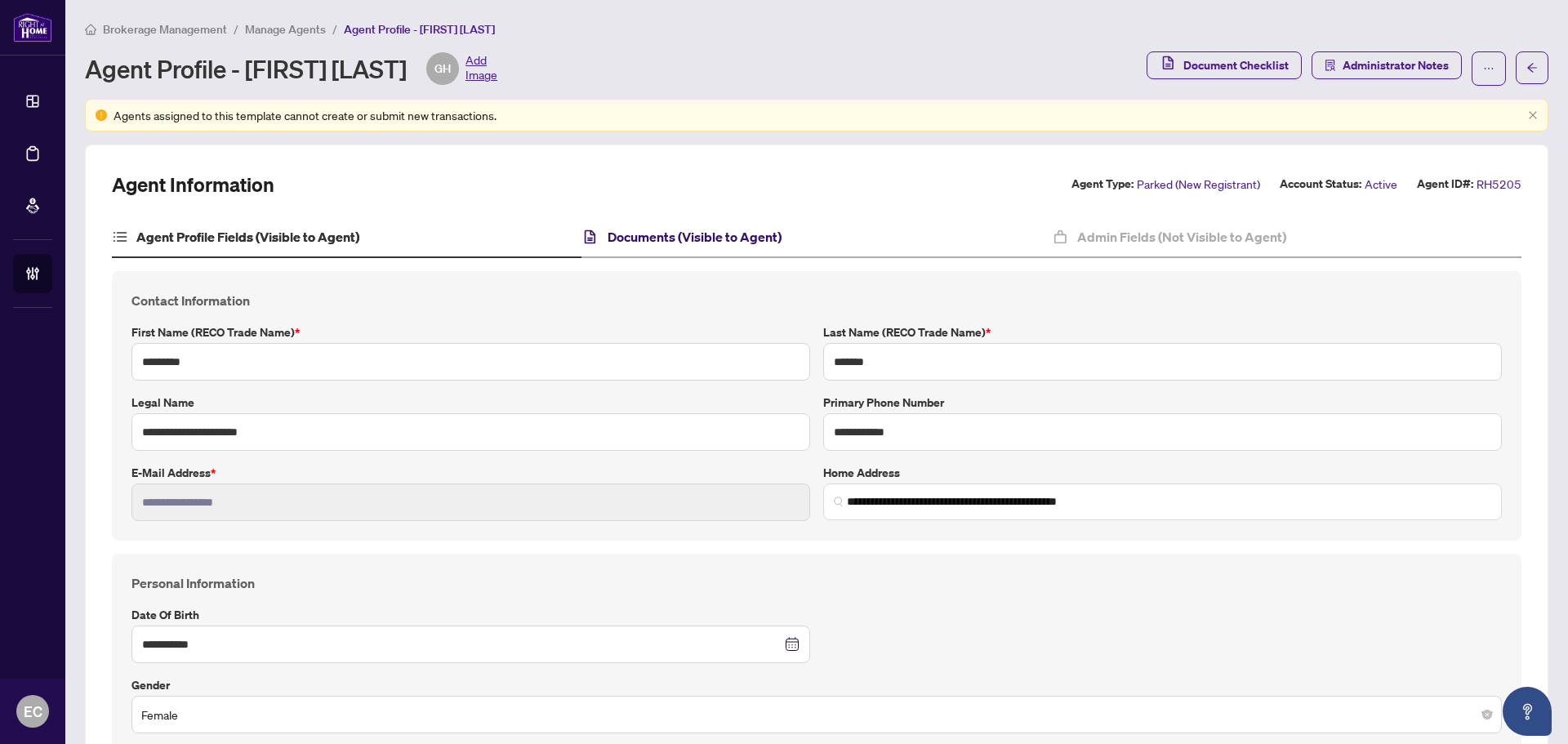 click on "Documents (Visible to Agent)" at bounding box center (694, 237) 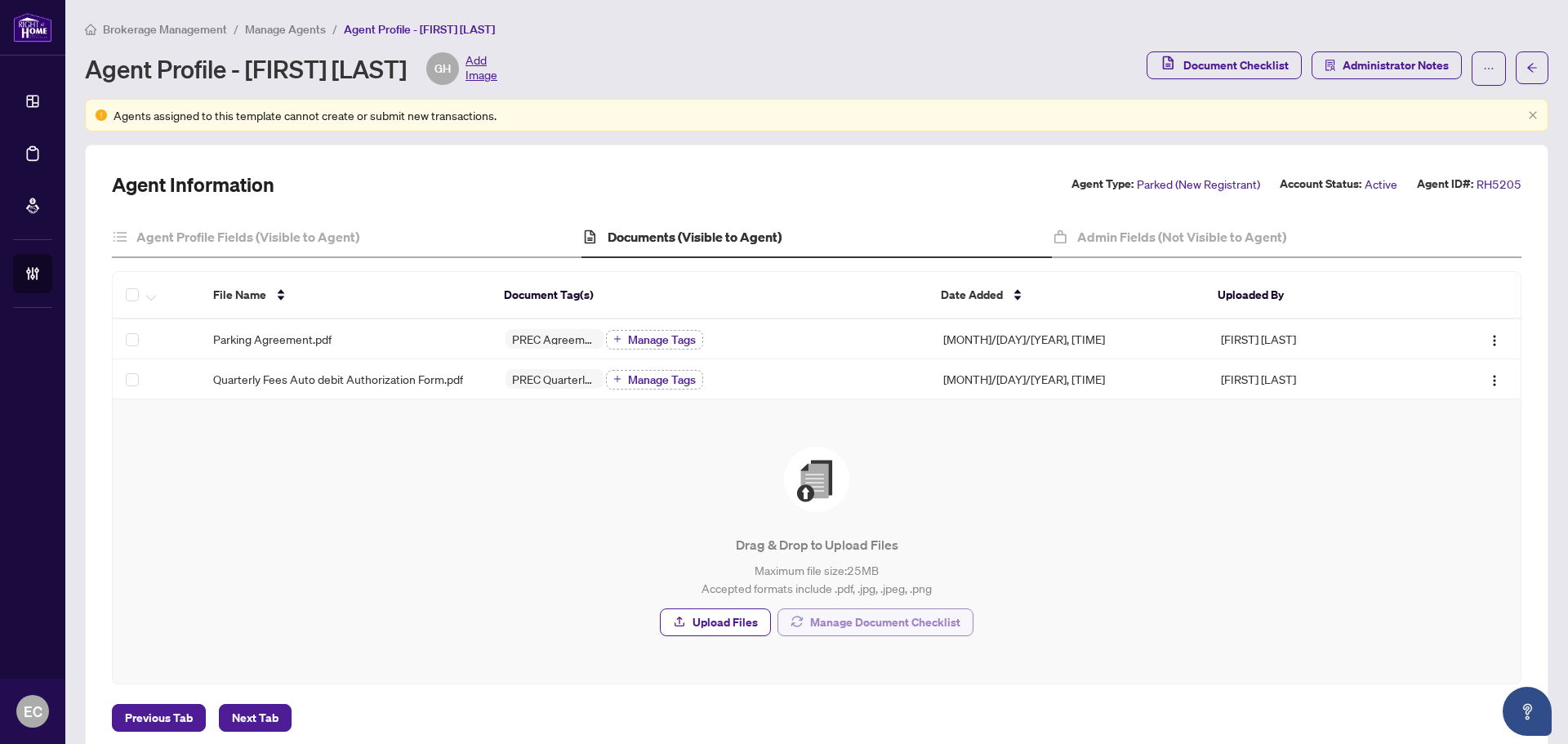 click on "Manage Document Checklist" at bounding box center [885, 622] 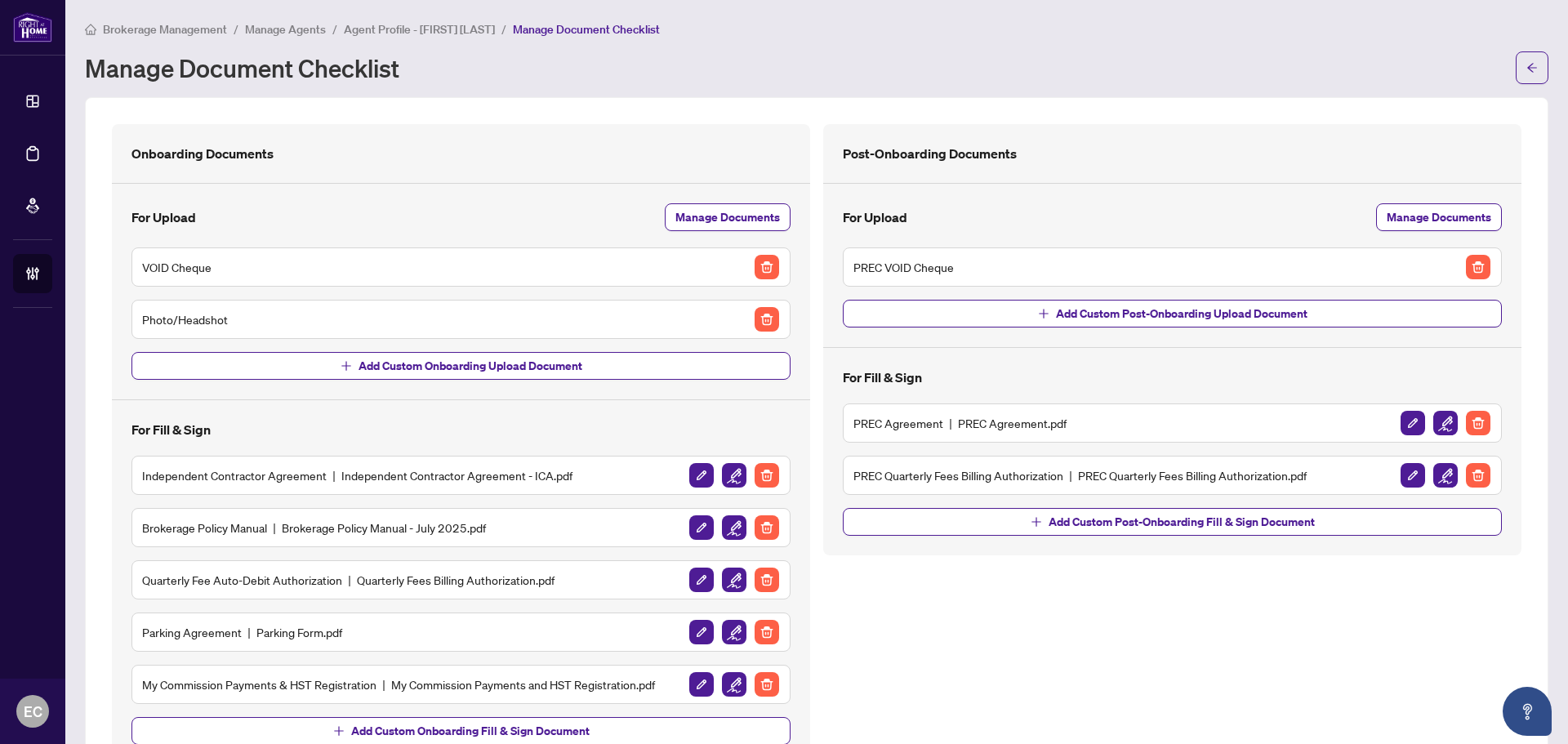 scroll, scrollTop: 66, scrollLeft: 0, axis: vertical 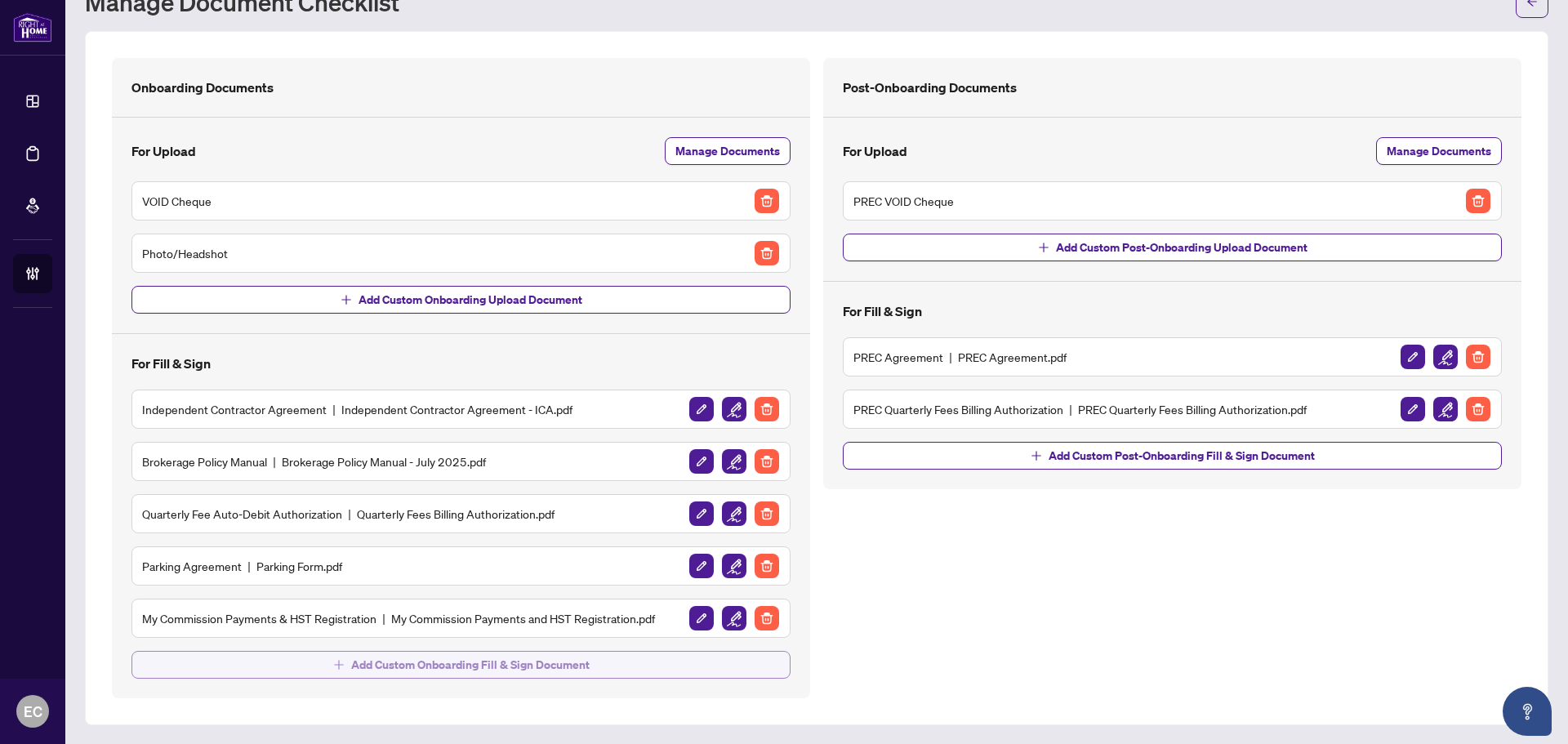click on "Add Custom Onboarding Fill & Sign Document" at bounding box center [461, 665] 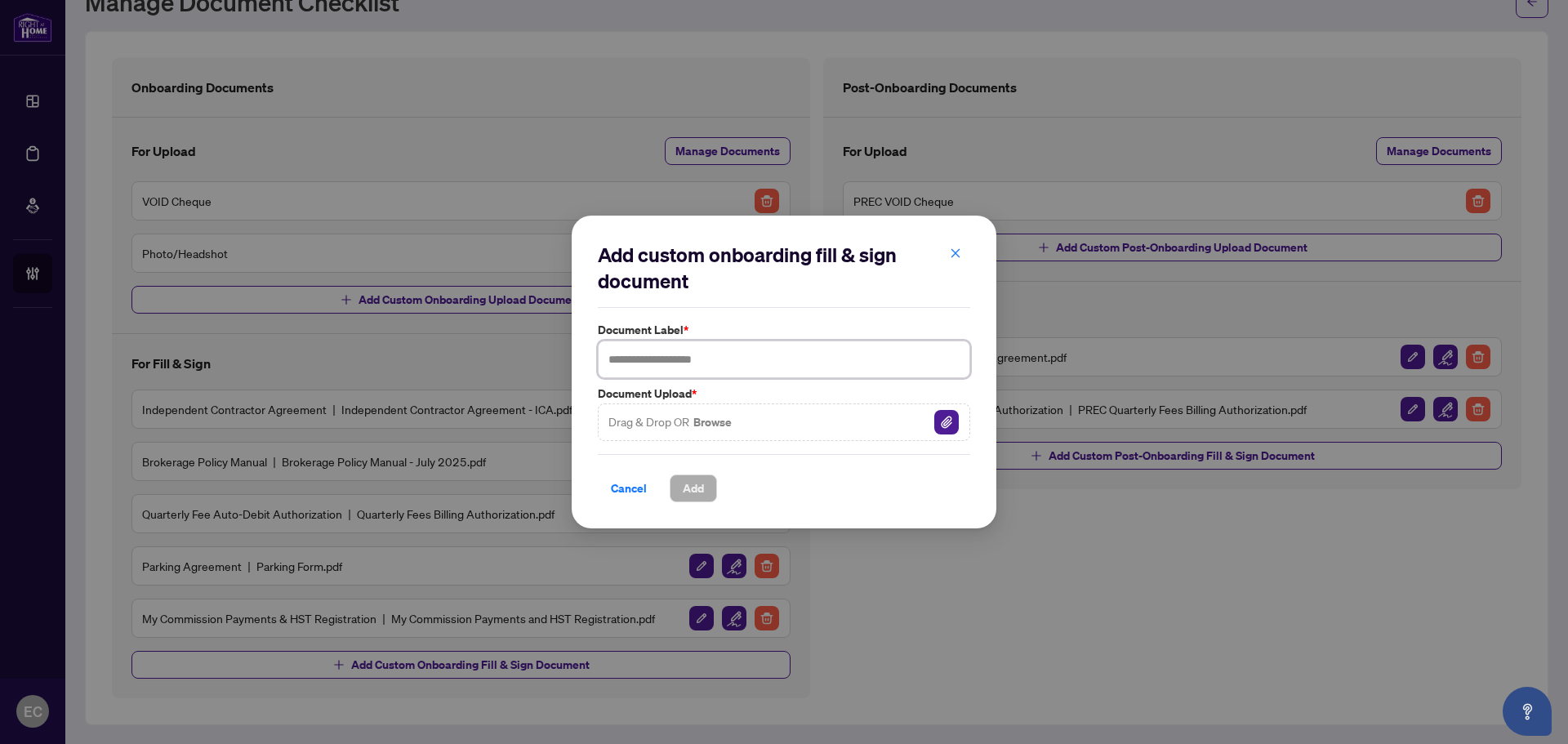 click at bounding box center [784, 359] 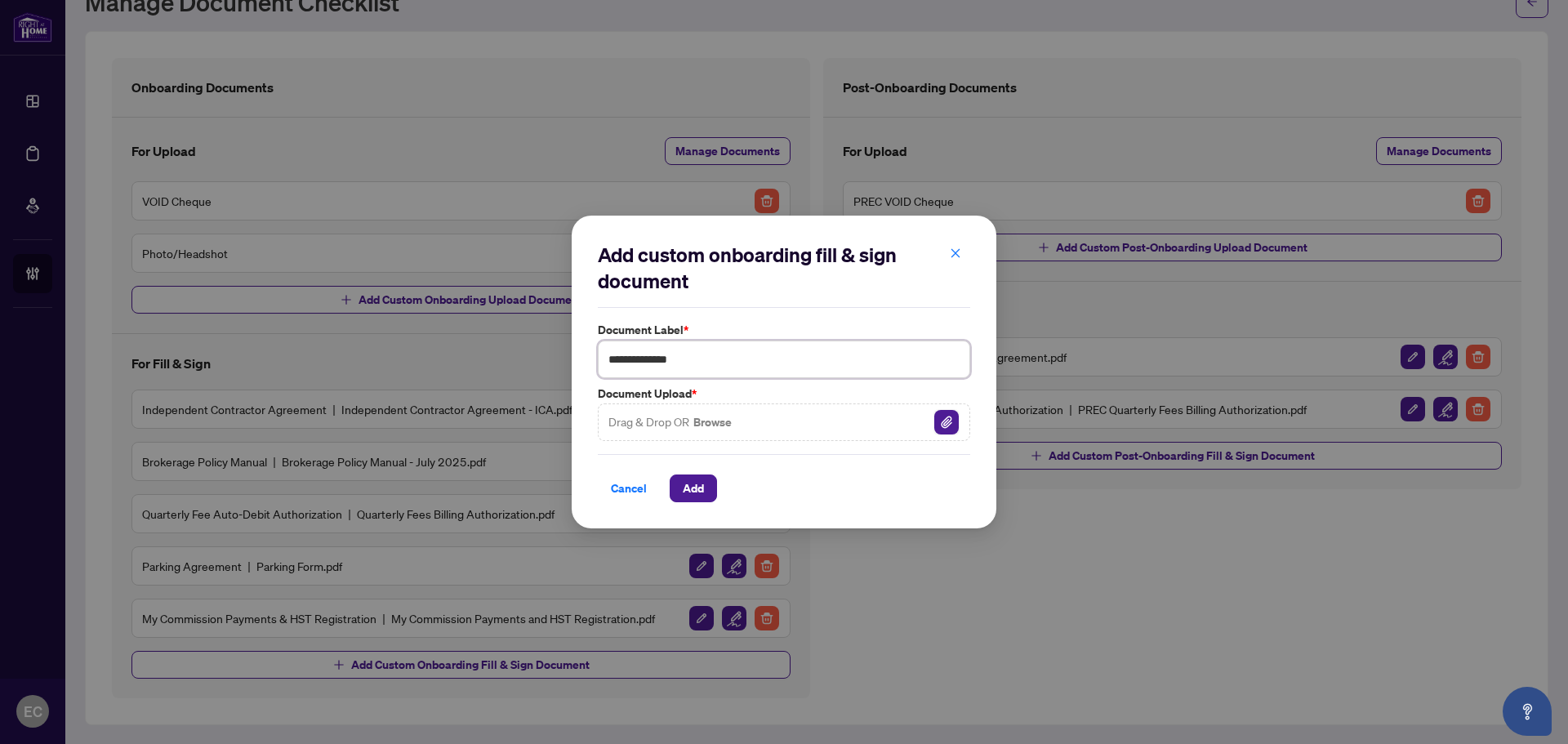 type on "**********" 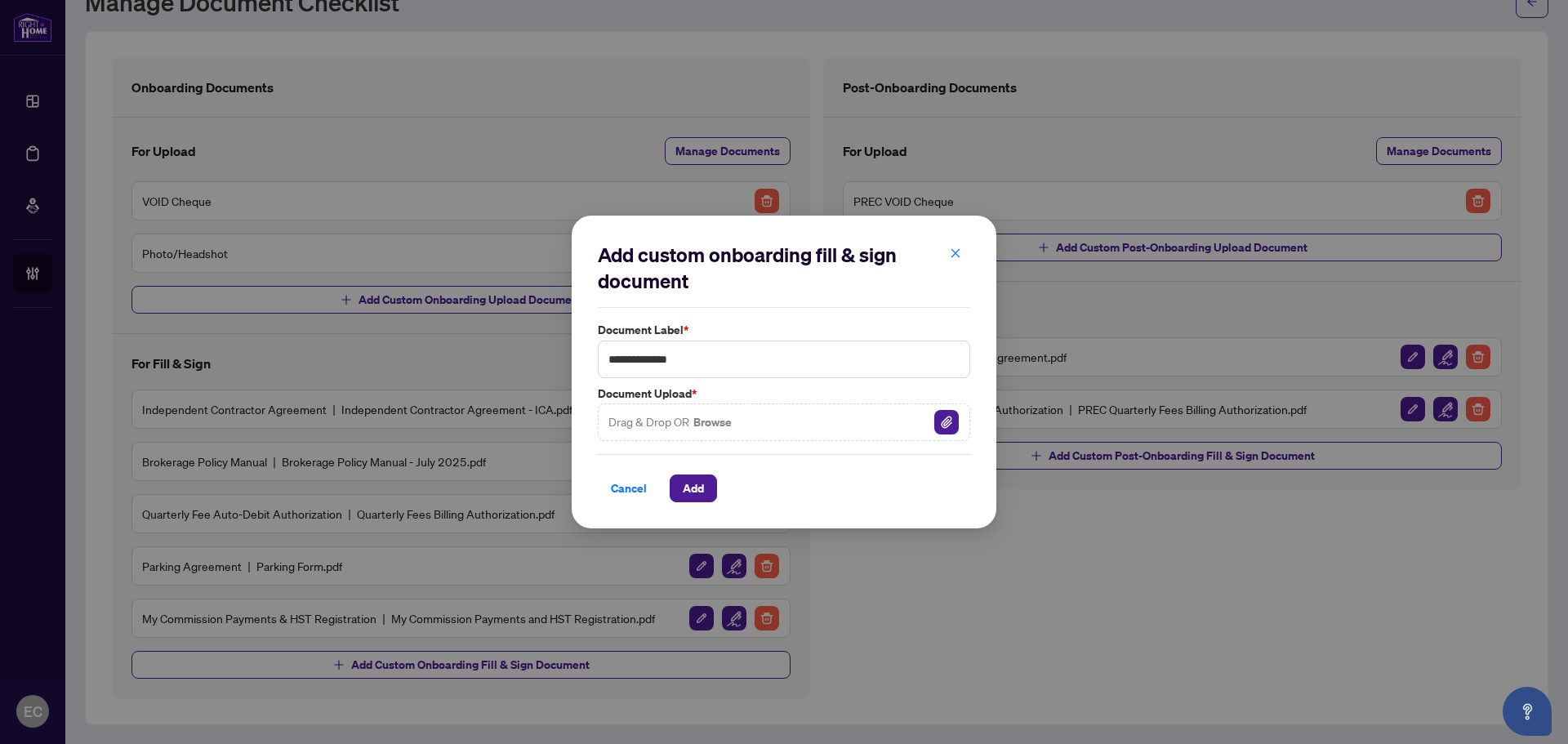 click at bounding box center (947, 422) 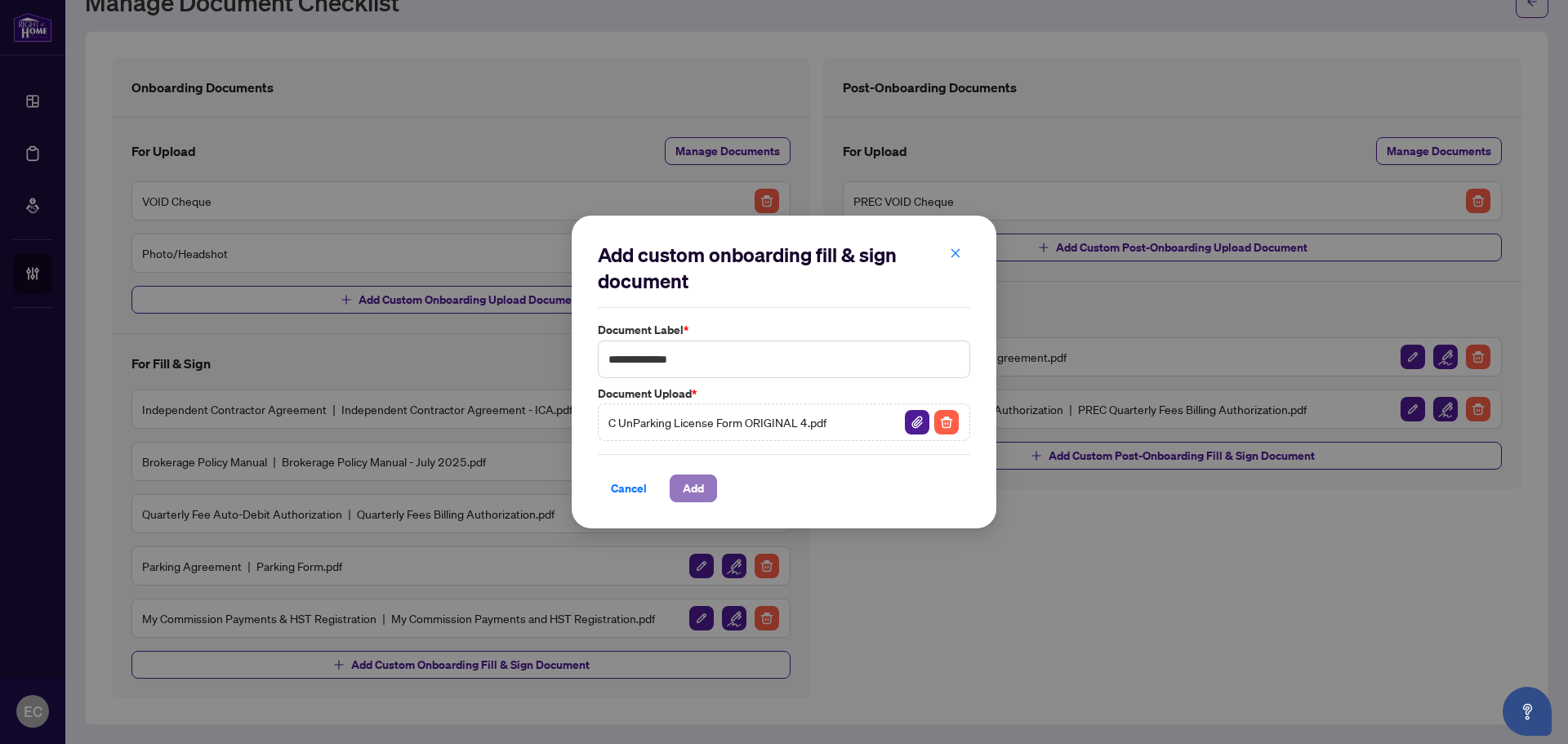 click on "Add" at bounding box center [693, 488] 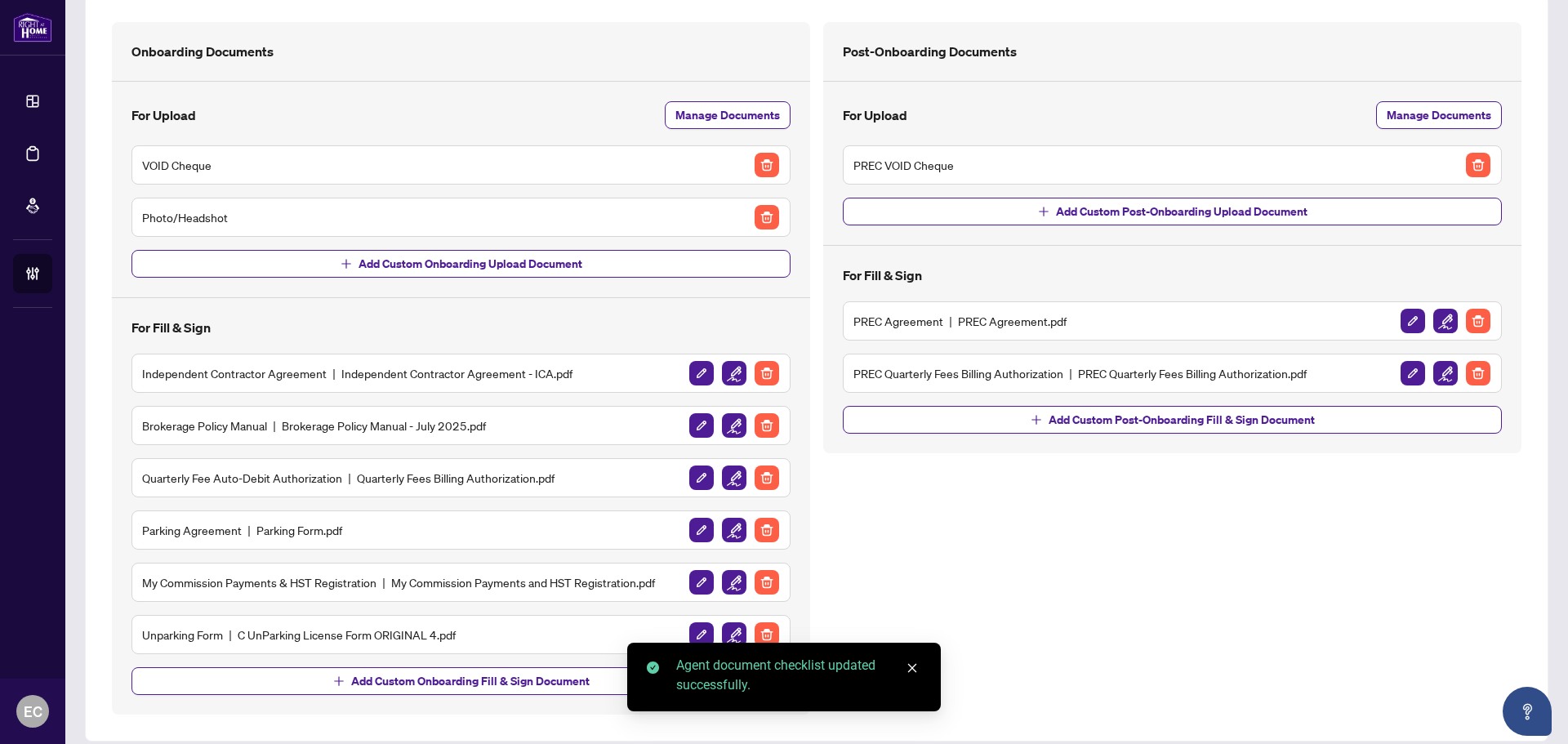 scroll, scrollTop: 118, scrollLeft: 0, axis: vertical 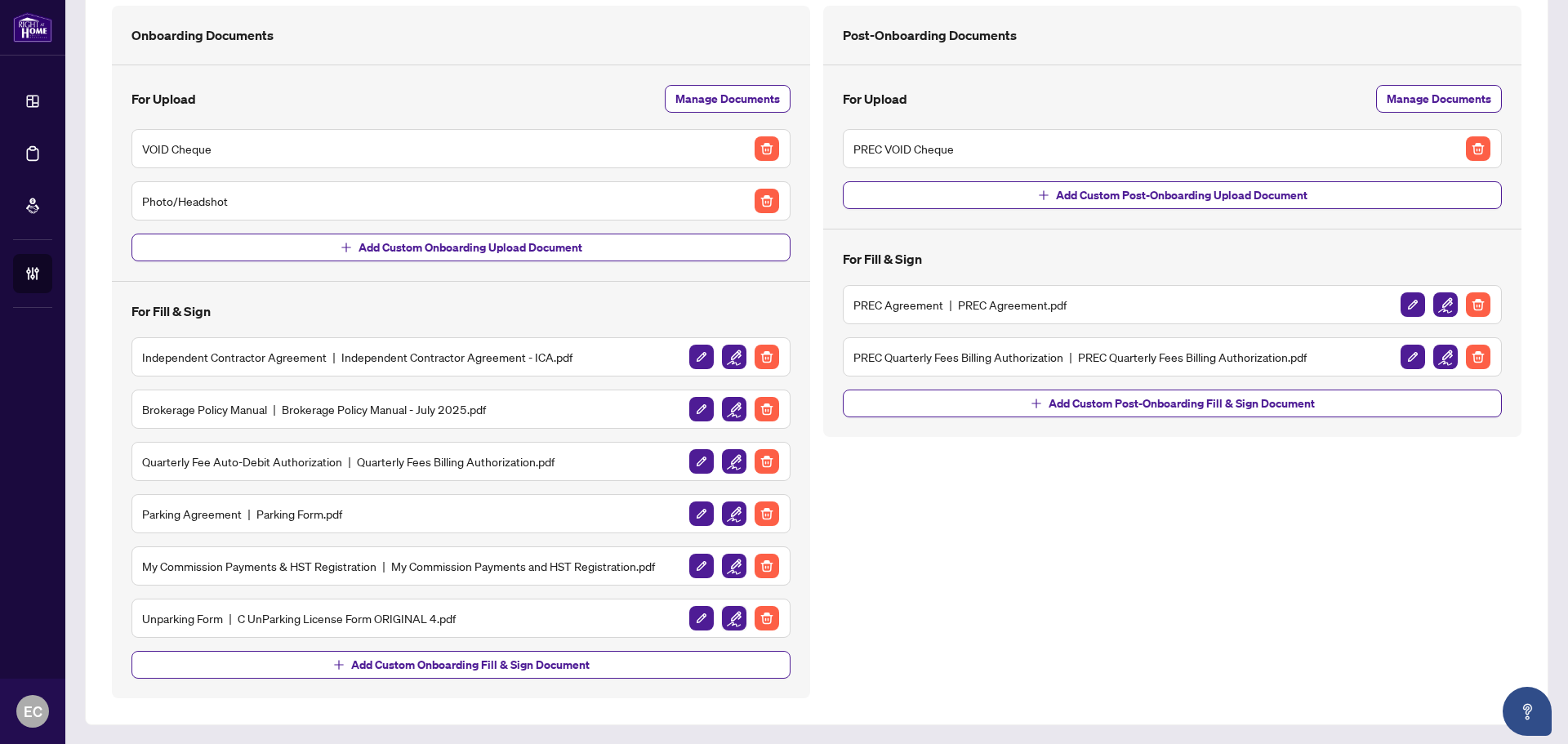click at bounding box center (734, 618) 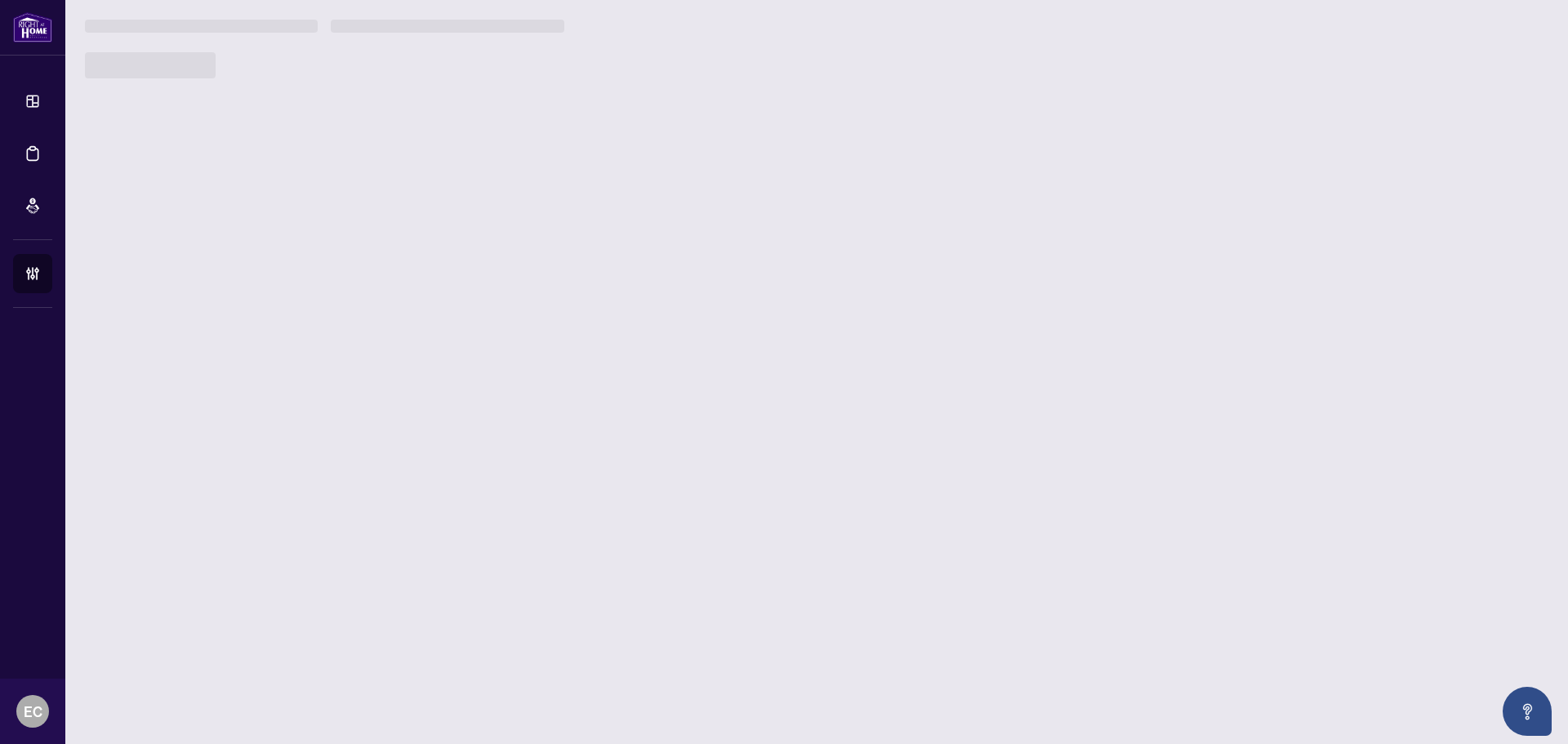 scroll, scrollTop: 0, scrollLeft: 0, axis: both 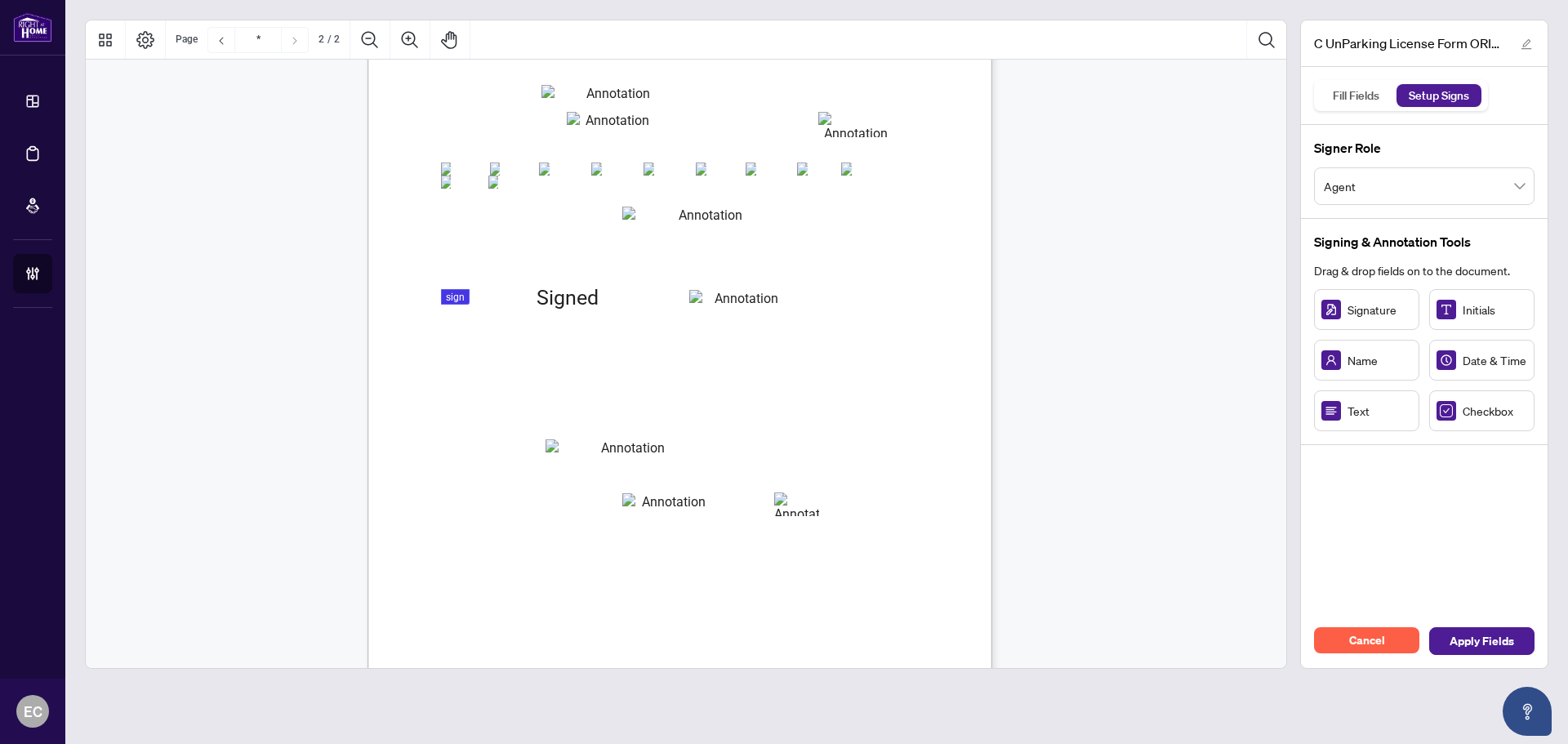 type on "*" 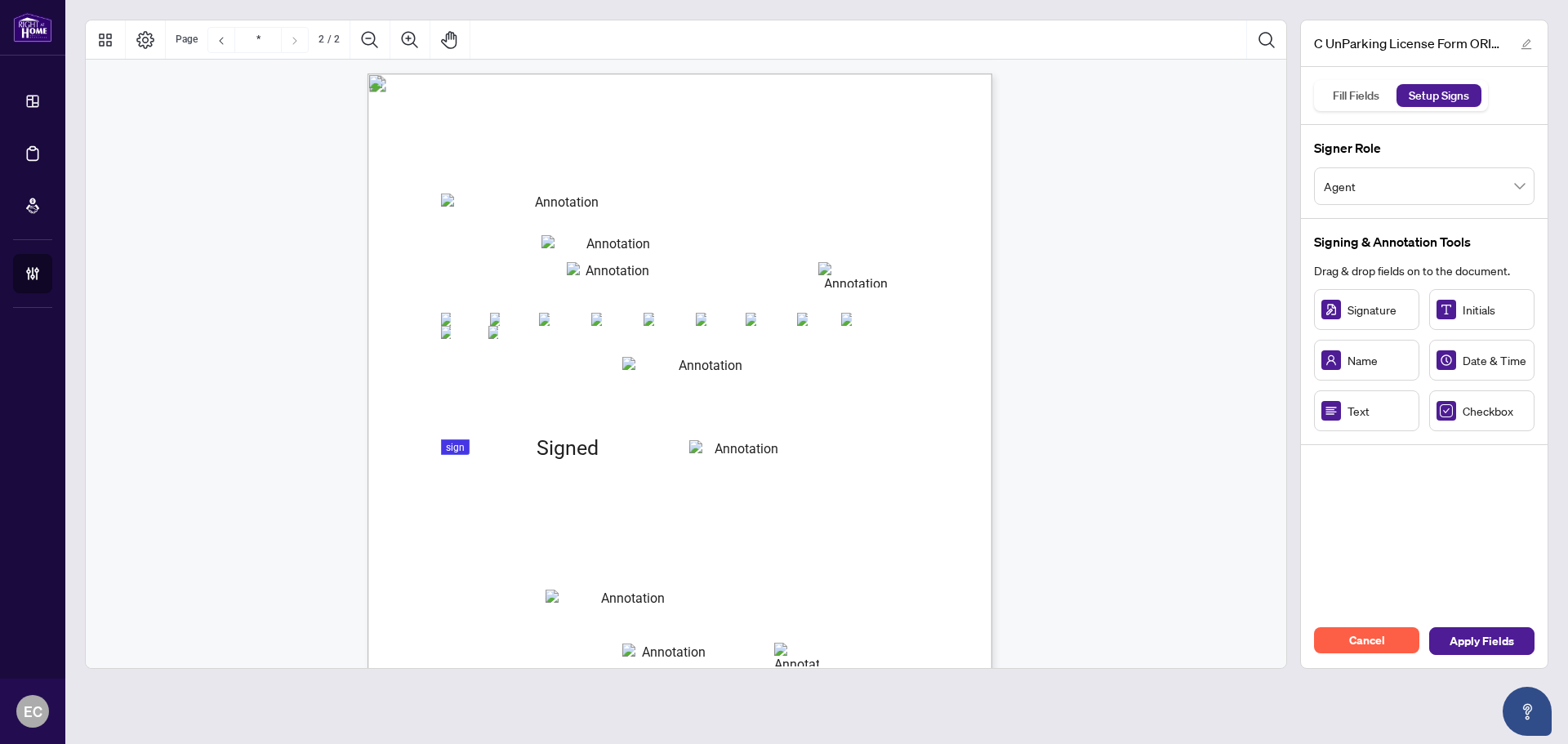 scroll, scrollTop: 735, scrollLeft: 0, axis: vertical 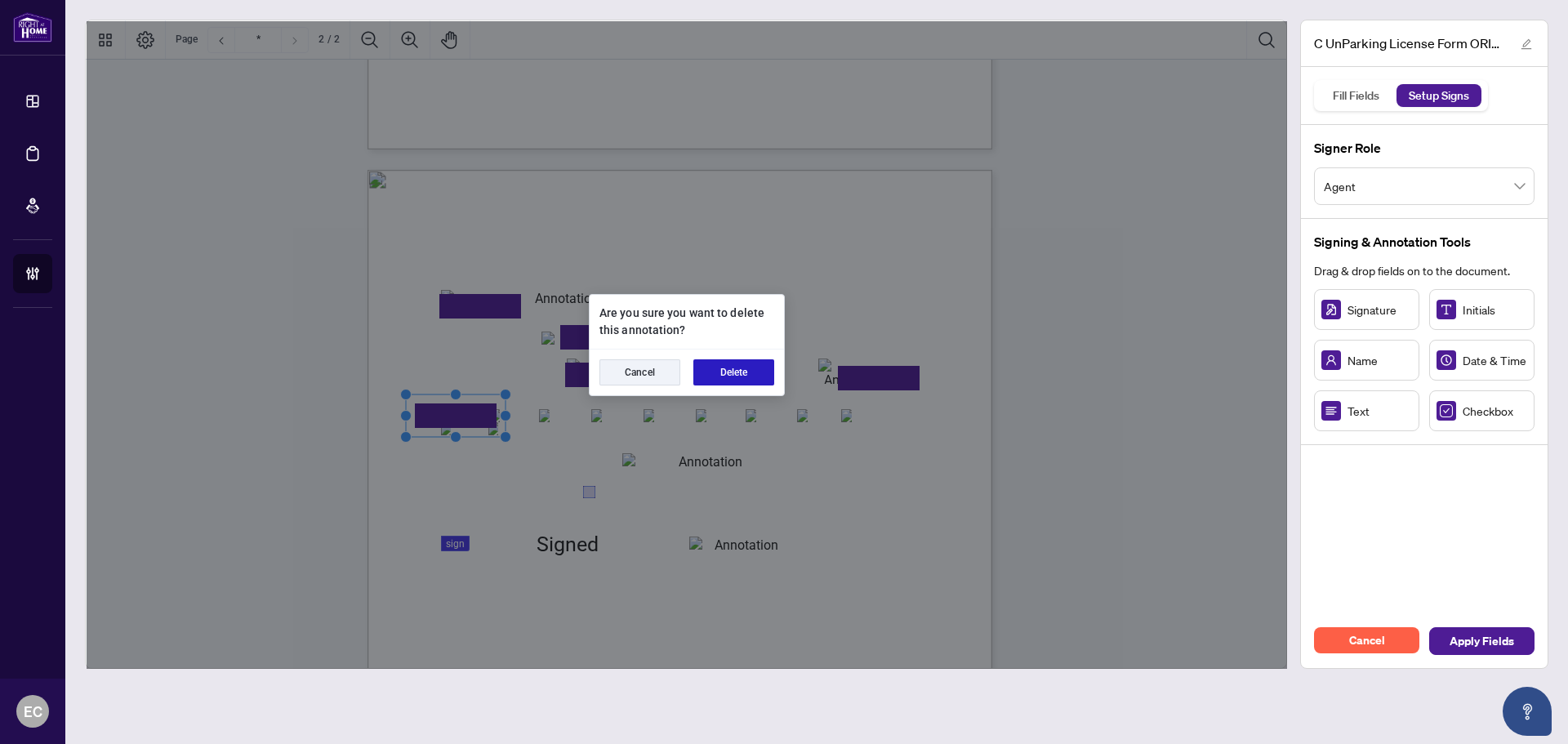 click on "Delete" at bounding box center (733, 372) 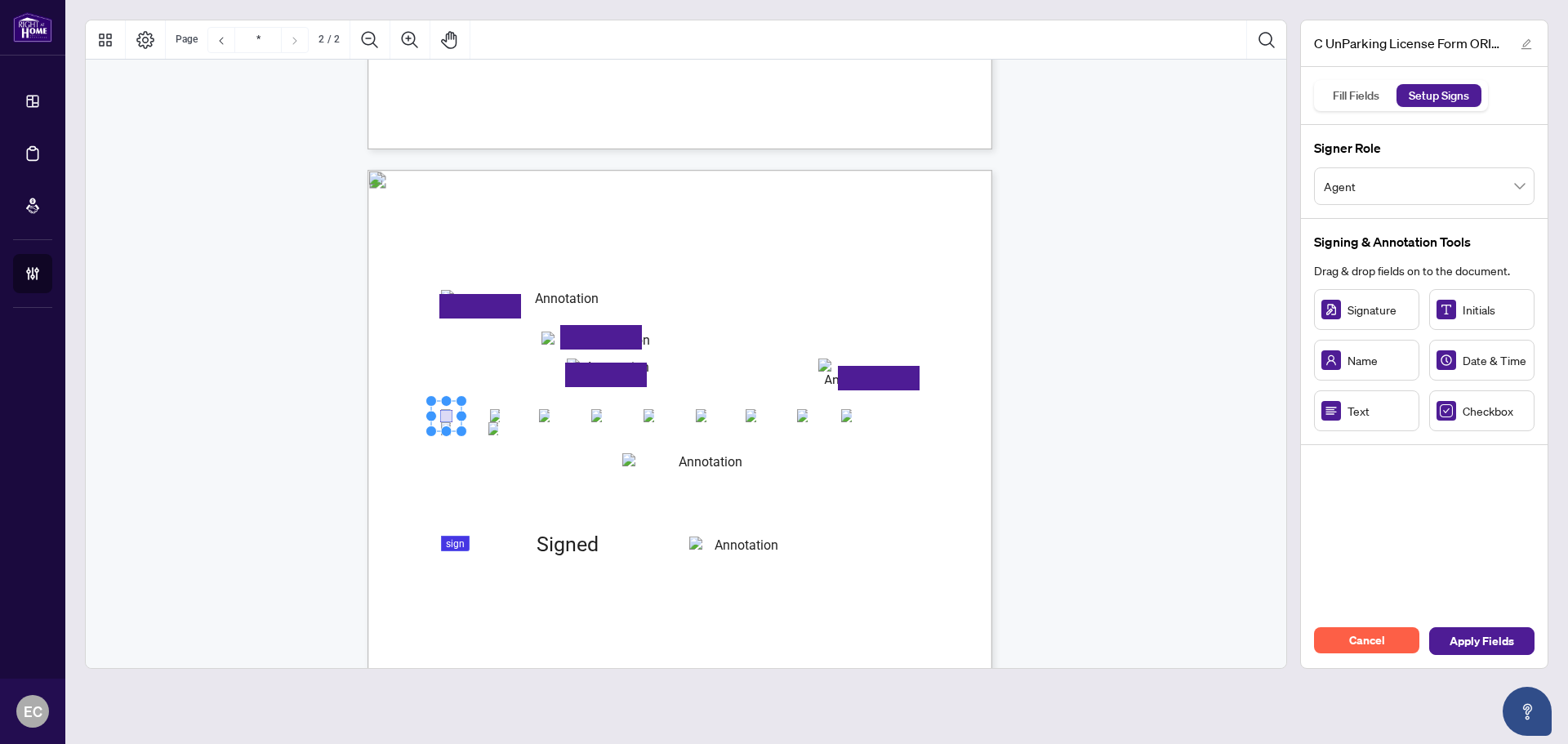 drag, startPoint x: 584, startPoint y: 493, endPoint x: 679, endPoint y: 403, distance: 130.86252 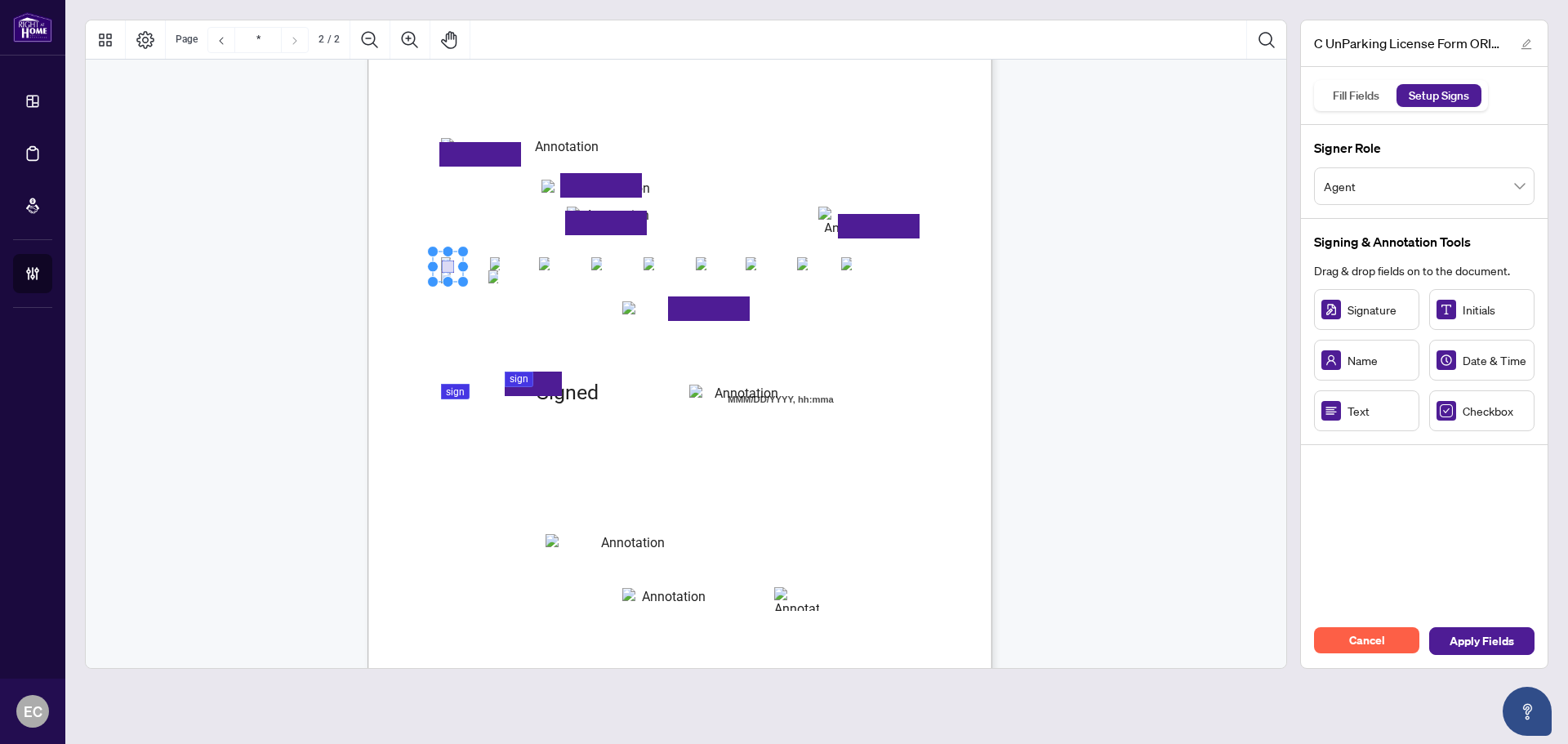 scroll, scrollTop: 1062, scrollLeft: 0, axis: vertical 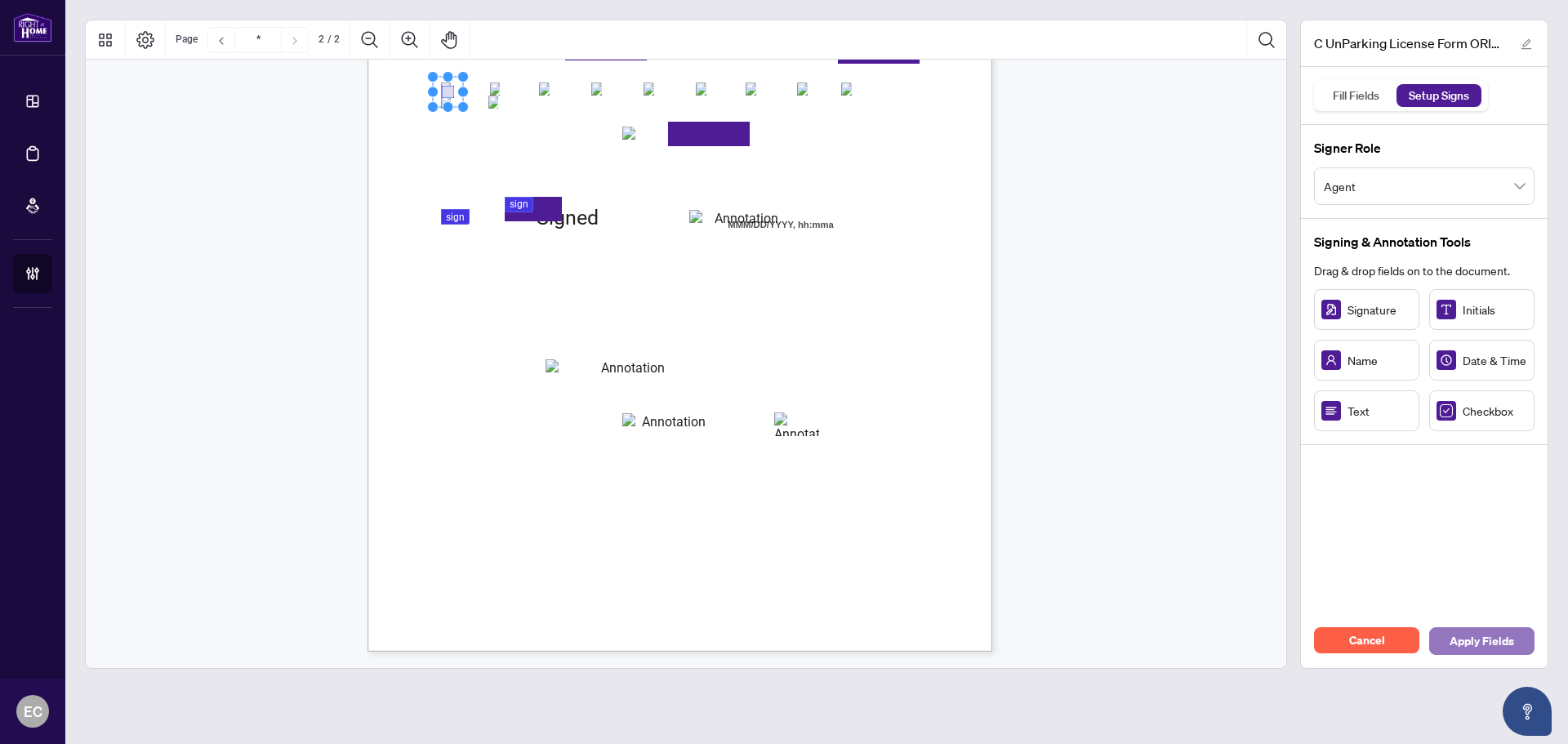 click on "Apply Fields" at bounding box center (1481, 641) 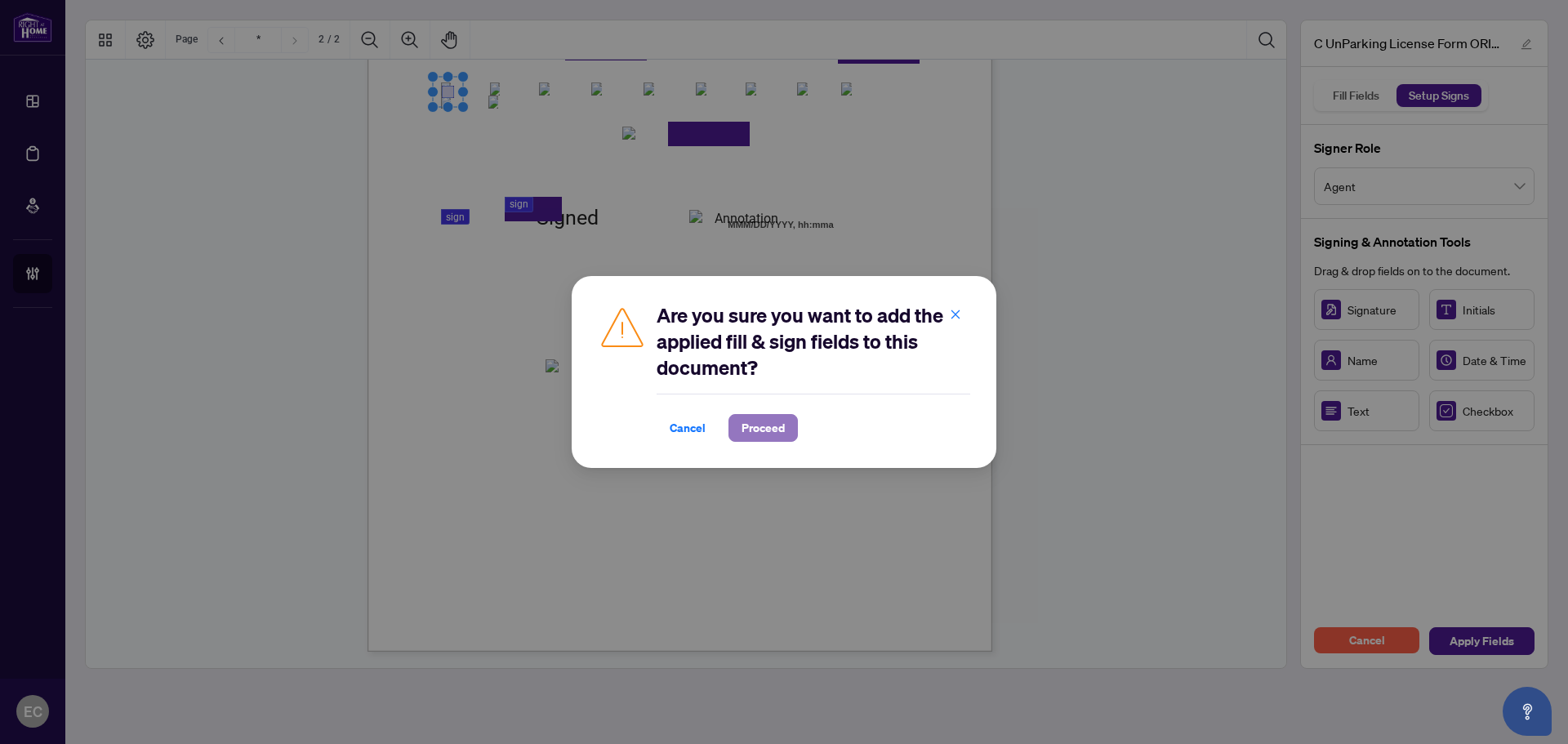 click on "Proceed" at bounding box center [763, 428] 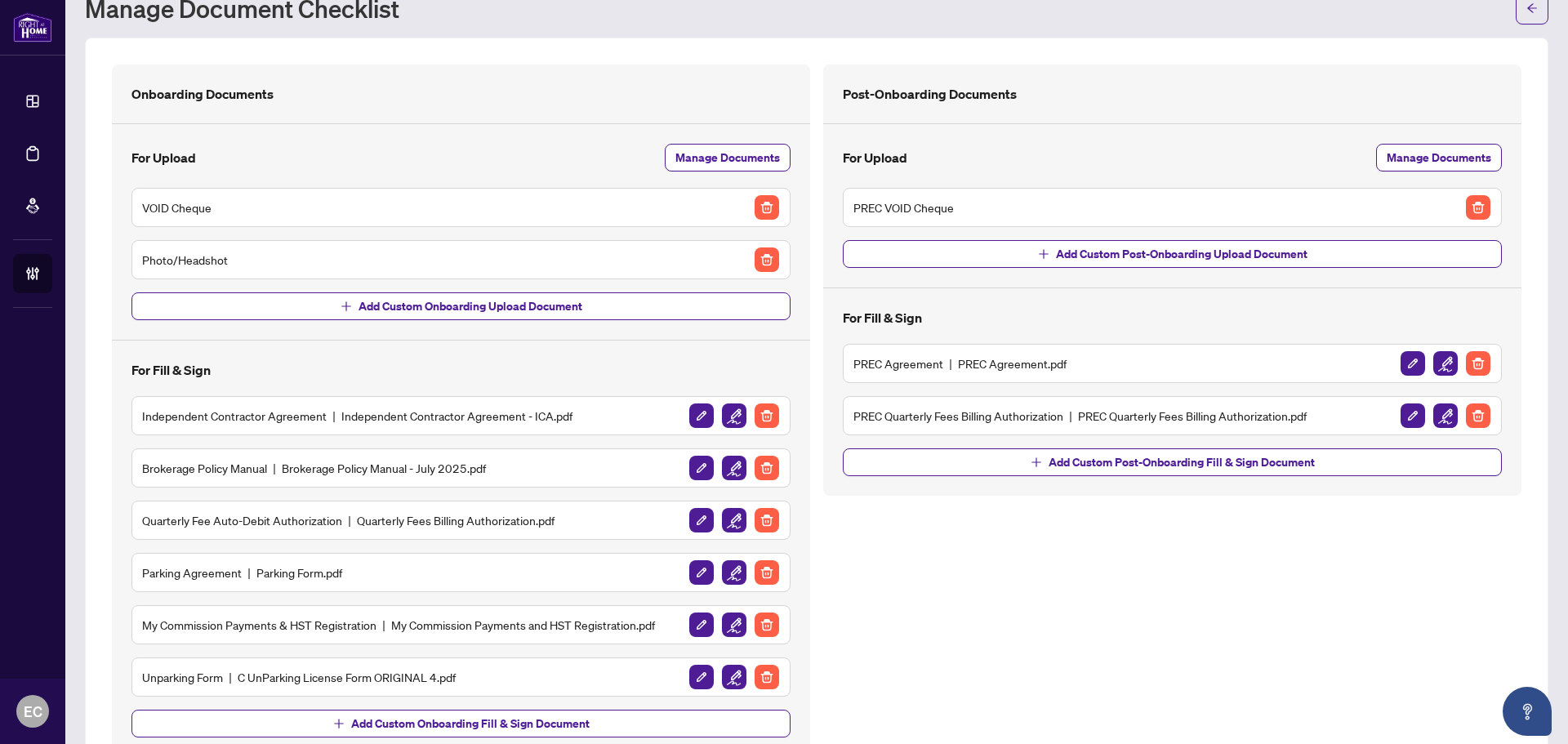 scroll, scrollTop: 118, scrollLeft: 0, axis: vertical 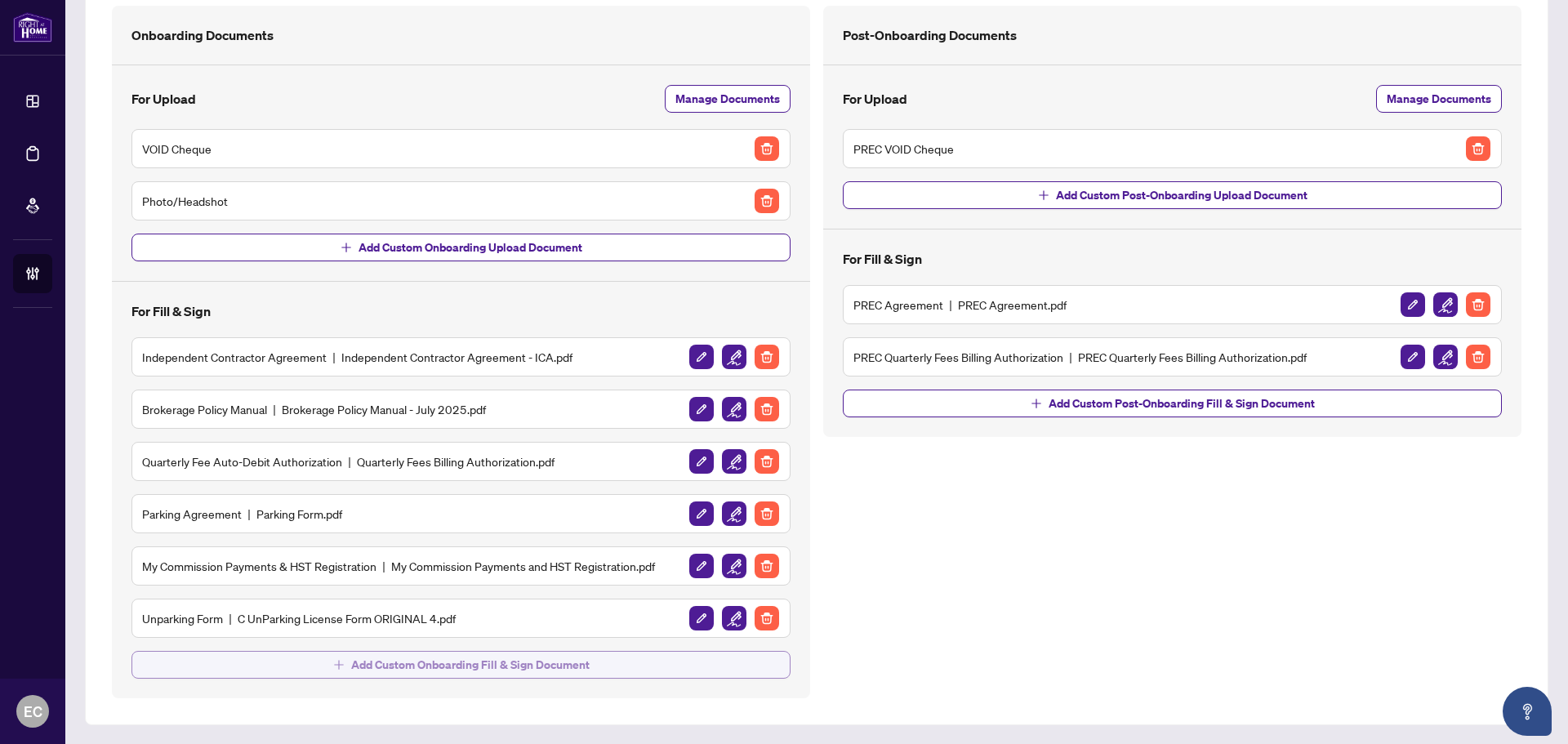 click on "Add Custom Onboarding Fill & Sign Document" at bounding box center (470, 665) 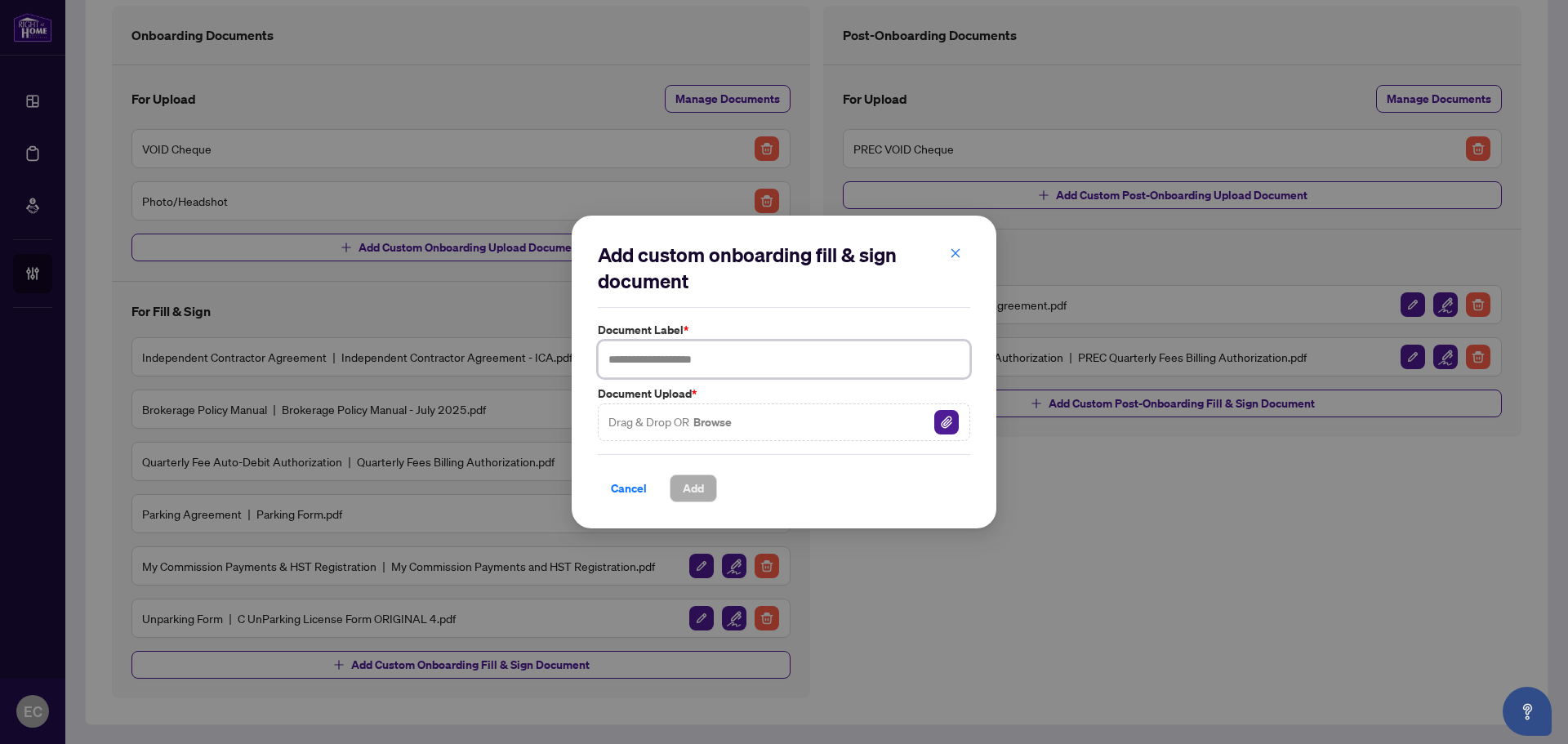 click at bounding box center (784, 359) 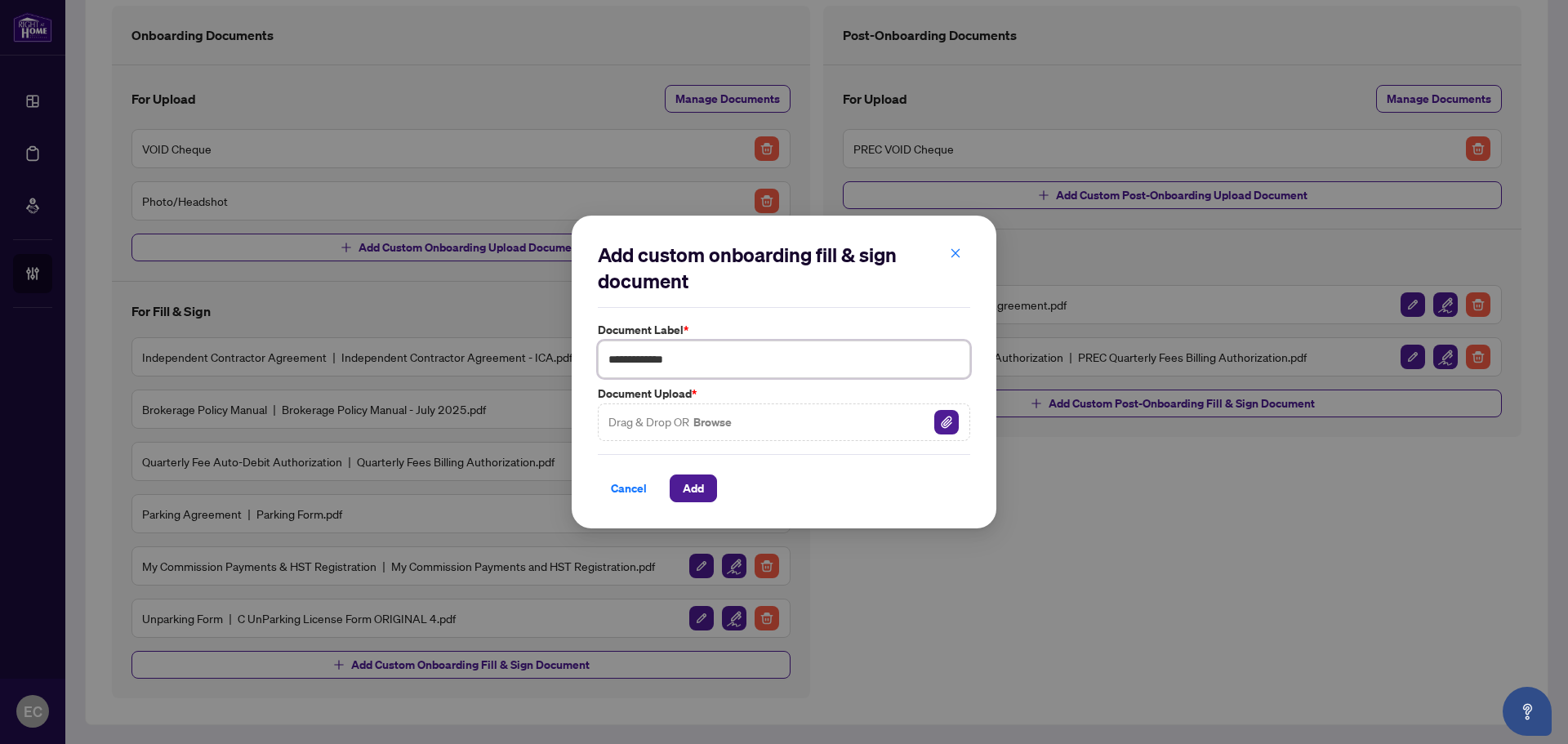 type on "**********" 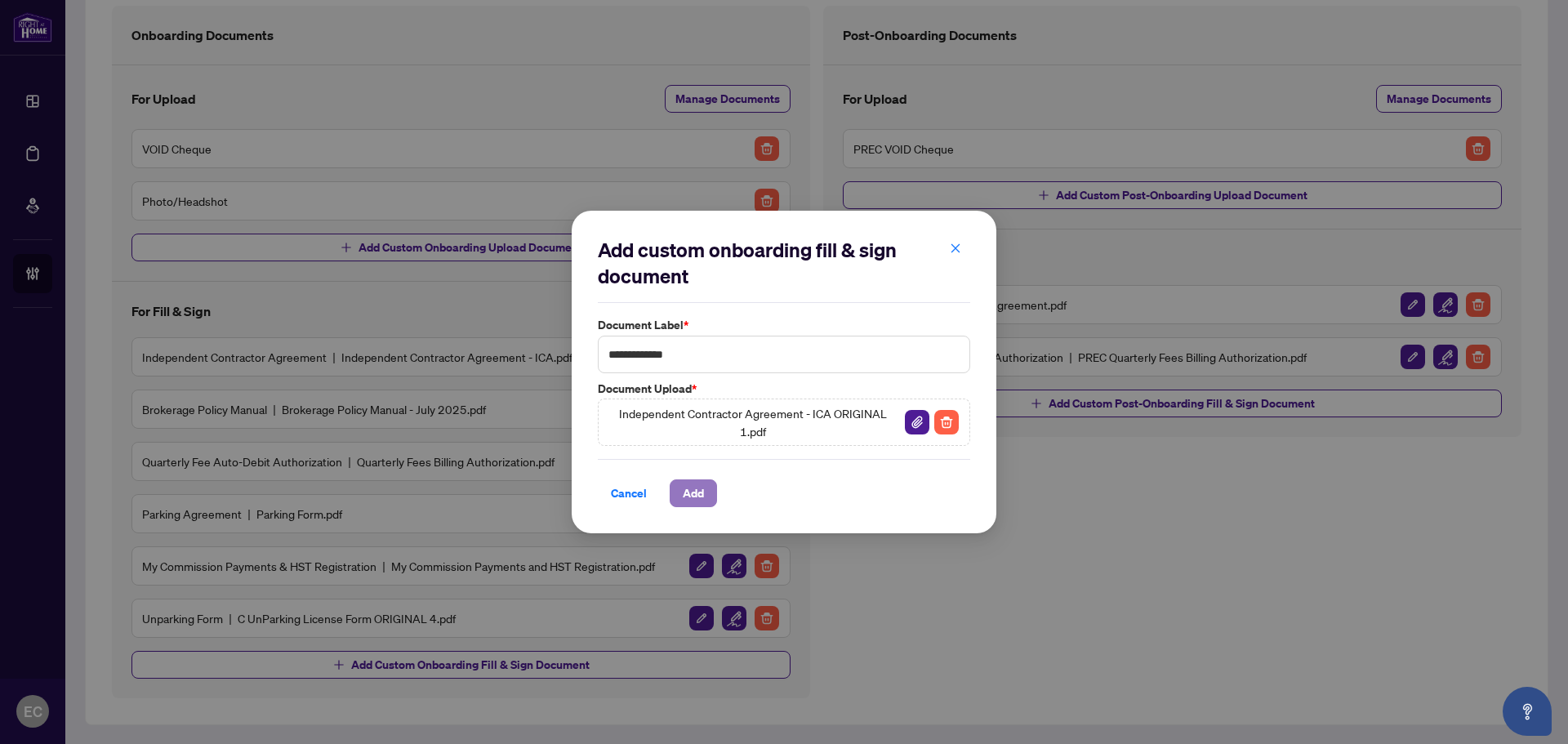 click on "Add" at bounding box center [693, 493] 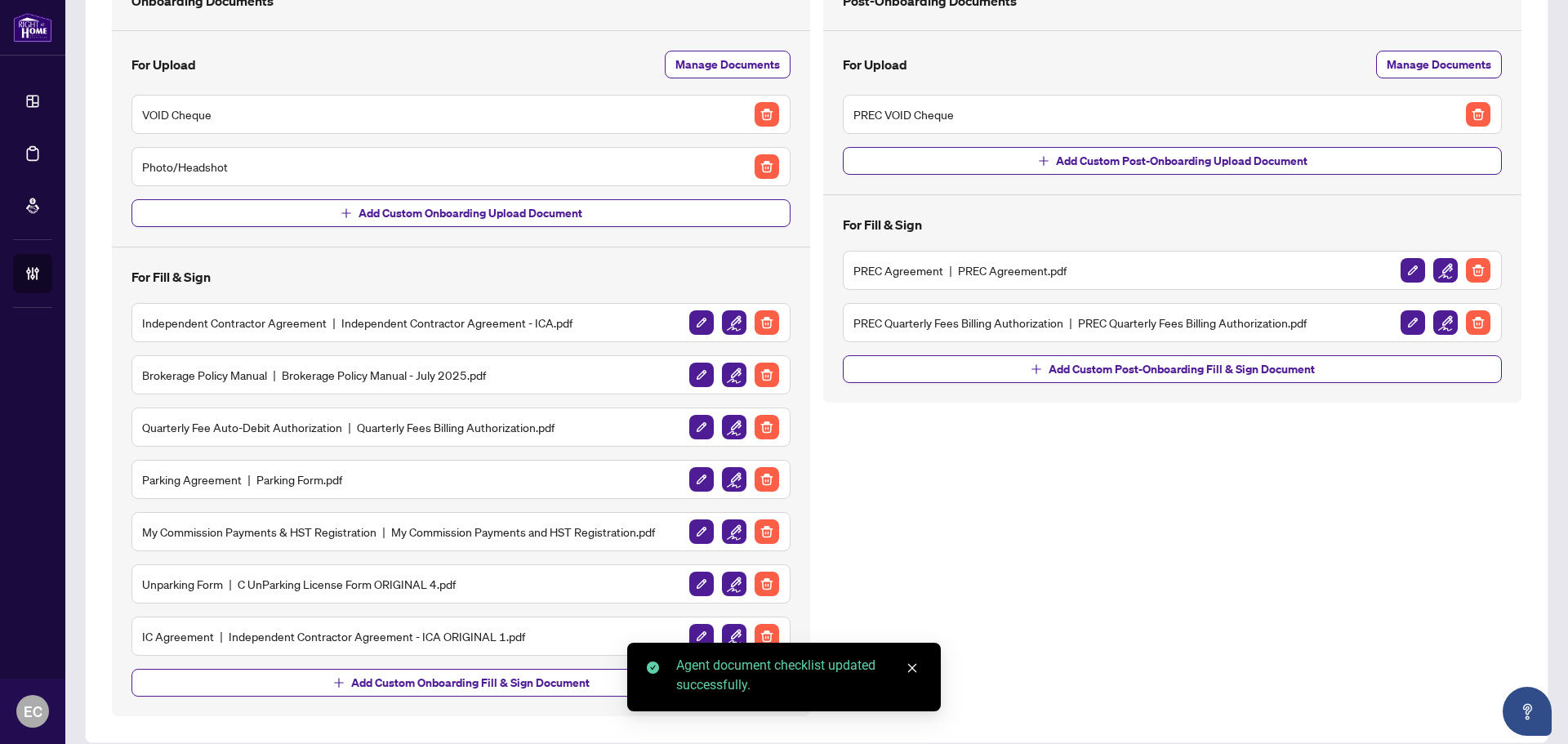 scroll, scrollTop: 171, scrollLeft: 0, axis: vertical 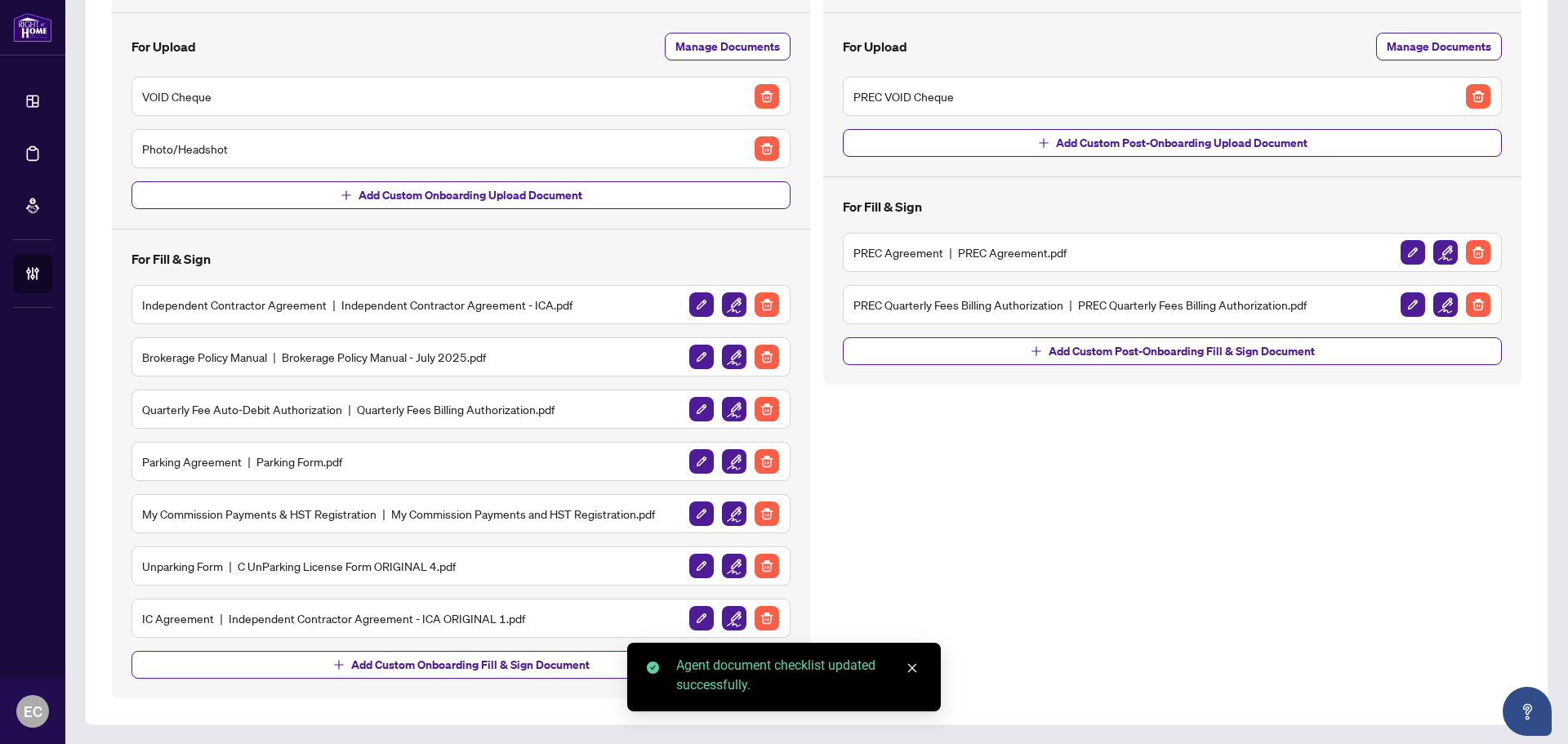 click on "Post-Onboarding Documents For Upload Manage Documents PREC VOID Cheque   Add Custom Post-Onboarding Upload Document For Fill & Sign PREC Agreement PREC Agreement.pdf   PREC Quarterly Fees Billing Authorization PREC Quarterly Fees Billing Authorization.pdf   Add Custom Post-Onboarding Fill & Sign Document" at bounding box center [1172, 326] 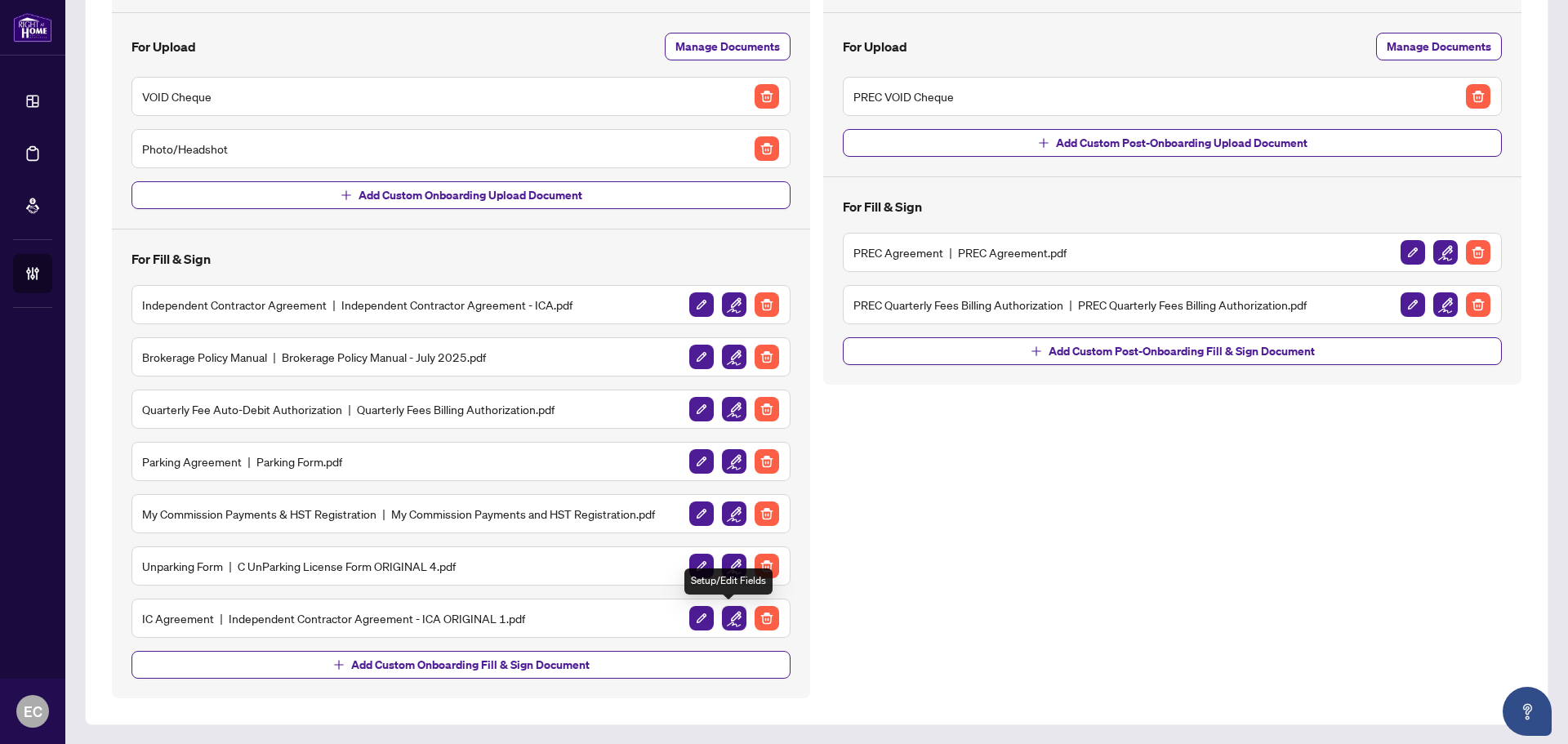 click at bounding box center [734, 618] 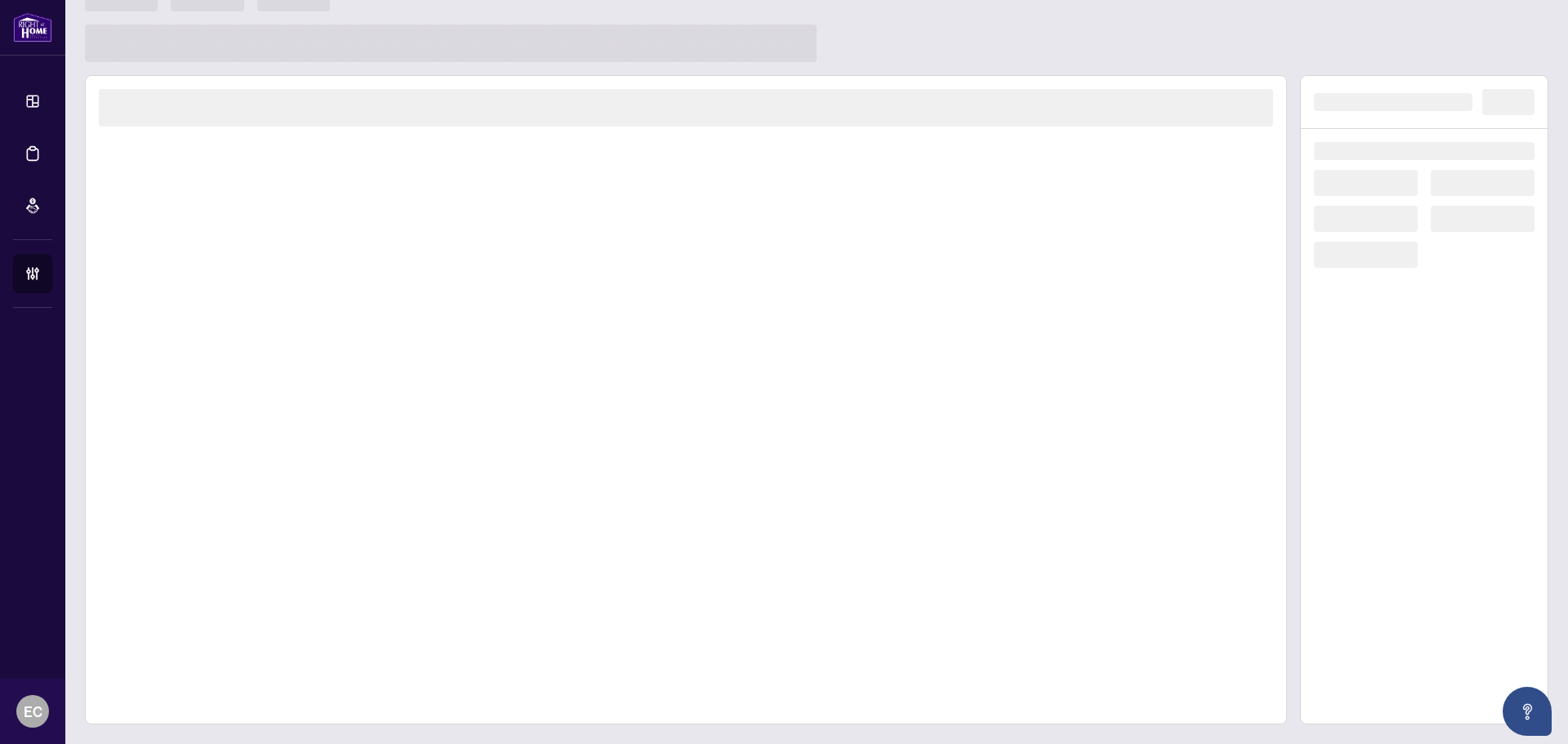 scroll, scrollTop: 0, scrollLeft: 0, axis: both 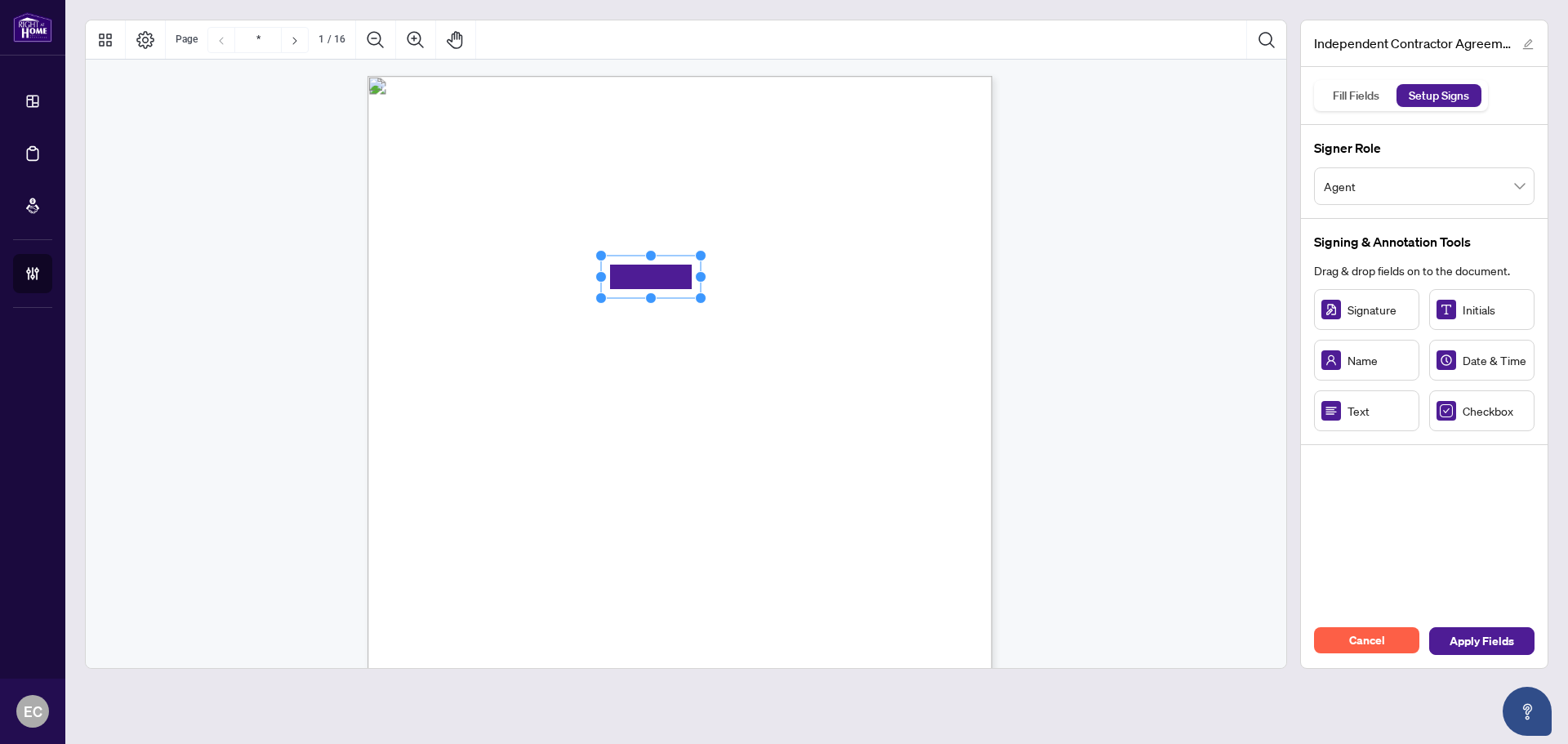 drag, startPoint x: 656, startPoint y: 265, endPoint x: 822, endPoint y: 309, distance: 171.73235 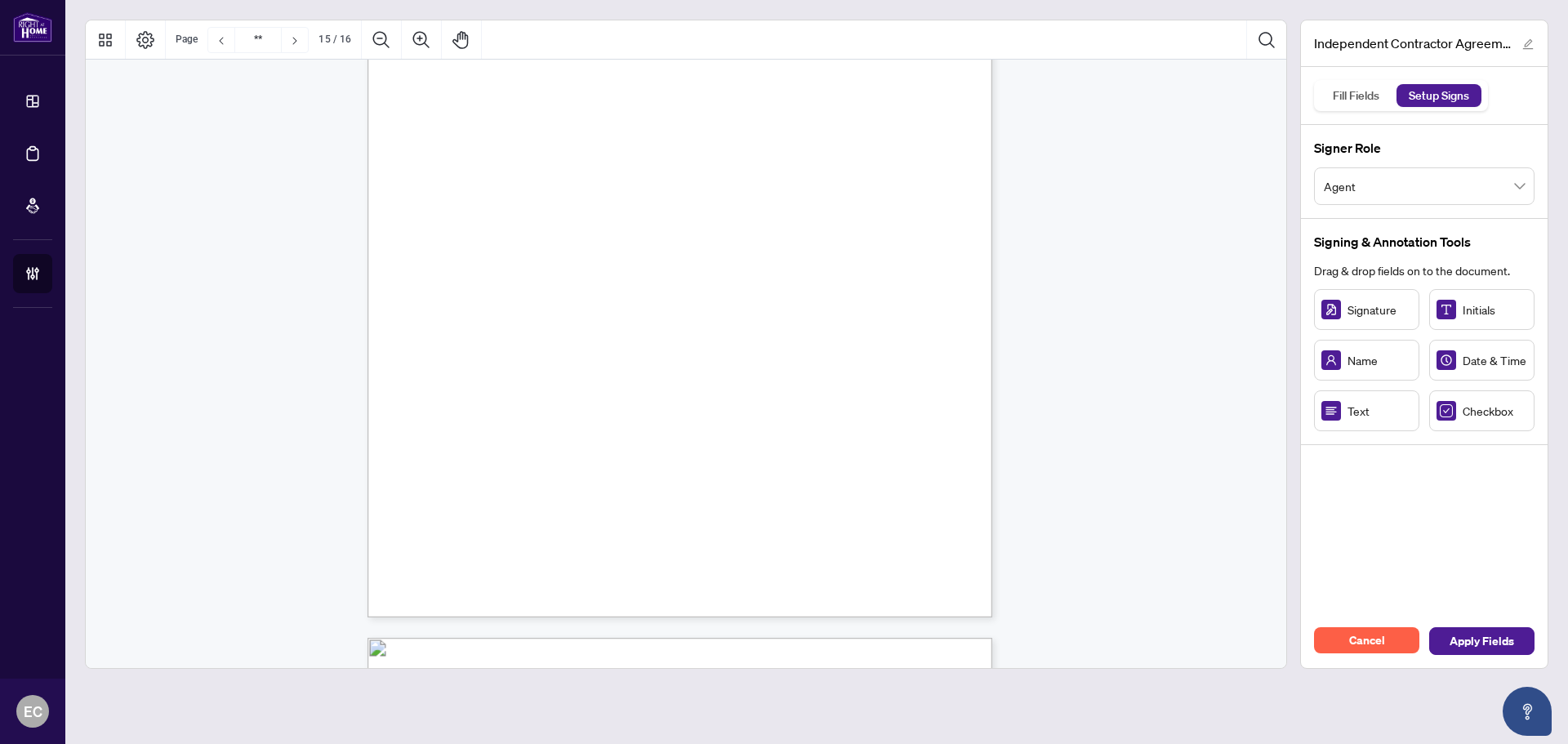type on "**" 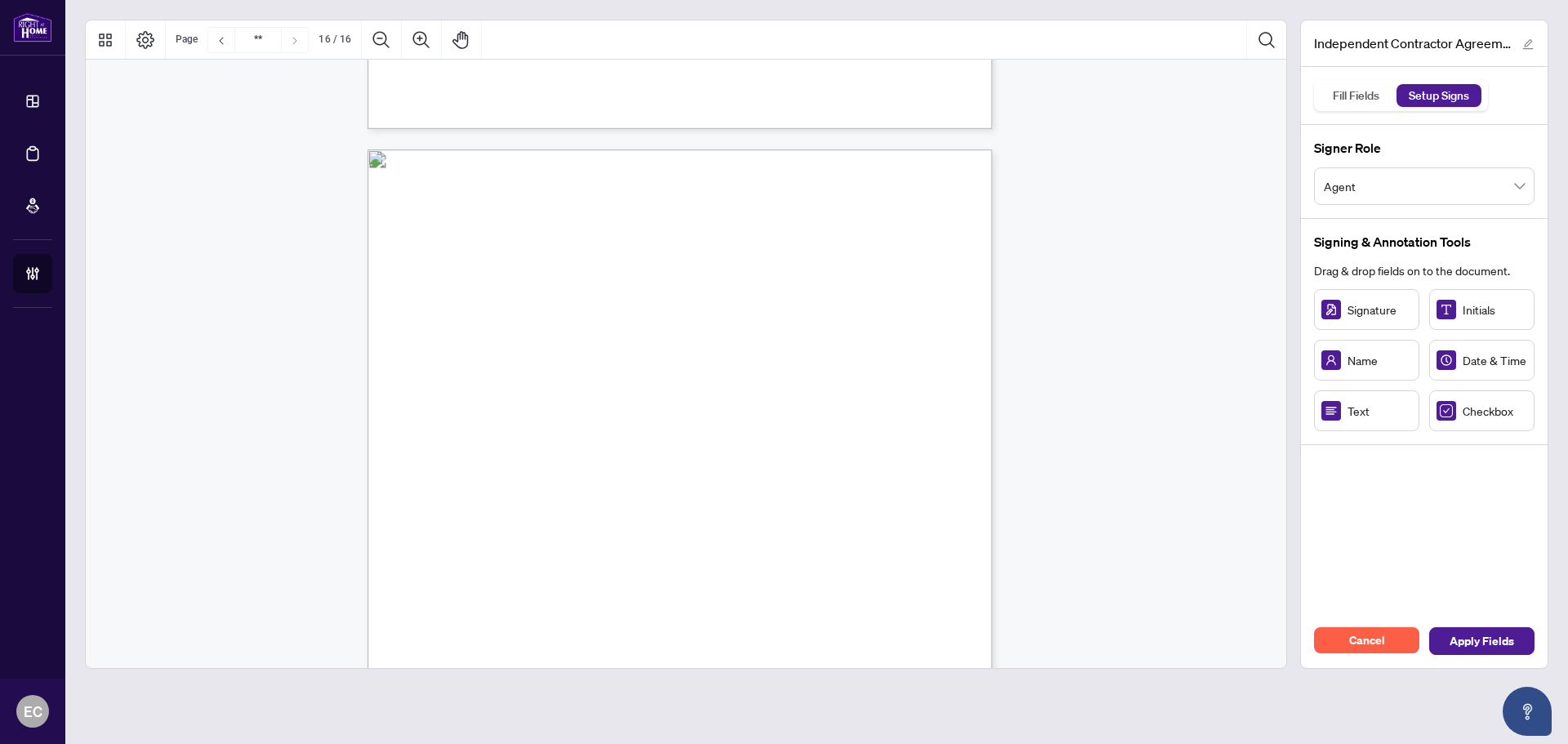 scroll, scrollTop: 12340, scrollLeft: 0, axis: vertical 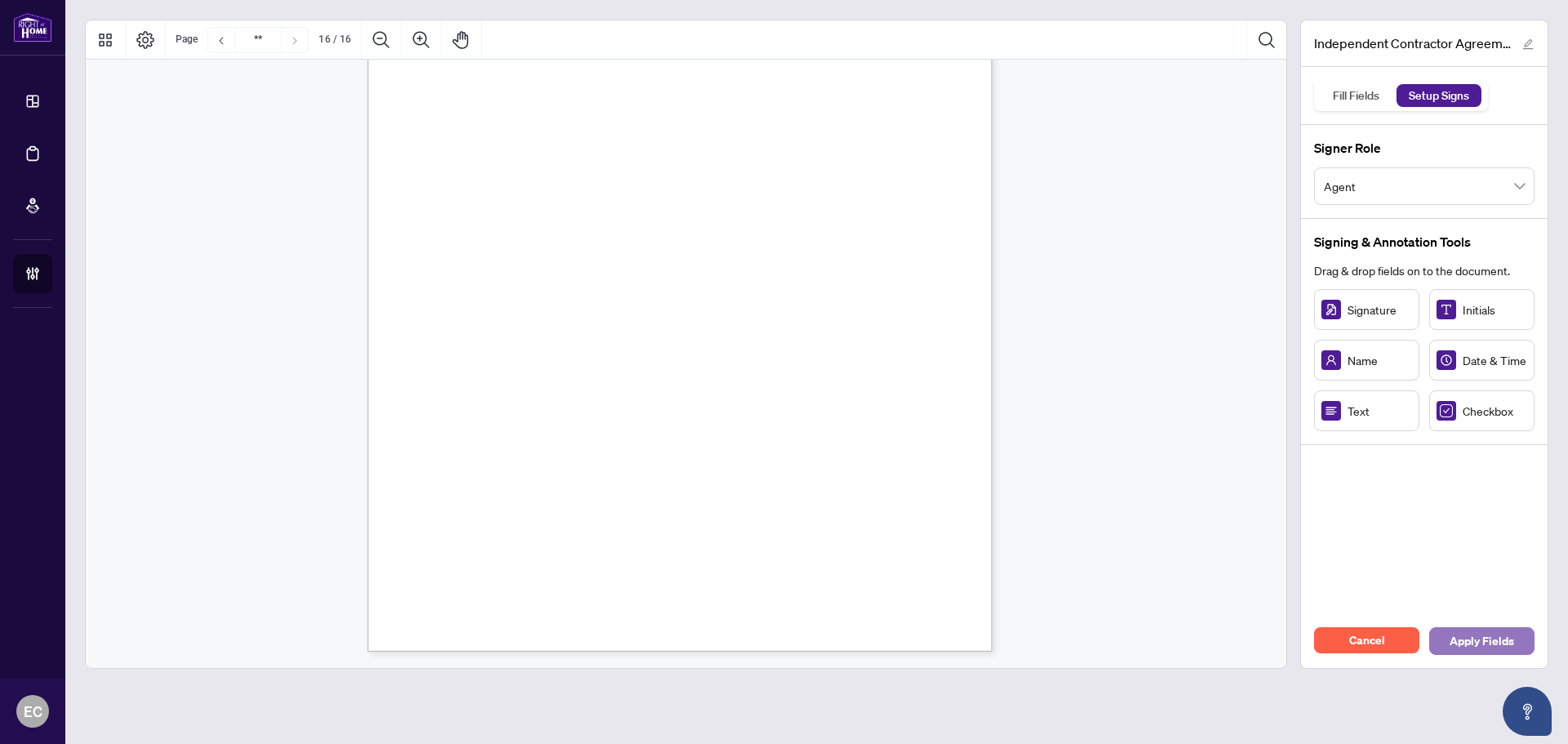 click on "Apply Fields" at bounding box center [1481, 641] 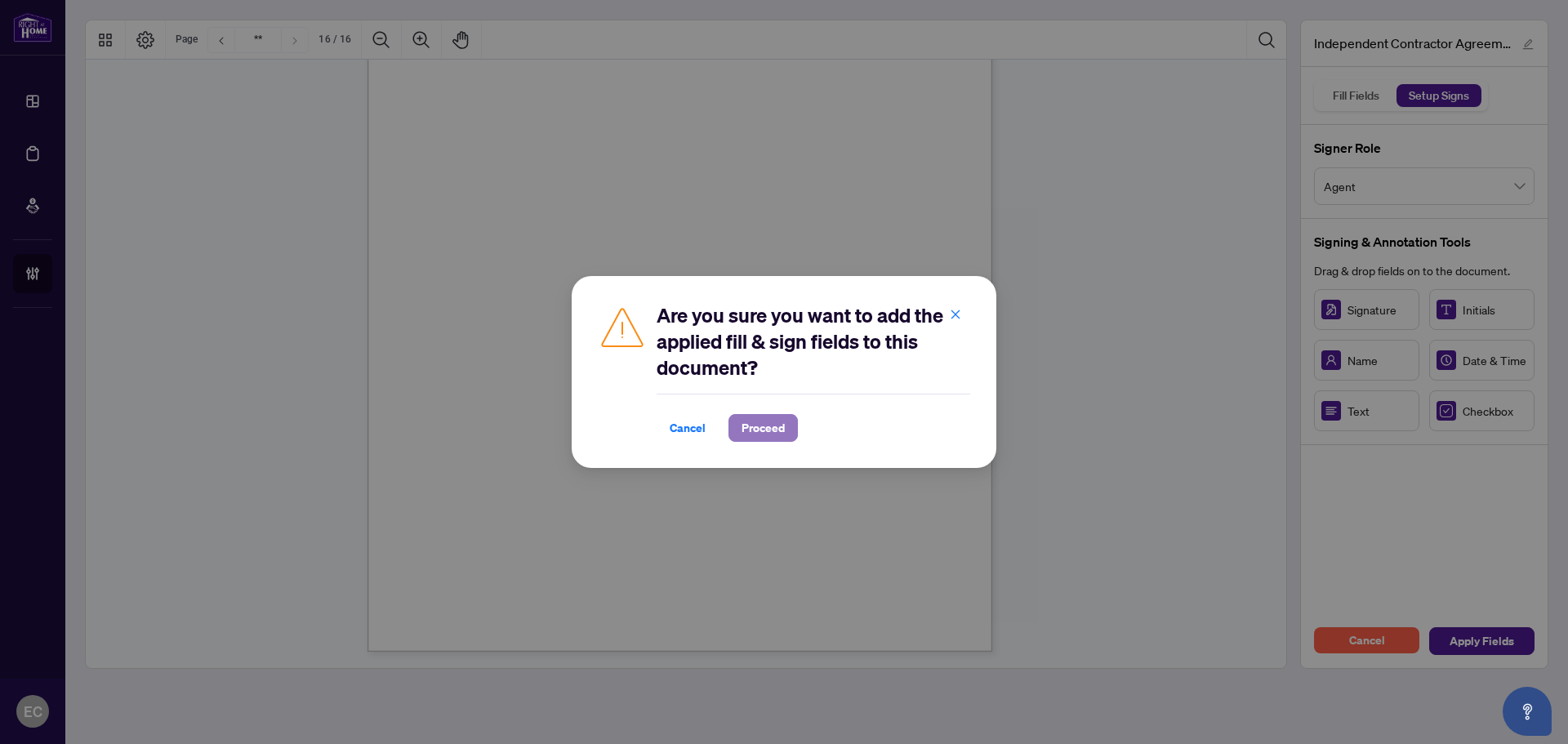 click on "Proceed" at bounding box center (763, 428) 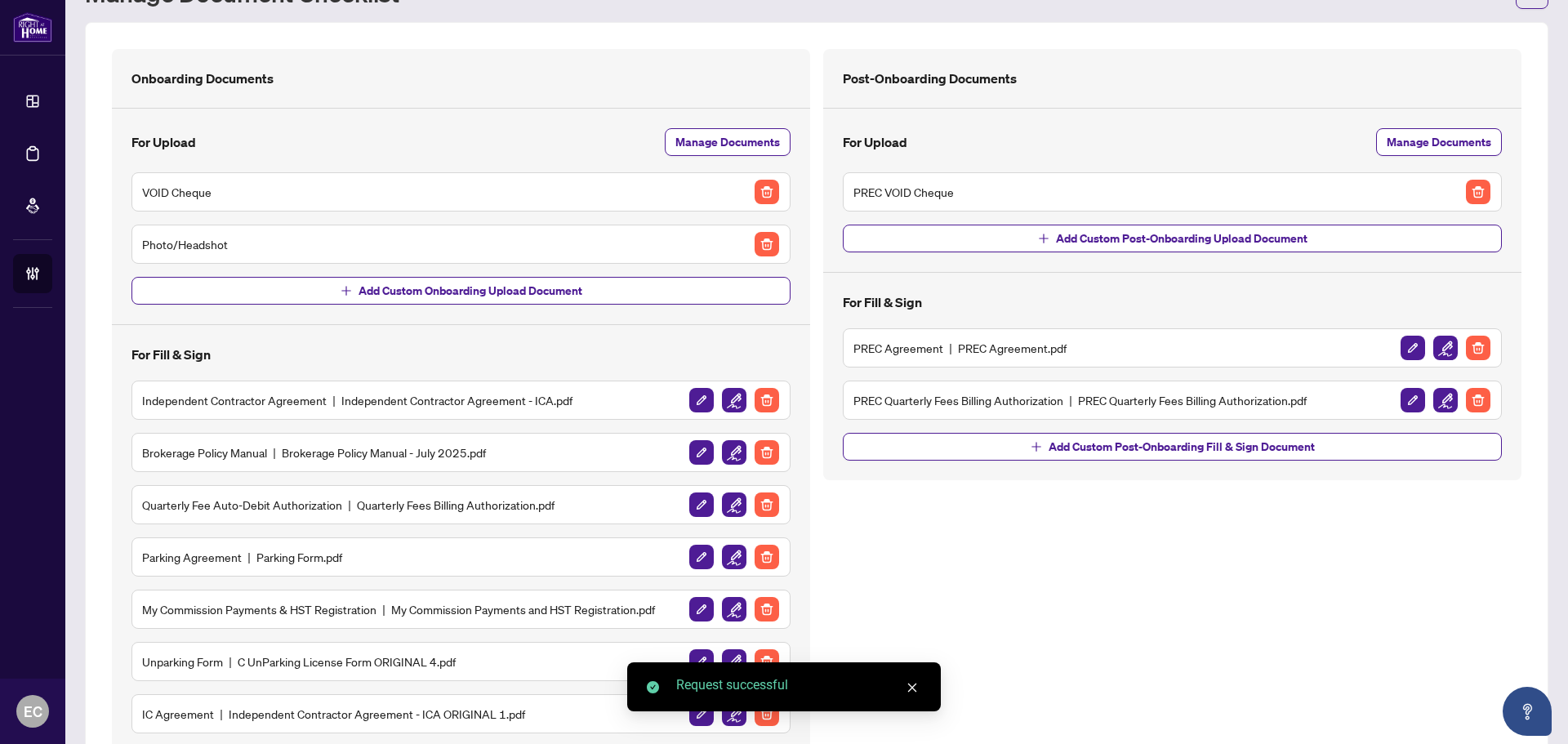 scroll, scrollTop: 171, scrollLeft: 0, axis: vertical 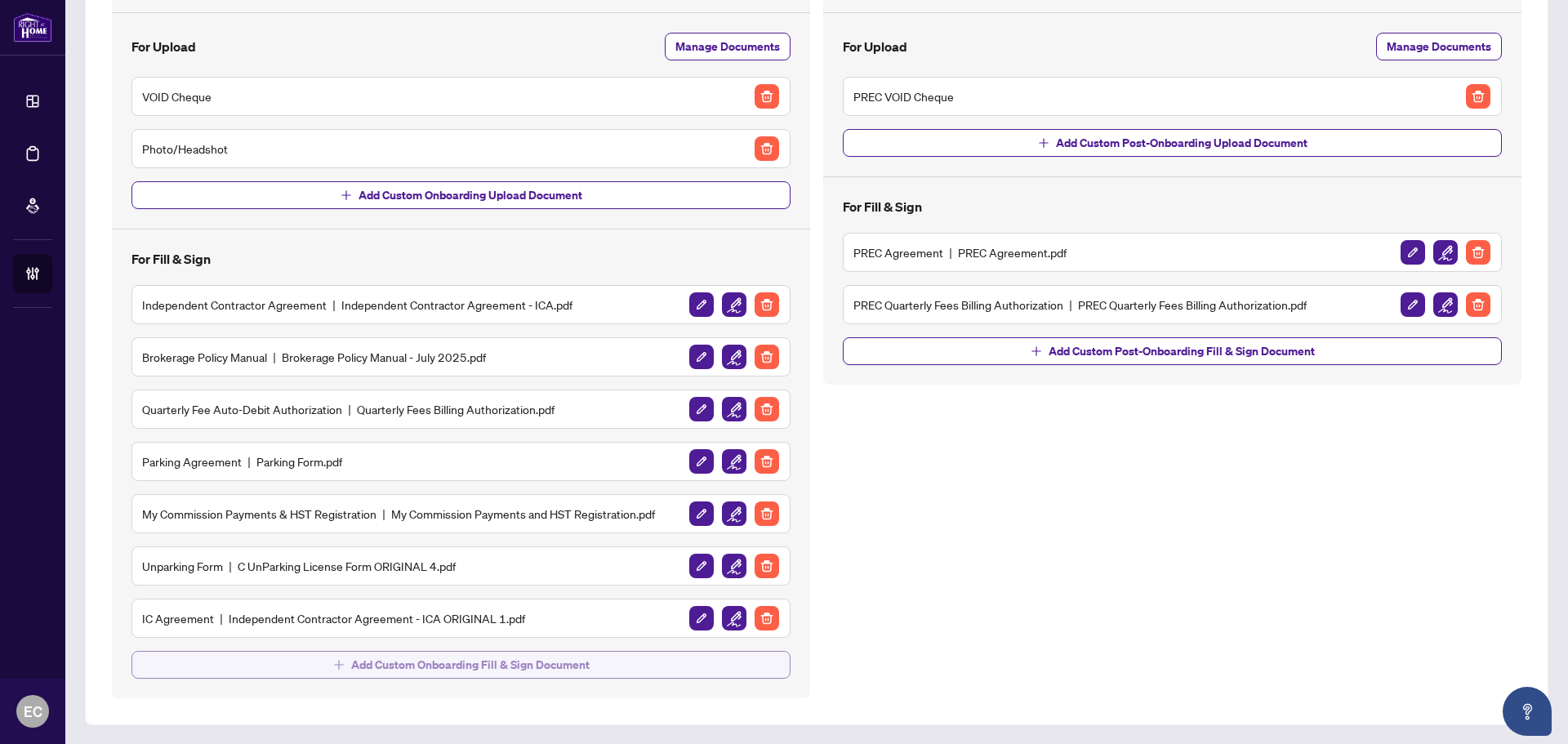 click on "Add Custom Onboarding Fill & Sign Document" at bounding box center [470, 665] 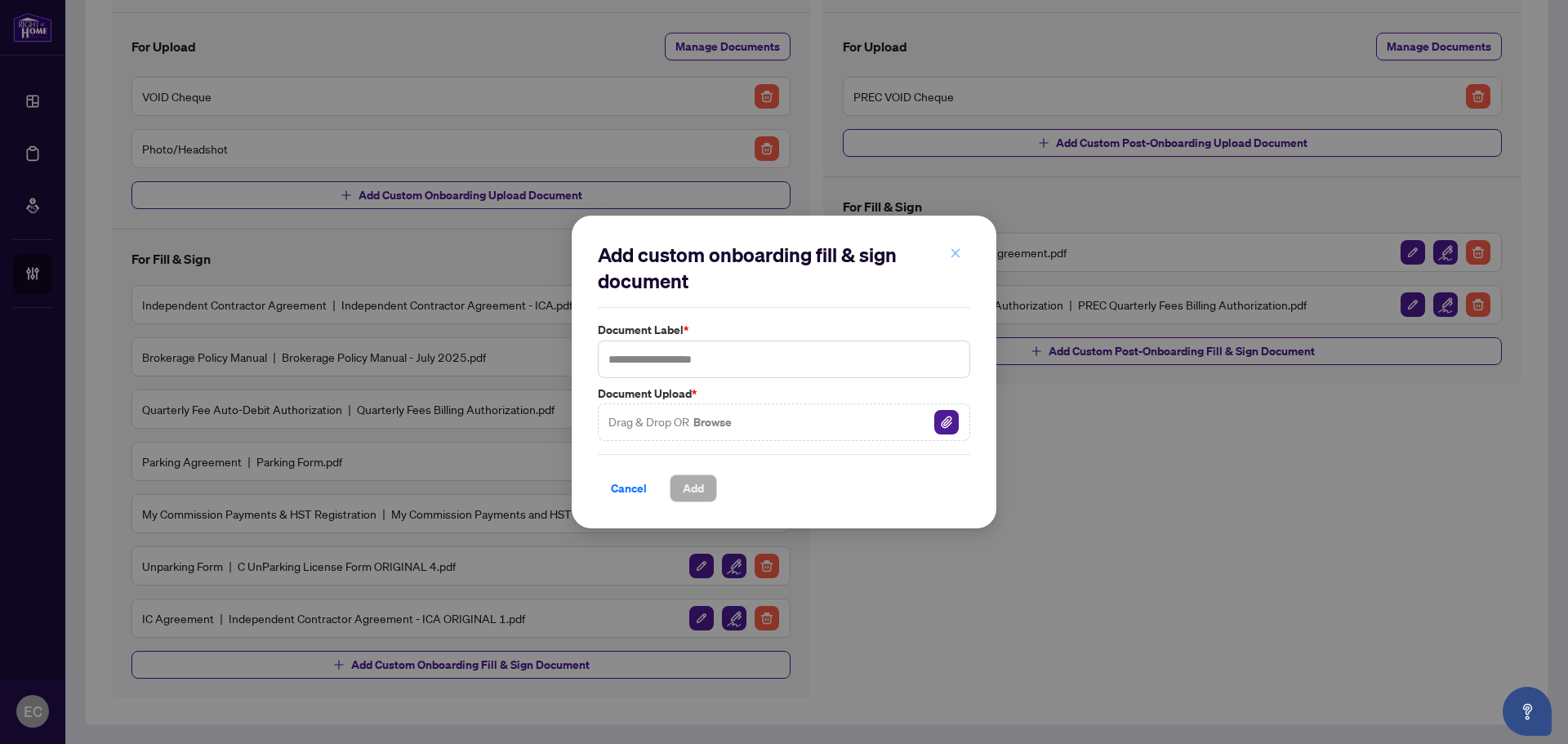 click 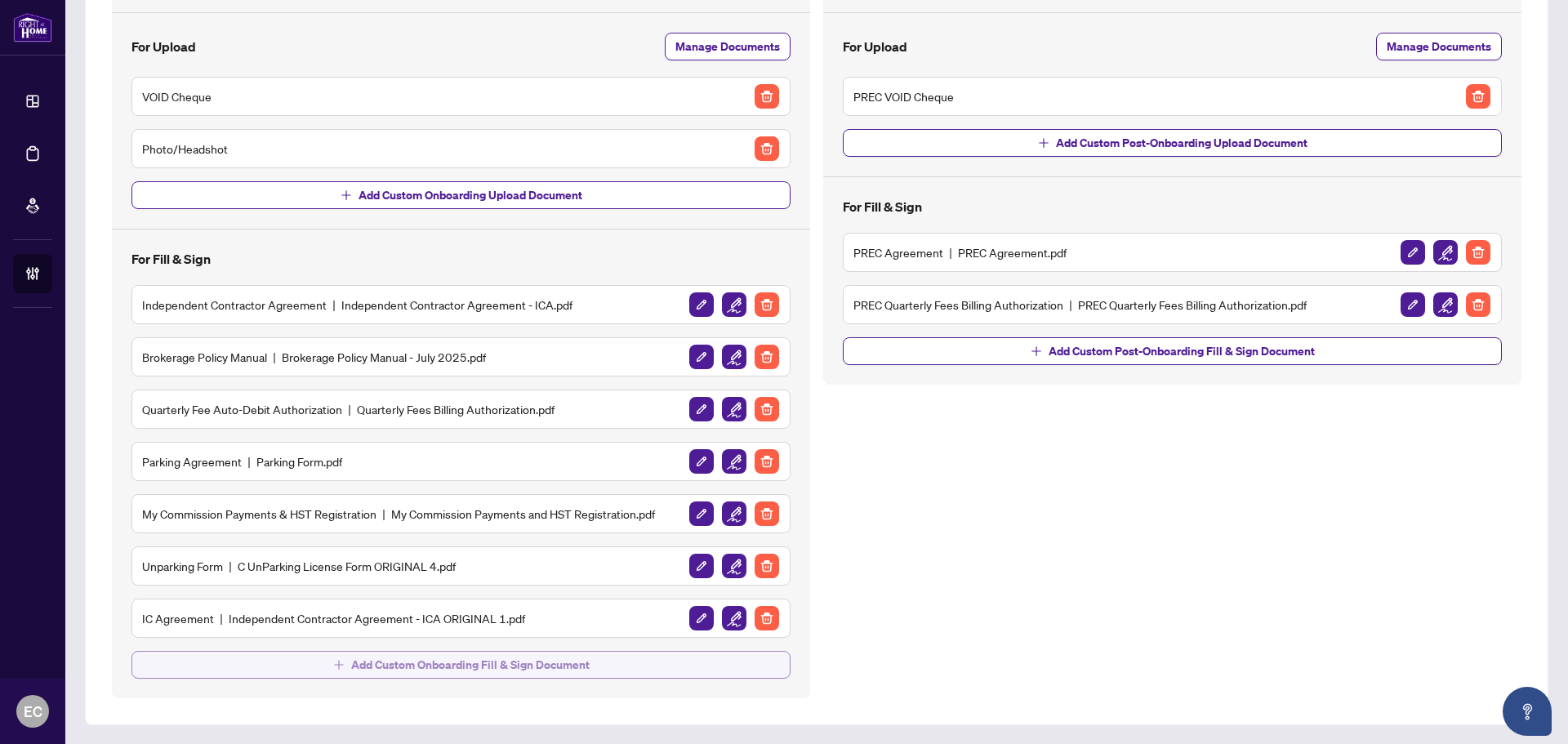 click on "Add Custom Onboarding Fill & Sign Document" at bounding box center (470, 665) 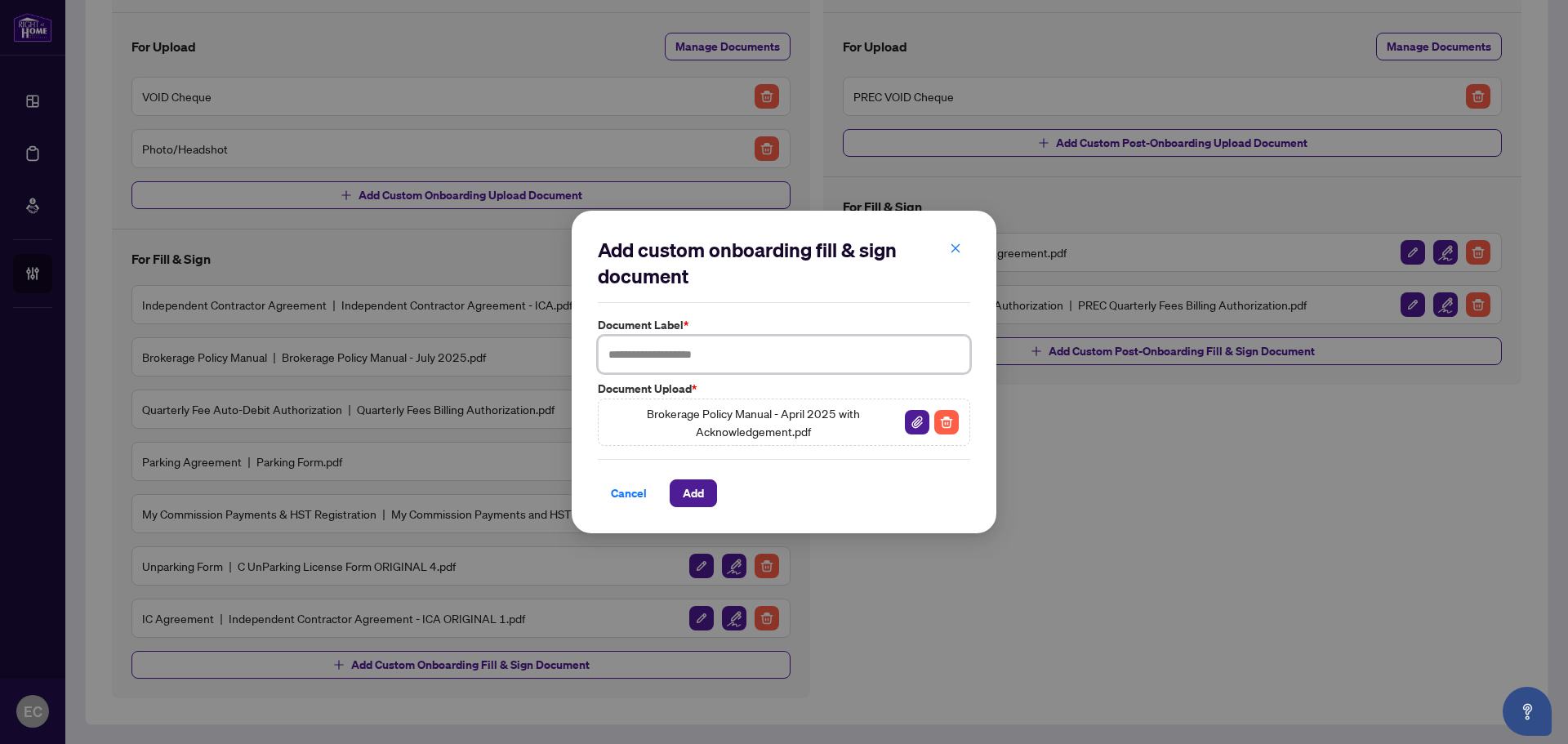 click at bounding box center [784, 354] 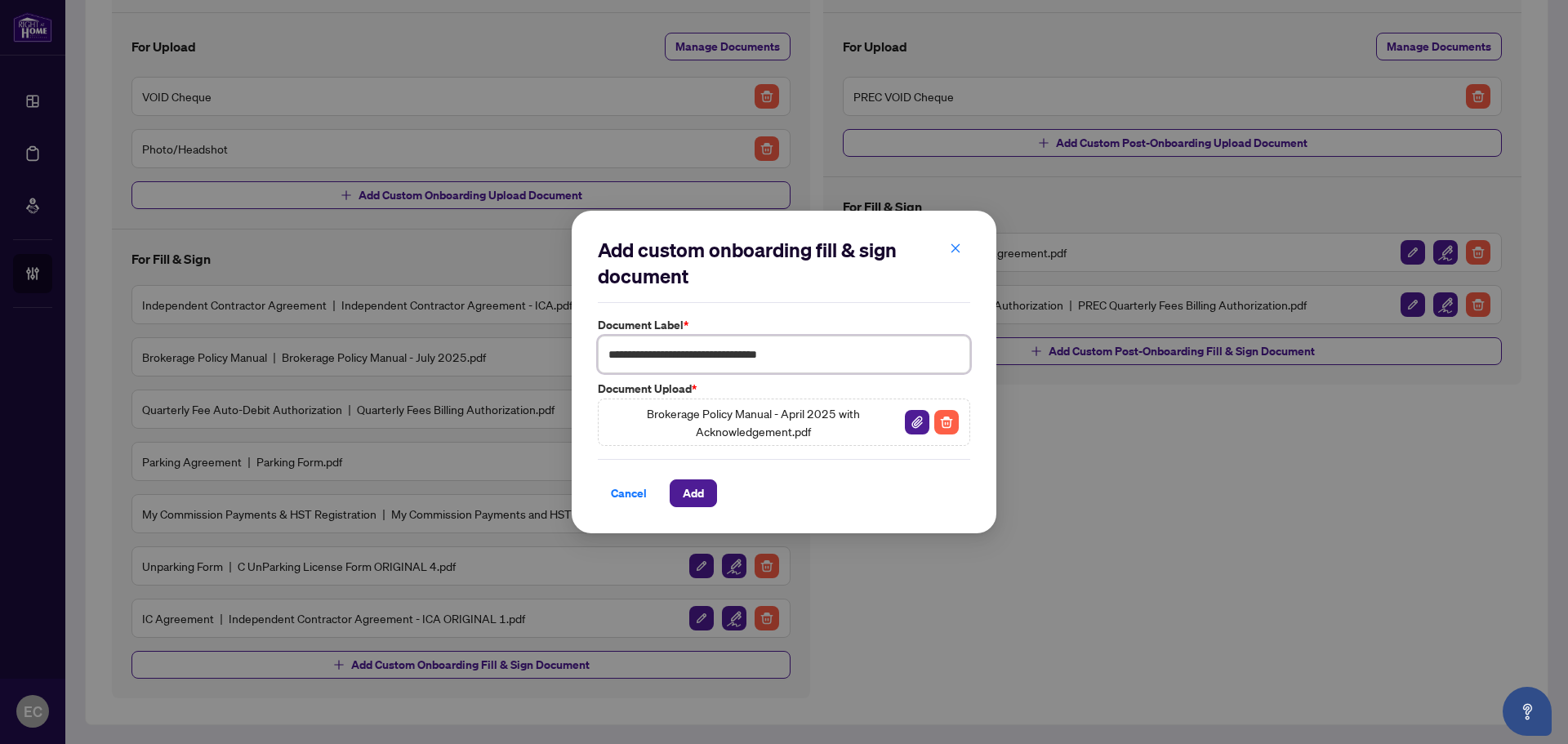 click on "**********" at bounding box center (784, 354) 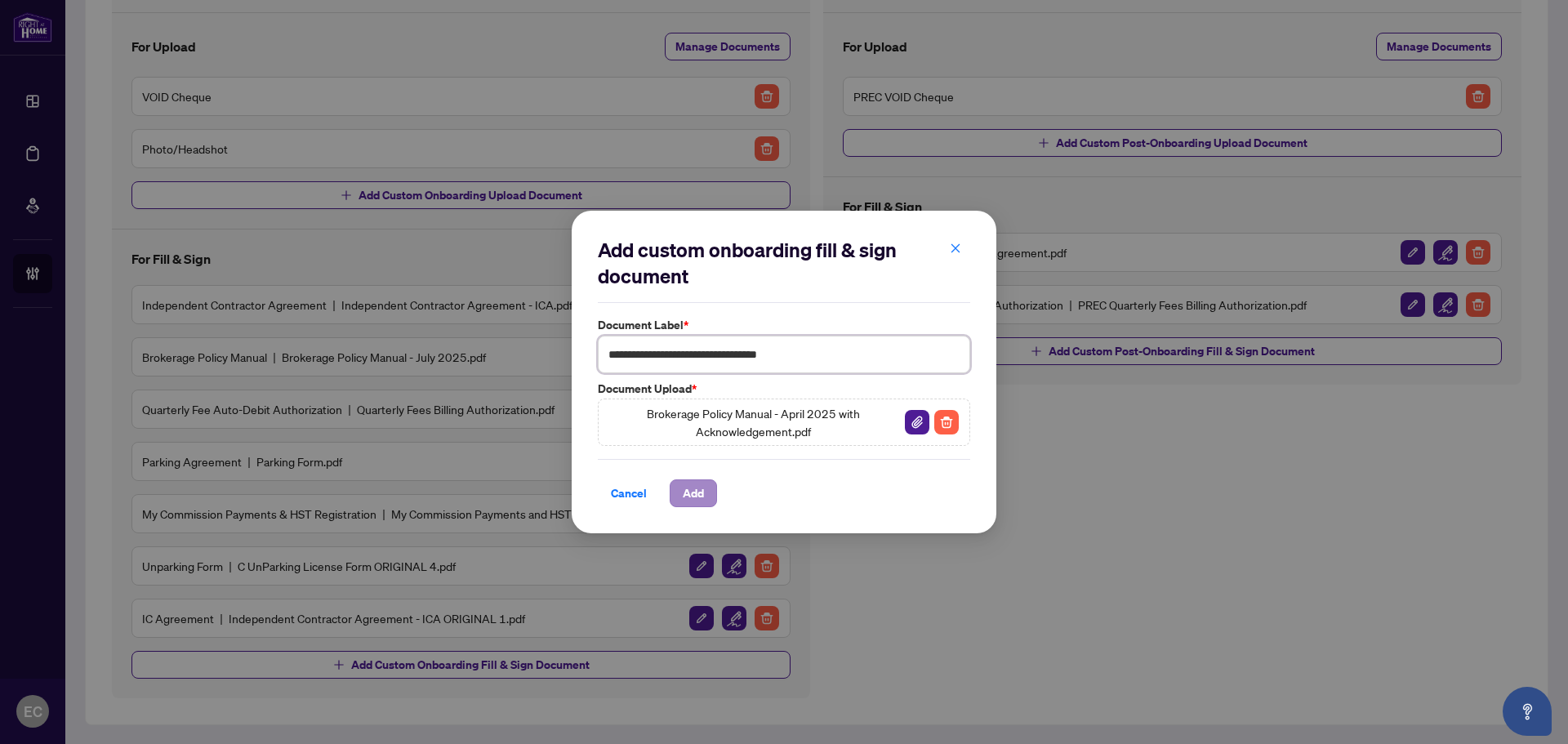 type on "**********" 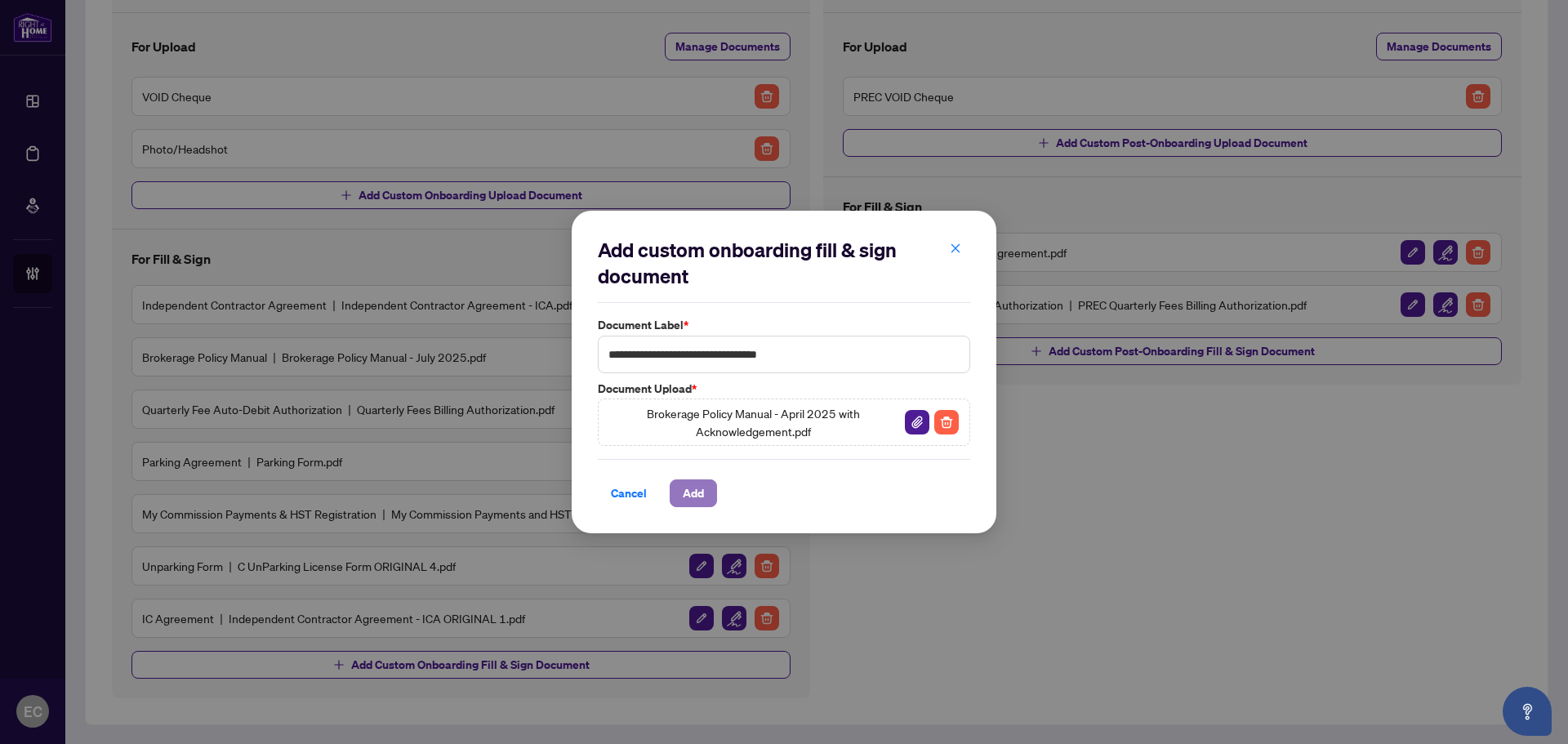 click on "Add" at bounding box center [693, 493] 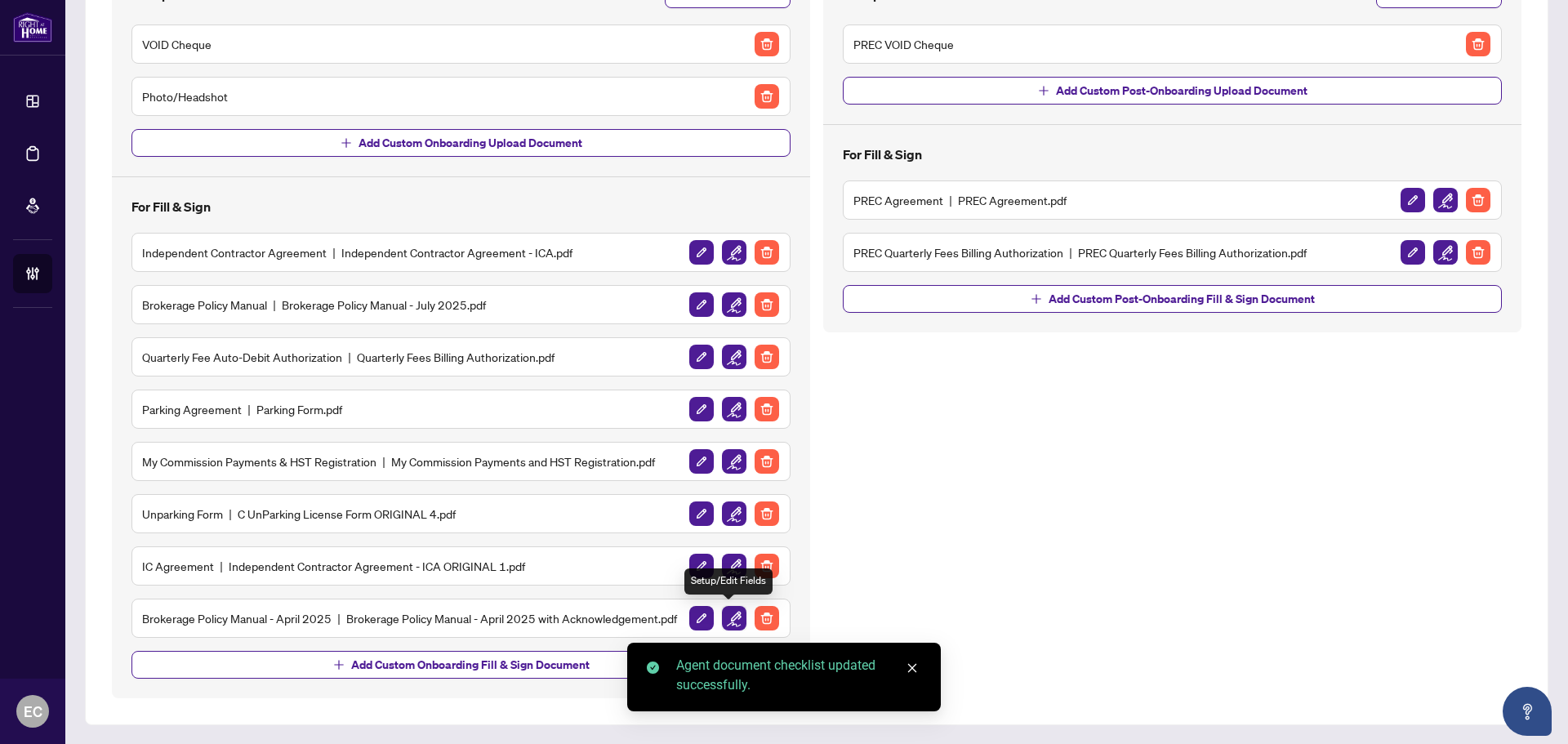 click at bounding box center [734, 618] 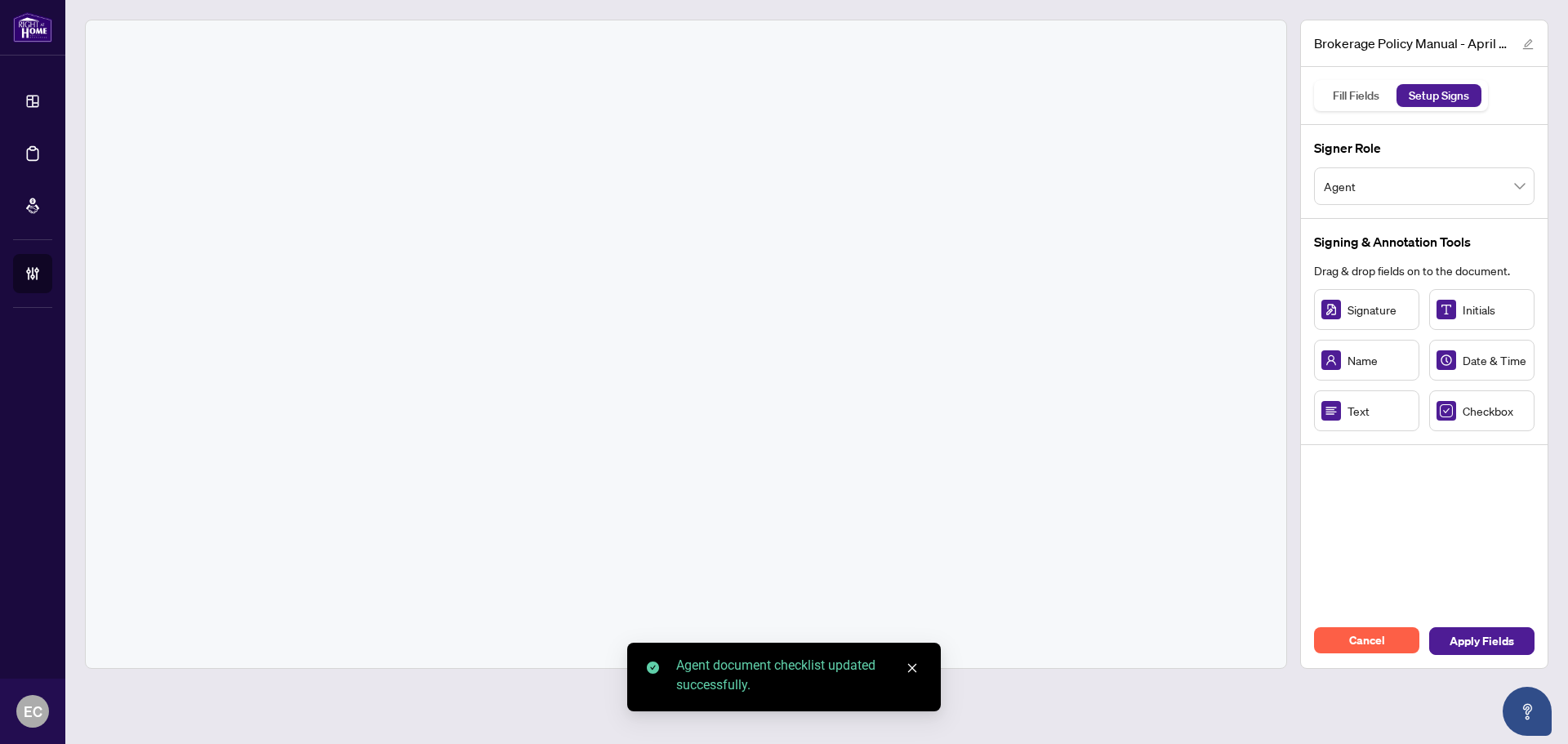 scroll, scrollTop: 0, scrollLeft: 0, axis: both 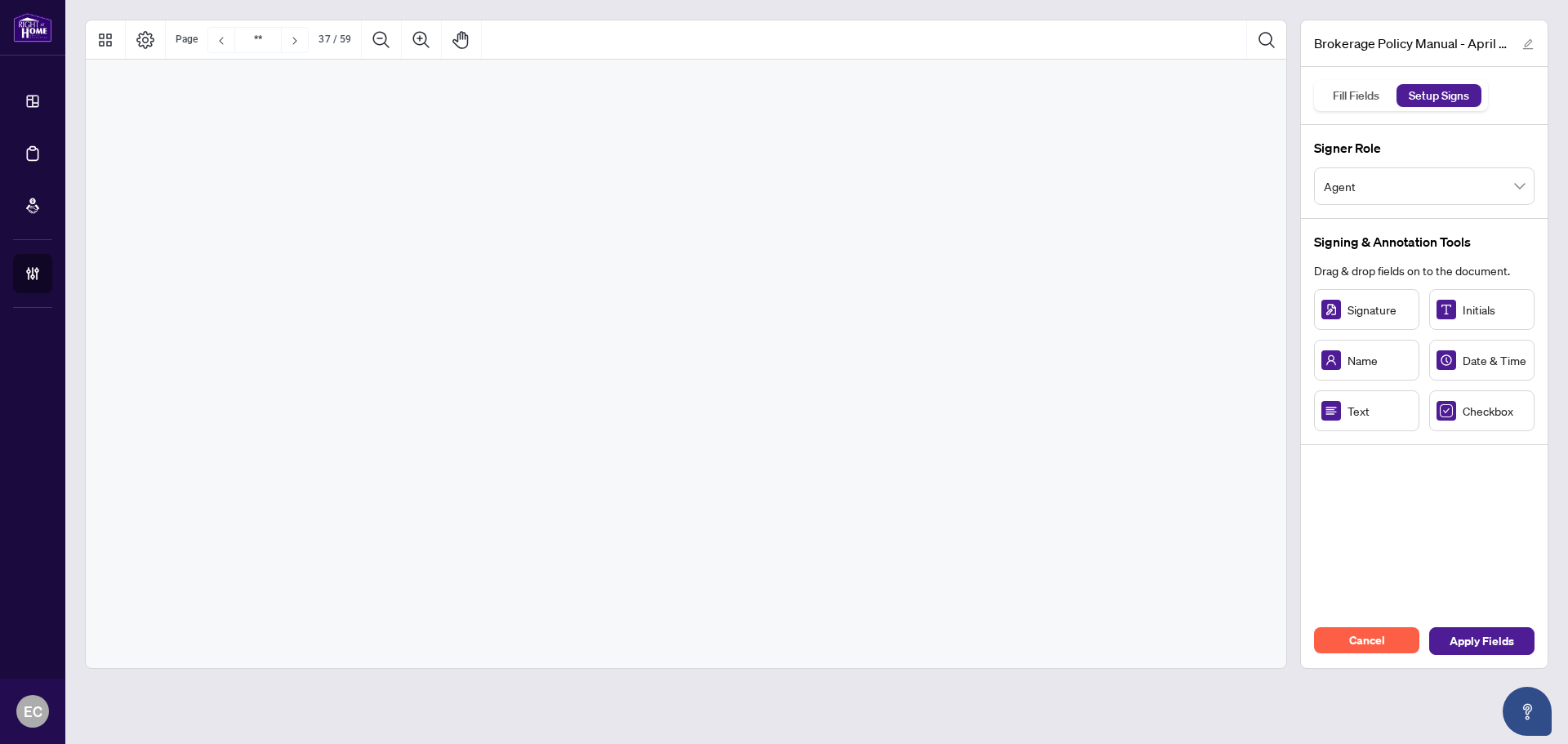 type on "**" 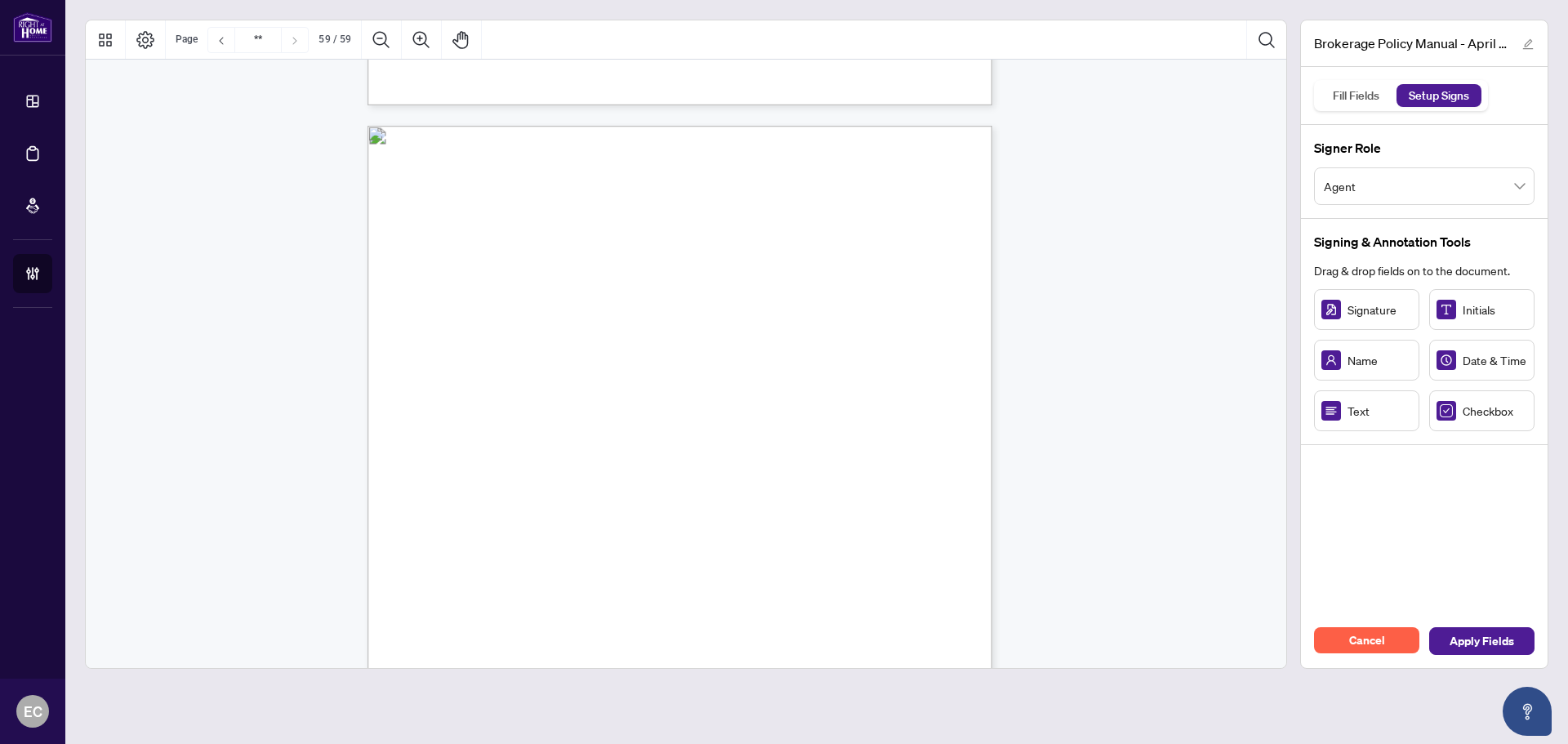 scroll, scrollTop: 48066, scrollLeft: 0, axis: vertical 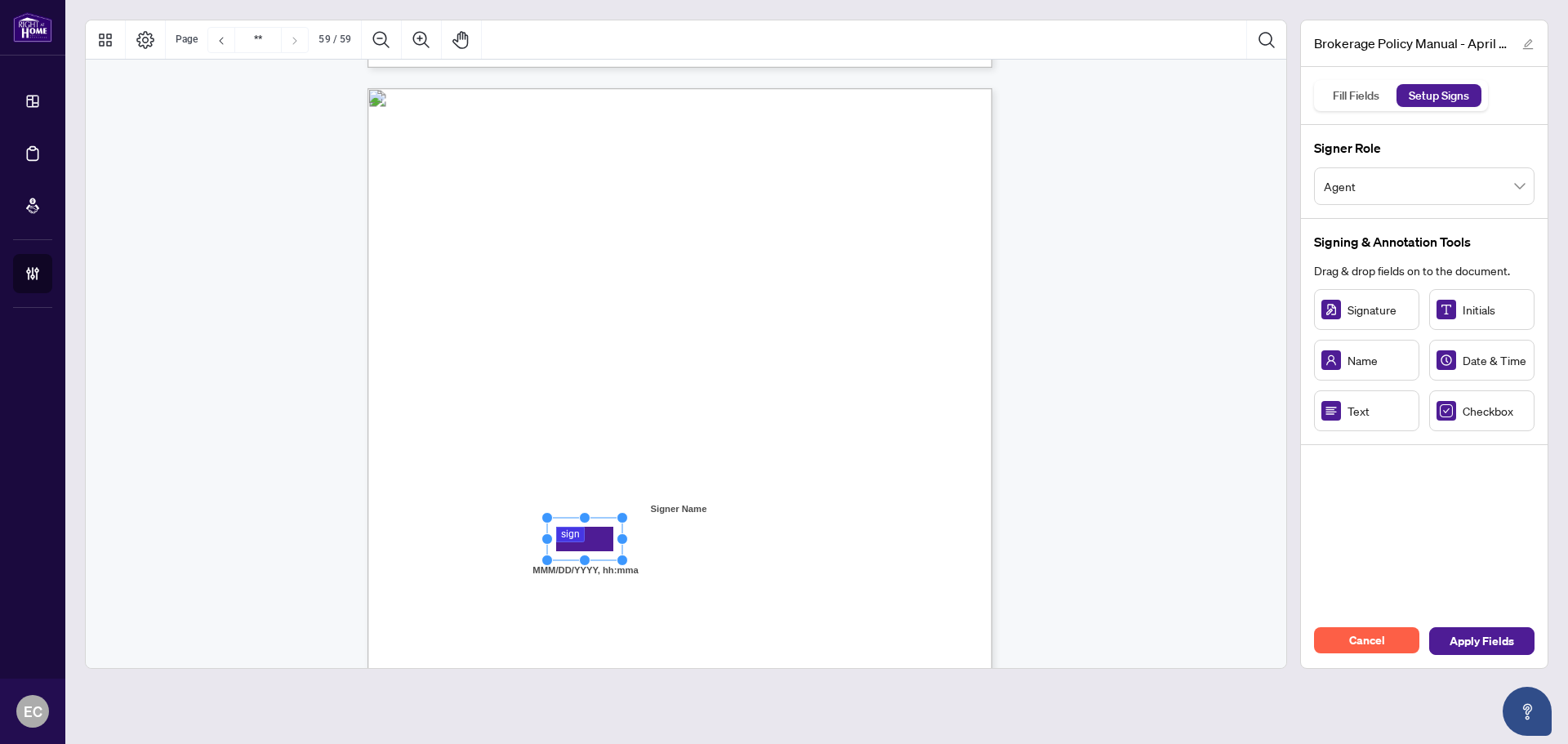 drag, startPoint x: 581, startPoint y: 530, endPoint x: 593, endPoint y: 526, distance: 12.649111 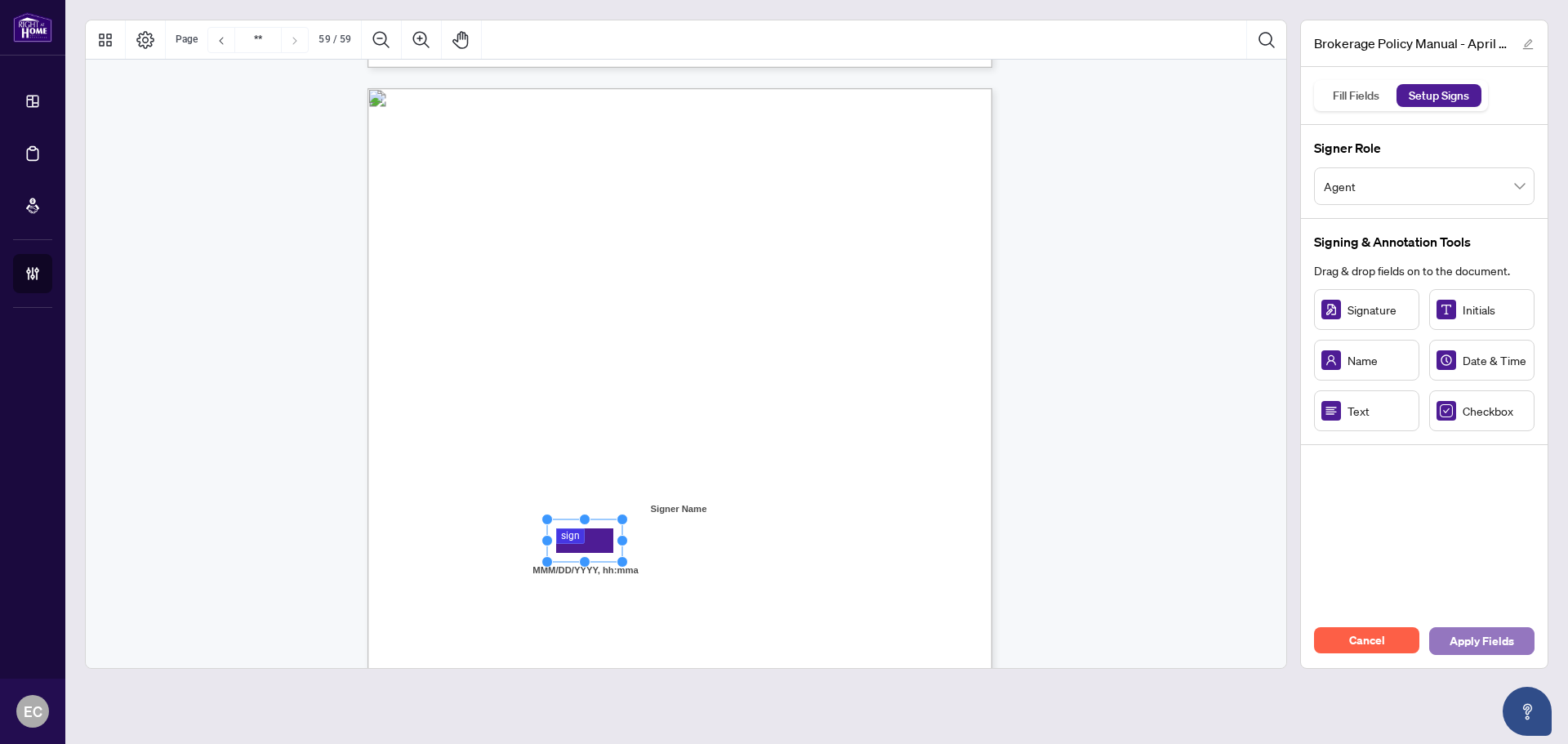 click on "Apply Fields" at bounding box center [1481, 641] 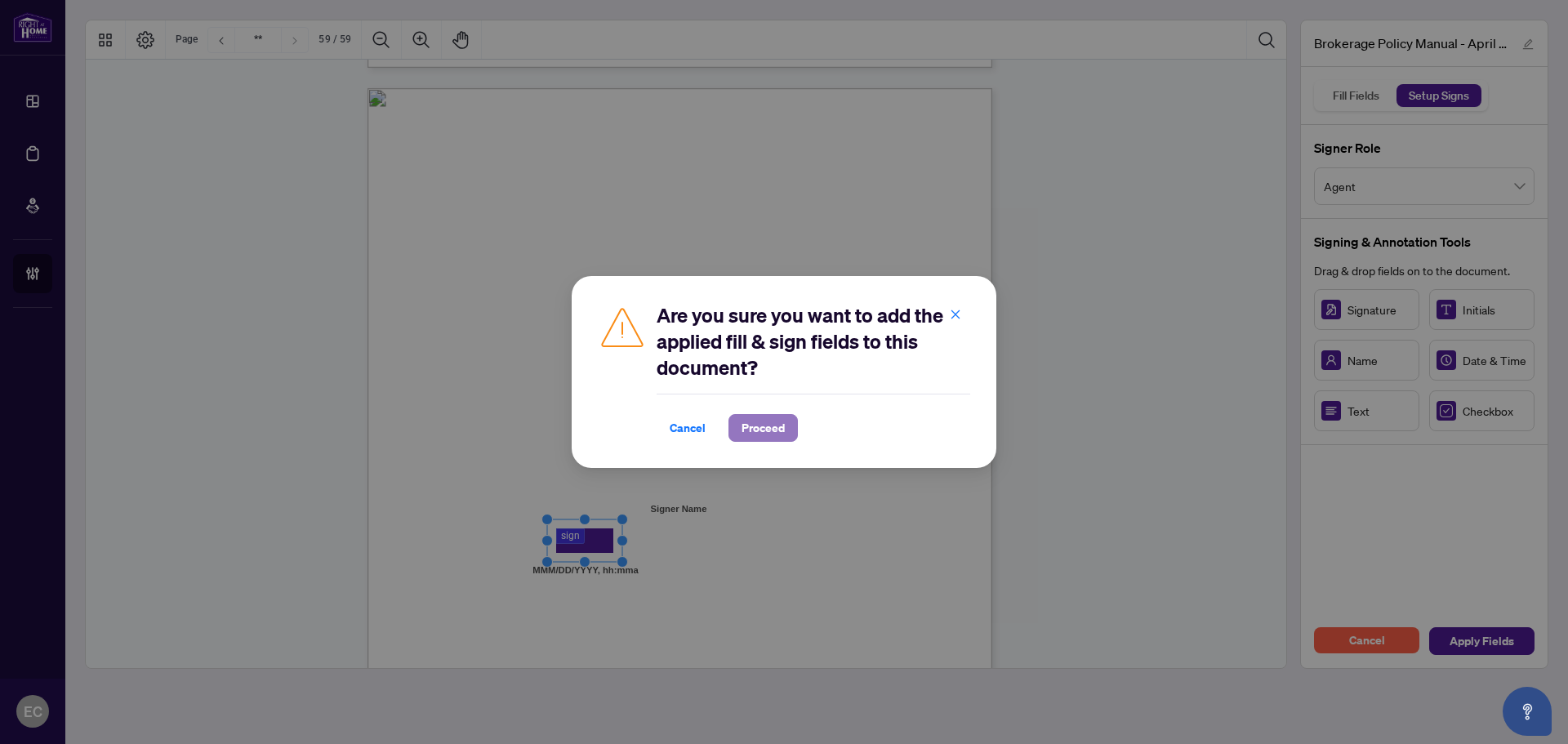 click on "Proceed" at bounding box center (763, 428) 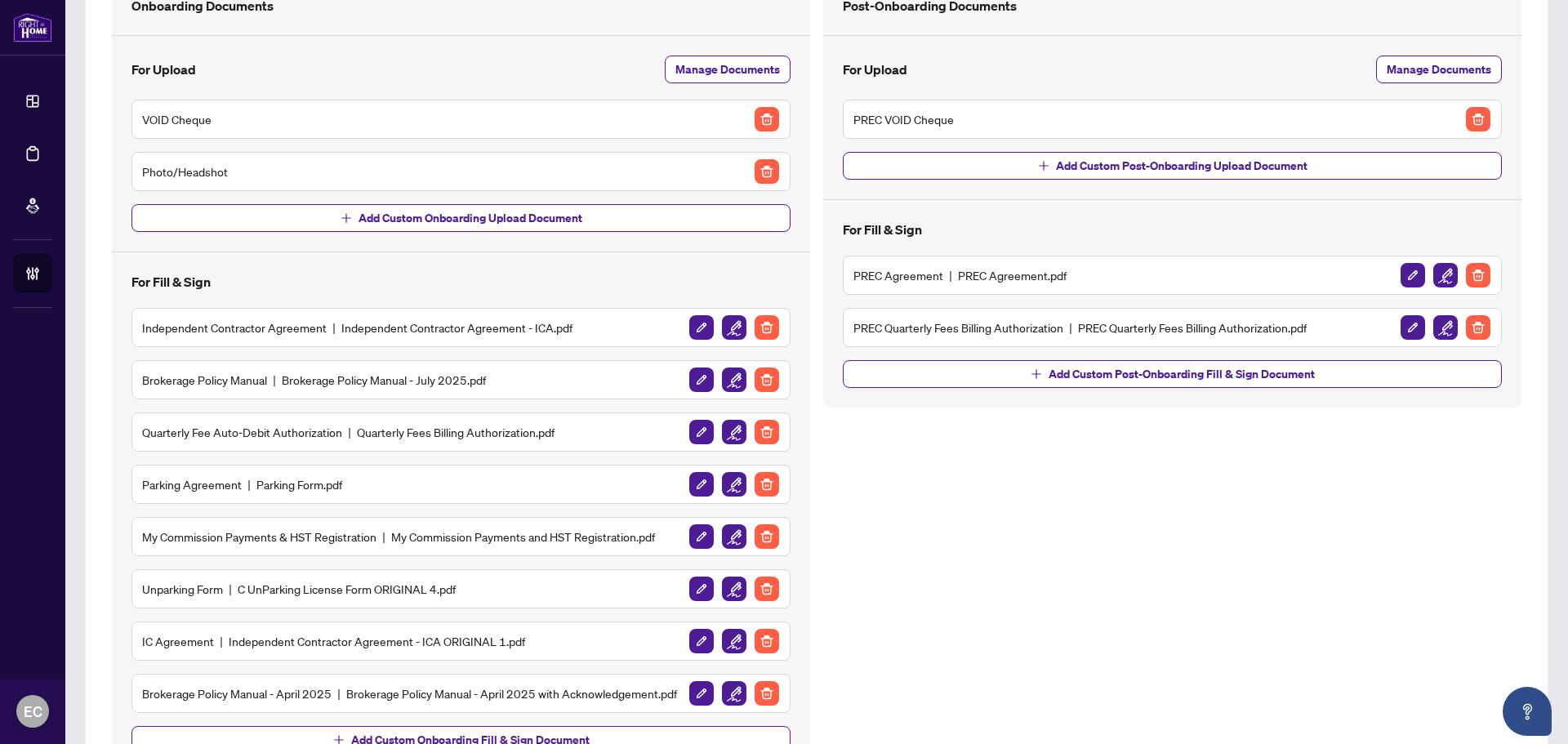 scroll, scrollTop: 0, scrollLeft: 0, axis: both 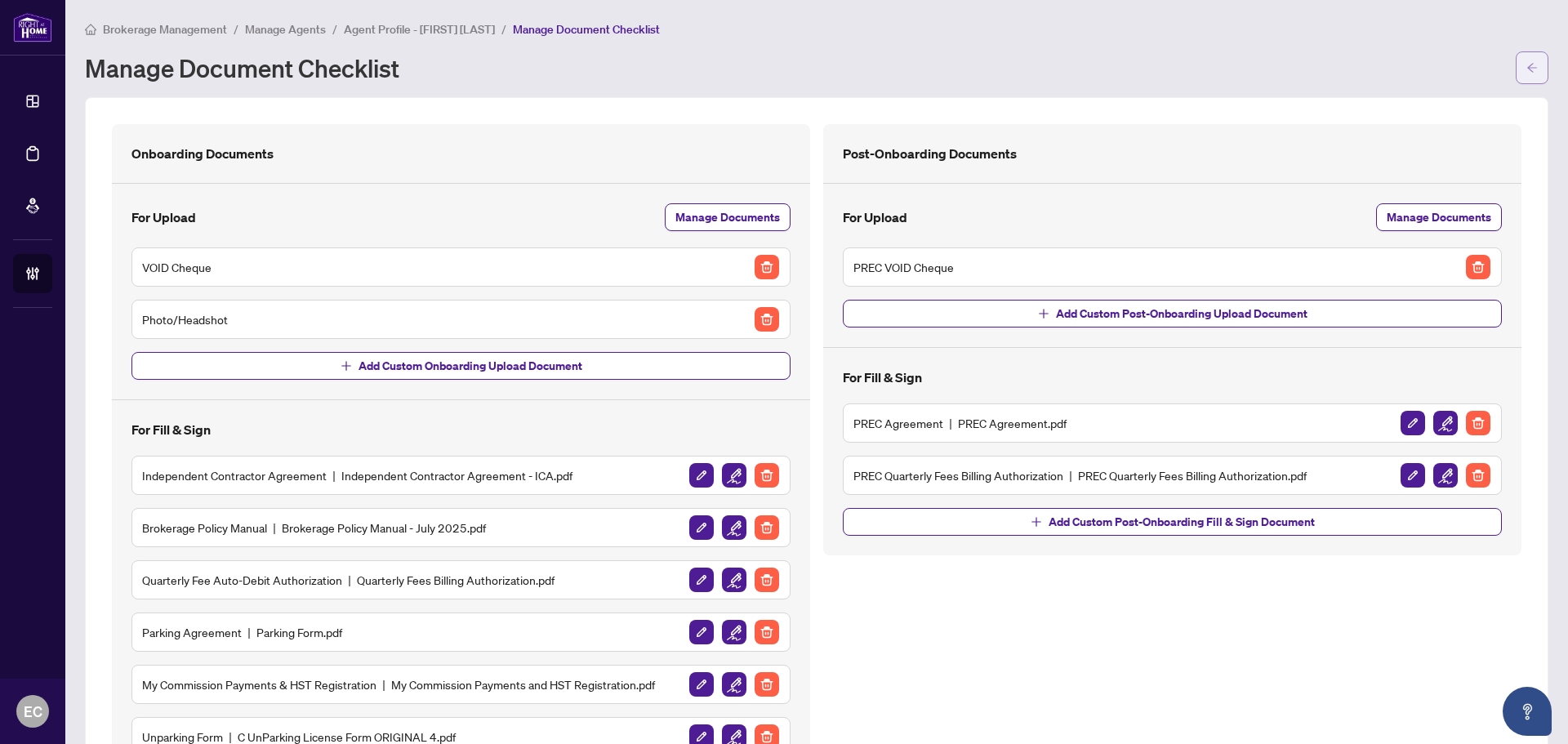 click 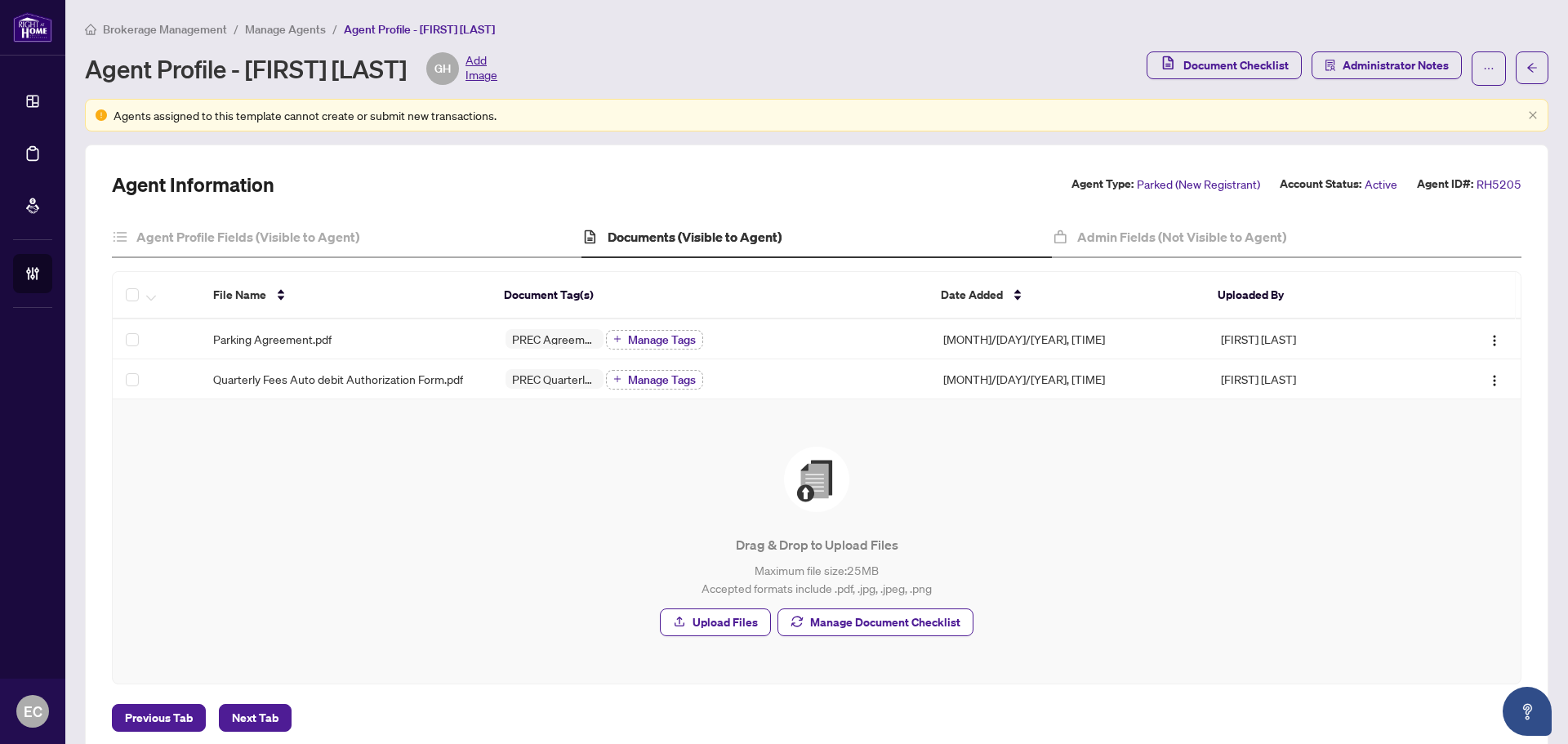 copy on "Georgiana Hordila" 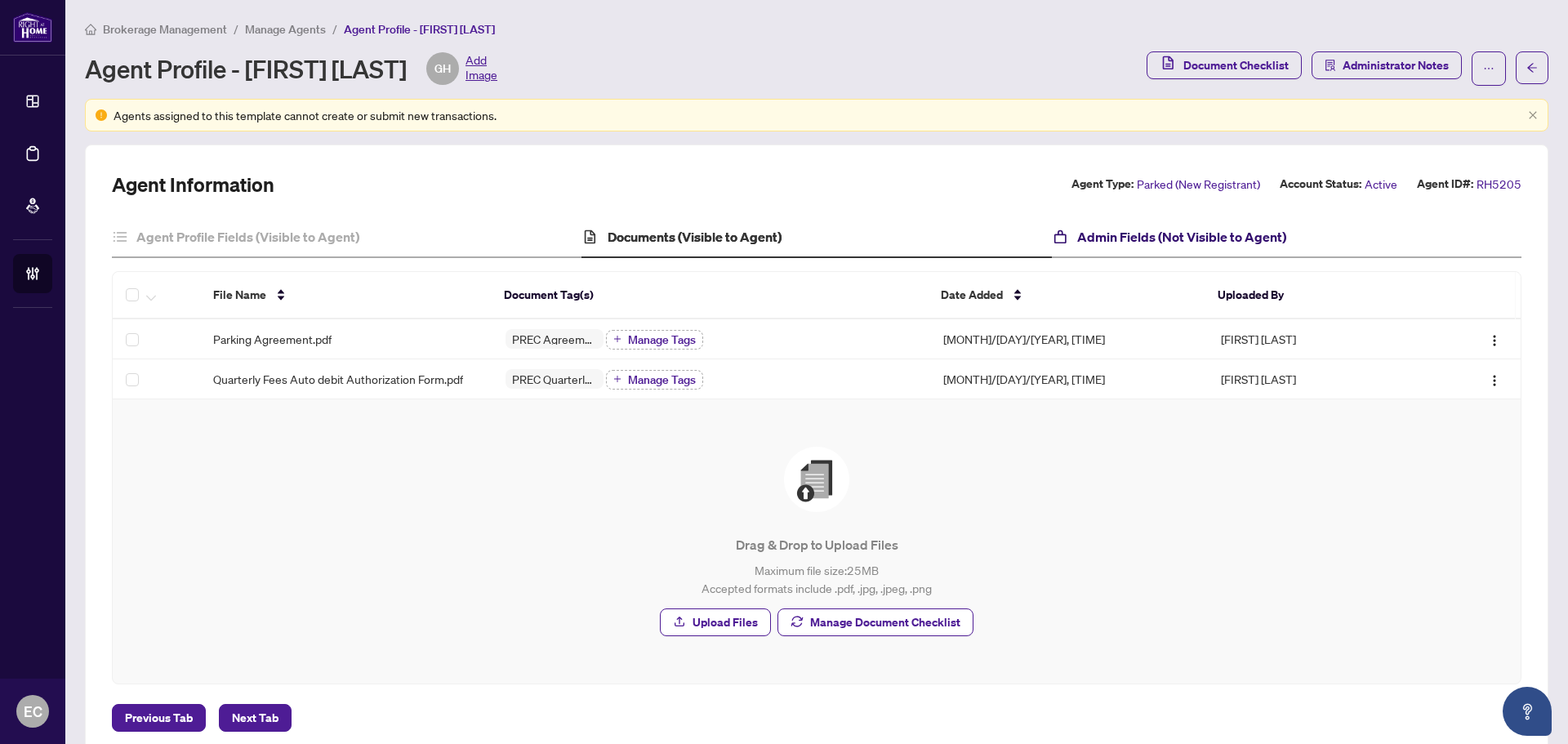 click on "Admin Fields (Not Visible to Agent)" at bounding box center [1182, 237] 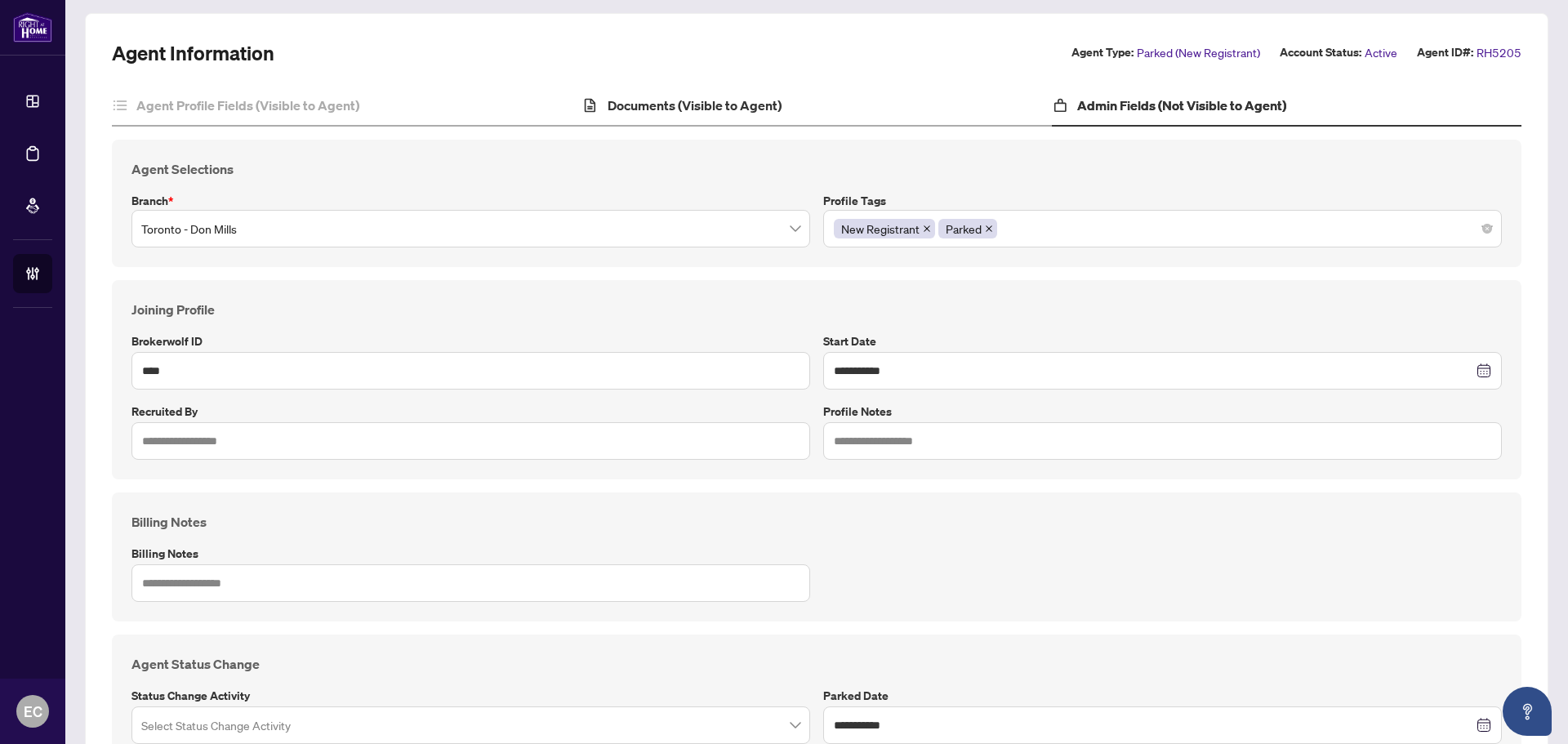 scroll, scrollTop: 0, scrollLeft: 0, axis: both 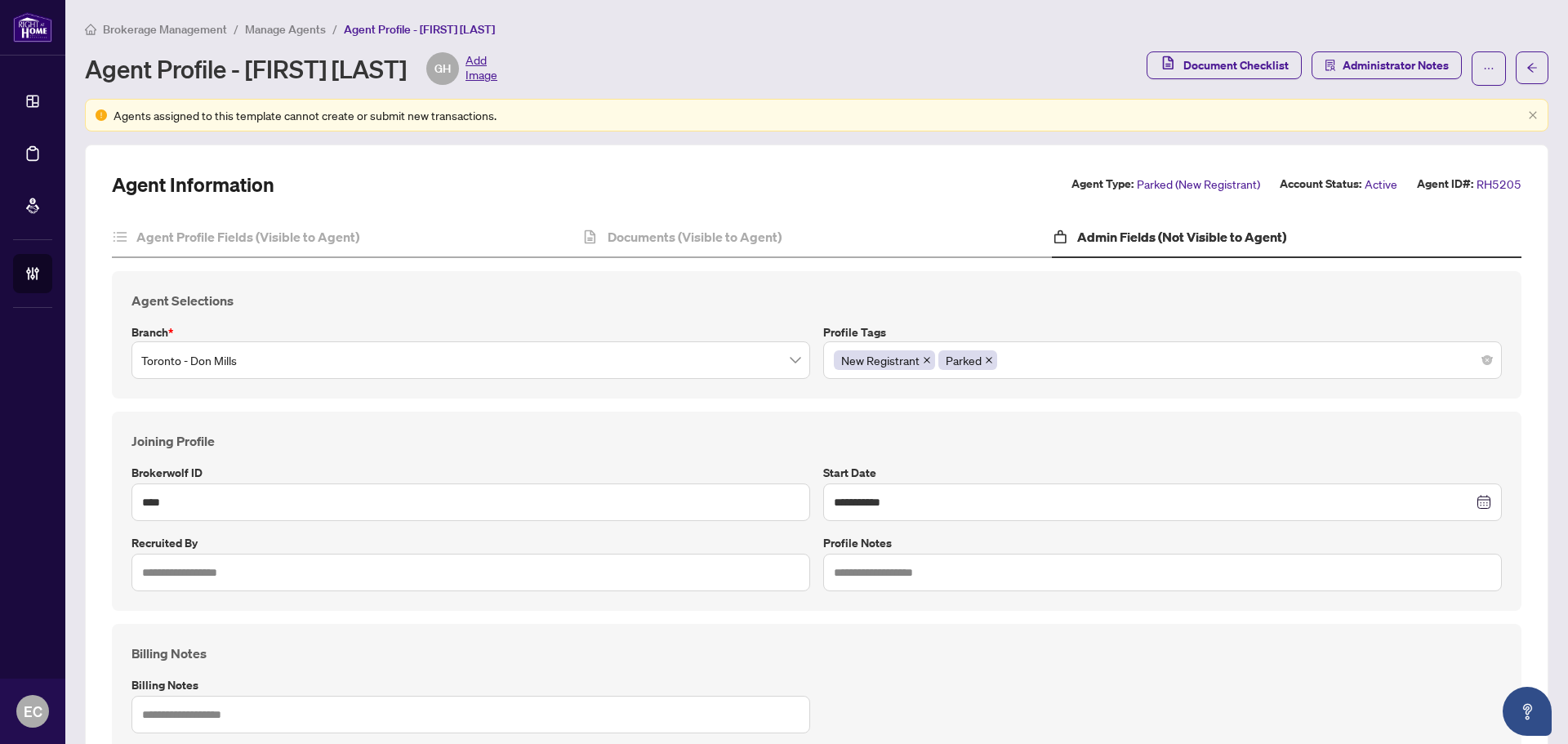 click 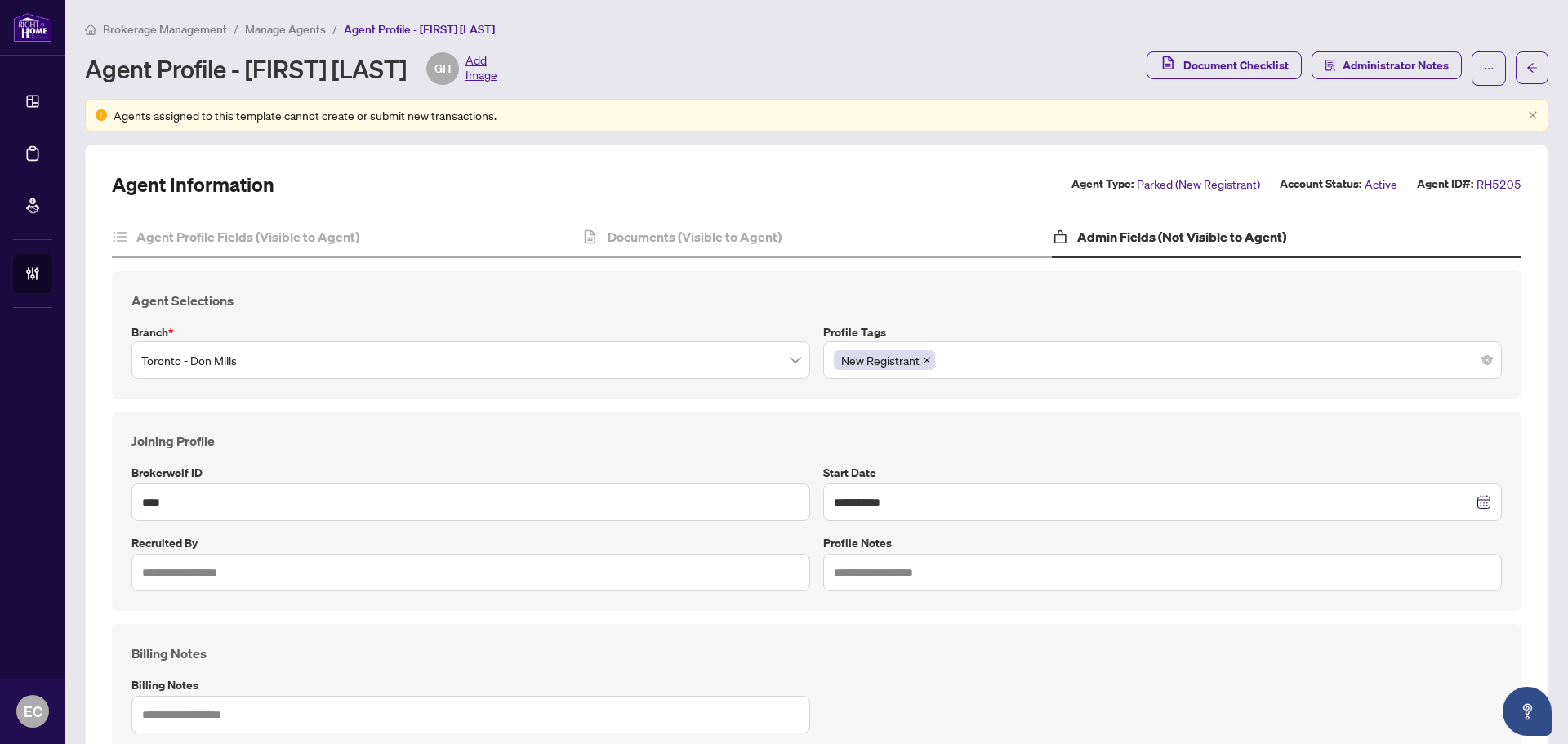 drag, startPoint x: 979, startPoint y: 348, endPoint x: 979, endPoint y: 359, distance: 11 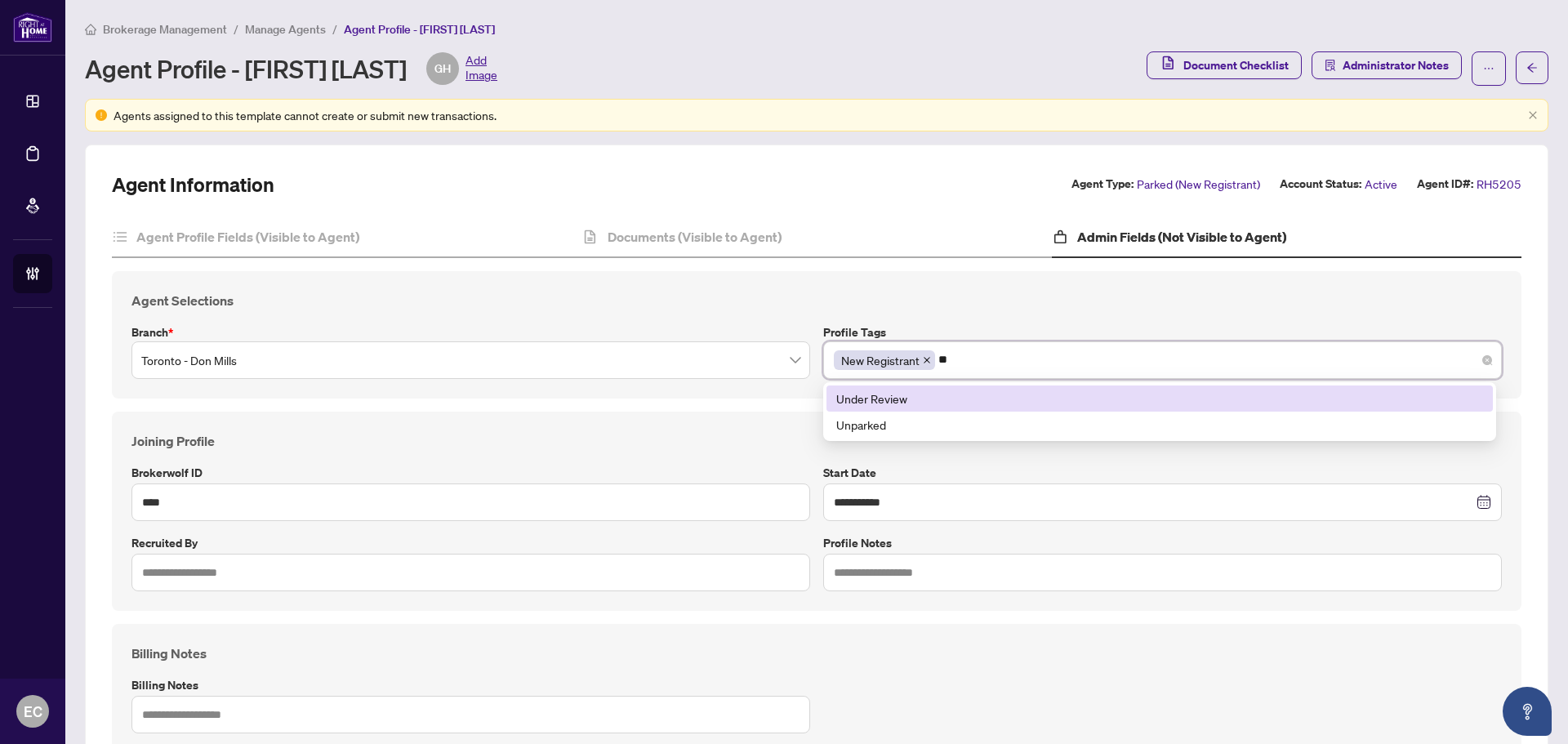 type on "***" 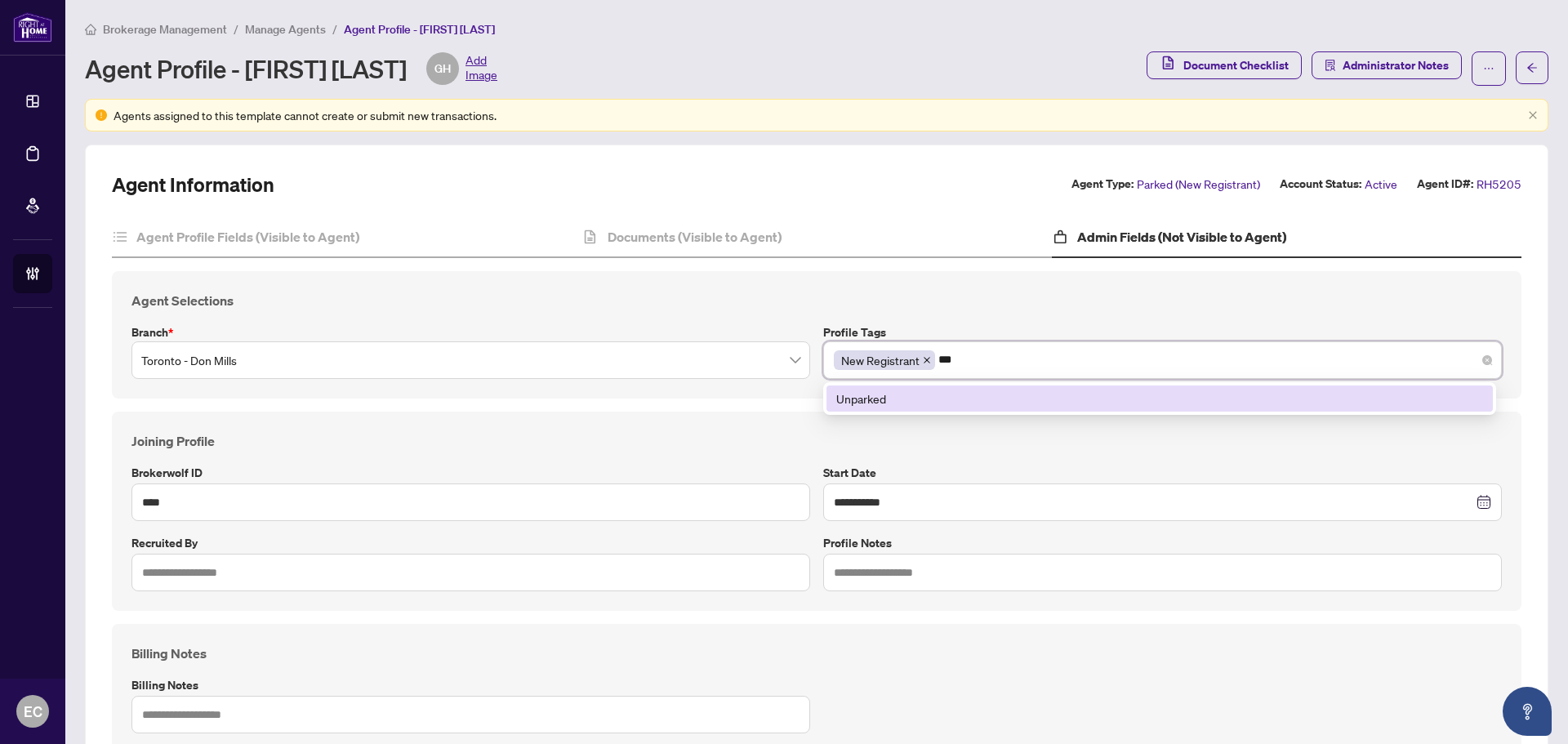 click on "Unparked" at bounding box center [1160, 399] 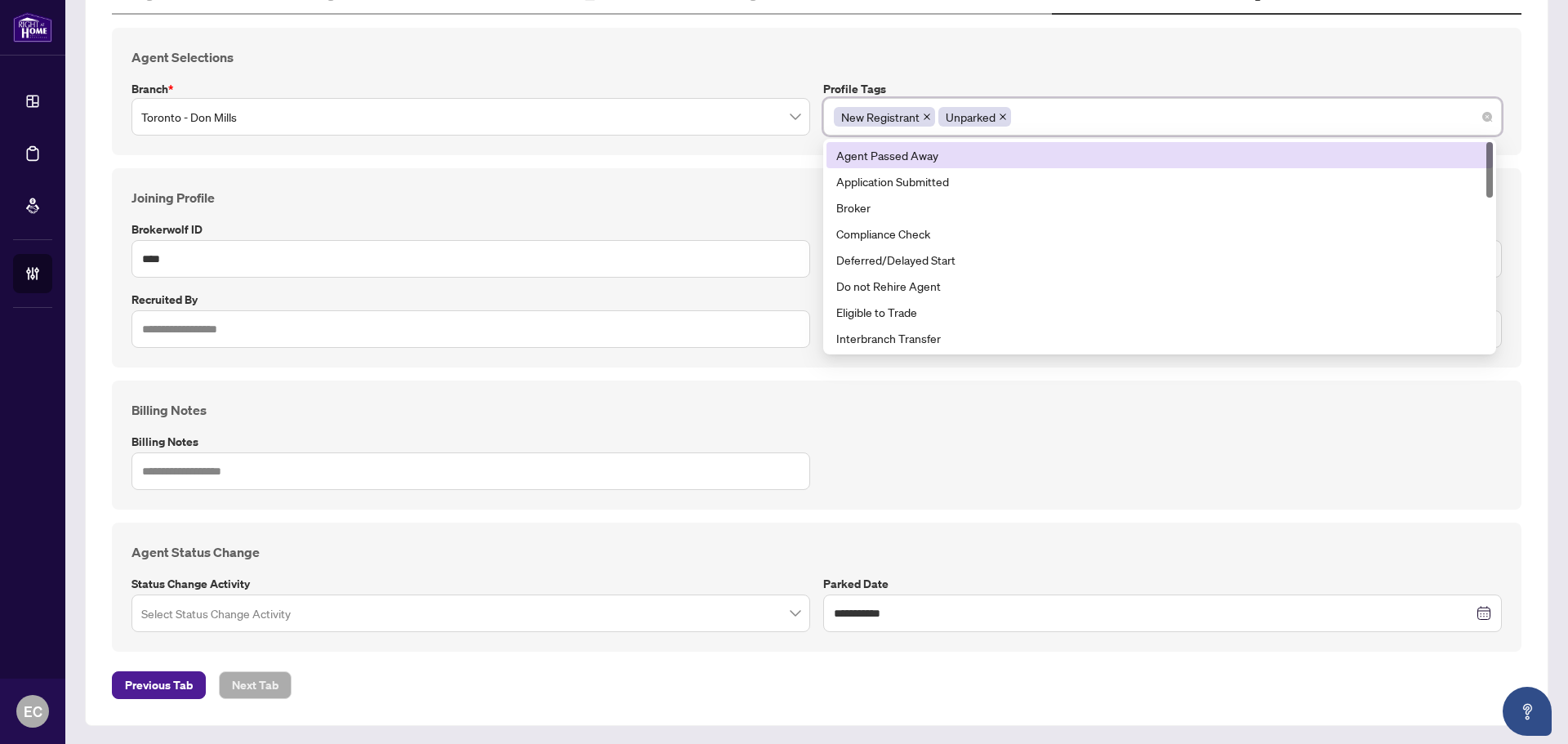 scroll, scrollTop: 244, scrollLeft: 0, axis: vertical 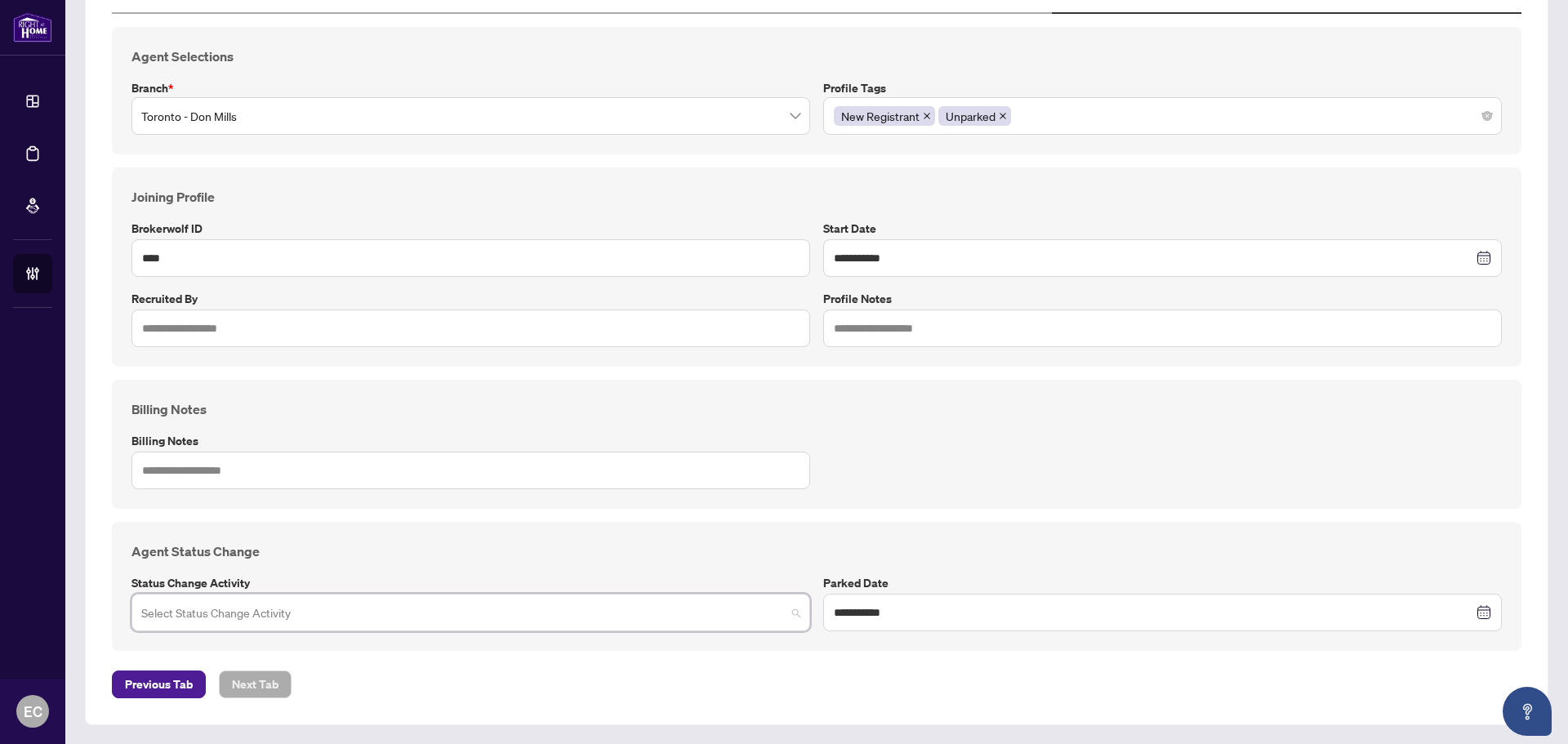 click at bounding box center (463, 615) 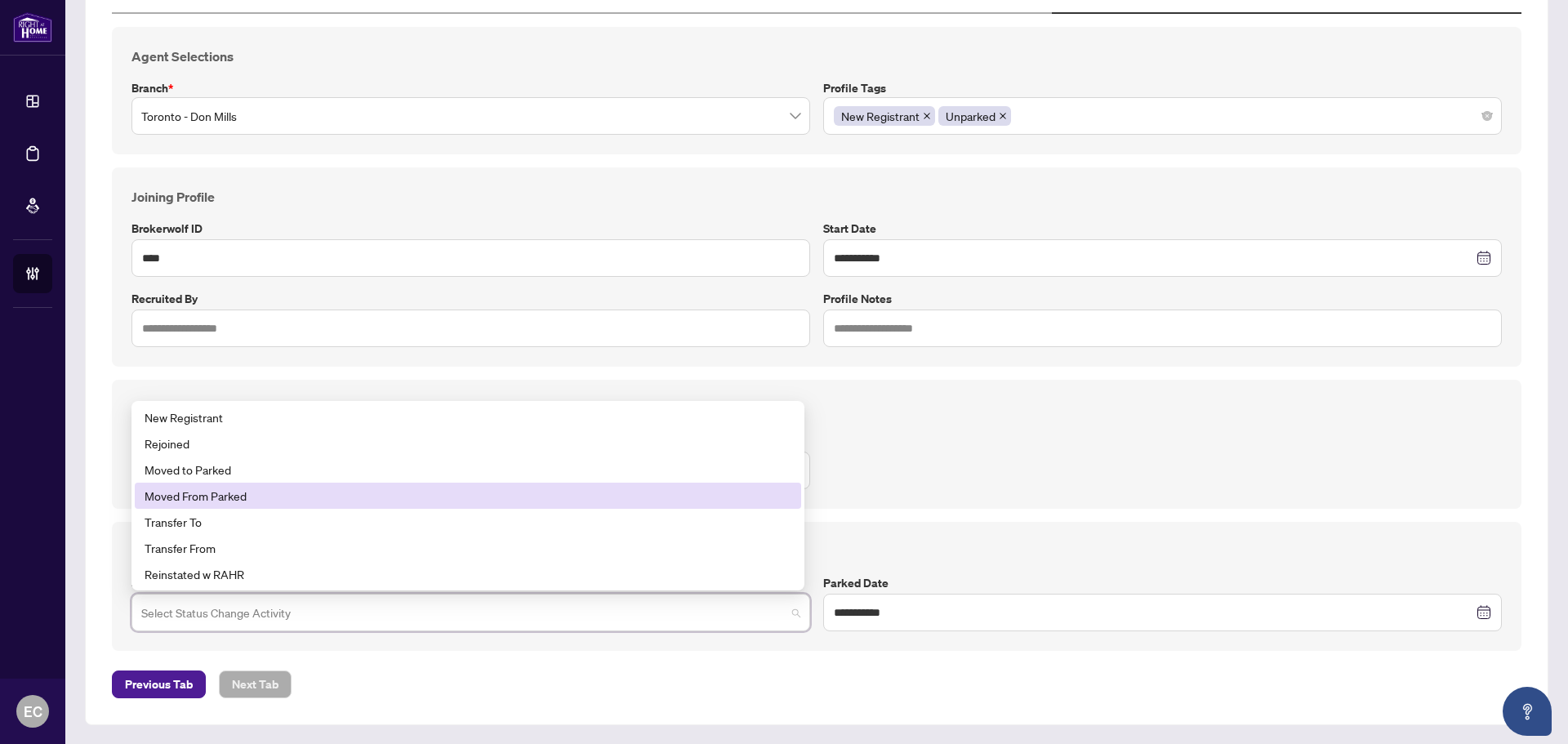 click on "Moved From Parked" at bounding box center [468, 496] 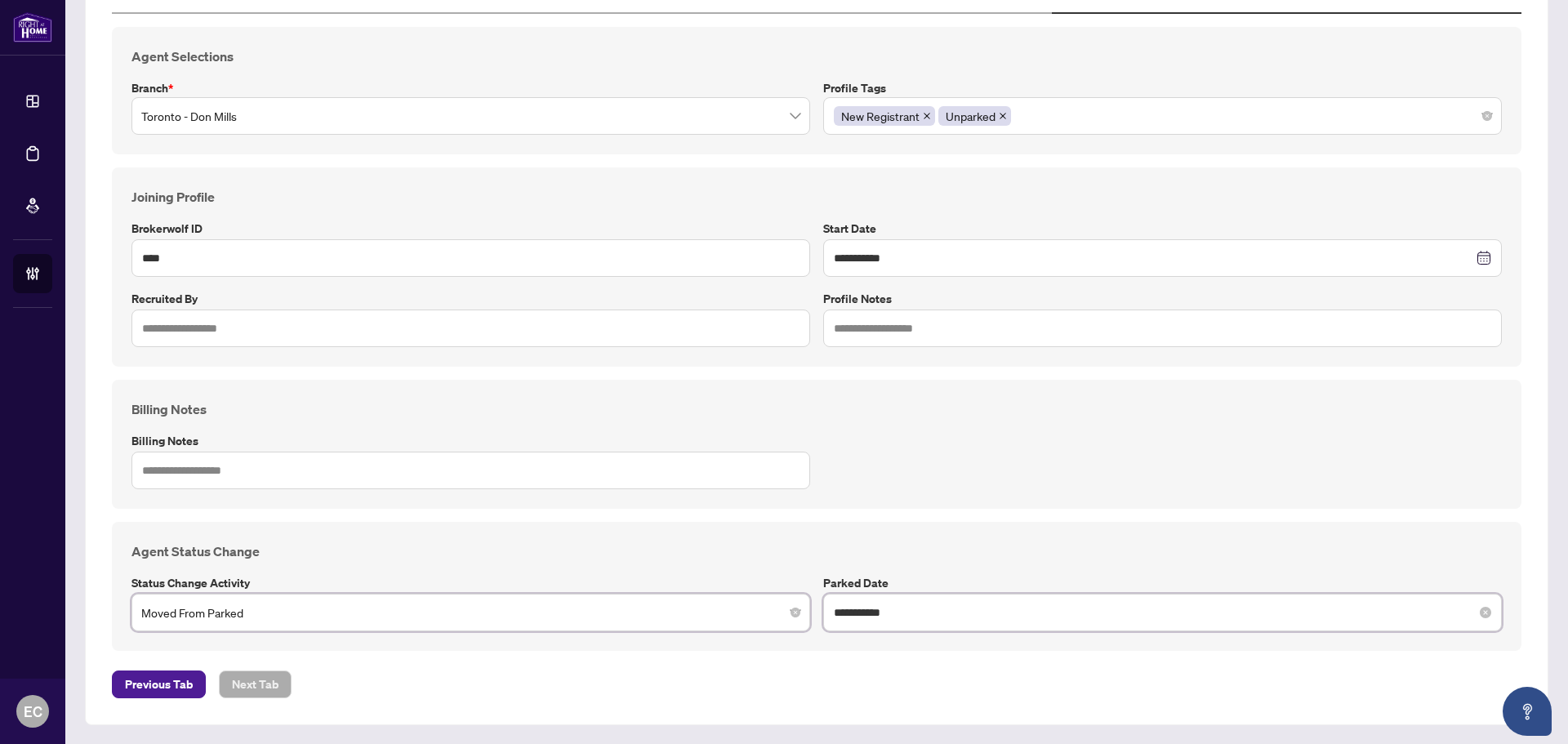 click on "**********" at bounding box center [1153, 613] 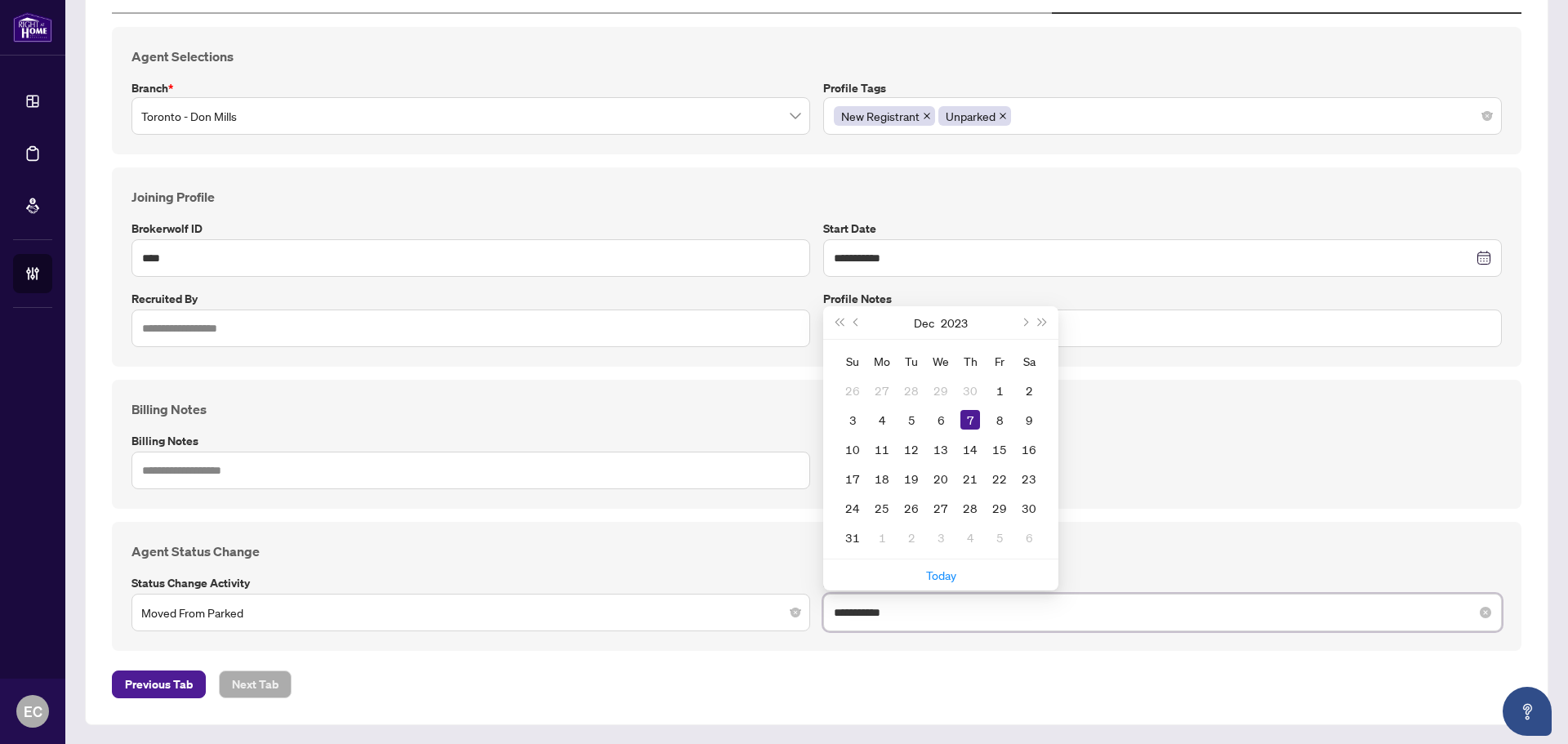 click on "**********" at bounding box center (1162, 613) 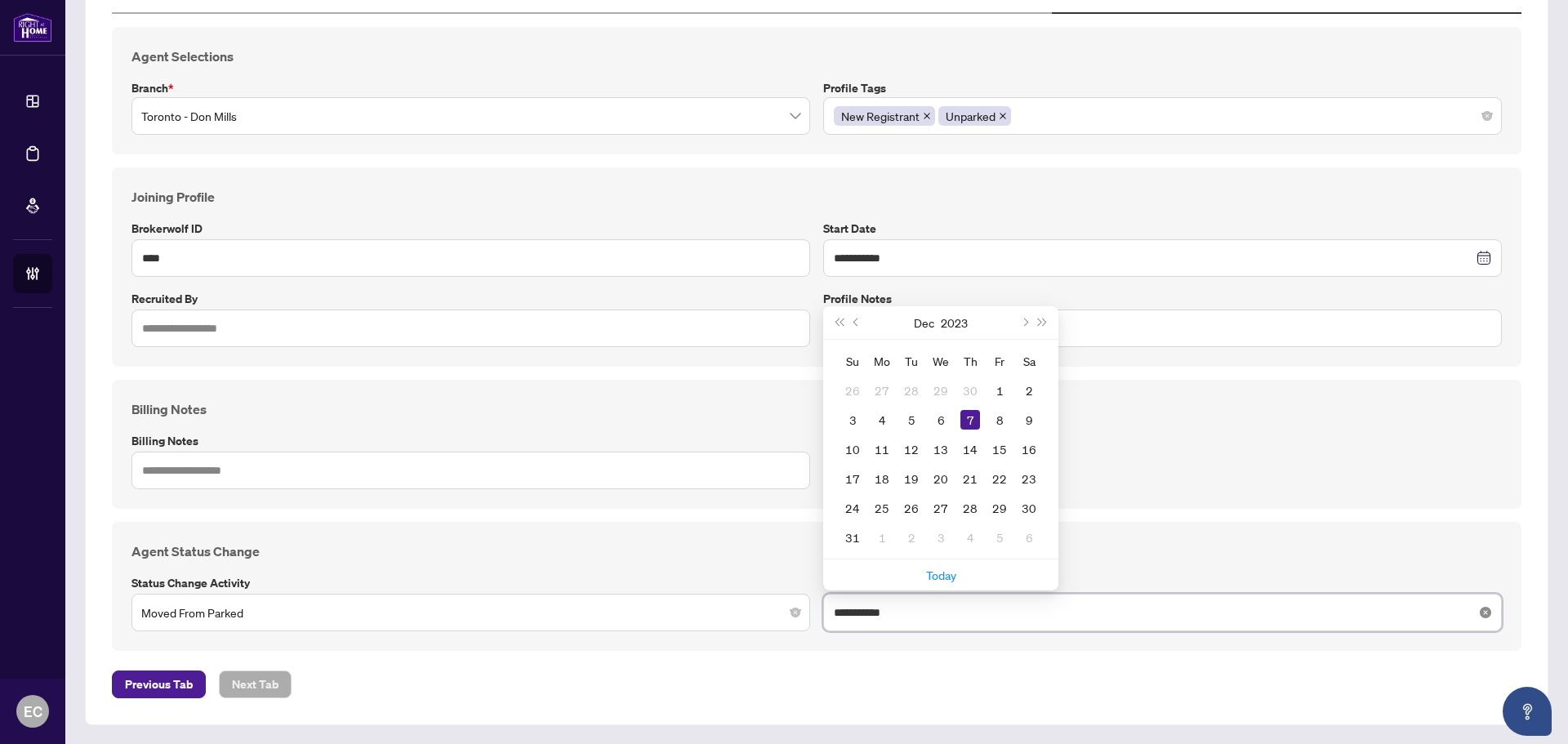 click 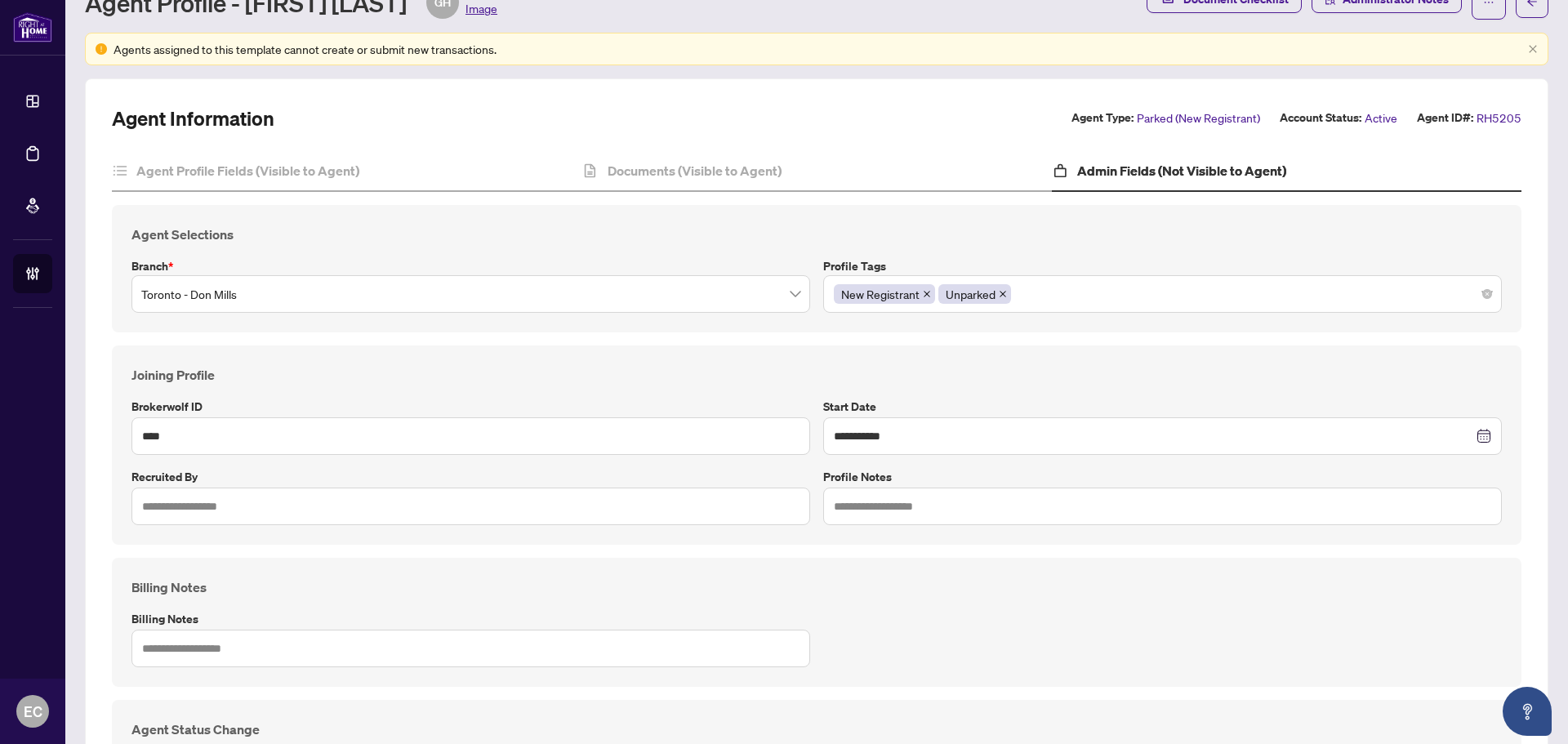scroll, scrollTop: 0, scrollLeft: 0, axis: both 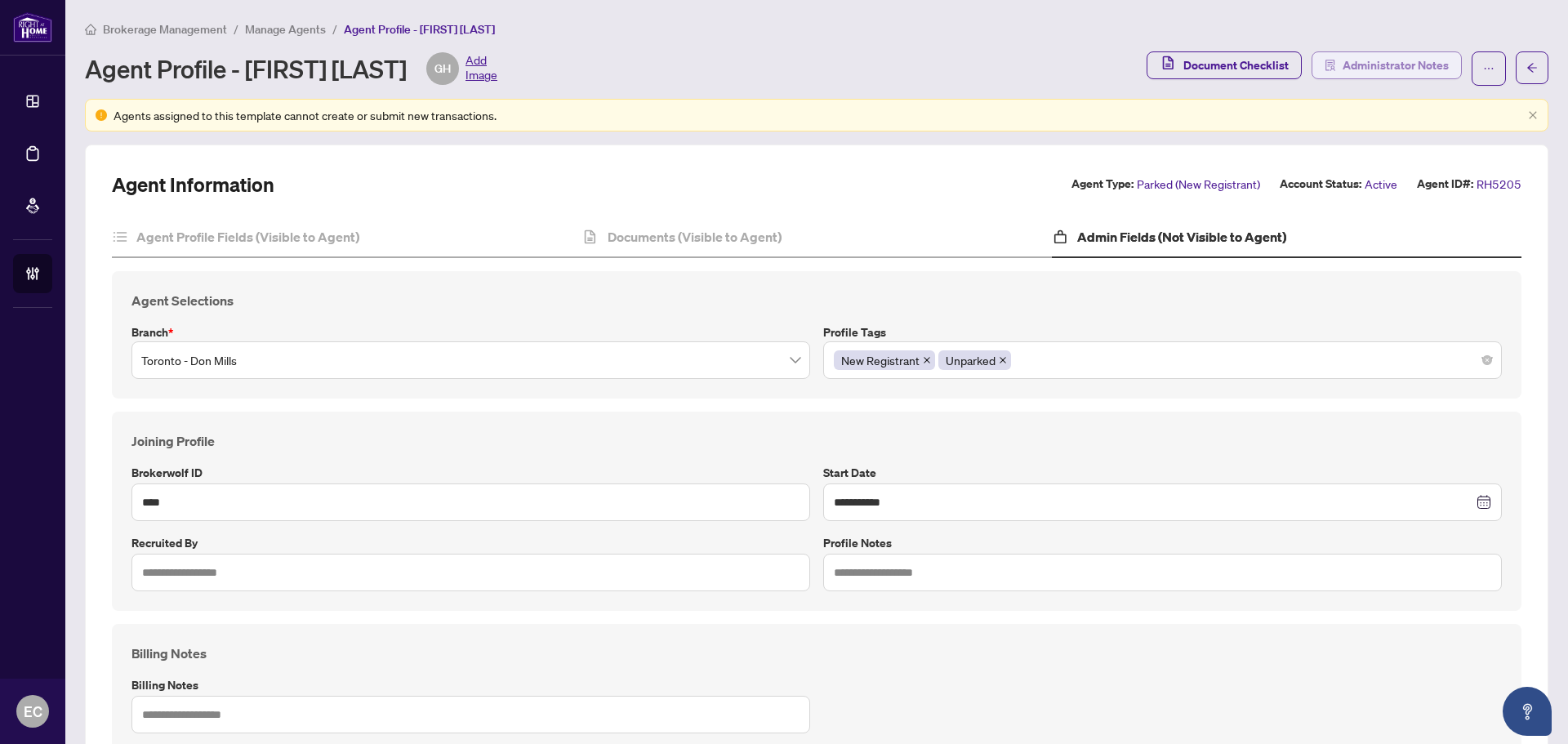 click on "Administrator Notes" at bounding box center [1396, 65] 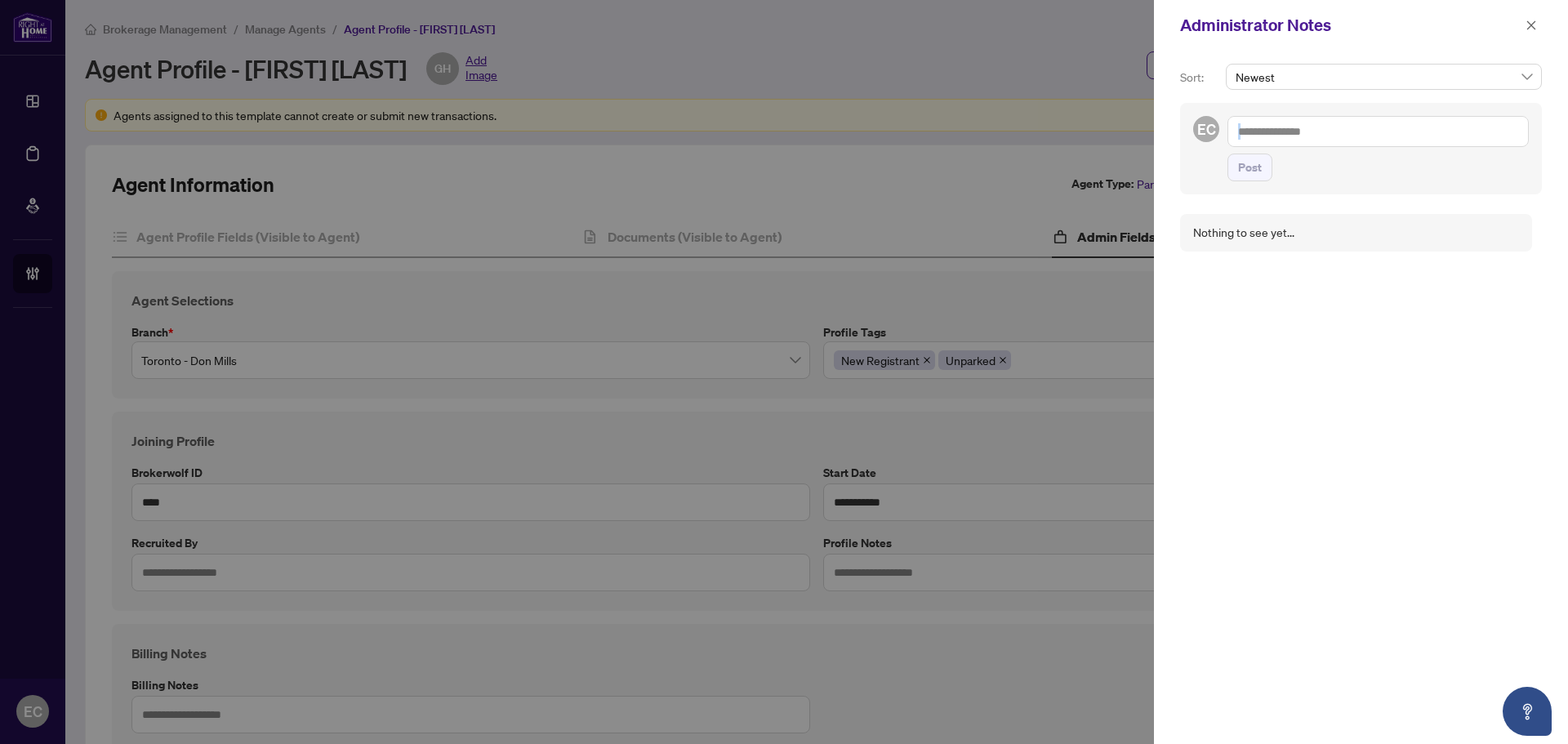 click on "Post" at bounding box center [1378, 149] 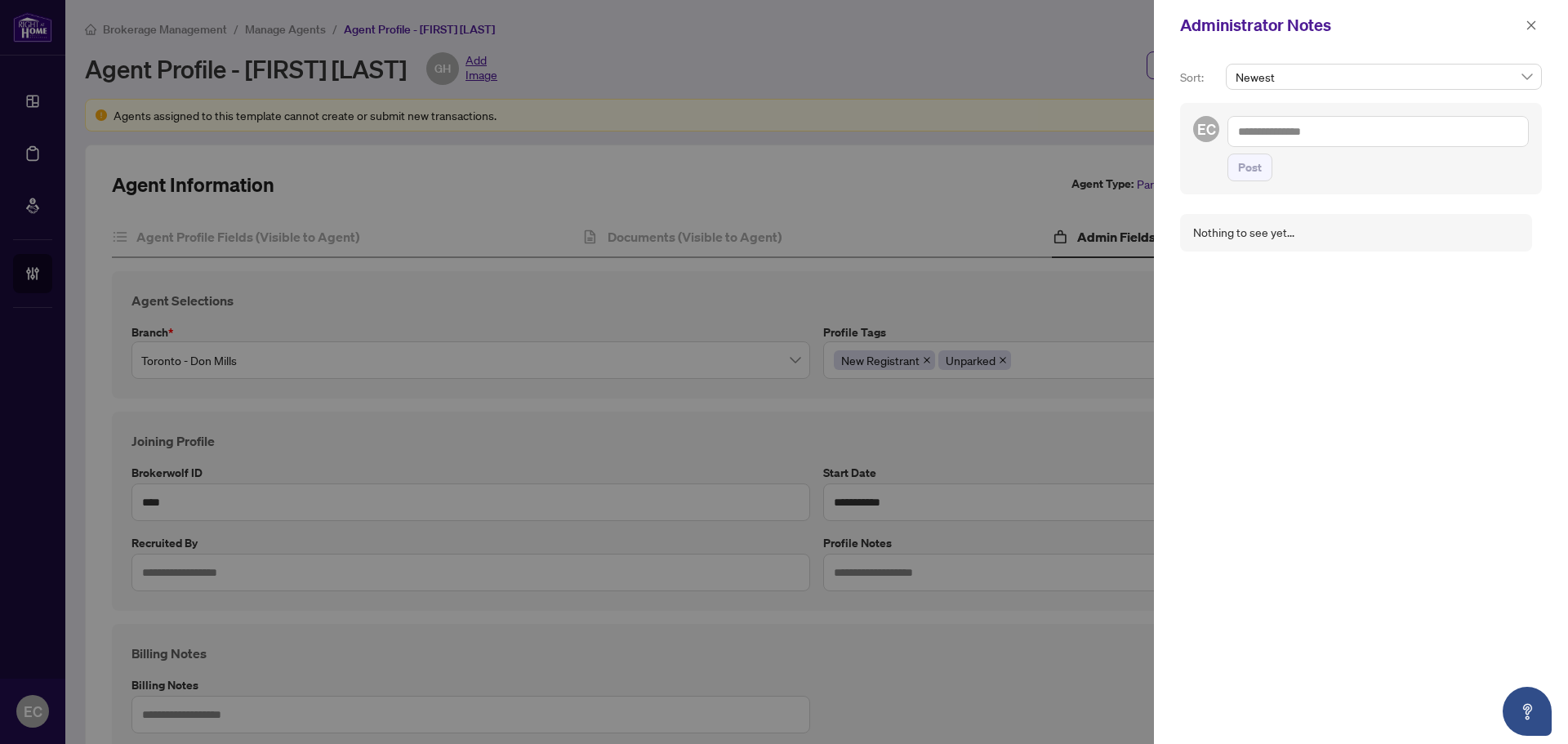click at bounding box center [1378, 131] 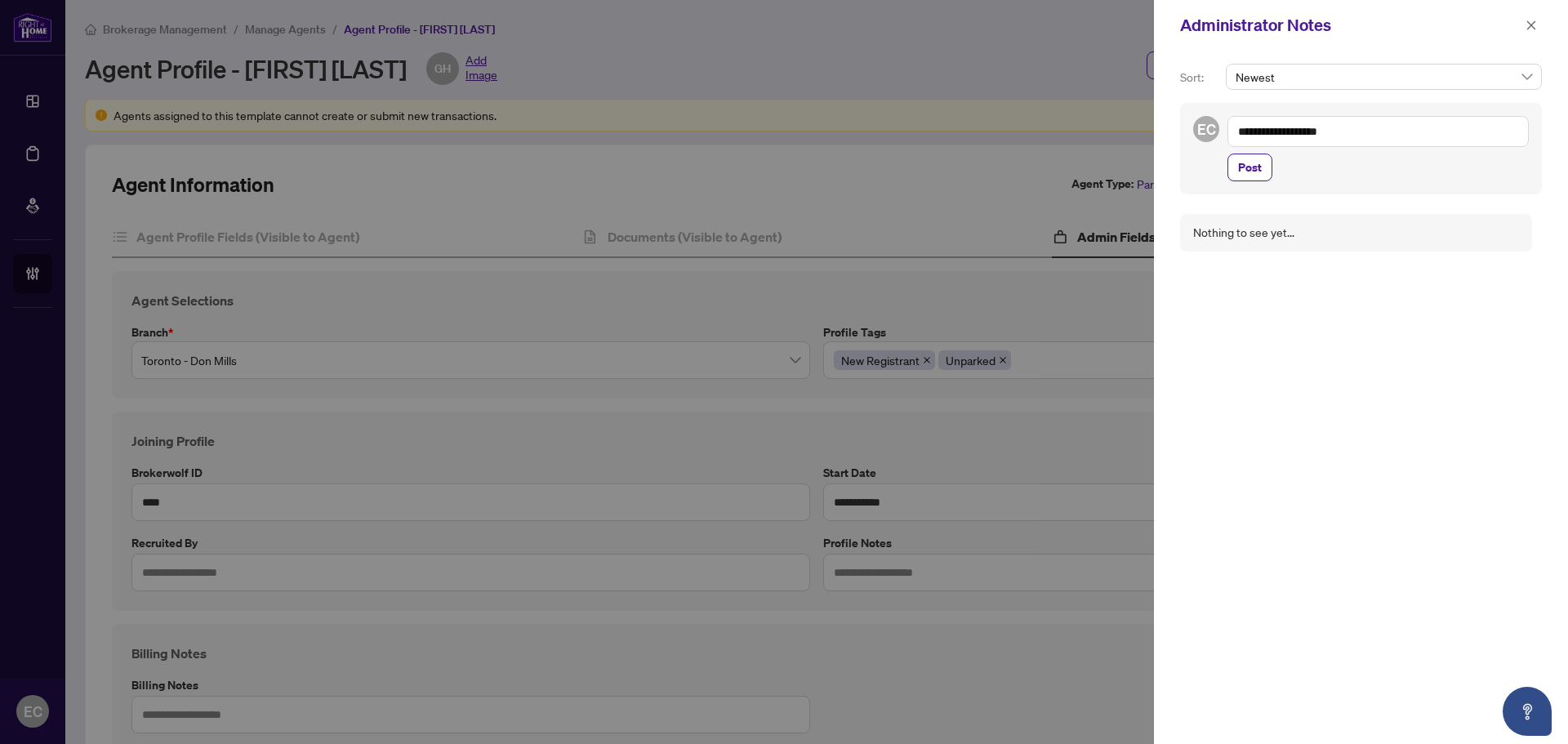 drag, startPoint x: 1270, startPoint y: 129, endPoint x: 1429, endPoint y: 183, distance: 167.91962 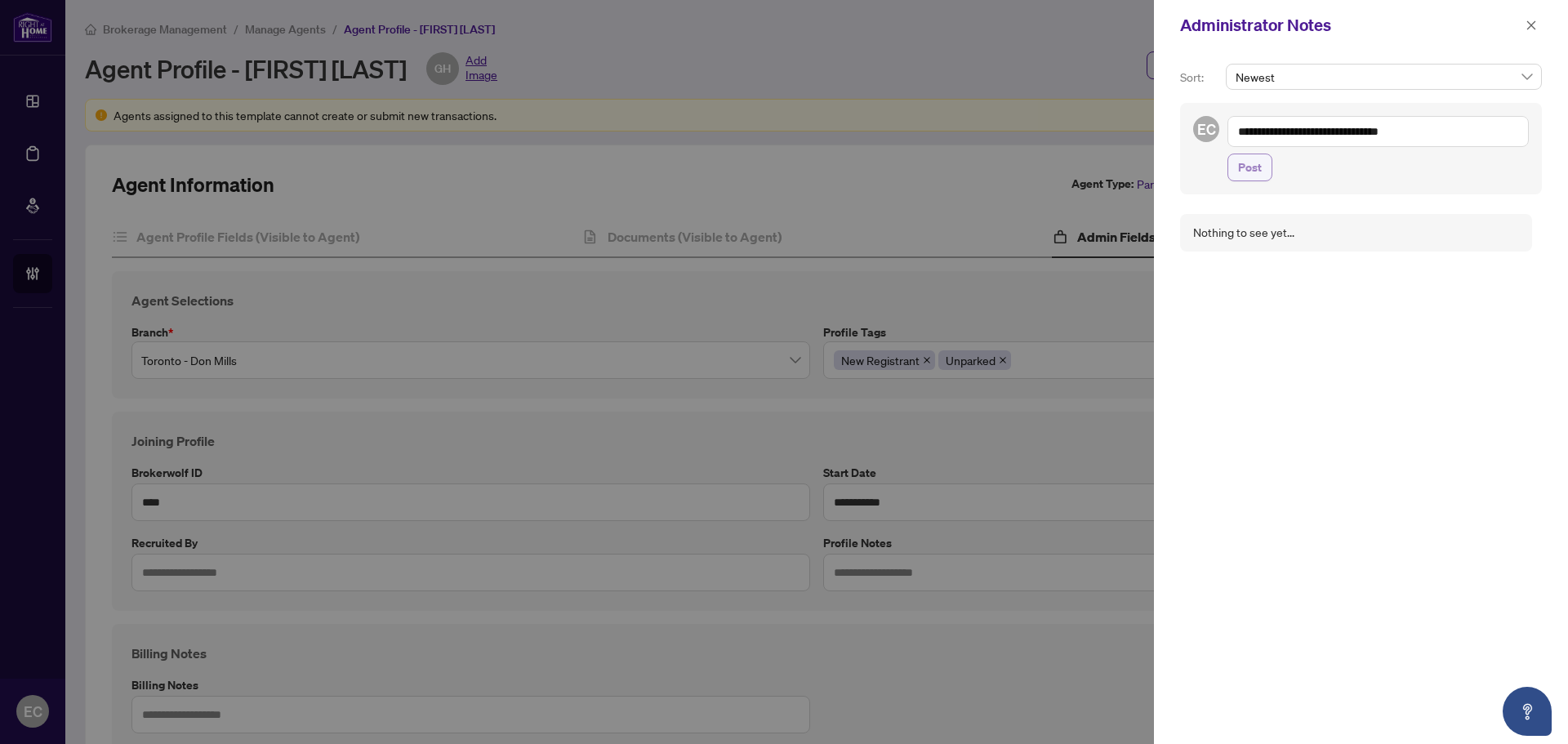 type on "**********" 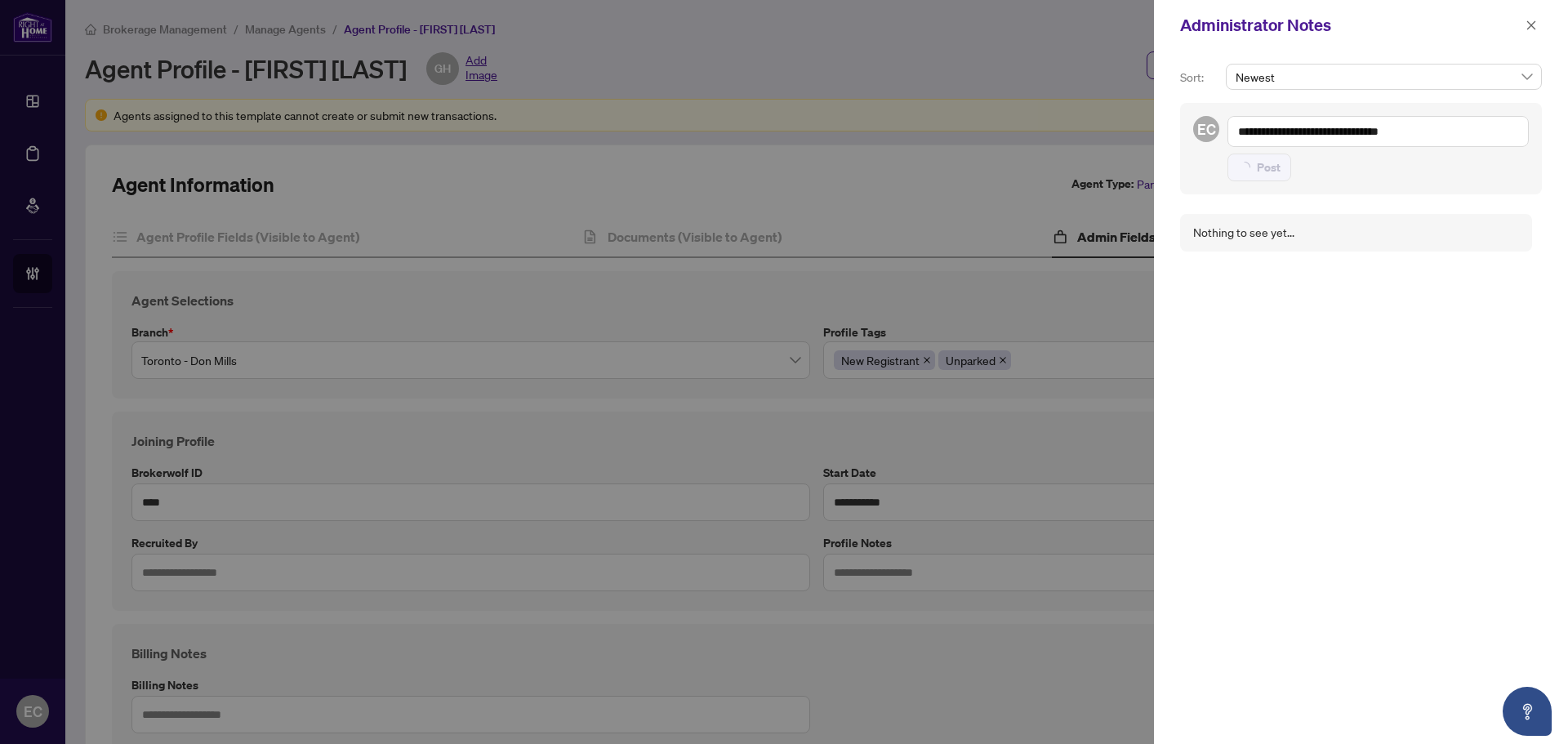 type 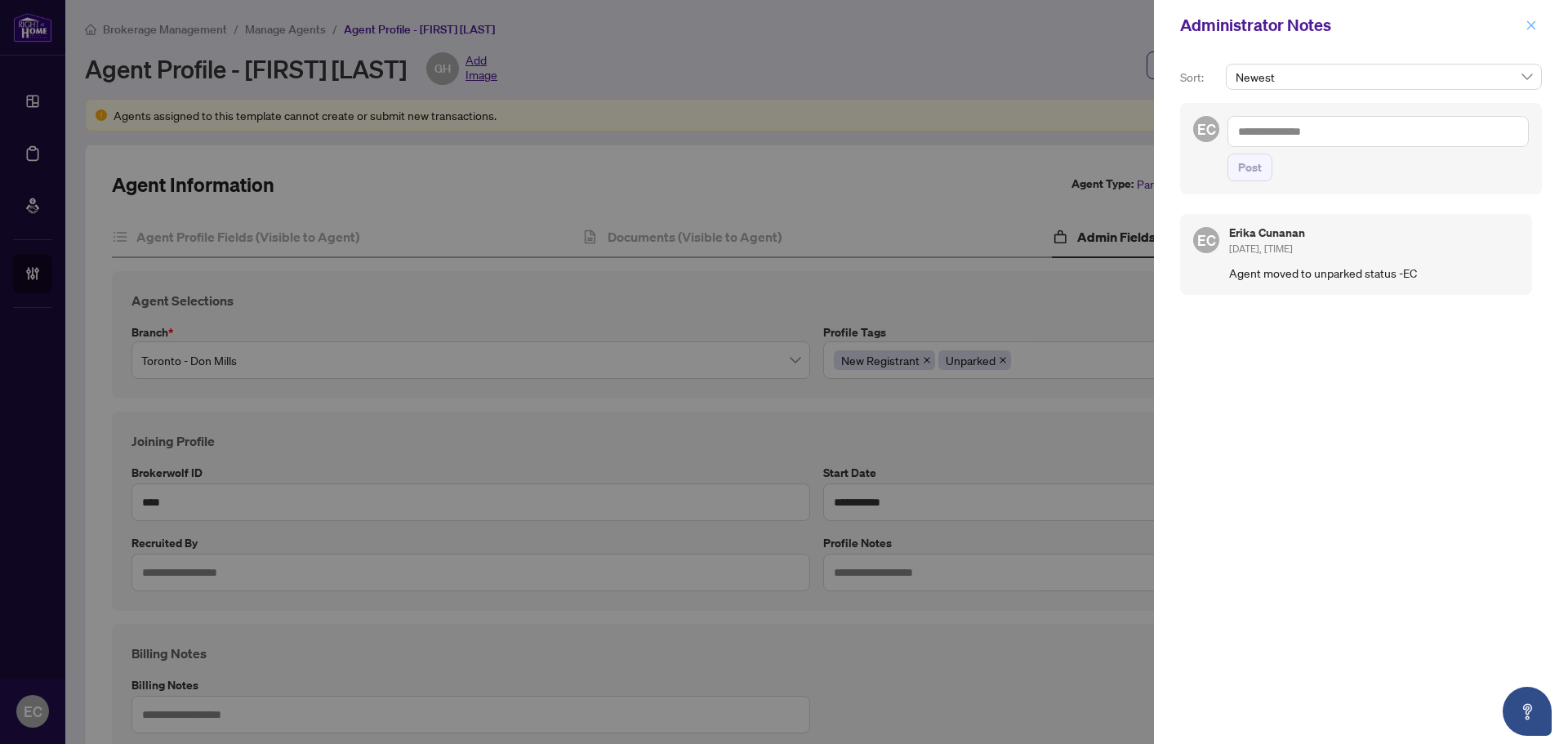 click 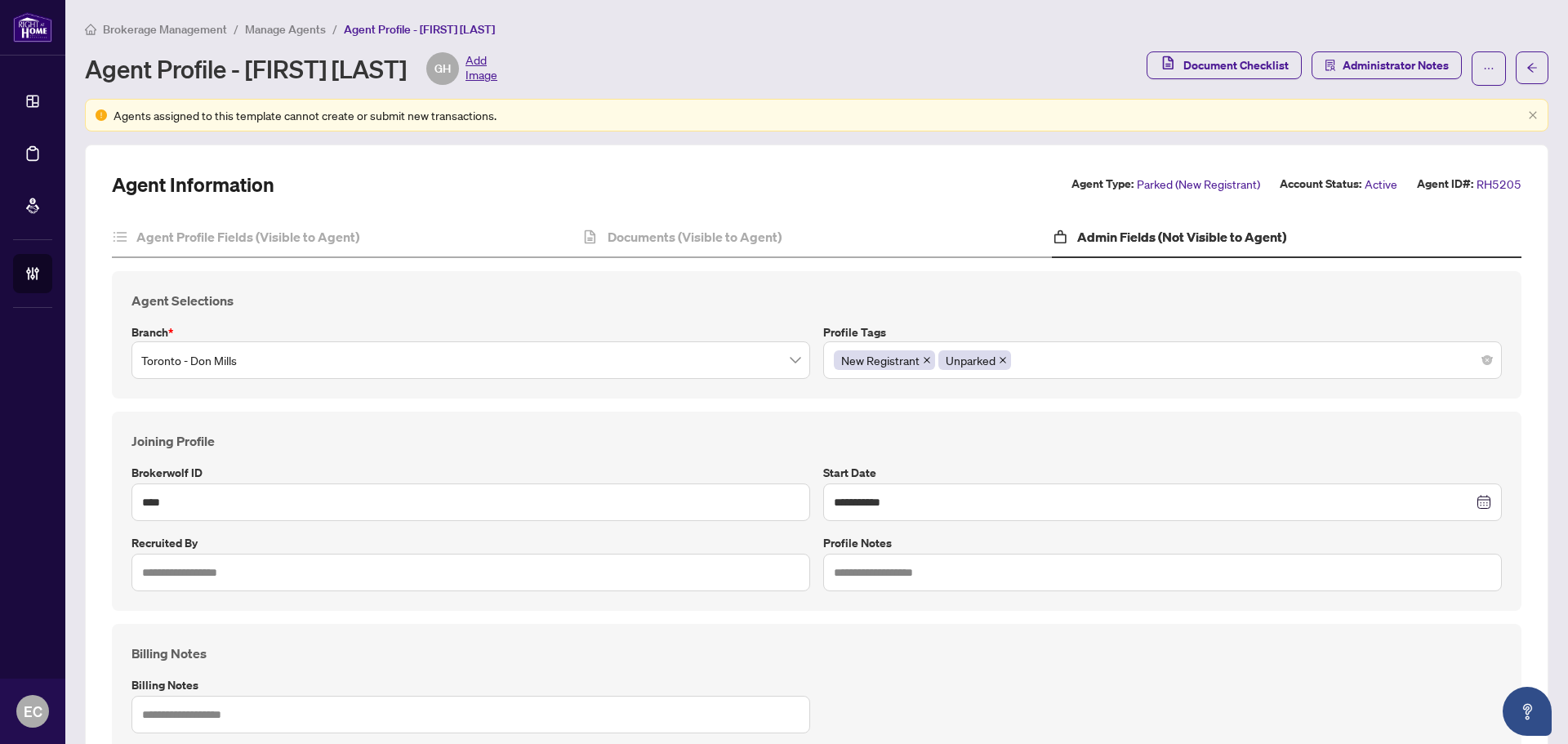 click on "Document Checklist Administrator Notes" at bounding box center [1348, 69] 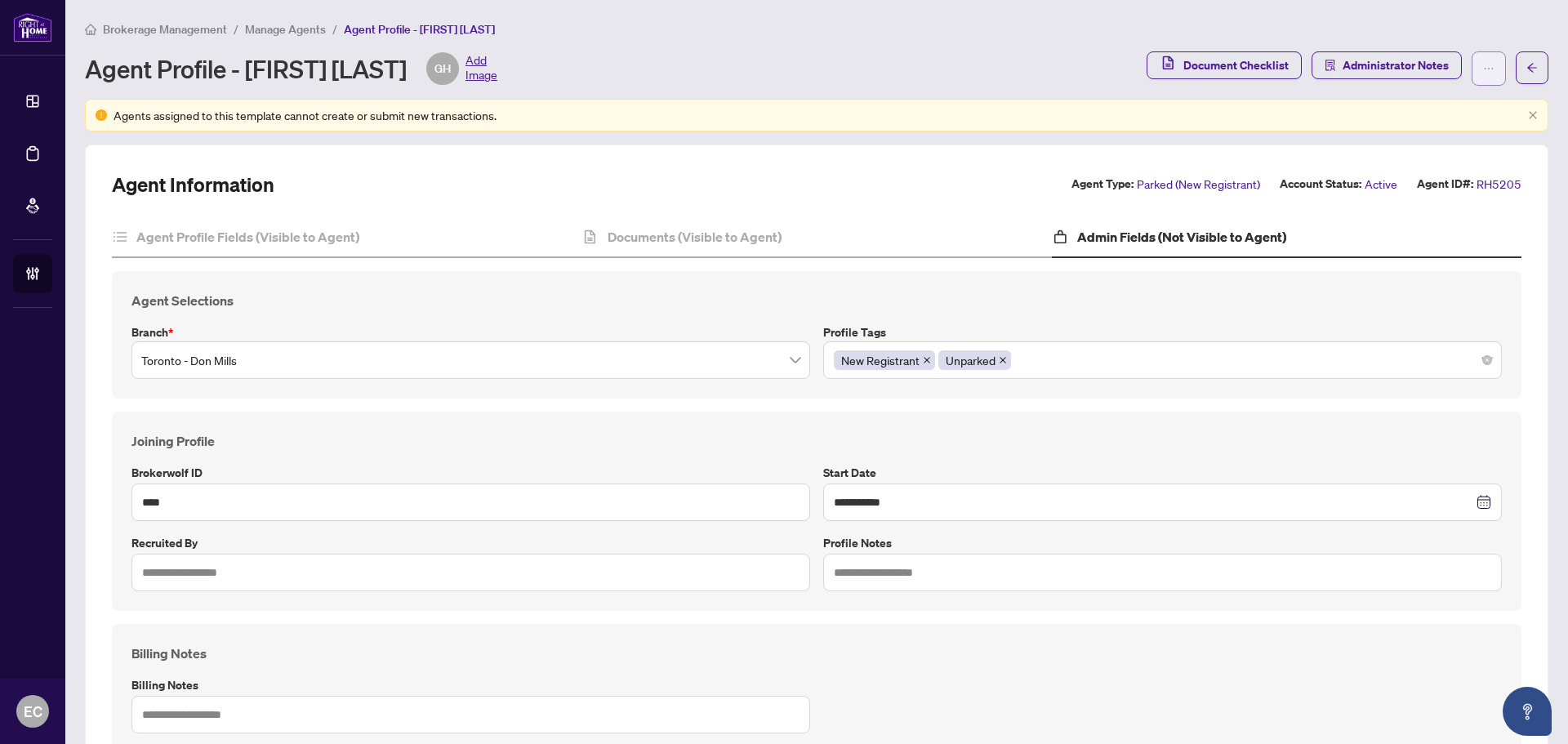 click at bounding box center (1489, 69) 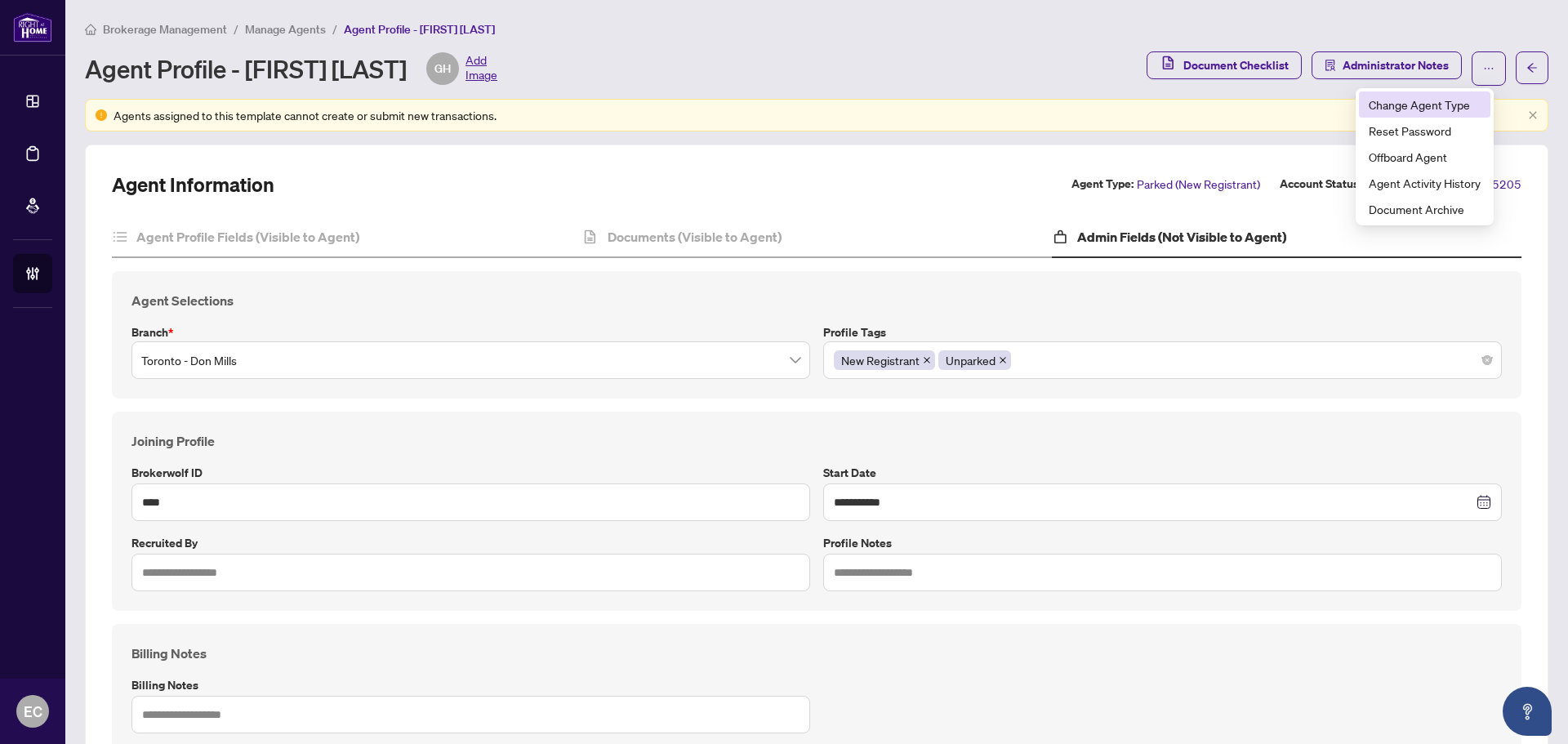 click on "Change Agent Type" at bounding box center [1424, 105] 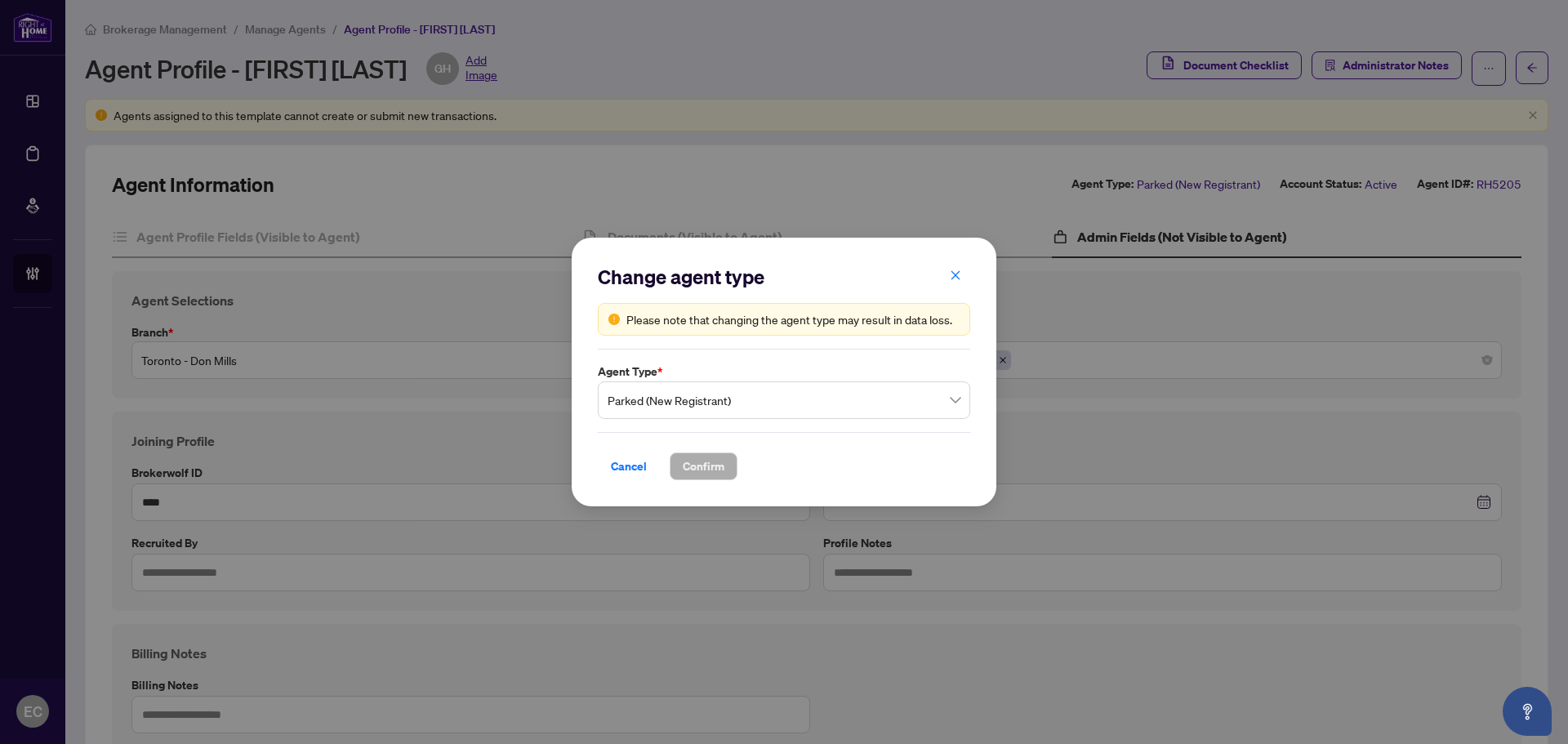 click on "Parked (New Registrant)" at bounding box center (784, 400) 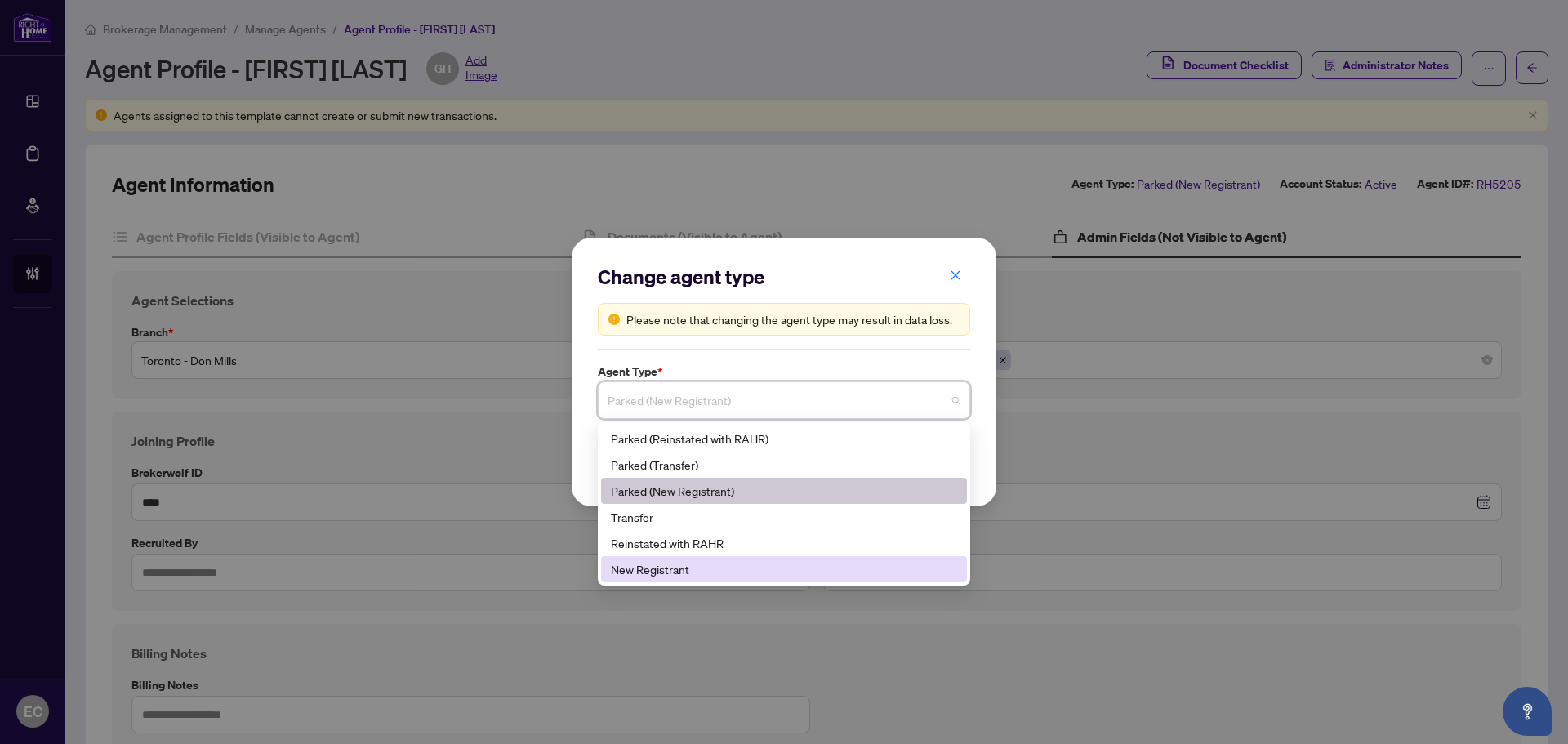 click on "New Registrant" at bounding box center [784, 569] 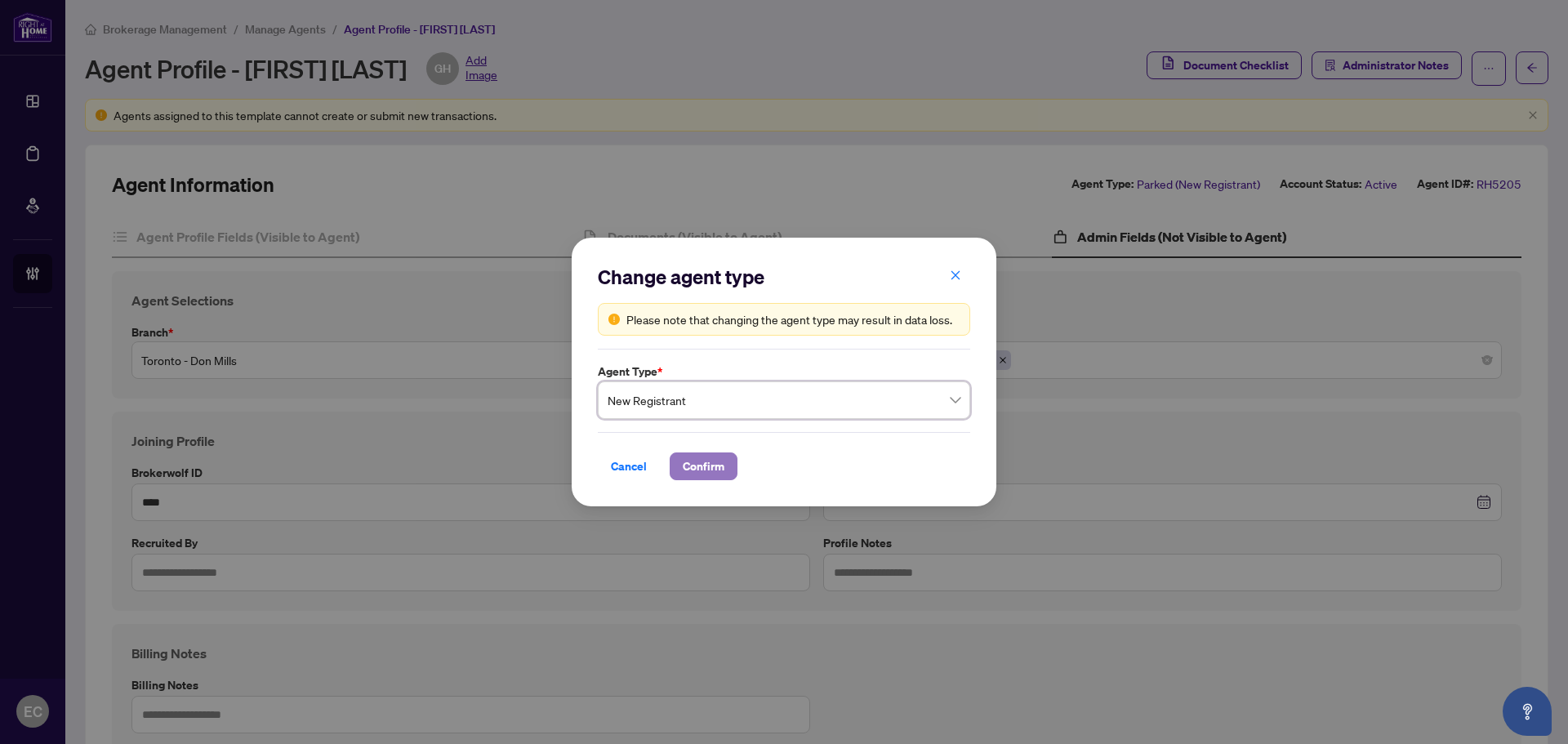 click on "Confirm" at bounding box center (703, 466) 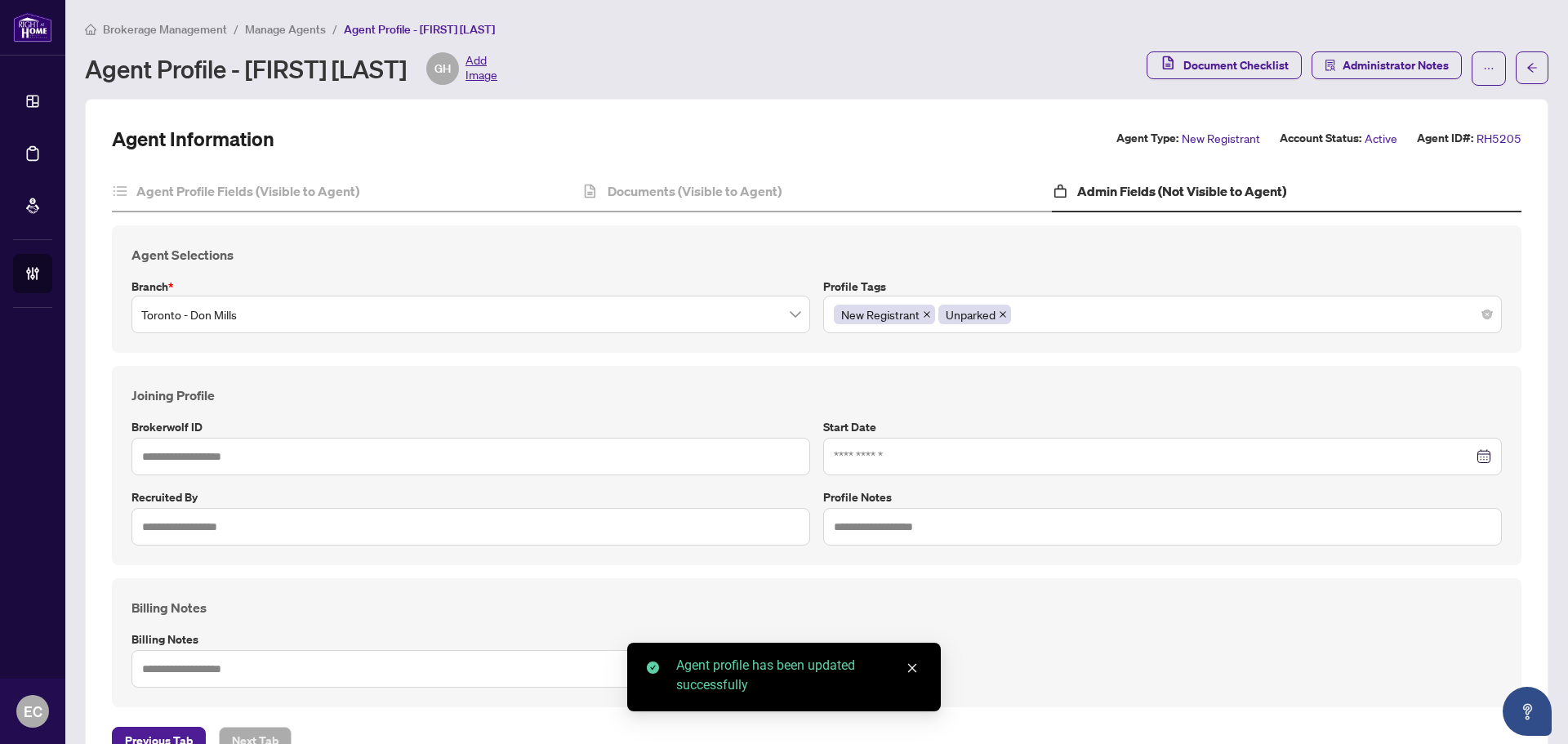 type on "****" 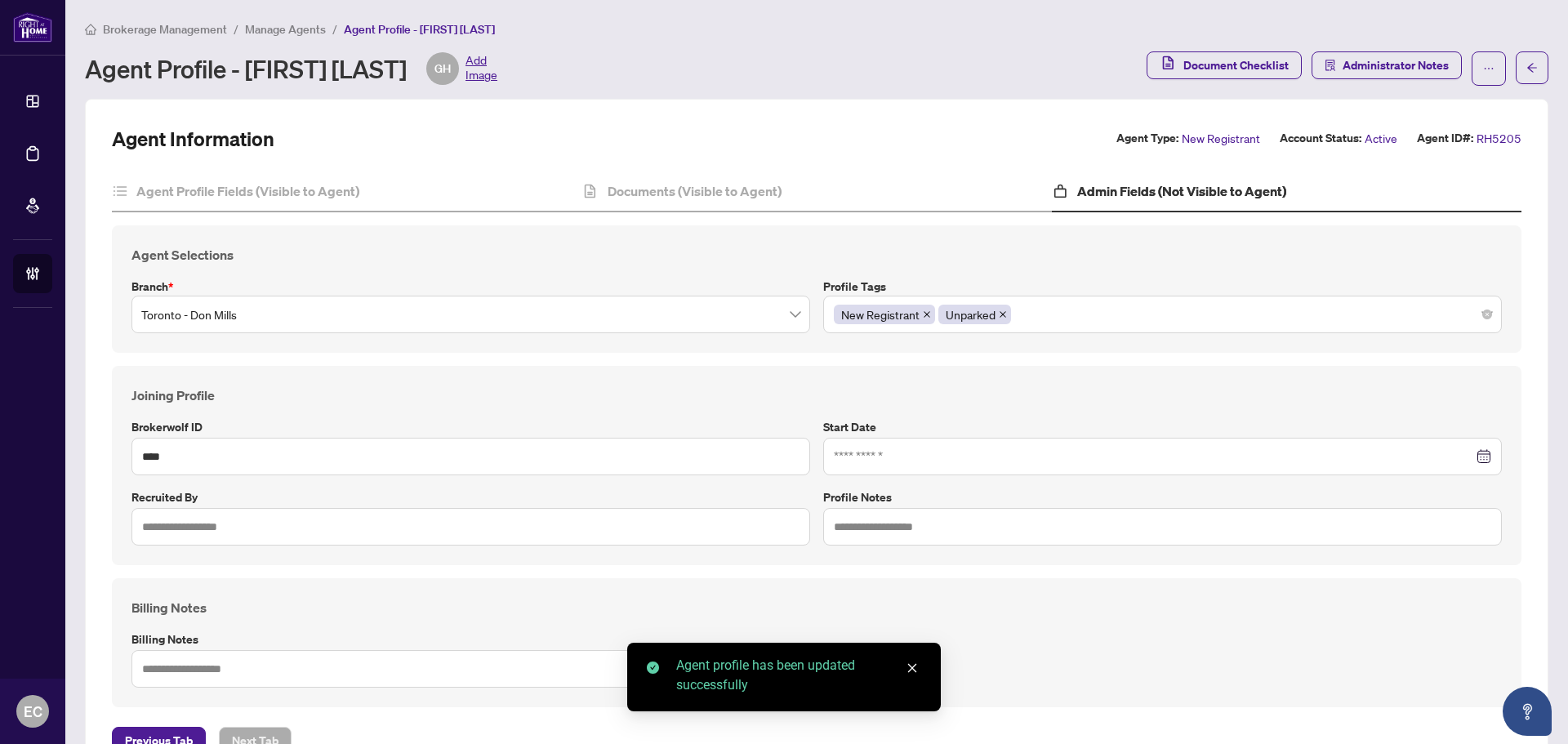 type on "**********" 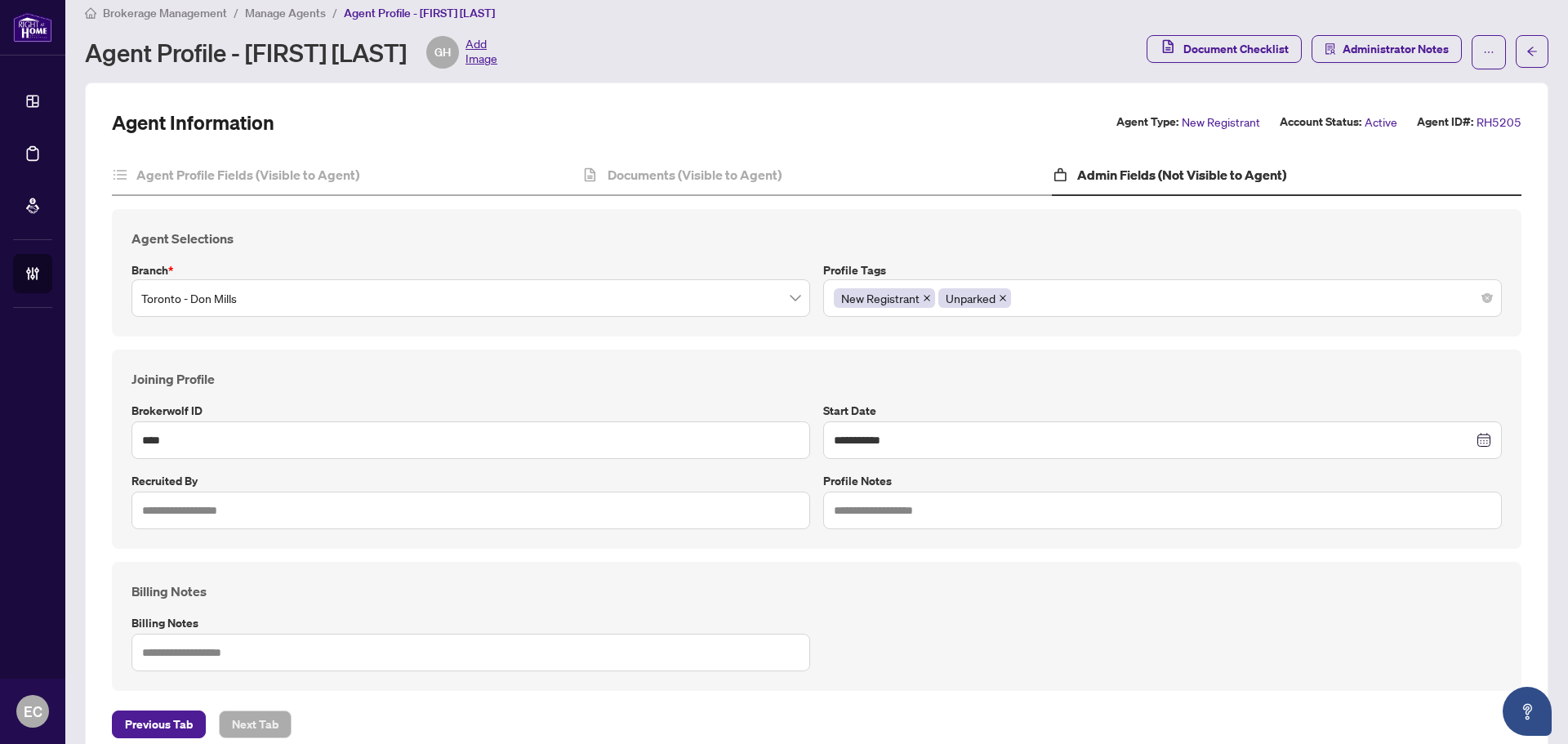 scroll, scrollTop: 0, scrollLeft: 0, axis: both 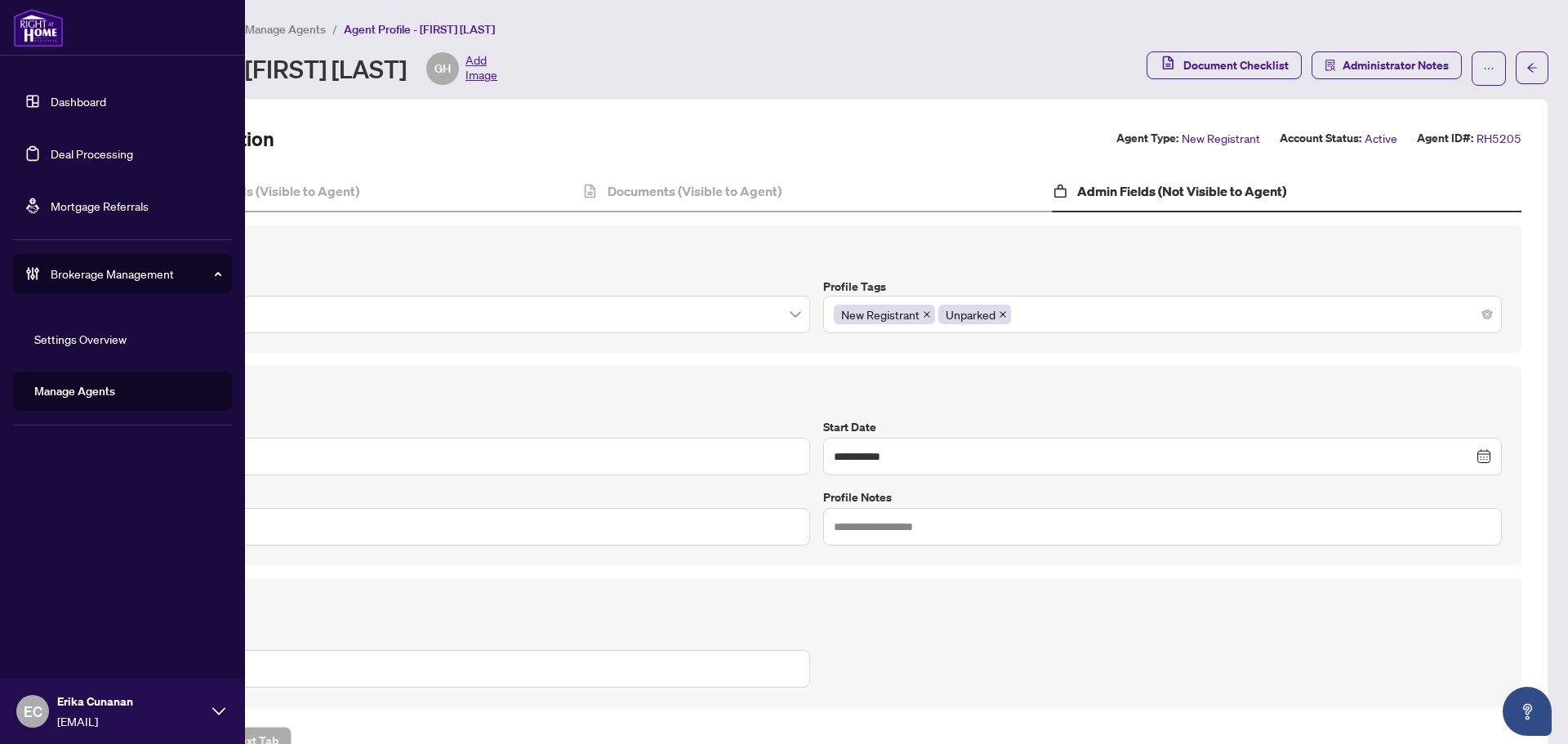 click on "Mortgage Referrals" at bounding box center (100, 206) 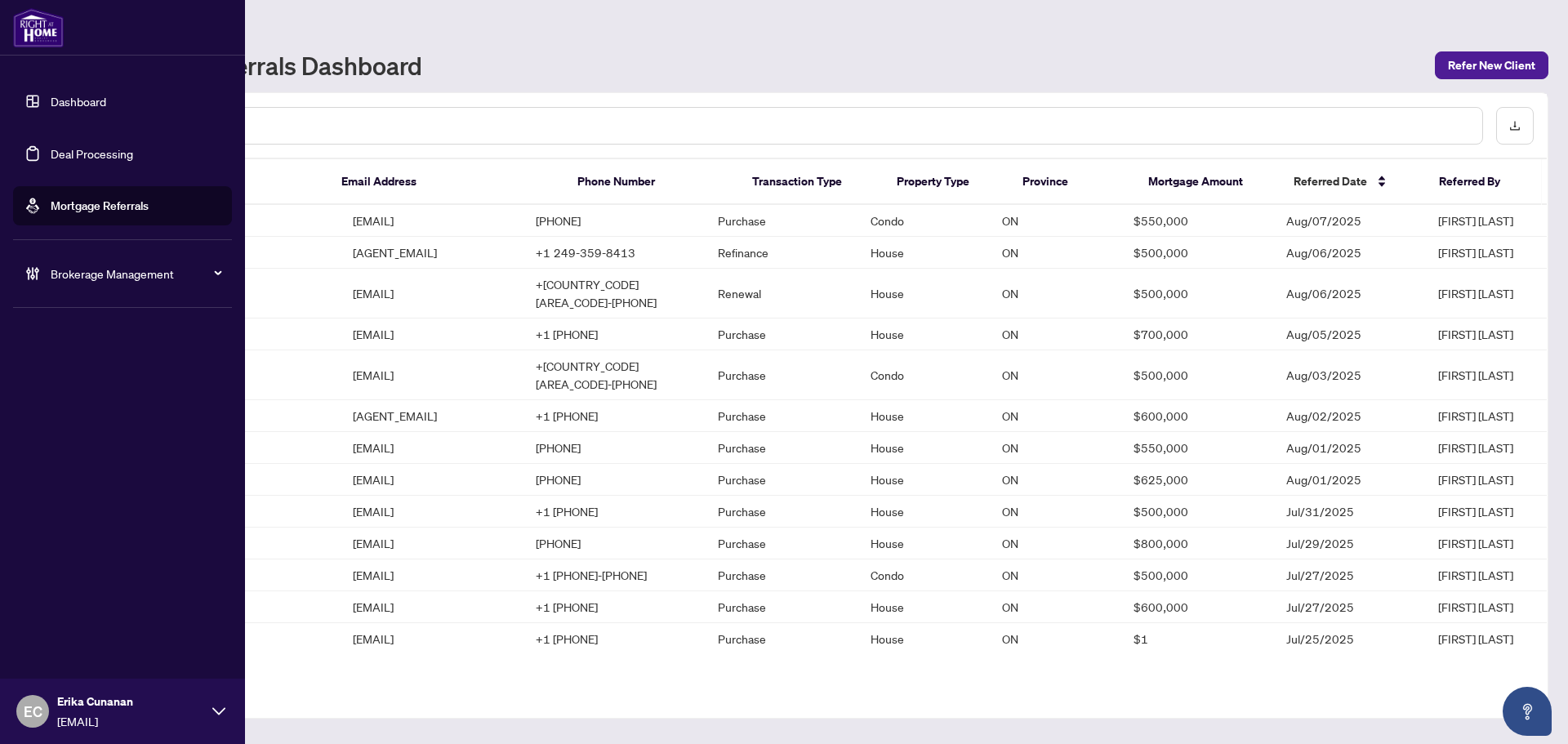 drag, startPoint x: 21, startPoint y: 265, endPoint x: 109, endPoint y: 295, distance: 92.97311 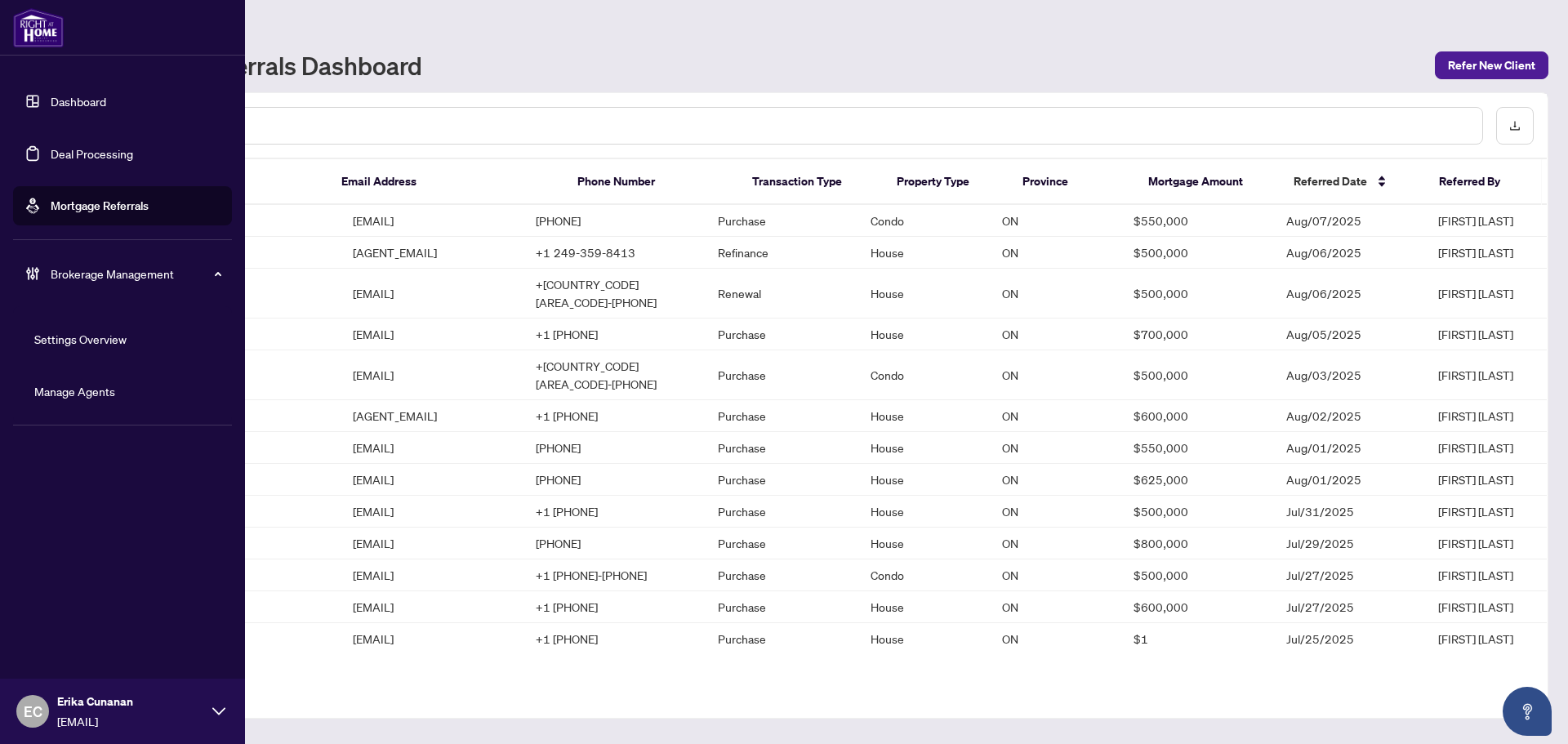 click on "Manage Agents" at bounding box center (74, 391) 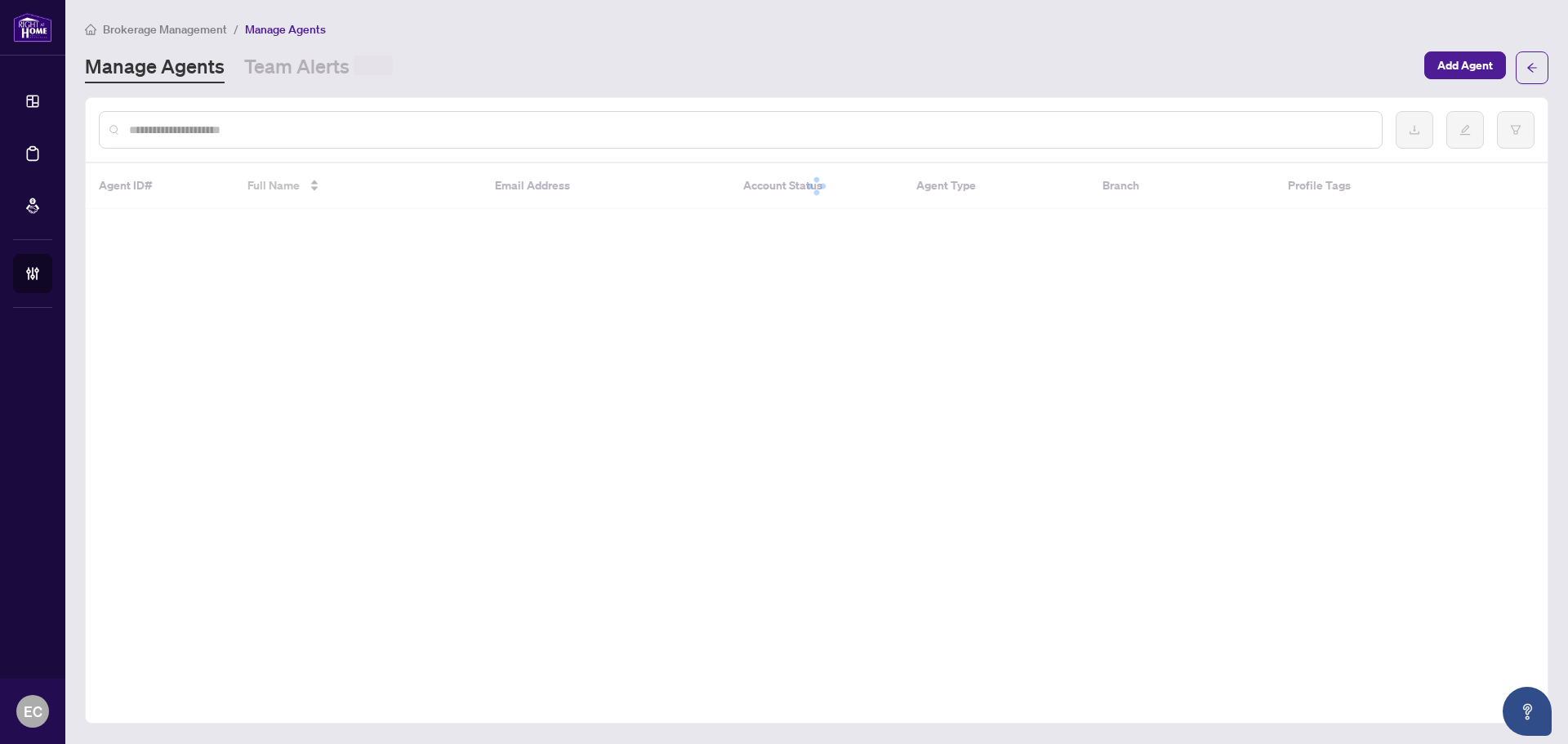 drag, startPoint x: 298, startPoint y: 131, endPoint x: 290, endPoint y: 130, distance: 8.062258 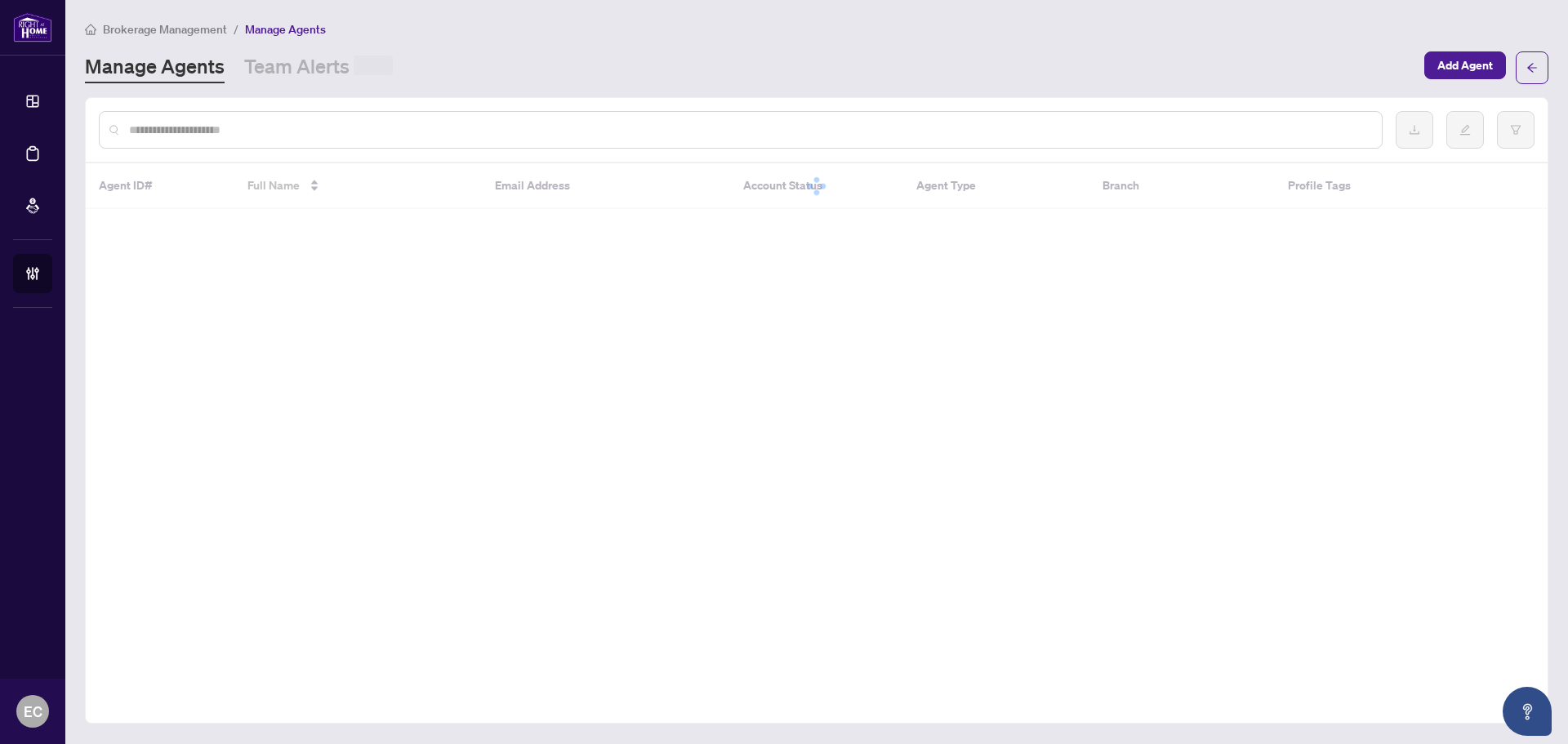 click at bounding box center (749, 130) 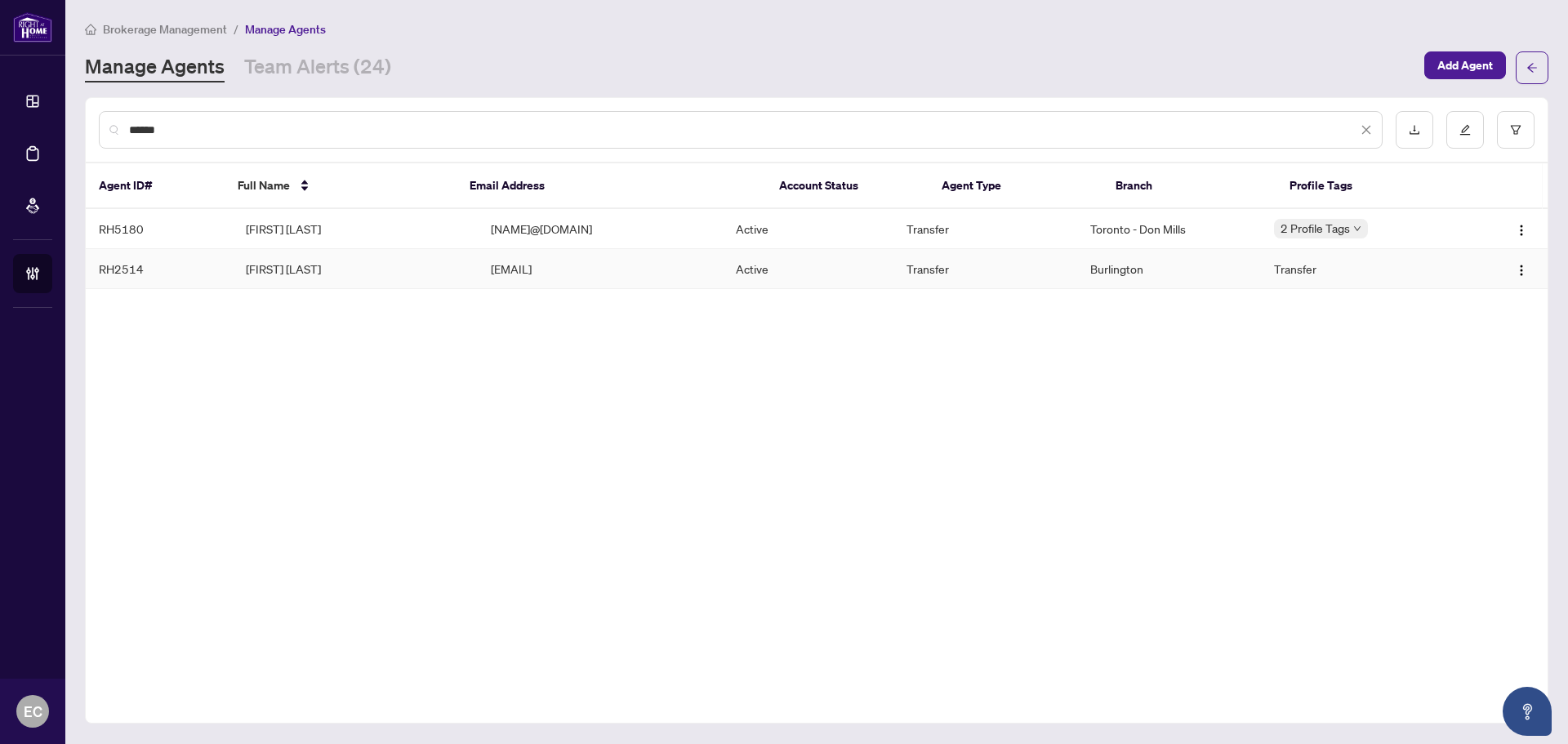 type on "******" 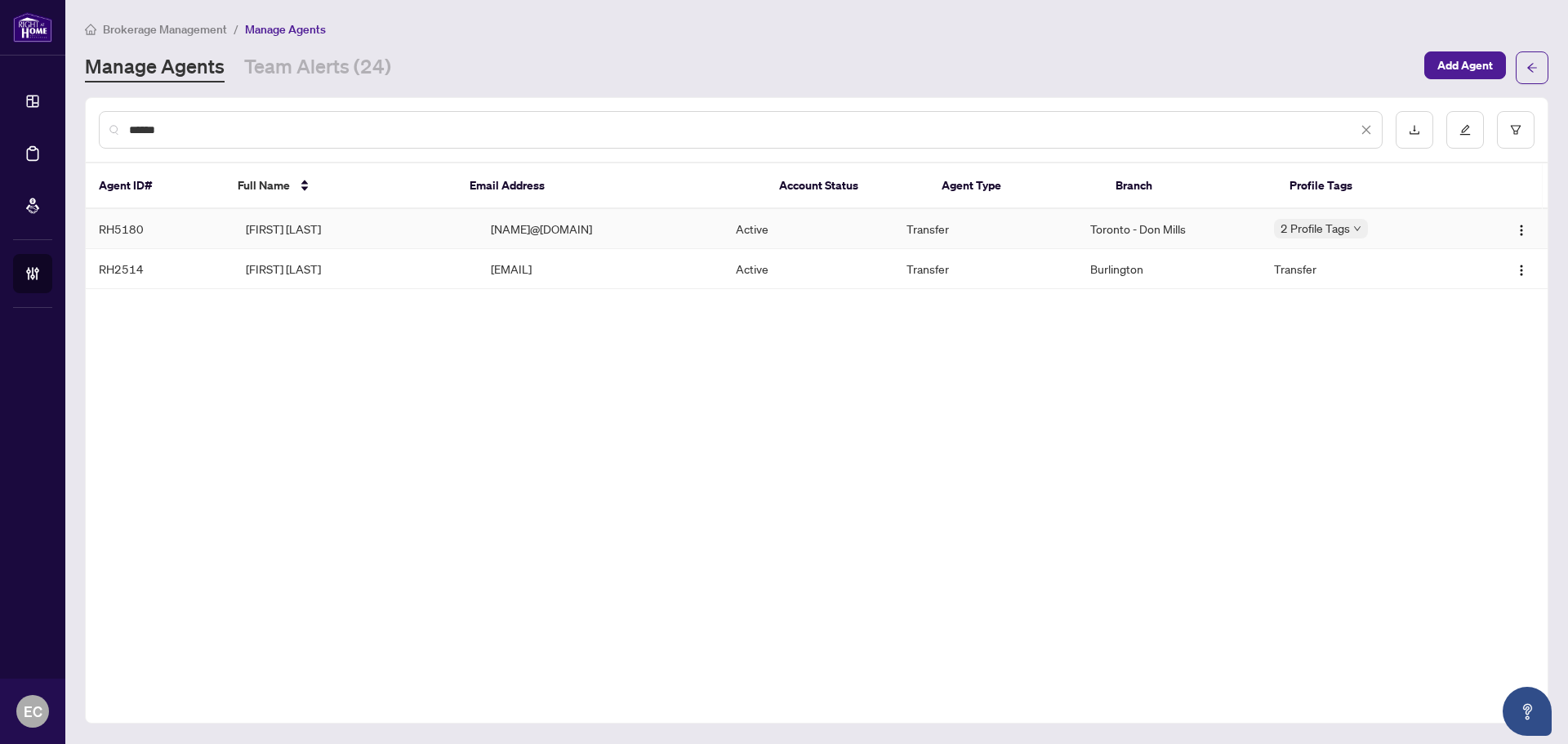 click on "Carole Charbonneau" at bounding box center (355, 229) 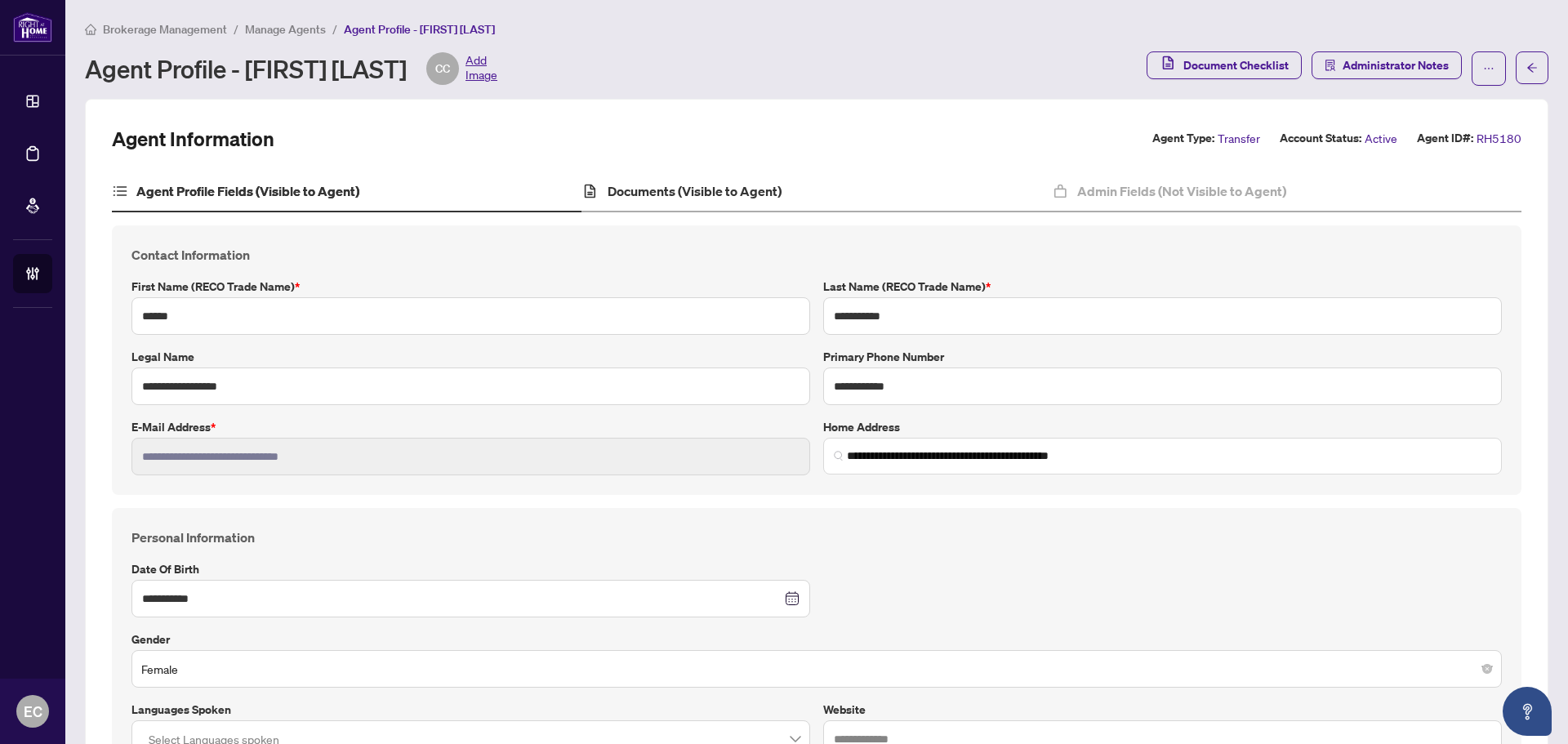 click on "Documents (Visible to Agent)" at bounding box center [816, 192] 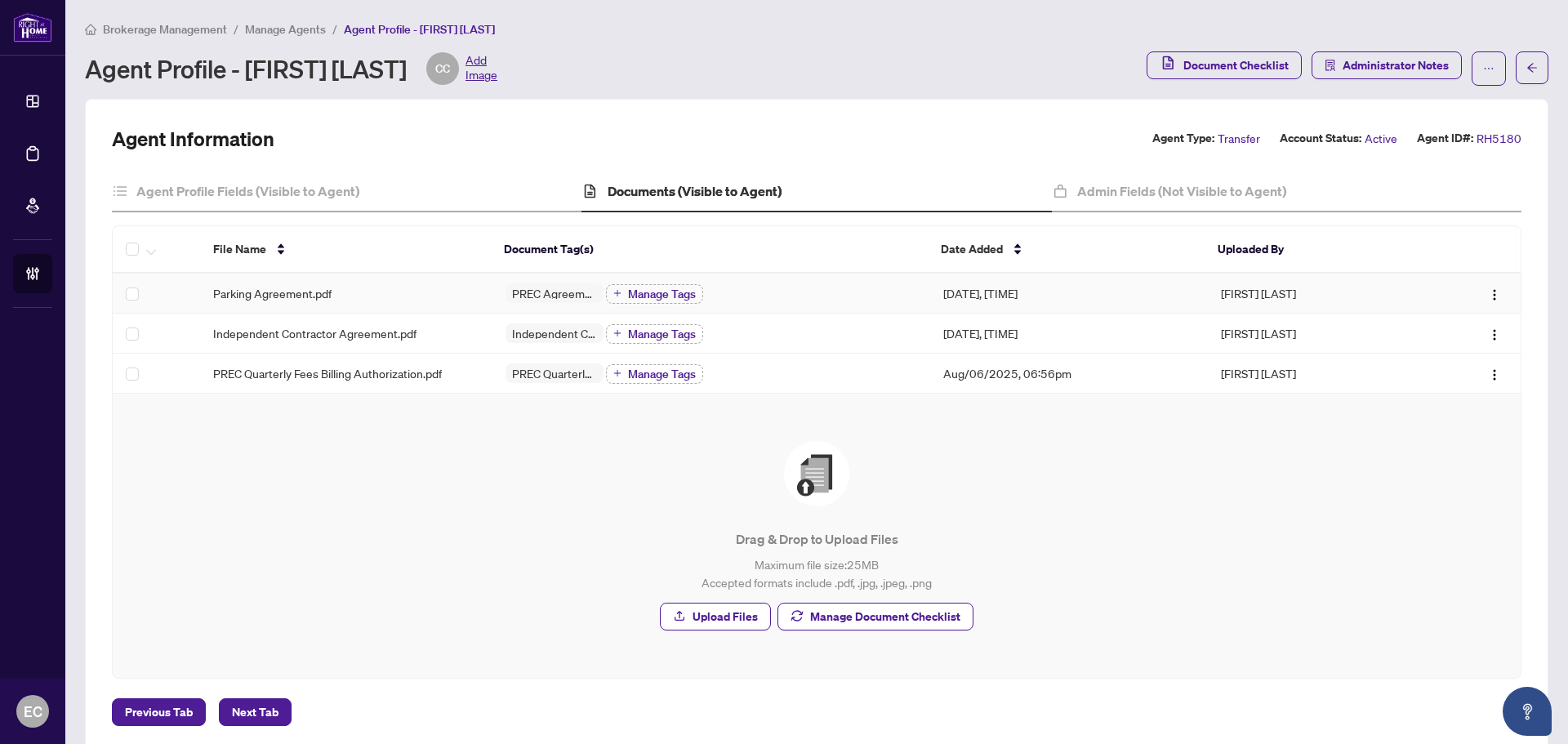click on "Parking Agreement.pdf" at bounding box center [346, 293] 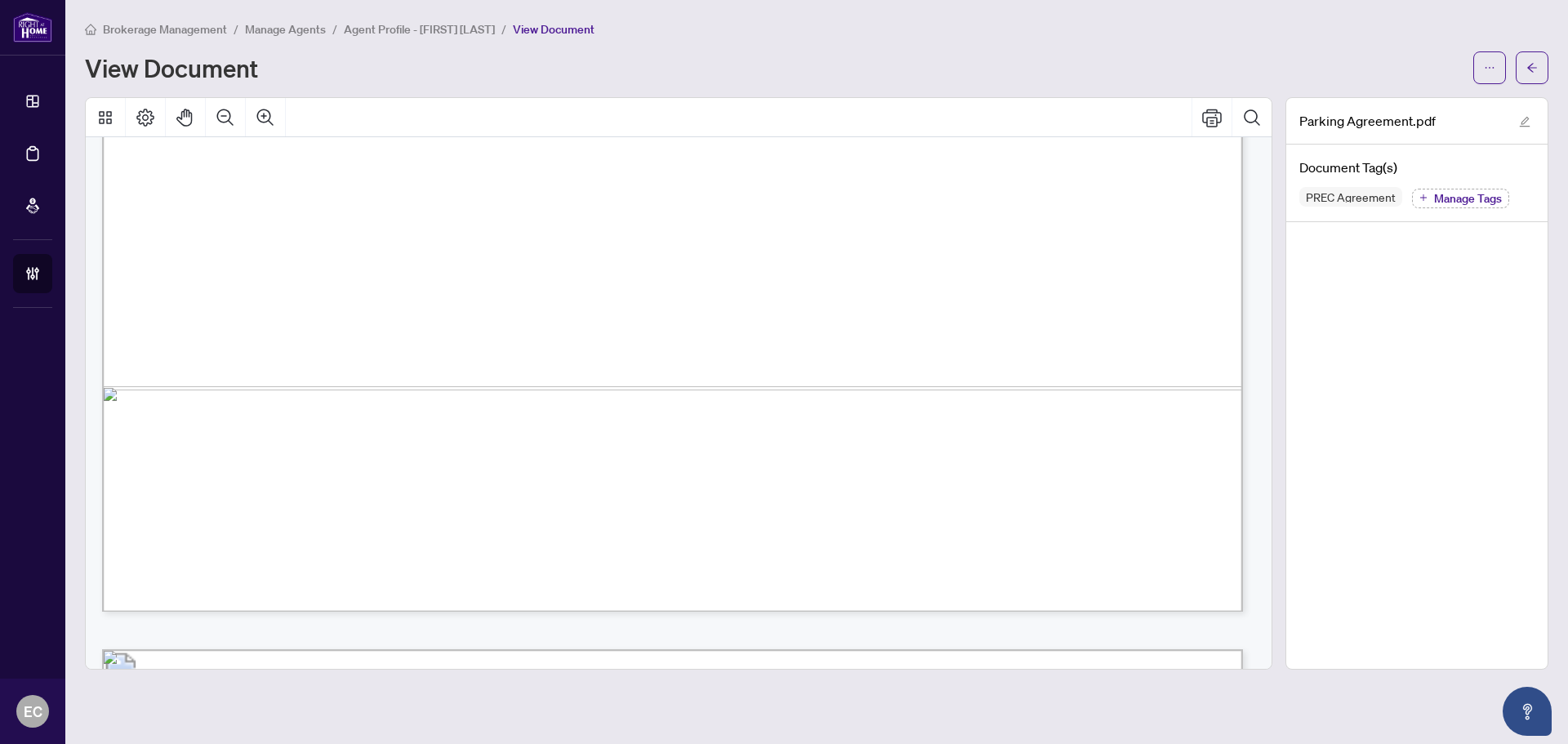 scroll, scrollTop: 3103, scrollLeft: 0, axis: vertical 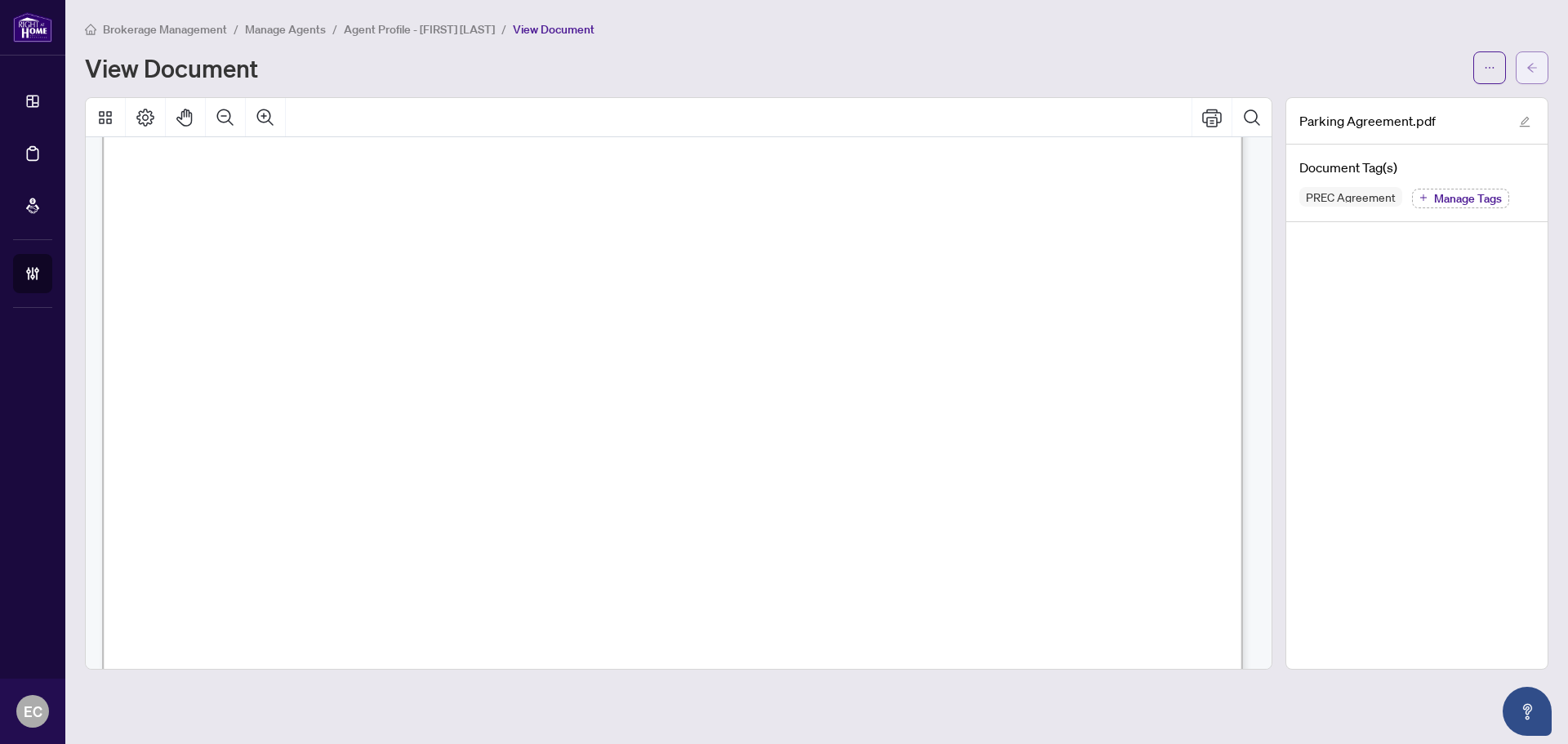 click at bounding box center [1532, 68] 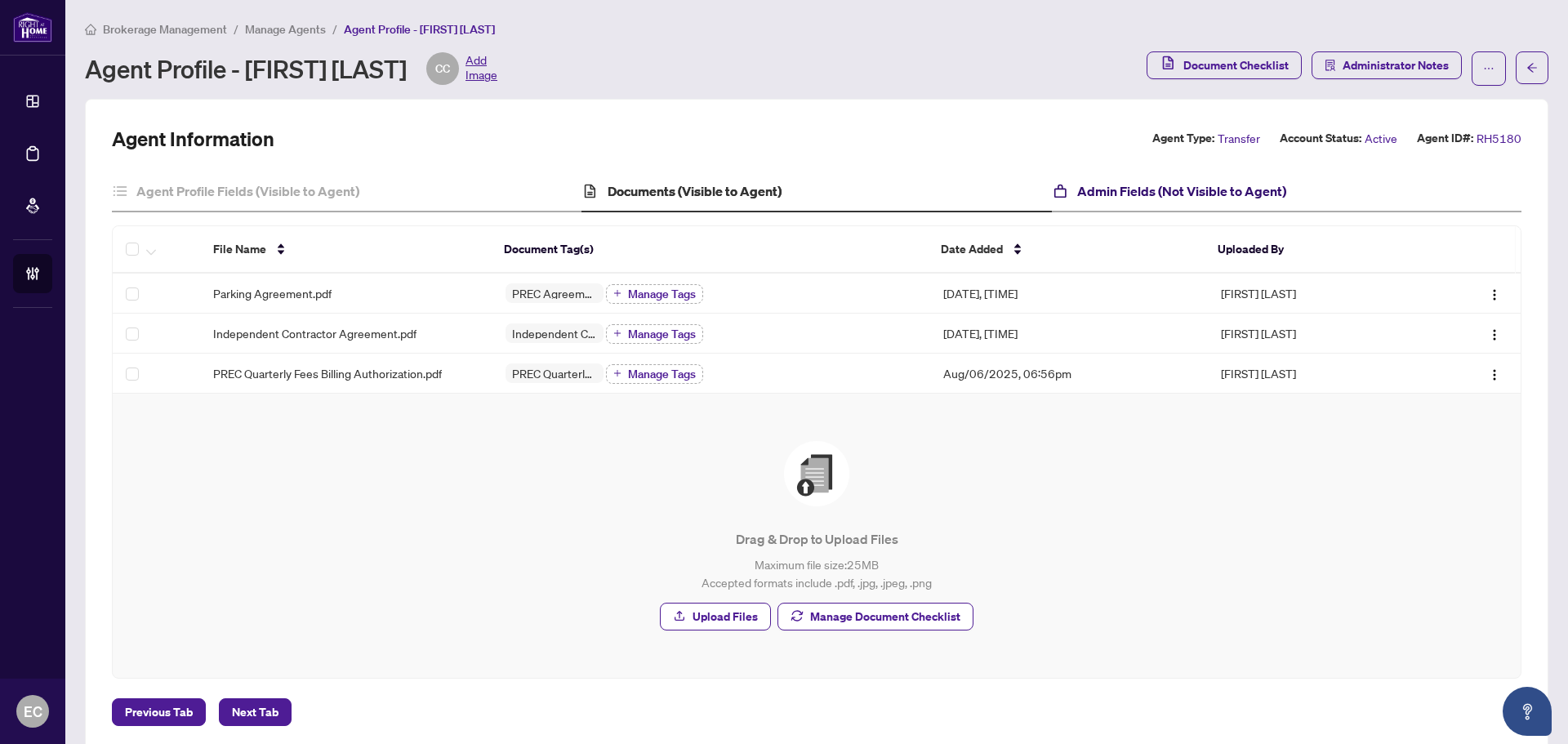 click on "Admin Fields (Not Visible to Agent)" at bounding box center [1182, 191] 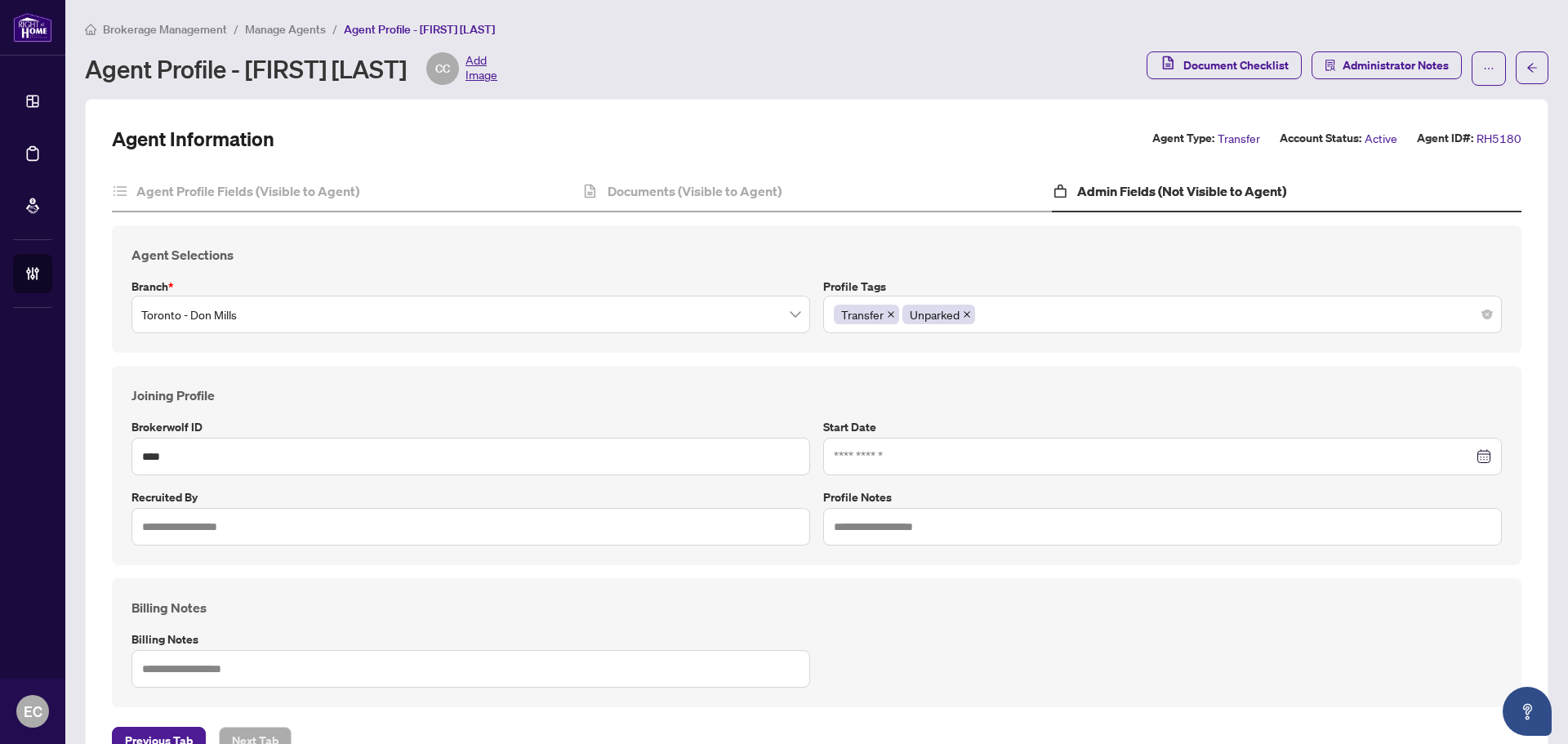 type on "**********" 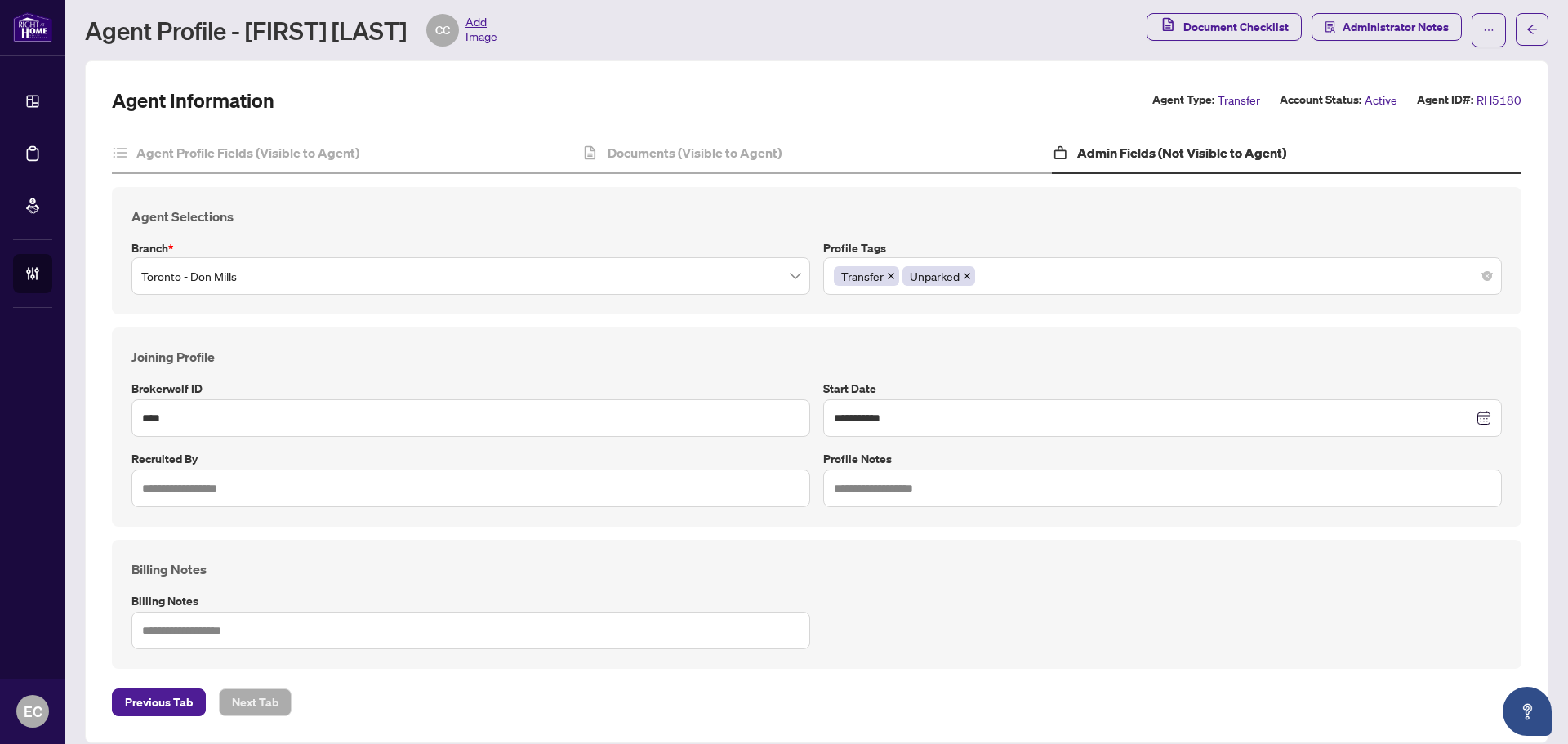 scroll, scrollTop: 56, scrollLeft: 0, axis: vertical 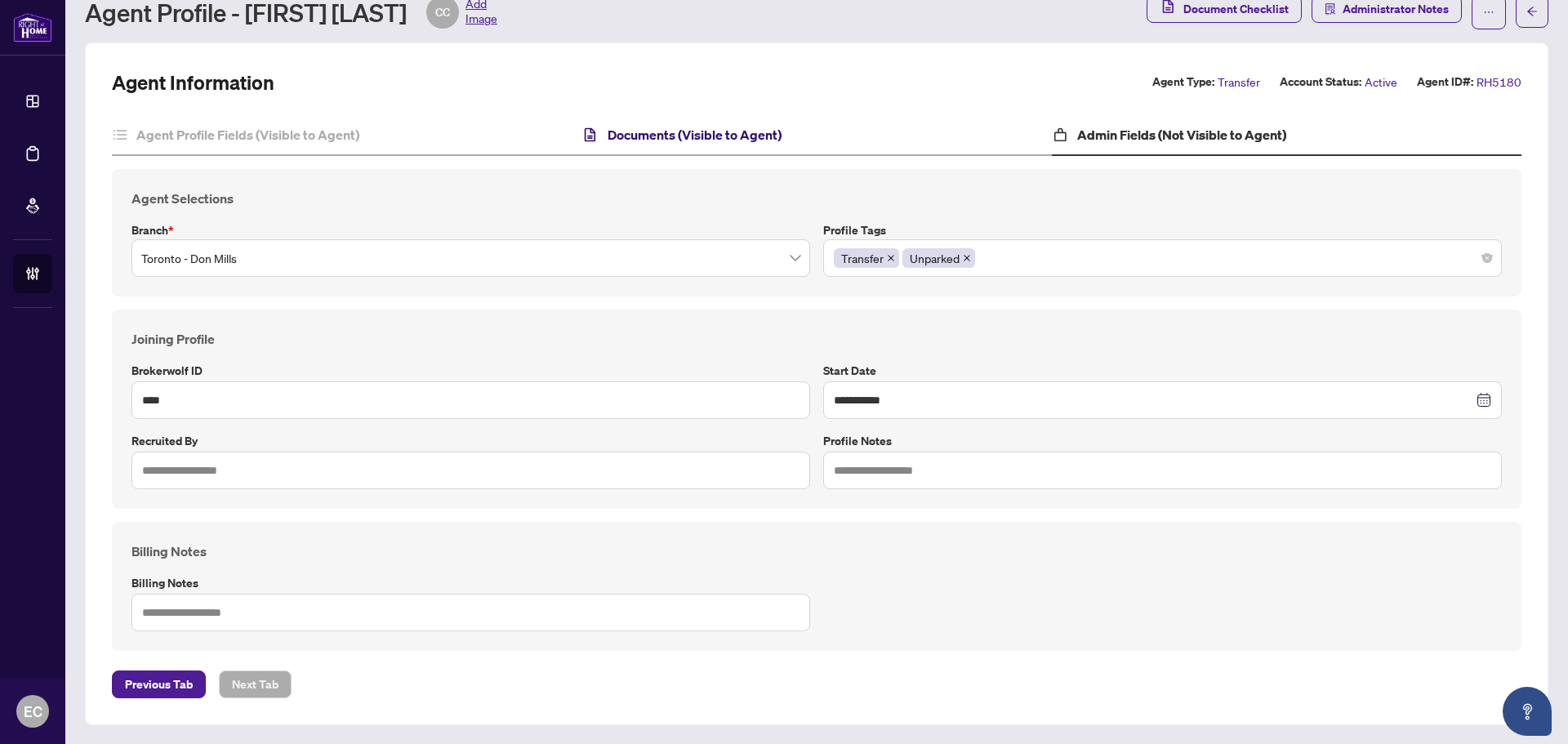 drag, startPoint x: 762, startPoint y: 127, endPoint x: 842, endPoint y: 201, distance: 108.97706 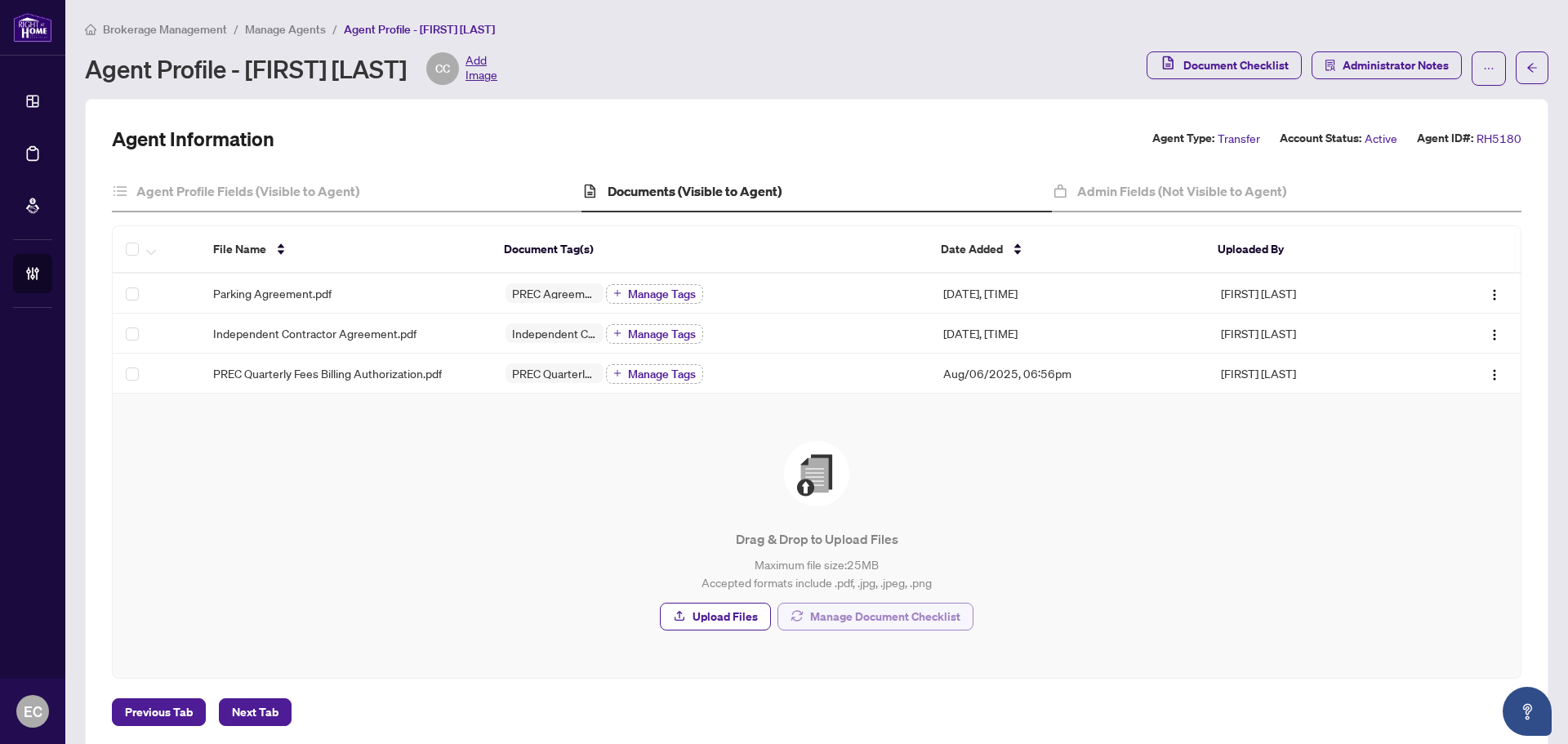 click on "Manage Document Checklist" at bounding box center (885, 617) 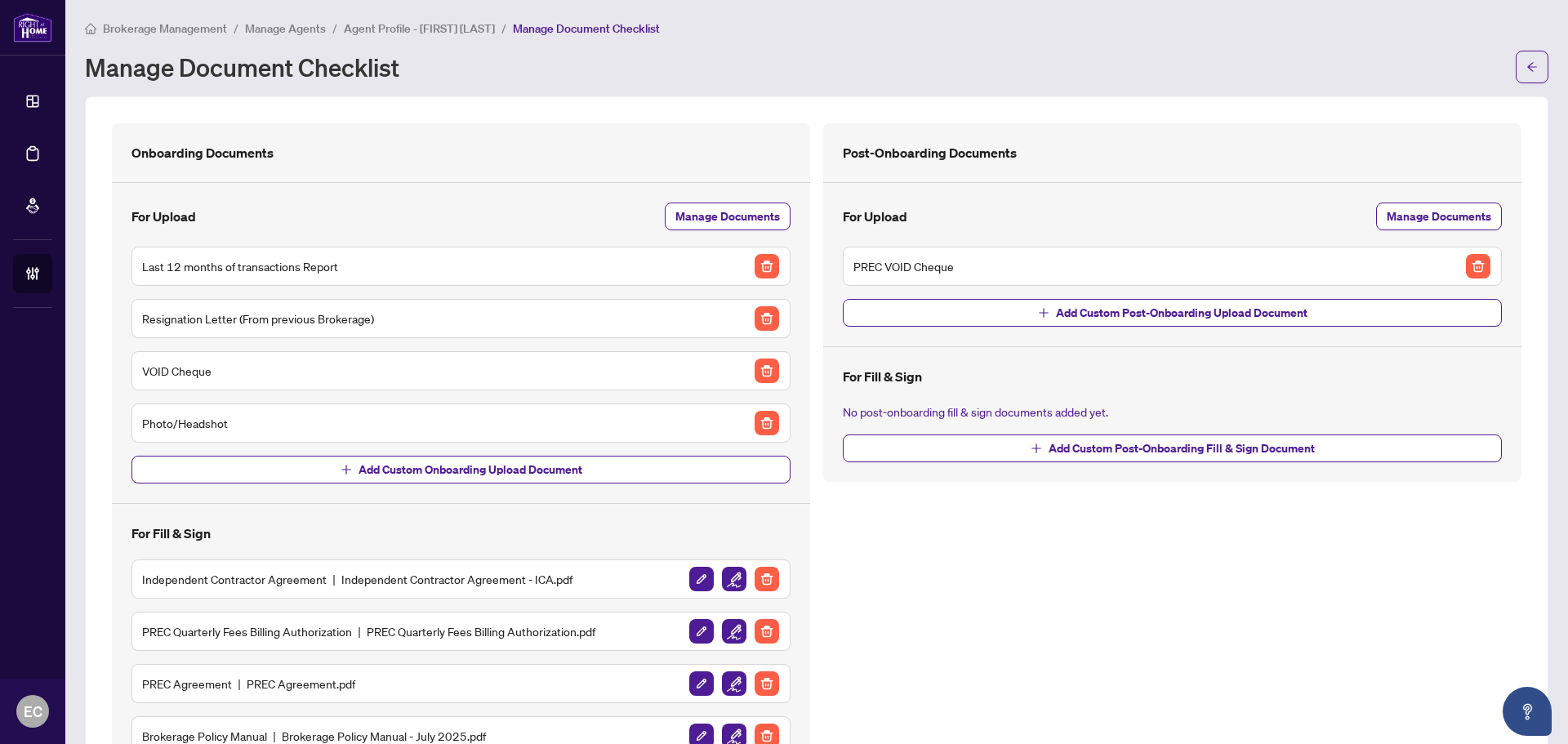 scroll, scrollTop: 0, scrollLeft: 0, axis: both 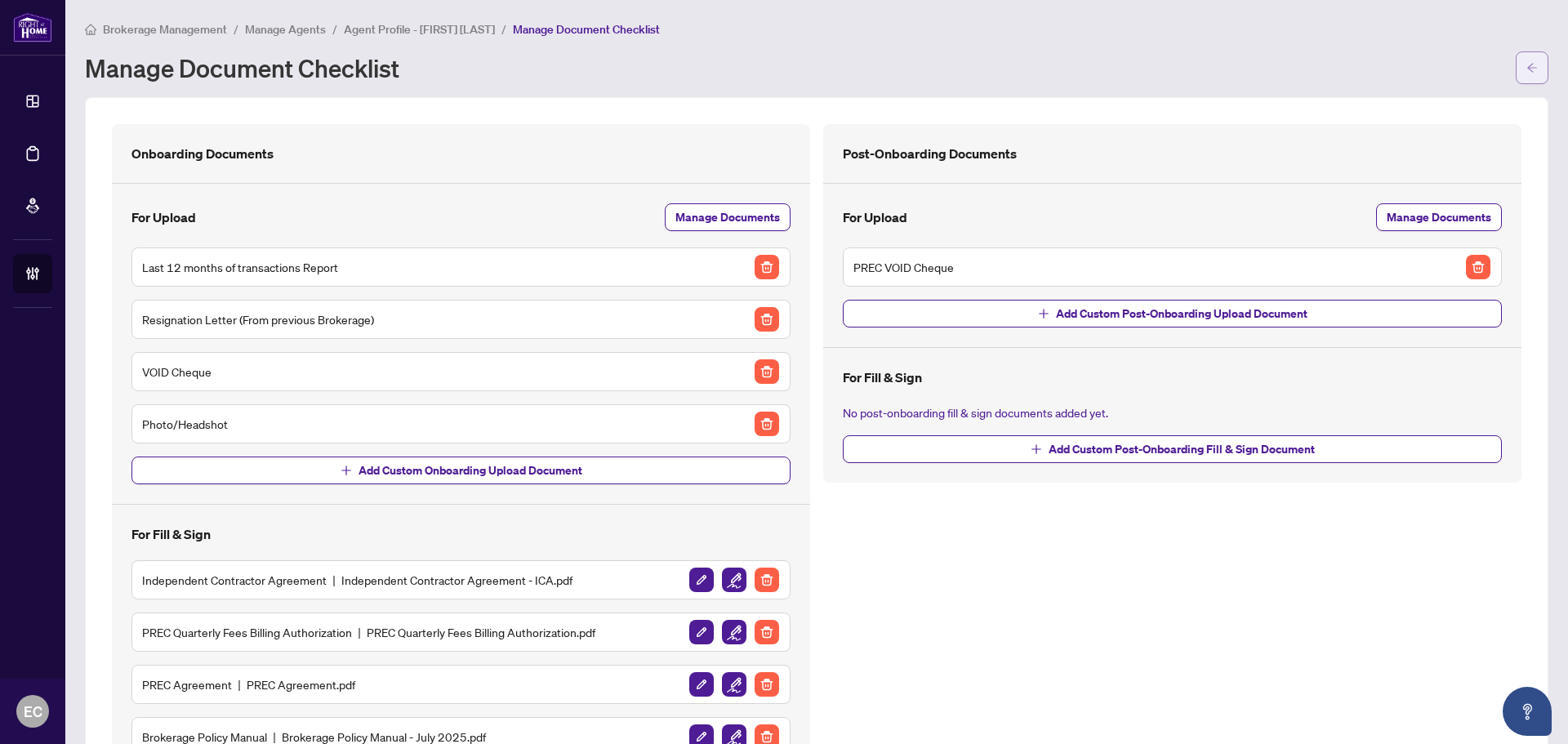 click at bounding box center [1532, 68] 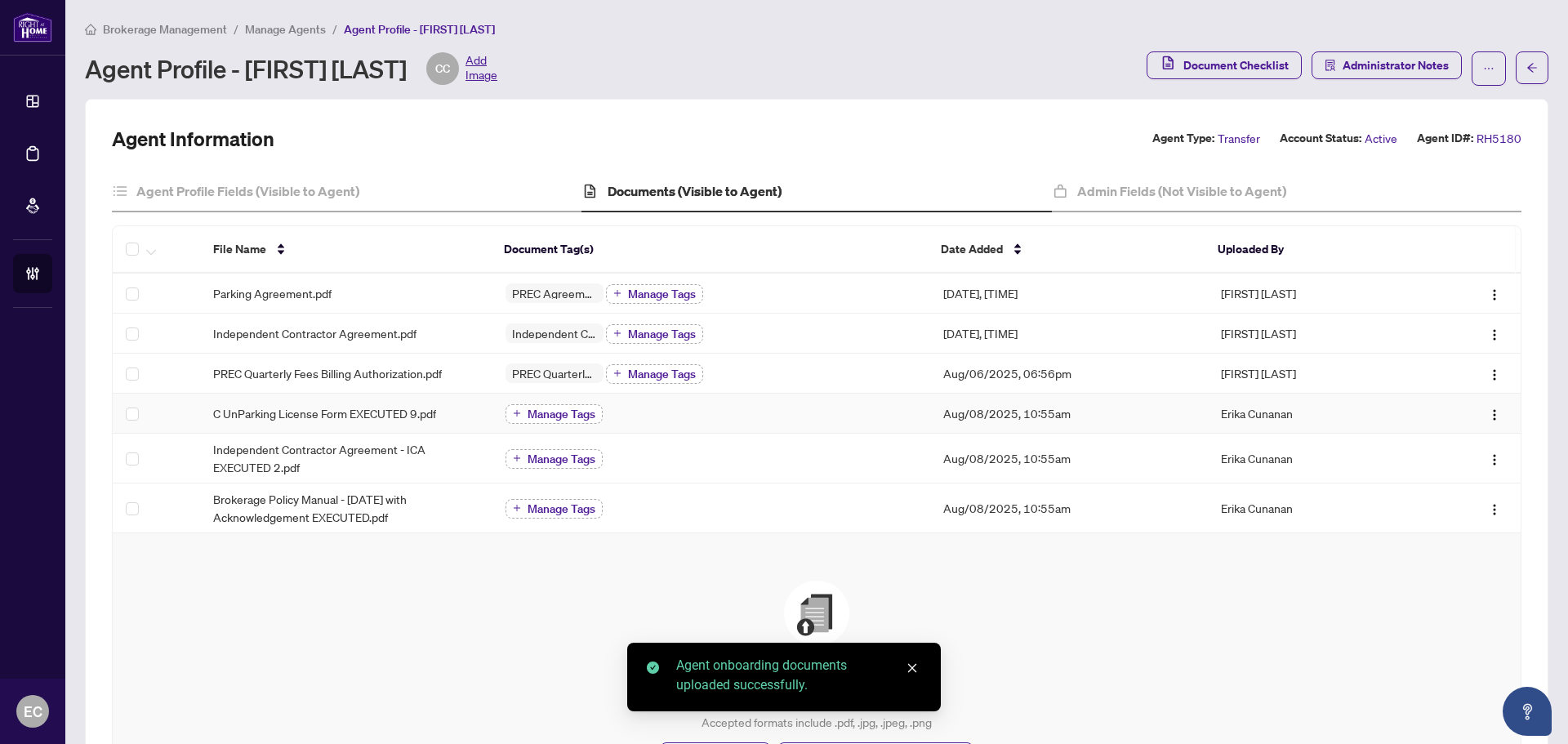 click on "Manage Tags" at bounding box center [561, 414] 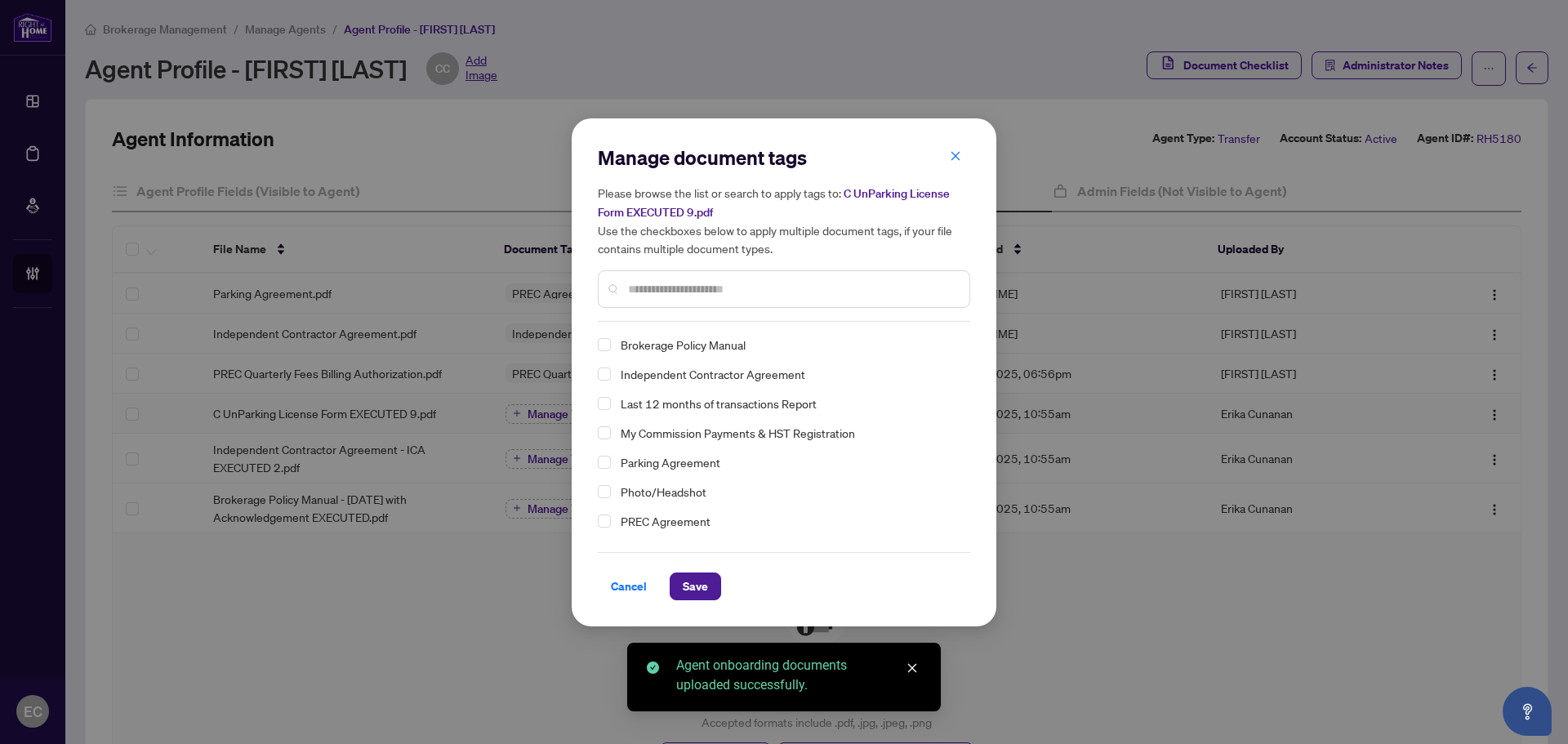 click at bounding box center [792, 289] 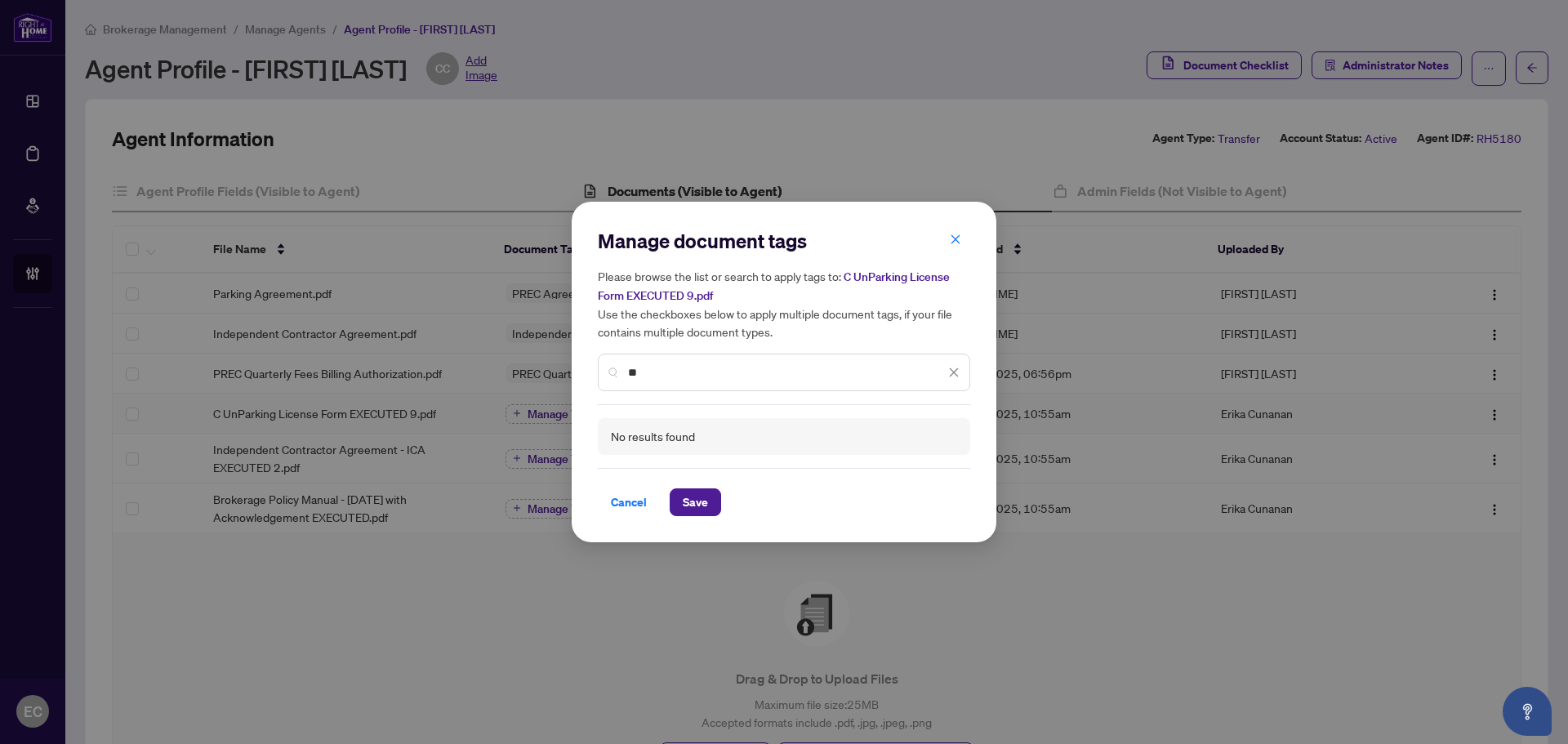 type on "*" 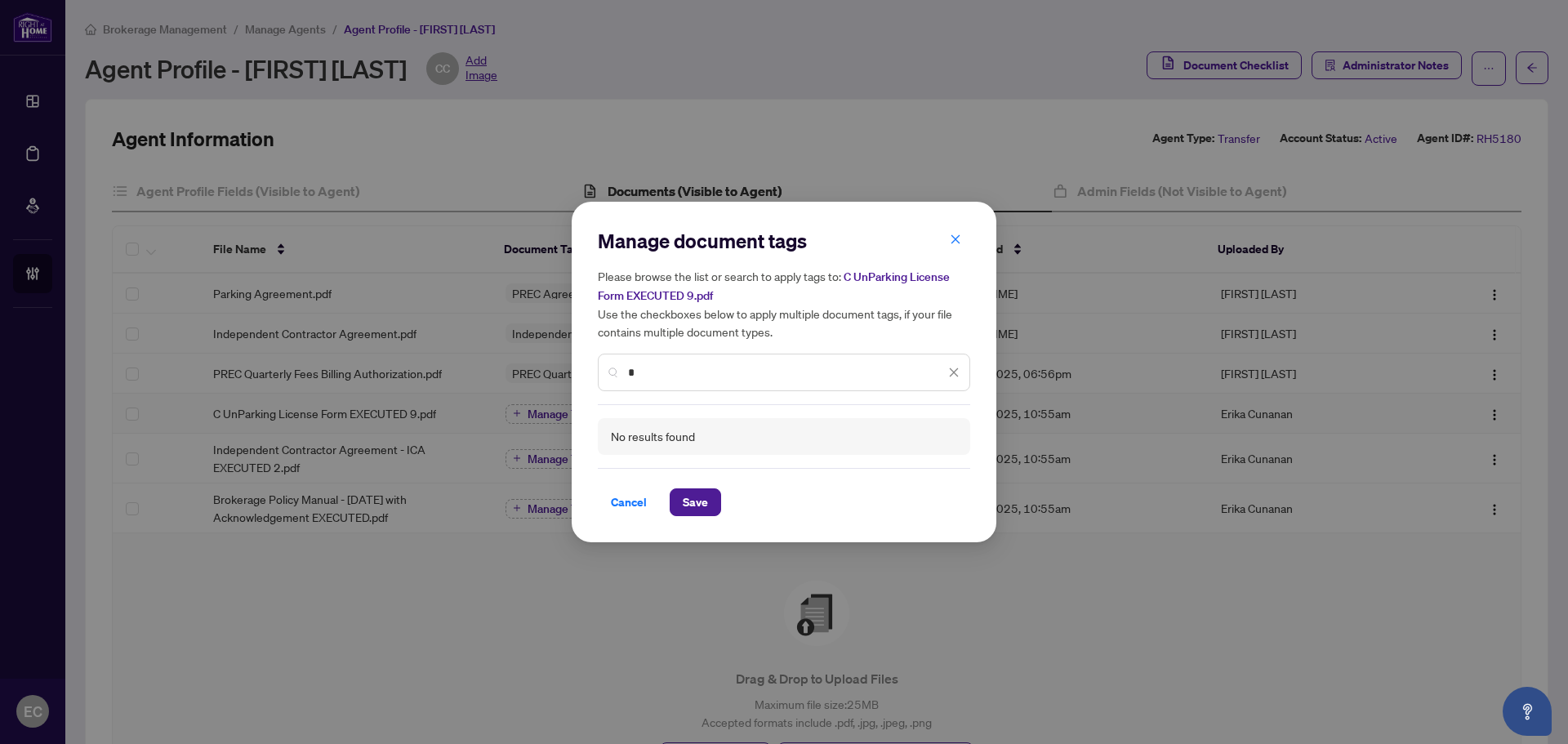 type 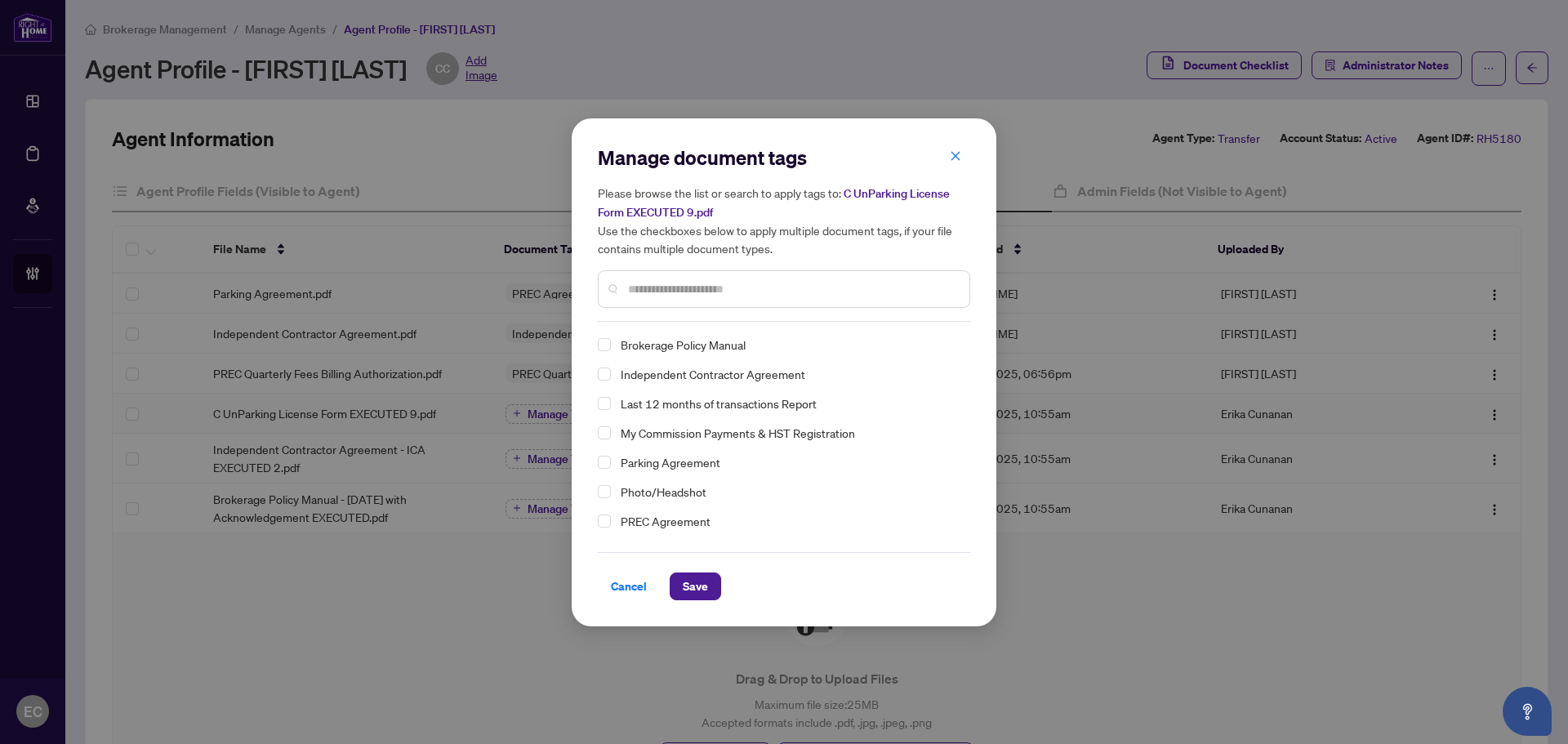 scroll, scrollTop: 163, scrollLeft: 0, axis: vertical 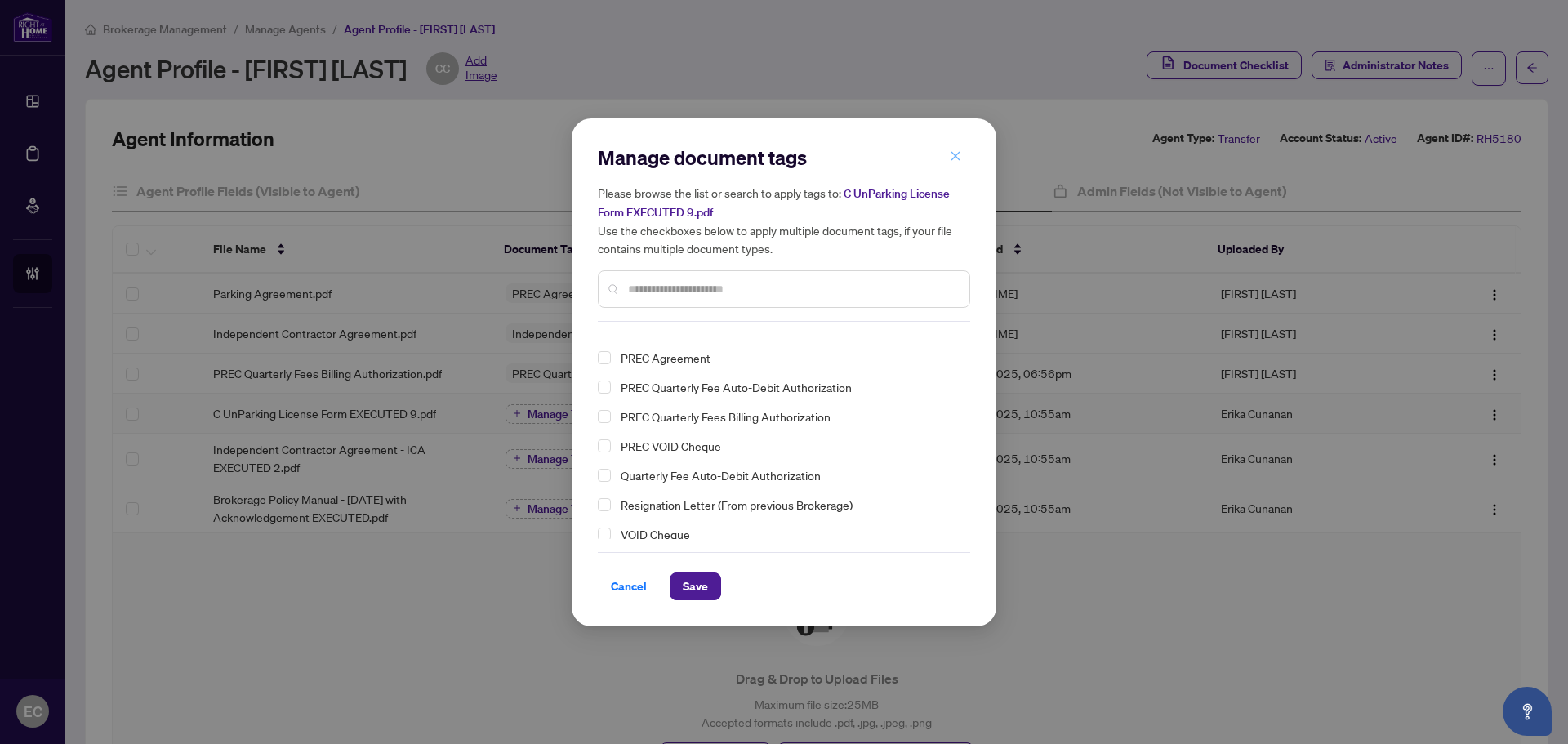click at bounding box center (956, 157) 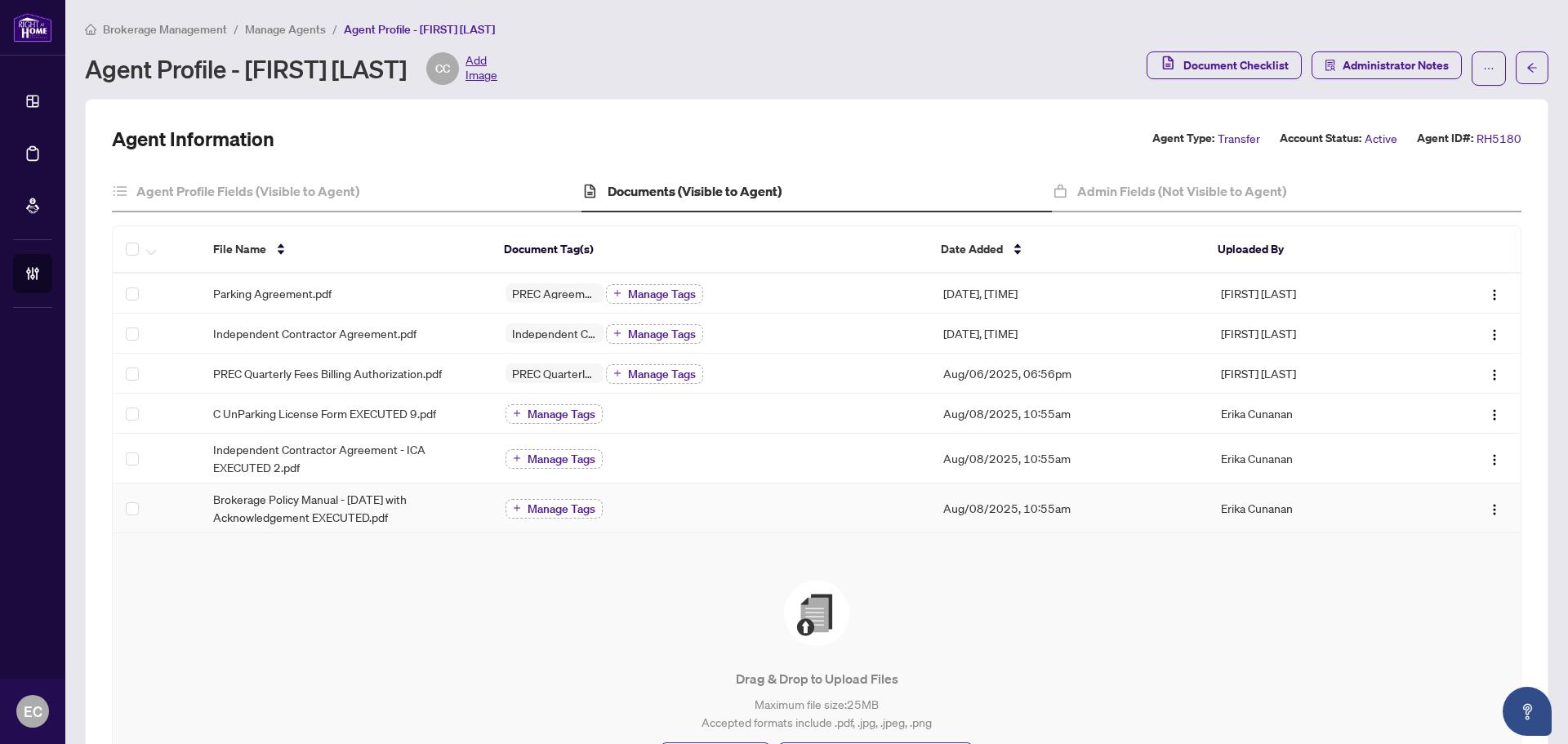click on "Manage Tags" at bounding box center (561, 509) 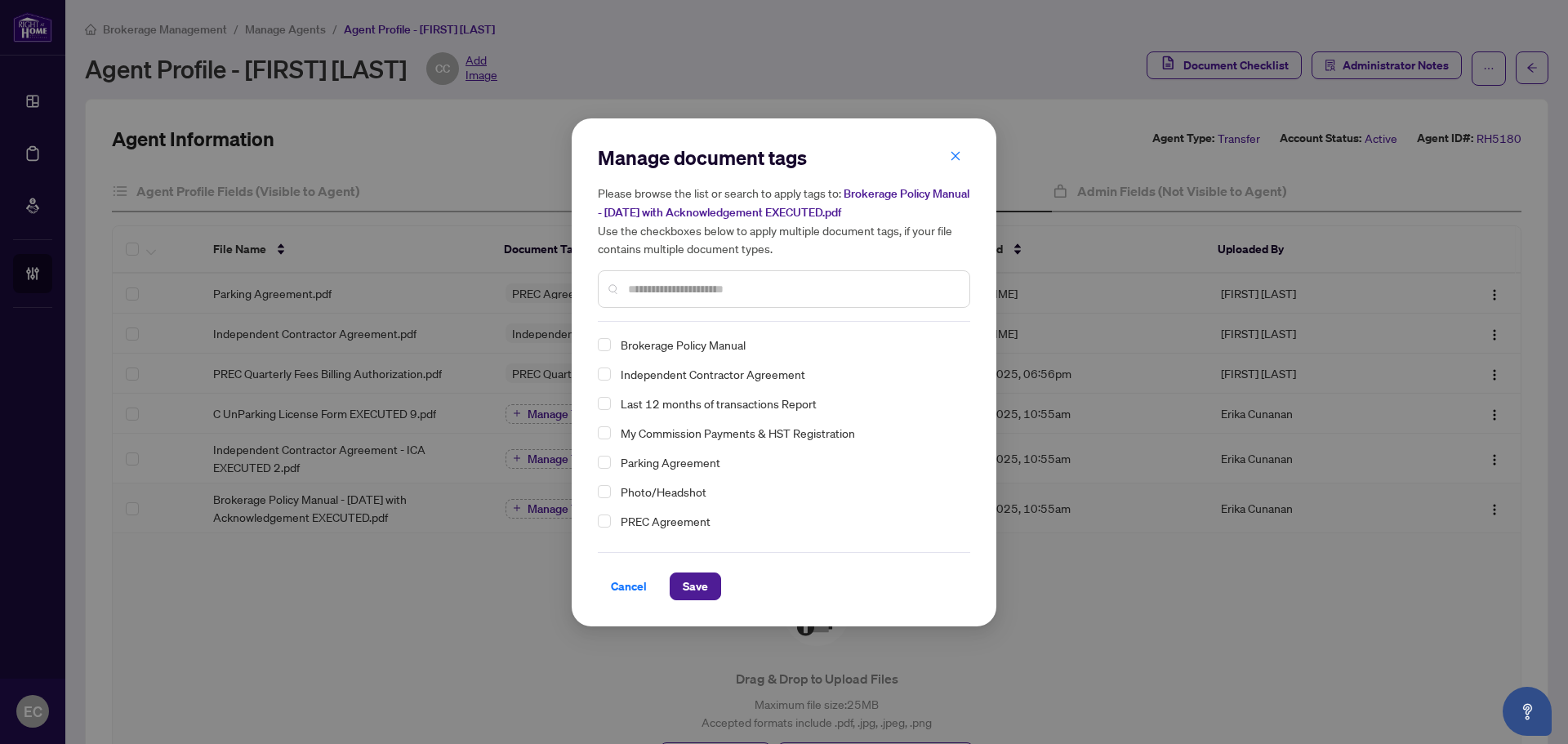 click on "Brokerage Policy Manual" at bounding box center (683, 345) 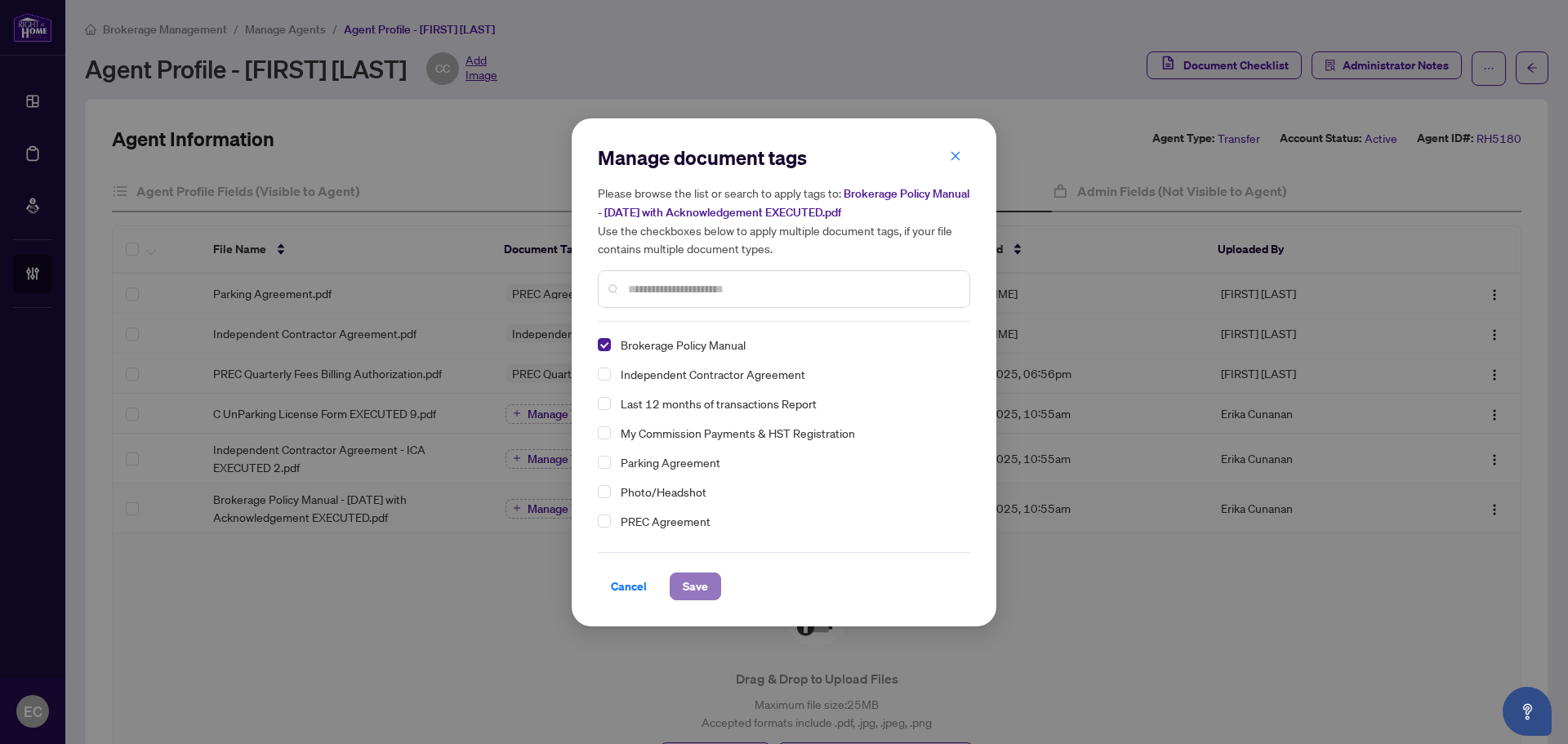 click on "Save" at bounding box center (695, 586) 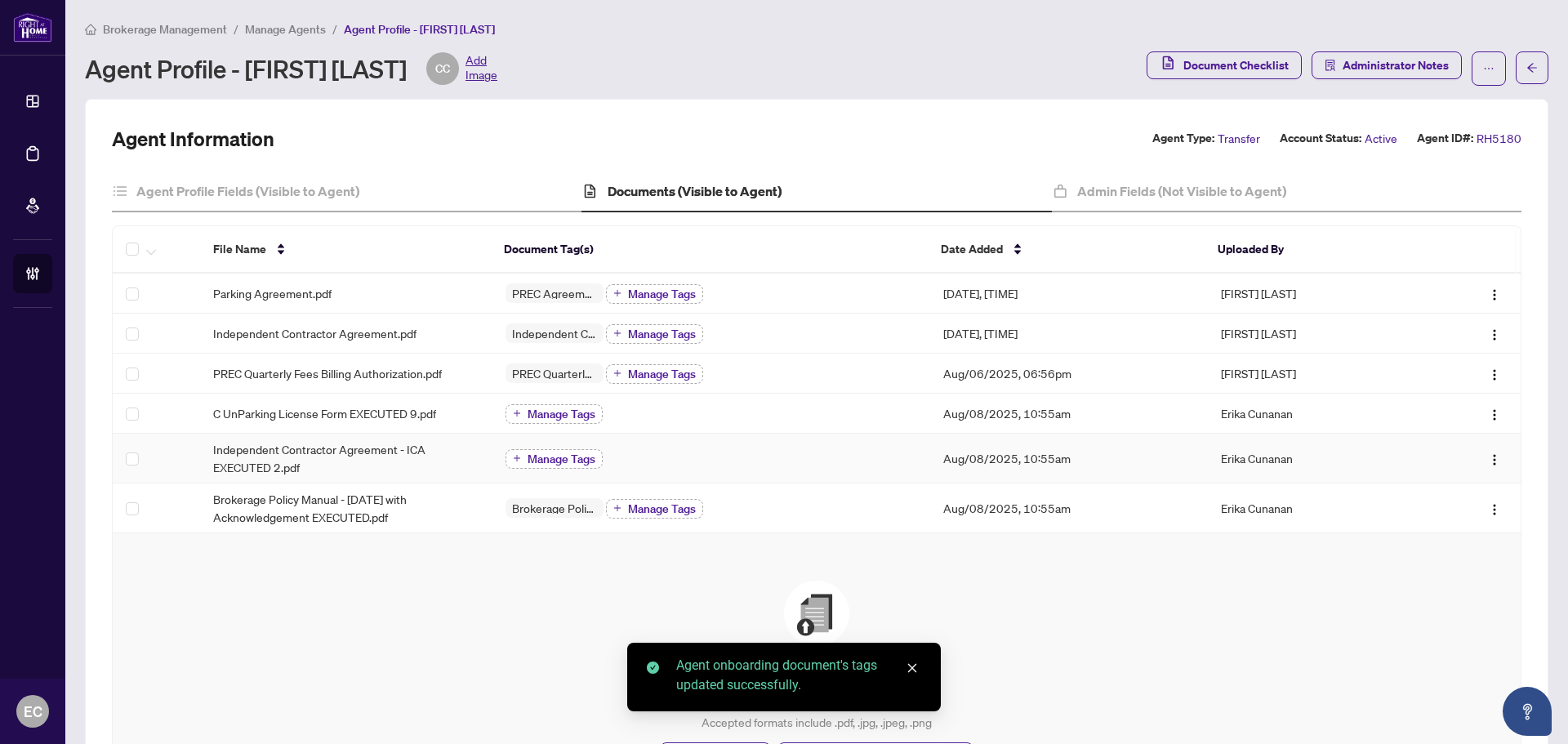 click on "Manage Tags" at bounding box center [561, 459] 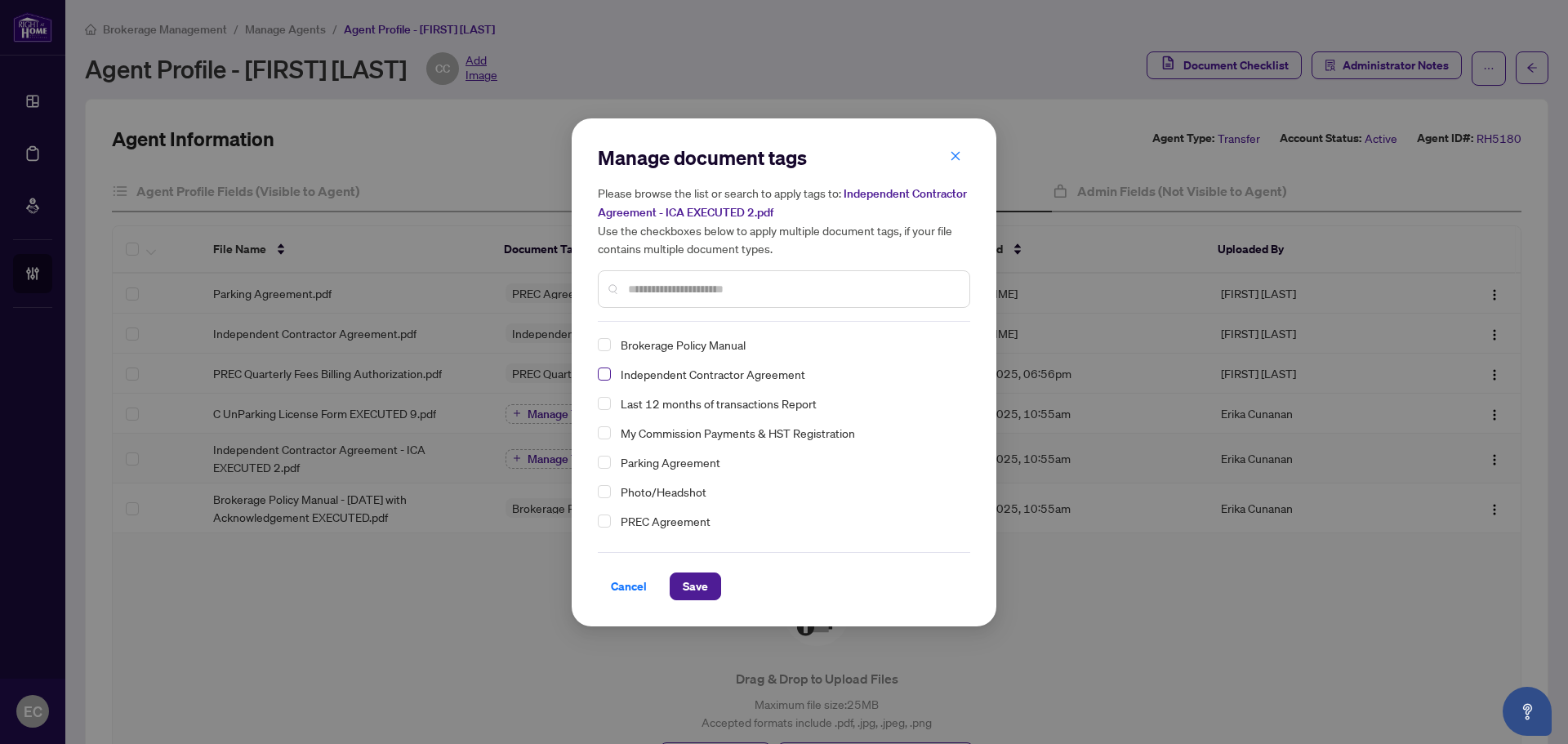 click at bounding box center (604, 374) 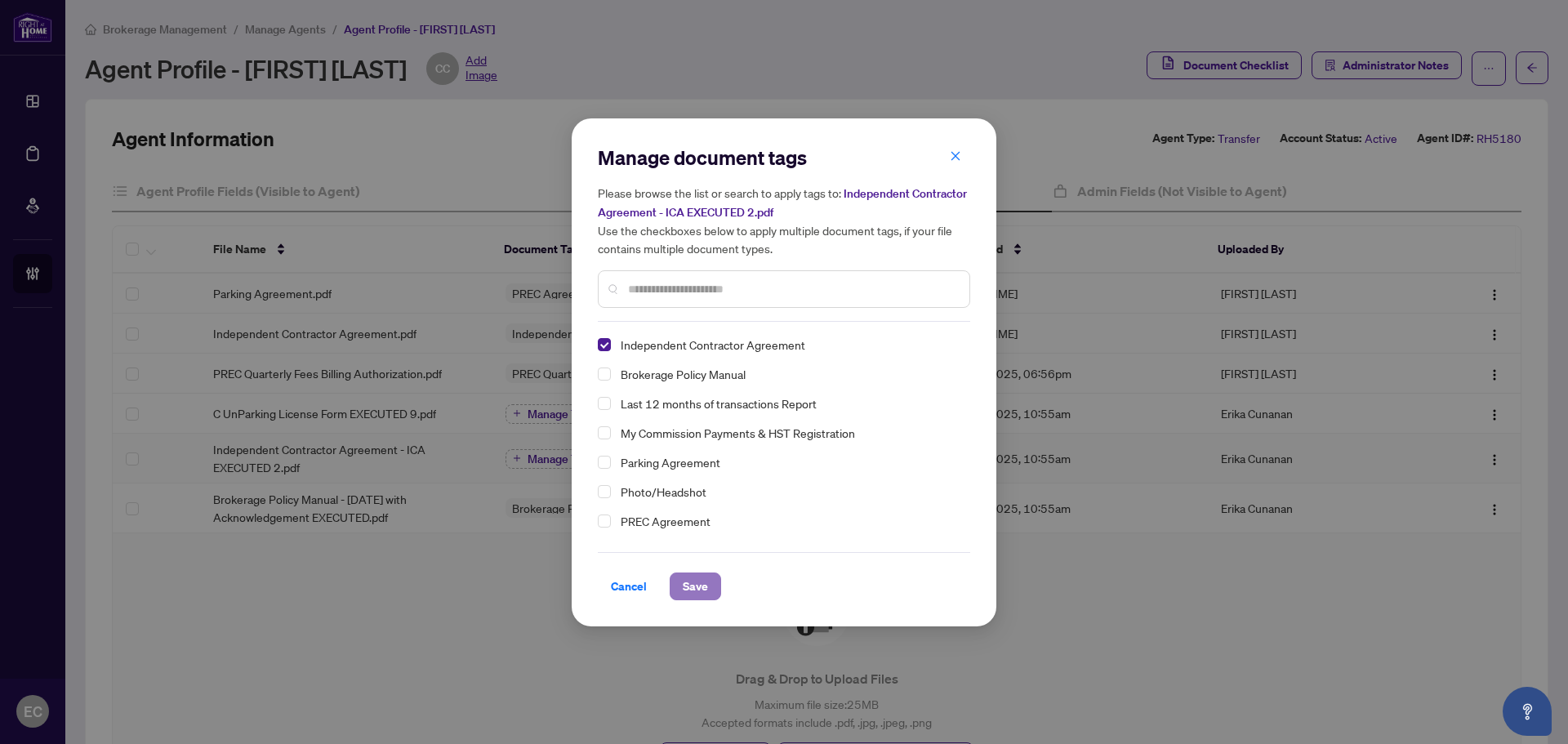 click on "Save" at bounding box center (695, 586) 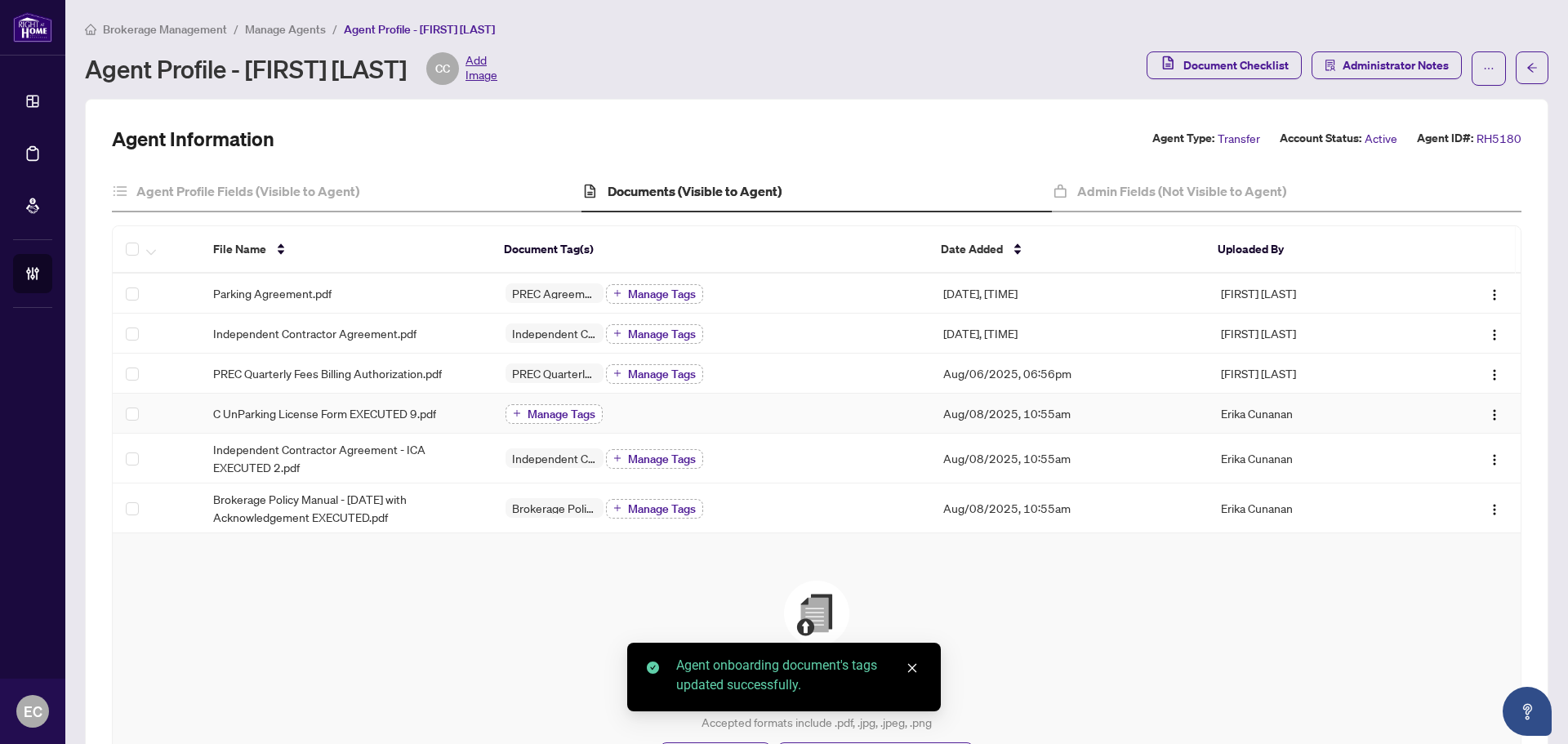 click on "Manage Tags" at bounding box center [561, 414] 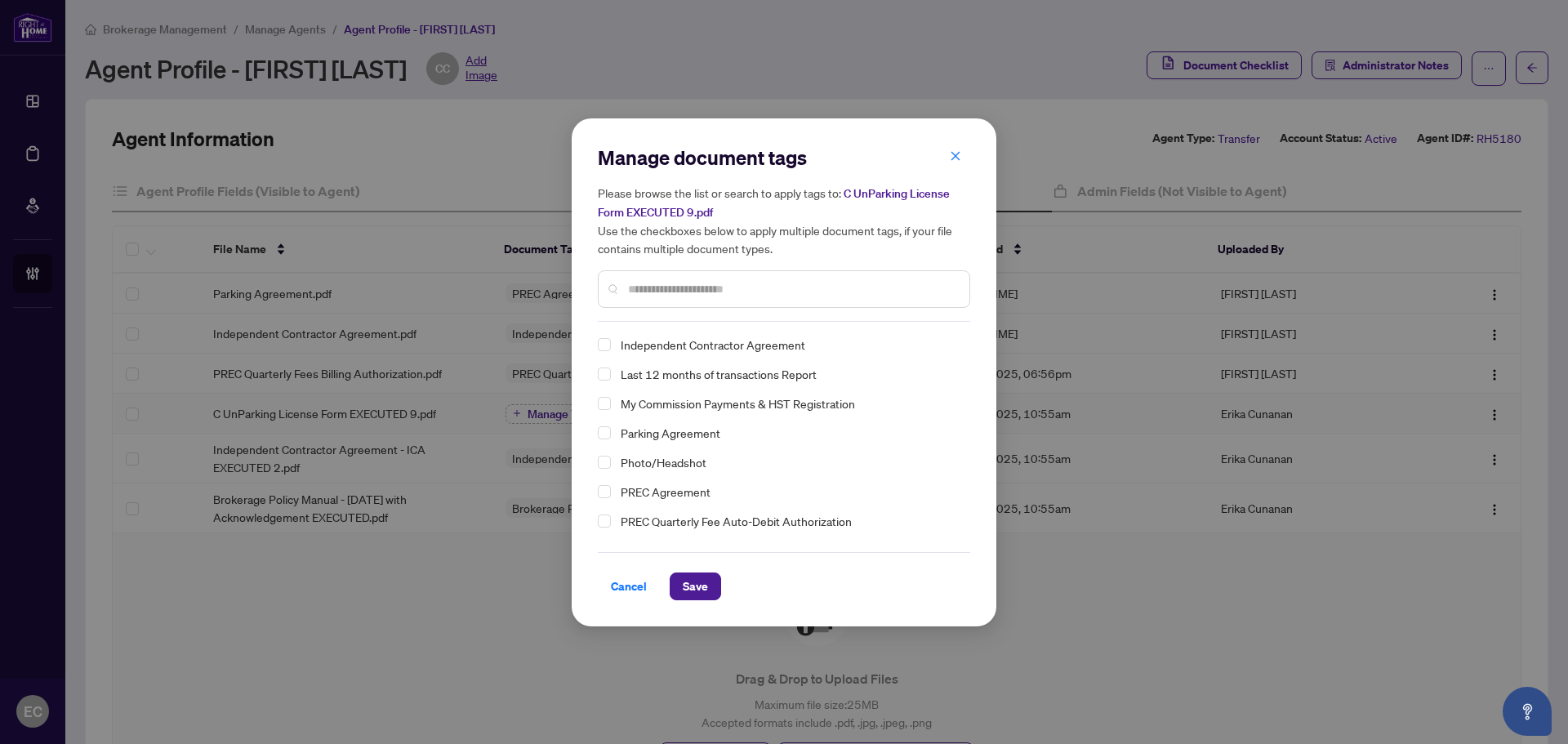 scroll, scrollTop: 0, scrollLeft: 0, axis: both 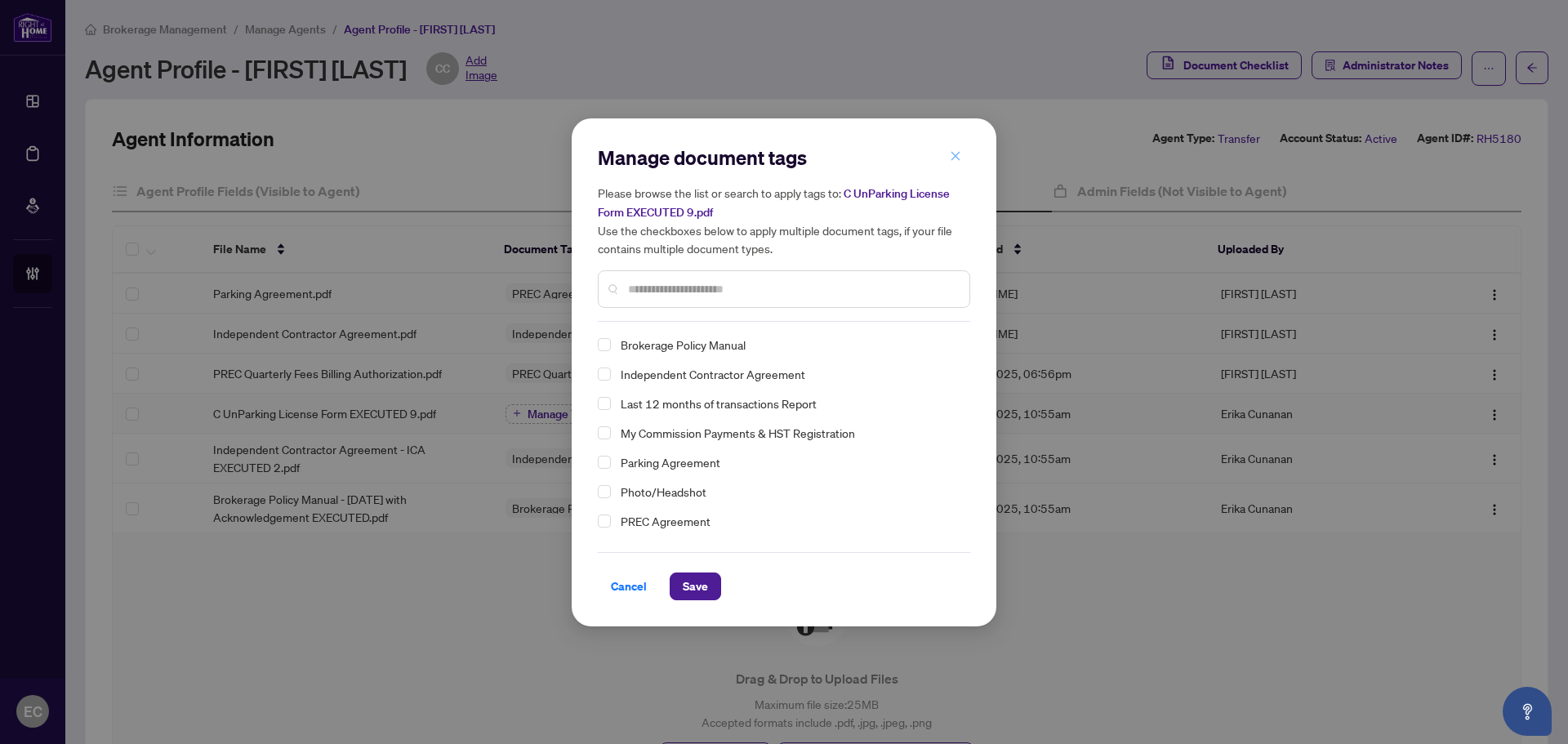 click at bounding box center [956, 157] 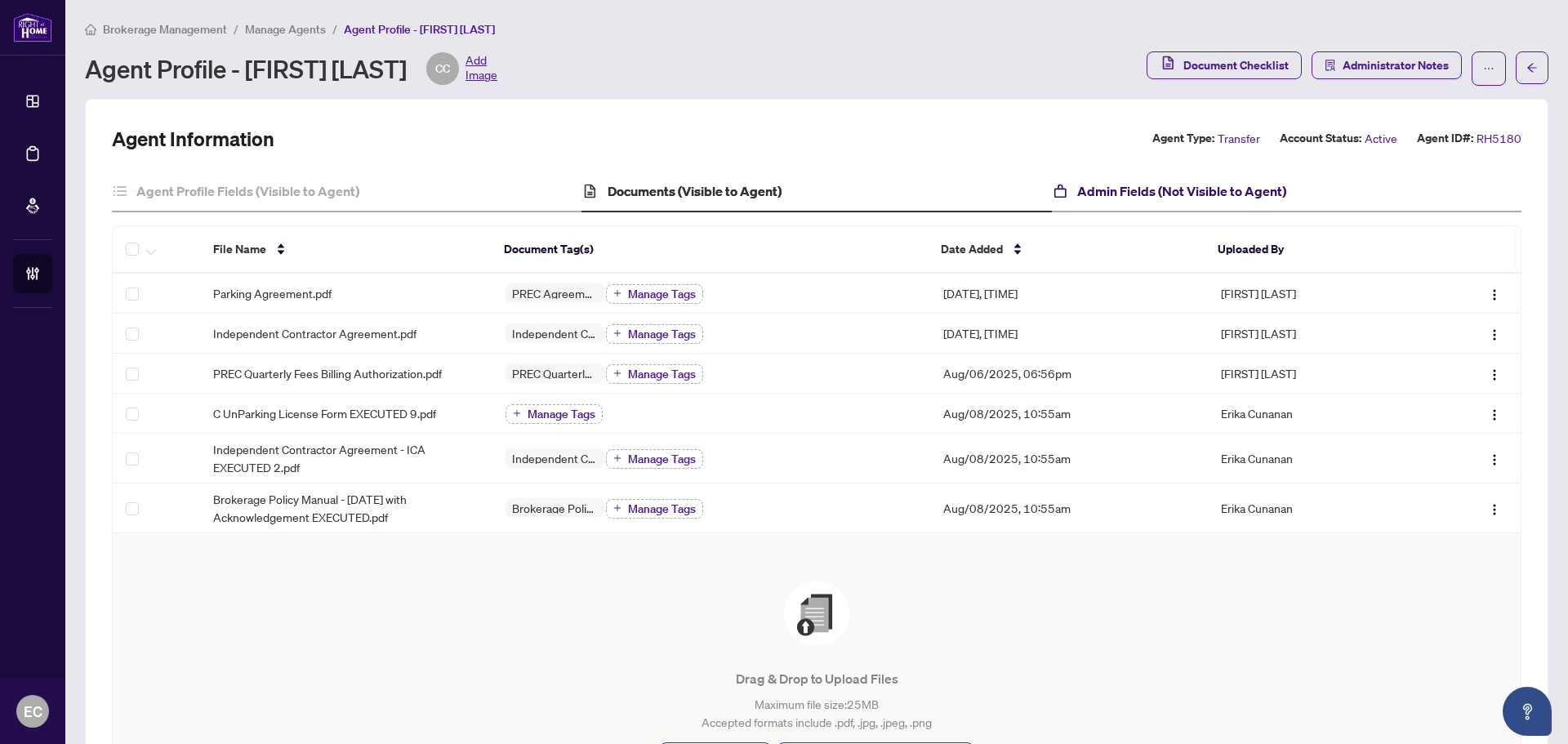 click on "Admin Fields (Not Visible to Agent)" at bounding box center [1182, 191] 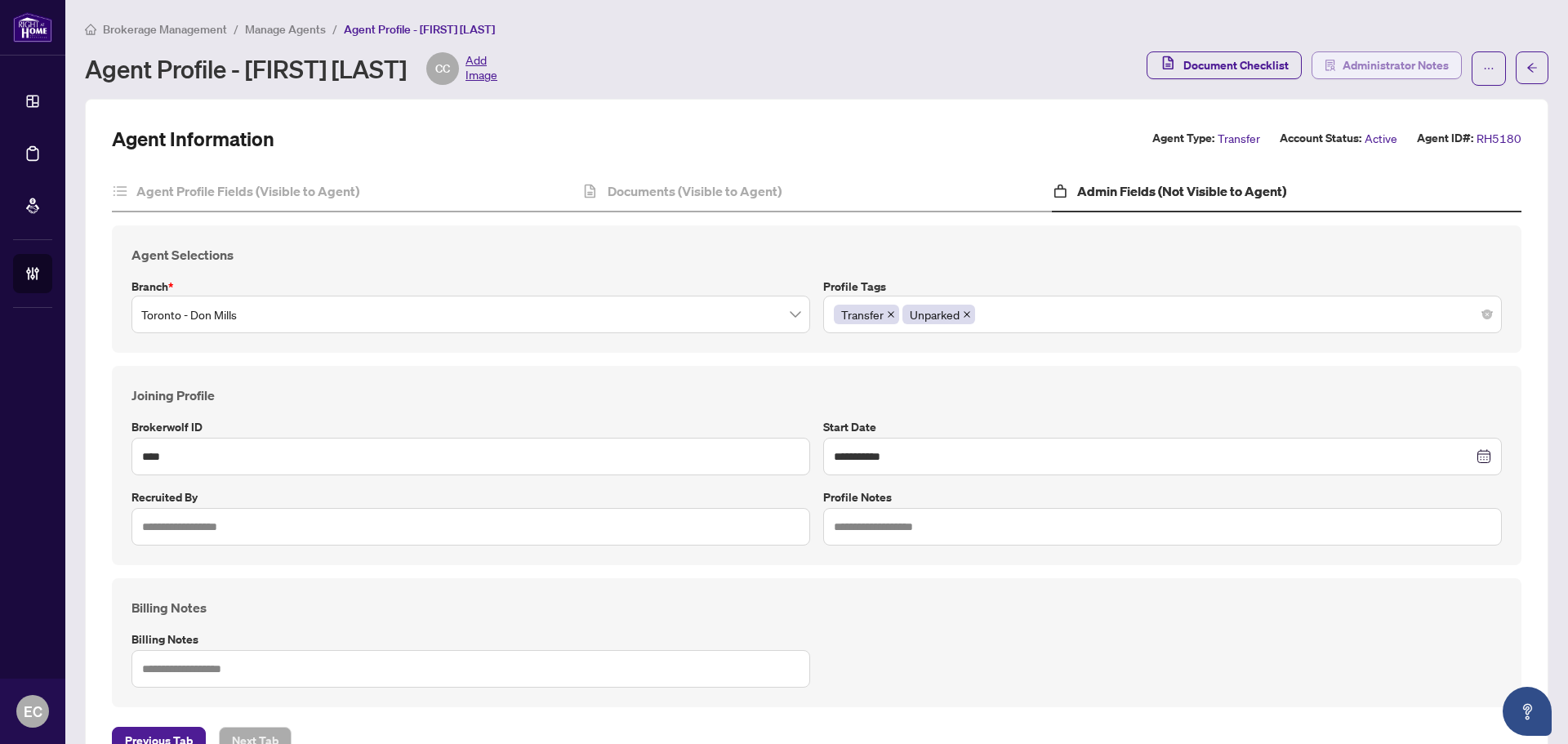 click on "Administrator Notes" at bounding box center (1396, 65) 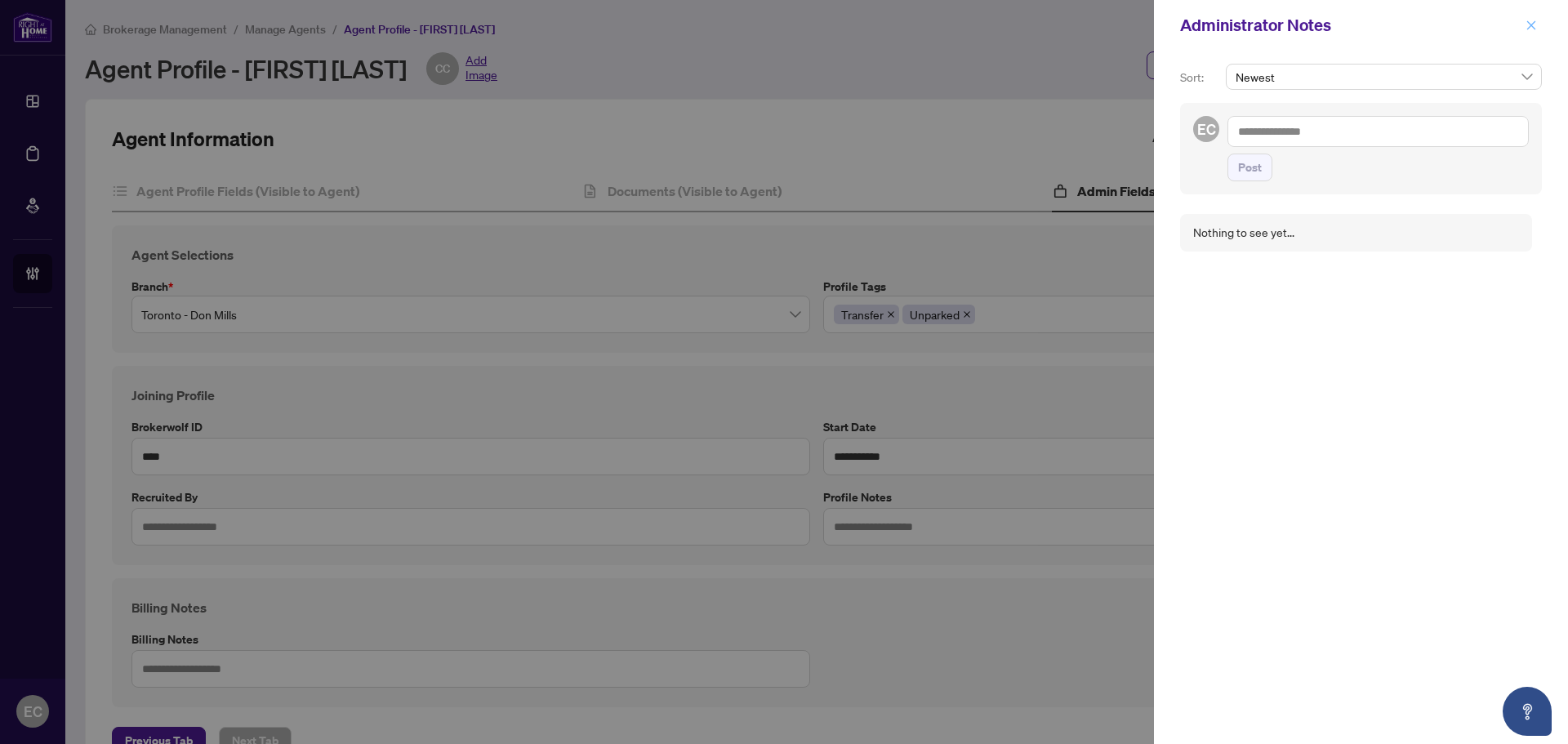 click at bounding box center (1531, 25) 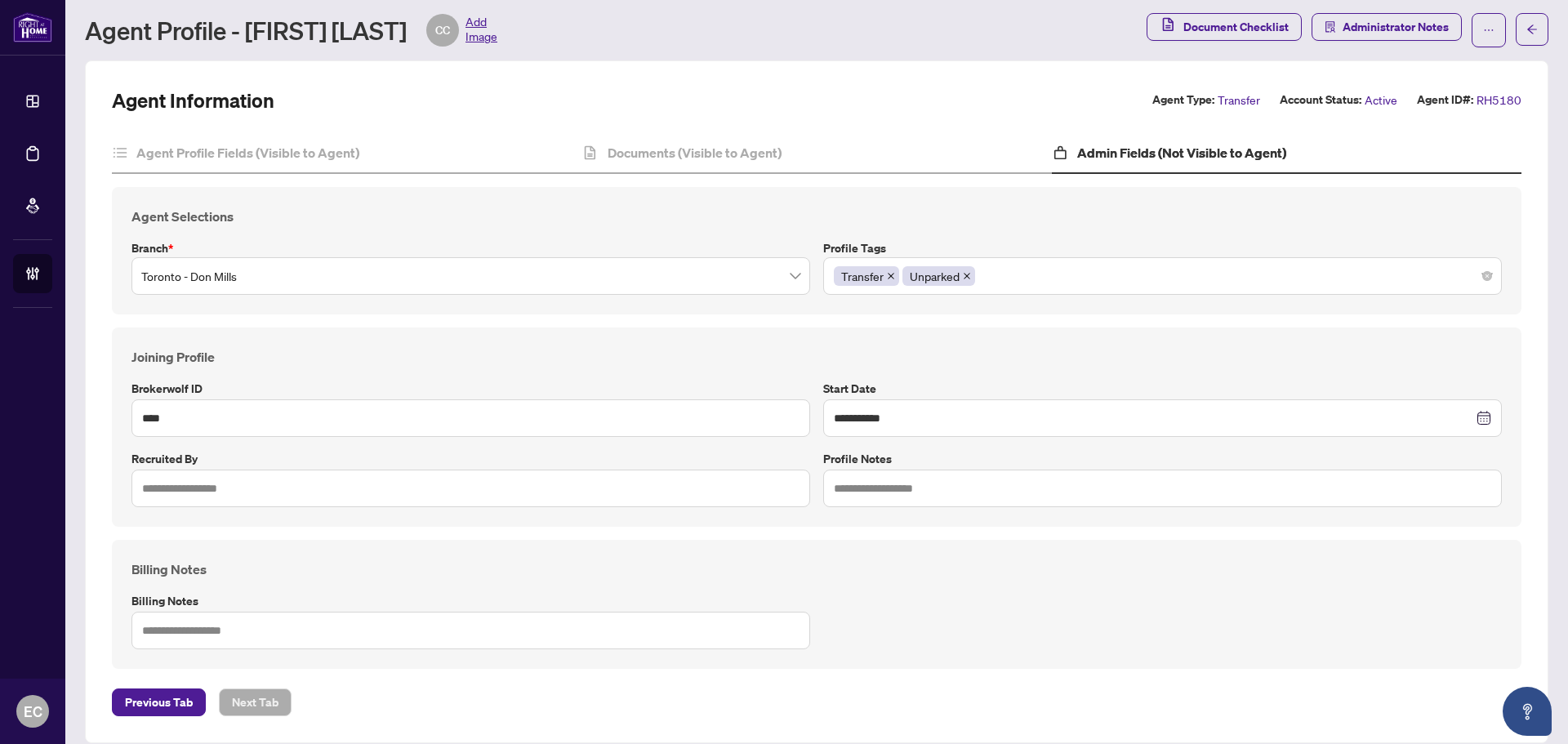 scroll, scrollTop: 56, scrollLeft: 0, axis: vertical 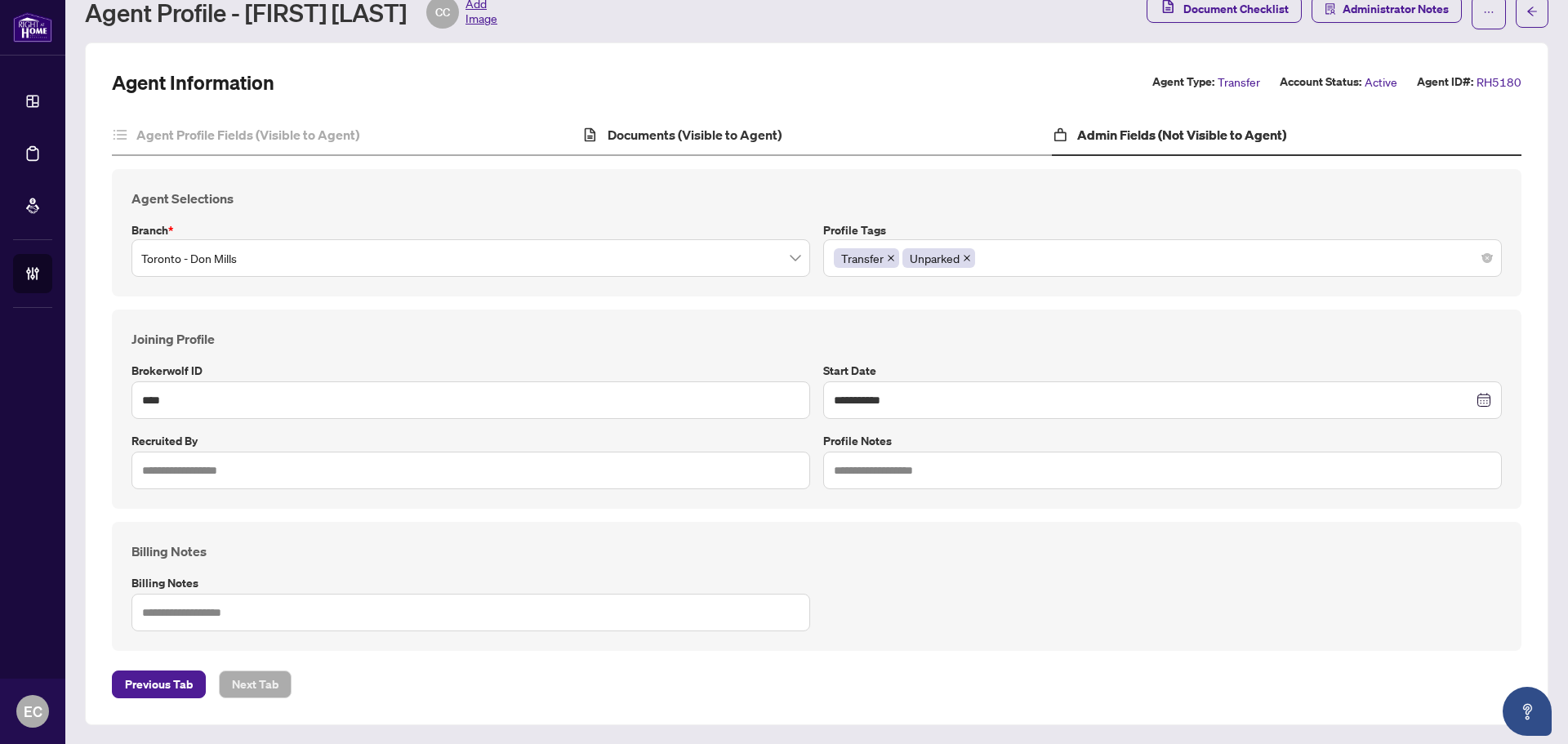 click on "Documents (Visible to Agent)" at bounding box center (816, 136) 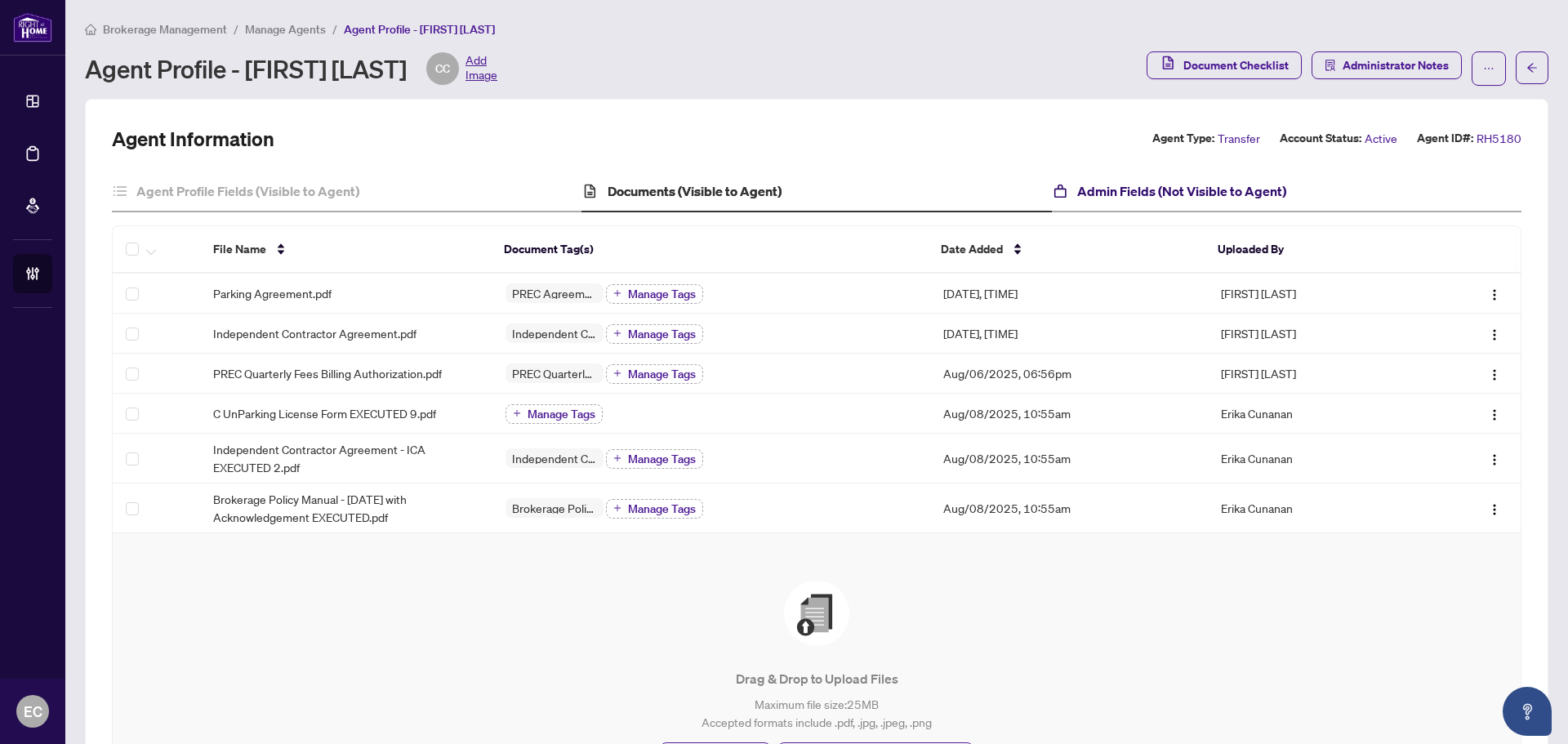 click on "Admin Fields (Not Visible to Agent)" at bounding box center [1182, 191] 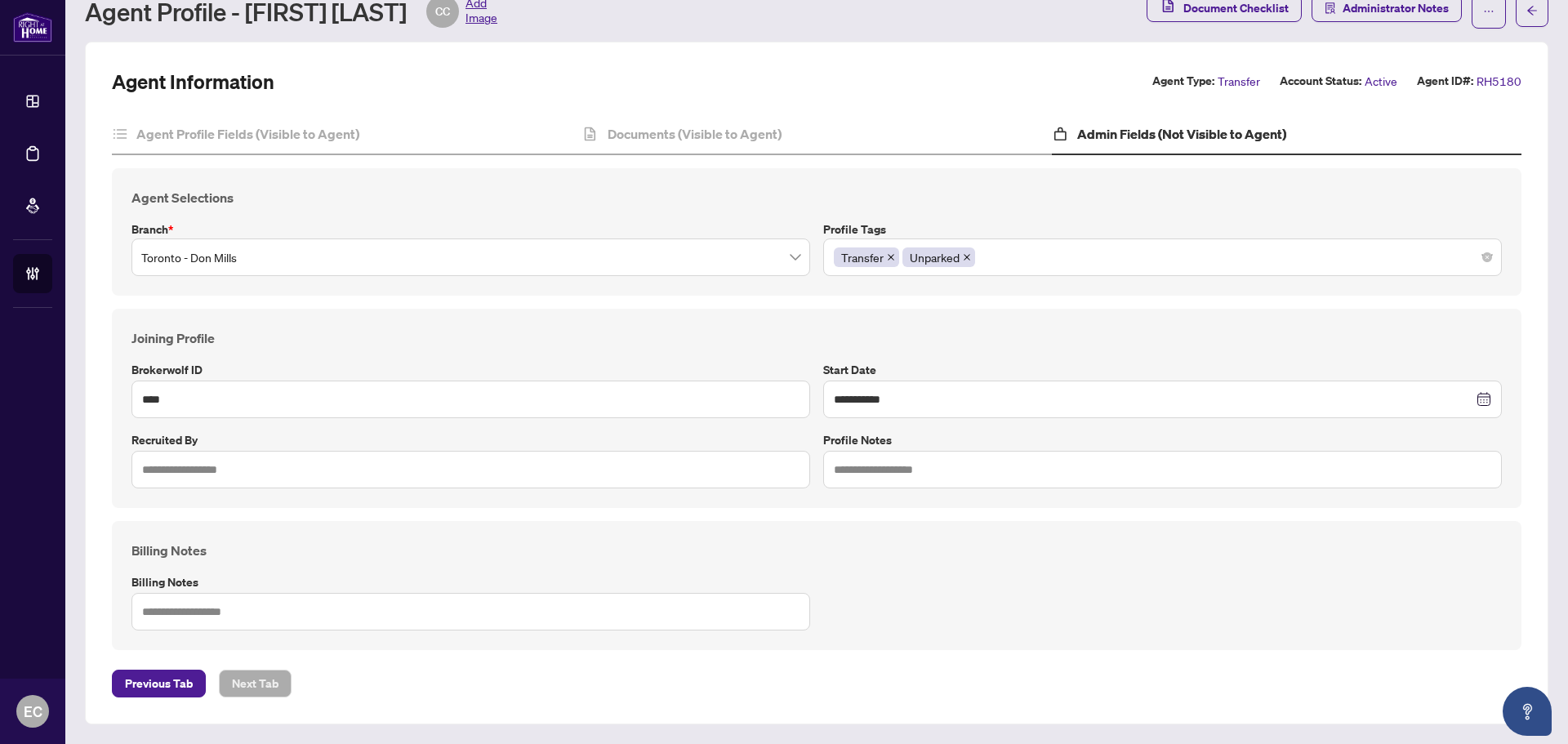 scroll, scrollTop: 56, scrollLeft: 0, axis: vertical 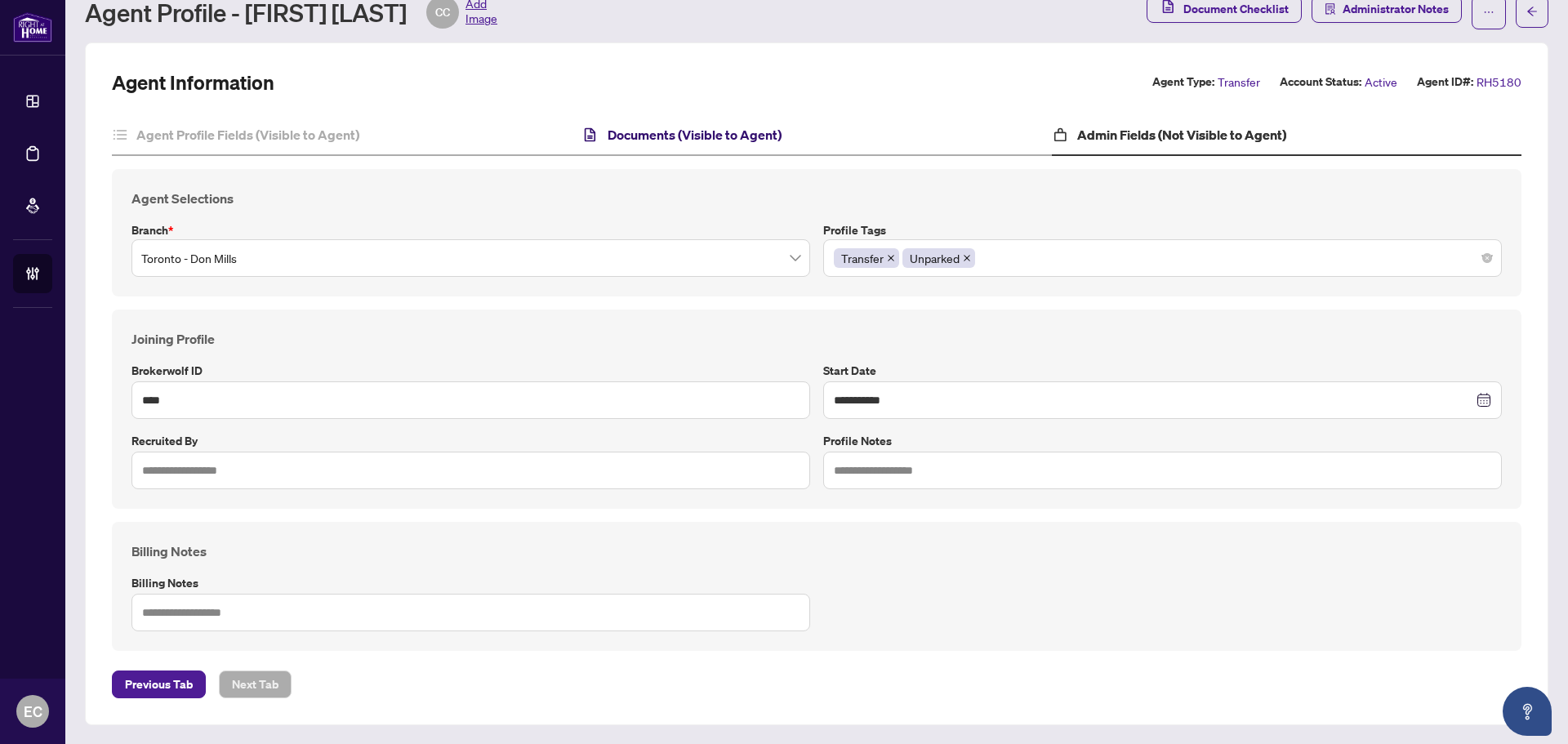 click on "Documents (Visible to Agent)" at bounding box center (694, 135) 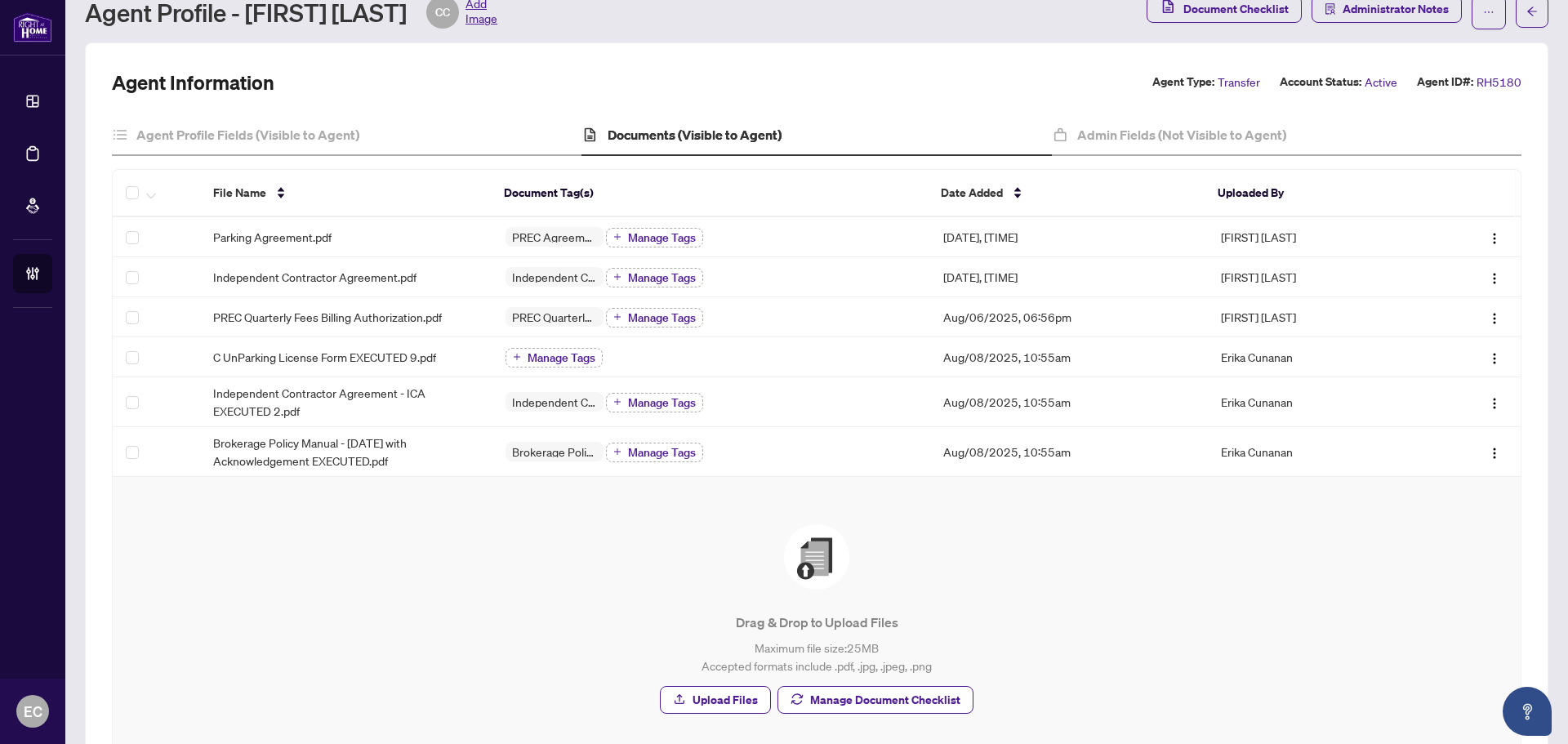 scroll, scrollTop: 0, scrollLeft: 0, axis: both 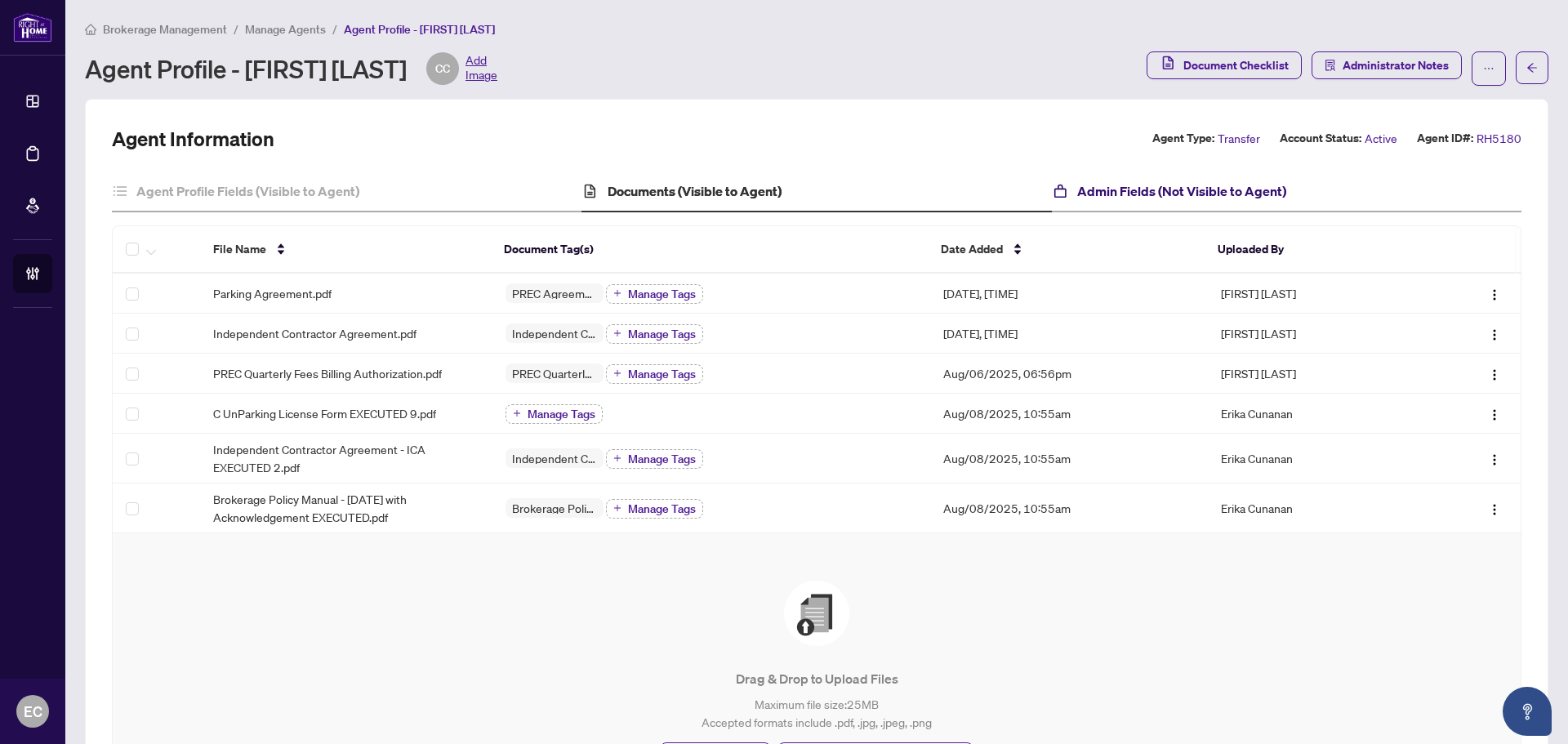 click on "Admin Fields (Not Visible to Agent)" at bounding box center [1182, 191] 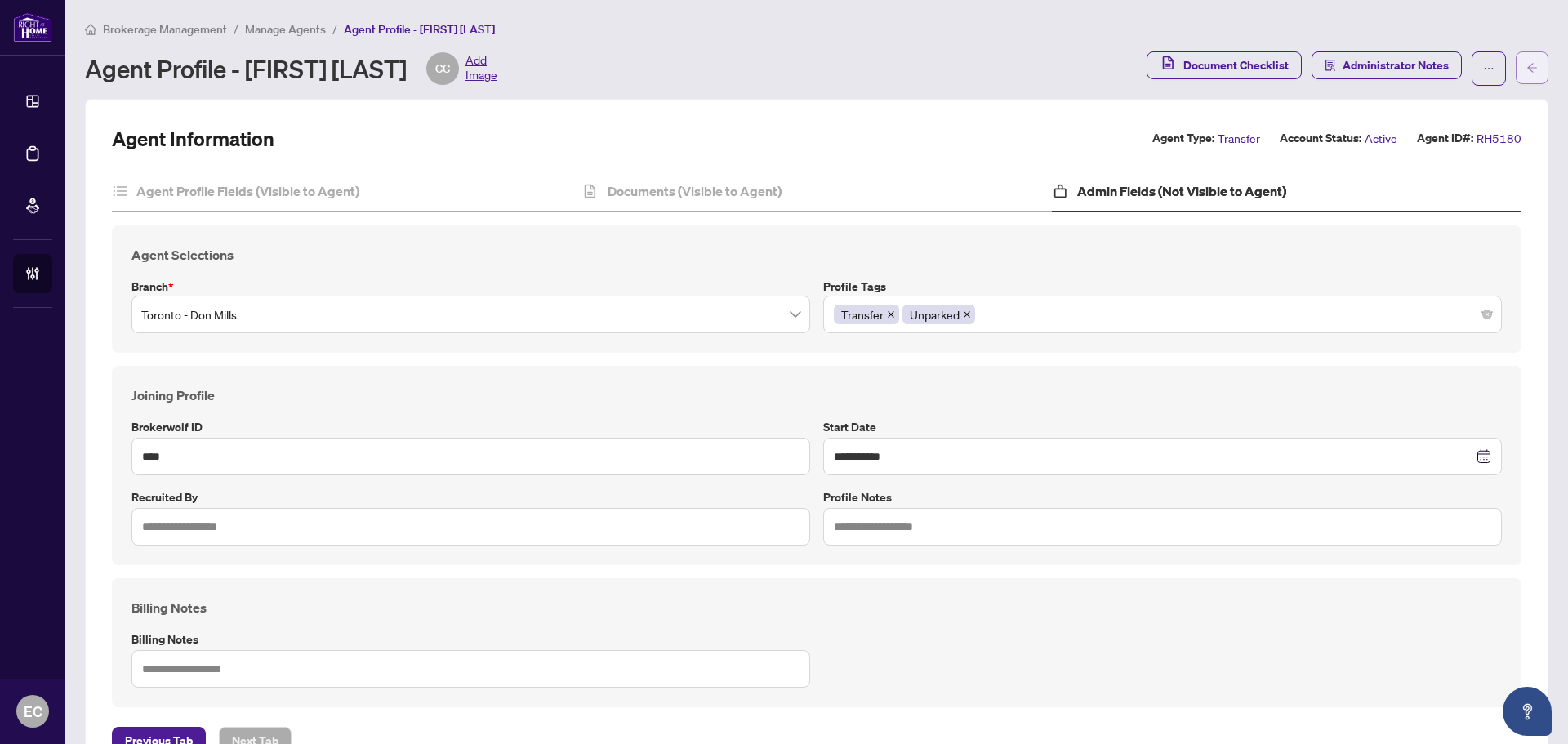 click at bounding box center [1532, 68] 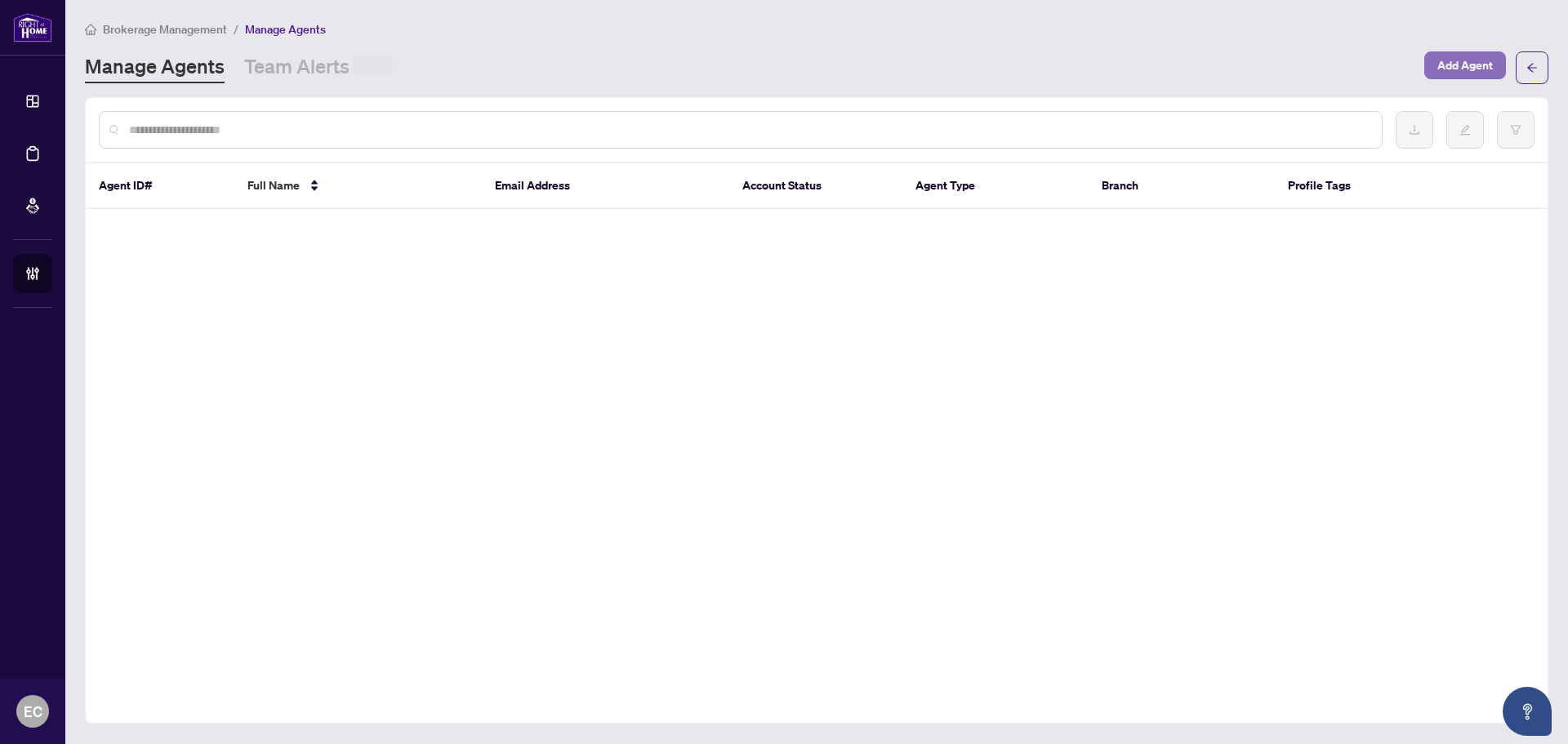 click on "Add Agent" at bounding box center [1465, 65] 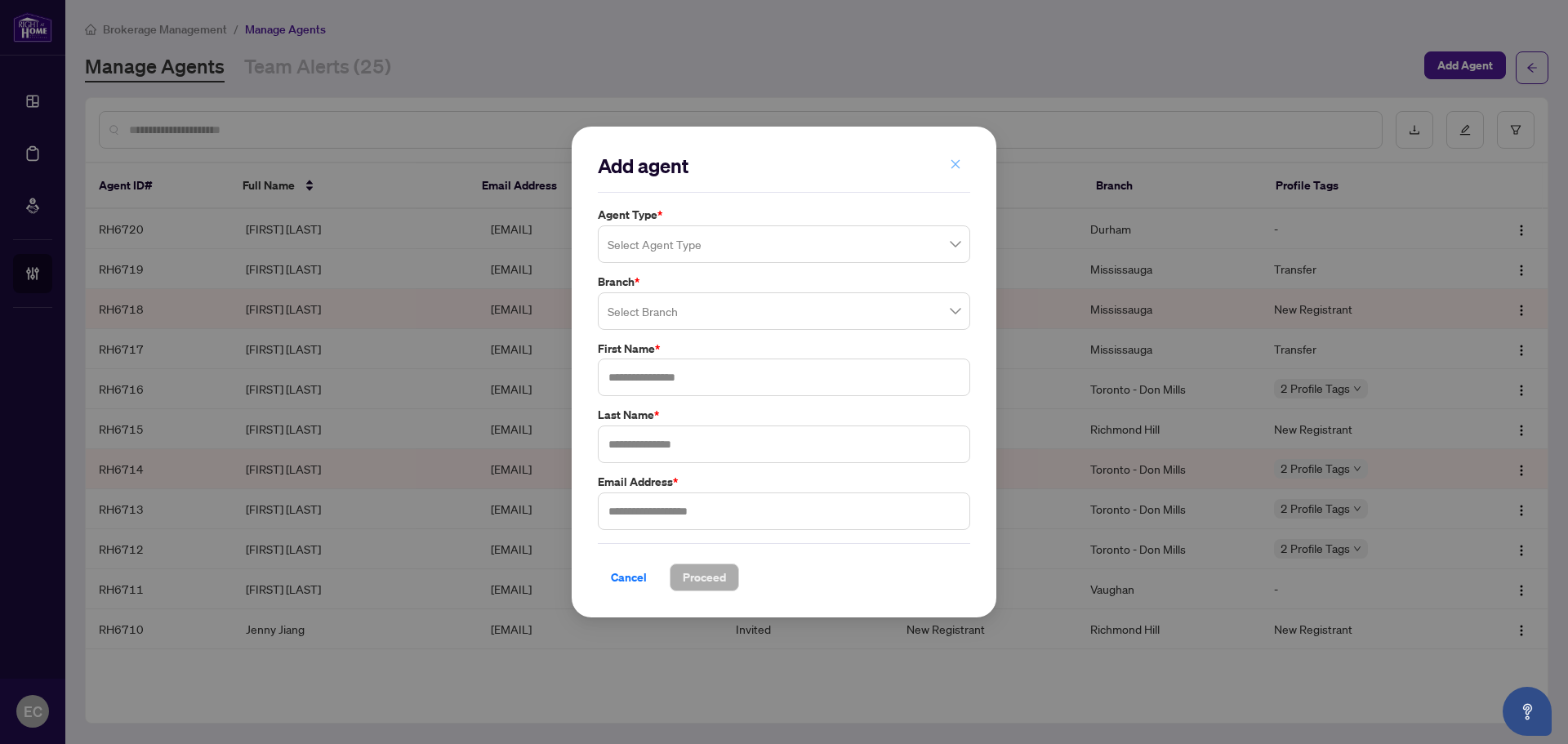 click 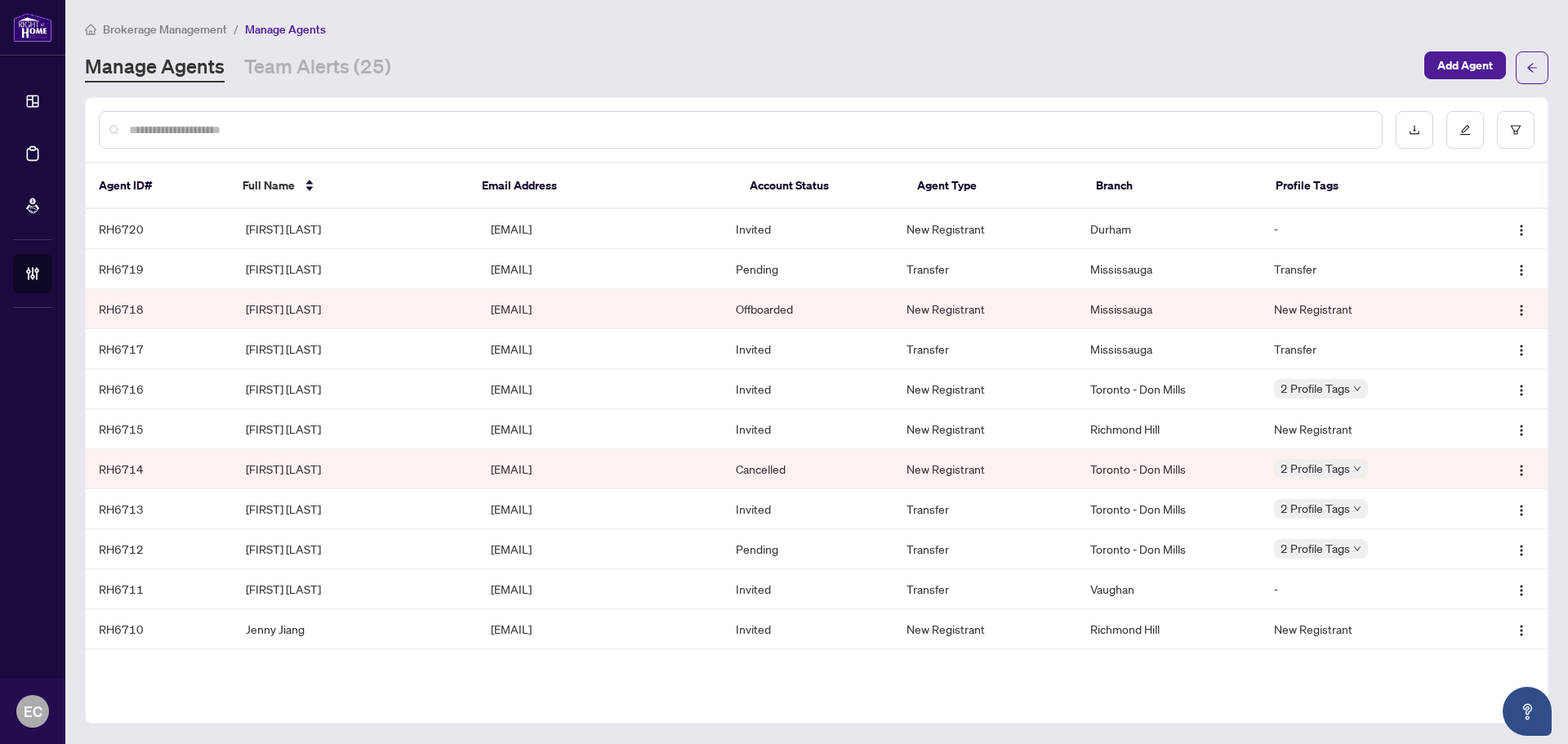 click at bounding box center (749, 130) 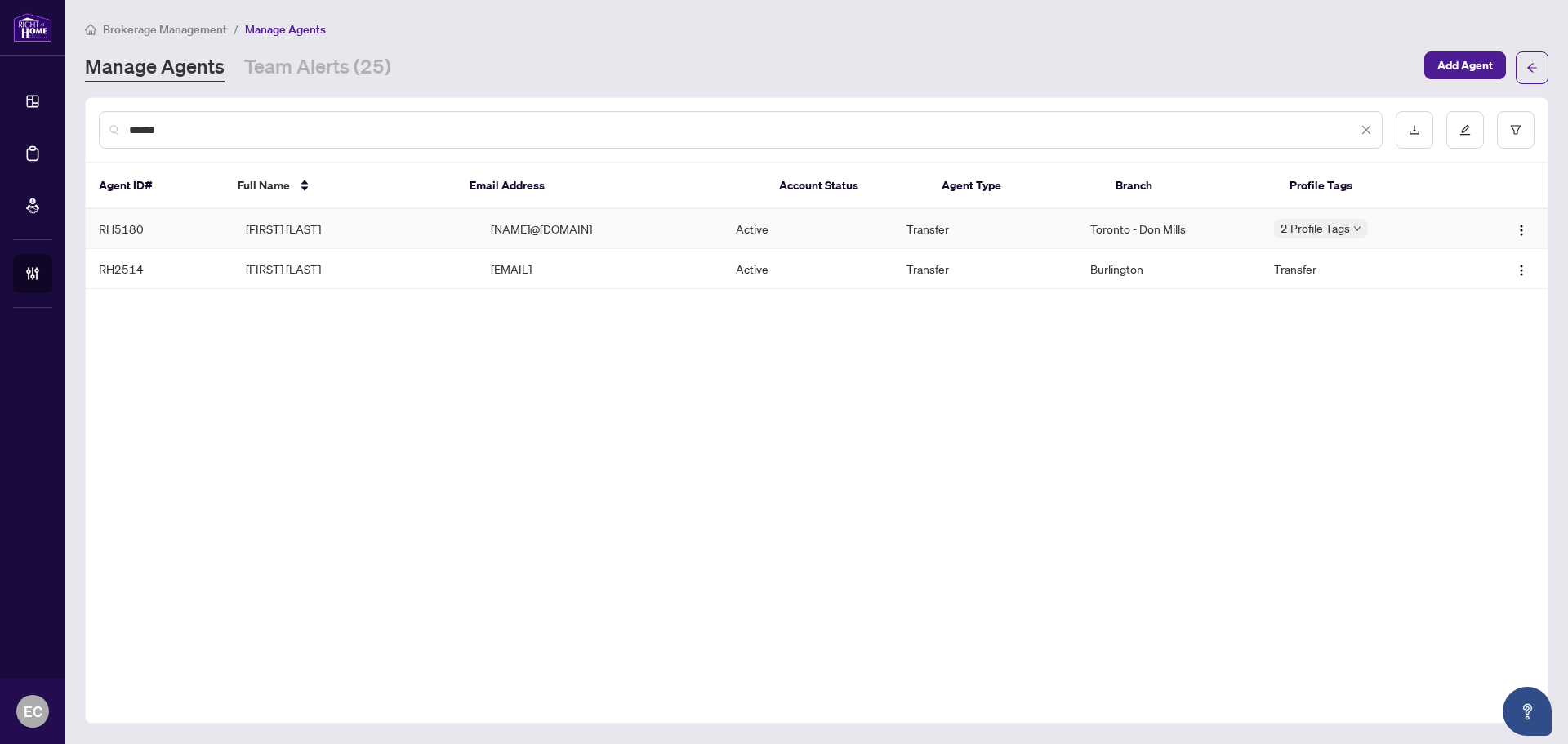 type on "******" 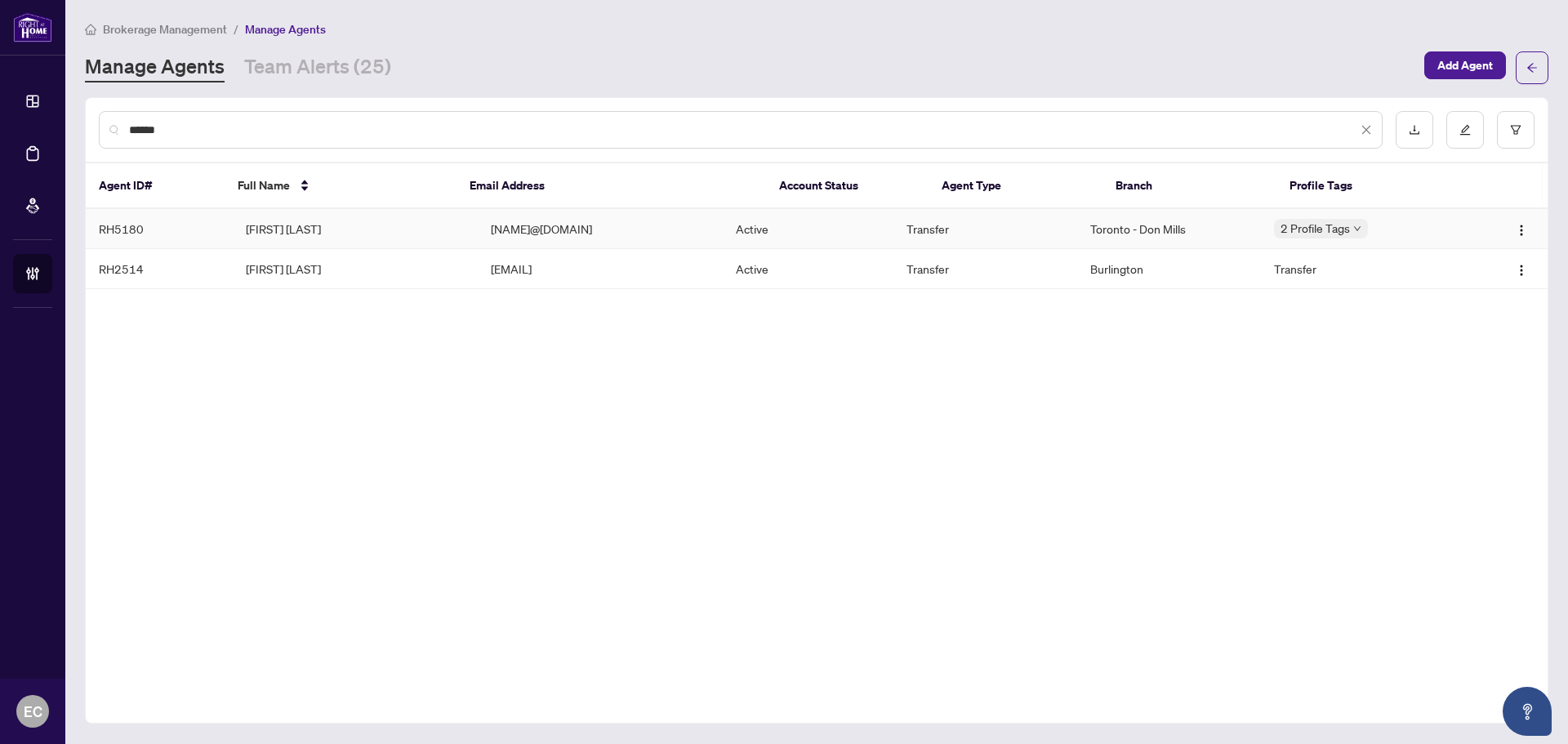 click on "Carole Charbonneau" at bounding box center [355, 229] 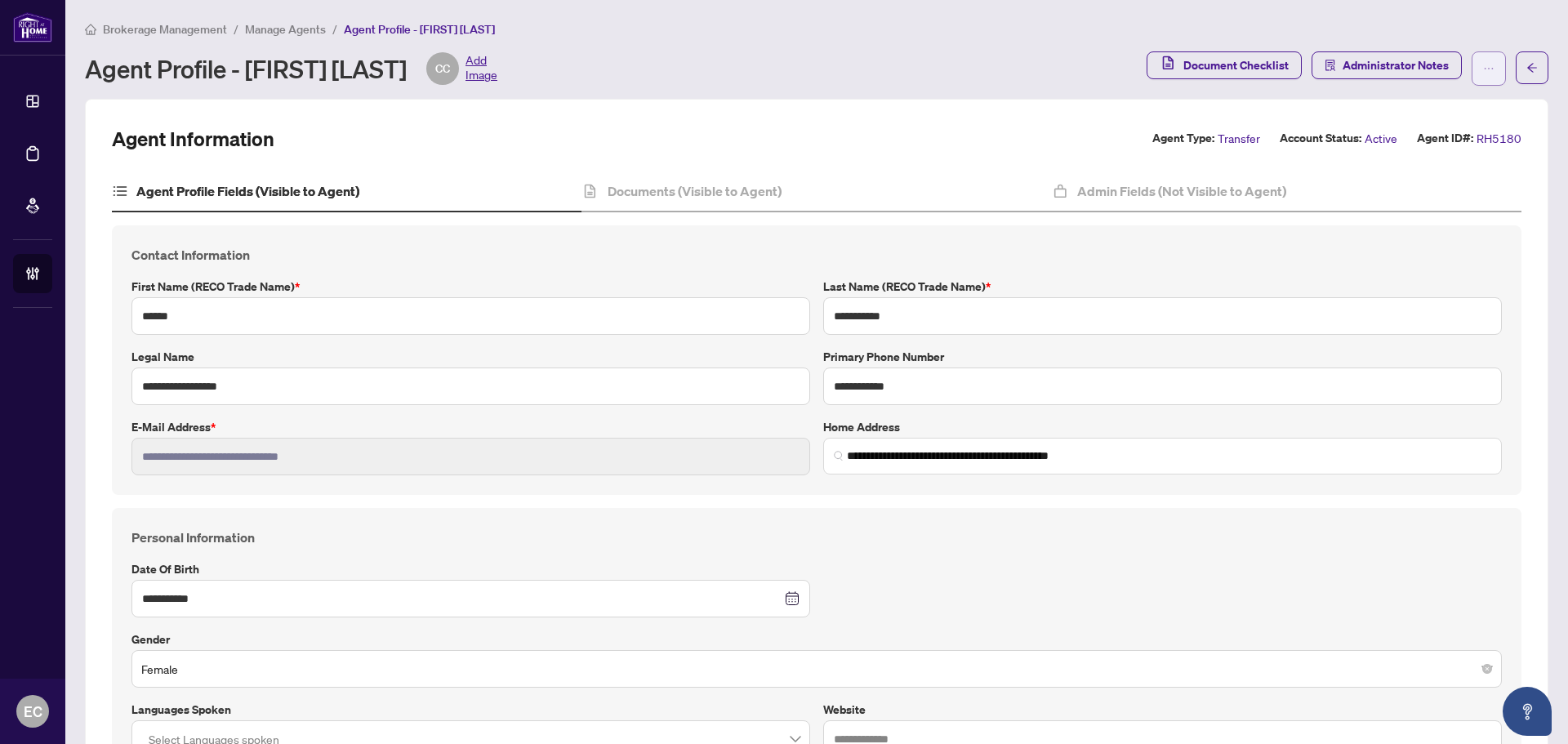 click at bounding box center [1489, 69] 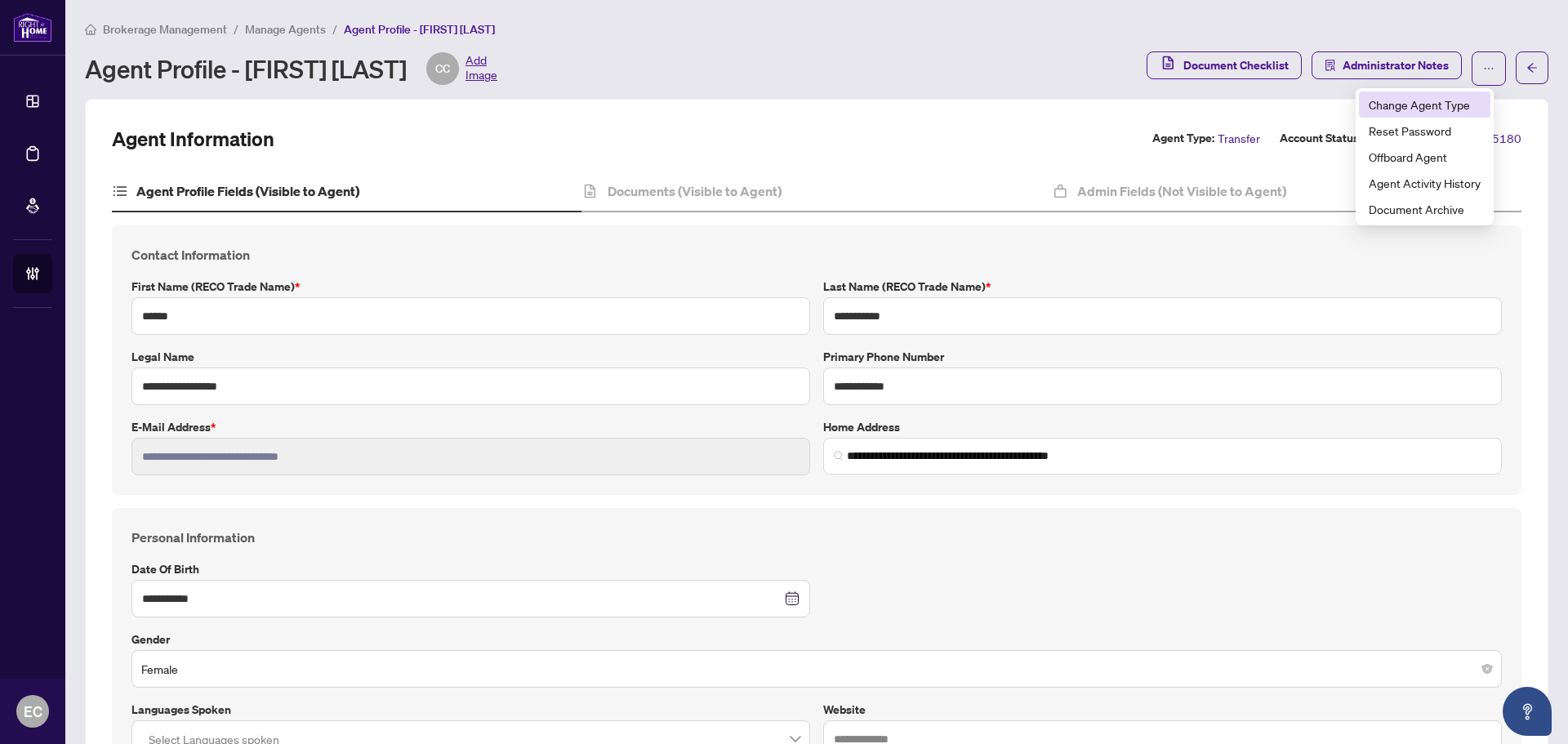 click on "Change Agent Type" at bounding box center (1424, 105) 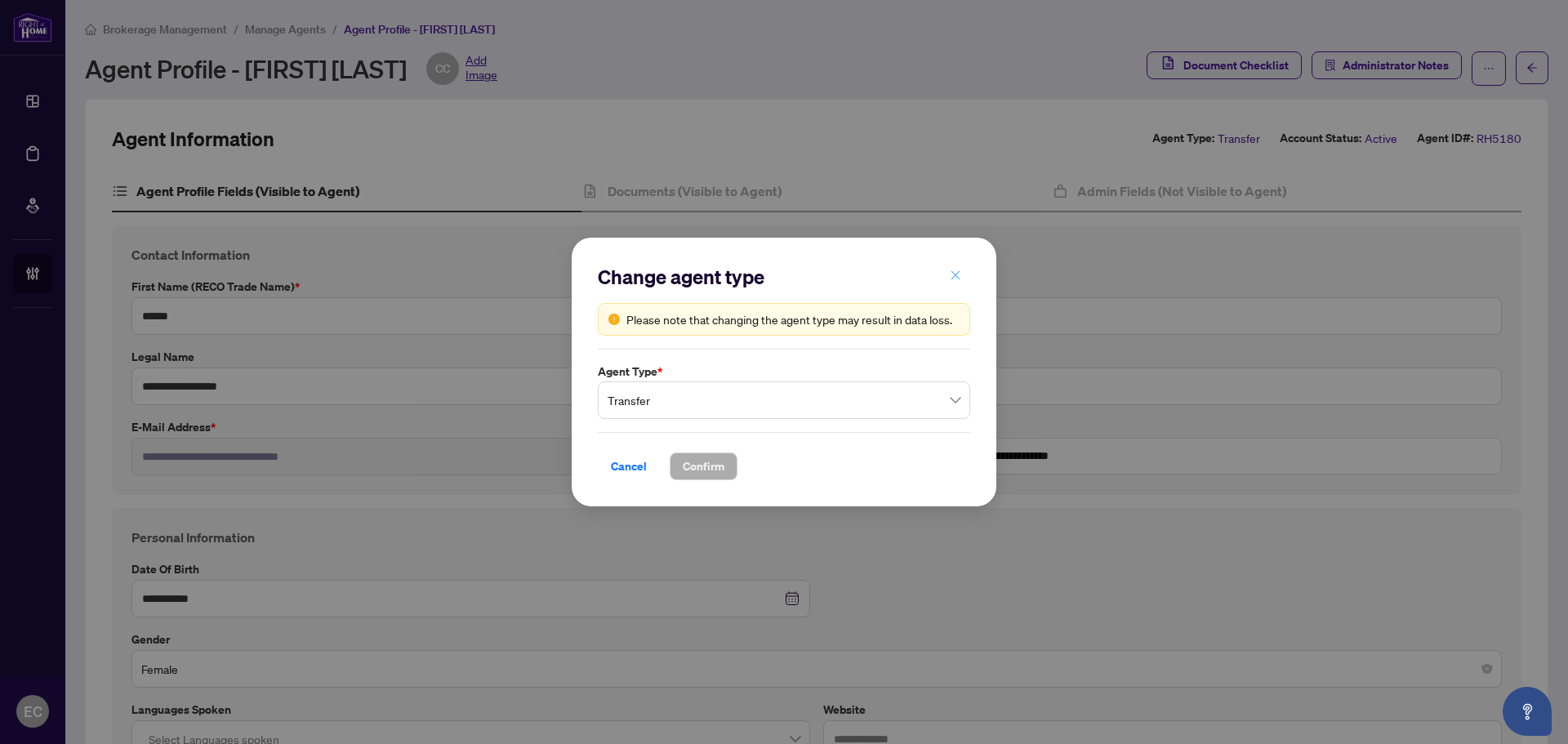 click at bounding box center (956, 276) 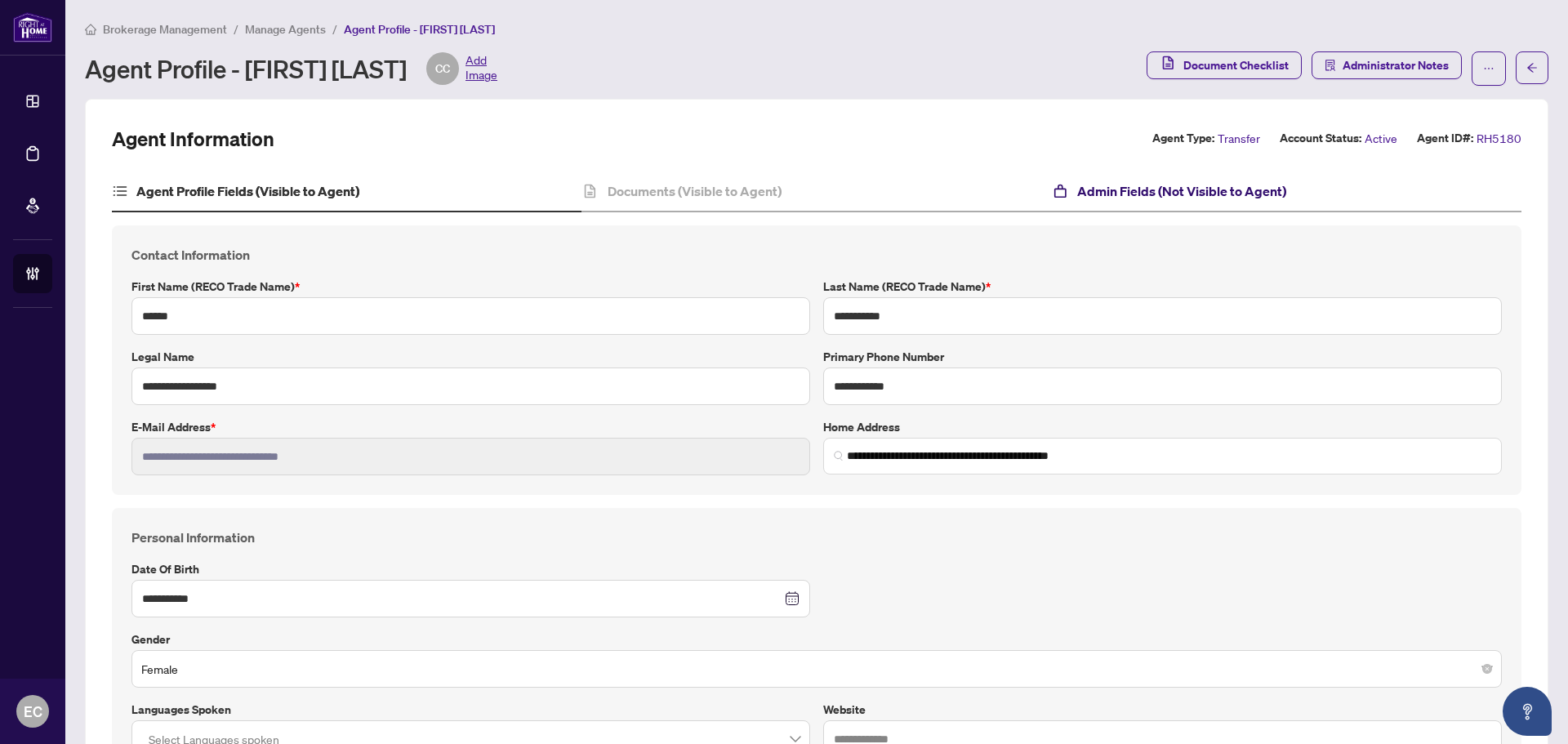 click on "Admin Fields (Not Visible to Agent)" at bounding box center (1182, 191) 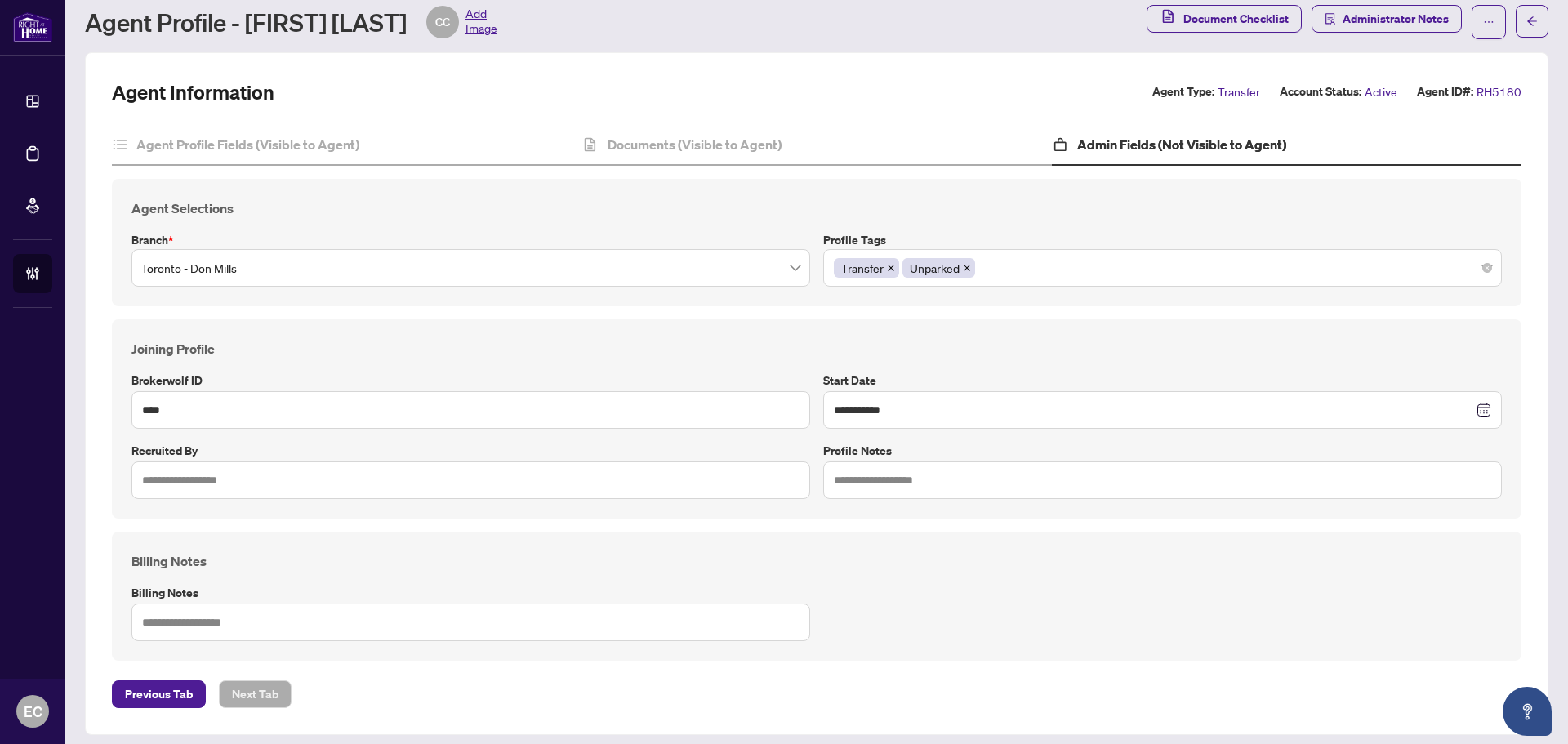 scroll, scrollTop: 56, scrollLeft: 0, axis: vertical 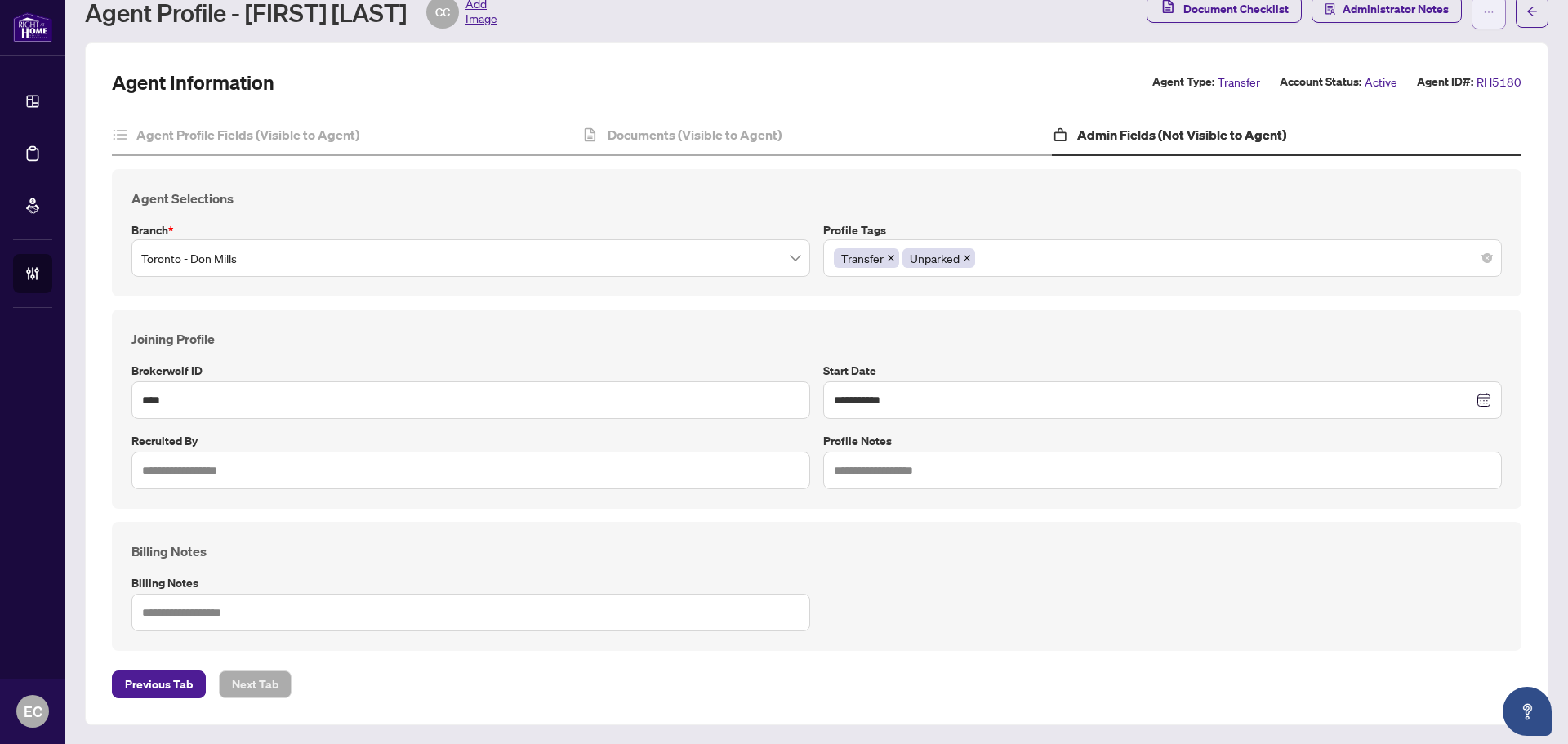 click at bounding box center [1489, 12] 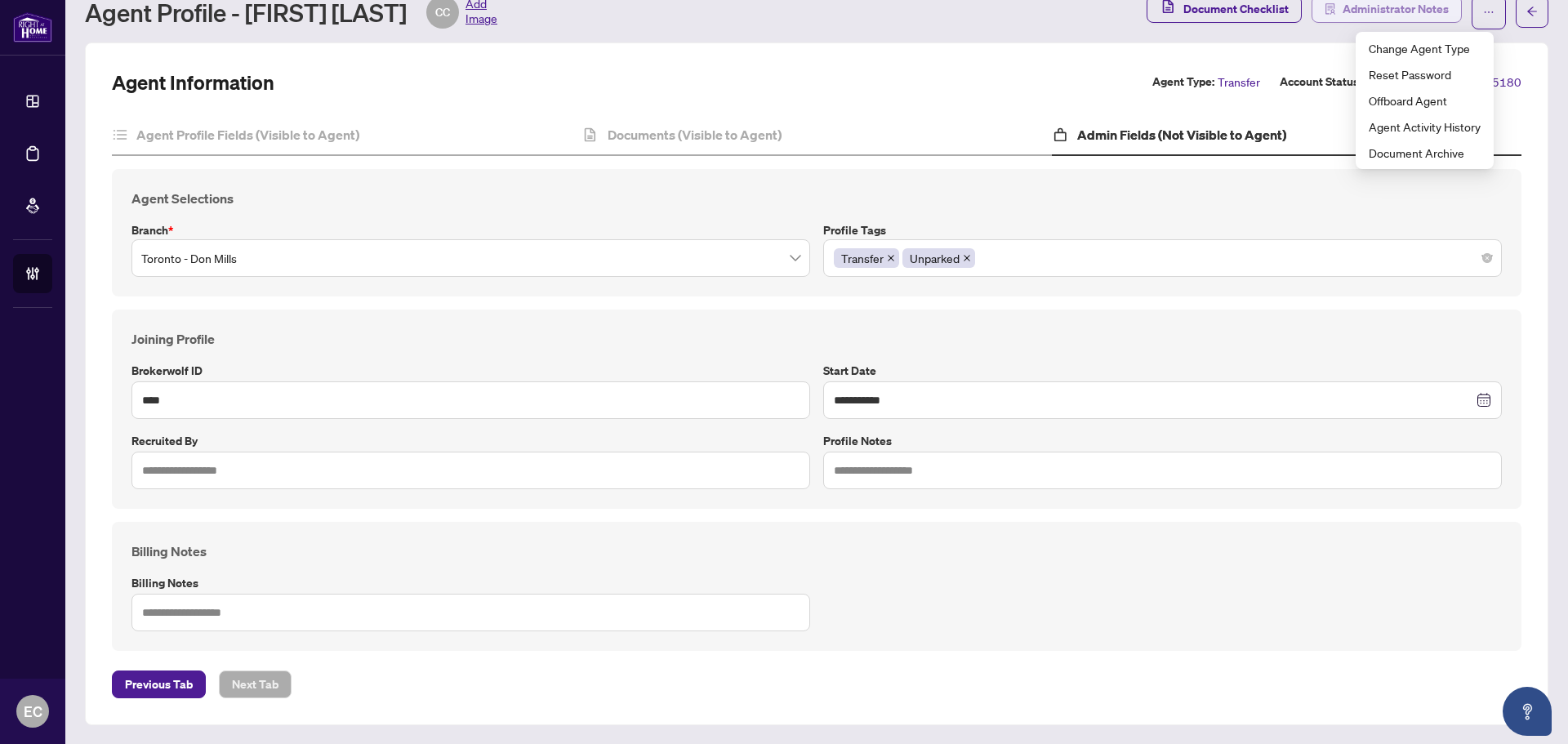 click on "Administrator Notes" at bounding box center (1396, 9) 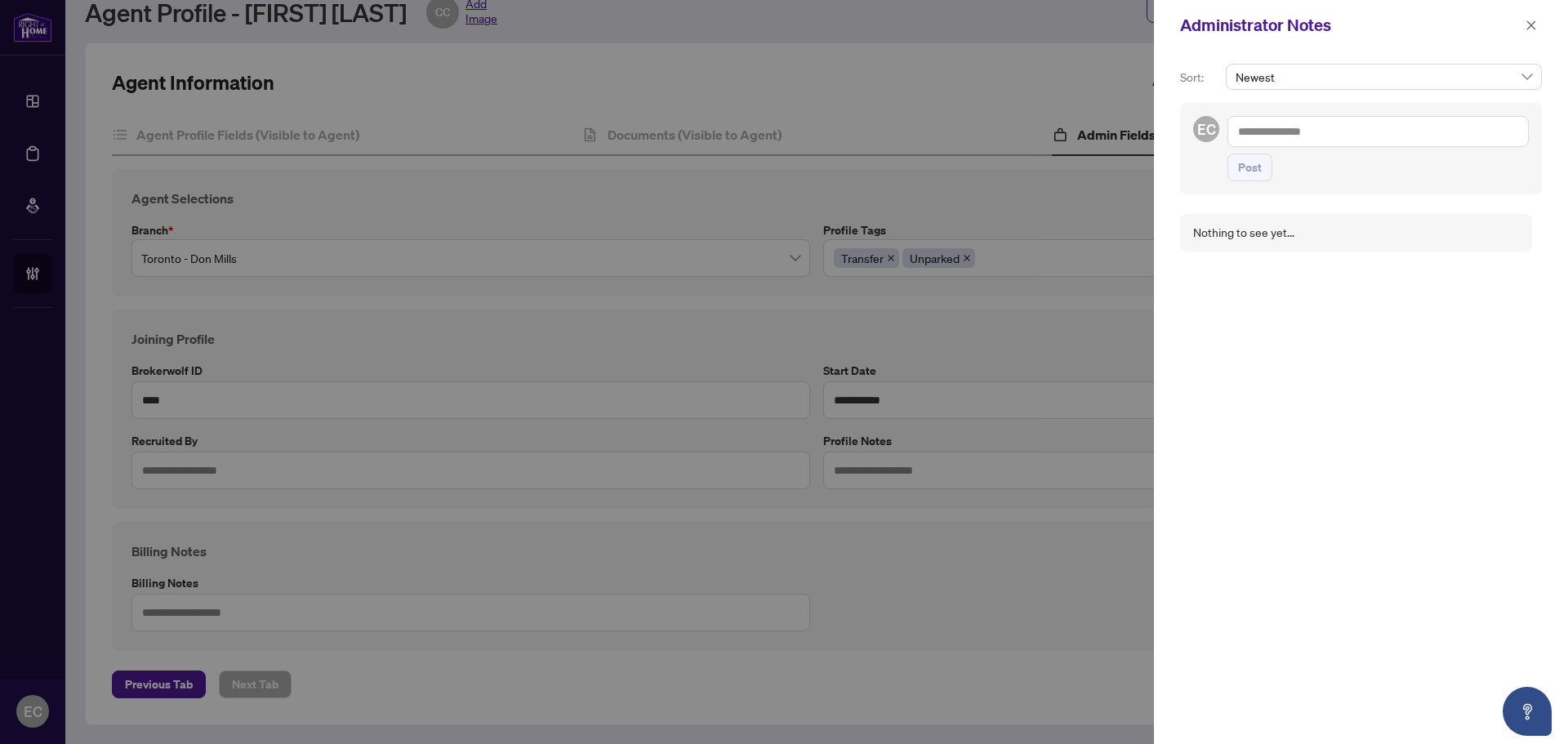 click at bounding box center [1378, 131] 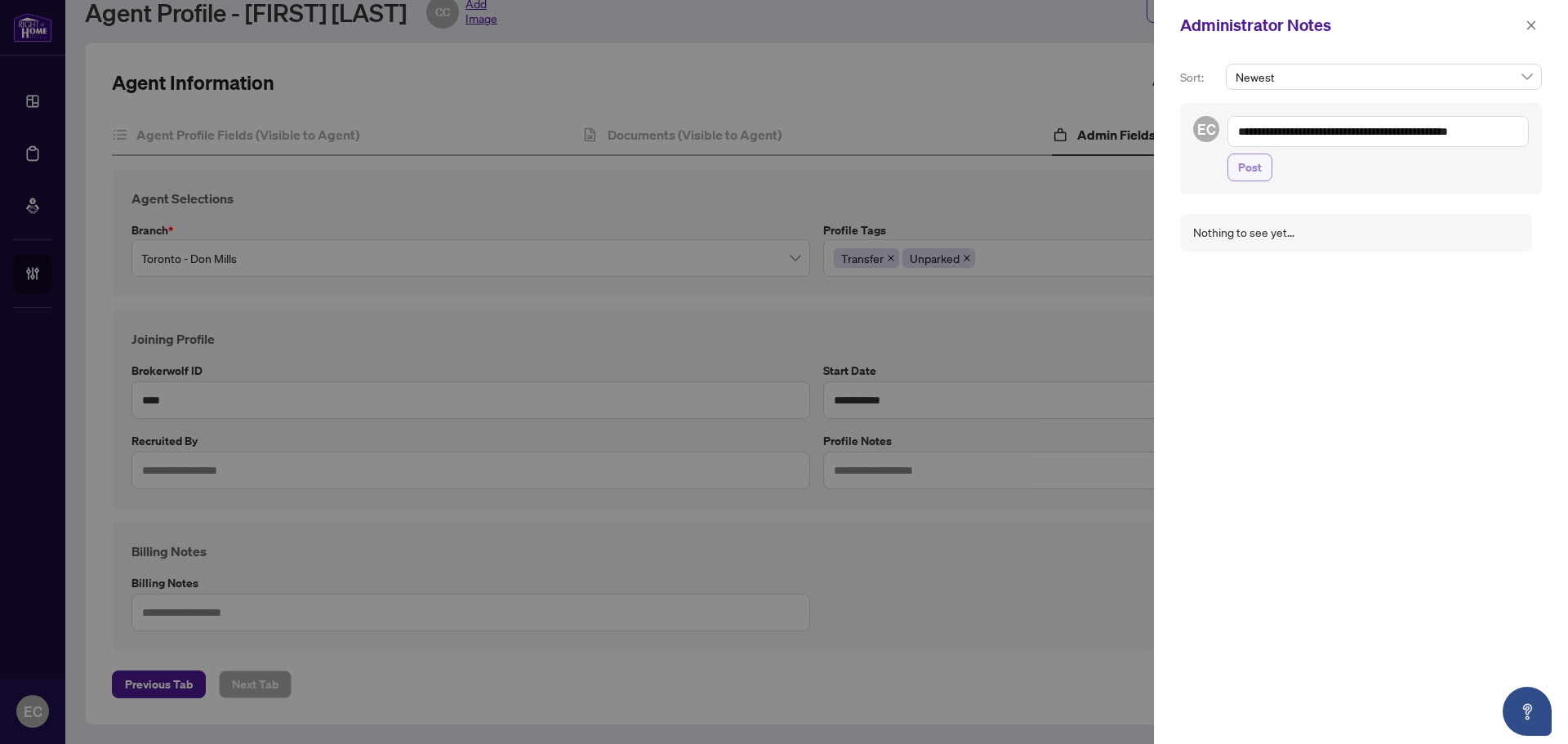 type on "**********" 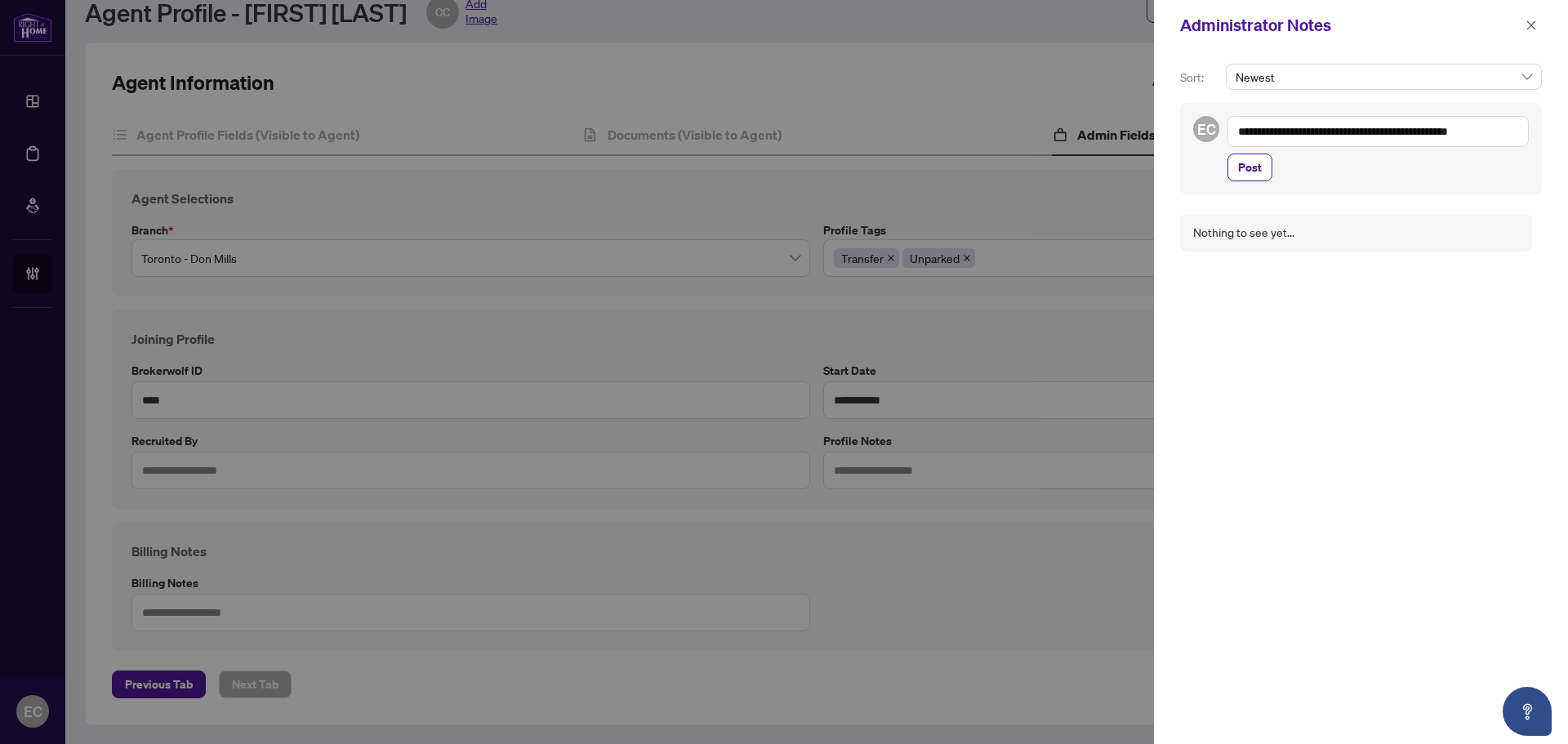 drag, startPoint x: 1267, startPoint y: 175, endPoint x: 1290, endPoint y: 158, distance: 28.600699 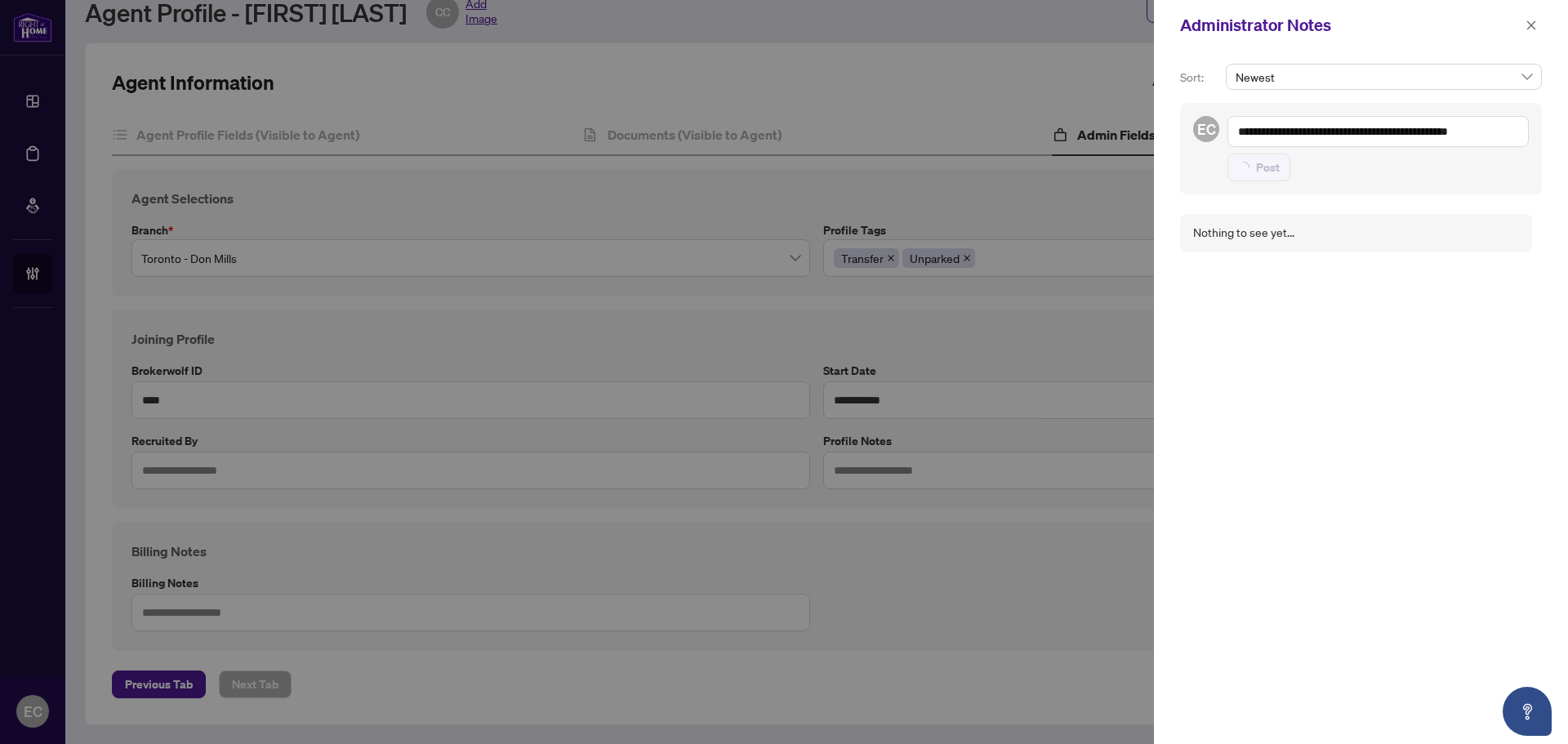 type 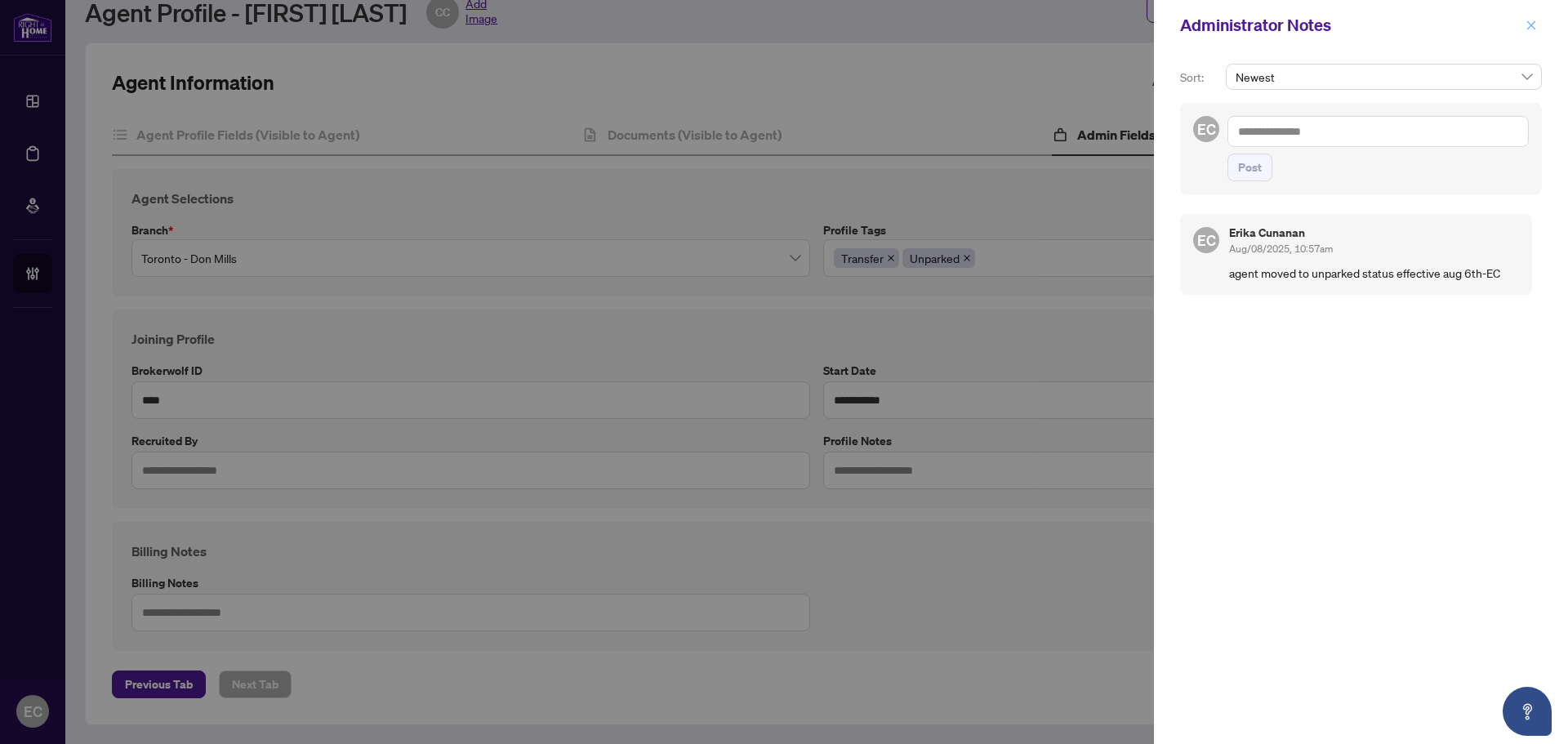 click 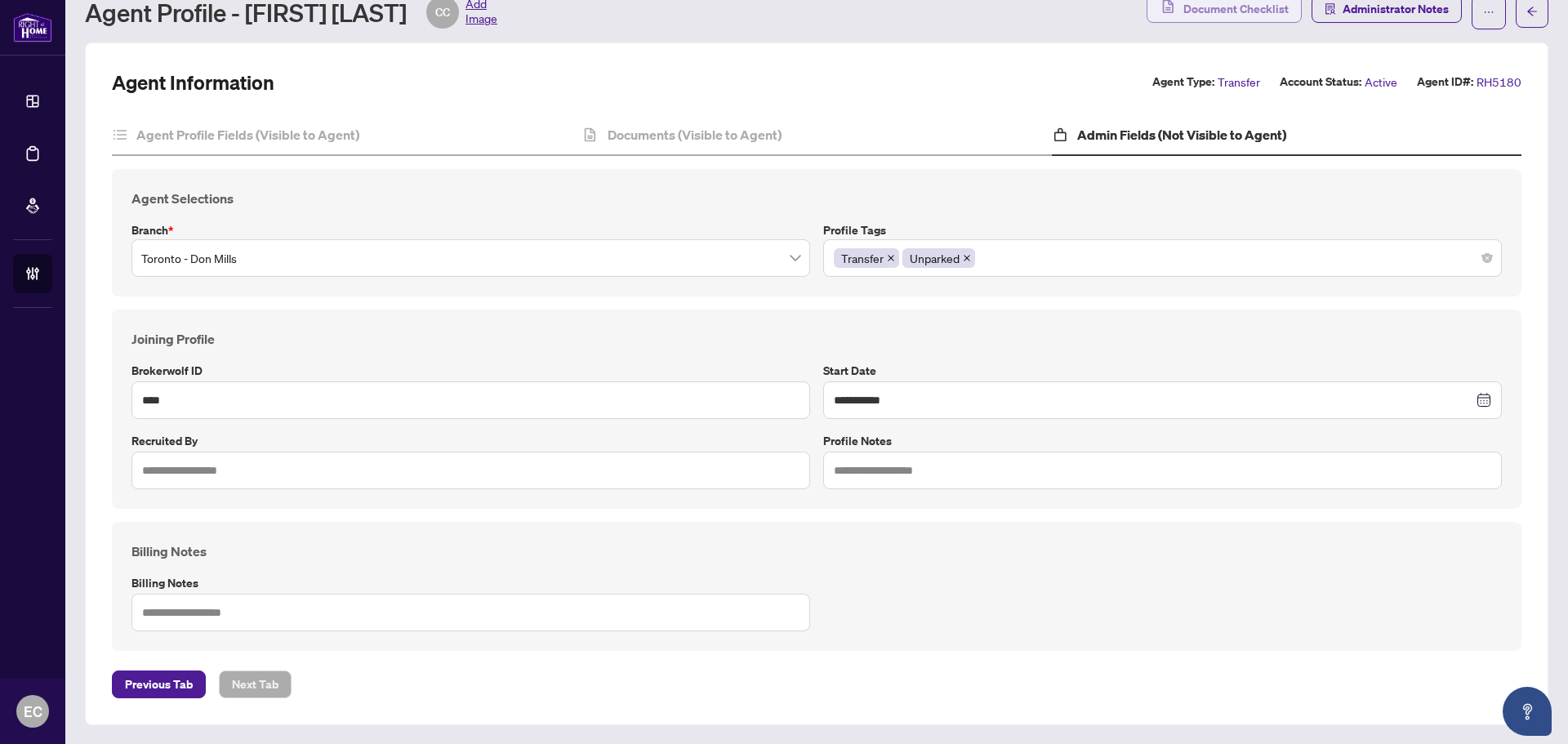 click on "Document Checklist" at bounding box center (1236, 9) 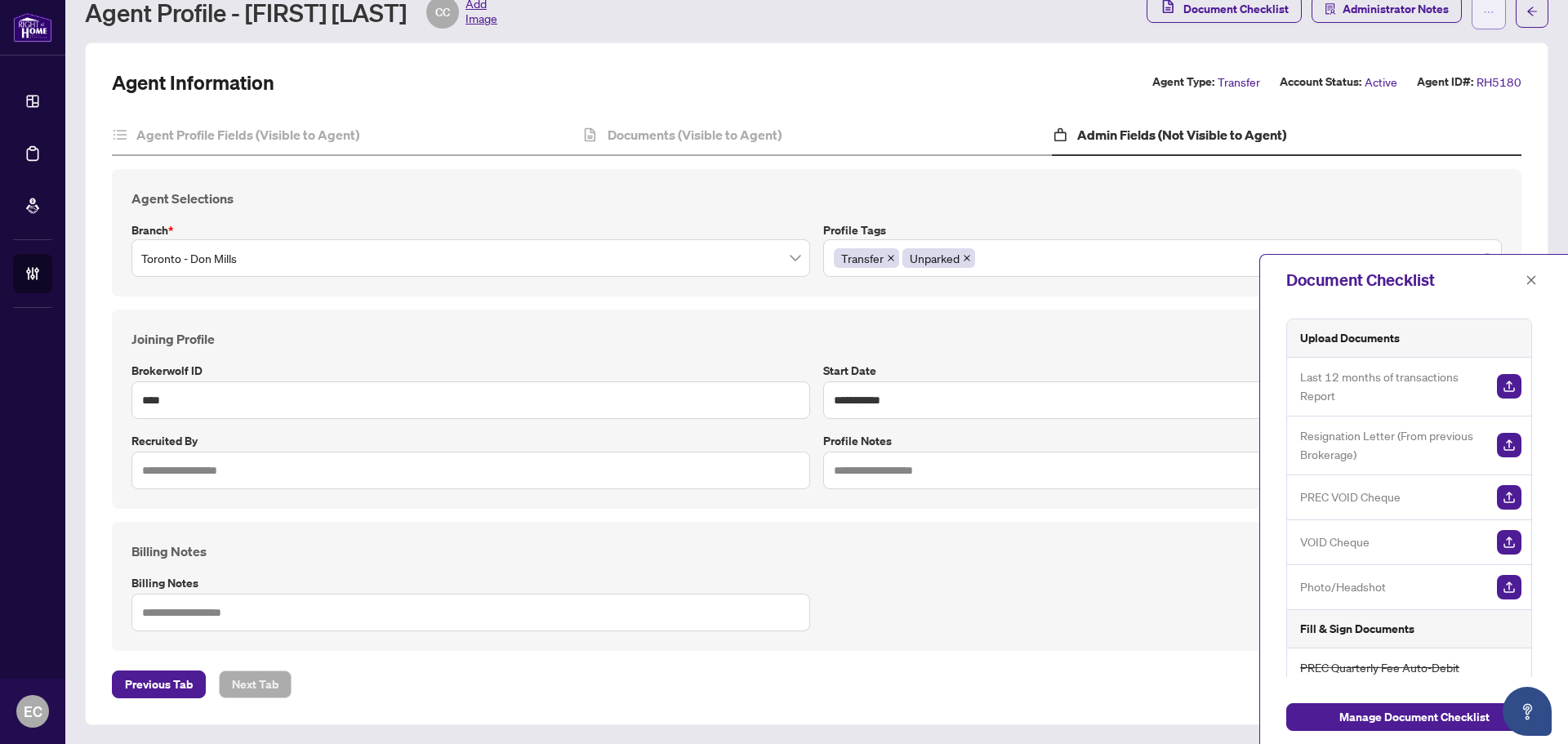 click at bounding box center [1489, 12] 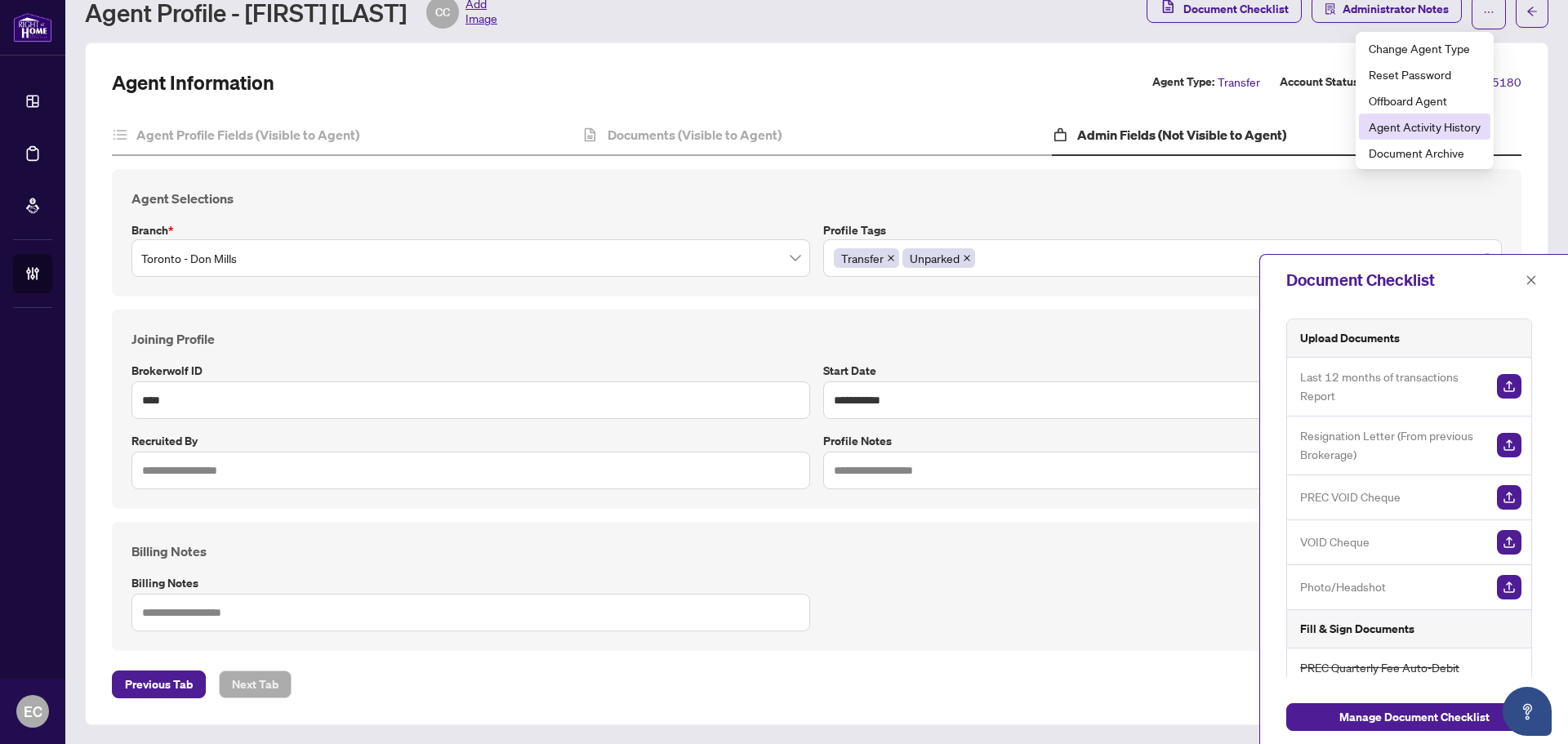click on "Agent Activity History" at bounding box center (1424, 127) 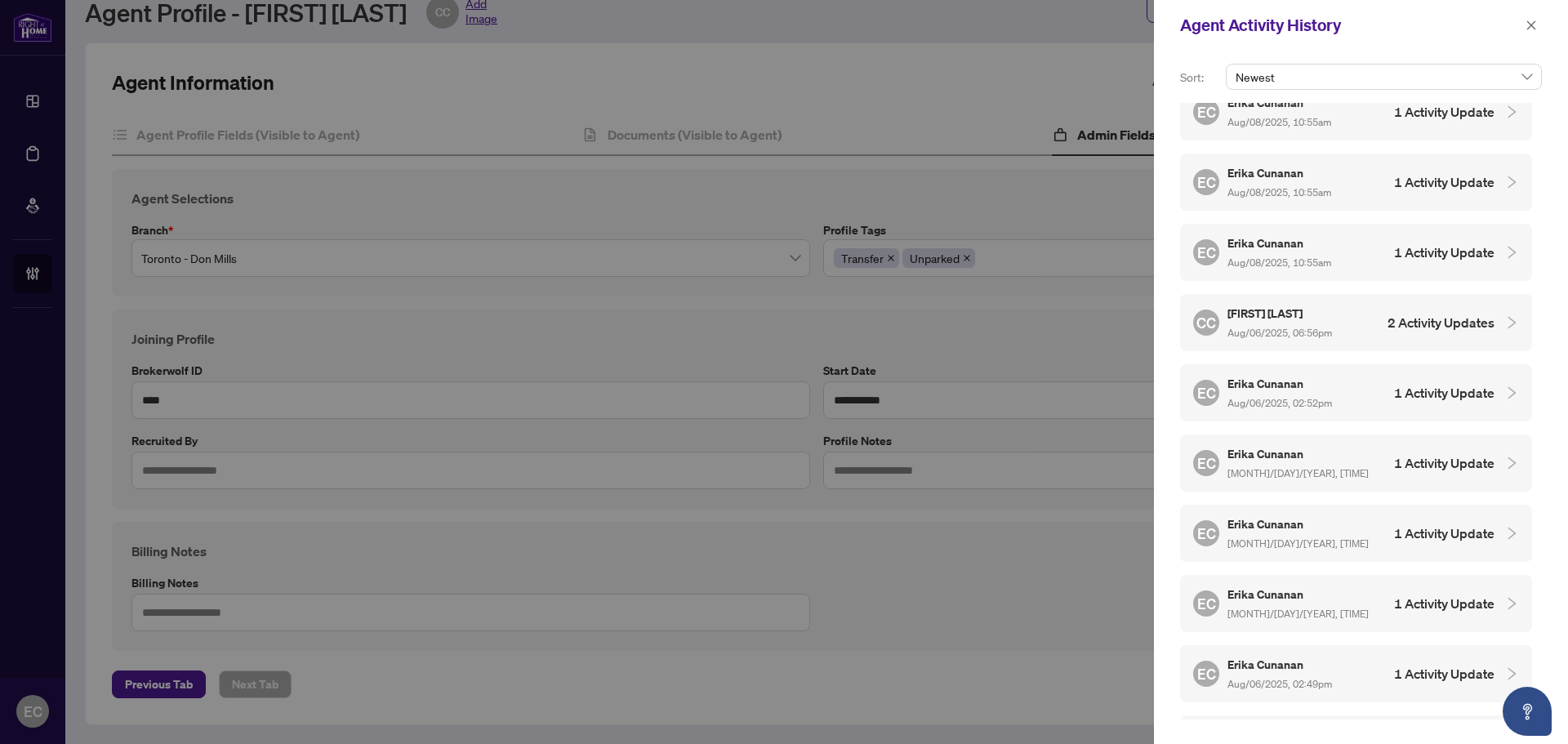 scroll, scrollTop: 163, scrollLeft: 0, axis: vertical 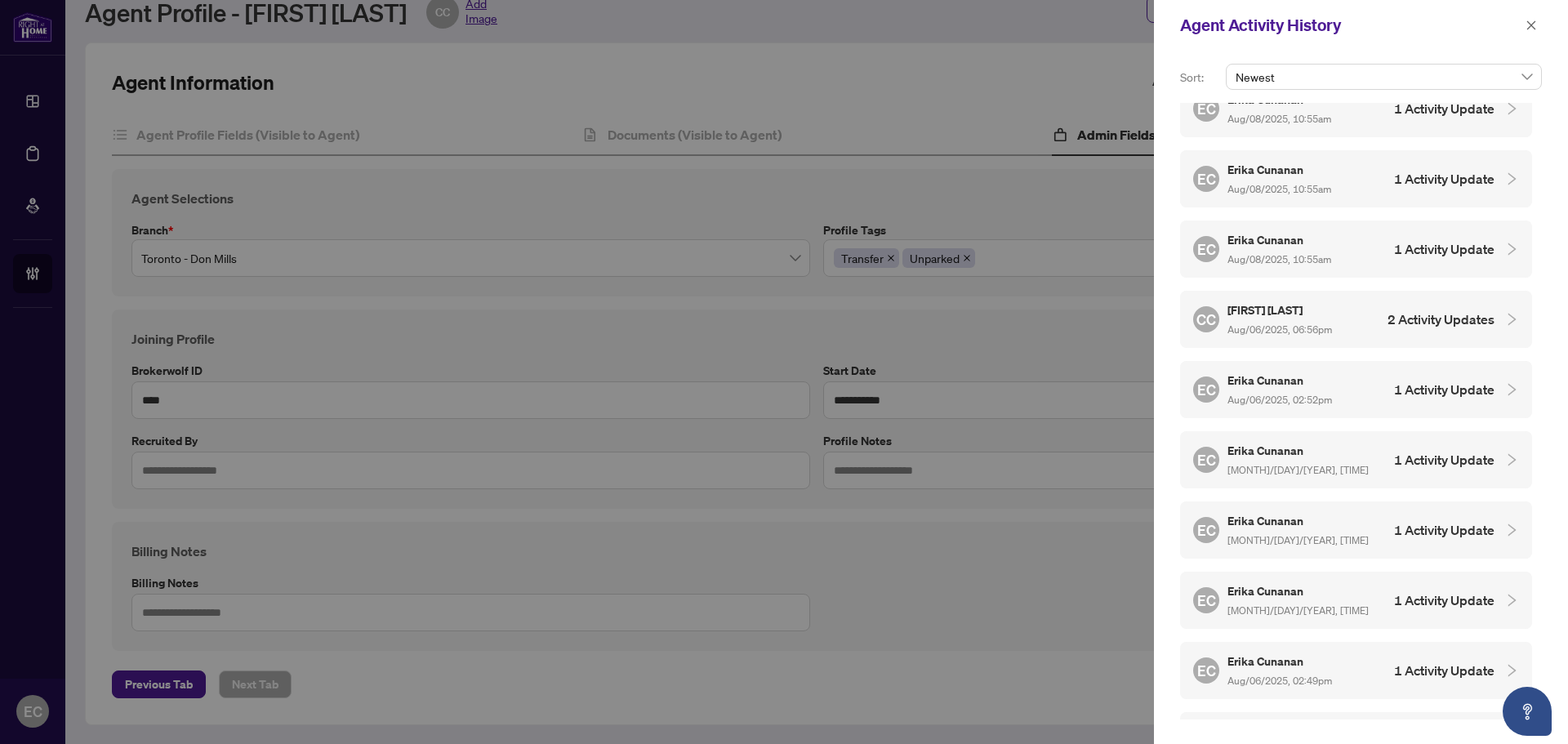 click on "EC Erika Cunanan   Aug/06/2025, 02:52pm 1 Activity Update" at bounding box center [1343, 390] 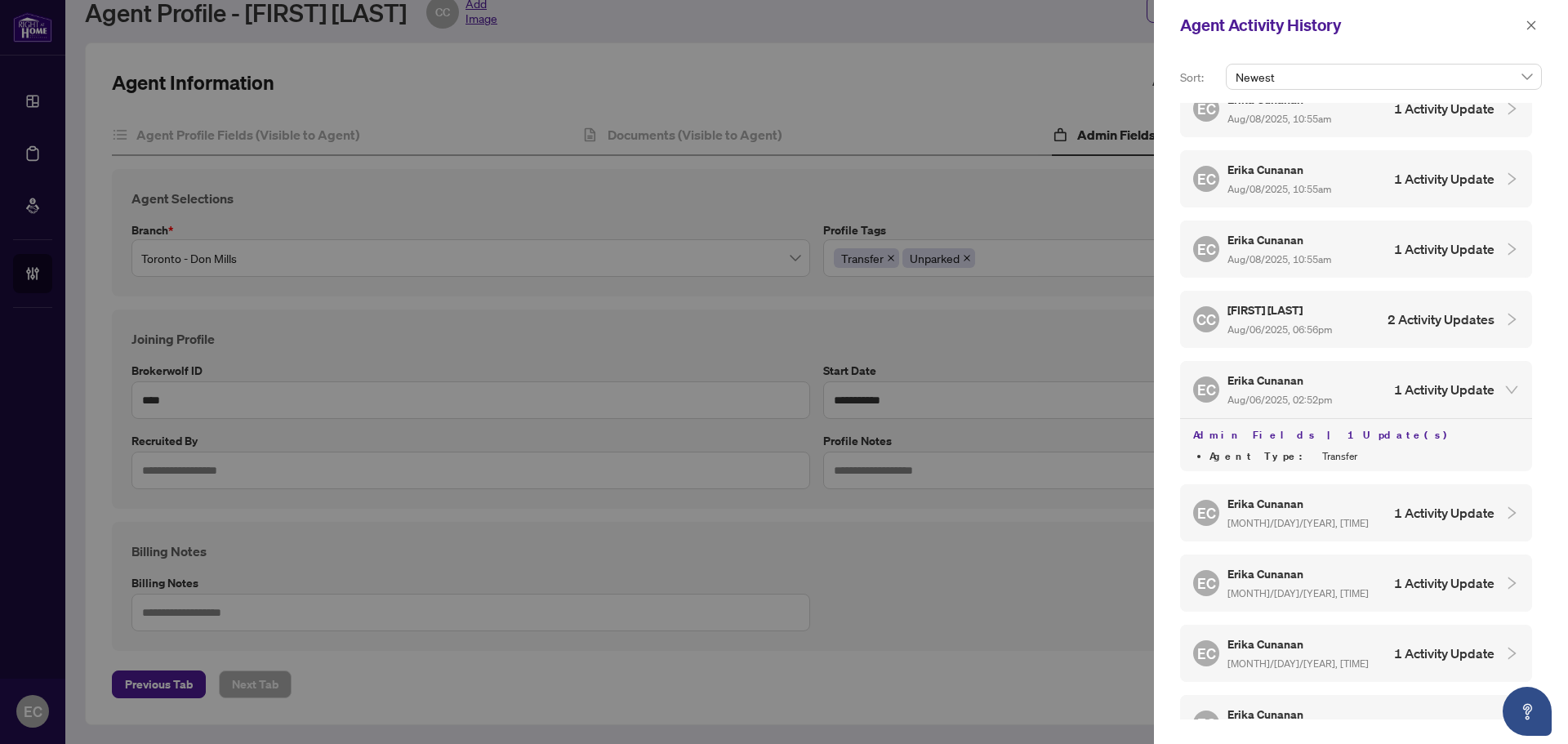 click on "EC Erika Cunanan   Aug/06/2025, 02:51pm 1 Activity Update" at bounding box center (1343, 513) 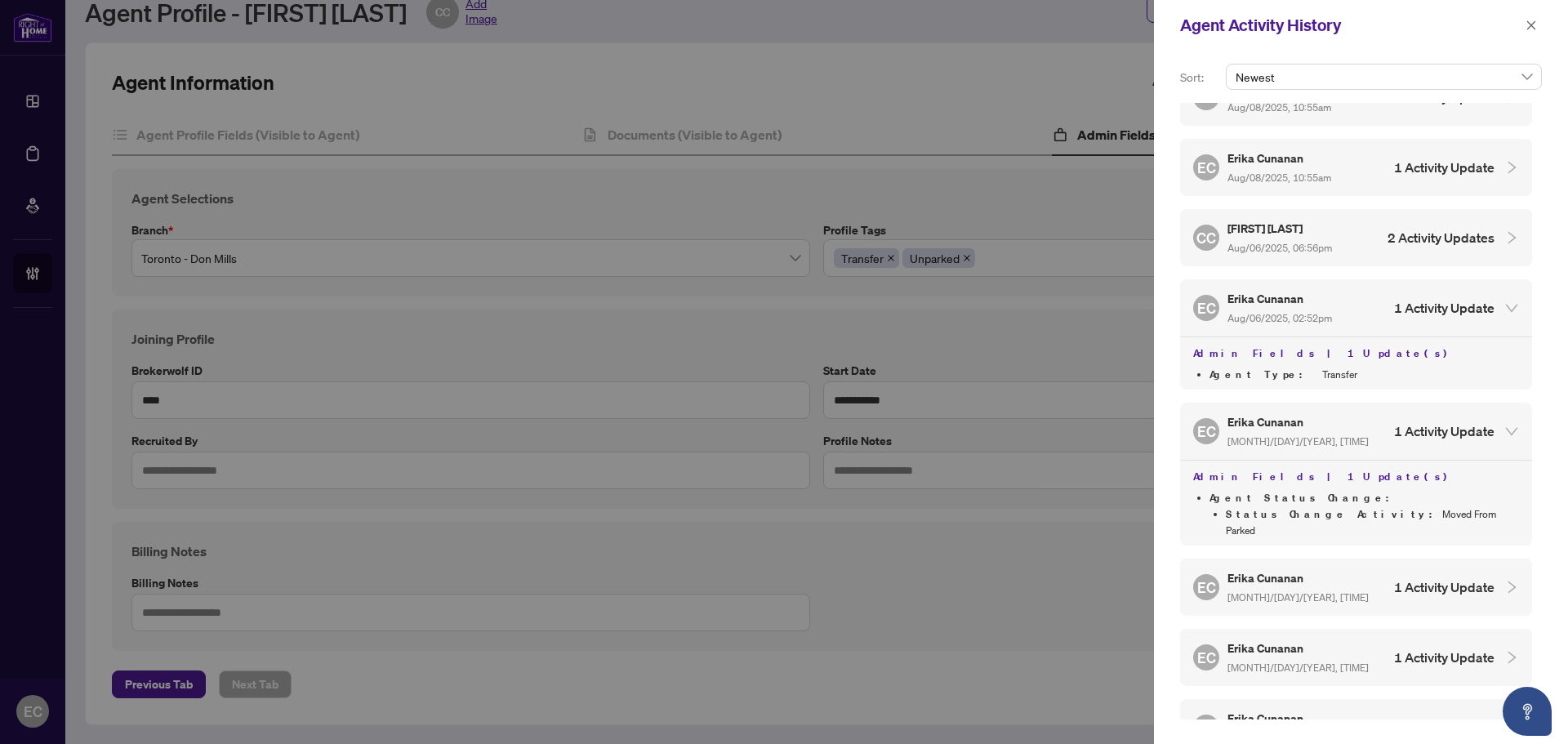 click on "EC Erika Cunanan   Aug/06/2025, 02:51pm 1 Activity Update" at bounding box center [1356, 587] 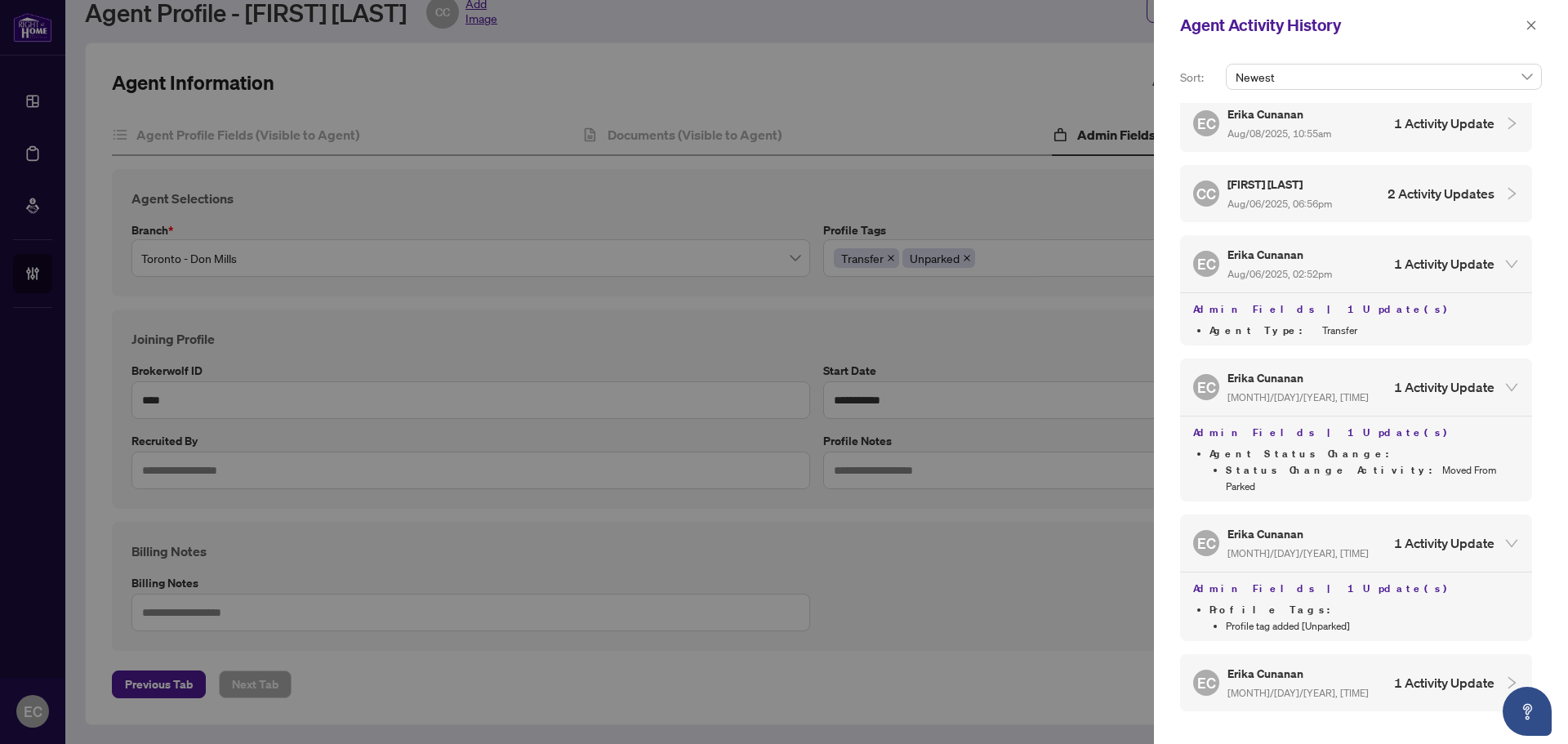 scroll, scrollTop: 395, scrollLeft: 0, axis: vertical 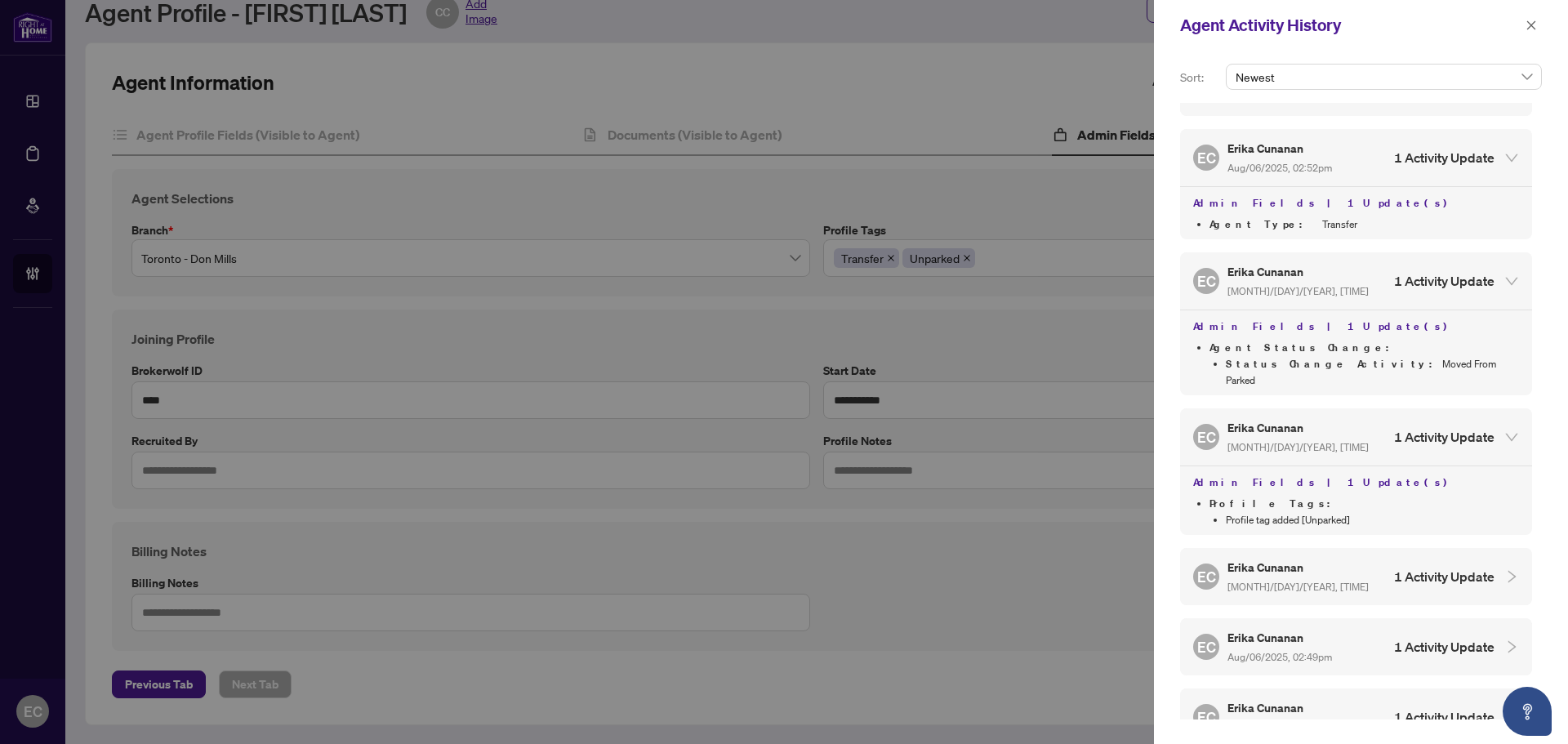 drag, startPoint x: 1400, startPoint y: 550, endPoint x: 1426, endPoint y: 572, distance: 34.058773 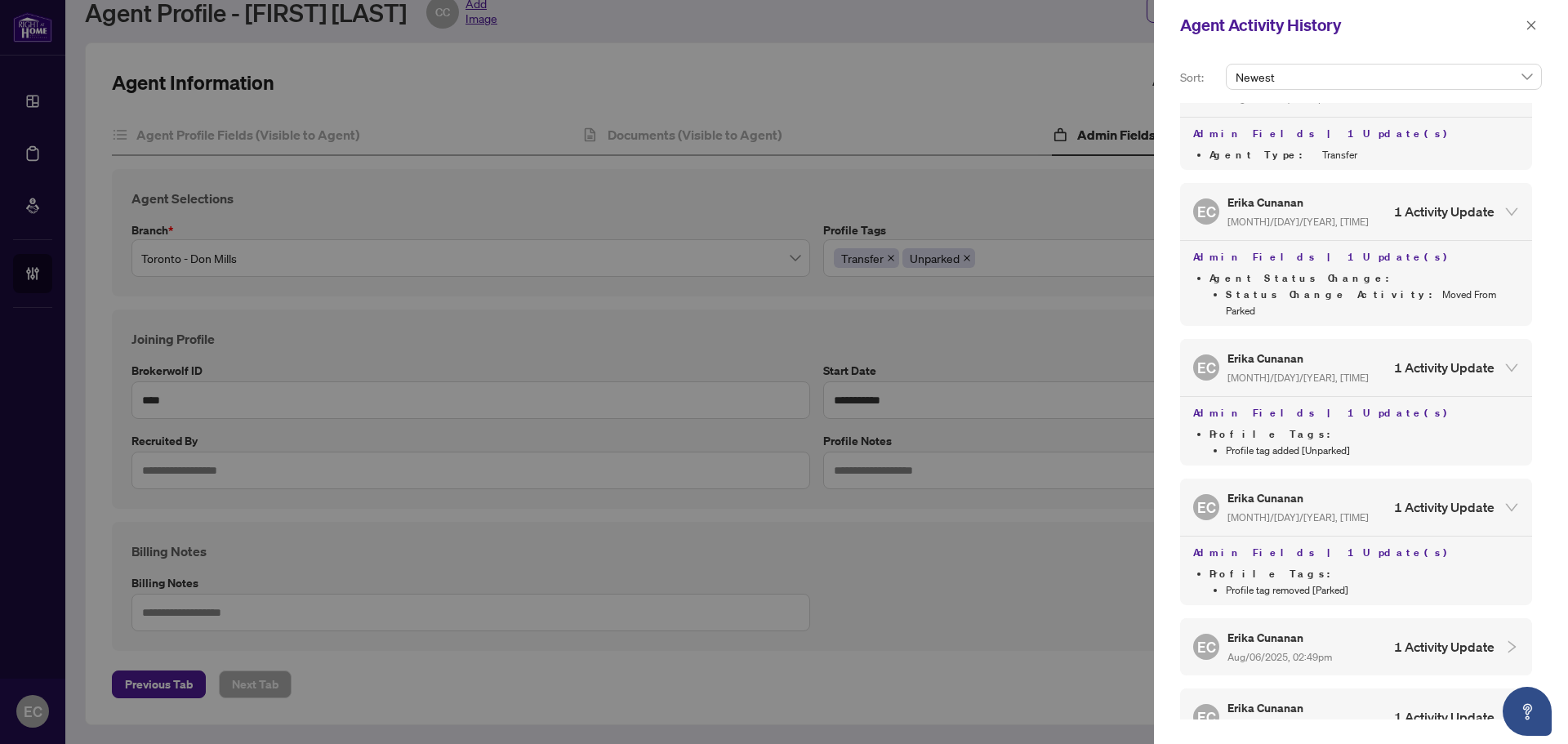 click on "1 Activity Update" at bounding box center (1444, 647) 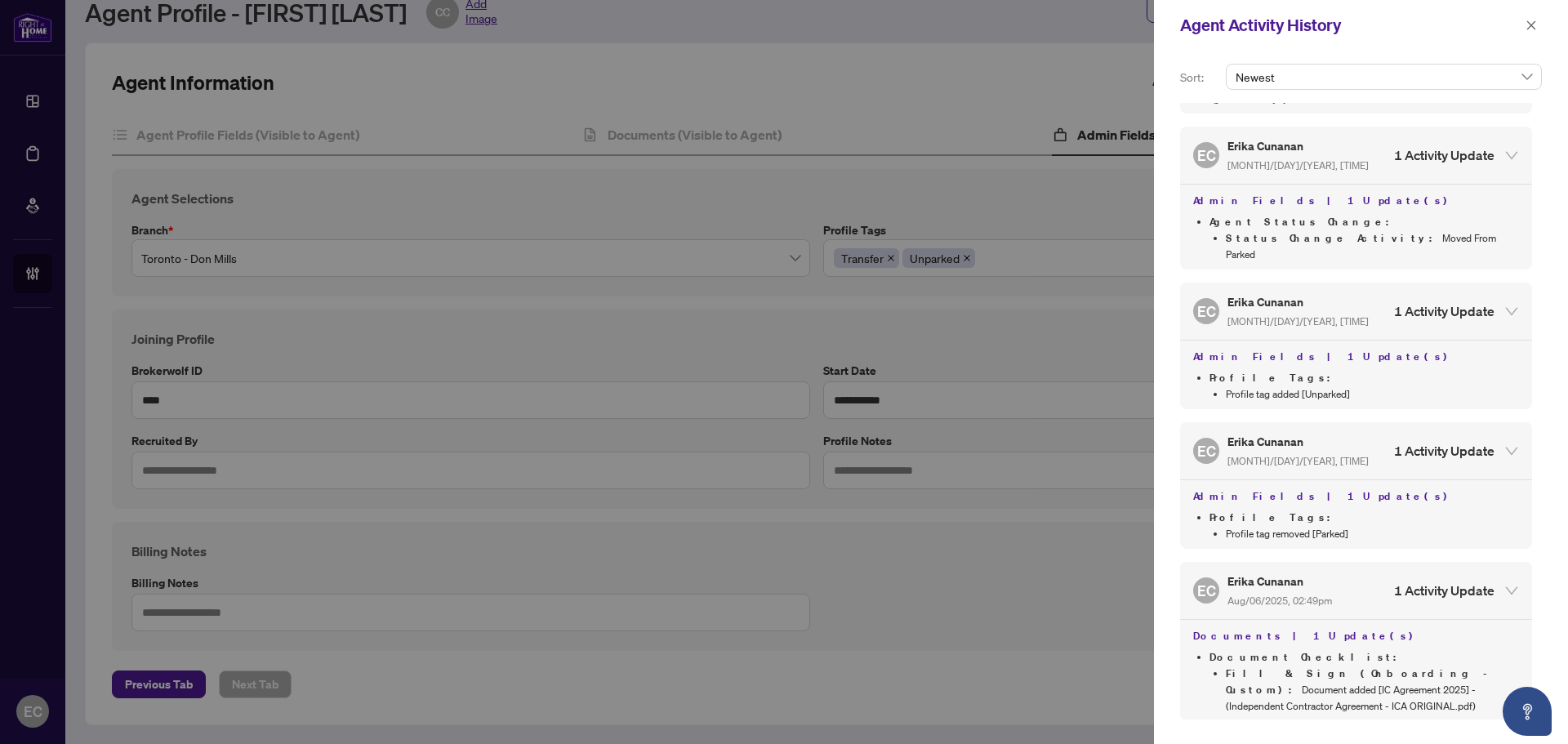 scroll, scrollTop: 567, scrollLeft: 0, axis: vertical 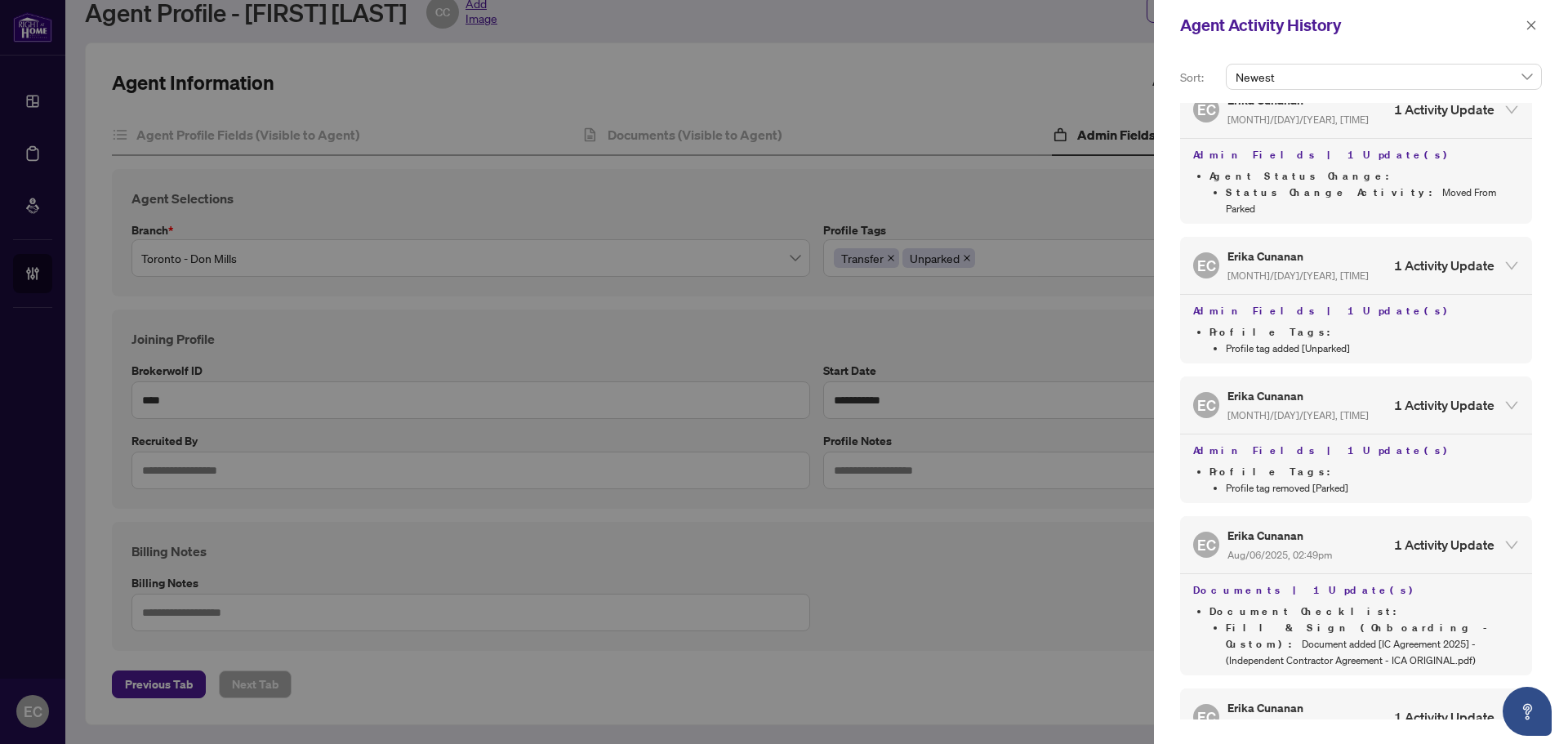click on "1 Activity Update" at bounding box center (1444, 717) 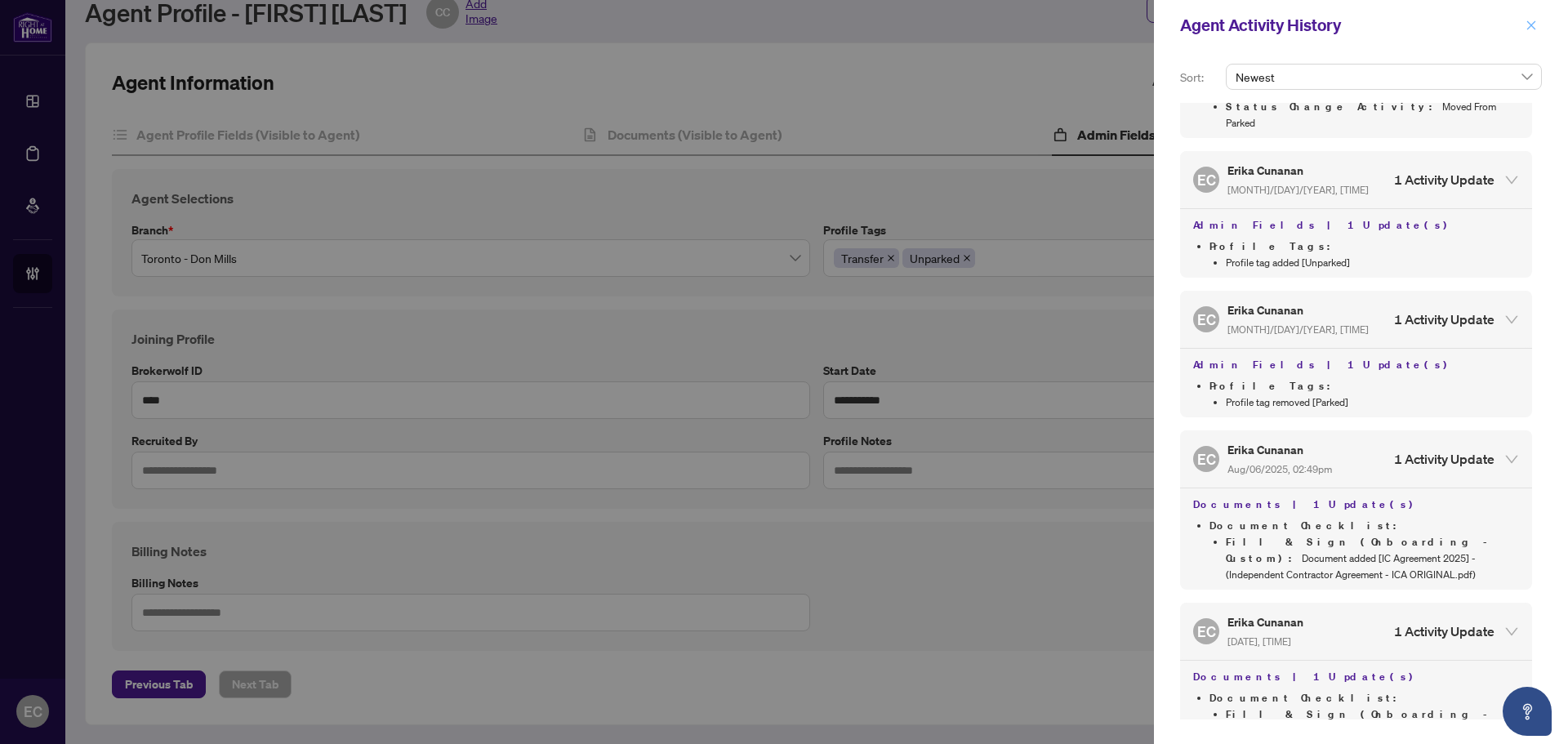 click at bounding box center (1531, 25) 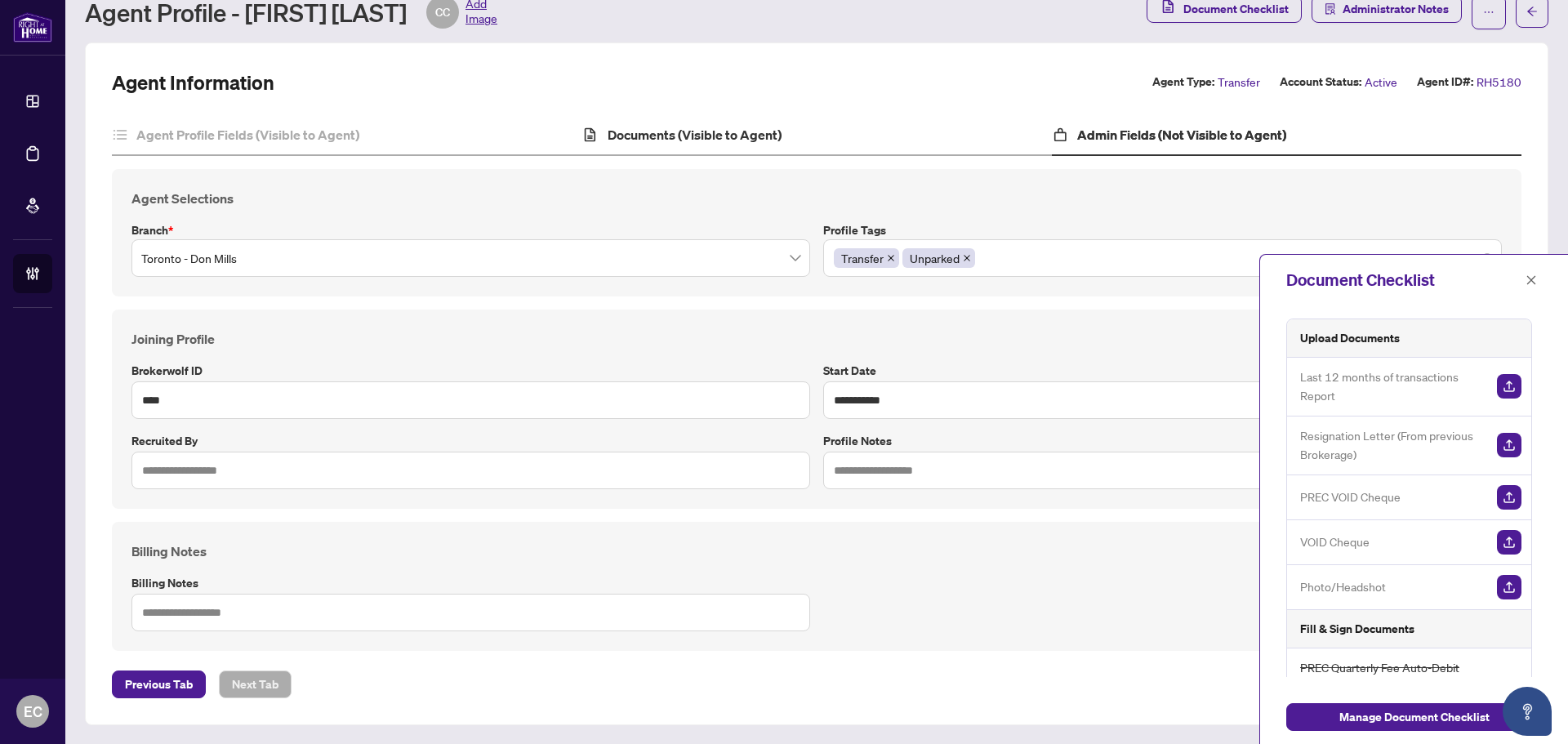 click on "Documents (Visible to Agent)" at bounding box center [816, 136] 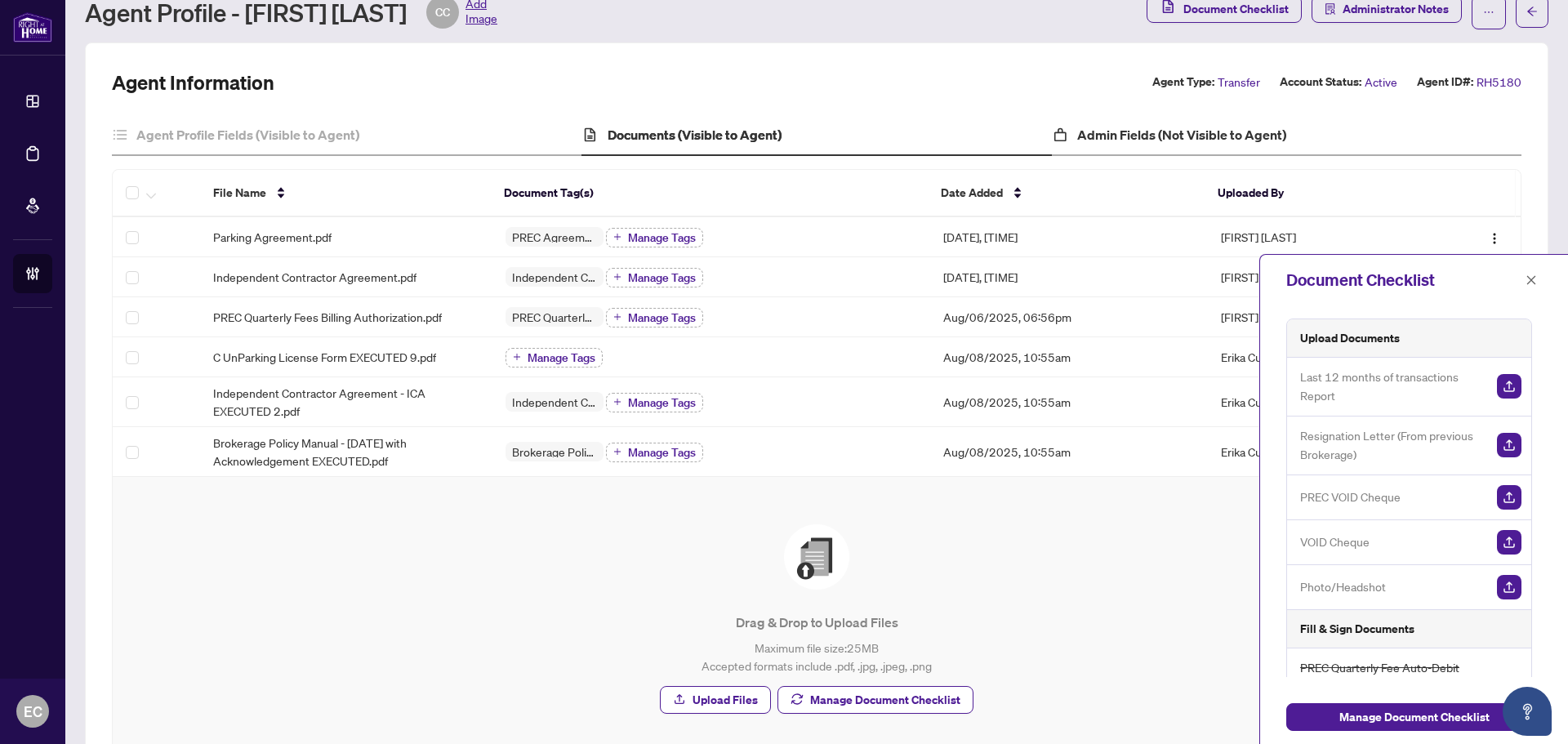 click on "Admin Fields (Not Visible to Agent)" at bounding box center [1286, 136] 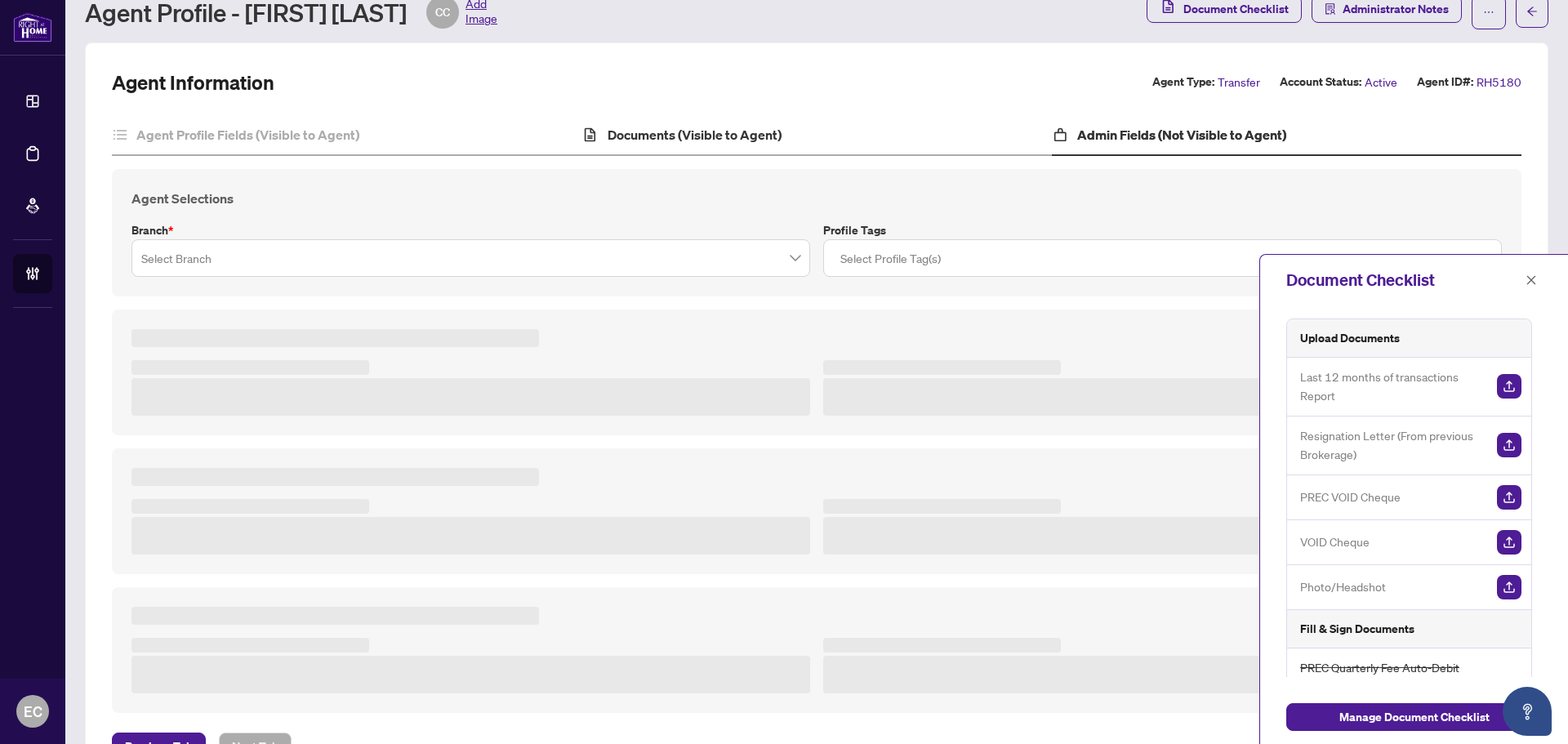 scroll, scrollTop: 0, scrollLeft: 0, axis: both 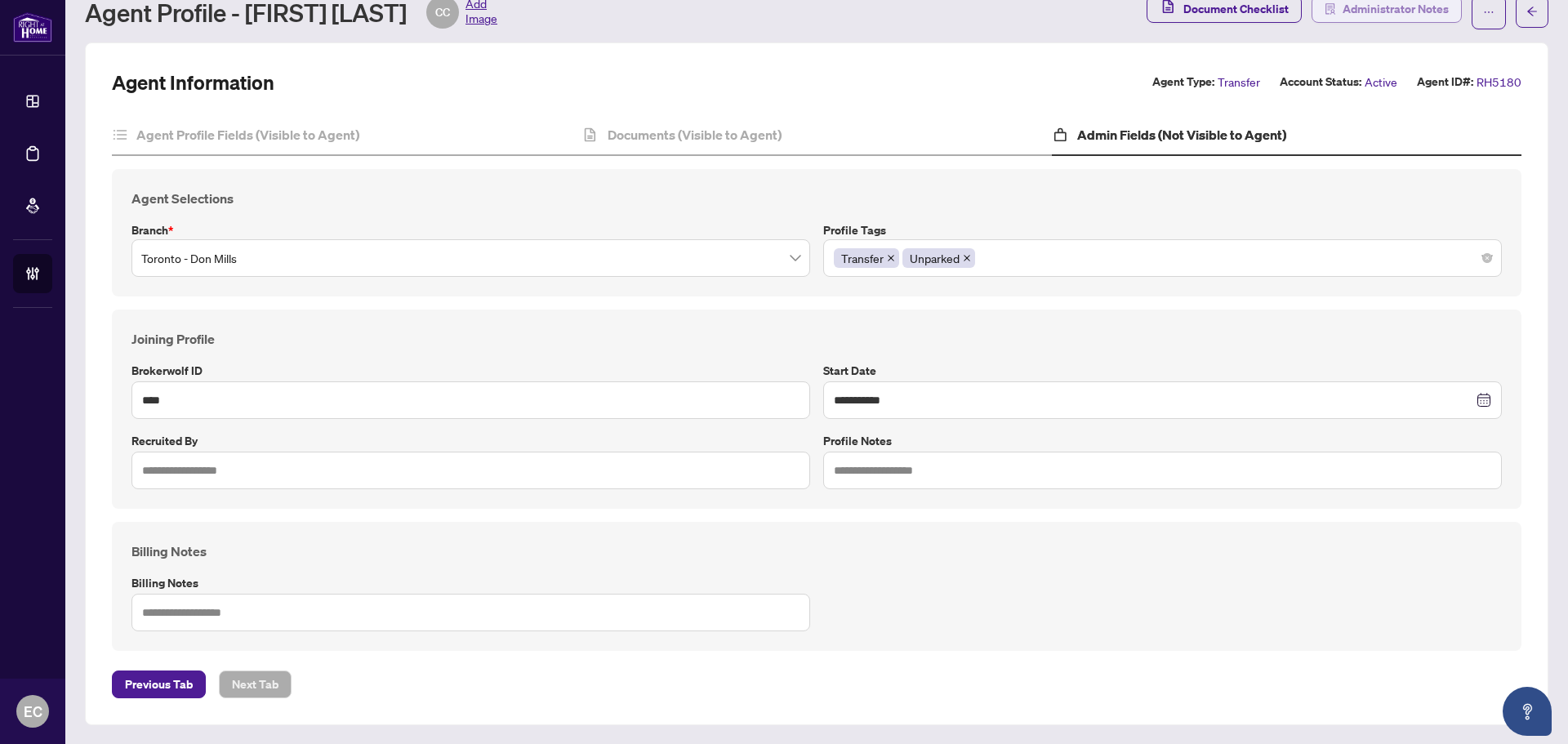 click on "Administrator Notes" at bounding box center (1396, 9) 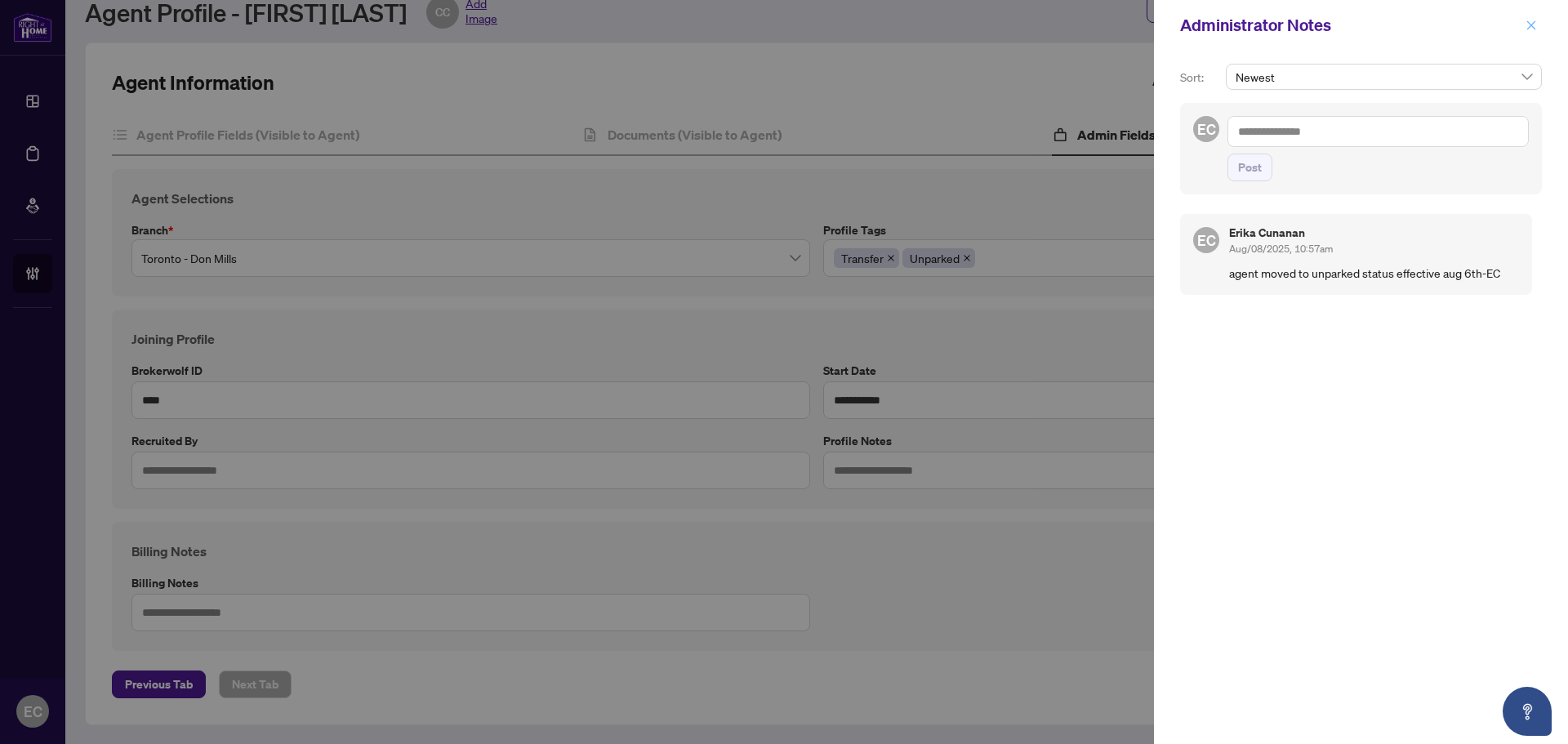 click 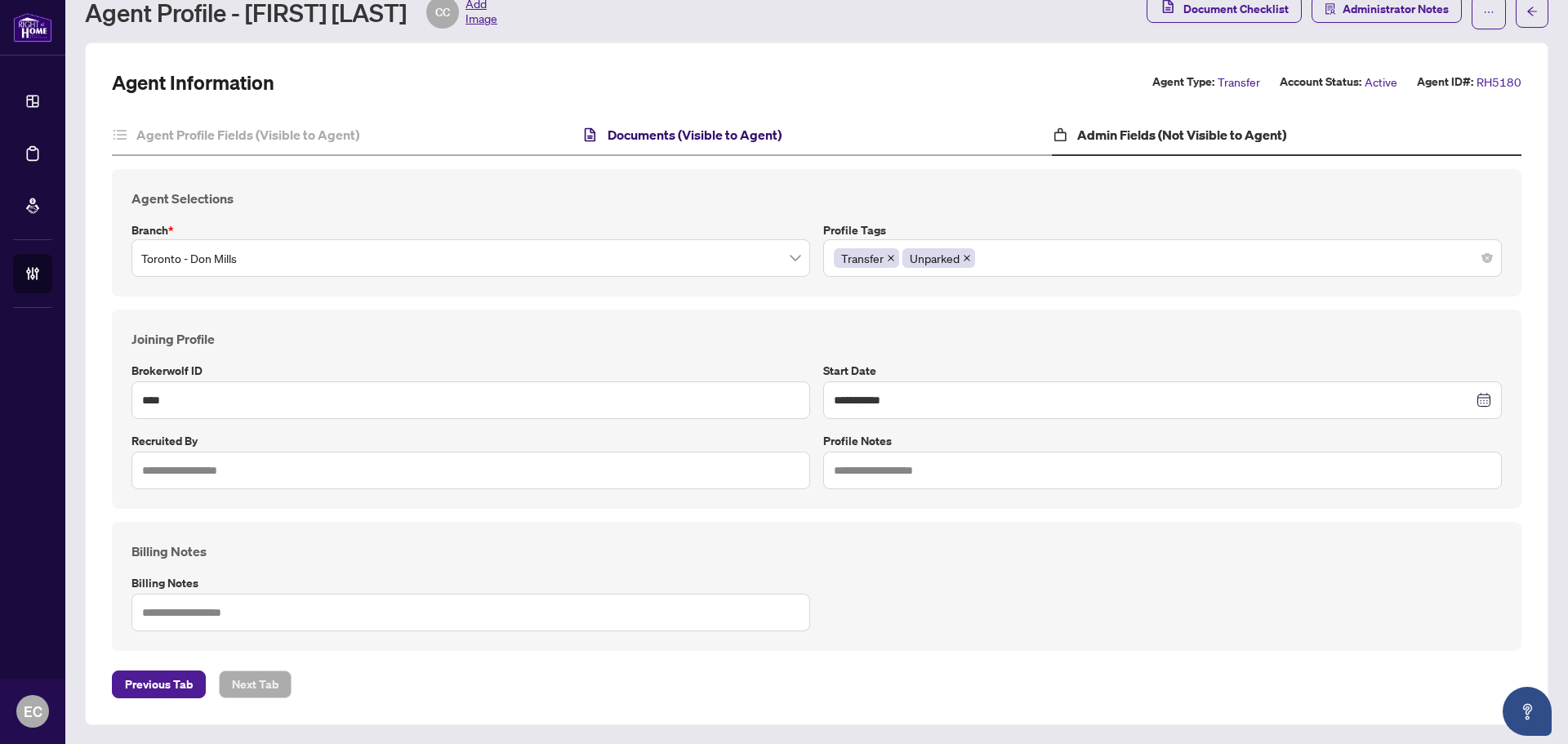 click on "Documents (Visible to Agent)" at bounding box center [694, 135] 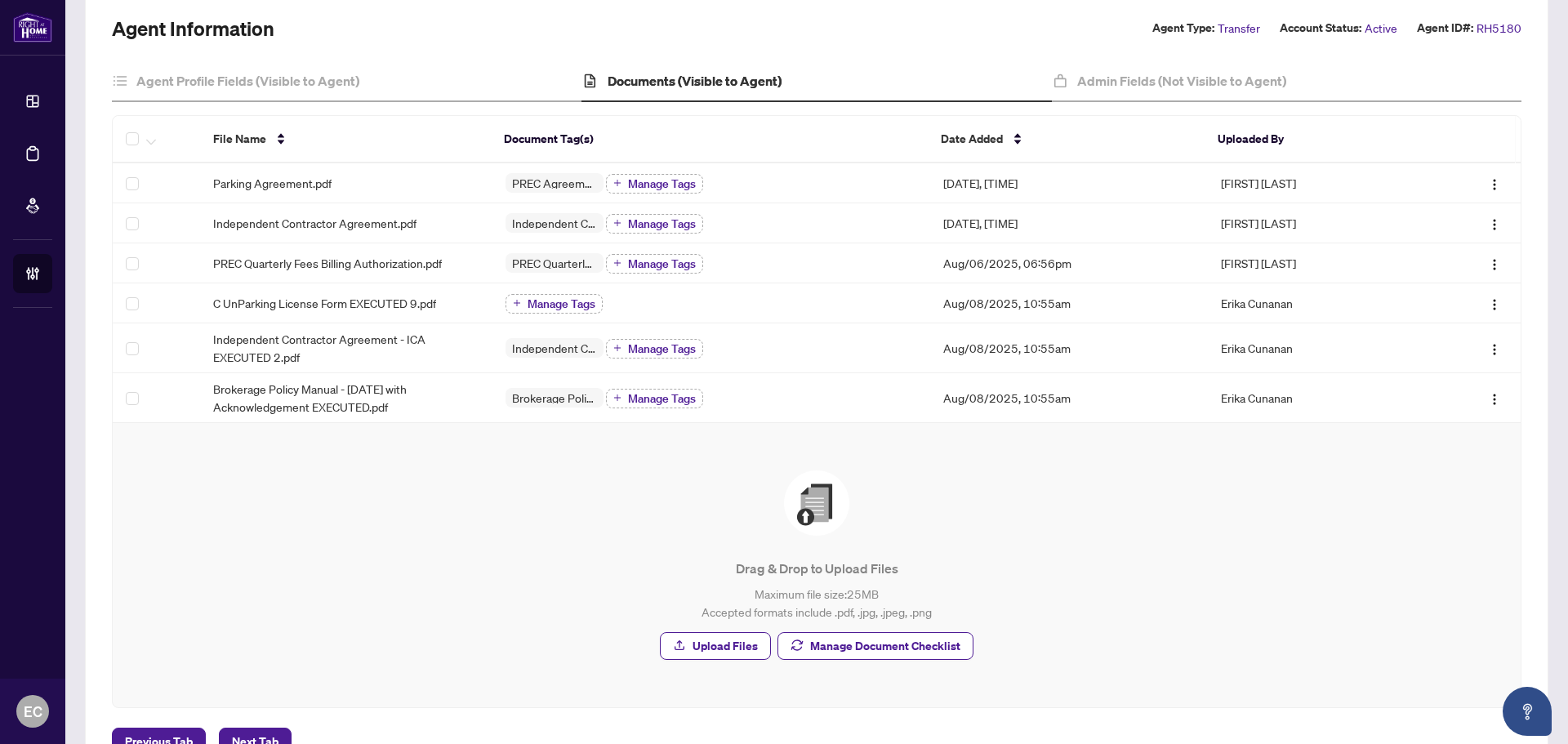 scroll, scrollTop: 167, scrollLeft: 0, axis: vertical 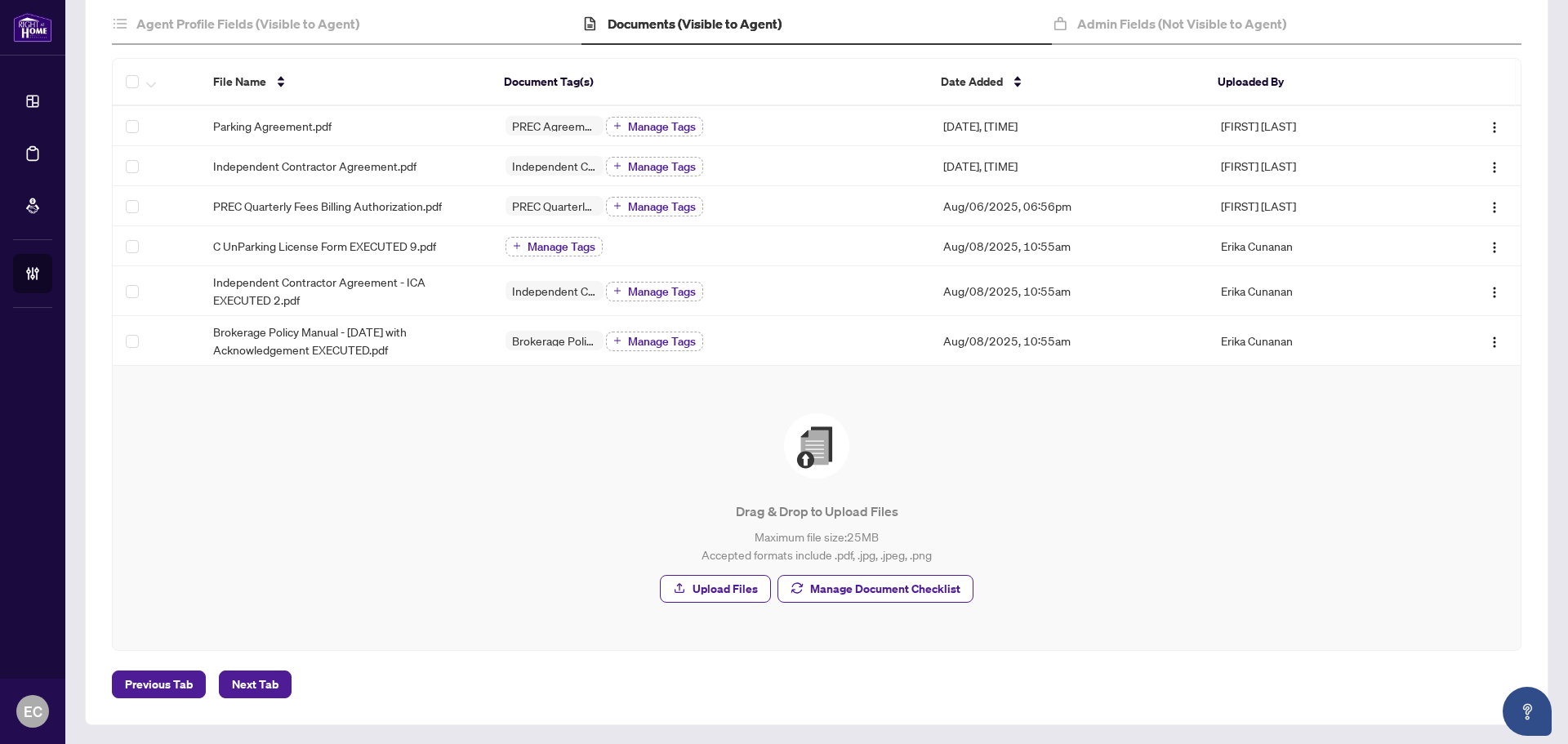 click on "Drag & Drop to Upload Files Maximum file size:  25  MB  Accepted formats include   .pdf, .jpg, .jpeg, .png Upload Files Manage Document Checklist" at bounding box center [817, 508] 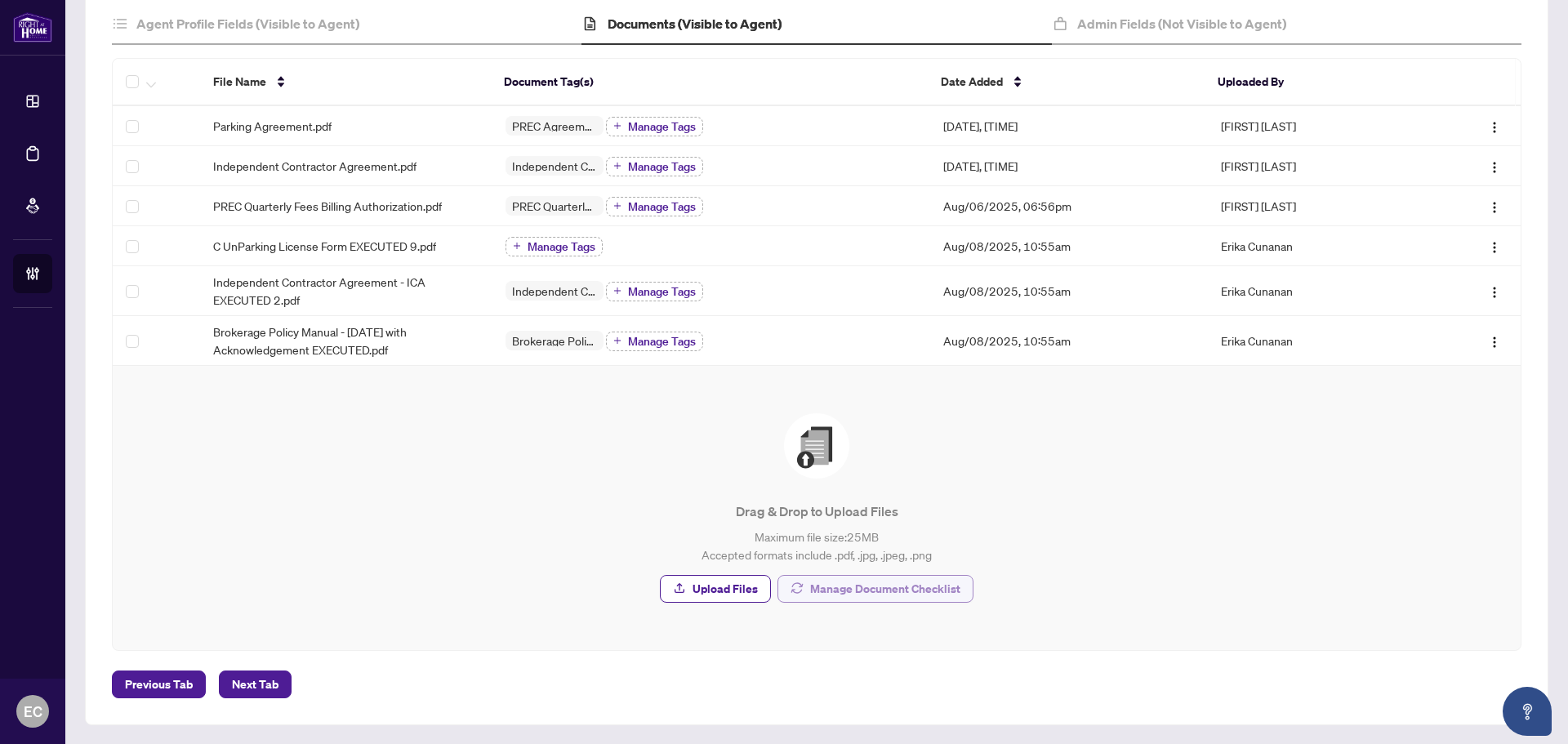 click on "Manage Document Checklist" at bounding box center (885, 589) 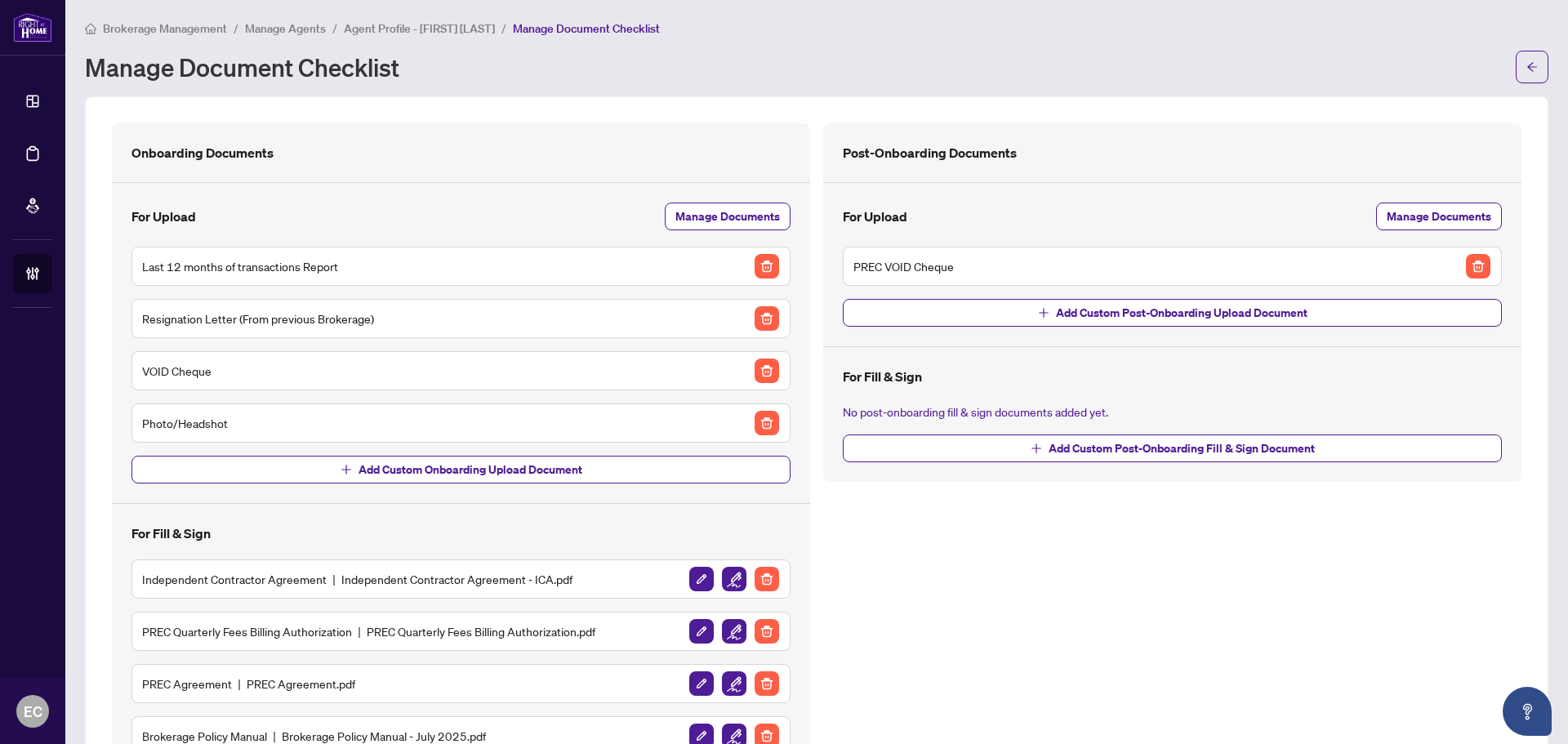 scroll, scrollTop: 0, scrollLeft: 0, axis: both 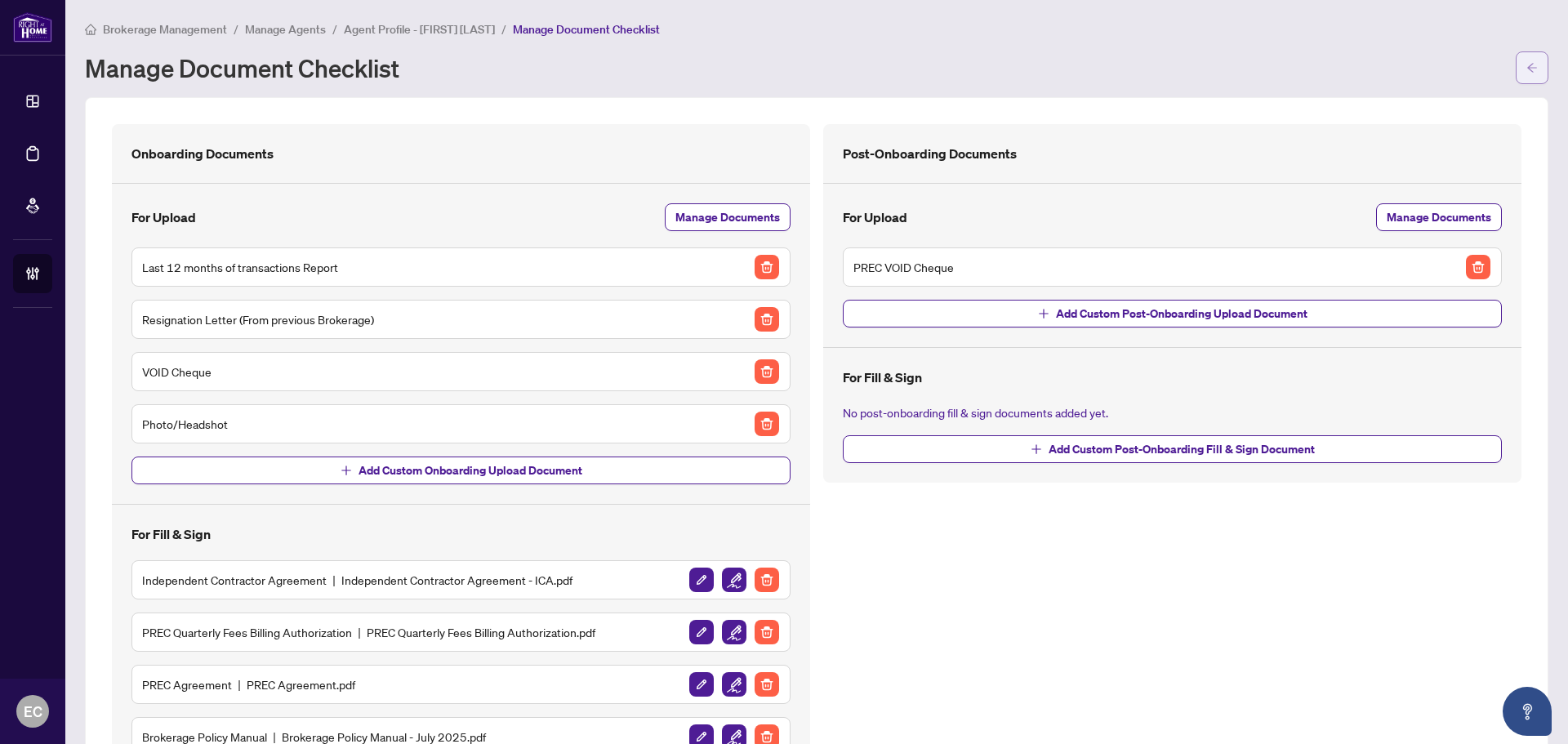 click at bounding box center (1532, 68) 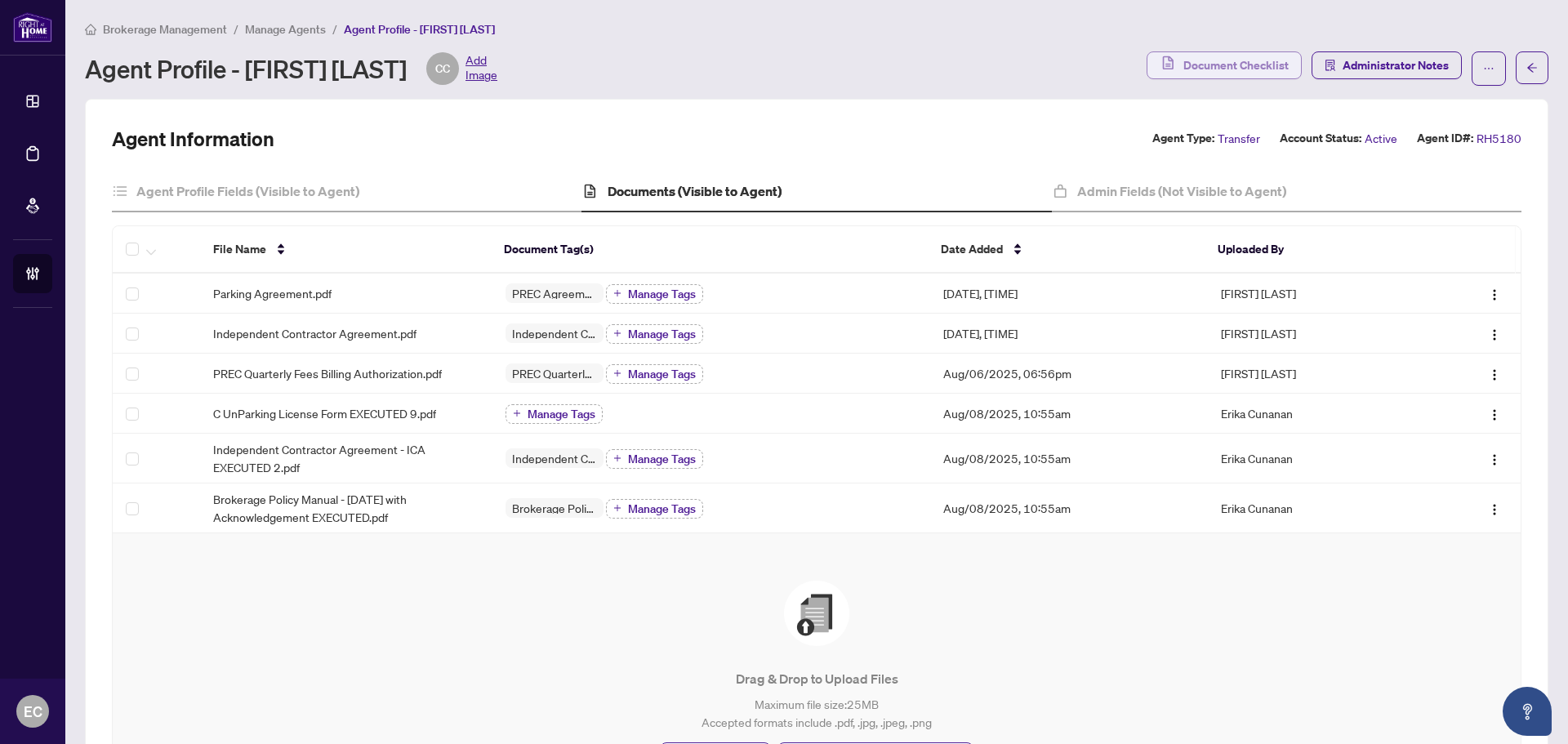 click on "Document Checklist" at bounding box center [1236, 65] 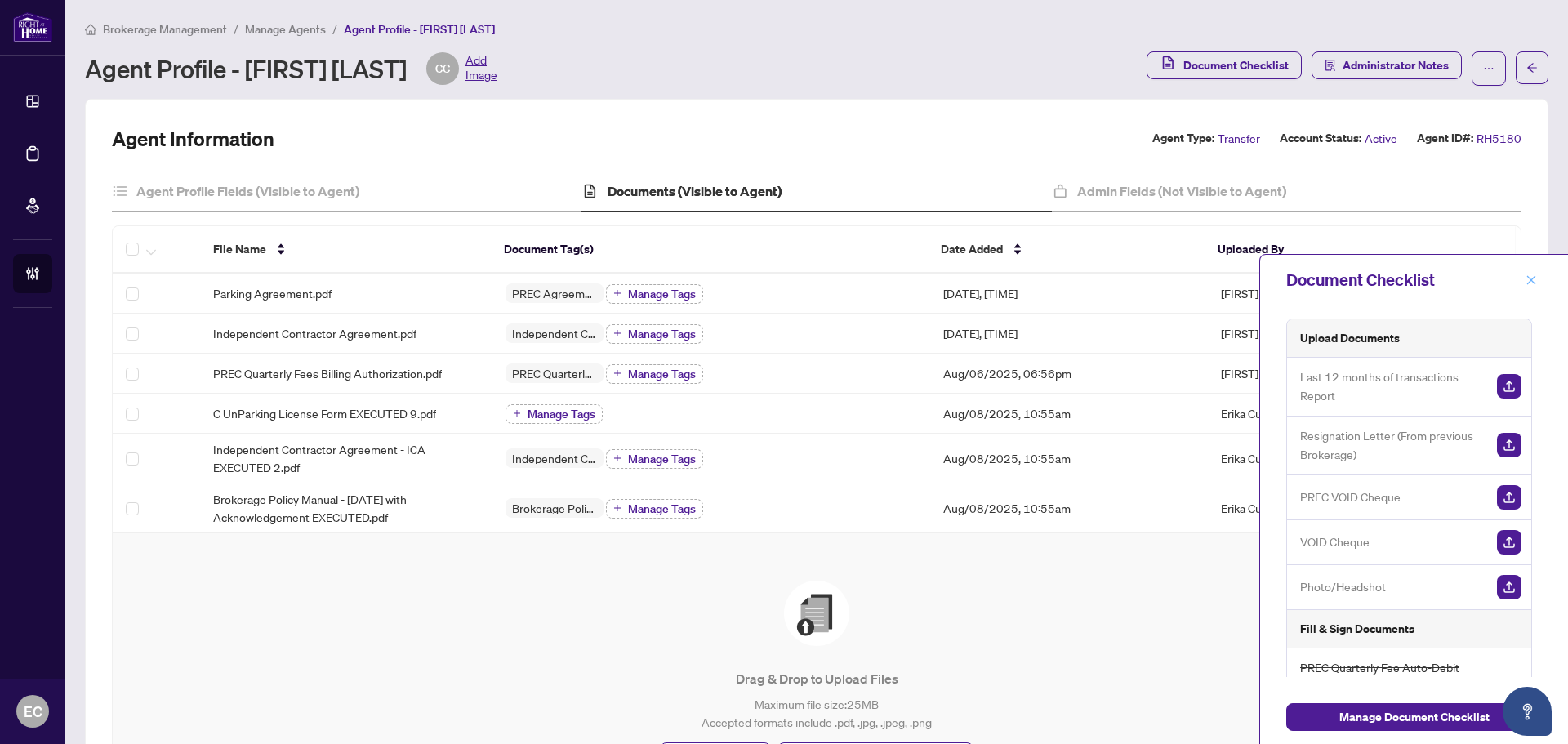 click at bounding box center (1531, 280) 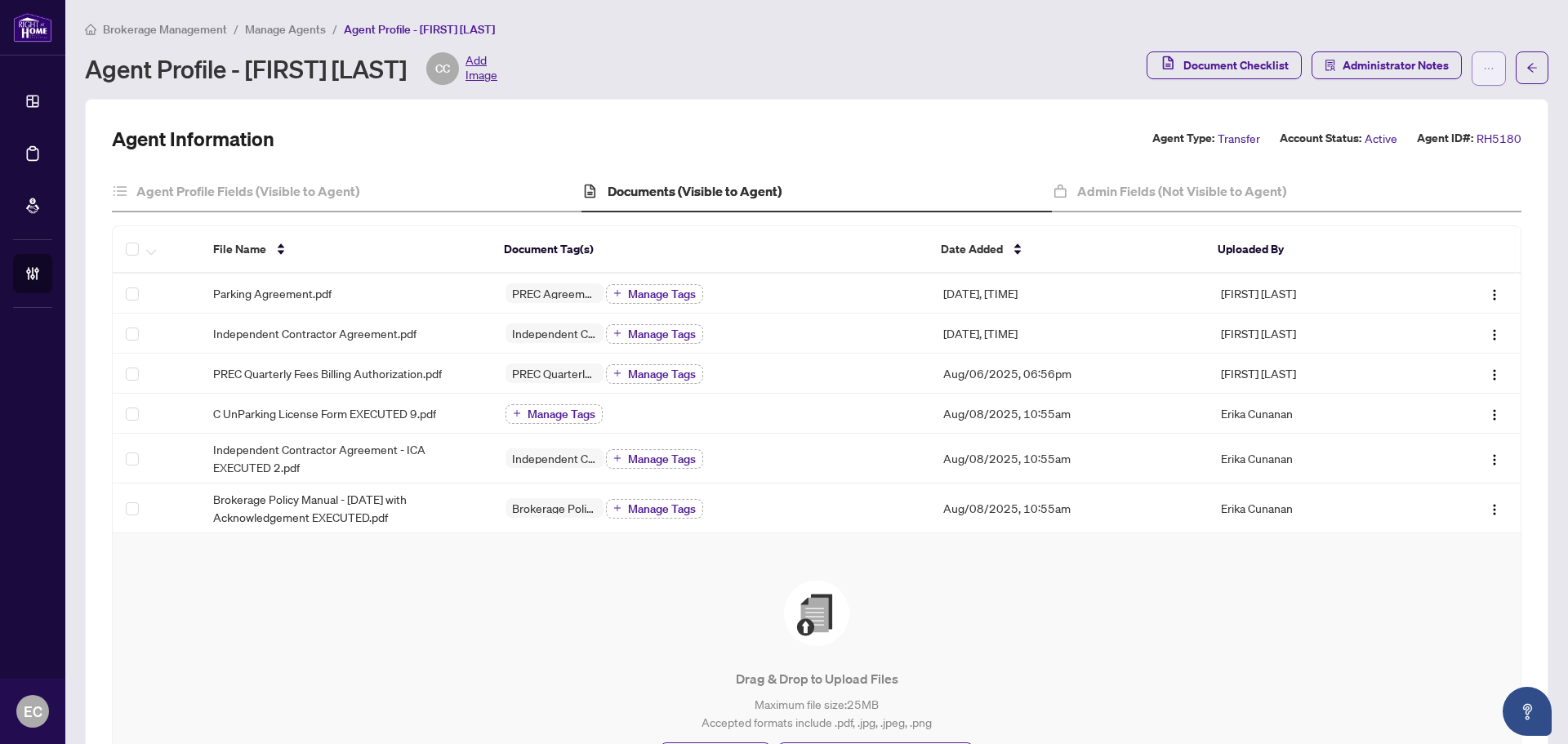 click 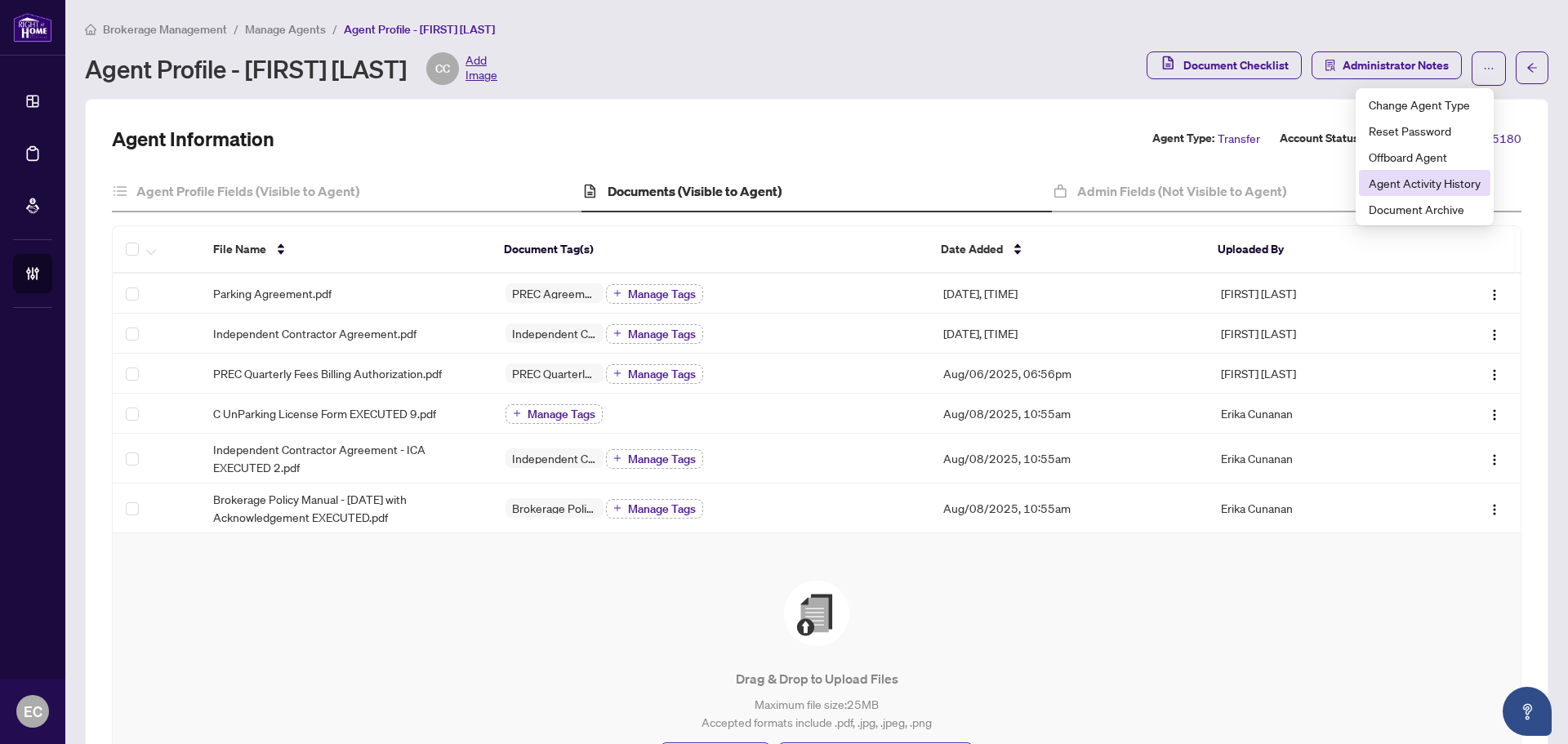 click on "Agent Activity History" at bounding box center (1424, 183) 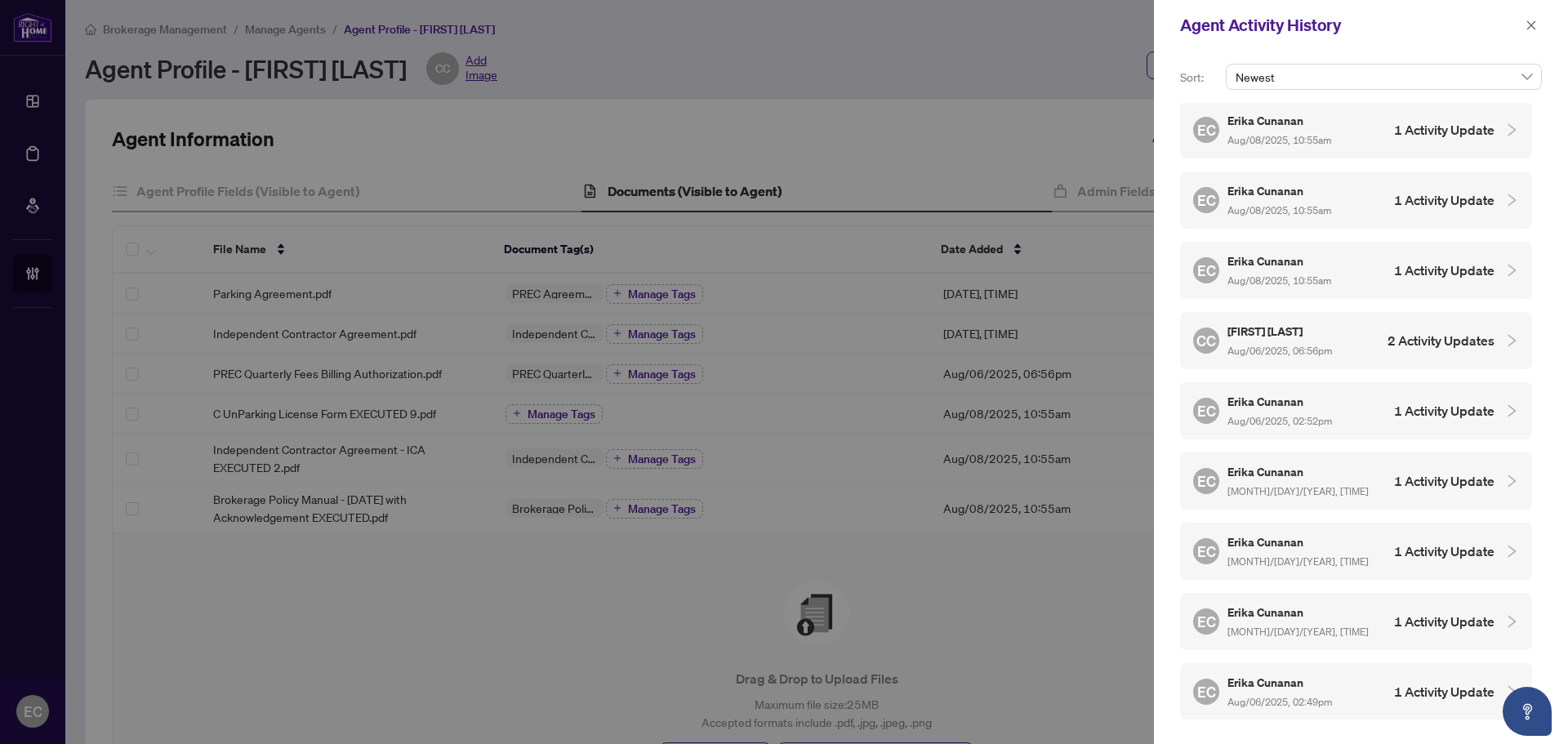 scroll, scrollTop: 203, scrollLeft: 0, axis: vertical 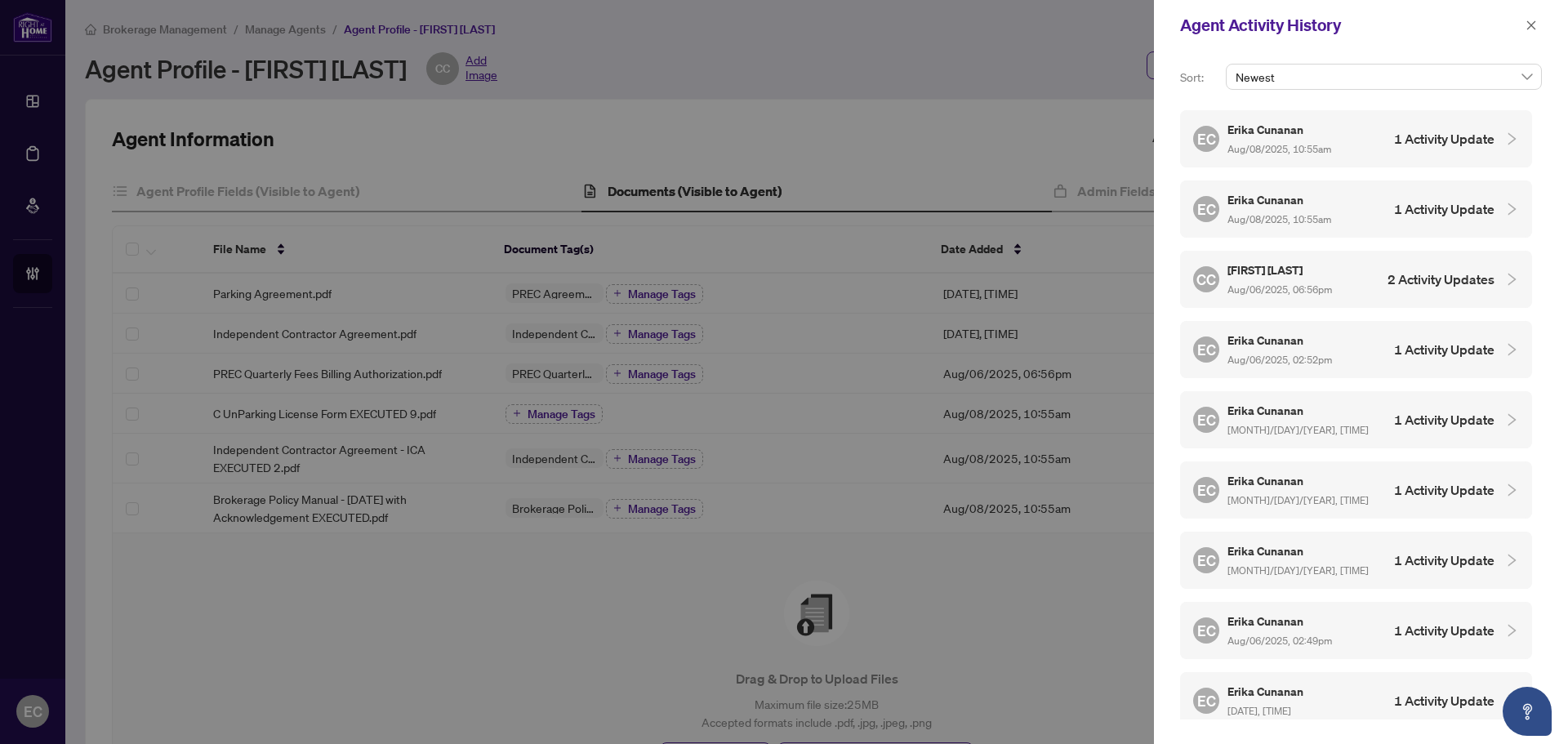 click on "EC Erika Cunanan   Aug/06/2025, 02:43pm 1 Activity Update" at bounding box center [1356, 701] 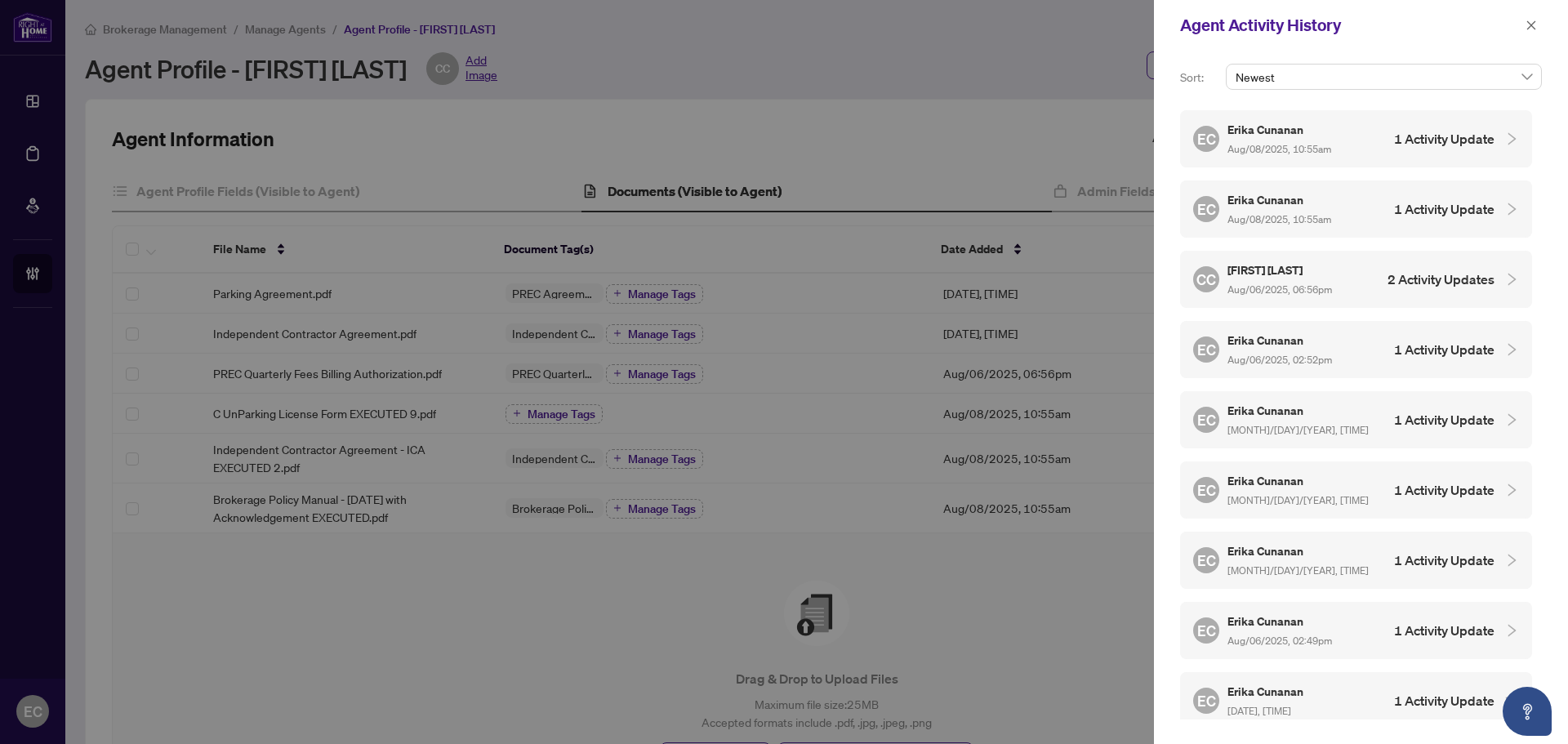 click on "EC Erika Cunanan   Aug/06/2025, 02:43pm 1 Activity Update" at bounding box center (1343, 701) 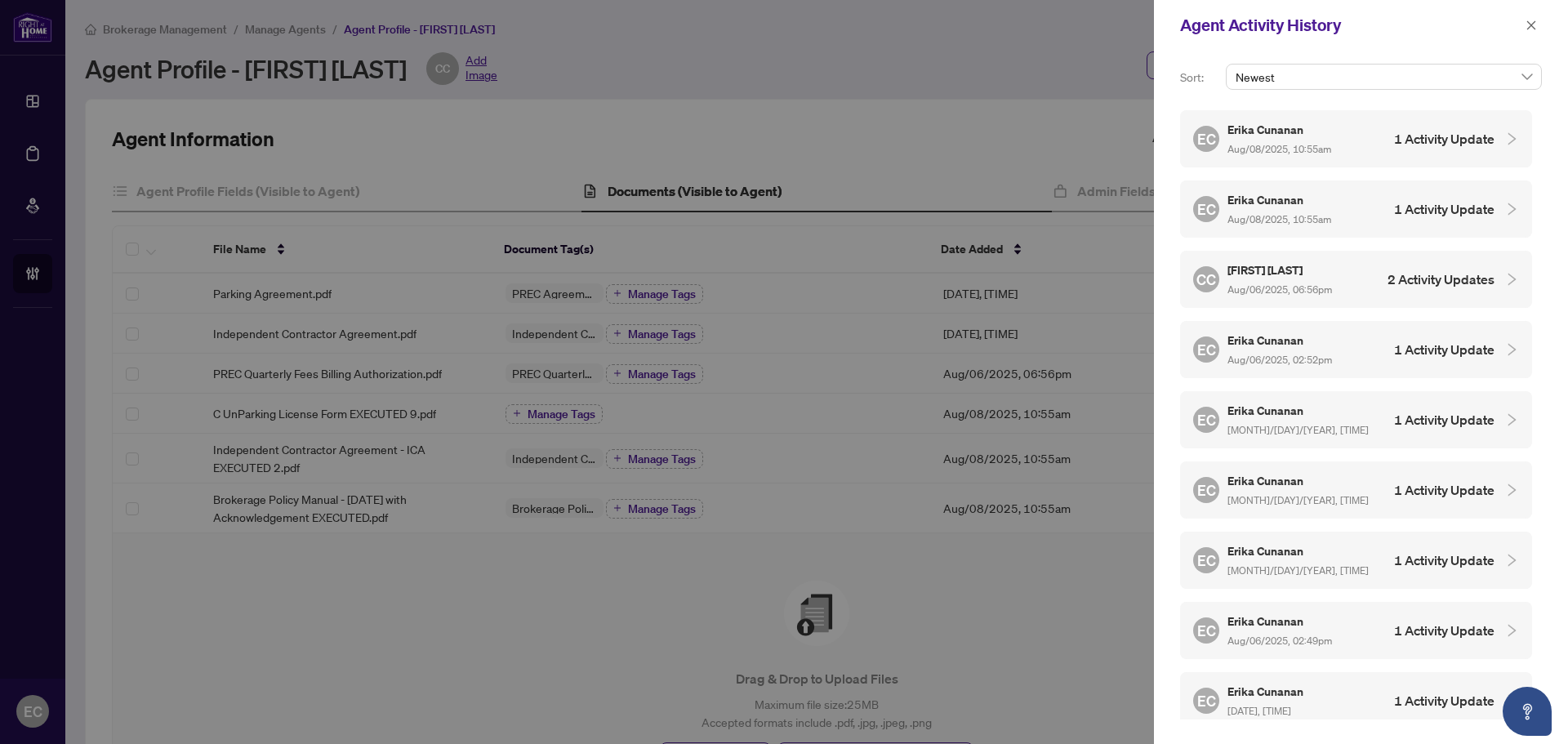 click on "Sort: Newest EC Erika Cunanan   Aug/08/2025, 10:56am 1 Activity Update   EC Erika Cunanan   Aug/08/2025, 10:56am 1 Activity Update   EC Erika Cunanan   Aug/08/2025, 10:55am 1 Activity Update   EC Erika Cunanan   Aug/08/2025, 10:55am 1 Activity Update   EC Erika Cunanan   Aug/08/2025, 10:55am 1 Activity Update   CC Carole Charbonneau   Aug/06/2025, 06:56pm 2 Activity Updates   EC Erika Cunanan   Aug/06/2025, 02:52pm 1 Activity Update   EC Erika Cunanan   Aug/06/2025, 02:51pm 1 Activity Update   EC Erika Cunanan   Aug/06/2025, 02:51pm 1 Activity Update   EC Erika Cunanan   Aug/06/2025, 02:51pm 1 Activity Update   EC Erika Cunanan   Aug/06/2025, 02:49pm 1 Activity Update   EC Erika Cunanan   Aug/06/2025, 02:43pm 1 Activity Update   Documents | 1 Update(s) Document Checklist :    Fill & Sign (Onboarding - Custom) :  Document added [Unparking Form] - (C UnParking License Form ORIGINAL 3.pdf)" at bounding box center (1361, 397) 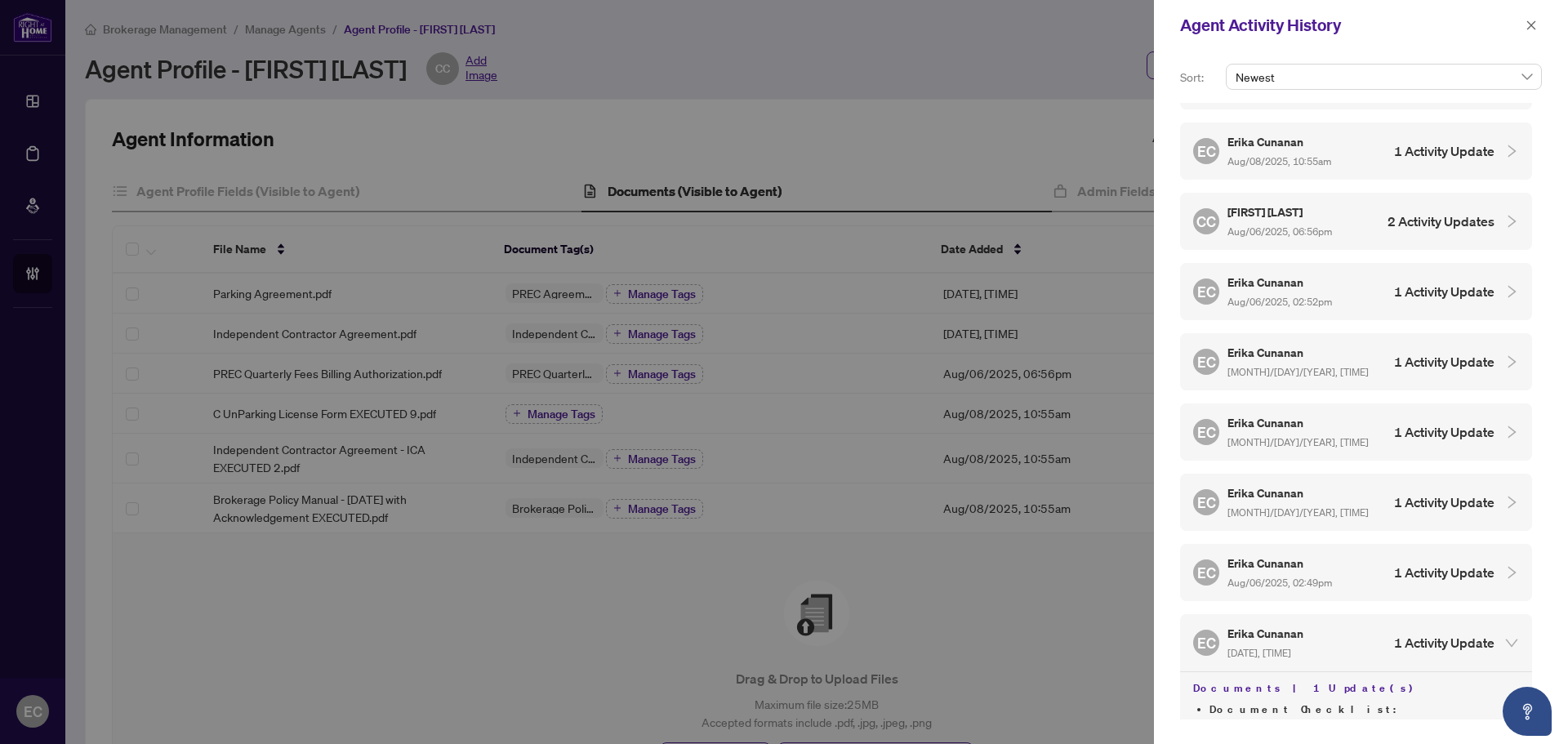 scroll, scrollTop: 289, scrollLeft: 0, axis: vertical 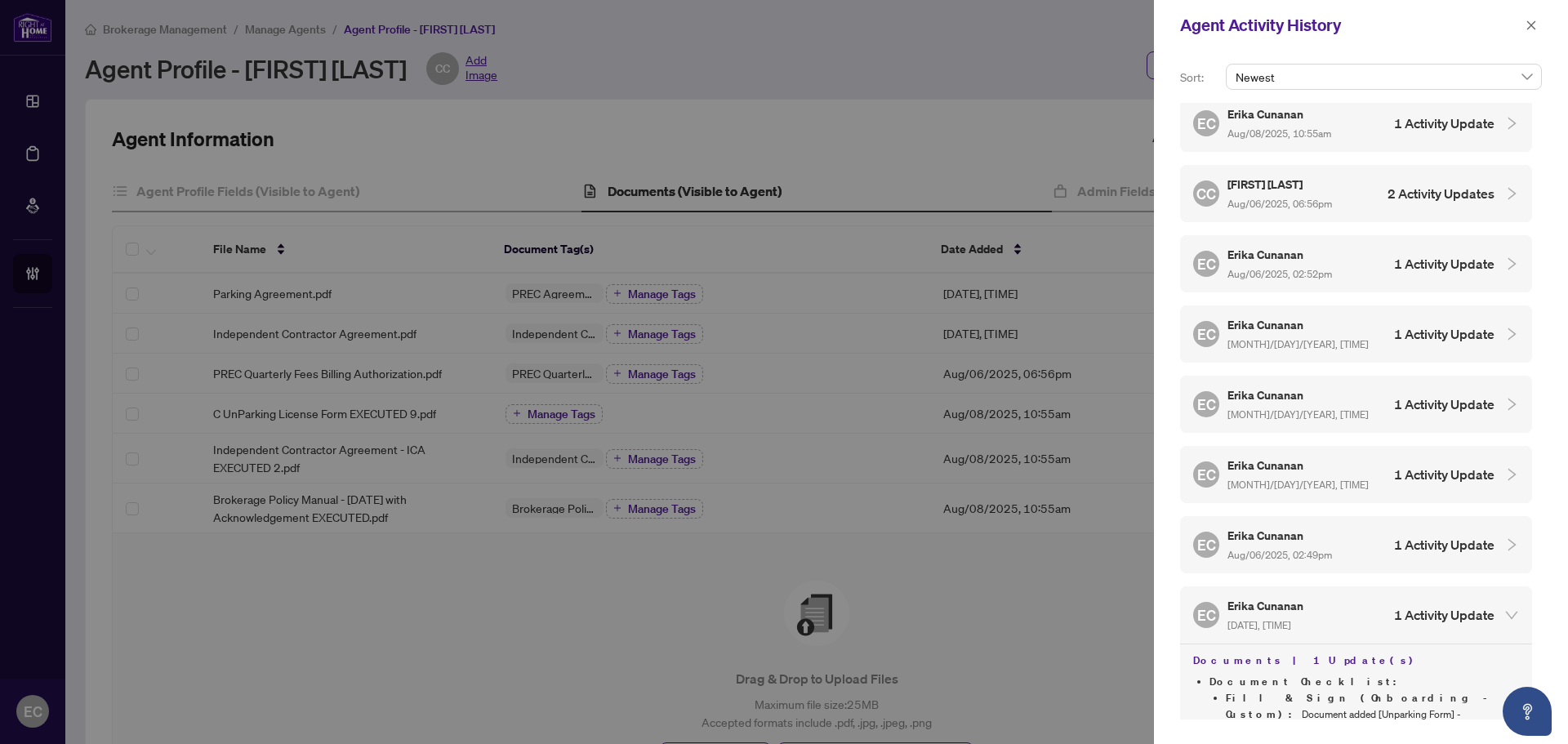 click on "1 Activity Update" at bounding box center [1444, 545] 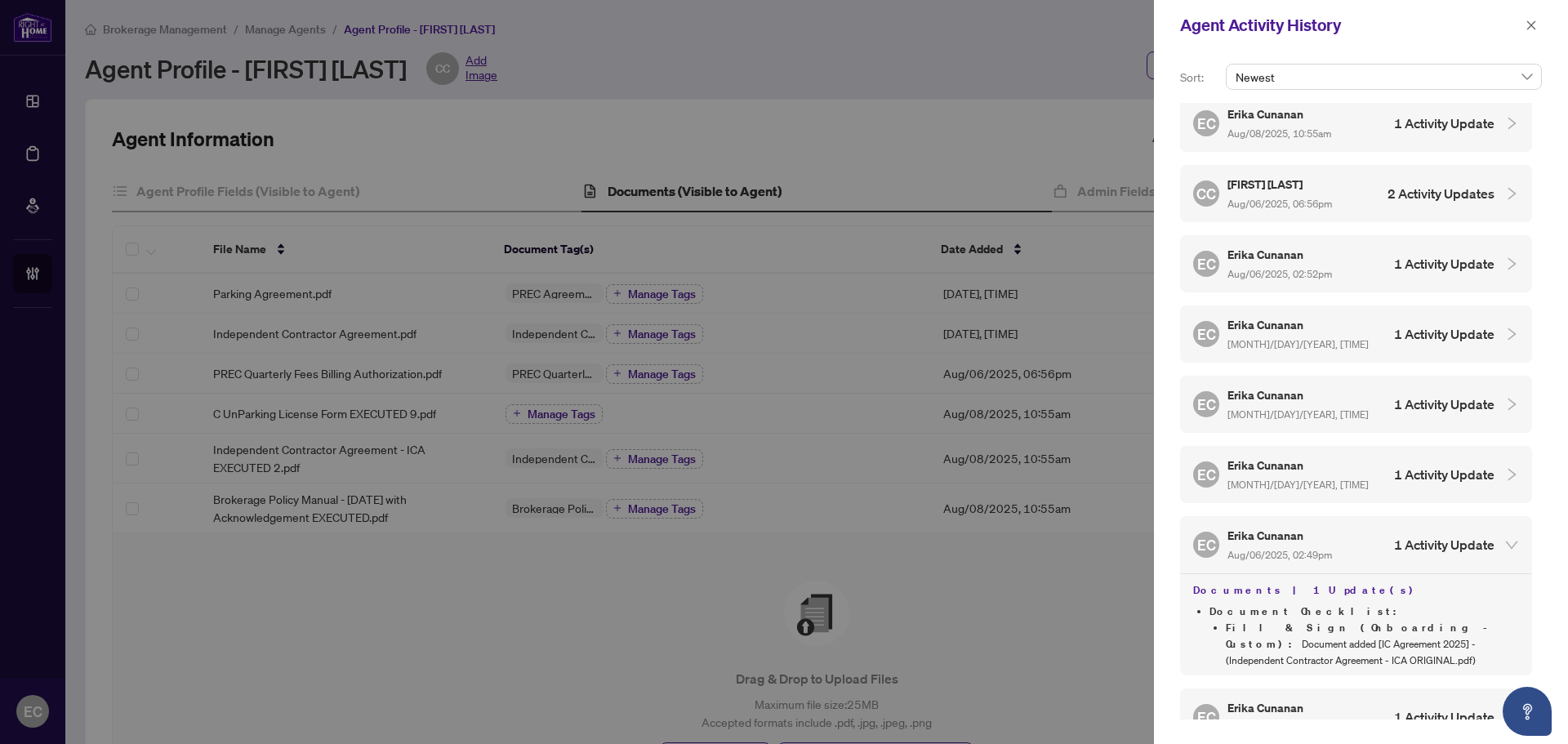 click on "1 Activity Update" at bounding box center [1444, 474] 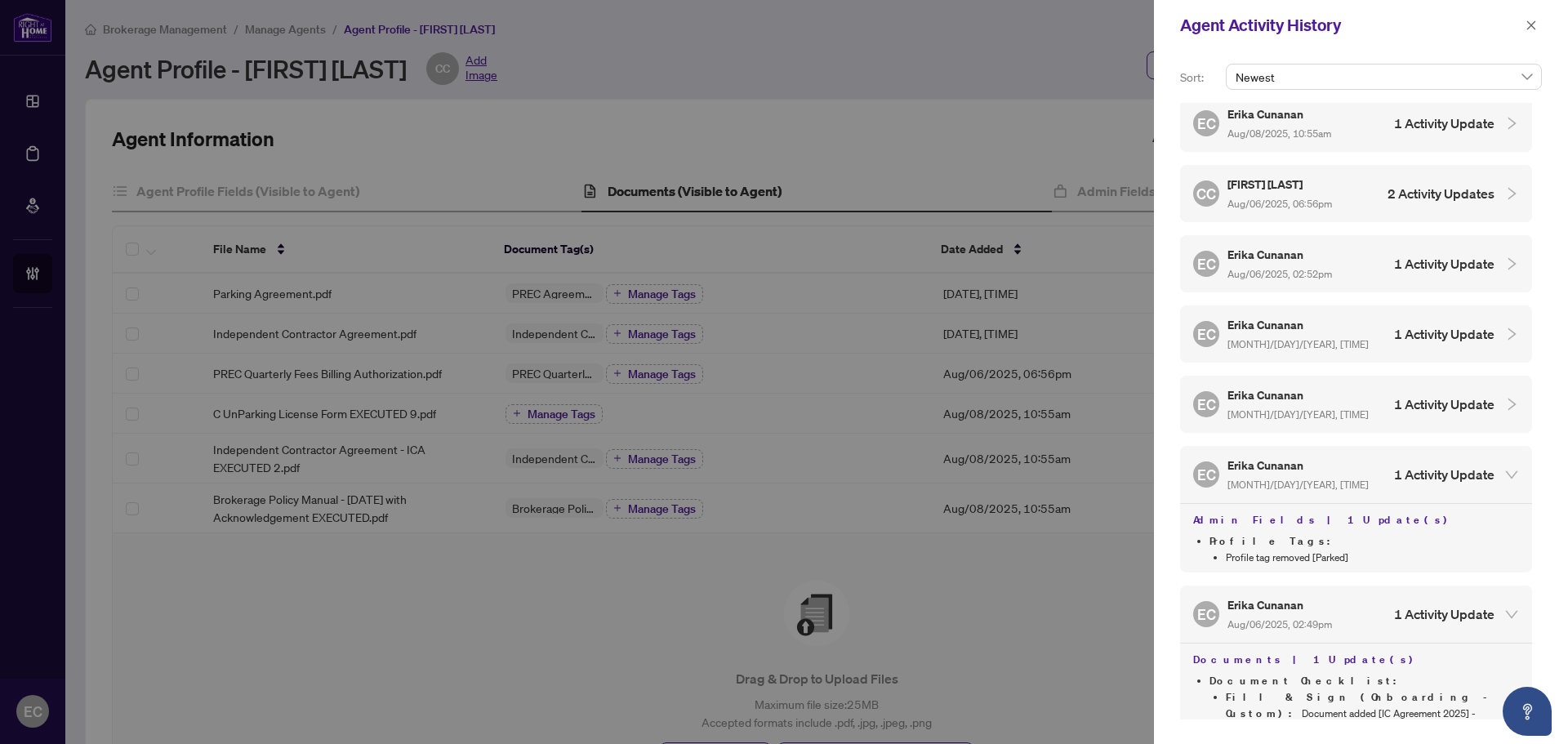 click on "EC Erika Cunanan   Aug/06/2025, 02:51pm 1 Activity Update" at bounding box center (1343, 404) 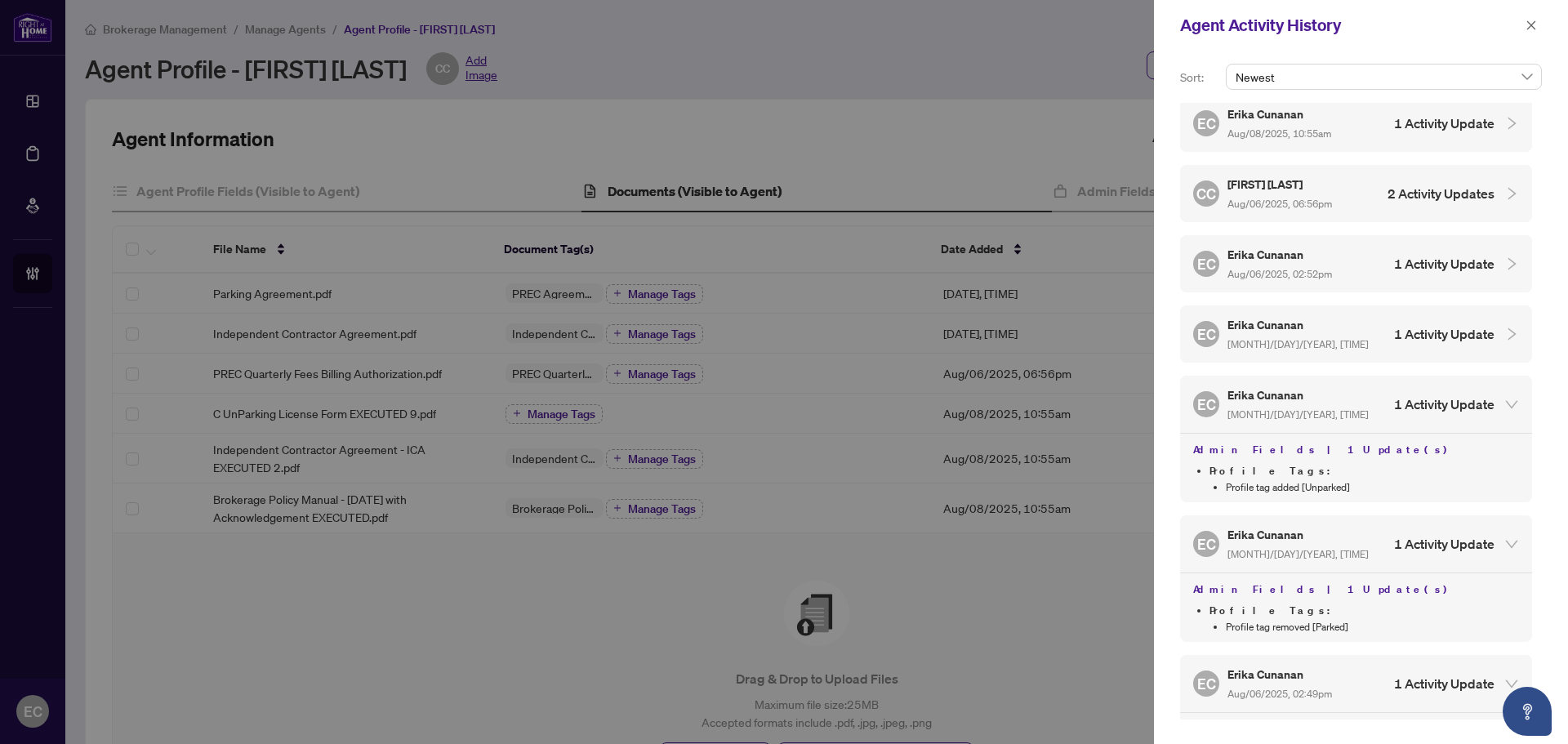 click on "EC Erika Cunanan   Aug/06/2025, 02:51pm 1 Activity Update" at bounding box center (1343, 334) 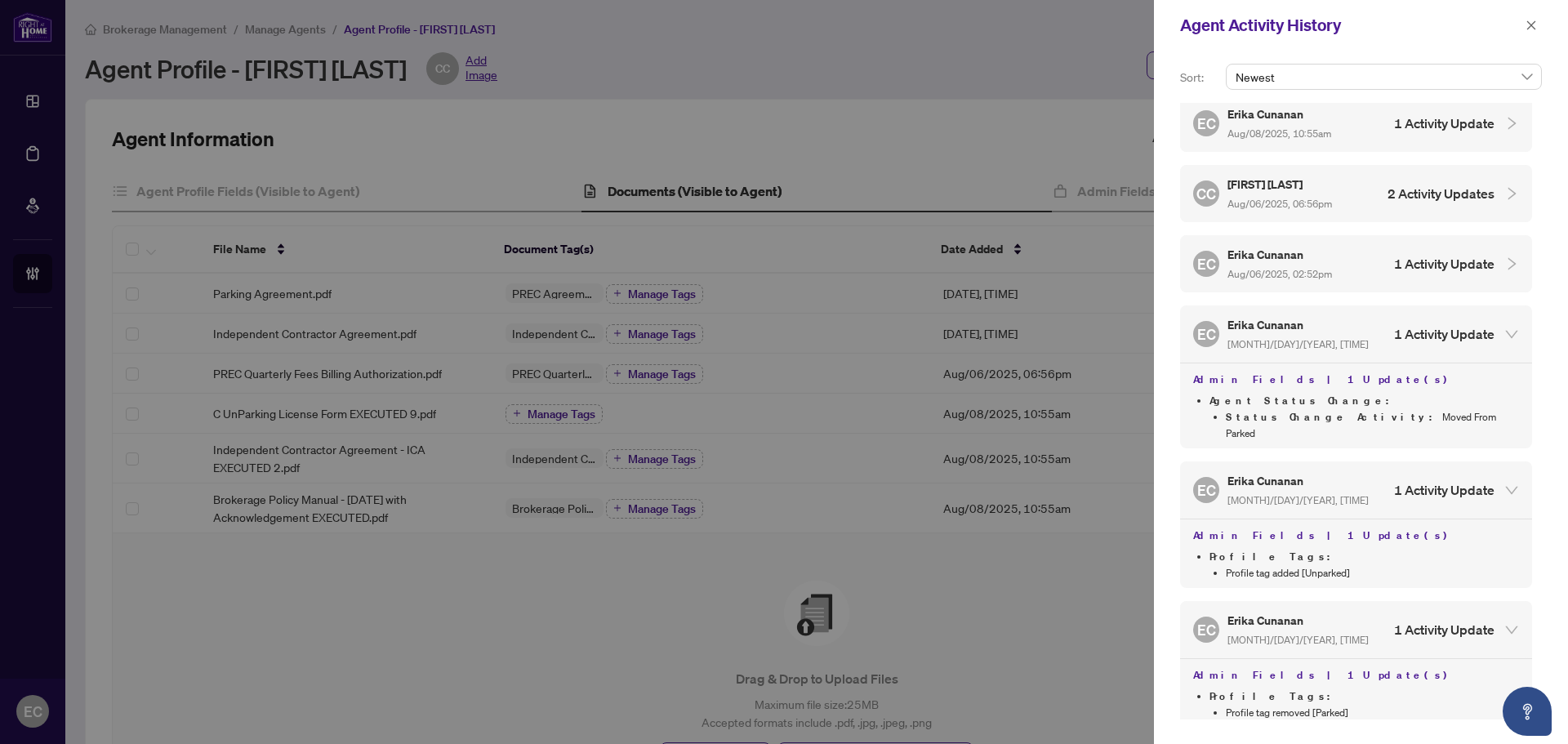 click on "Aug/06/2025, 02:52pm" at bounding box center [1280, 274] 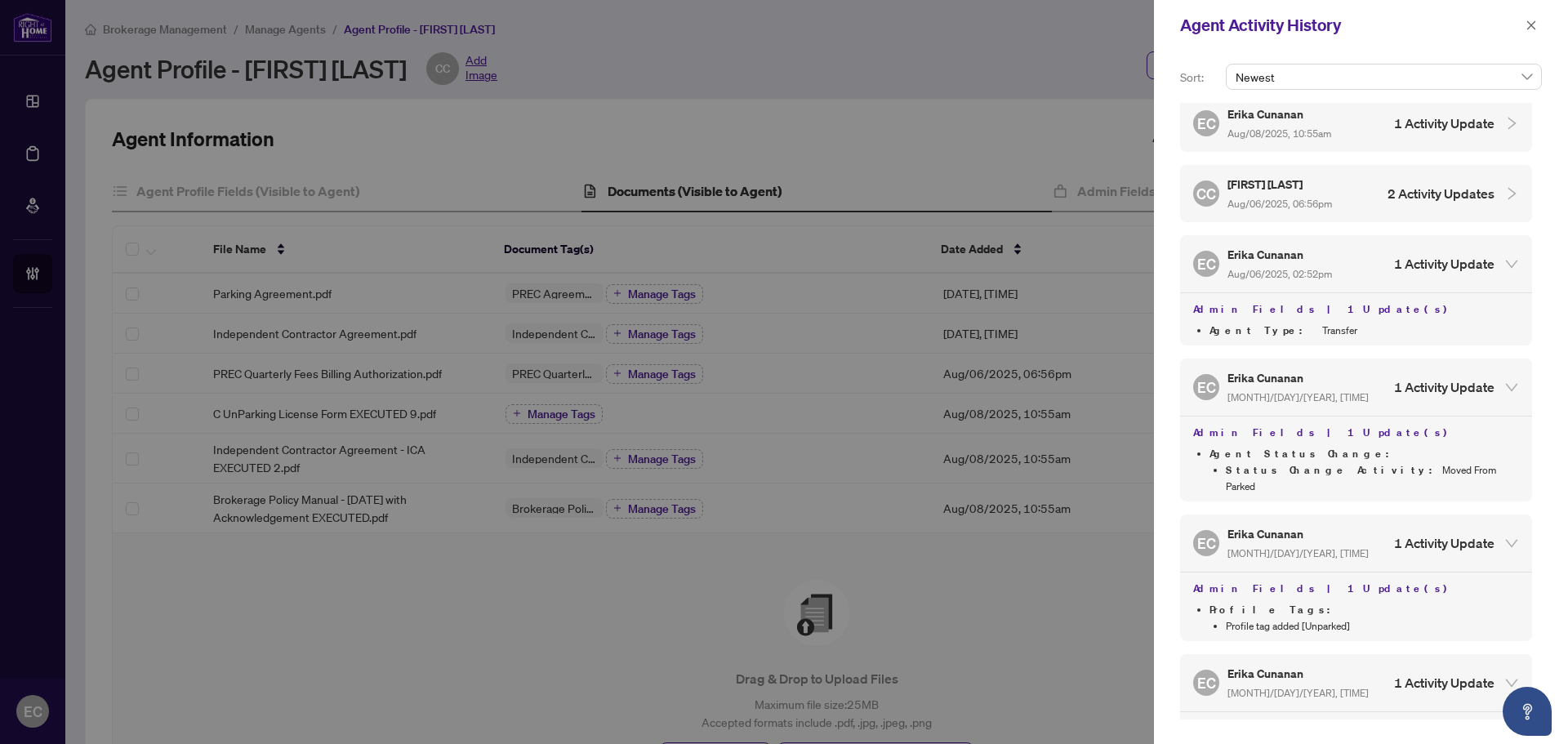 click on "Carole Charbonneau" at bounding box center [1280, 184] 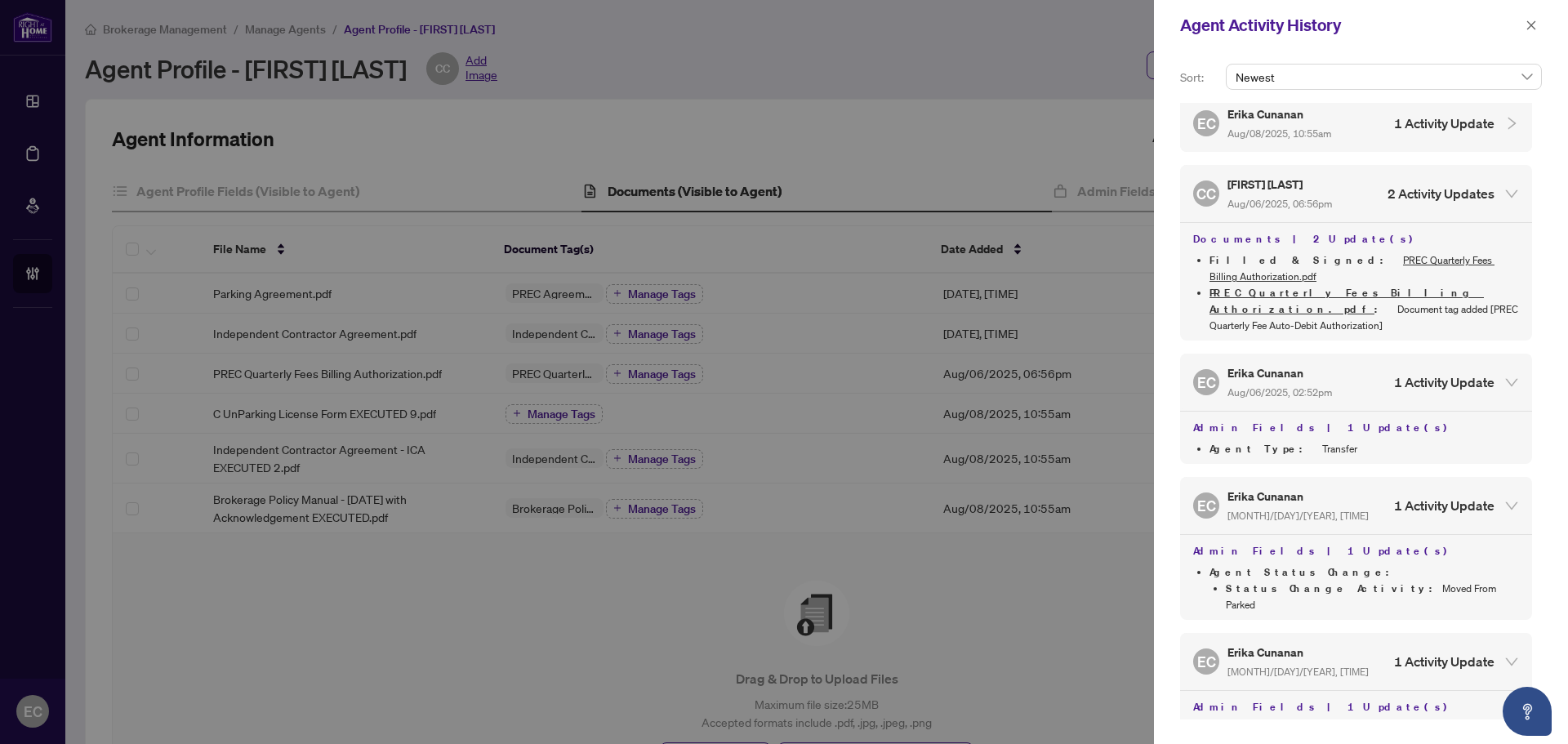 scroll, scrollTop: 207, scrollLeft: 0, axis: vertical 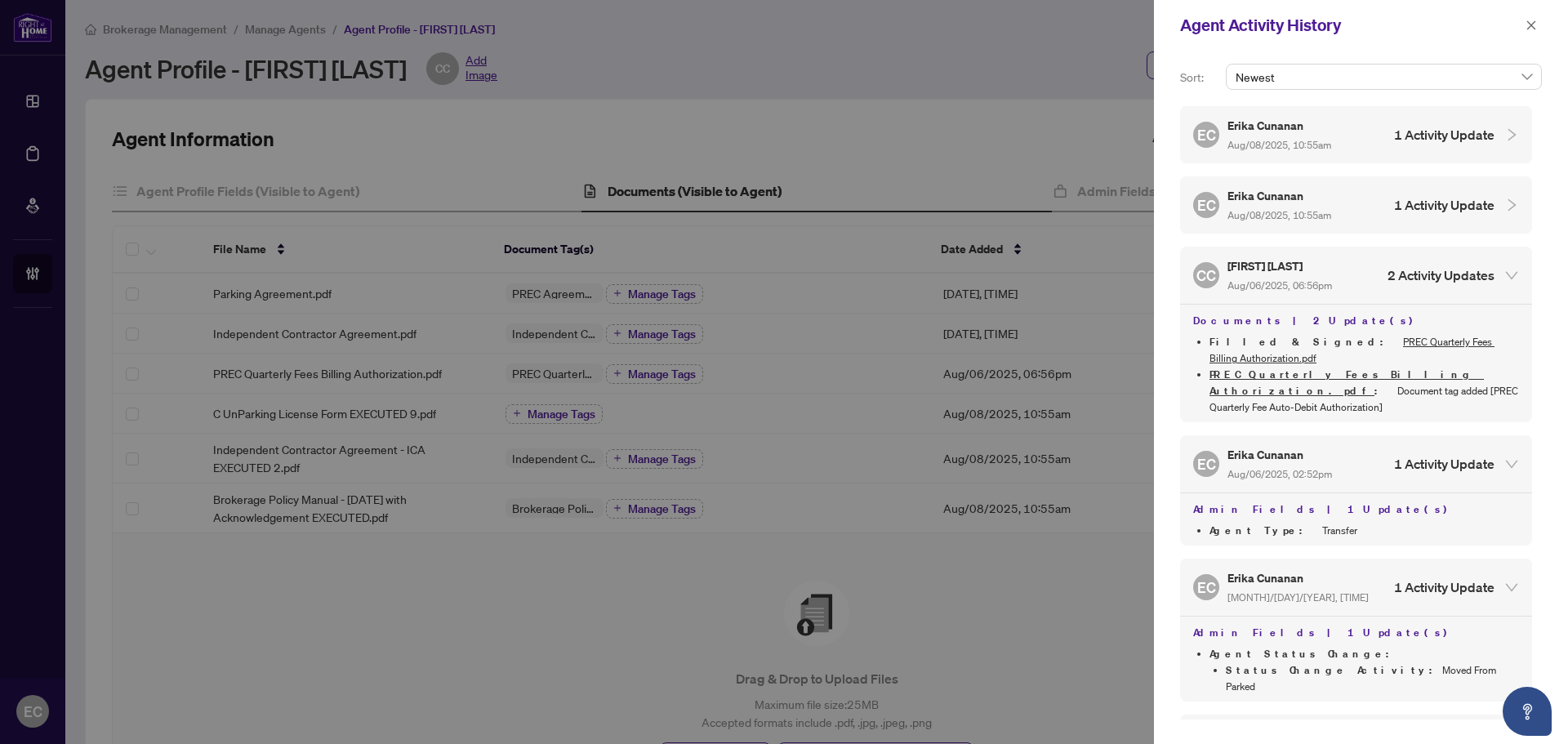 click on "Erika Cunanan" at bounding box center [1279, 195] 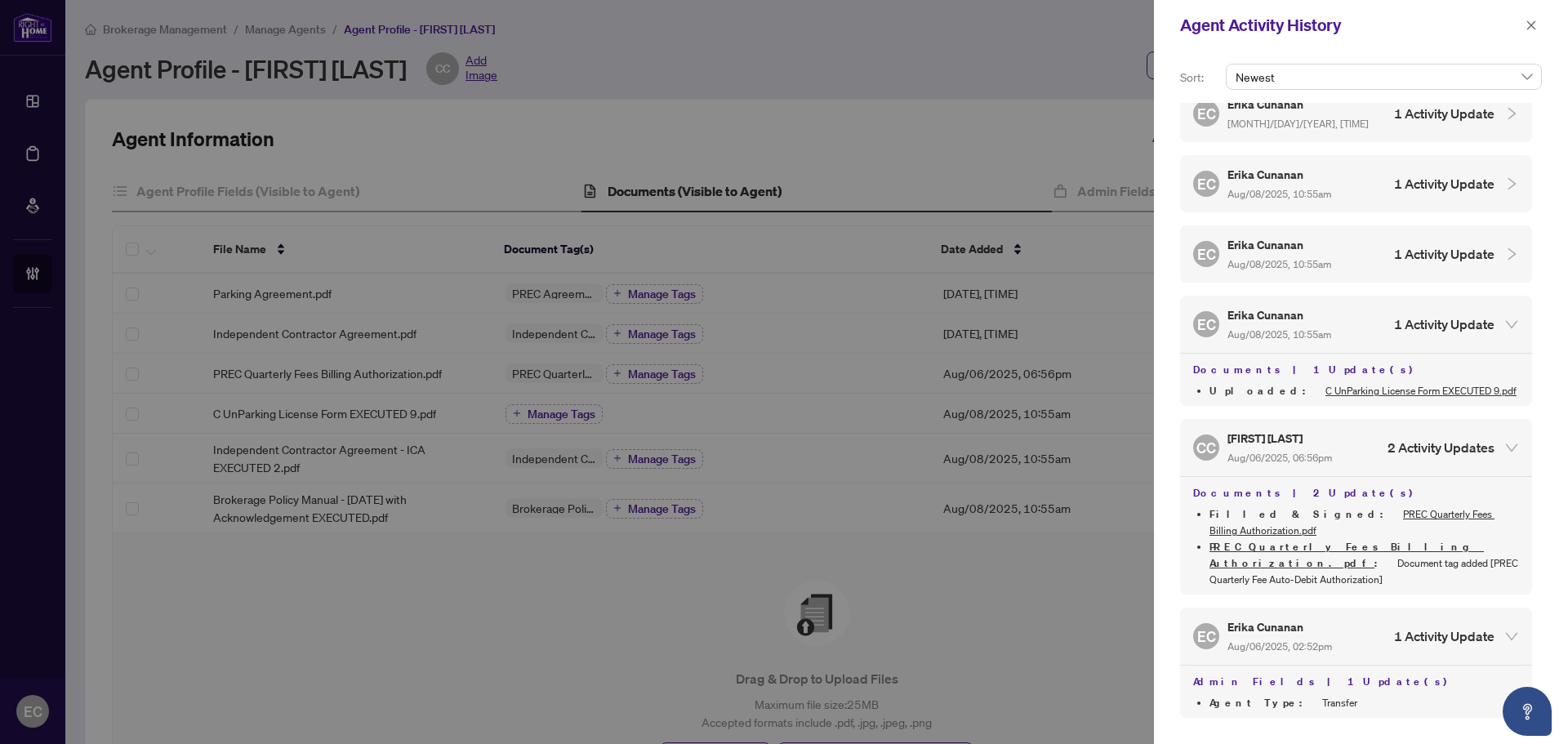 scroll, scrollTop: 0, scrollLeft: 0, axis: both 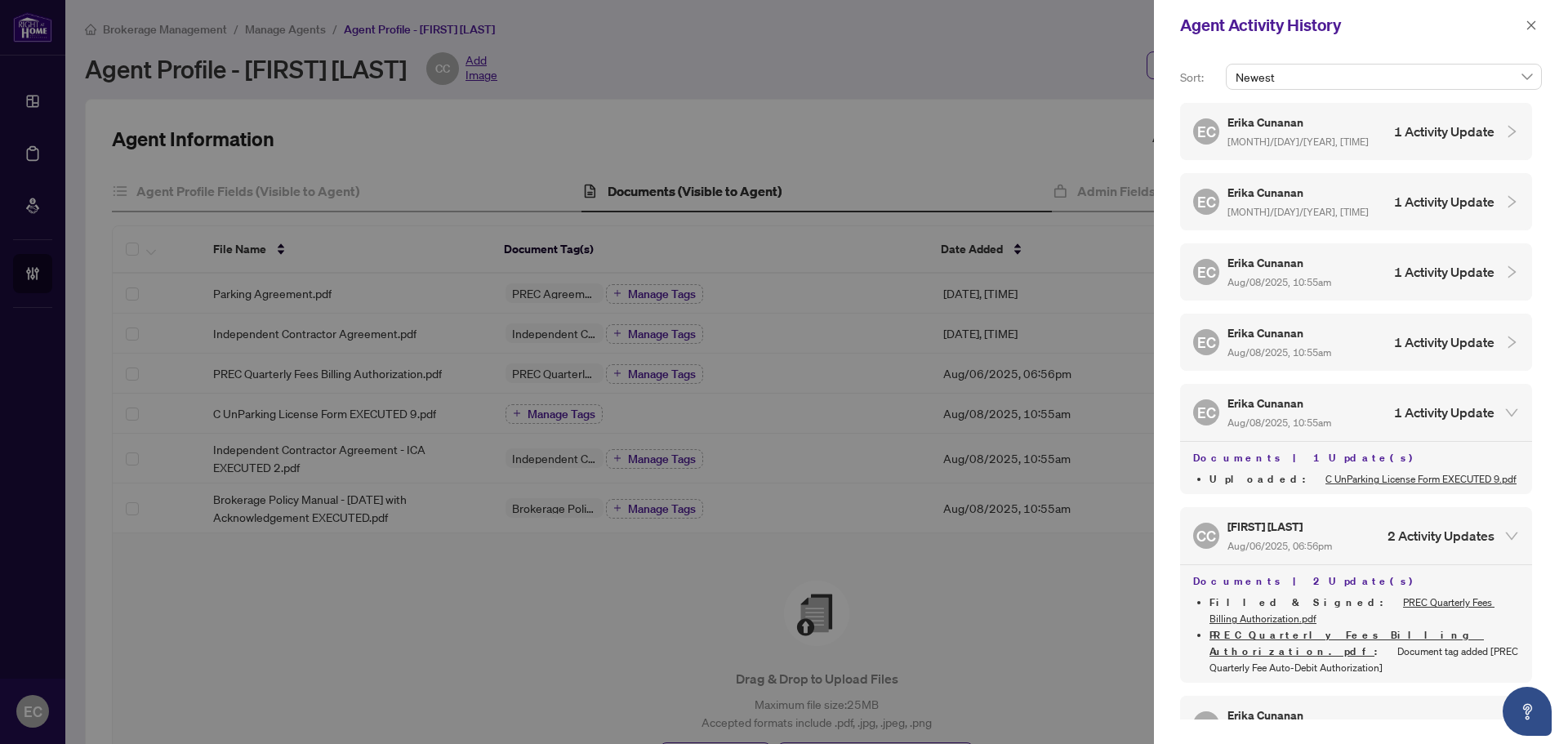 click on "Agent Activity History" at bounding box center [1361, 25] 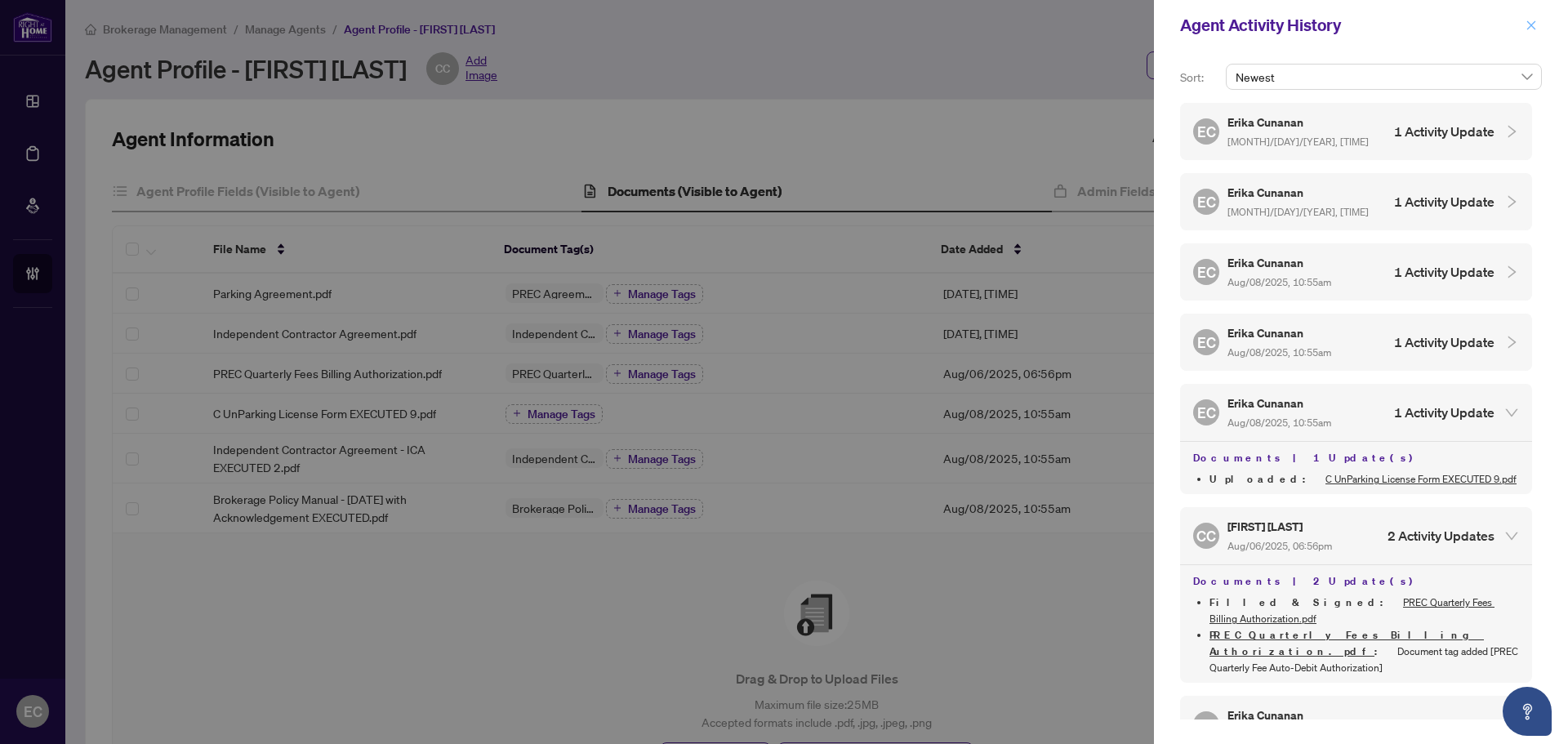 click at bounding box center [1531, 25] 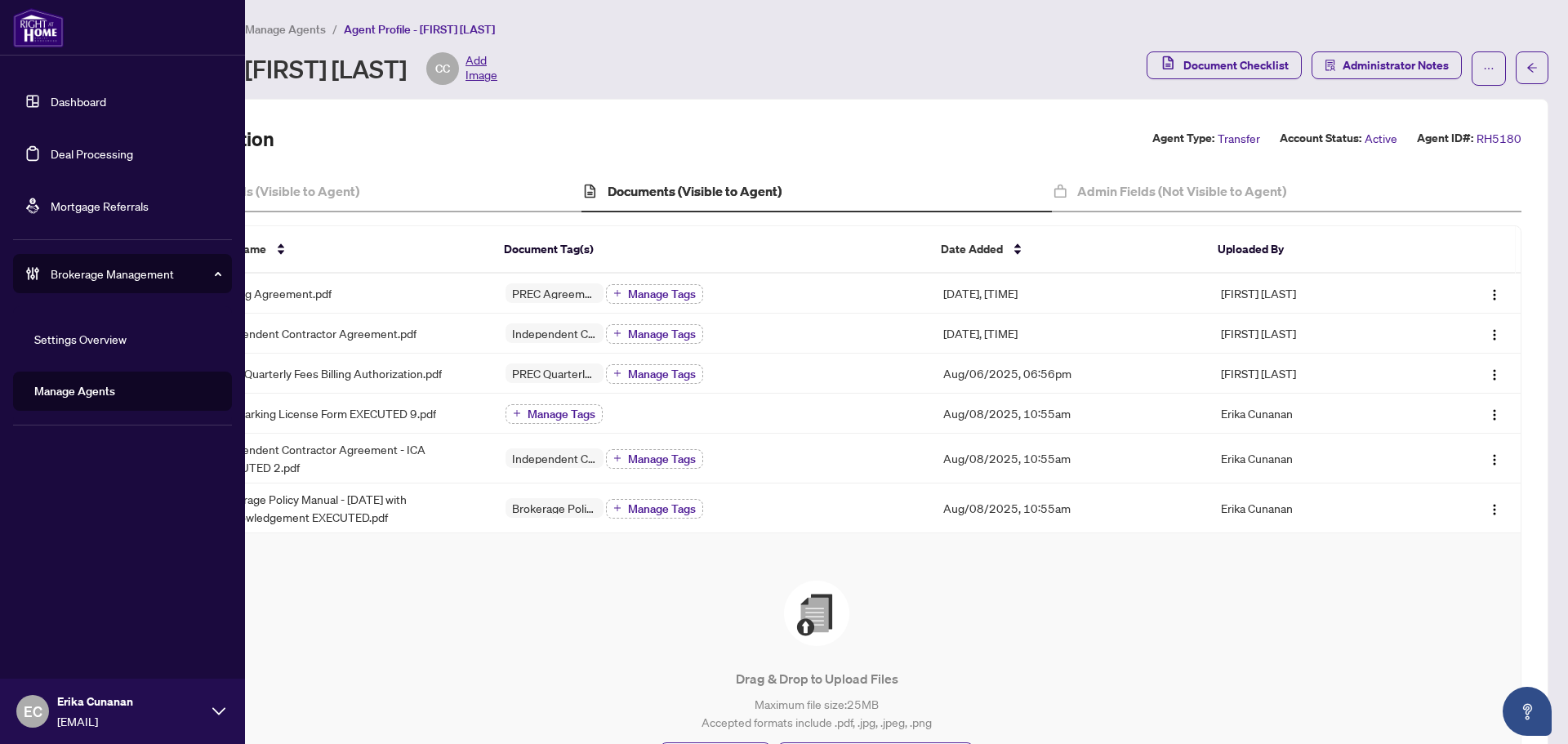 click on "Deal Processing" at bounding box center (91, 154) 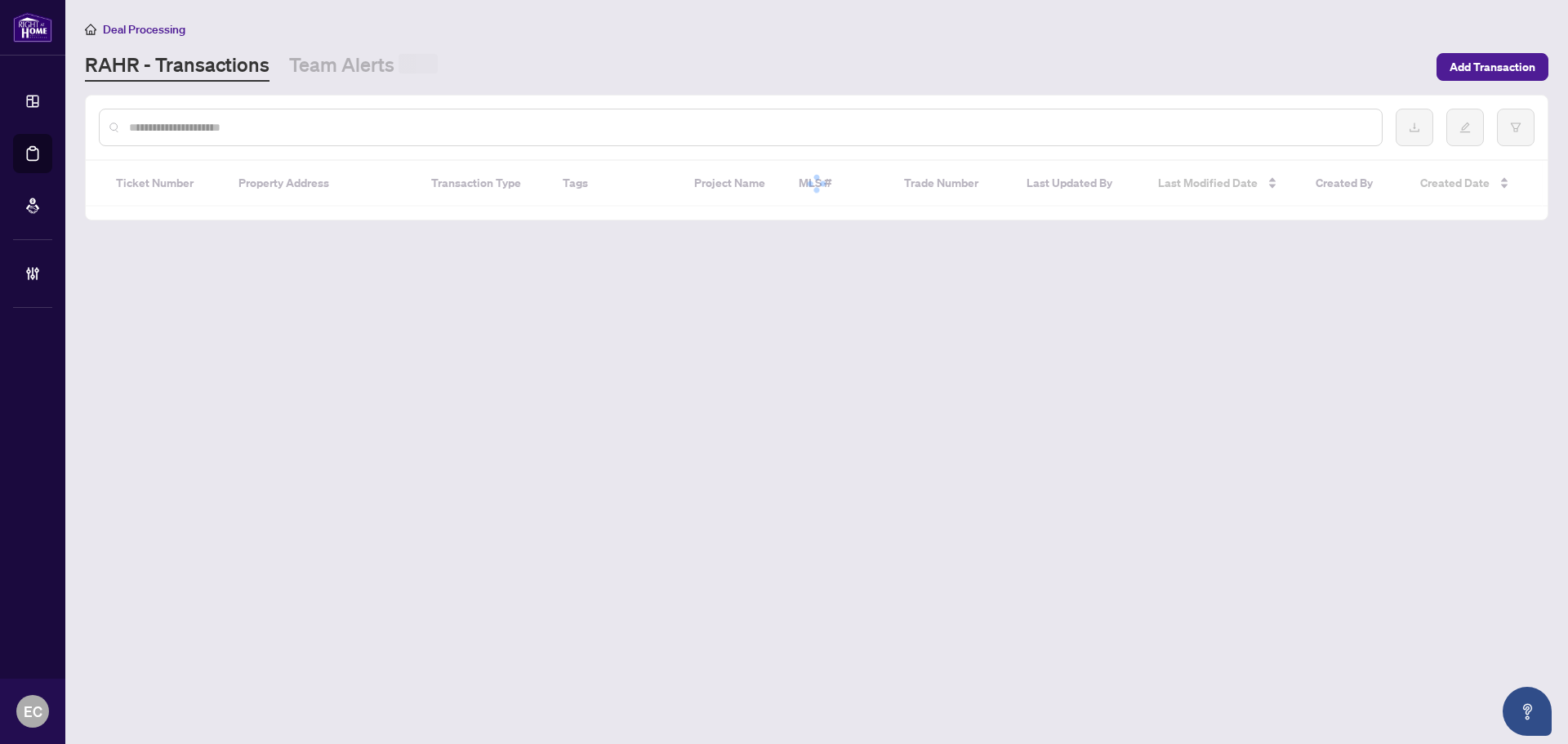 click at bounding box center [749, 127] 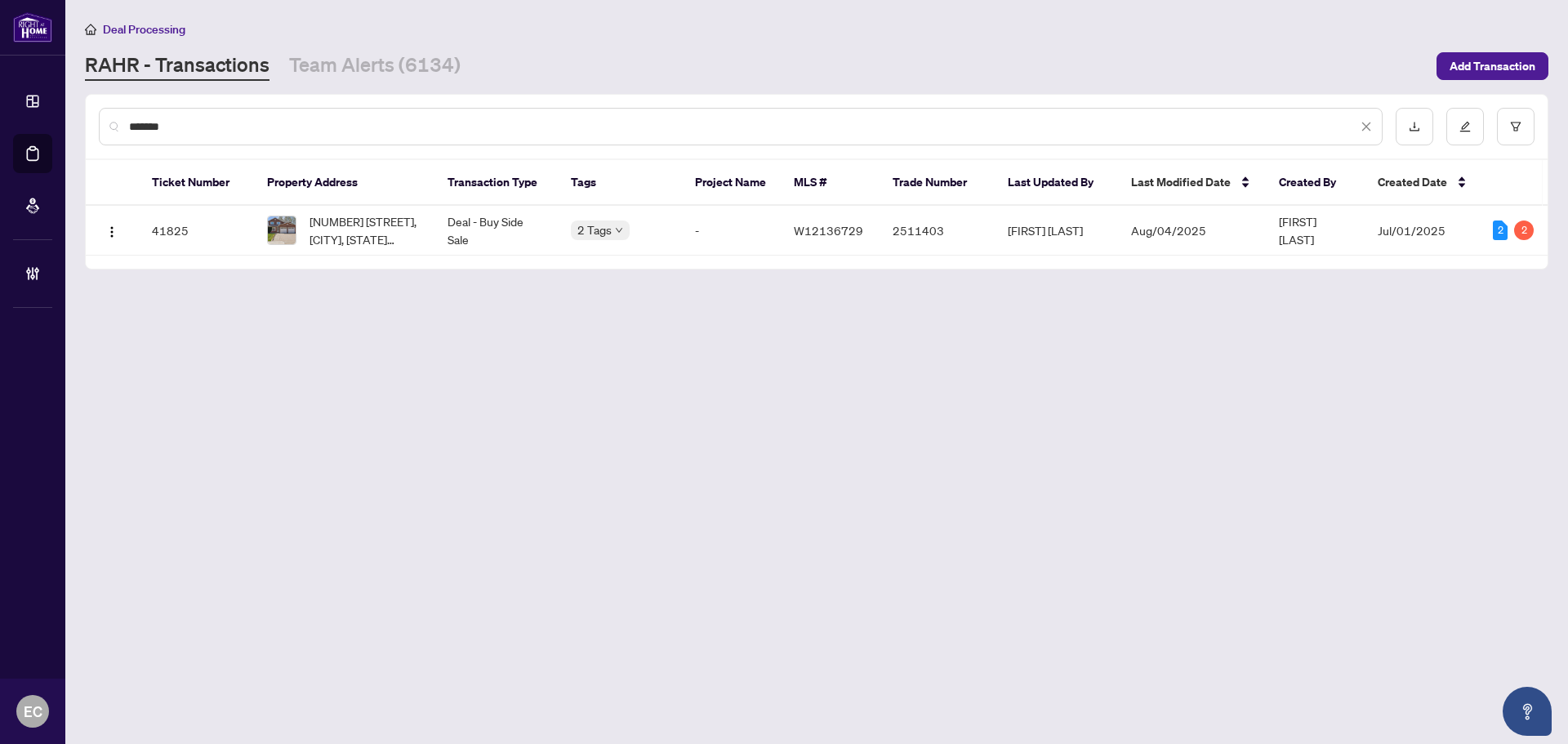 type on "*******" 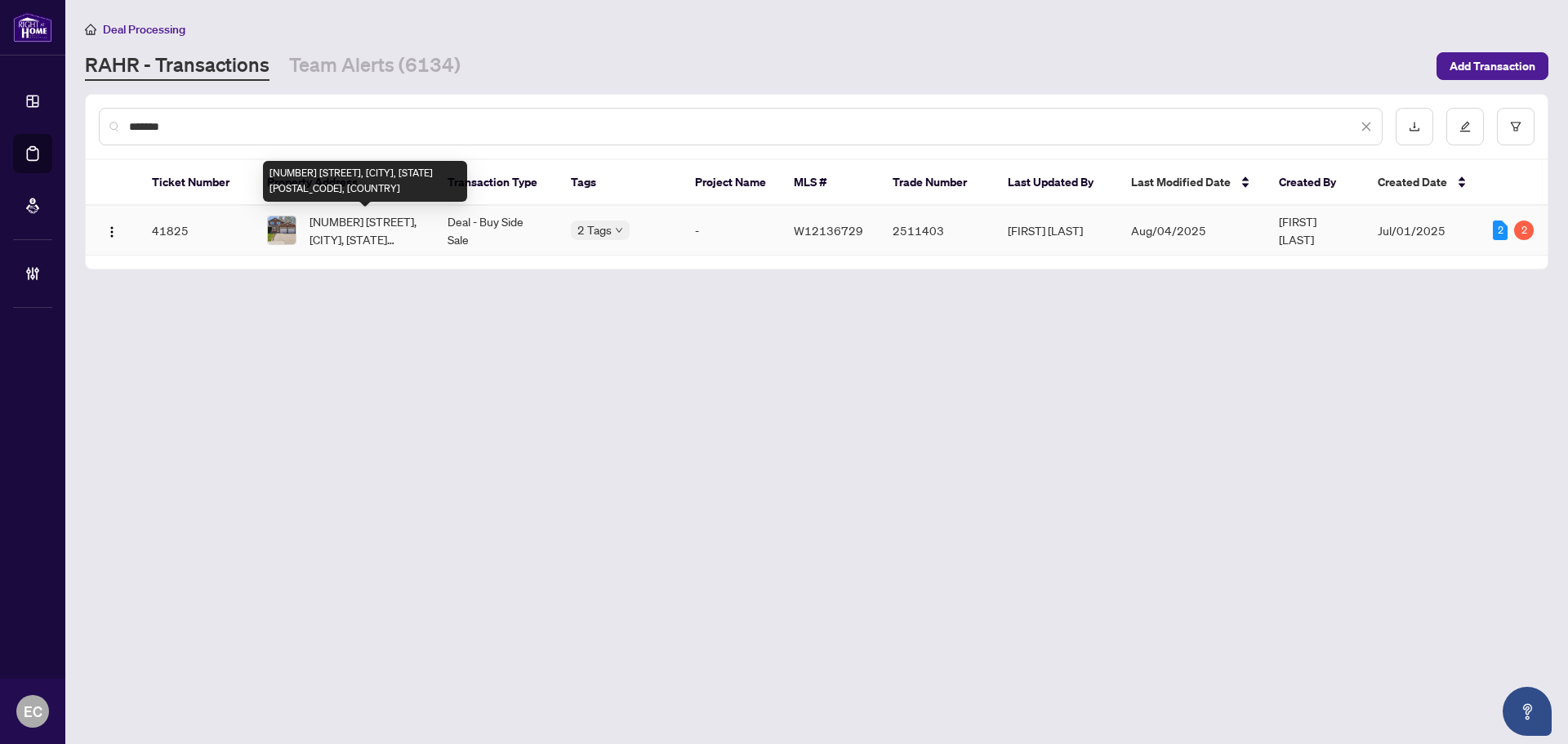 click on "711 Esprit Cres, Mississauga, Ontario L5R 3C1, Canada" at bounding box center (366, 230) 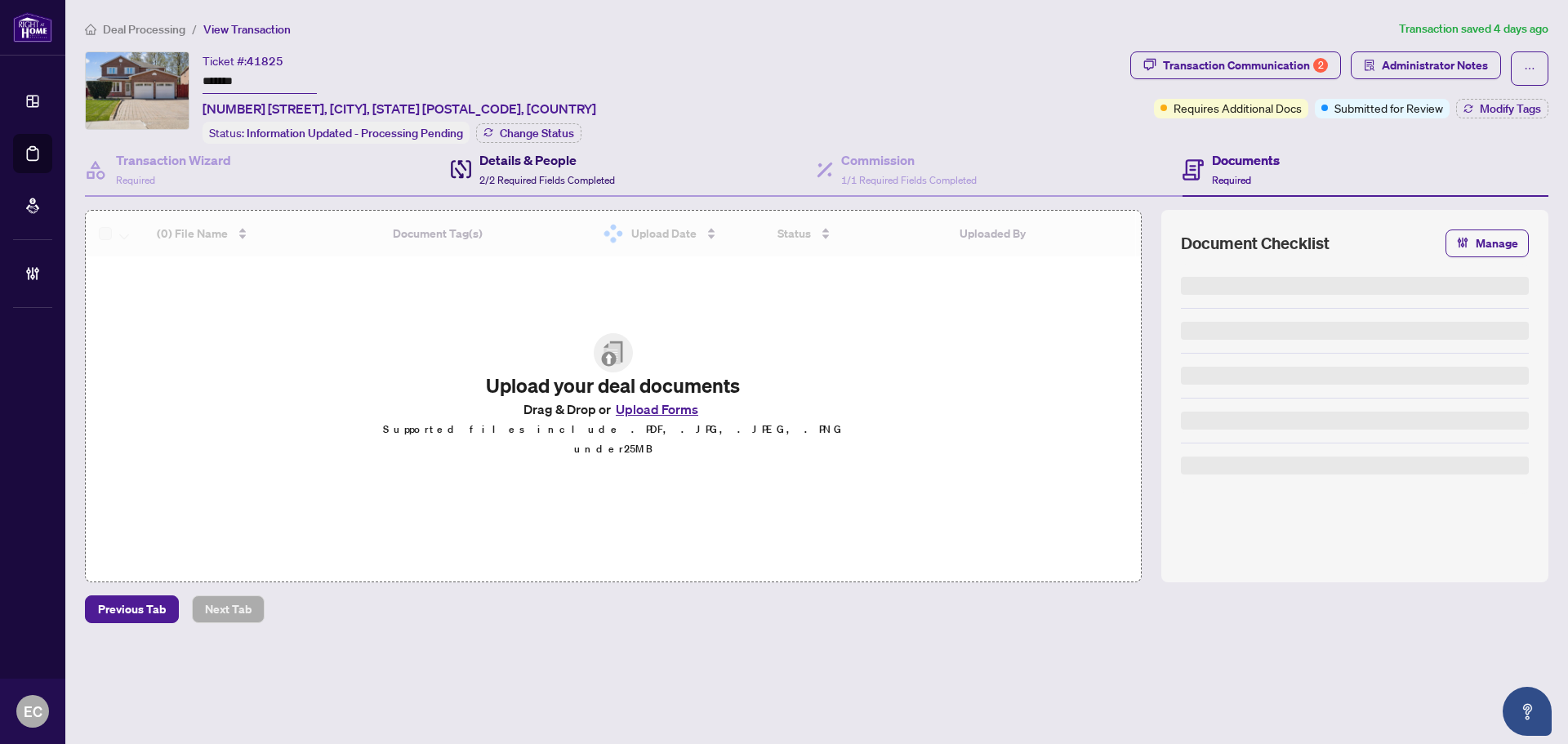 click on "Details & People" at bounding box center [547, 160] 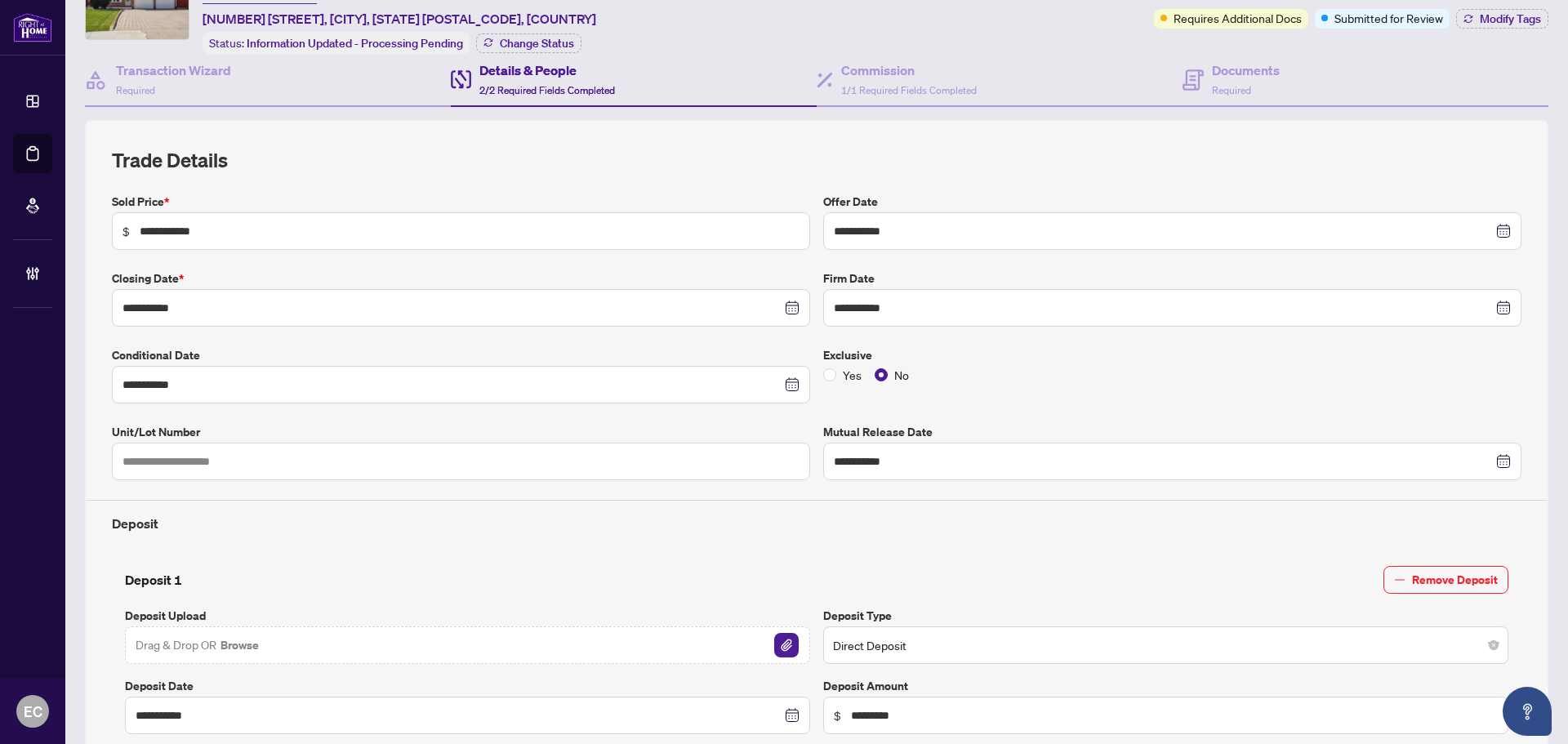 scroll, scrollTop: 0, scrollLeft: 0, axis: both 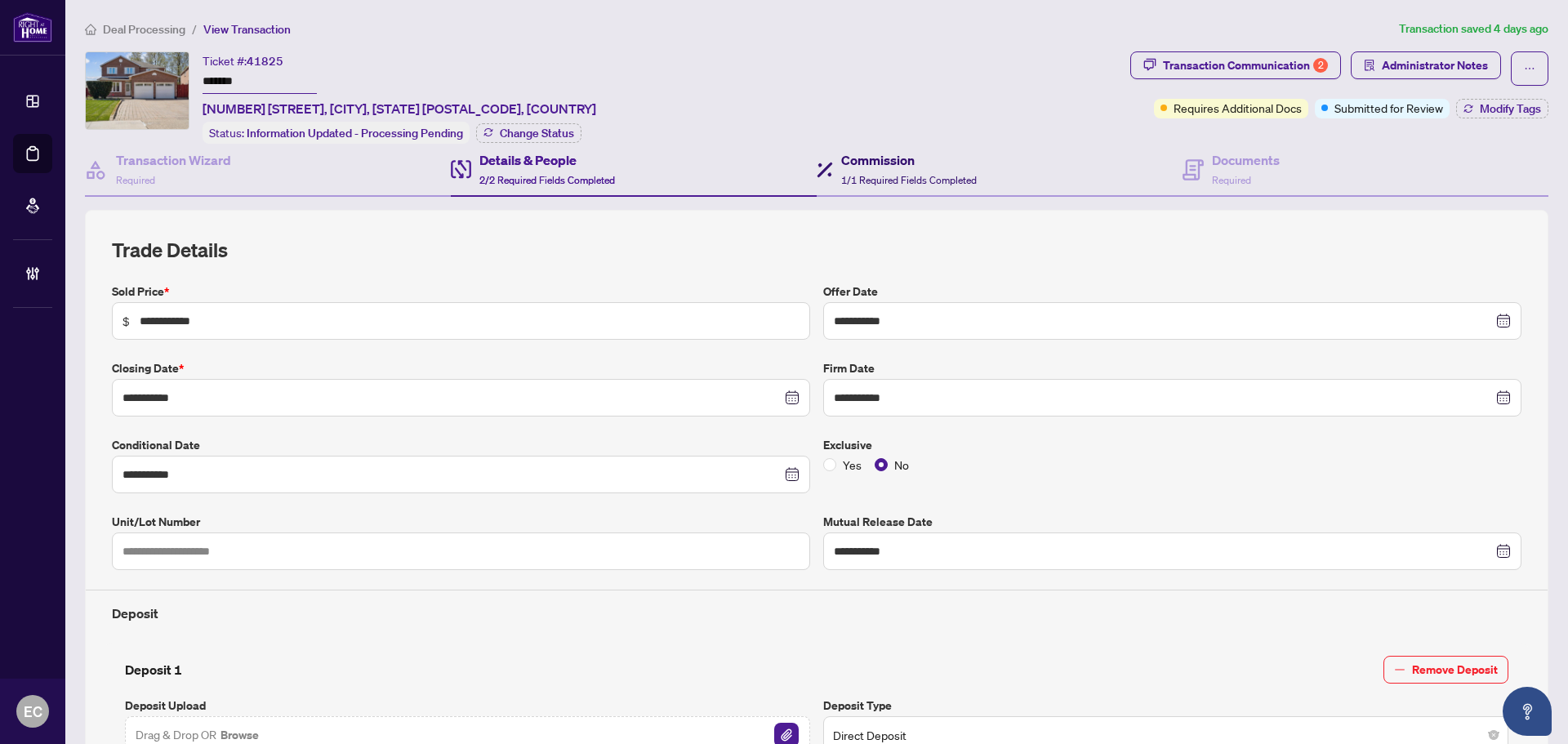 click on "Commission 1/1 Required Fields Completed" at bounding box center [909, 169] 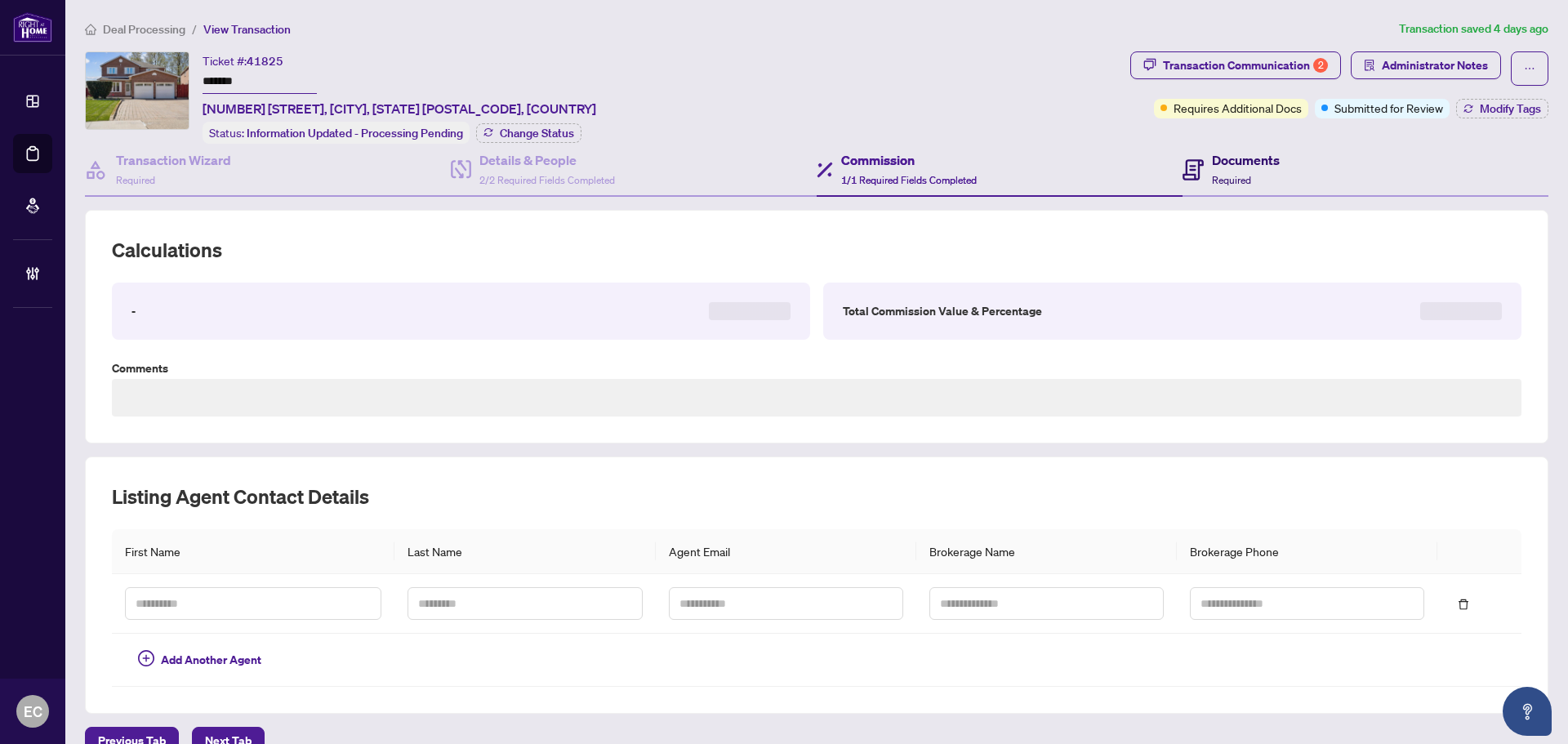 click on "Documents" at bounding box center (1245, 160) 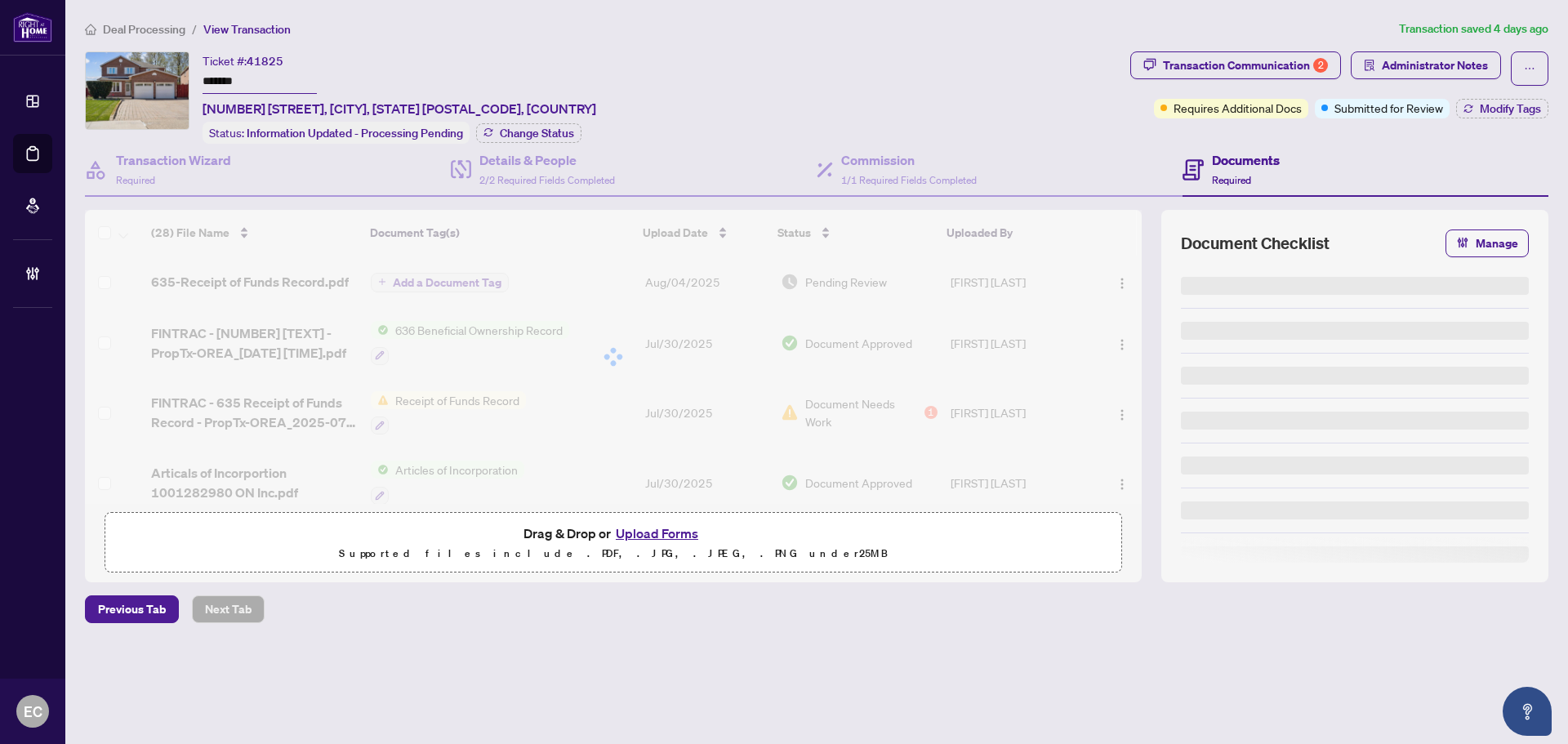 click on "Documents Required" at bounding box center [1245, 169] 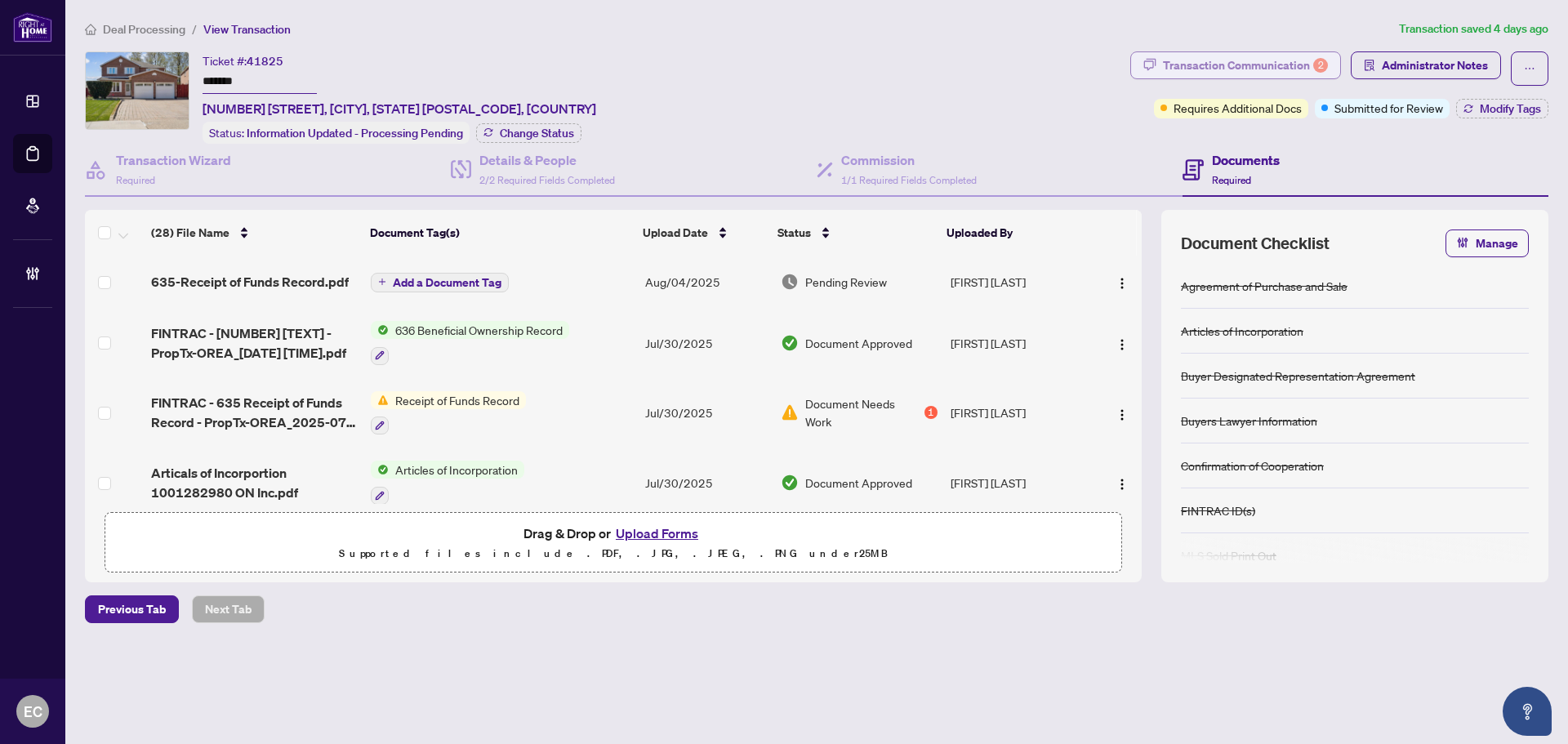 click on "Transaction Communication 2" at bounding box center (1245, 65) 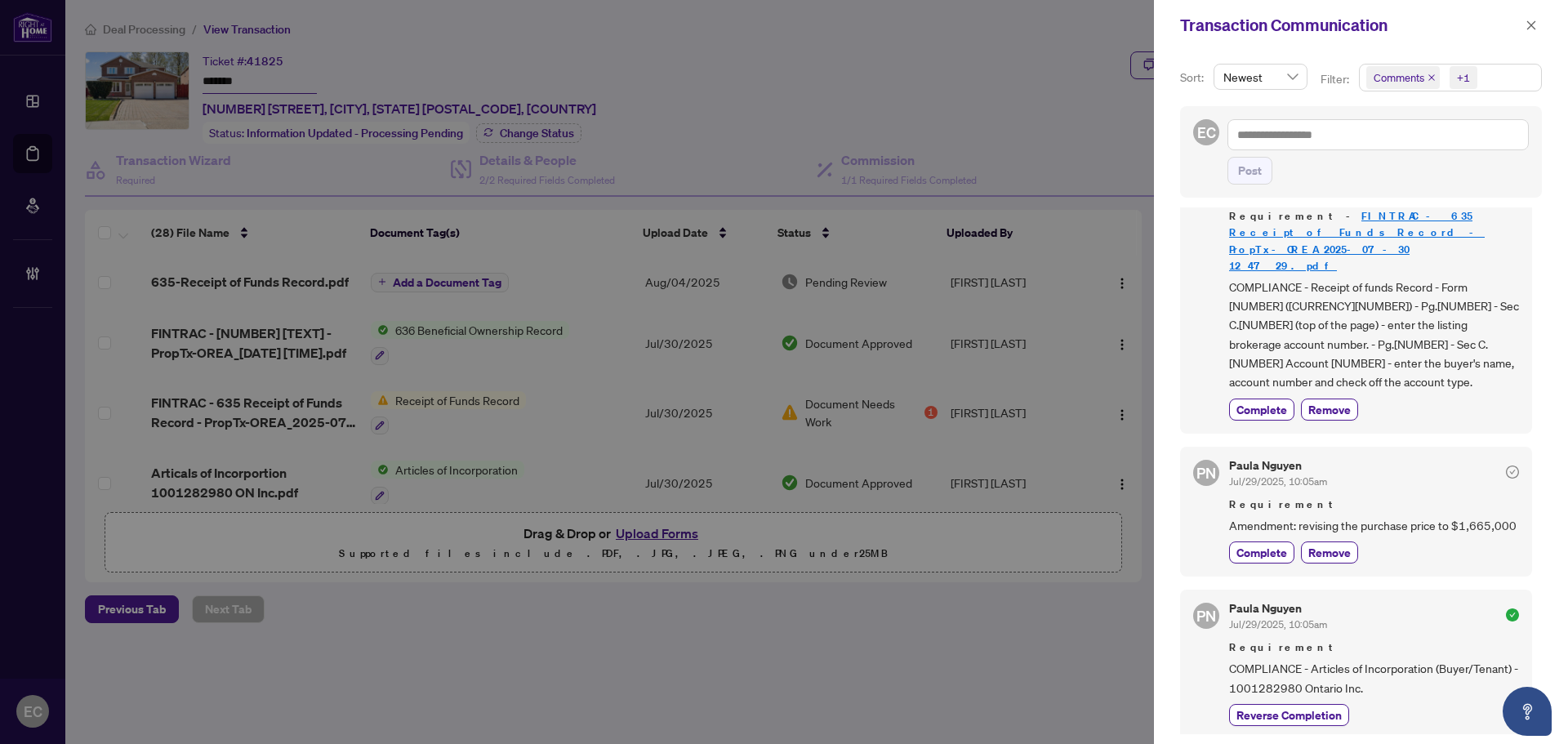 scroll, scrollTop: 82, scrollLeft: 0, axis: vertical 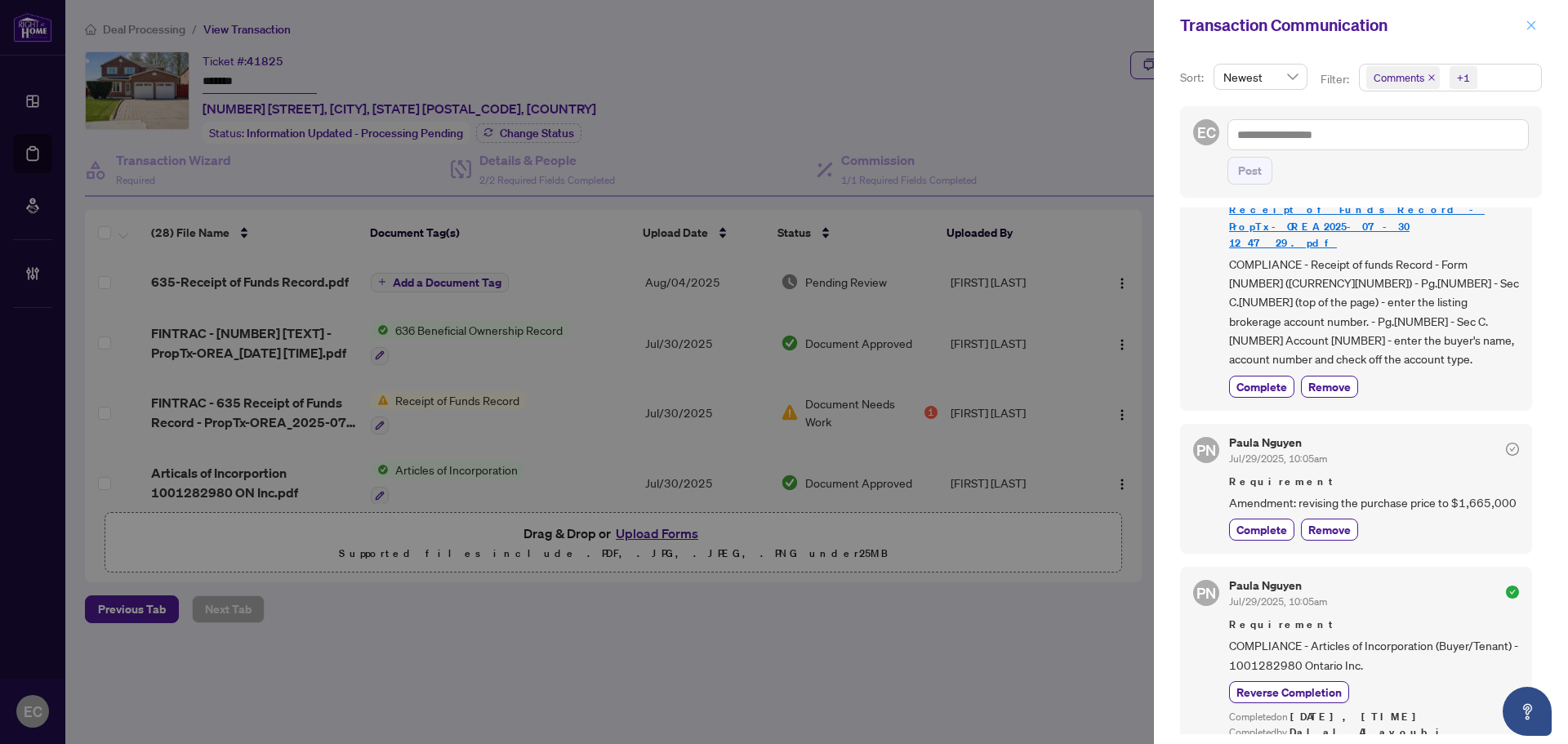 click at bounding box center [1531, 25] 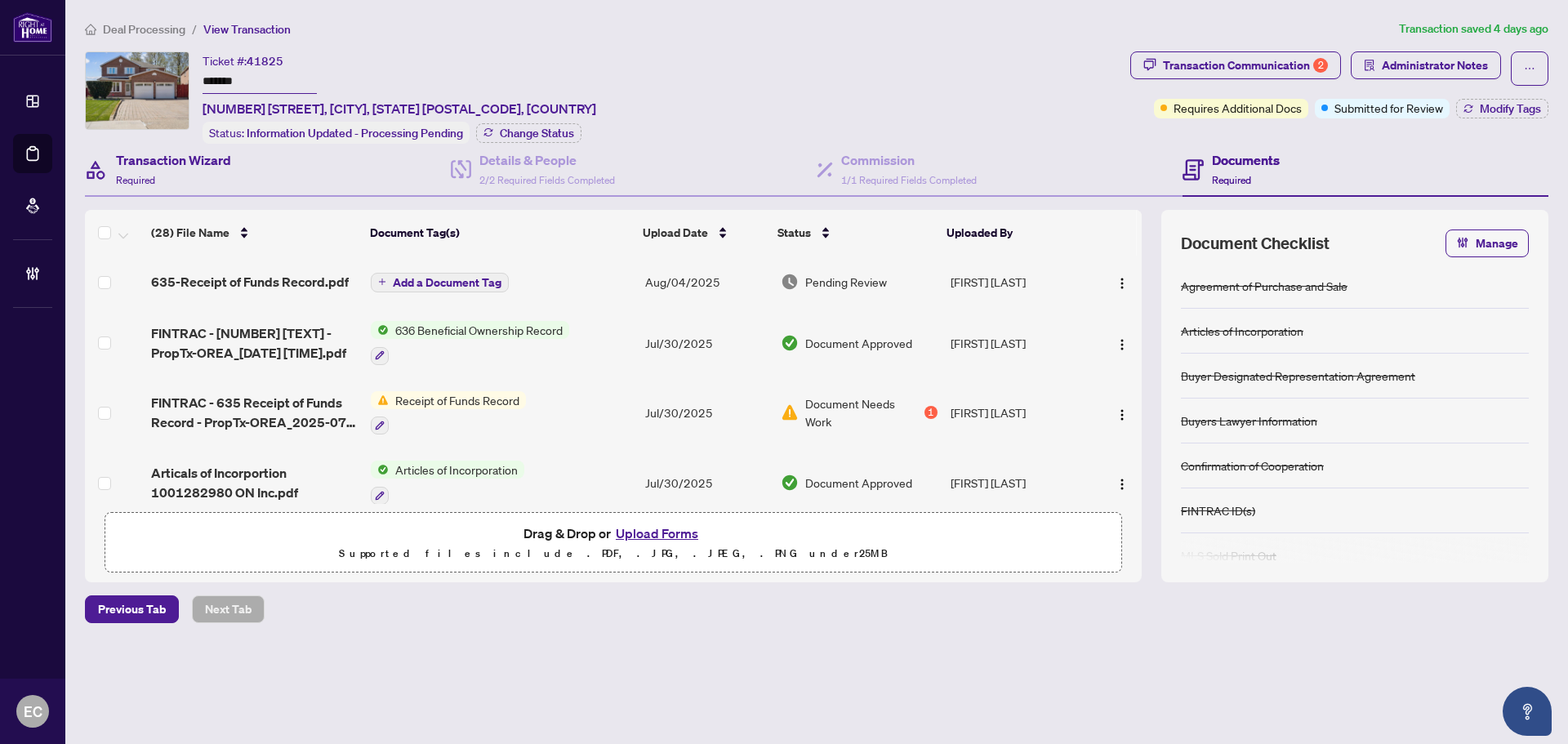 click on "Transaction Wizard Required" at bounding box center (268, 170) 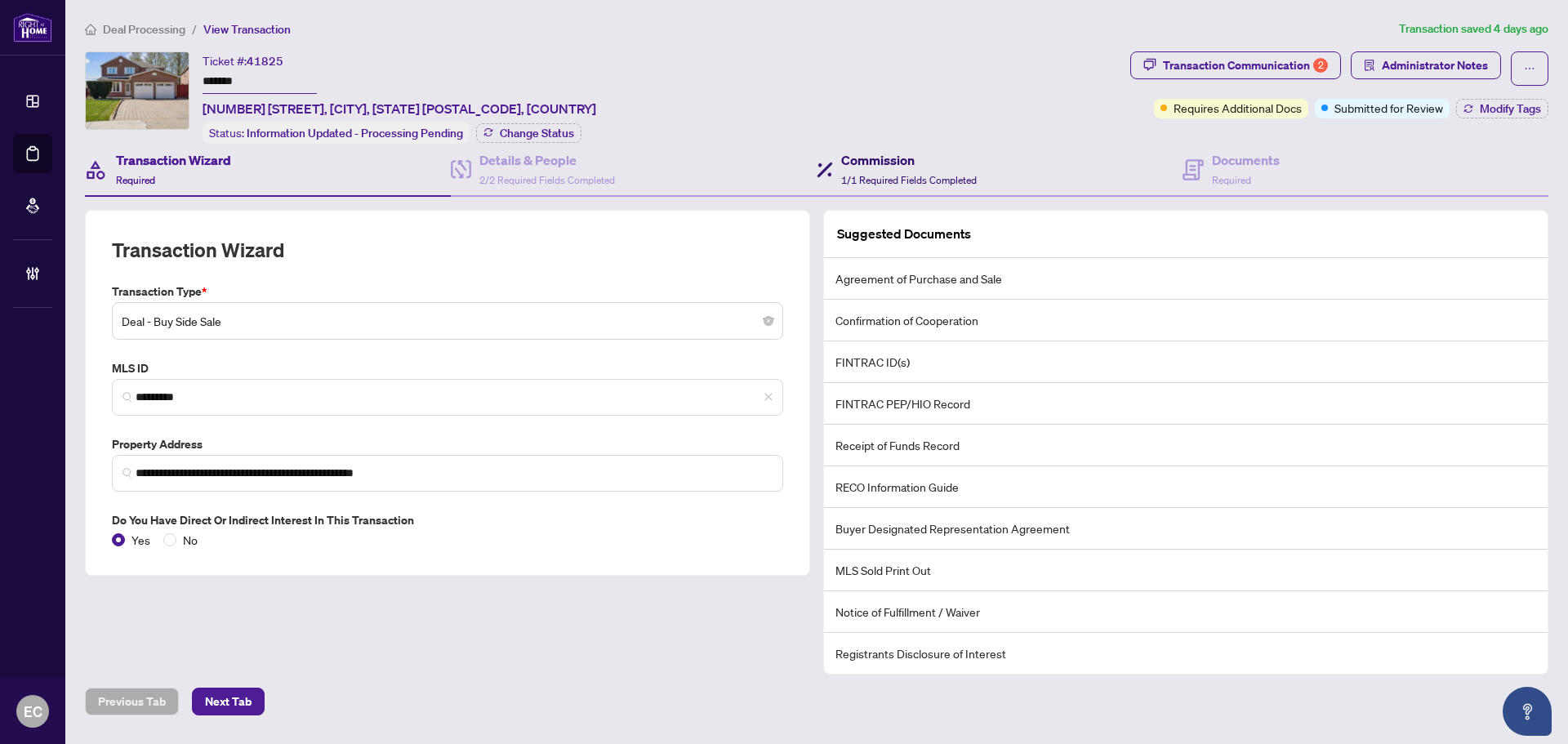 click on "Commission" at bounding box center [909, 160] 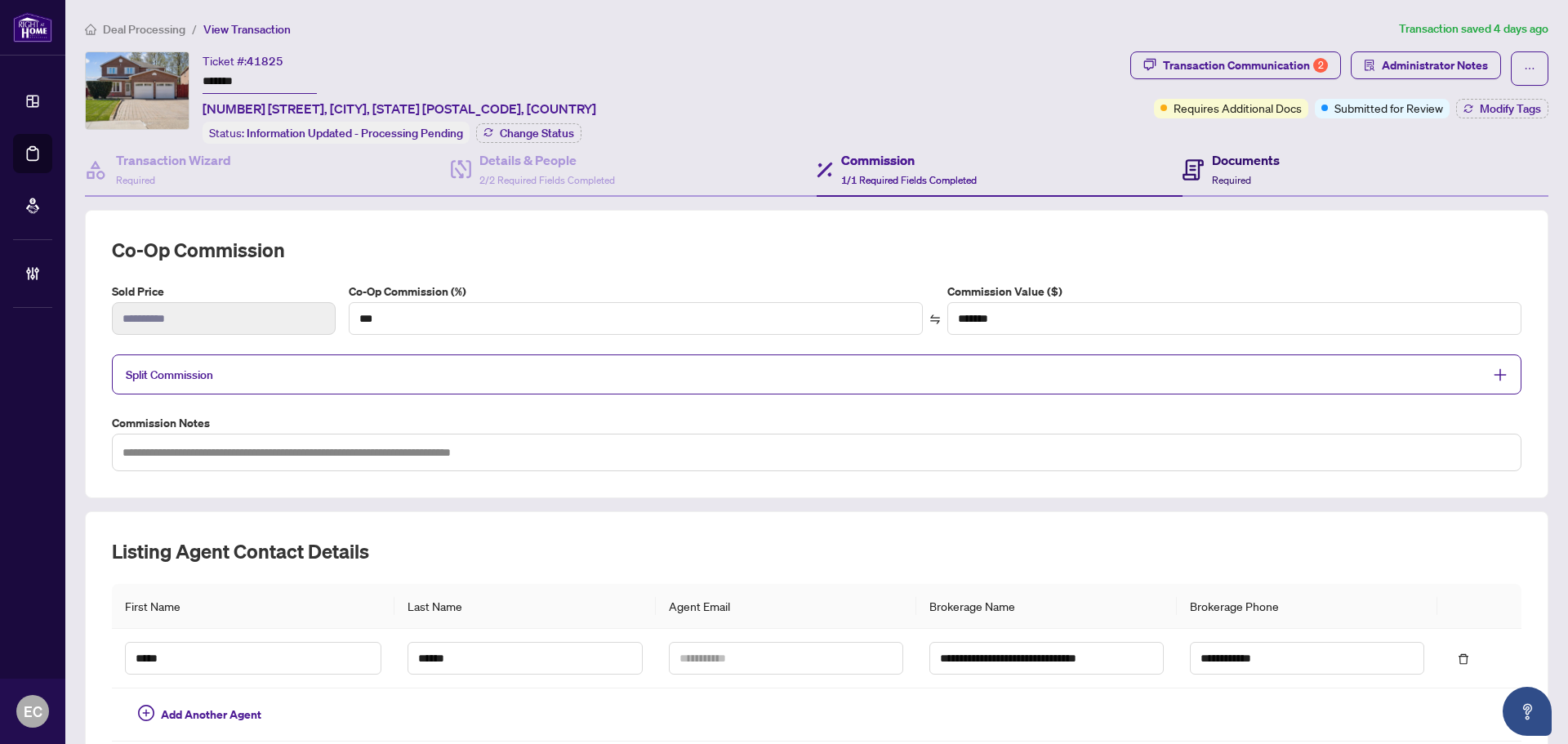 click on "Documents Required" at bounding box center [1245, 169] 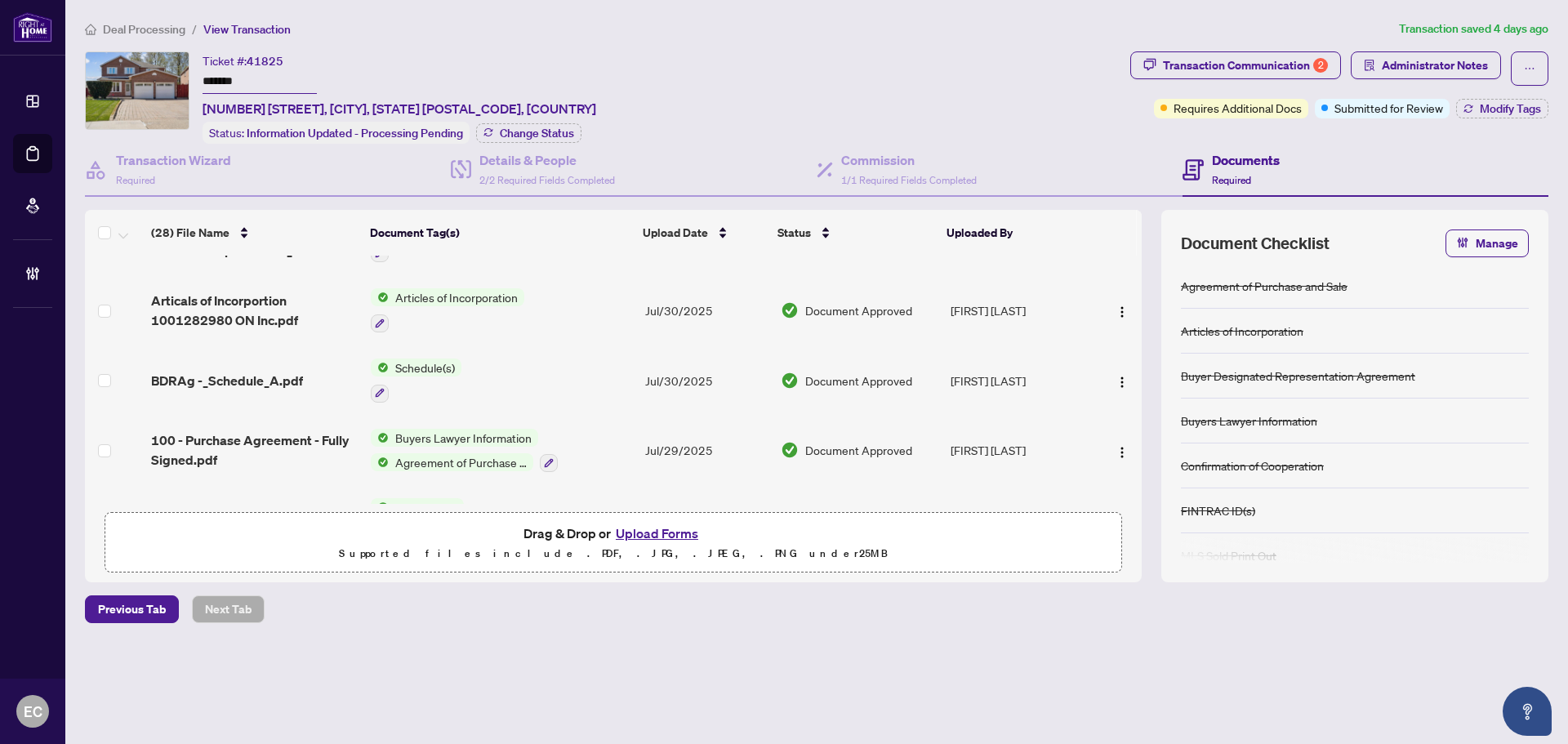 scroll, scrollTop: 0, scrollLeft: 0, axis: both 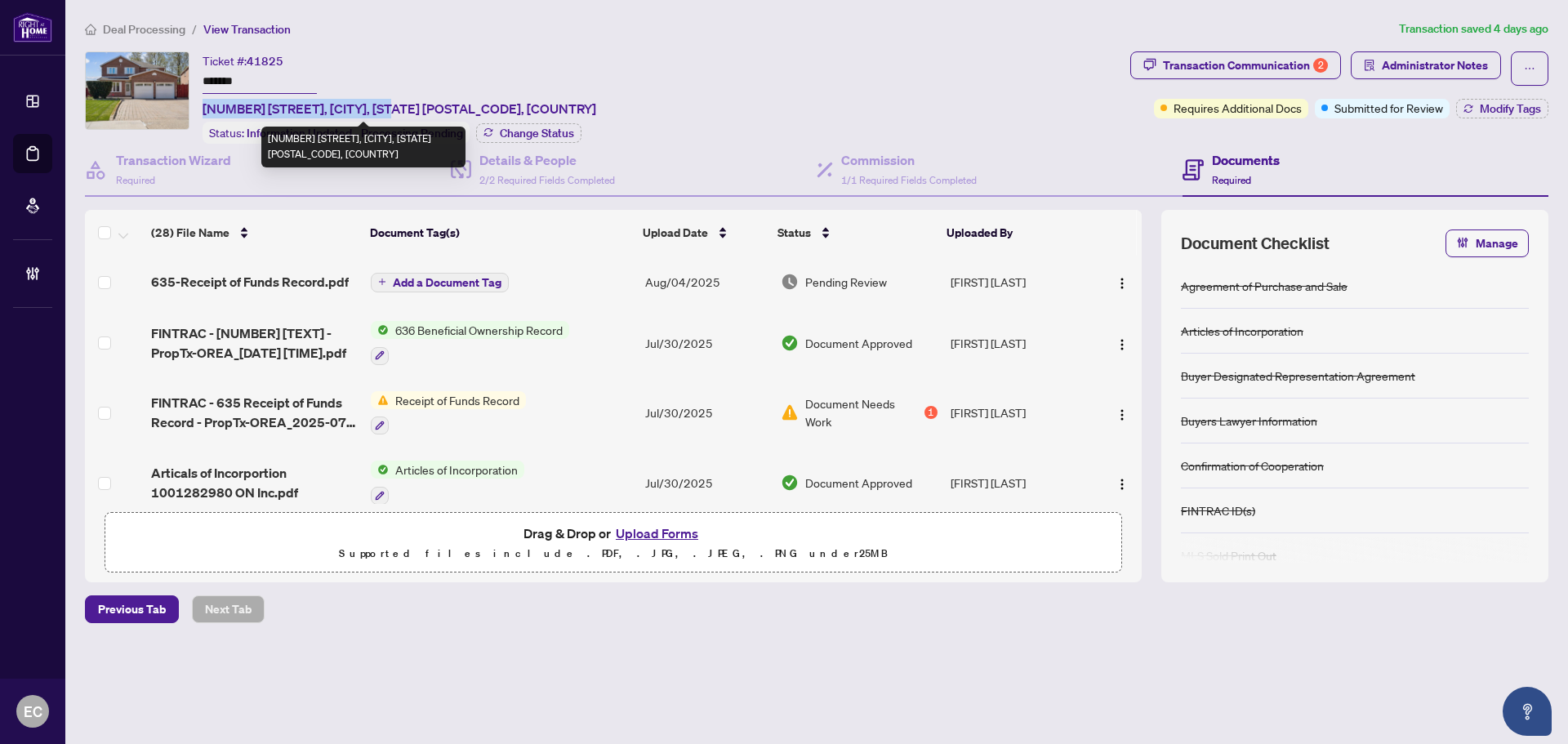 drag, startPoint x: 305, startPoint y: 100, endPoint x: 6, endPoint y: 295, distance: 356.9678 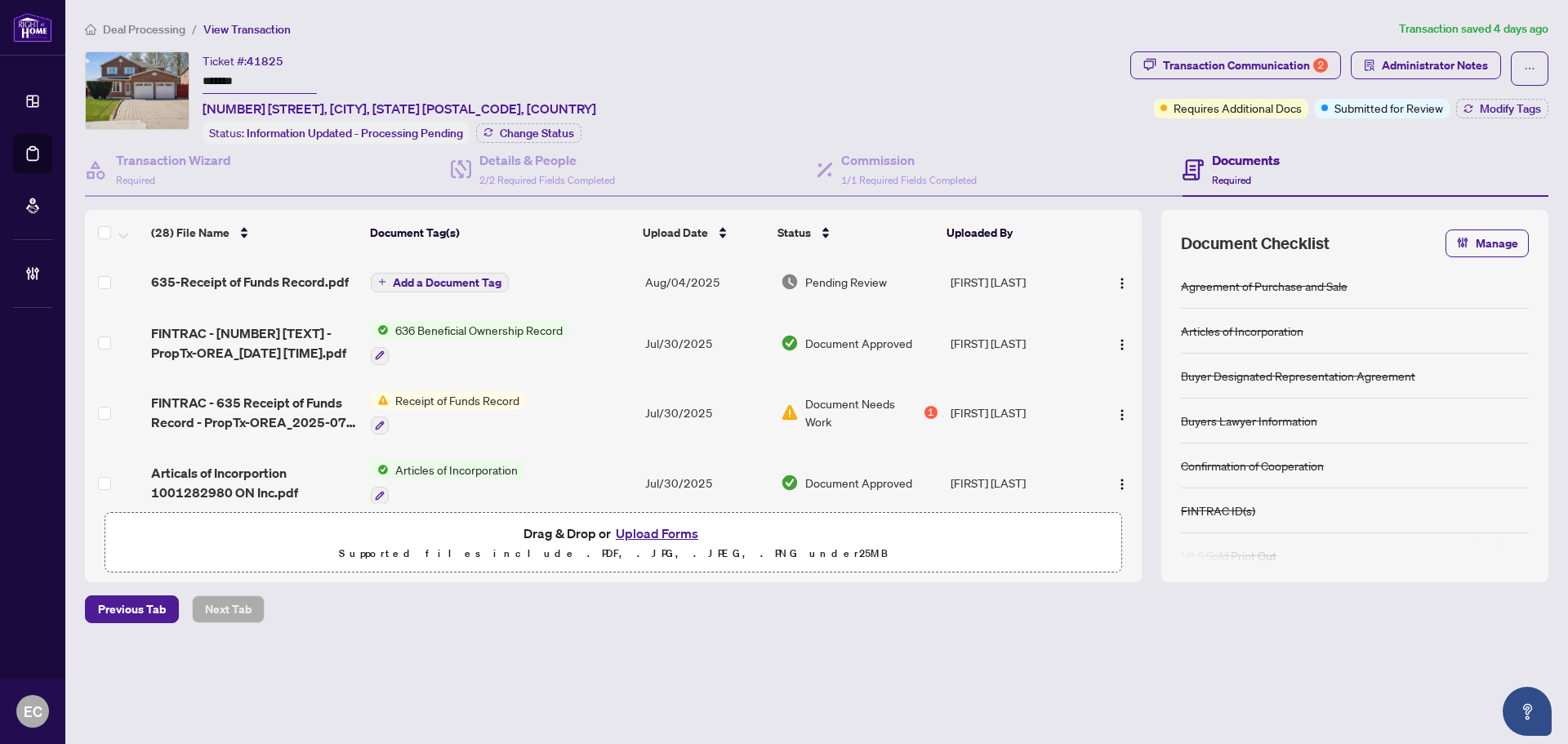 click on "*******" at bounding box center [260, 82] 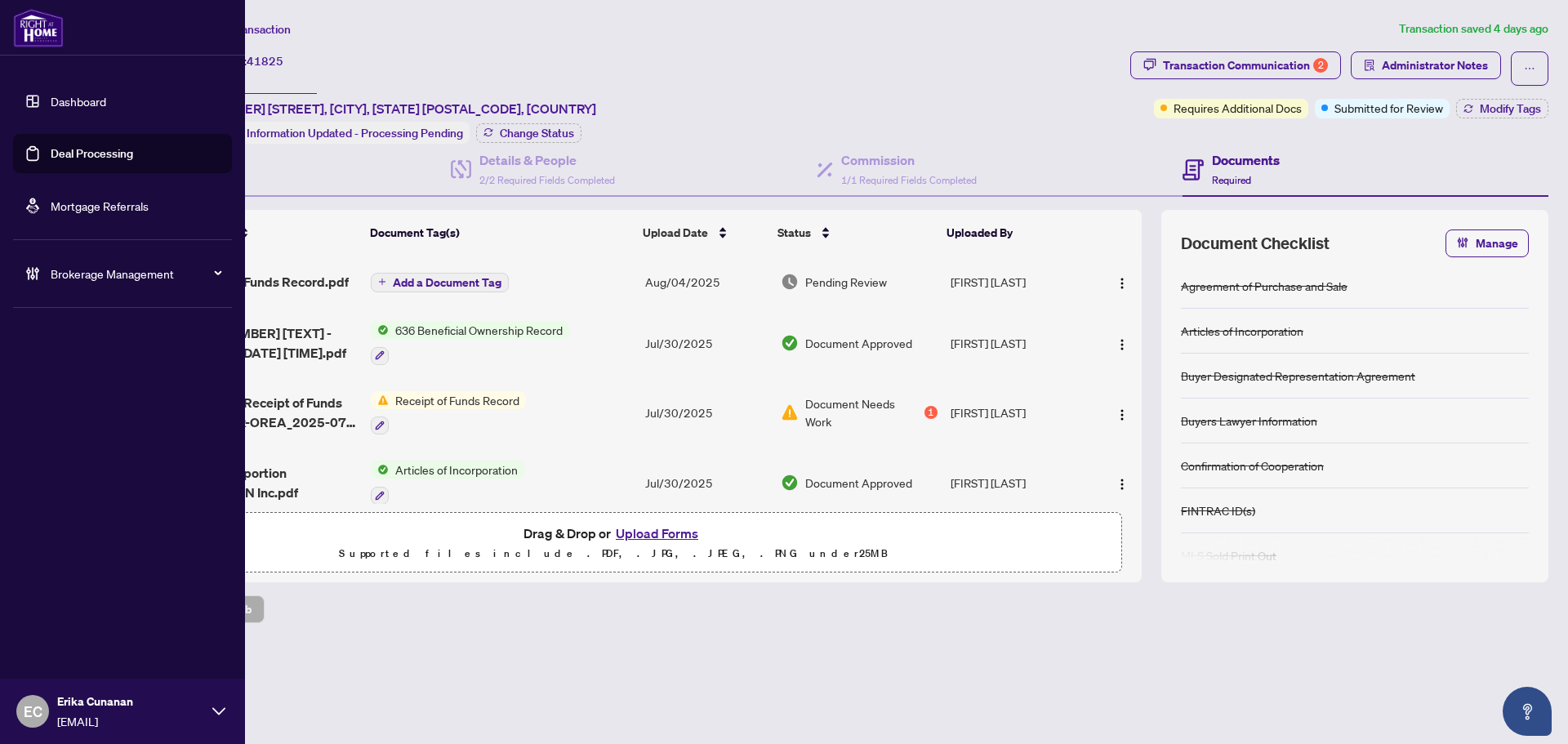 click on "Deal Processing" at bounding box center [91, 154] 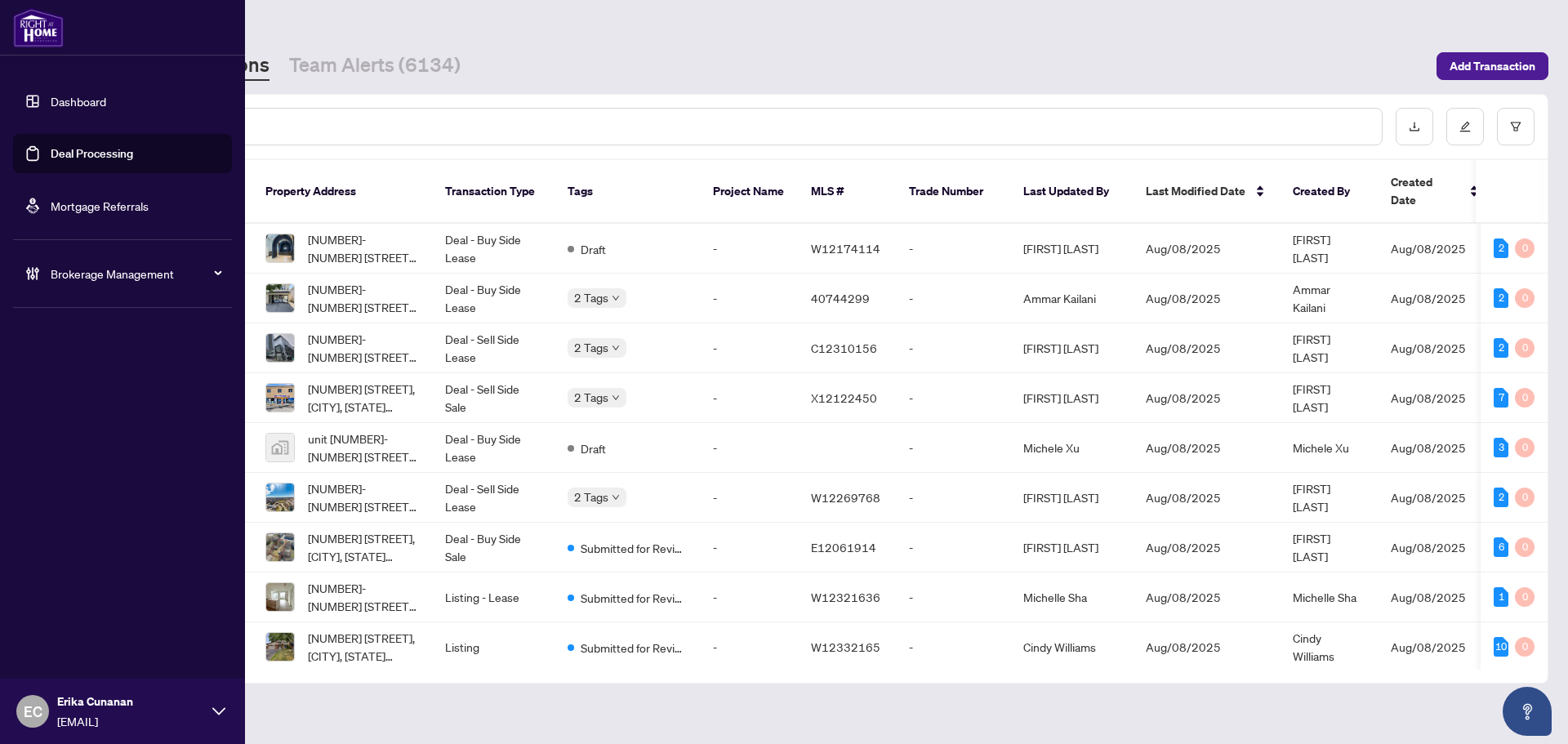 click on "Brokerage Management" at bounding box center (136, 274) 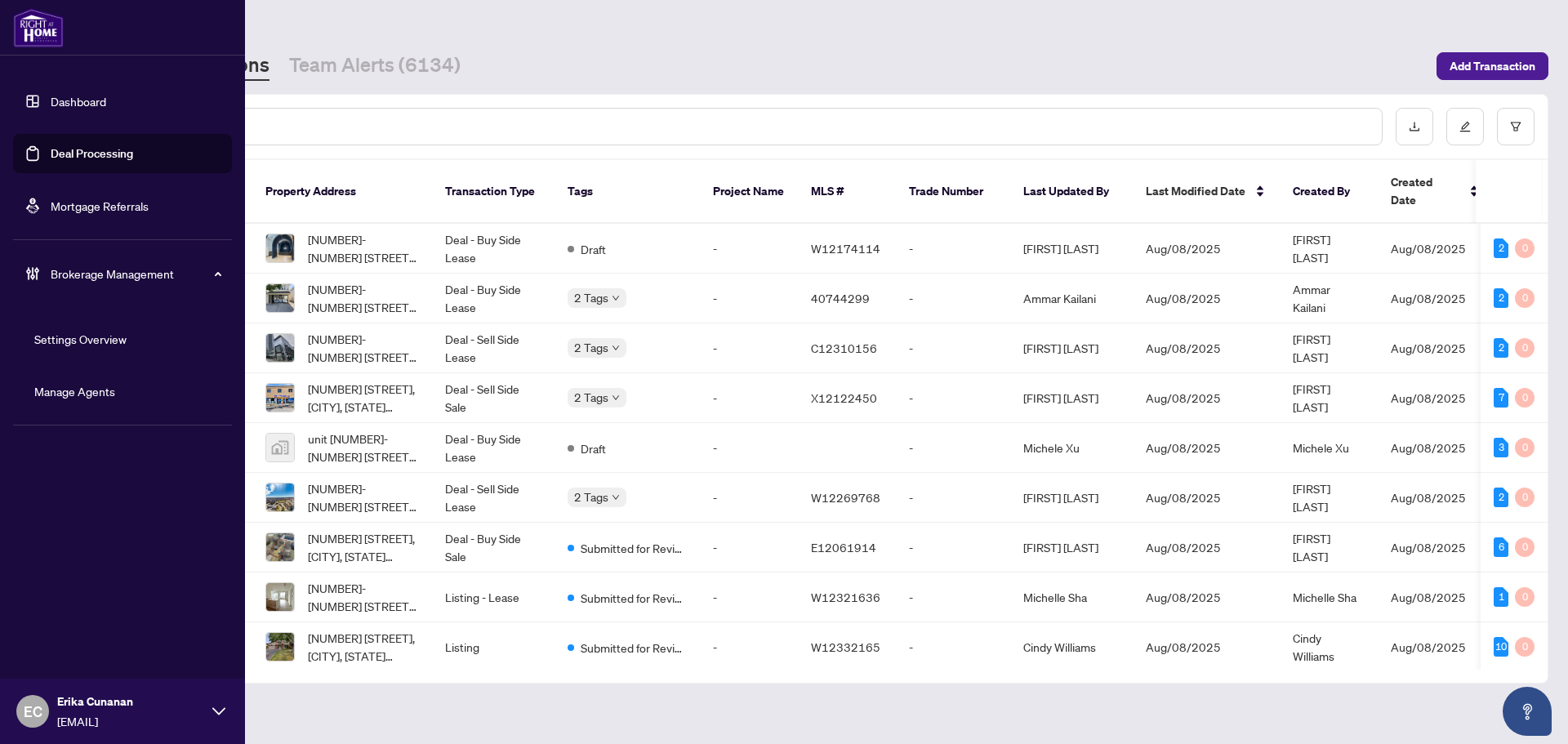 click on "Manage Agents" at bounding box center [74, 391] 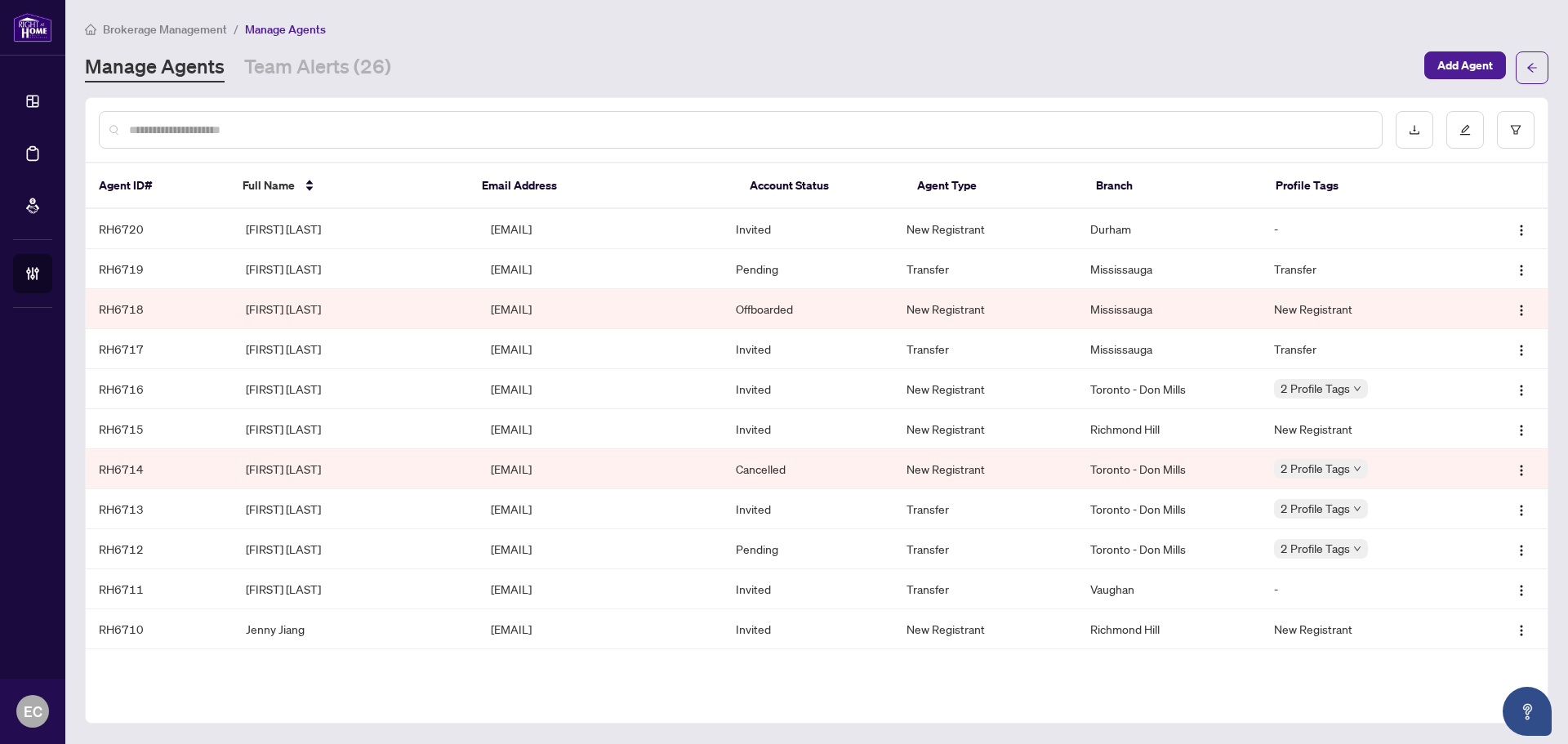 click at bounding box center [749, 130] 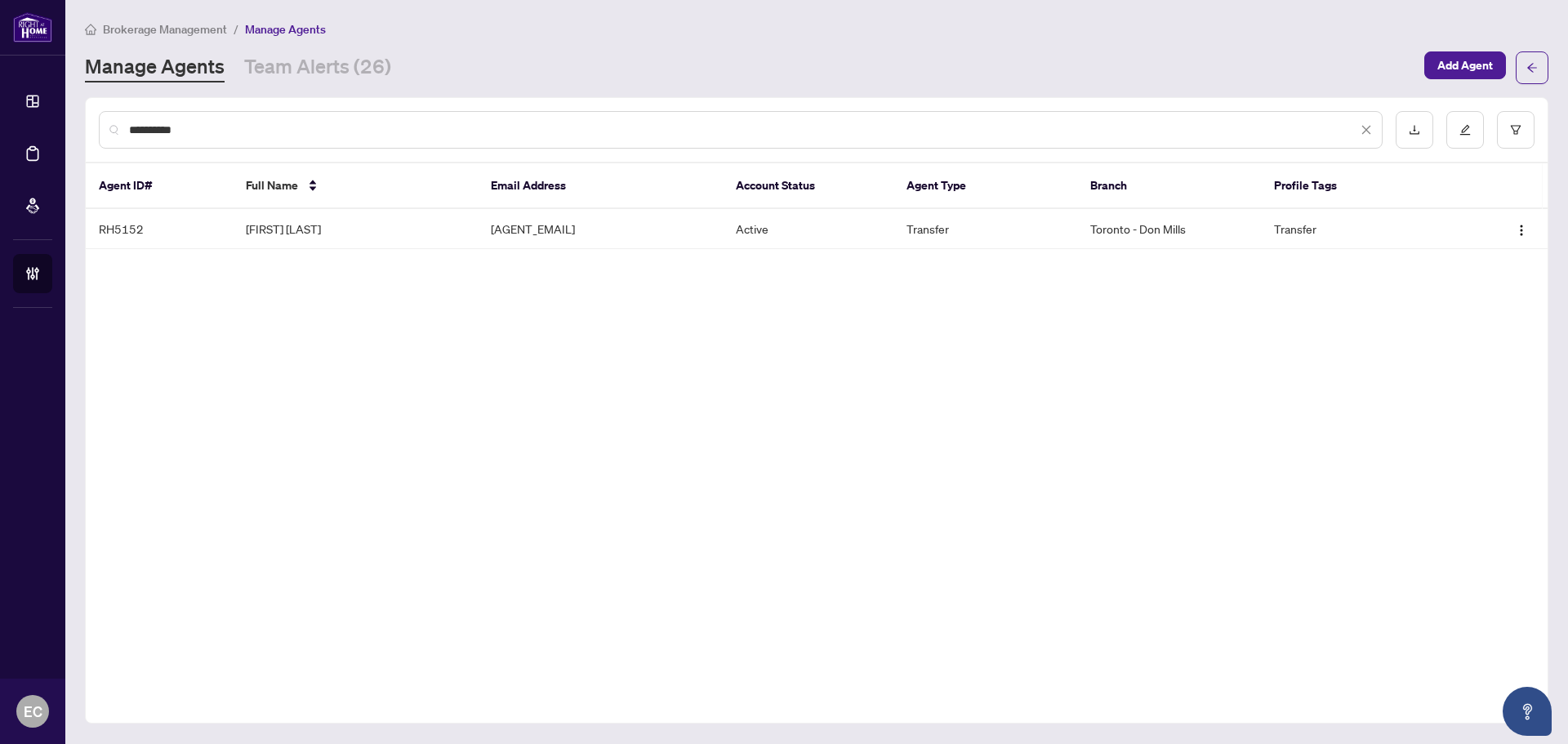 type on "**********" 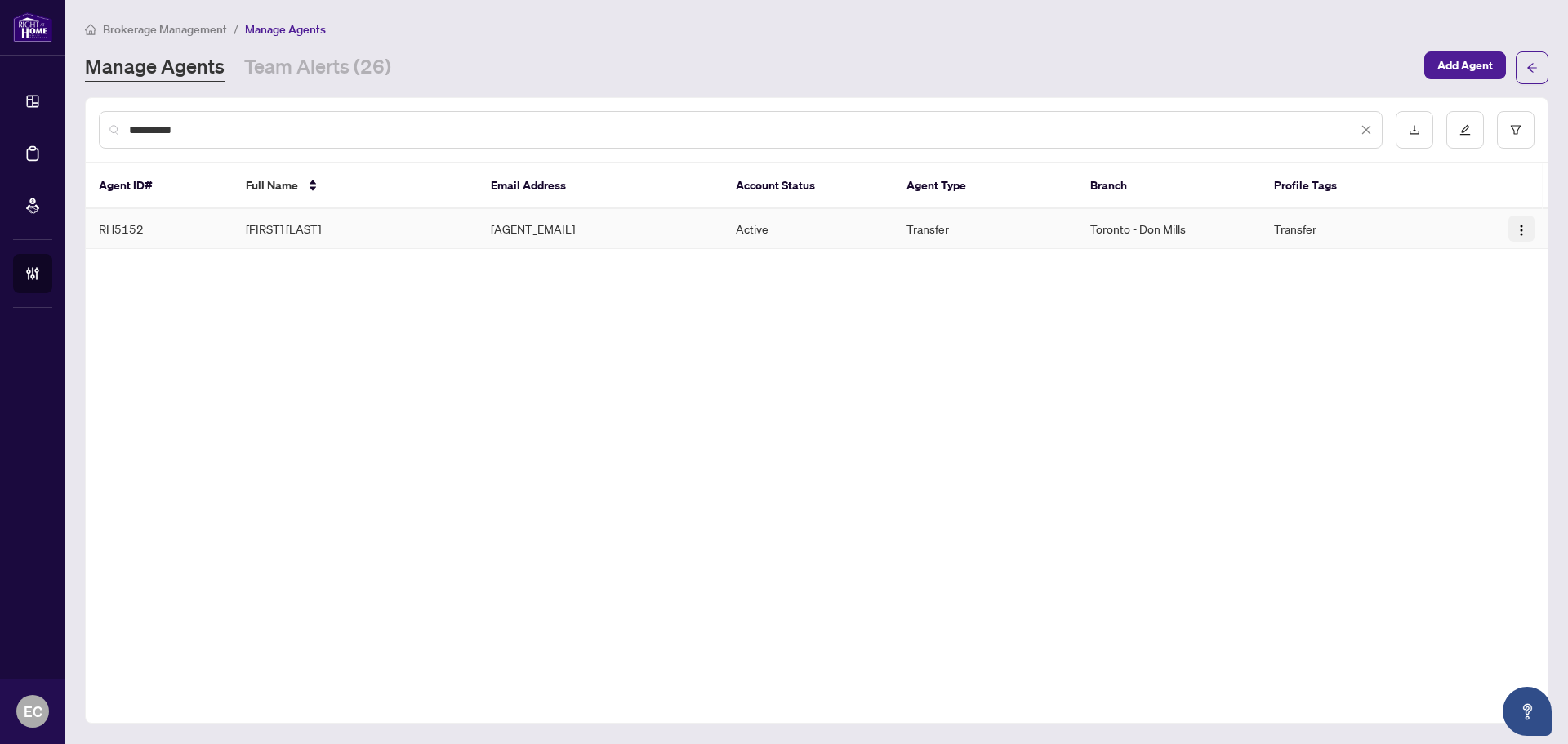 click at bounding box center (1521, 229) 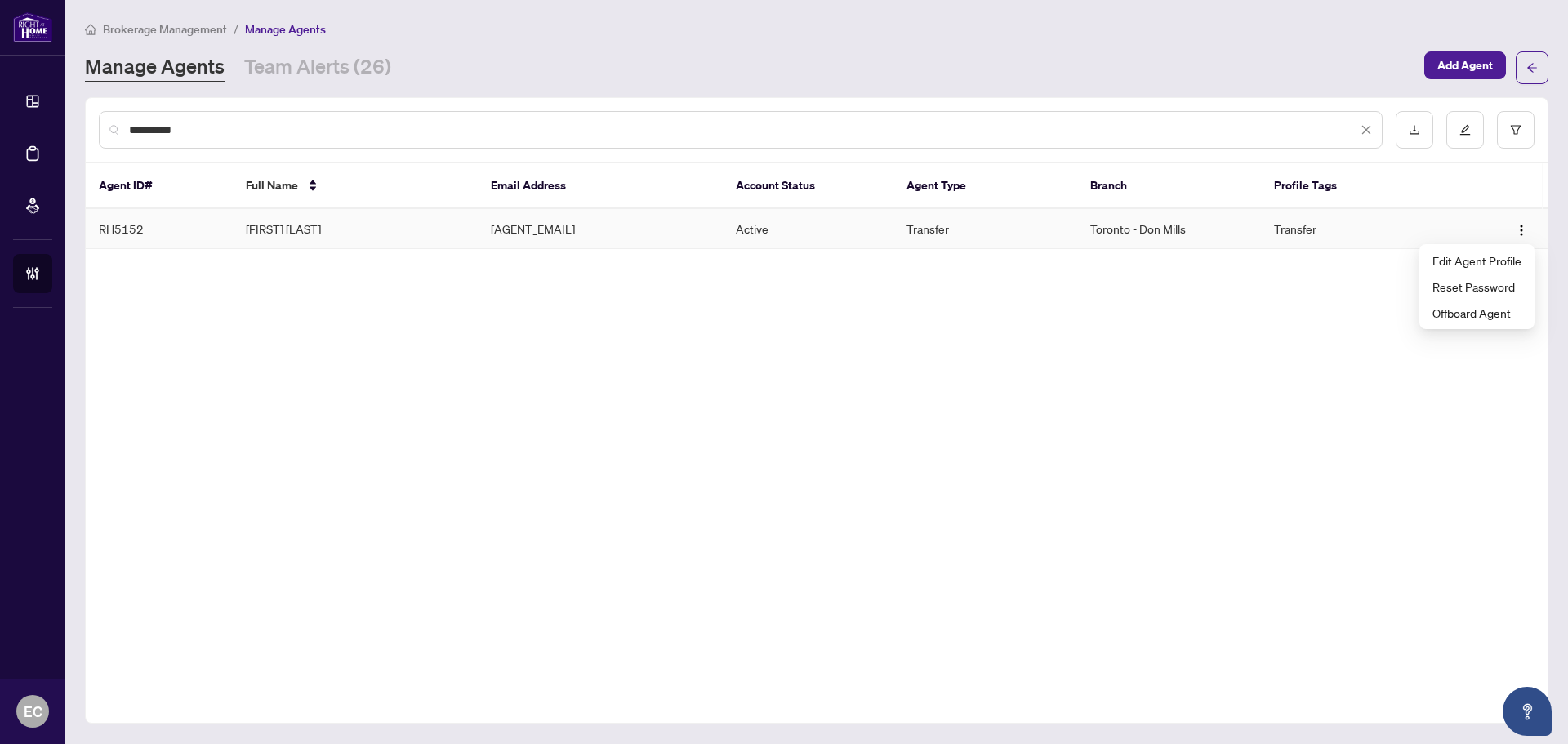 click on "Gayla Glow" at bounding box center (355, 229) 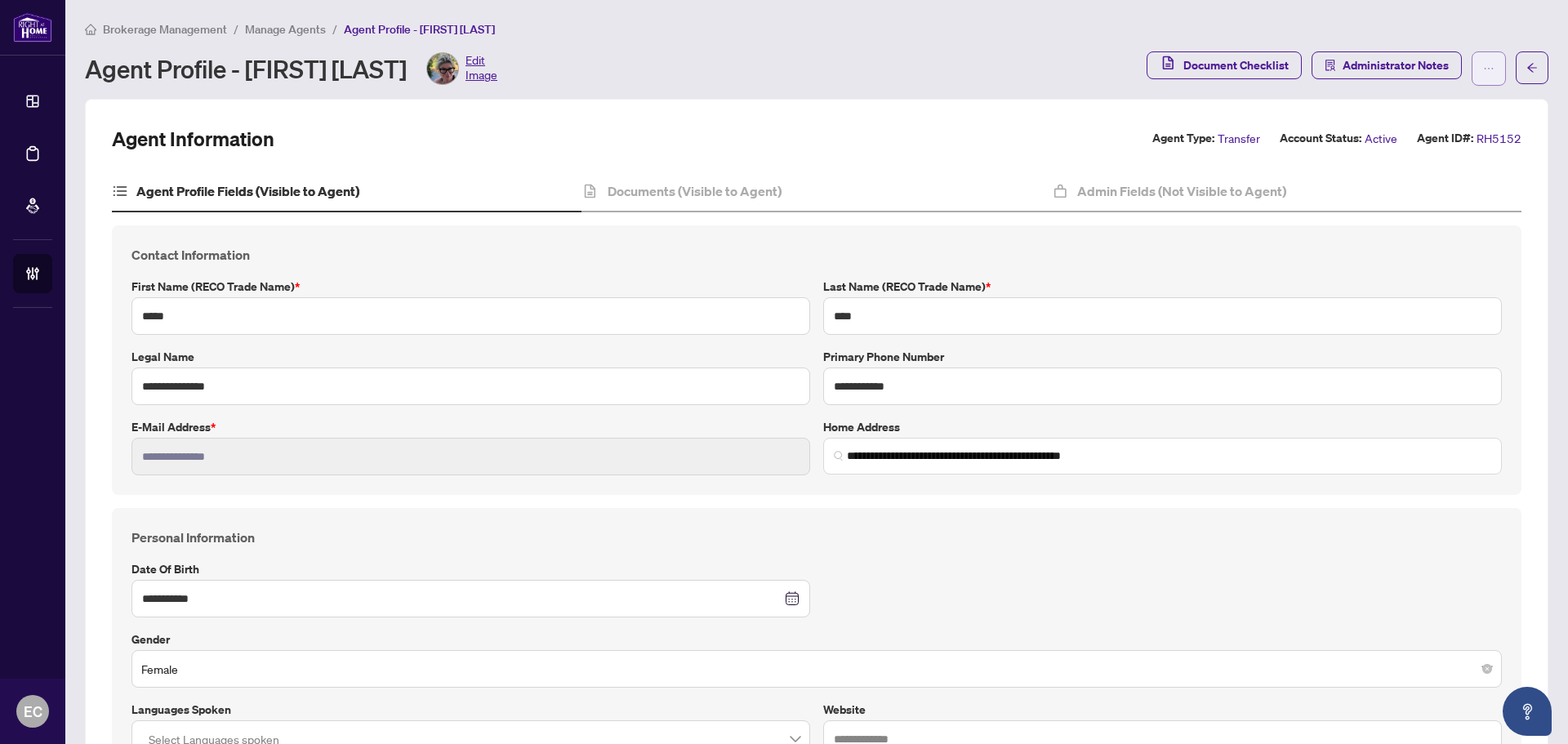 click at bounding box center [1489, 69] 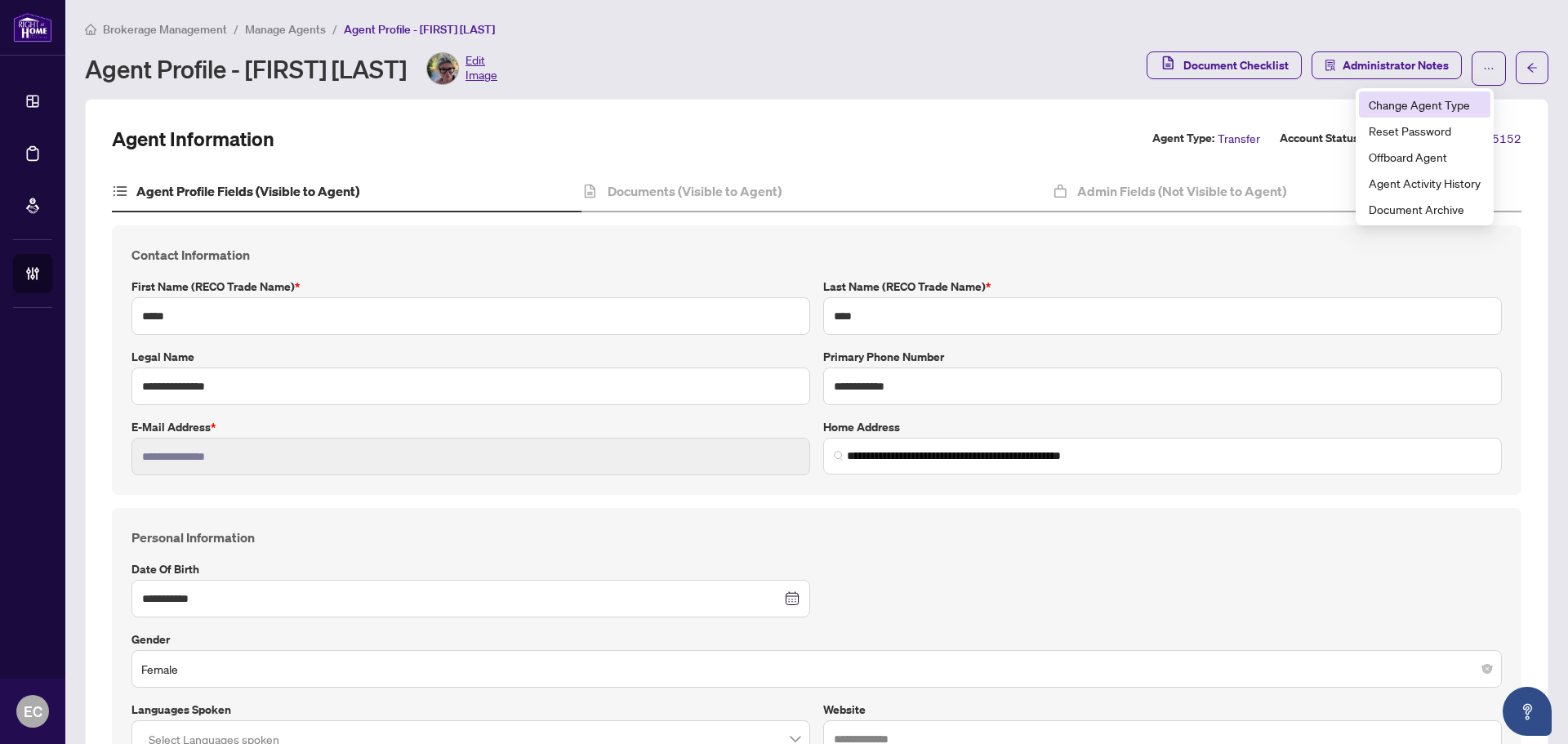click on "Change Agent Type" at bounding box center (1424, 105) 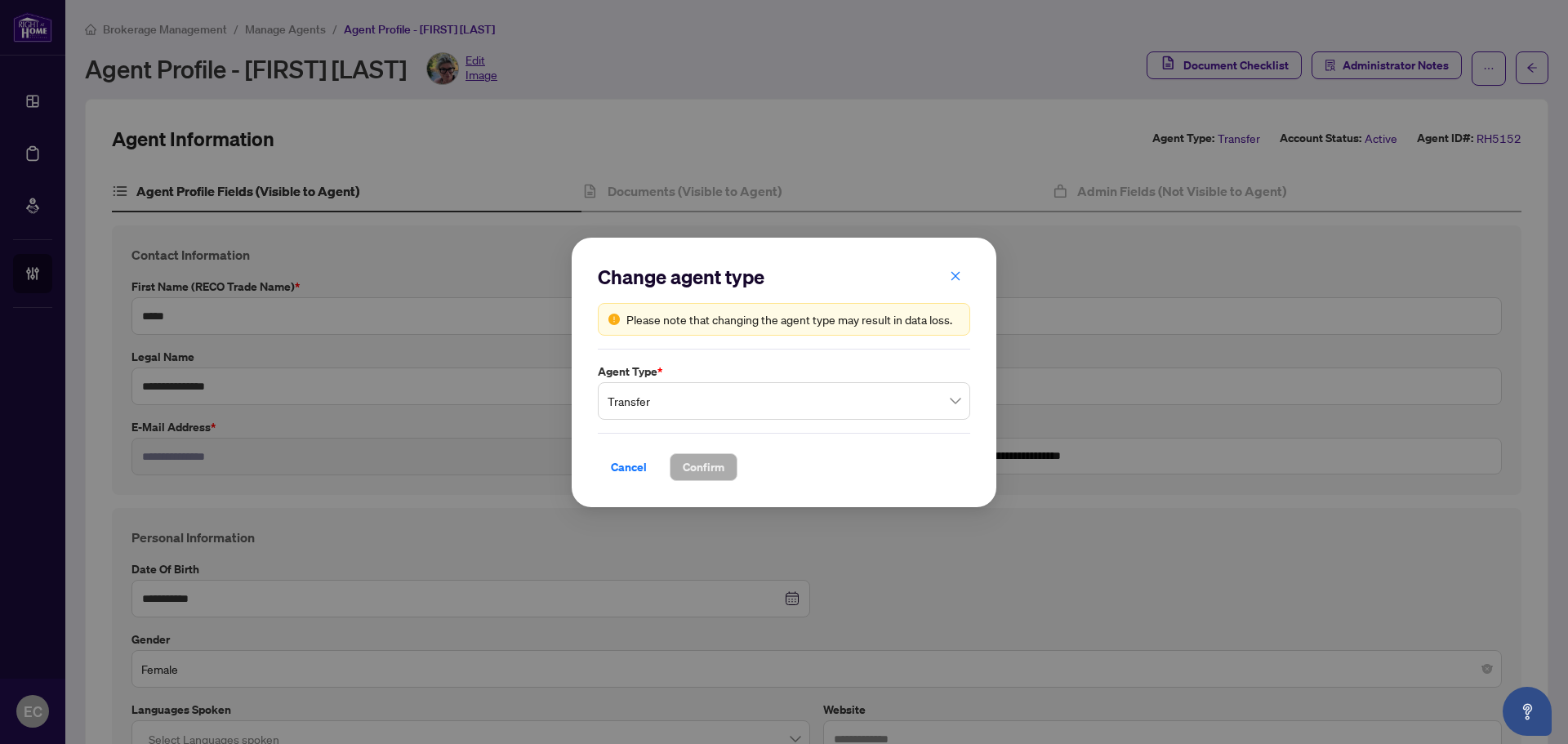 click on "Change agent type Please note that changing the agent type may result in data loss. Agent Type * Transfer Cancel Confirm Cancel OK" at bounding box center (784, 372) 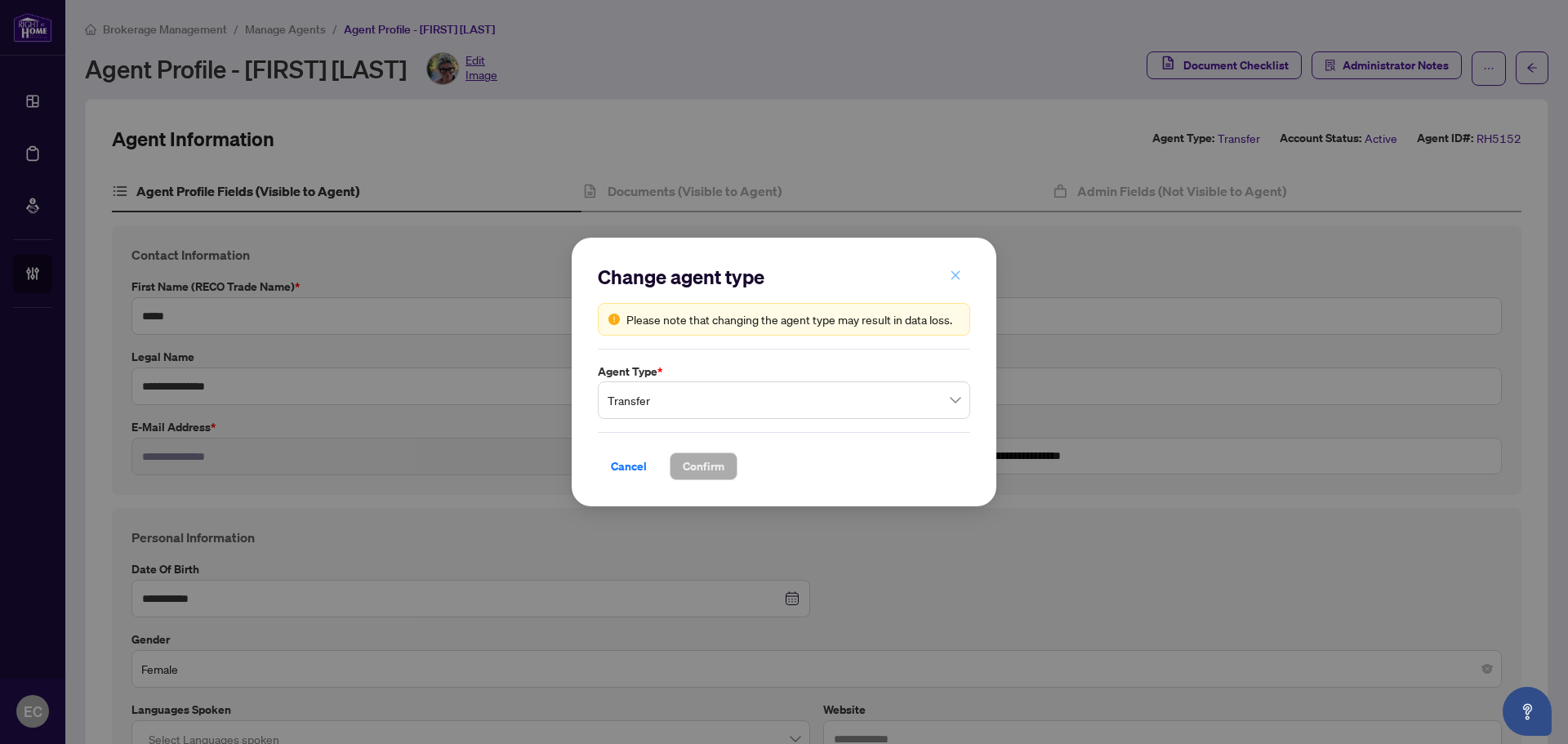 click 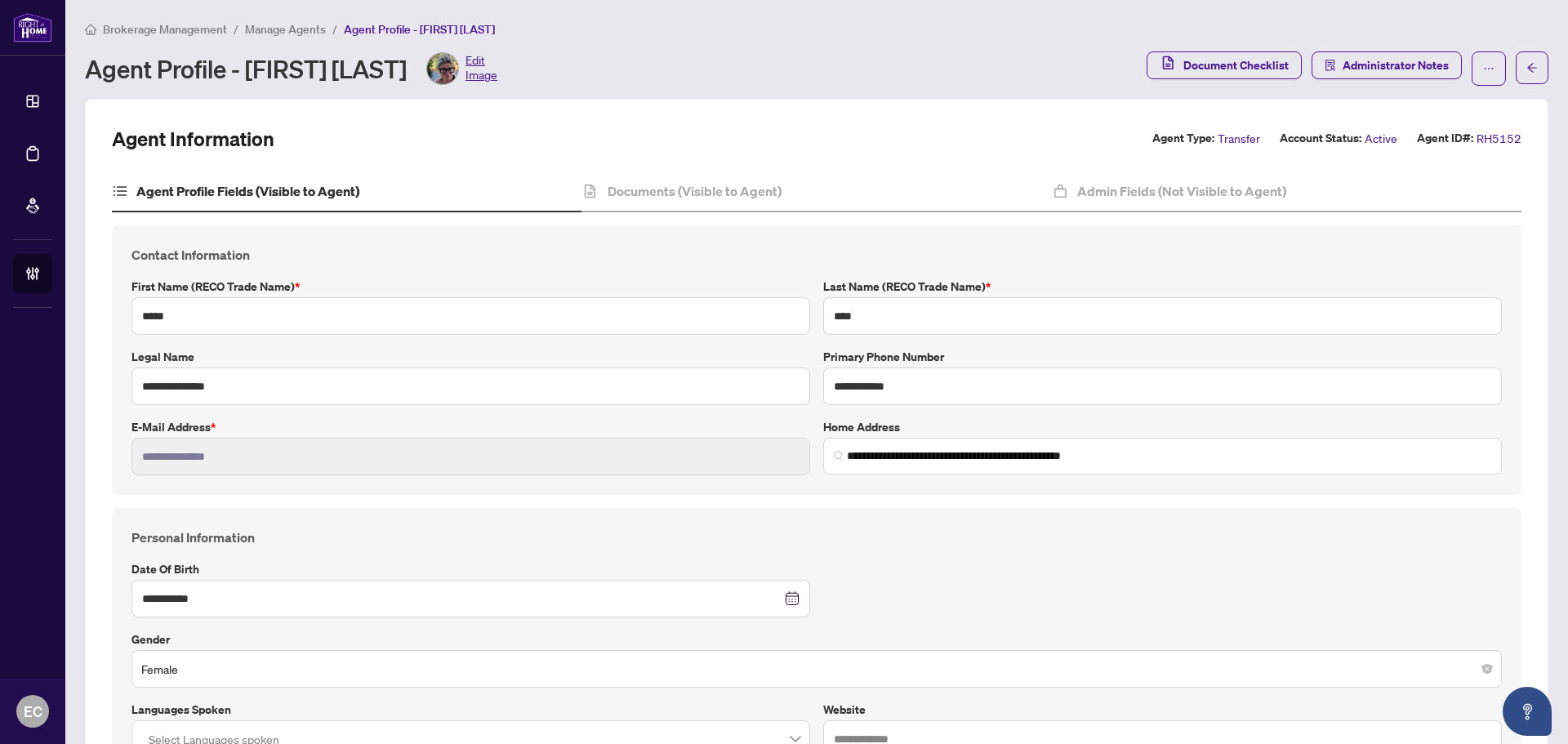 drag, startPoint x: 1480, startPoint y: 60, endPoint x: 1480, endPoint y: 41, distance: 19 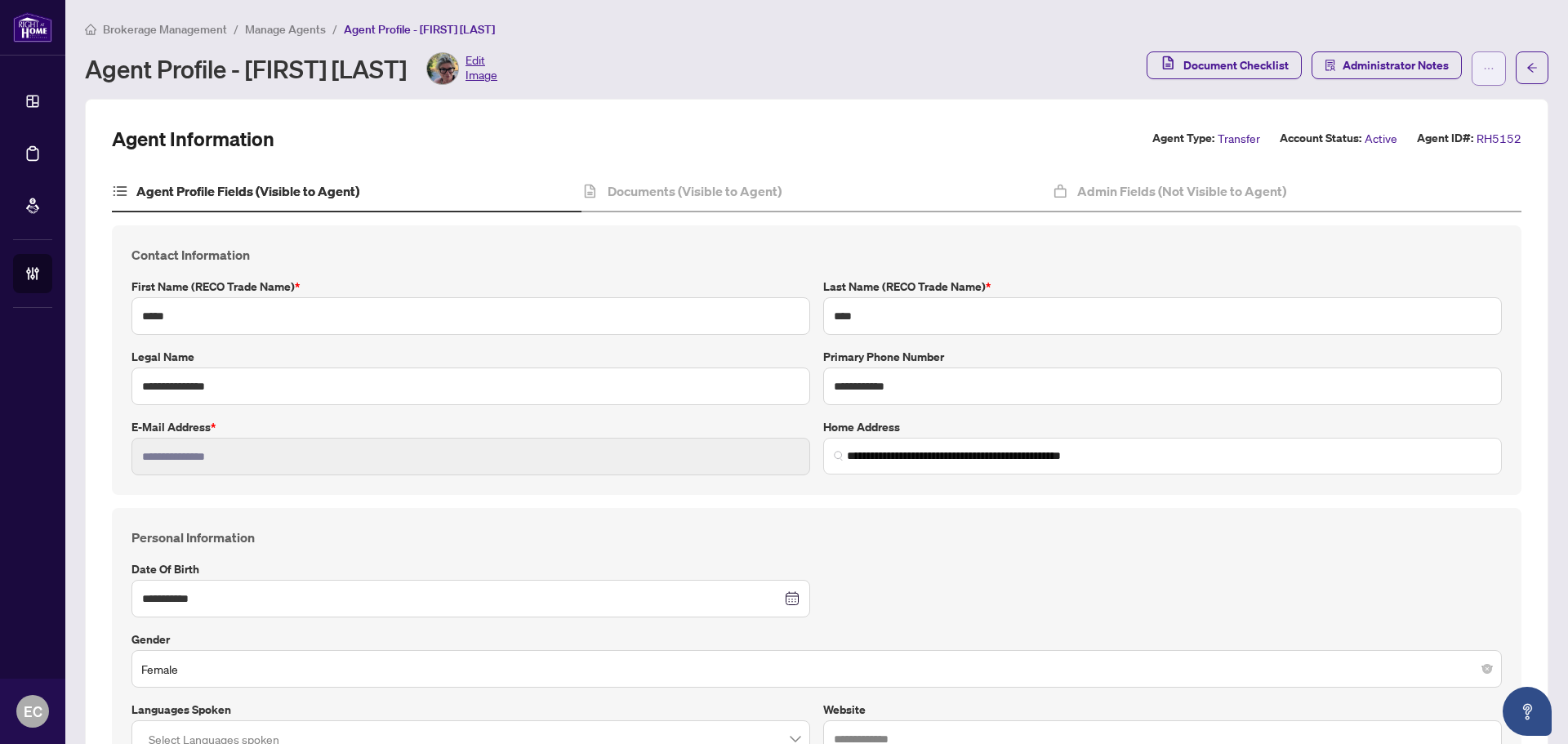 click 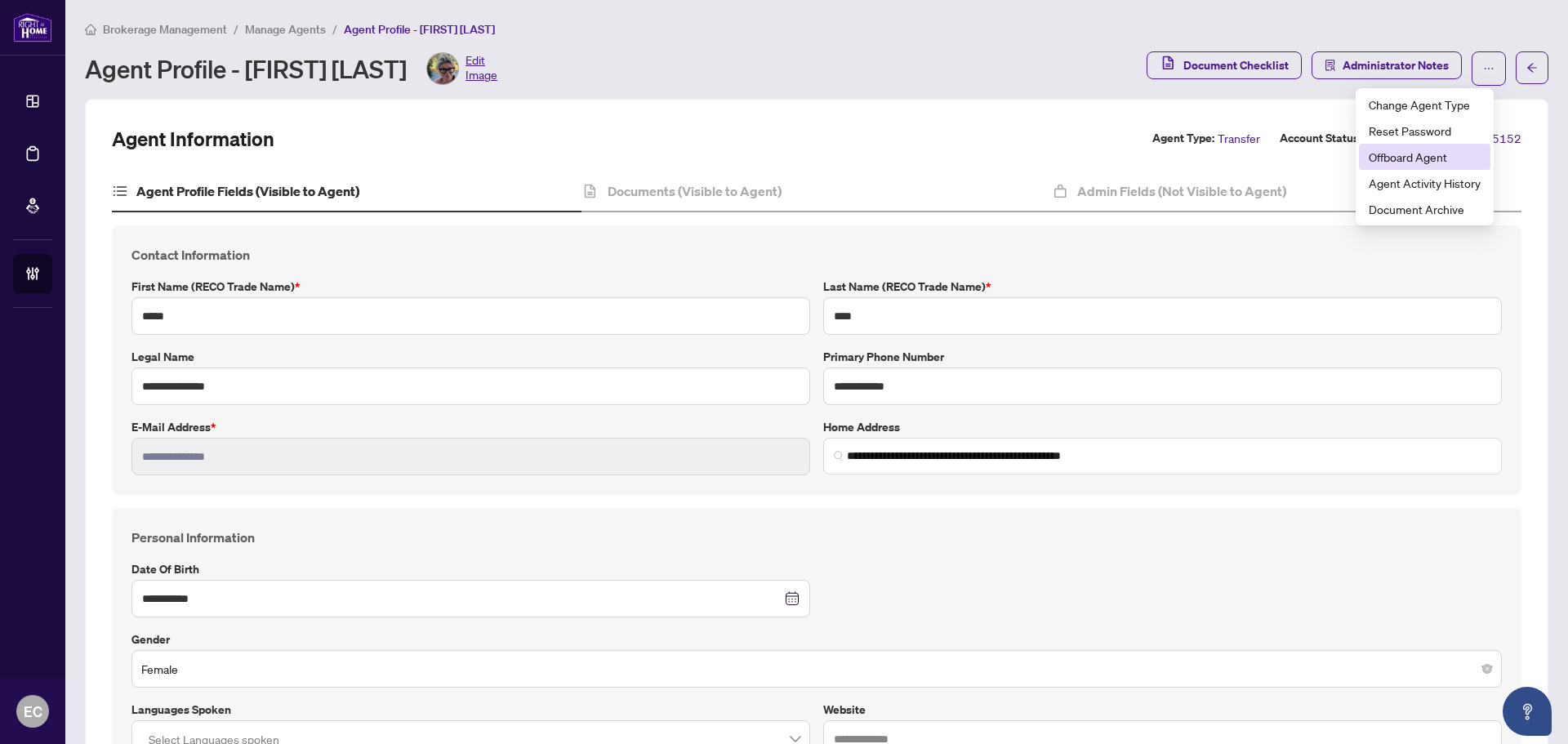 click on "Offboard Agent" at bounding box center (1424, 157) 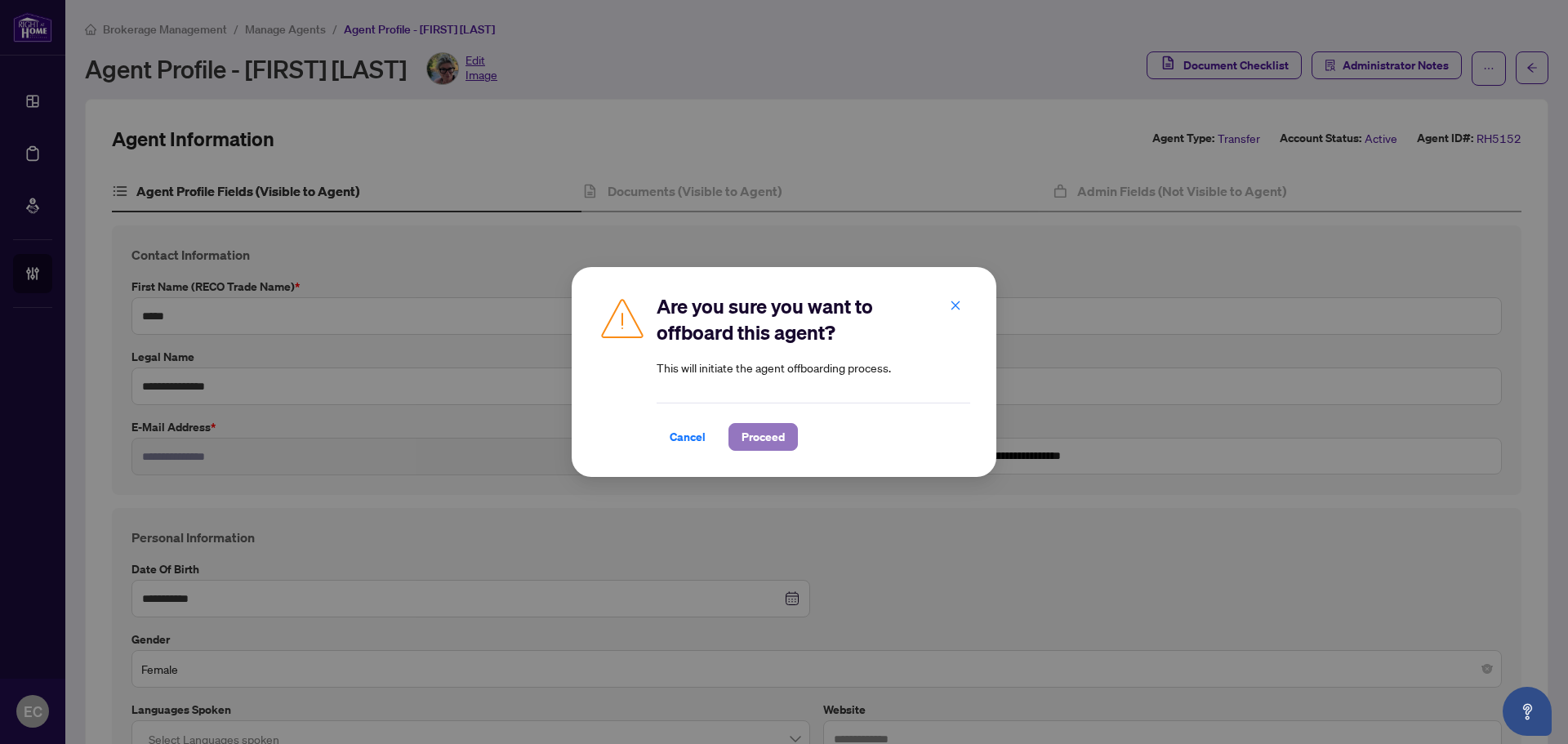 click on "Proceed" at bounding box center (763, 437) 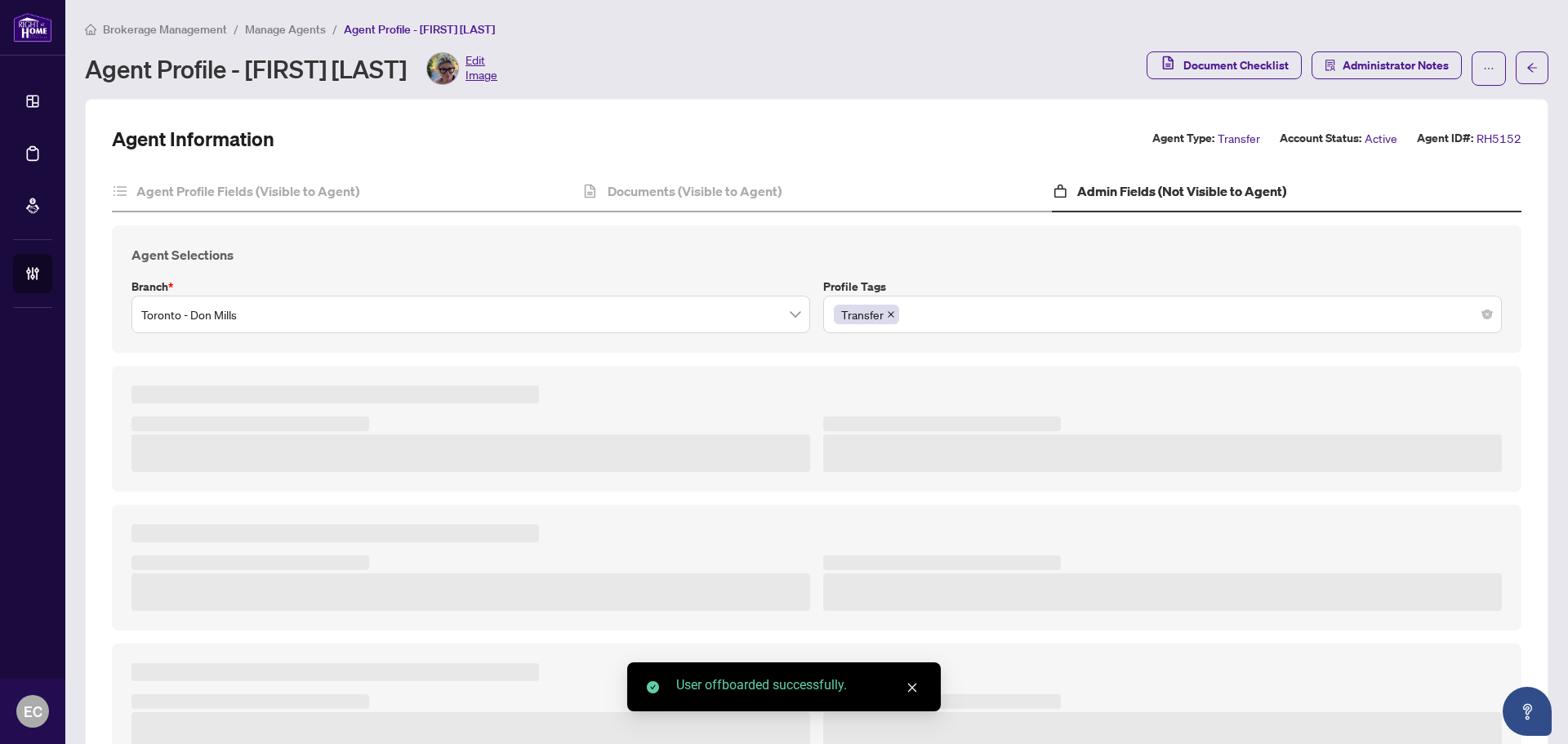 type on "**********" 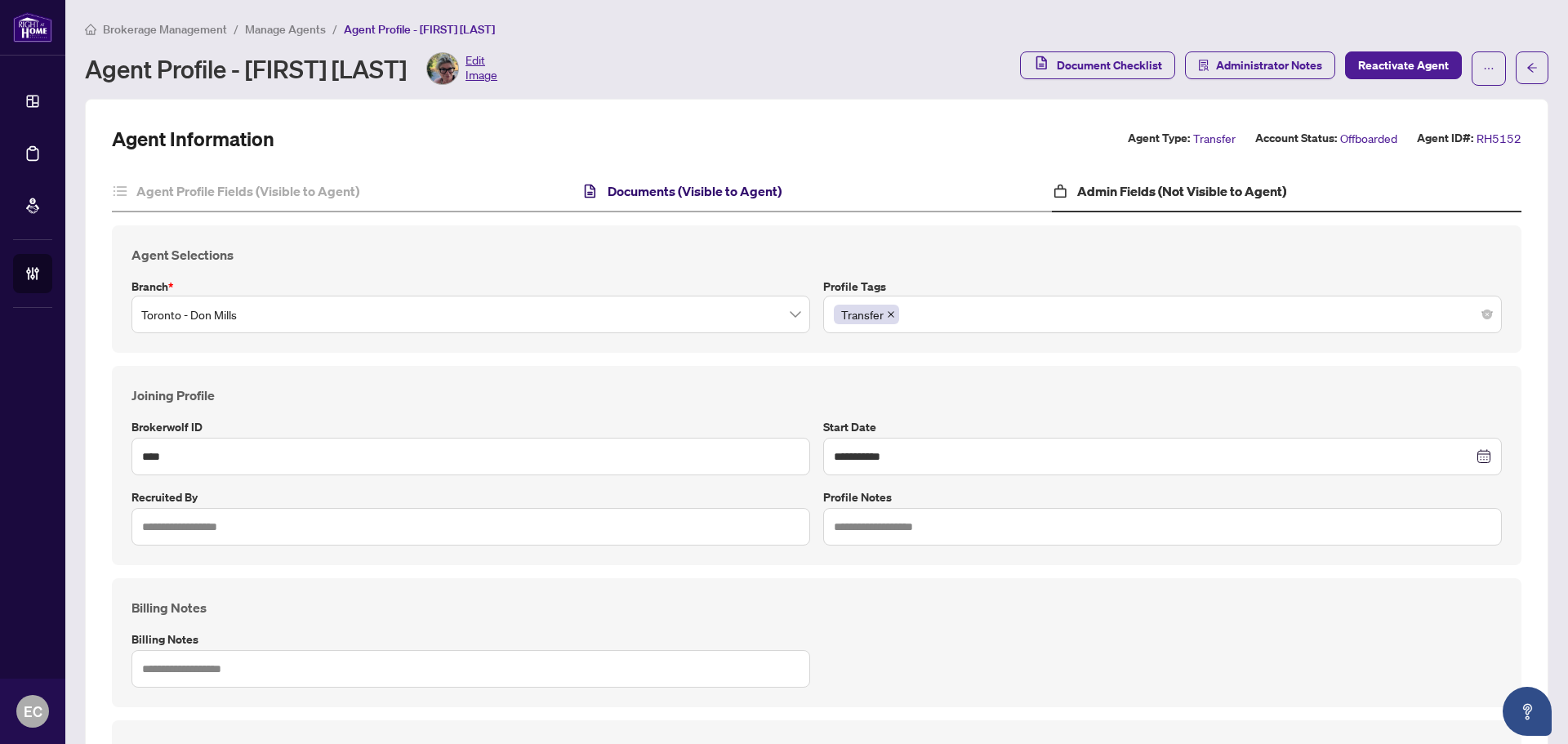 click on "Documents (Visible to Agent)" at bounding box center [694, 191] 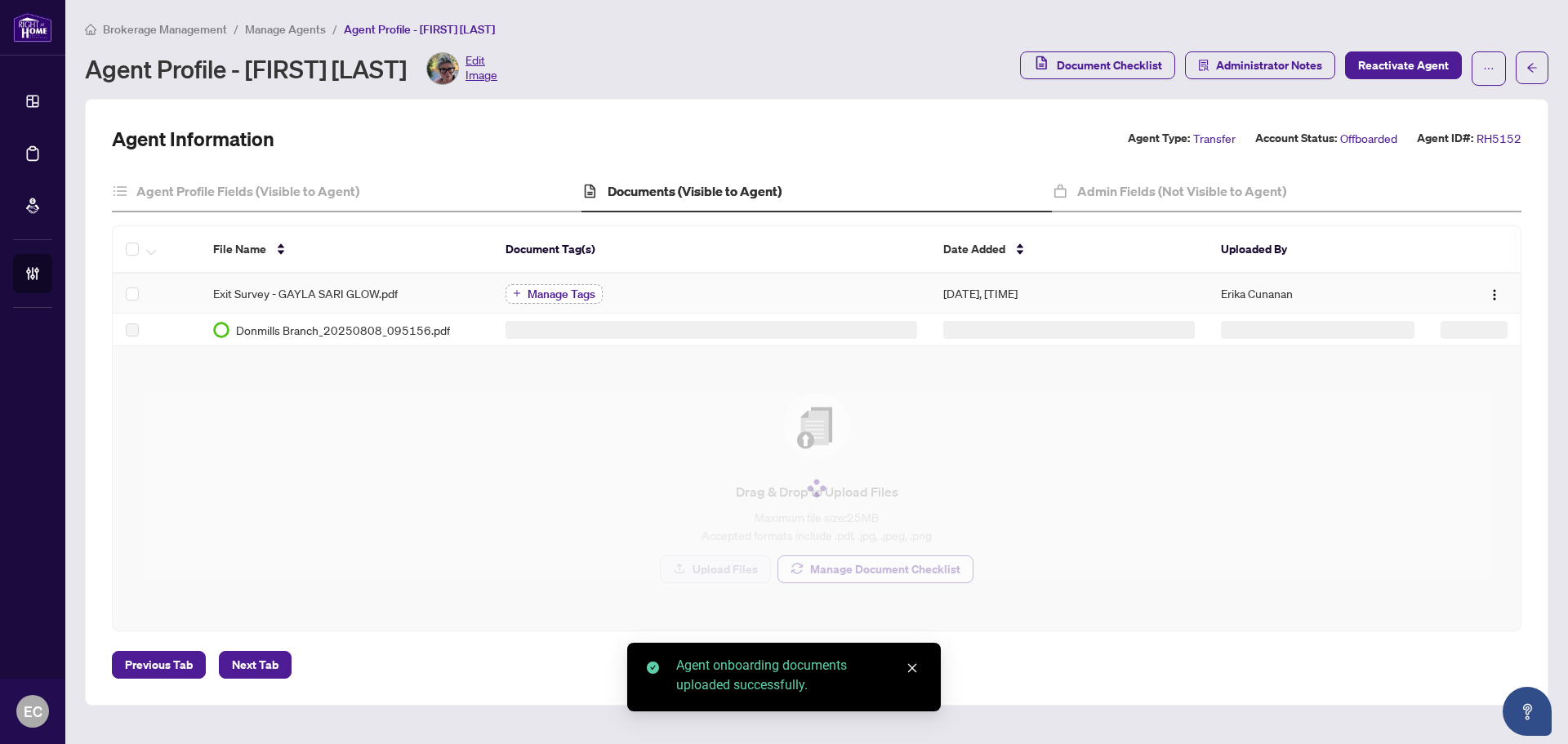 click on "Manage Tags" at bounding box center [561, 294] 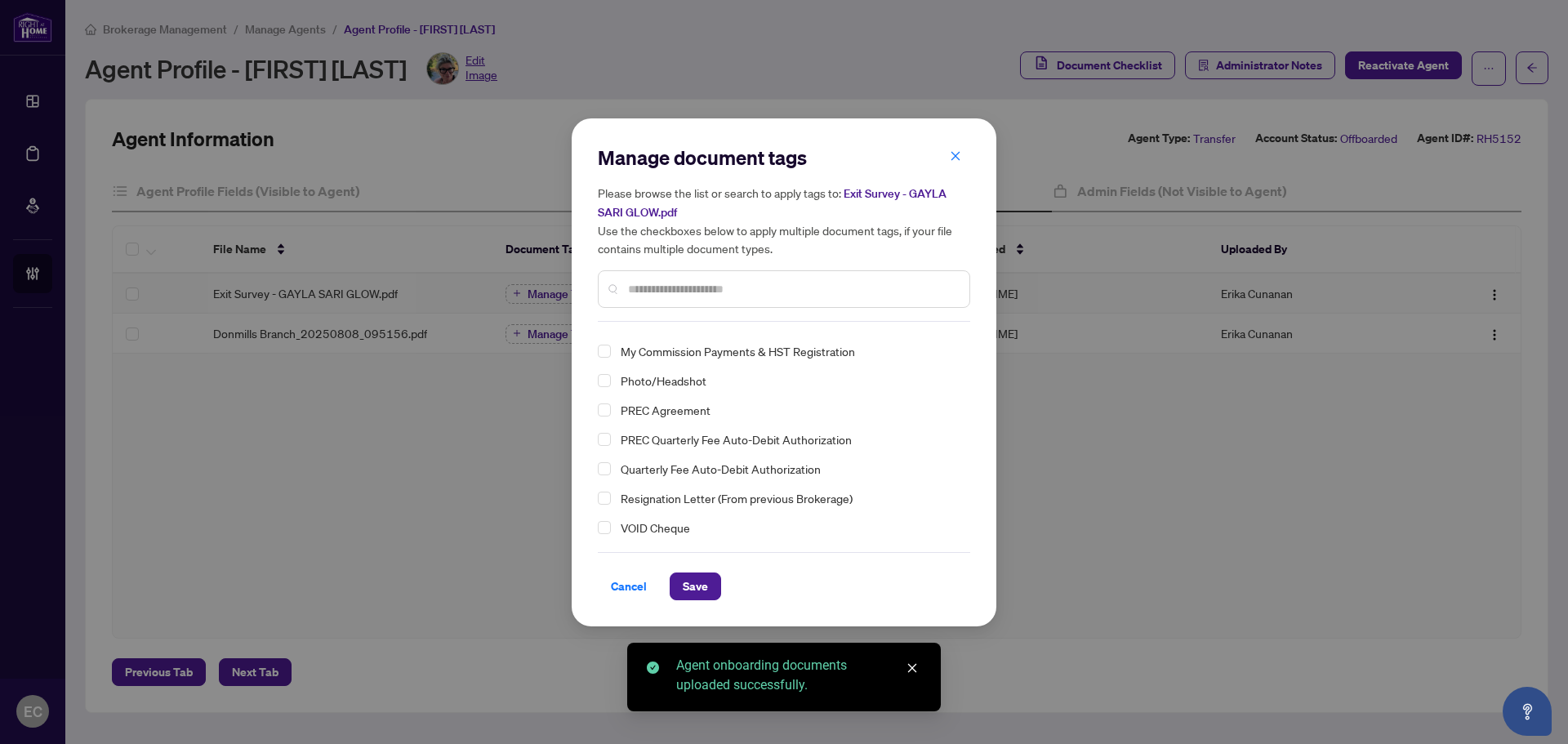 scroll, scrollTop: 83, scrollLeft: 0, axis: vertical 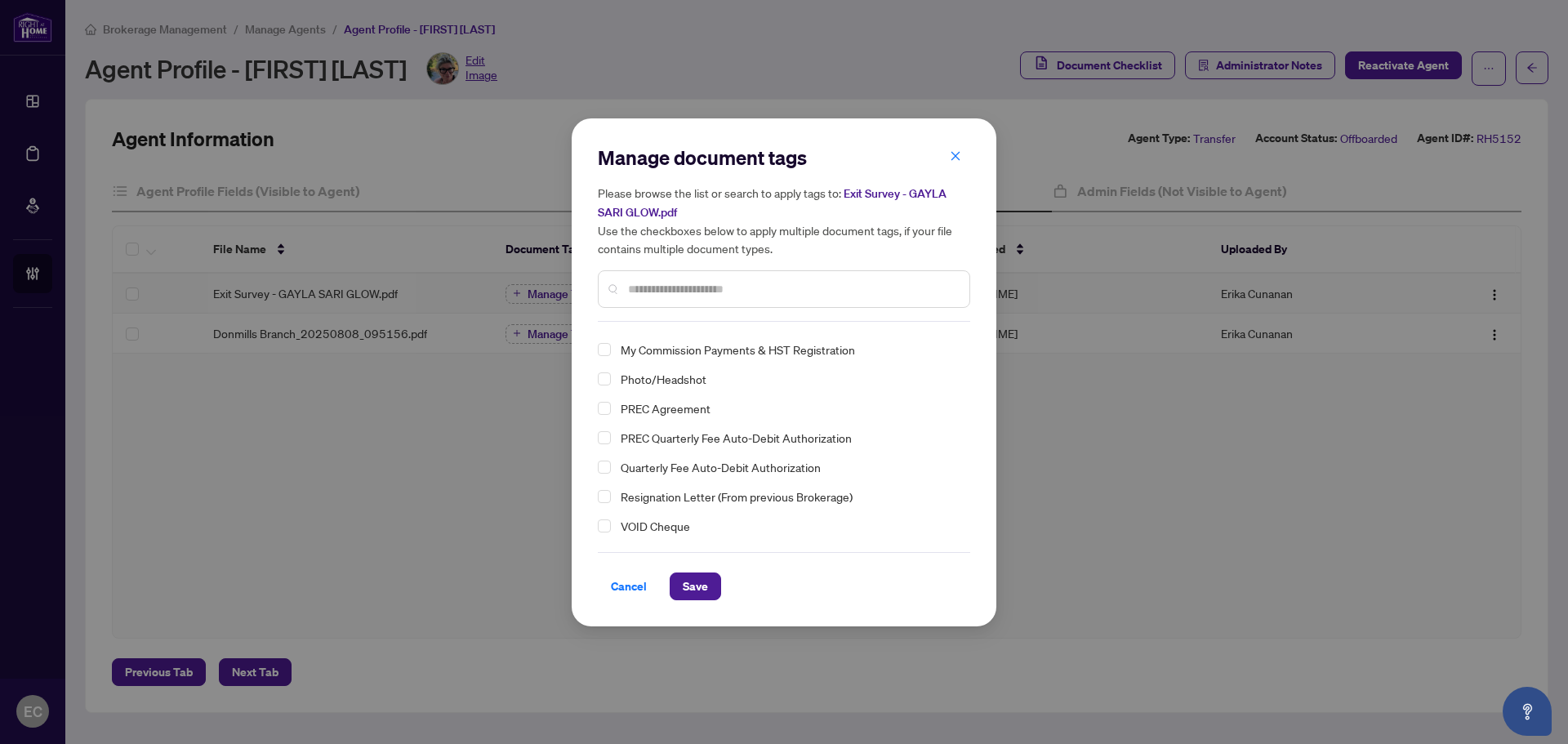 click at bounding box center [784, 289] 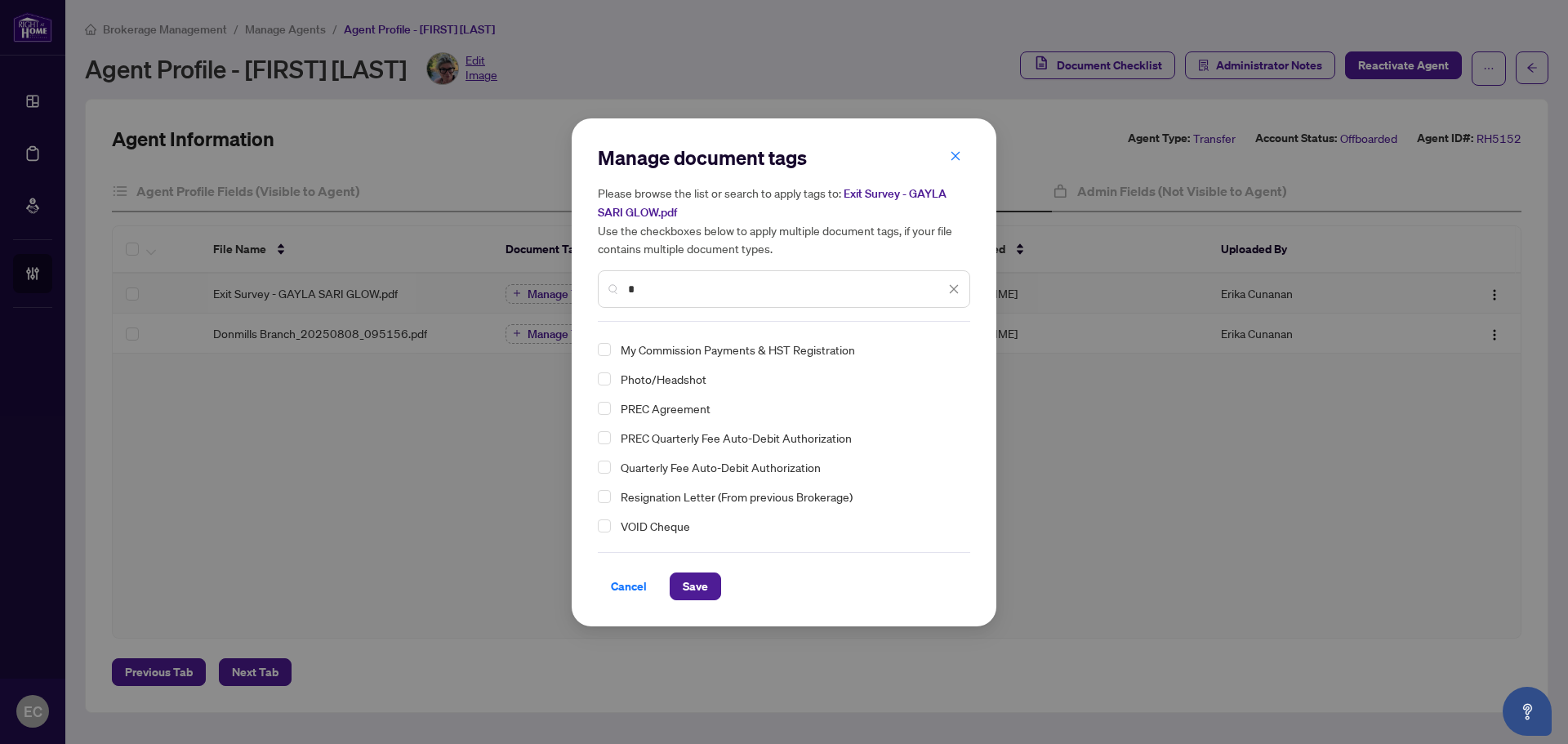 scroll, scrollTop: 0, scrollLeft: 0, axis: both 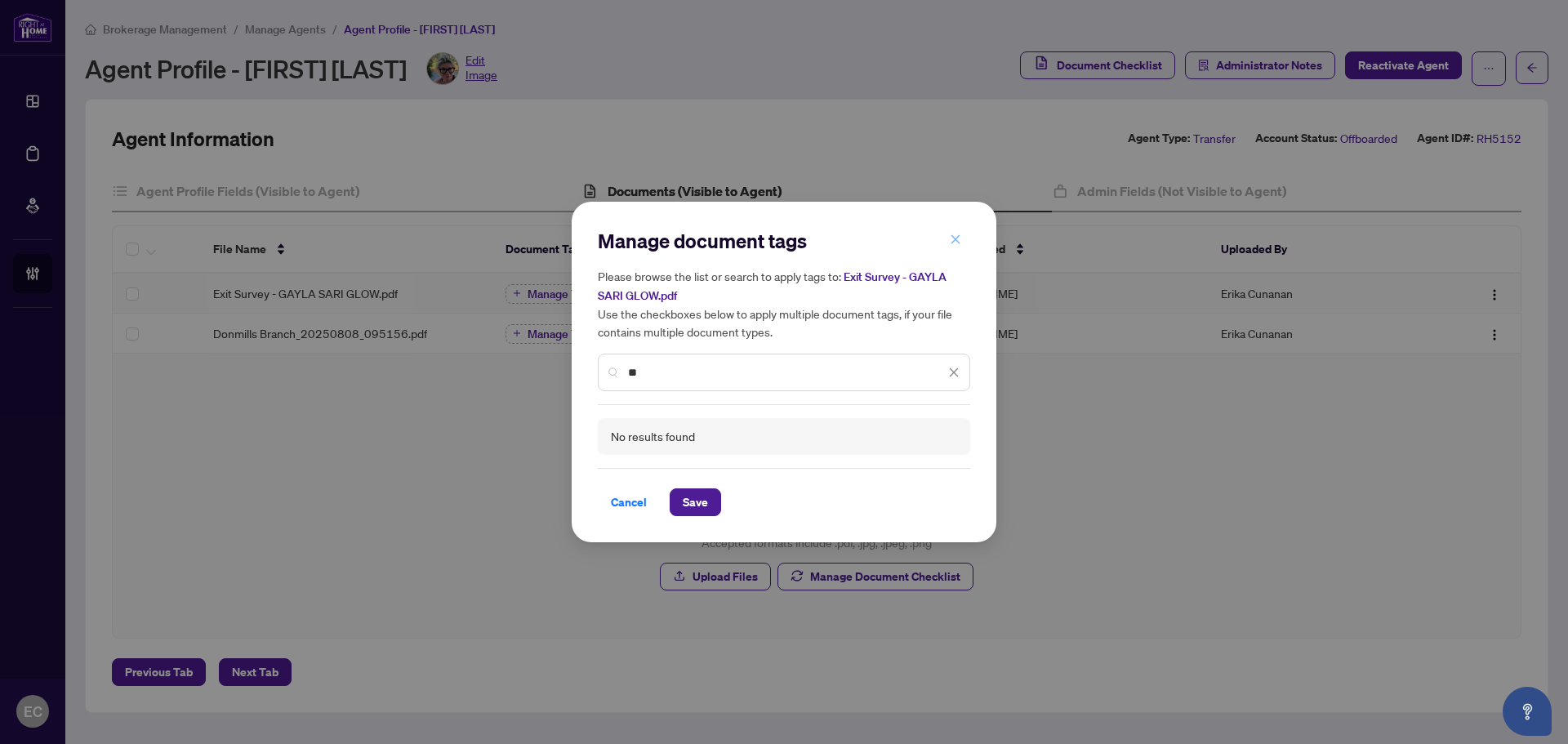 type on "**" 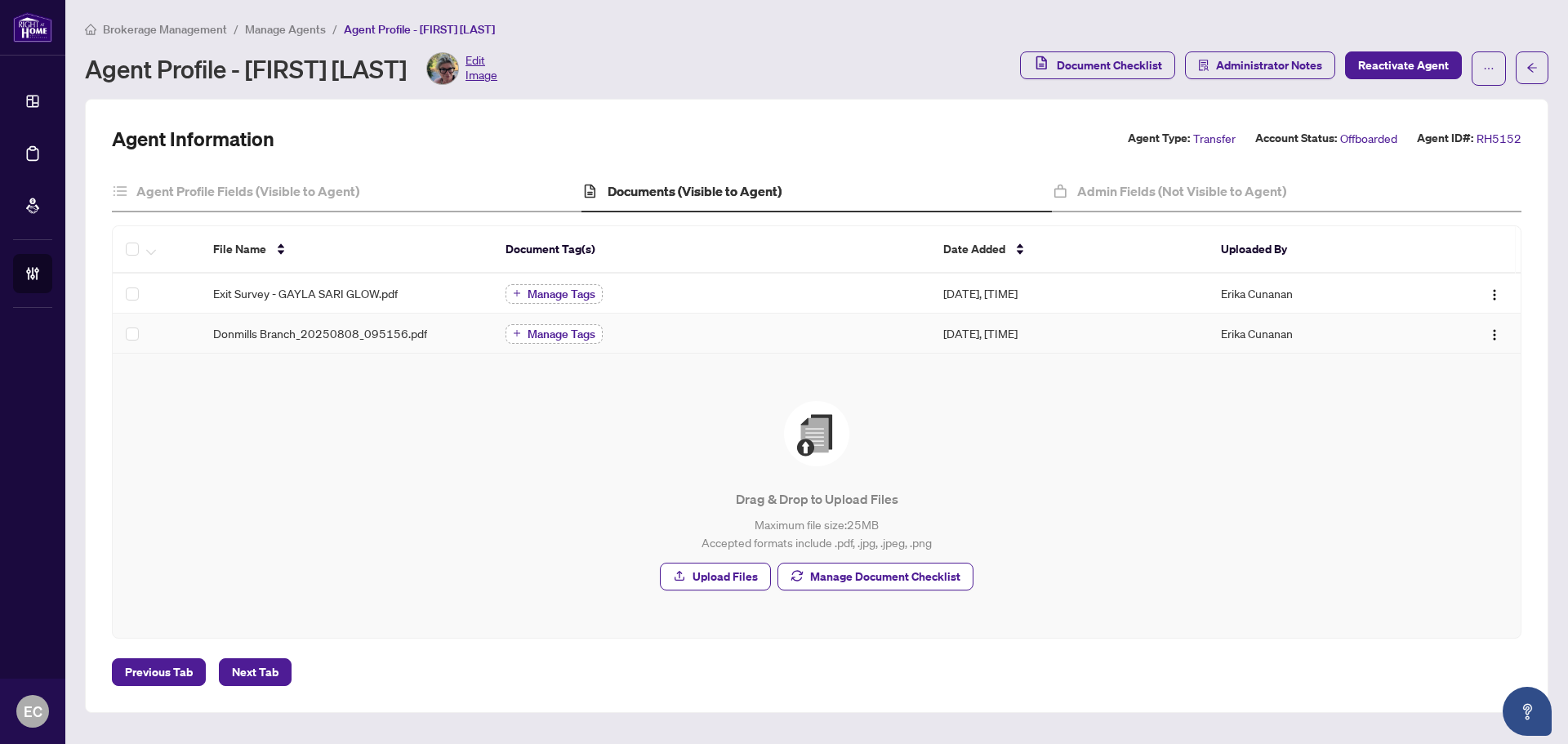 click on "Manage Tags" at bounding box center (561, 334) 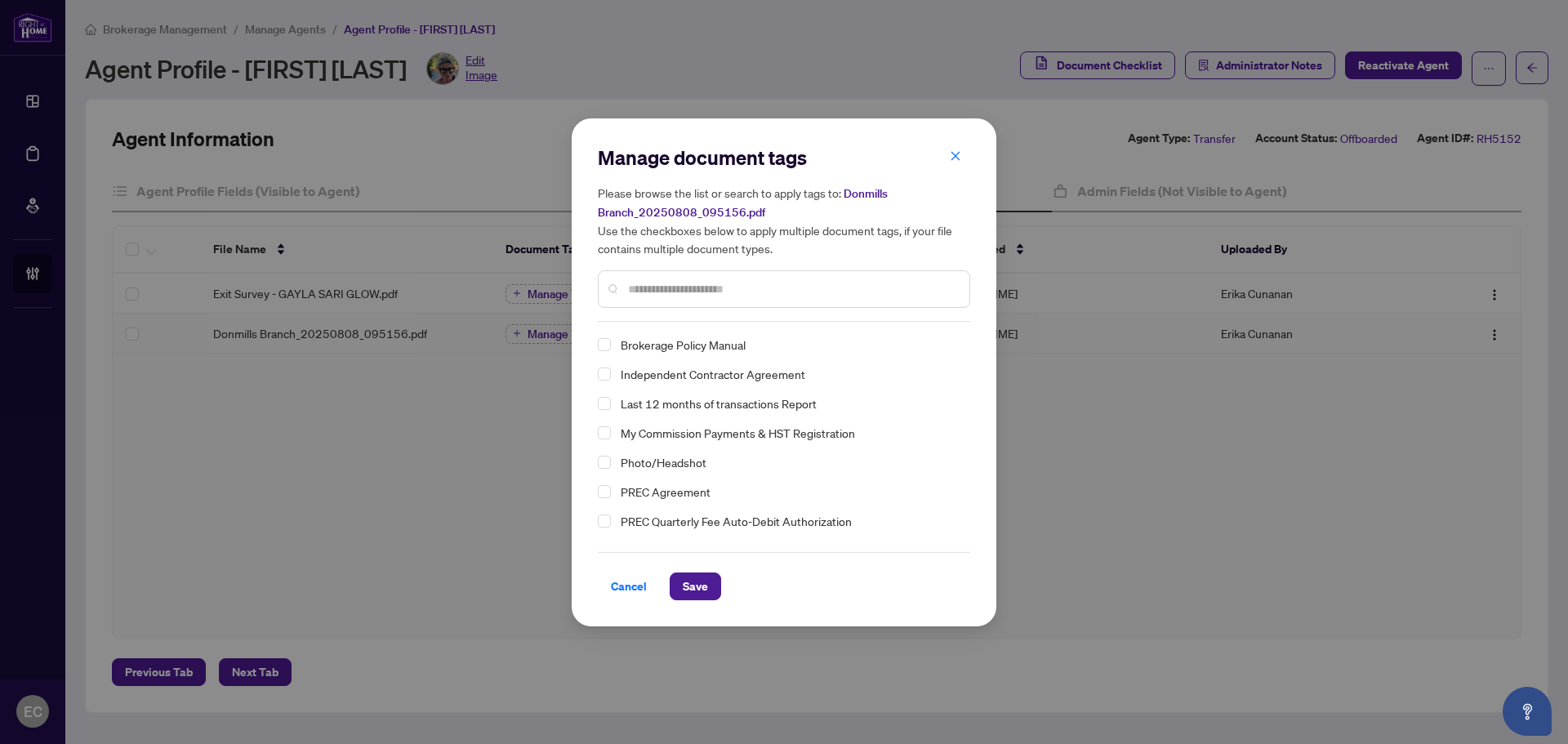 click at bounding box center [792, 289] 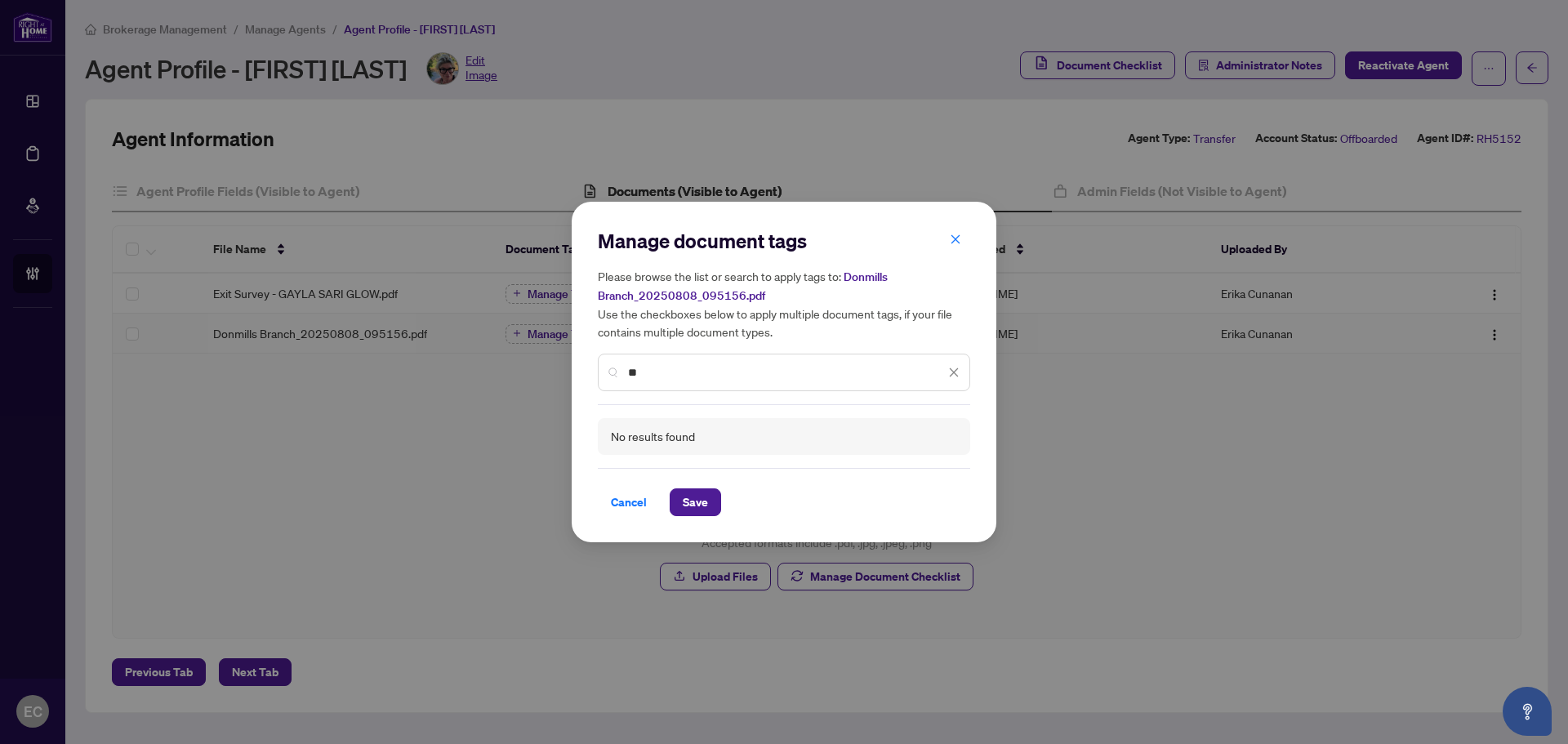 type on "**" 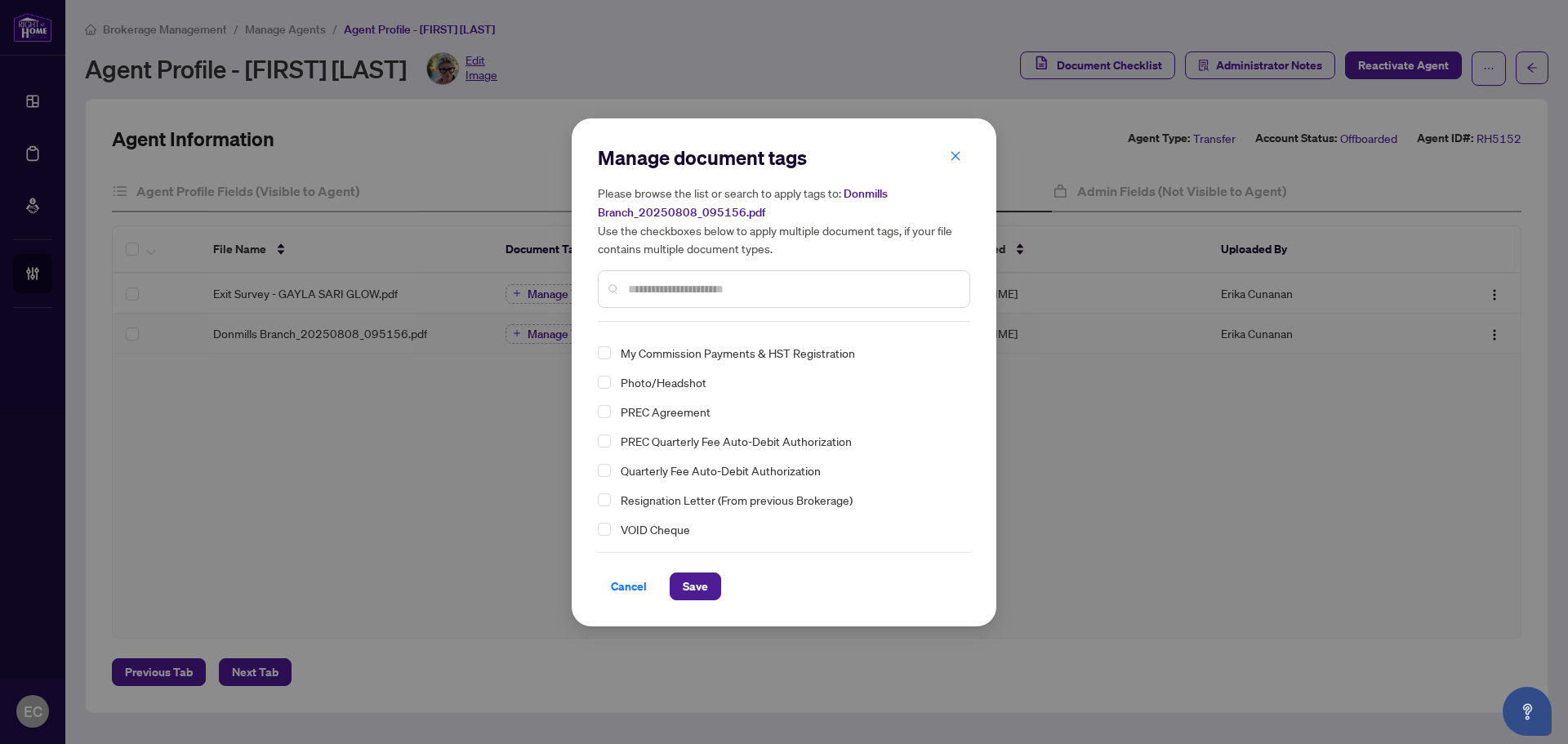scroll, scrollTop: 83, scrollLeft: 0, axis: vertical 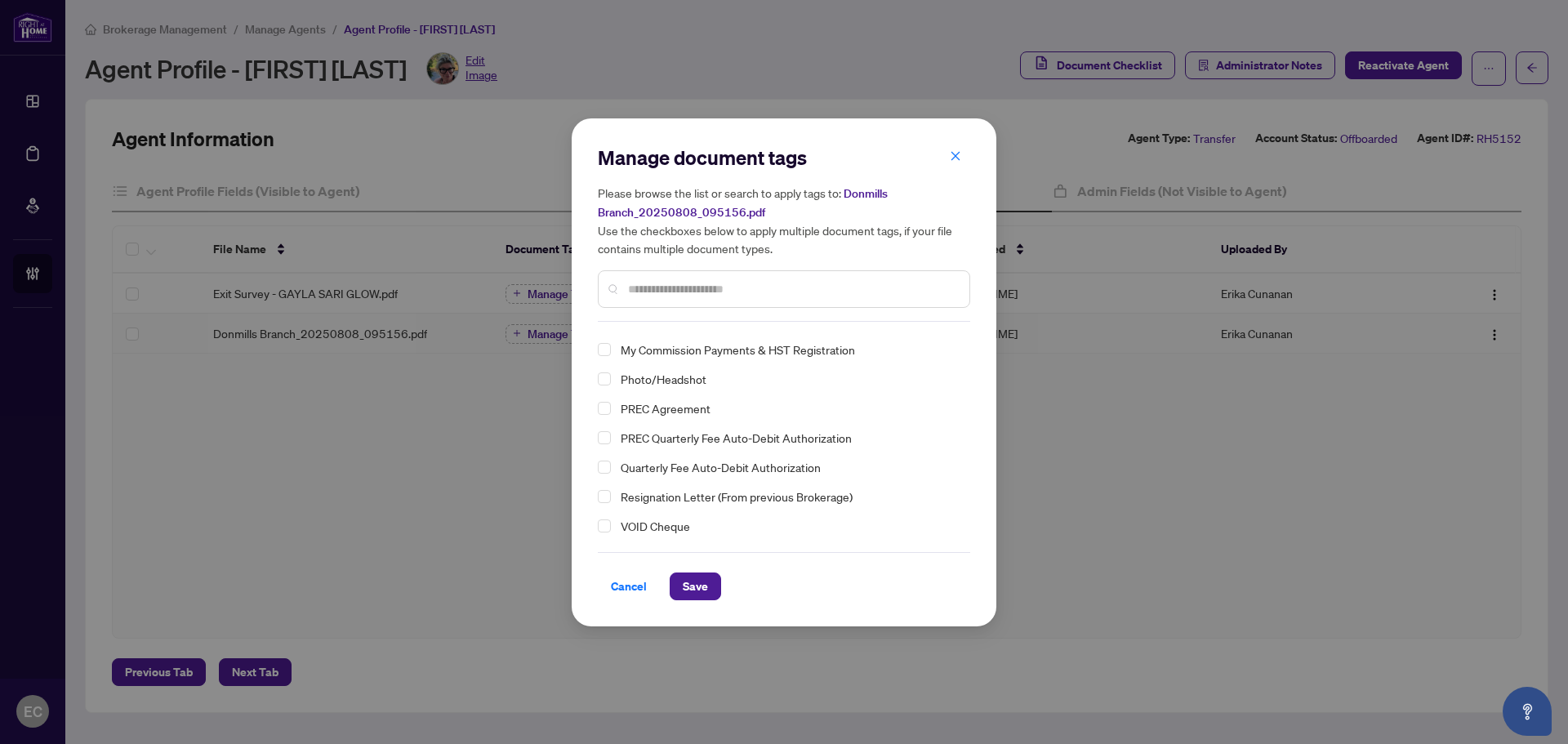 click on "Resignation Letter (From previous Brokerage)" at bounding box center (737, 497) 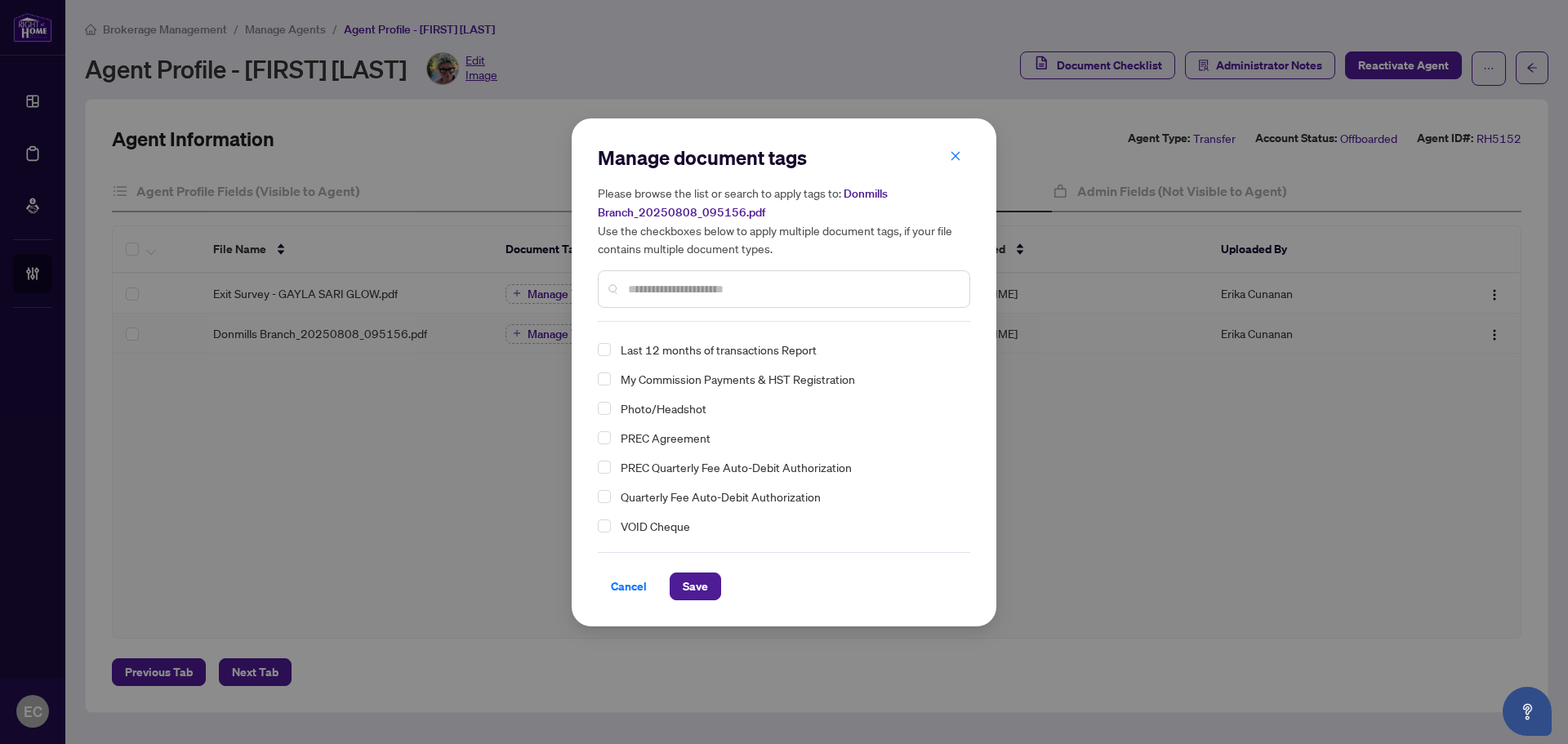 scroll, scrollTop: 0, scrollLeft: 0, axis: both 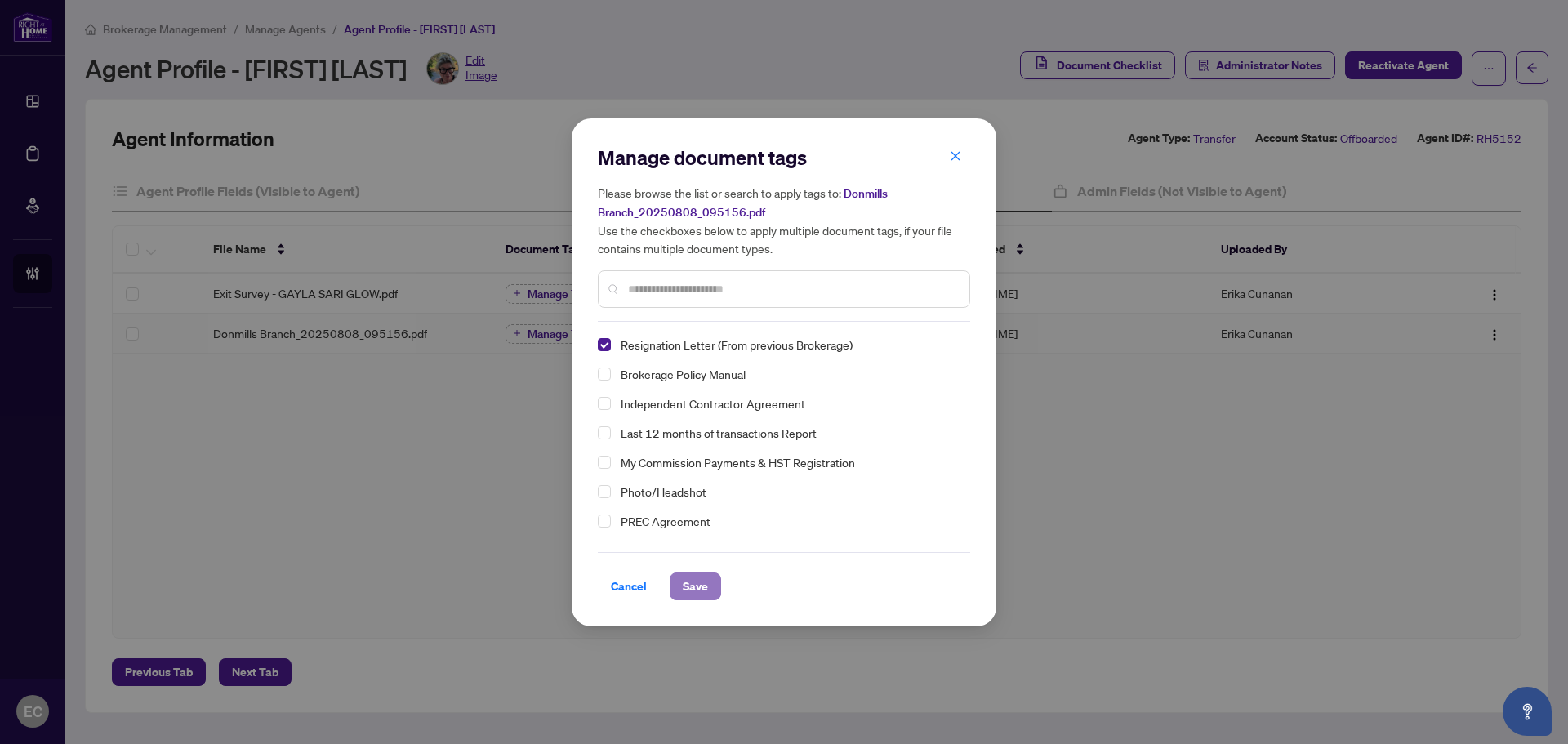 click on "Save" at bounding box center (695, 586) 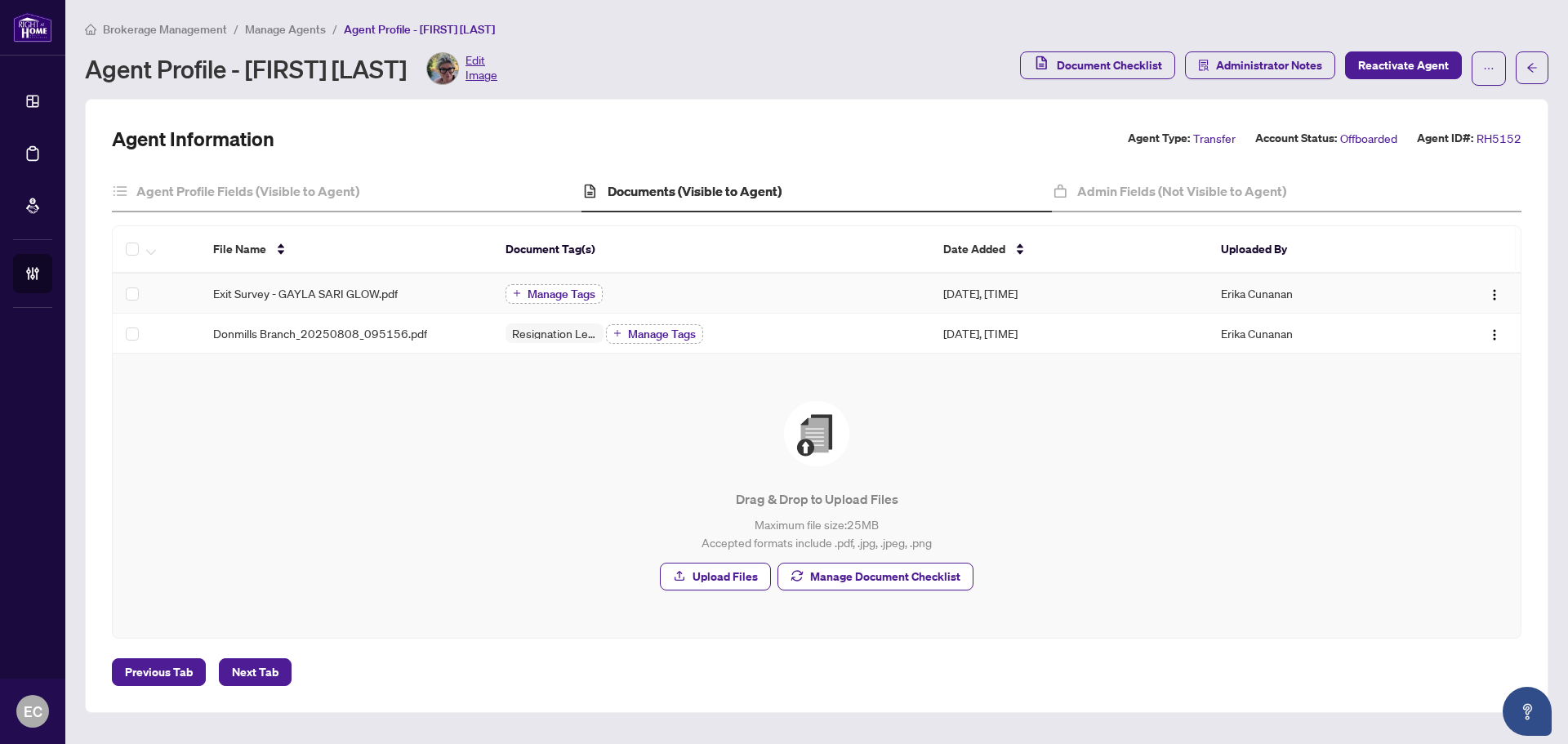 click on "Manage Tags" at bounding box center [561, 294] 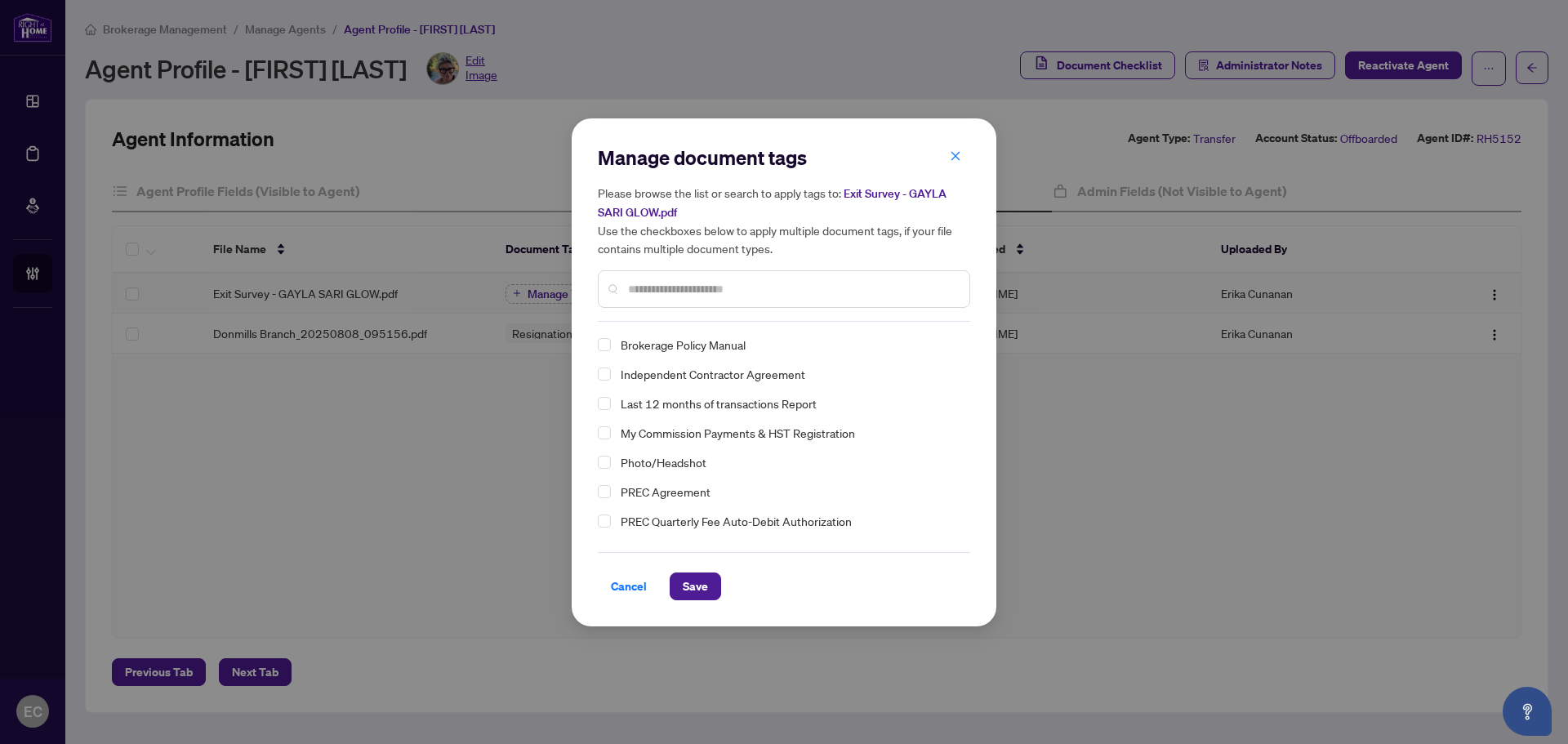 click at bounding box center (792, 289) 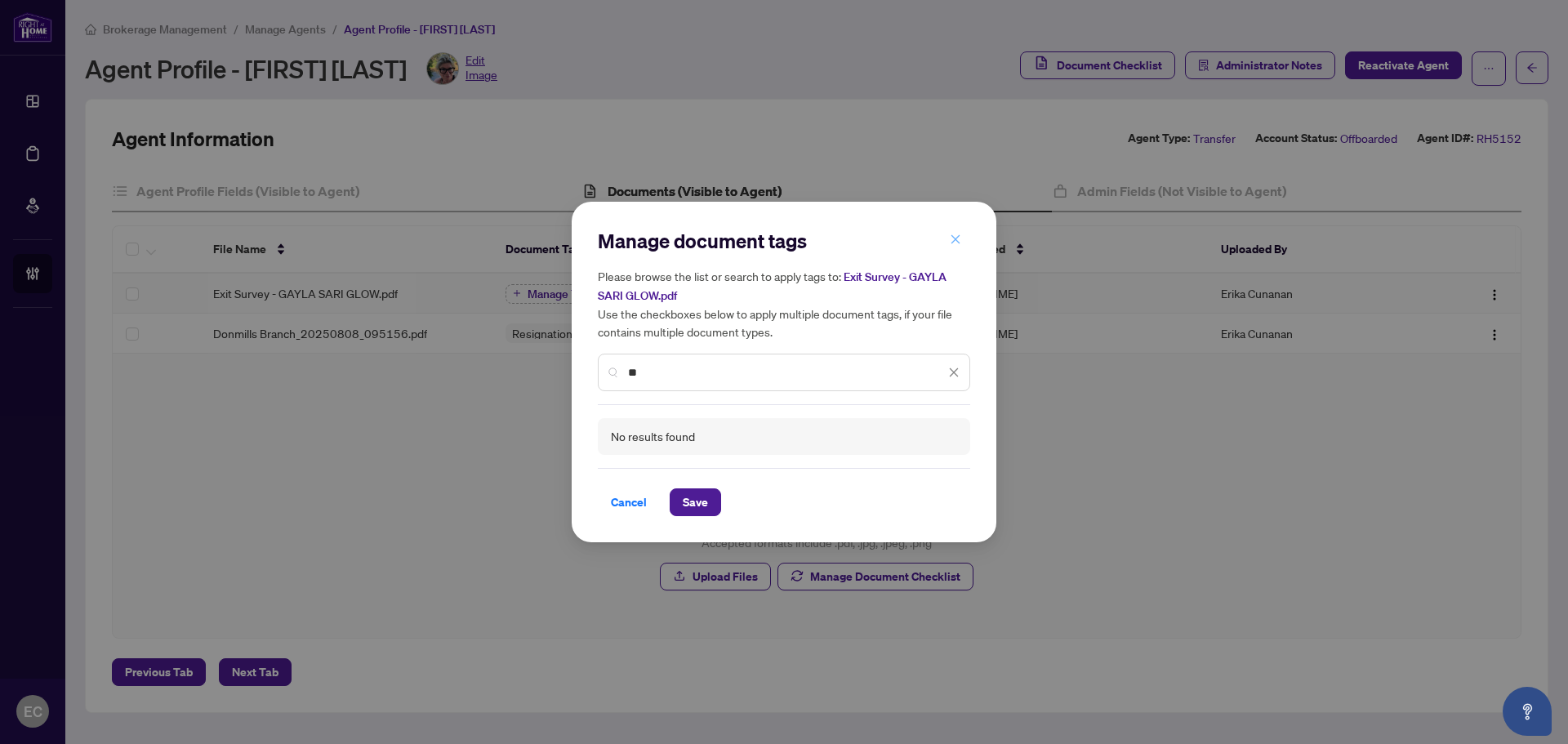 type on "**" 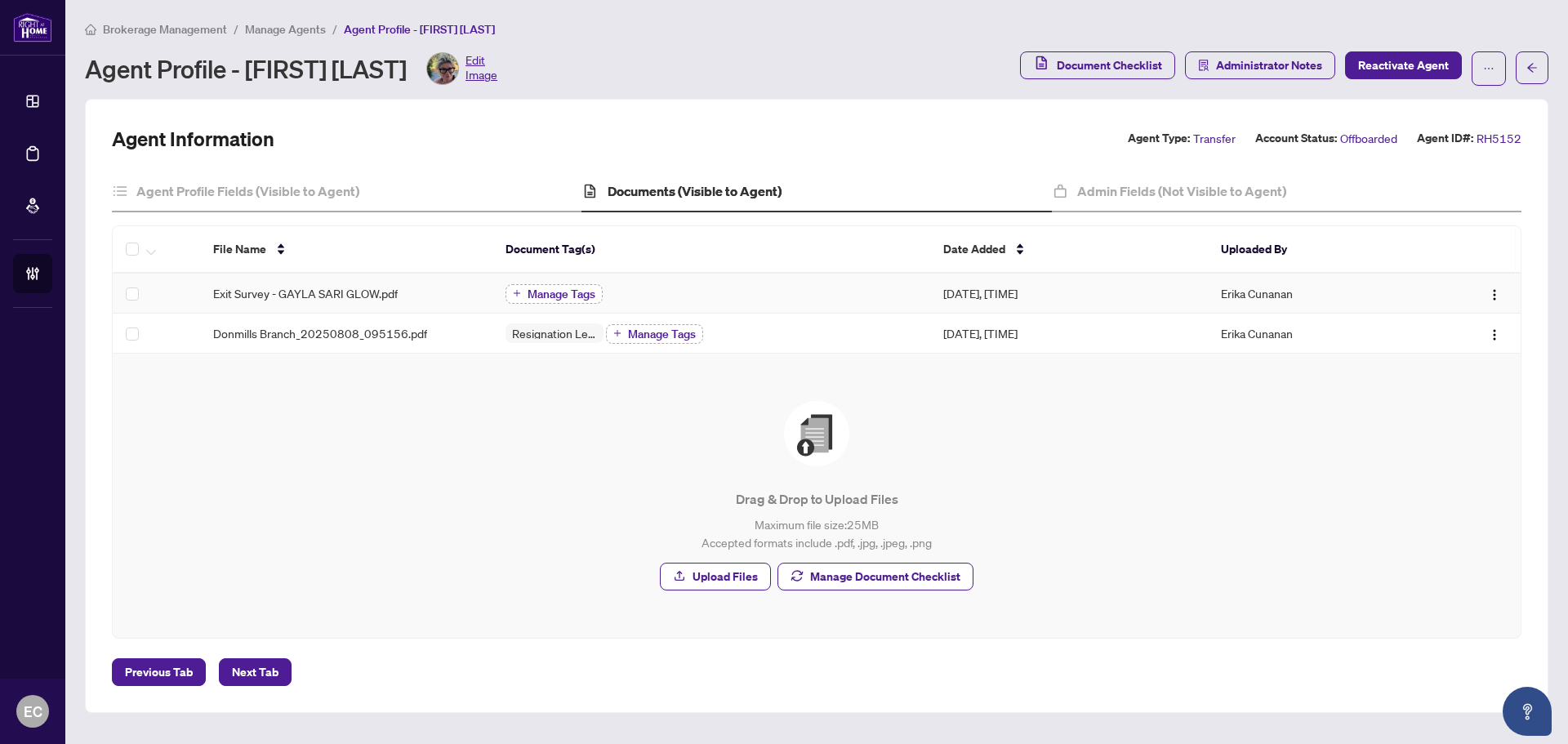 click on "Manage Tags" at bounding box center [561, 294] 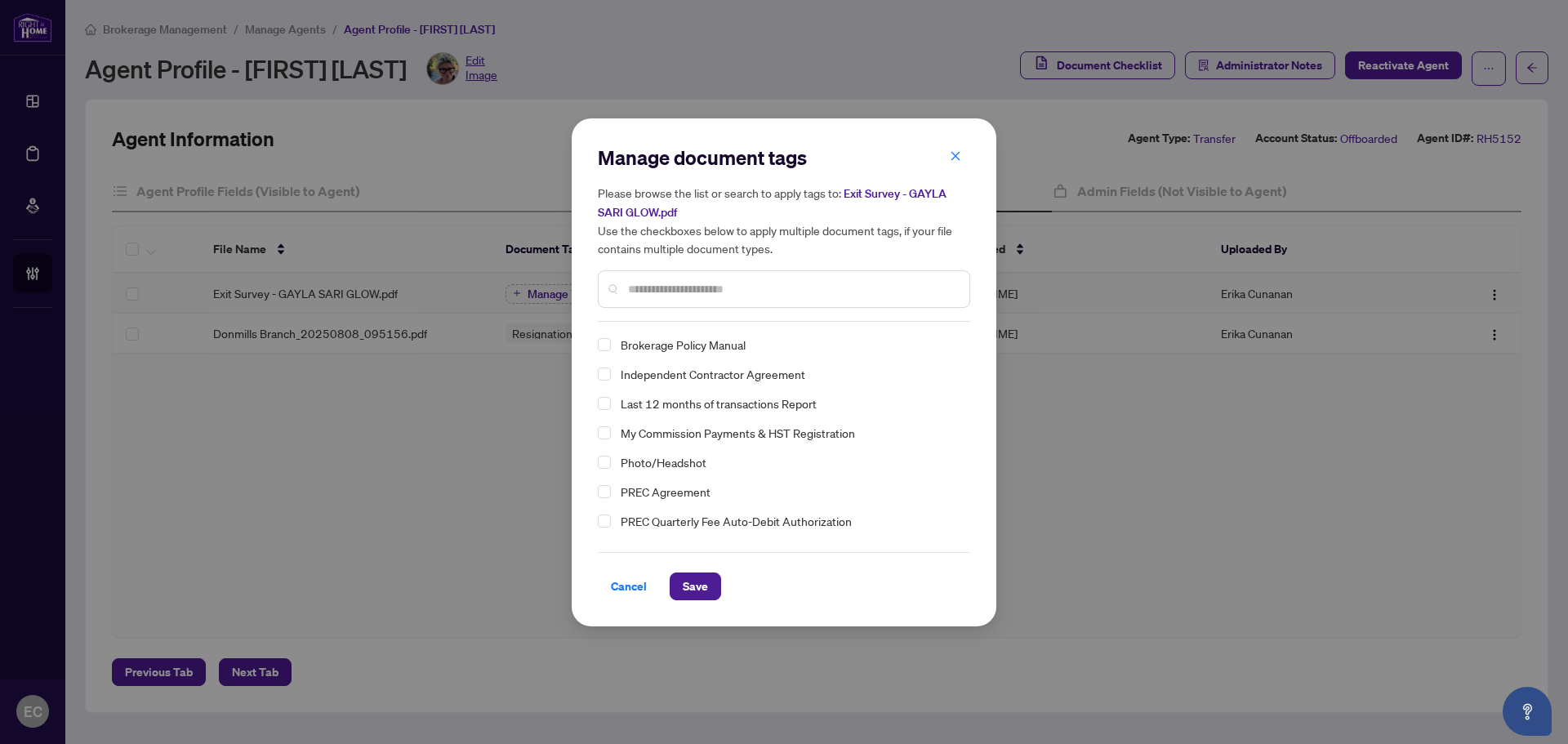 click at bounding box center (792, 289) 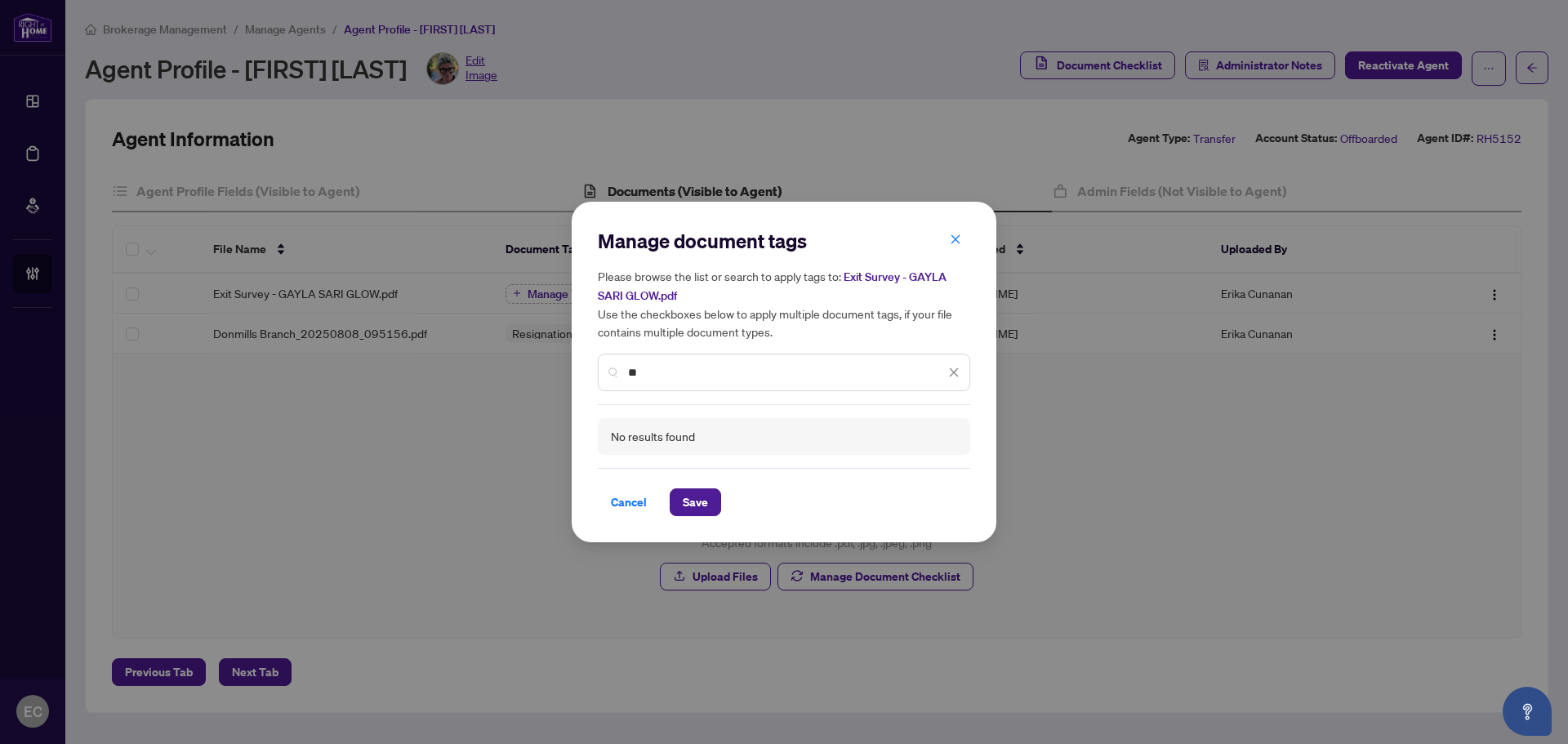 type on "**" 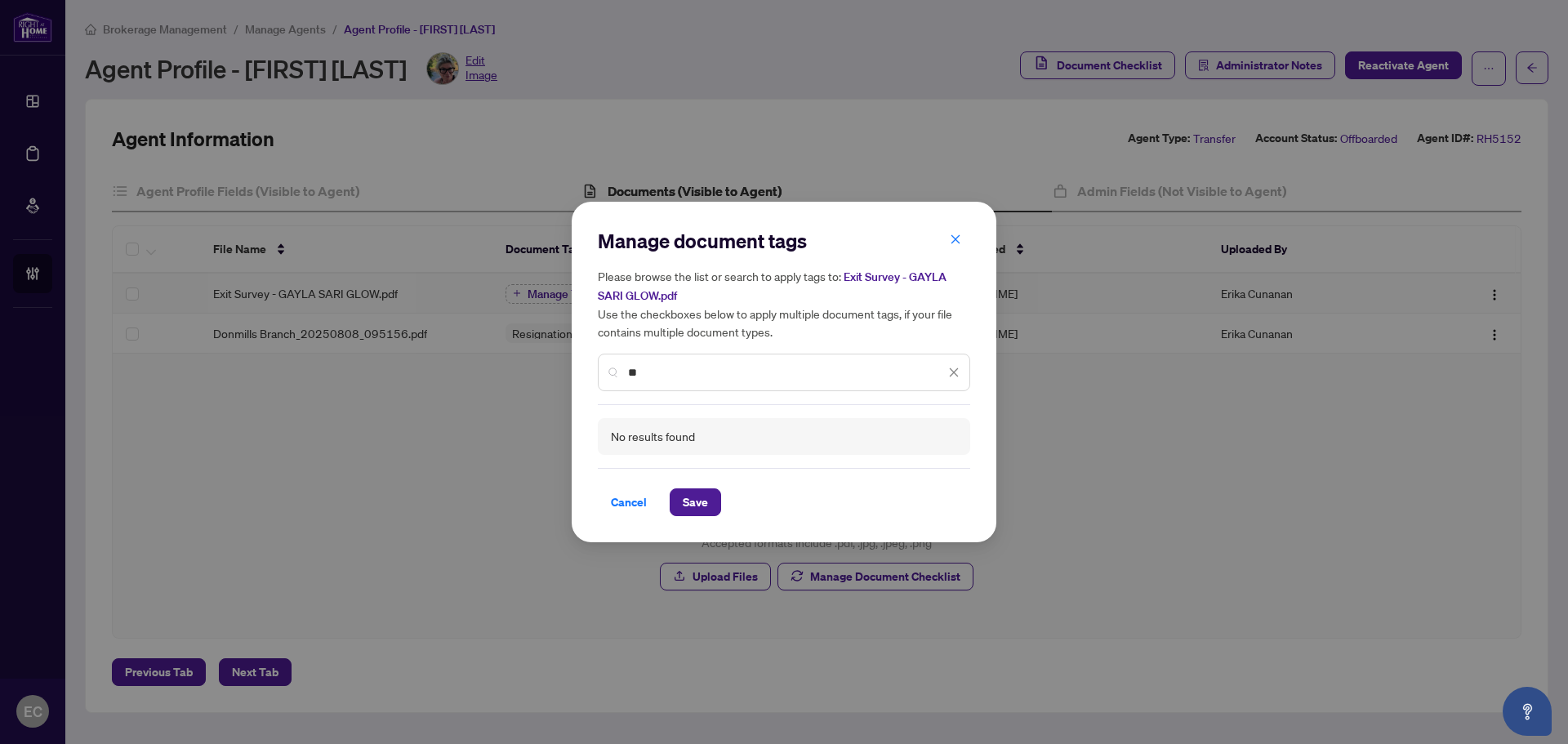drag, startPoint x: 960, startPoint y: 238, endPoint x: 1090, endPoint y: 215, distance: 132.01894 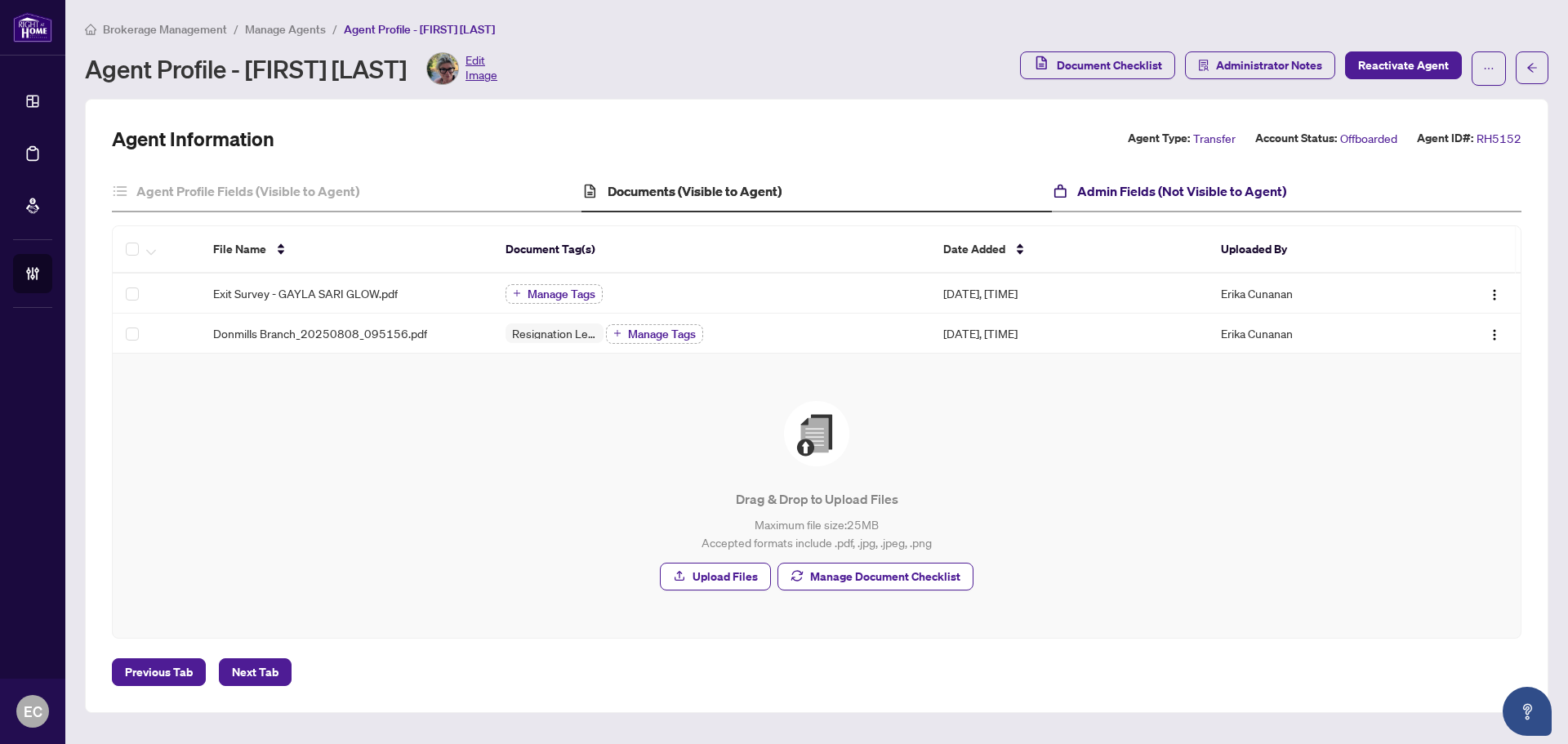 click on "Admin Fields (Not Visible to Agent)" at bounding box center [1182, 191] 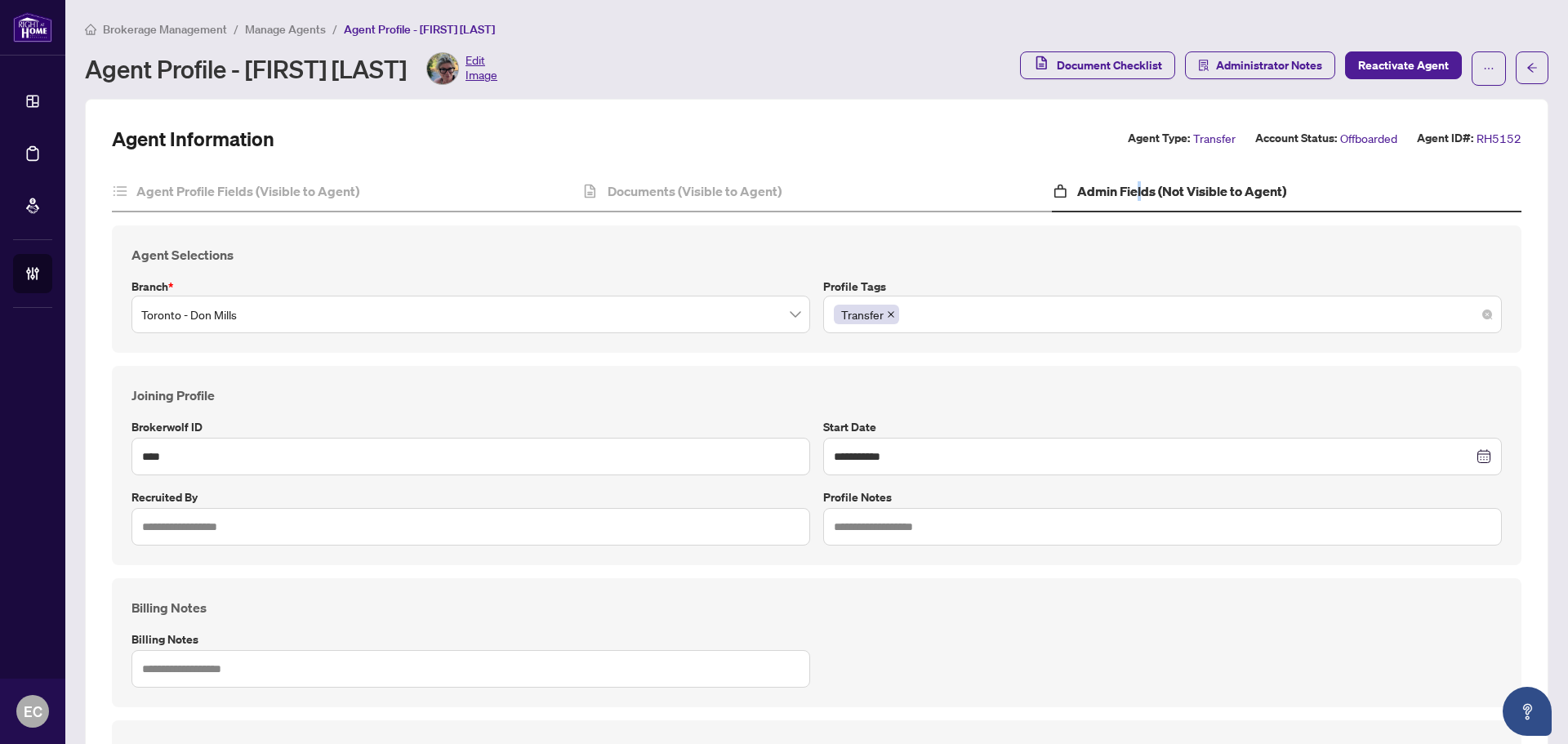 click on "Transfer" at bounding box center (1162, 314) 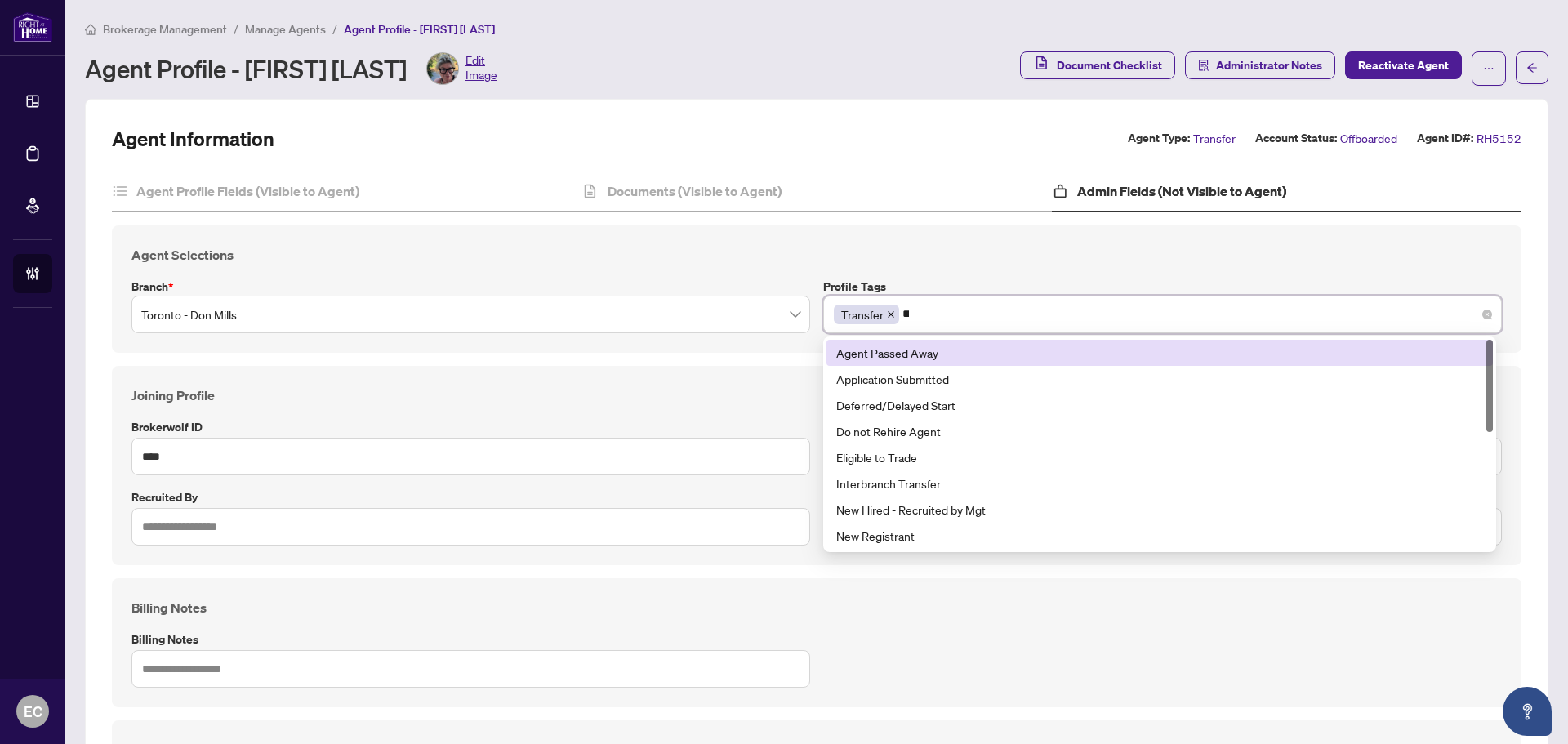 type on "***" 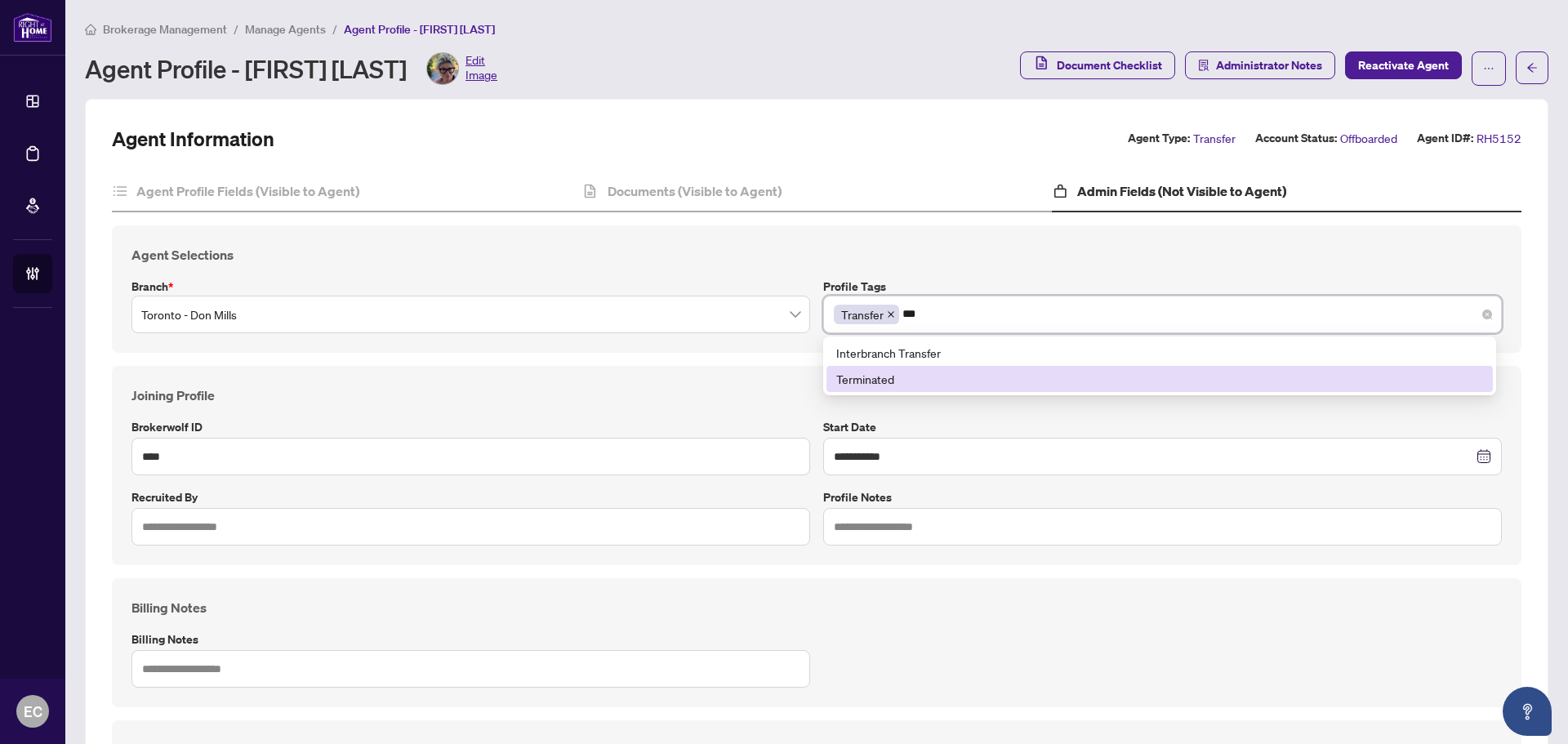 click on "Terminated" at bounding box center (1160, 379) 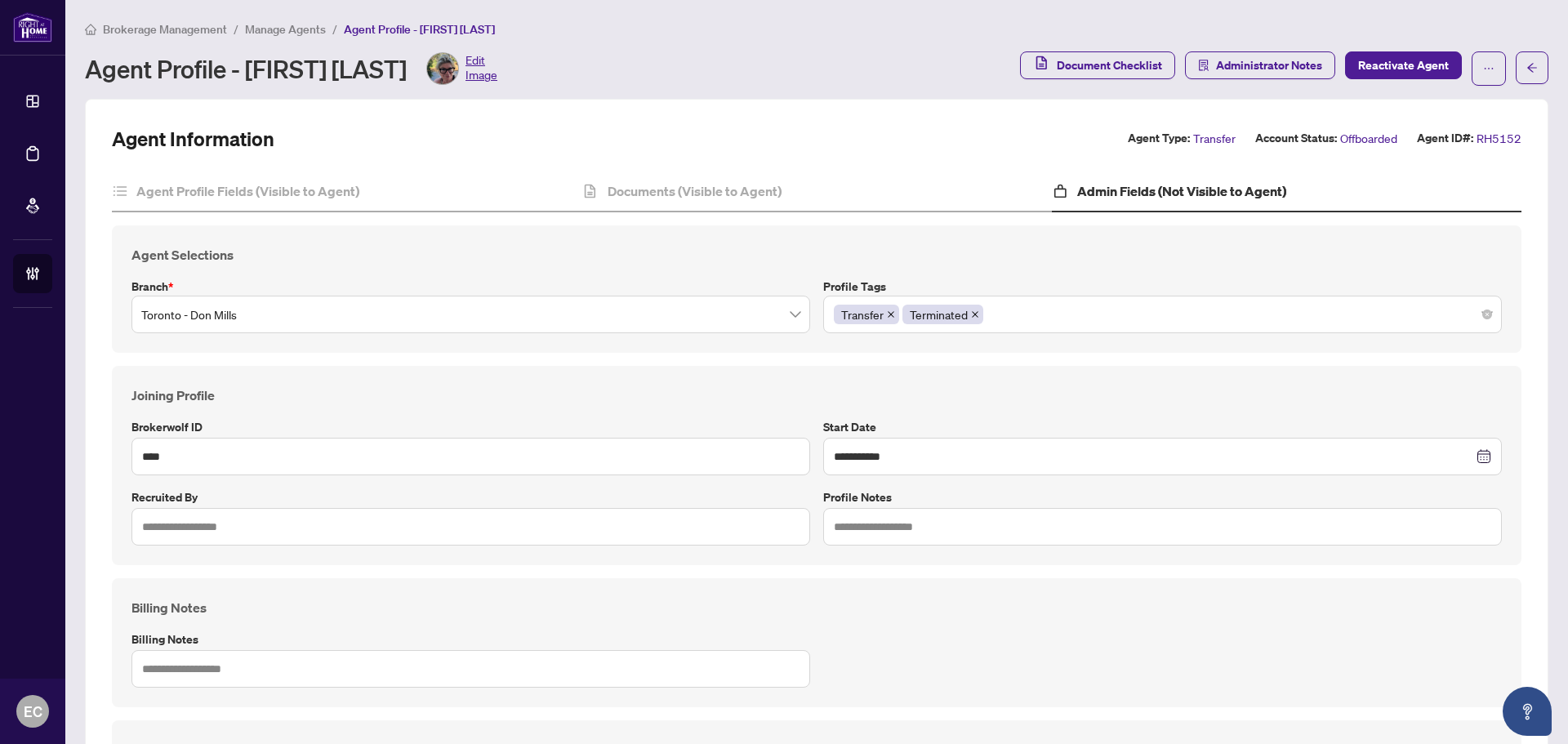 click on "Agent Selections Branch * Toronto - Don Mills Profile Tags Transfer Terminated   28 23 18 Agent Passed Away Application Submitted Broker Compliance Check Deferred/Delayed Start Do not Rehire Agent Eligible to Trade Interbranch Transfer New Hired New Hired  - Recruited by Mgt" at bounding box center [817, 289] 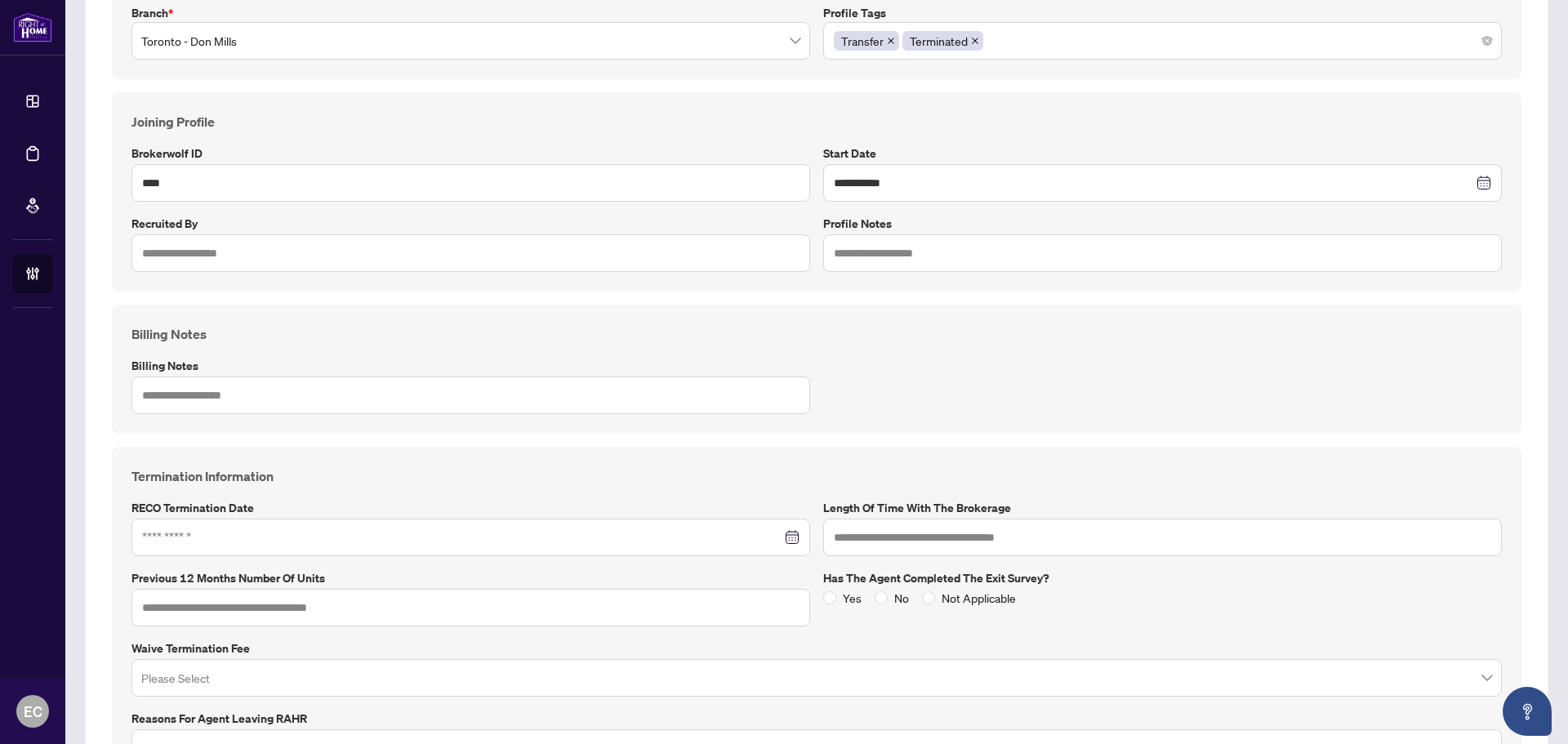 scroll, scrollTop: 490, scrollLeft: 0, axis: vertical 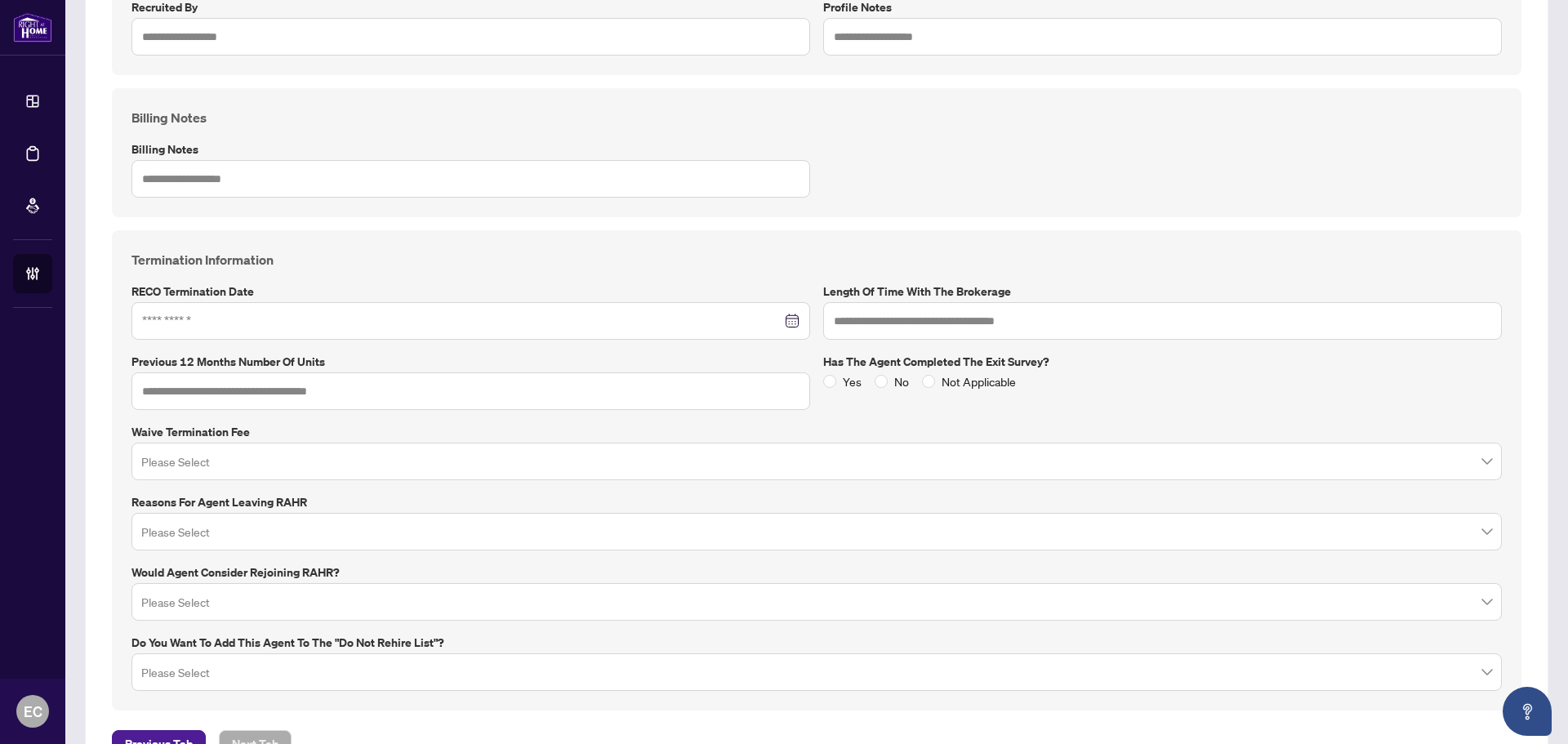 click on "Termination Information RECO Termination Date Length of time with the Brokerage Previous 12 Months number of units Has the Agent completed the exit survey? Yes No Not Applicable Waive Termination Fee Please Select Reasons for Agent Leaving RAHR Please Select Would Agent Consider Rejoining RAHR? Please Select Do you want to add this agent to the "Do Not Rehire List"? Please Select" at bounding box center [817, 470] 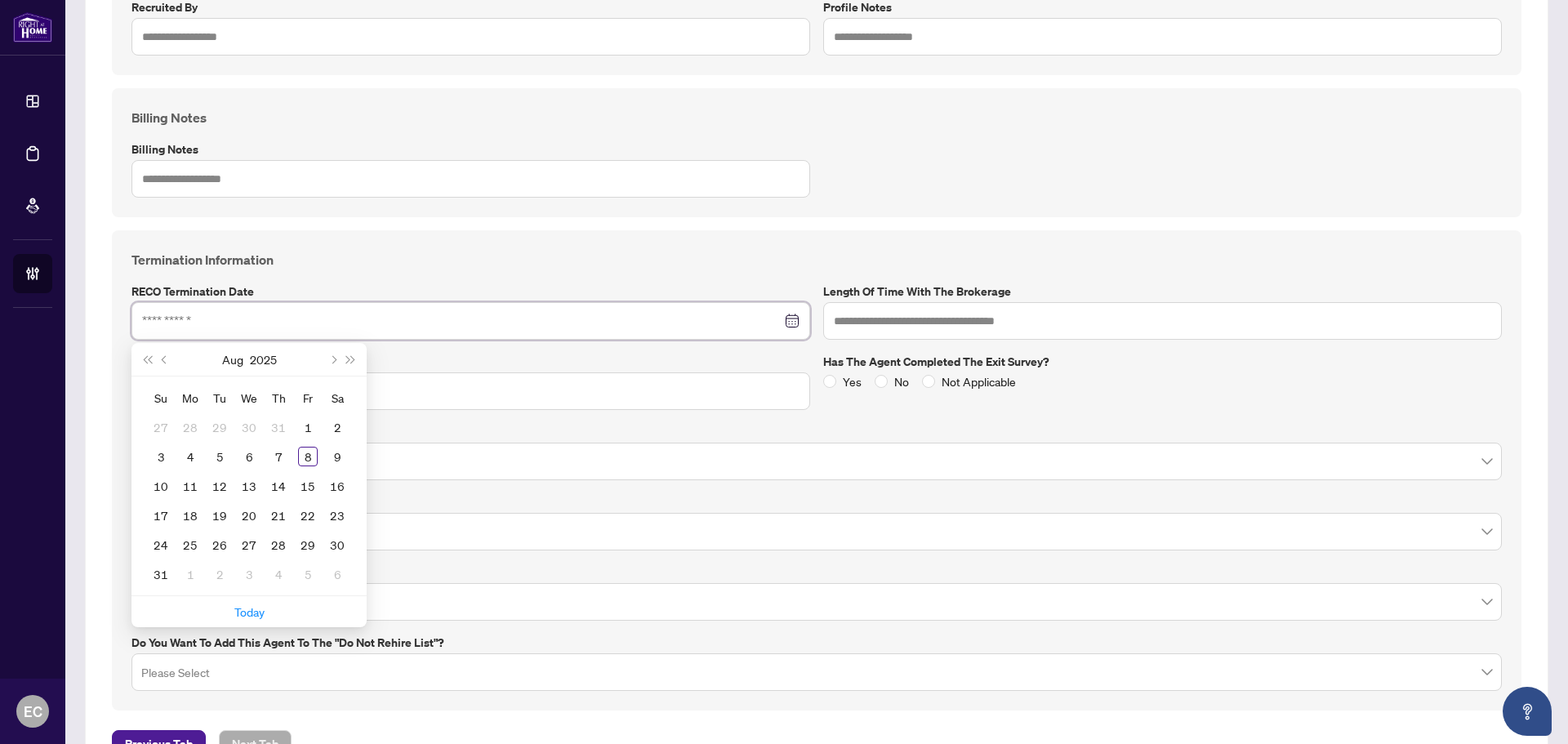 click at bounding box center [461, 321] 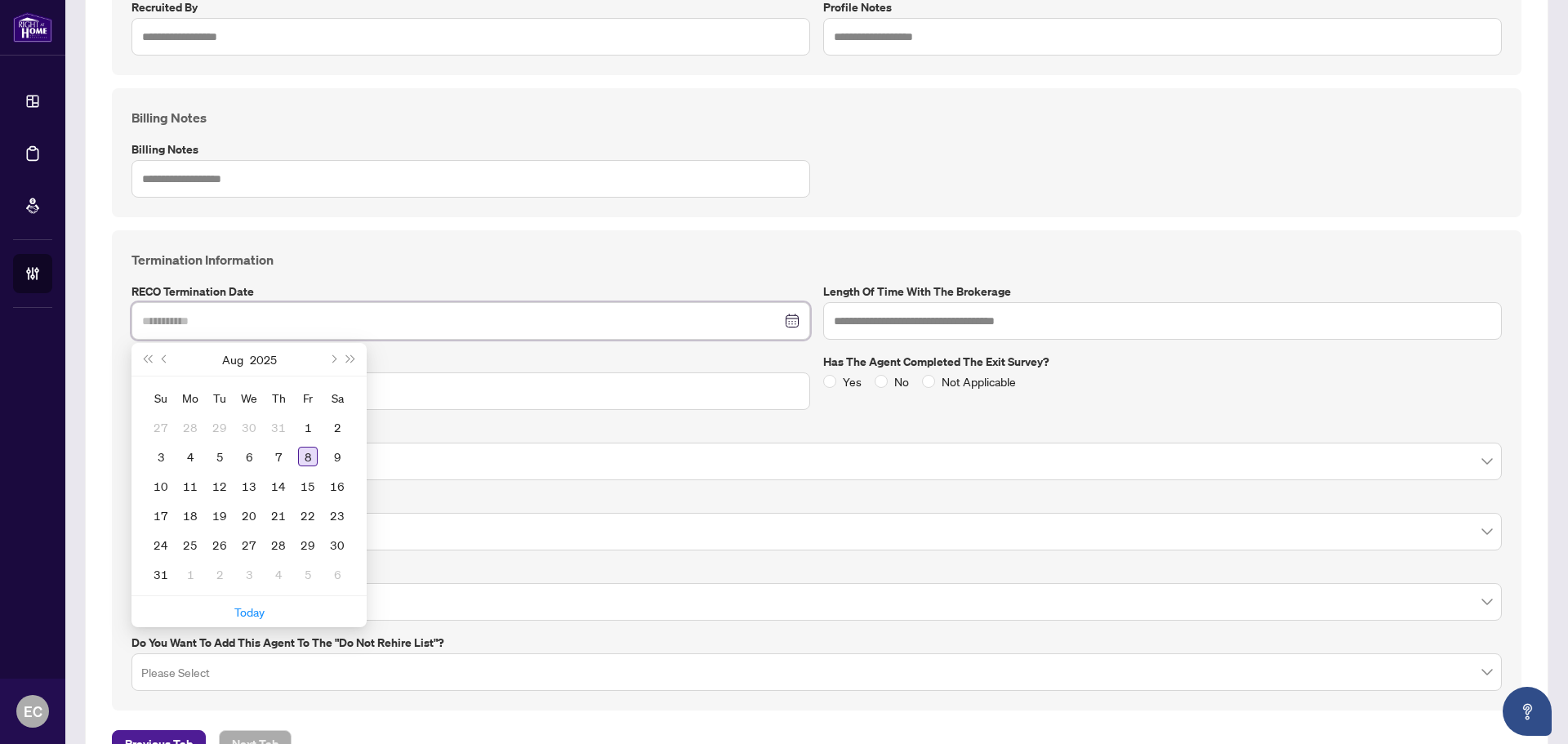type on "**********" 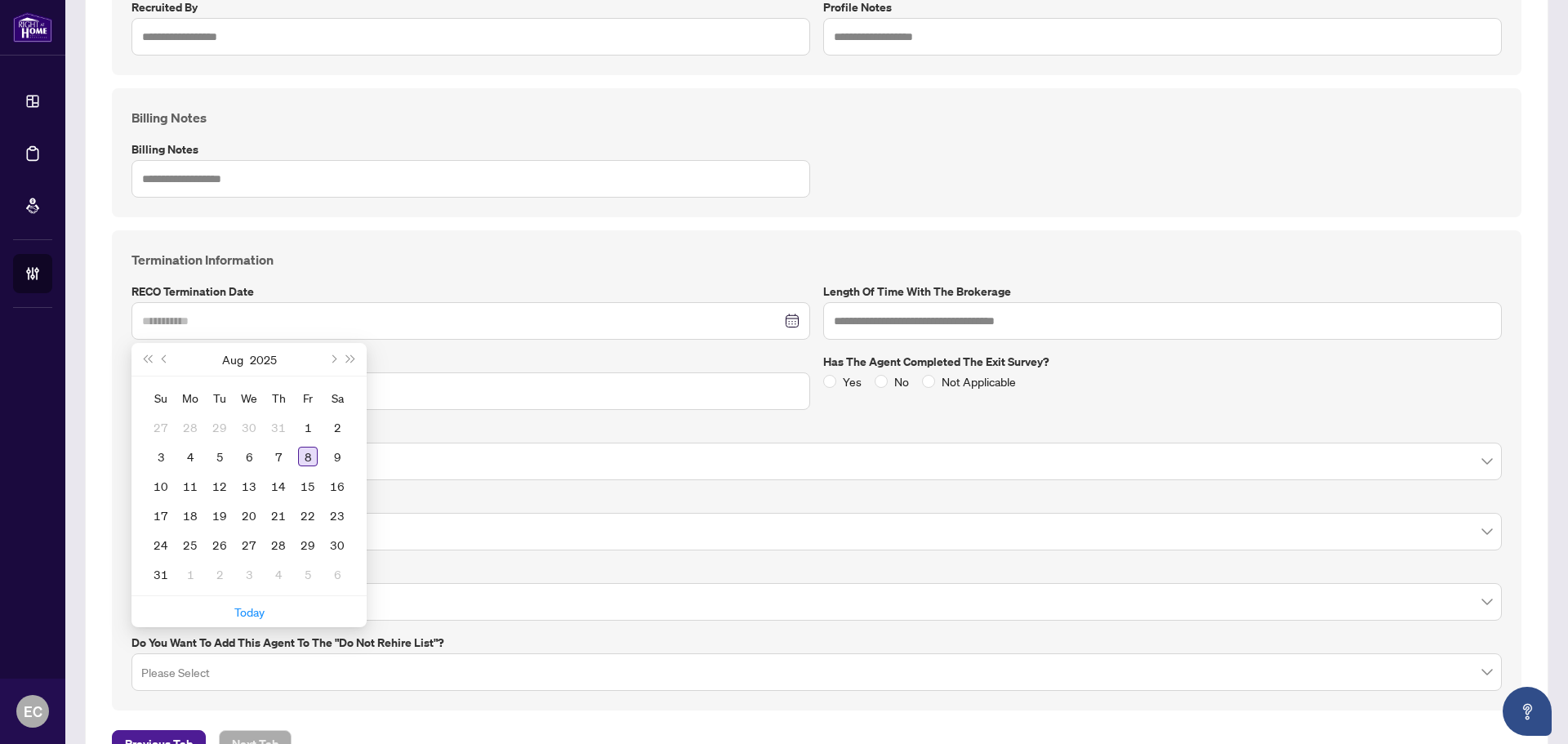 click on "8" at bounding box center (308, 457) 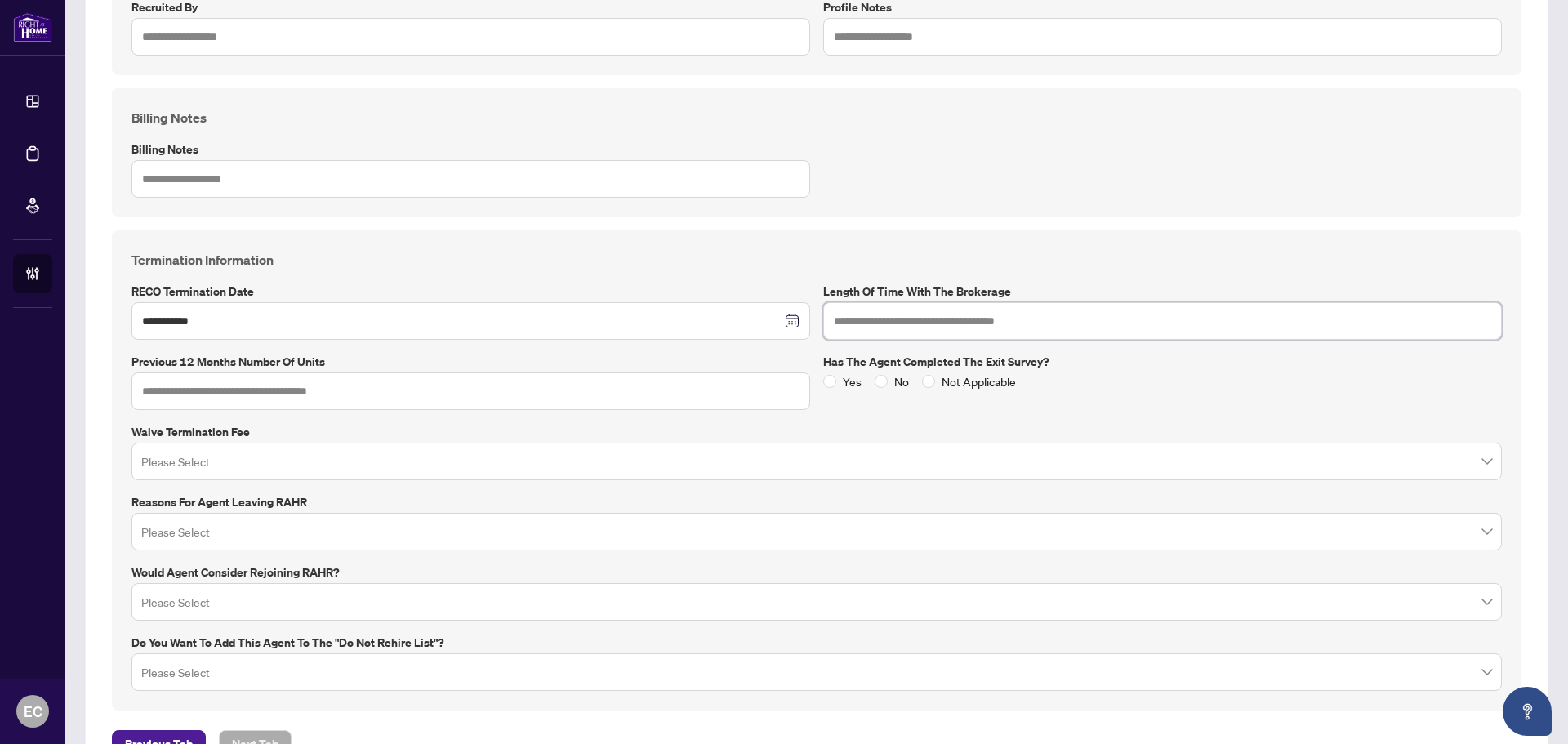click at bounding box center (1162, 321) 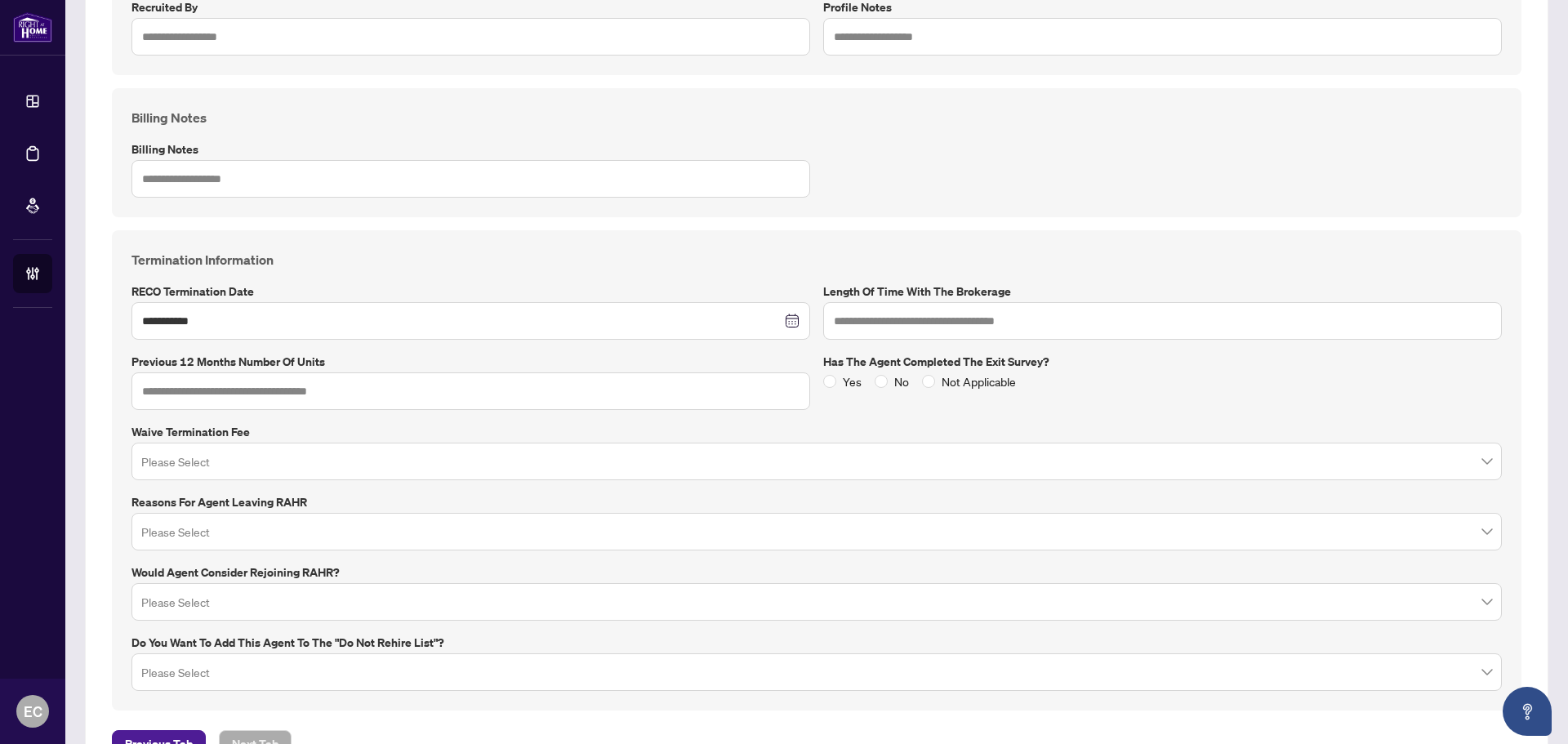 drag, startPoint x: 878, startPoint y: 296, endPoint x: 878, endPoint y: 318, distance: 22 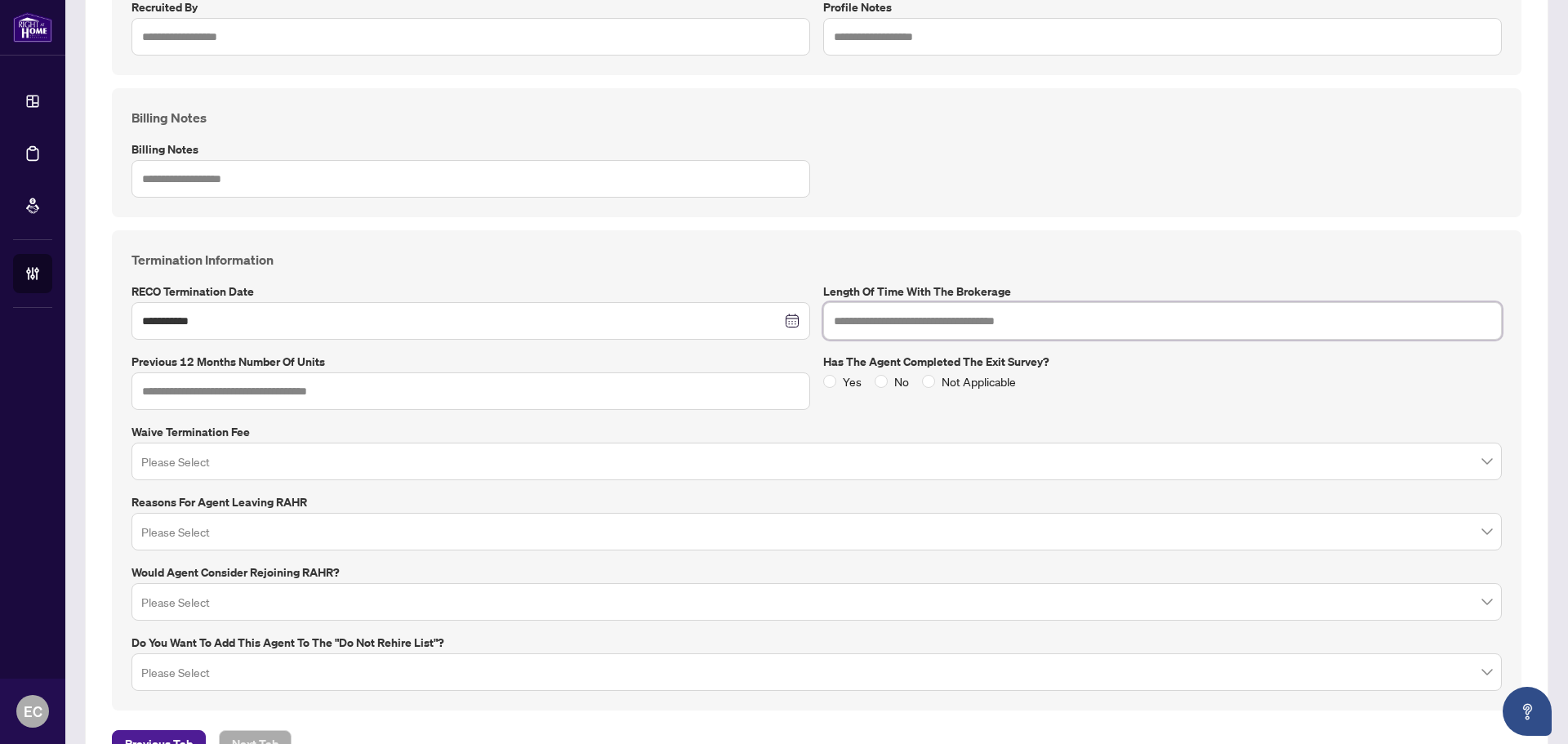 click at bounding box center [1162, 321] 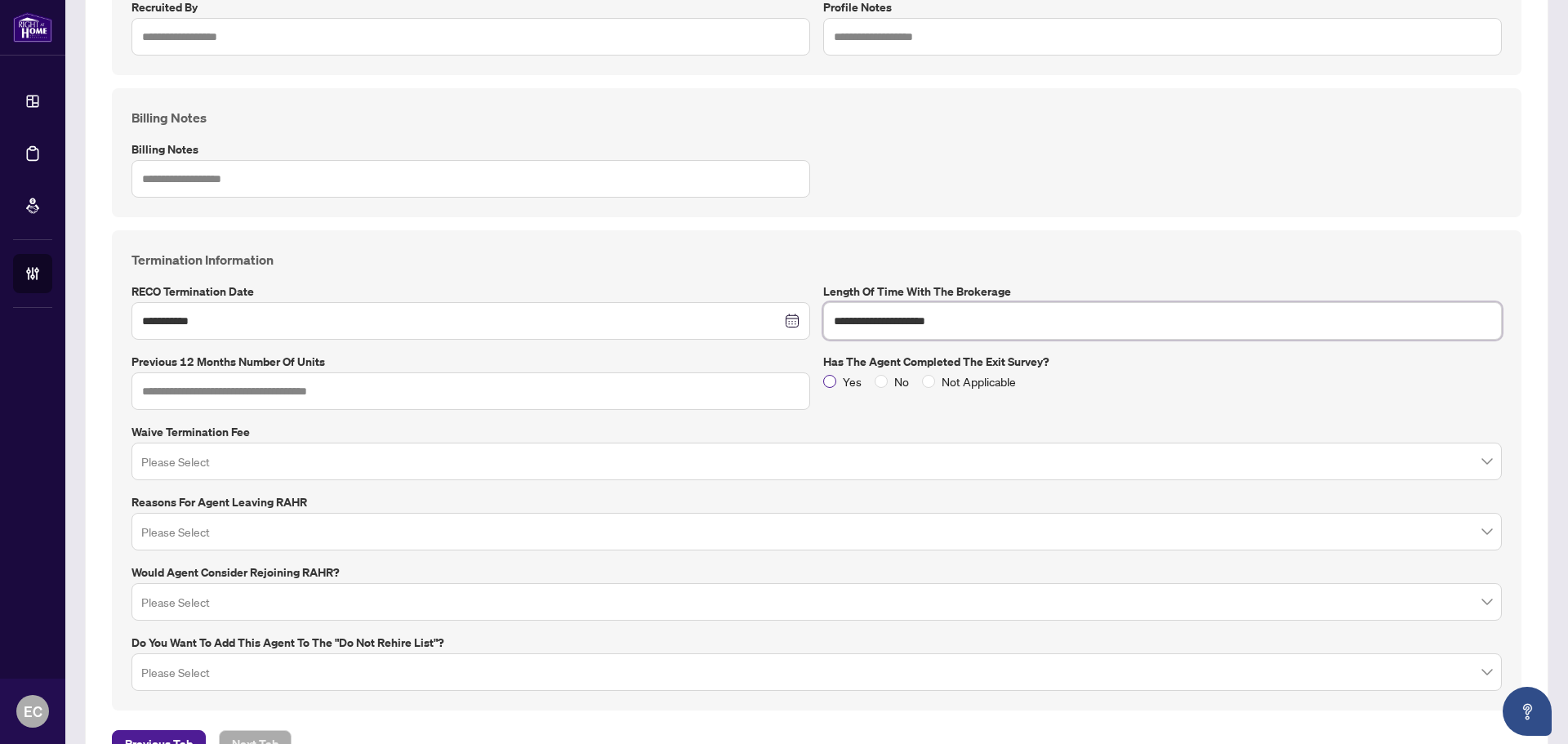 type on "**********" 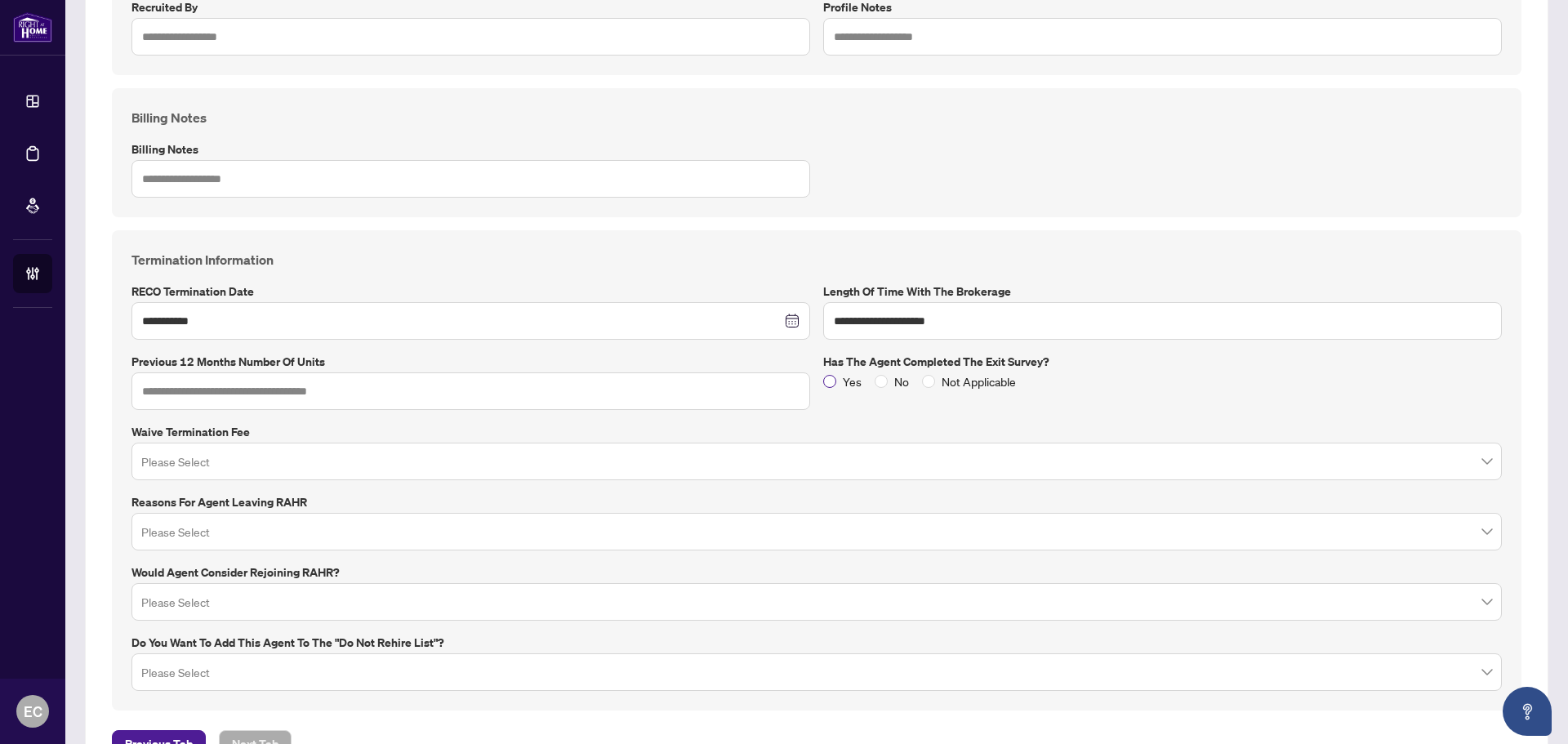 click on "Yes" at bounding box center (852, 381) 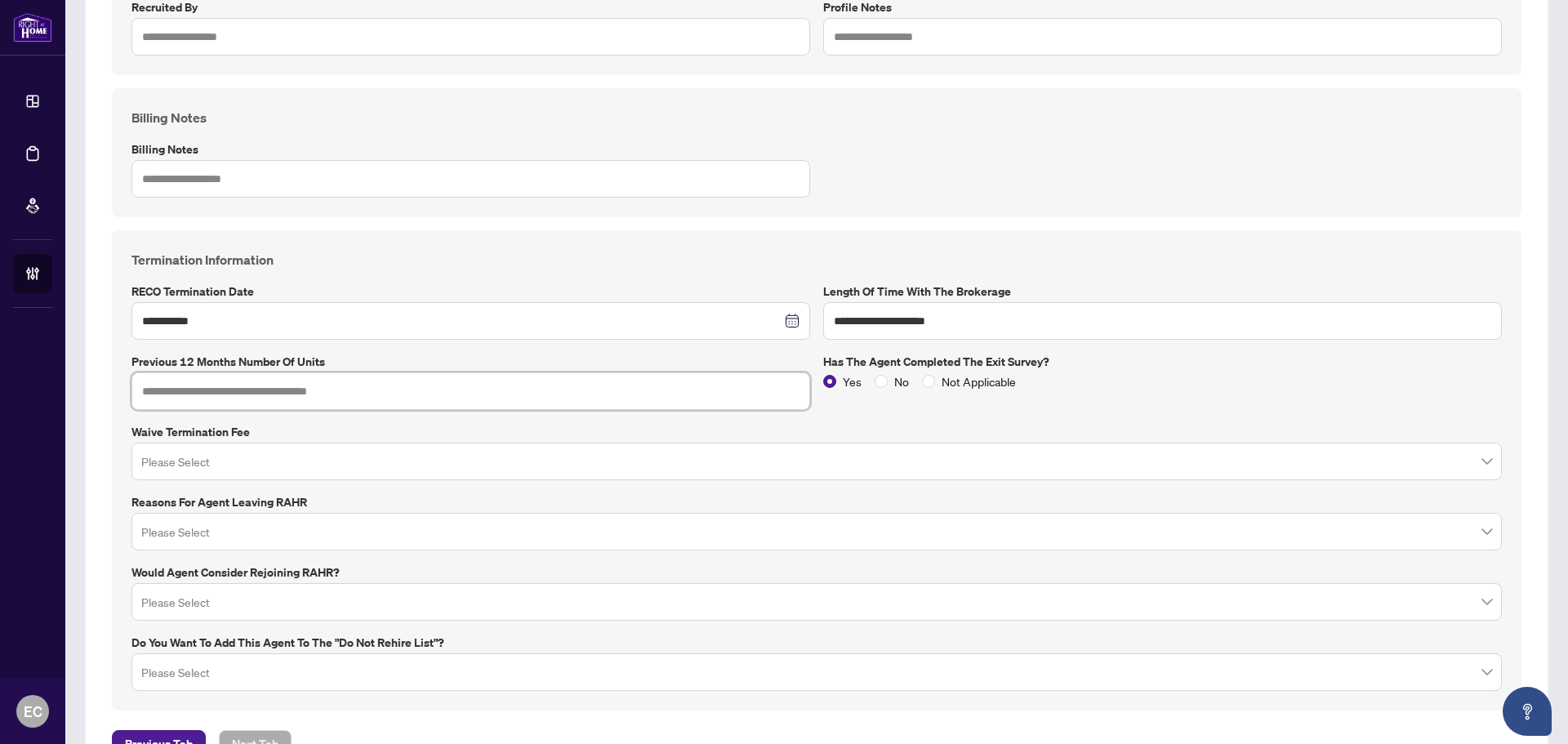 click at bounding box center [470, 391] 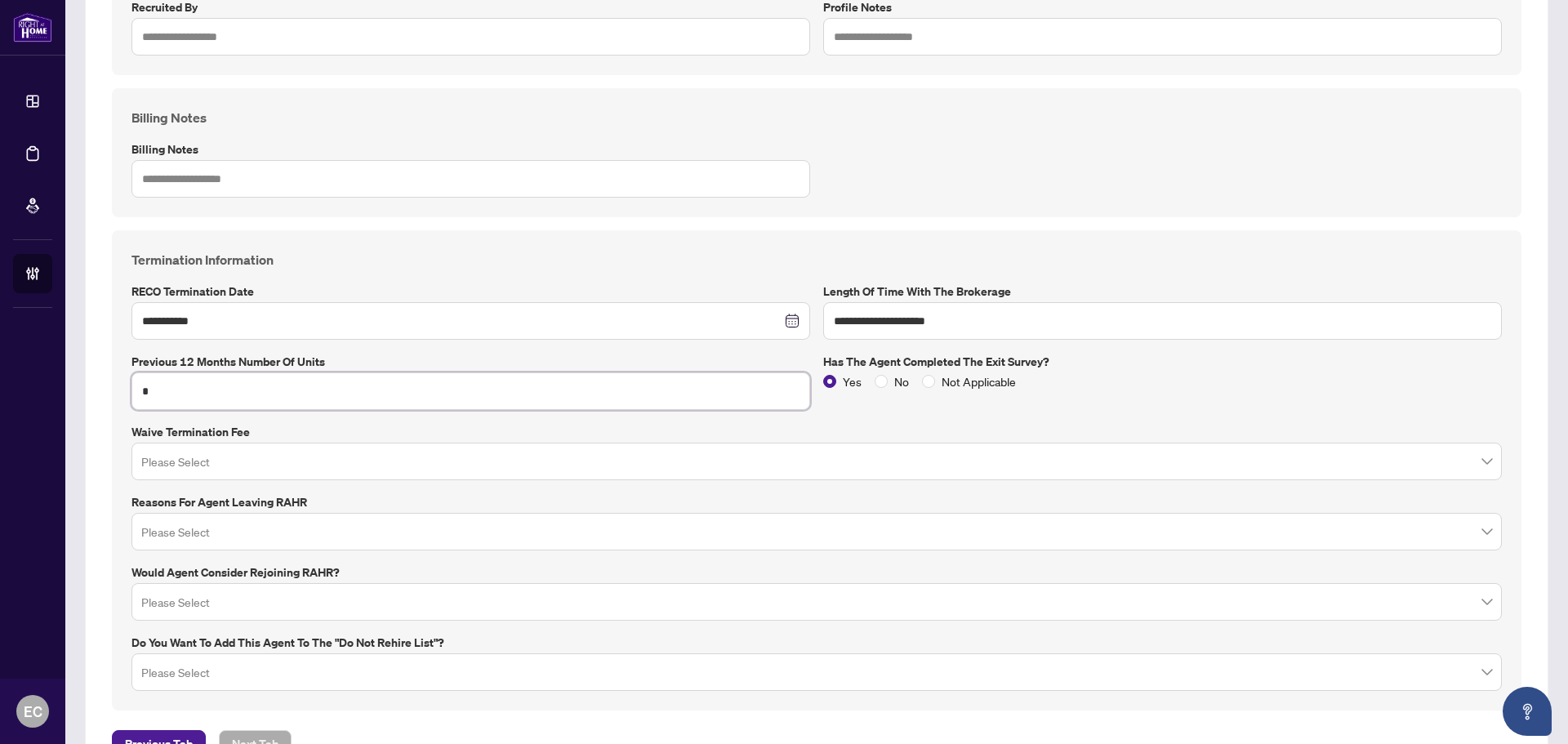 type on "*" 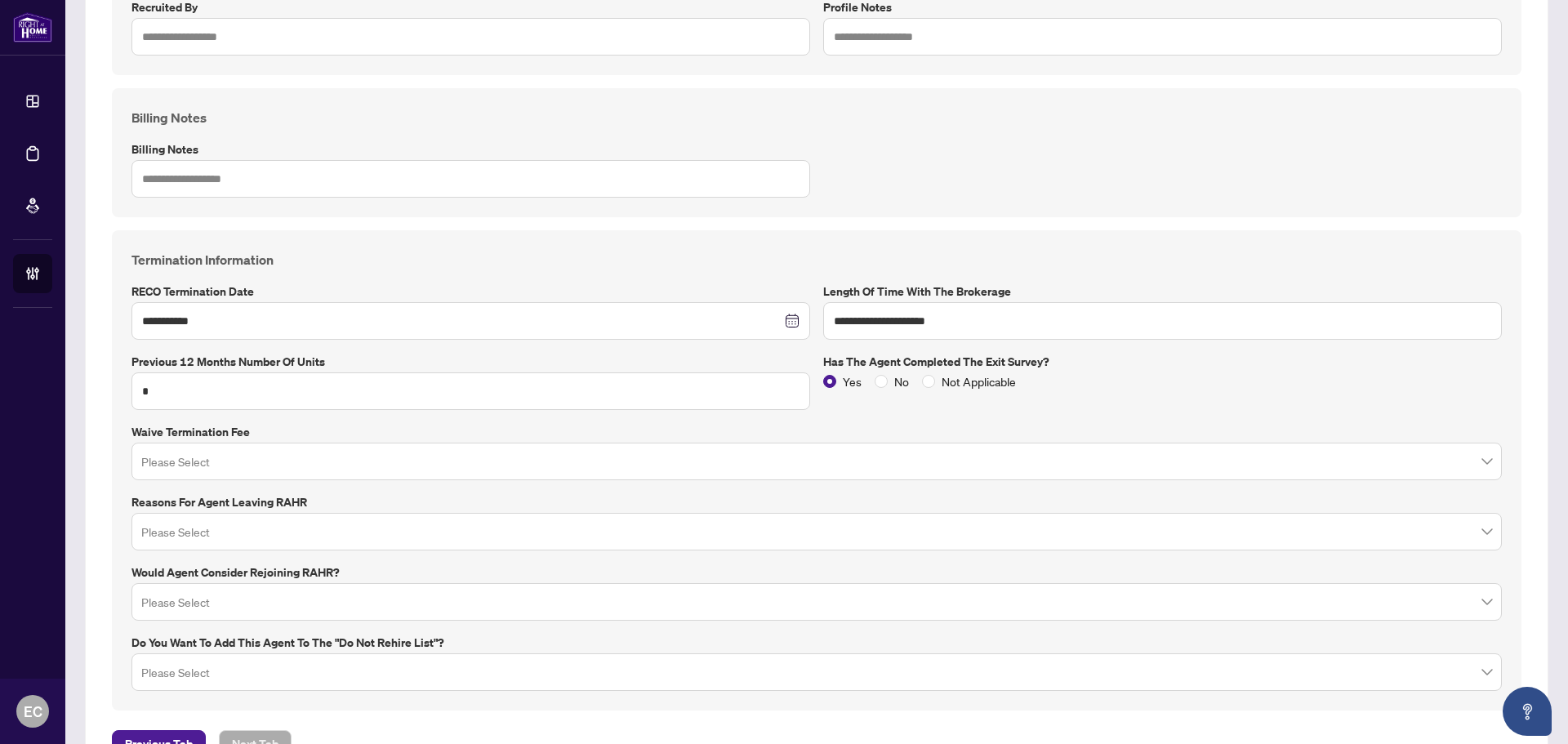 click at bounding box center (809, 464) 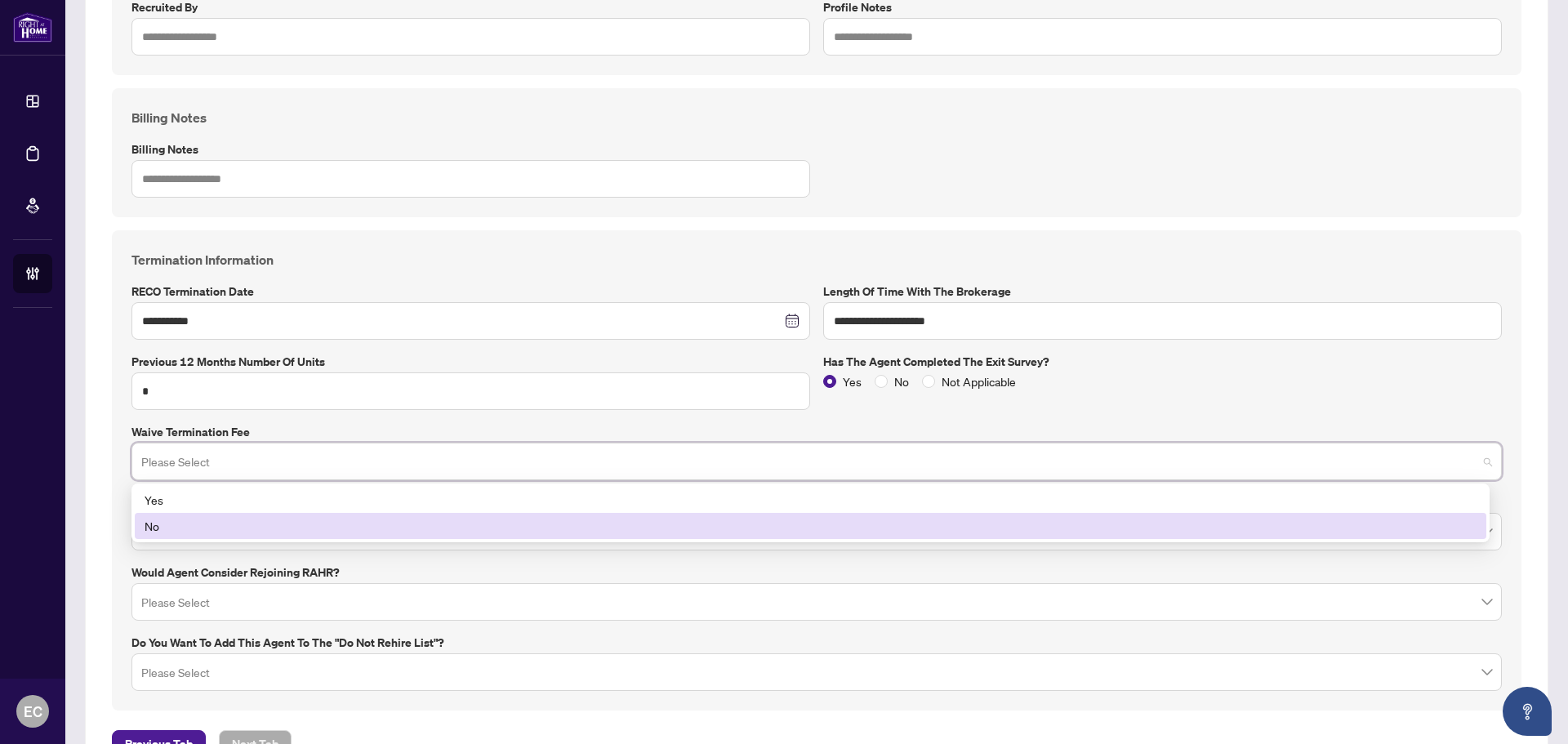 click on "No" at bounding box center [810, 526] 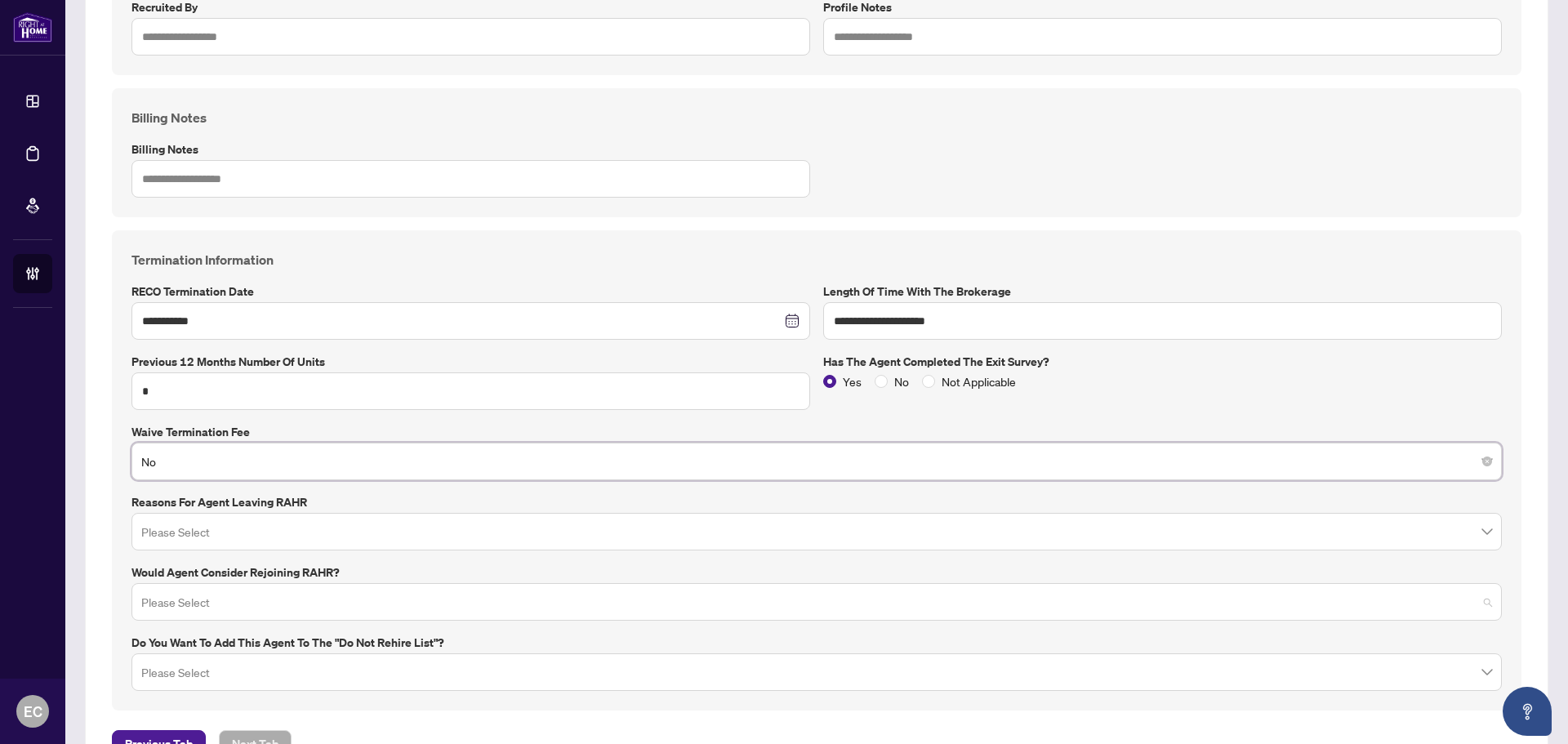 click at bounding box center [809, 604] 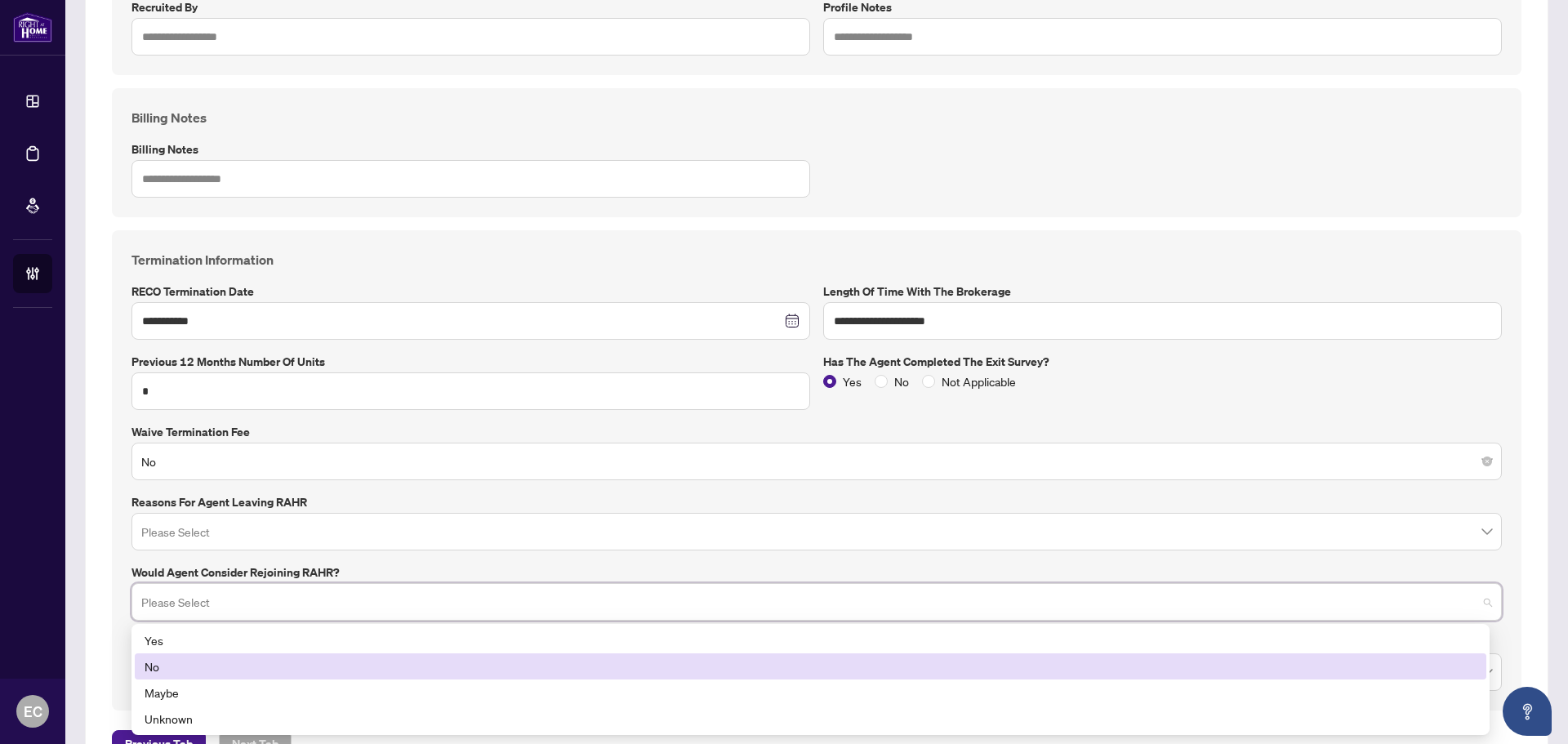 click on "No" at bounding box center [810, 666] 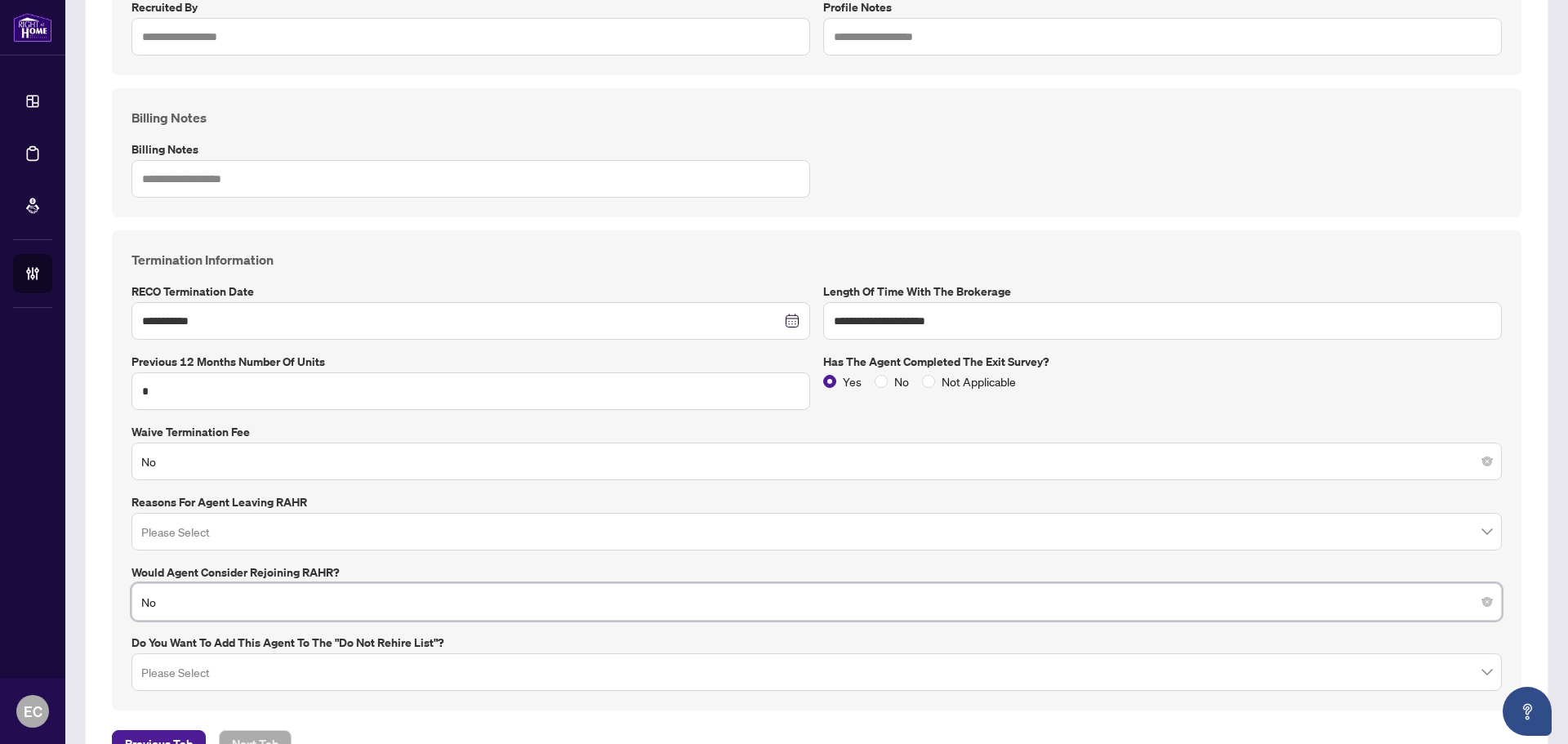 click at bounding box center (809, 534) 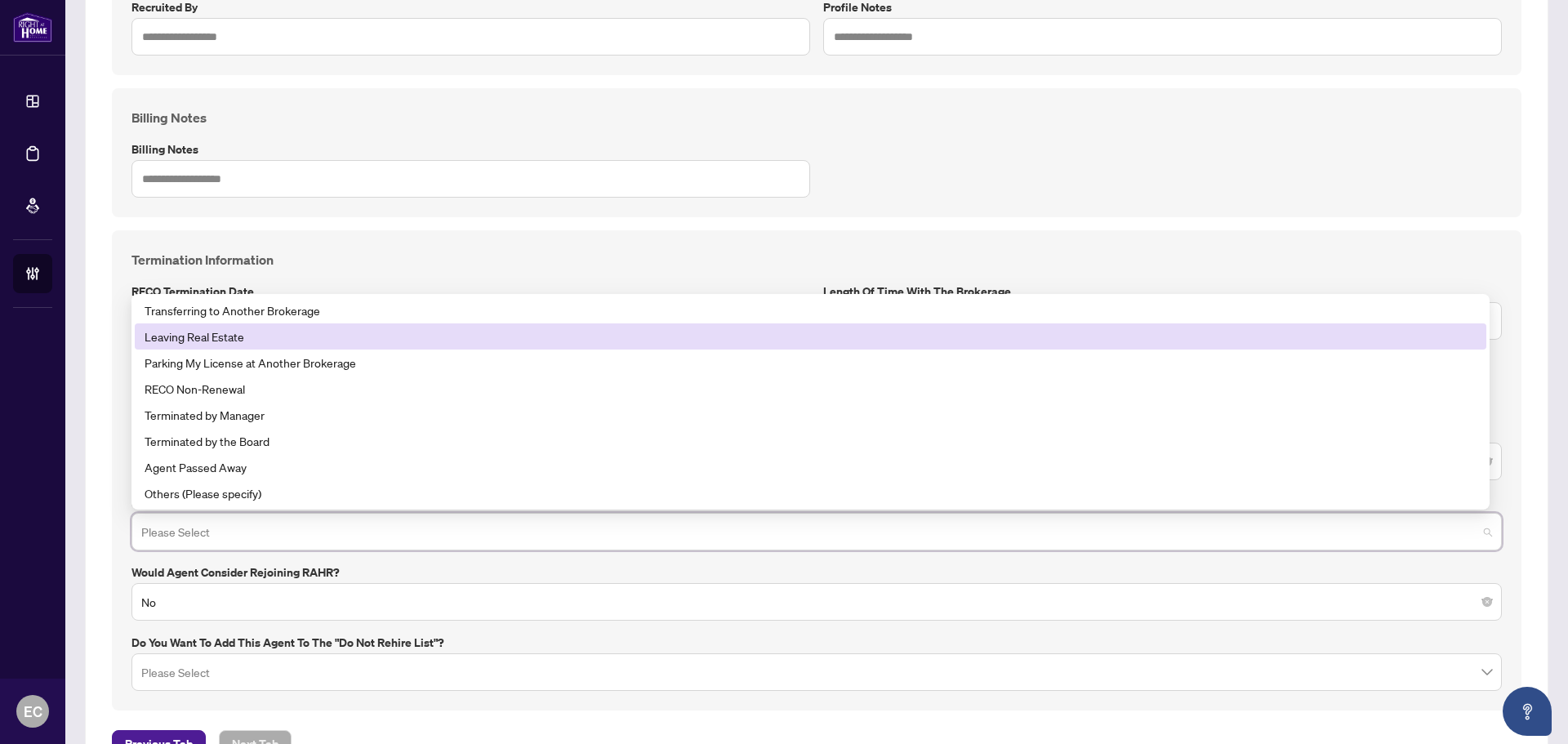 click on "Leaving Real Estate" at bounding box center [810, 336] 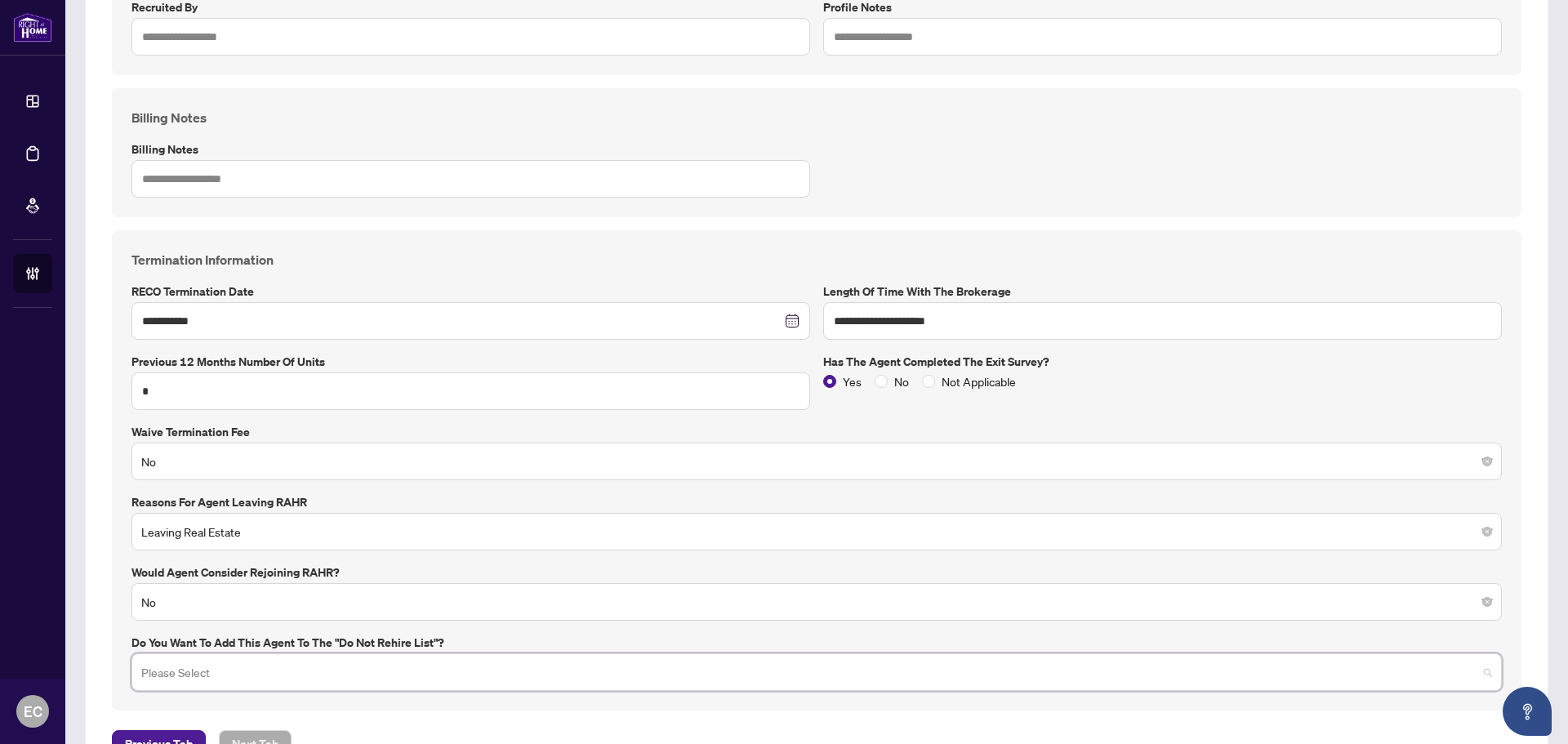 click at bounding box center [809, 675] 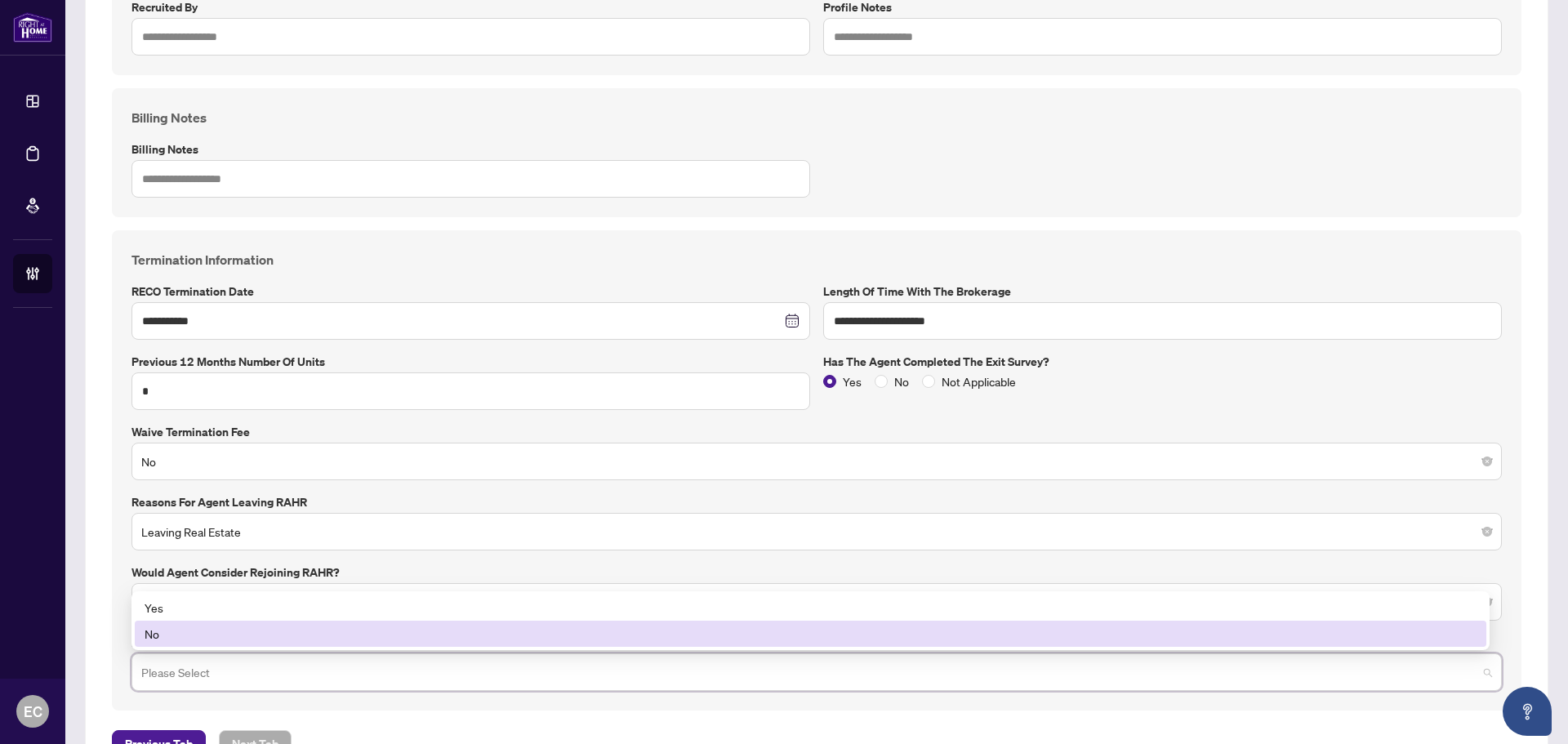click on "No" at bounding box center (810, 634) 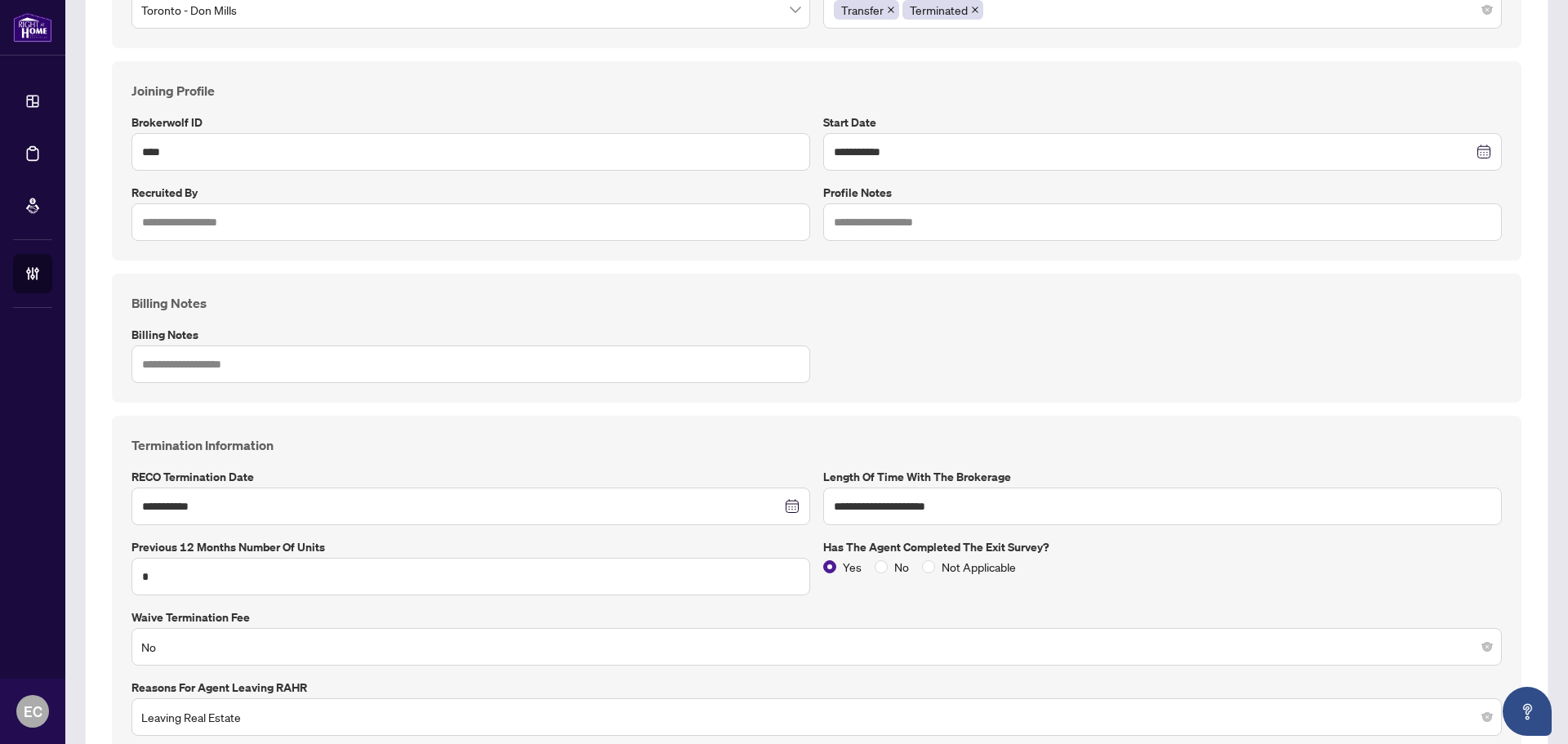 scroll, scrollTop: 0, scrollLeft: 0, axis: both 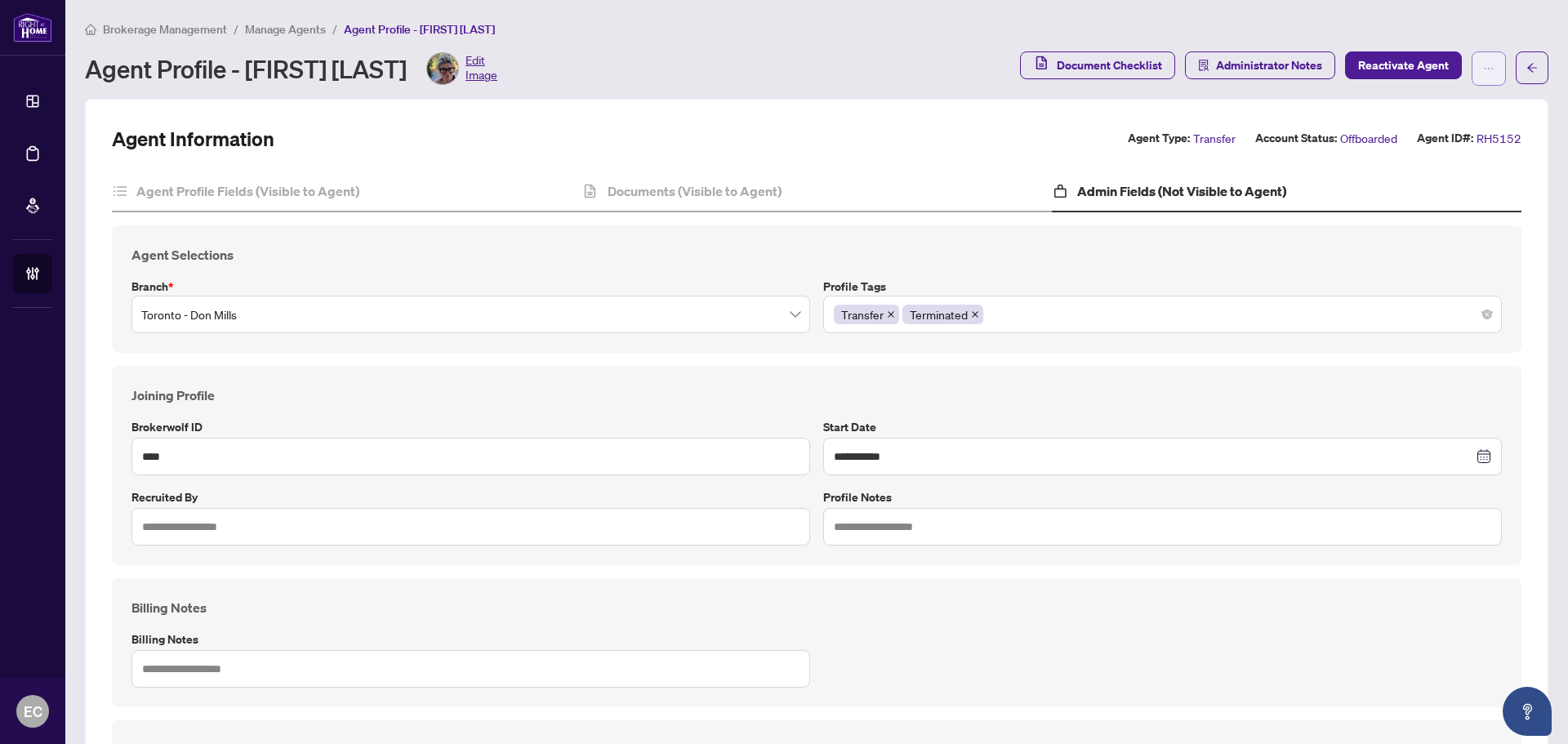 click 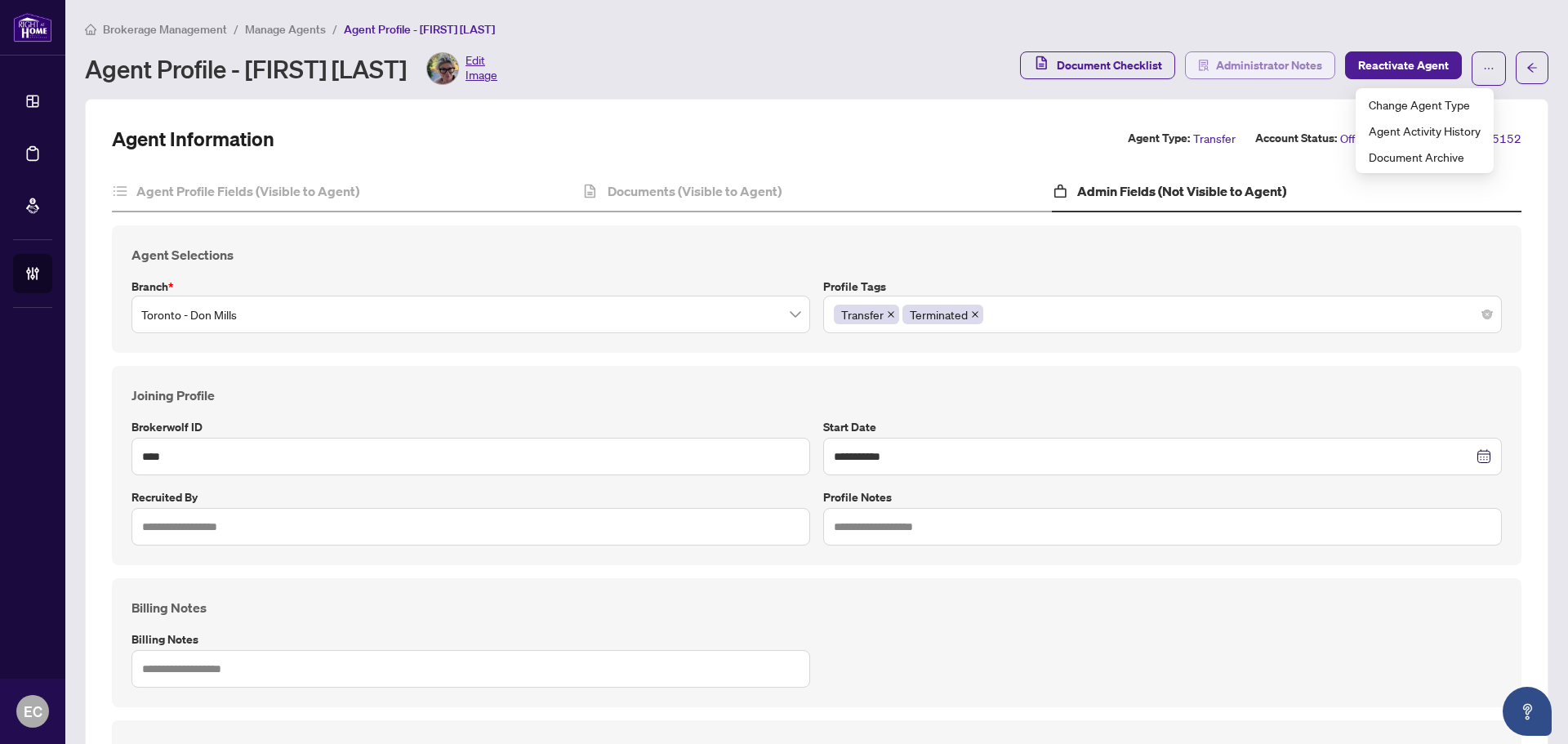click on "Administrator Notes" at bounding box center [1269, 65] 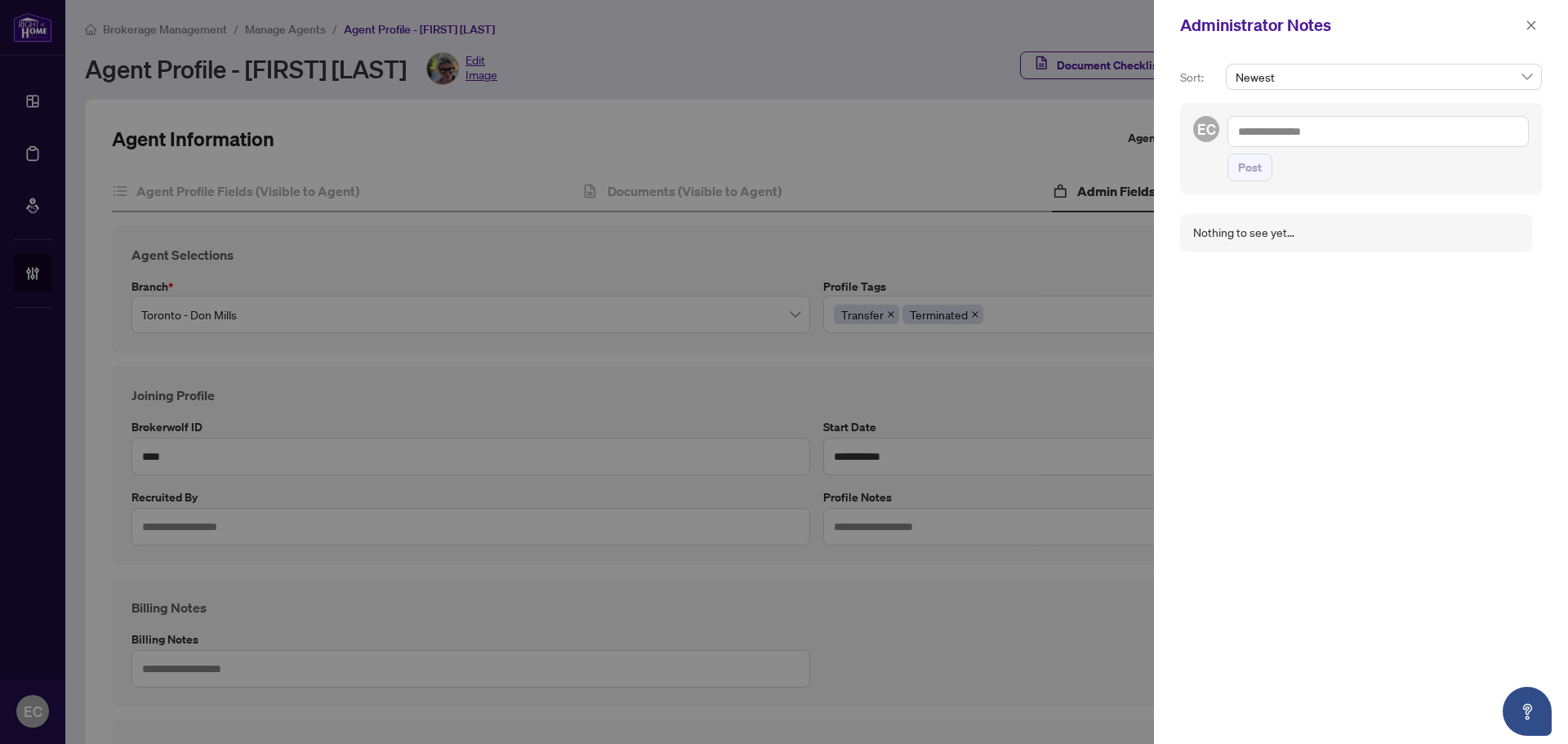 click at bounding box center [1378, 131] 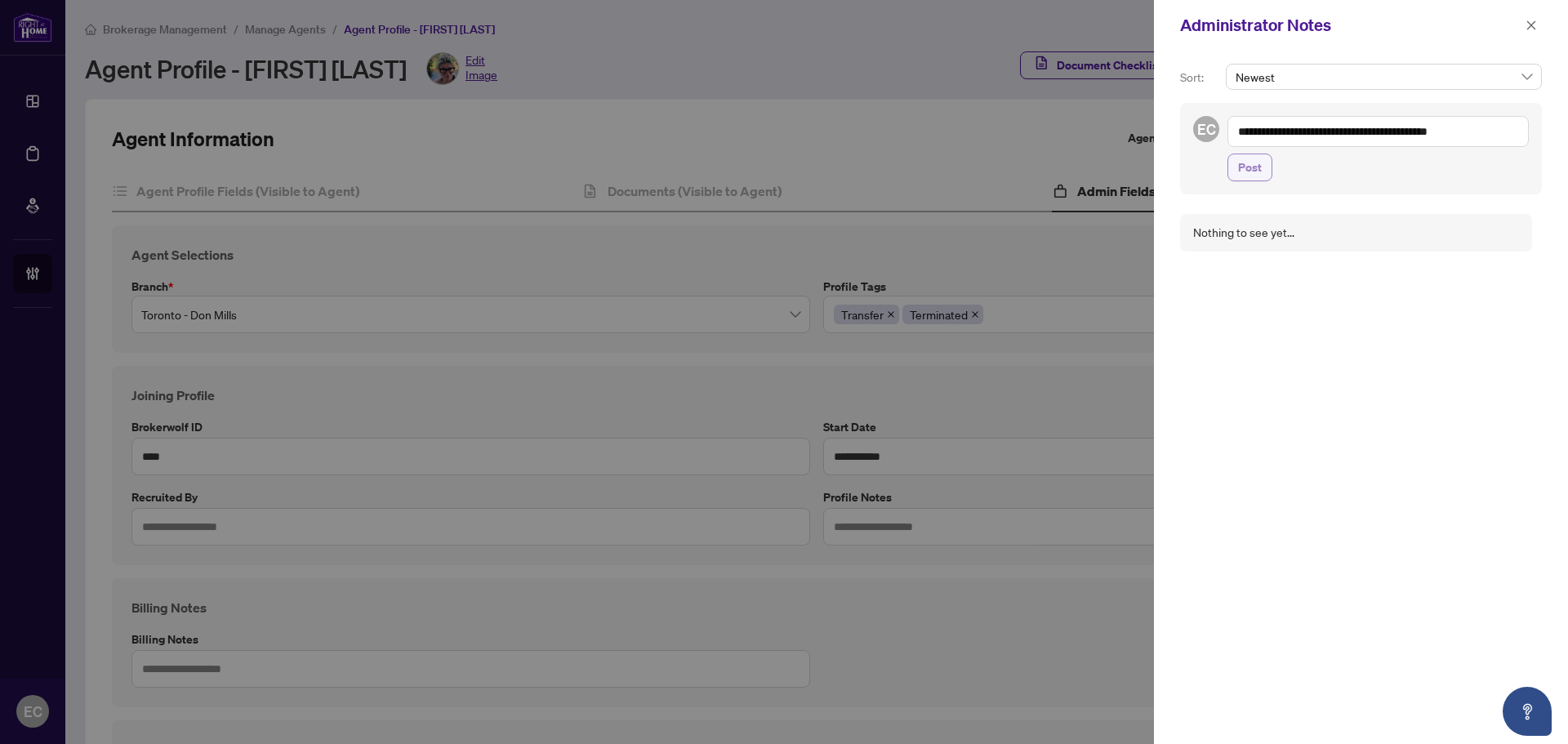 type on "**********" 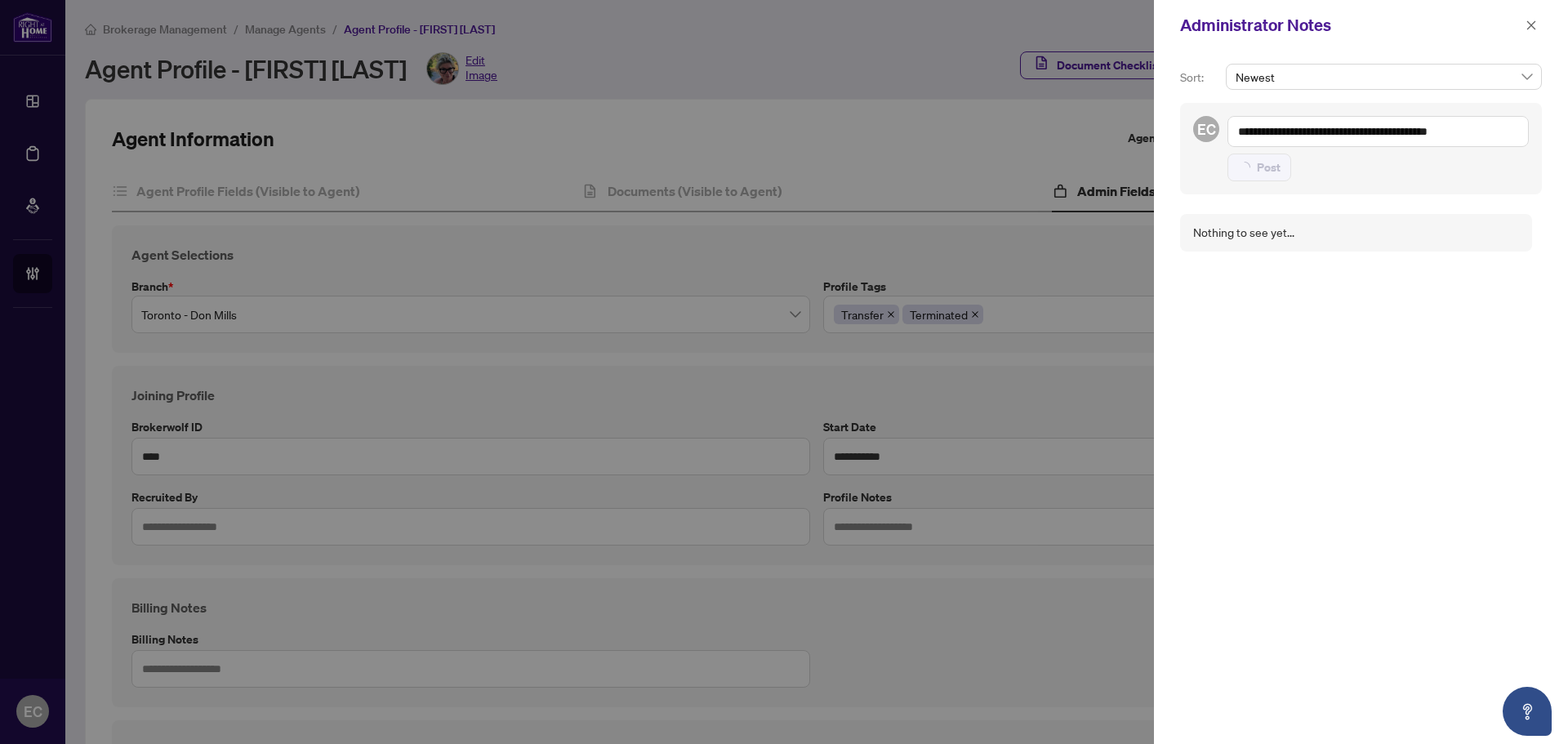 type 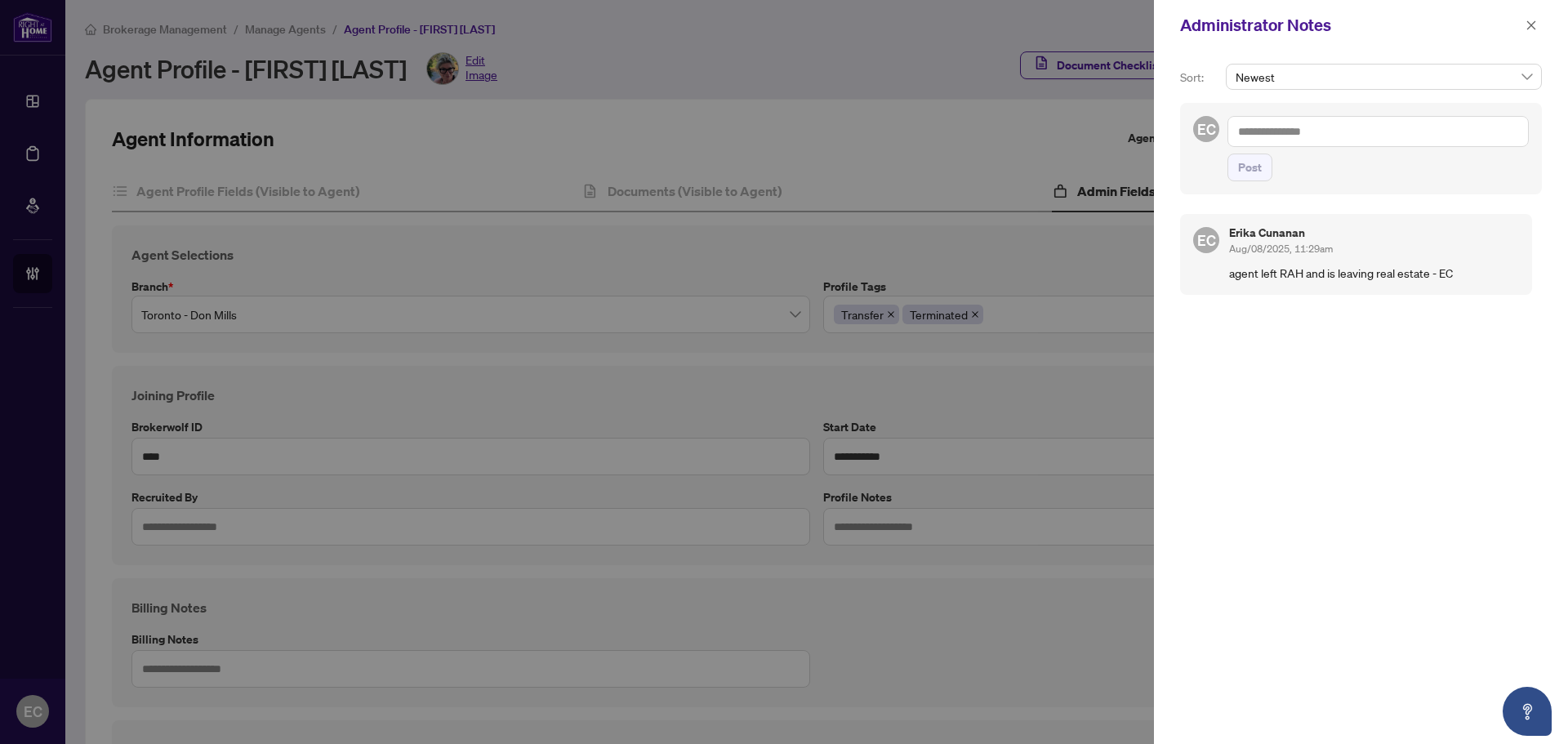 click on "Administrator Notes" at bounding box center (1361, 25) 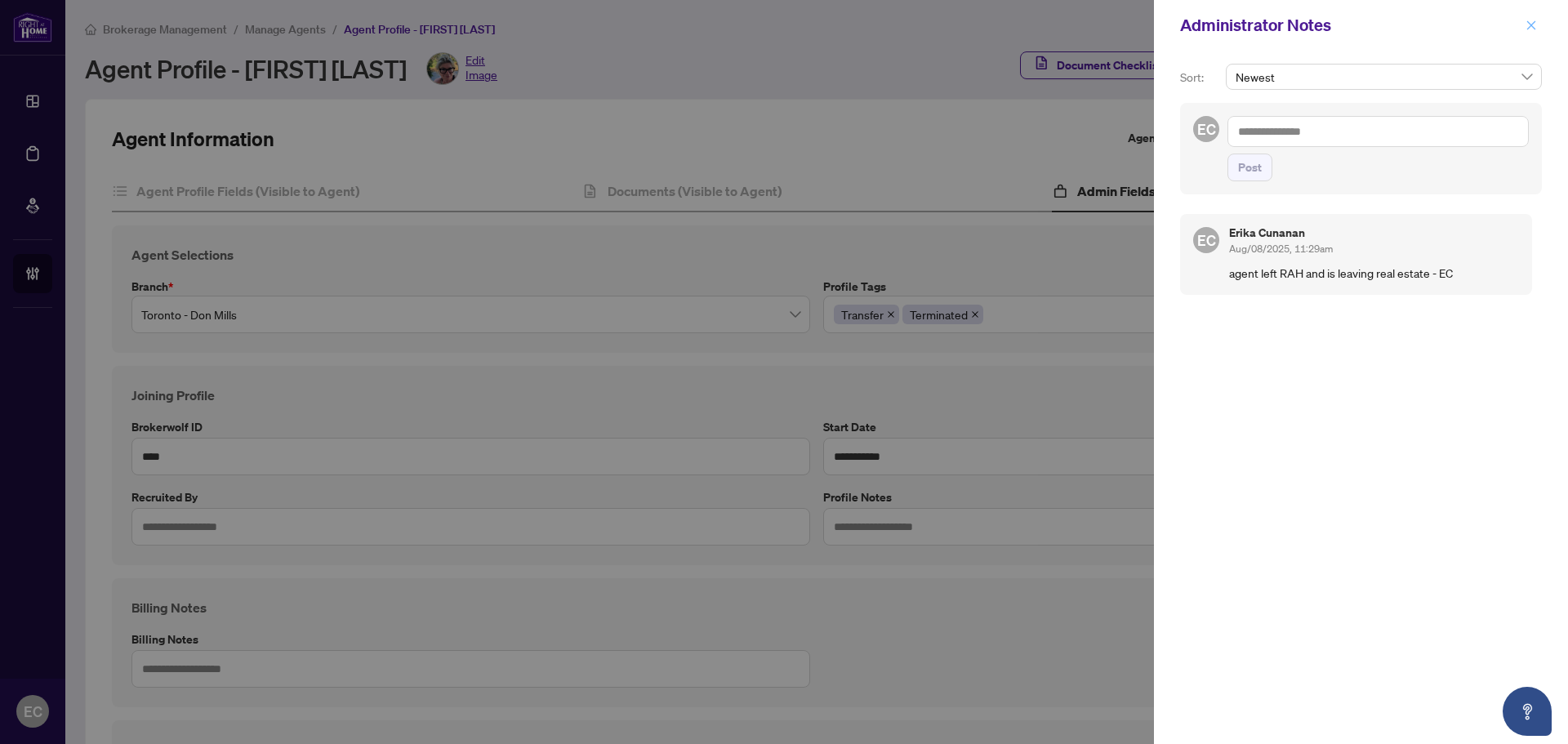 click at bounding box center [1531, 25] 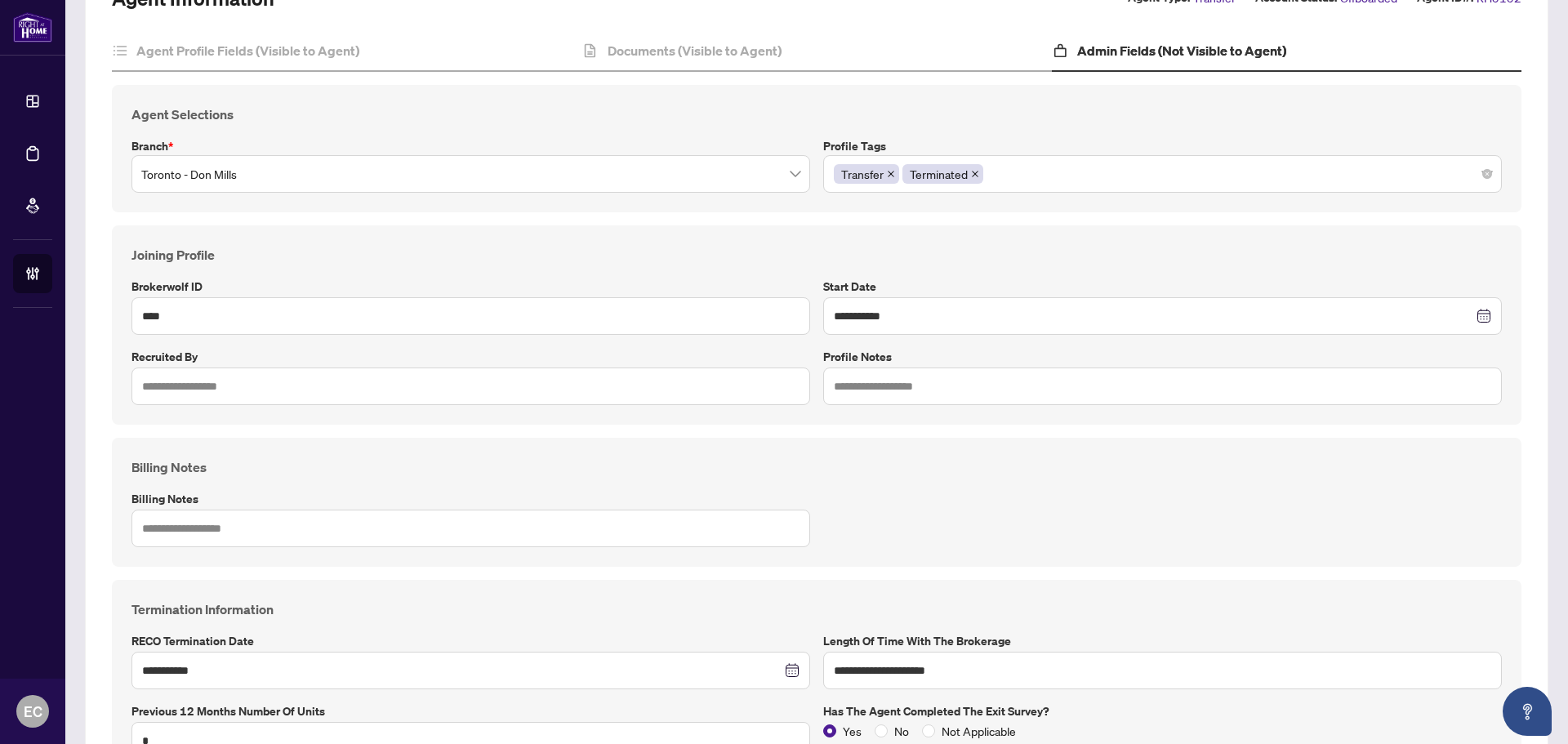 scroll, scrollTop: 245, scrollLeft: 0, axis: vertical 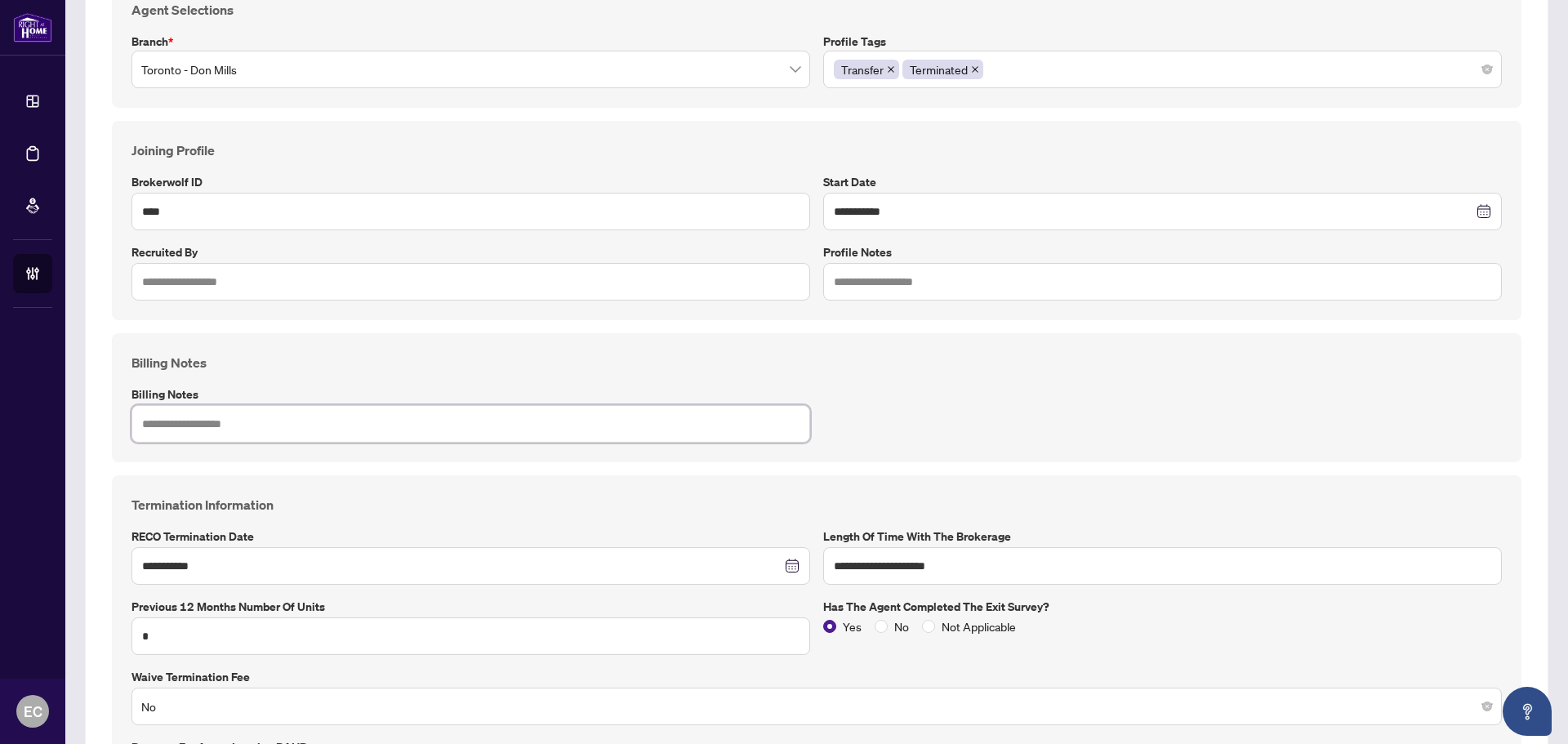 click at bounding box center [470, 424] 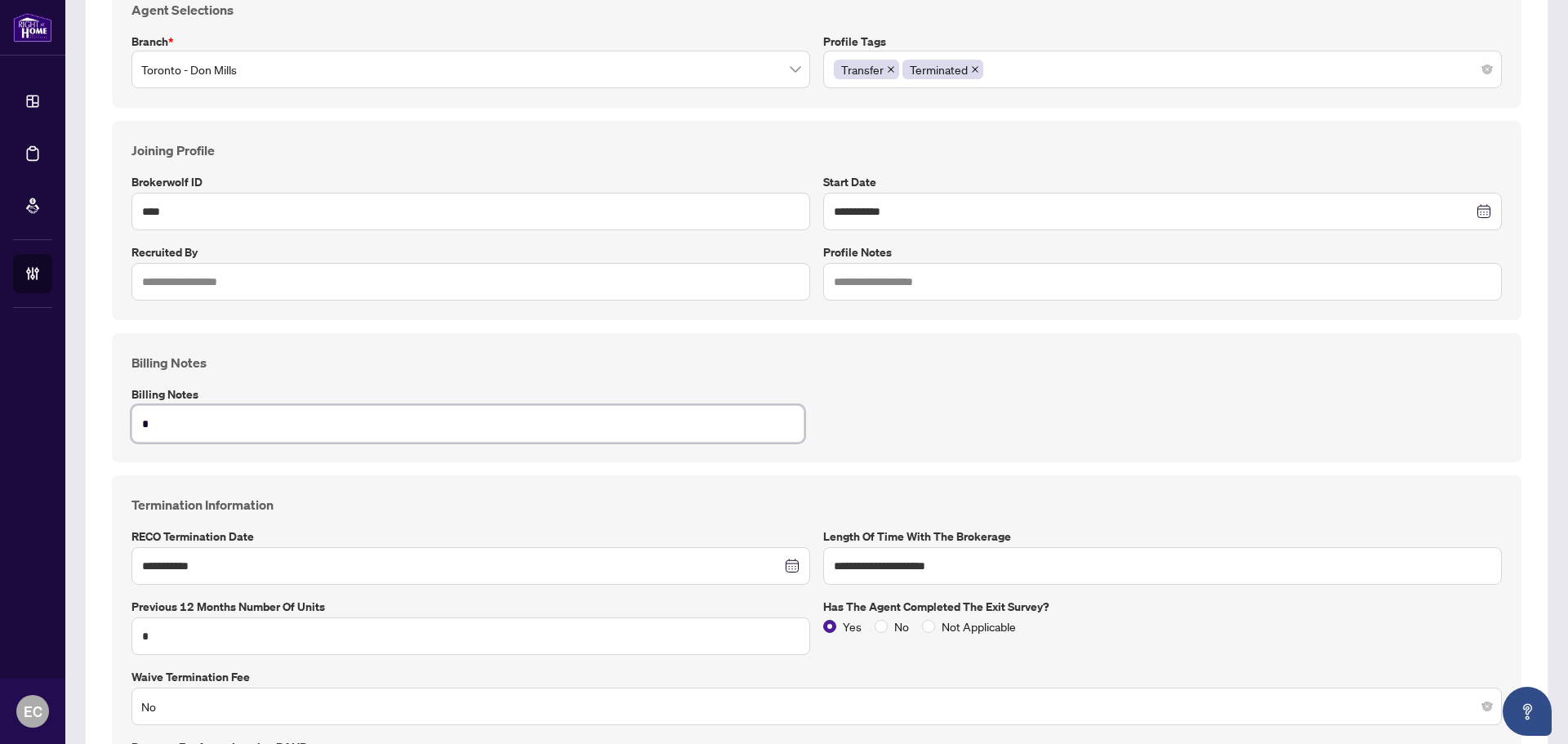 type on "**" 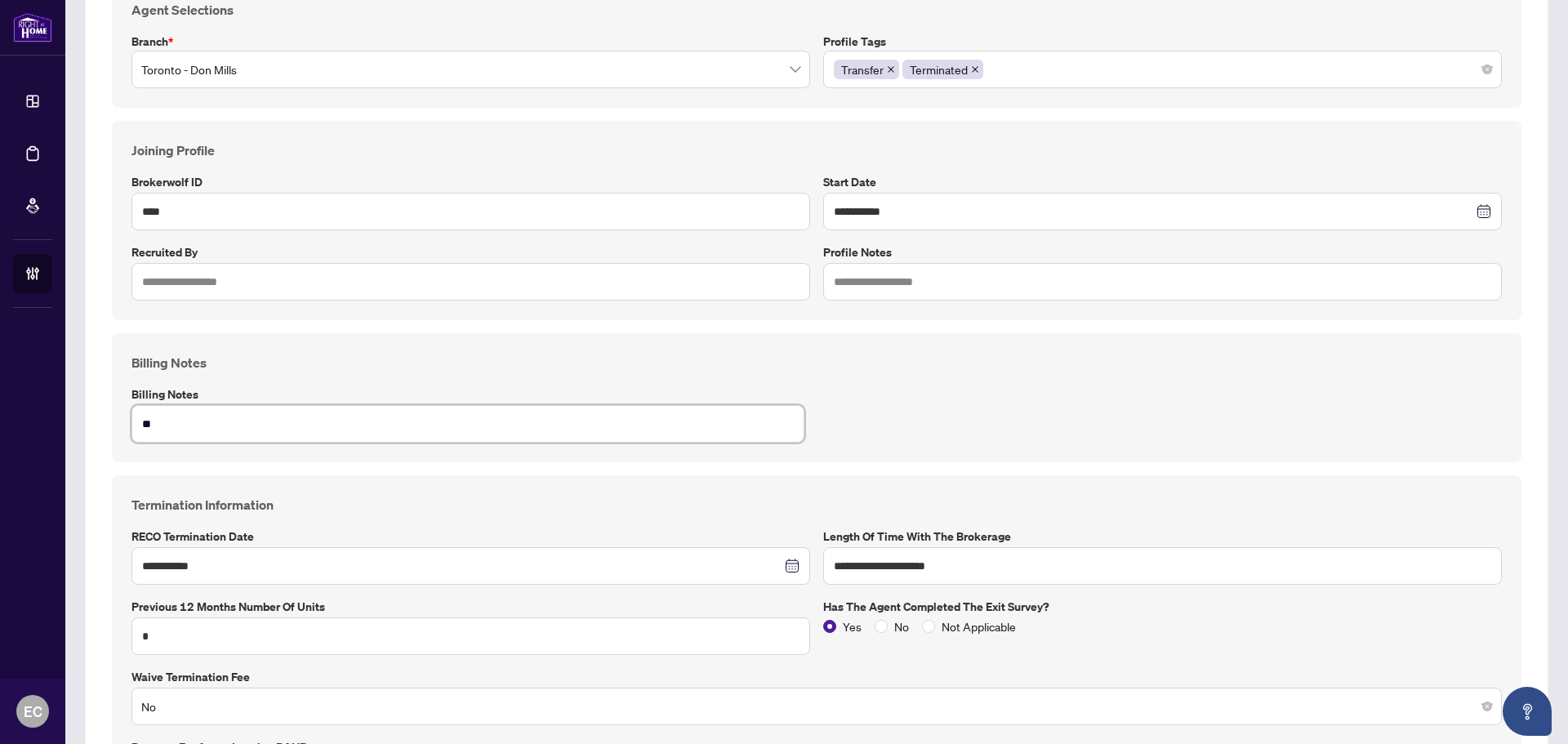 type on "***" 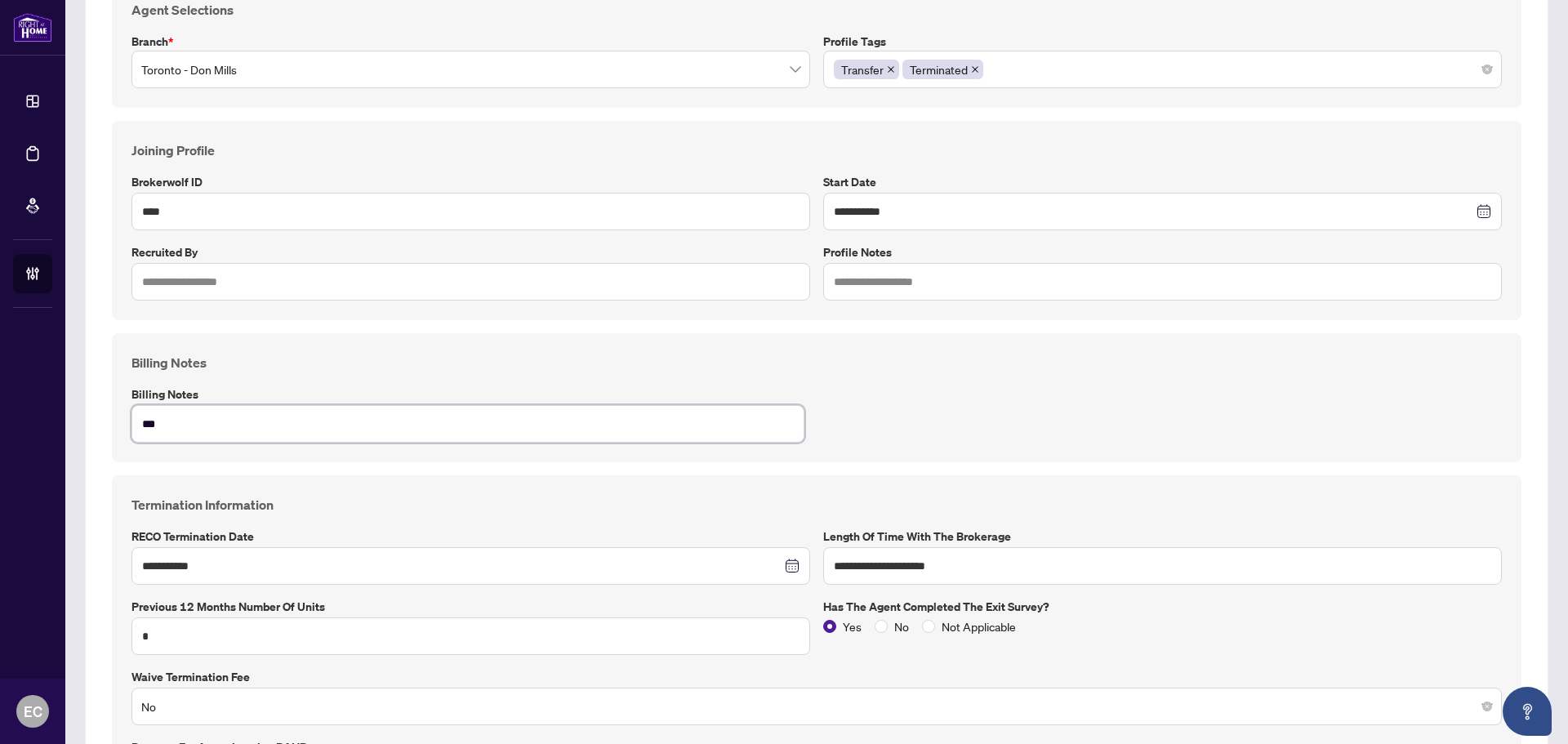 type on "****" 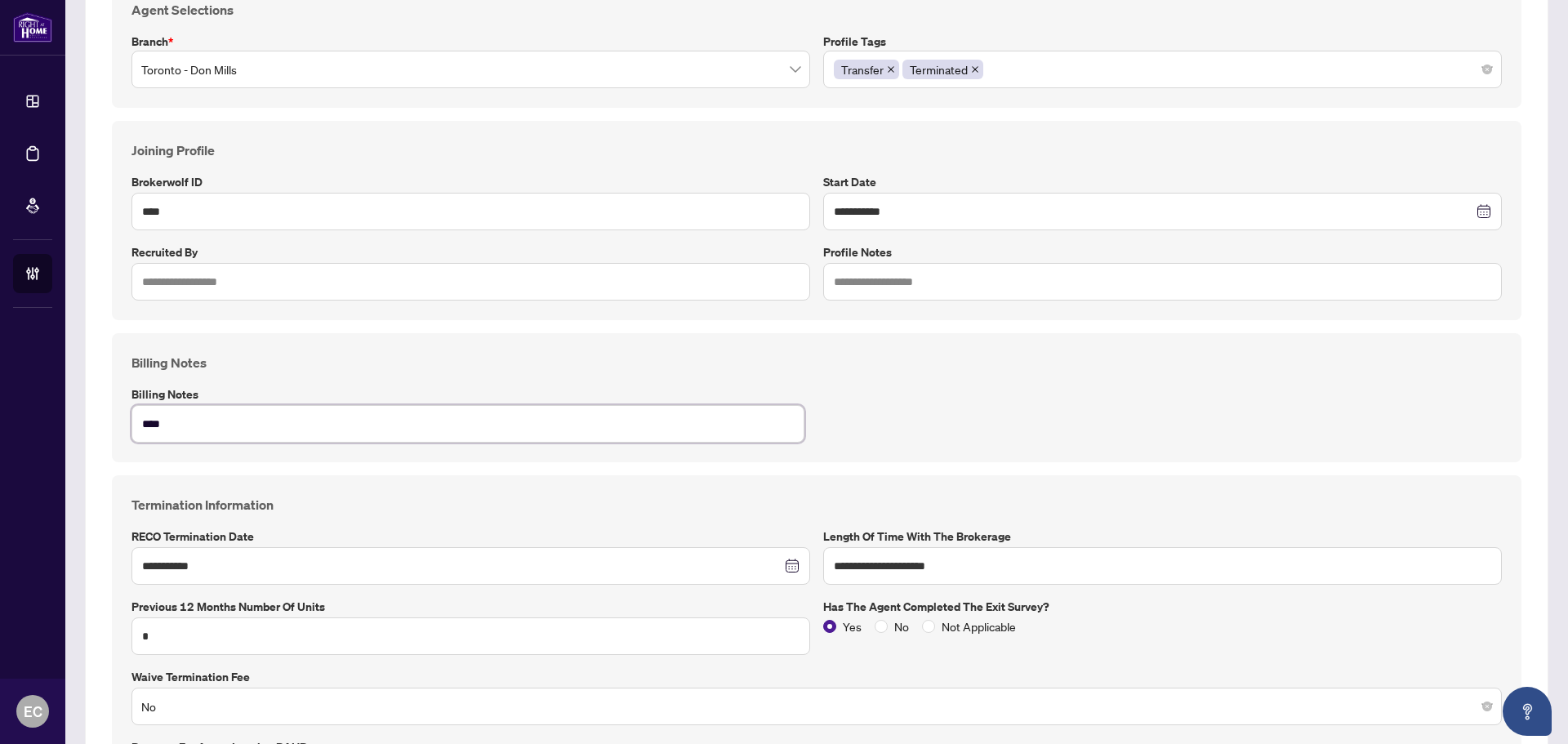 type on "****" 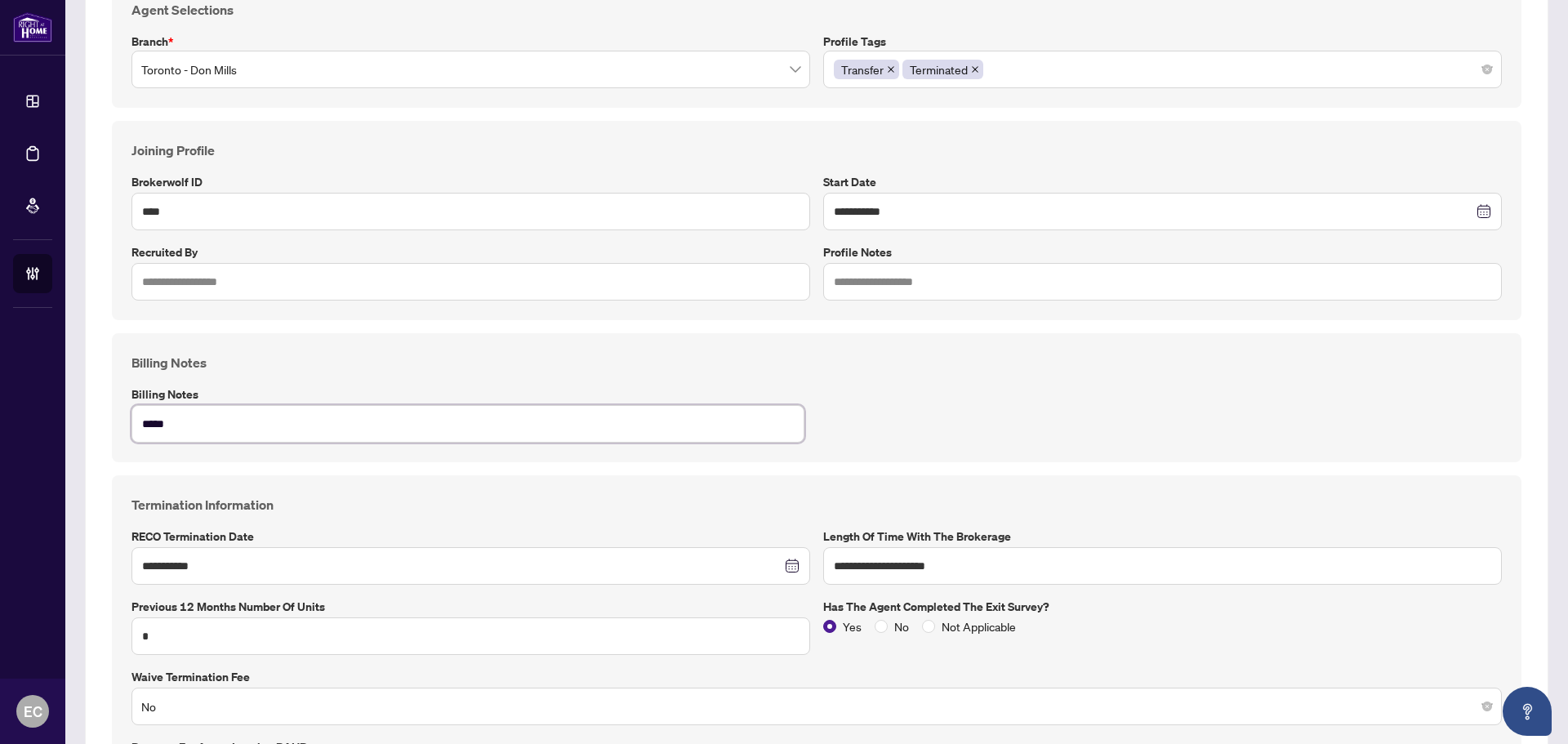 type on "******" 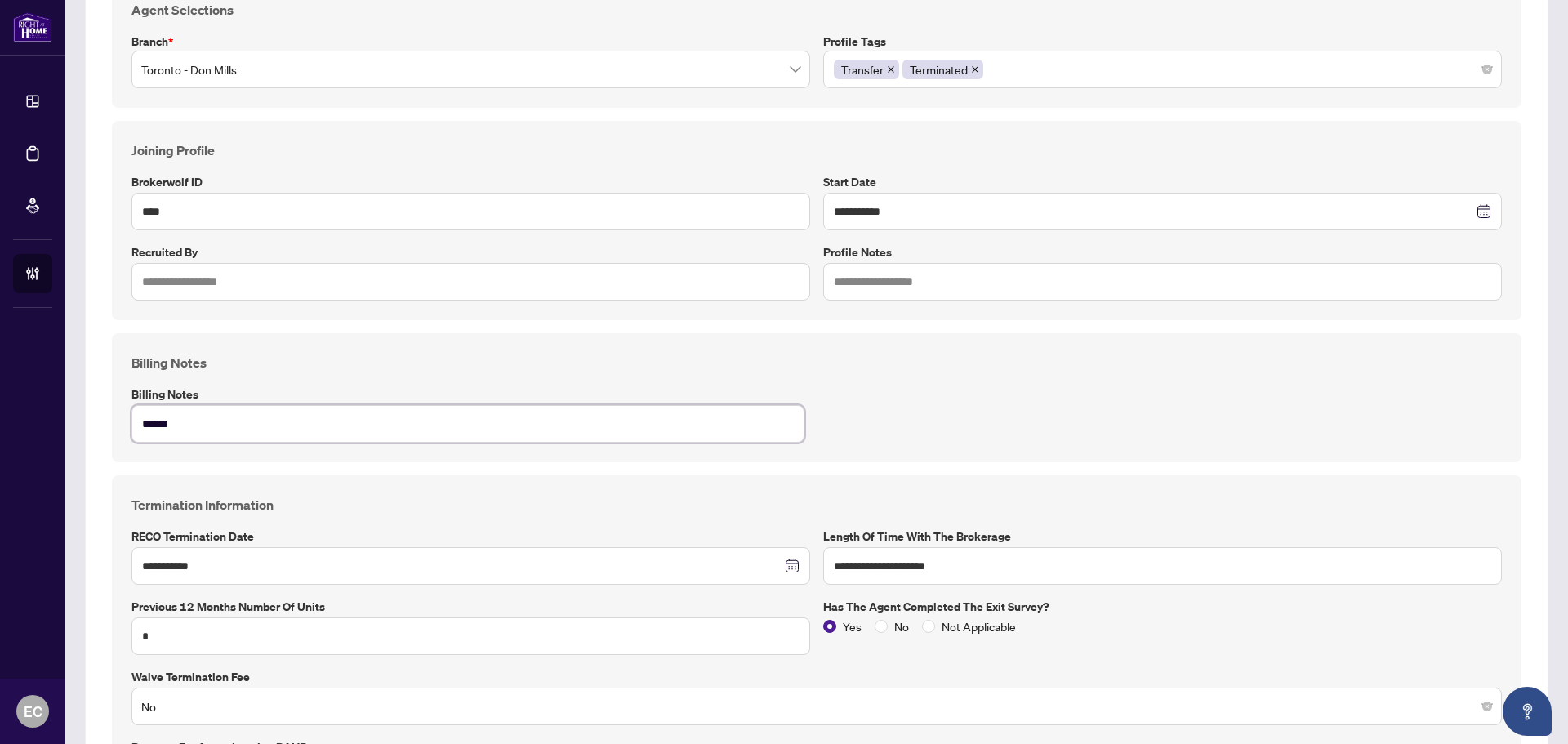type on "*******" 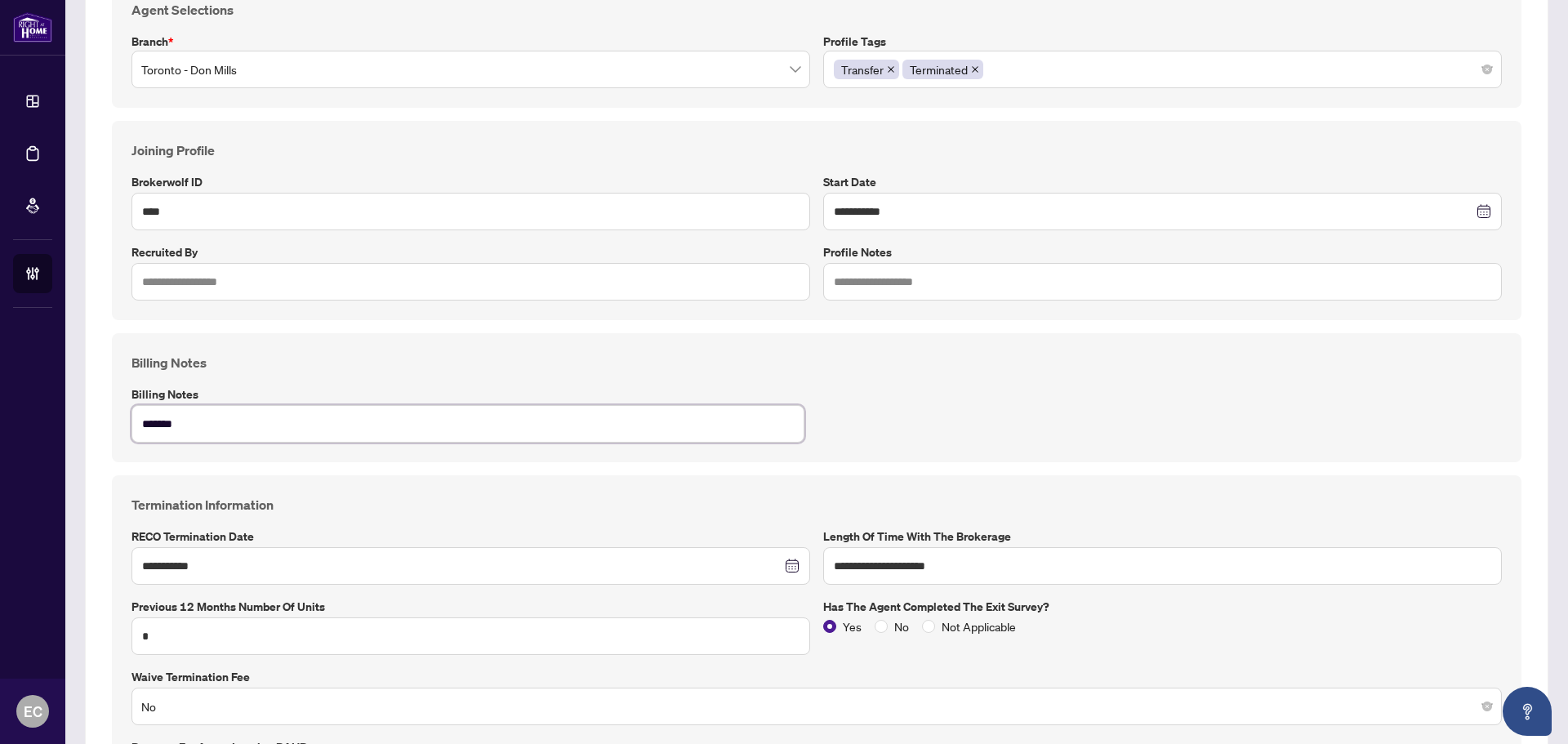 type on "********" 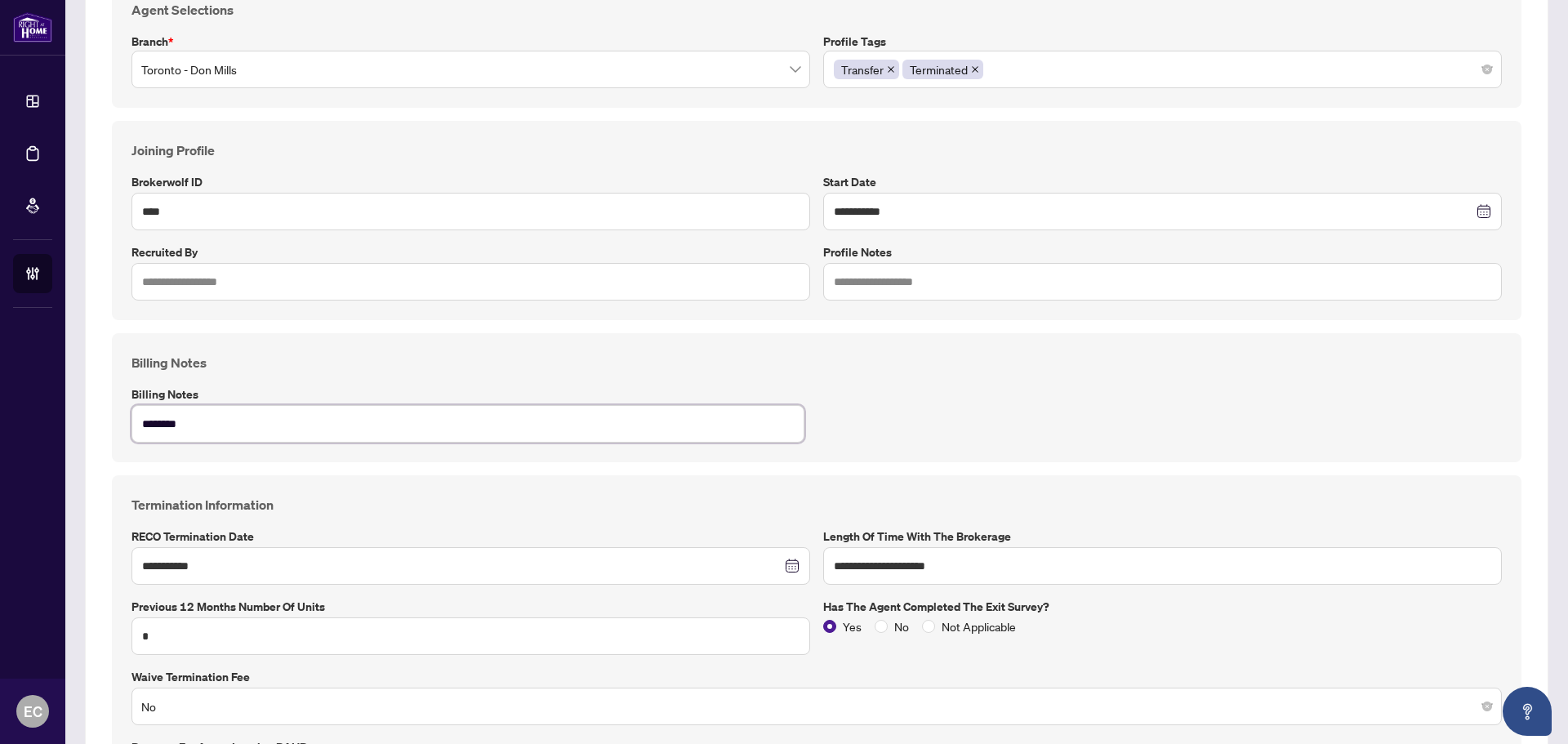type on "*********" 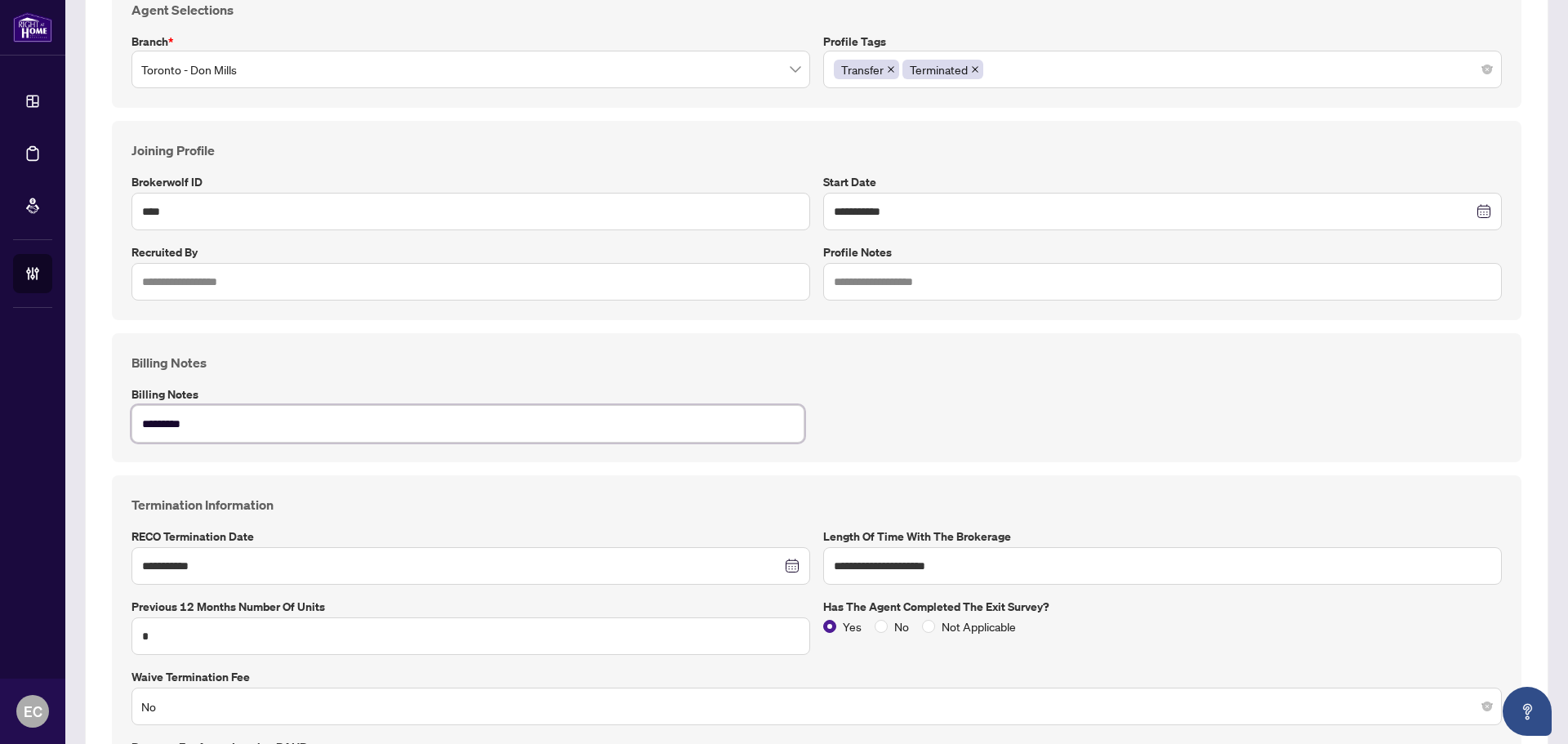 type on "**********" 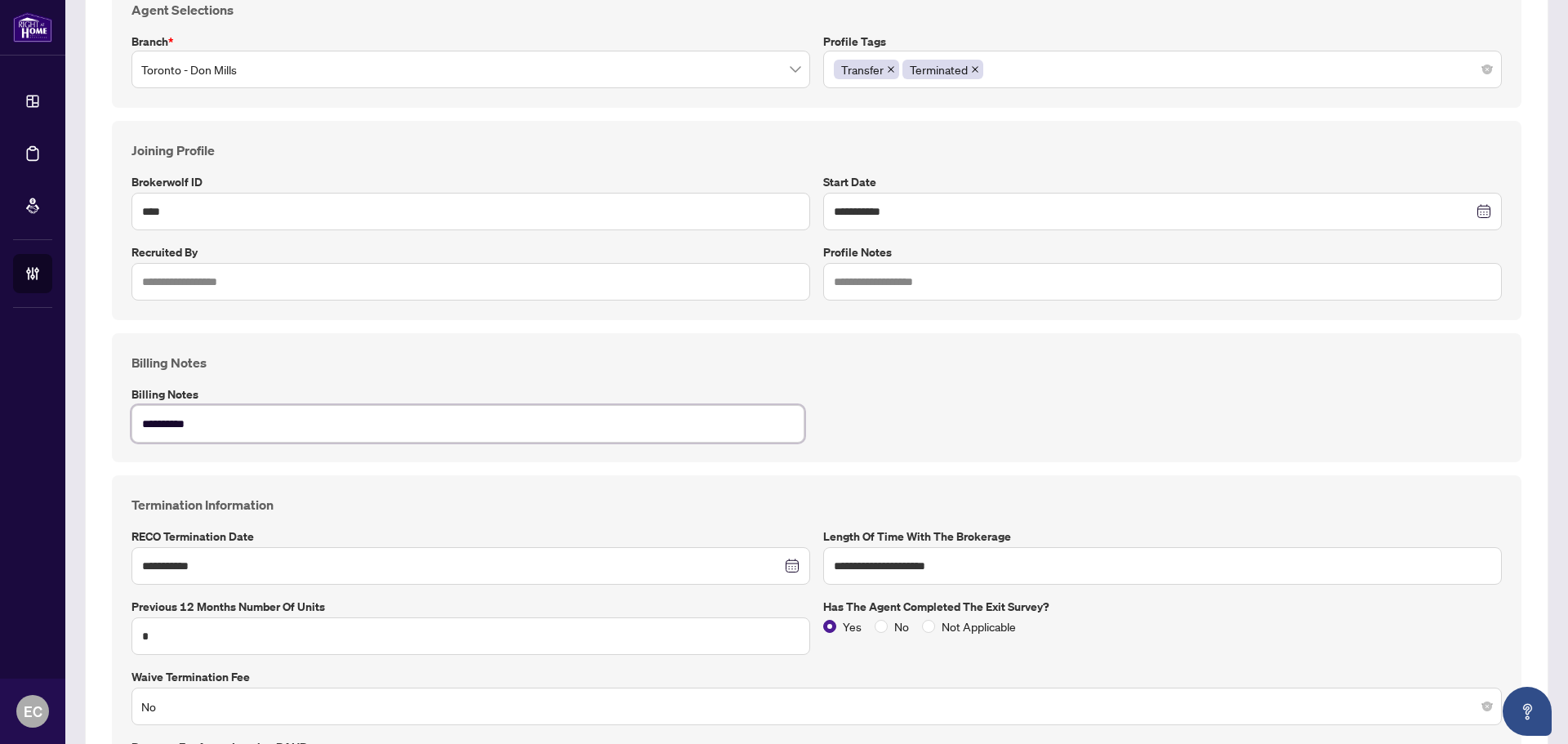 type on "**********" 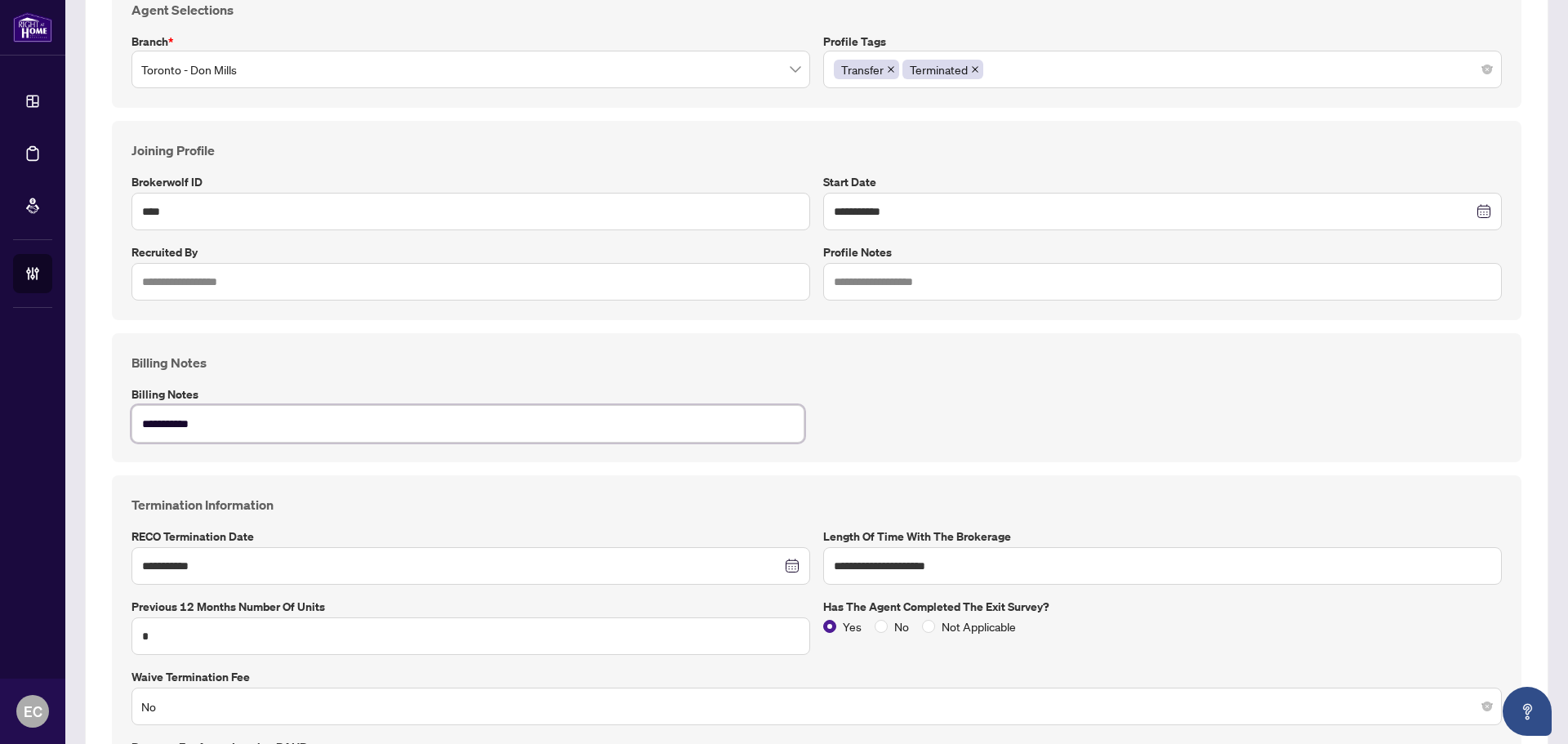 type on "**********" 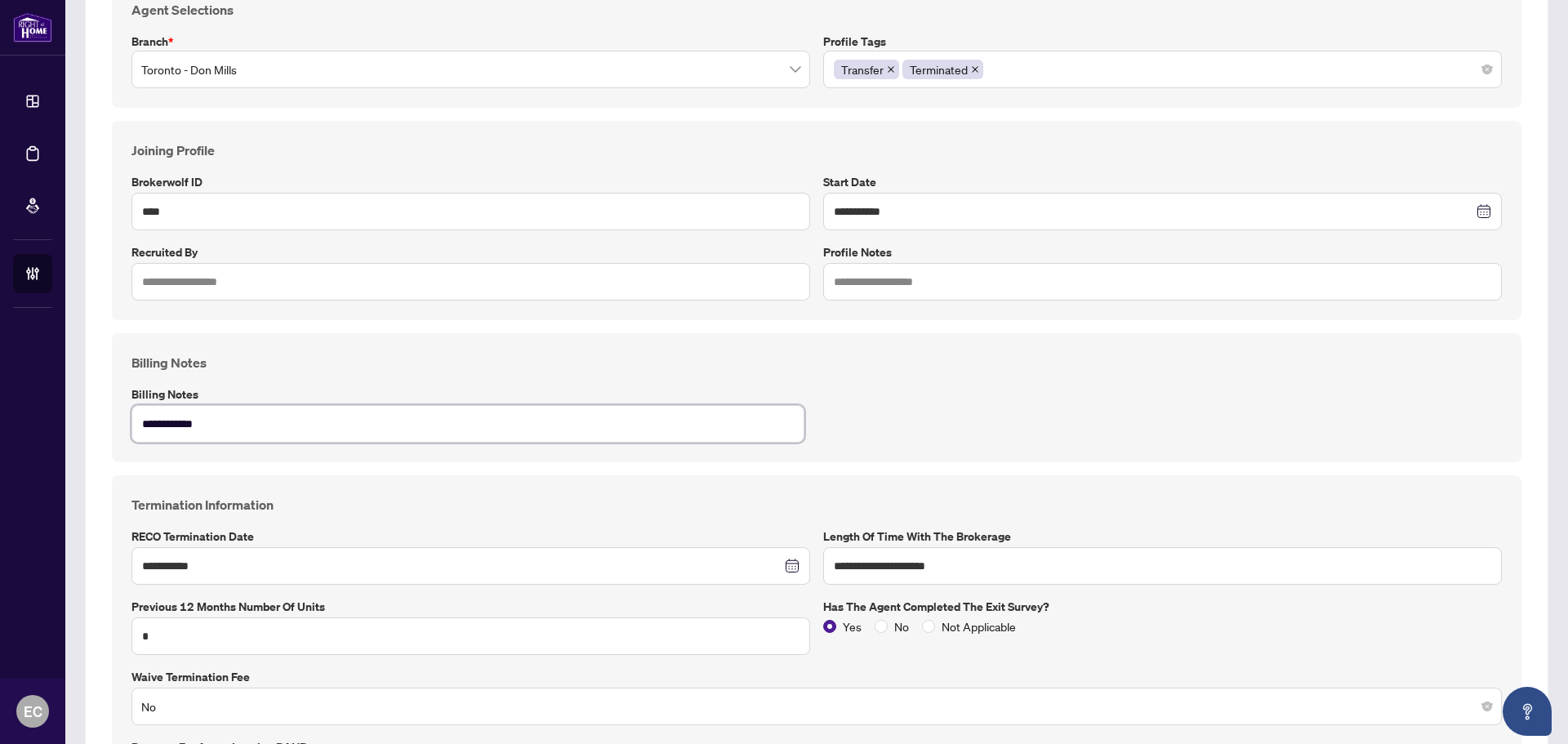 type on "**********" 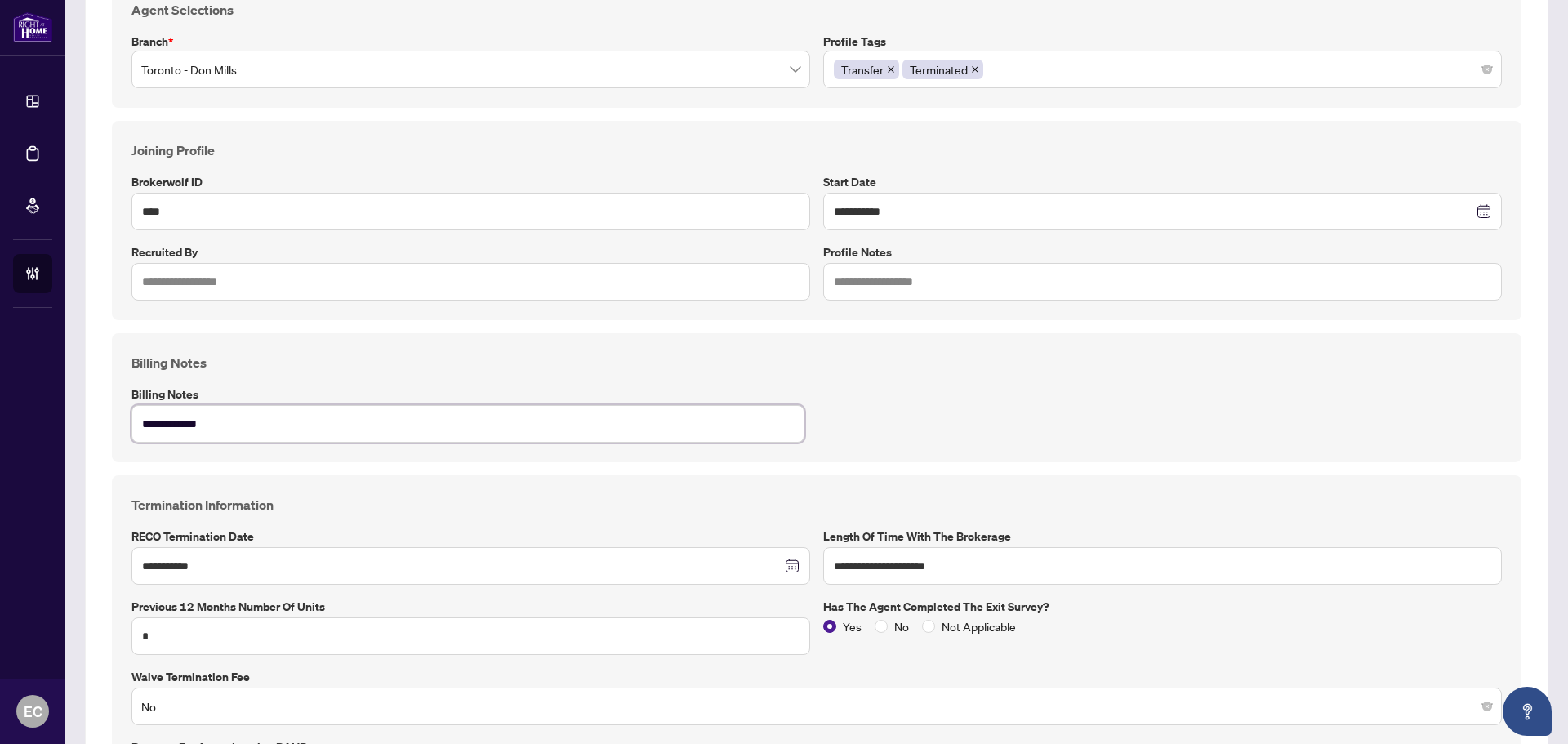 type on "**********" 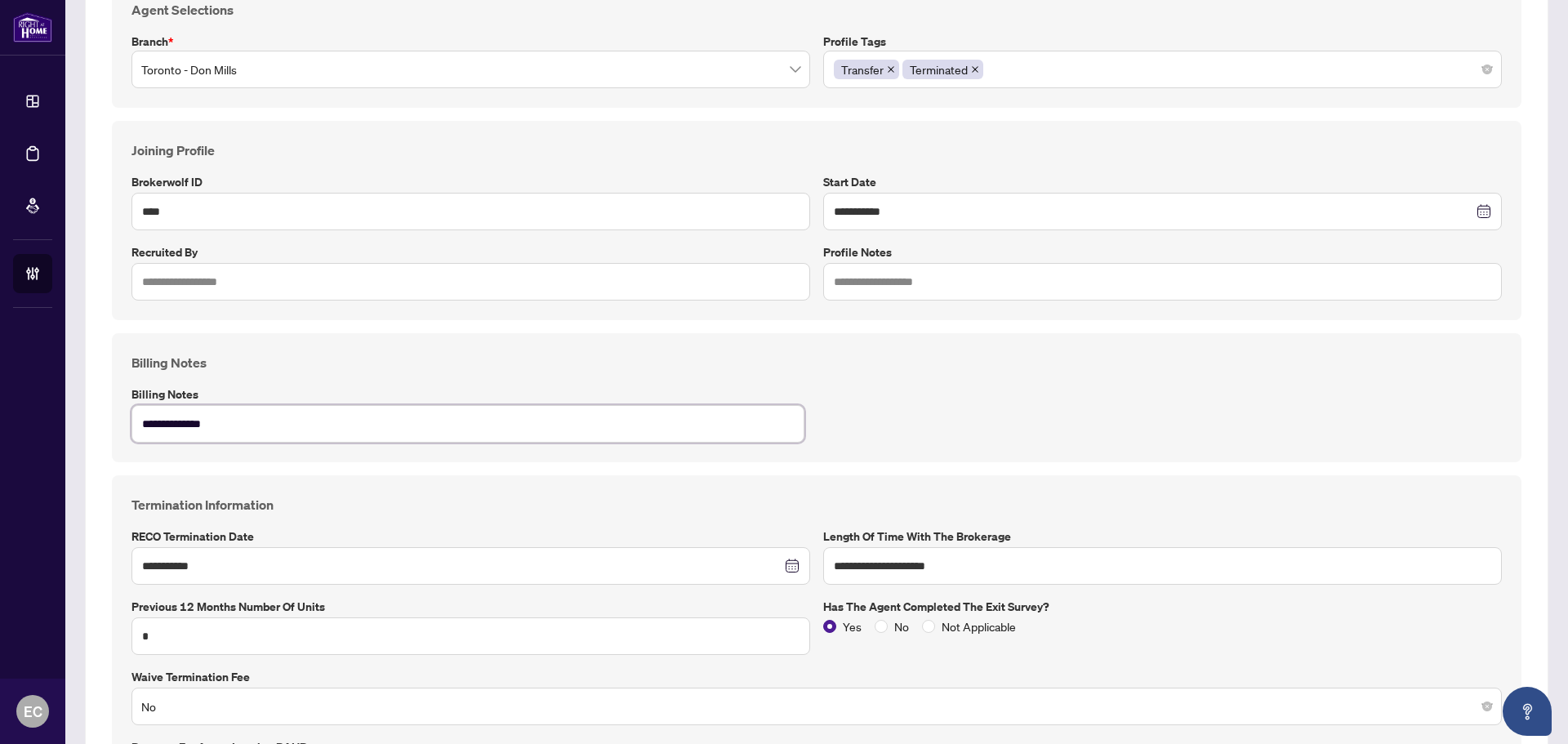 type on "**********" 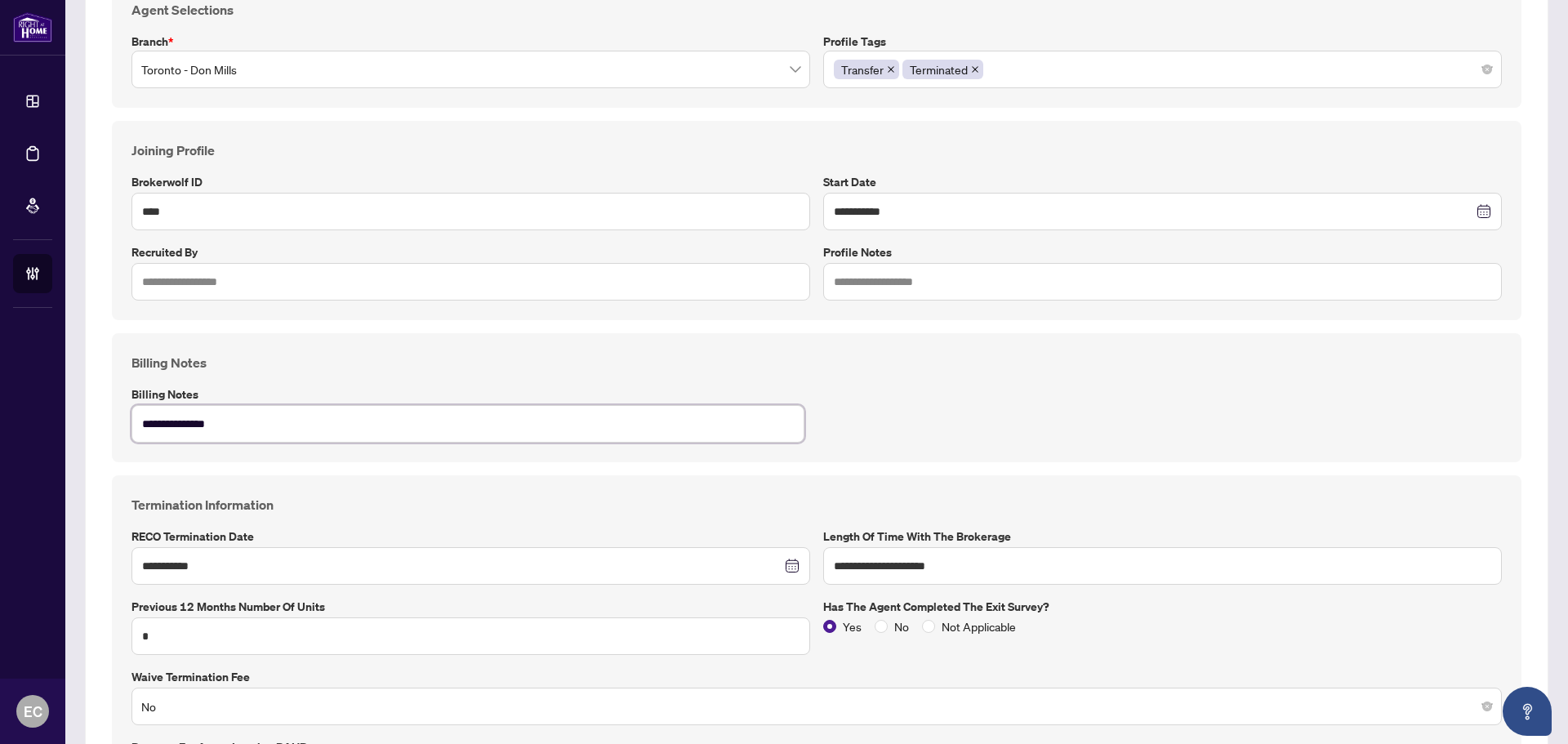 type on "**********" 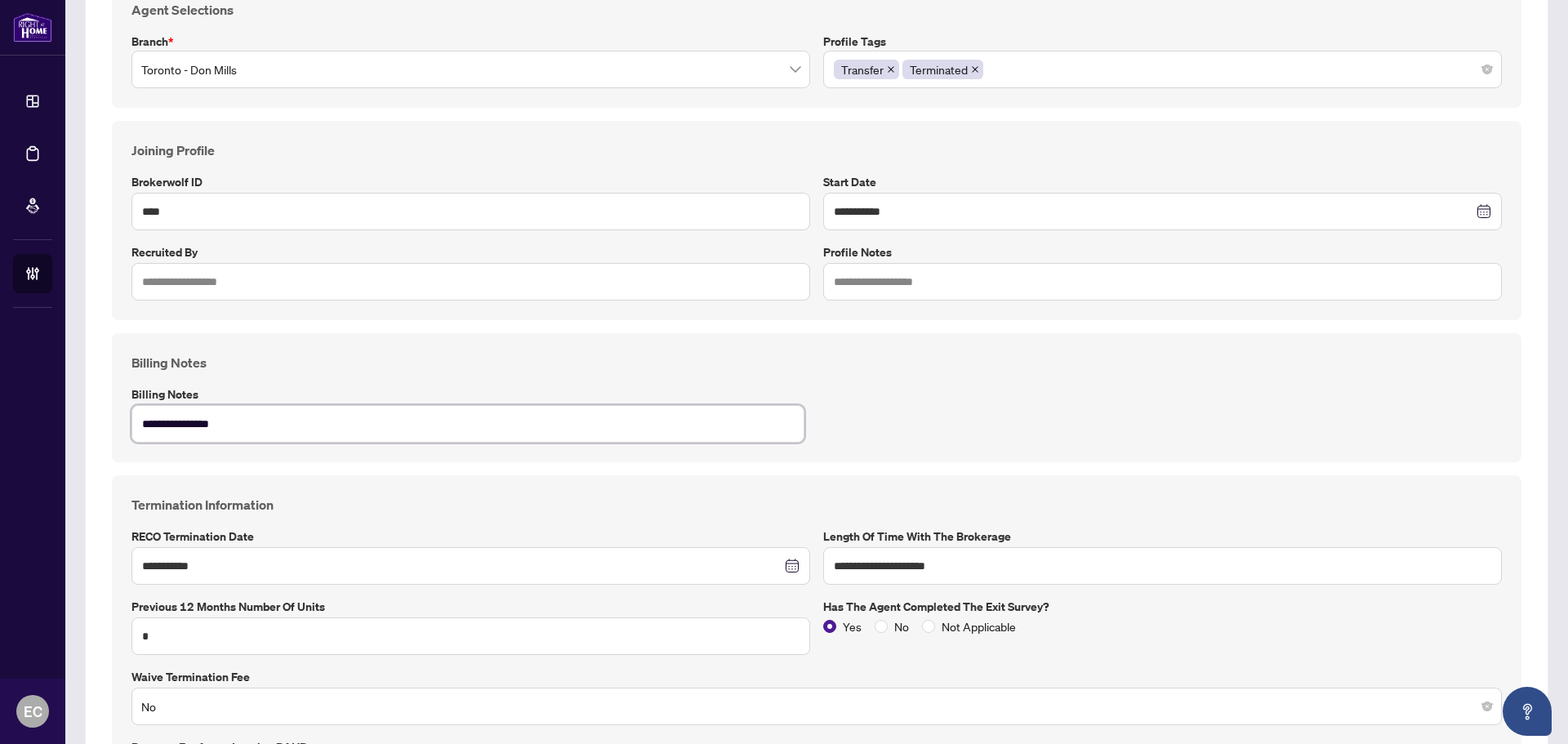 type on "**********" 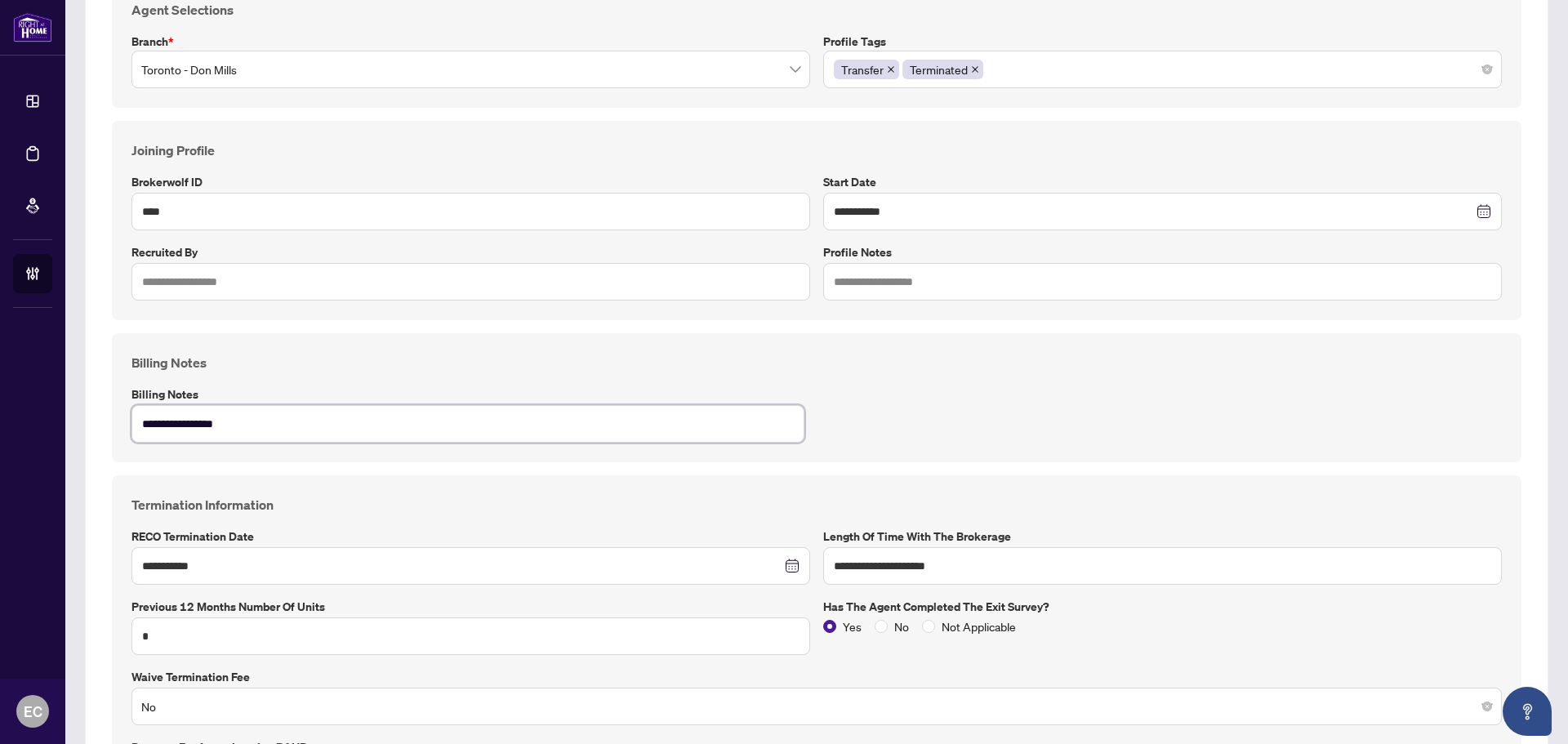 type on "**********" 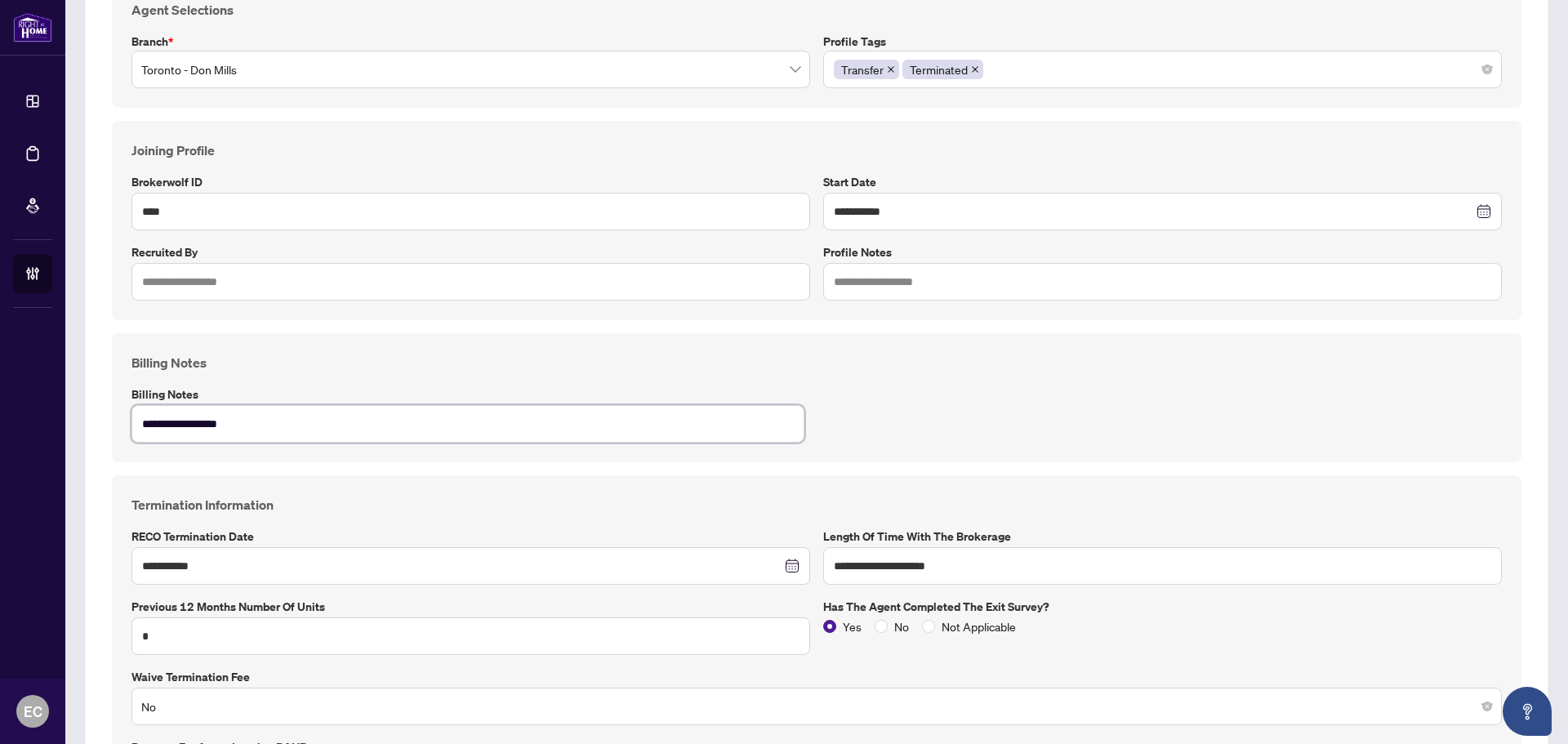 type on "**********" 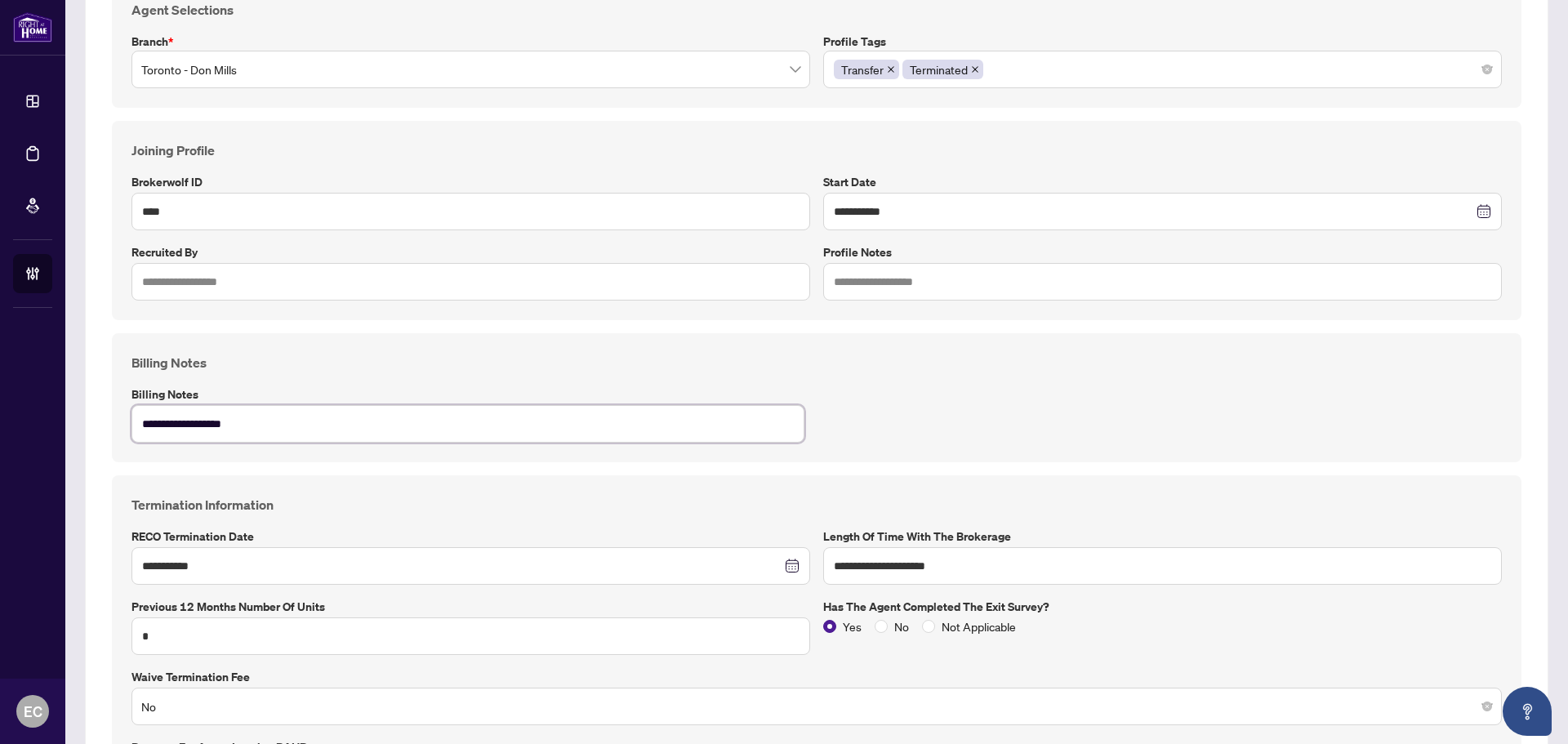 type on "**********" 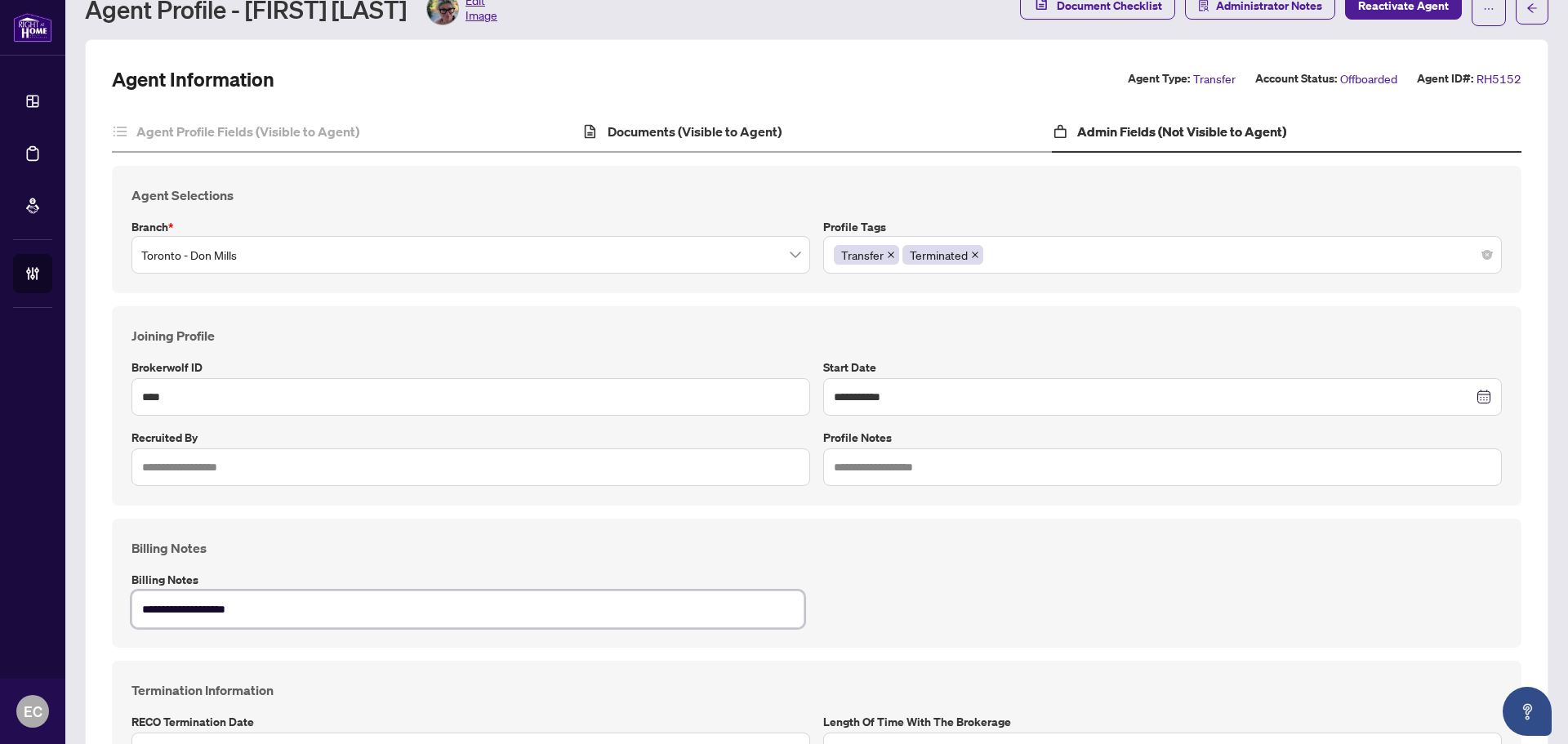 scroll, scrollTop: 0, scrollLeft: 0, axis: both 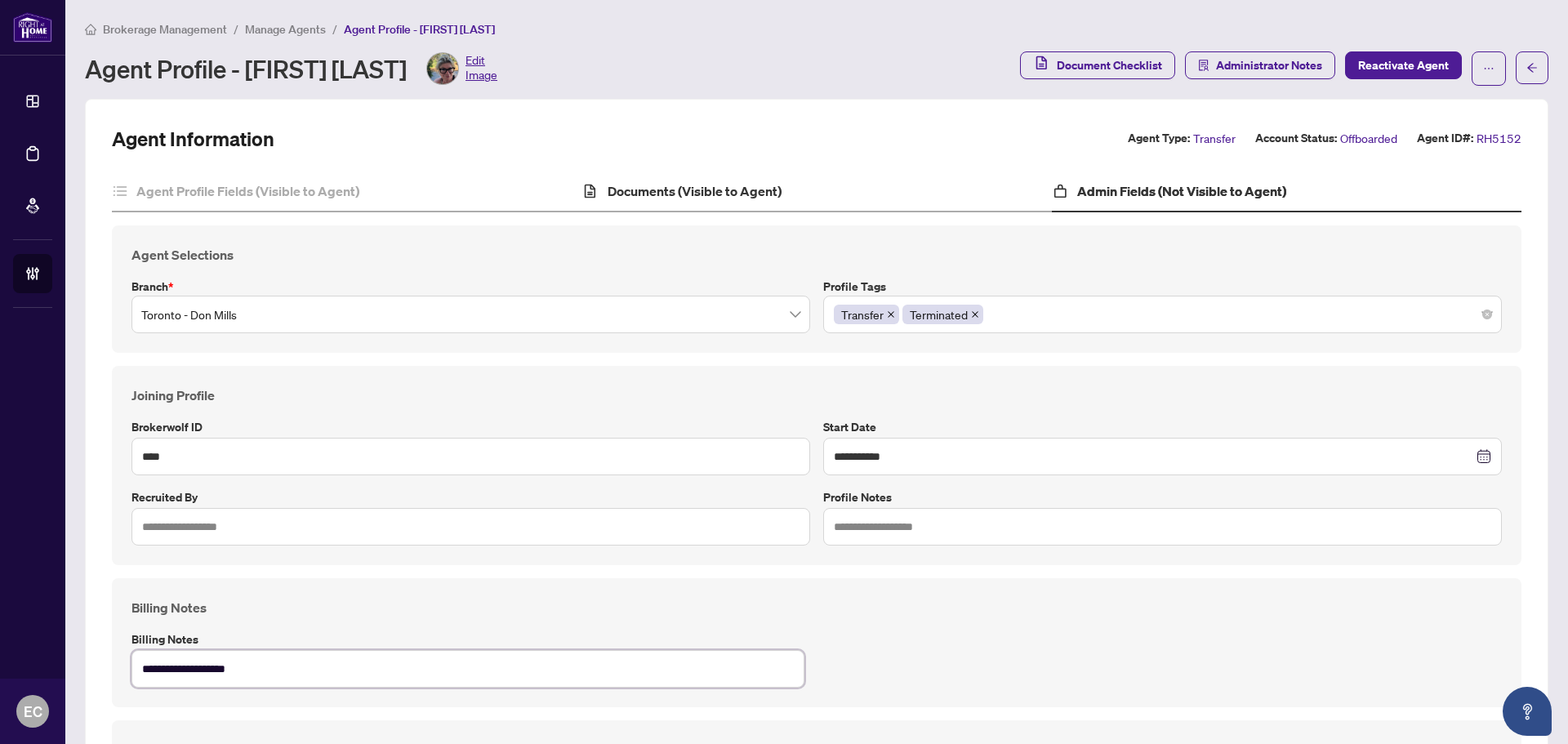 type on "**********" 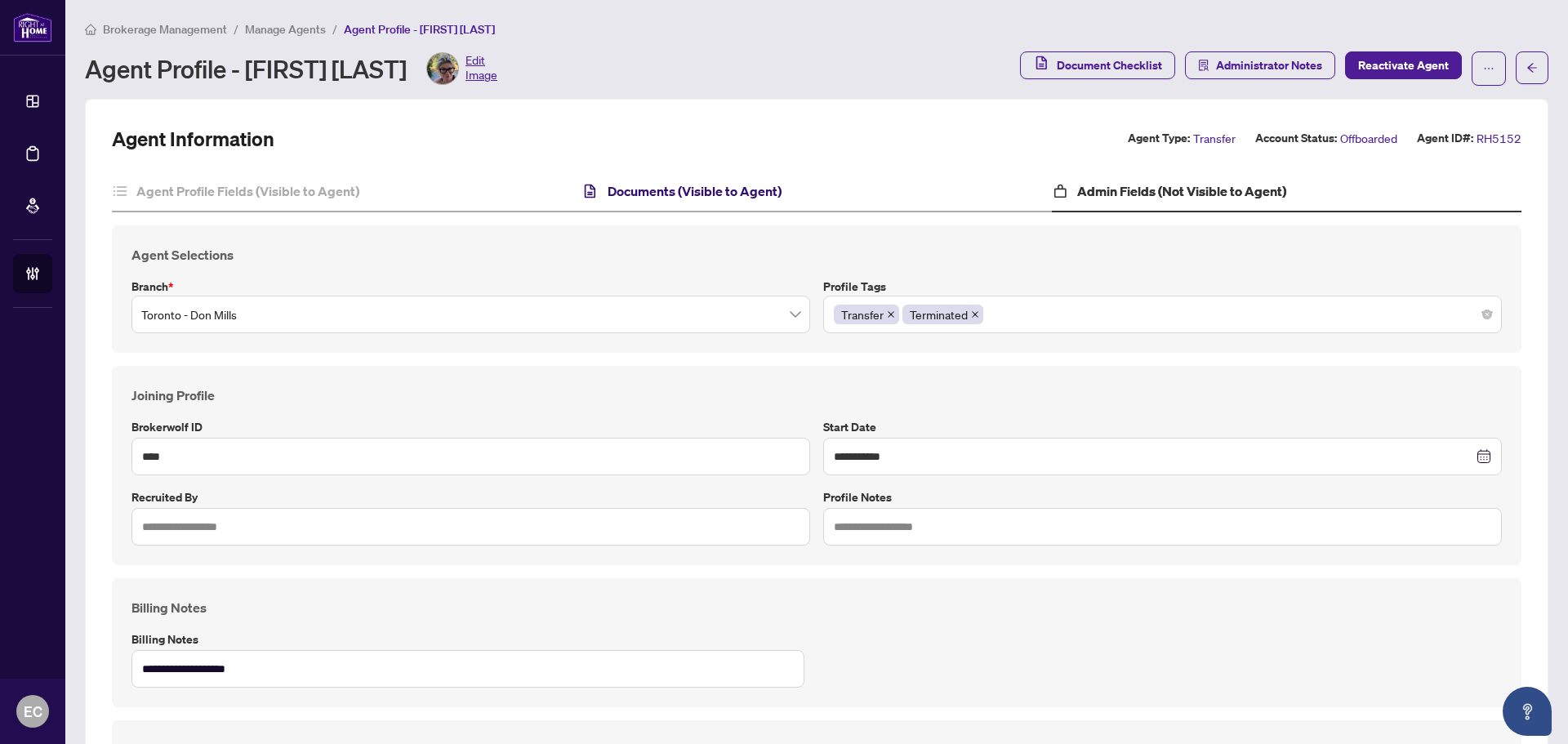 click on "Documents (Visible to Agent)" at bounding box center (694, 191) 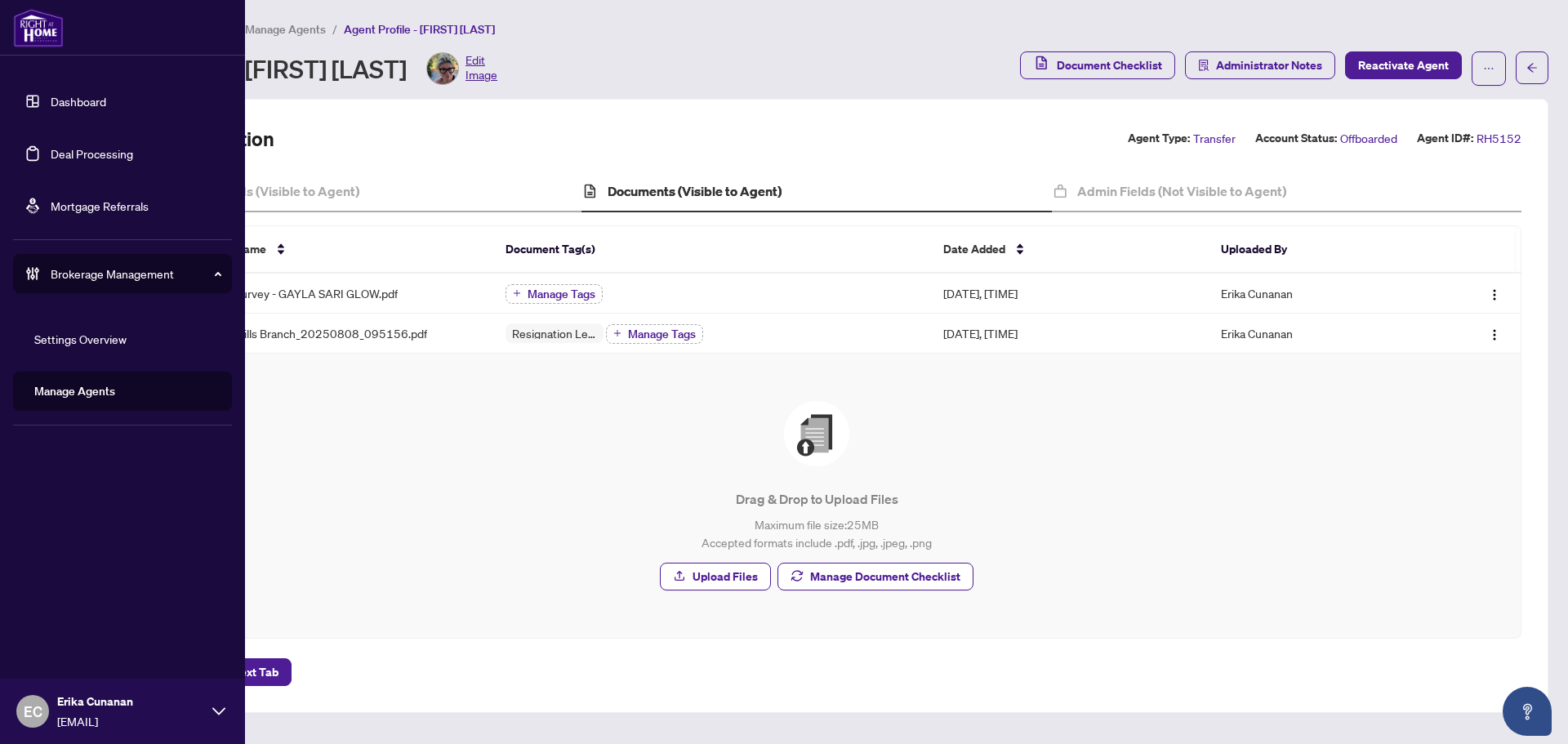 click on "Manage Agents" at bounding box center (74, 391) 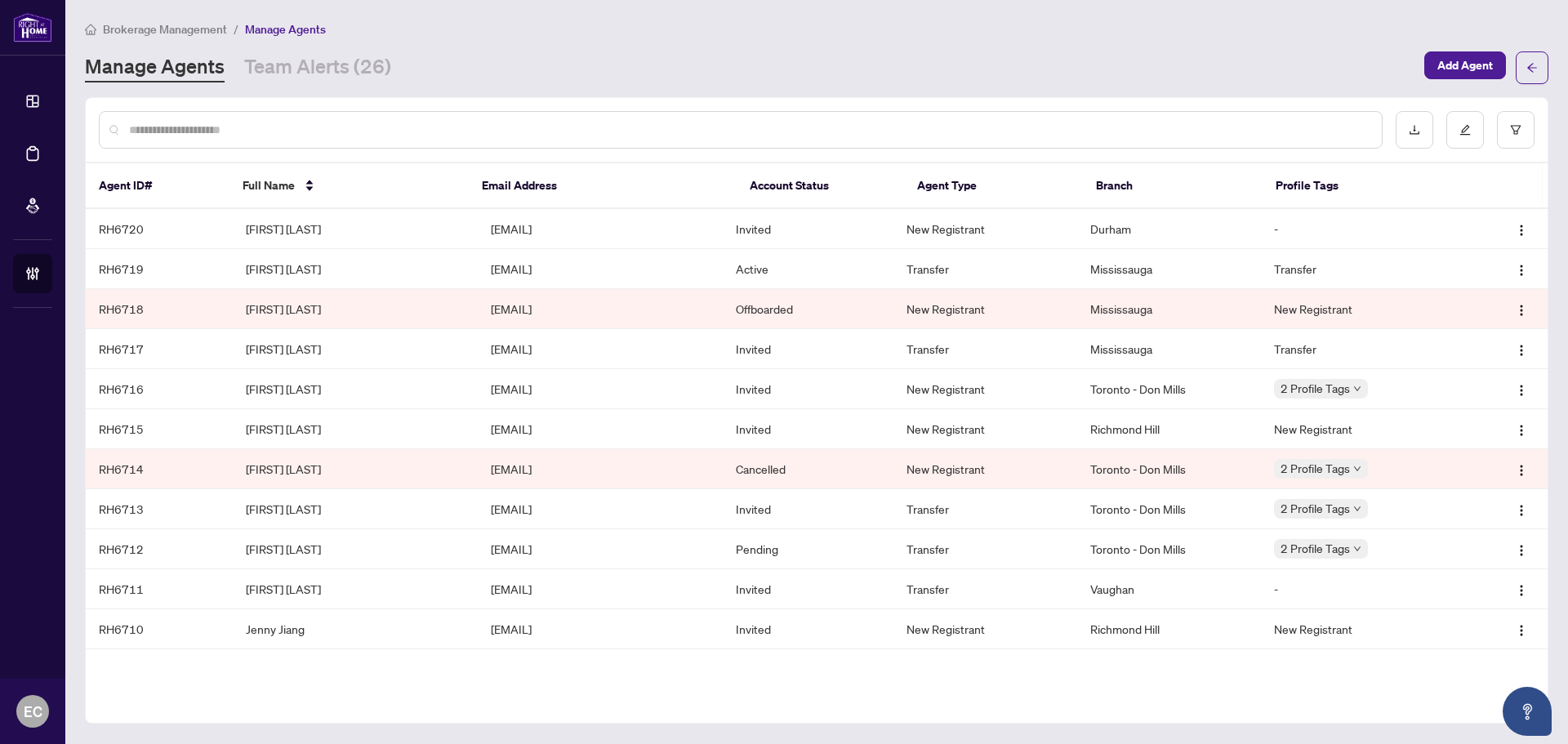 click at bounding box center (749, 130) 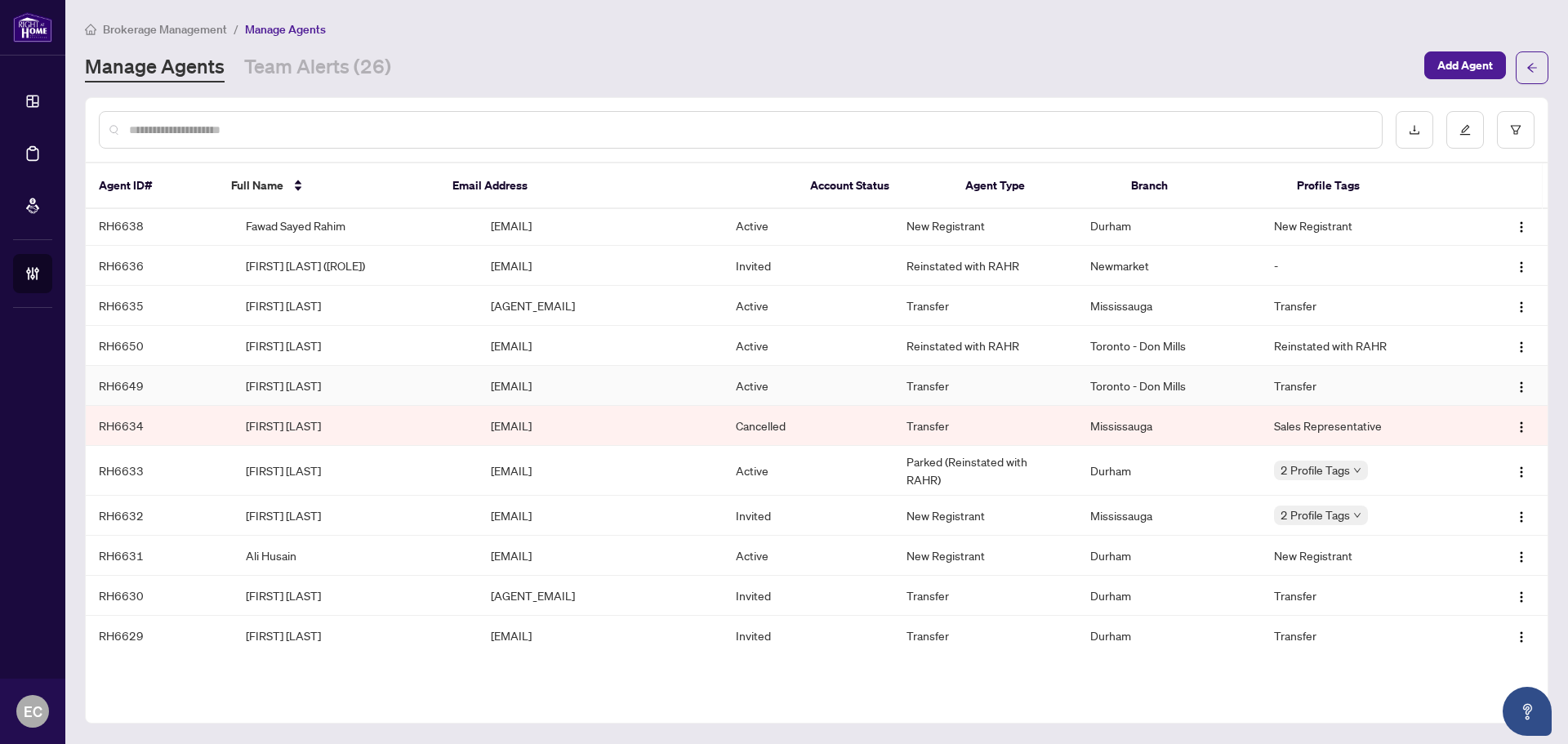 scroll, scrollTop: 2765, scrollLeft: 0, axis: vertical 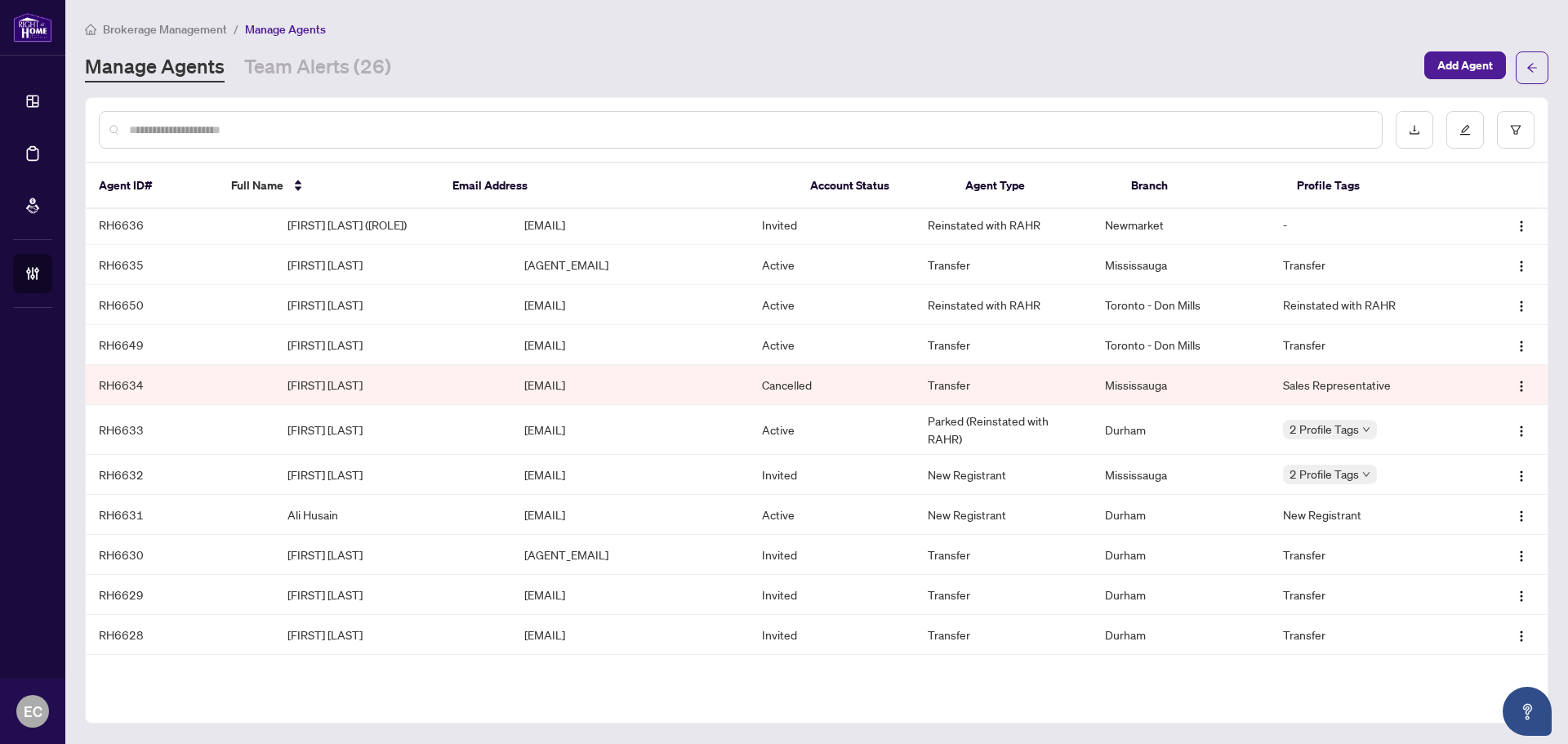 click at bounding box center (749, 130) 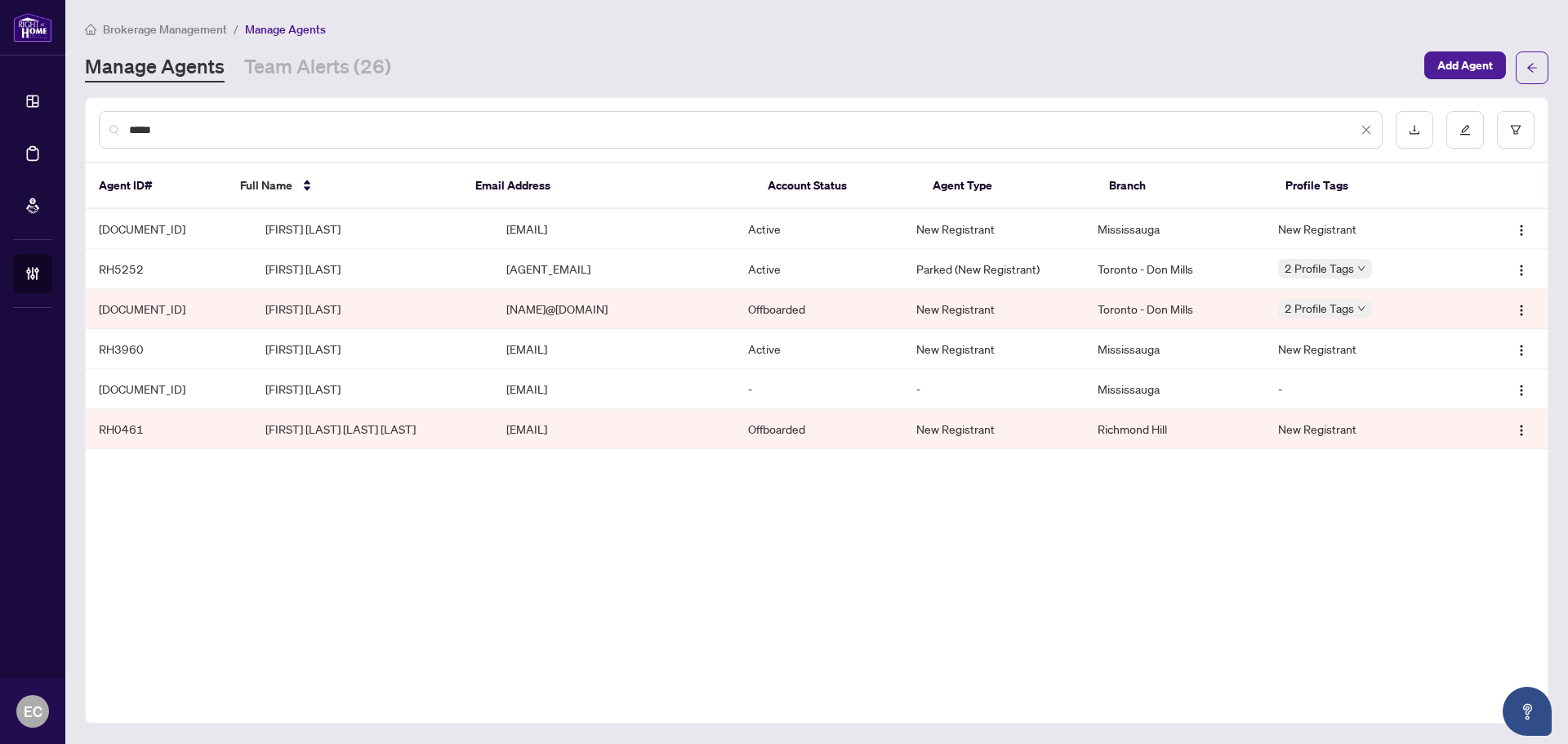 scroll, scrollTop: 0, scrollLeft: 0, axis: both 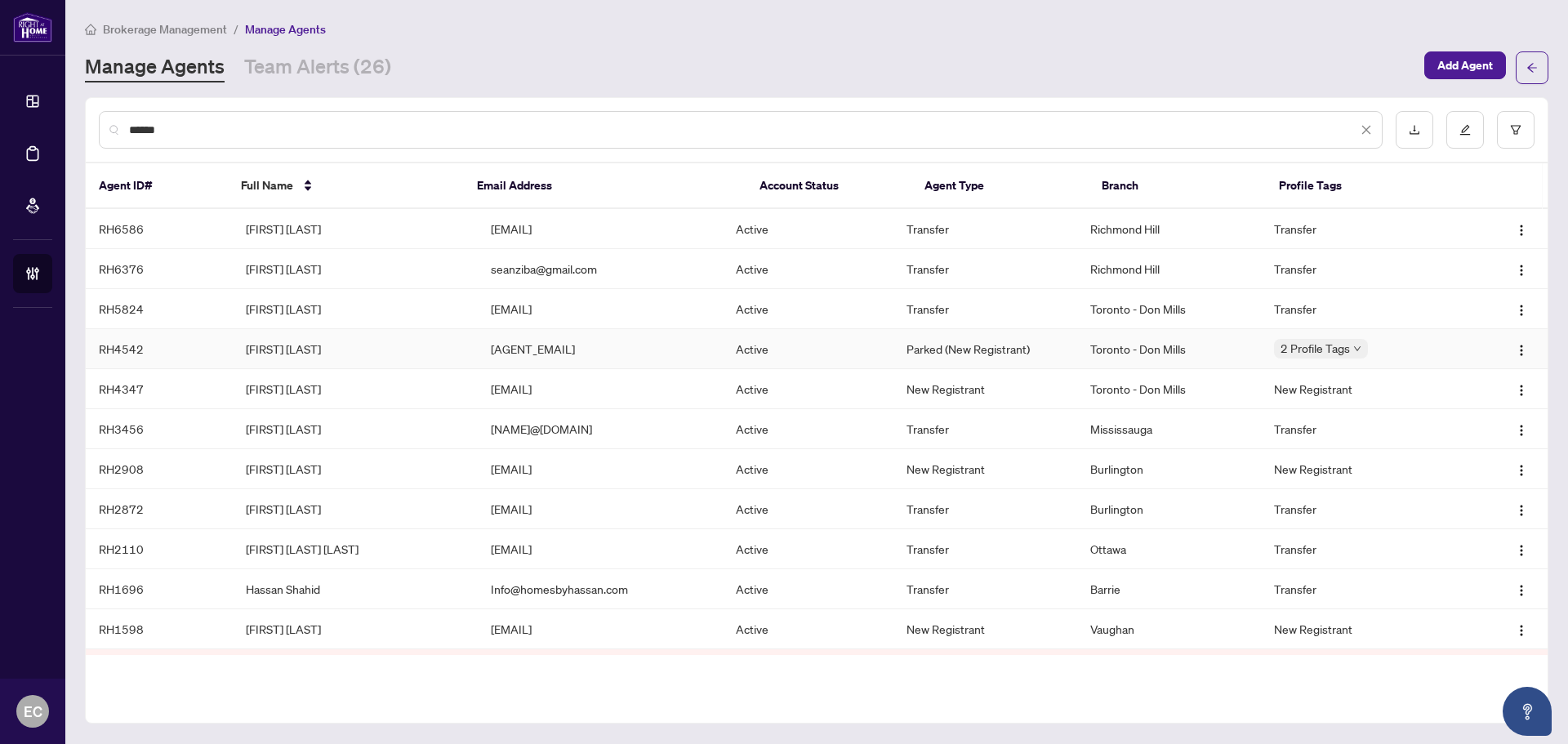 type on "******" 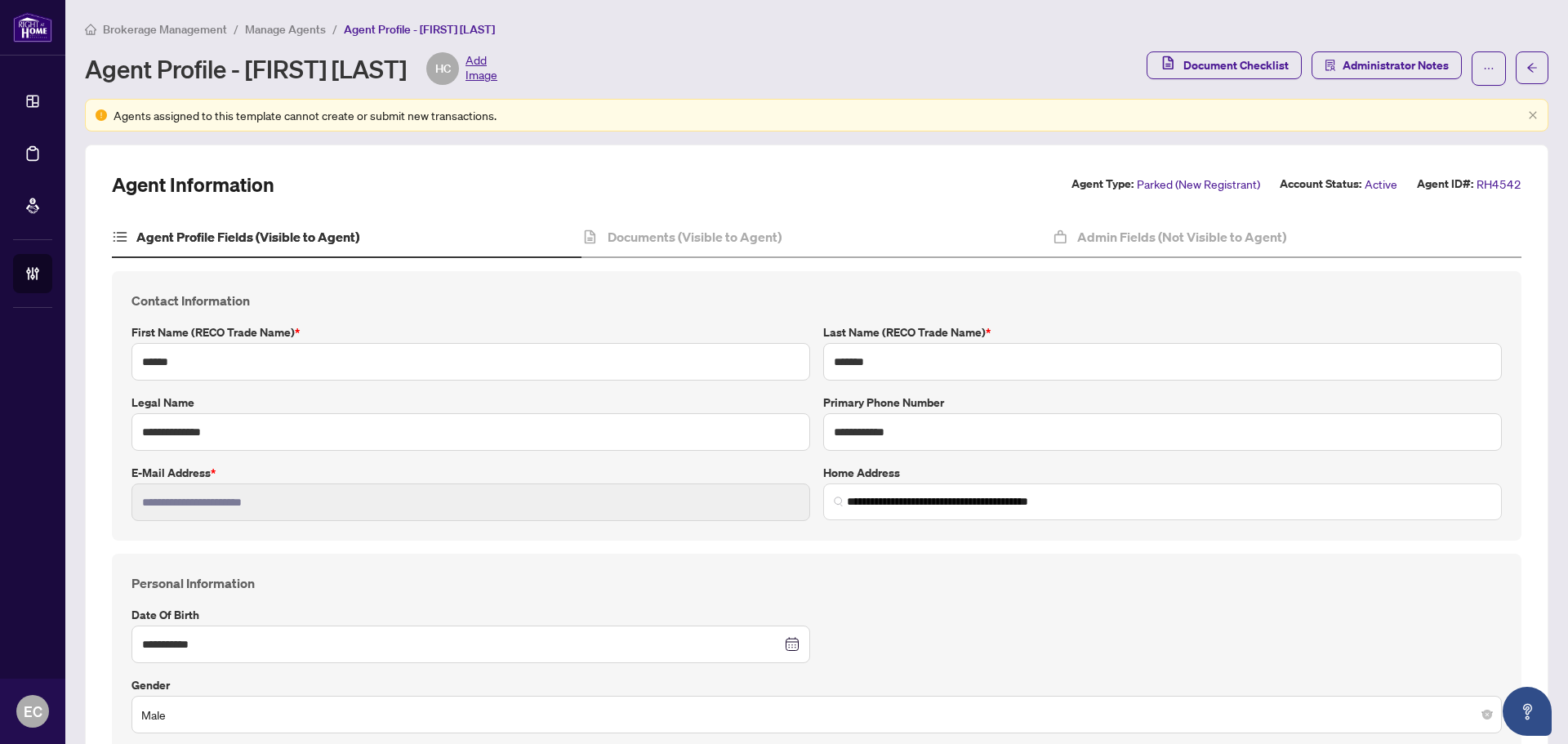 click on "Document Checklist Administrator Notes" at bounding box center [1326, 69] 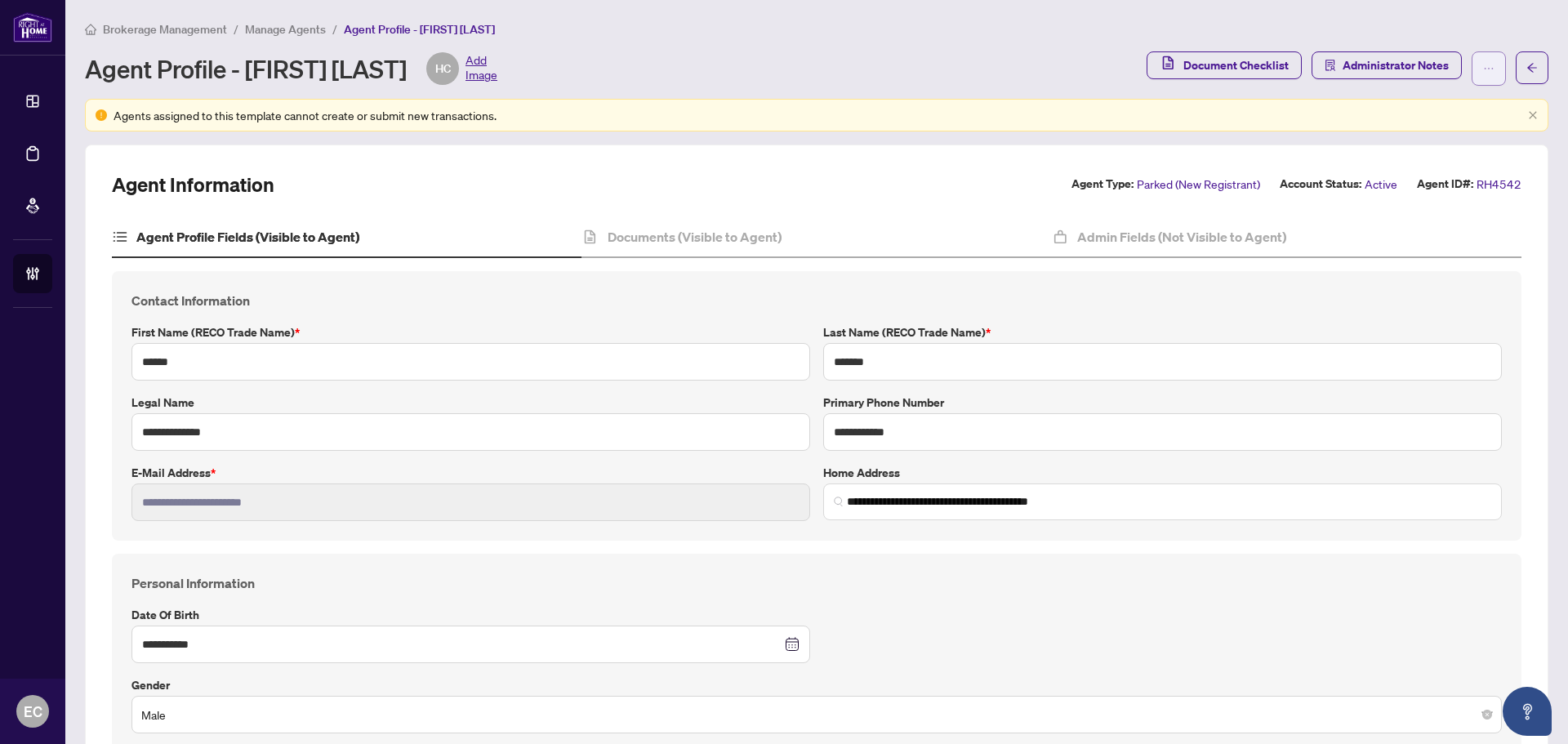 click at bounding box center (1489, 69) 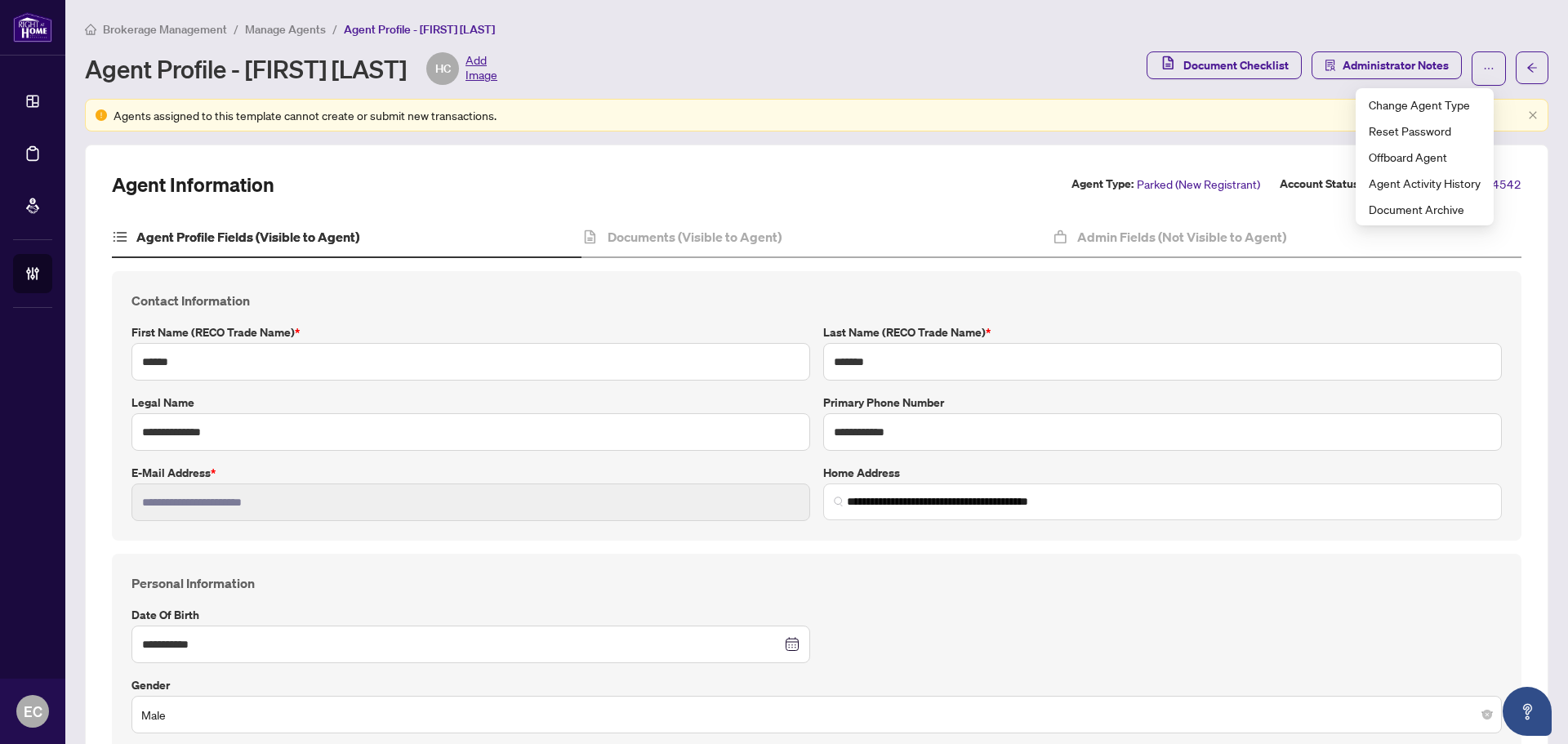 click on "Brokerage Management / Manage Agents / Agent Profile - Hassan Chehade Agent Profile - Hassan Chehade HC Add    Image Document Checklist Administrator Notes" at bounding box center [817, 52] 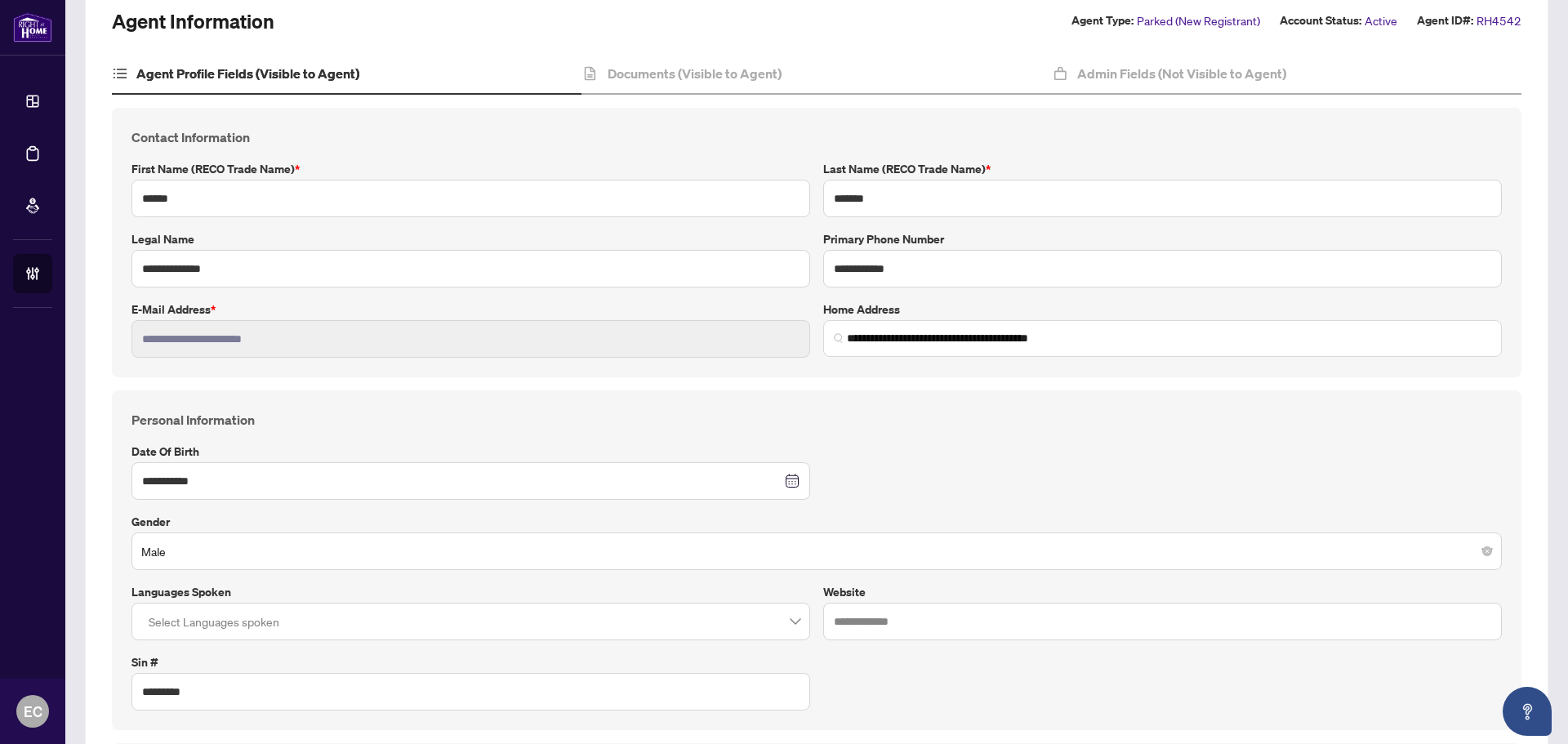 scroll, scrollTop: 0, scrollLeft: 0, axis: both 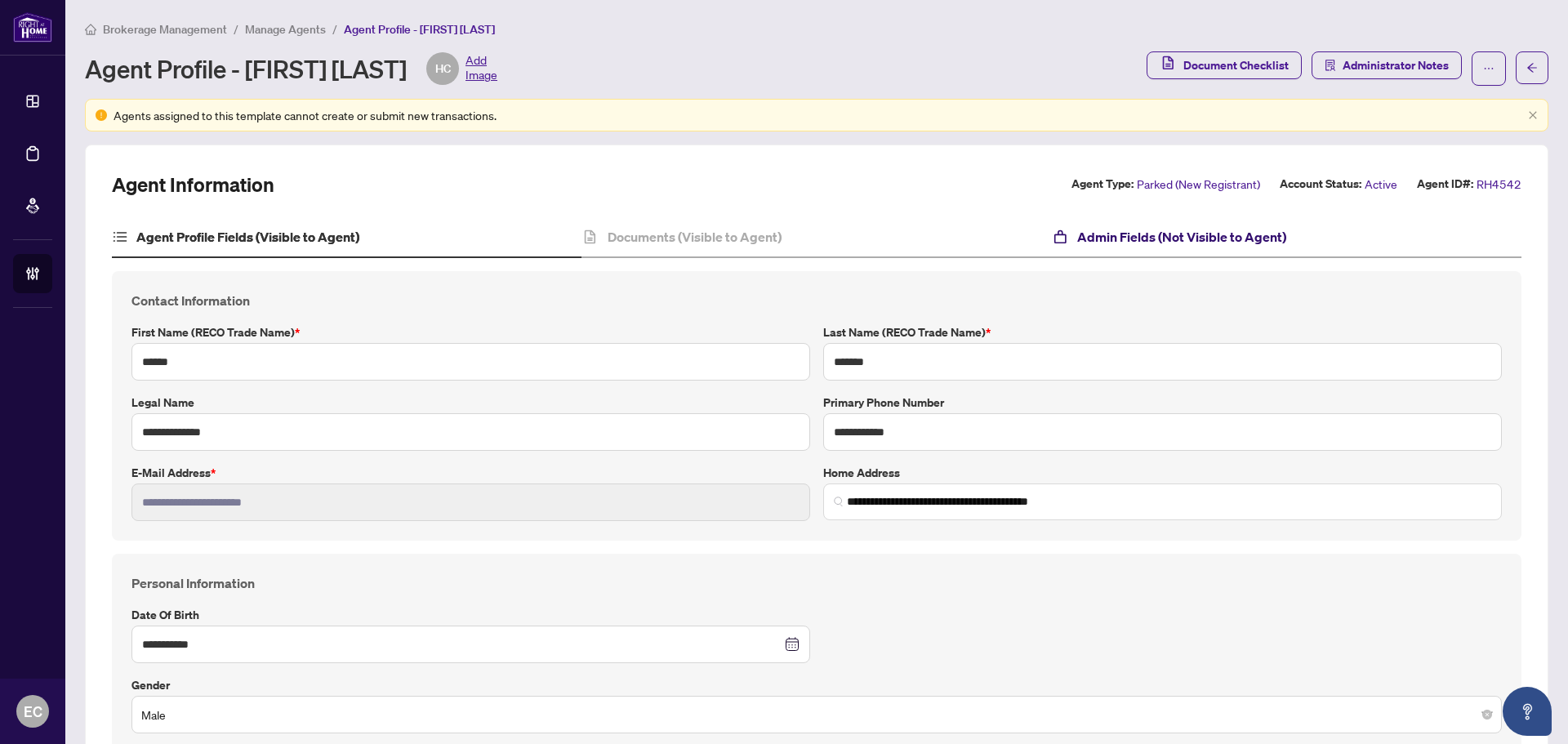 drag, startPoint x: 1072, startPoint y: 239, endPoint x: 624, endPoint y: 186, distance: 451.12415 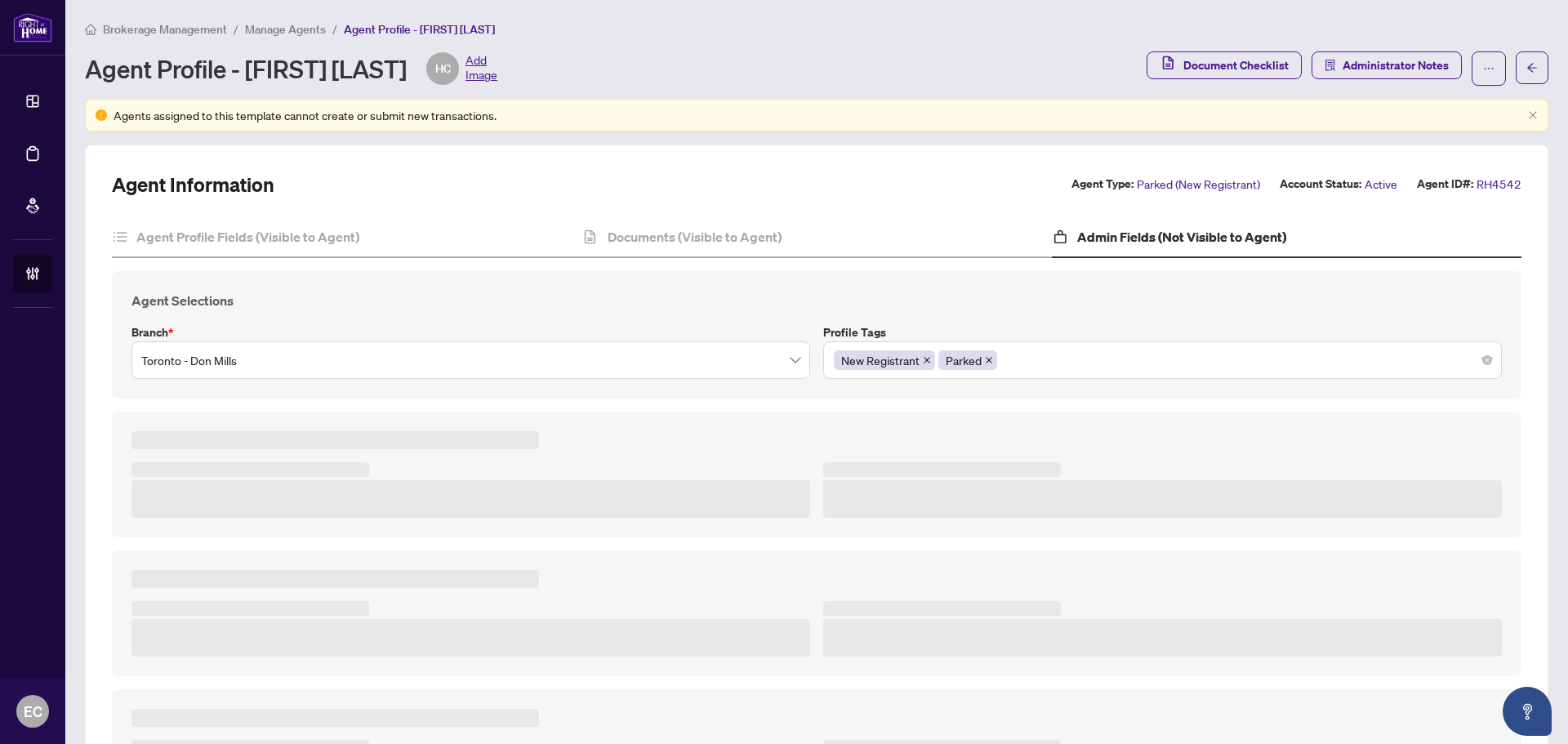 type on "**********" 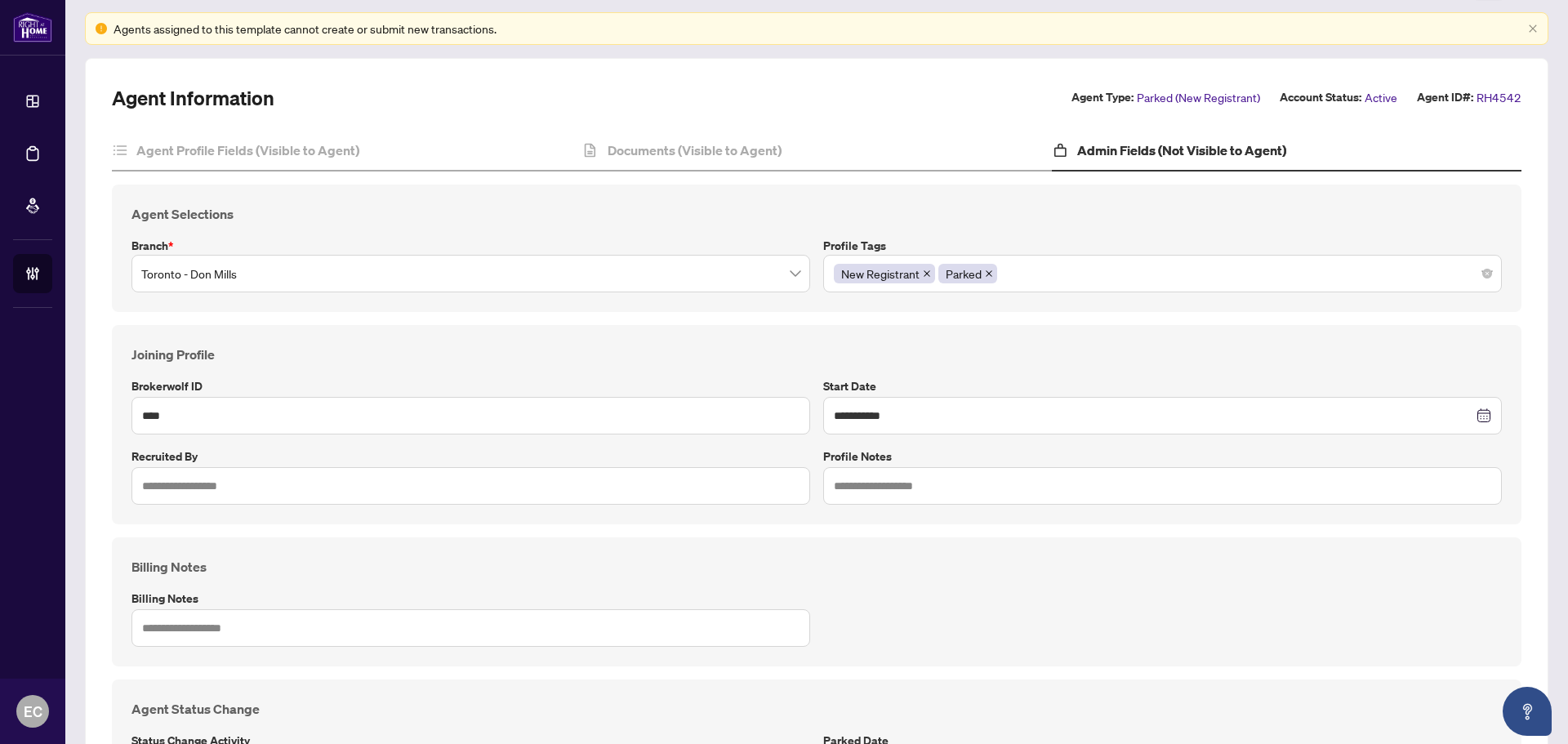 scroll, scrollTop: 163, scrollLeft: 0, axis: vertical 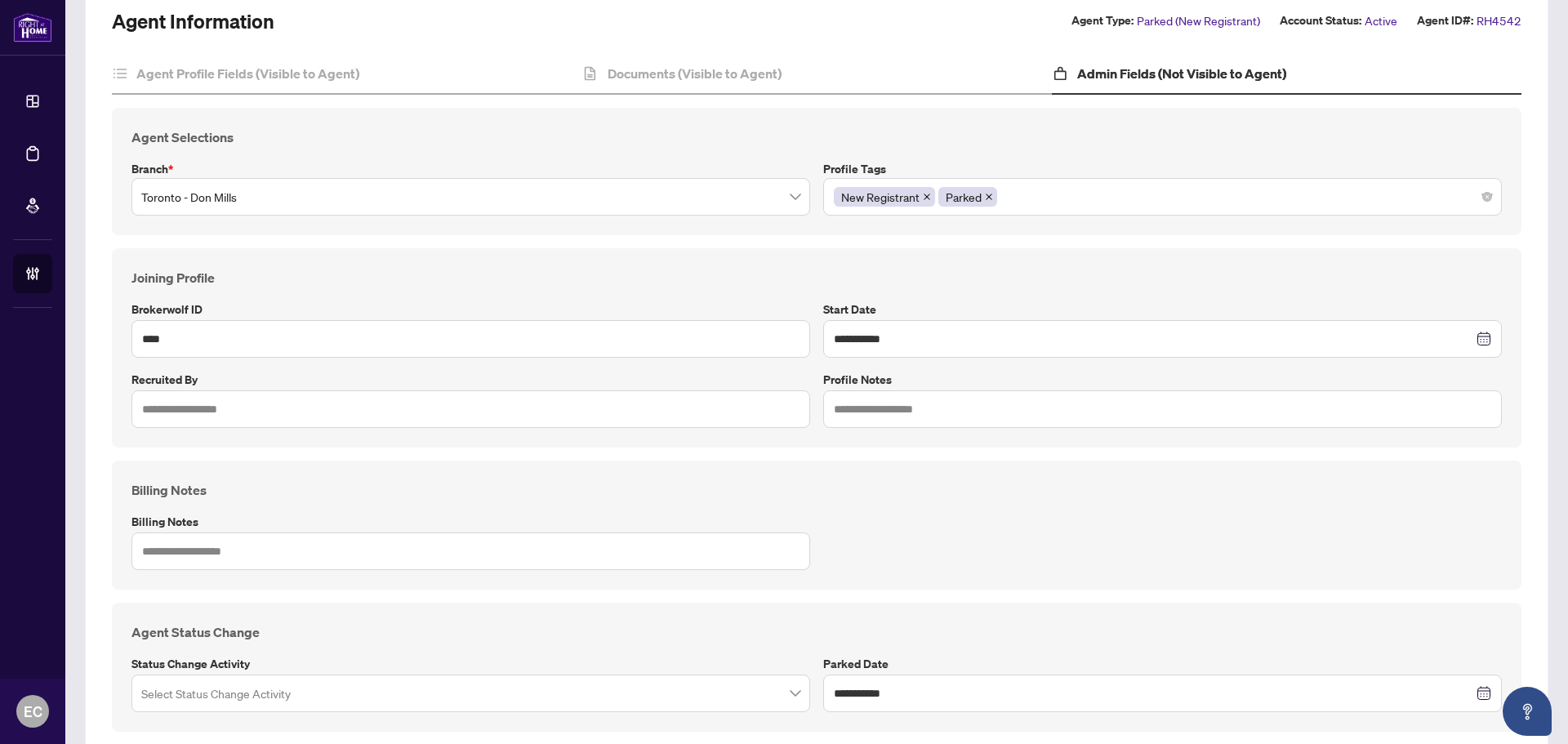 click on "Agent Information Agent Type: Parked (New Registrant) Account Status: Active Agent ID#: RH4542" at bounding box center [817, 21] 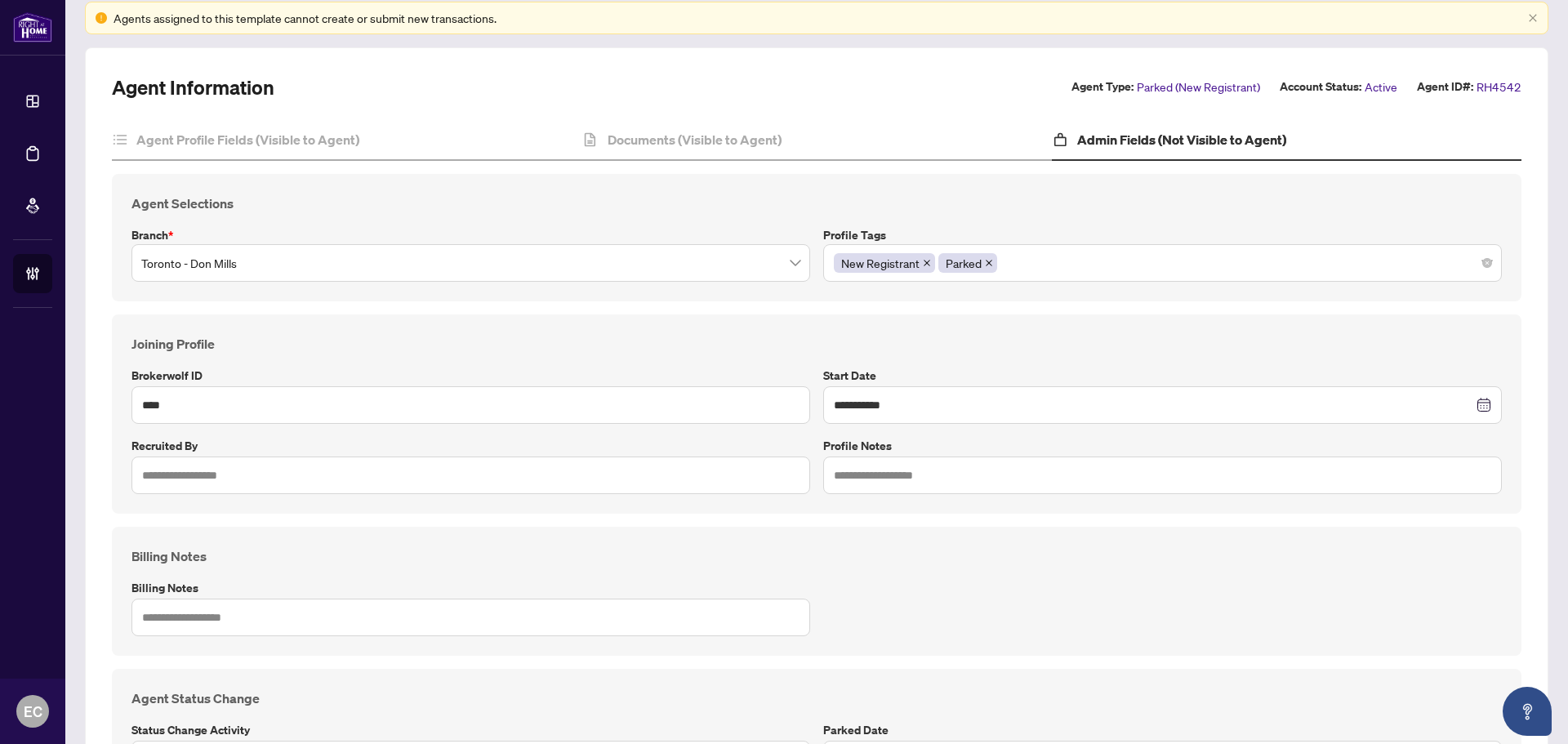 scroll, scrollTop: 0, scrollLeft: 0, axis: both 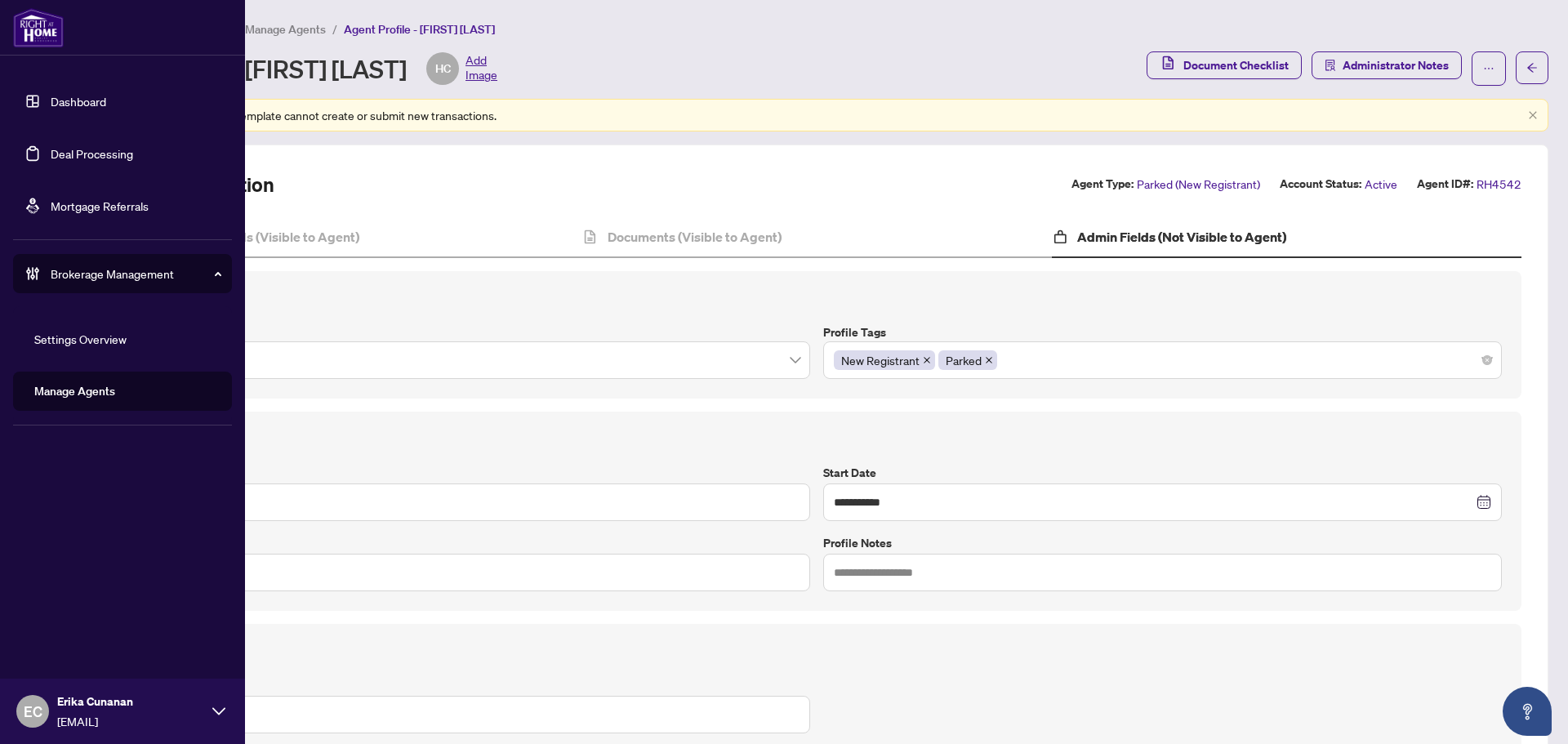 click on "Deal Processing" at bounding box center [91, 154] 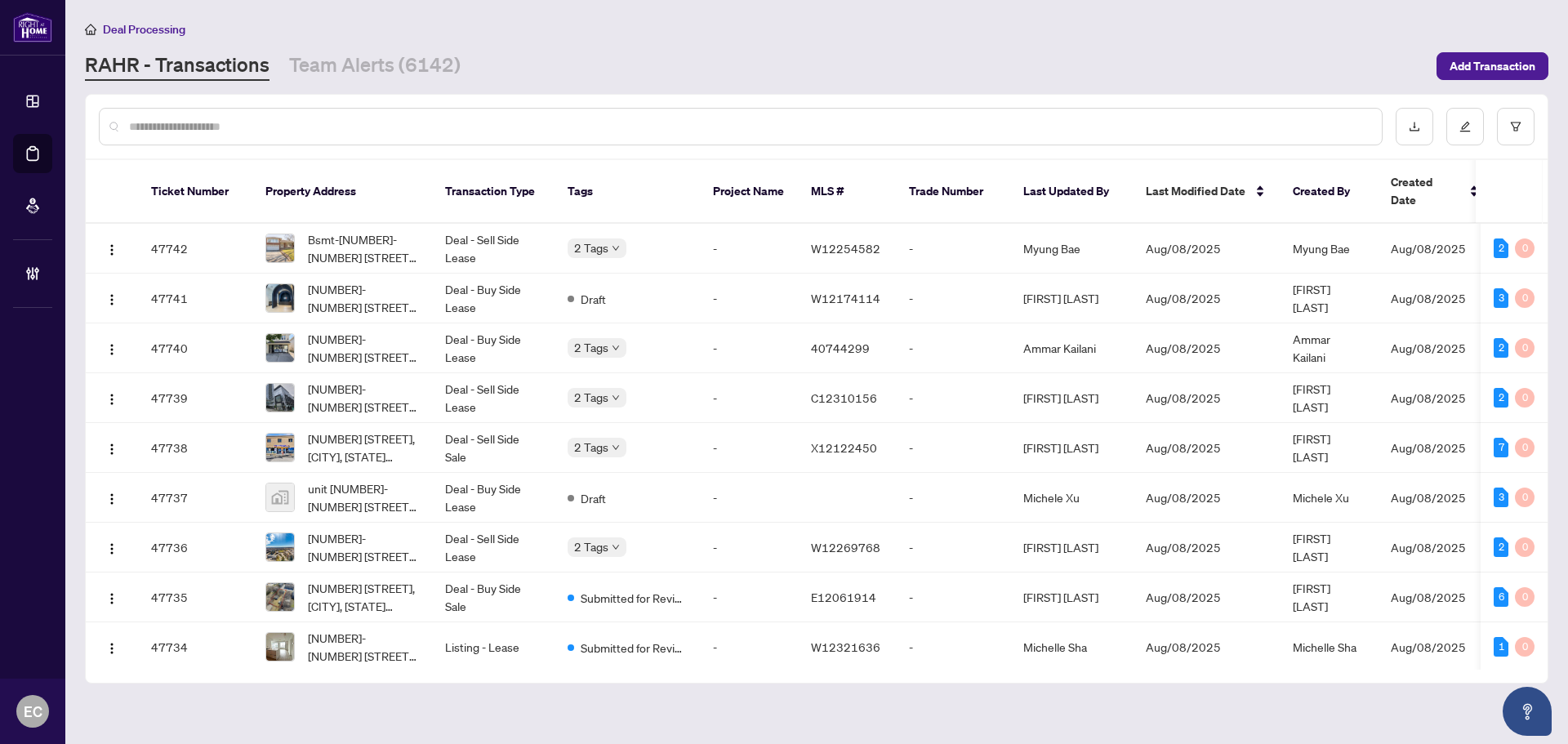 click at bounding box center [749, 127] 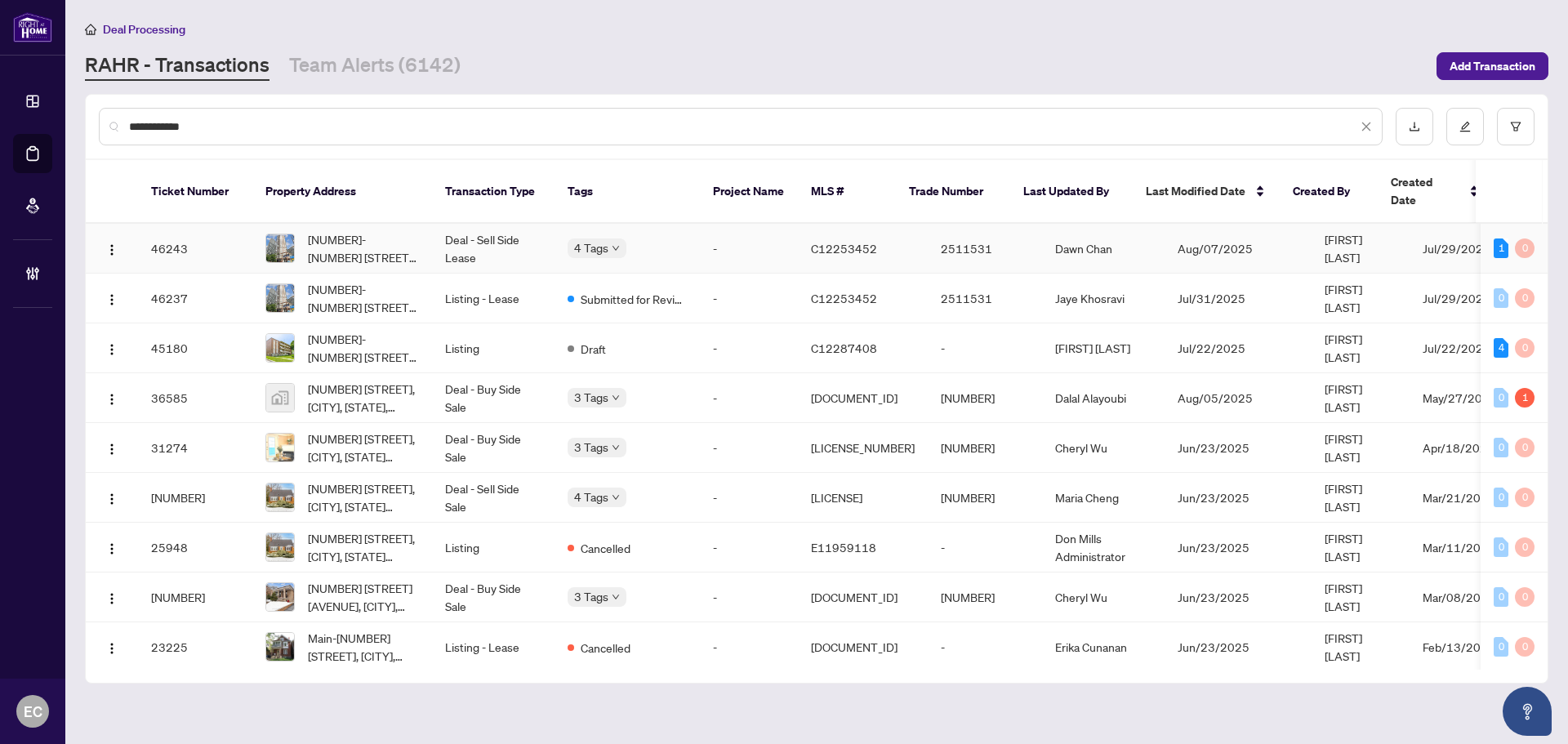 type on "**********" 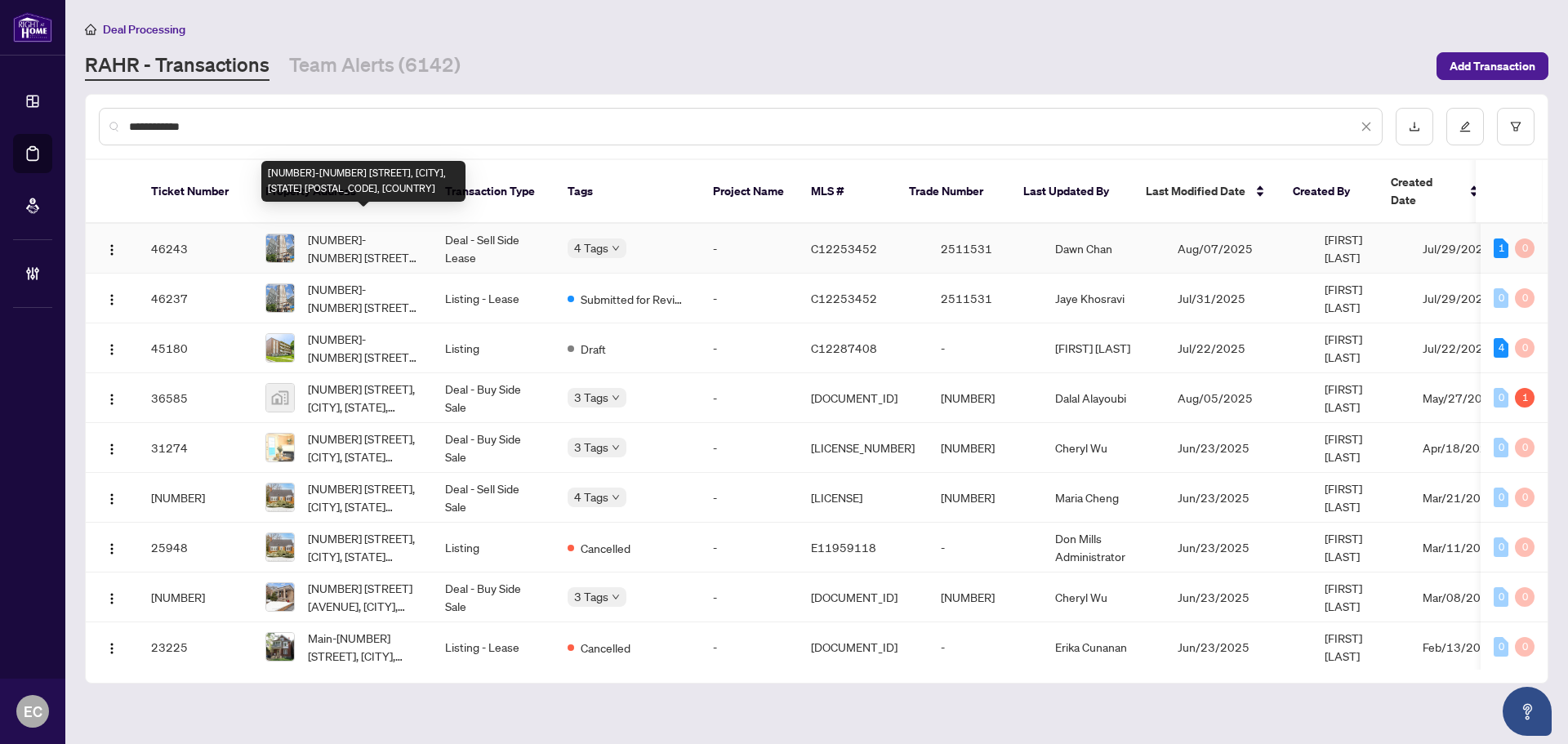 click on "[NUMBER]-[NUMBER] Wellesley St, [CITY], [STATE] [POSTAL_CODE], [COUNTRY]" at bounding box center [363, 248] 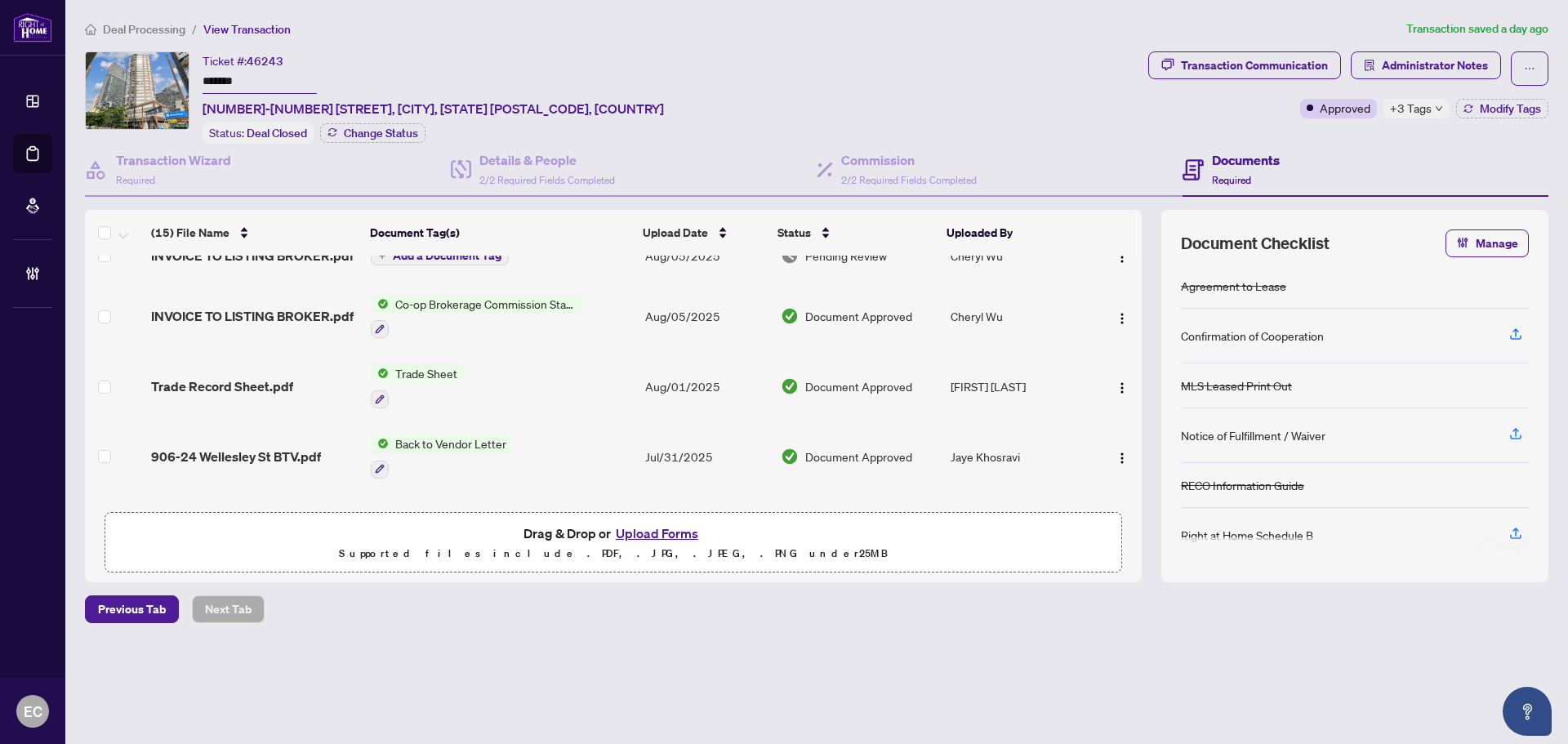 scroll, scrollTop: 0, scrollLeft: 0, axis: both 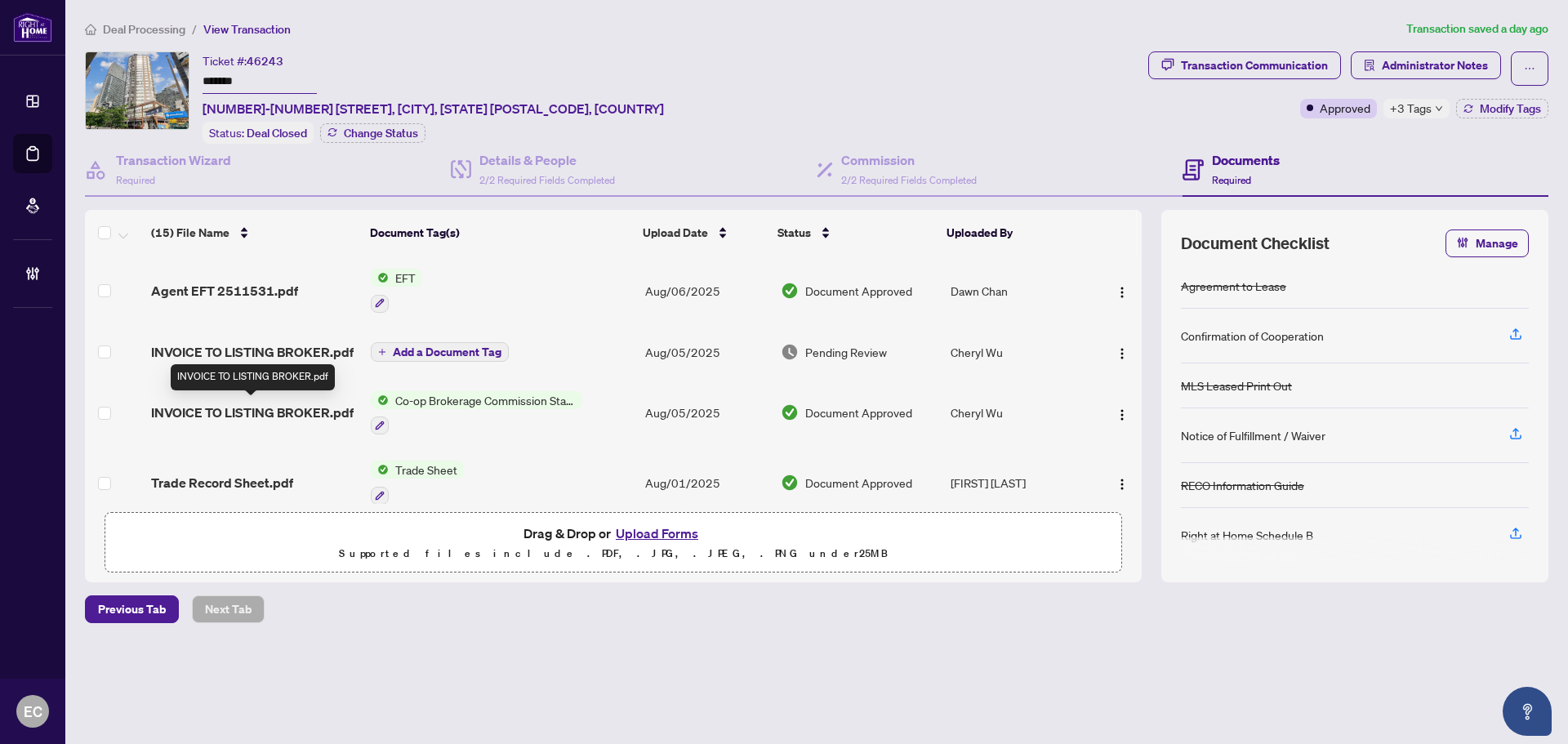 click on "INVOICE TO LISTING BROKER.pdf" at bounding box center [252, 412] 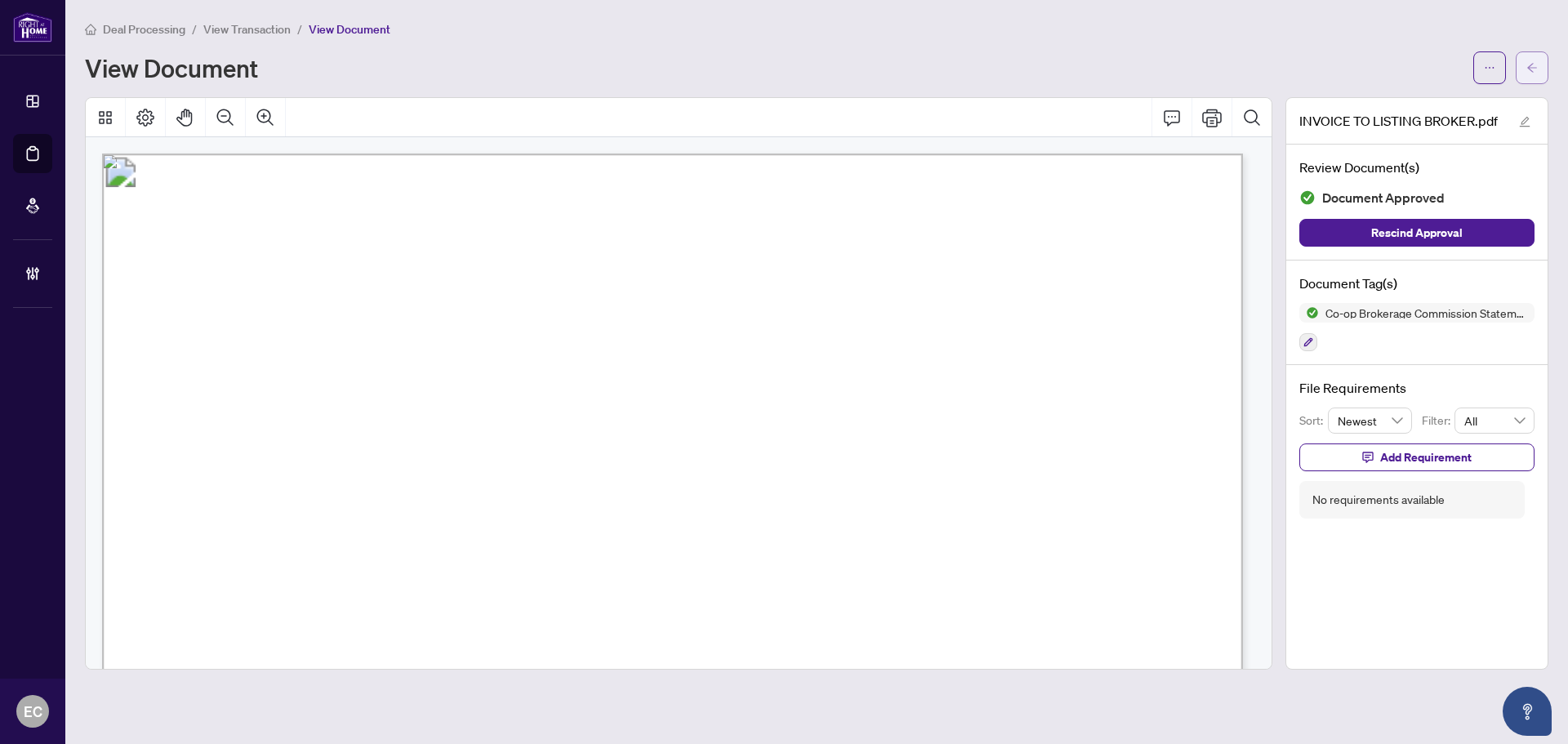 click at bounding box center (1532, 68) 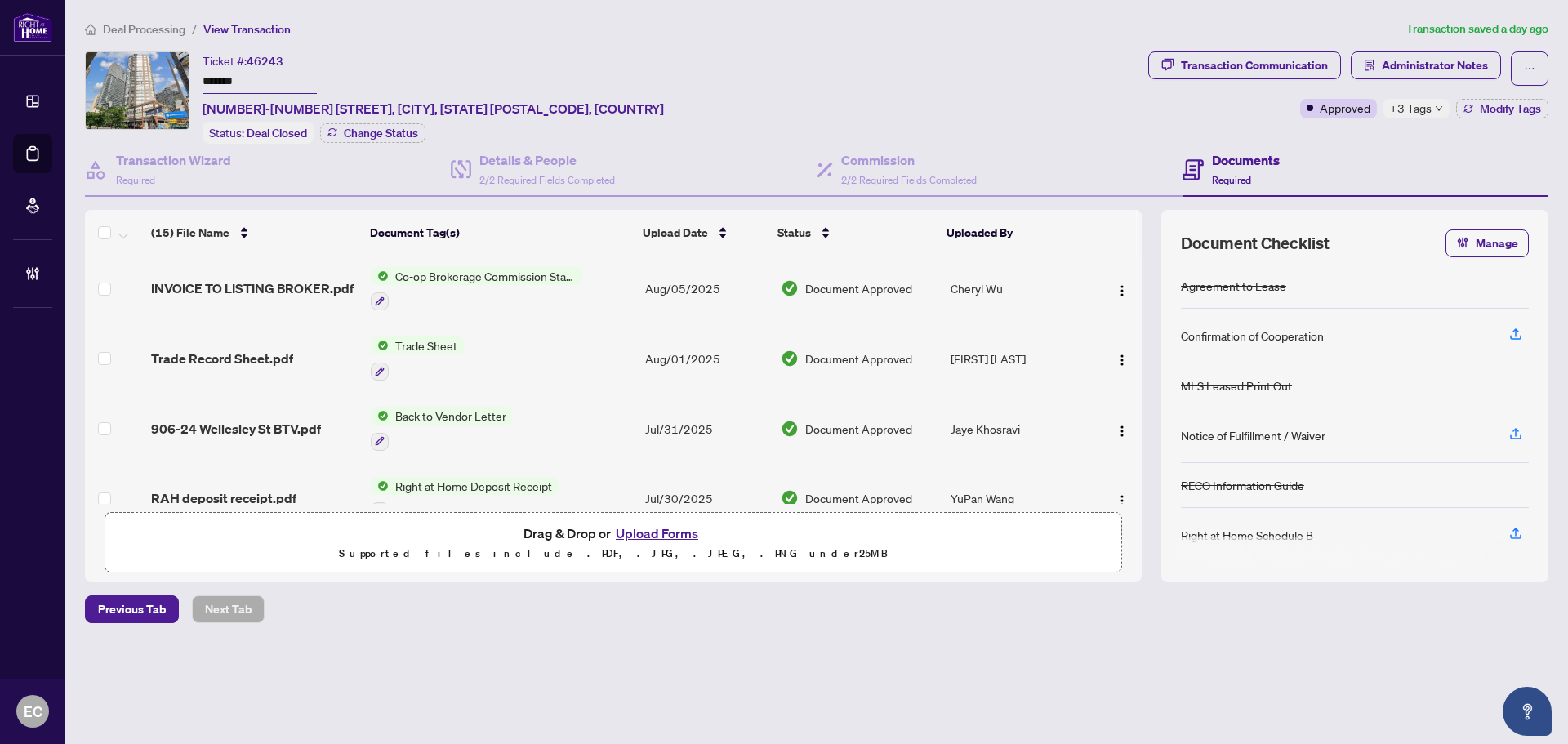 scroll, scrollTop: 96, scrollLeft: 0, axis: vertical 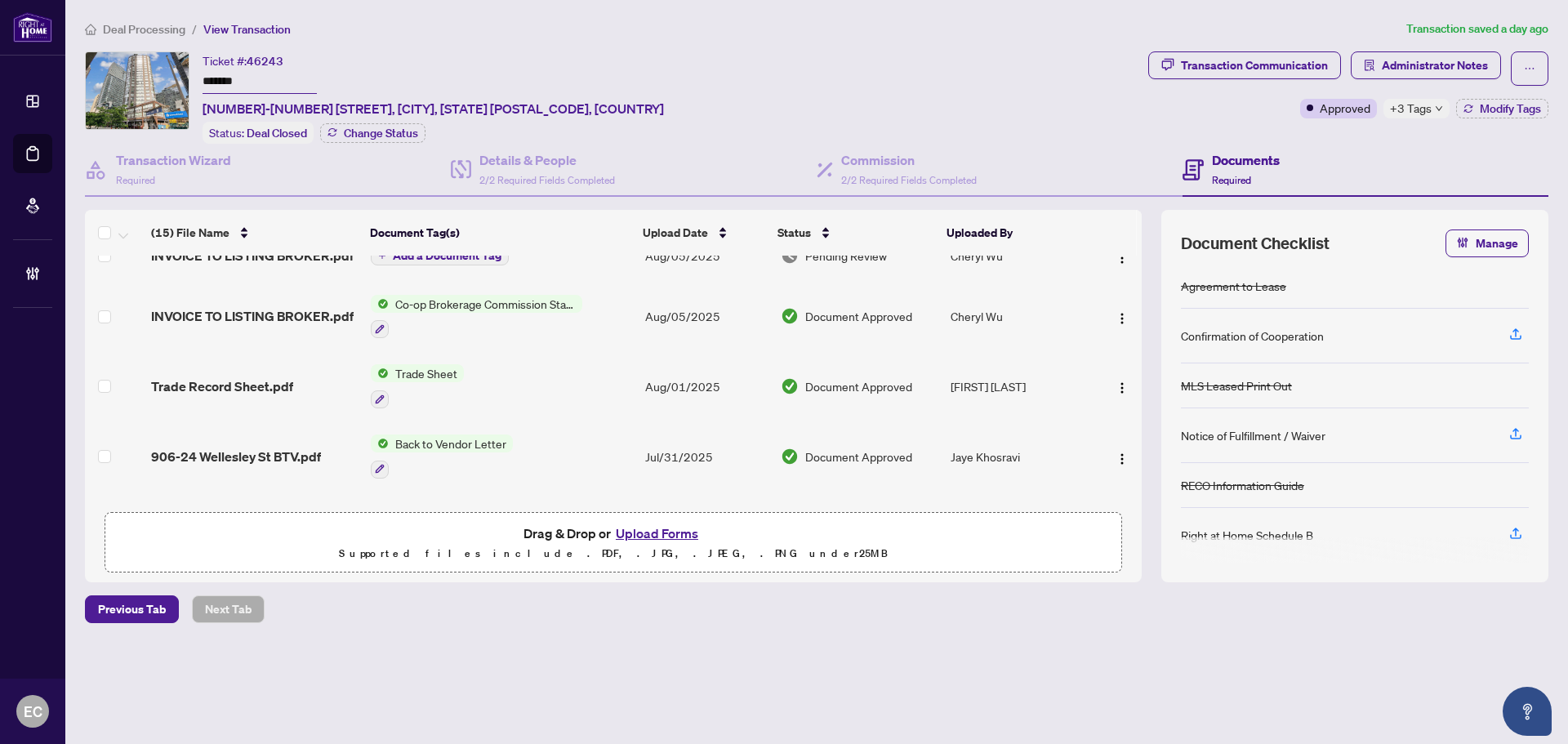 click on "906-24 Wellesley St BTV.pdf" at bounding box center [236, 457] 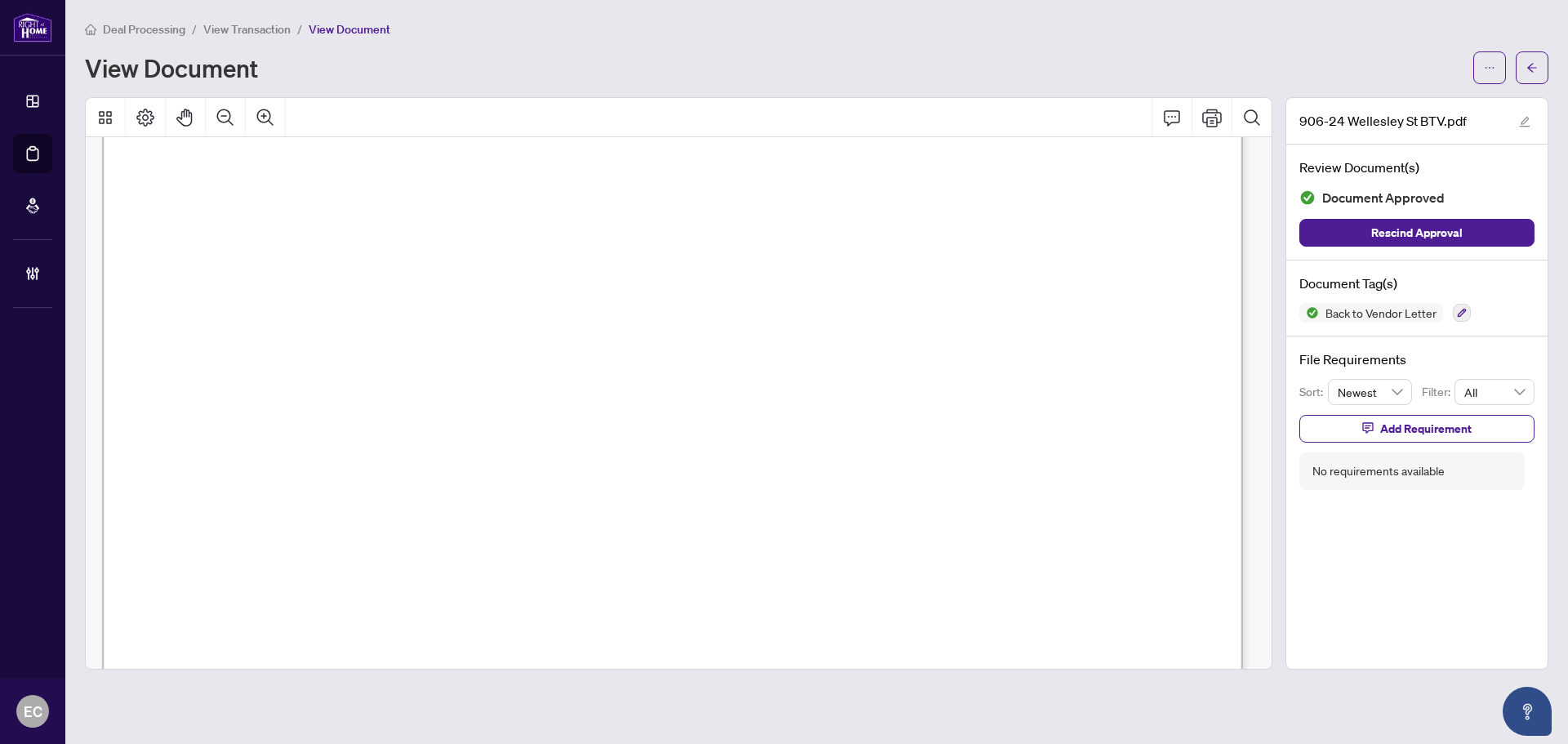 scroll, scrollTop: 327, scrollLeft: 0, axis: vertical 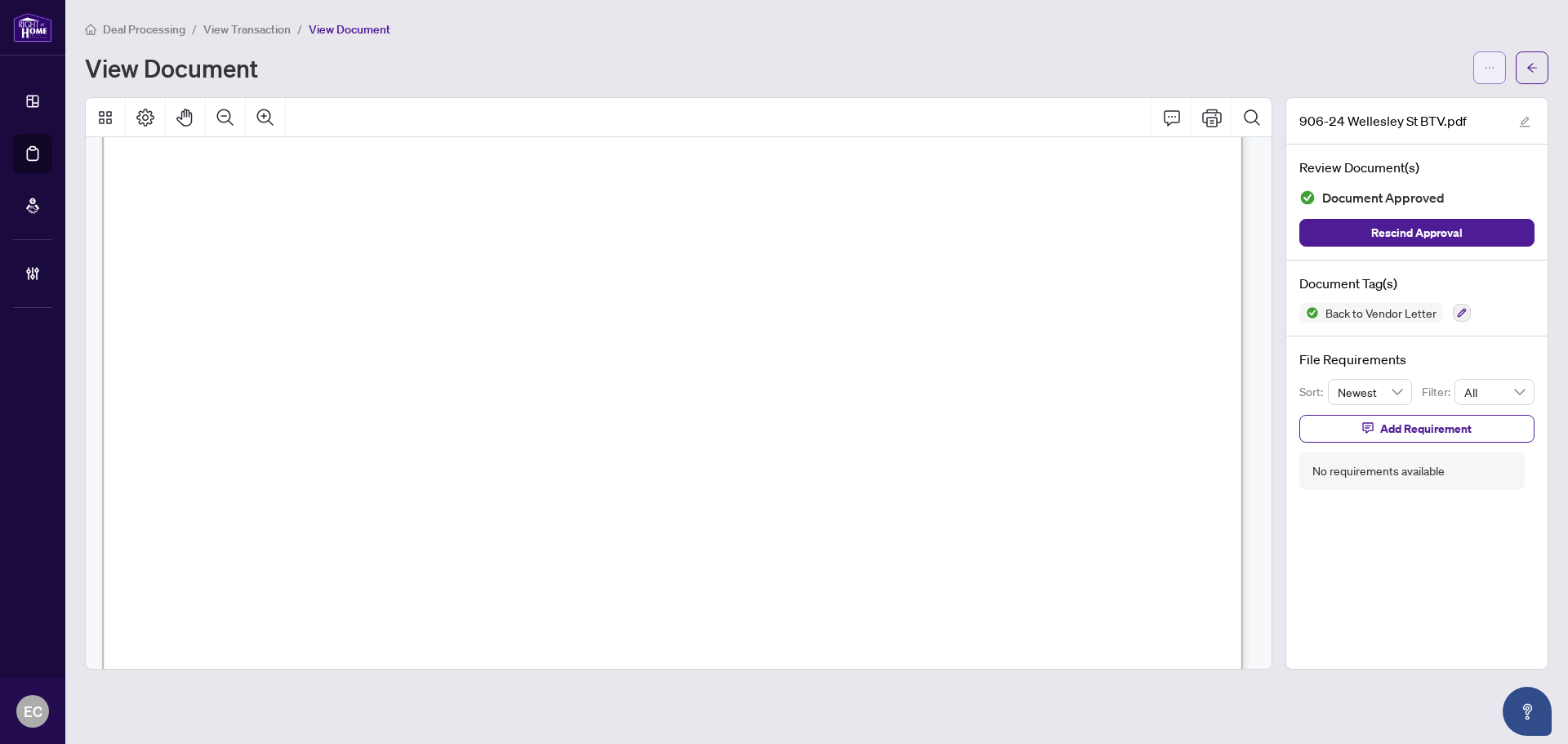click at bounding box center (1490, 68) 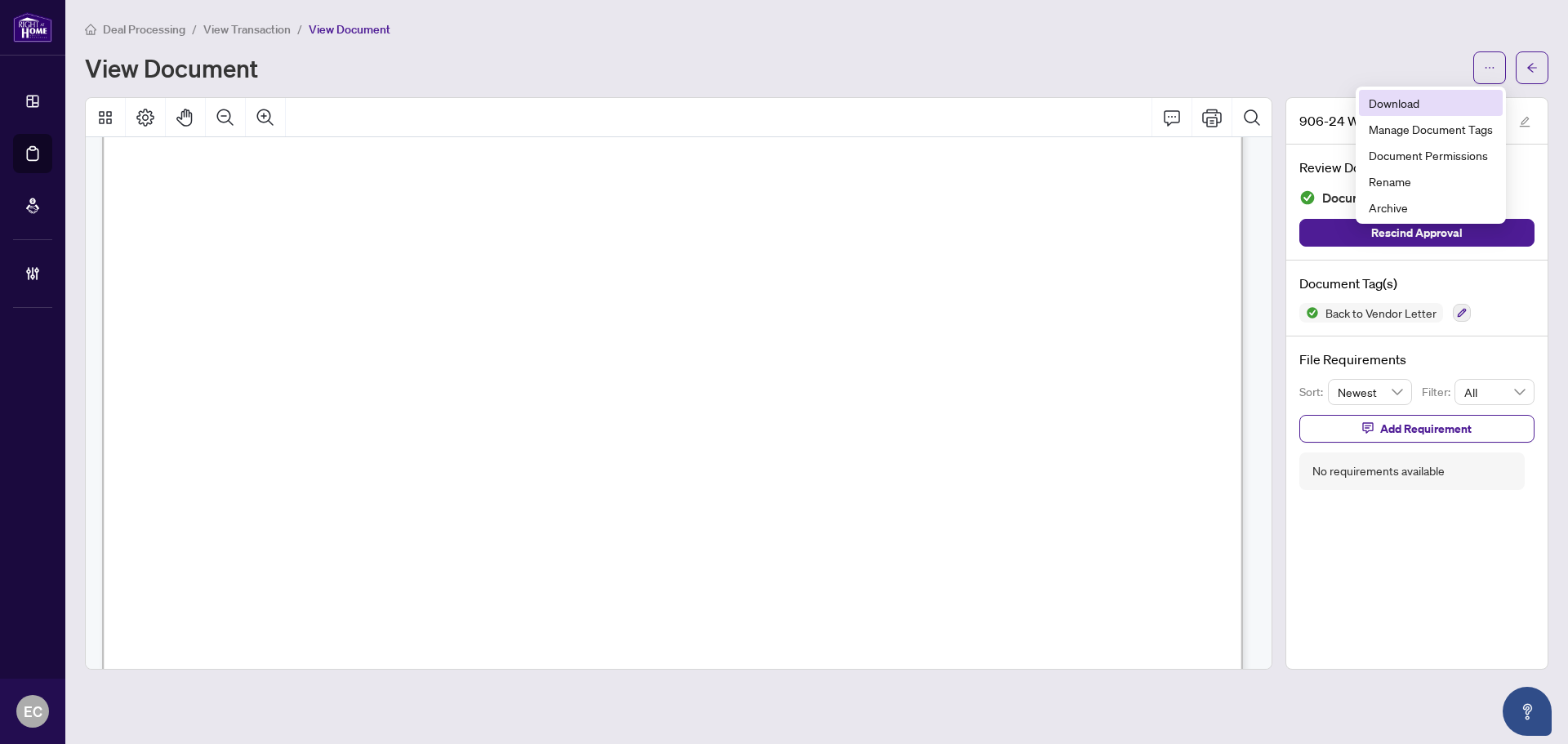 click on "Download" at bounding box center (1431, 103) 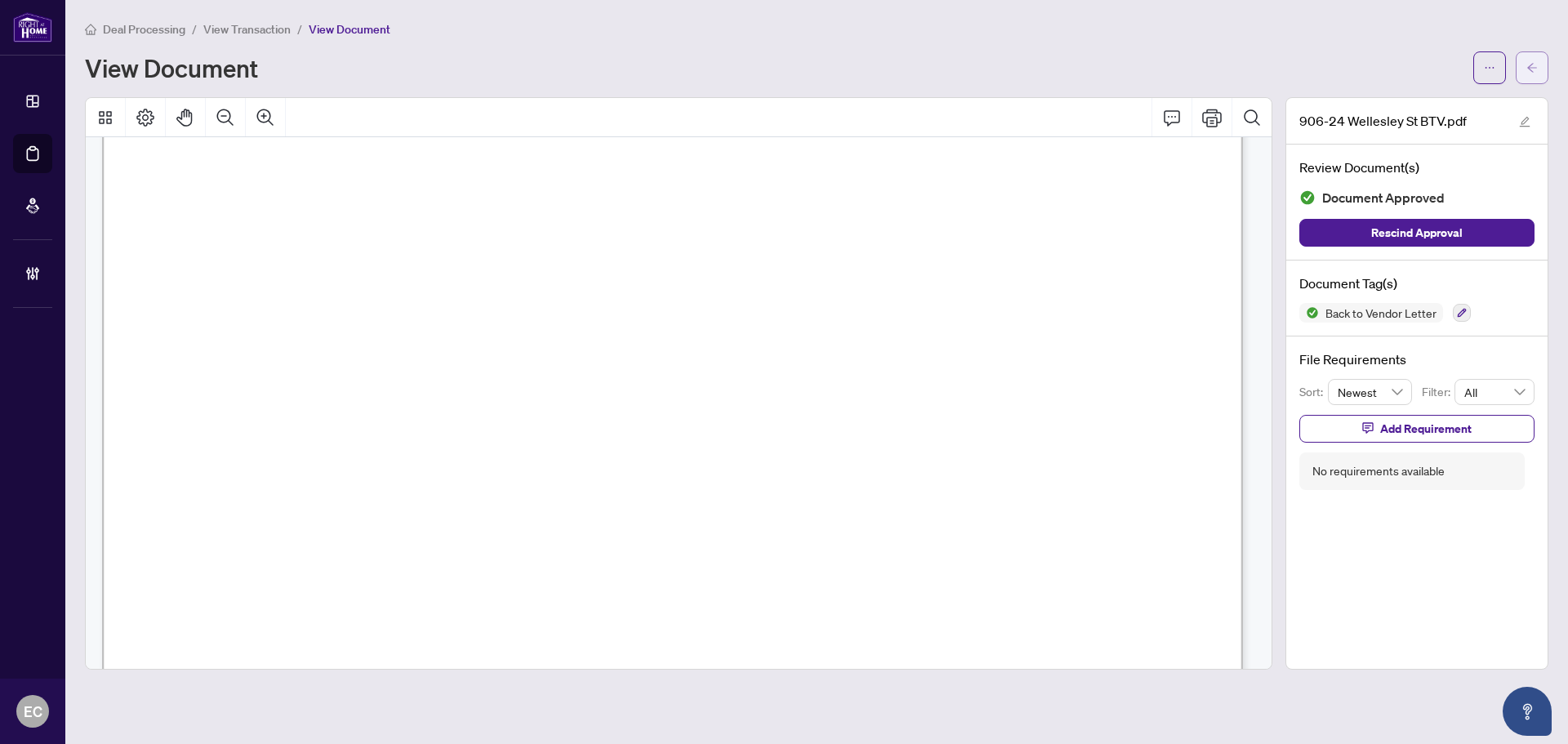 click on "Deal Processing / View Transaction / View Document View Document 906-24 Wellesley St BTV.pdf Review Document(s) Document Approved Rescind Approval Document Tag(s) Back to Vendor Letter File Requirements Sort: Newest Filter: All Add Requirement No requirements available" at bounding box center (817, 345) 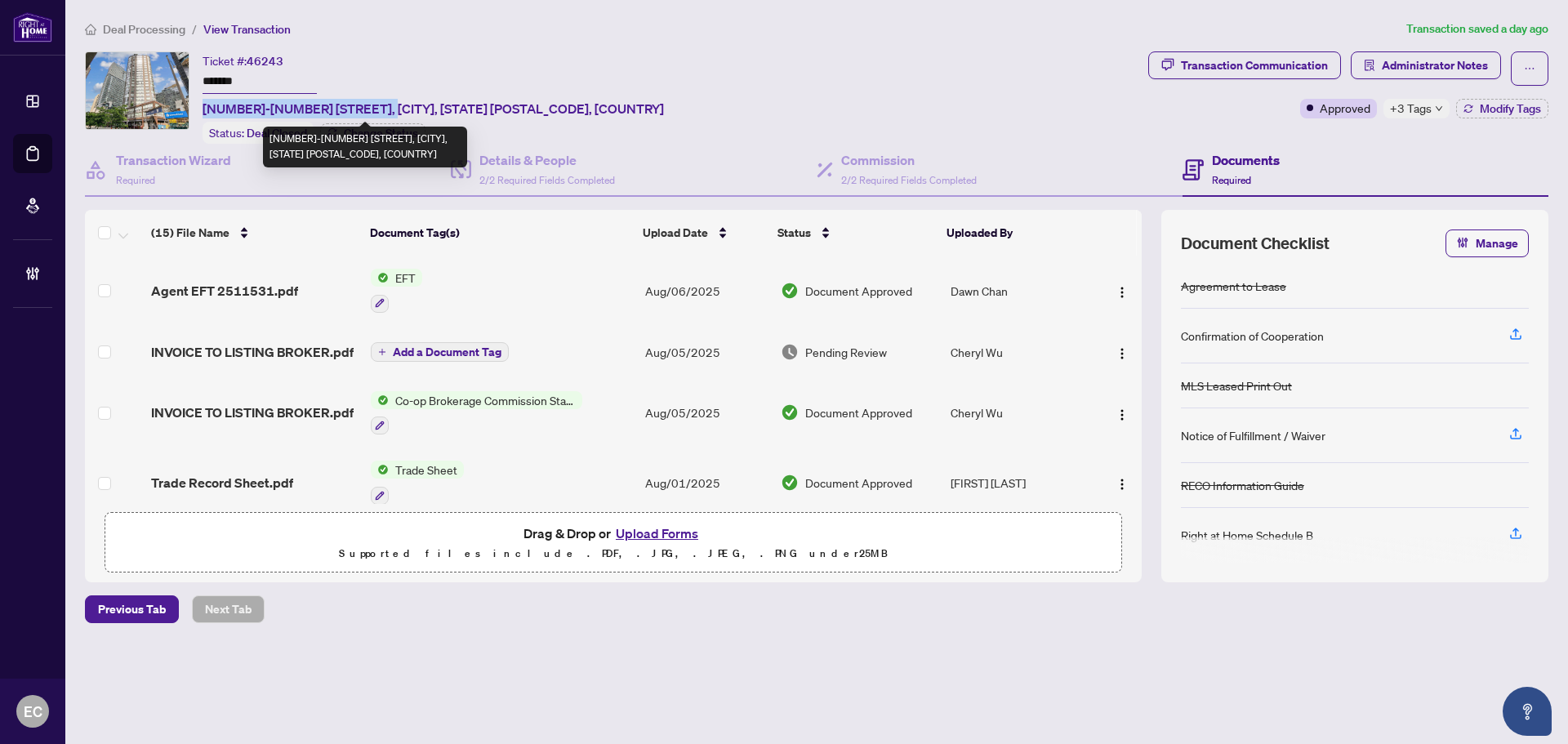 drag, startPoint x: 202, startPoint y: 105, endPoint x: 370, endPoint y: 103, distance: 168.0119 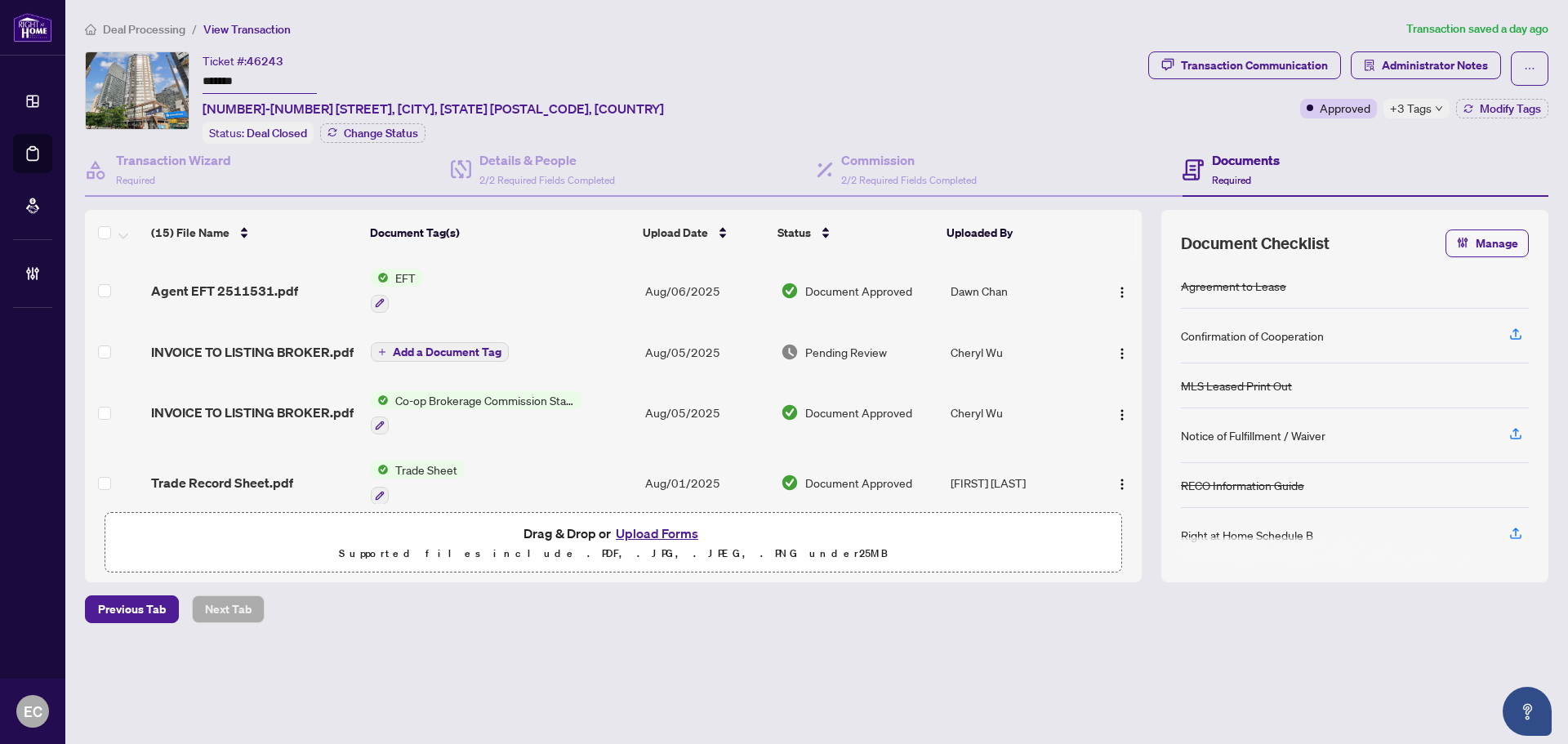 drag, startPoint x: 245, startPoint y: 88, endPoint x: 183, endPoint y: 88, distance: 62 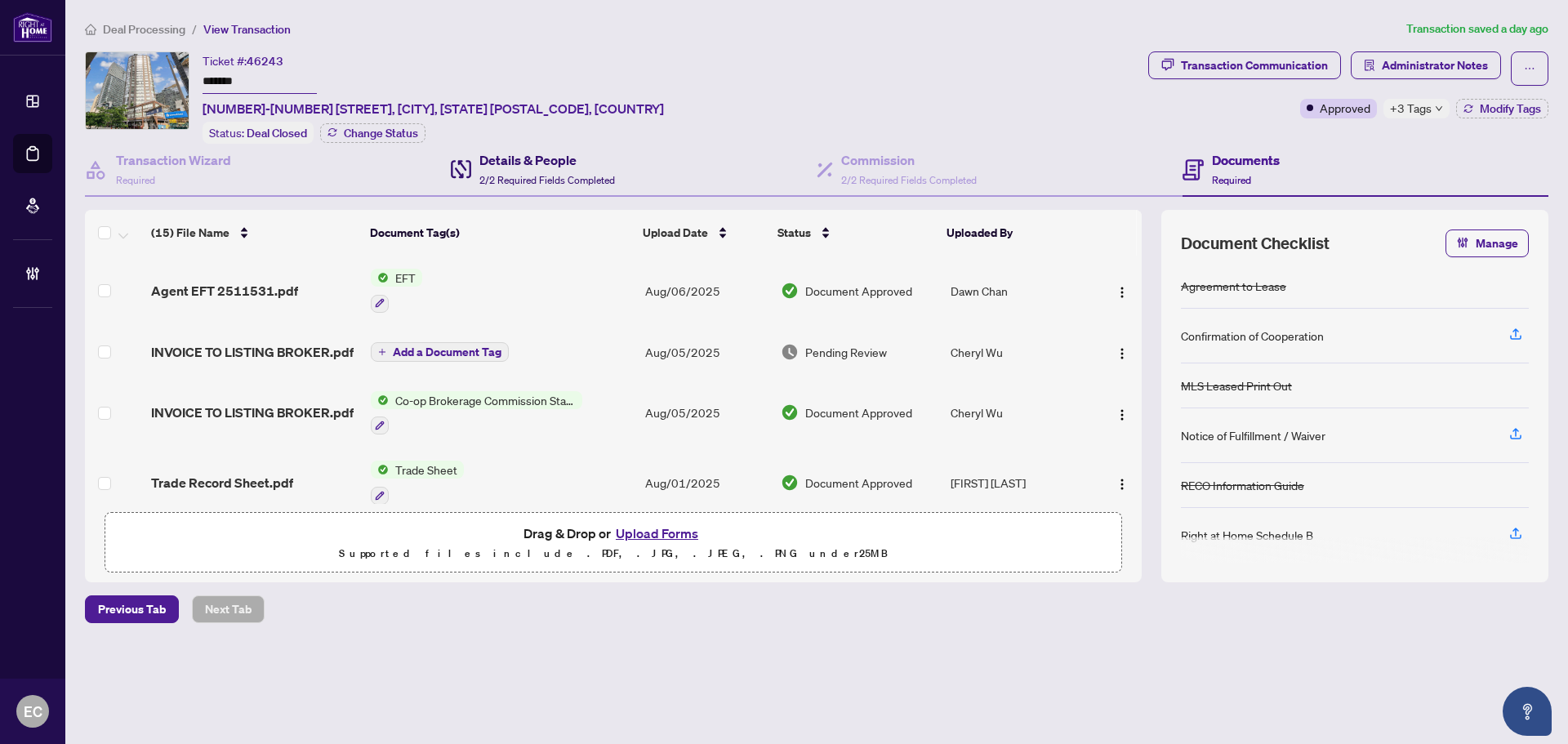 click 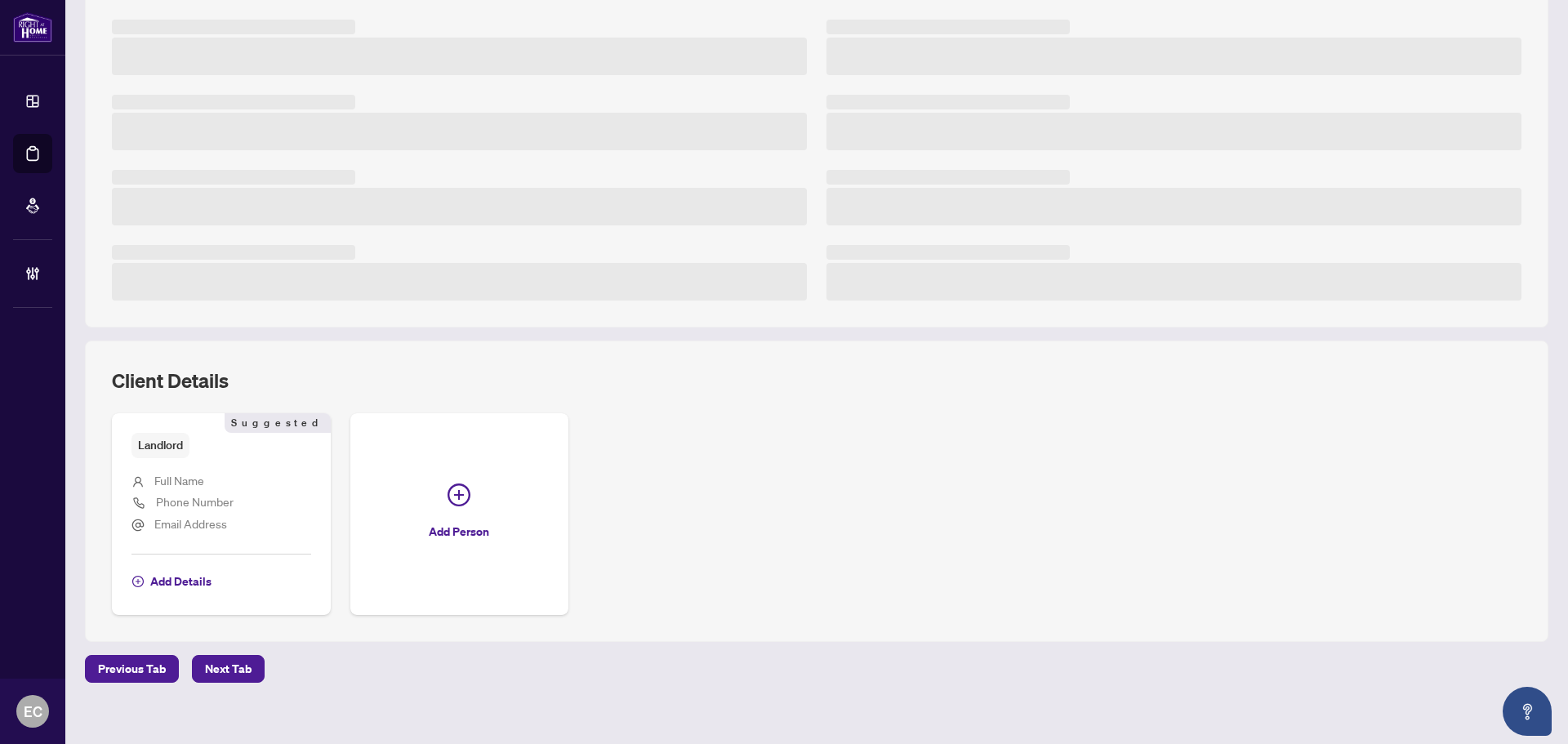 scroll, scrollTop: 0, scrollLeft: 0, axis: both 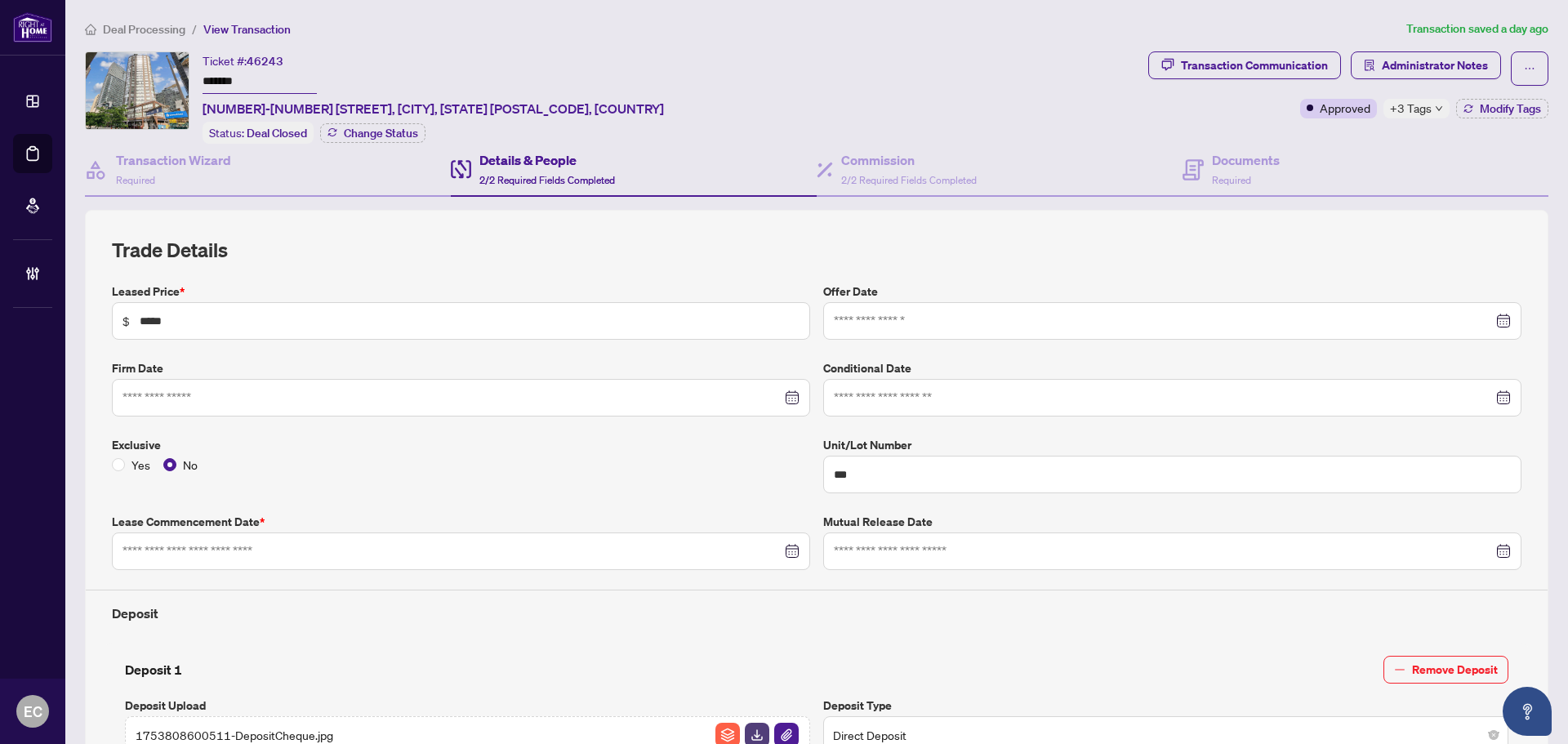 type on "**********" 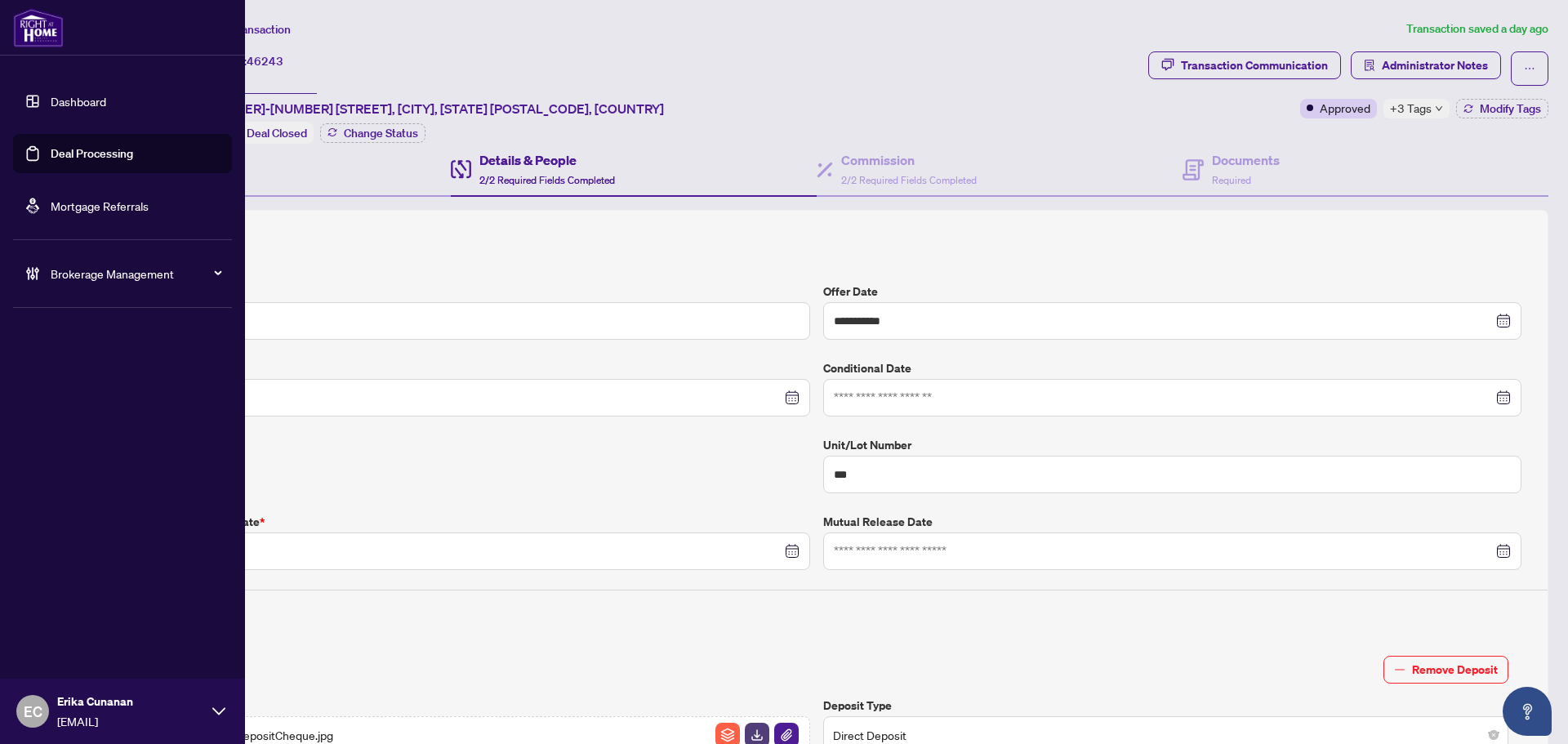 drag, startPoint x: 74, startPoint y: 152, endPoint x: 123, endPoint y: 165, distance: 50.6952 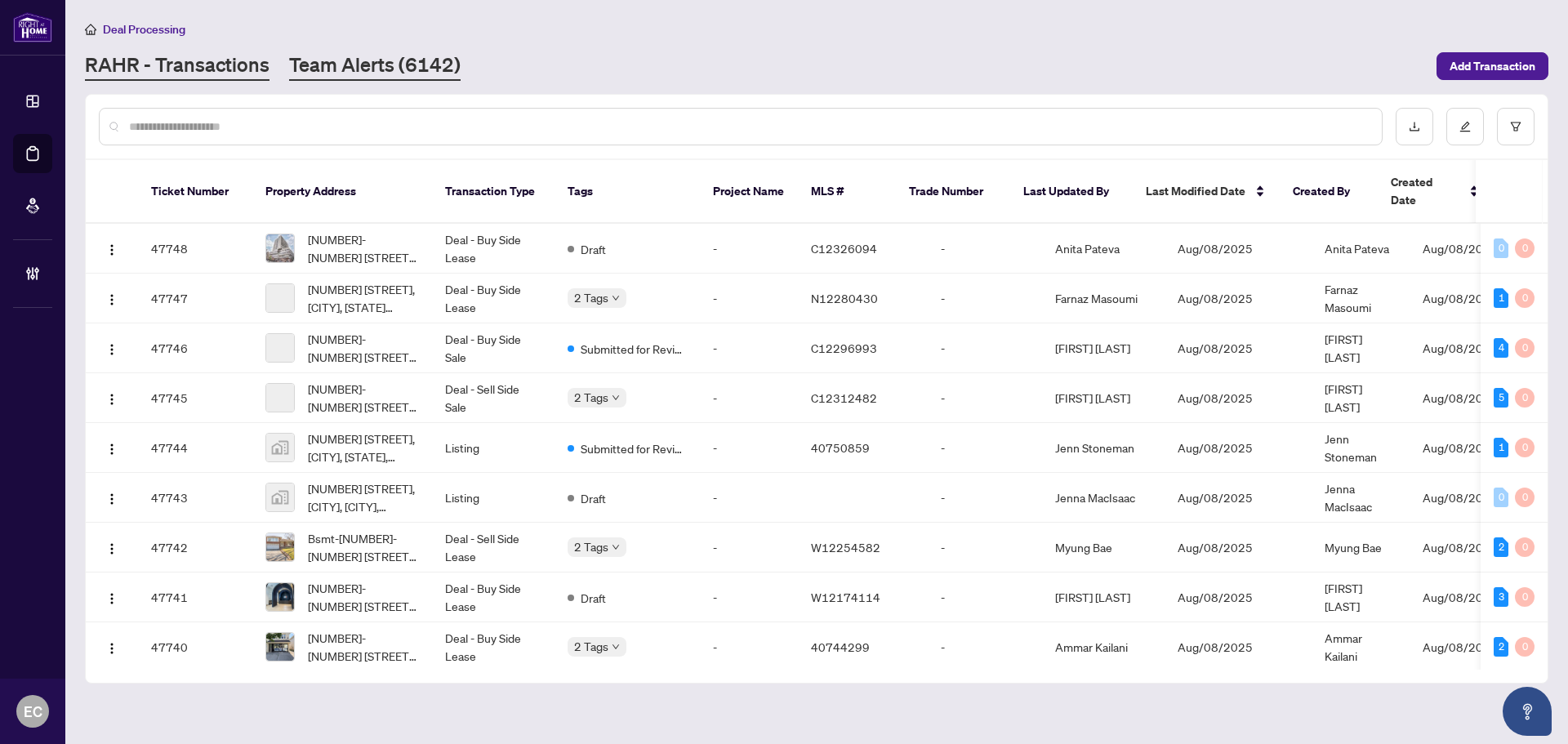 click on "Team Alerts   (6142)" at bounding box center (375, 66) 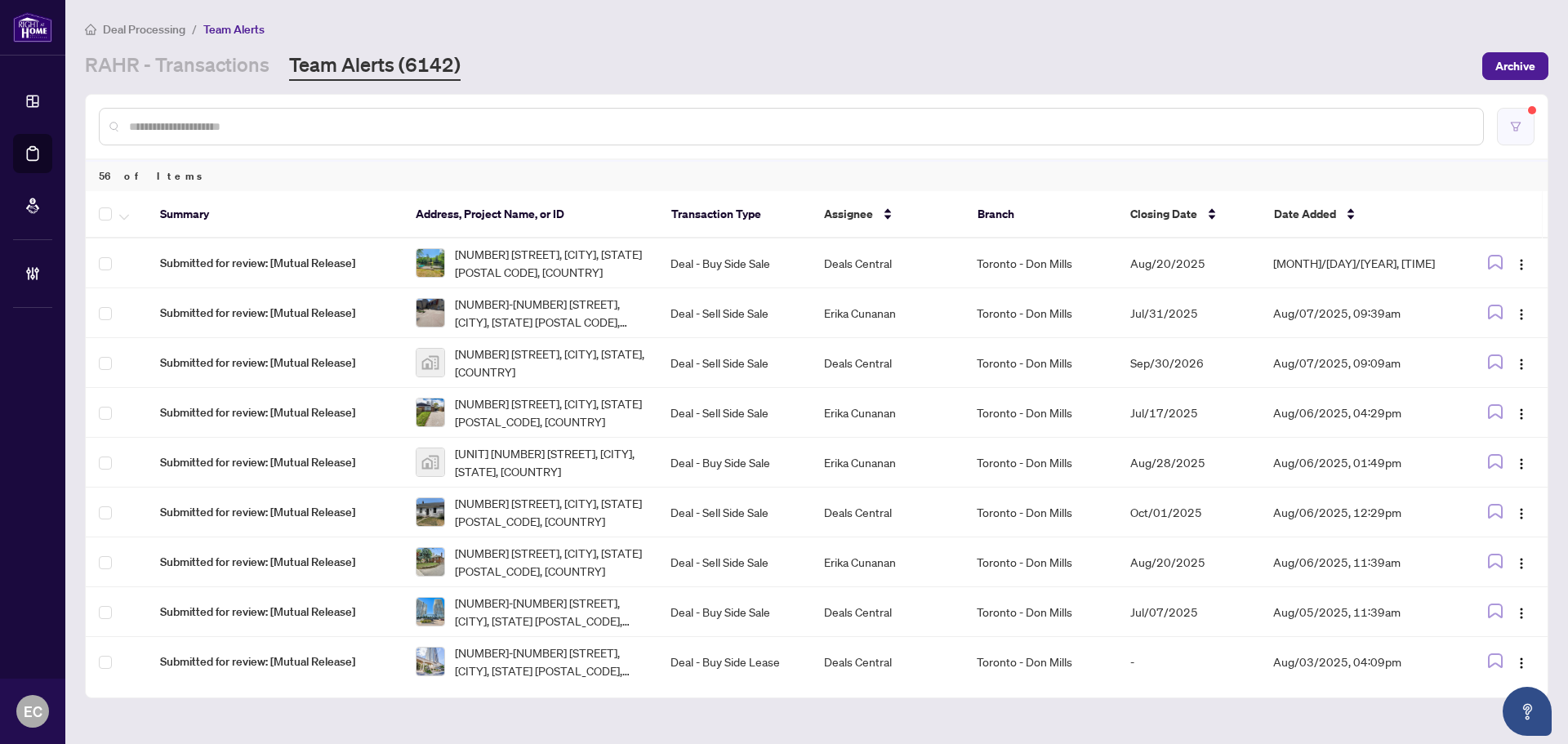 click 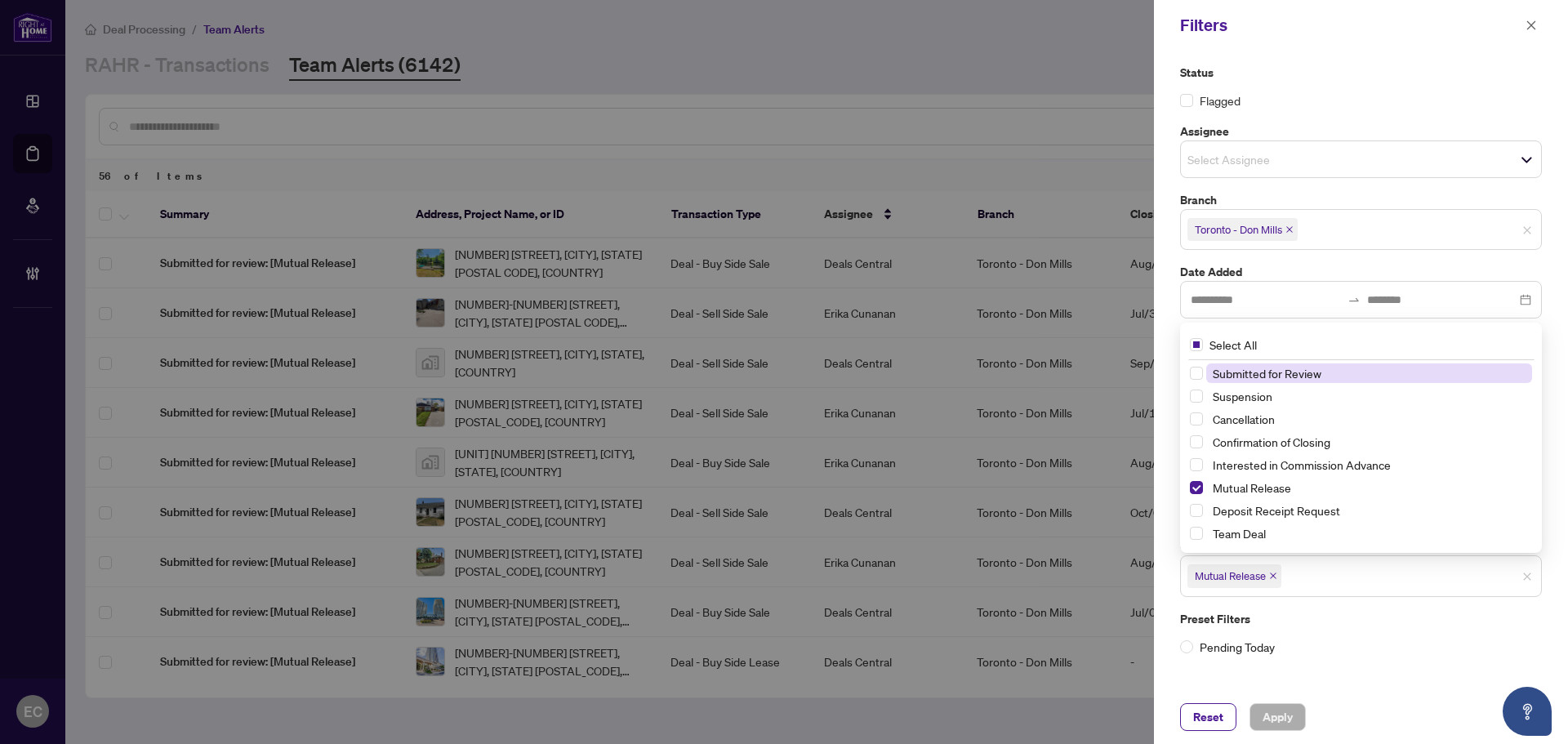 click on "Mutual Release" at bounding box center (1361, 576) 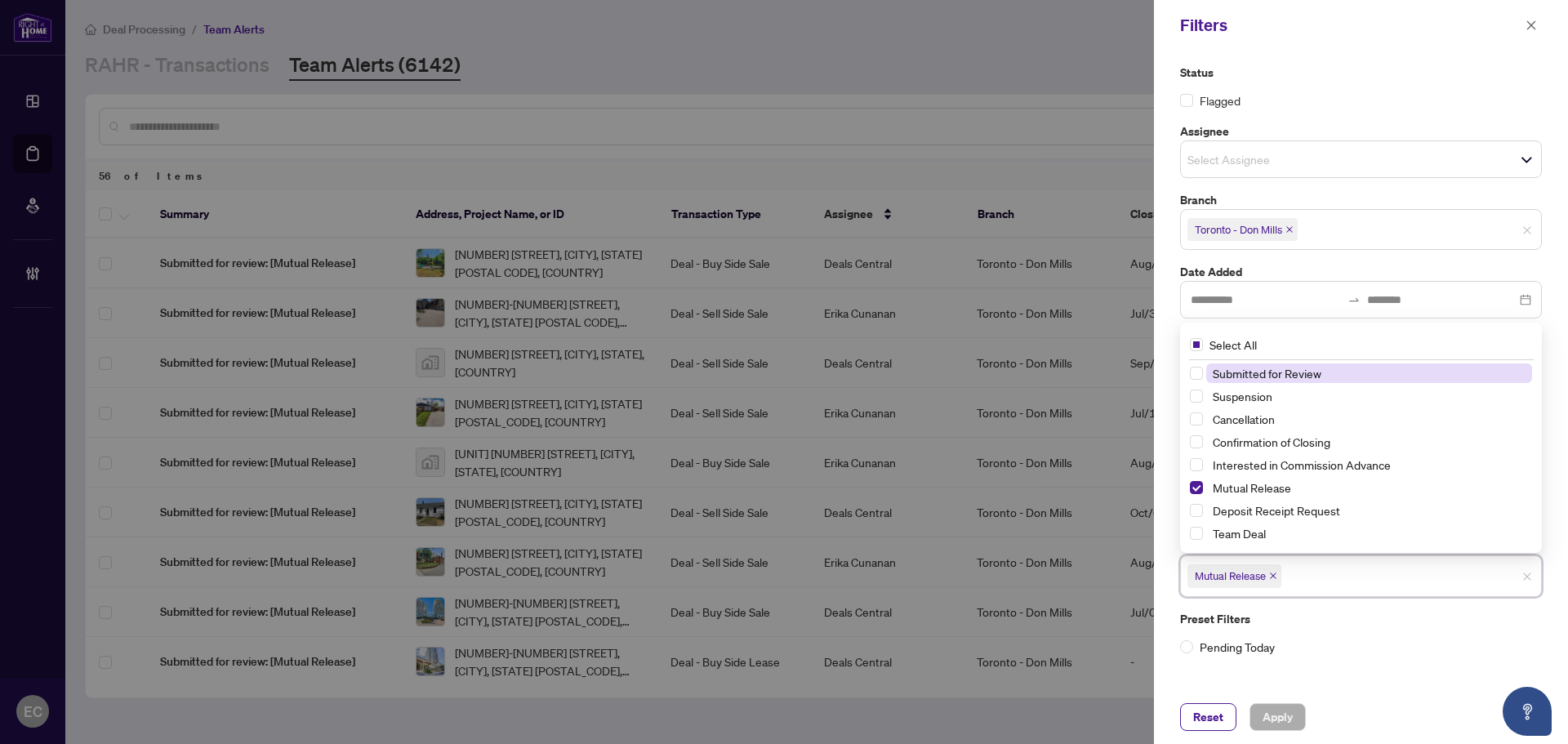 click on "Mutual Release" at bounding box center (1234, 576) 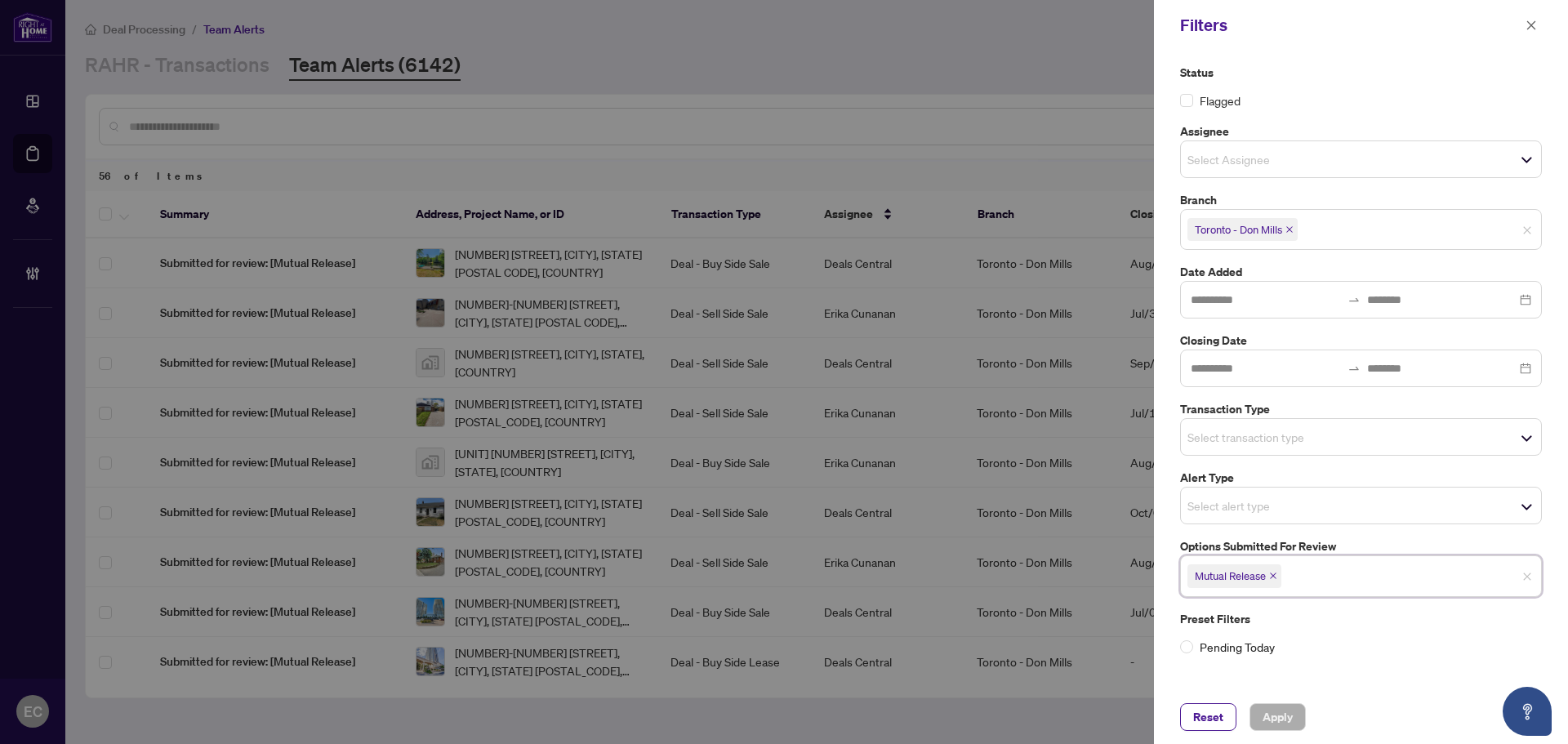 click 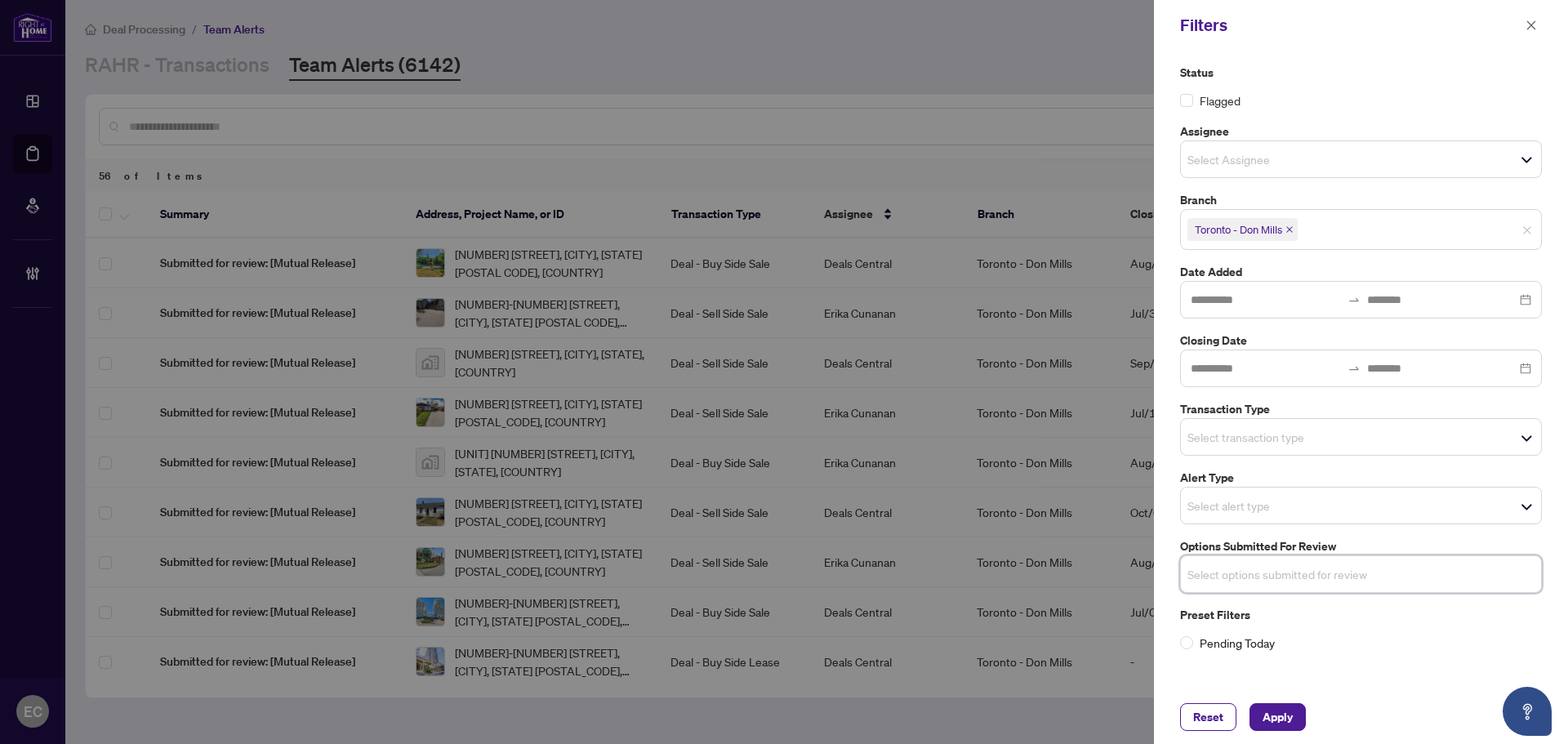 click at bounding box center (1245, 574) 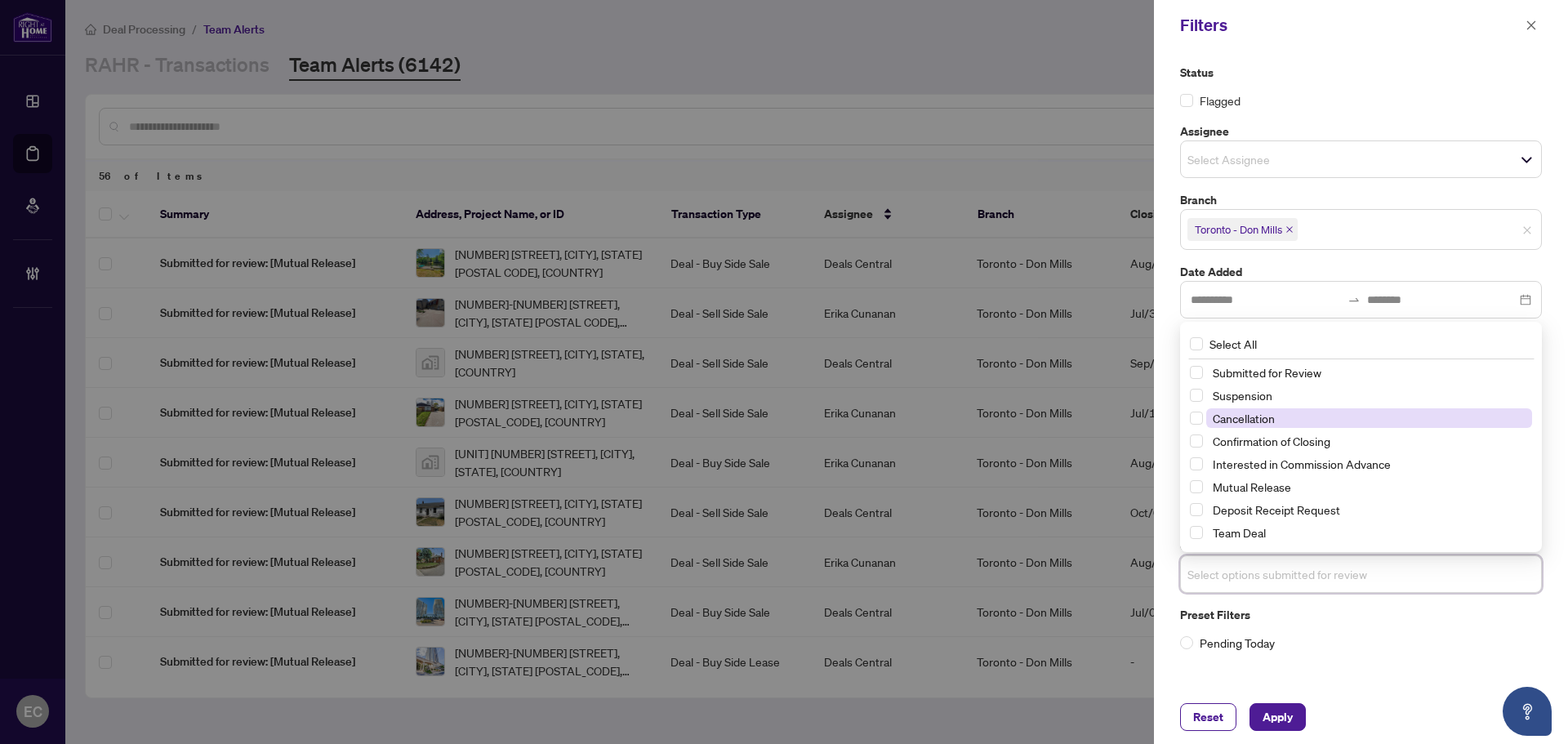 click on "Cancellation" at bounding box center (1244, 418) 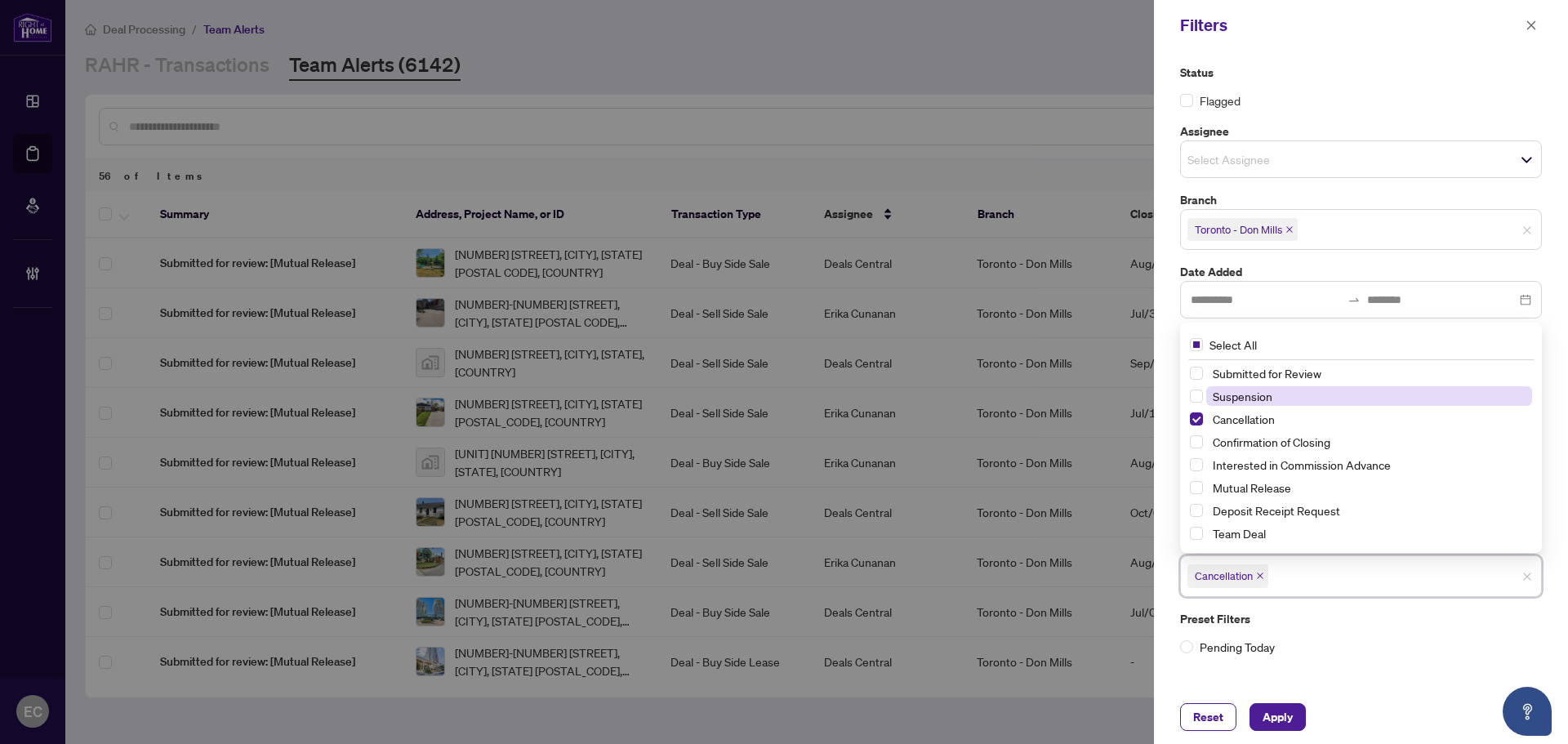 click on "Suspension" at bounding box center [1242, 396] 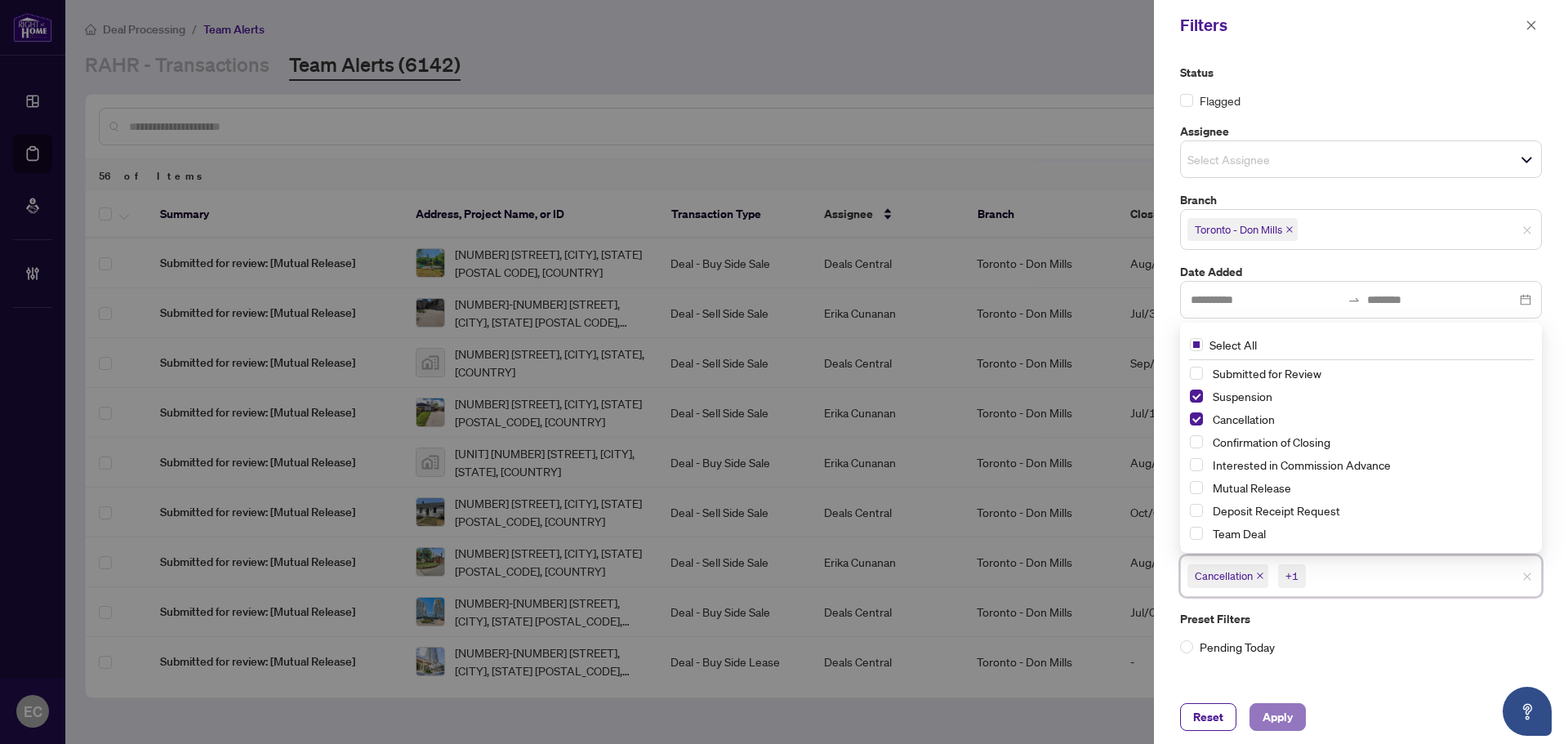 click on "Apply" at bounding box center [1277, 717] 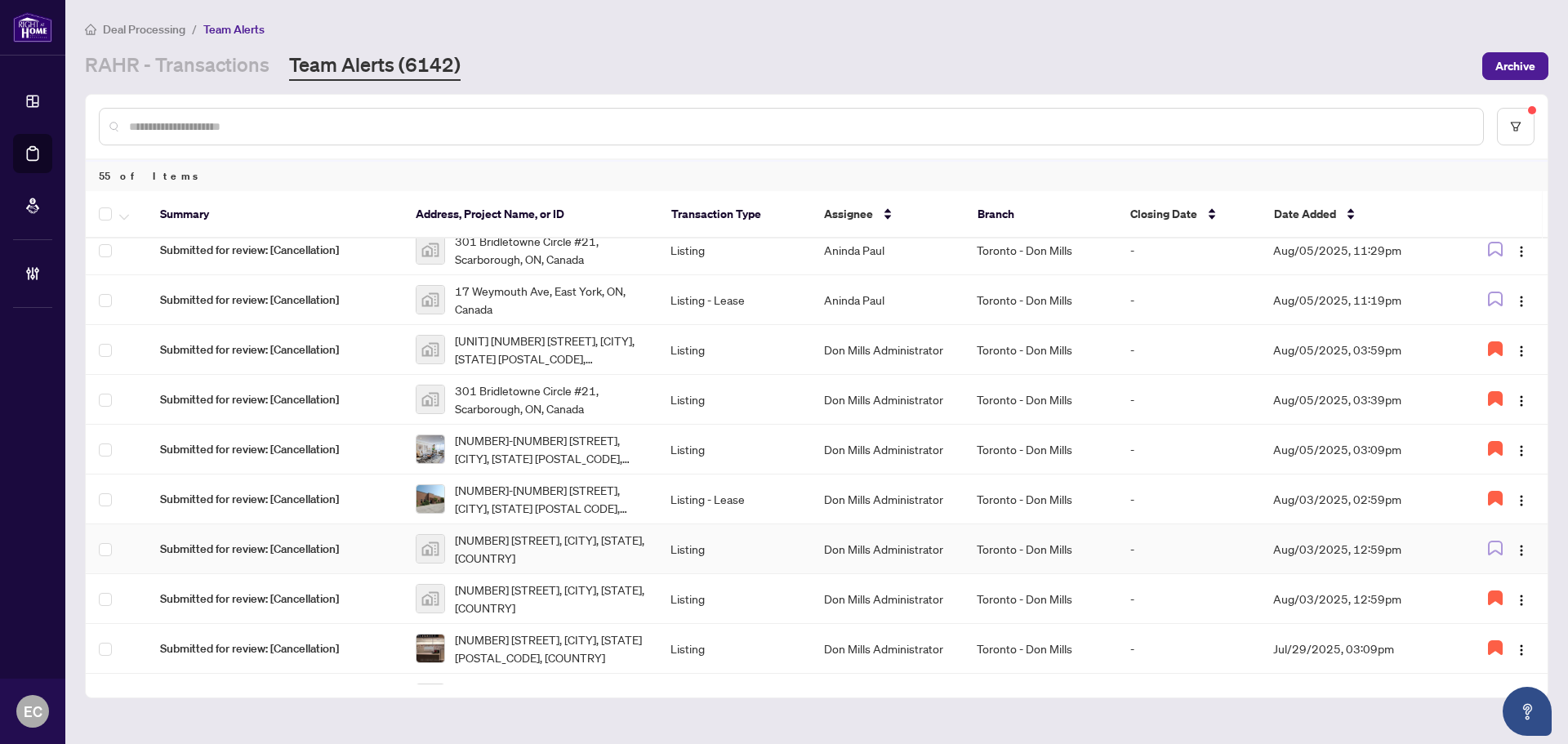 scroll, scrollTop: 0, scrollLeft: 0, axis: both 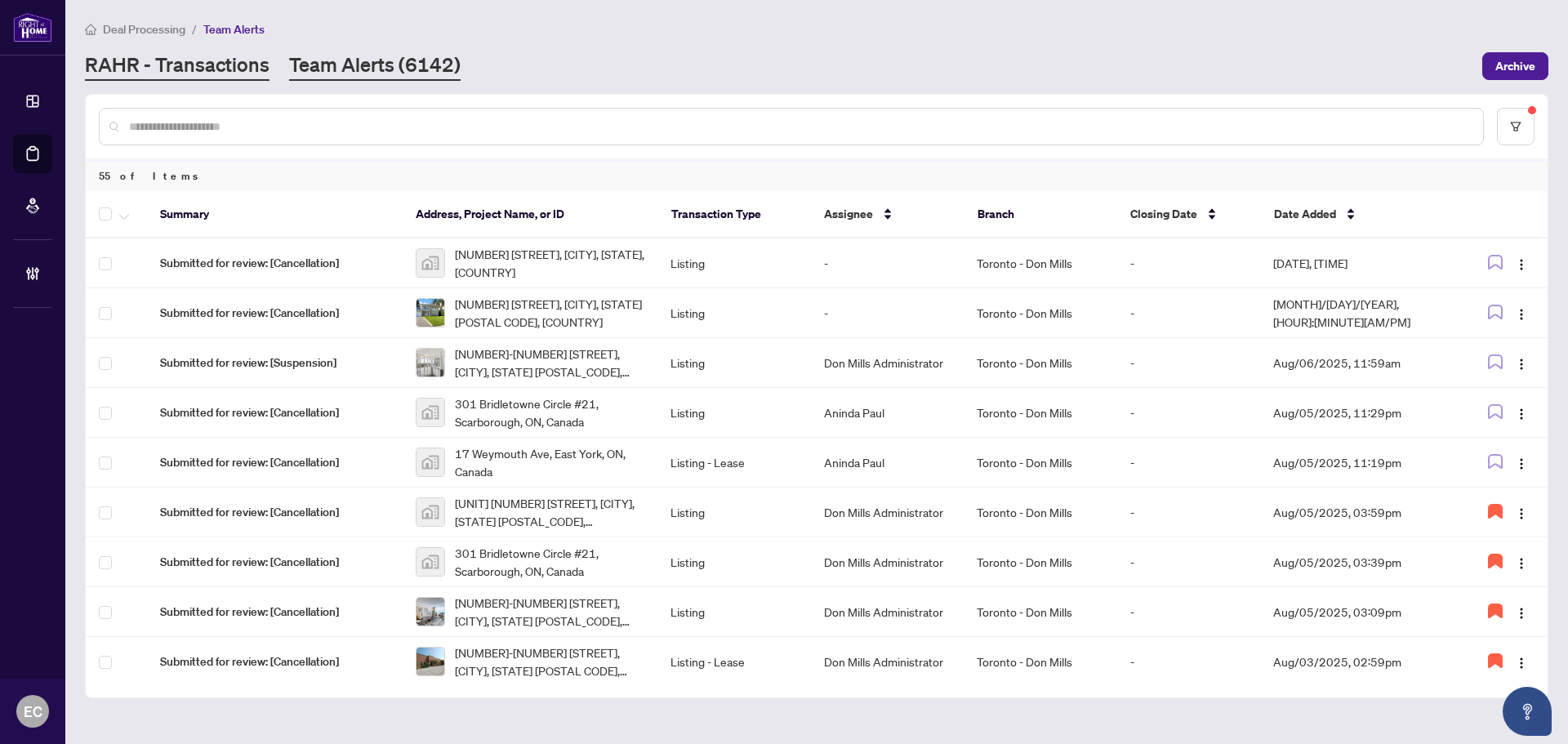 click on "RAHR - Transactions" at bounding box center (177, 66) 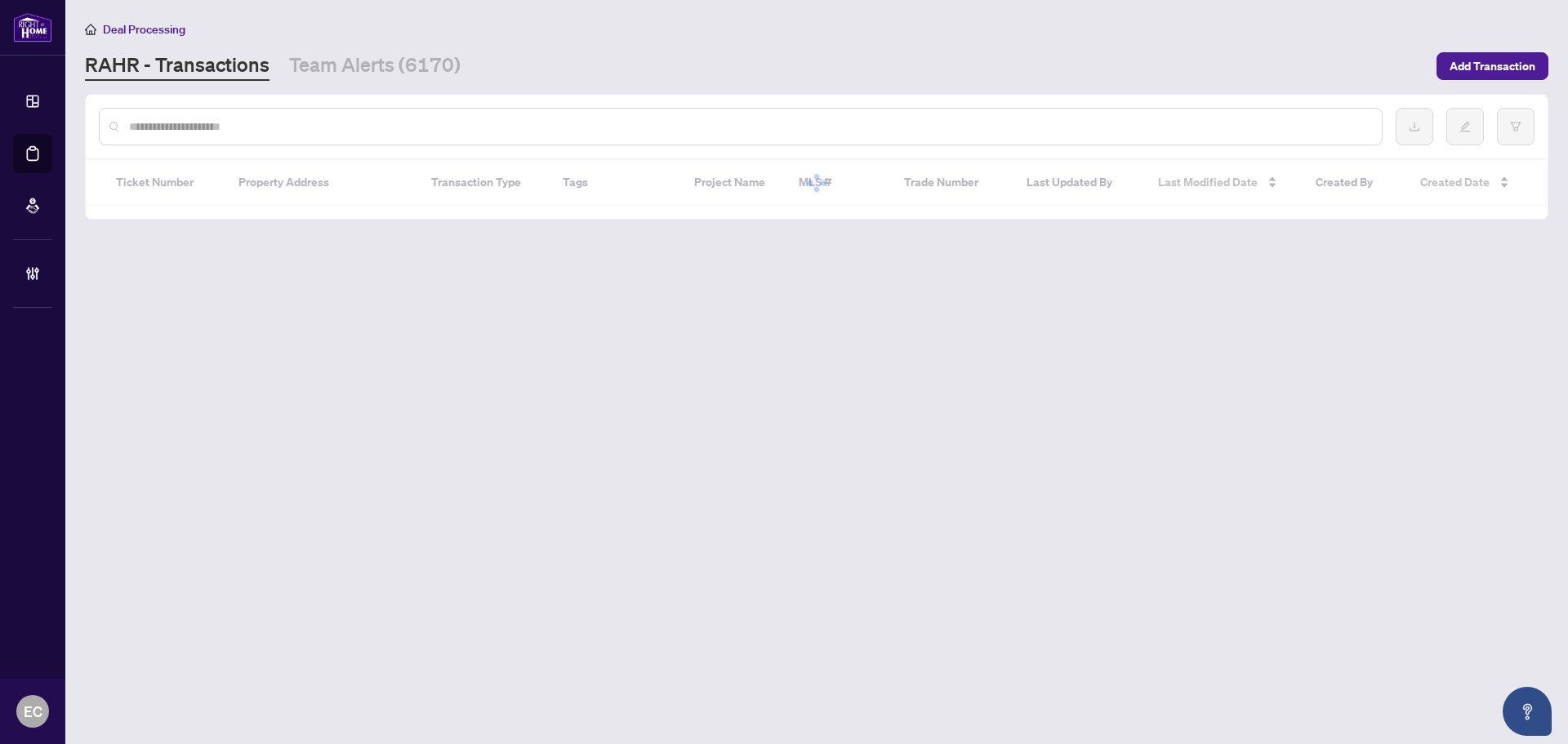 click at bounding box center [749, 127] 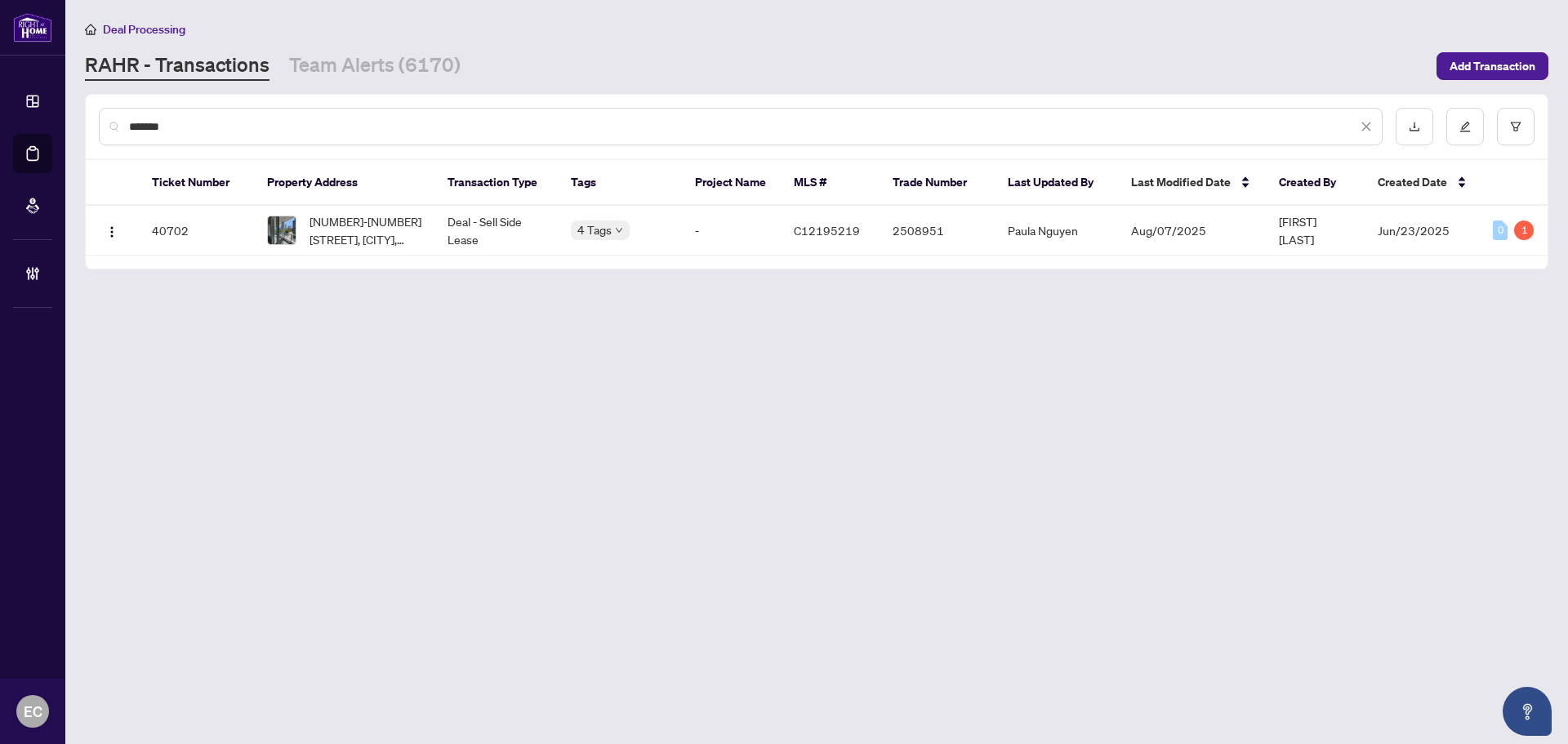 type on "*******" 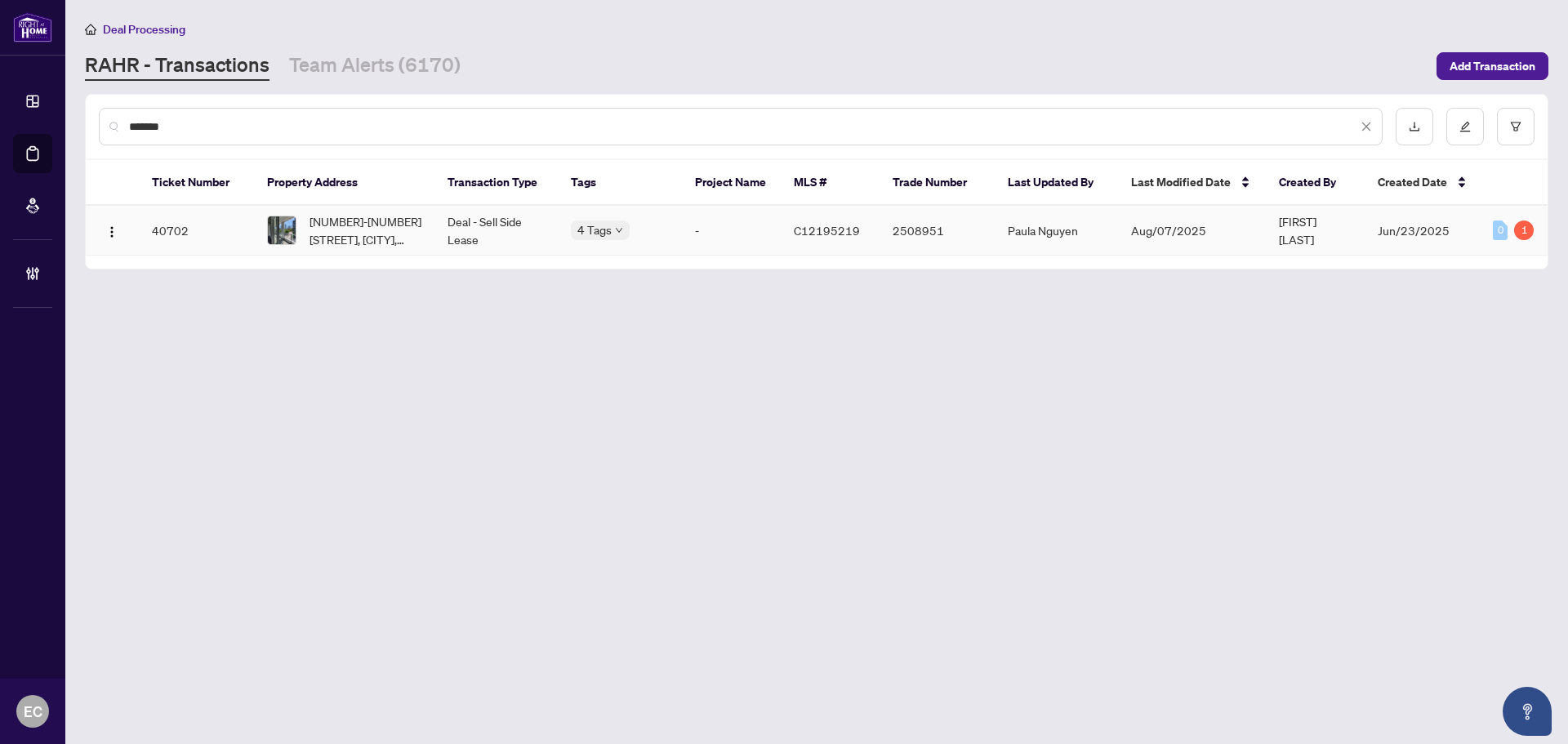 click on "346-60 Princess St, Toronto, Ontario M5A 2C7, Canada" at bounding box center [366, 230] 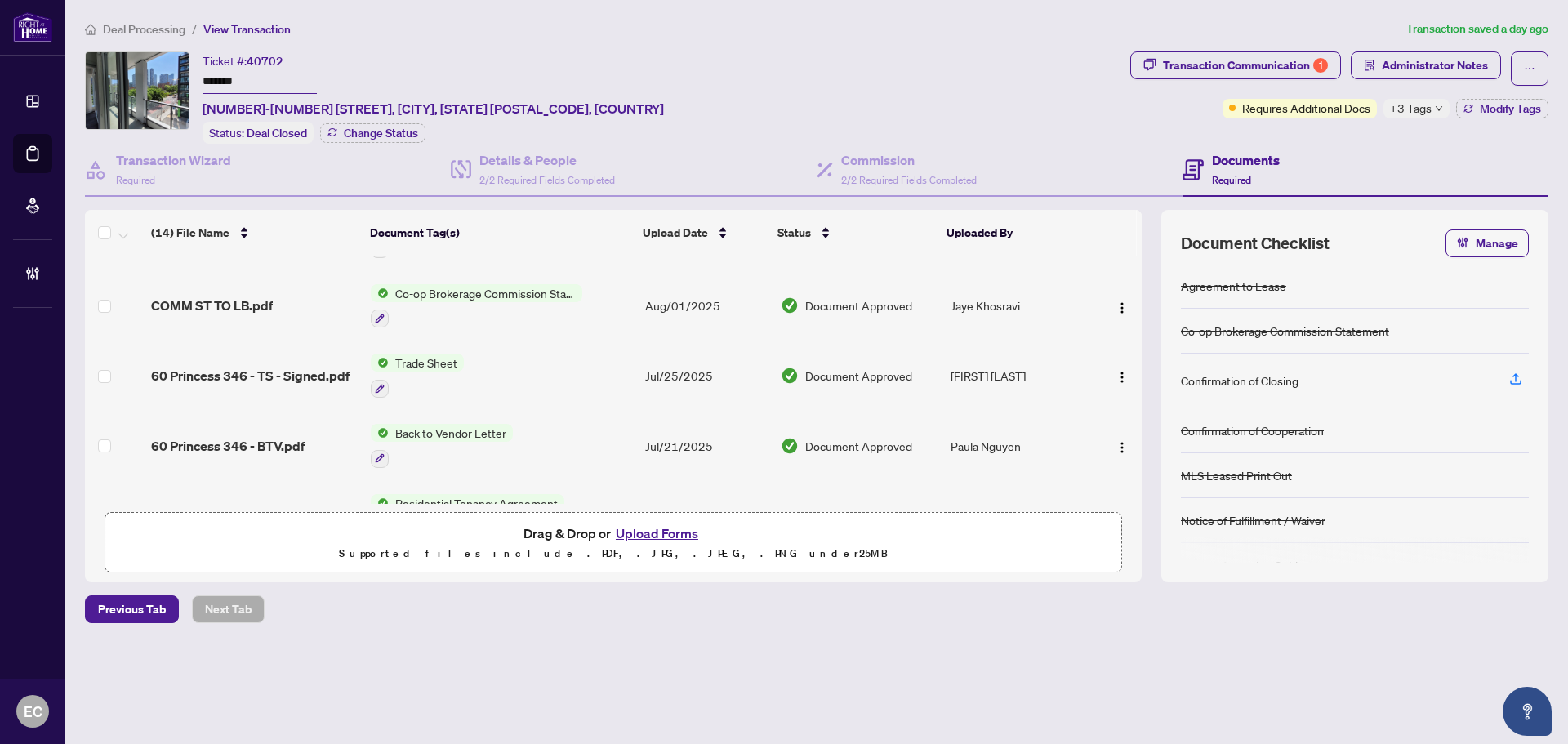 scroll, scrollTop: 82, scrollLeft: 0, axis: vertical 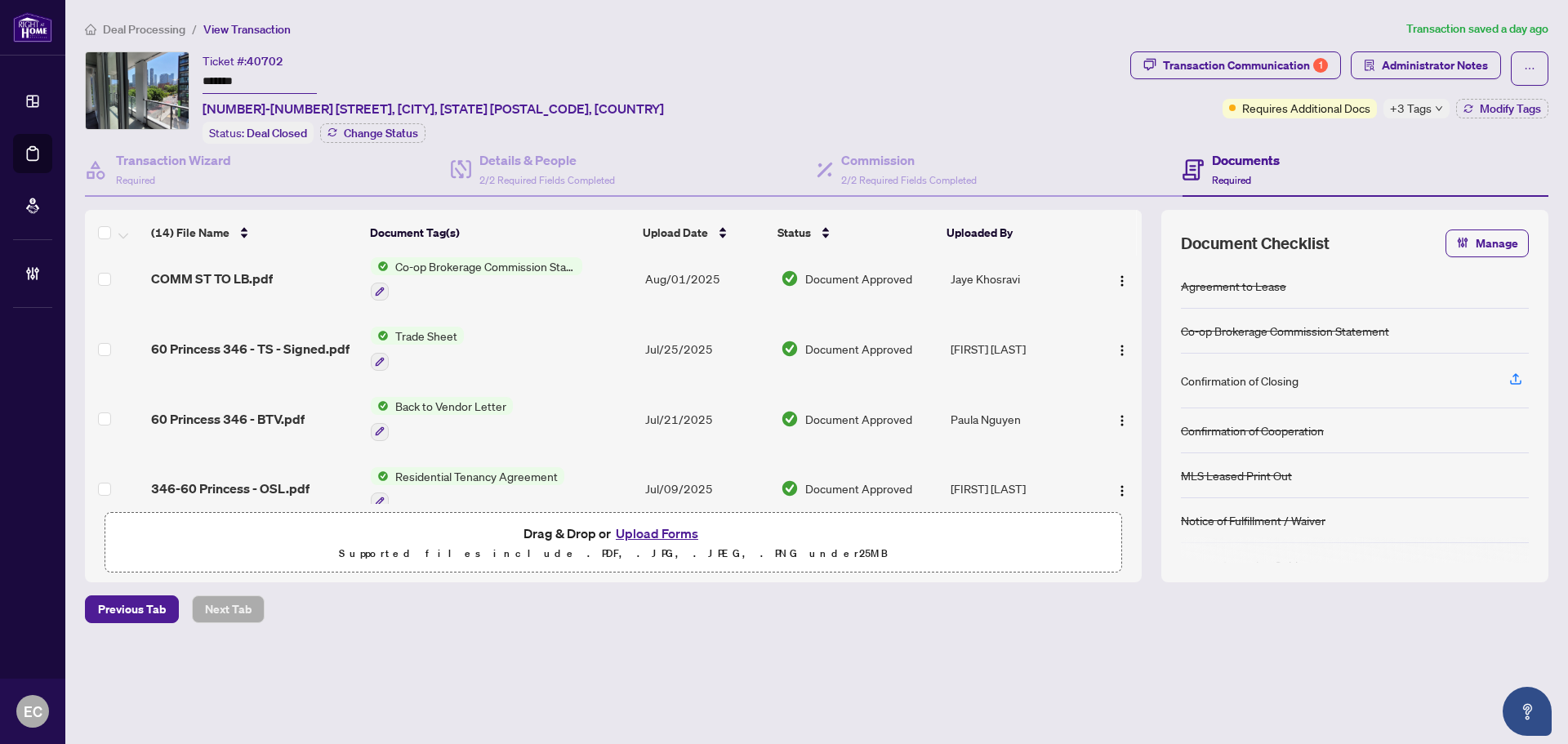 copy on "Roman Monaenkov" 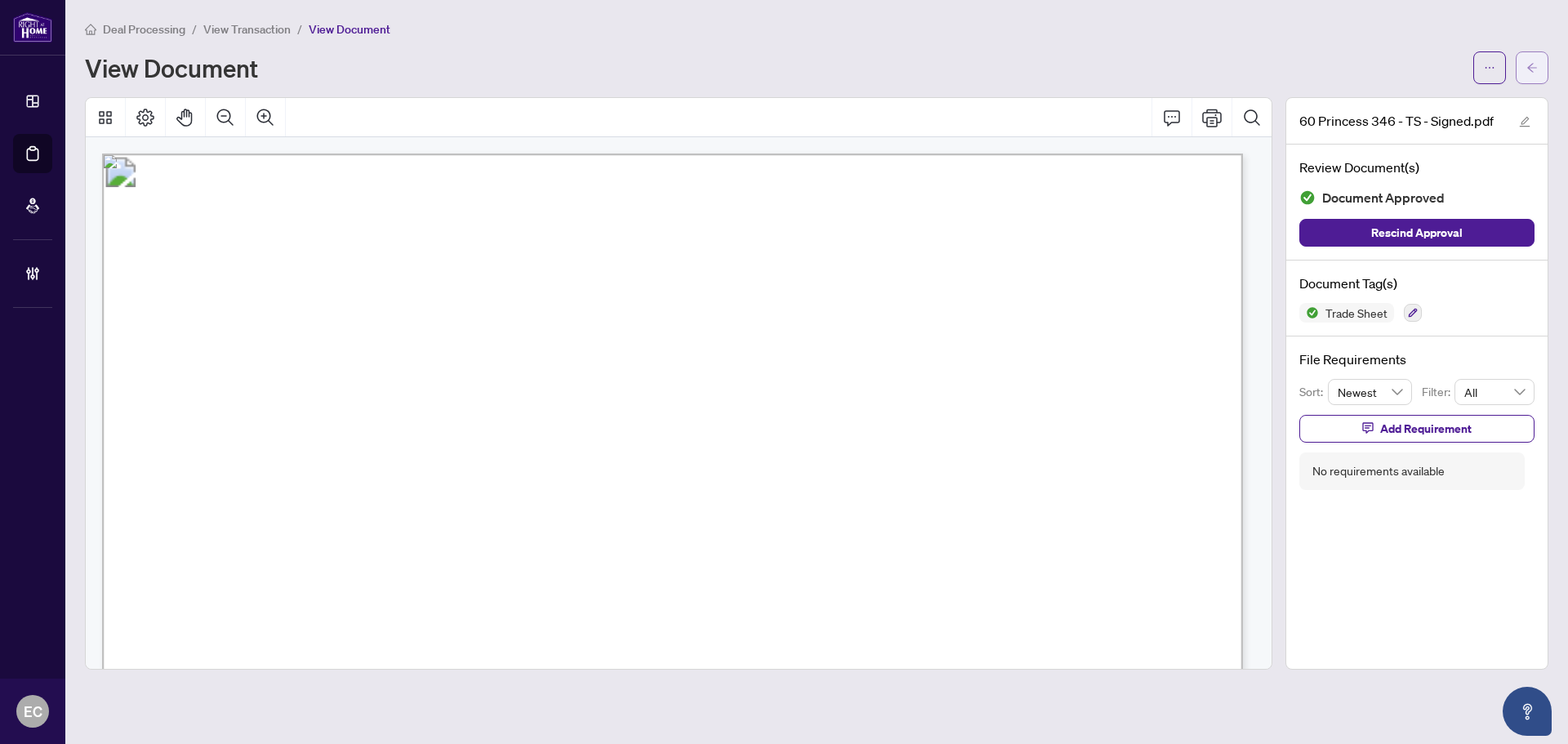 click 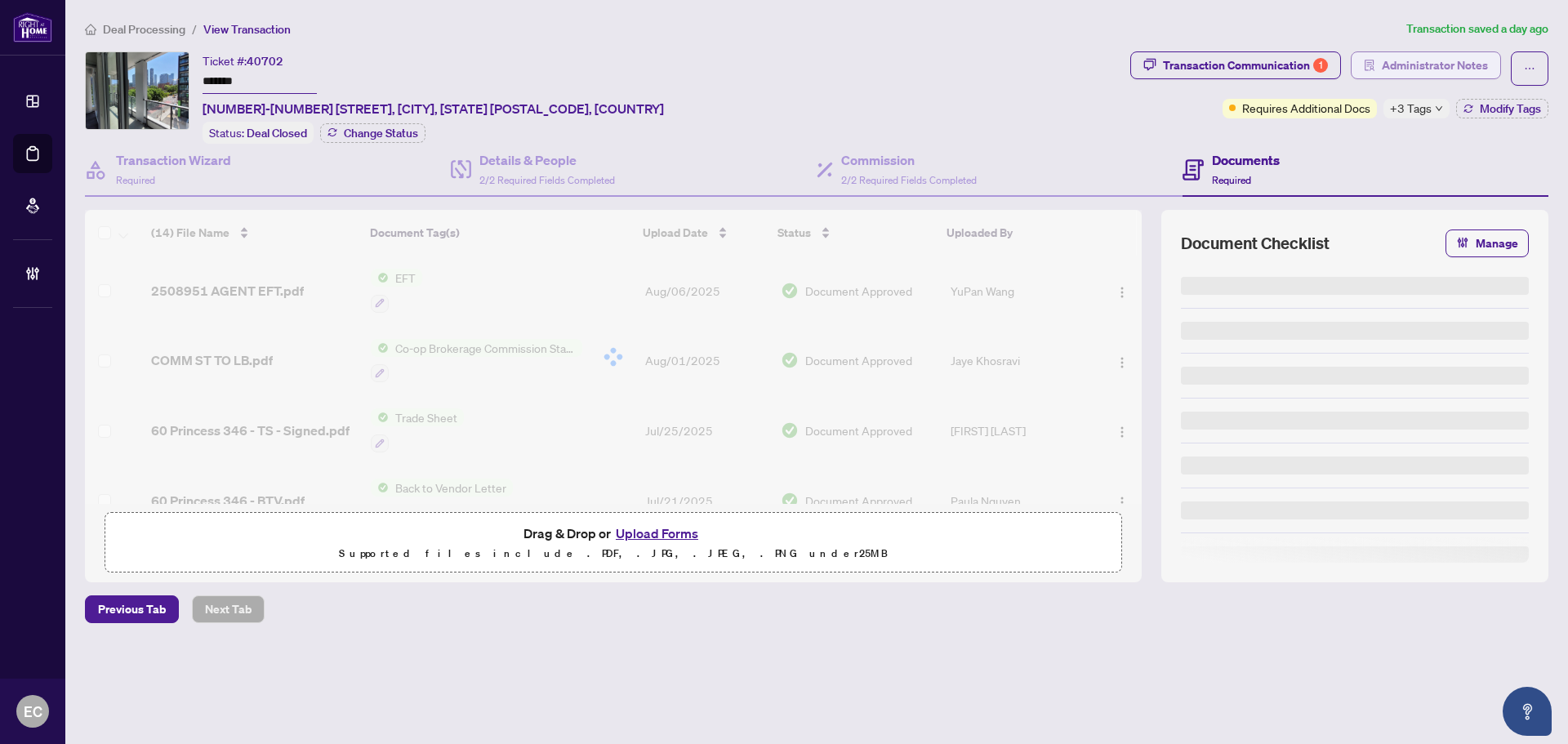 click on "Administrator Notes" at bounding box center (1426, 65) 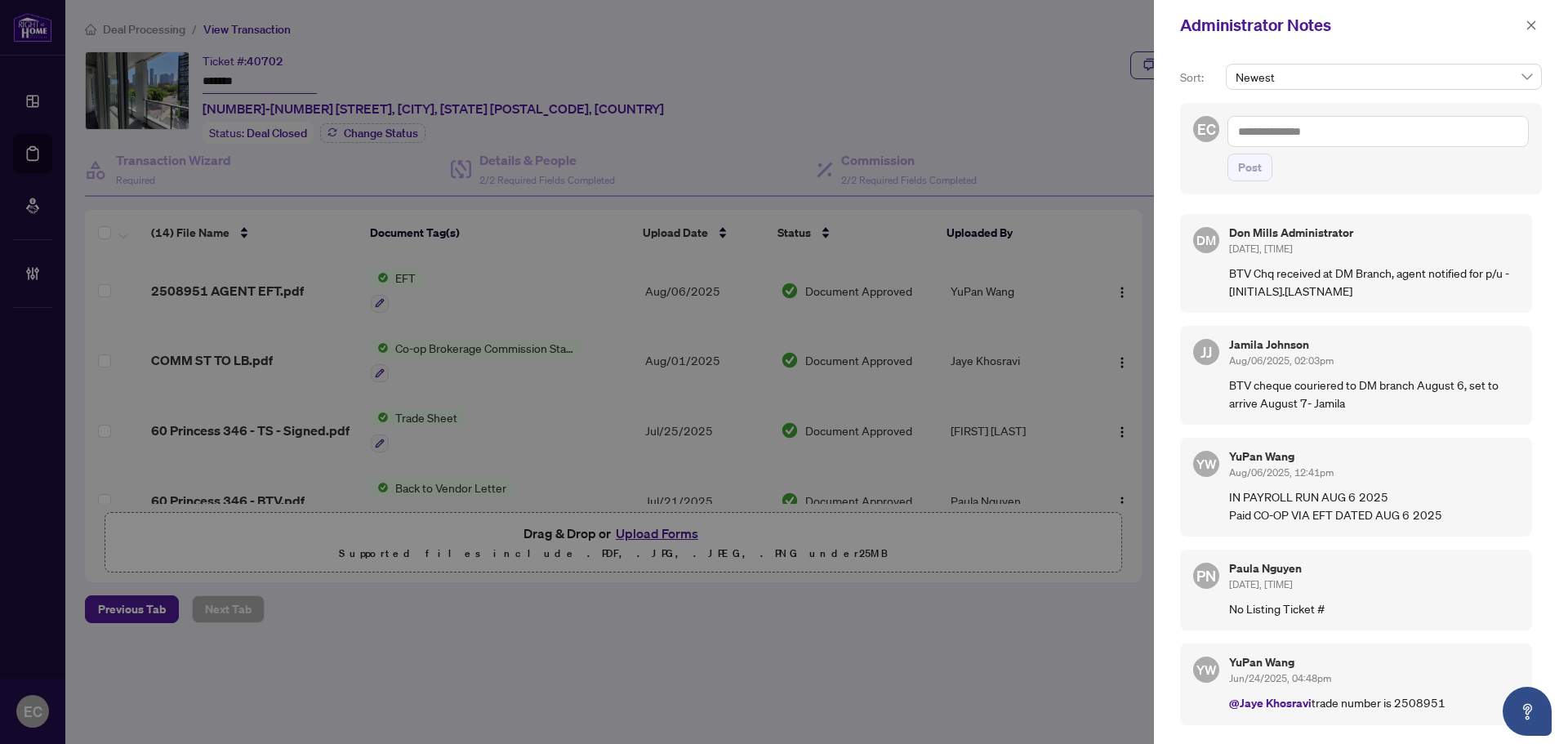 click at bounding box center (1378, 131) 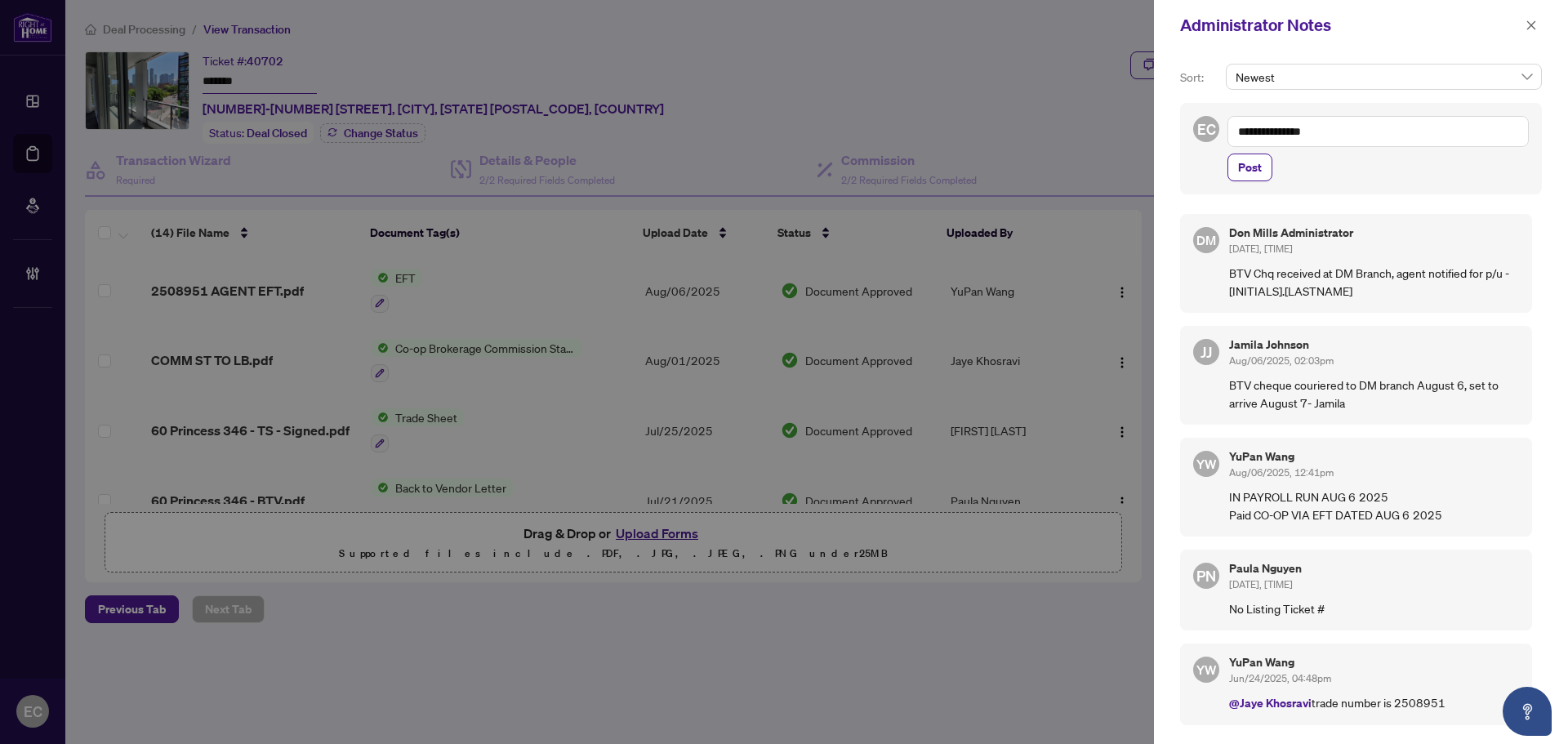 click on "**********" at bounding box center (1378, 131) 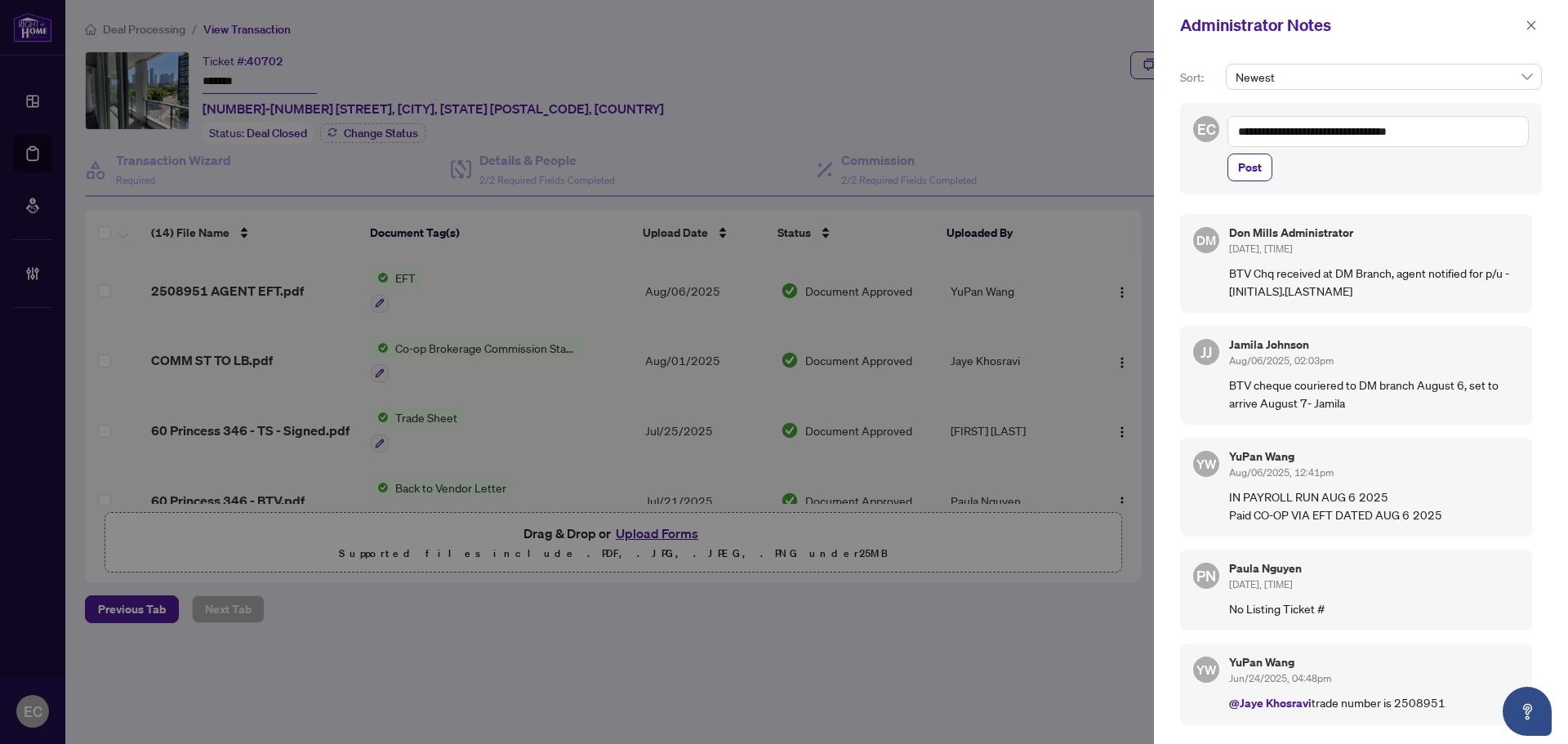 click on "**********" at bounding box center [1378, 131] 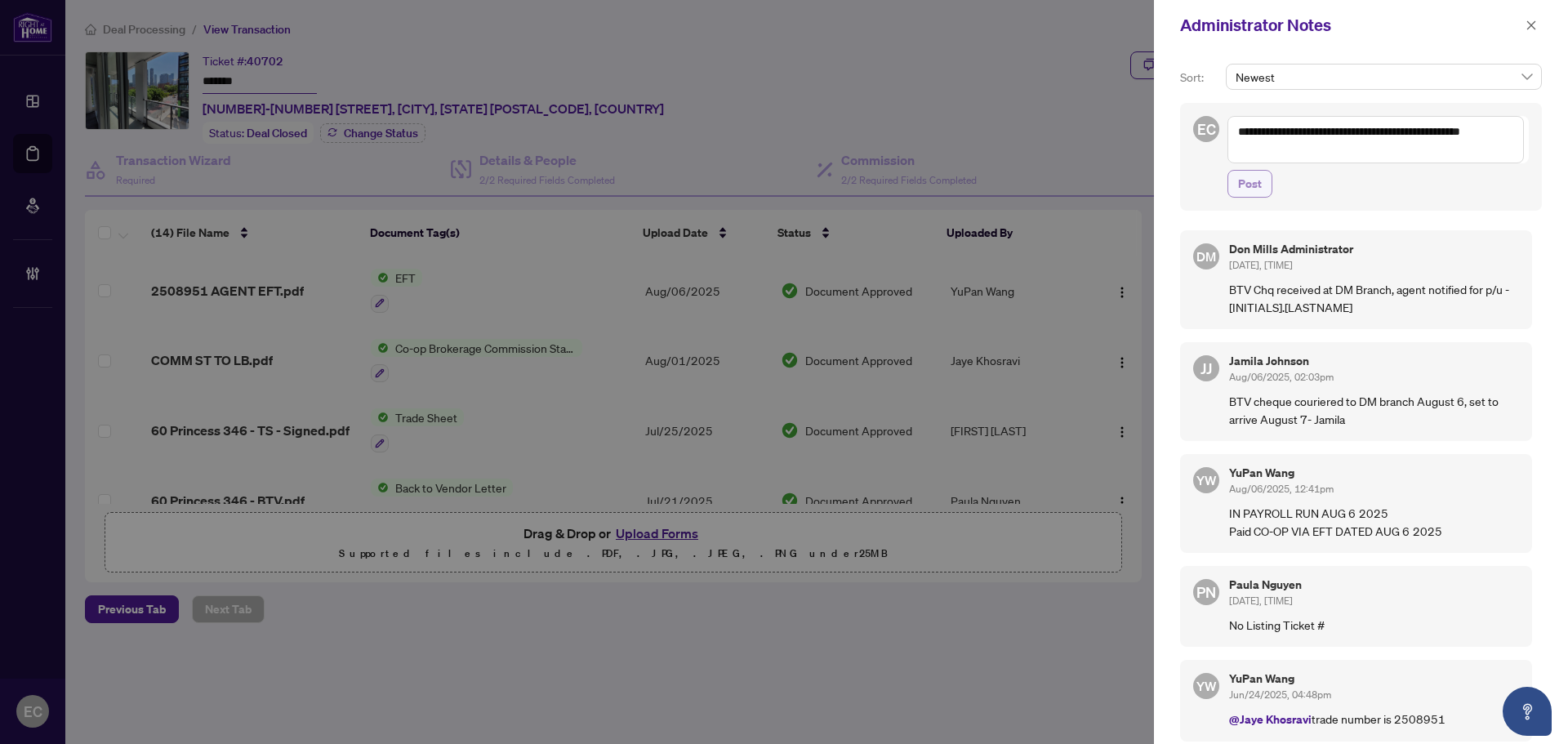 type on "**********" 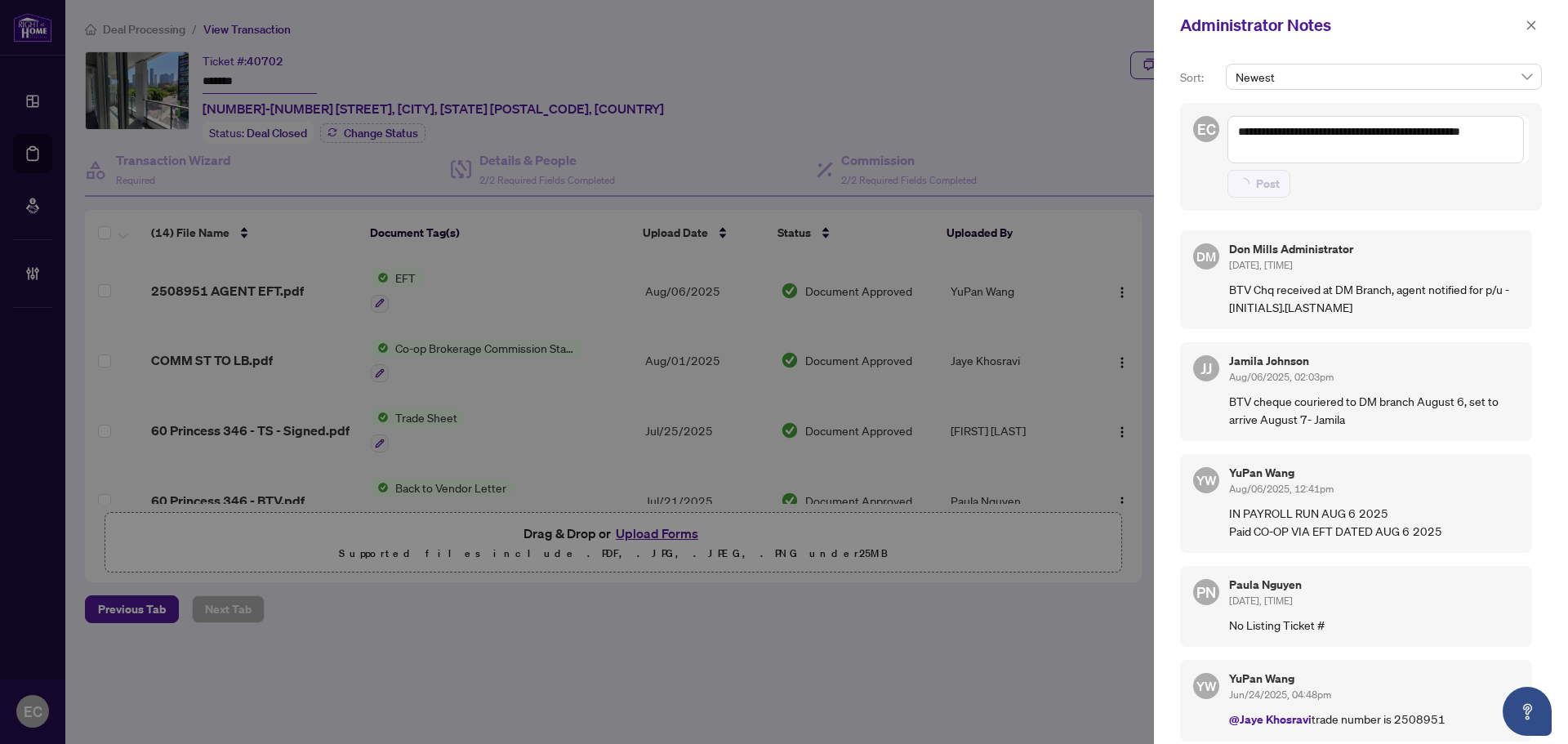 type 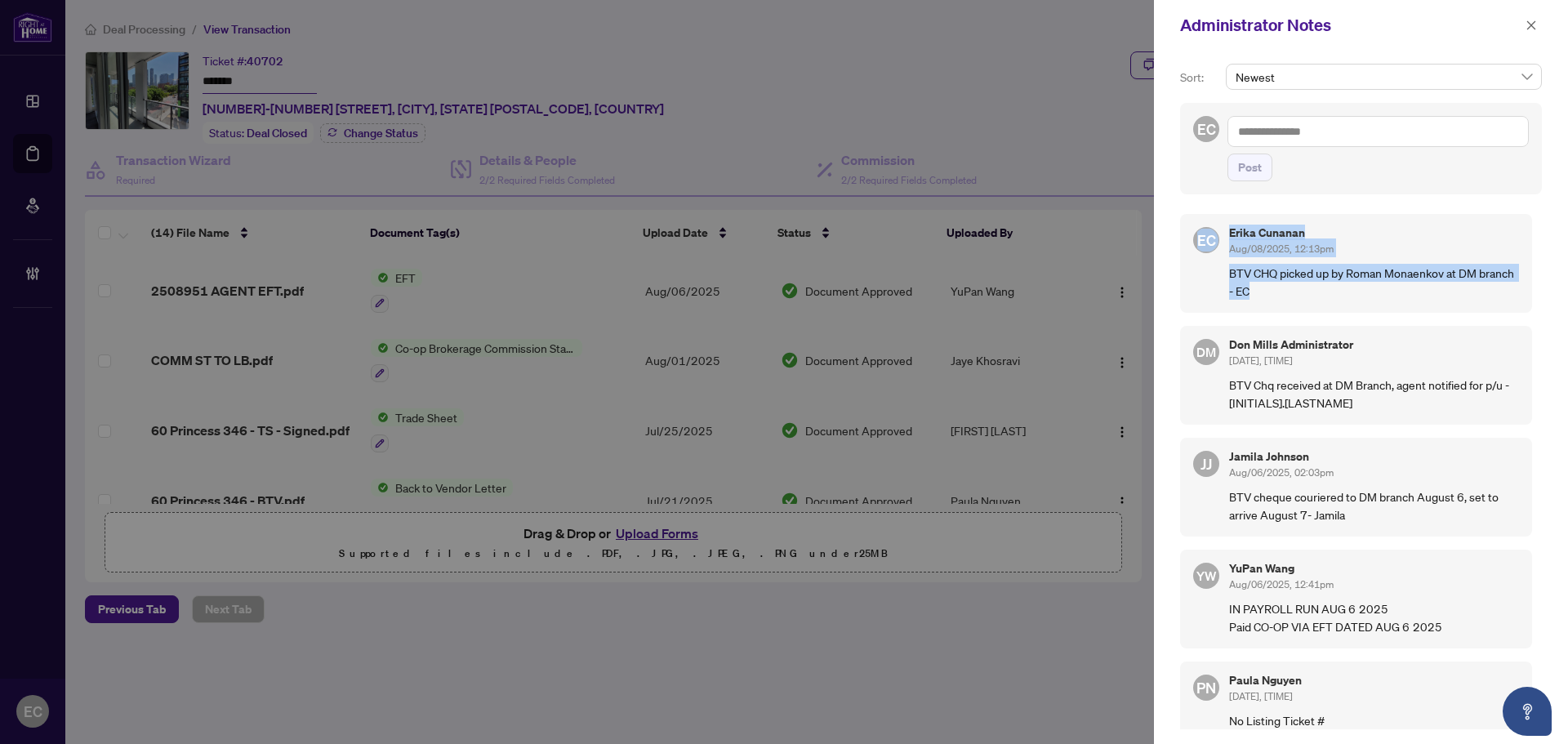 drag, startPoint x: 1281, startPoint y: 287, endPoint x: 1190, endPoint y: 261, distance: 94.64143 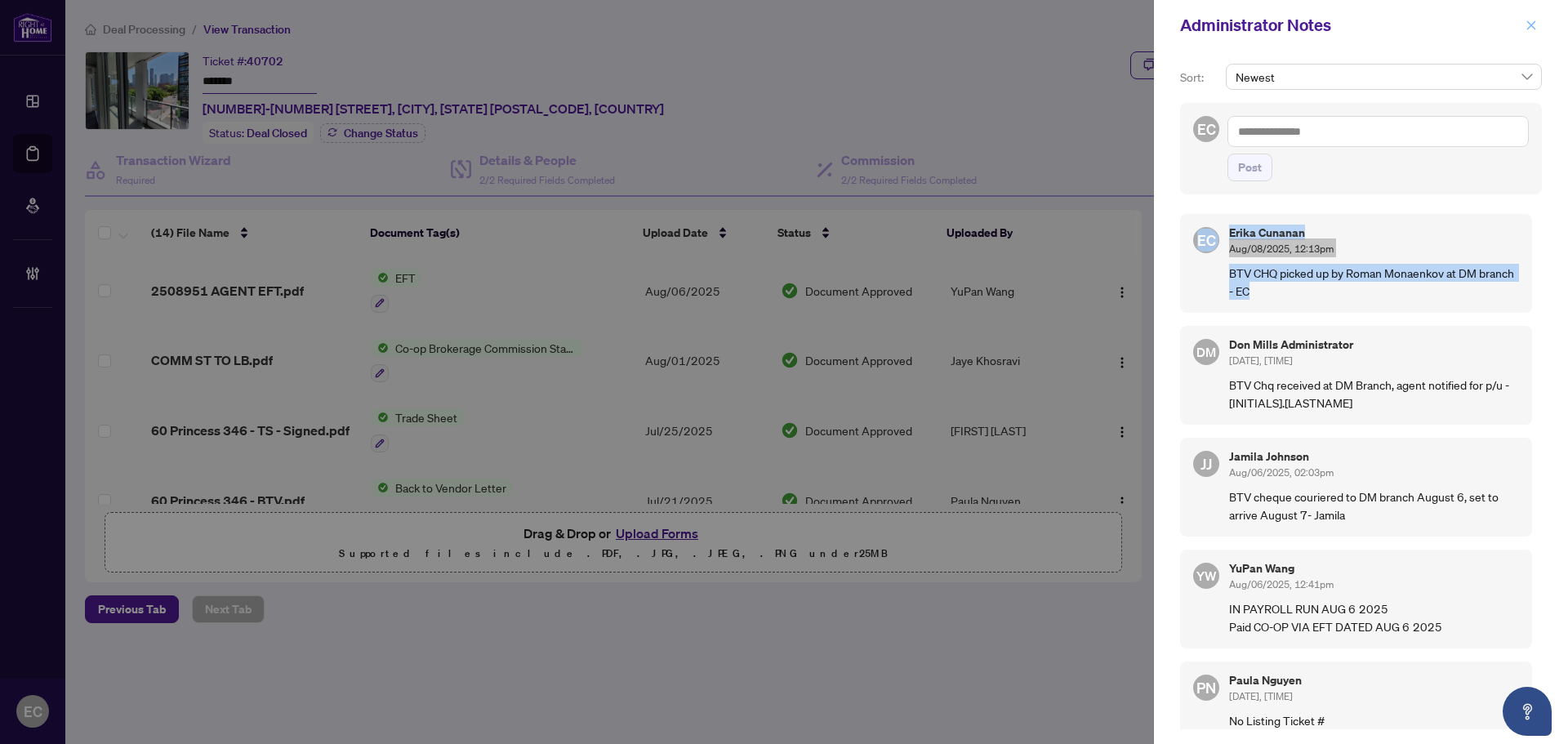 click 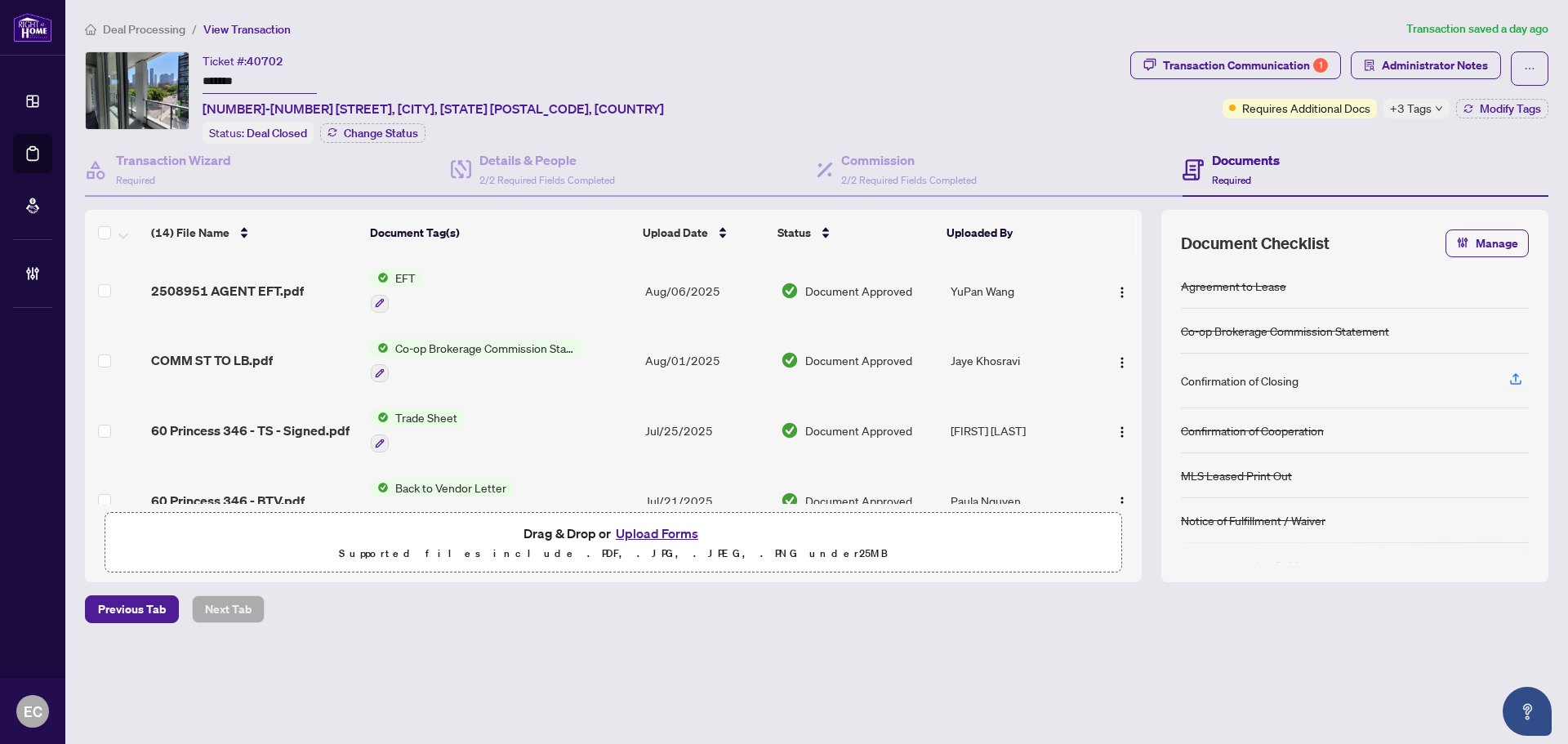 drag, startPoint x: 249, startPoint y: 71, endPoint x: 175, endPoint y: 71, distance: 74 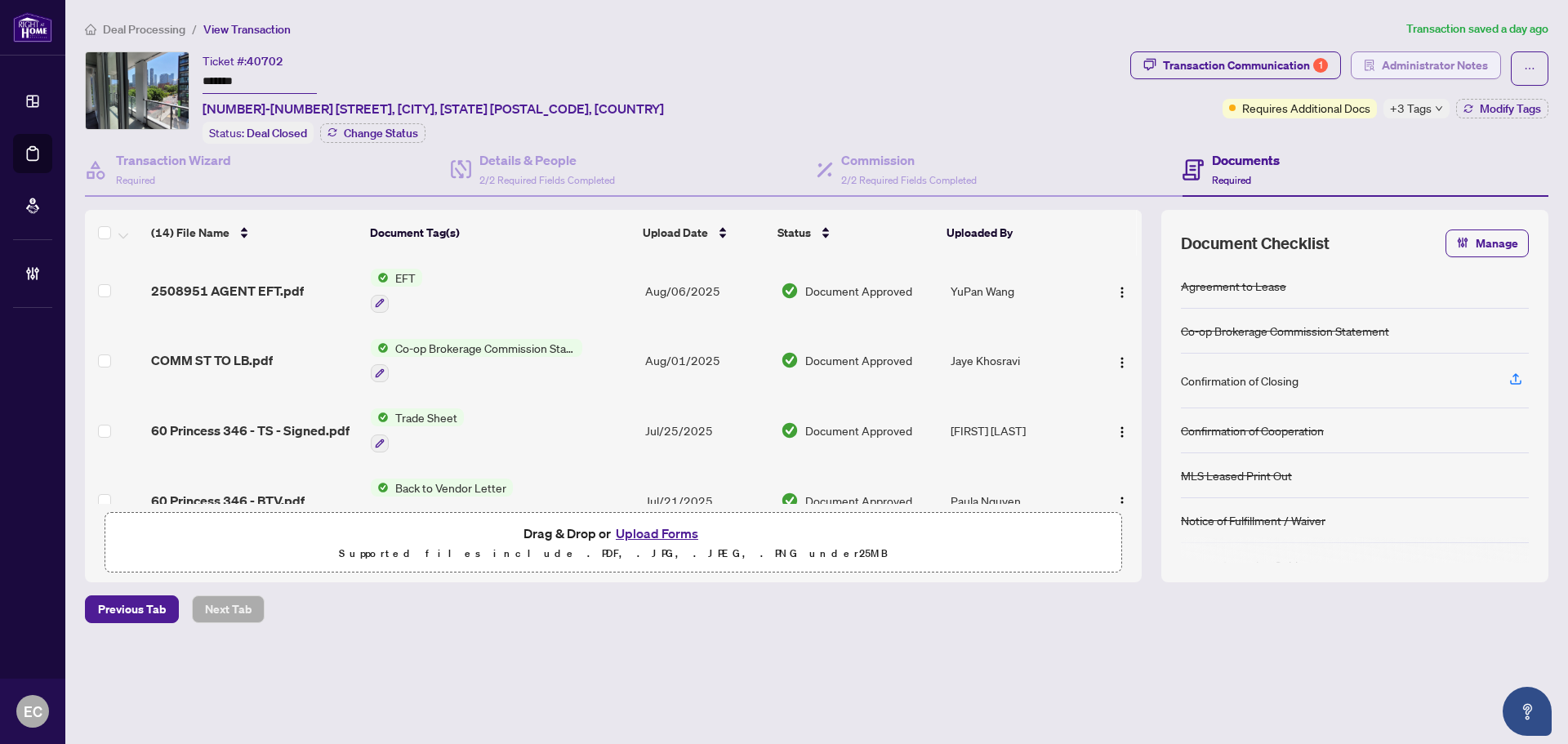 drag, startPoint x: 1454, startPoint y: 62, endPoint x: 1445, endPoint y: 62, distance: 9 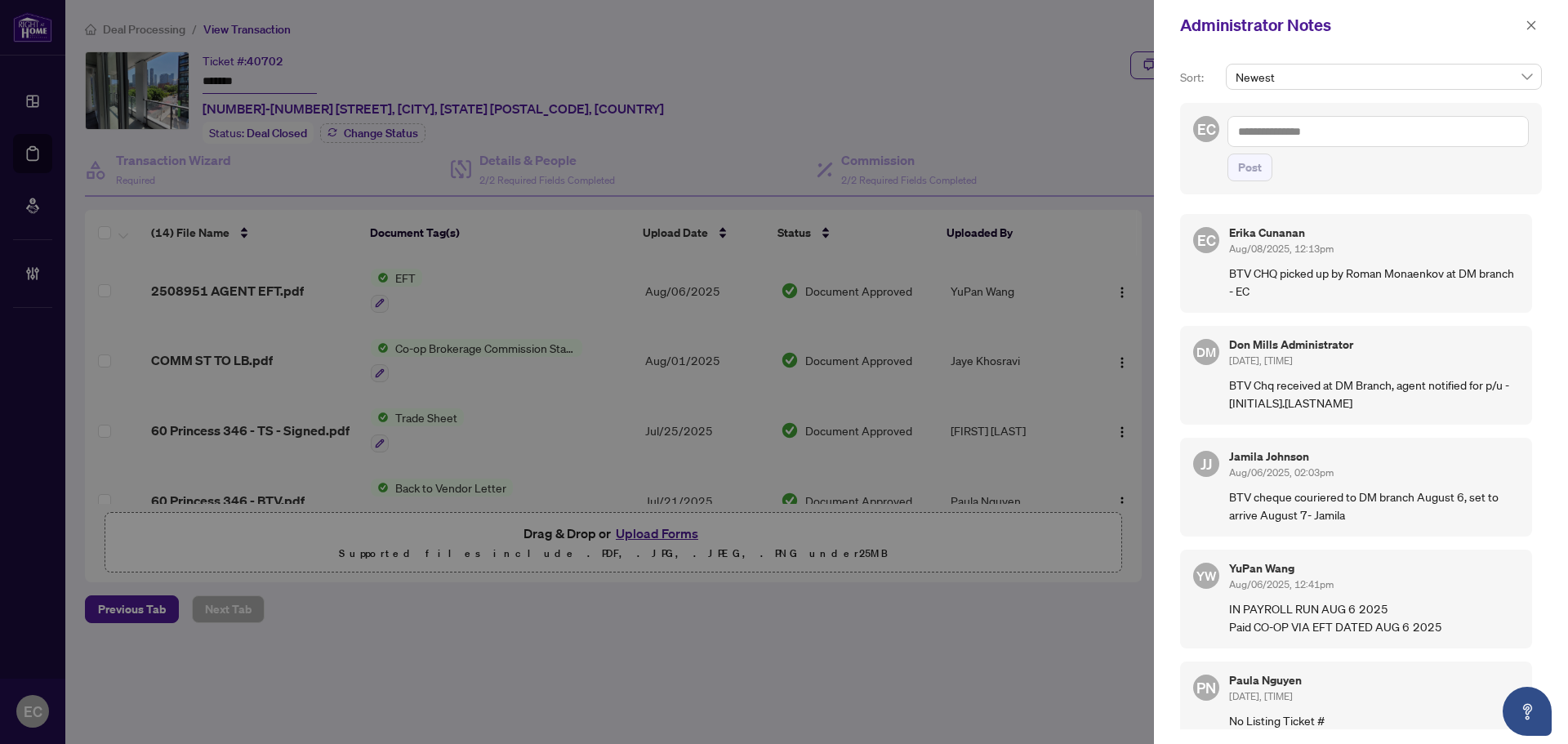 click on "BTV CHQ picked up by Roman Monaenkov at DM branch - EC" at bounding box center (1374, 282) 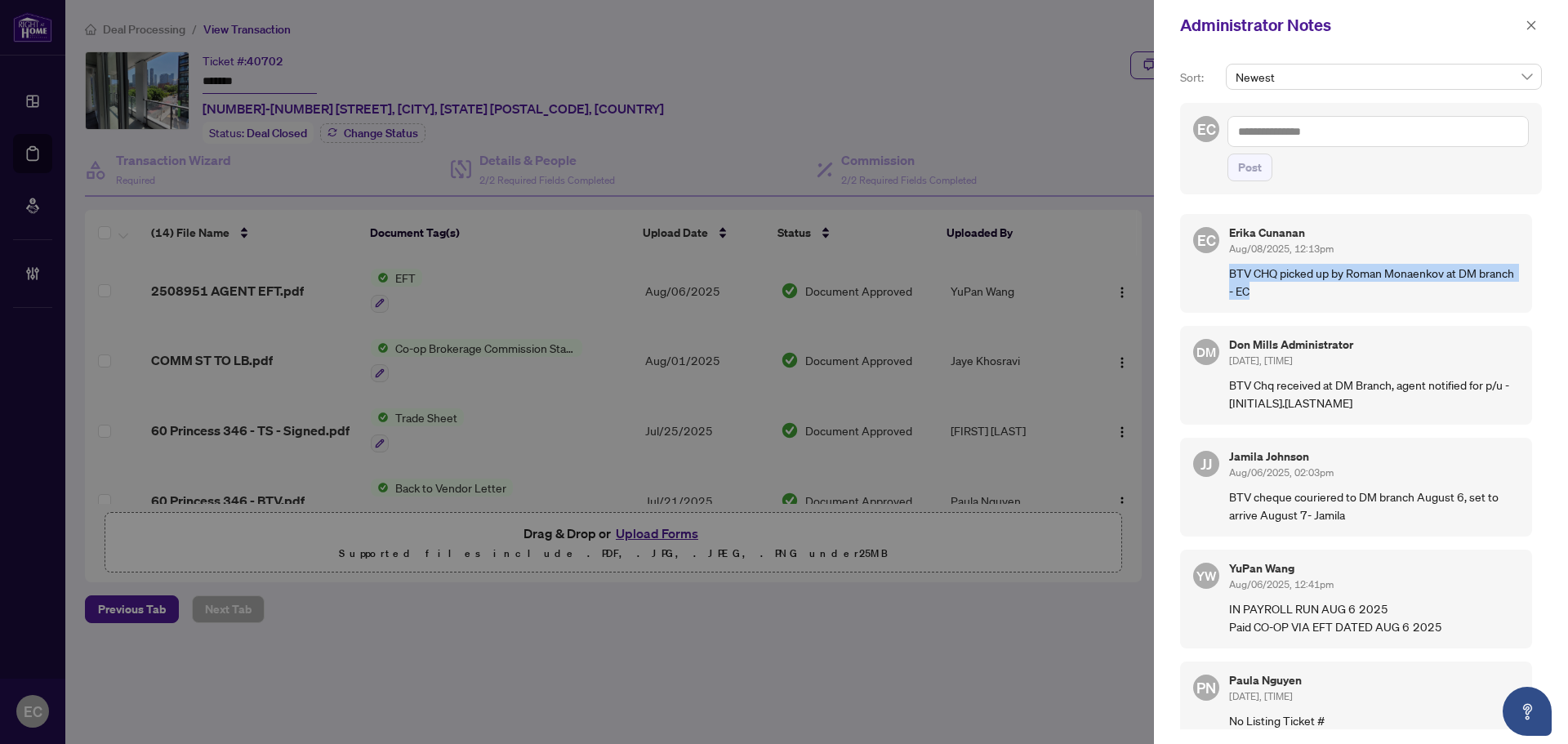 drag, startPoint x: 1229, startPoint y: 274, endPoint x: 1292, endPoint y: 290, distance: 65 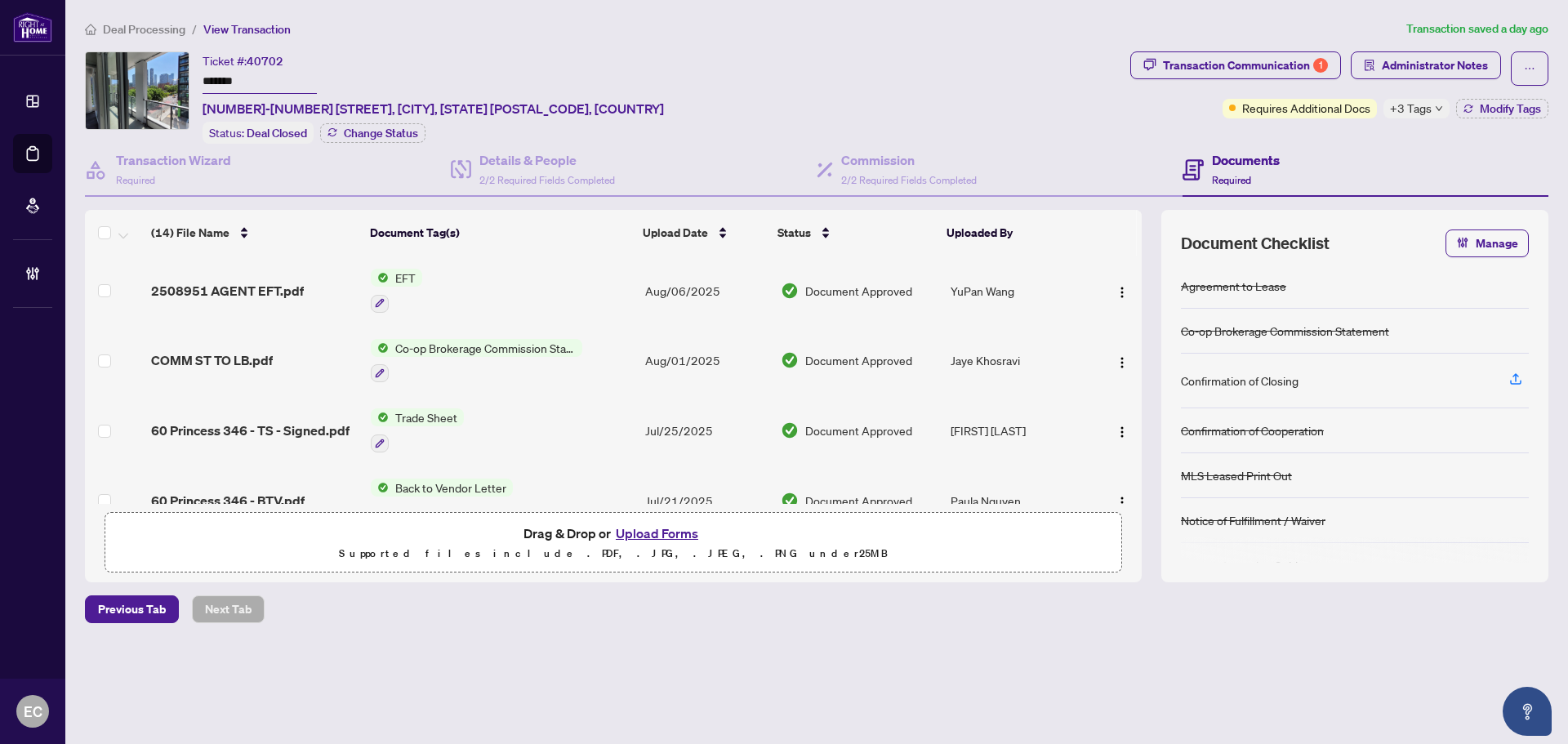 drag, startPoint x: 276, startPoint y: 79, endPoint x: 123, endPoint y: 63, distance: 153.83433 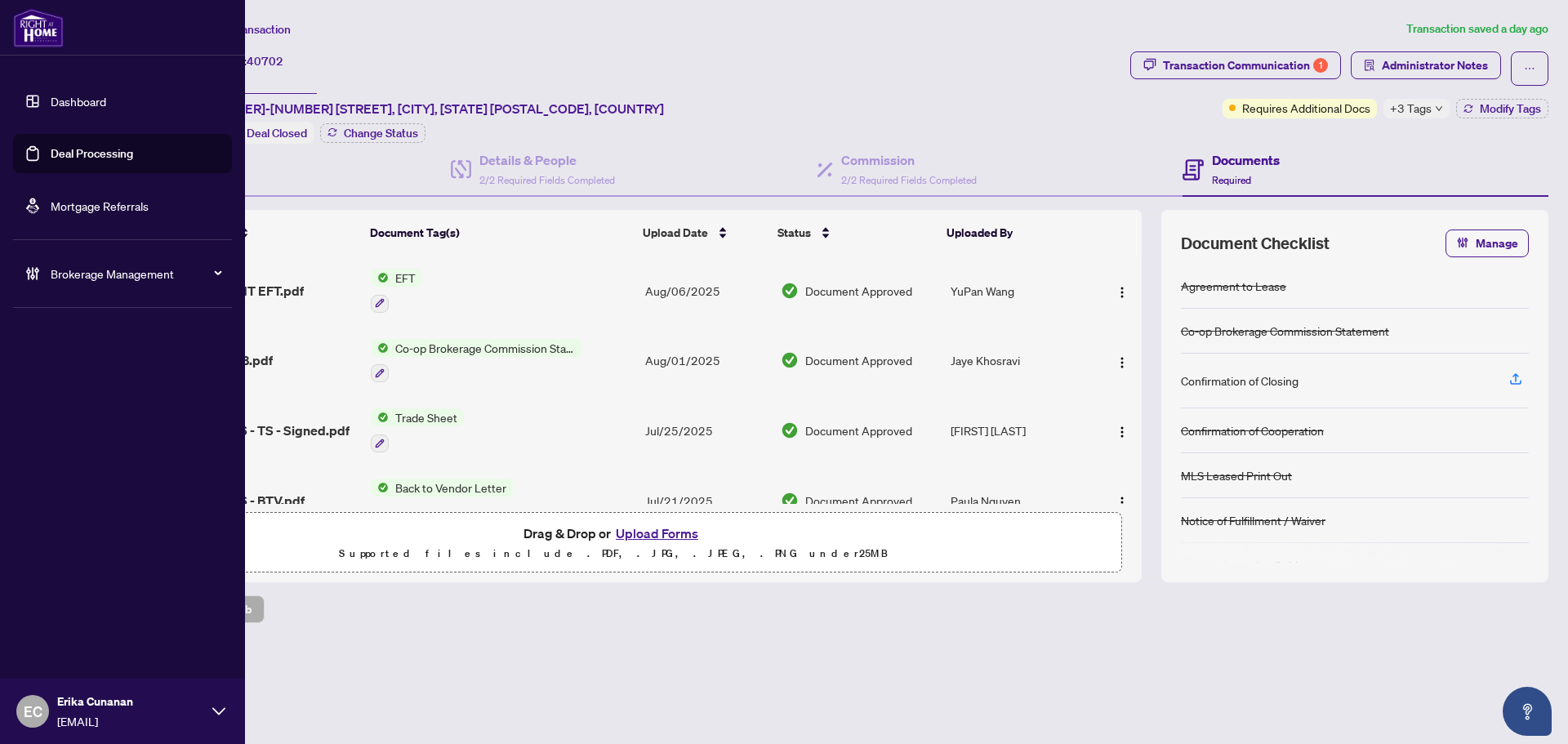 click on "Deal Processing" at bounding box center (91, 154) 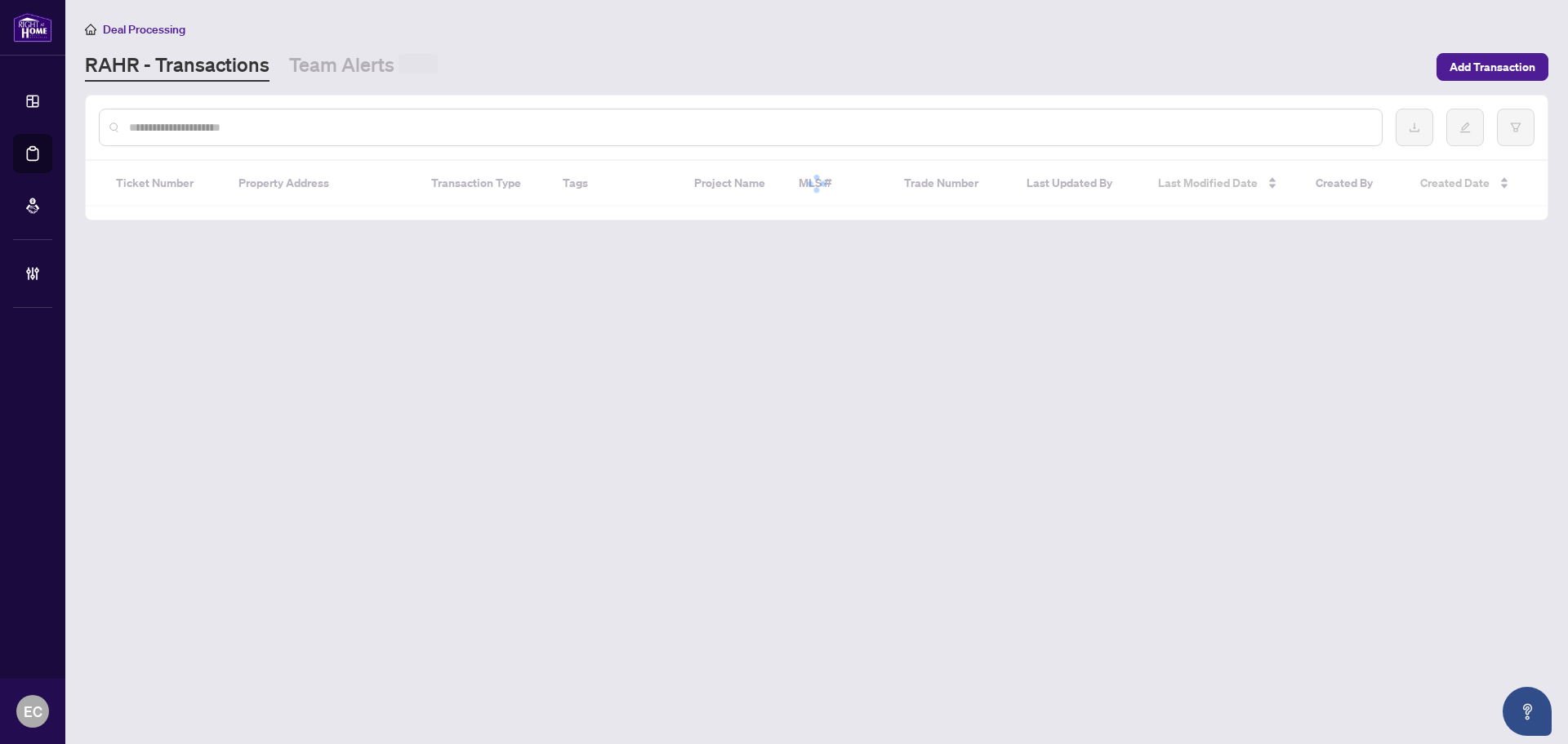 click at bounding box center [749, 127] 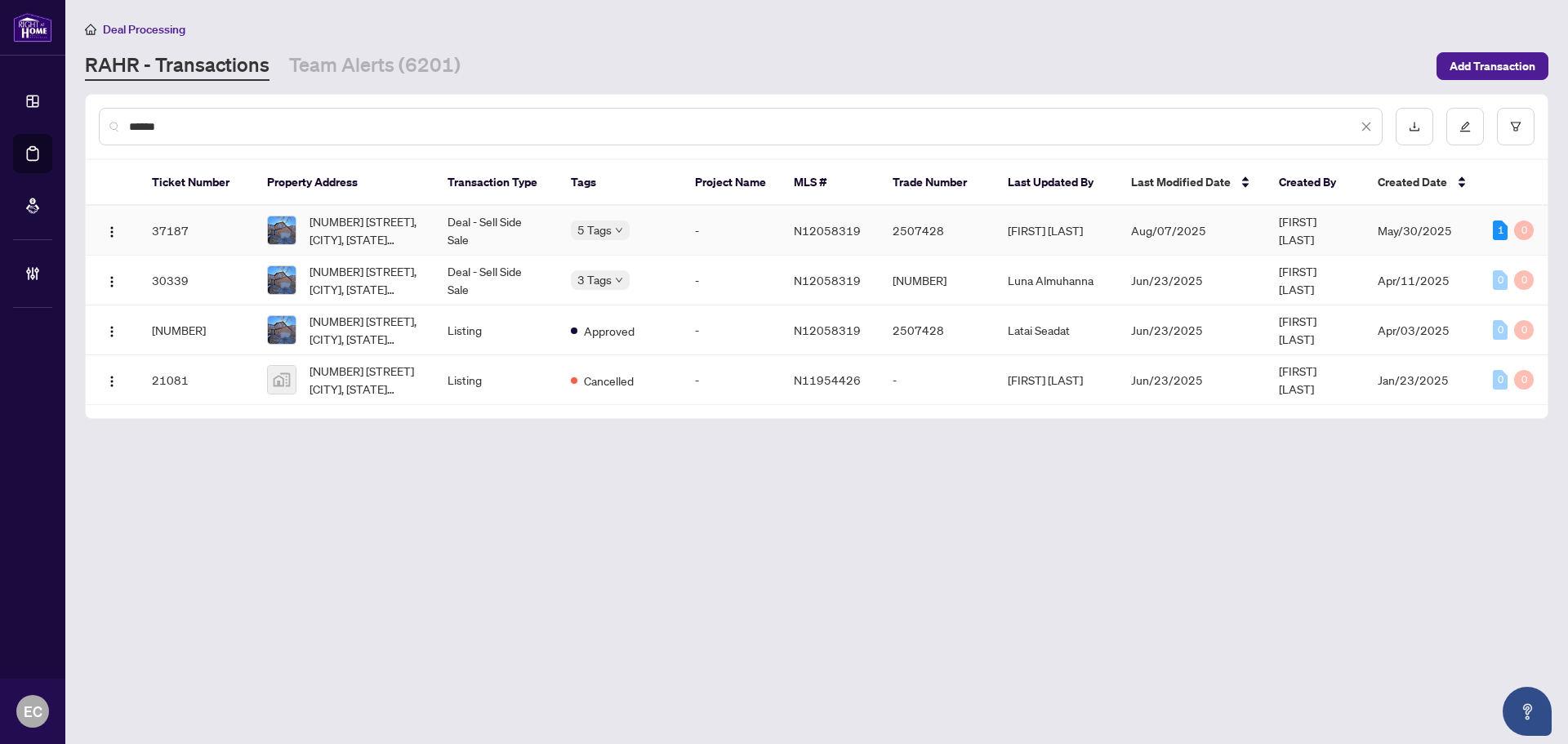 type on "******" 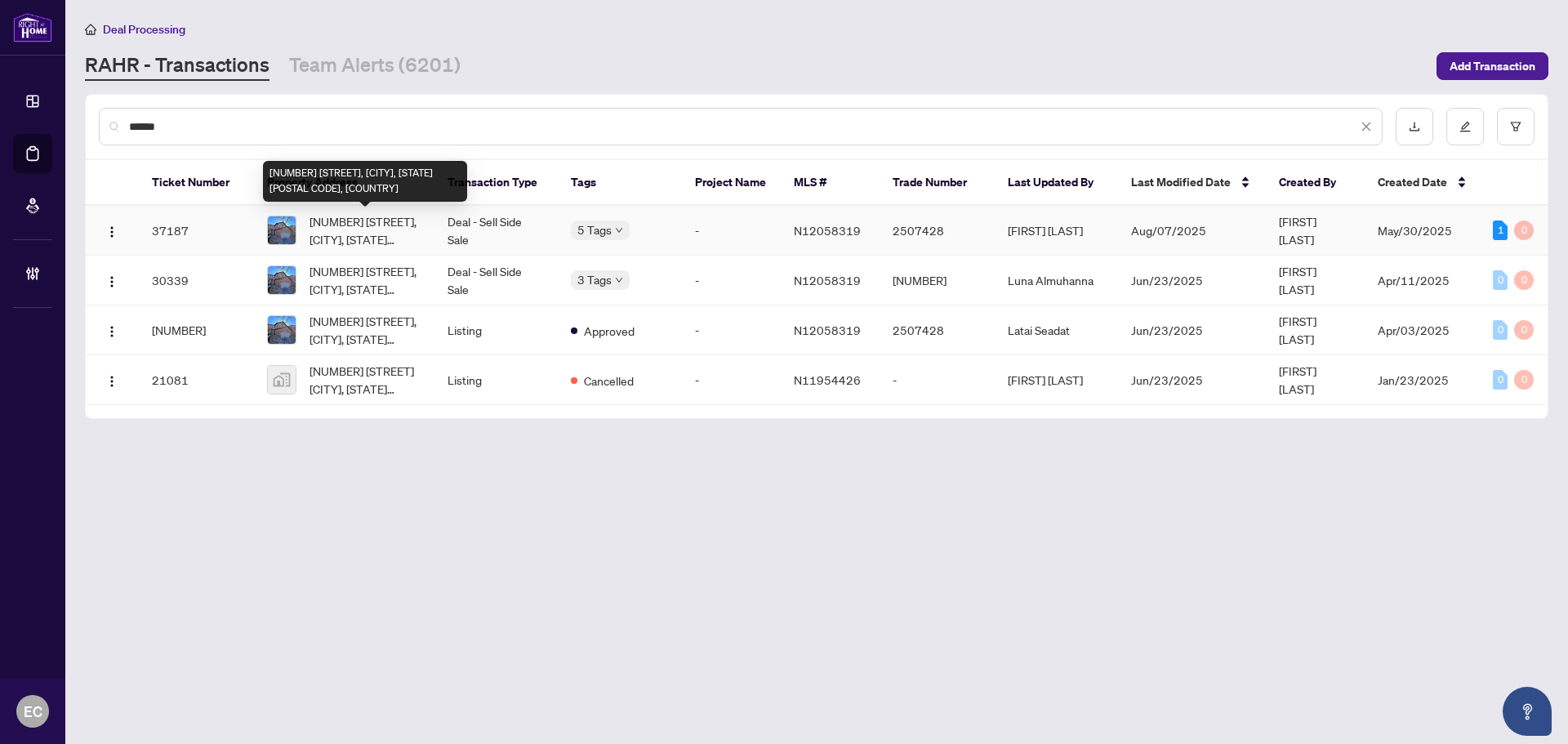 click on "13 Kilbarry Crt, Richmond Hill, Ontario L4C 6M8, Canada" at bounding box center (366, 230) 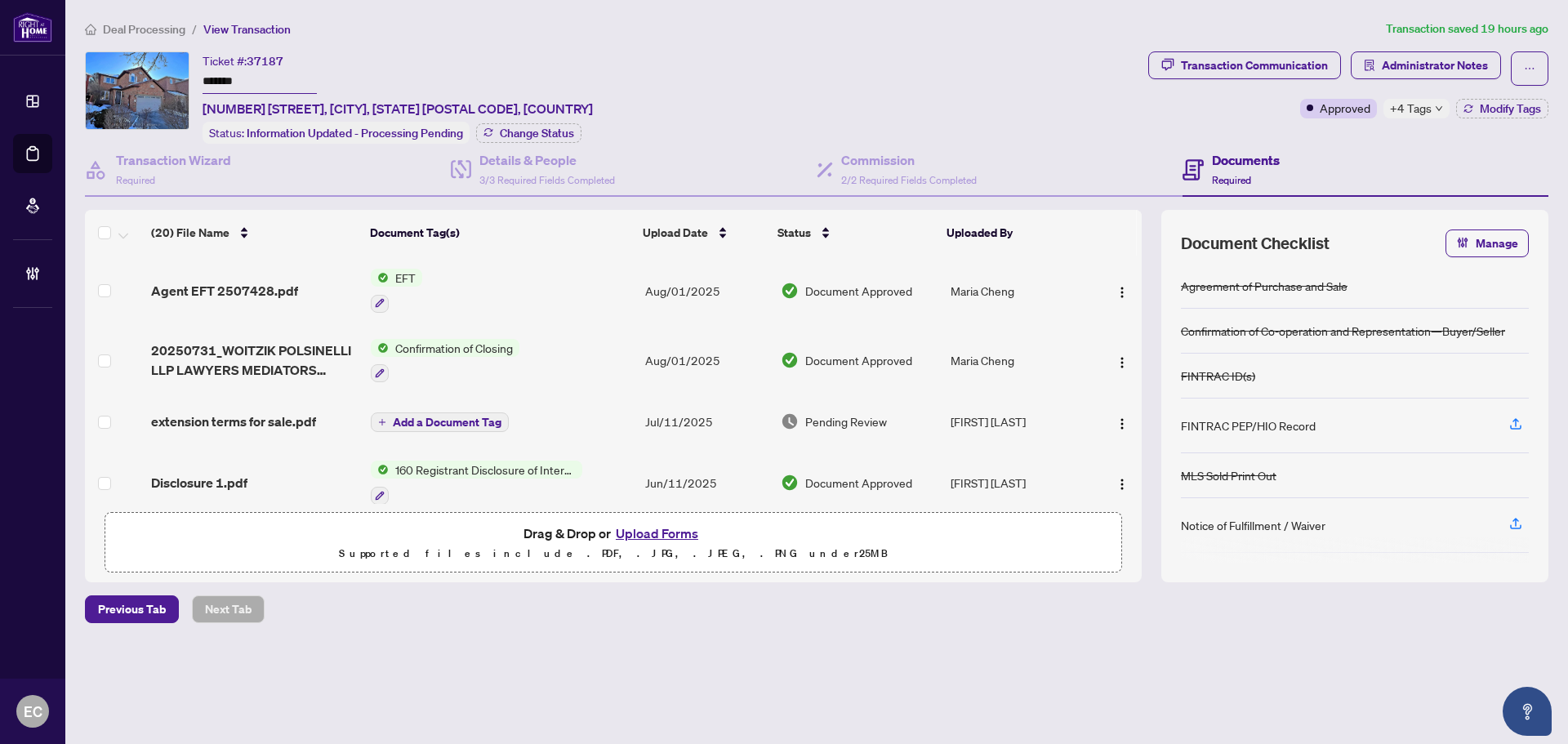 click on "Transaction Communication Administrator Notes Approved +4 Tags Modify Tags" at bounding box center [1348, 97] 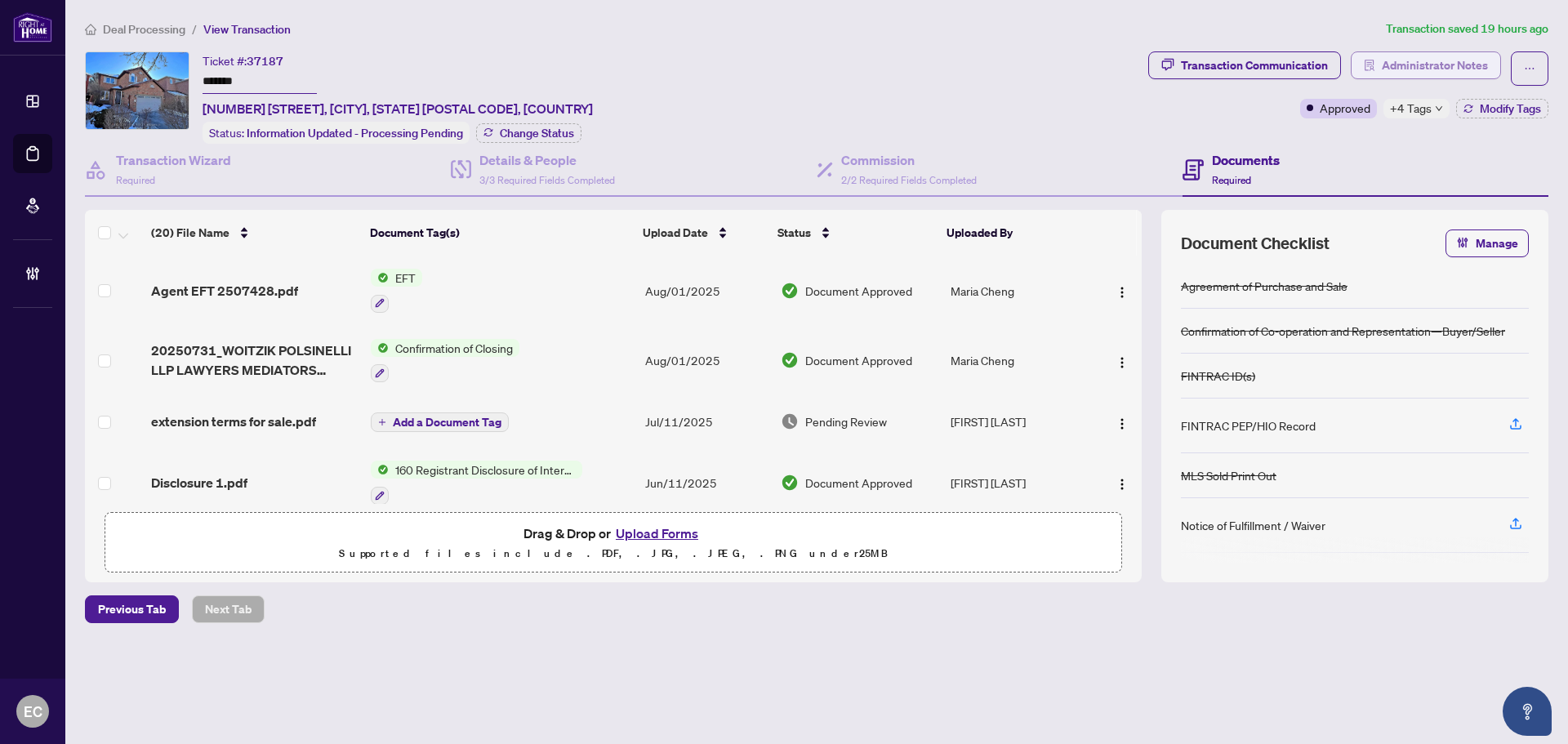 click on "Administrator Notes" at bounding box center (1435, 65) 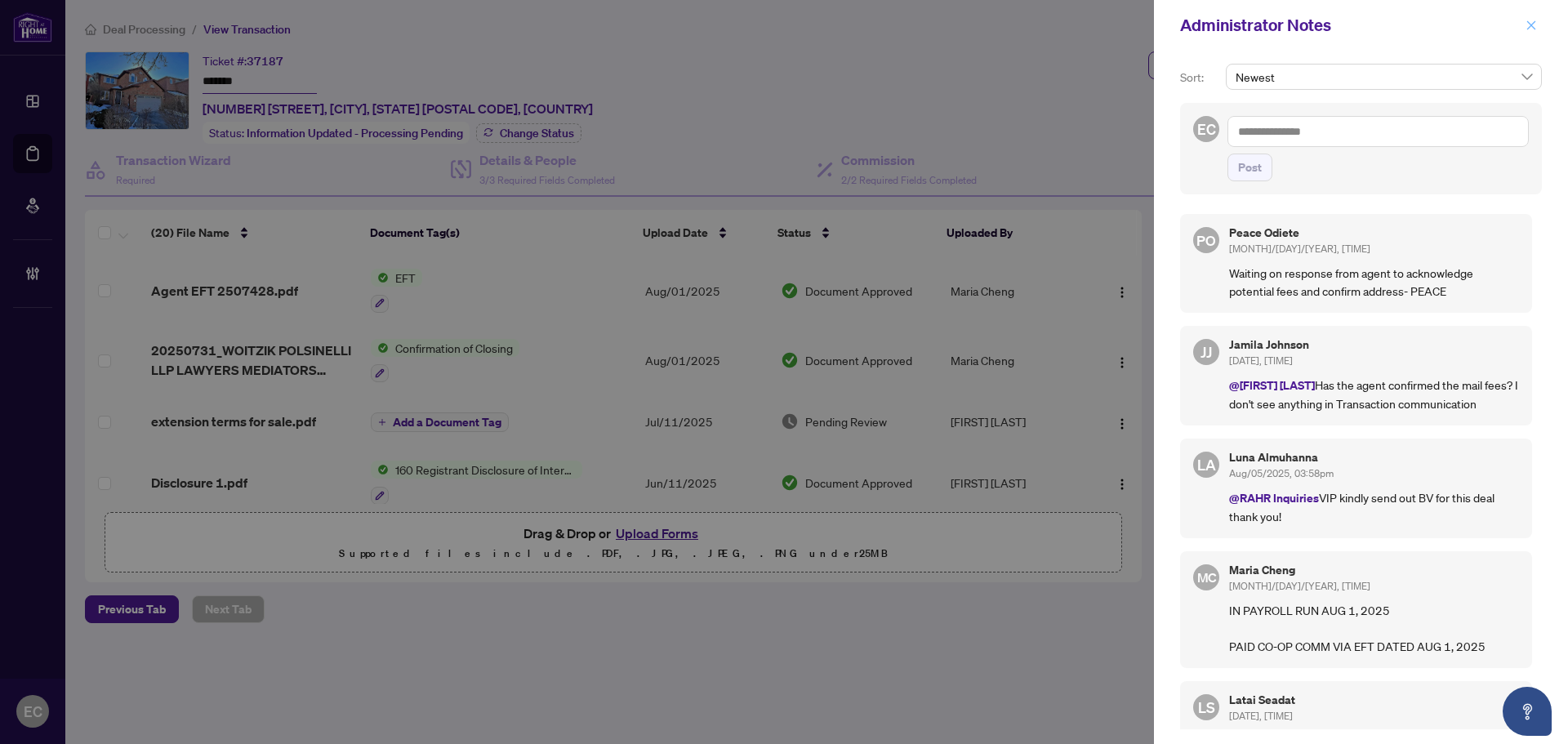 click at bounding box center [1531, 25] 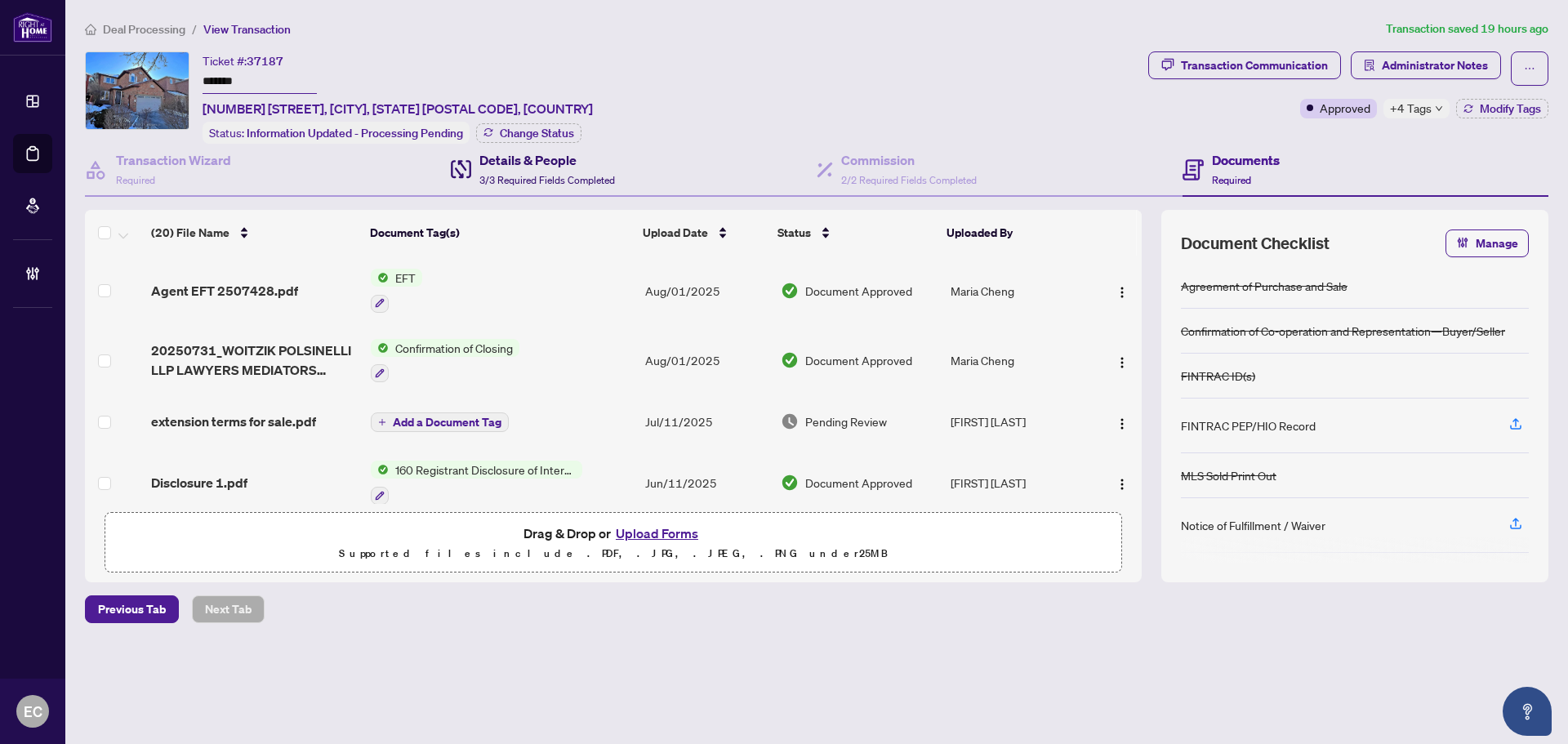 click on "Details & People 3/3 Required Fields Completed" at bounding box center (547, 169) 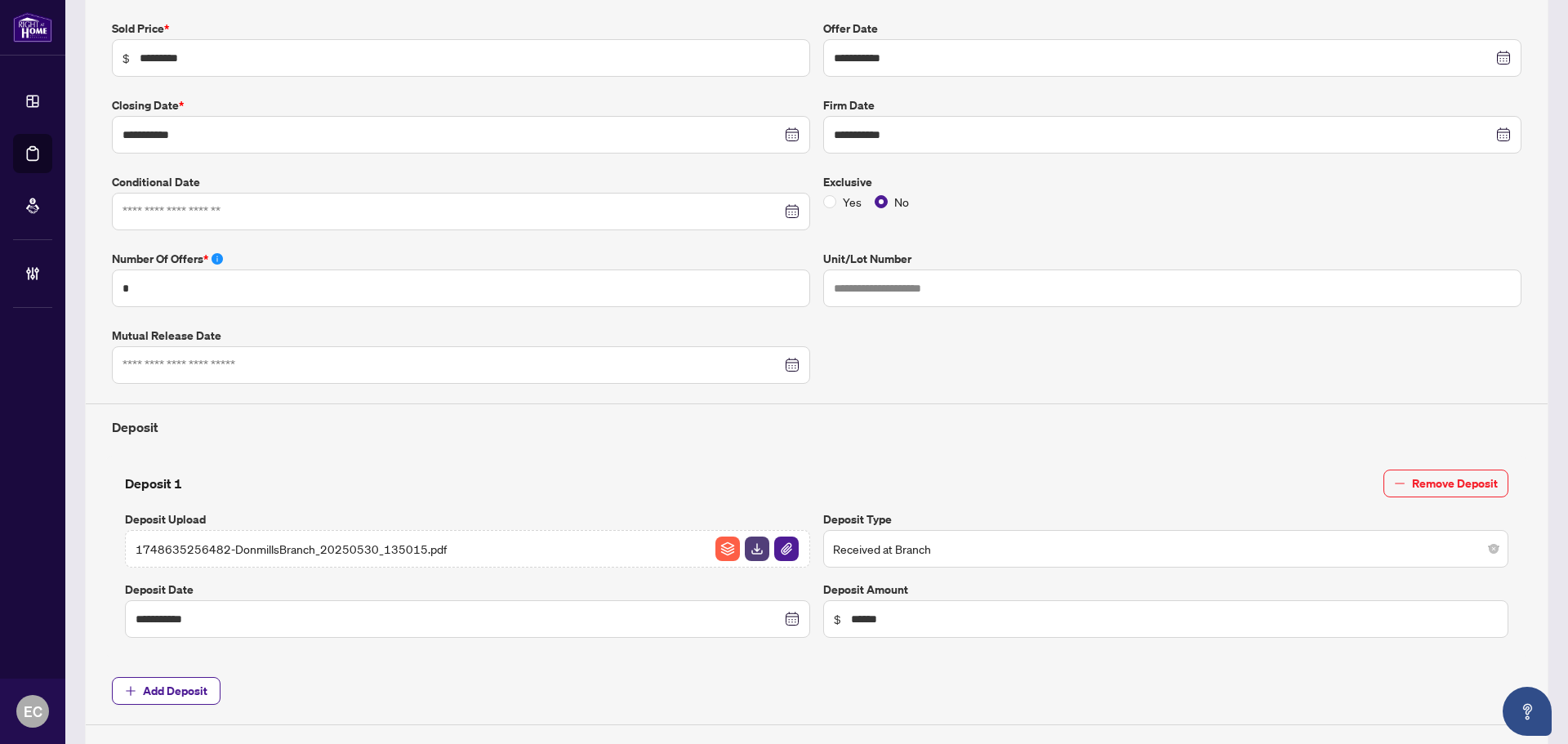 scroll, scrollTop: 0, scrollLeft: 0, axis: both 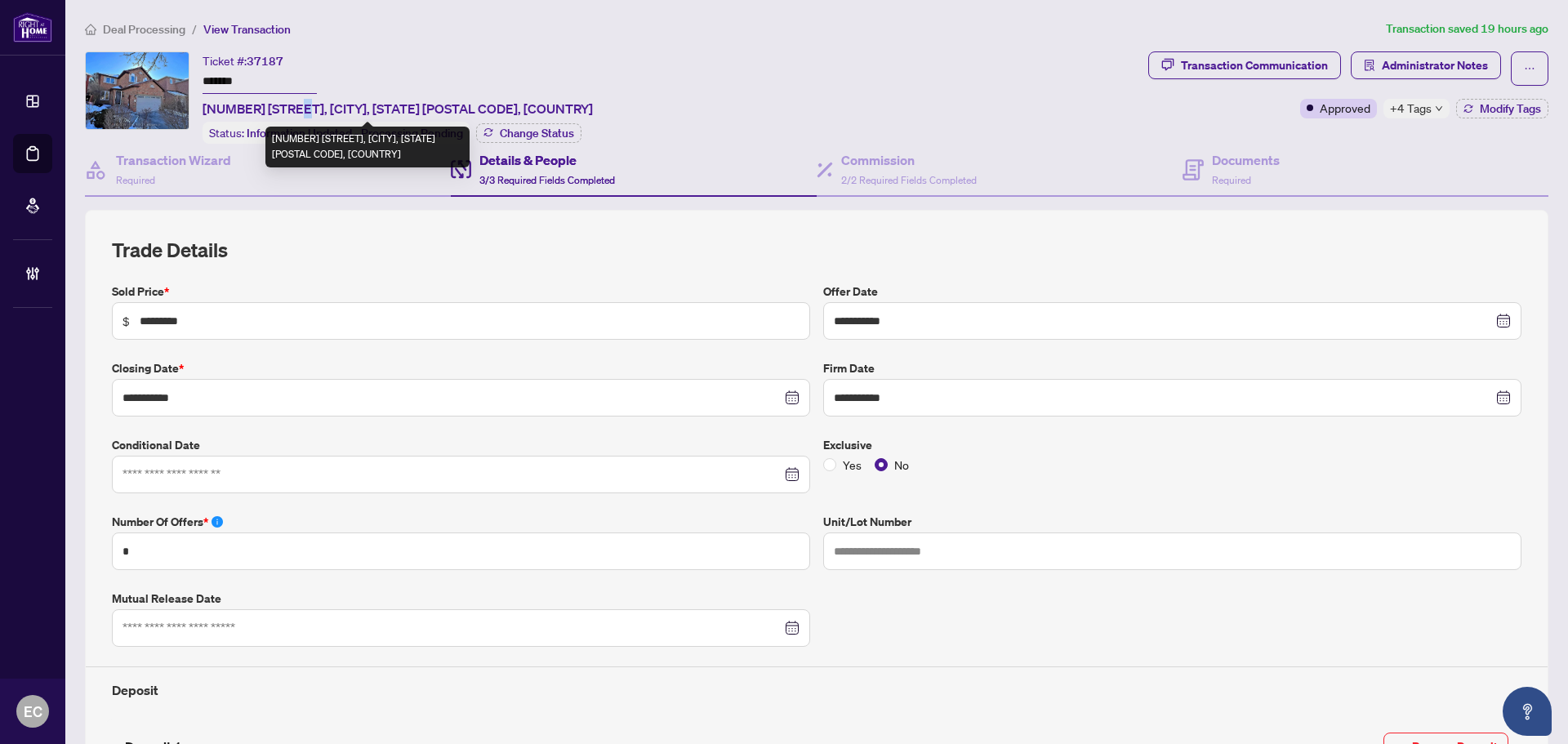 drag, startPoint x: 288, startPoint y: 105, endPoint x: 270, endPoint y: 91, distance: 22.803509 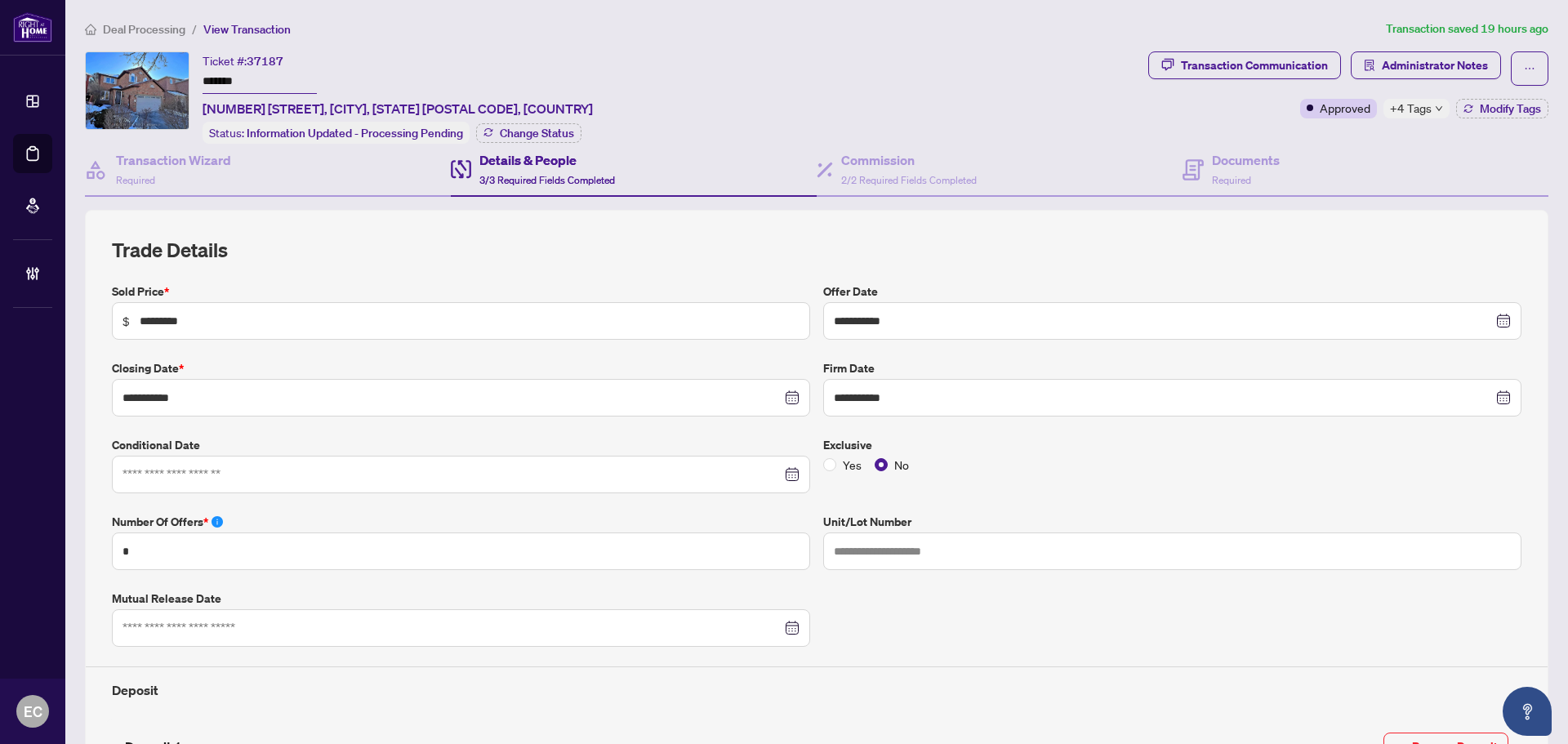 drag, startPoint x: 256, startPoint y: 83, endPoint x: 180, endPoint y: 73, distance: 76.655072 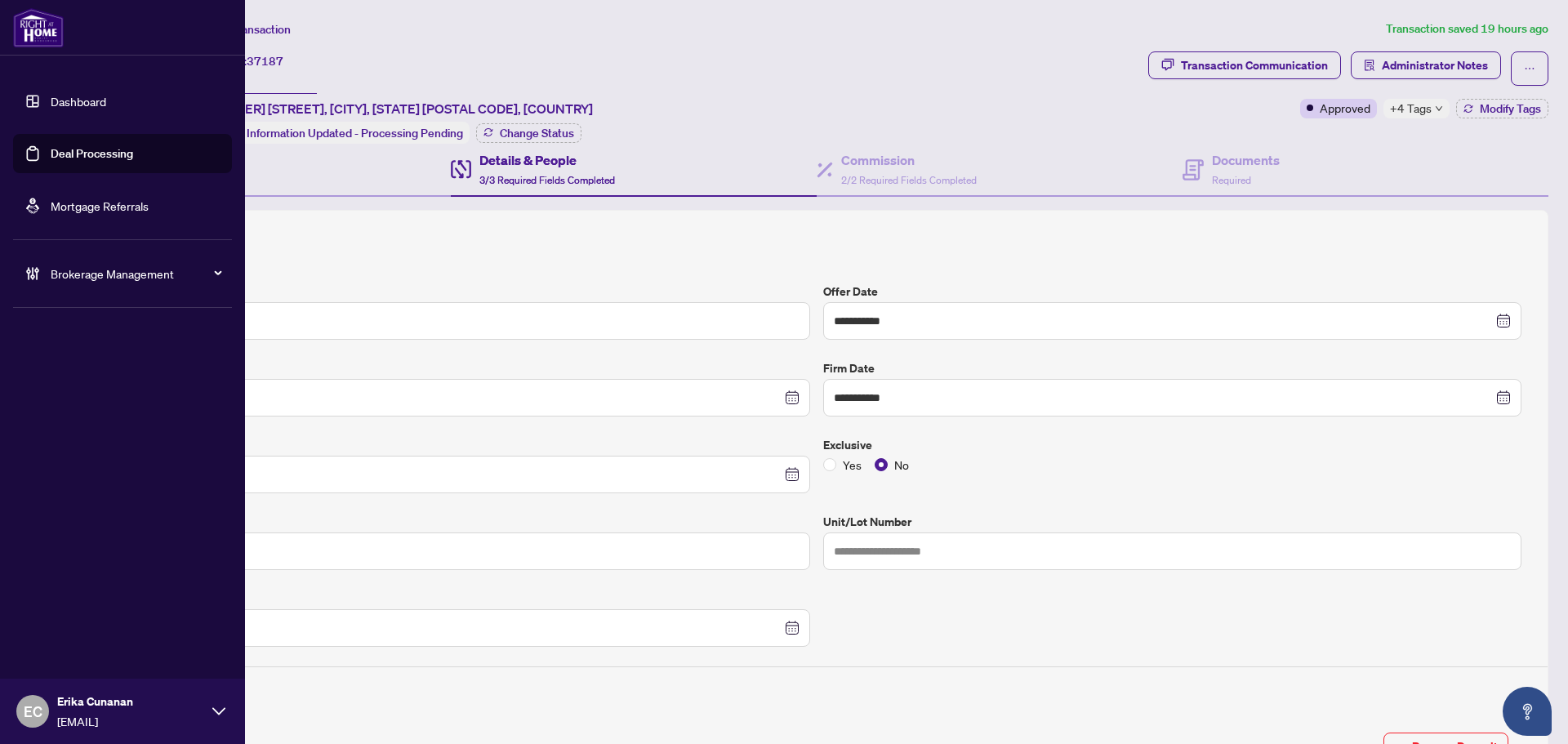 click on "Deal Processing" at bounding box center [91, 154] 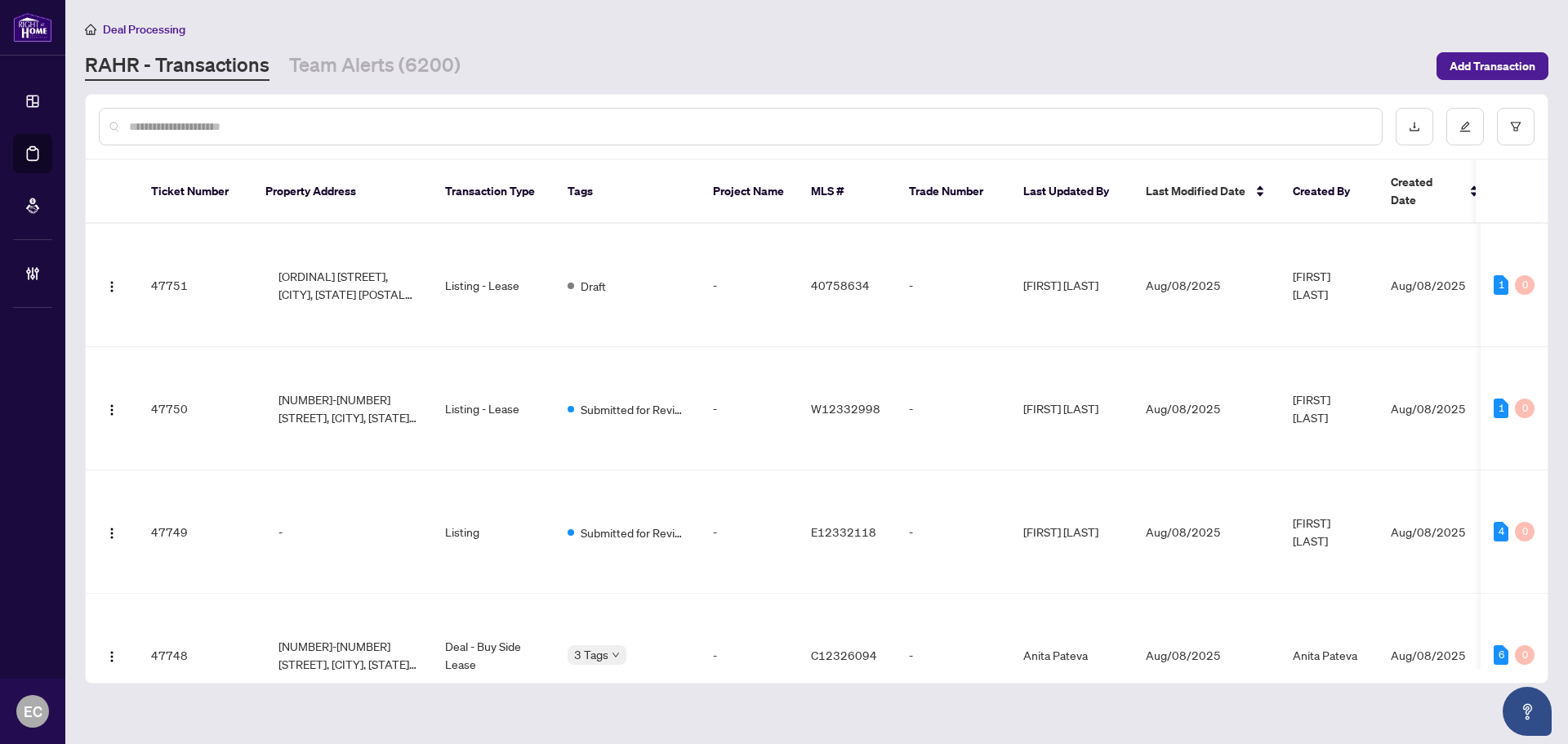 click at bounding box center (749, 127) 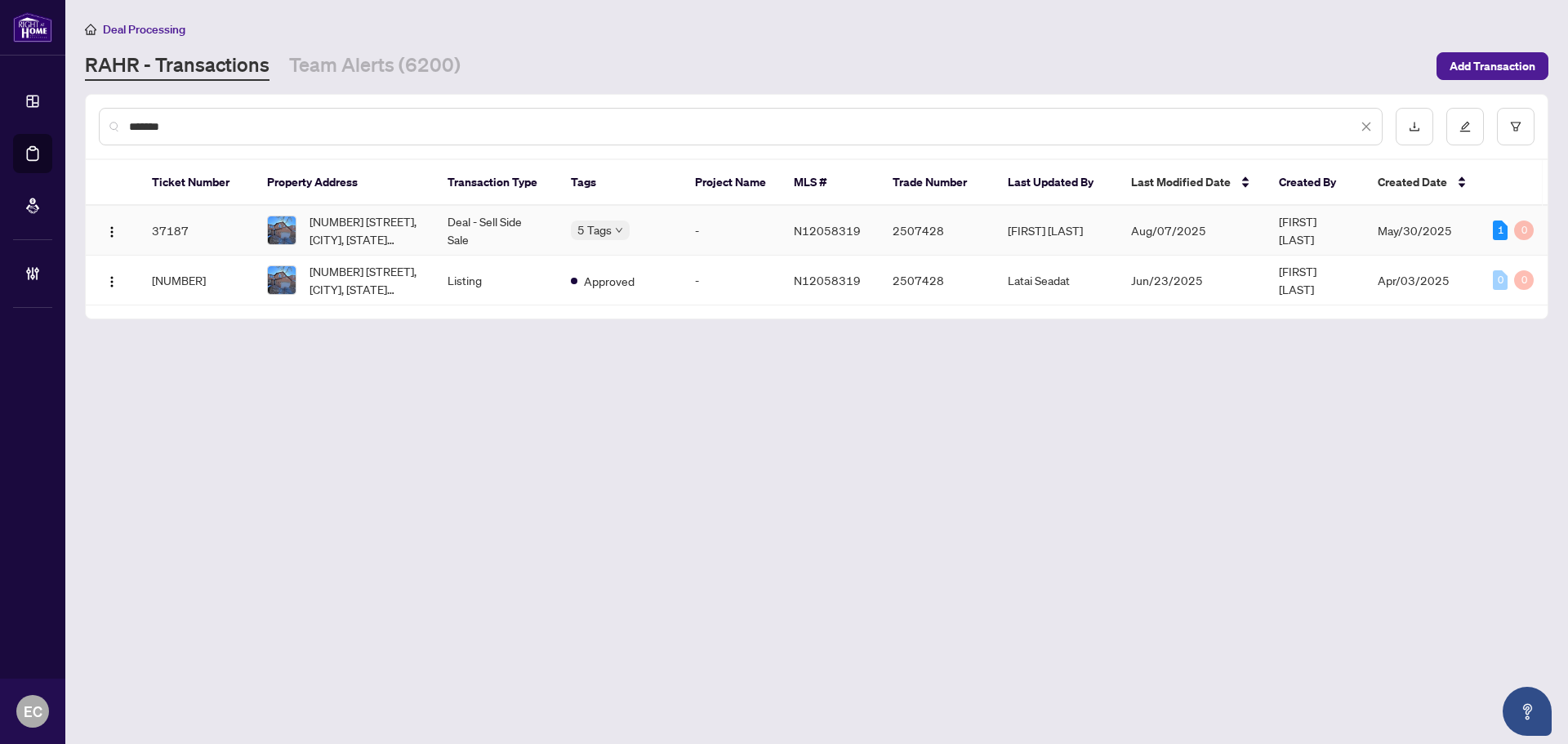 type on "*******" 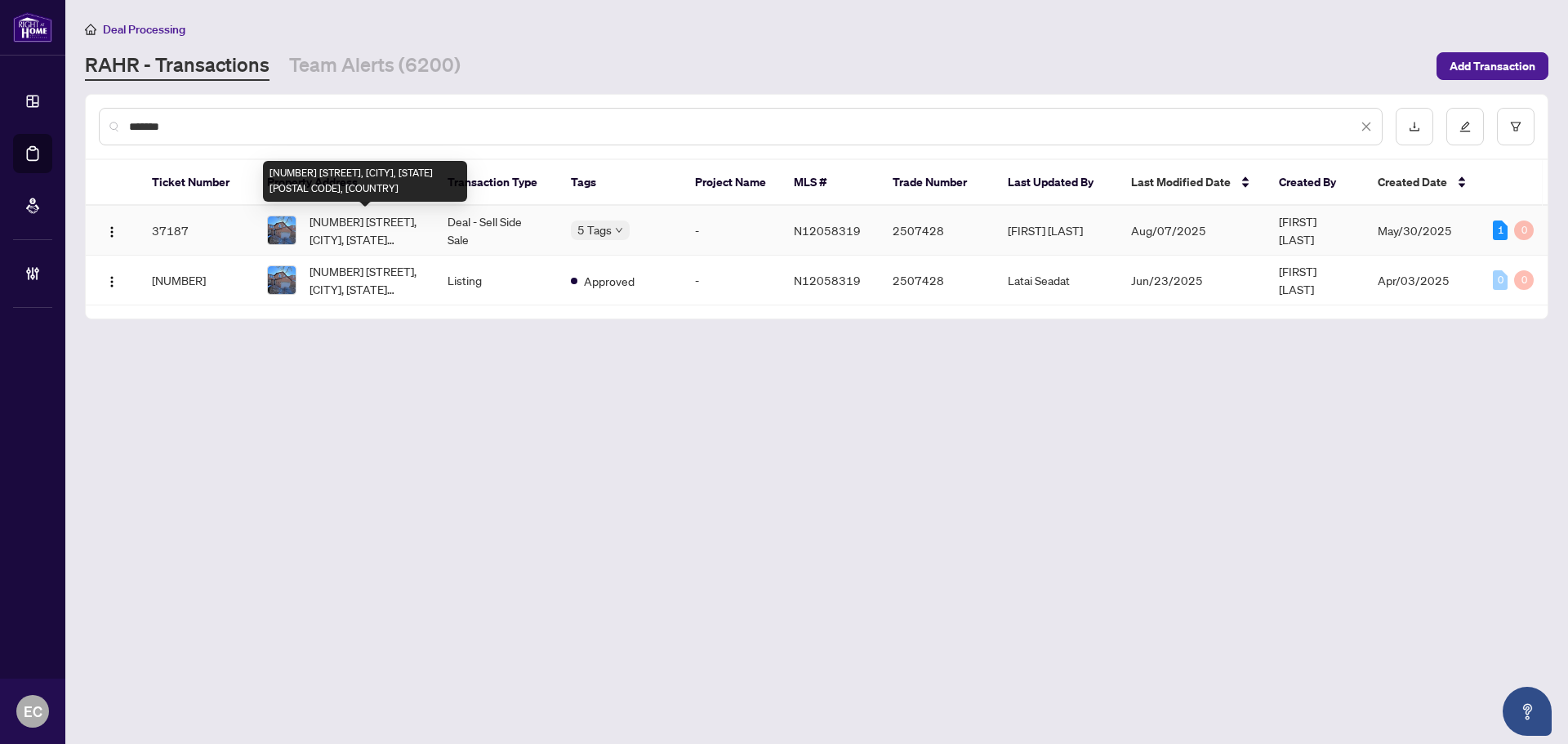 click on "13 Kilbarry Crt, Richmond Hill, Ontario L4C 6M8, Canada" at bounding box center (366, 230) 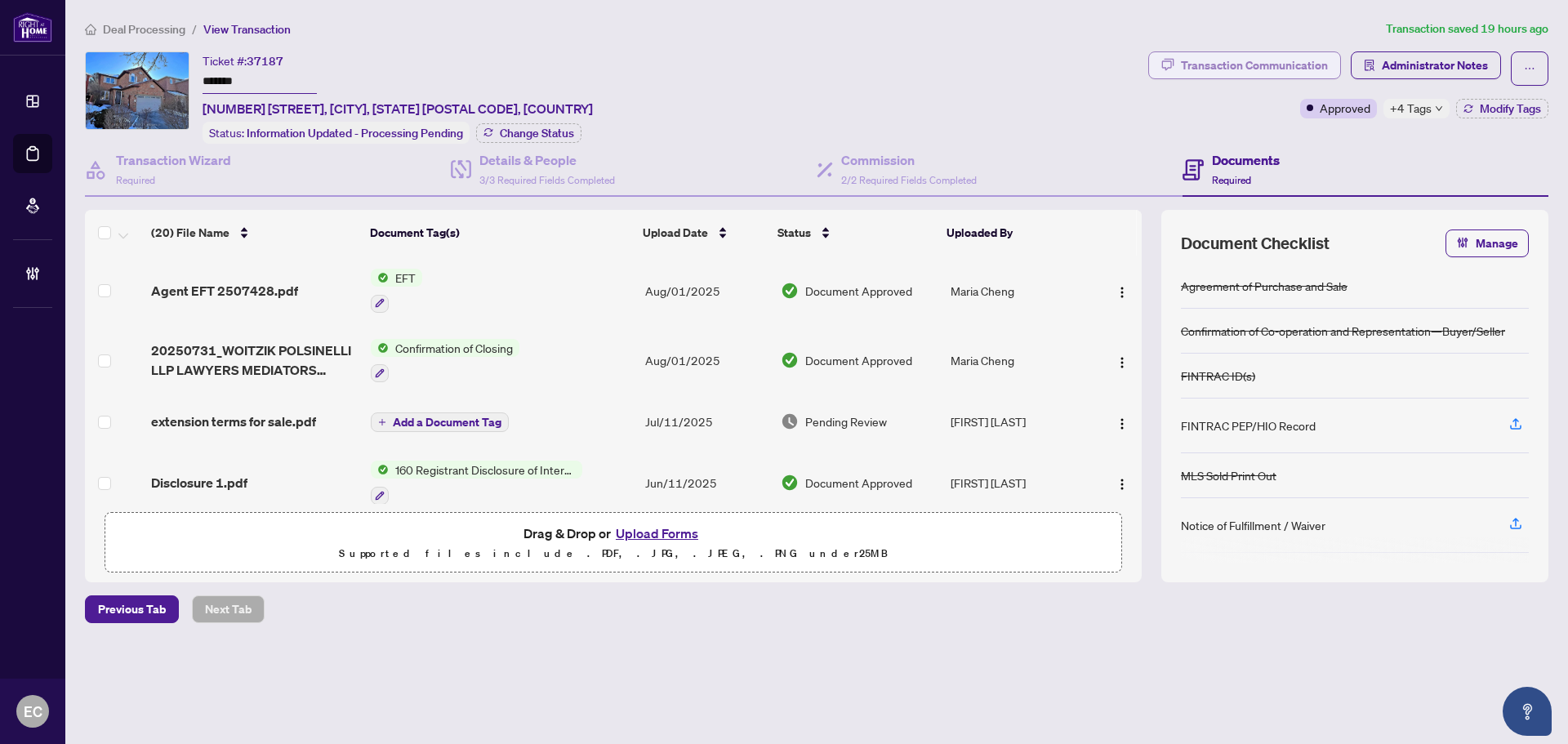click on "Transaction Communication" at bounding box center [1254, 65] 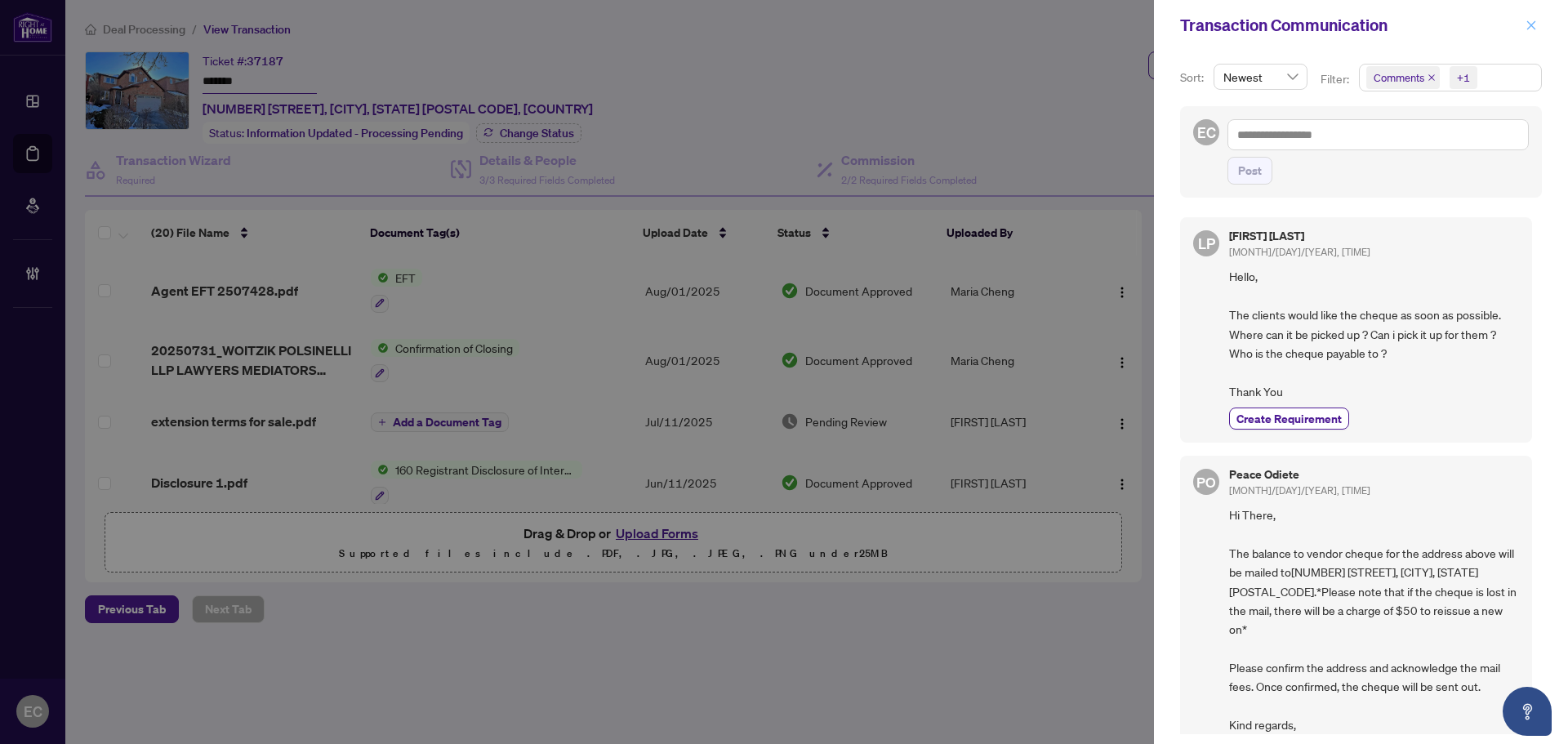 click 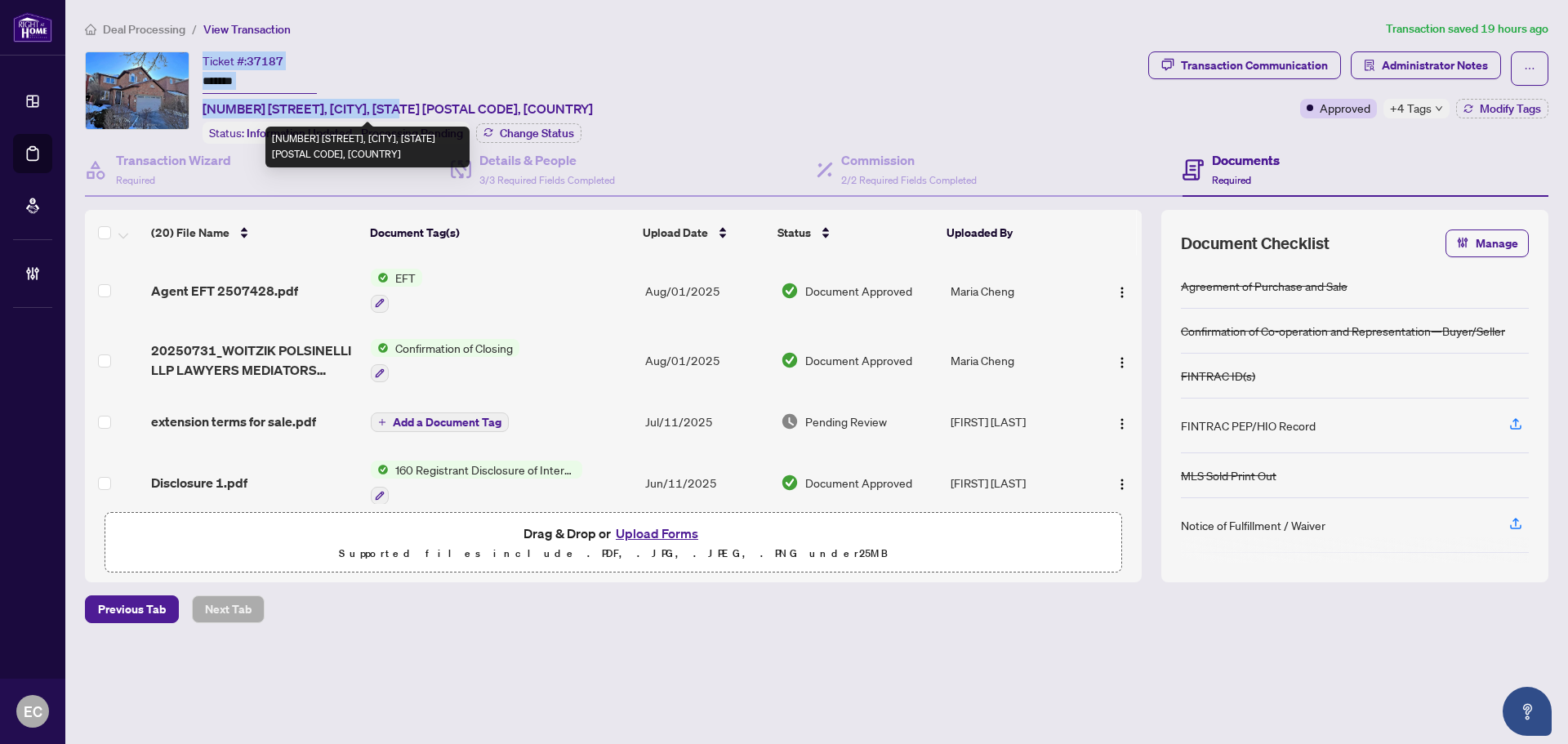 drag, startPoint x: 204, startPoint y: 60, endPoint x: 379, endPoint y: 100, distance: 179.51323 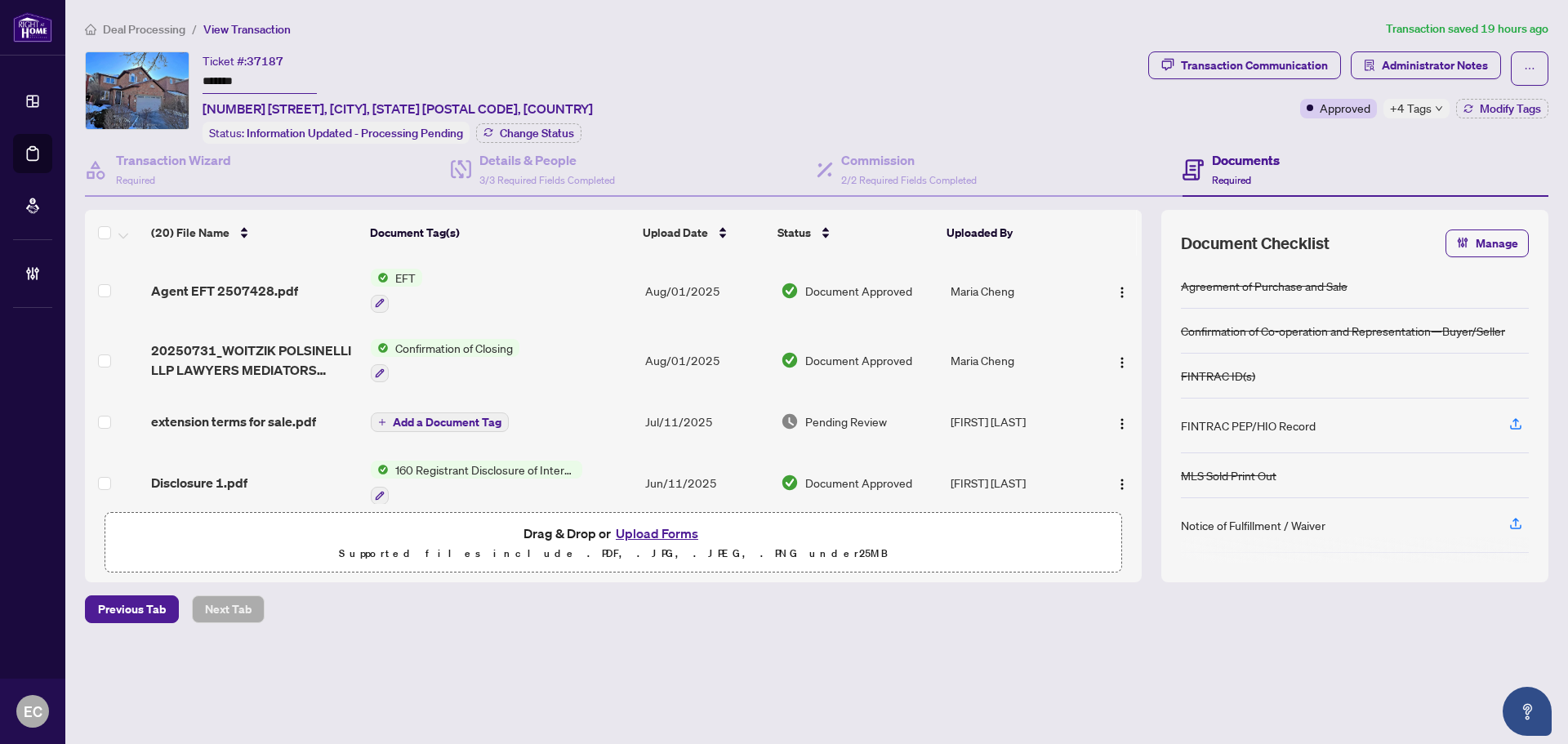 click on "Deal Processing / View Transaction Transaction saved   19 hours ago Ticket #:  37187 ******* 13 Kilbarry Crt, Richmond Hill, Ontario L4C 6M8, Canada Status:   Information Updated - Processing Pending Change Status Transaction Communication Administrator Notes Approved +4 Tags Modify Tags Transaction Wizard Required Details & People 3/3 Required Fields Completed Commission 2/2 Required Fields Completed Documents Required (20) File Name Document Tag(s) Upload Date Status Uploaded By               Agent EFT 2507428.pdf EFT Aug/01/2025 Document Approved Maria Cheng 20250731_WOITZIK POLSINELLI LLP LAWYERS MEDIATORS DEVRY SMITH FRANK LLP lAWYERS  MEDIATORS_004.pdf Confirmation of Closing Aug/01/2025 Document Approved Maria Cheng extension terms for sale.pdf Add a Document Tag Jul/11/2025 Pending Review Lucas Papeo Disclosure 1.pdf 160 Registrant Disclosure of Interest - Acquisition ofProperty Jun/11/2025 Document Approved Lucas Papeo 161 Registrant Disclosure of Interest - Disposition ofProperty Jun/09/2025" at bounding box center (817, 350) 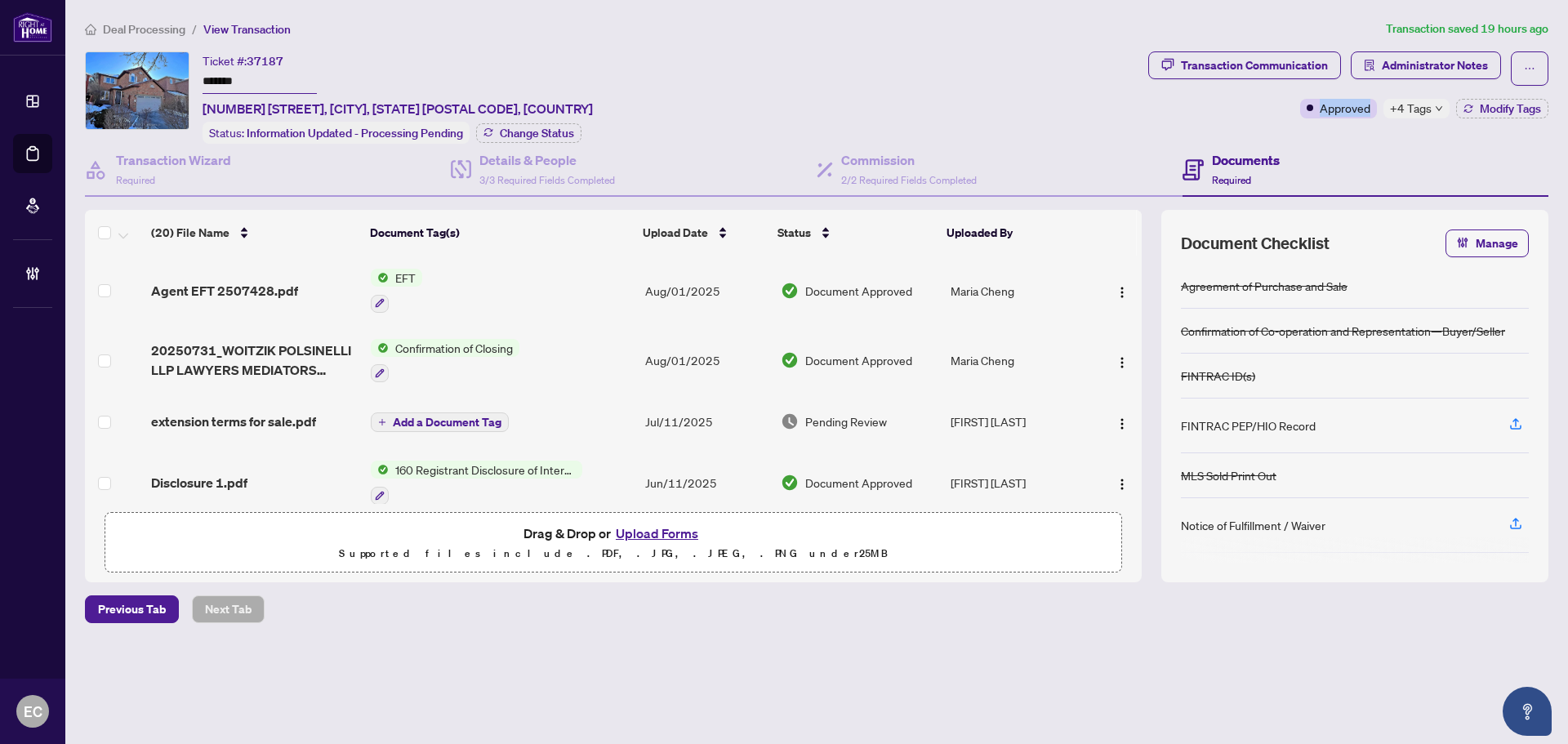 click on "Deal Processing / View Transaction Transaction saved   19 hours ago Ticket #:  37187 ******* 13 Kilbarry Crt, Richmond Hill, Ontario L4C 6M8, Canada Status:   Information Updated - Processing Pending Change Status Transaction Communication Administrator Notes Approved +4 Tags Modify Tags Transaction Wizard Required Details & People 3/3 Required Fields Completed Commission 2/2 Required Fields Completed Documents Required (20) File Name Document Tag(s) Upload Date Status Uploaded By               Agent EFT 2507428.pdf EFT Aug/01/2025 Document Approved Maria Cheng 20250731_WOITZIK POLSINELLI LLP LAWYERS MEDIATORS DEVRY SMITH FRANK LLP lAWYERS  MEDIATORS_004.pdf Confirmation of Closing Aug/01/2025 Document Approved Maria Cheng extension terms for sale.pdf Add a Document Tag Jul/11/2025 Pending Review Lucas Papeo Disclosure 1.pdf 160 Registrant Disclosure of Interest - Acquisition ofProperty Jun/11/2025 Document Approved Lucas Papeo 161 Registrant Disclosure of Interest - Disposition ofProperty Jun/09/2025" at bounding box center [817, 350] 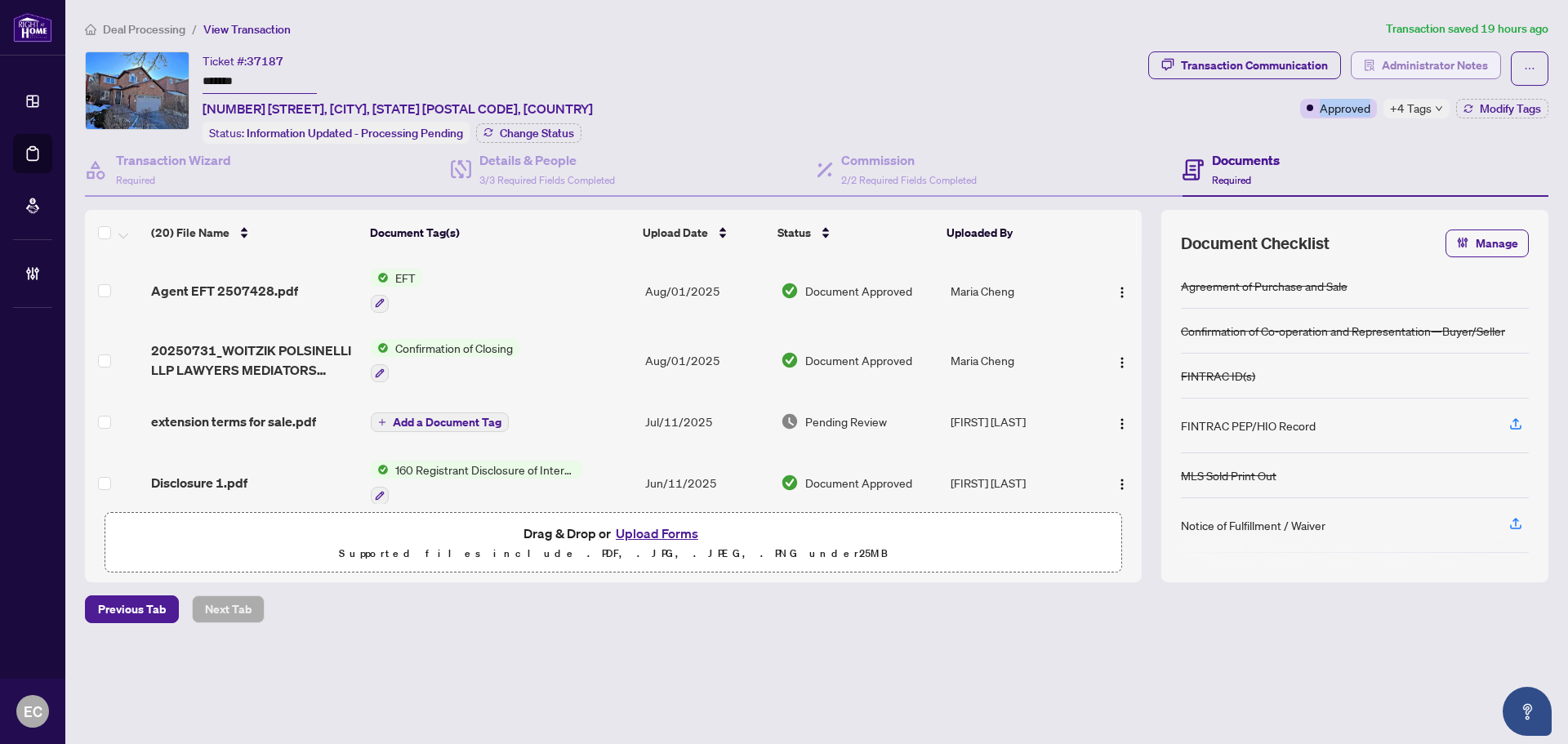 click on "Administrator Notes" at bounding box center [1435, 65] 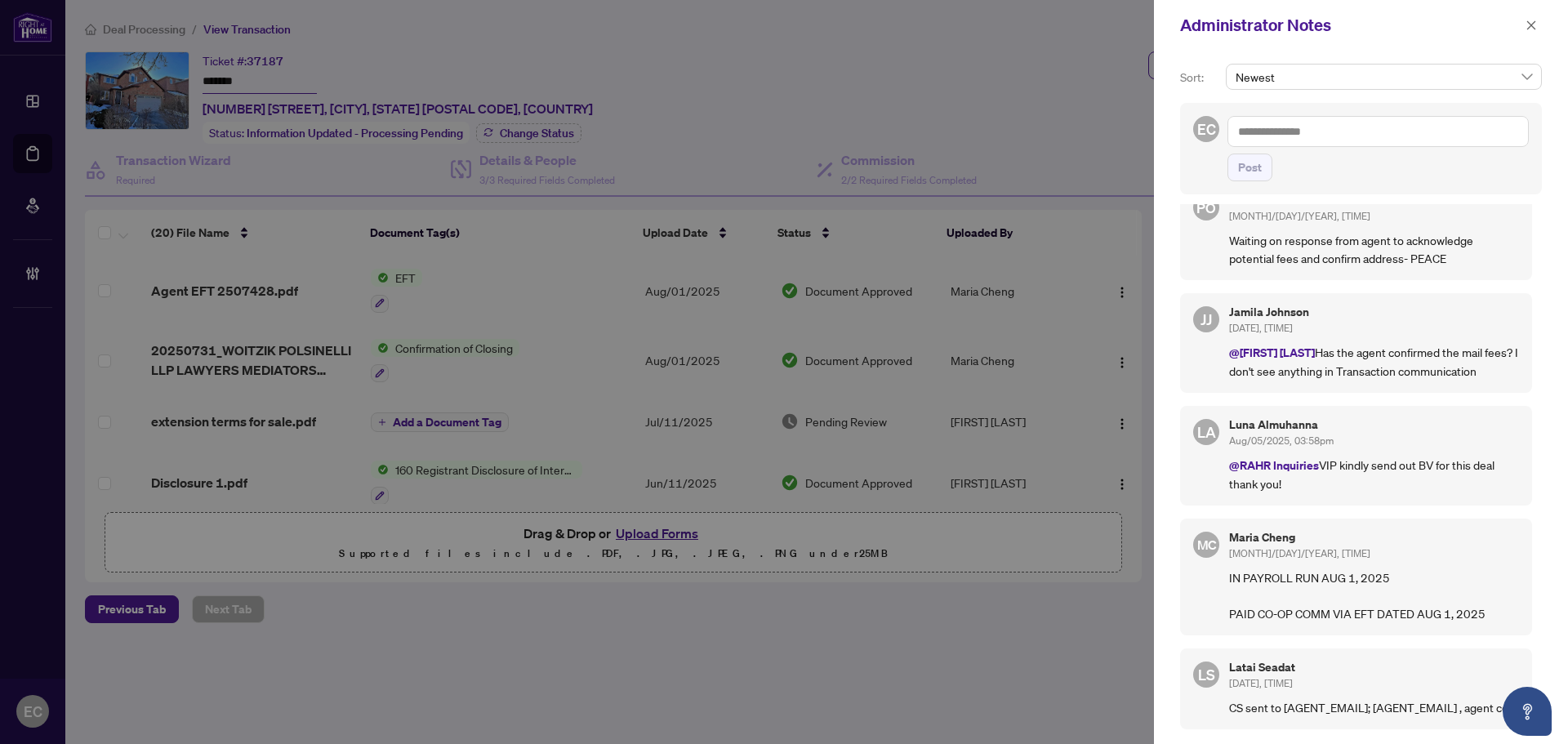 scroll, scrollTop: 0, scrollLeft: 0, axis: both 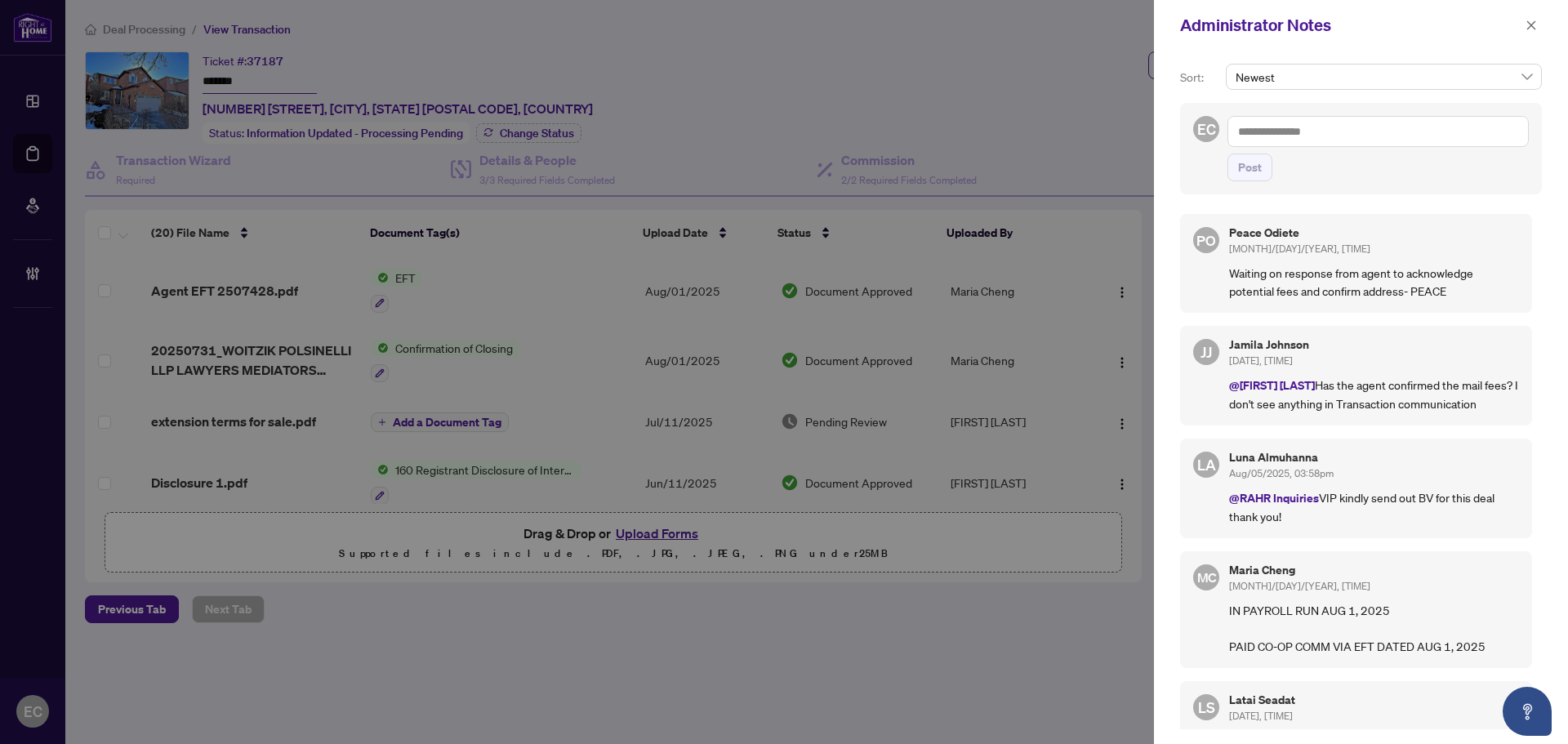 click on "Administrator Notes" at bounding box center (1361, 25) 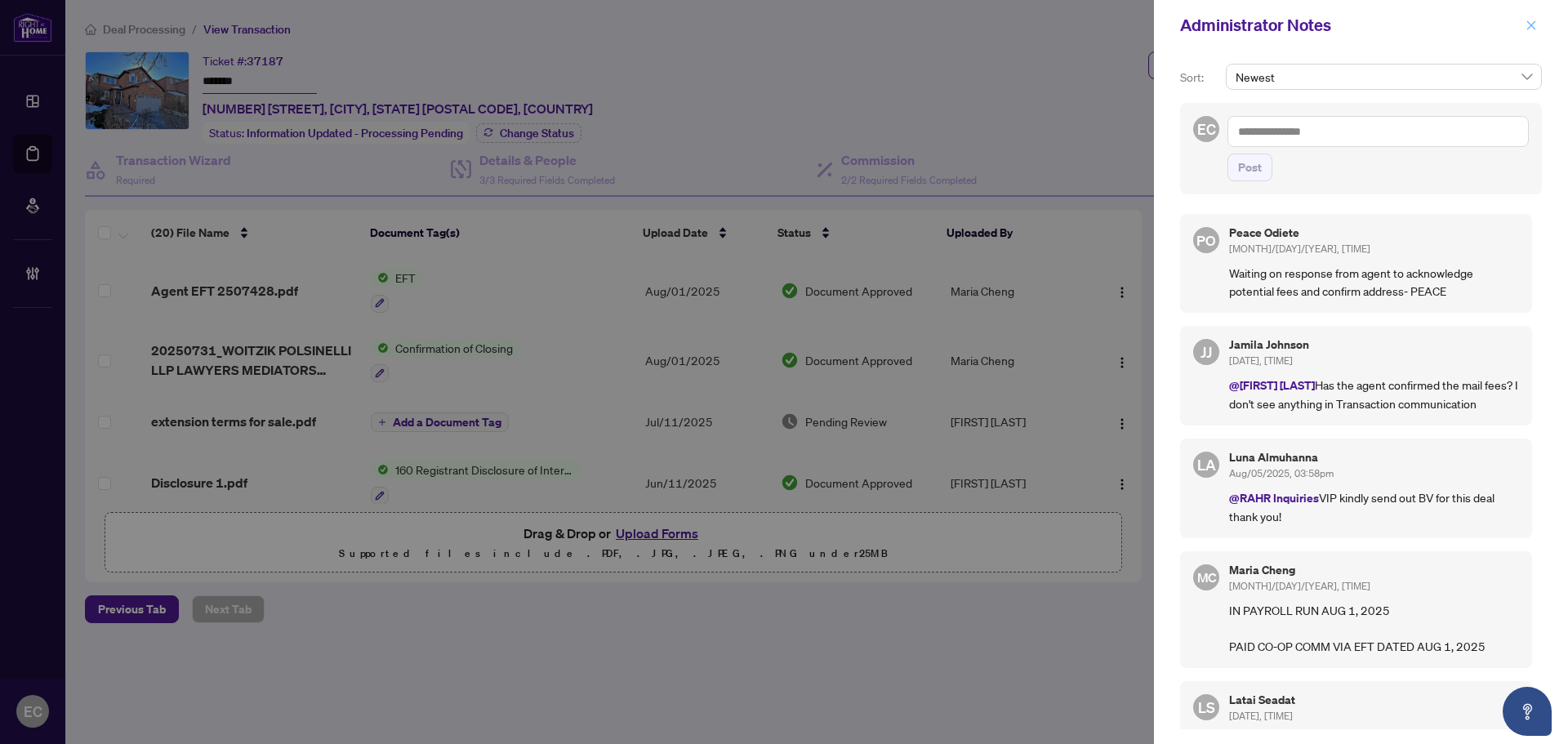 click at bounding box center (1531, 25) 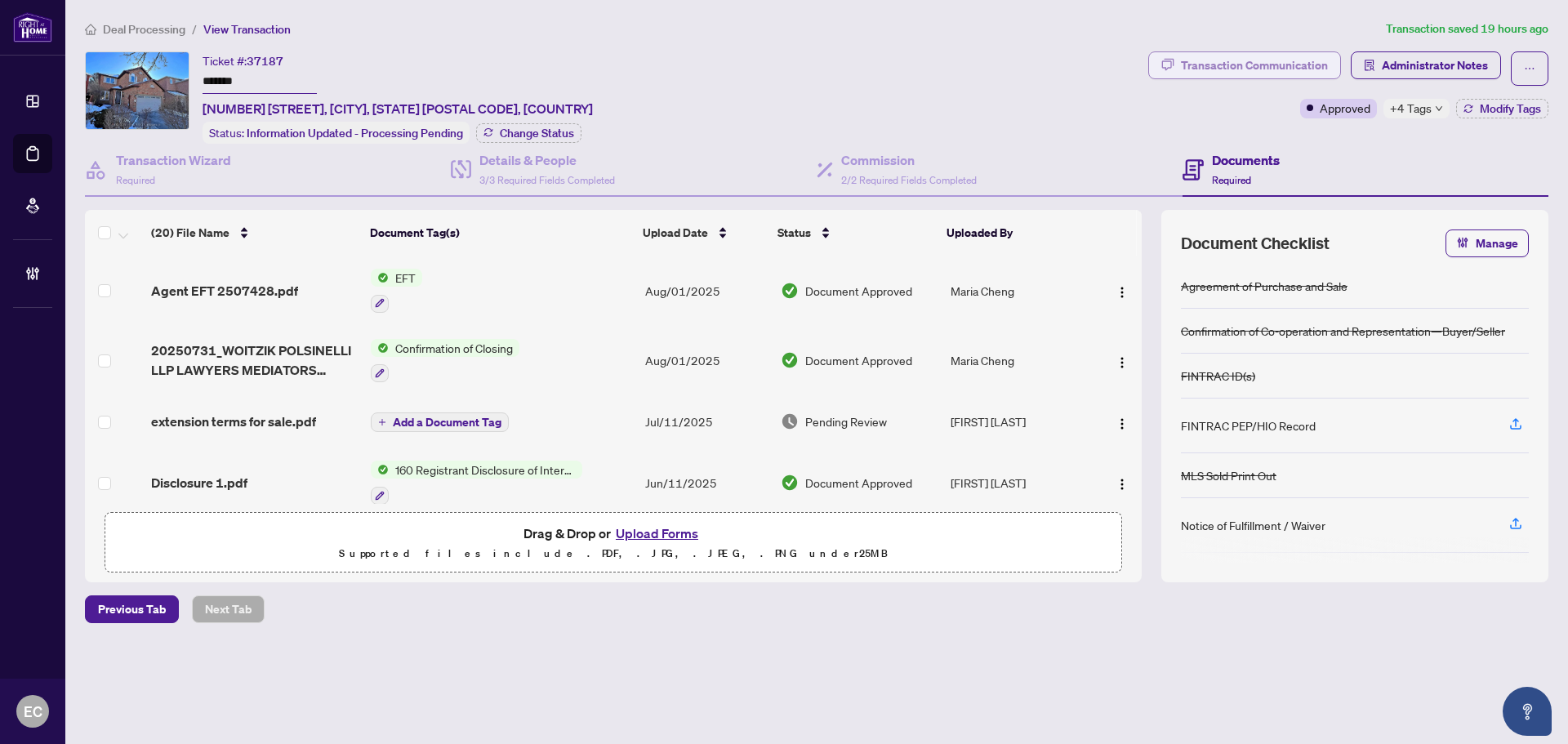 click on "Transaction Communication" at bounding box center [1254, 65] 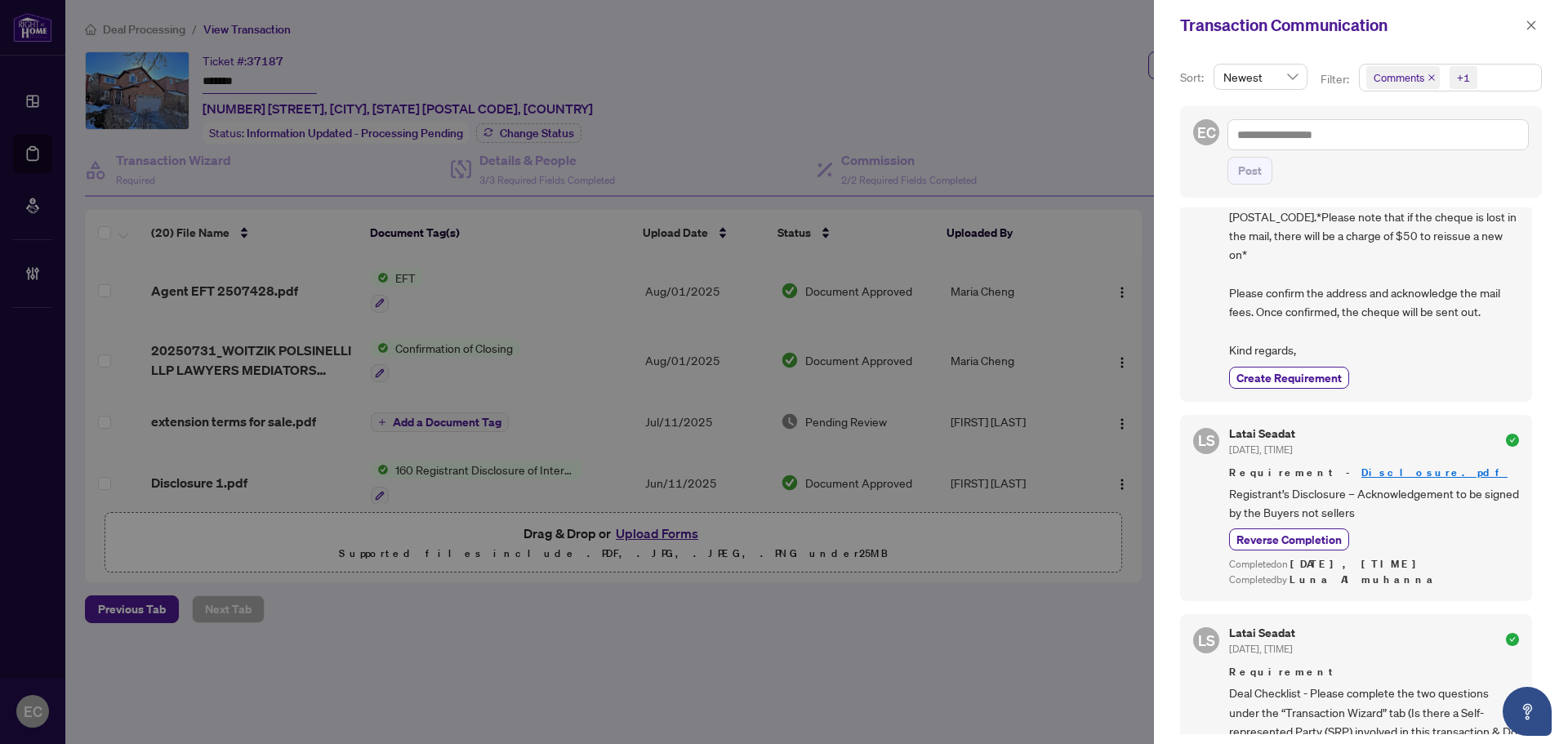 scroll, scrollTop: 408, scrollLeft: 0, axis: vertical 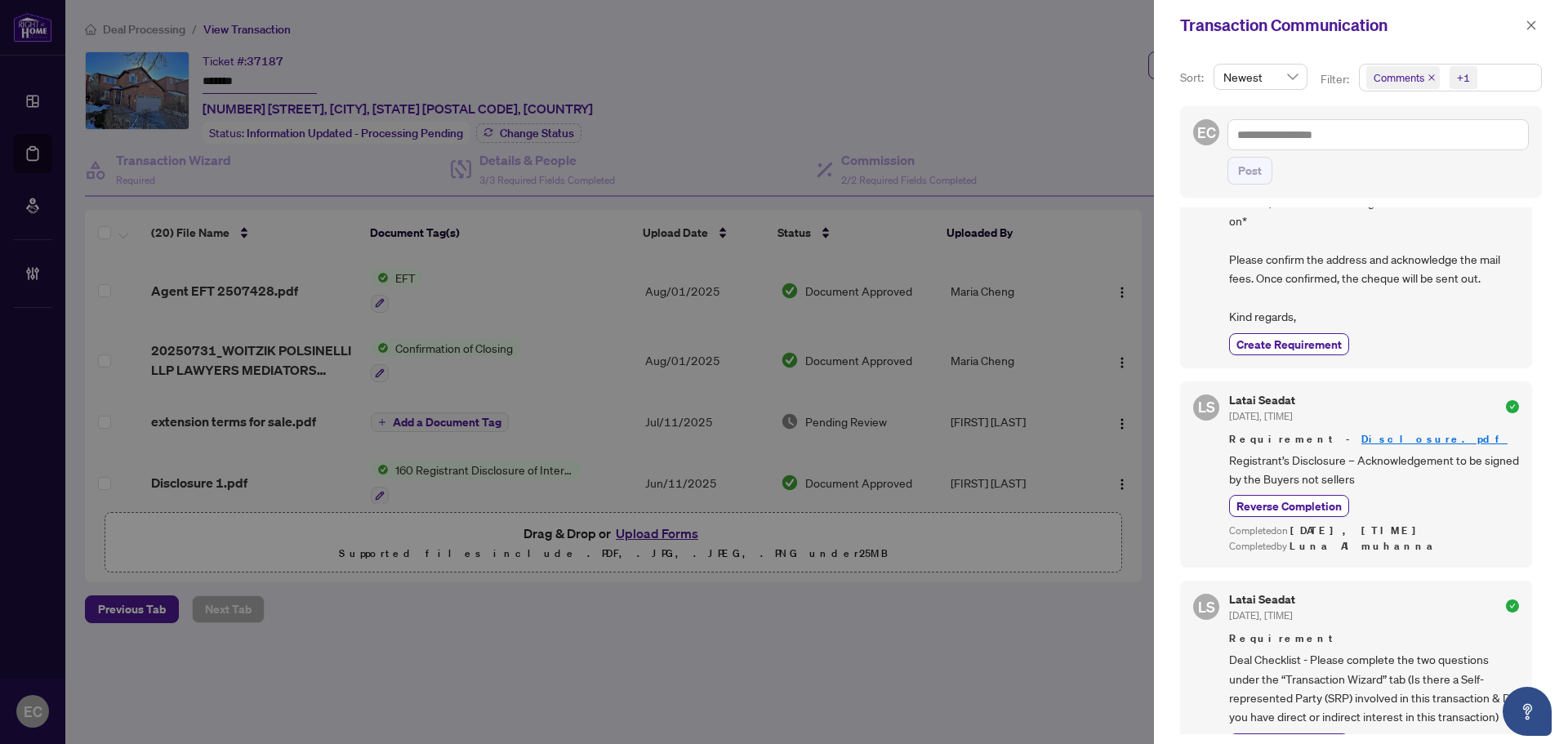 drag, startPoint x: 1527, startPoint y: 25, endPoint x: 1354, endPoint y: 102, distance: 189.36209 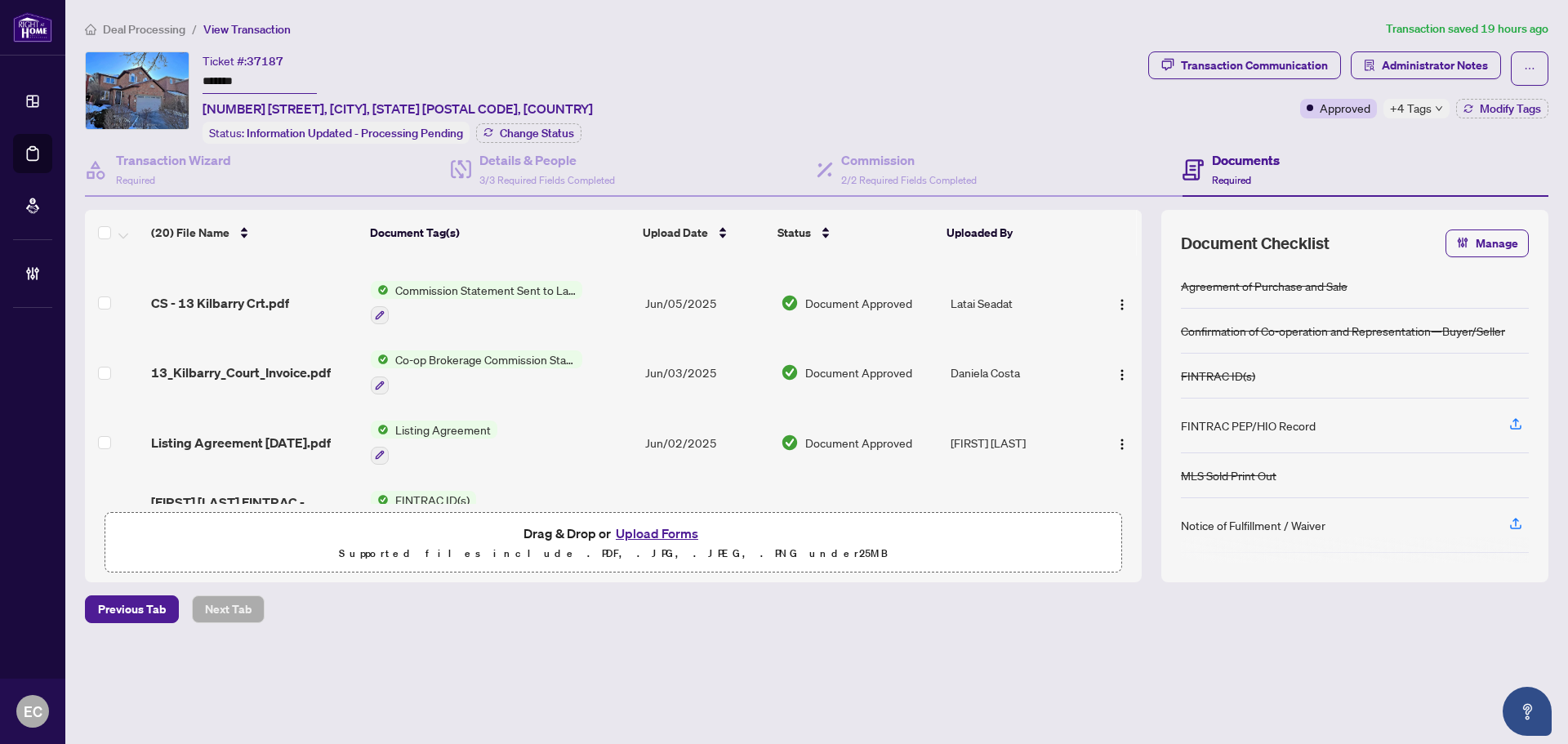 scroll, scrollTop: 234, scrollLeft: 0, axis: vertical 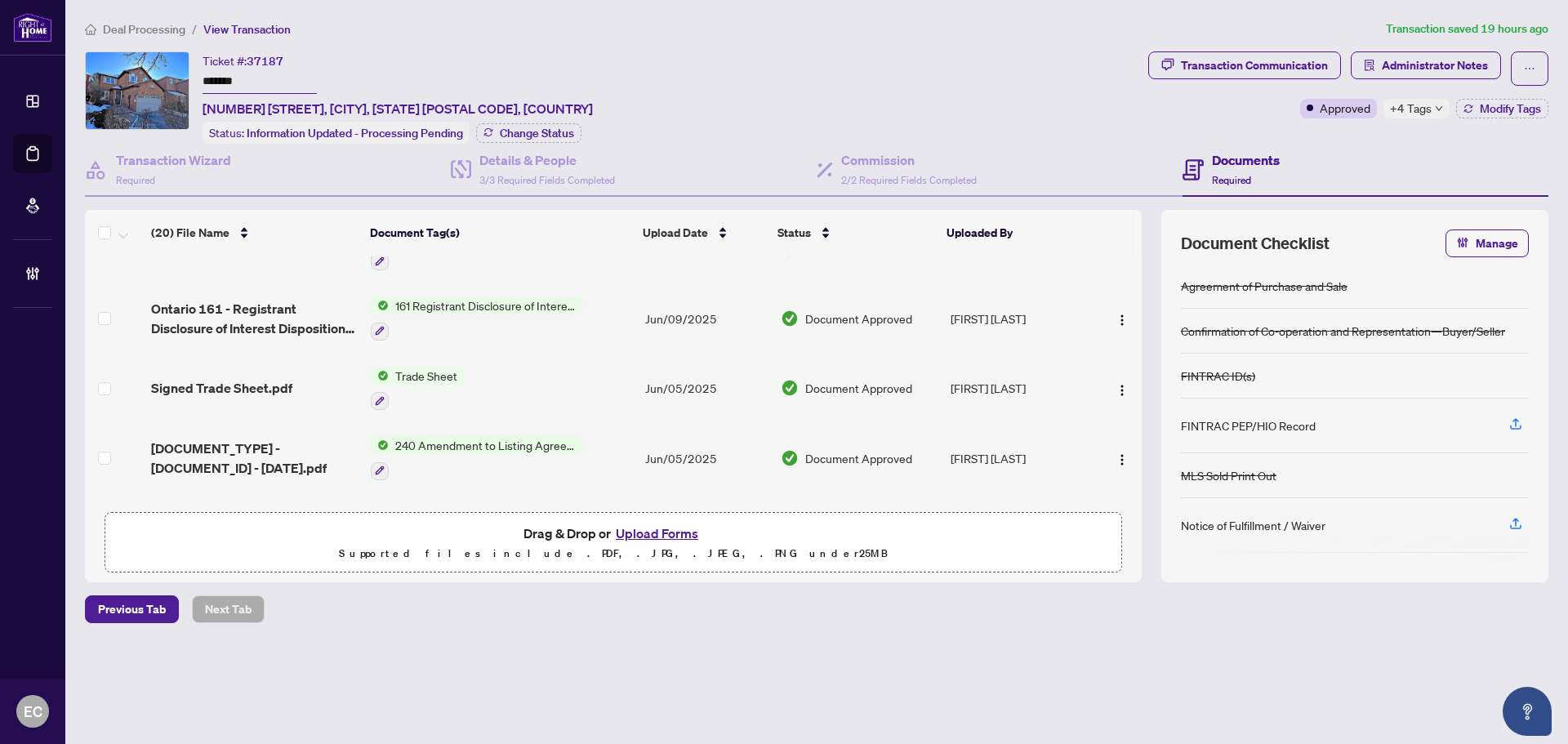 click on "+4 Tags" at bounding box center [1410, 108] 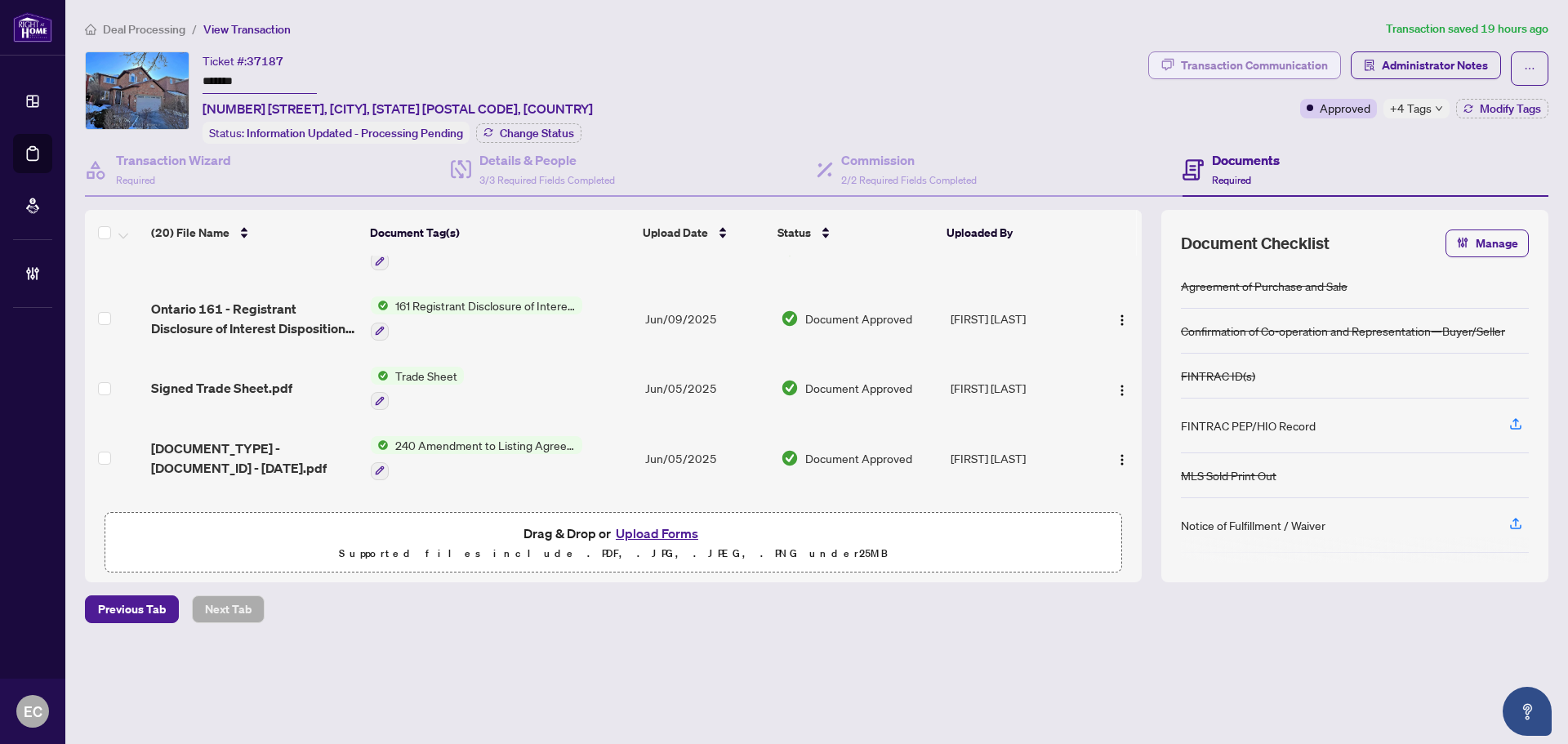 click on "Transaction Communication" at bounding box center [1254, 65] 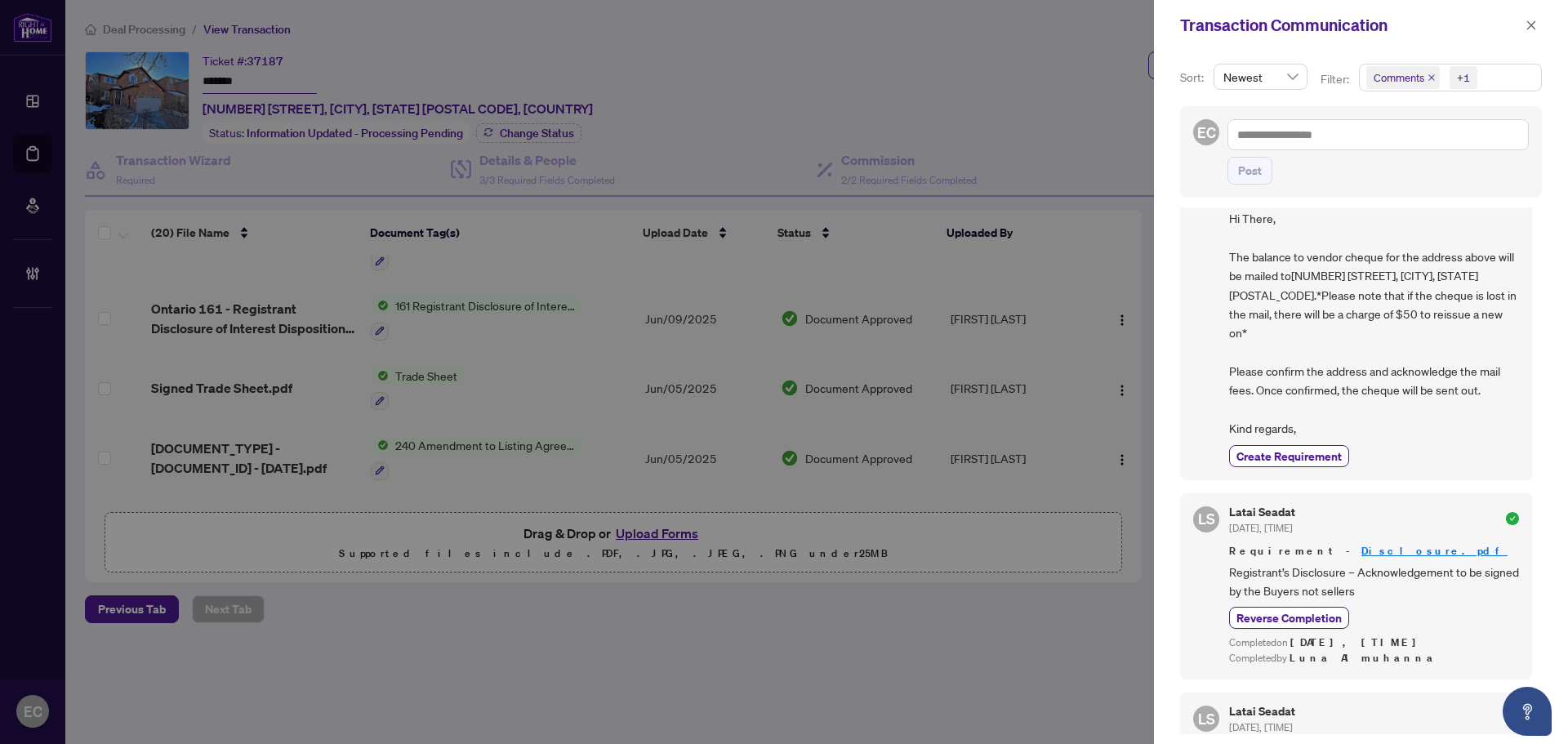 scroll, scrollTop: 82, scrollLeft: 0, axis: vertical 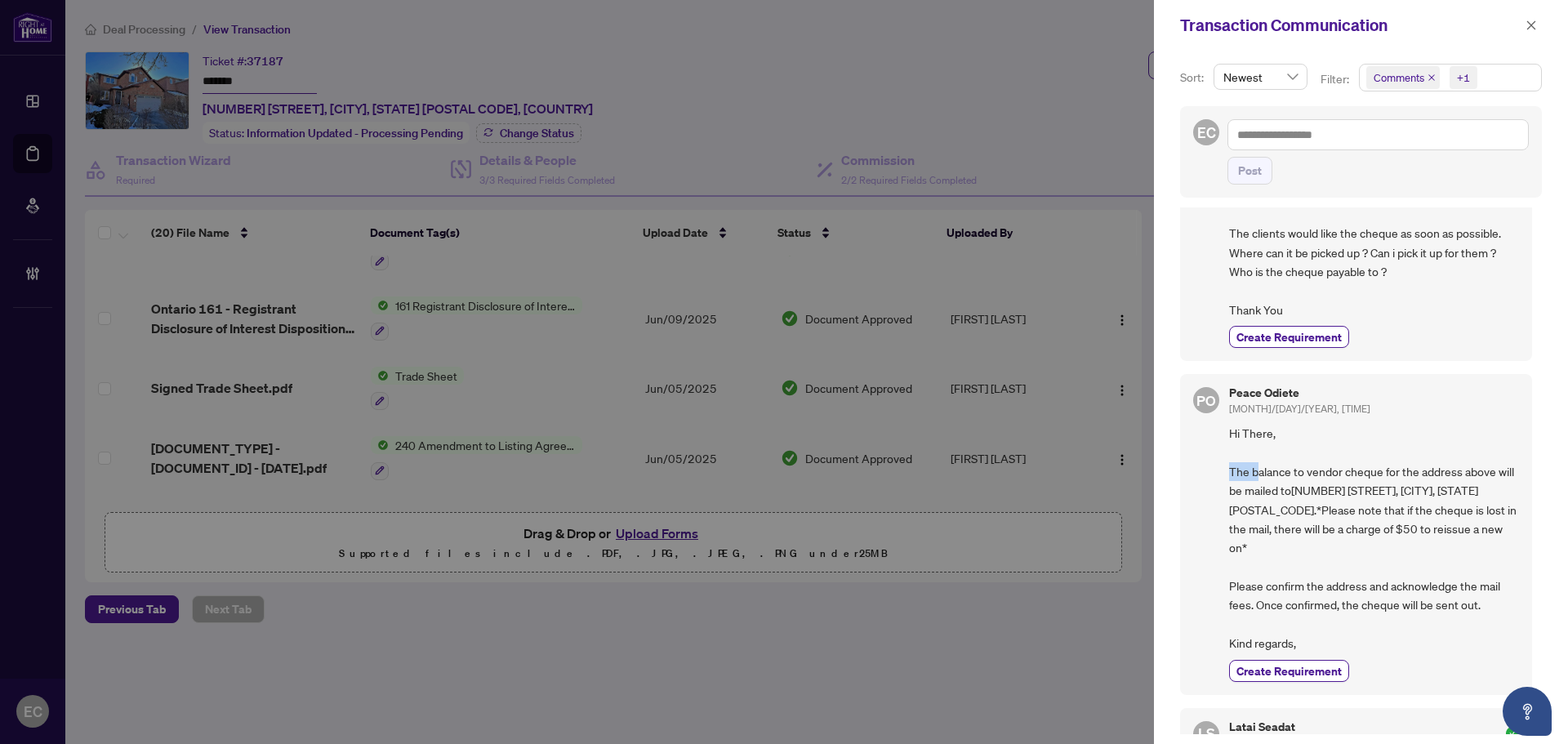 drag, startPoint x: 1226, startPoint y: 473, endPoint x: 1253, endPoint y: 477, distance: 27.29469 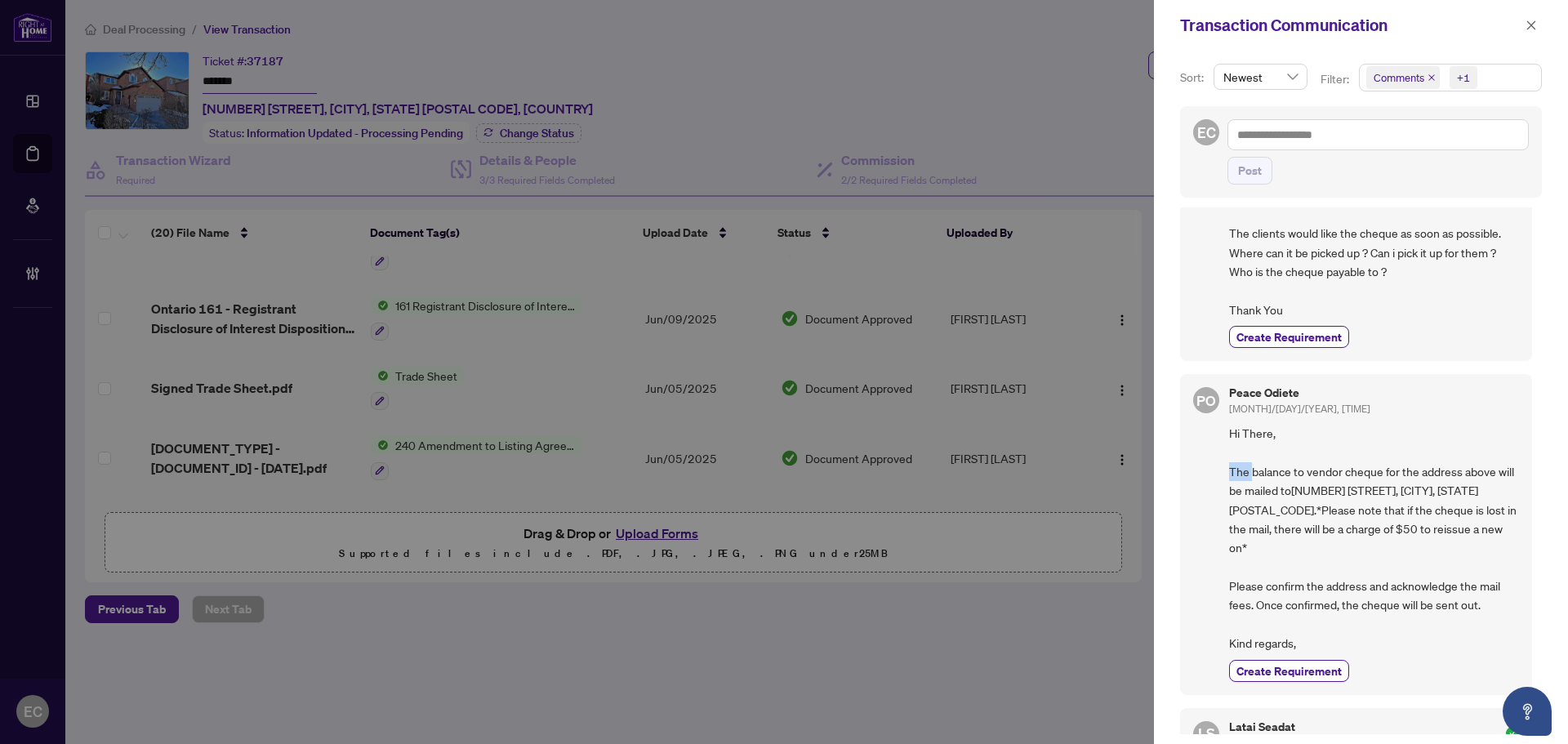 click on "Hi There,
The balance to vendor cheque for the address above will be mailed to104 Winderme Cres, Richmond hill ,ON L4C 6Y9.*Please note that if the cheque is lost in the mail, there will be a charge of $50 to reissue a new on*
Please confirm the address and acknowledge the mail fees. Once confirmed, the cheque will be sent out.
Kind regards," at bounding box center (1374, 538) 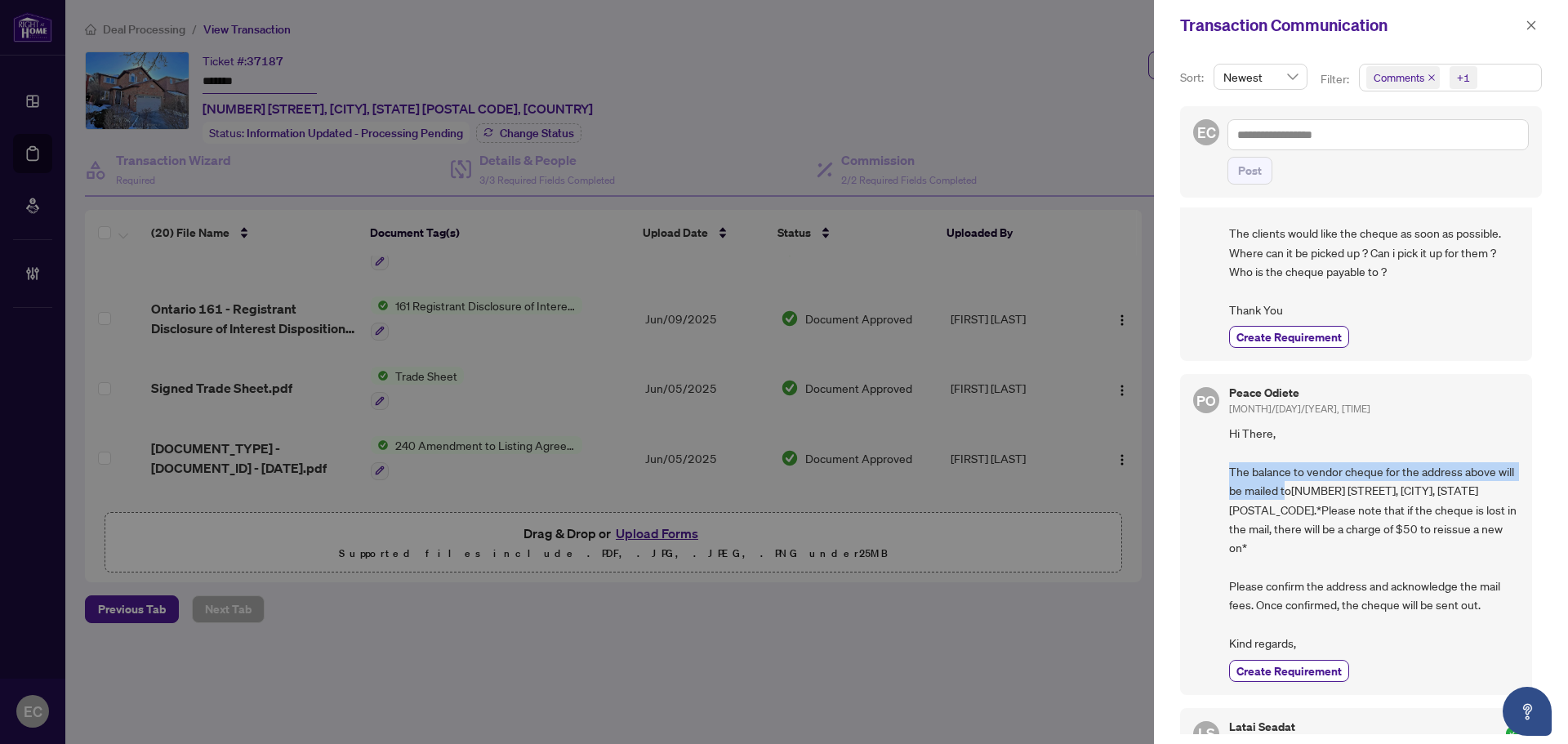 drag, startPoint x: 1228, startPoint y: 470, endPoint x: 1303, endPoint y: 487, distance: 76.90254 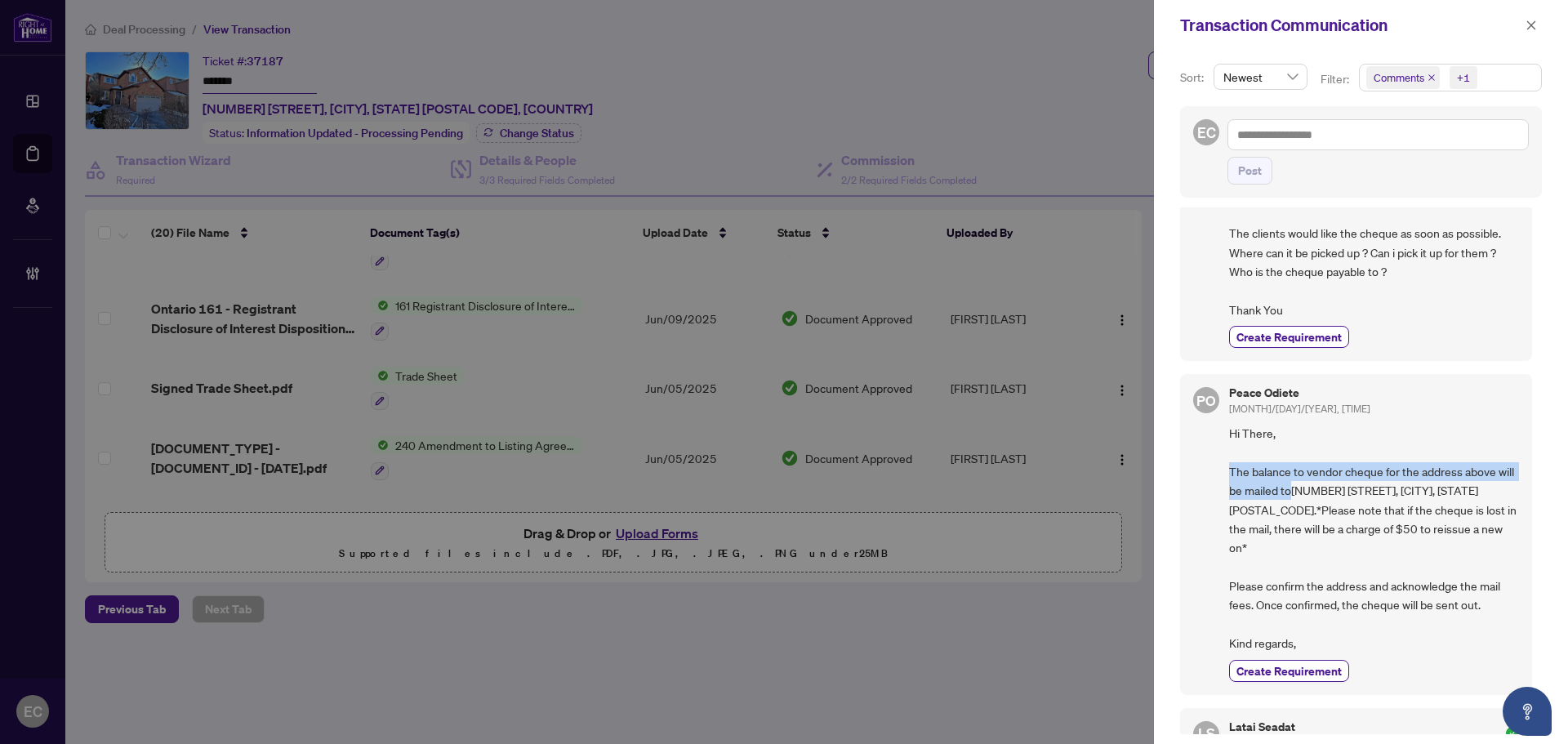 drag, startPoint x: 1310, startPoint y: 488, endPoint x: 1232, endPoint y: 474, distance: 79.24645 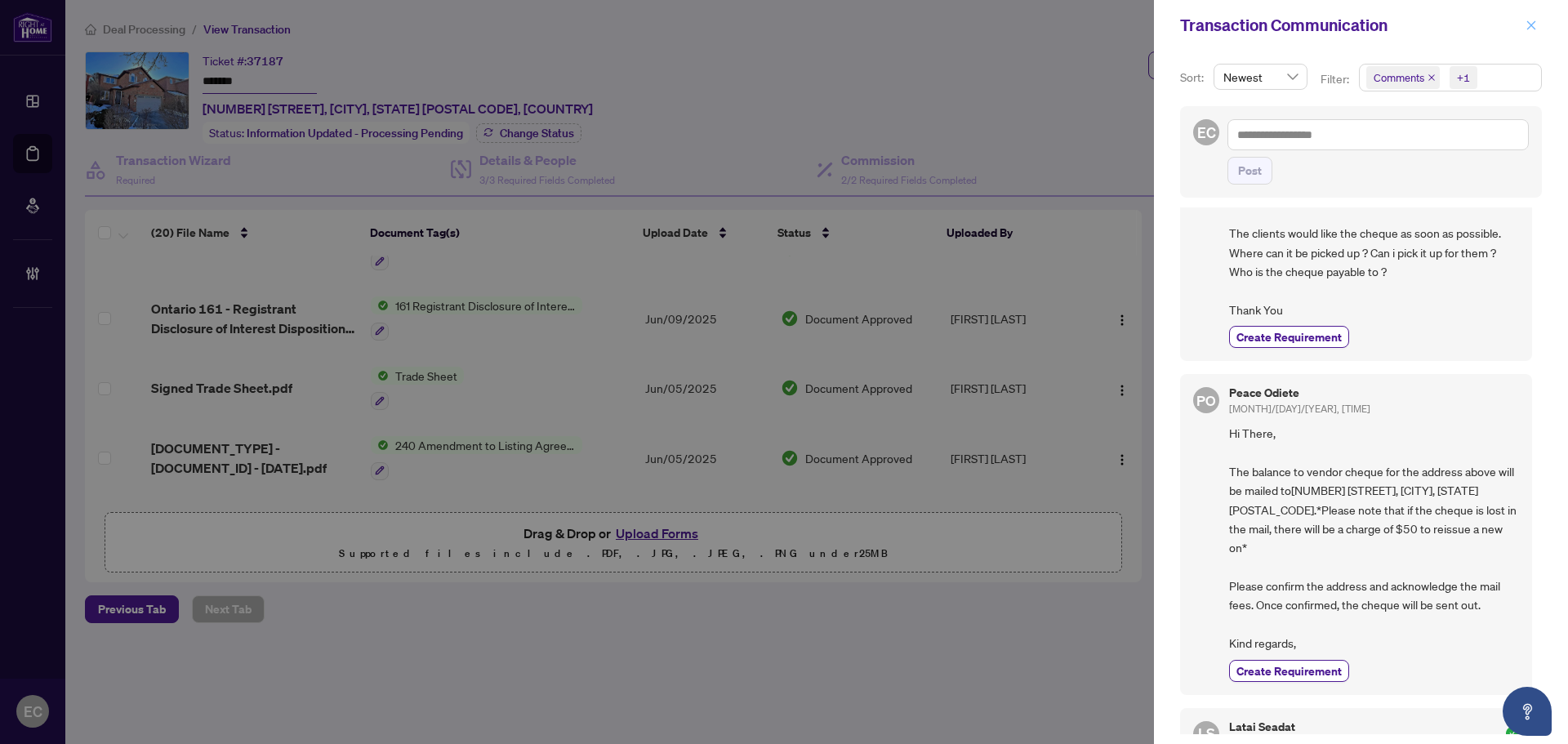drag, startPoint x: 1526, startPoint y: 24, endPoint x: 1517, endPoint y: 35, distance: 14.21267 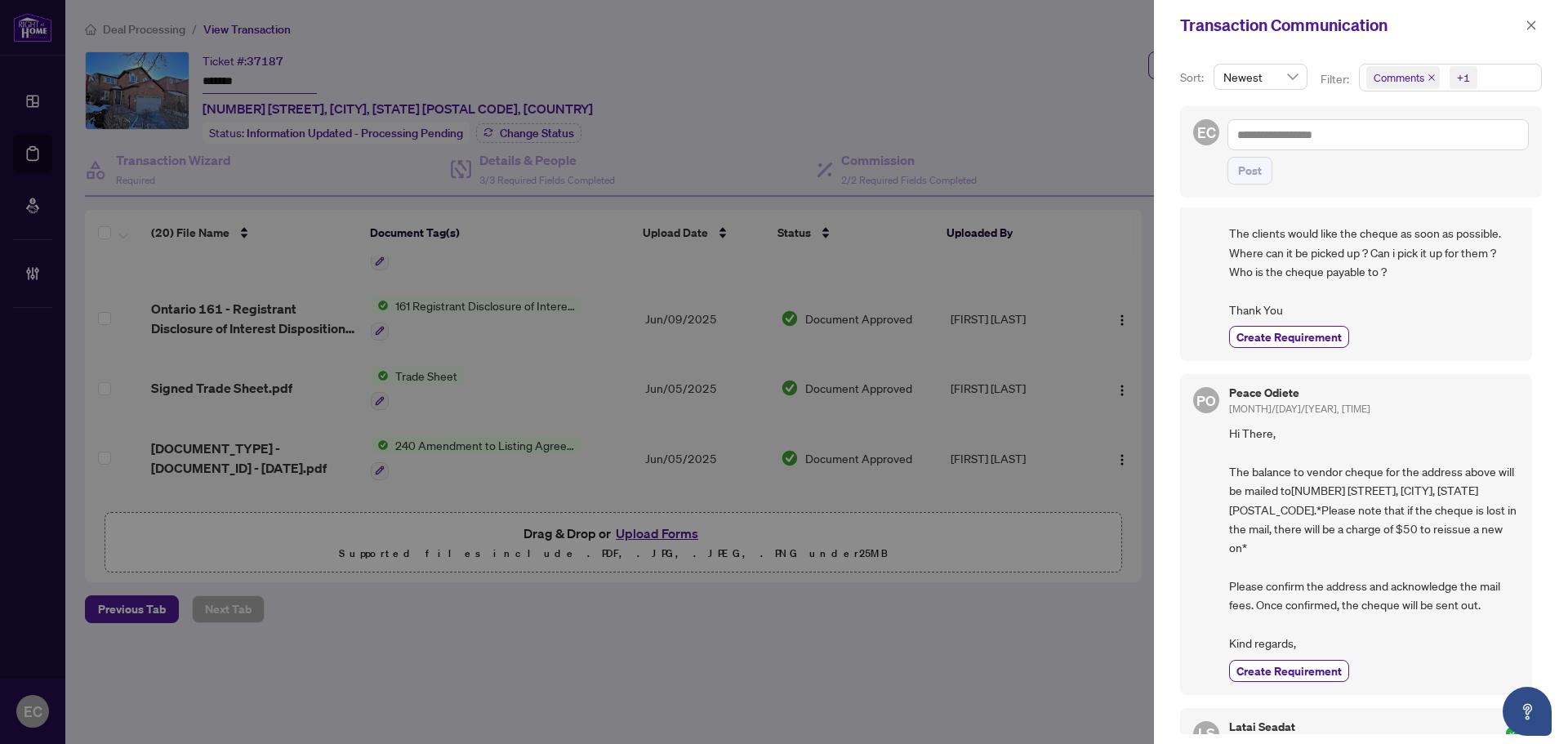 click 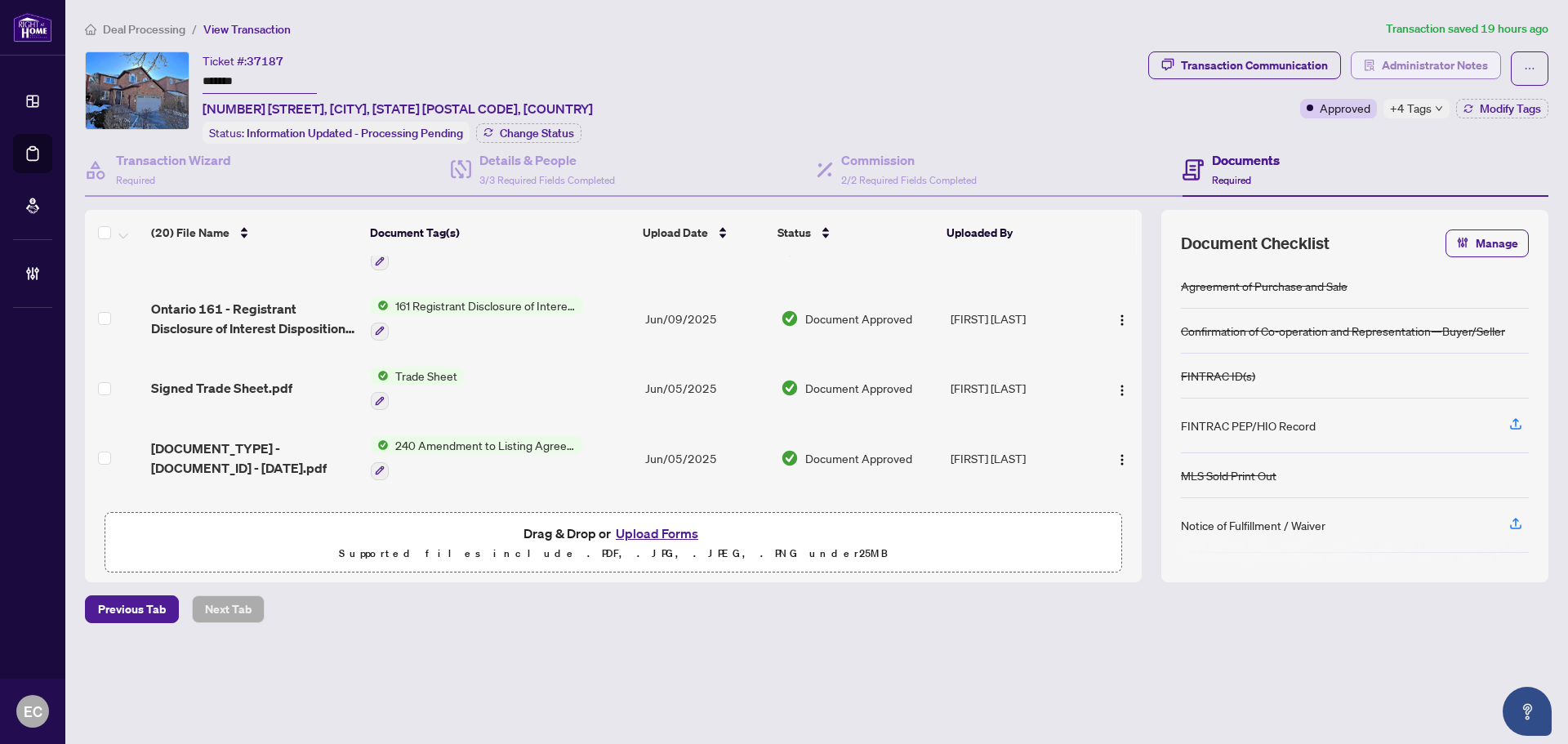 click on "Administrator Notes" at bounding box center [1435, 65] 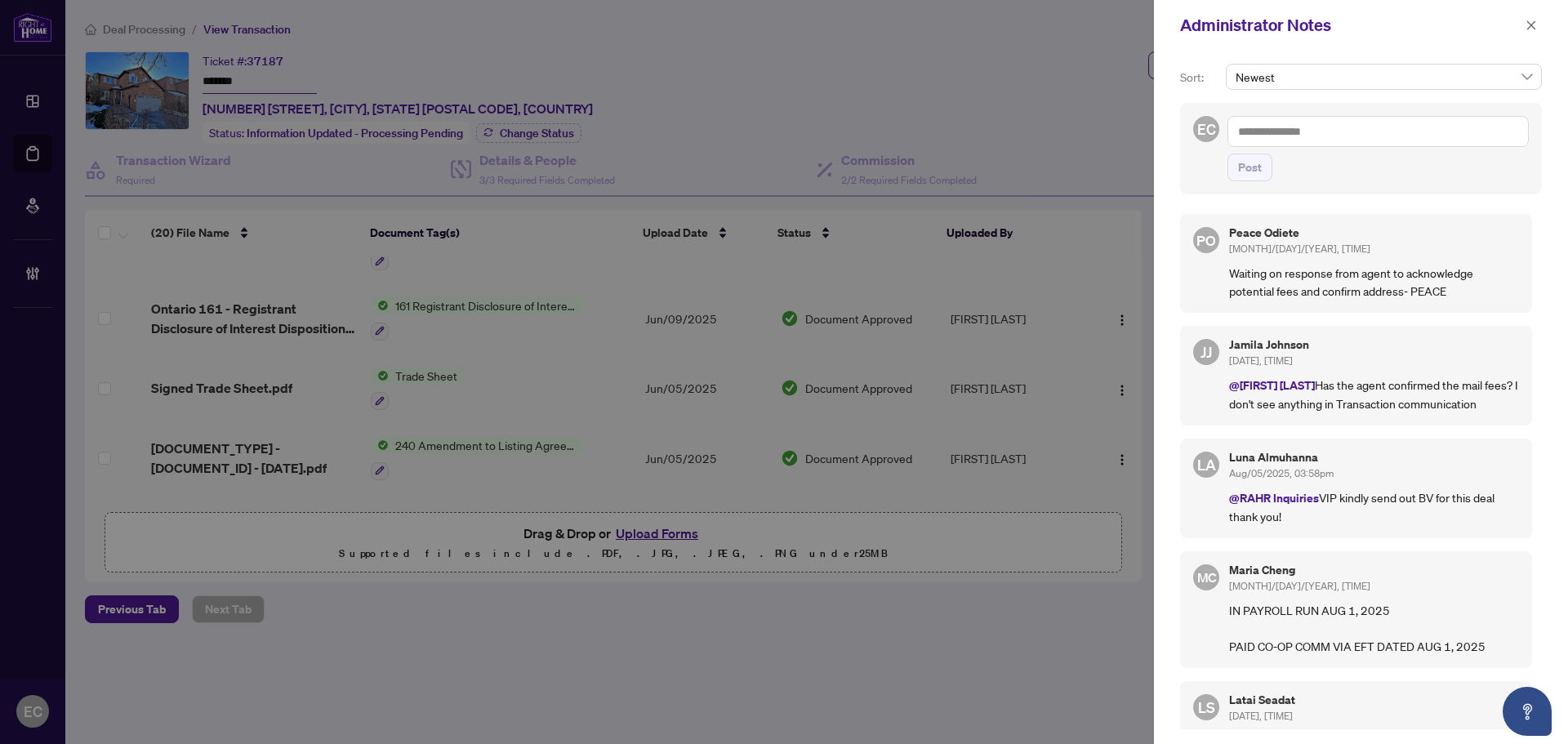 click at bounding box center [1378, 131] 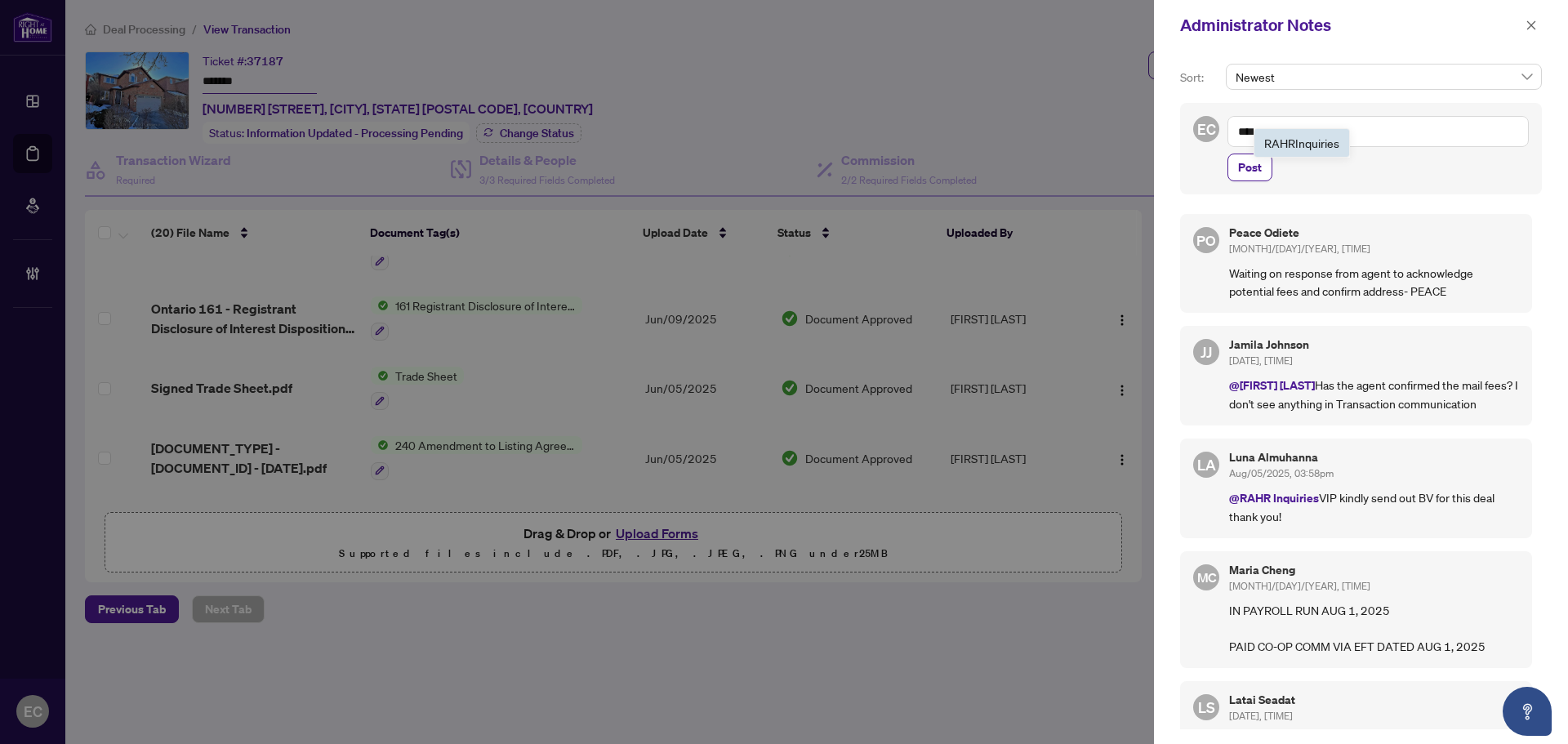 click on "Inq" at bounding box center (1303, 143) 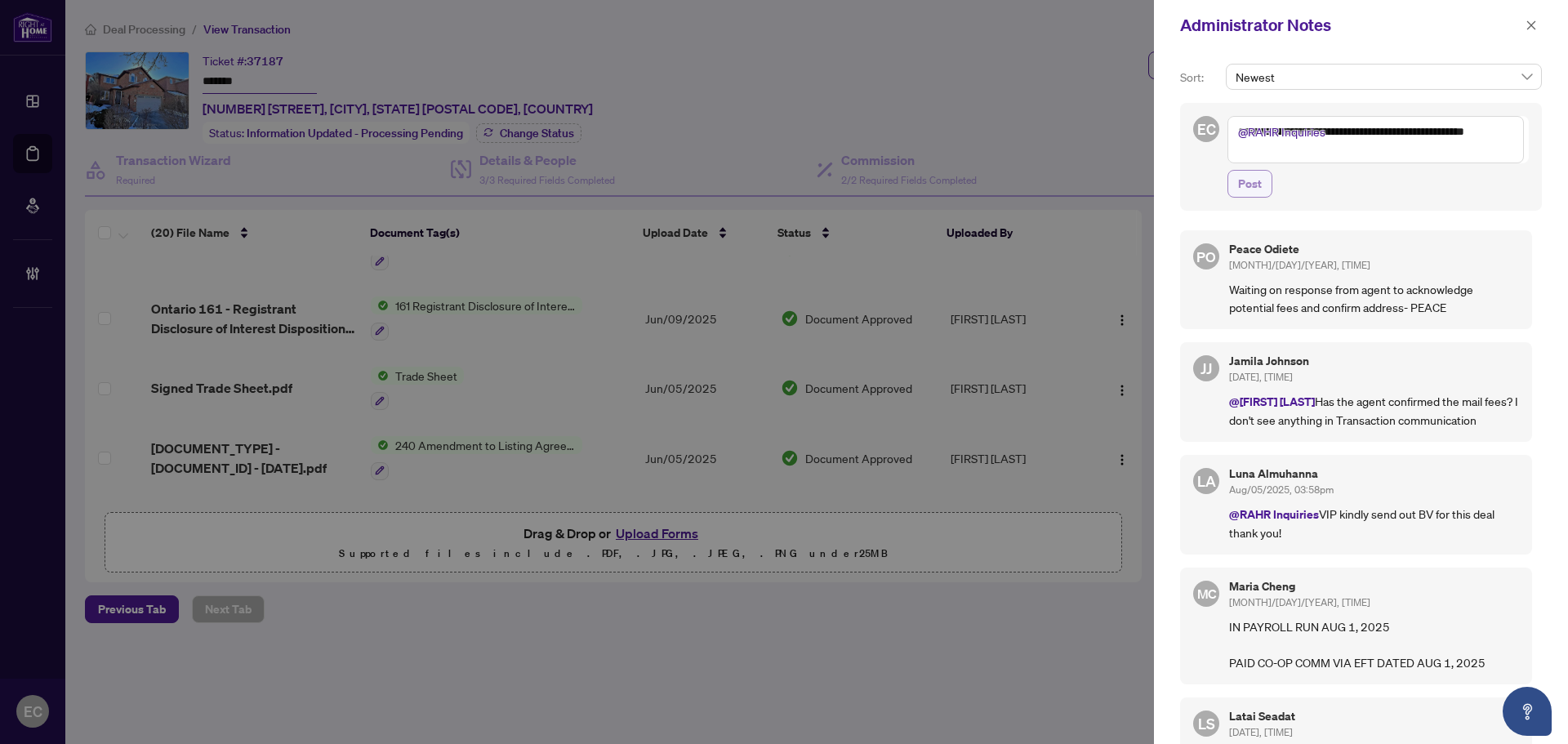 type on "**********" 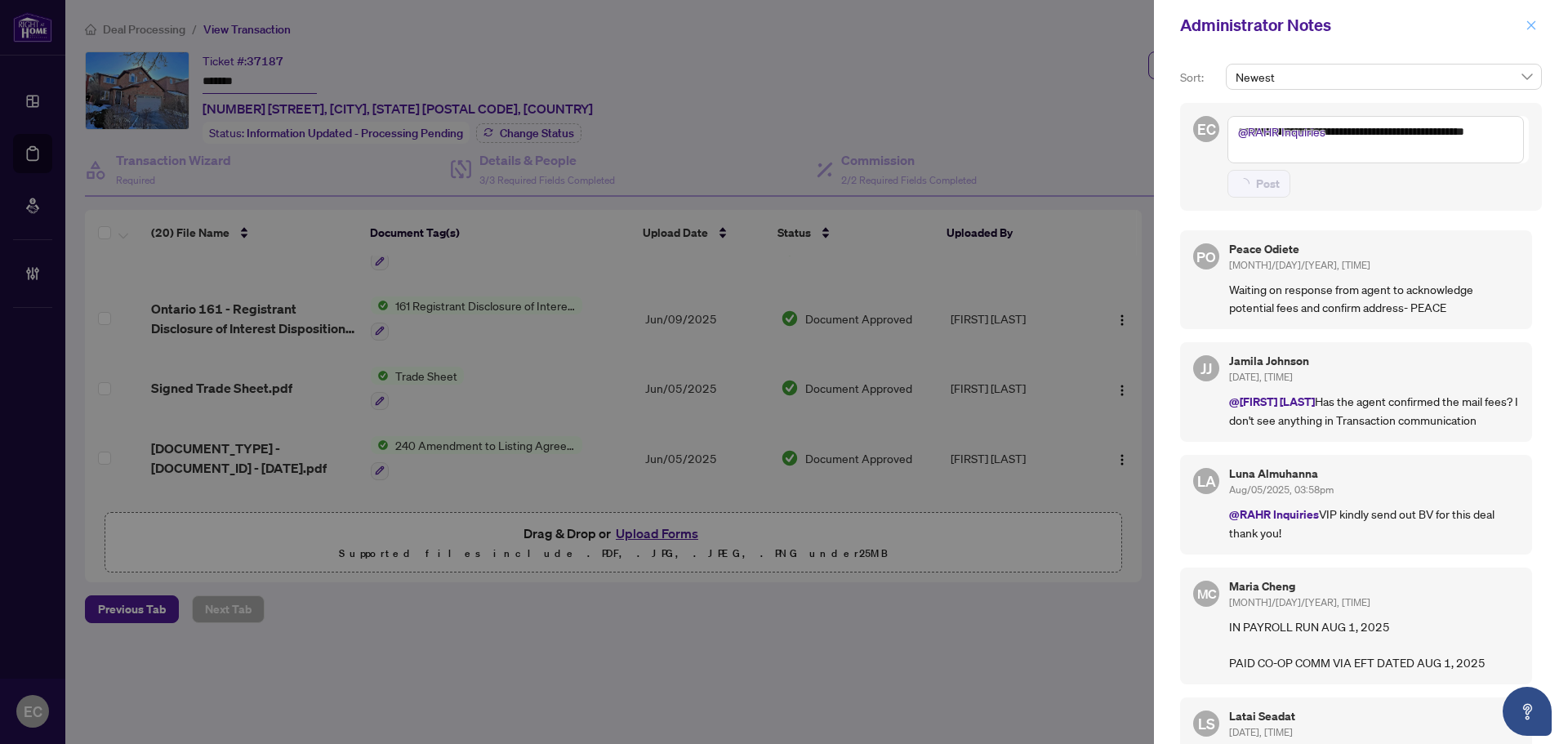 type 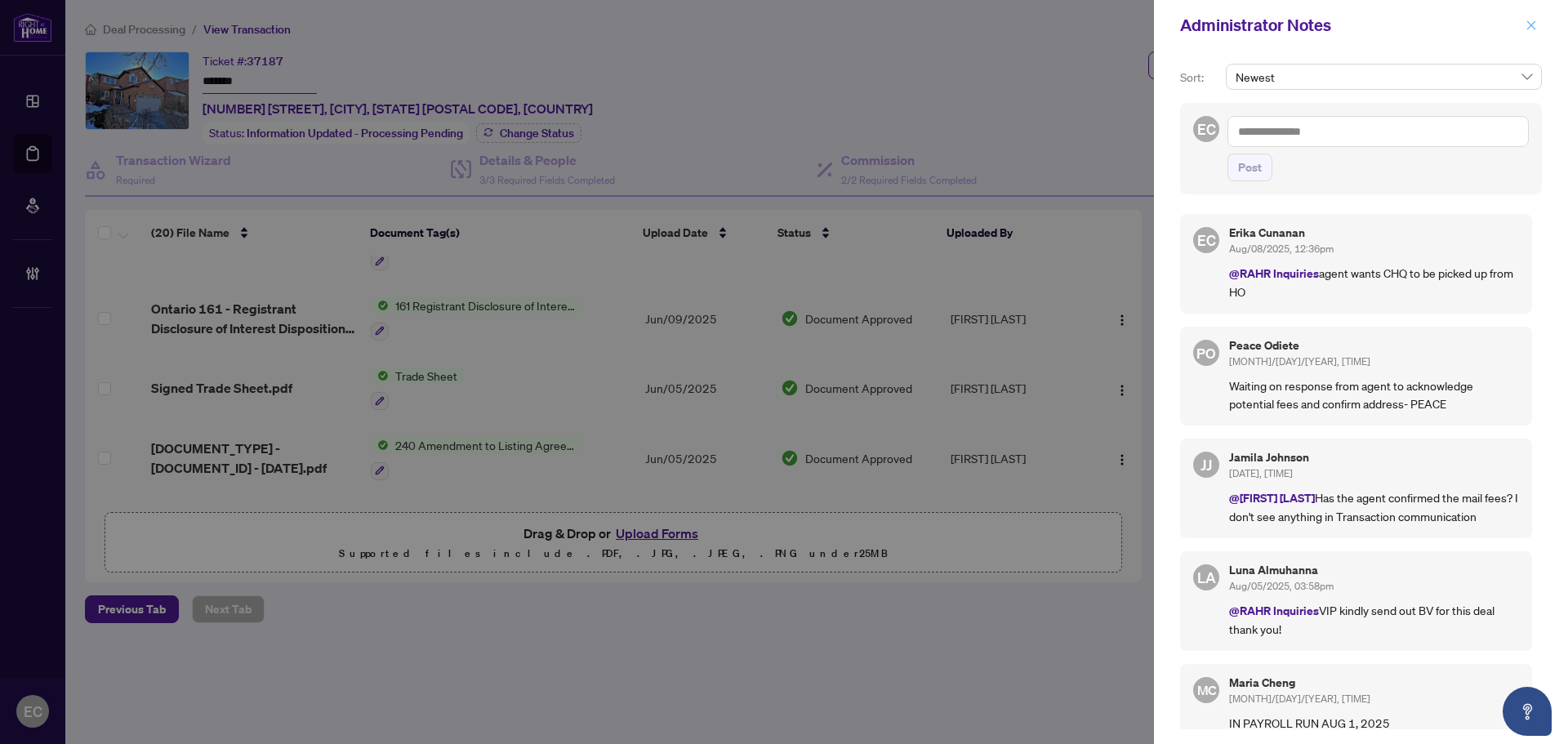 click 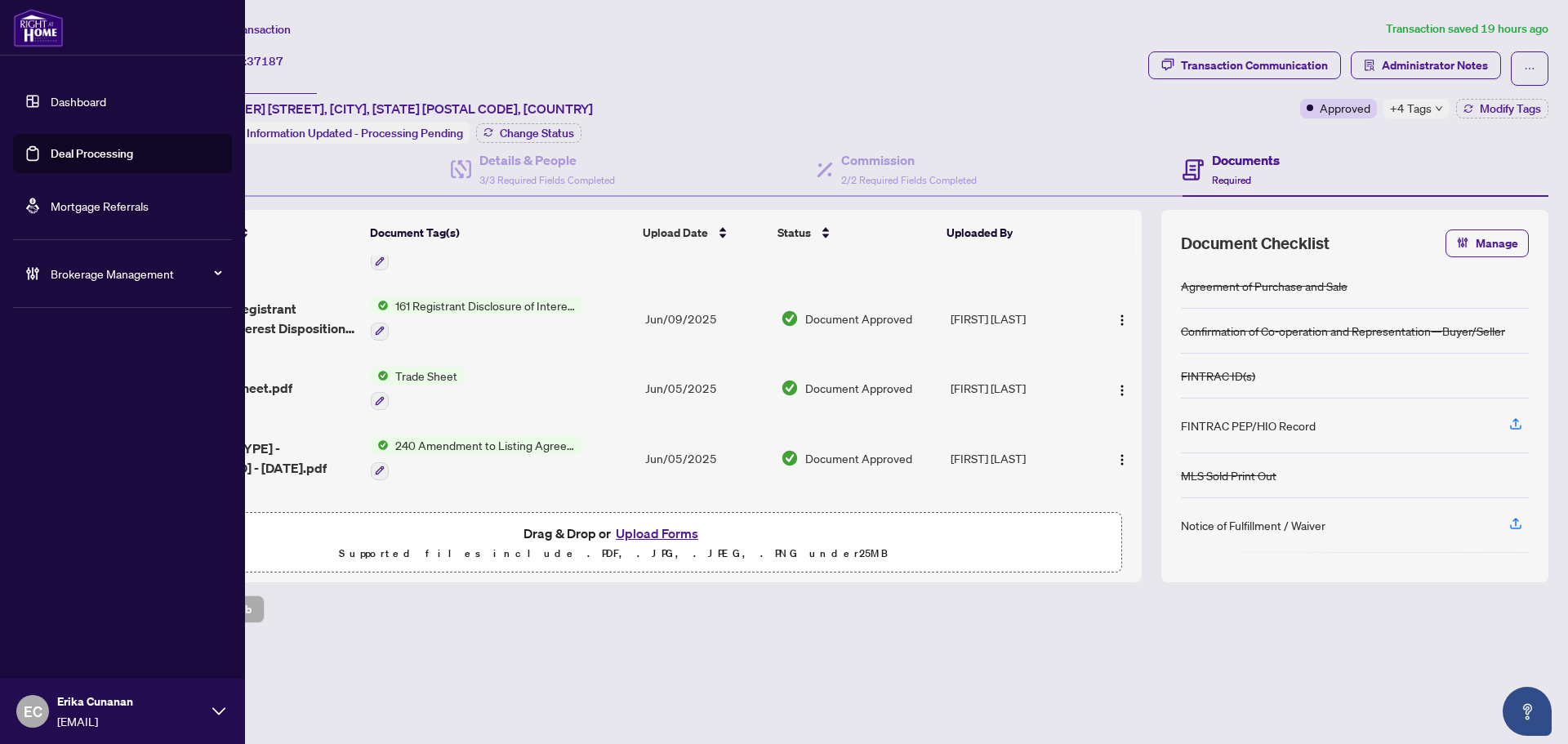 click on "Deal Processing" at bounding box center [91, 154] 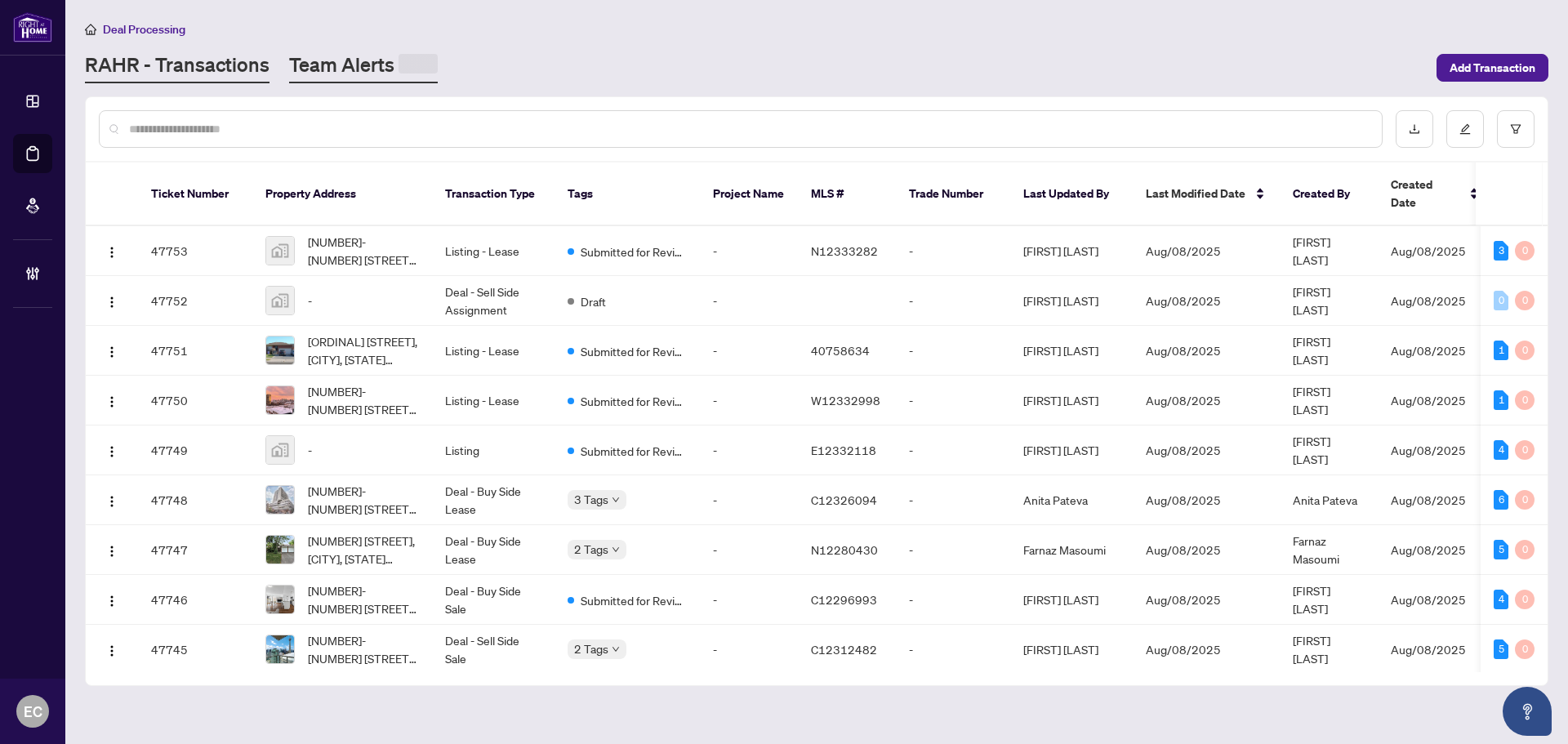click on "Team Alerts" at bounding box center (363, 67) 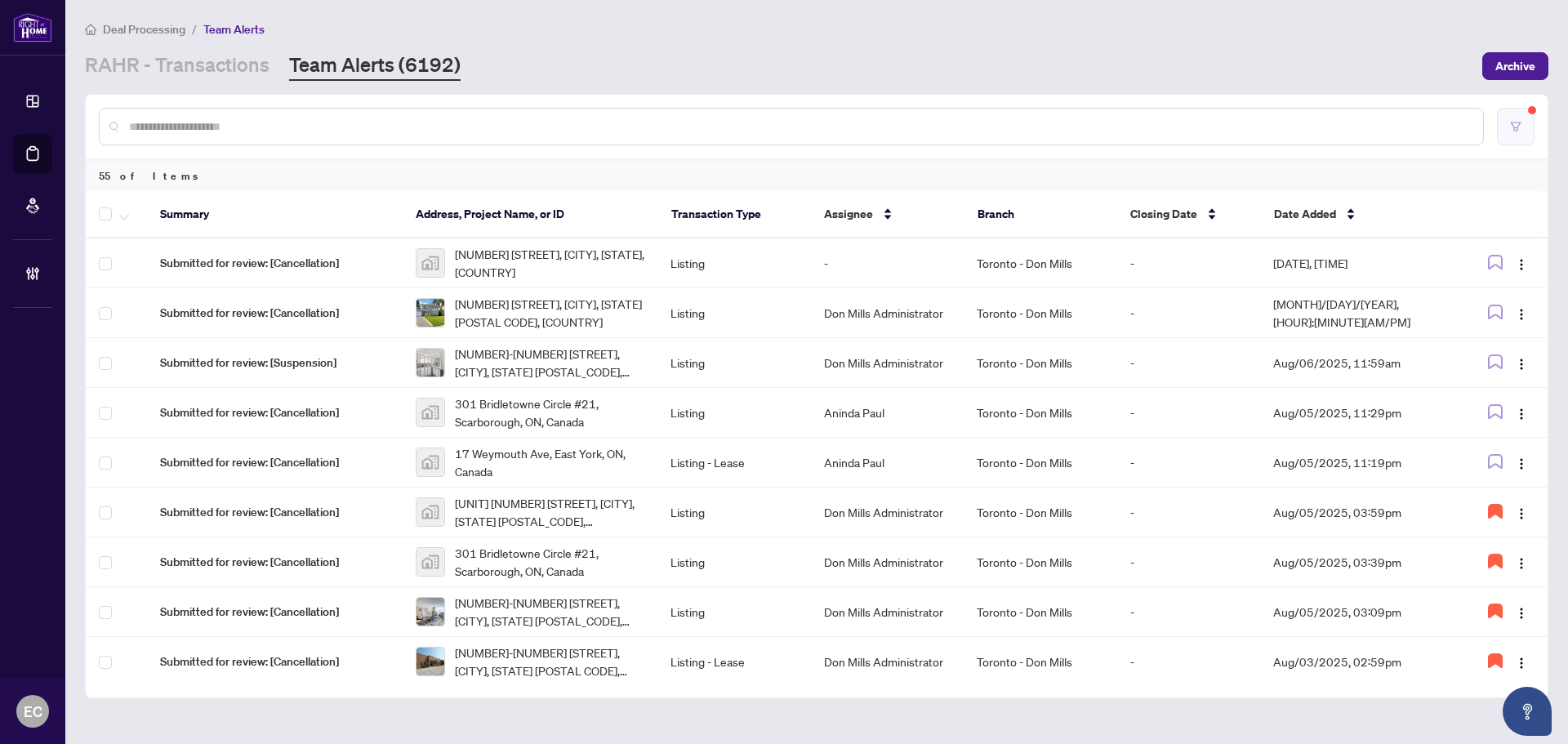 click at bounding box center (1516, 127) 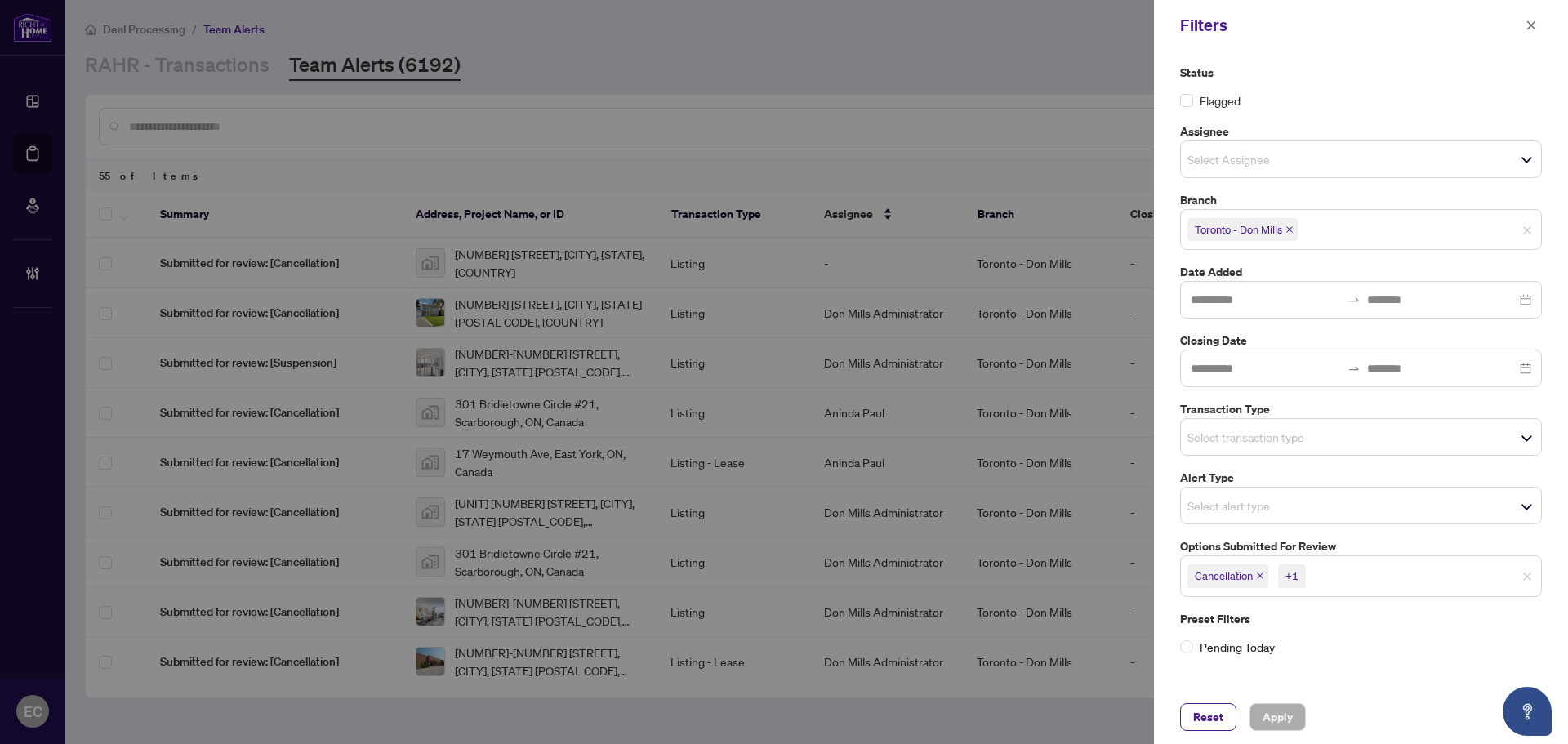 click on "Cancellation" at bounding box center [1227, 576] 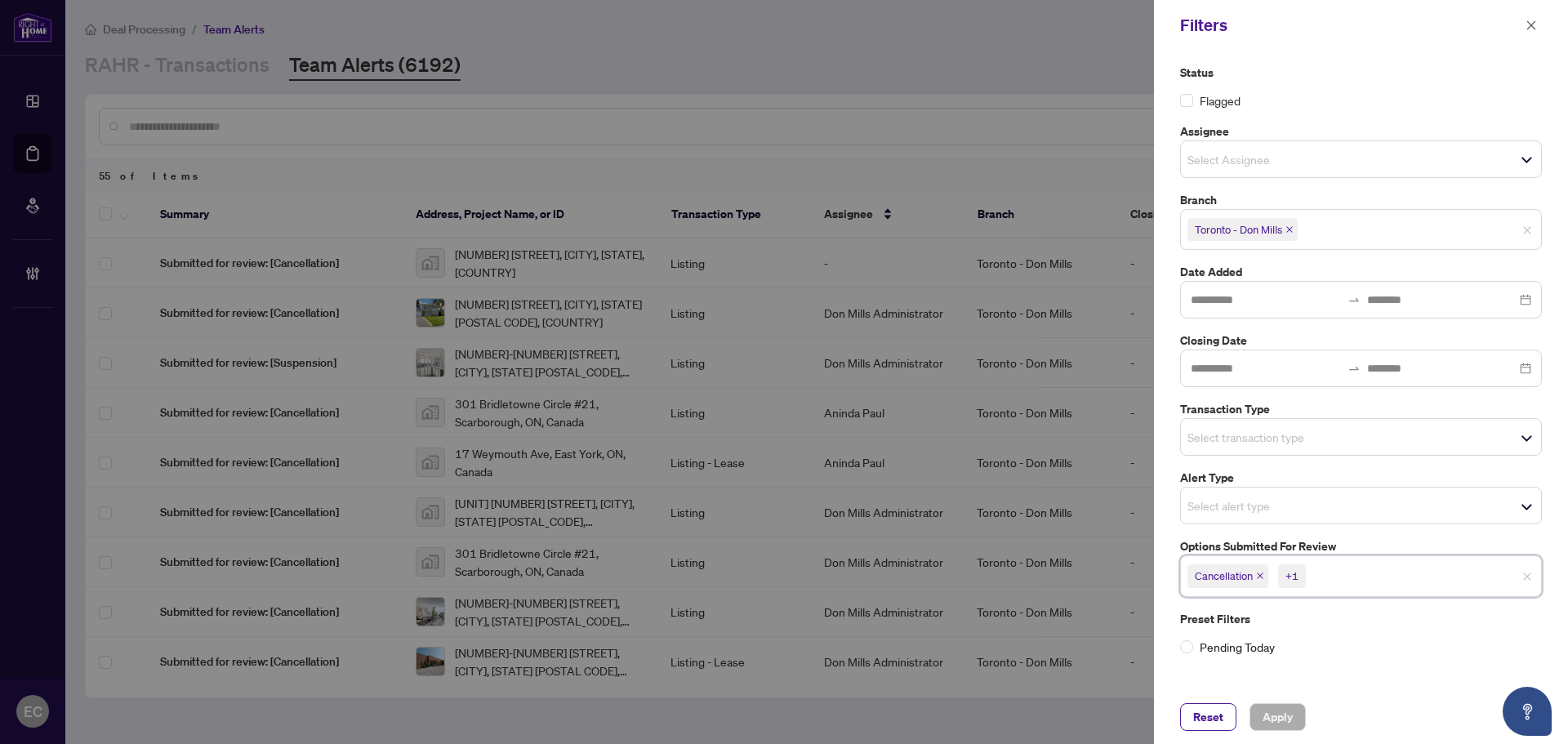 click on "Cancellation" at bounding box center (1227, 576) 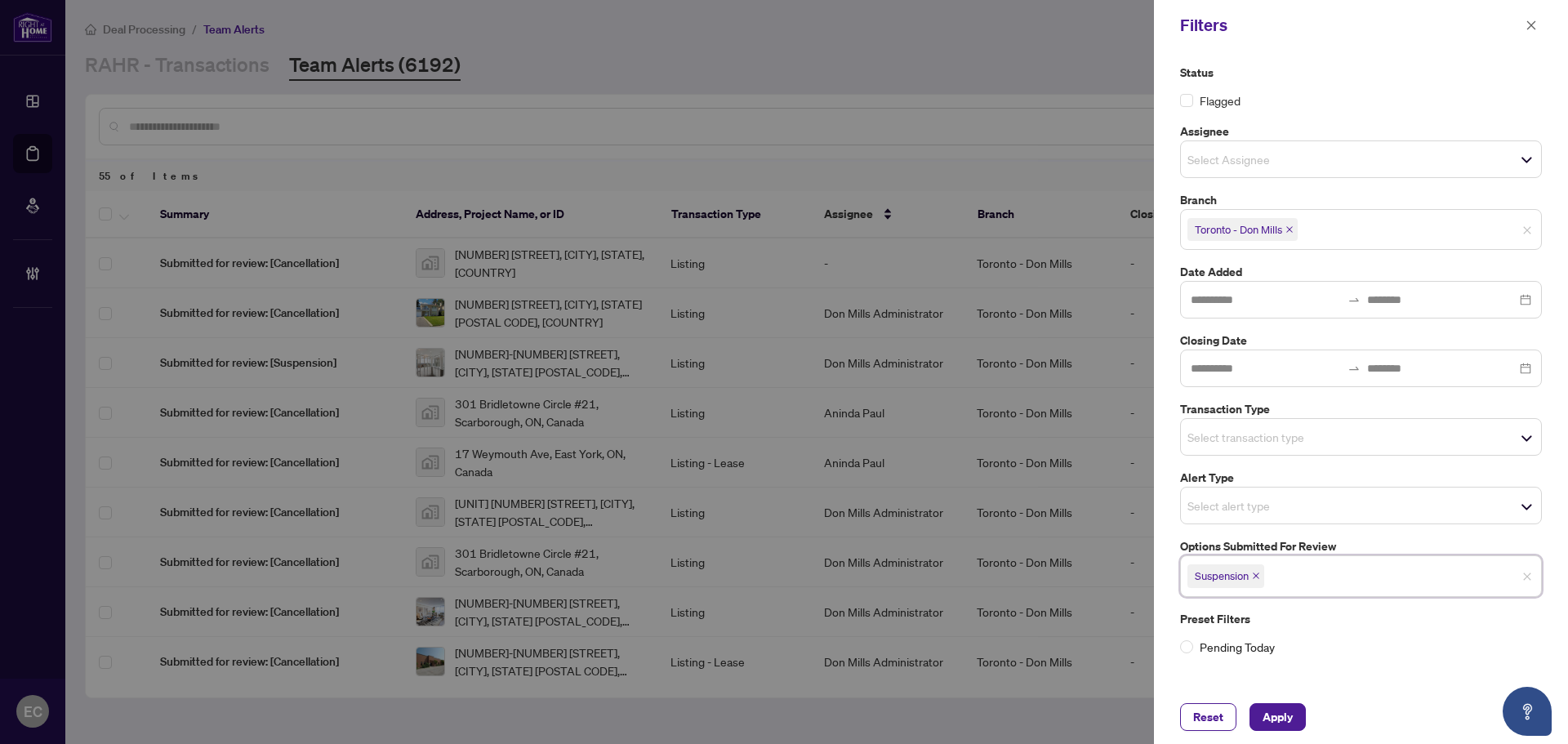 click 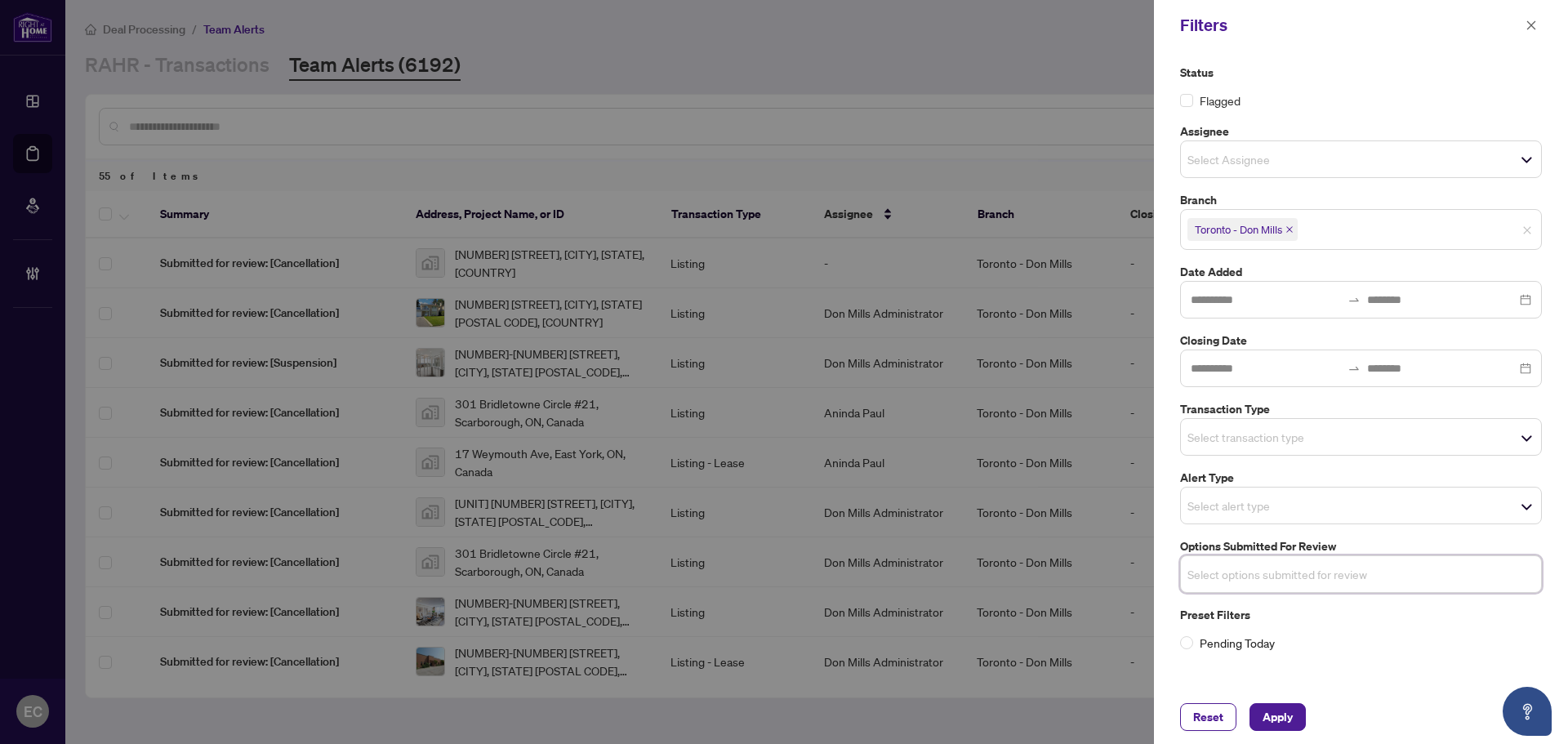 click at bounding box center [1245, 574] 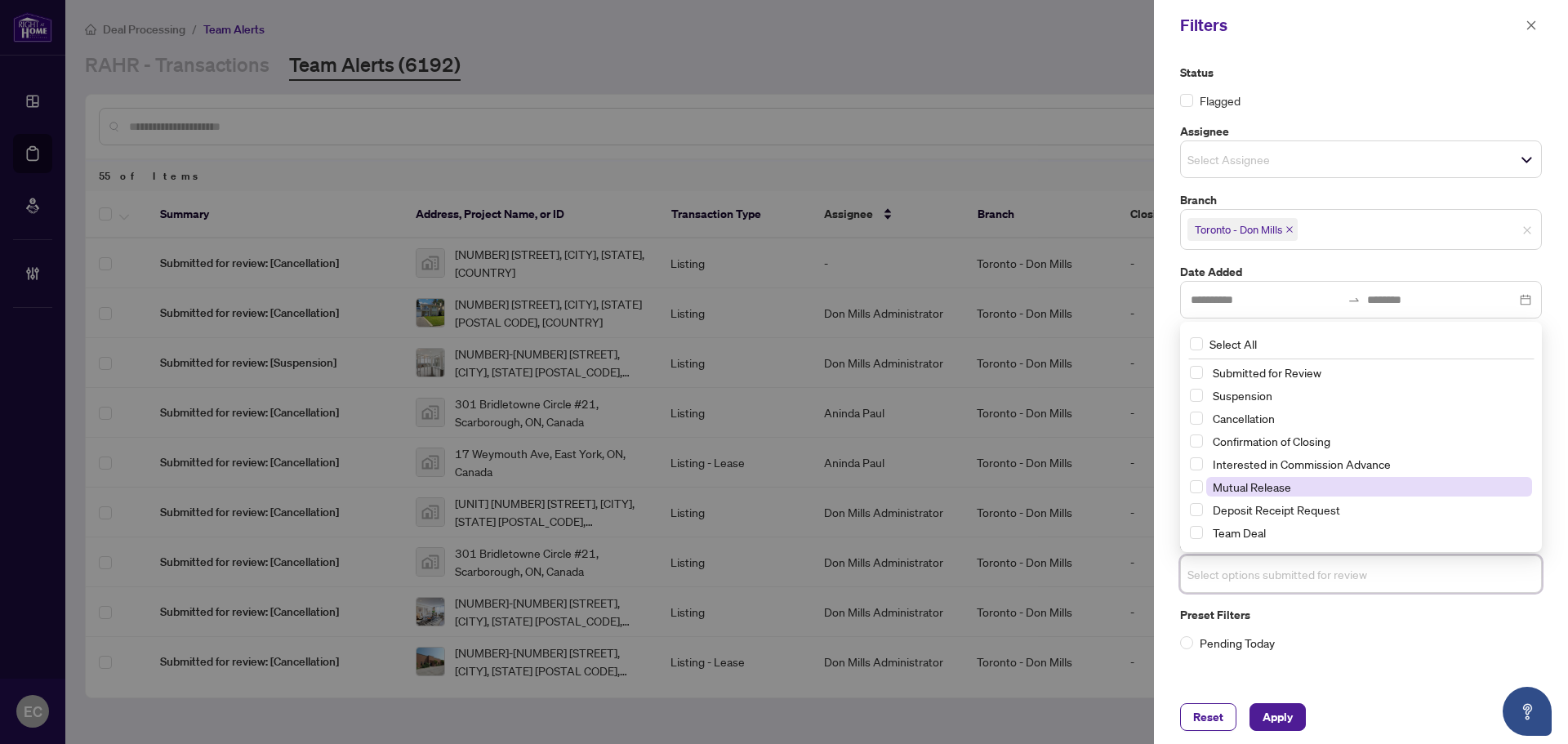 click on "Mutual Release" at bounding box center (1252, 487) 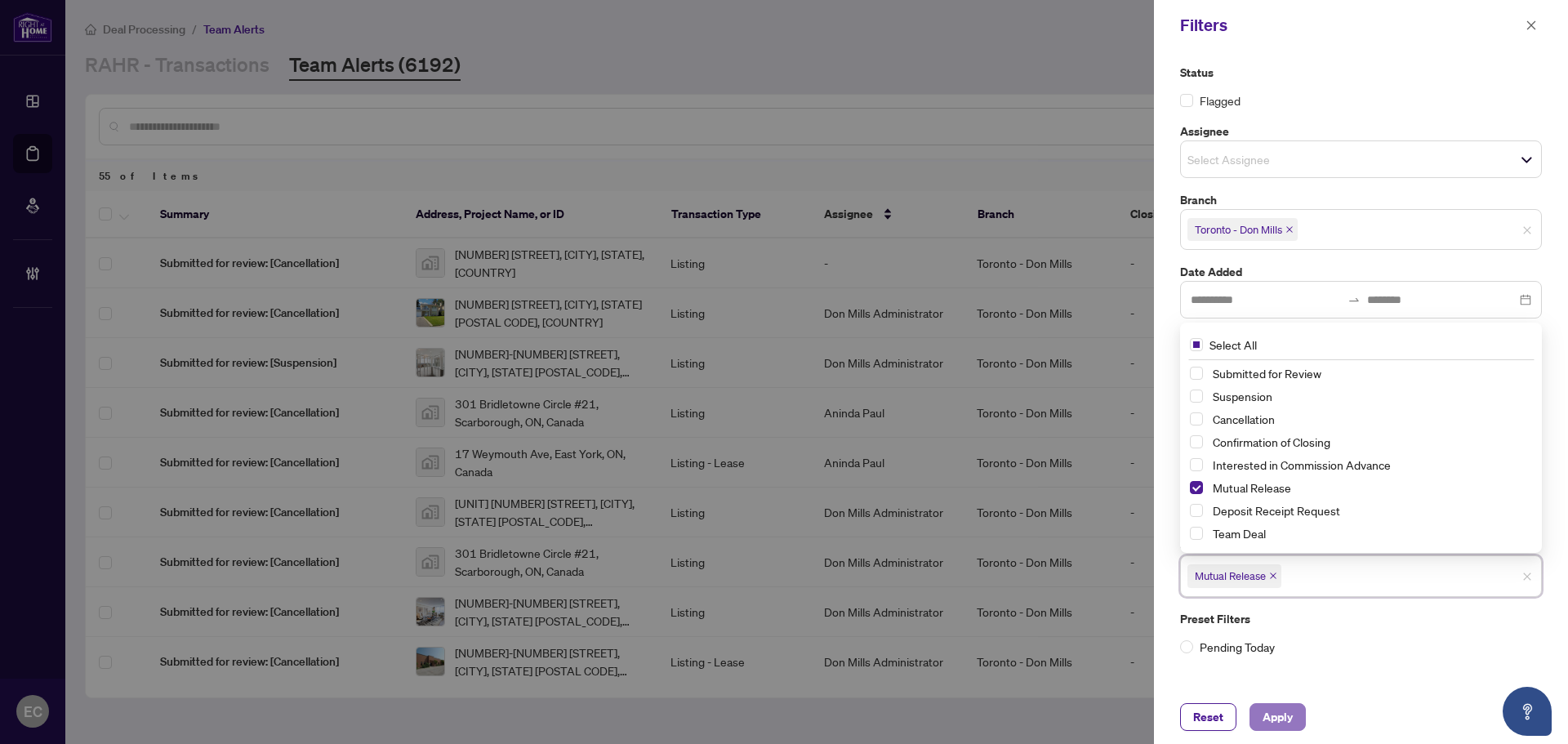 click on "Apply" at bounding box center [1277, 717] 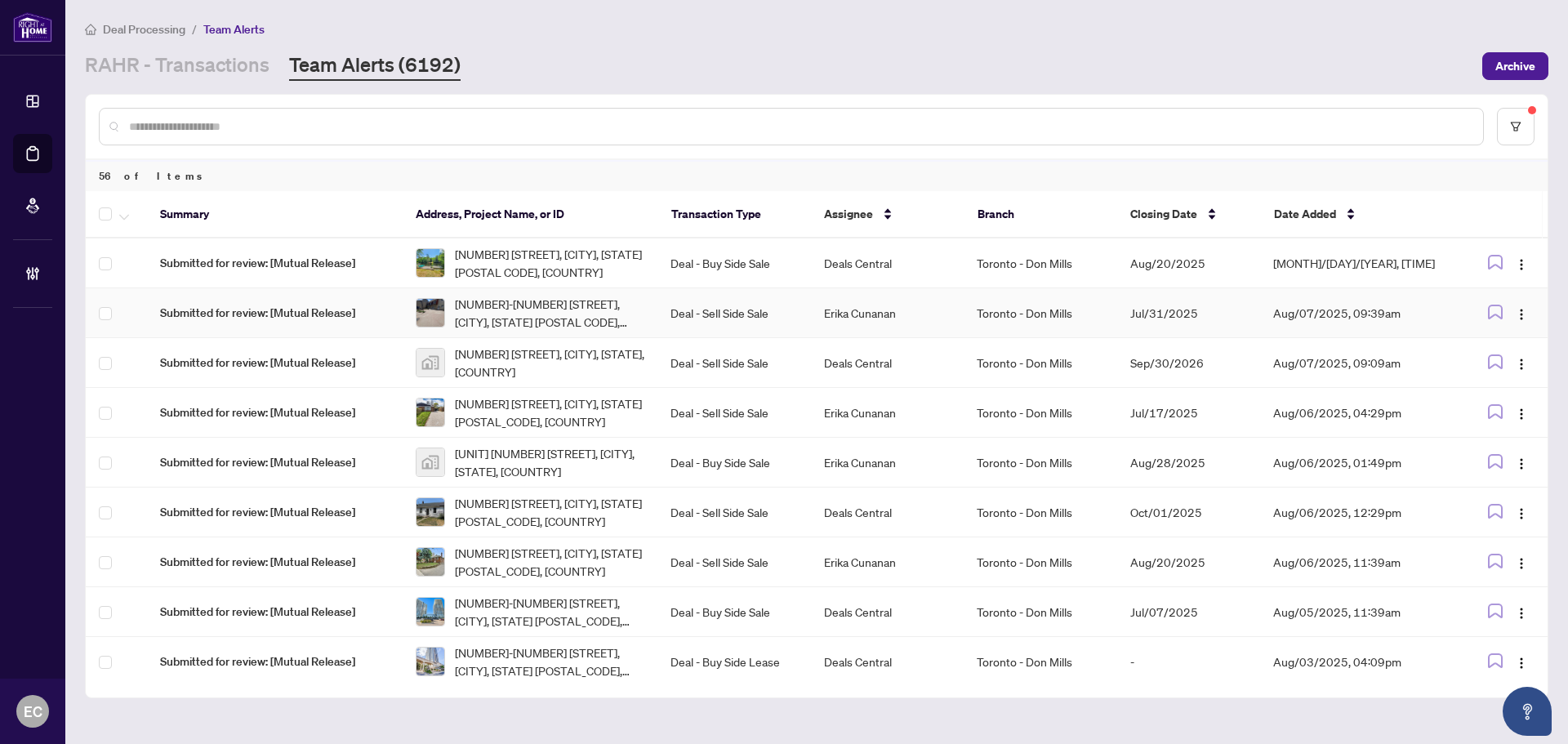 click on "[NUMBER]-[NUMBER] Queen St, [CITY], [STATE] [POSTAL_CODE], [COUNTRY]" at bounding box center (530, 313) 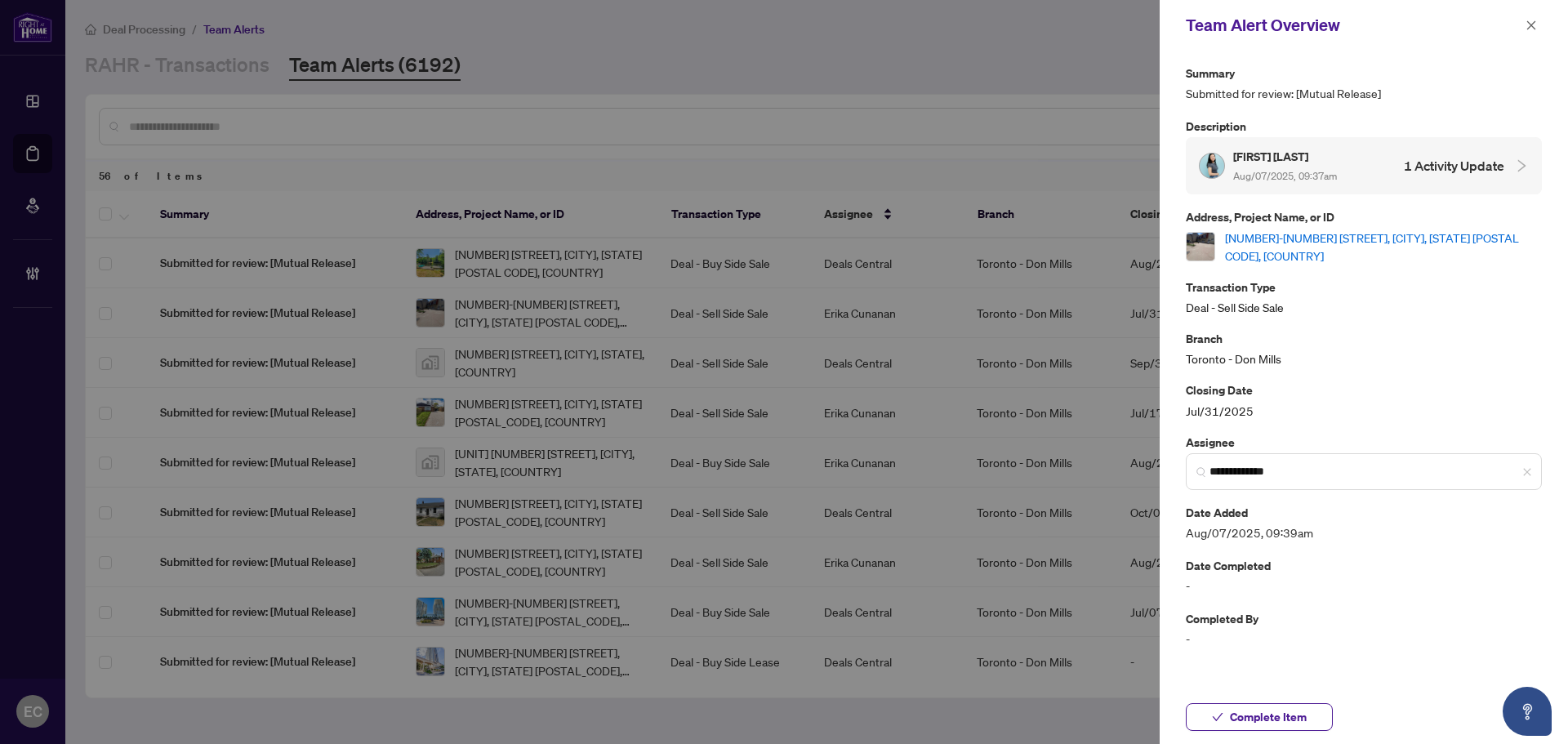 click on "[NUMBER]-[NUMBER] Queen St, [CITY], [STATE] [POSTAL_CODE], [COUNTRY]" at bounding box center [1383, 247] 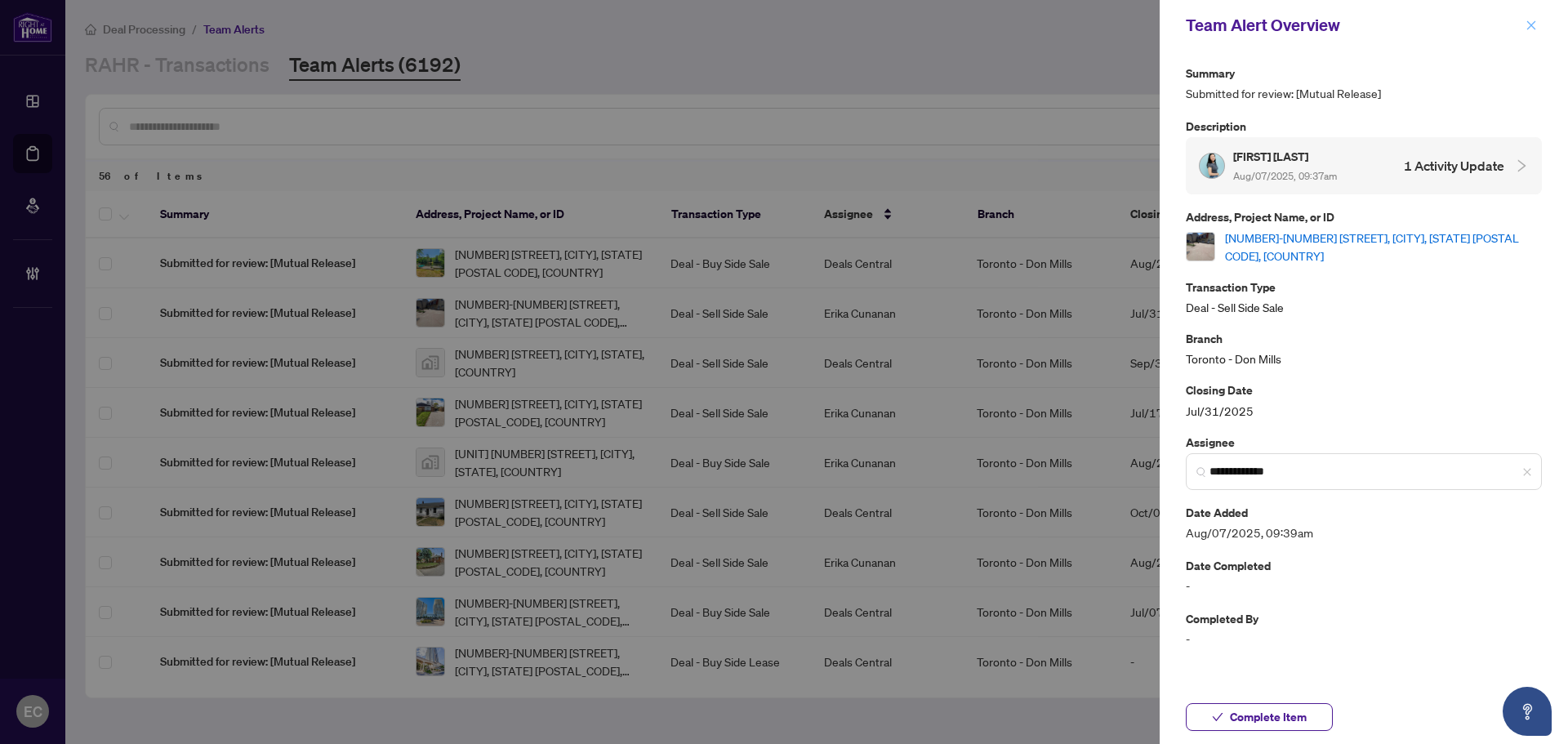 click at bounding box center [1531, 25] 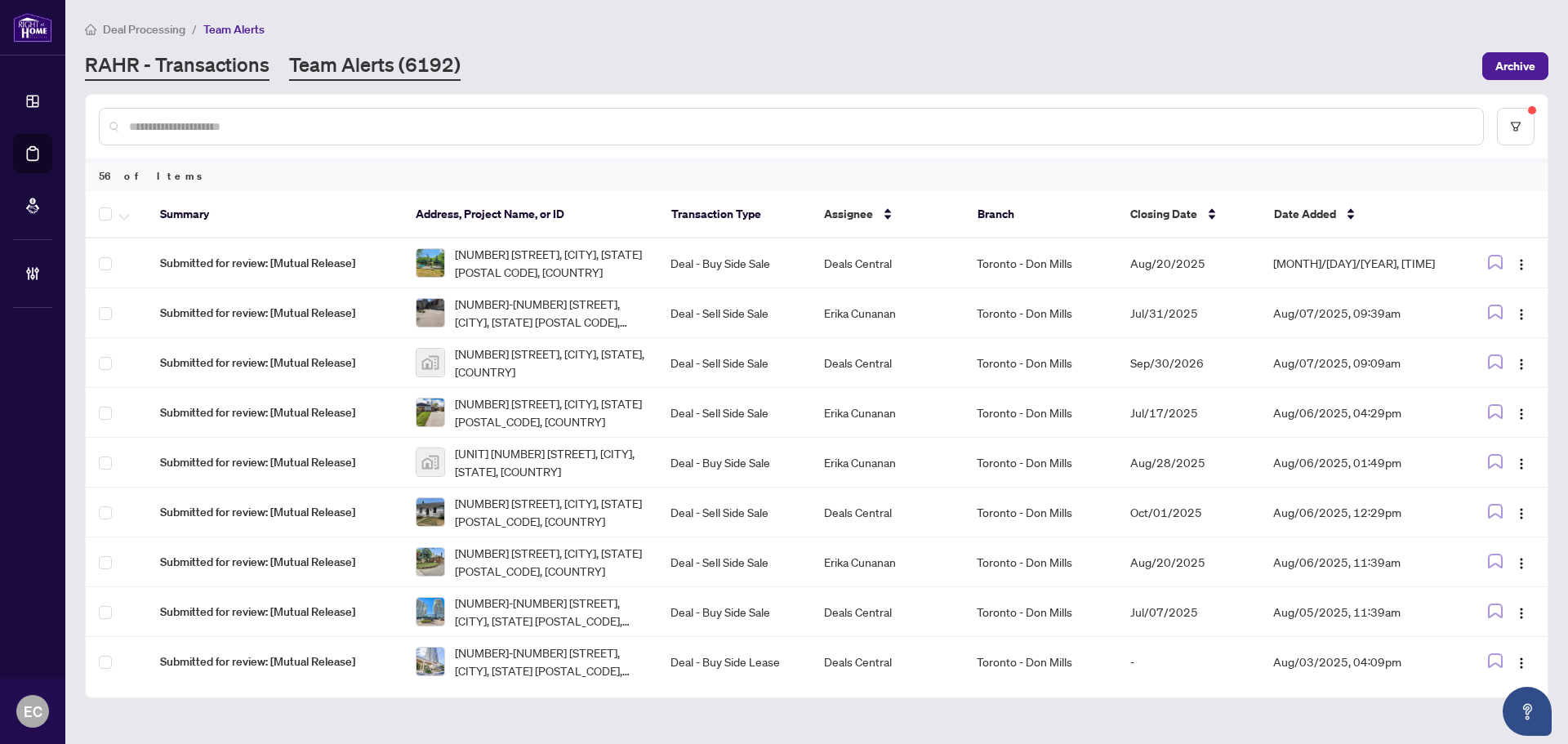 click on "RAHR - Transactions" at bounding box center [177, 66] 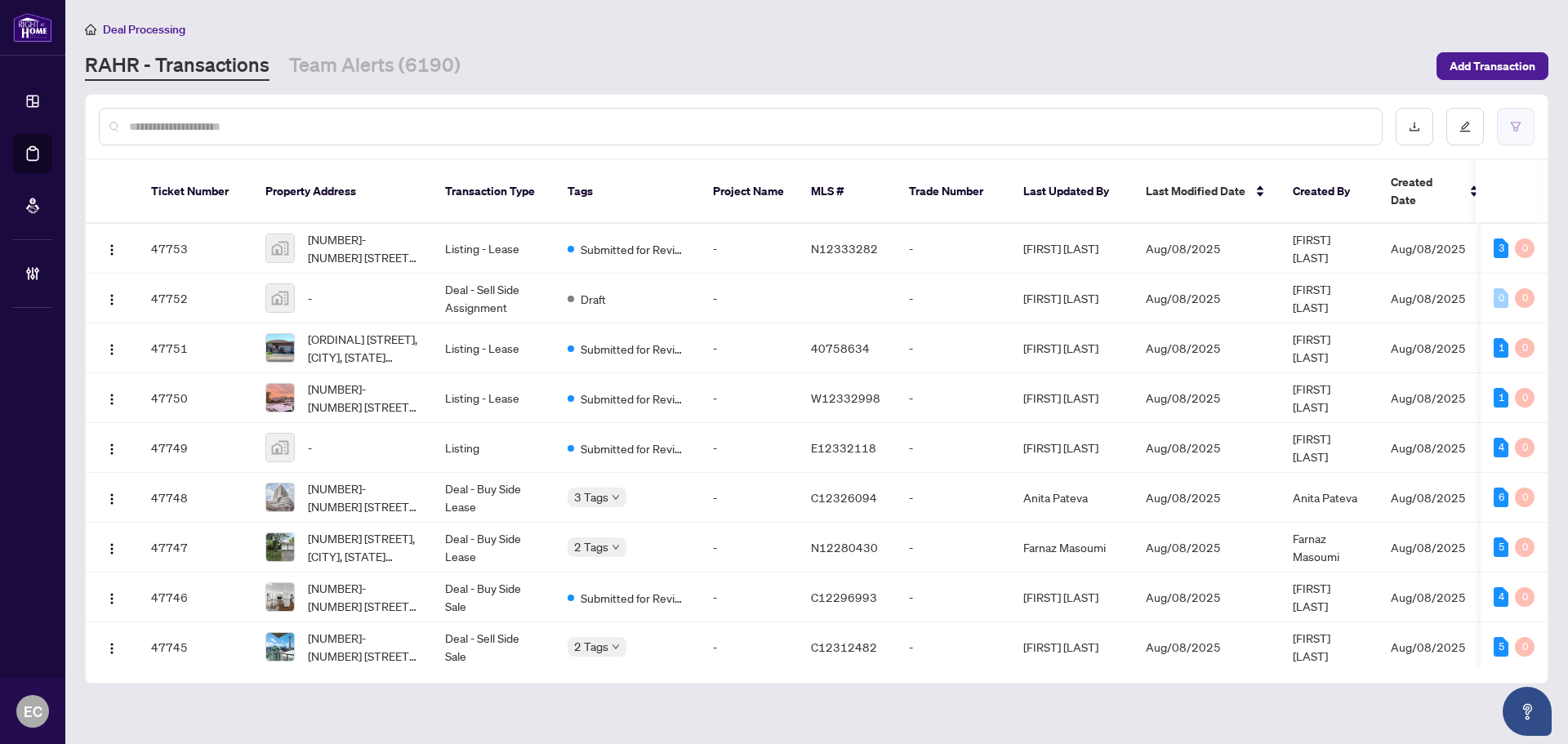 click at bounding box center (1516, 127) 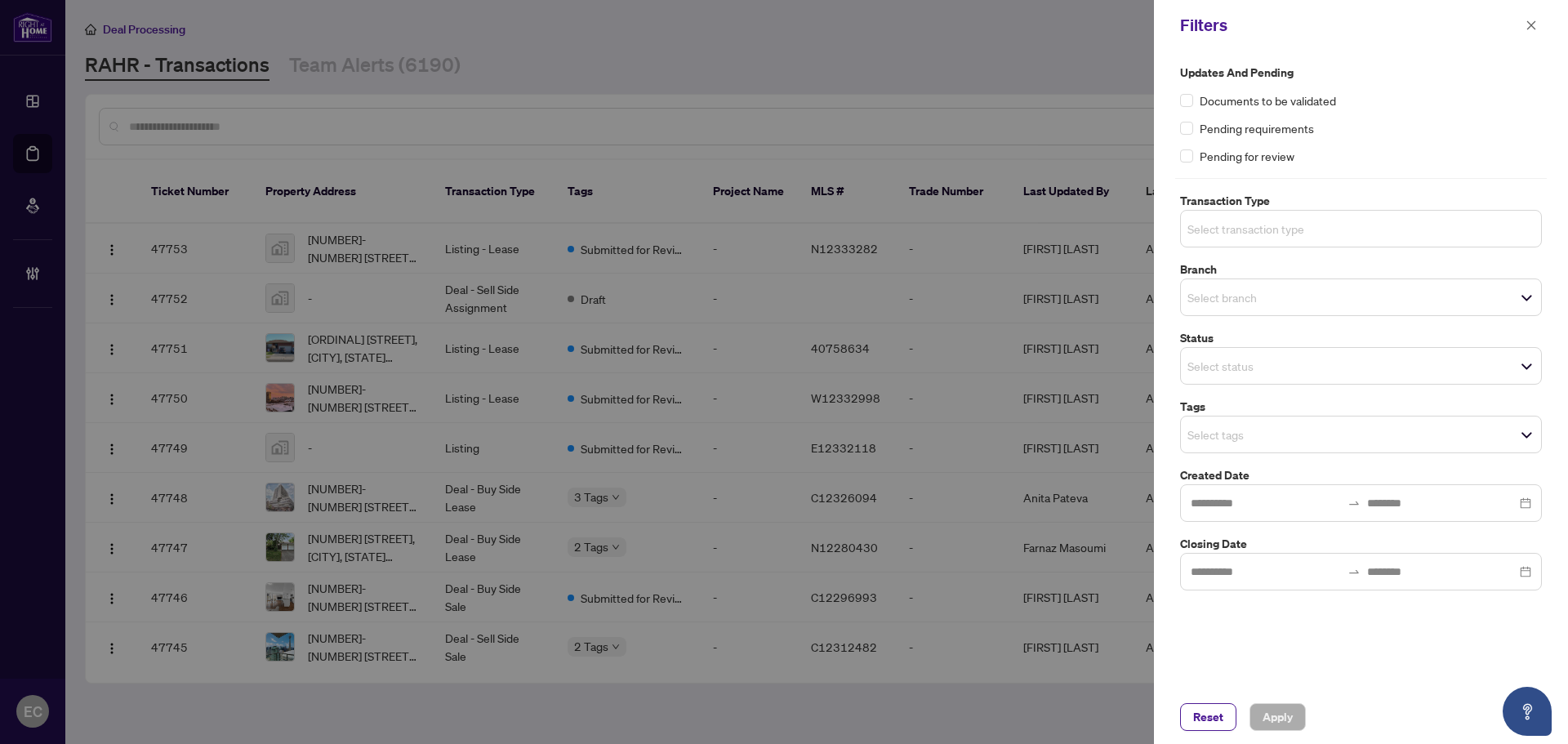 click at bounding box center [1245, 229] 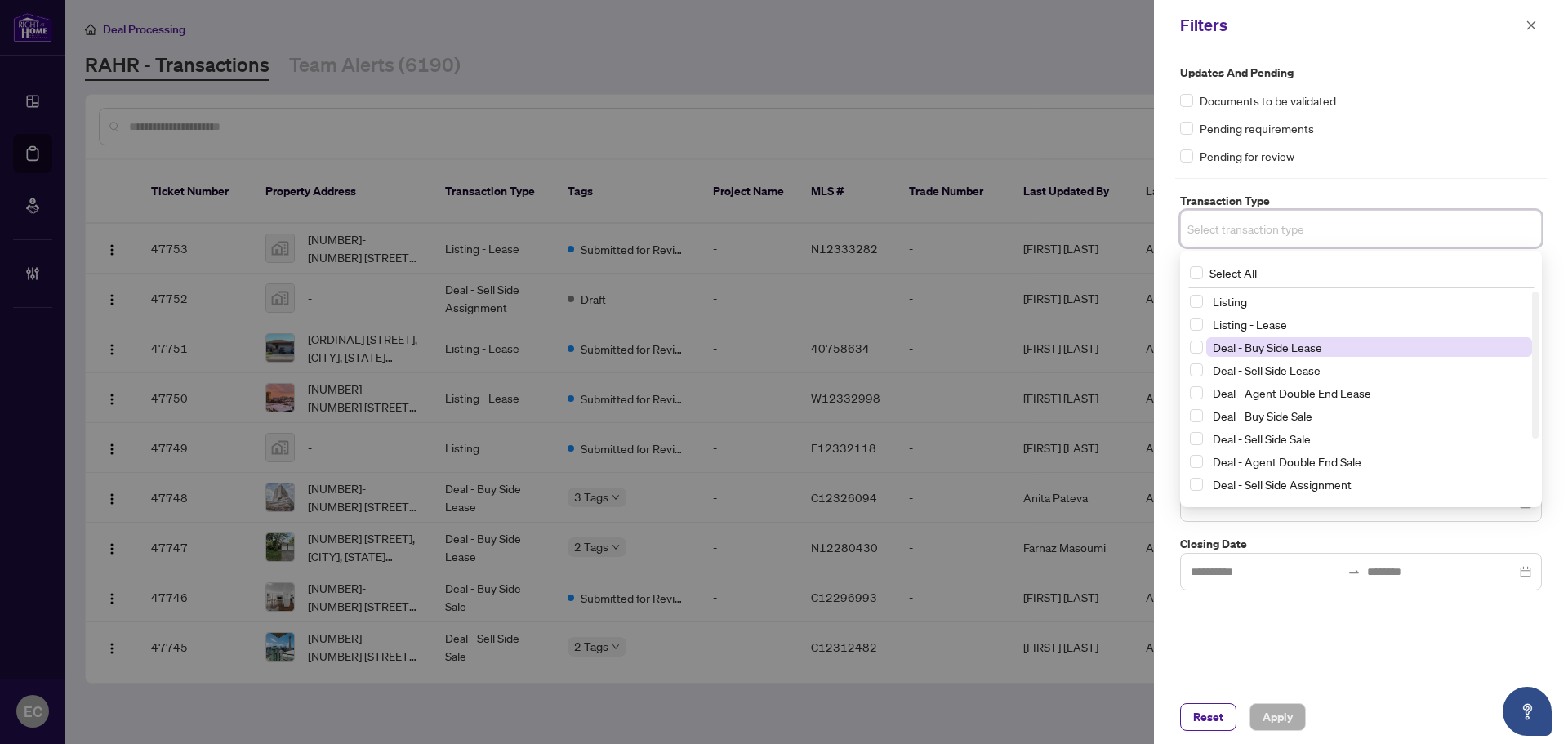 click on "Deal - Buy Side Lease" at bounding box center (1267, 347) 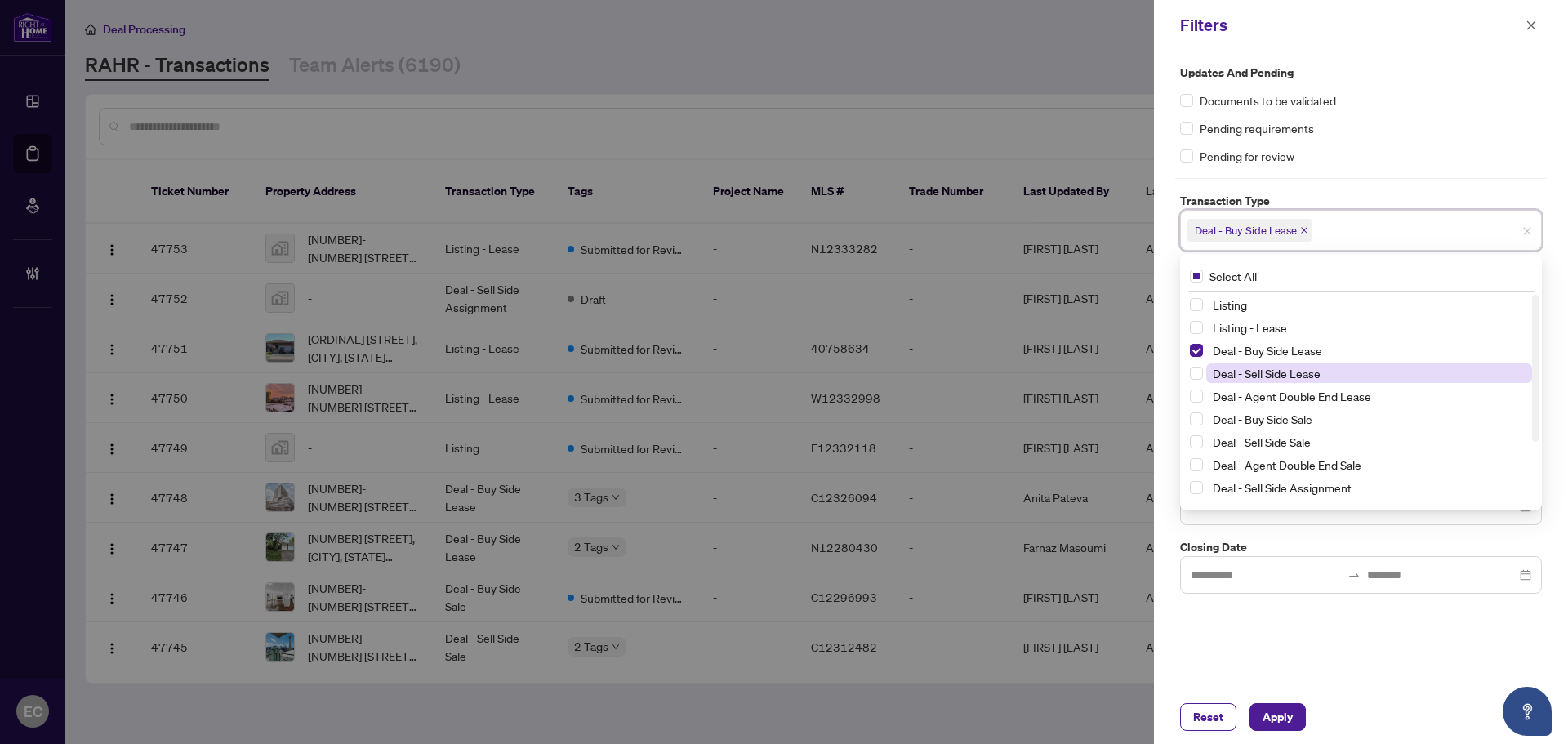 click on "Deal - Sell Side Lease" at bounding box center (1267, 373) 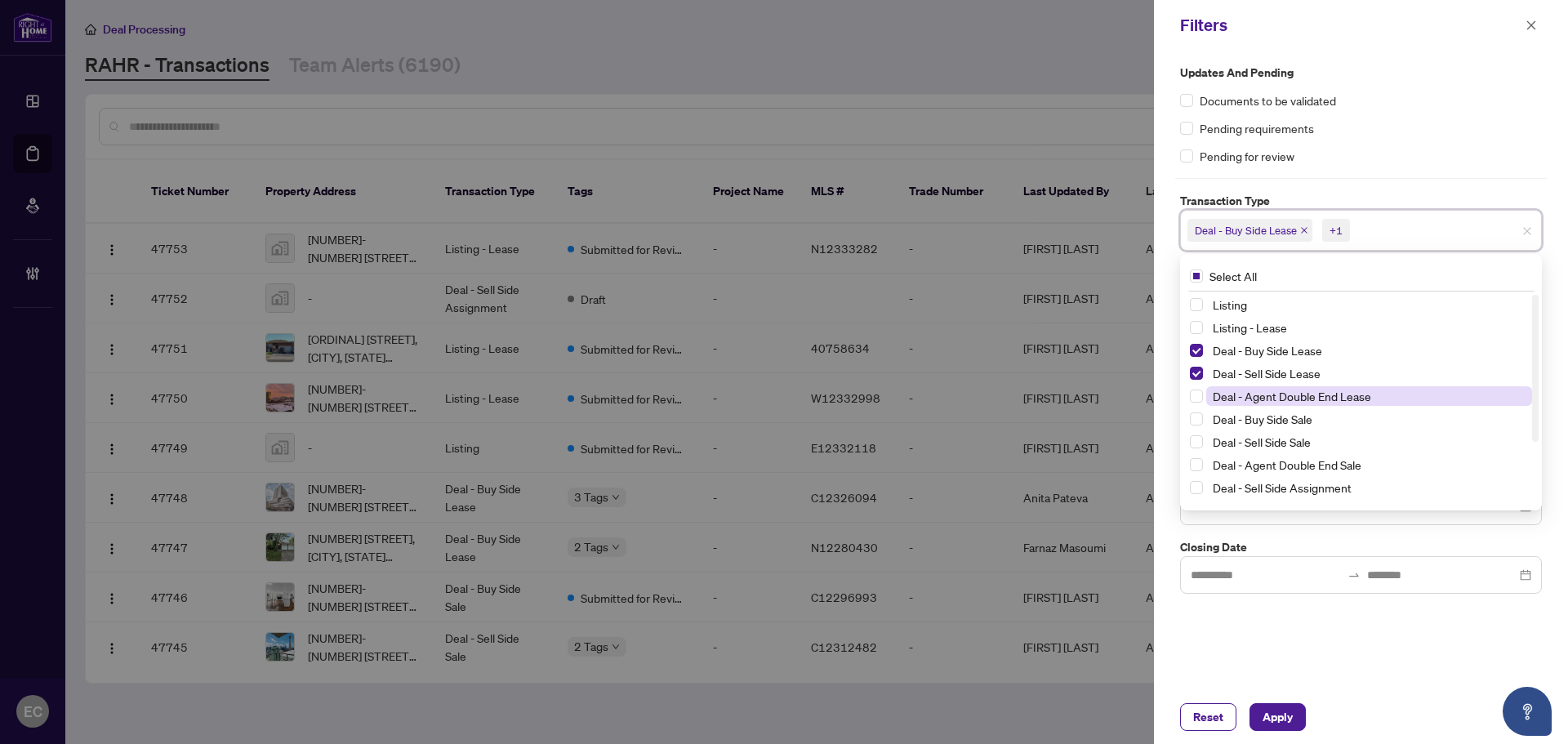 click on "Deal - Agent Double End Lease" at bounding box center [1292, 396] 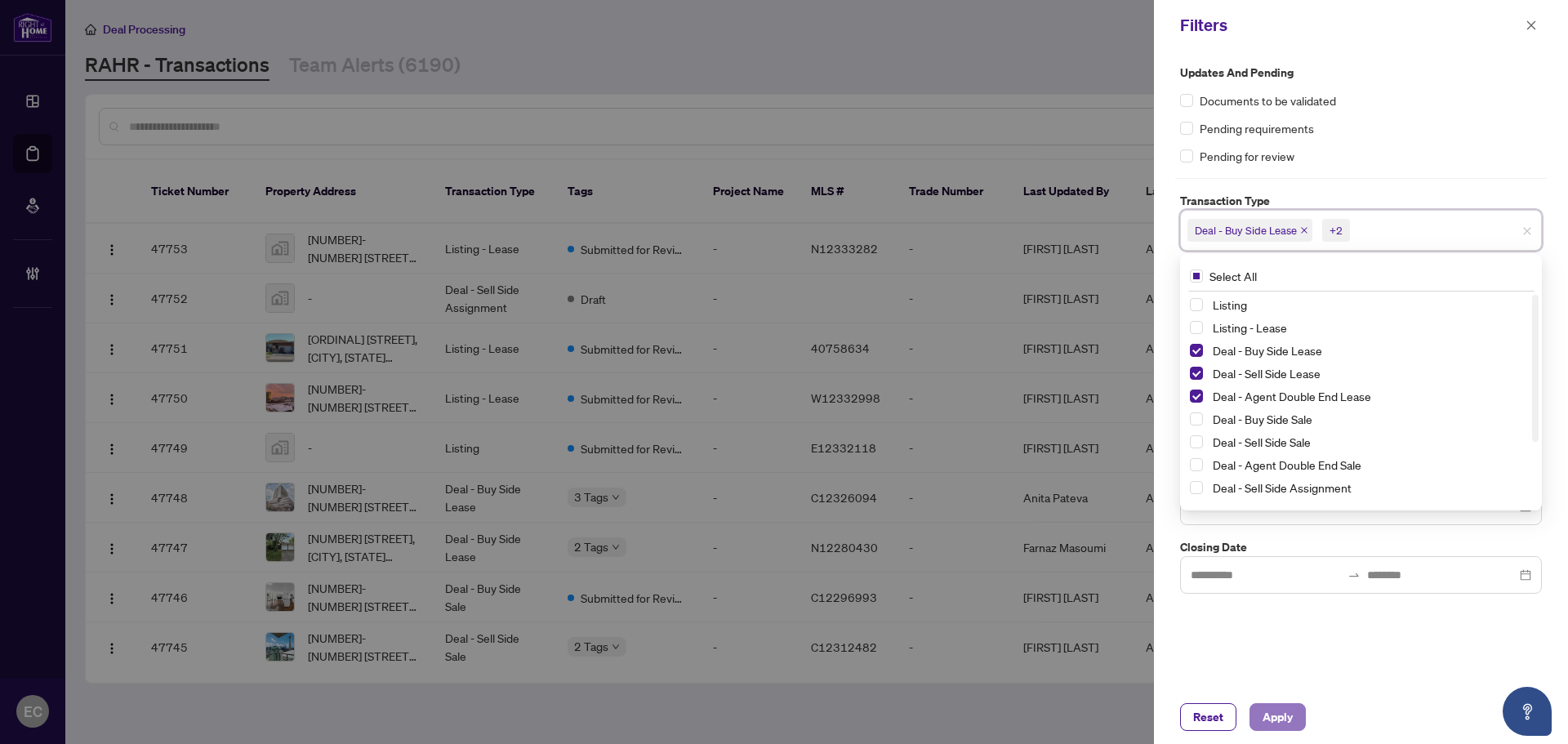 click on "Apply" at bounding box center (1277, 717) 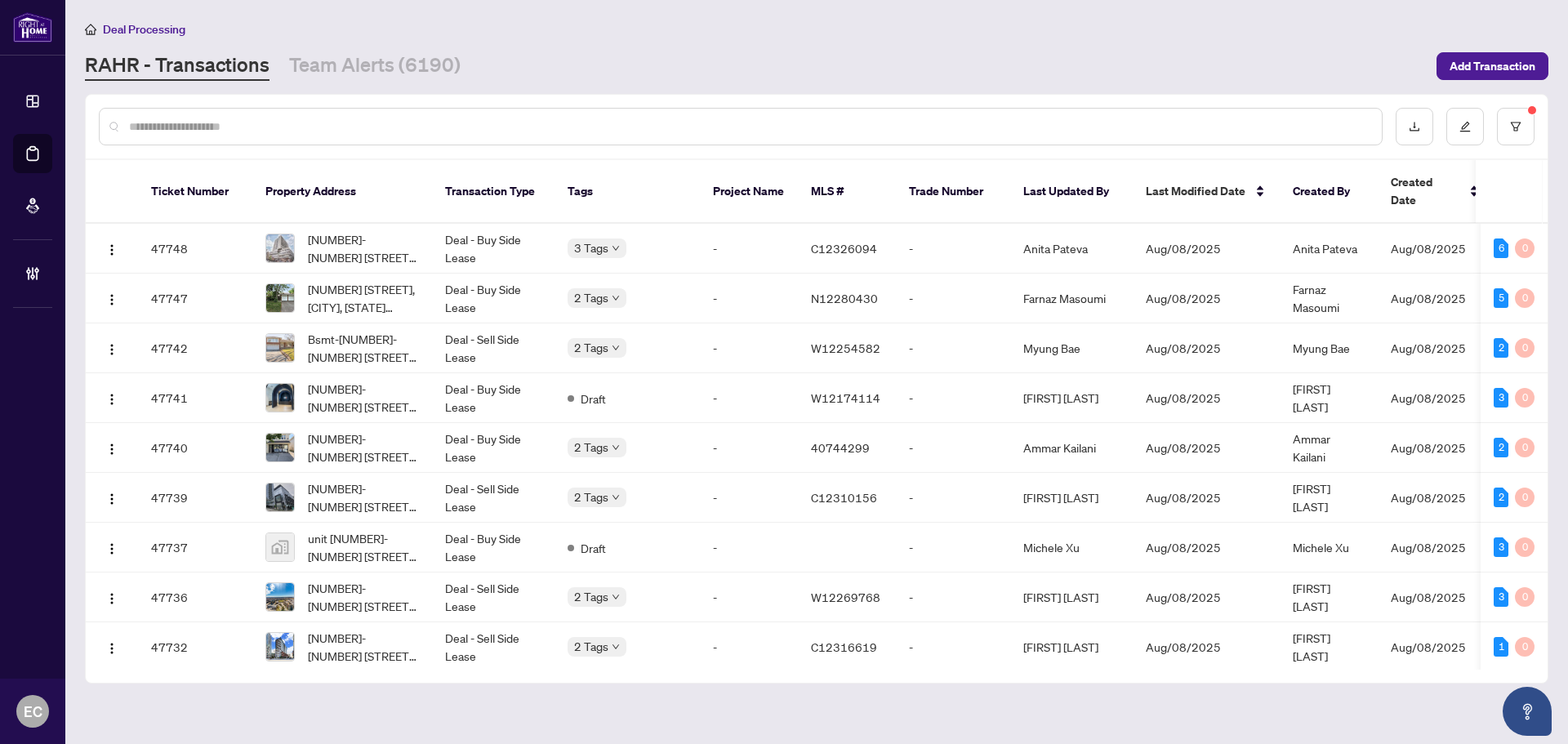 click at bounding box center [817, 127] 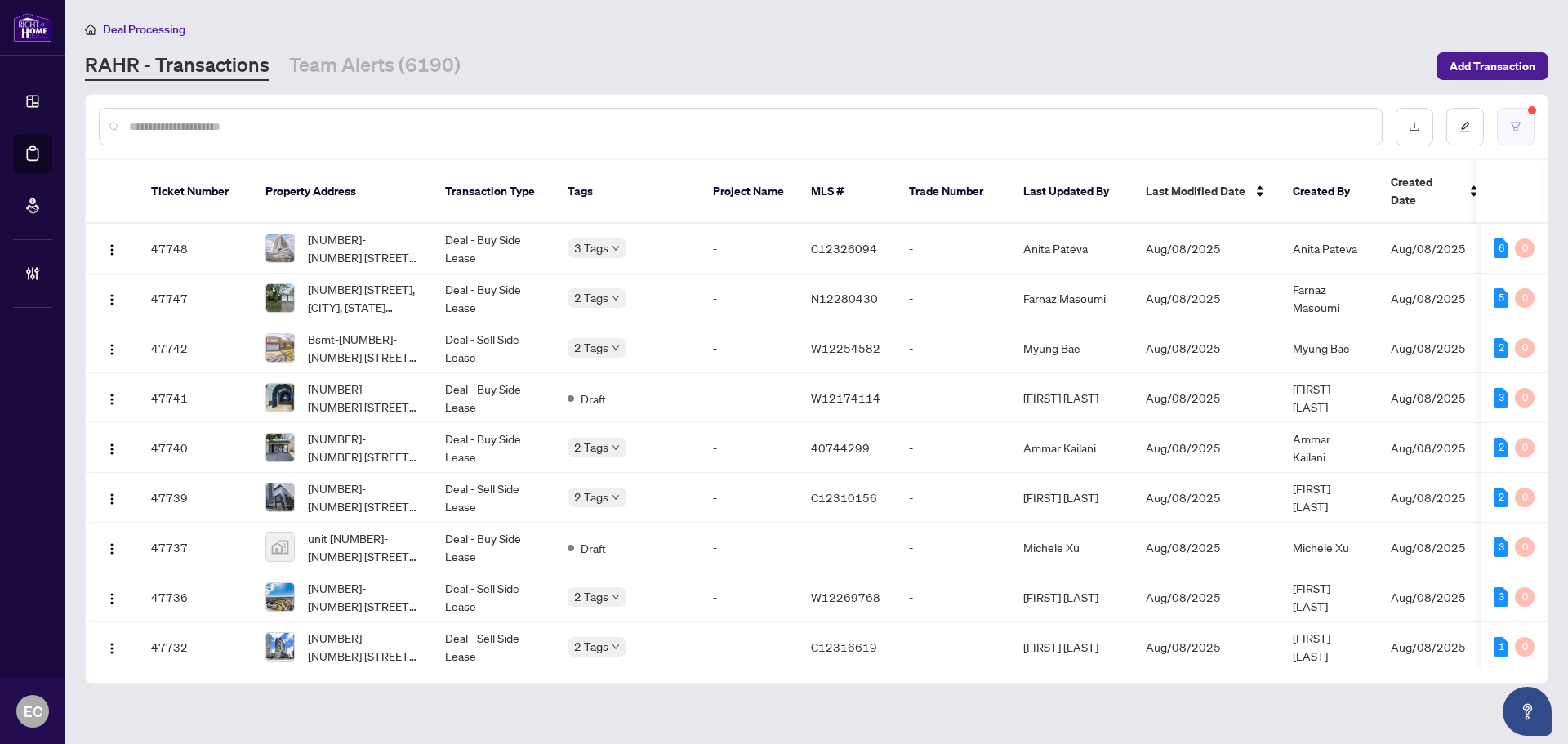 click at bounding box center [1465, 127] 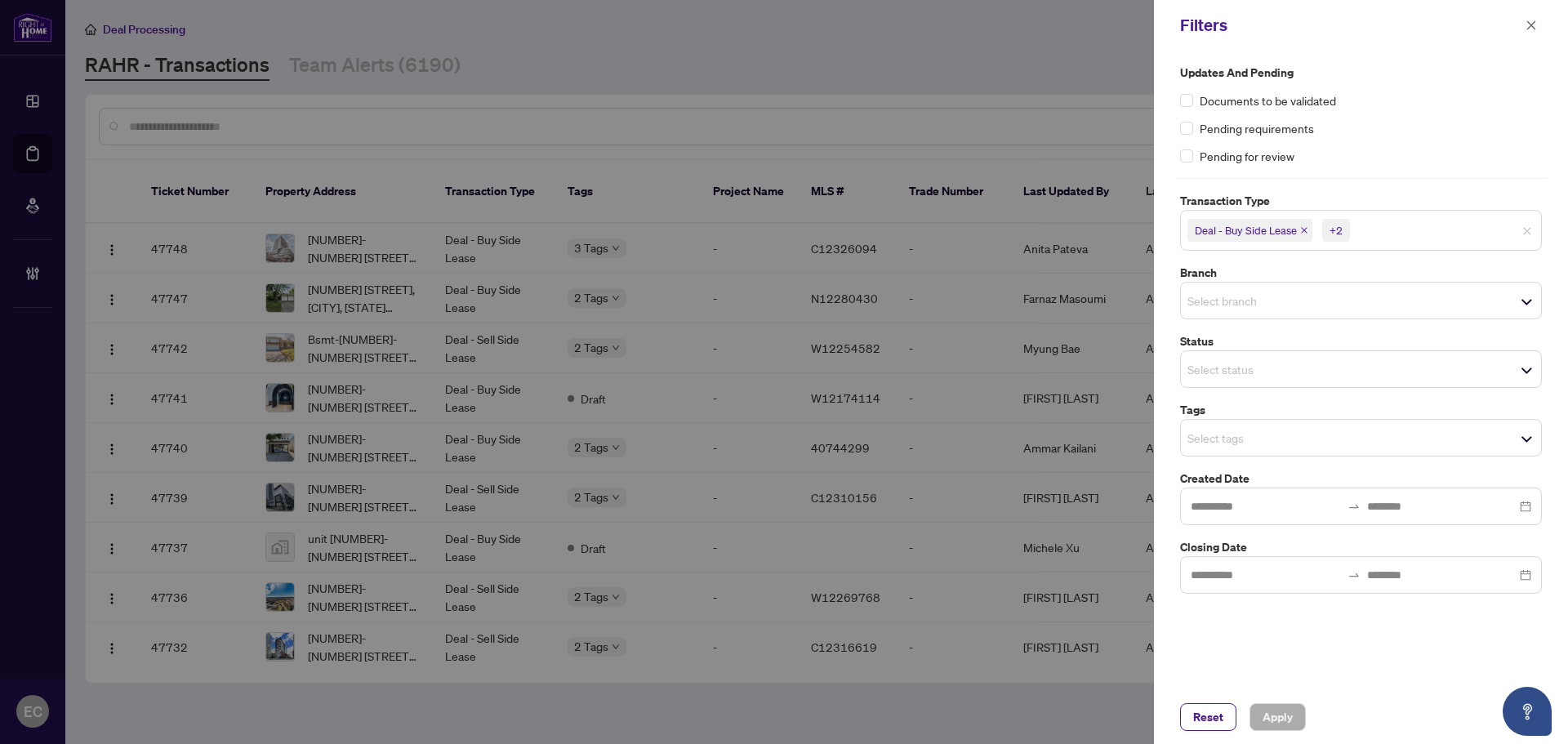 click at bounding box center (1245, 301) 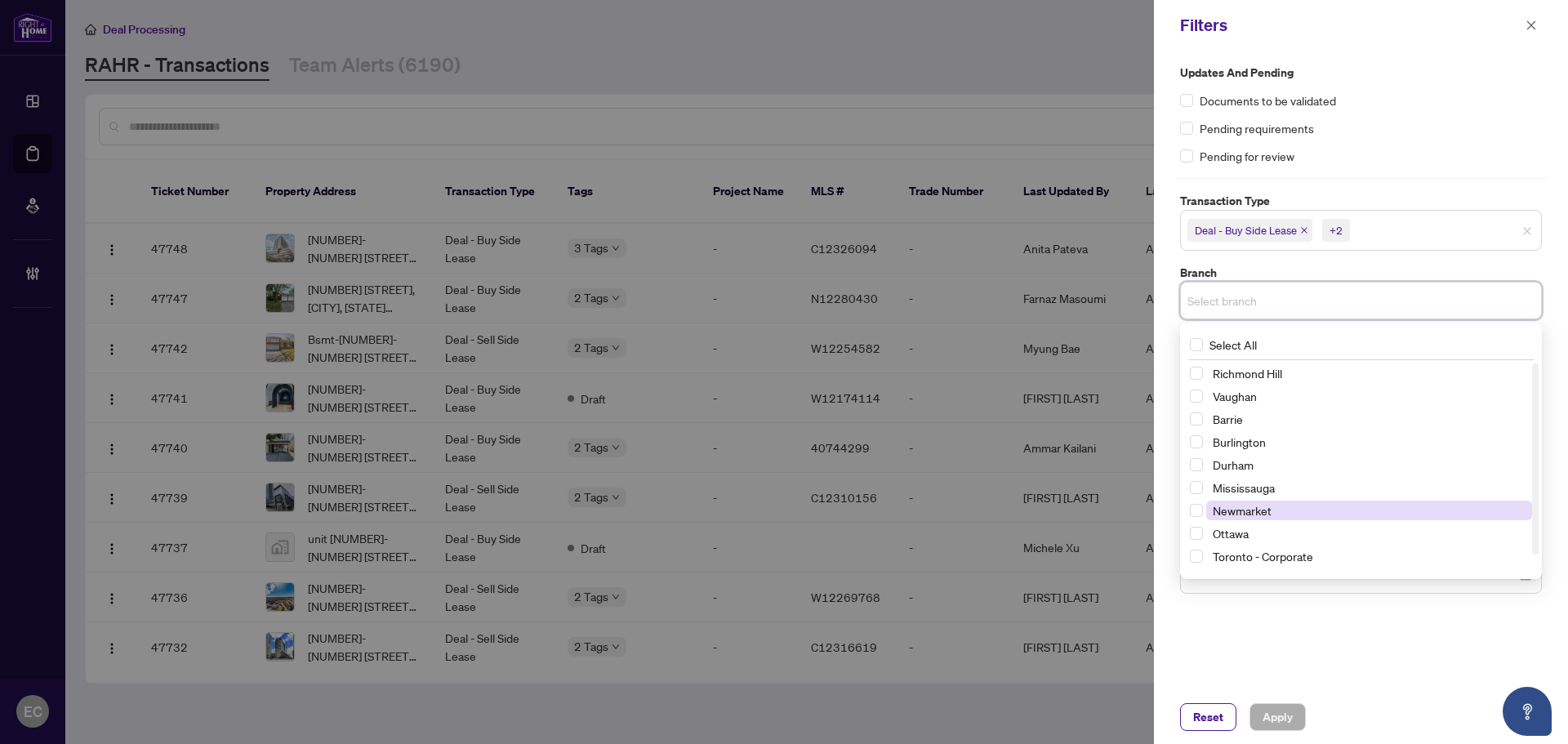 scroll, scrollTop: 20, scrollLeft: 0, axis: vertical 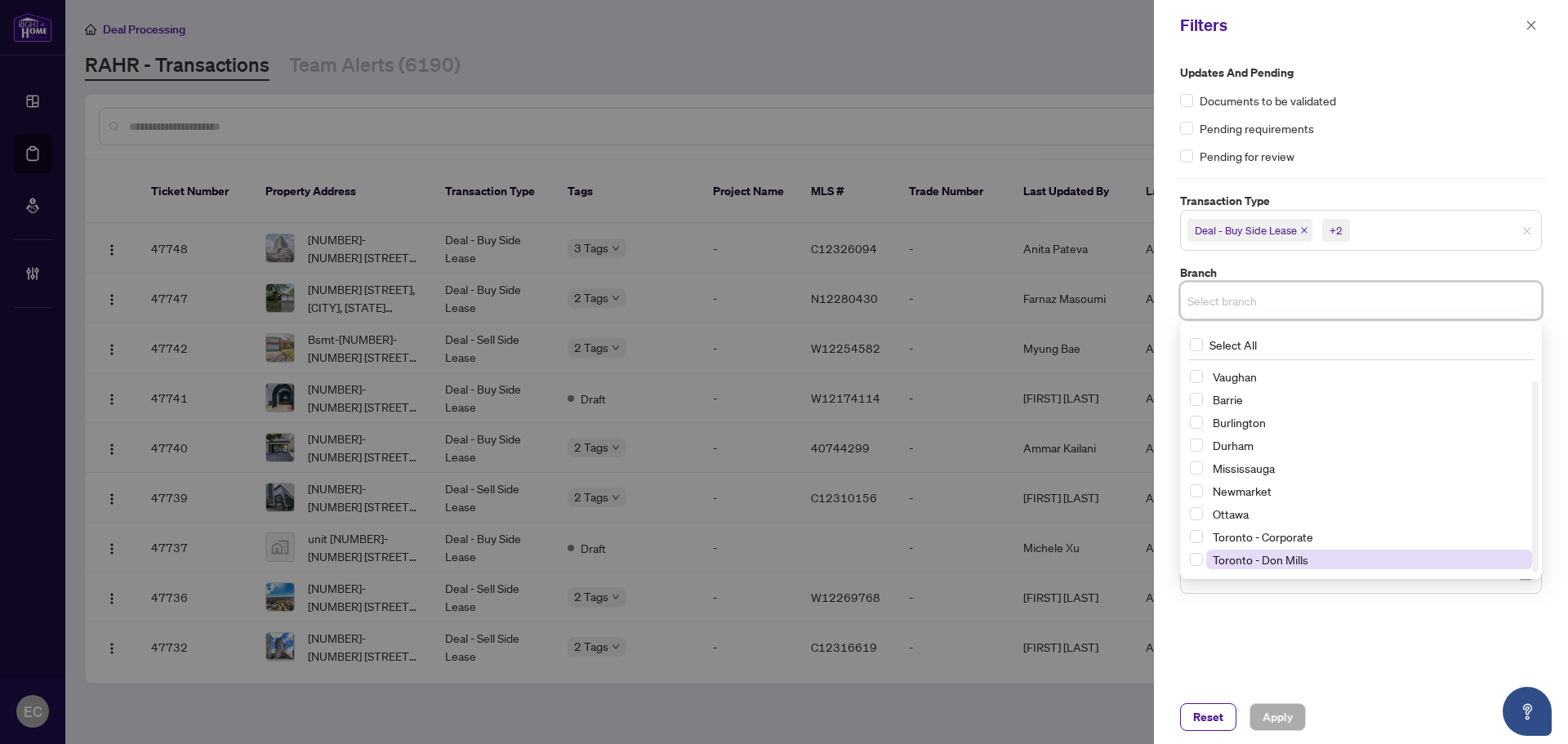 click on "Toronto - Don Mills" at bounding box center [1369, 559] 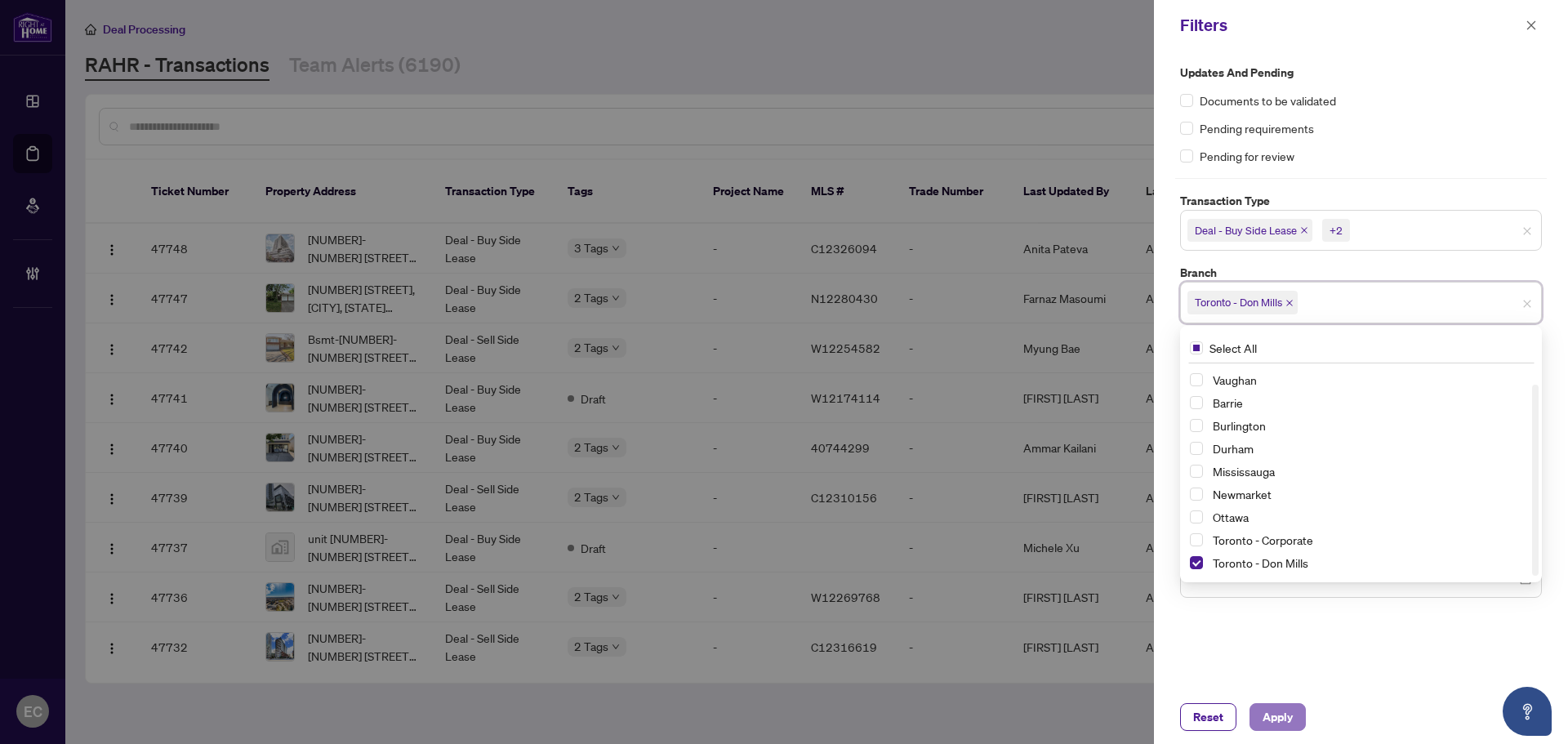 click on "Apply" at bounding box center (1277, 717) 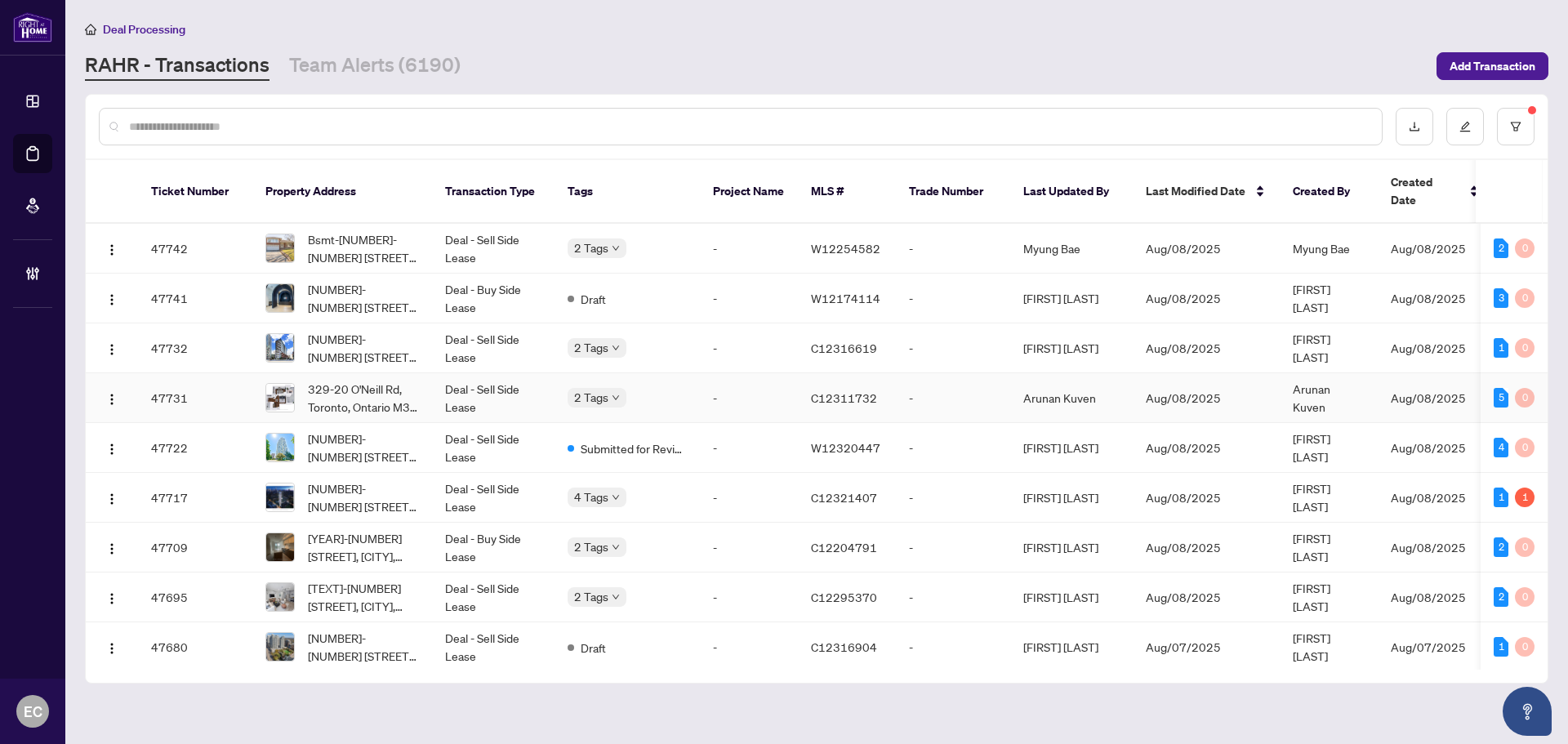 click on "329-20 O'Neill Rd, Toronto, Ontario M3C 3M9, Canada" at bounding box center [363, 398] 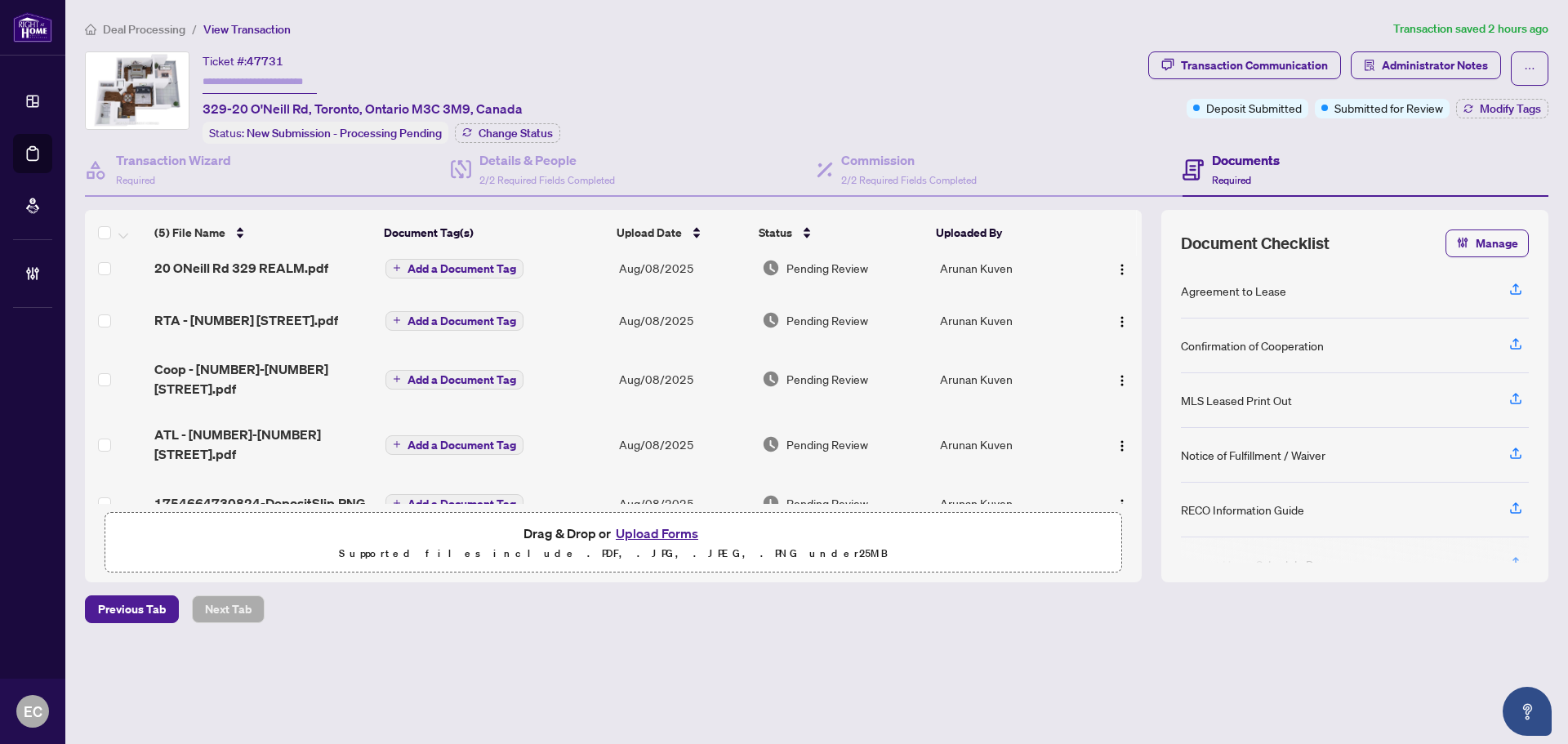 scroll, scrollTop: 19, scrollLeft: 0, axis: vertical 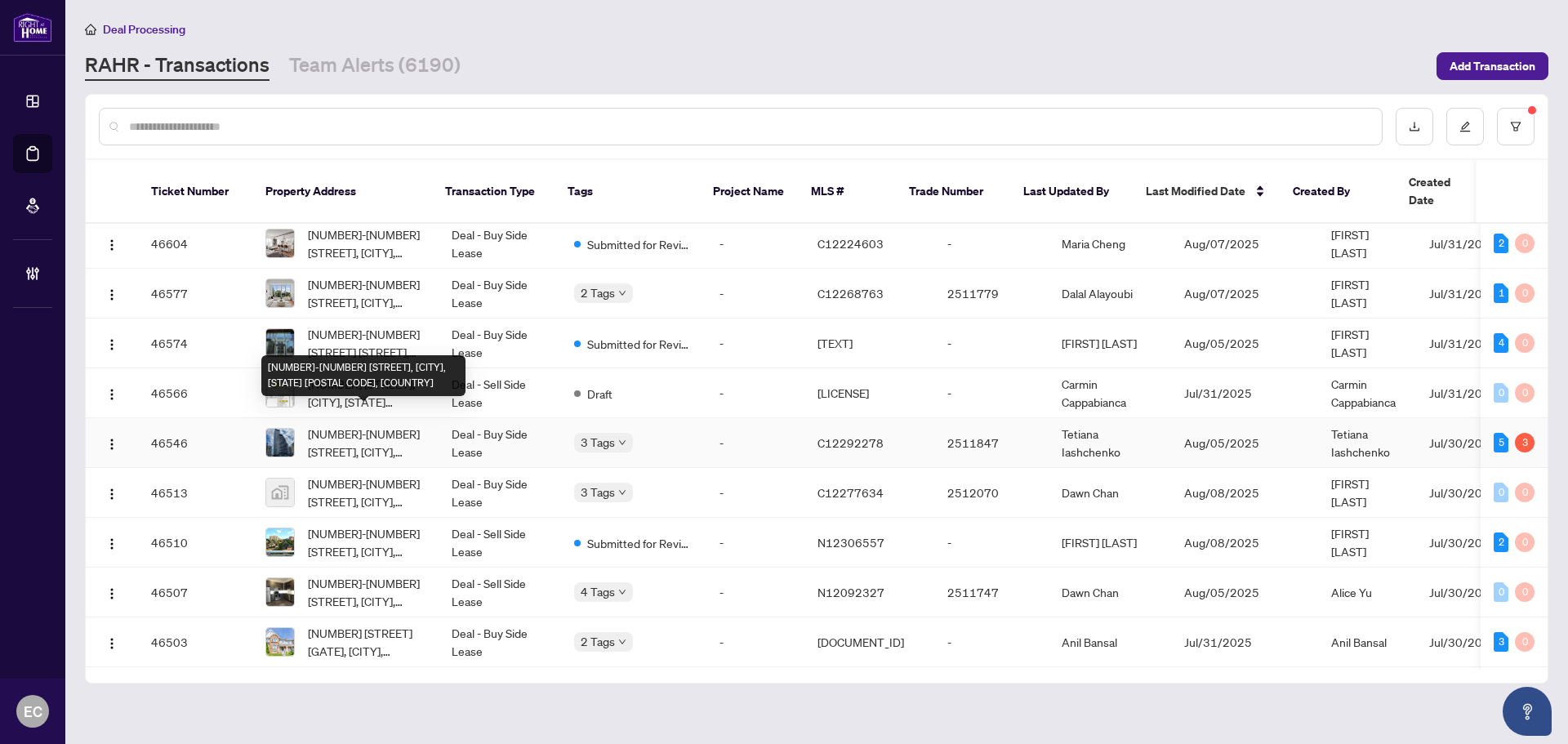 click on "1008-18 Maitland Terr, Toronto, Ontario M4Y 0H2, Canada" at bounding box center [367, 443] 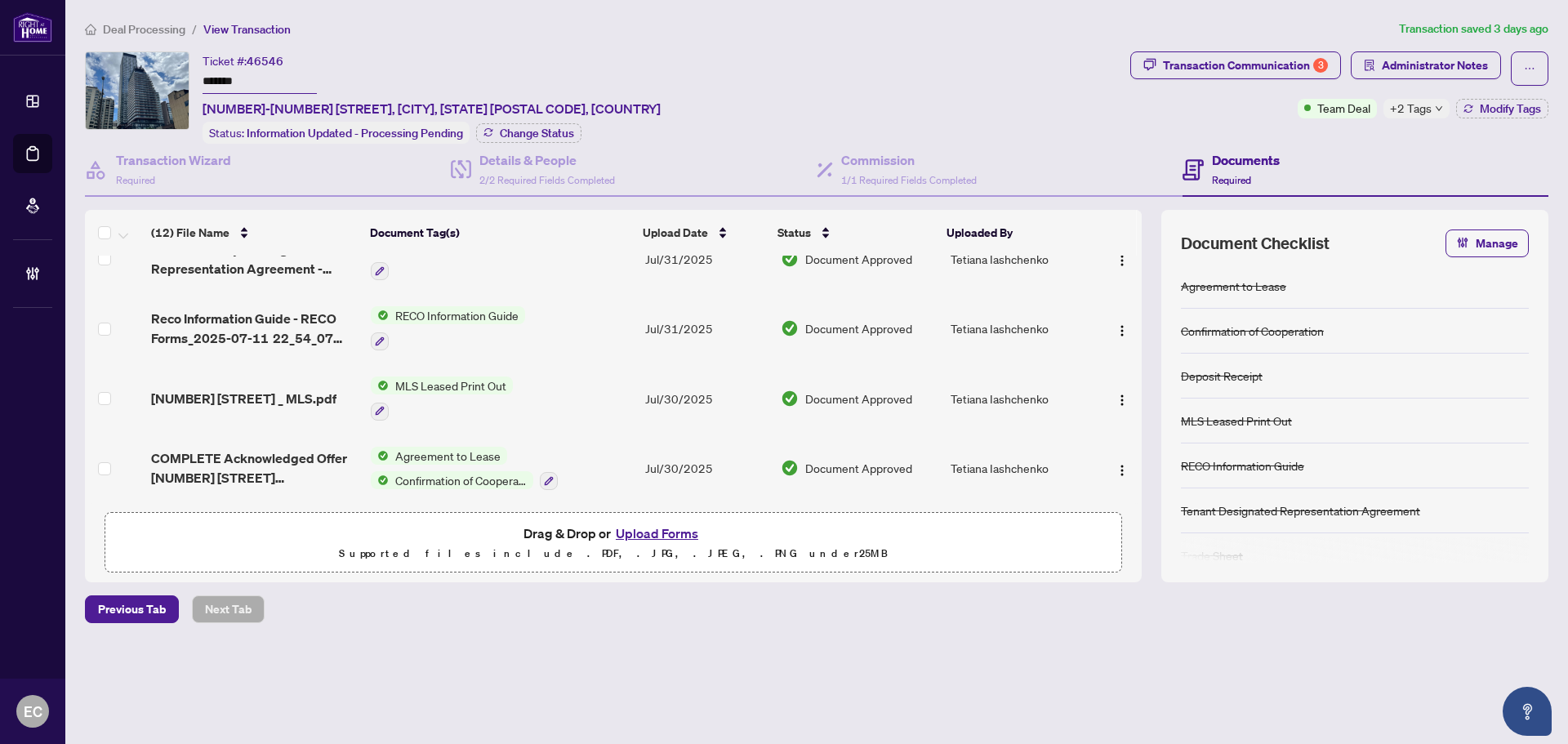 scroll, scrollTop: 585, scrollLeft: 0, axis: vertical 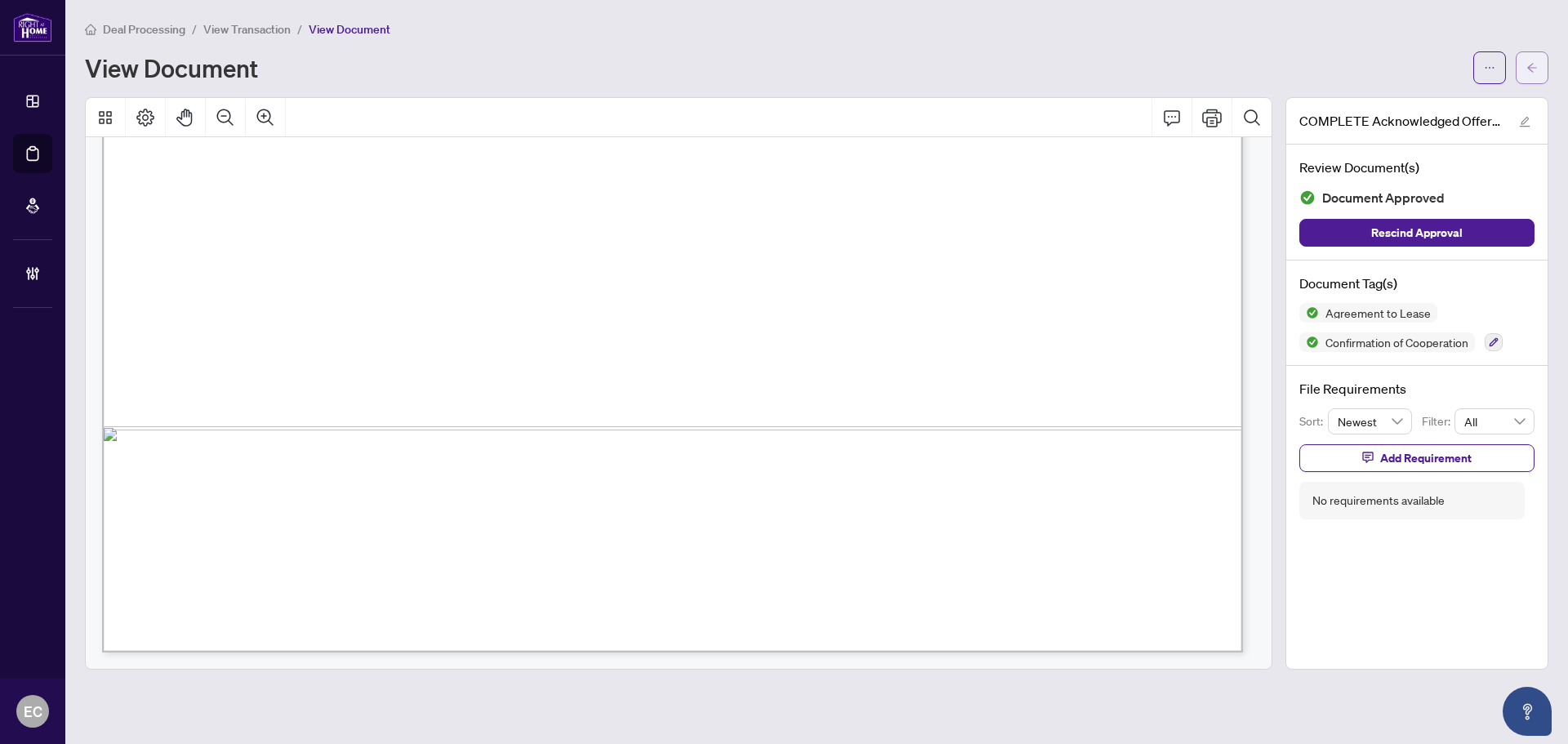 click 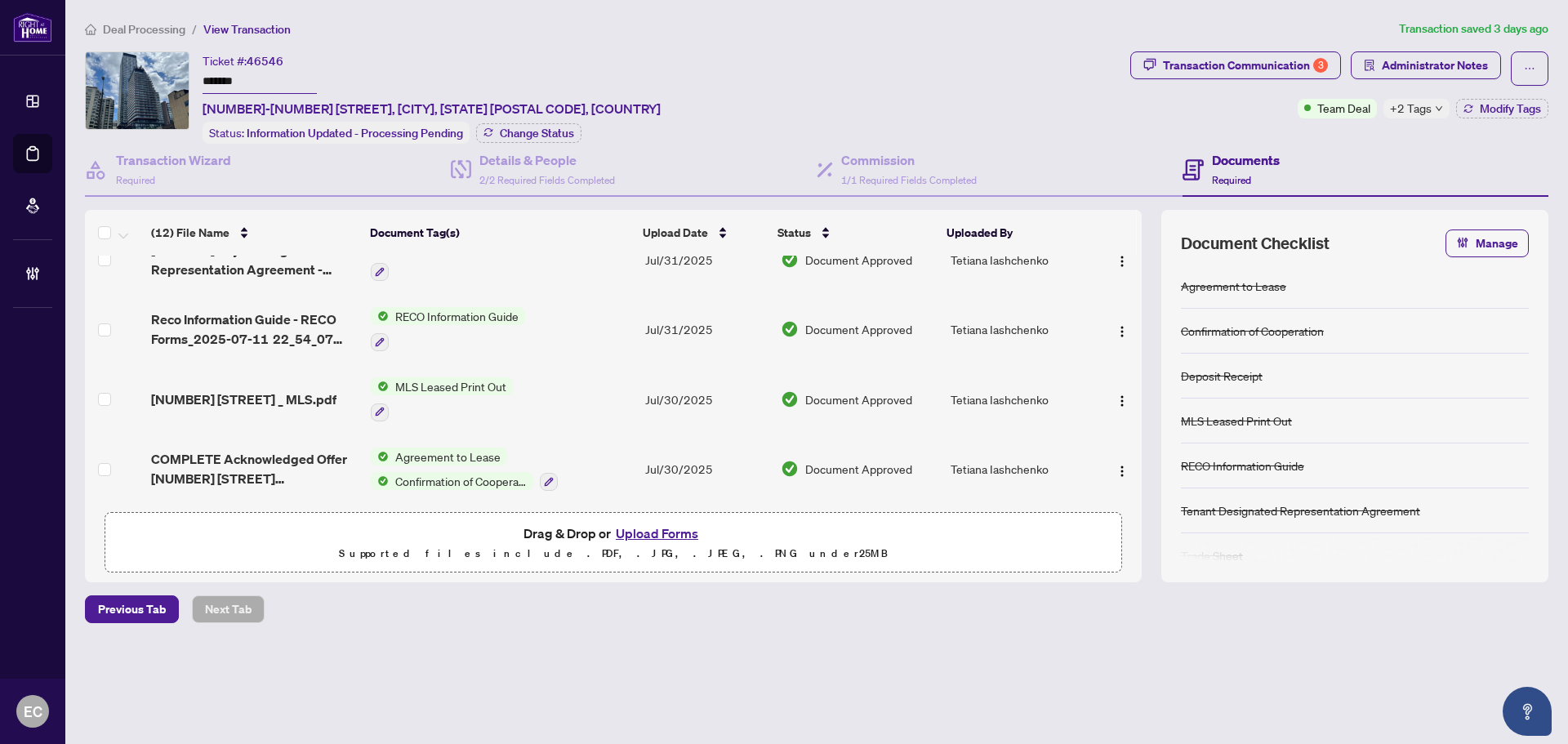 scroll, scrollTop: 585, scrollLeft: 0, axis: vertical 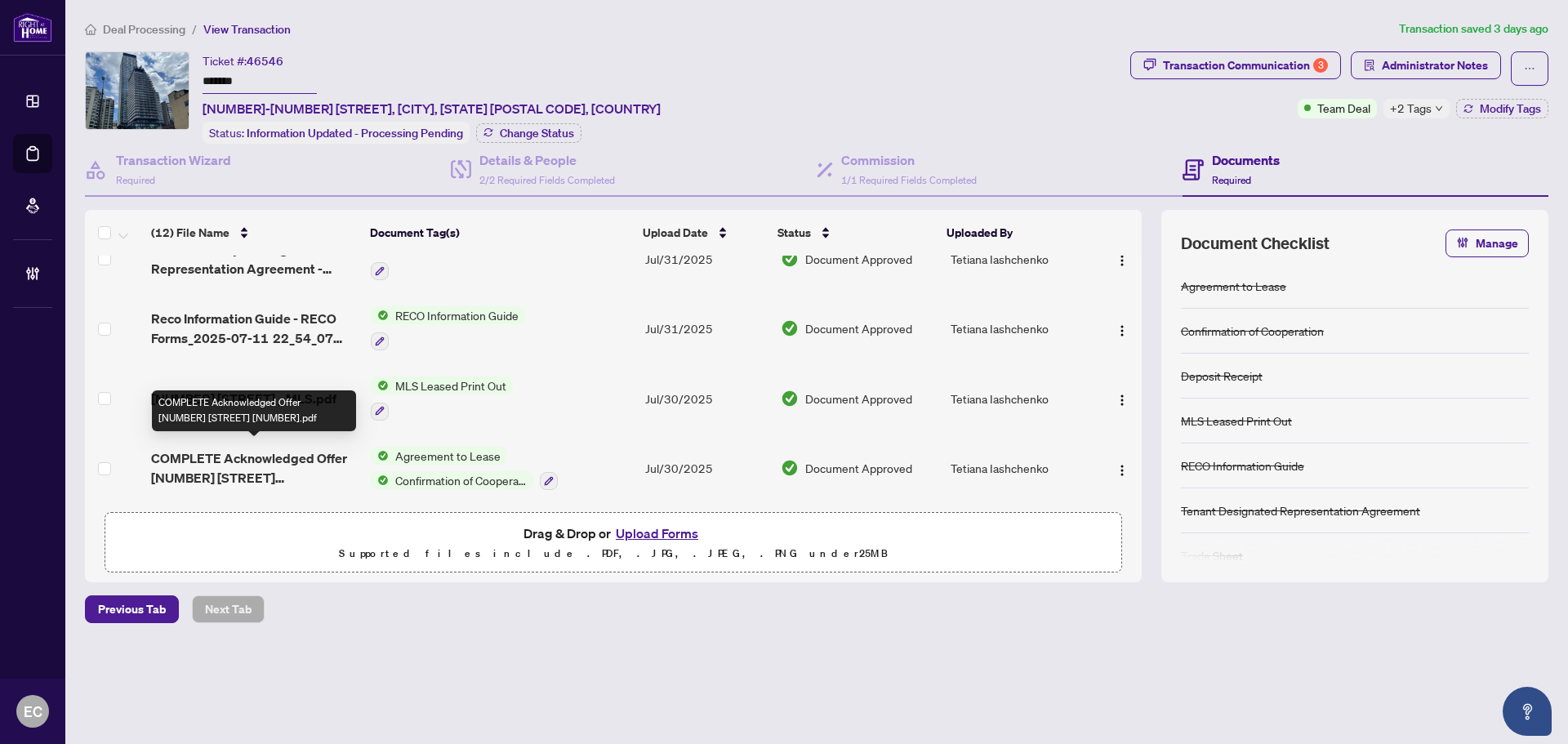 click on "COMPLETE Acknowledged Offer 18 Maitland Terr 1008 2.pdf" at bounding box center [254, 468] 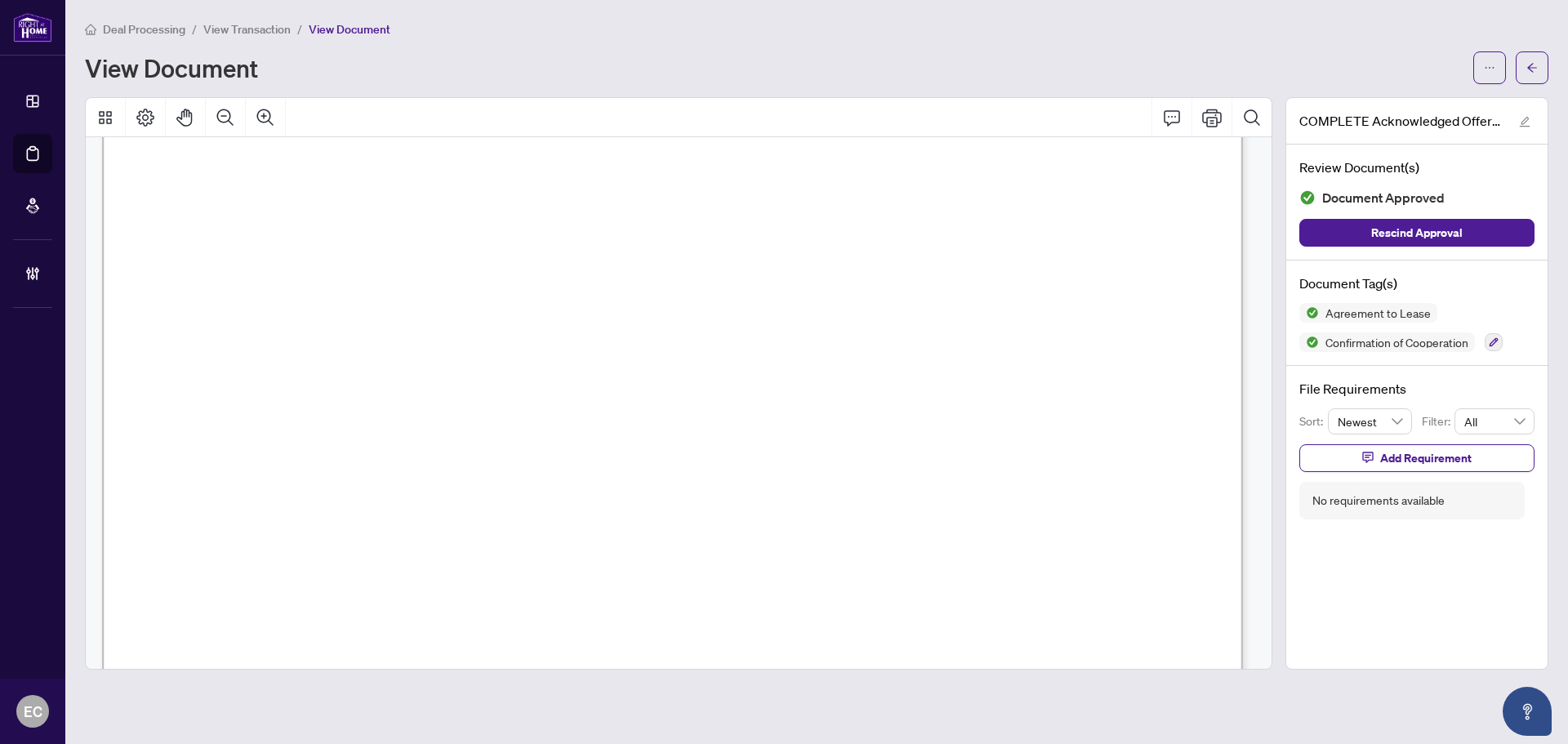 scroll, scrollTop: 9555, scrollLeft: 0, axis: vertical 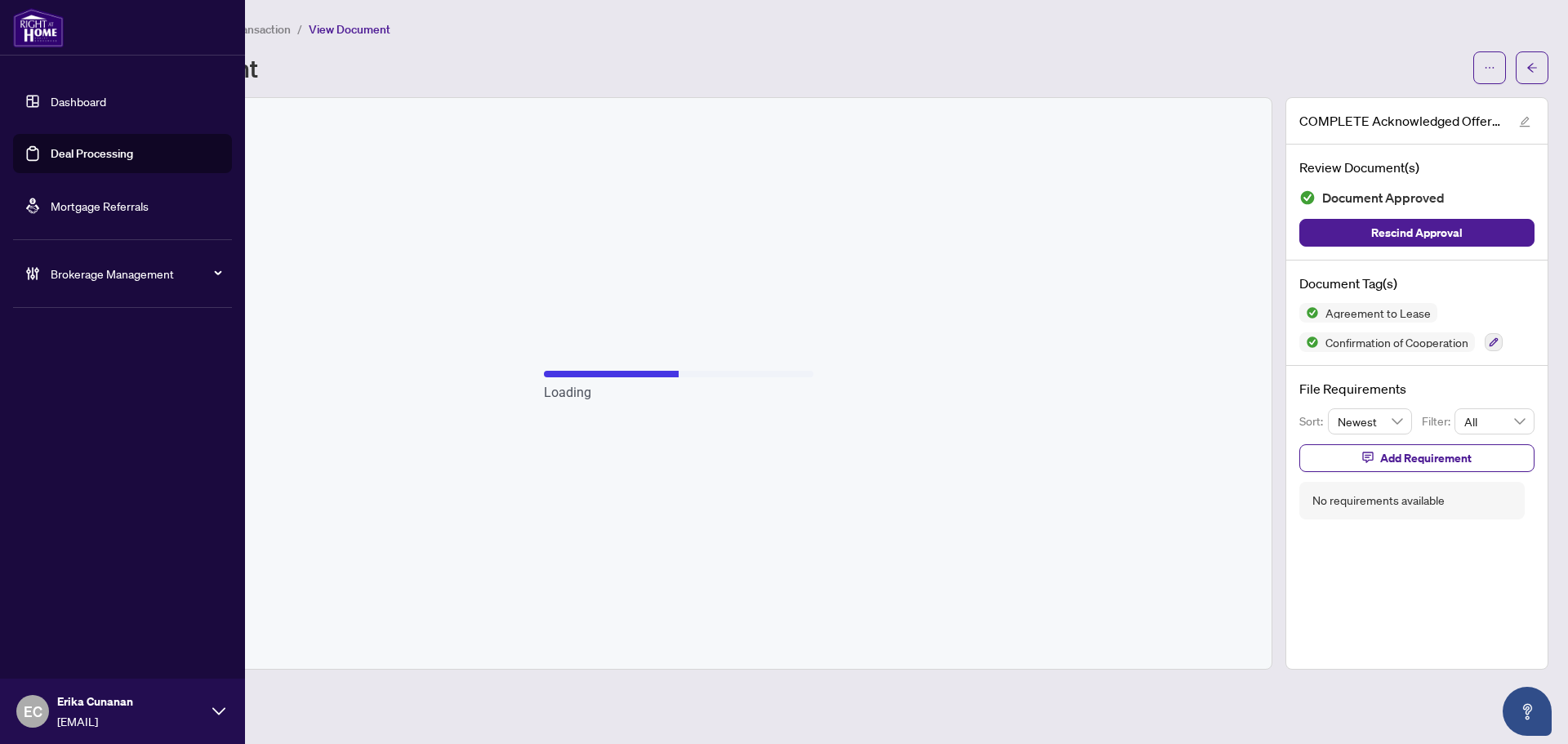 click on "Deal Processing" at bounding box center [91, 154] 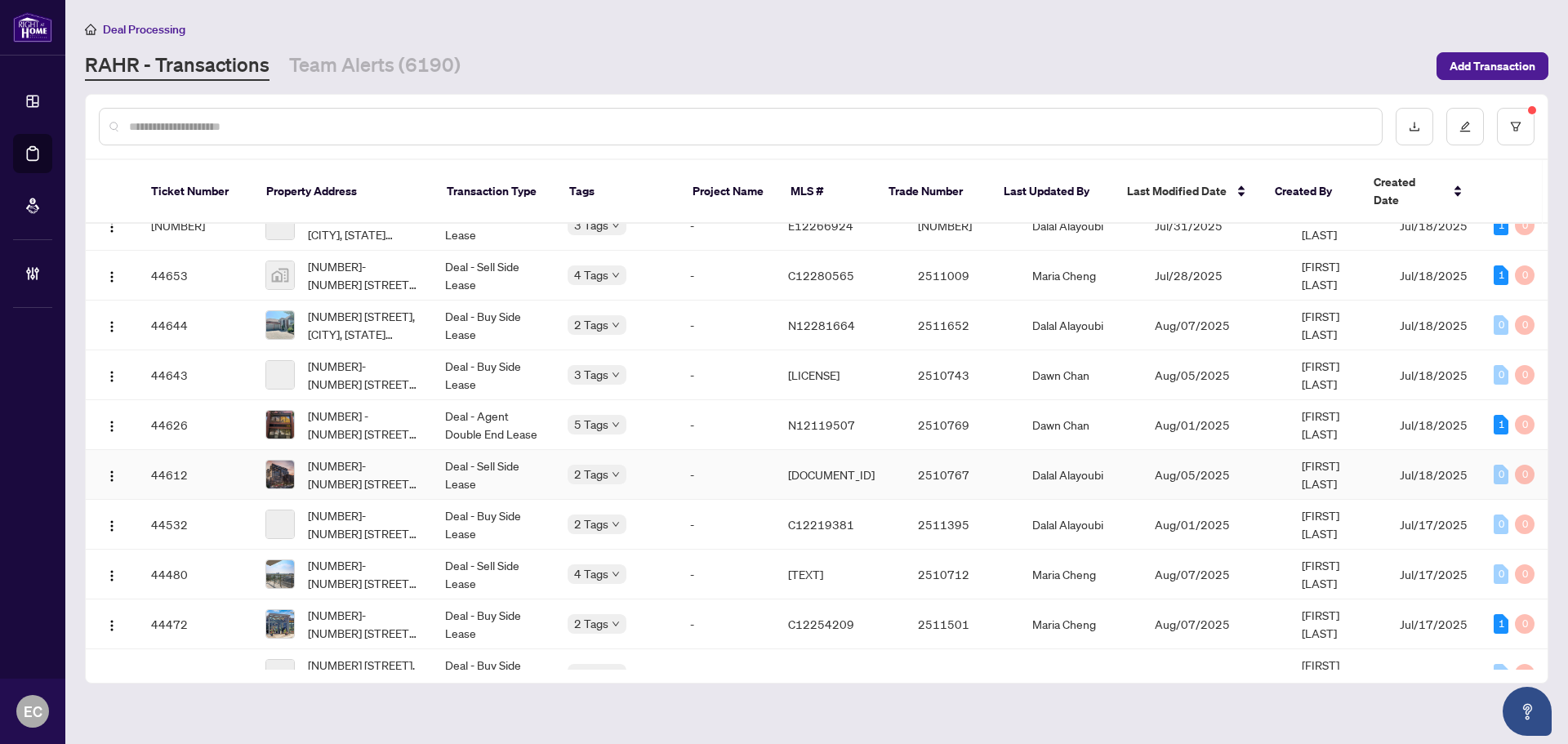scroll, scrollTop: 2281, scrollLeft: 0, axis: vertical 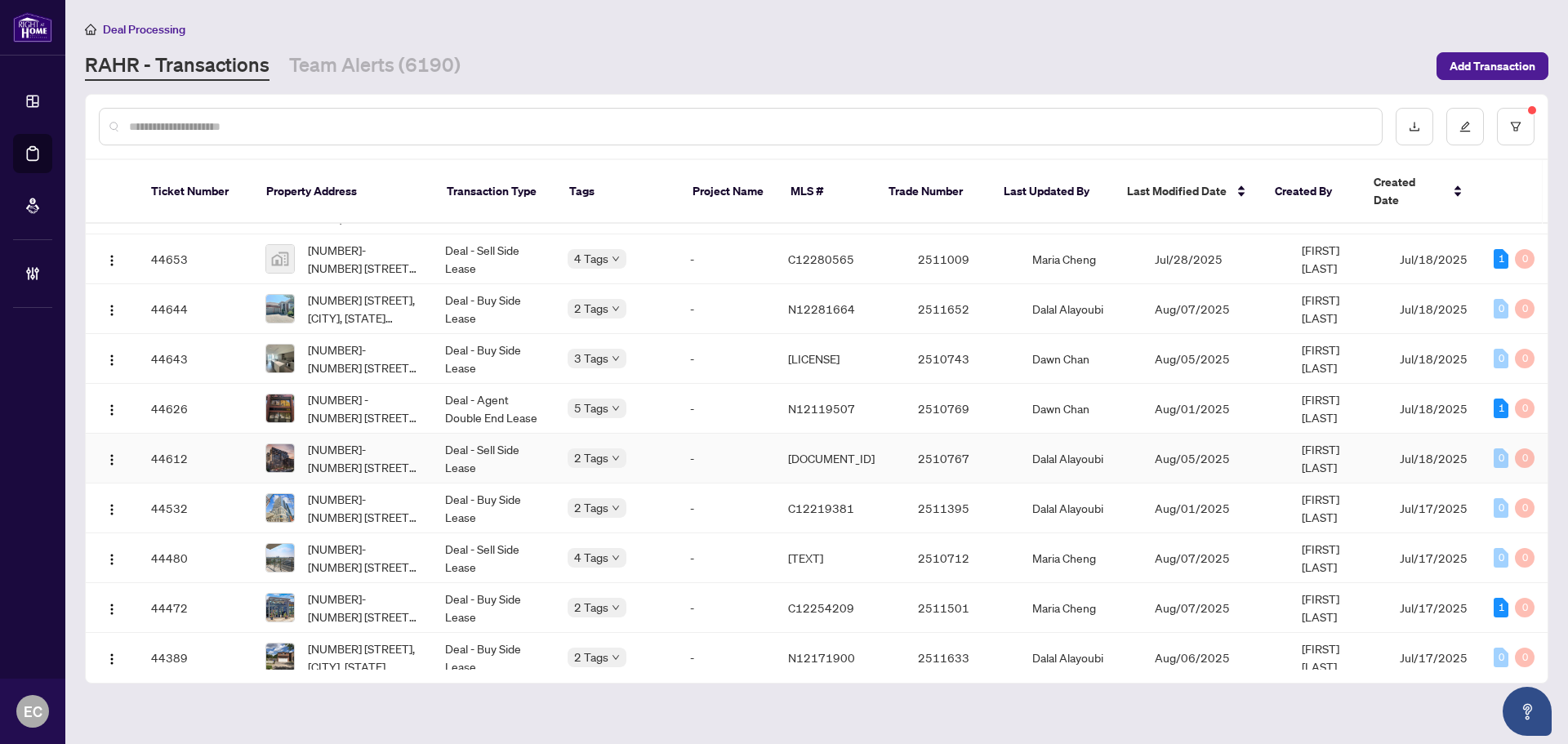 click on "Deal - Sell Side Lease" at bounding box center [493, 458] 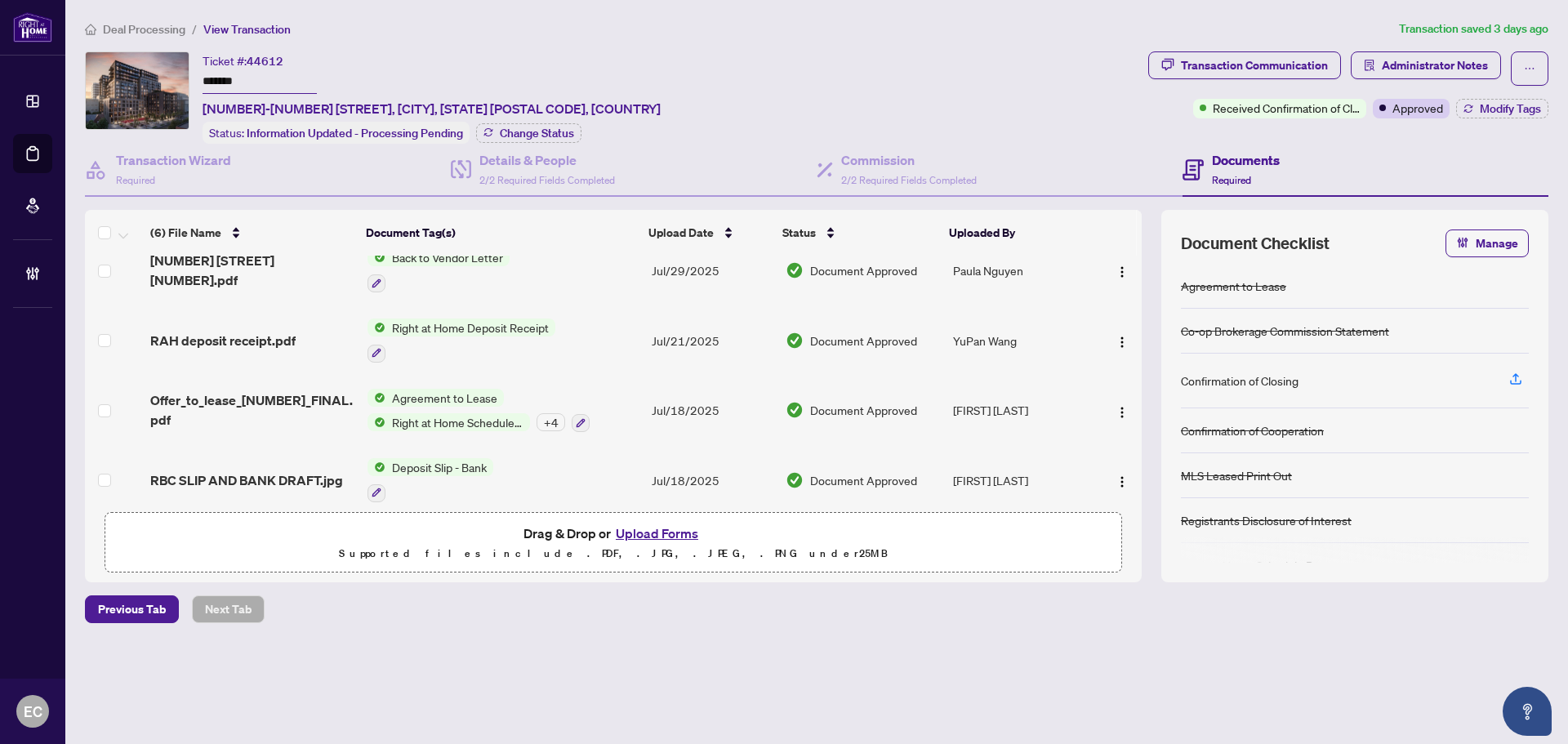 scroll, scrollTop: 176, scrollLeft: 0, axis: vertical 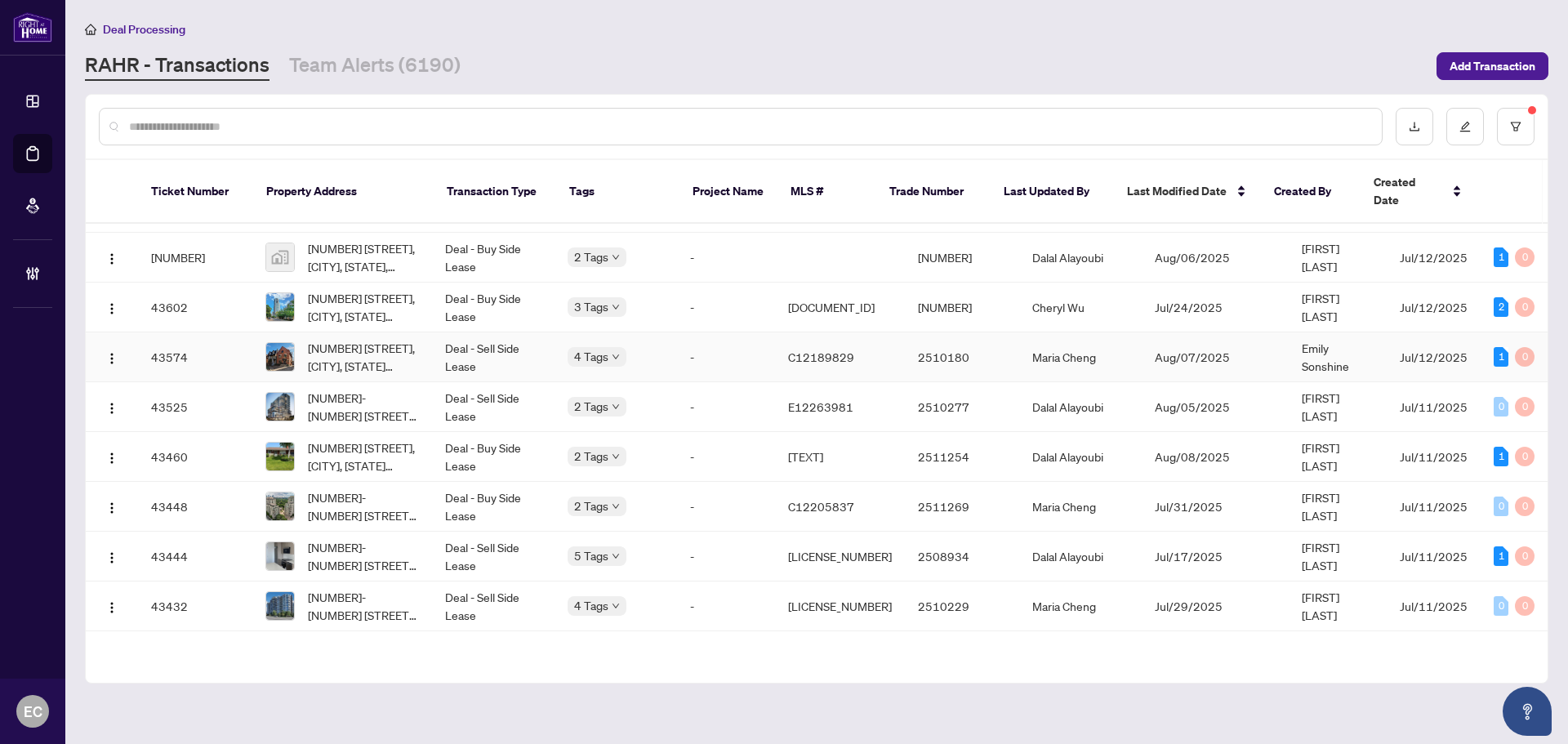click on "27 Woodlawn Ave, Toronto, Ontario M4T 1B9, Canada" at bounding box center [363, 357] 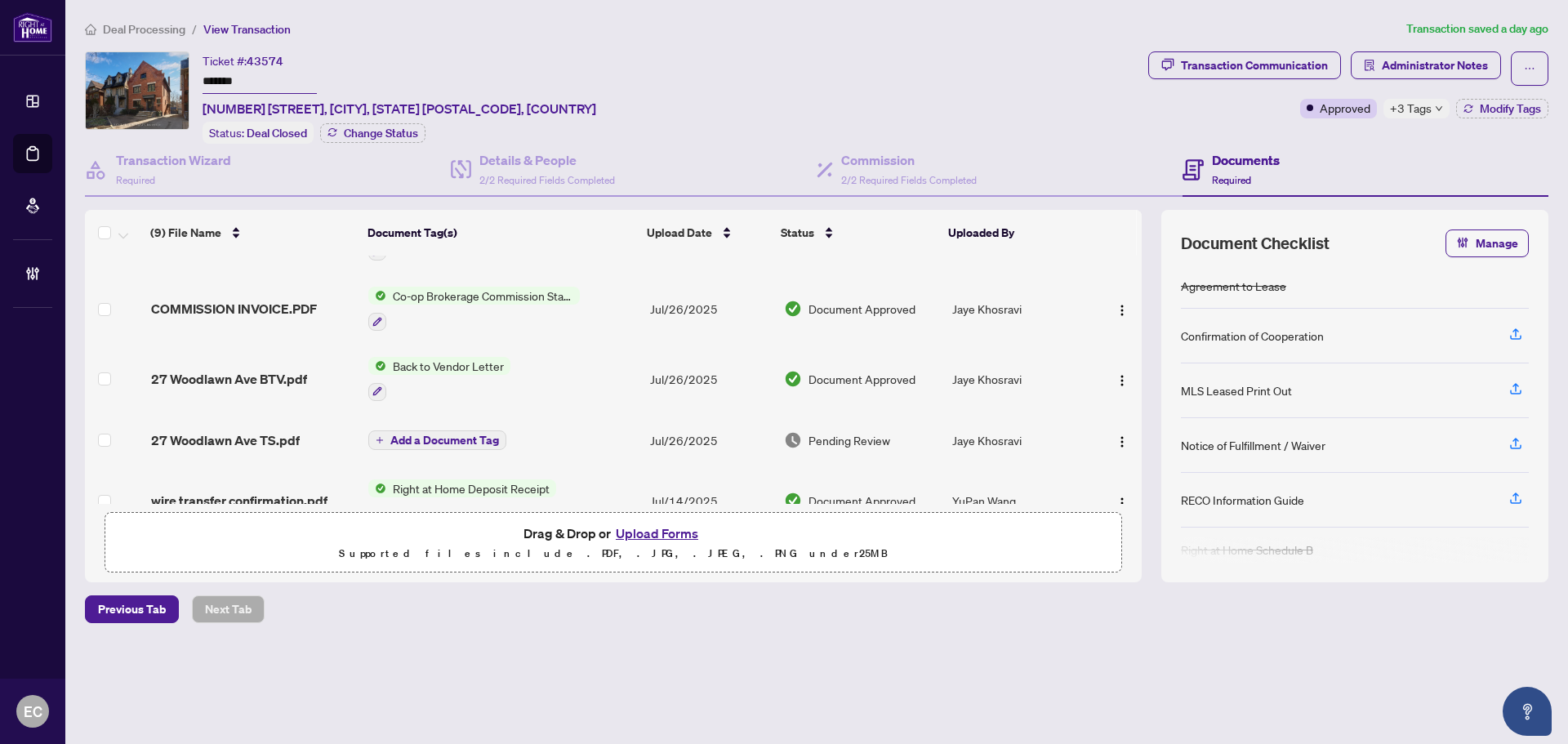 scroll, scrollTop: 285, scrollLeft: 0, axis: vertical 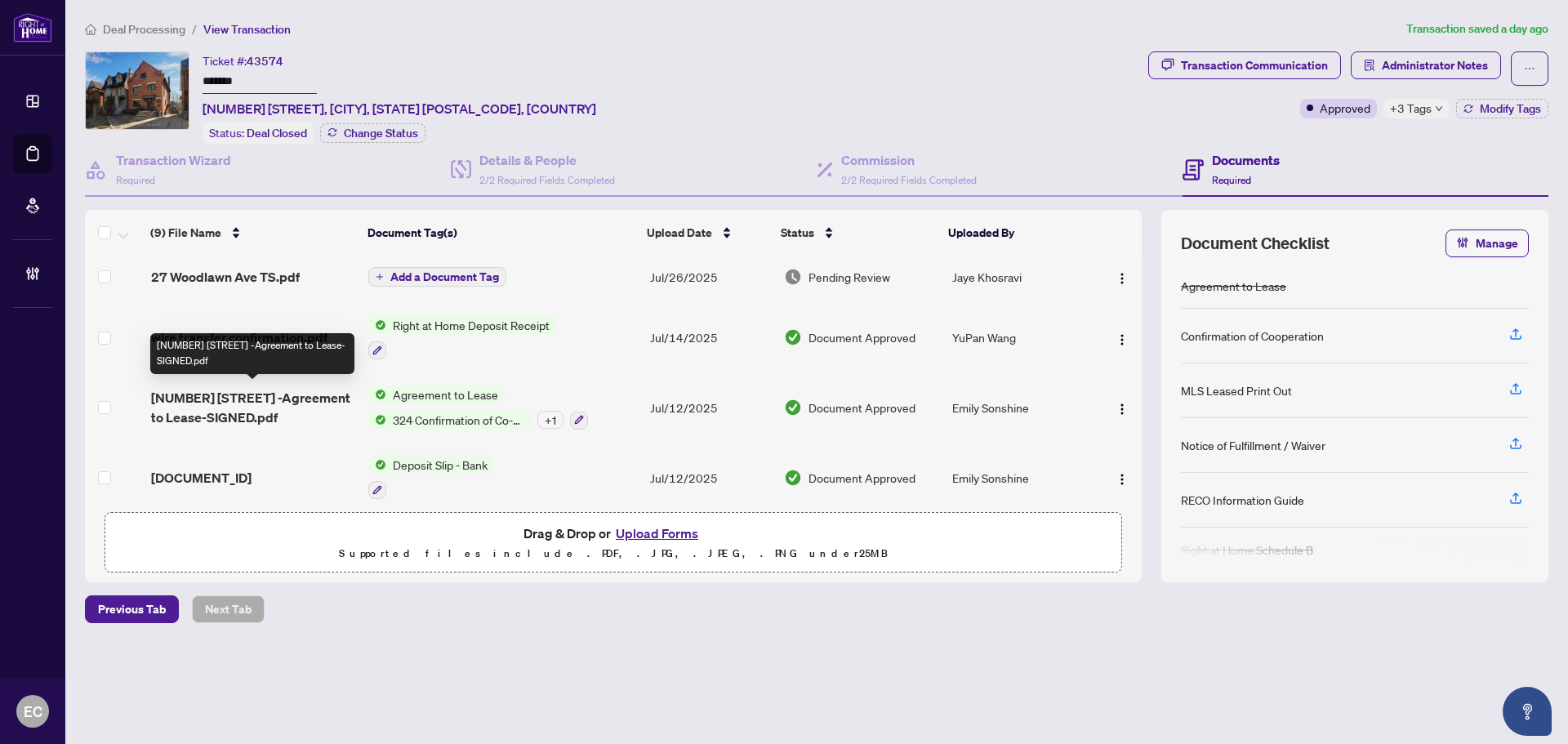 click on "27 Woodlawn Avenue East-Agreement to Lease-SIGNED.pdf" at bounding box center [253, 408] 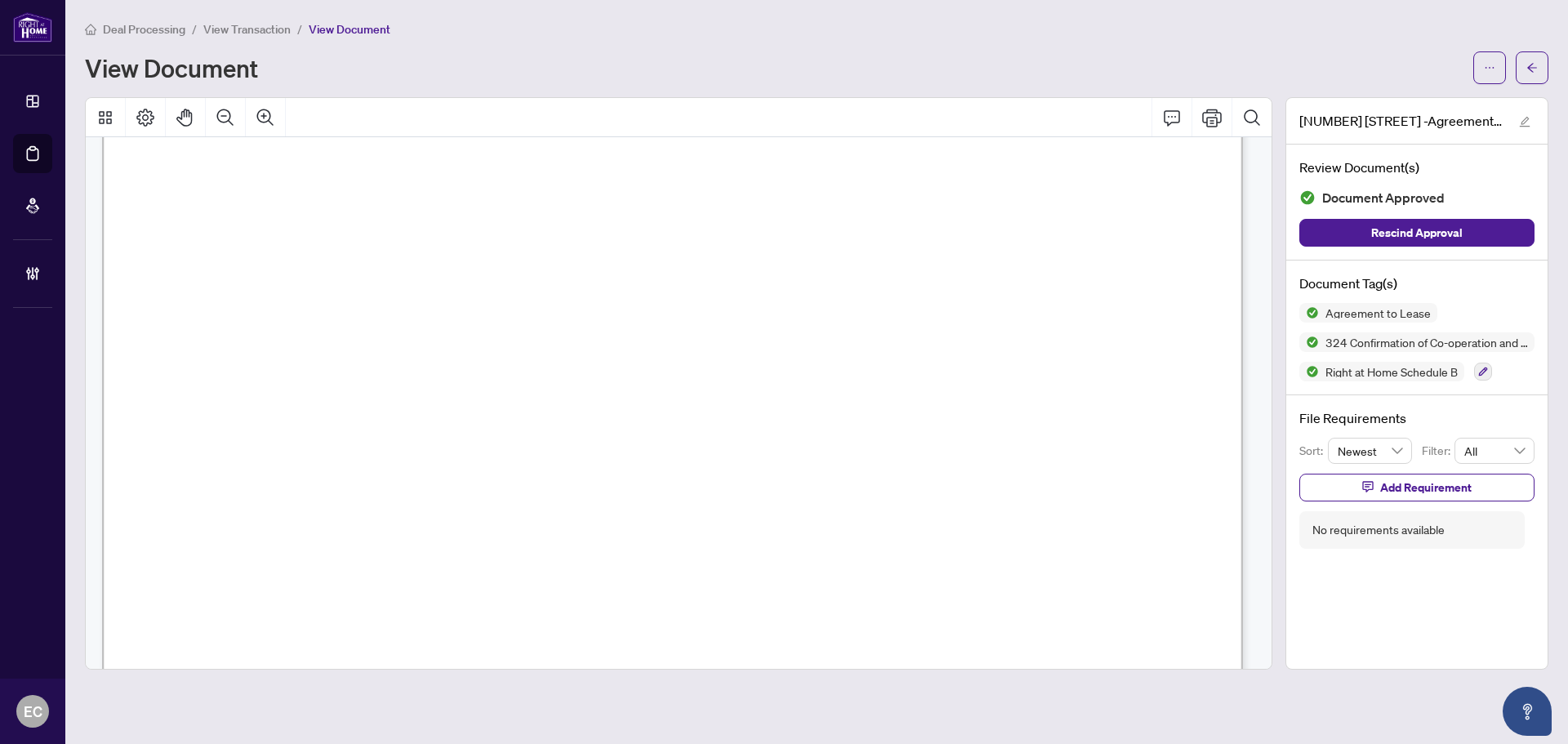 scroll, scrollTop: 13866, scrollLeft: 0, axis: vertical 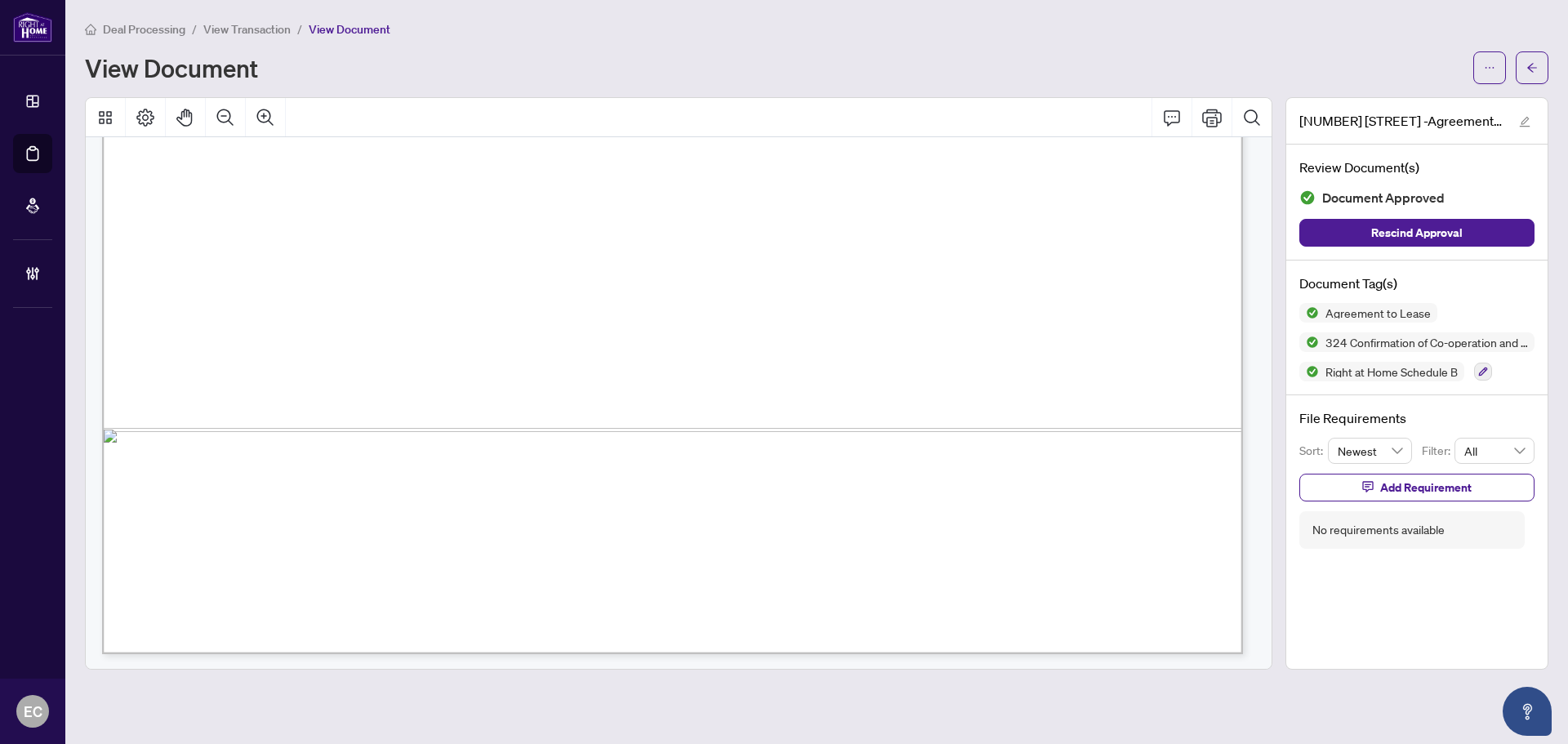 drag, startPoint x: 171, startPoint y: 301, endPoint x: 850, endPoint y: 461, distance: 697.59659 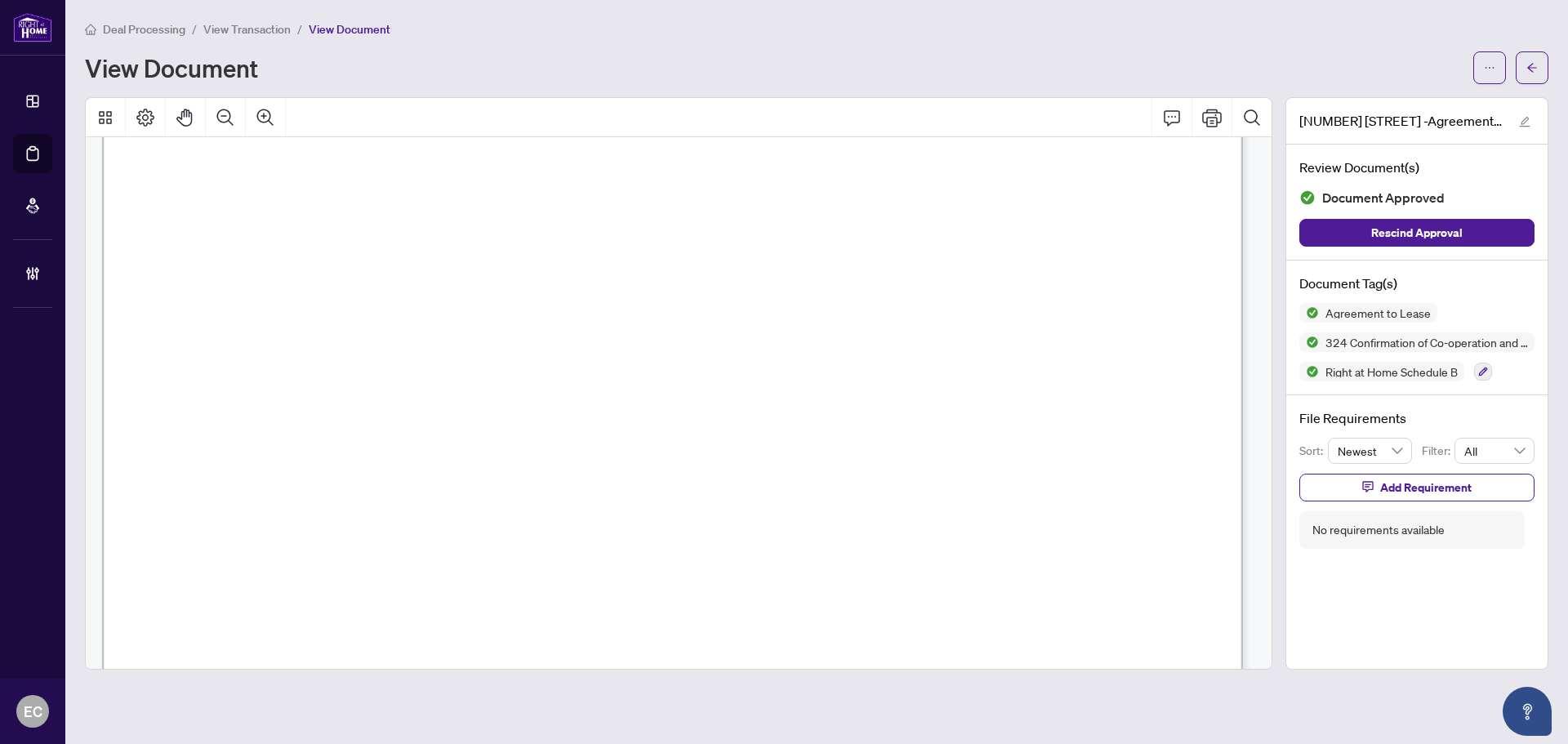 scroll, scrollTop: 4718, scrollLeft: 0, axis: vertical 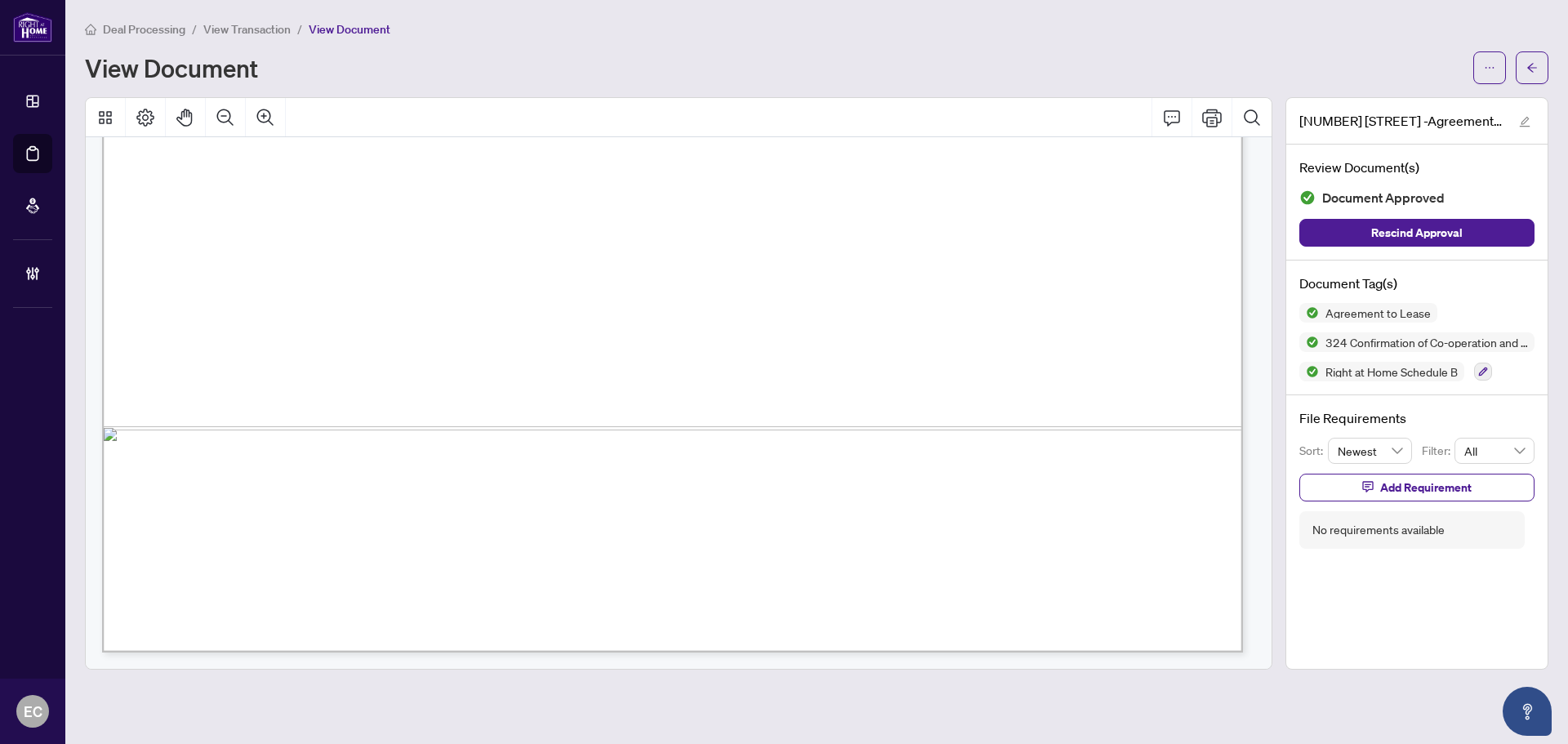 drag, startPoint x: 549, startPoint y: 304, endPoint x: 547, endPoint y: 152, distance: 152.01316 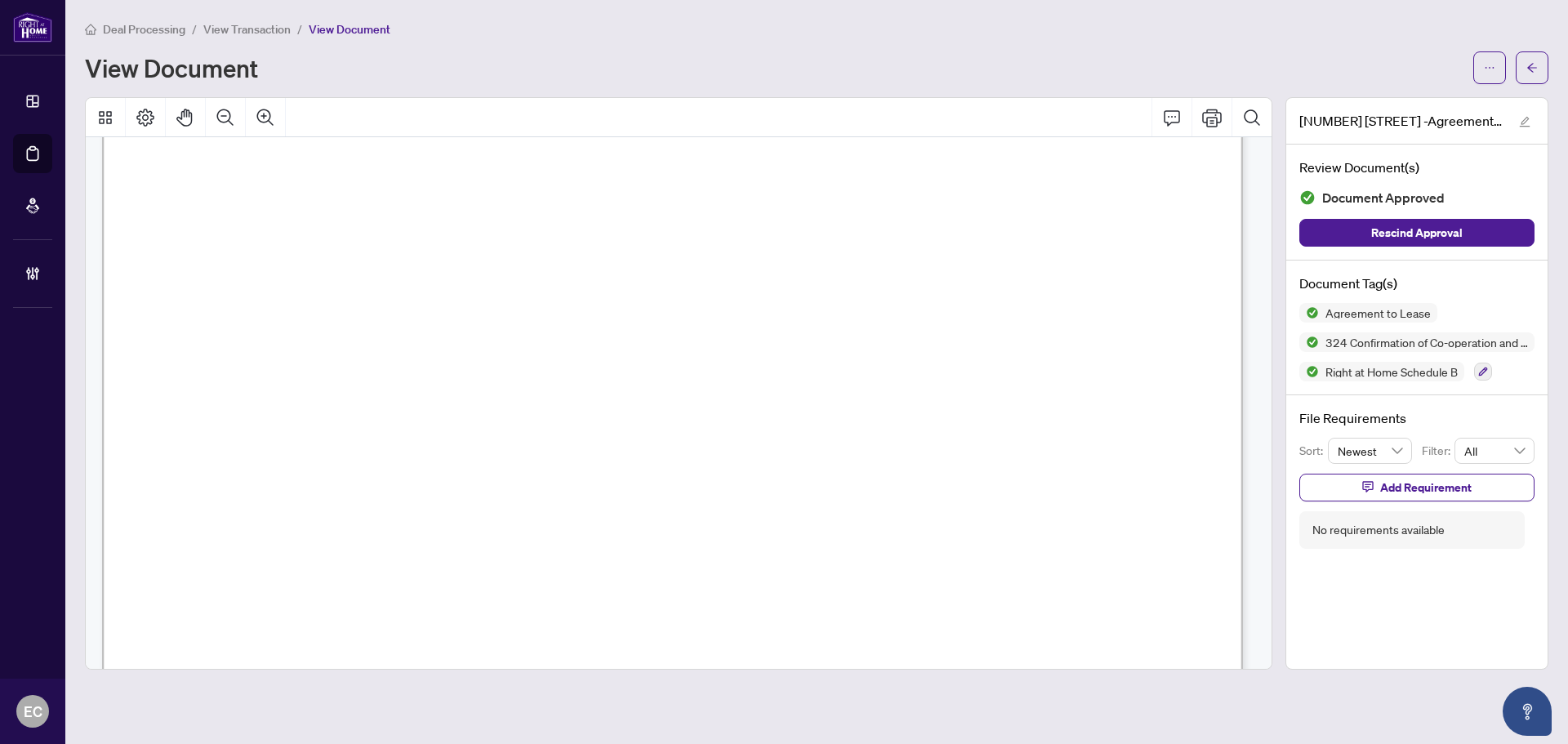 scroll, scrollTop: 13862, scrollLeft: 0, axis: vertical 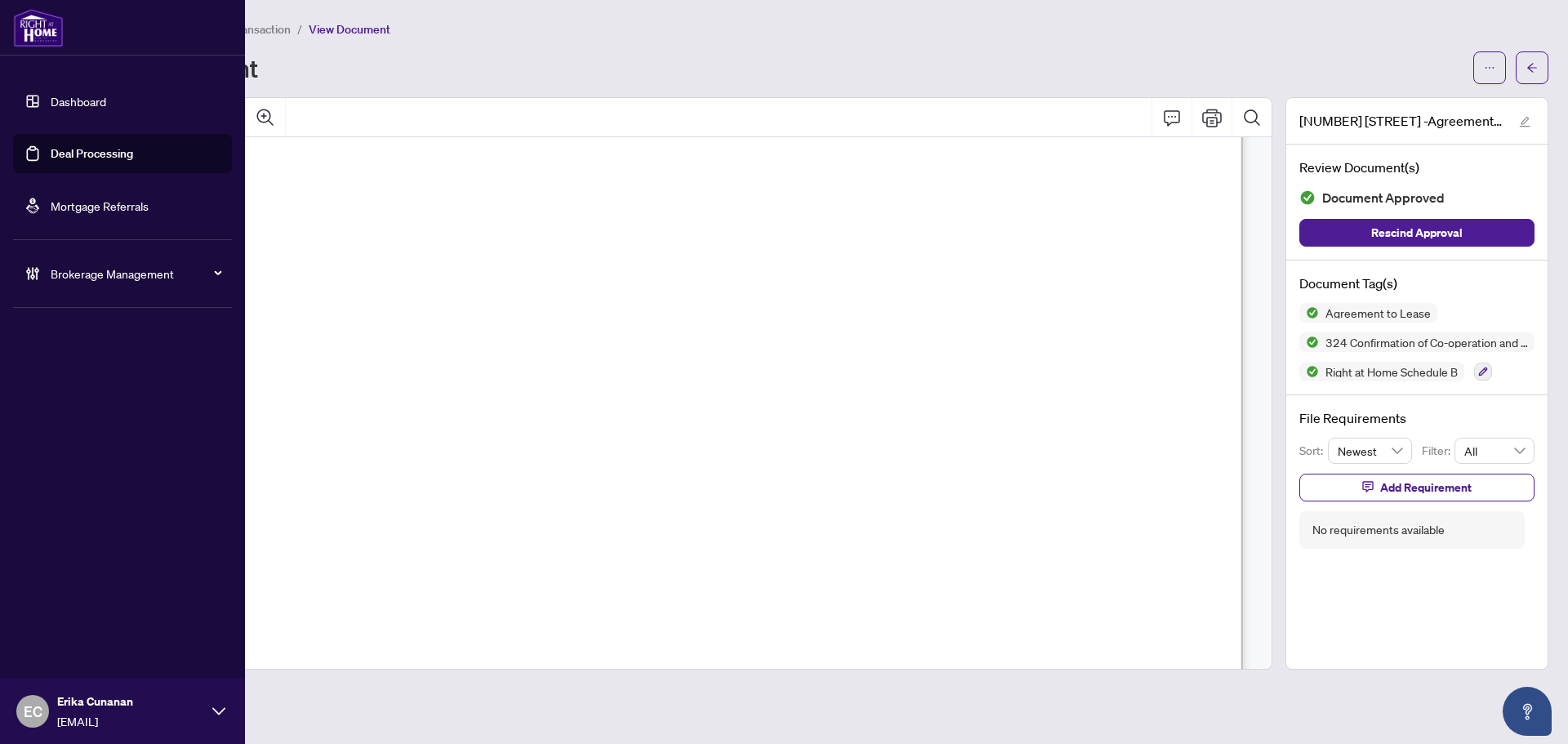 click on "Deal Processing" at bounding box center (91, 154) 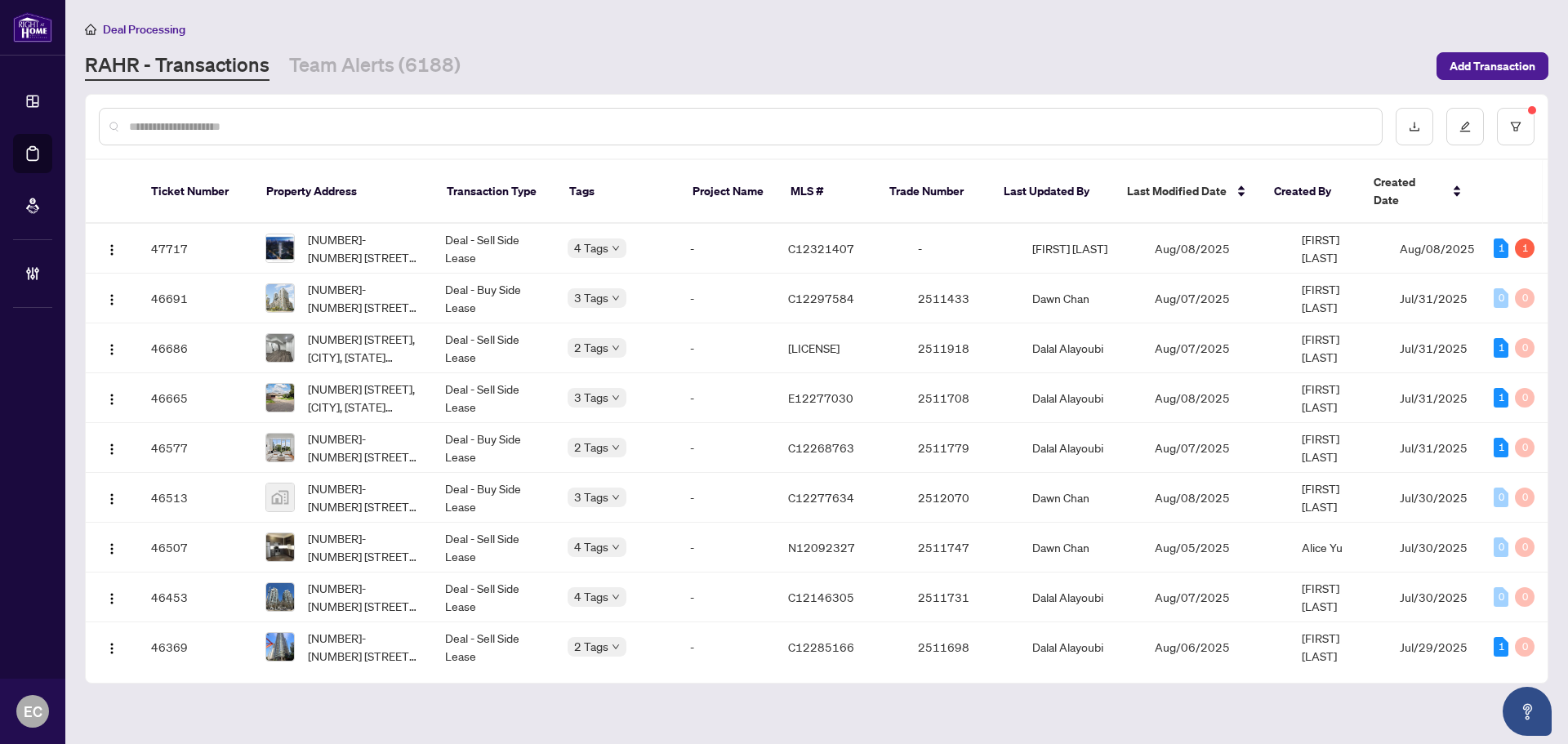 click at bounding box center [749, 127] 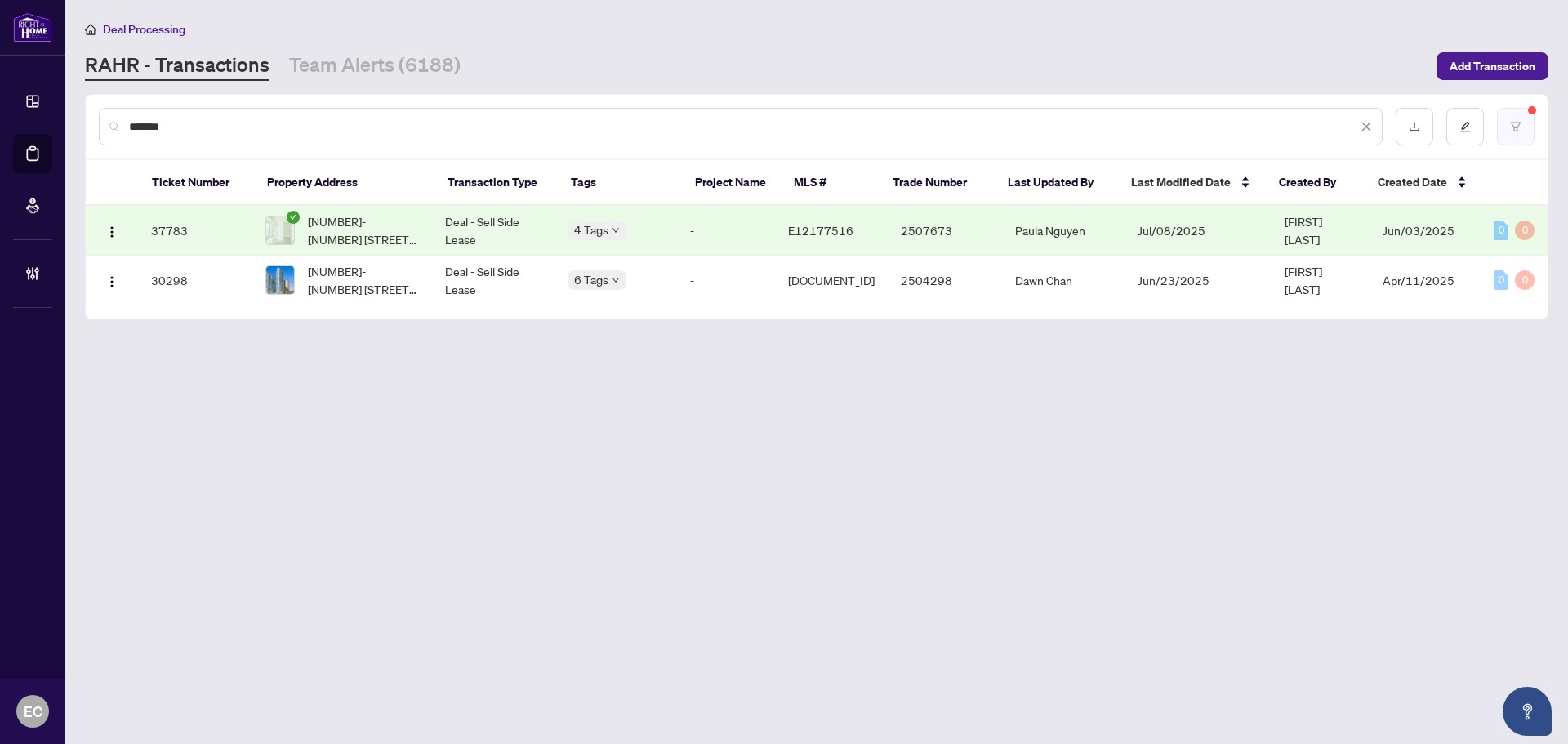 type on "*******" 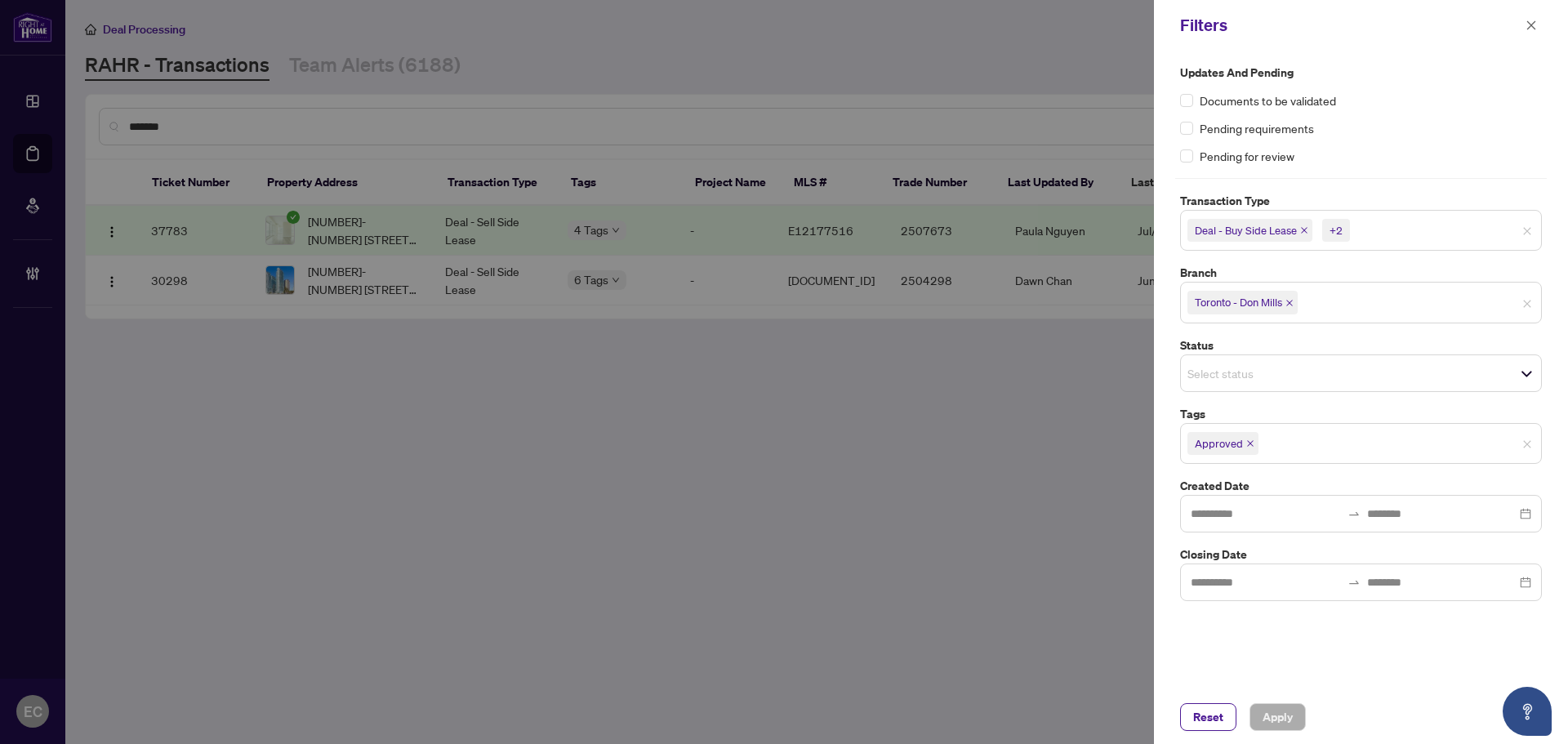 click 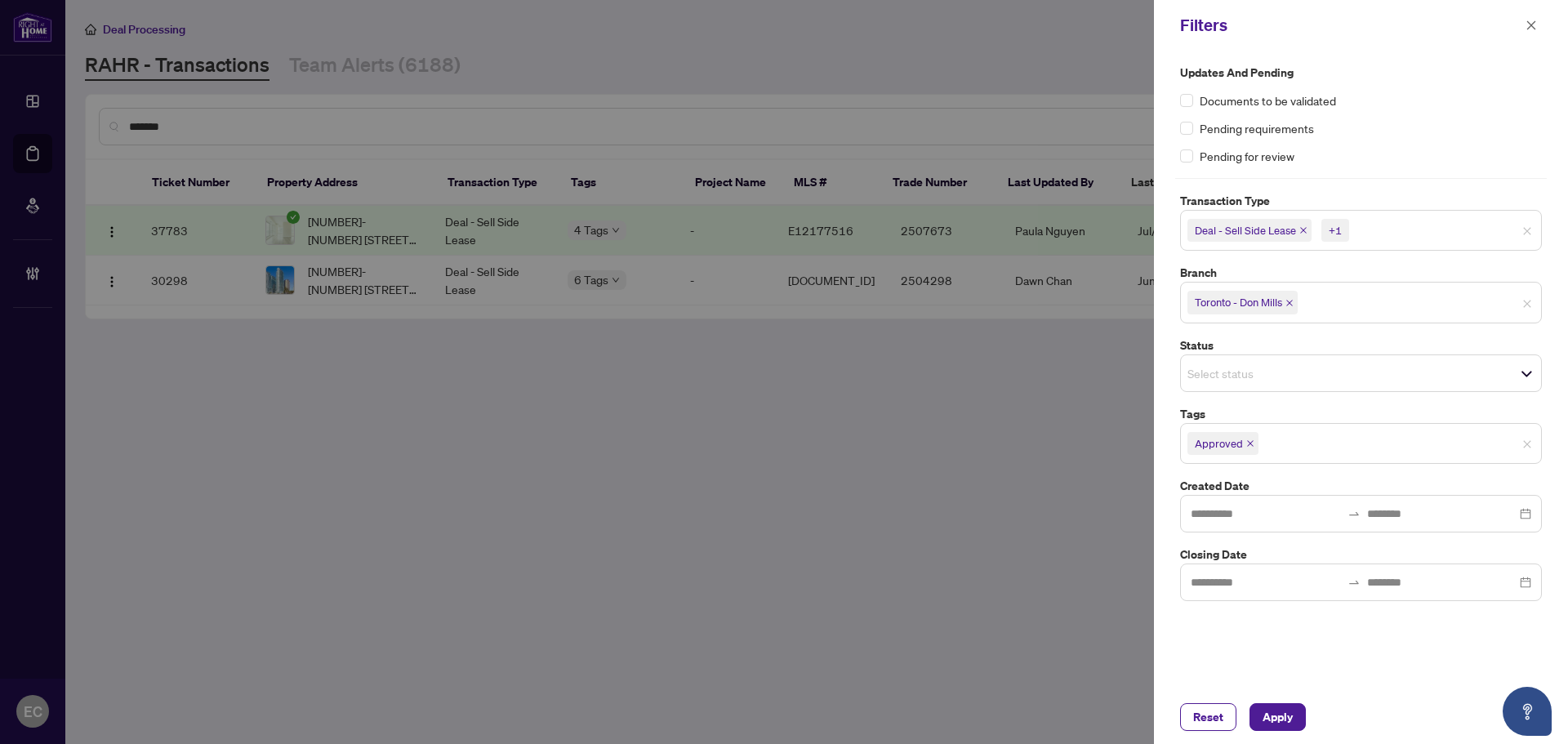 click 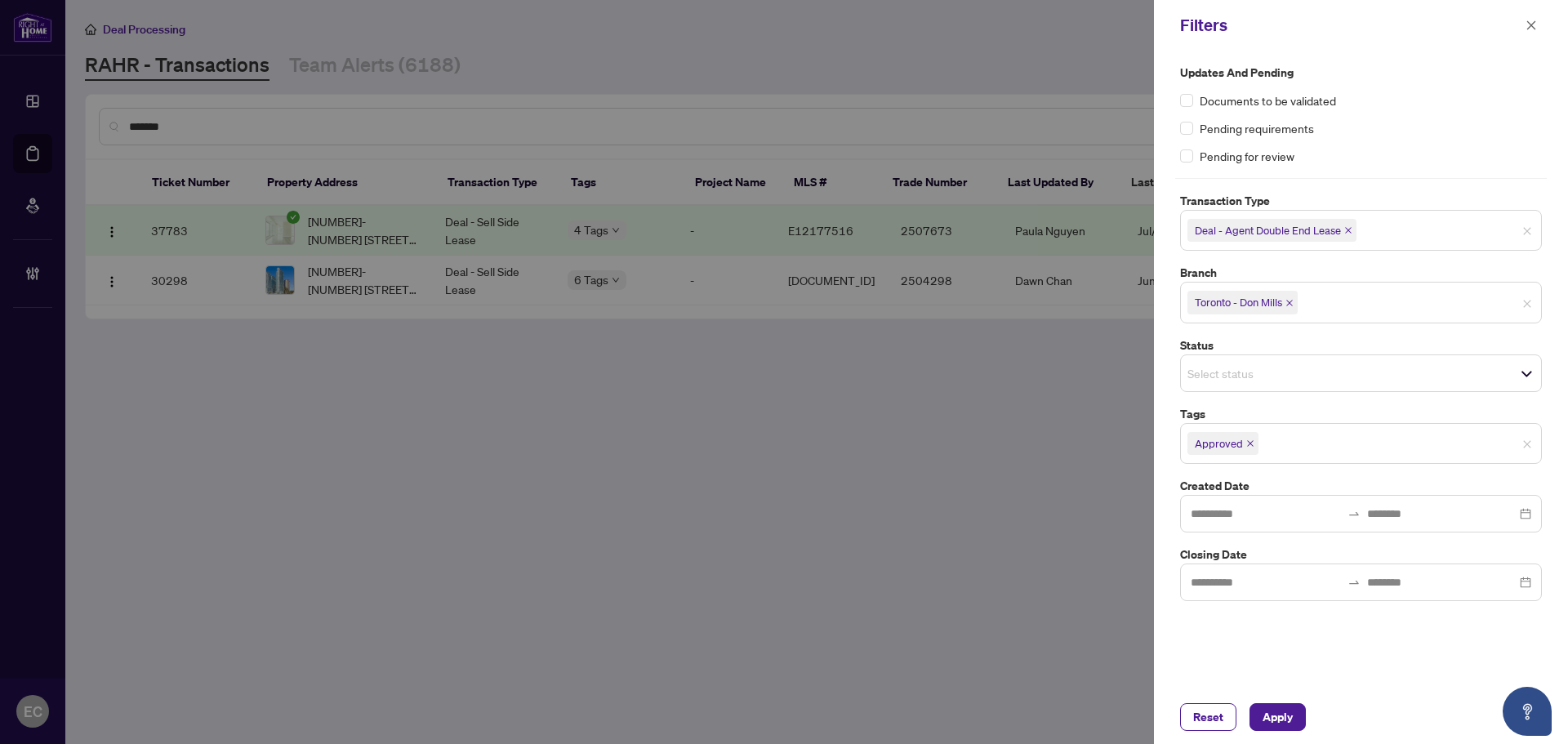 click 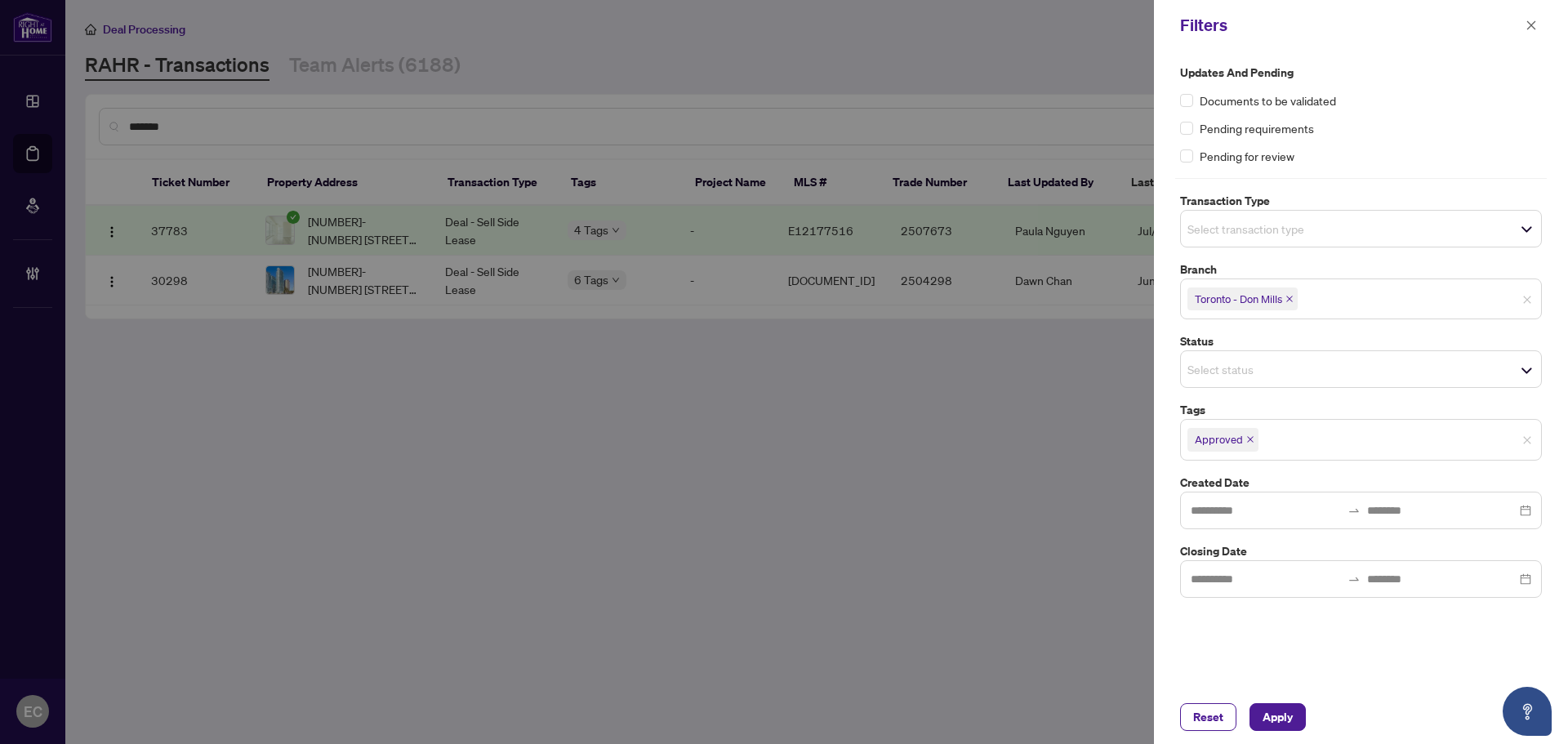 click 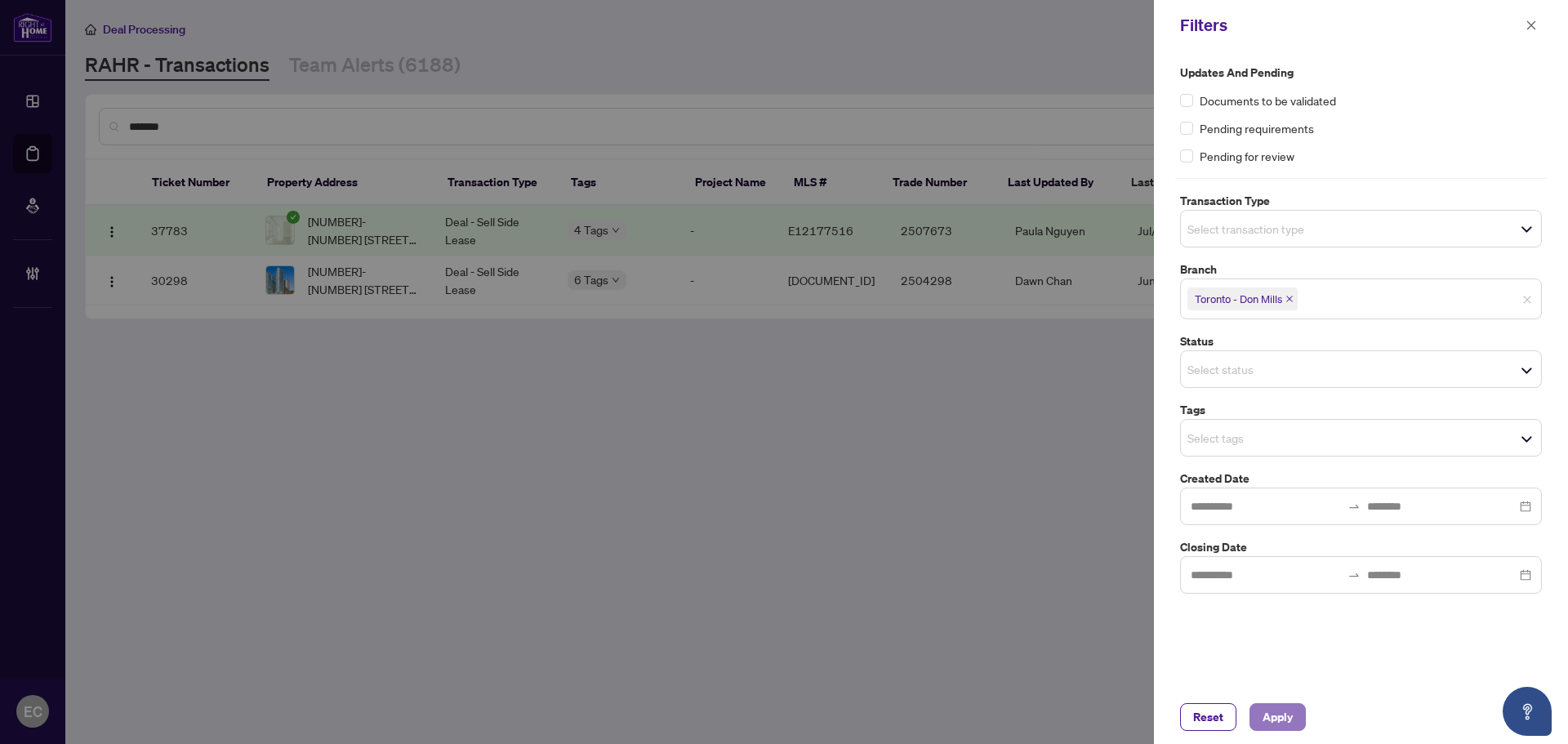 click on "Apply" at bounding box center [1277, 717] 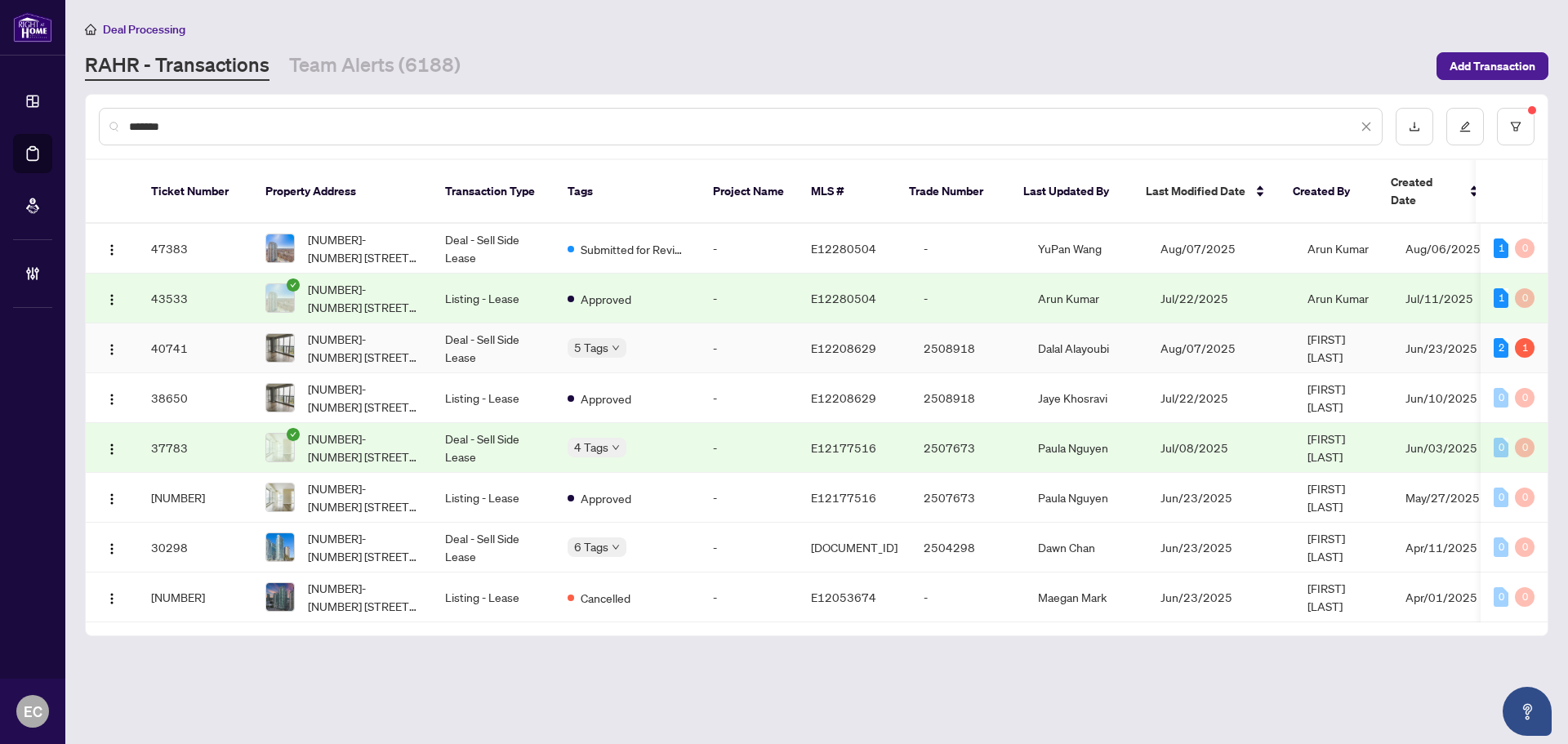 click on "Deal - Sell Side Lease" at bounding box center [493, 348] 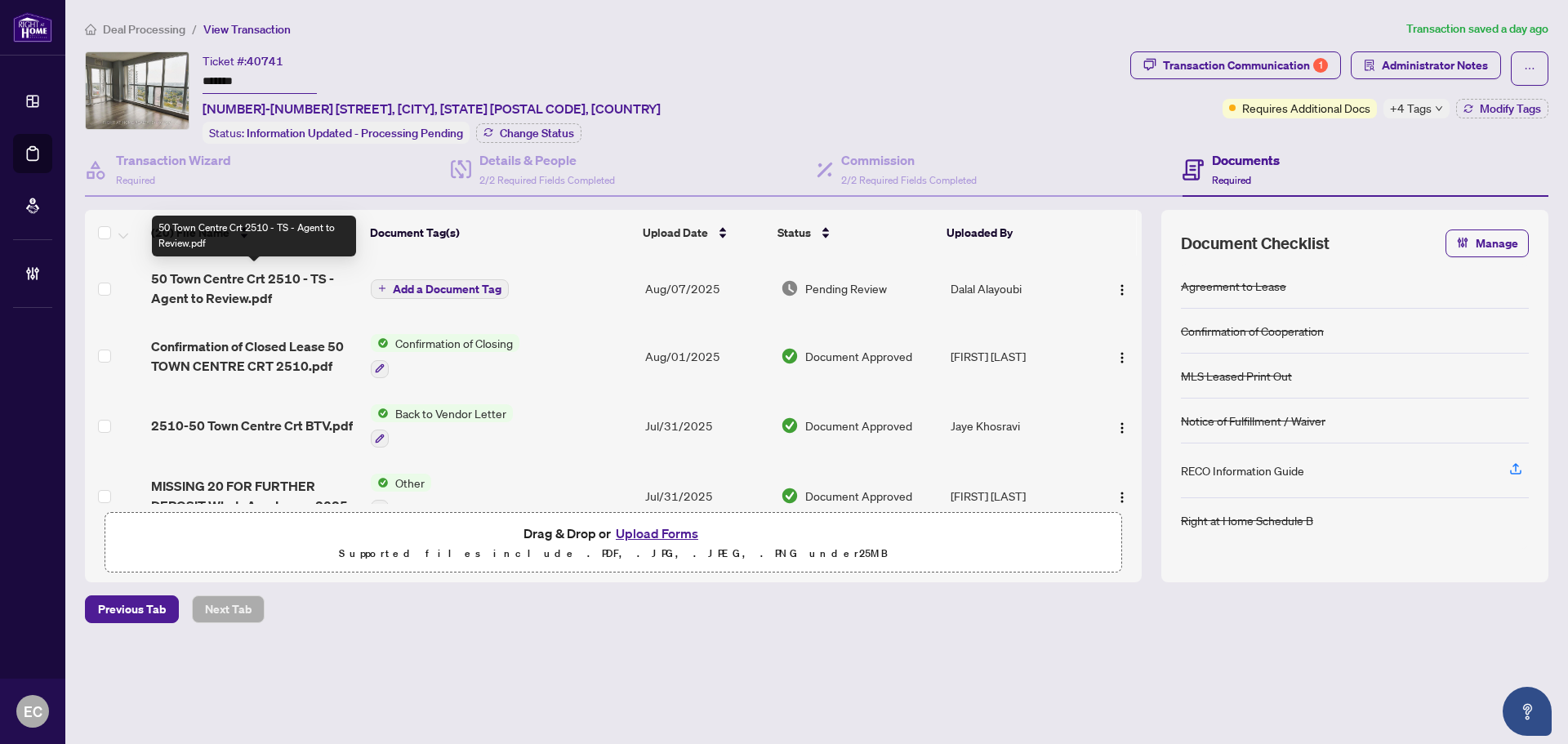 click on "50 Town Centre Crt 2510 - TS - Agent to Review.pdf" at bounding box center [254, 288] 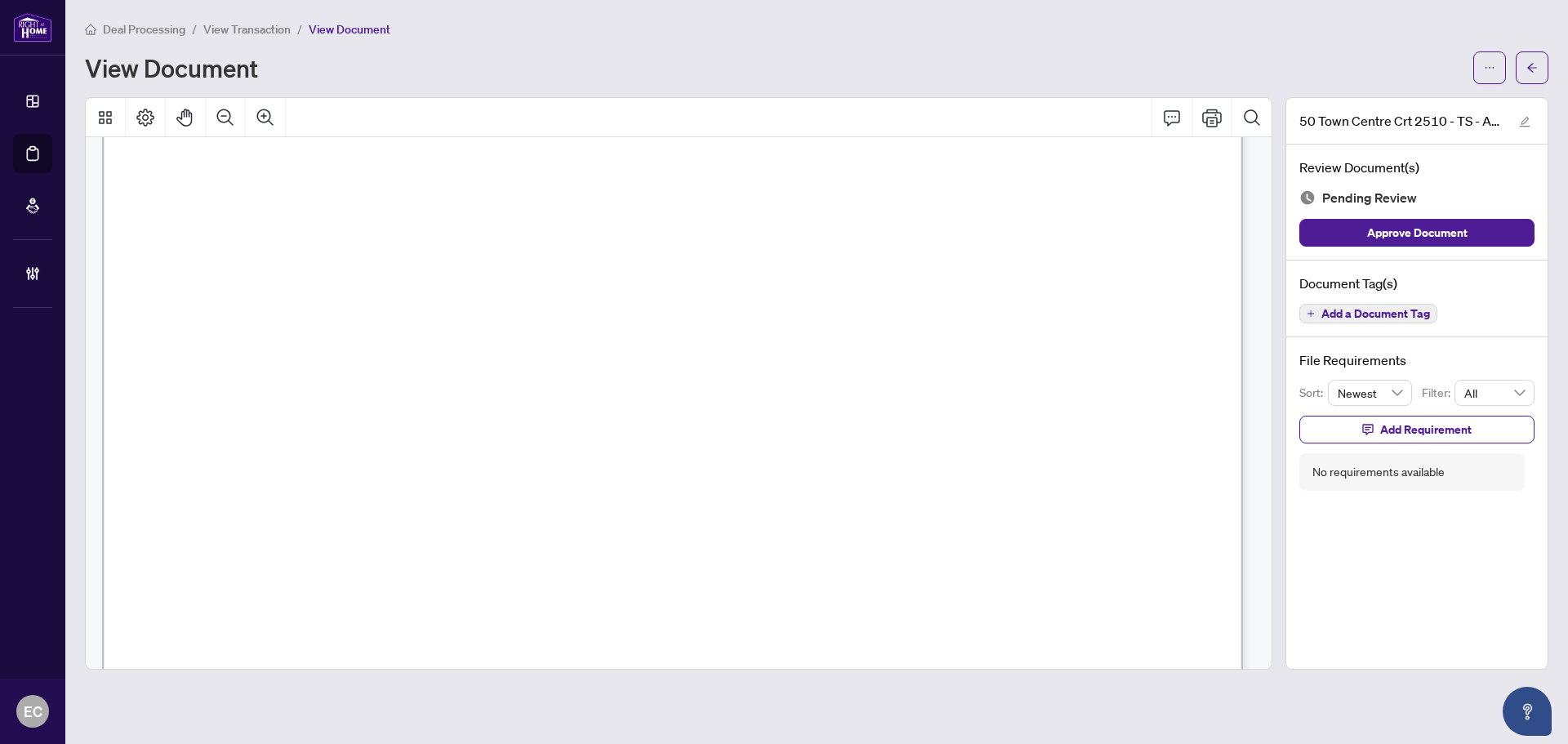 scroll, scrollTop: 0, scrollLeft: 0, axis: both 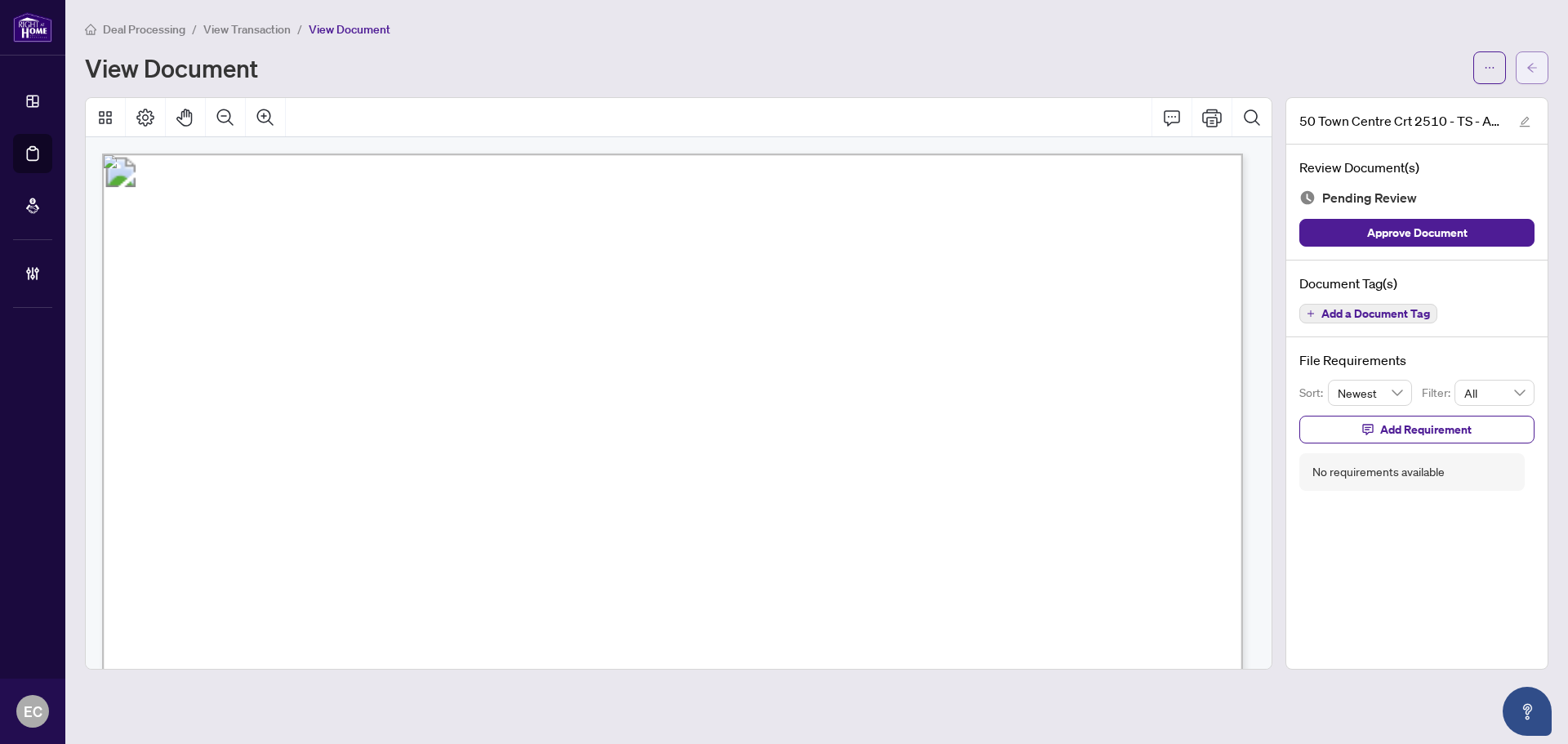click 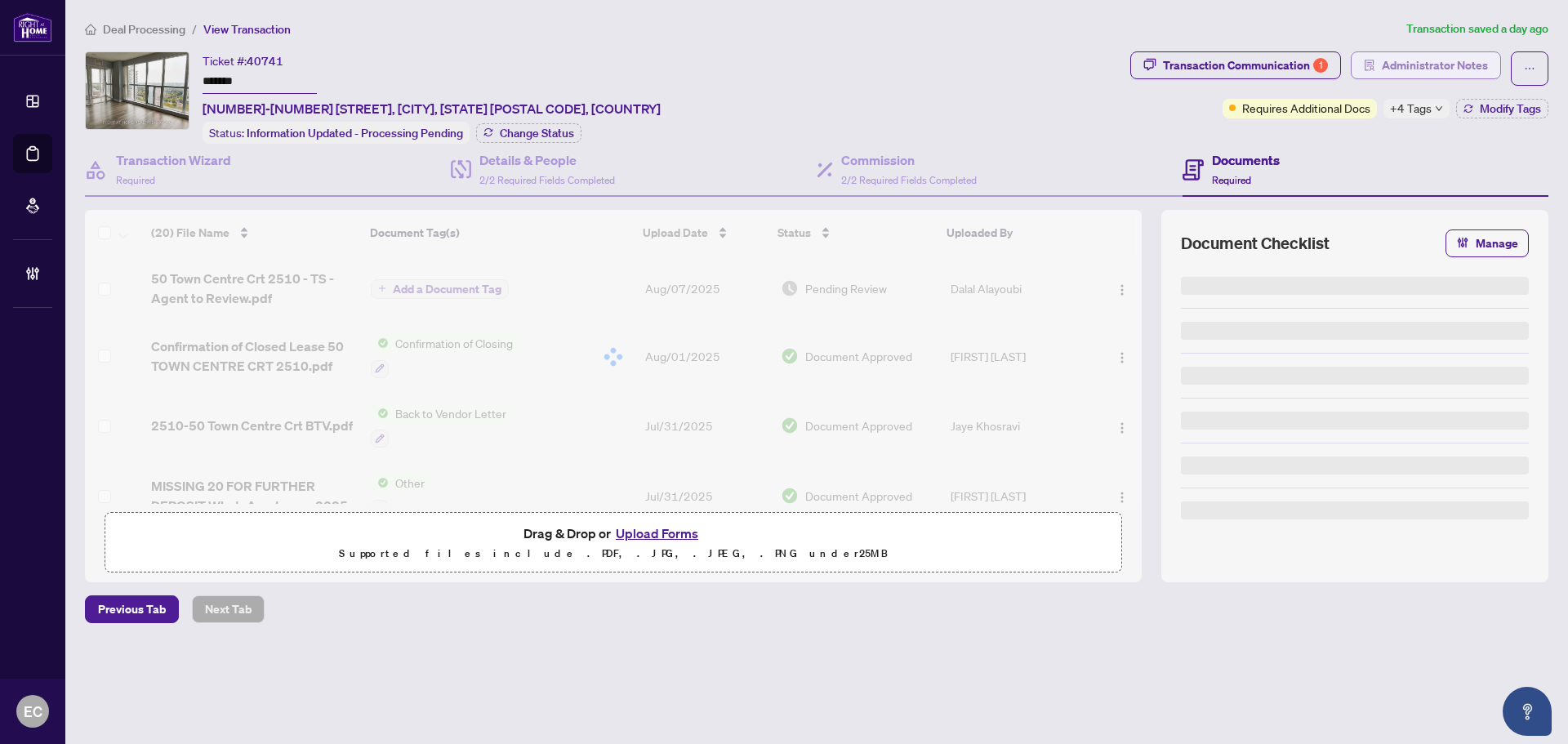click on "Administrator Notes" at bounding box center [1435, 65] 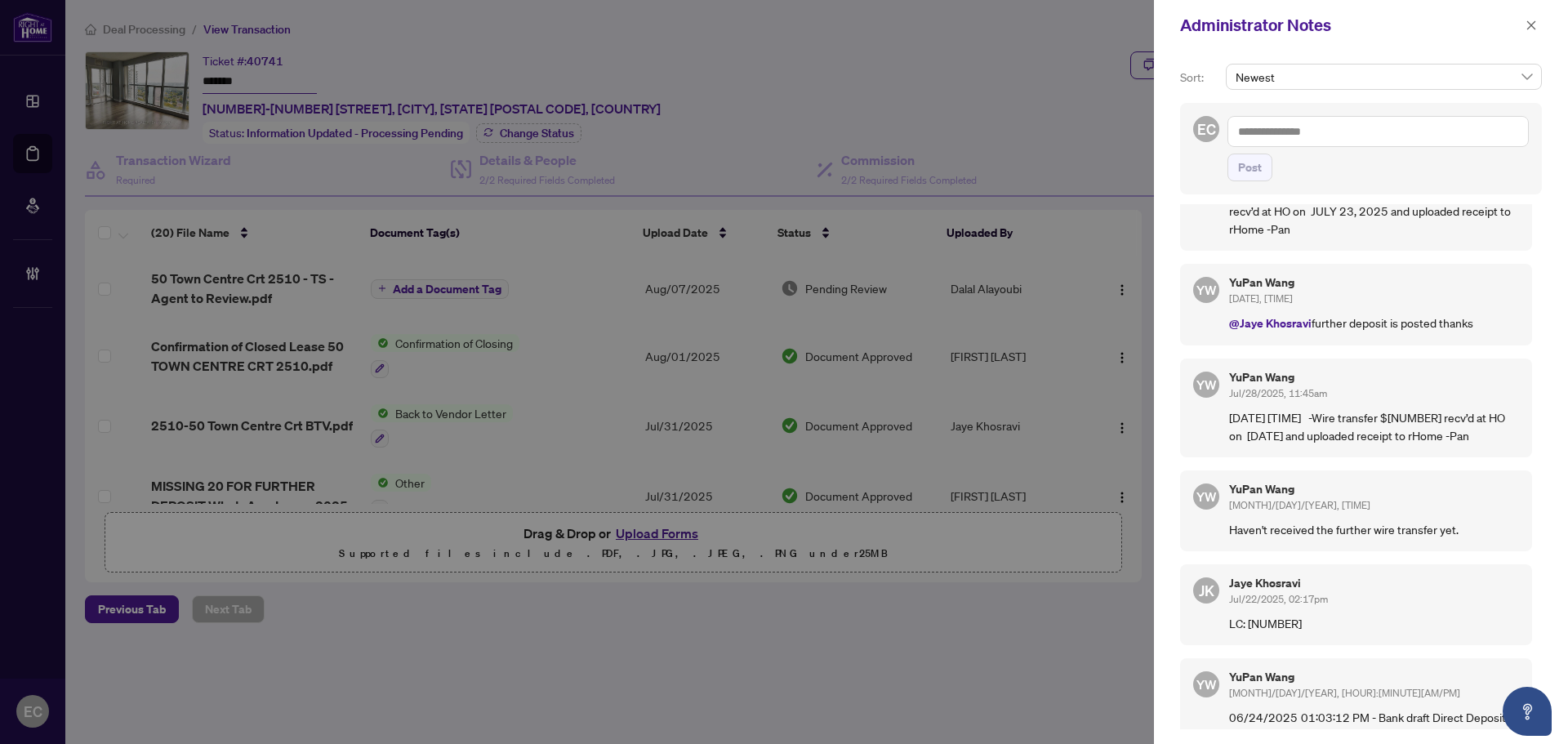 scroll, scrollTop: 890, scrollLeft: 0, axis: vertical 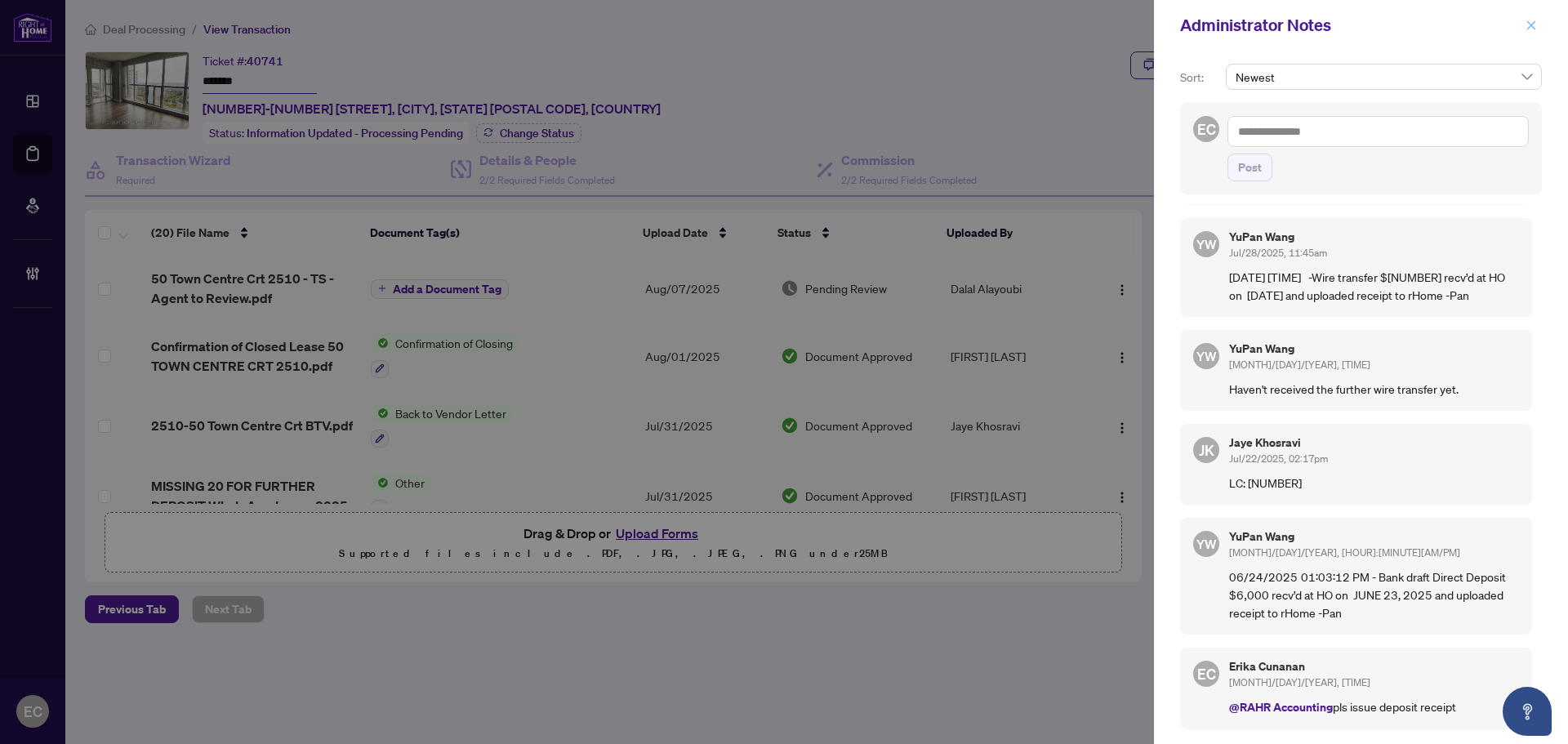 click at bounding box center (1531, 25) 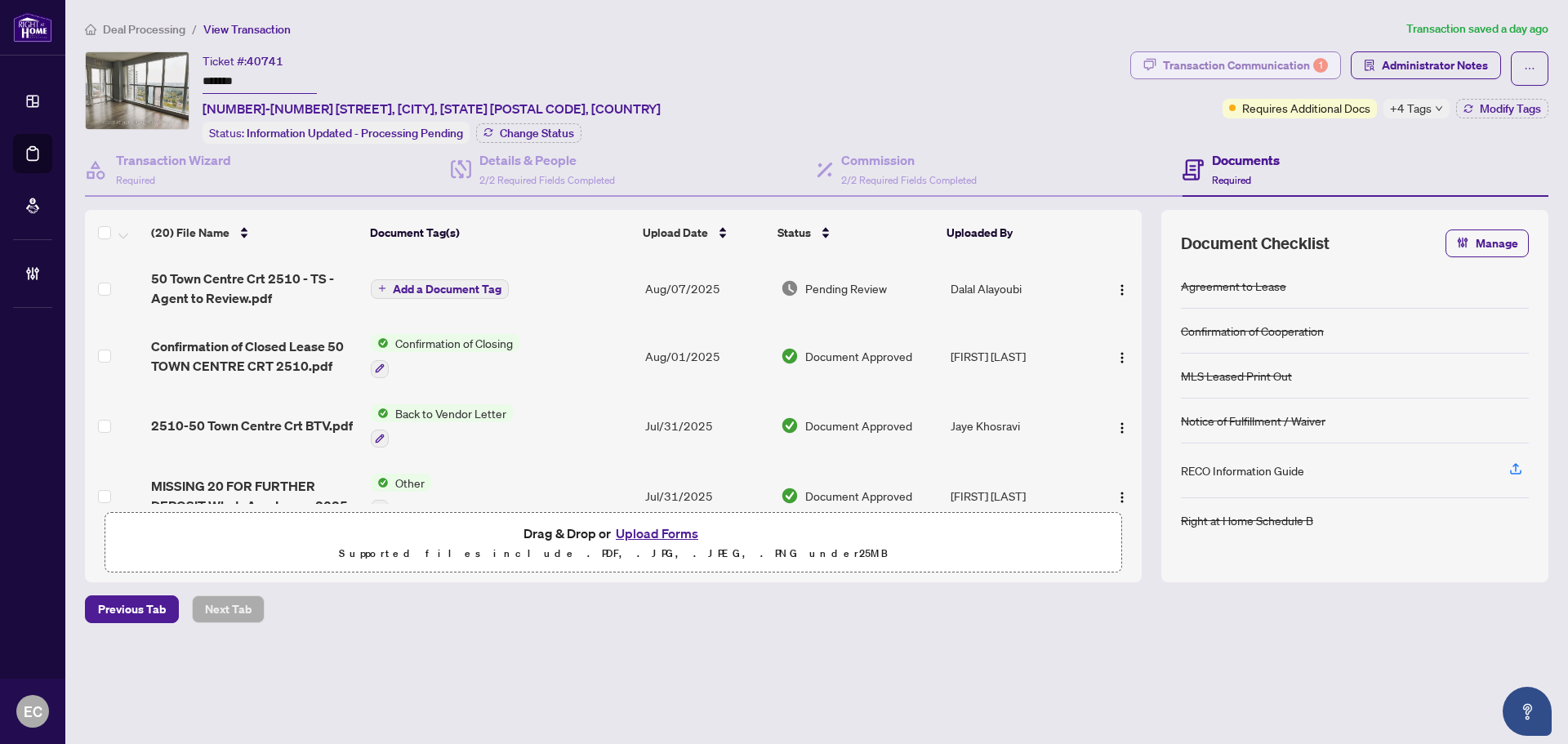 click on "Transaction Communication 1" at bounding box center [1245, 65] 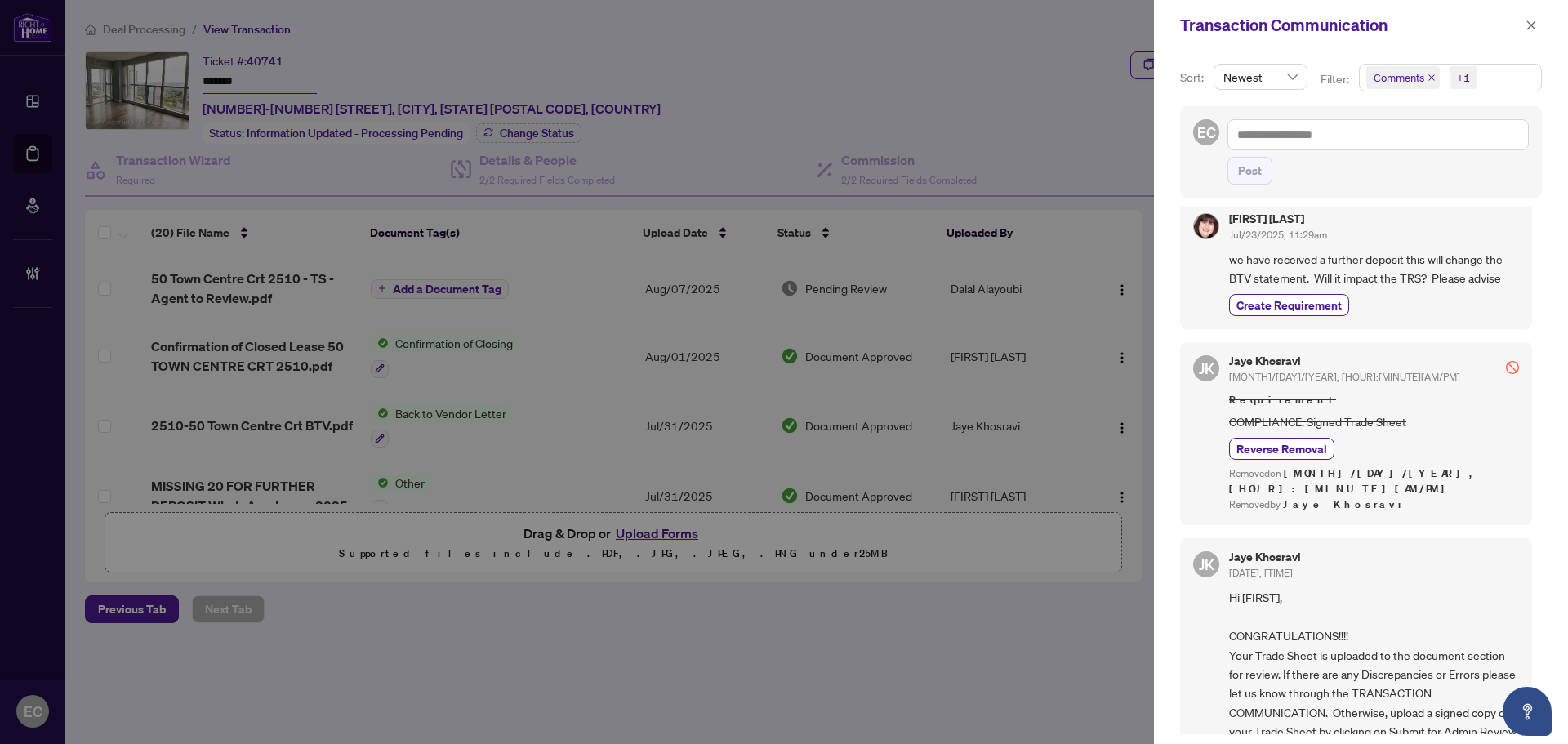 scroll, scrollTop: 3432, scrollLeft: 0, axis: vertical 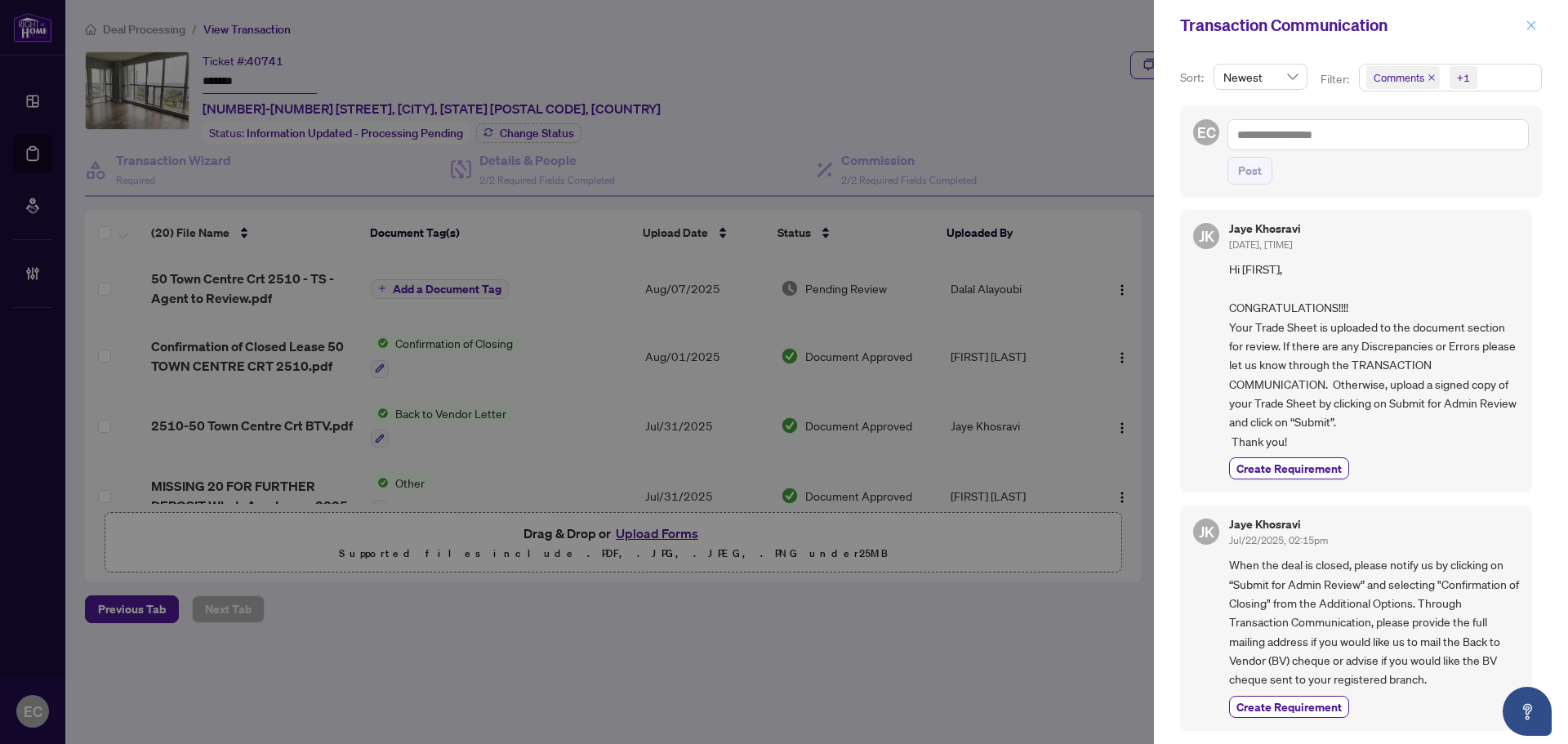 click 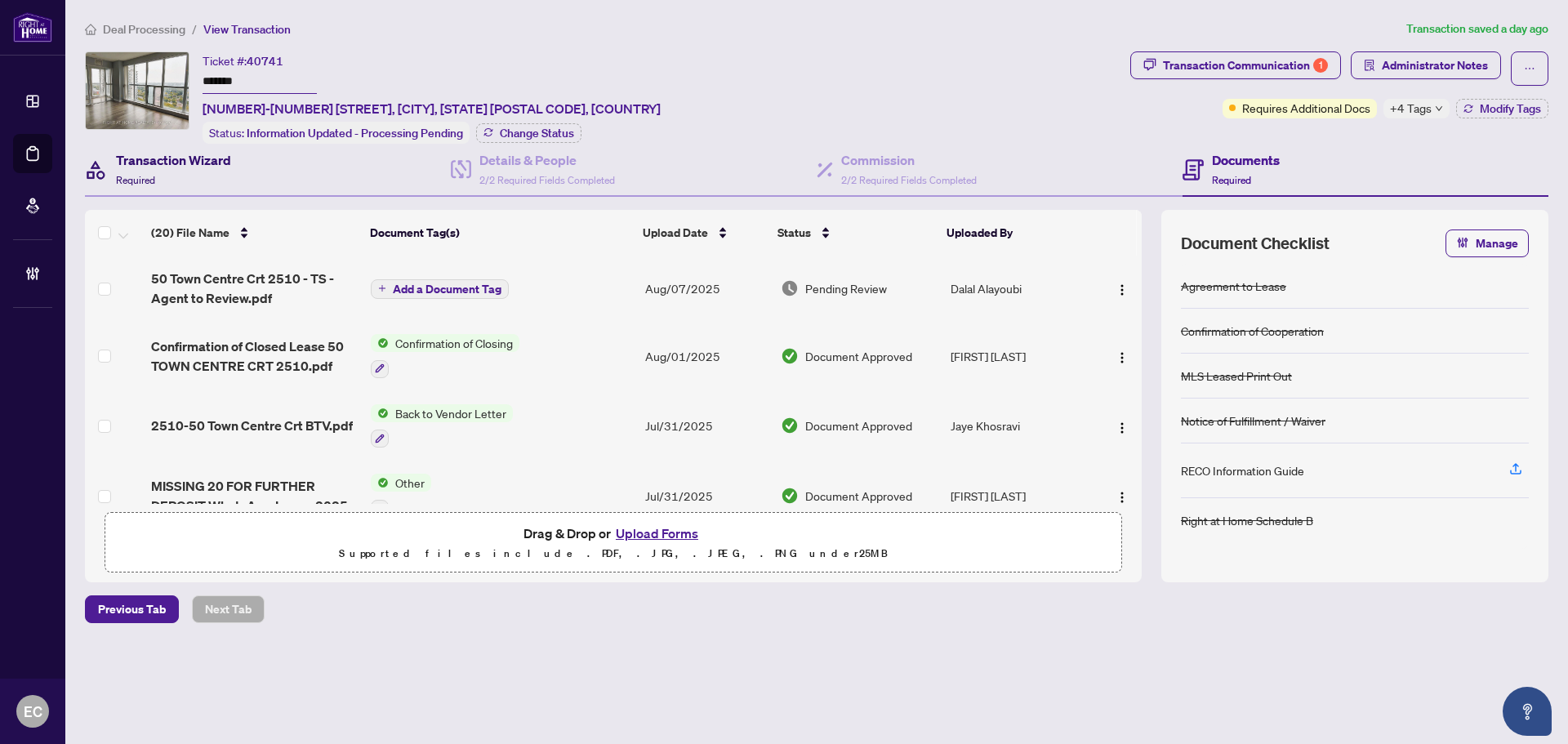 click on "Transaction Wizard" at bounding box center [173, 160] 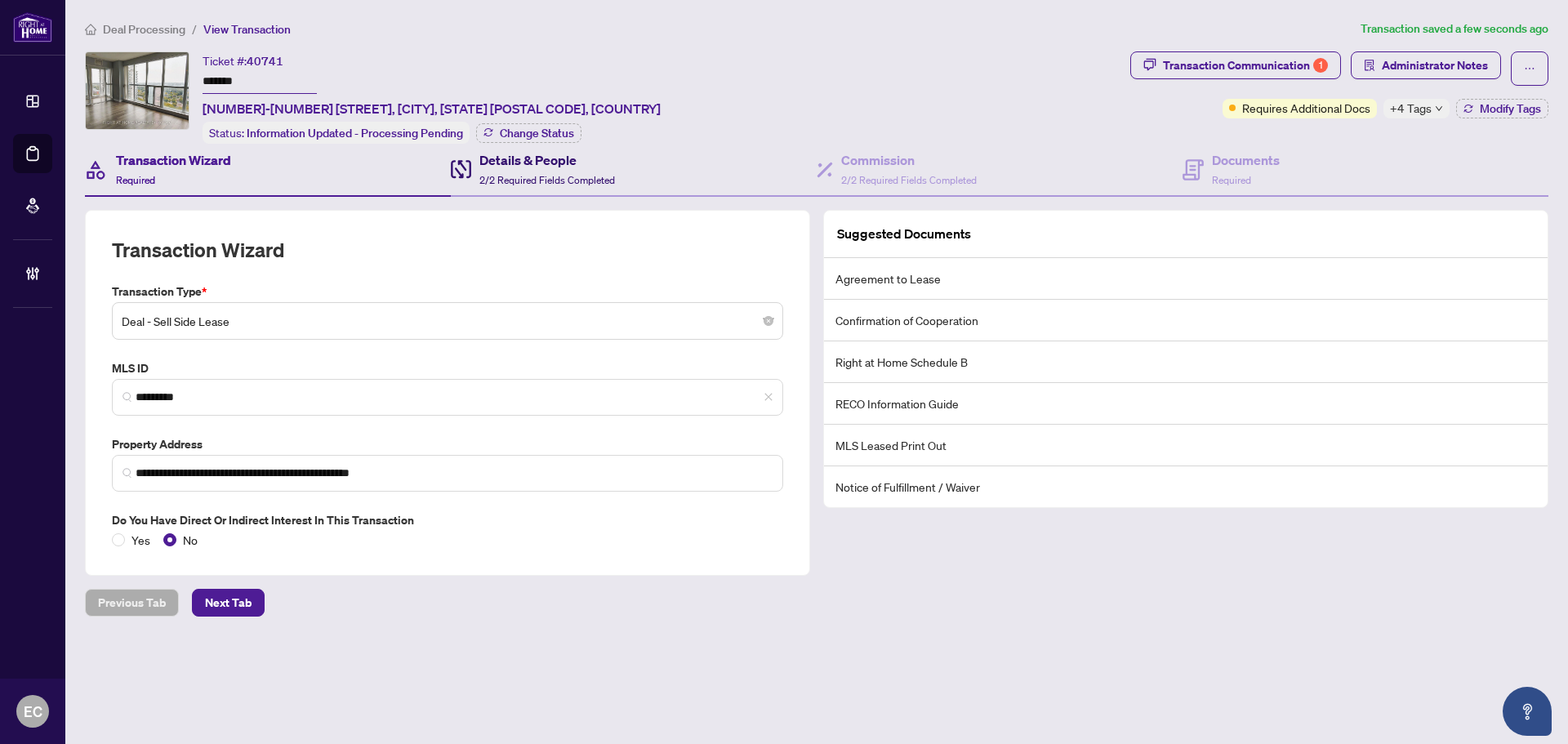 click on "Details & People 2/2 Required Fields Completed" at bounding box center [547, 169] 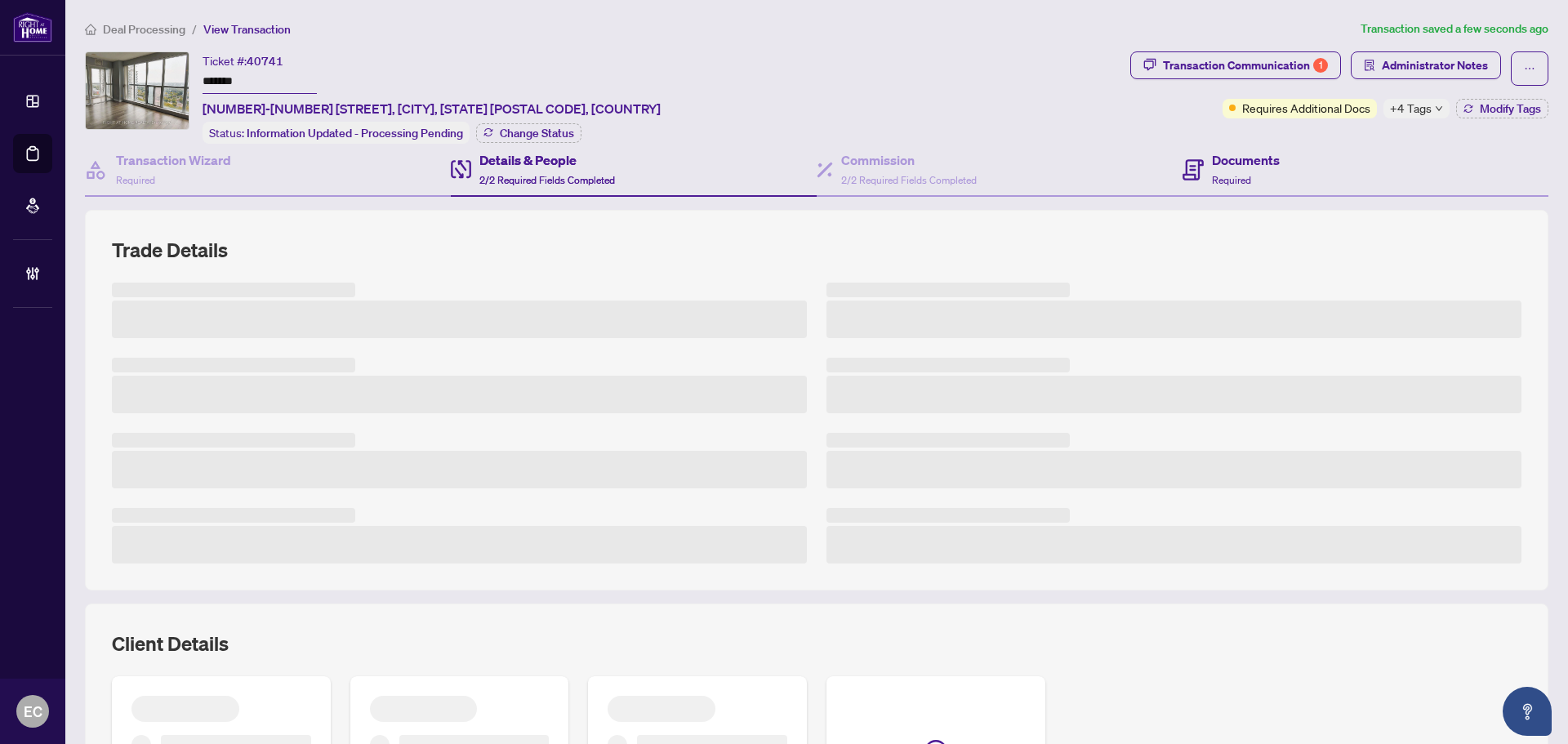 click on "Documents Required" at bounding box center (1365, 170) 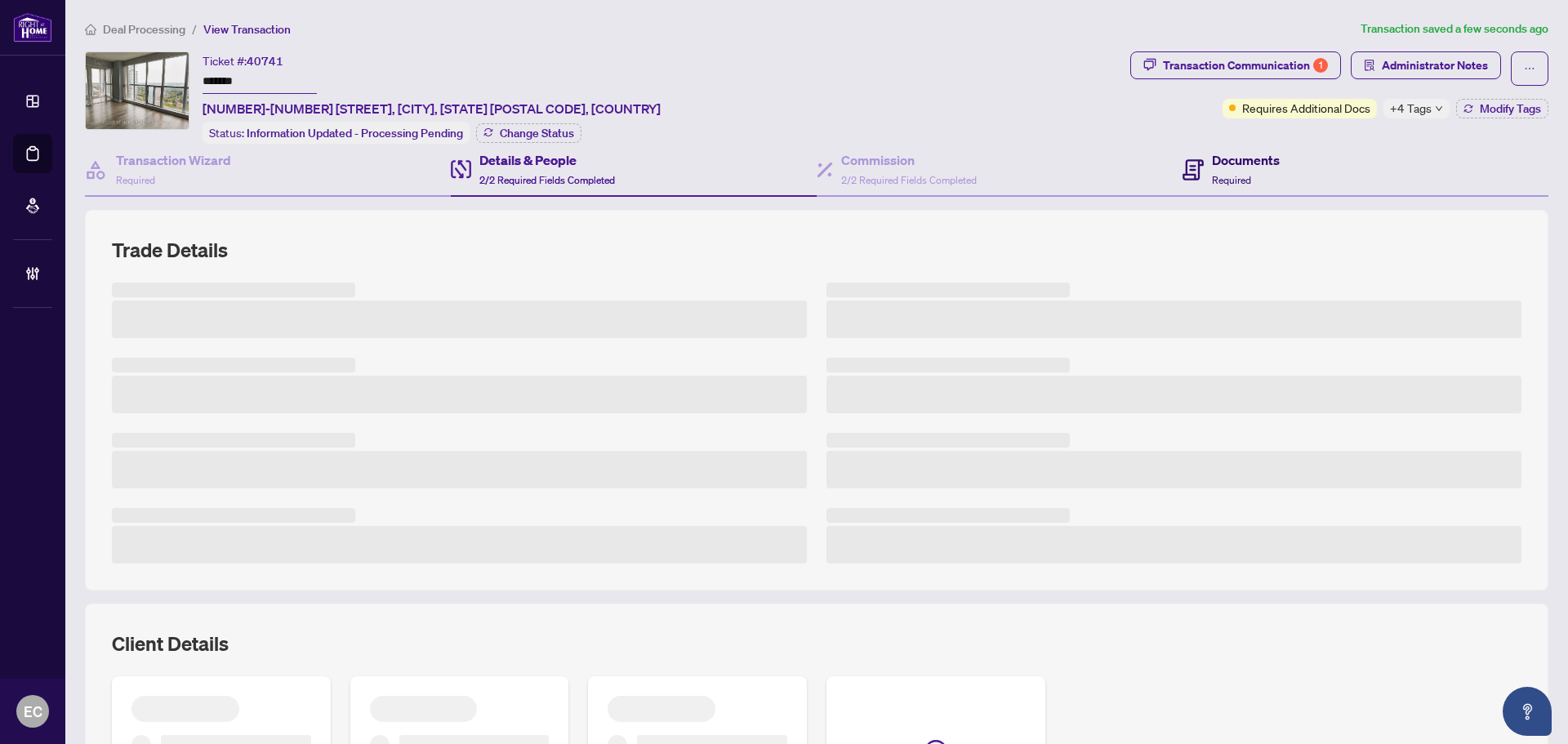 click on "Documents" at bounding box center [1245, 160] 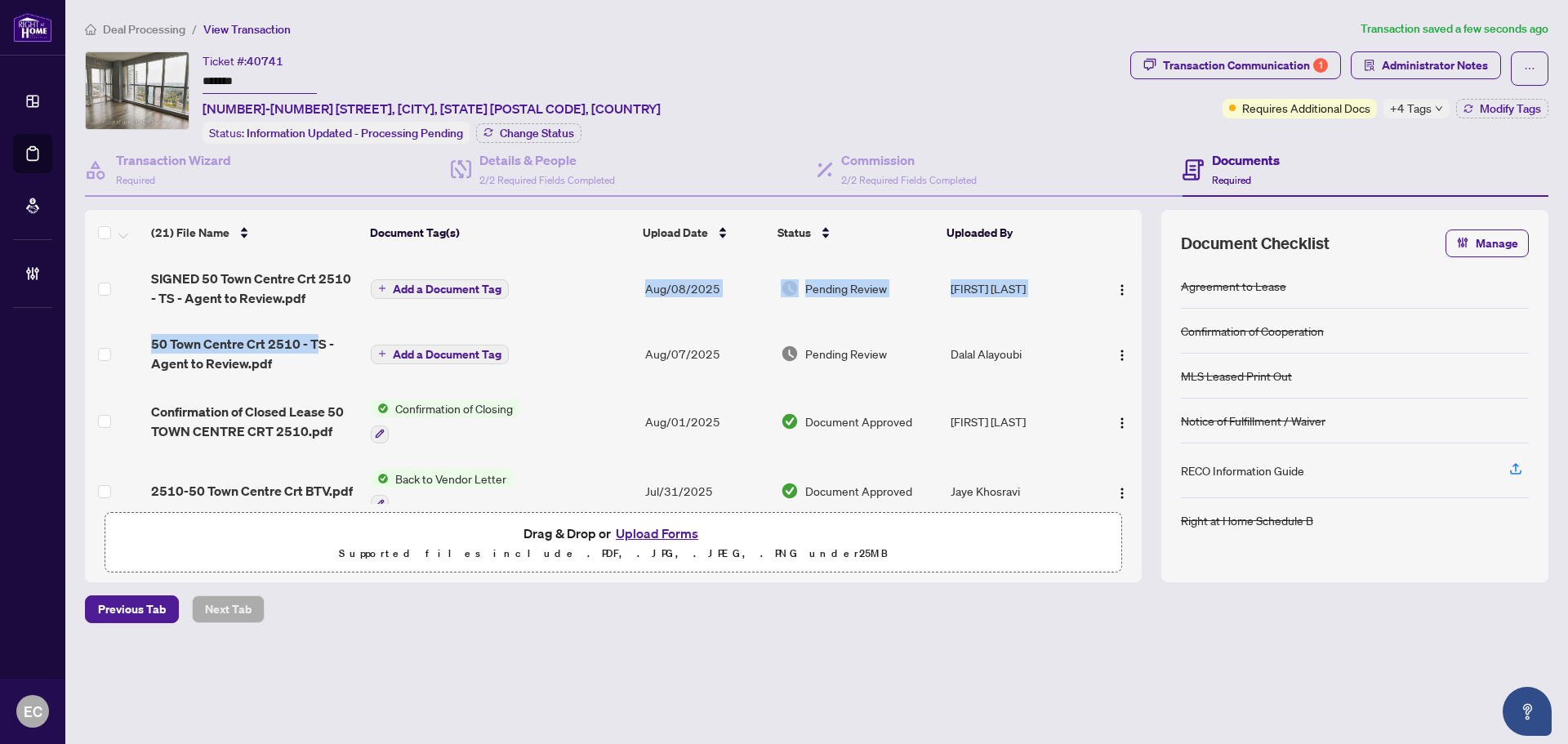 drag, startPoint x: 323, startPoint y: 294, endPoint x: 314, endPoint y: 332, distance: 39.051248 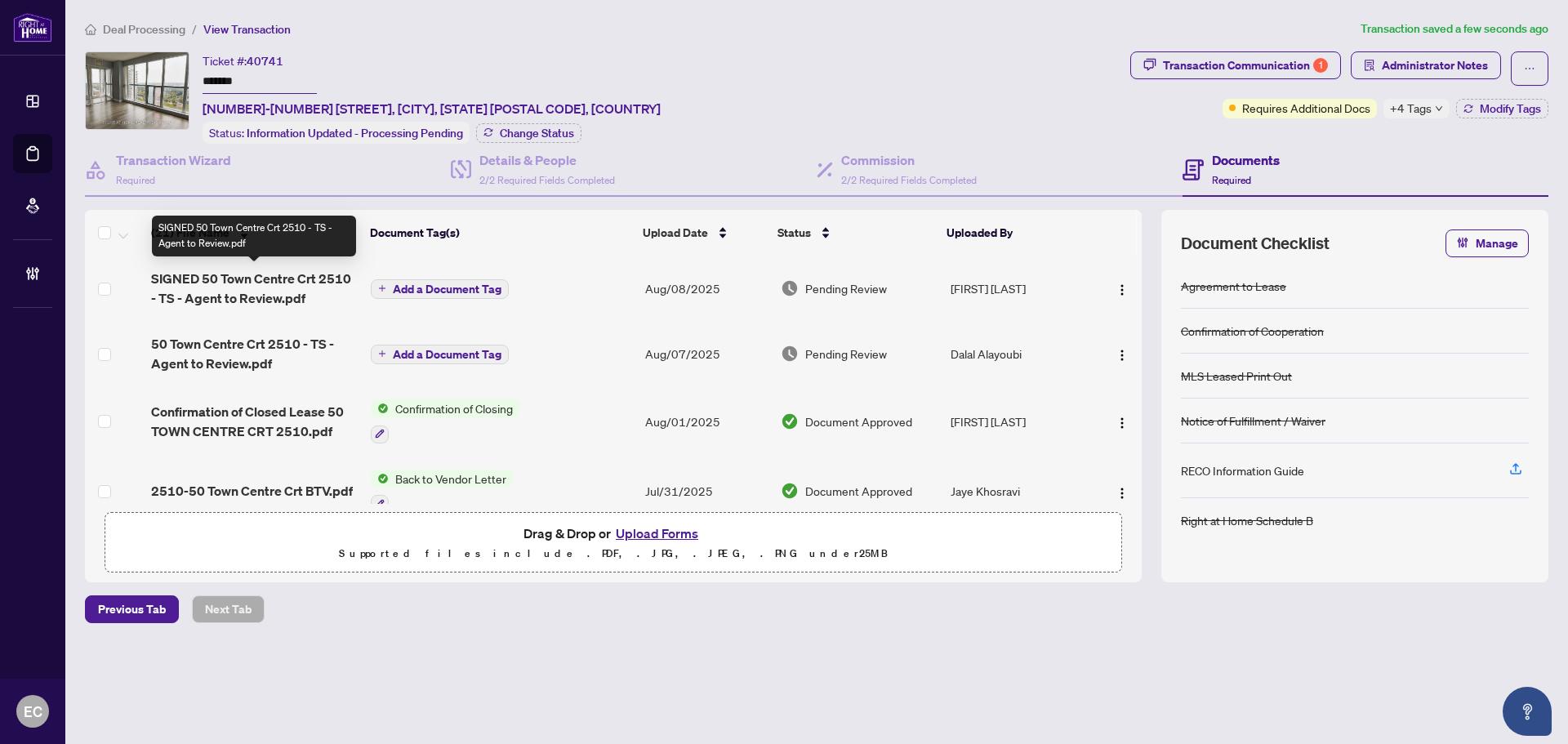 click on "SIGNED 50 Town Centre Crt 2510 - TS - Agent to Review.pdf" at bounding box center [254, 288] 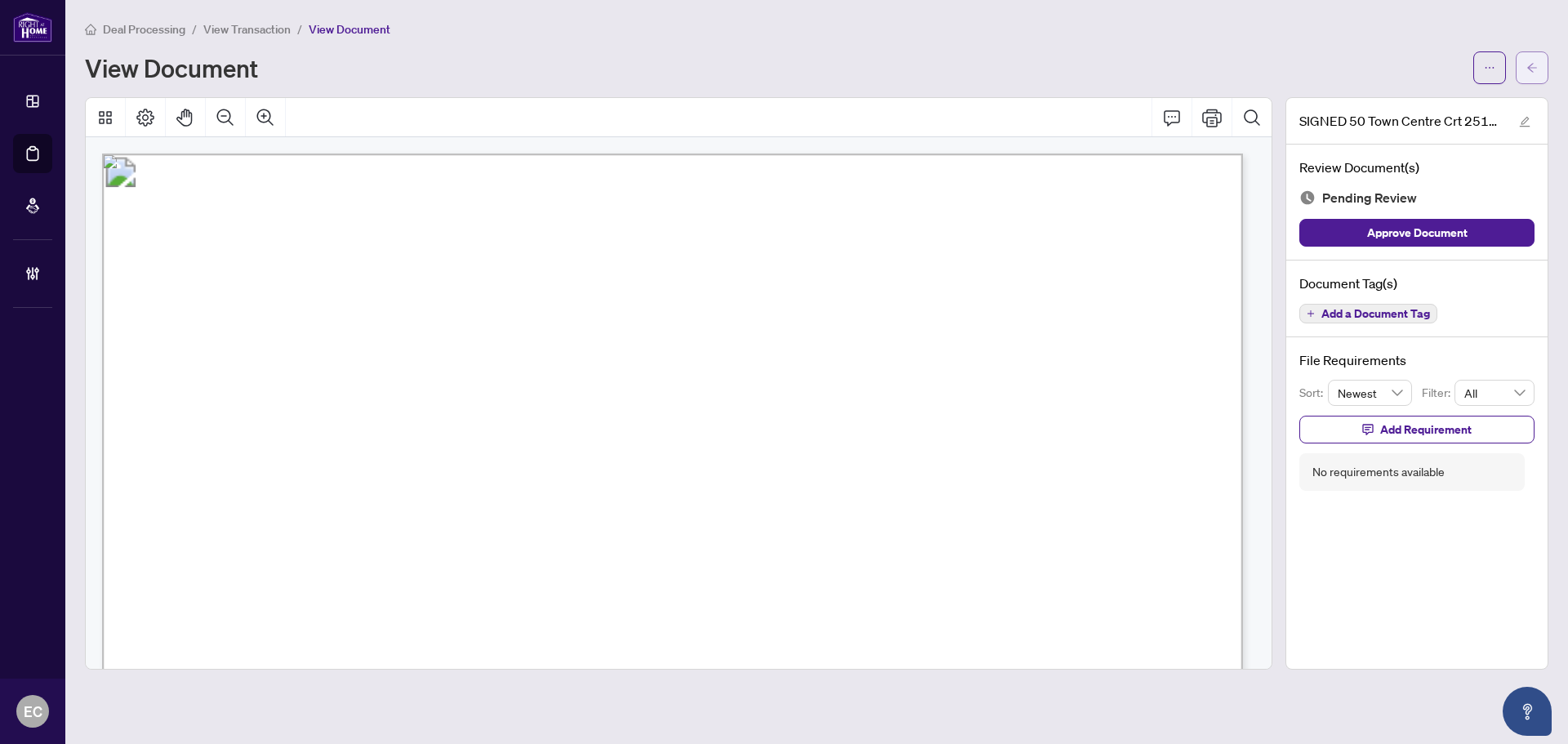 click at bounding box center [1532, 68] 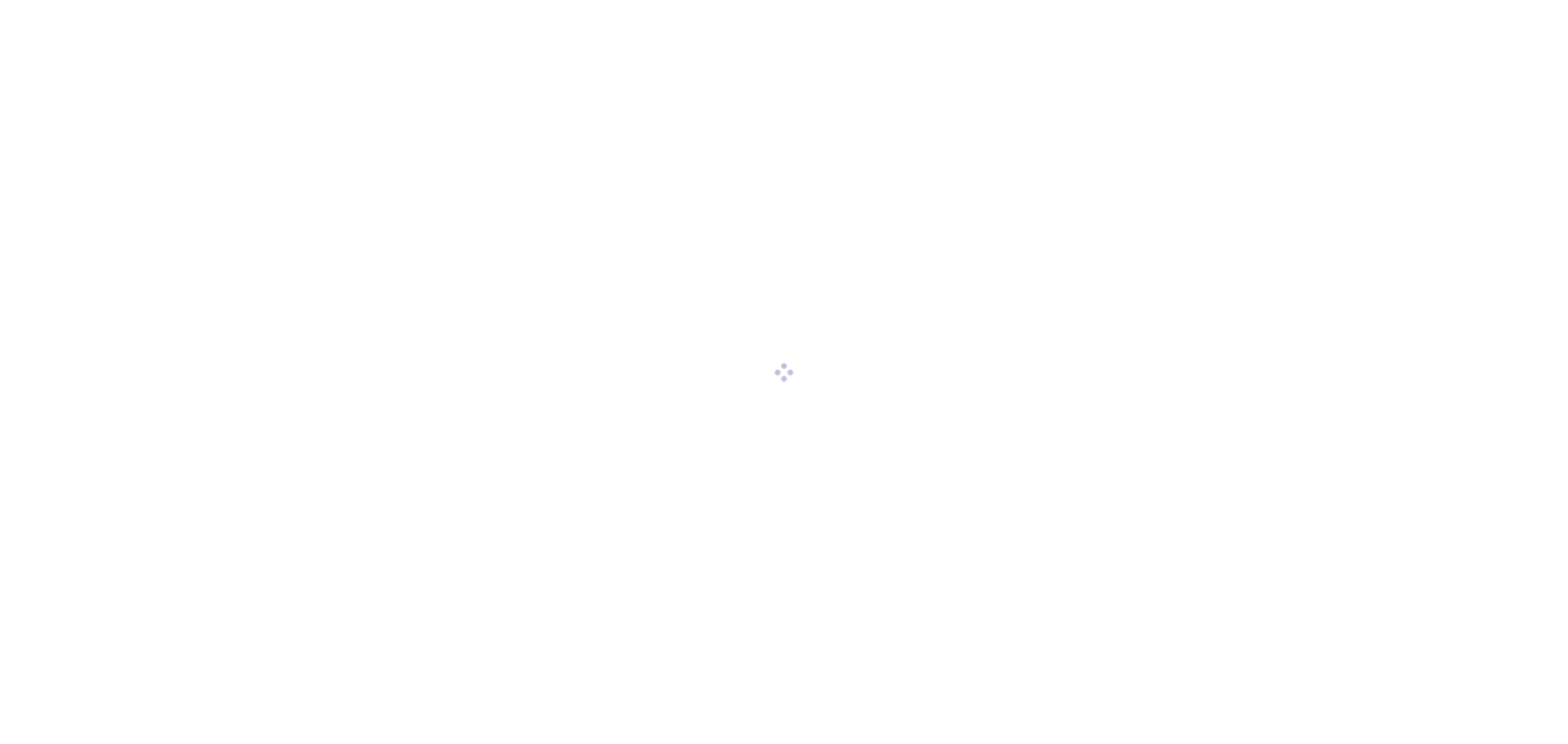 scroll, scrollTop: 0, scrollLeft: 0, axis: both 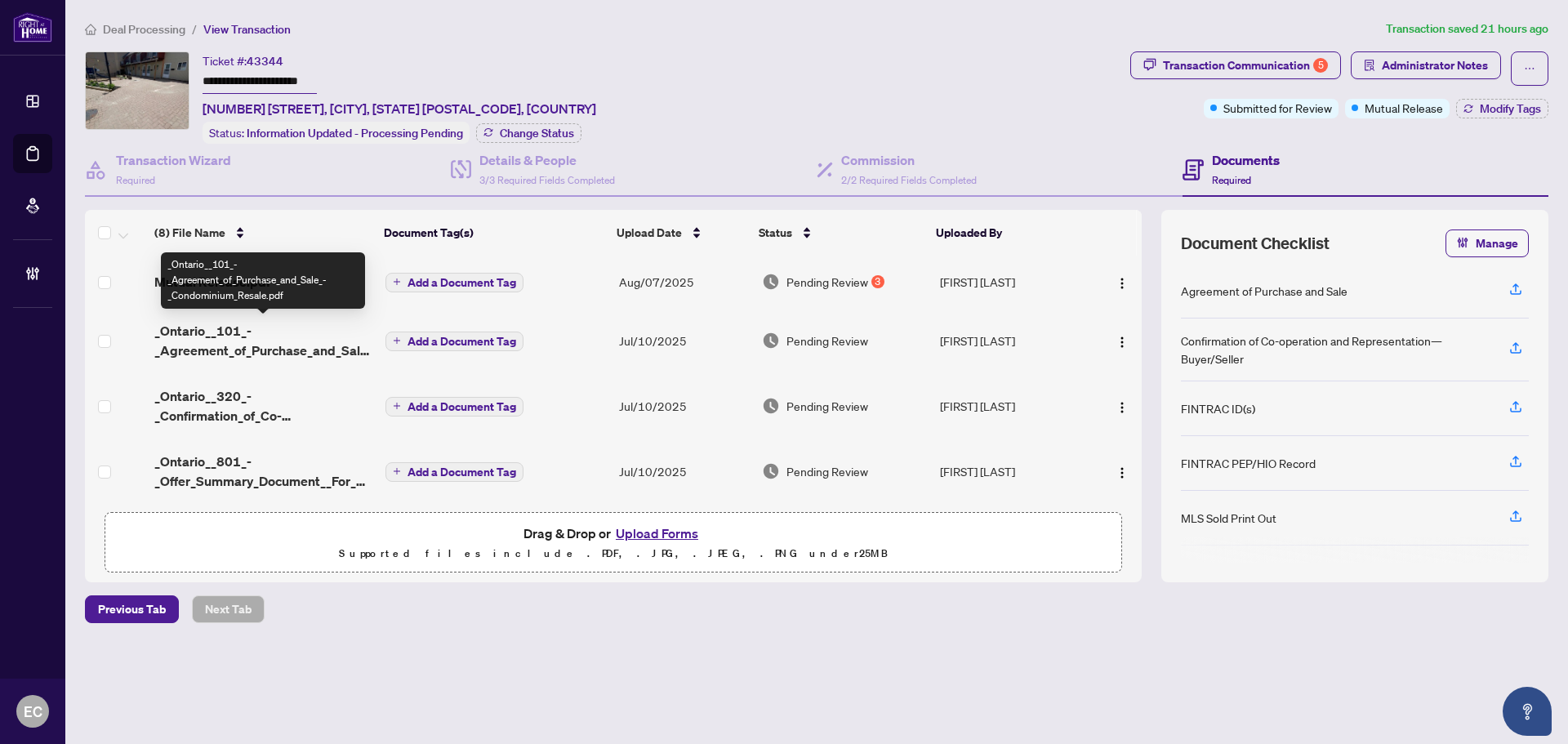 click on "_Ontario__101_-_Agreement_of_Purchase_and_Sale_-_Condominium_Resale.pdf" at bounding box center [263, 280] 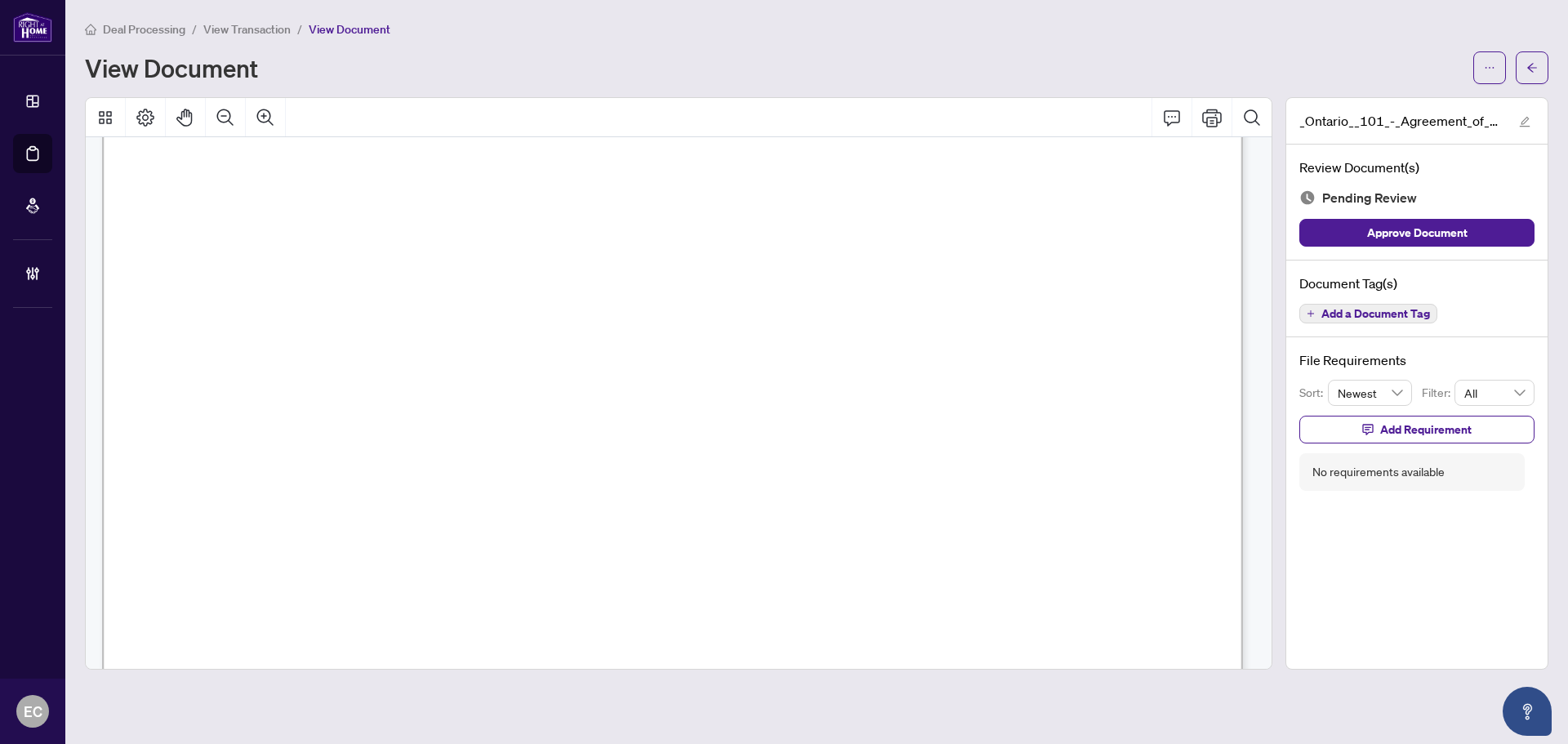 scroll, scrollTop: 980, scrollLeft: 0, axis: vertical 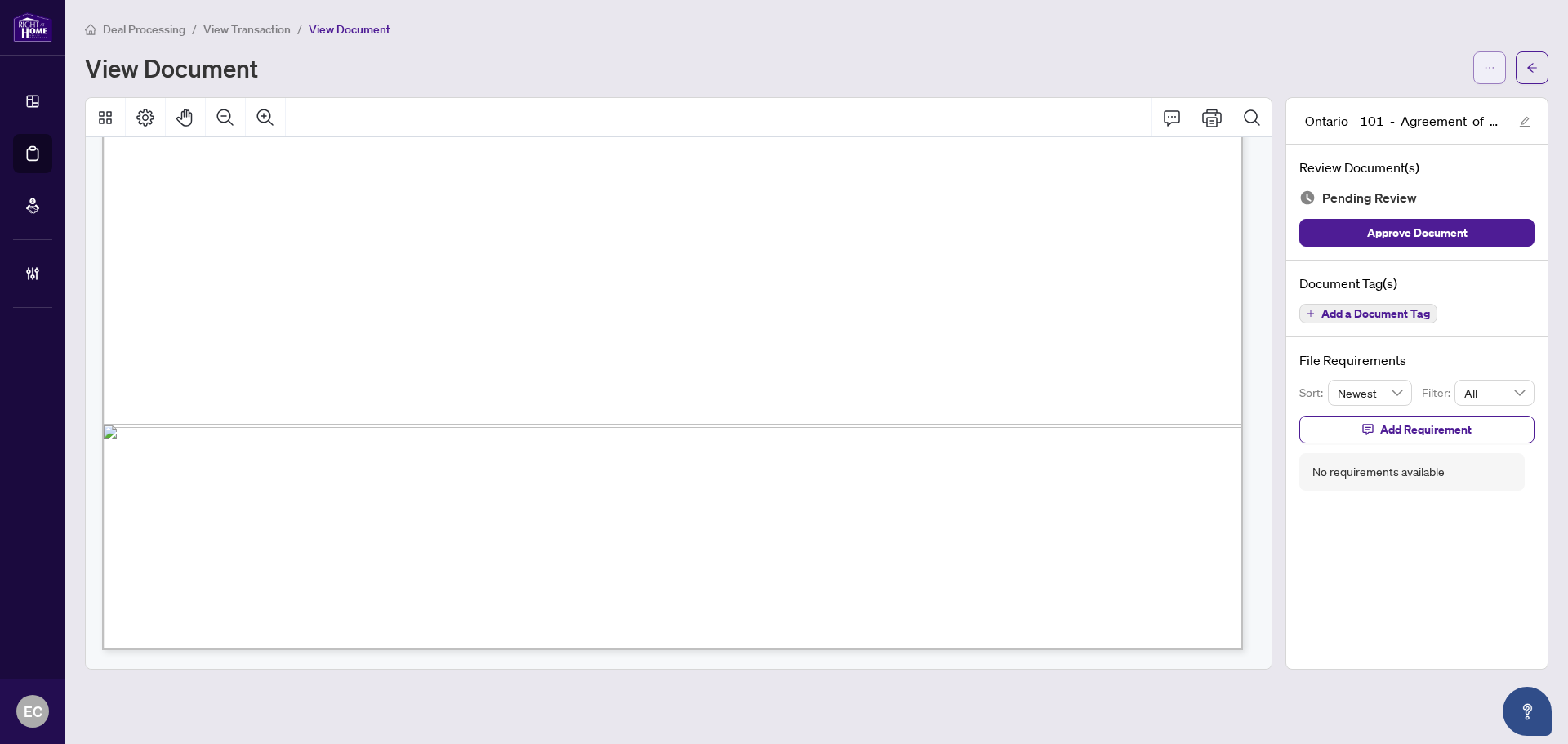 click at bounding box center [1490, 68] 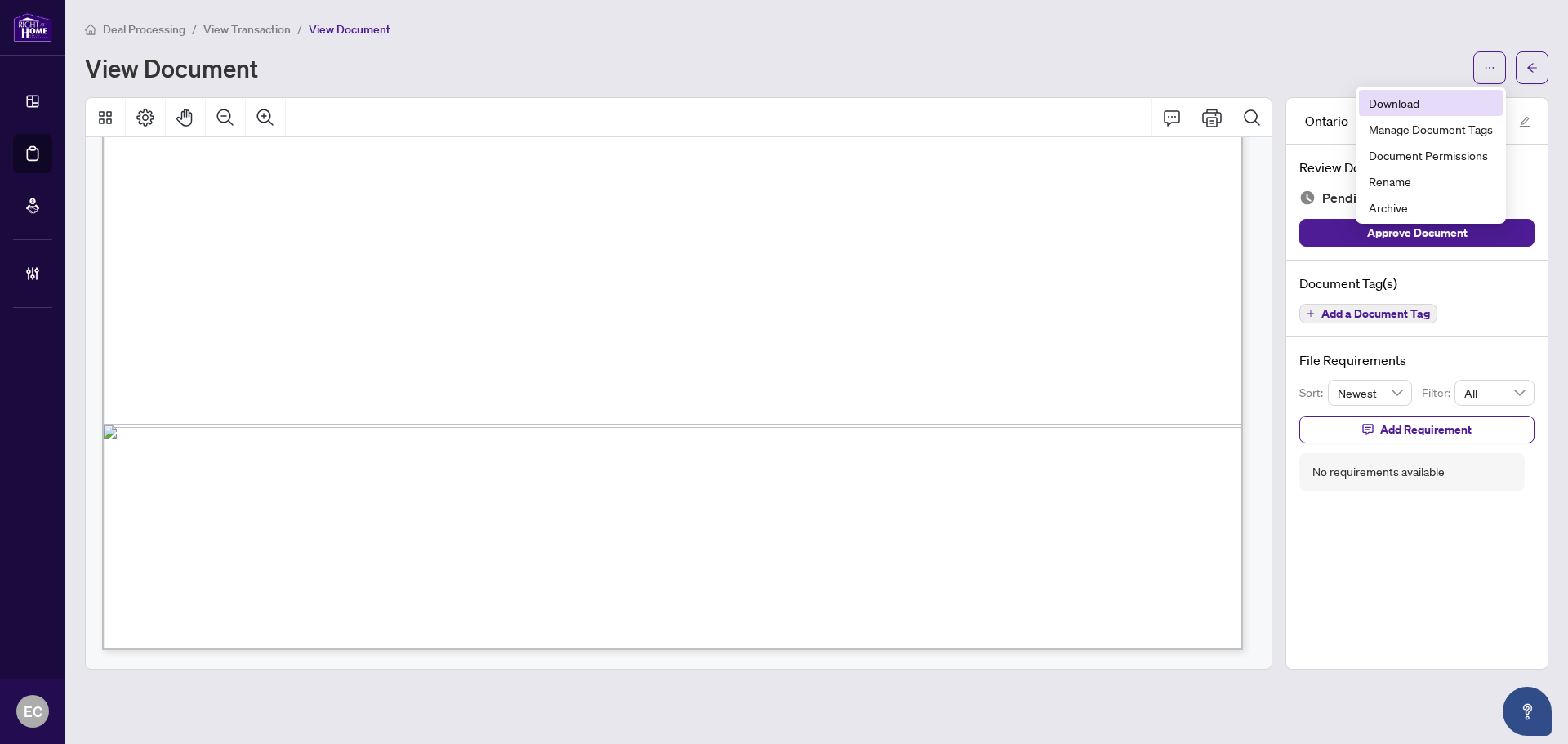 click on "Download" at bounding box center [1431, 103] 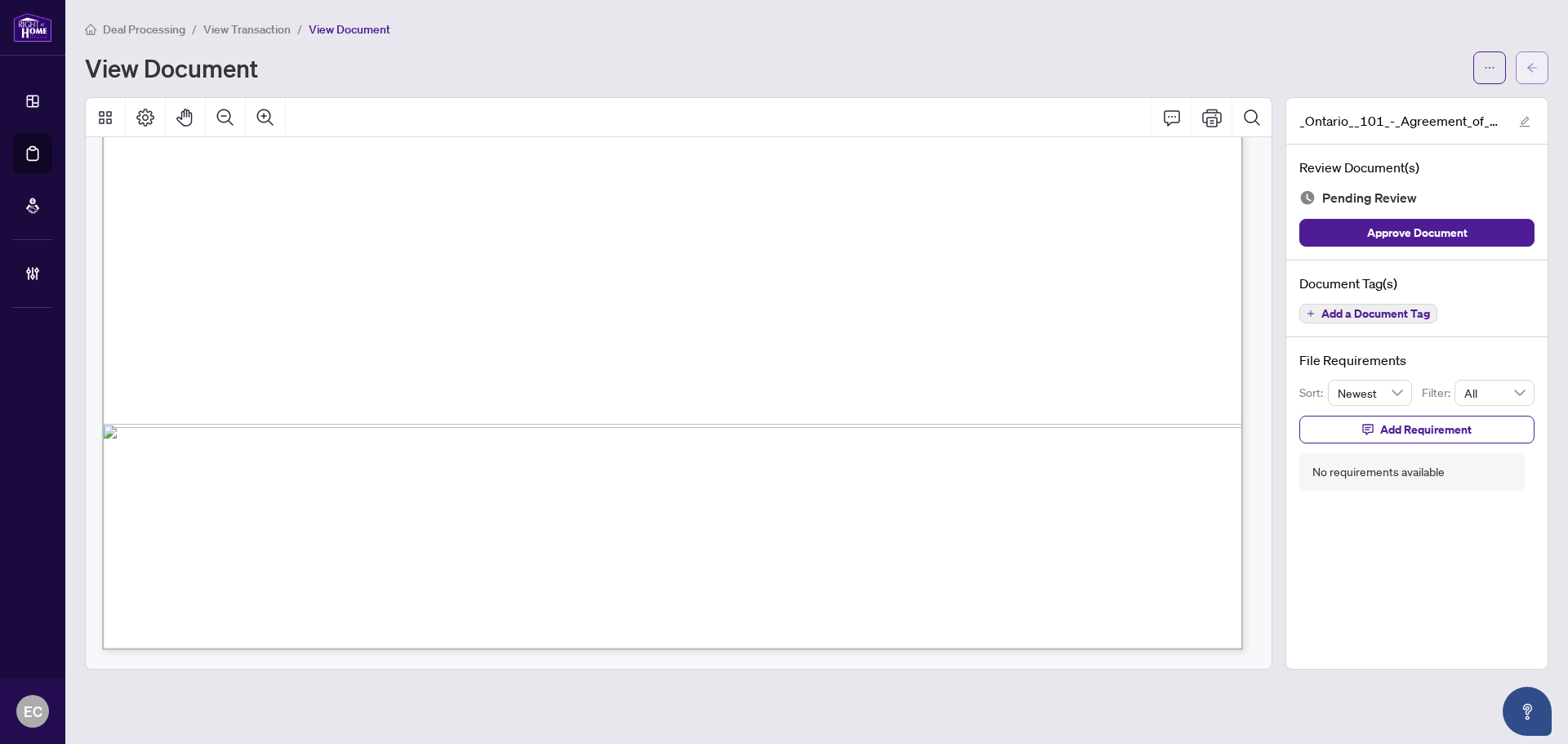 click at bounding box center (1532, 68) 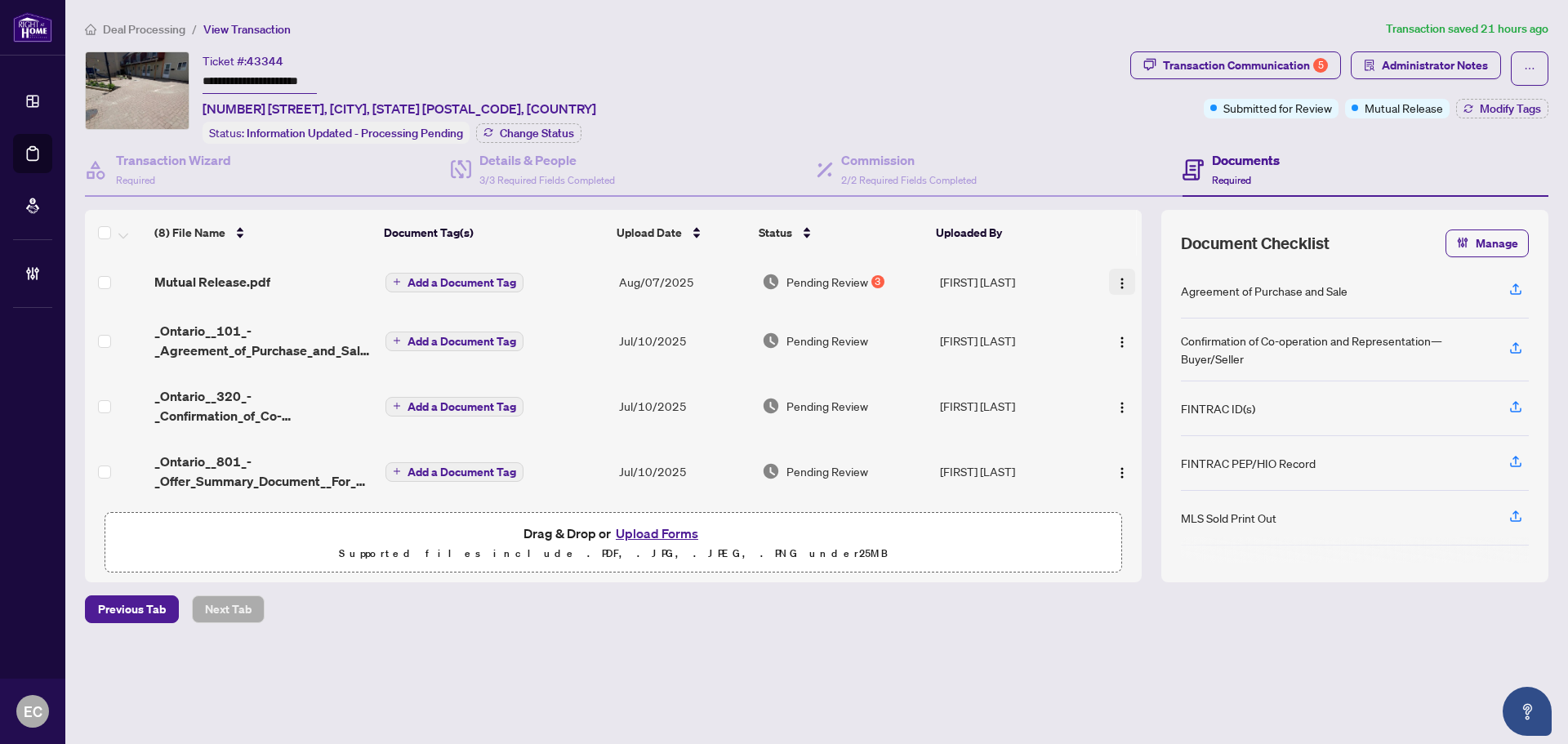 click at bounding box center [1122, 282] 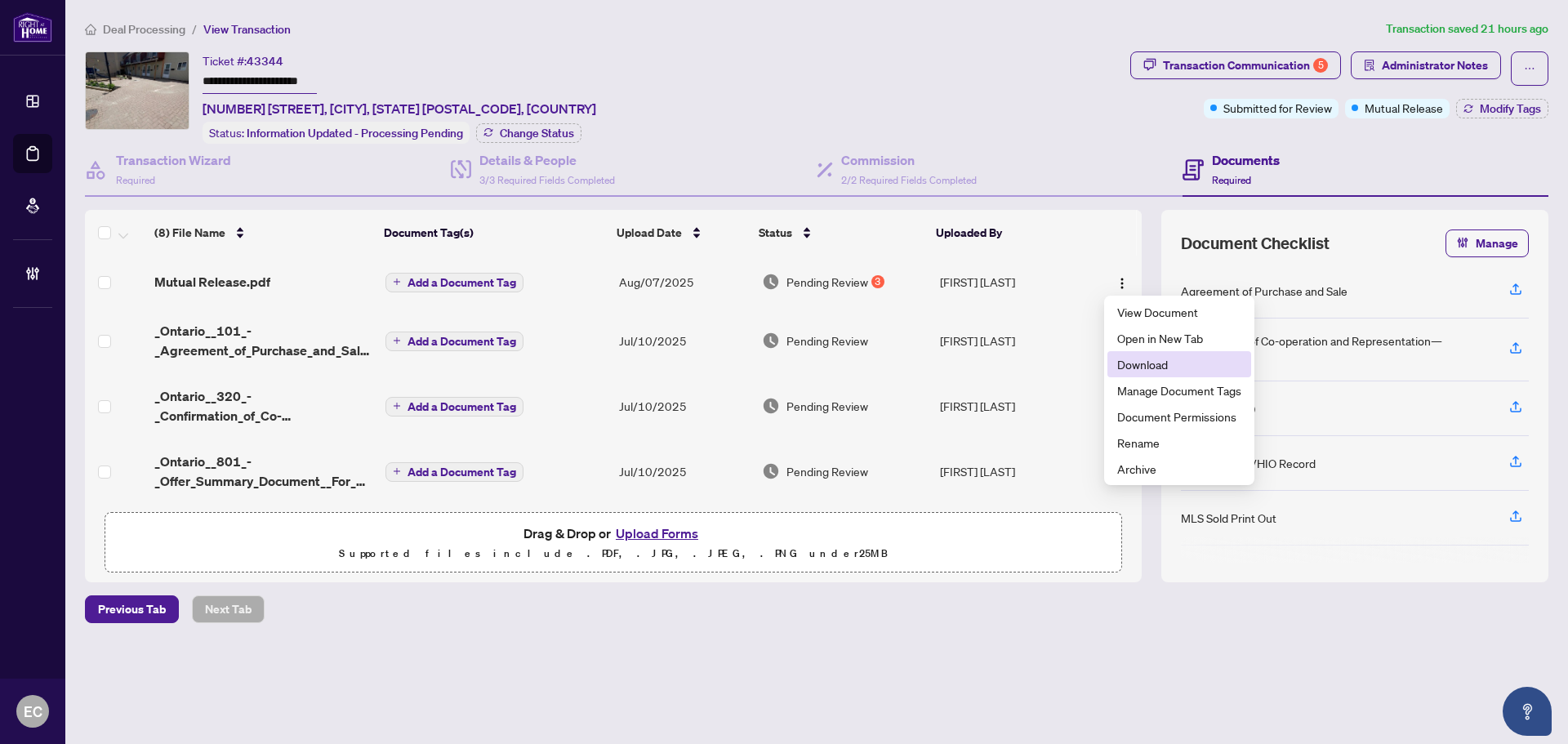 click on "Download" at bounding box center (1179, 364) 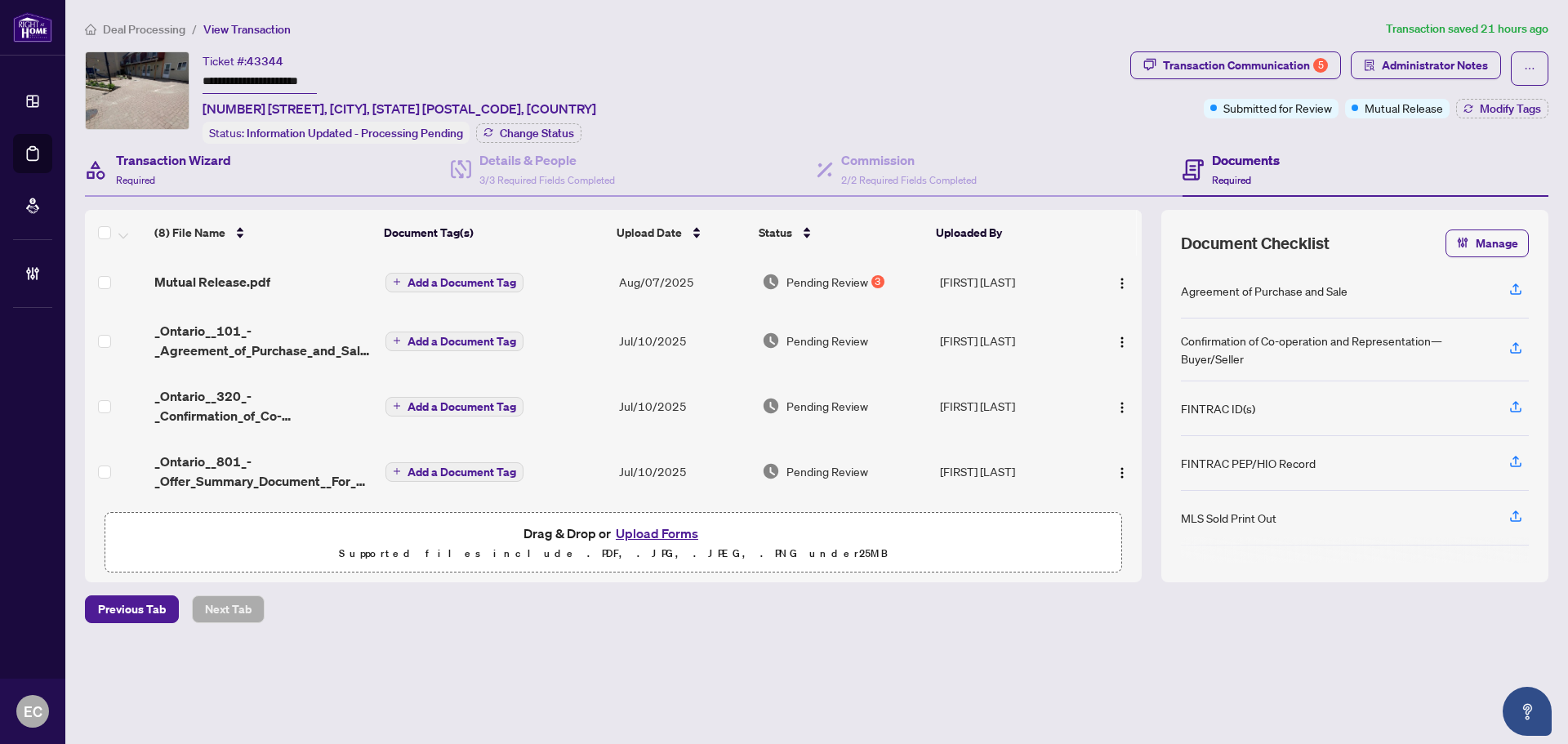 drag, startPoint x: 293, startPoint y: 166, endPoint x: 272, endPoint y: 168, distance: 21.095023 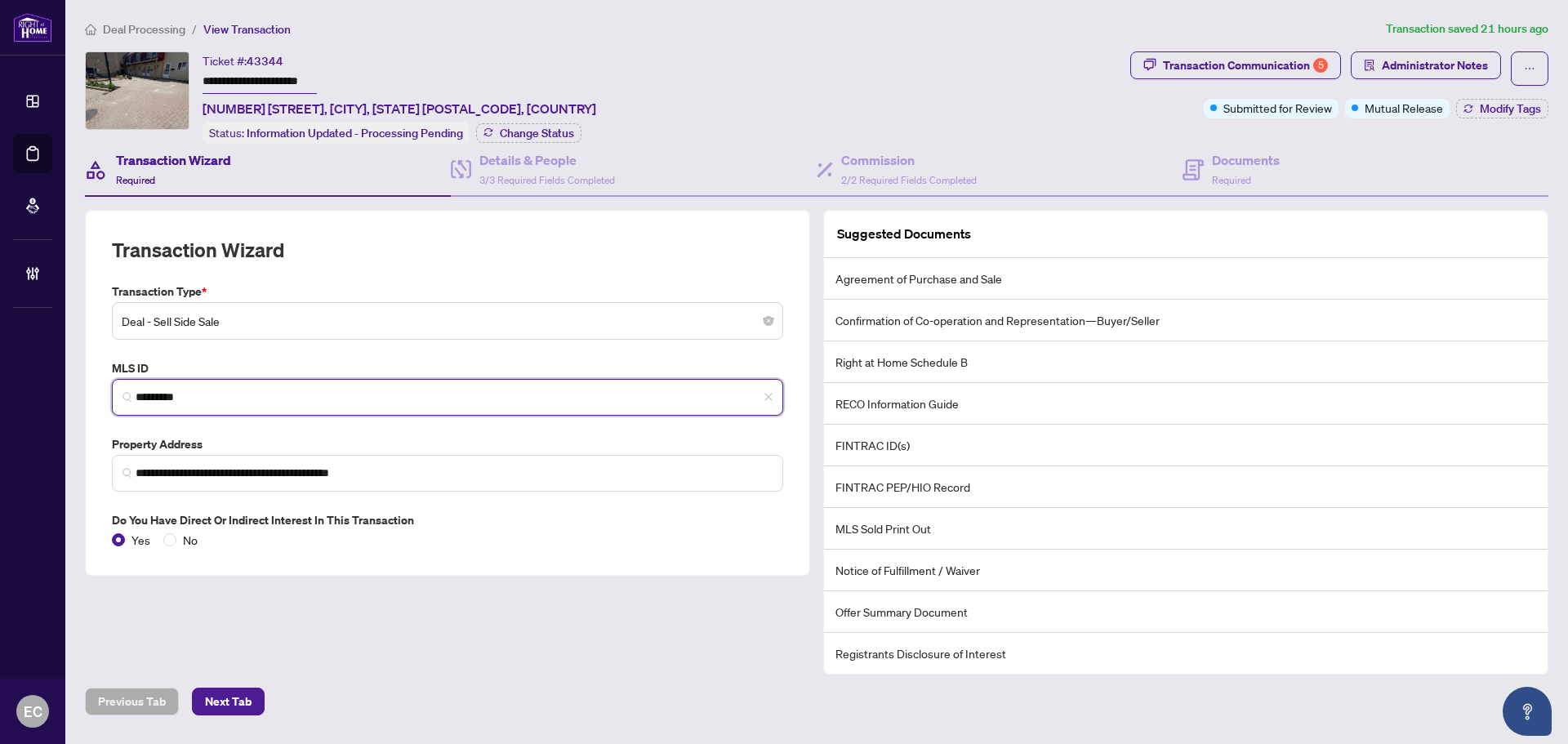 drag, startPoint x: 124, startPoint y: 388, endPoint x: 75, endPoint y: 389, distance: 49.0102 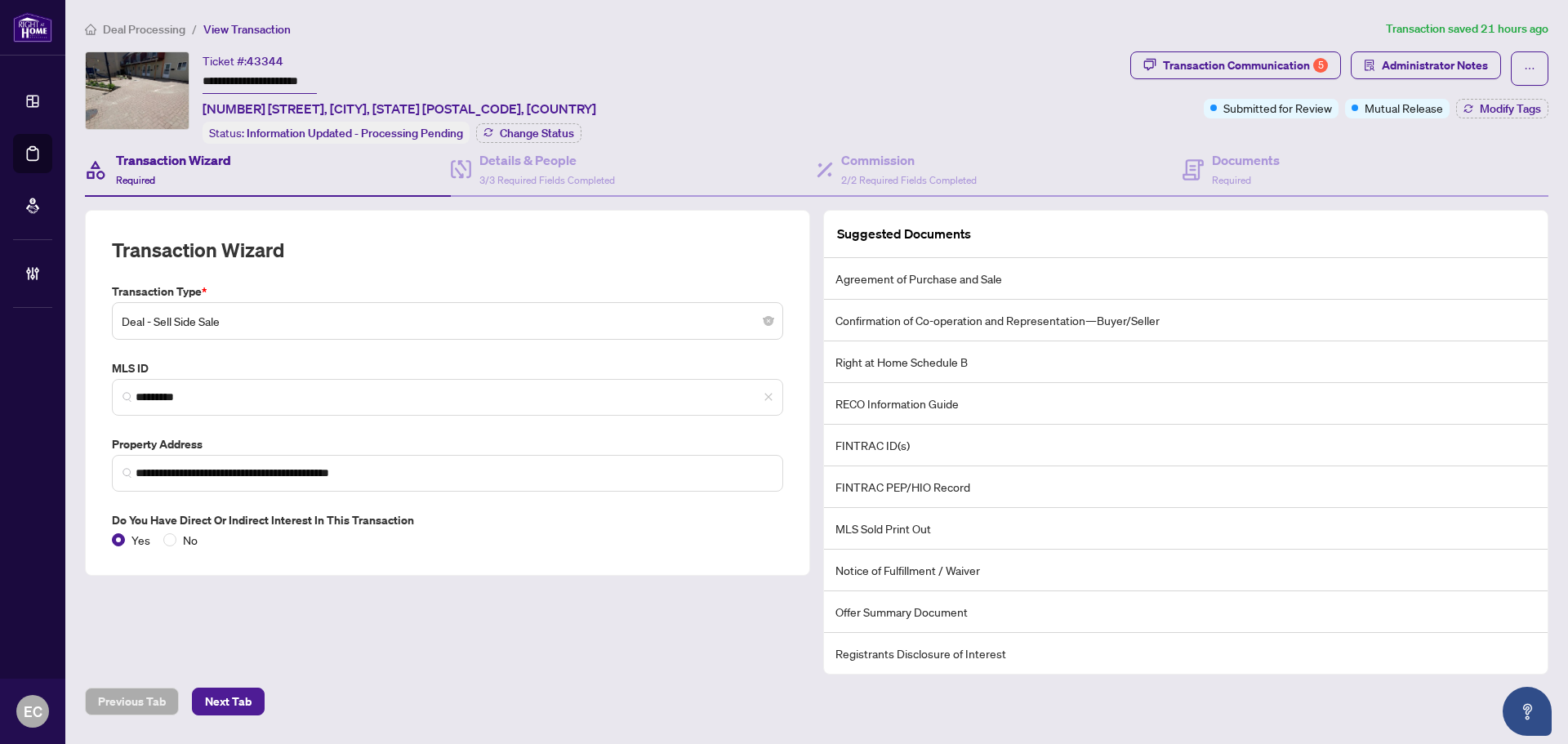 click on "Transaction Wizard Required" at bounding box center [268, 170] 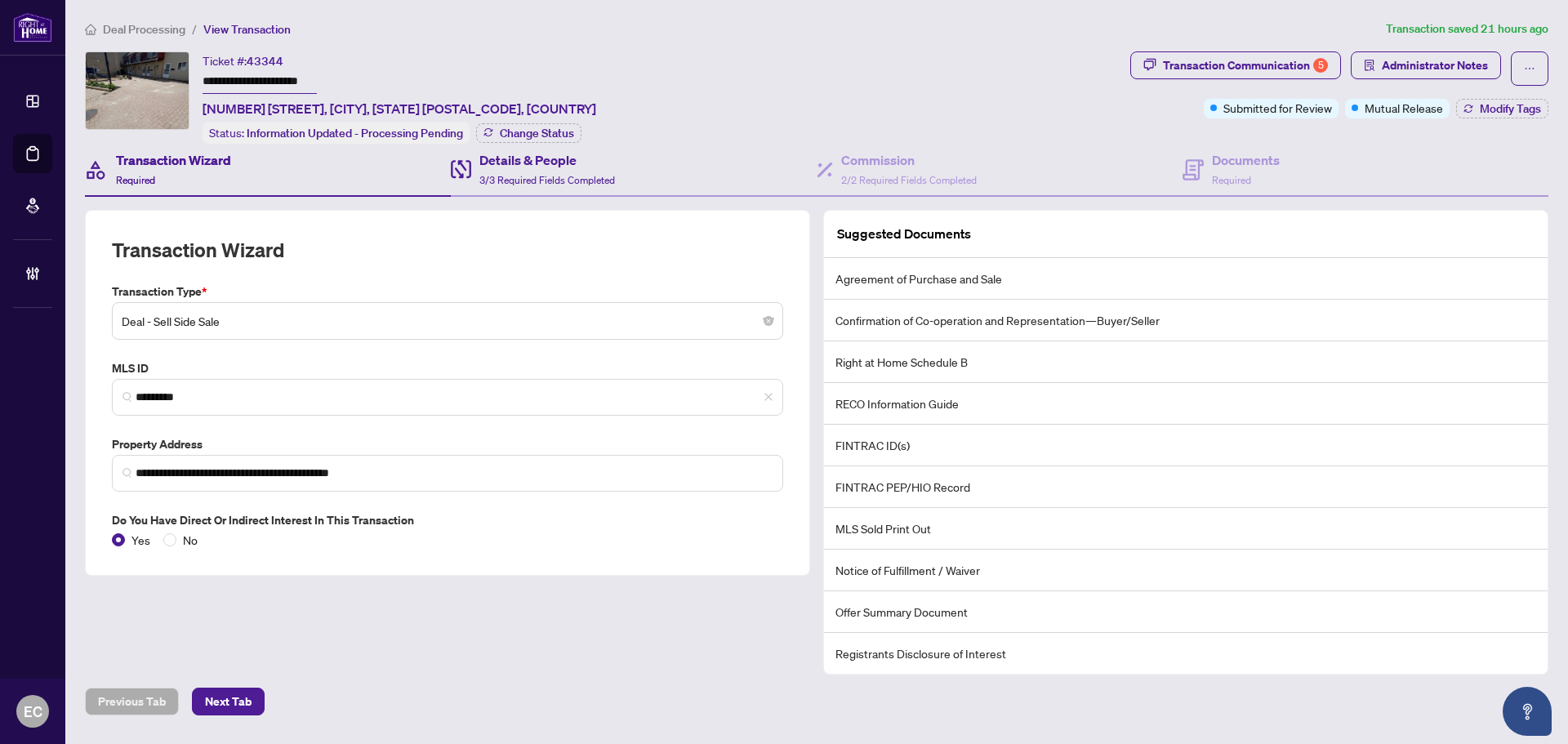 click on "Details & People 3/3 Required Fields Completed" at bounding box center [634, 170] 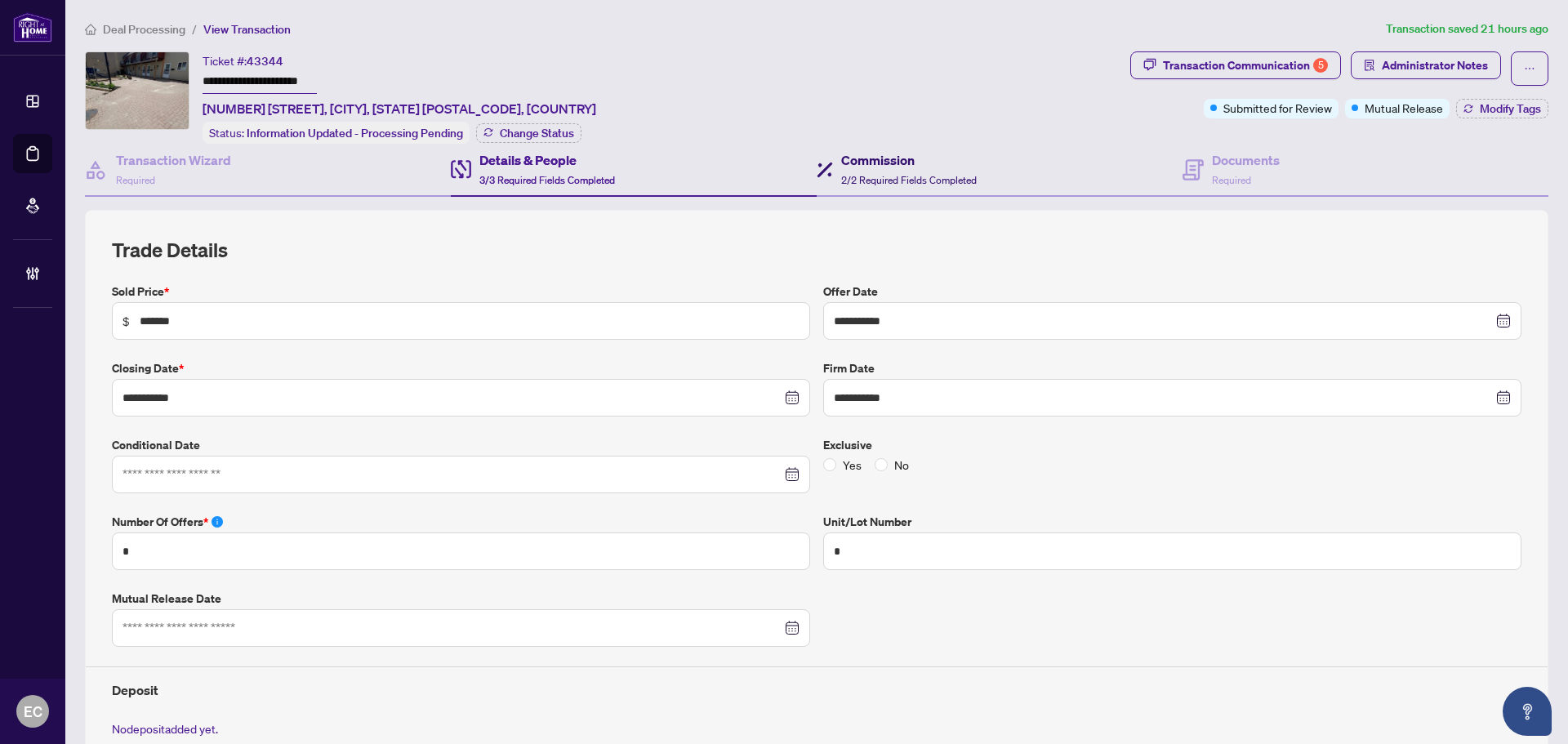 click on "Commission" at bounding box center [909, 160] 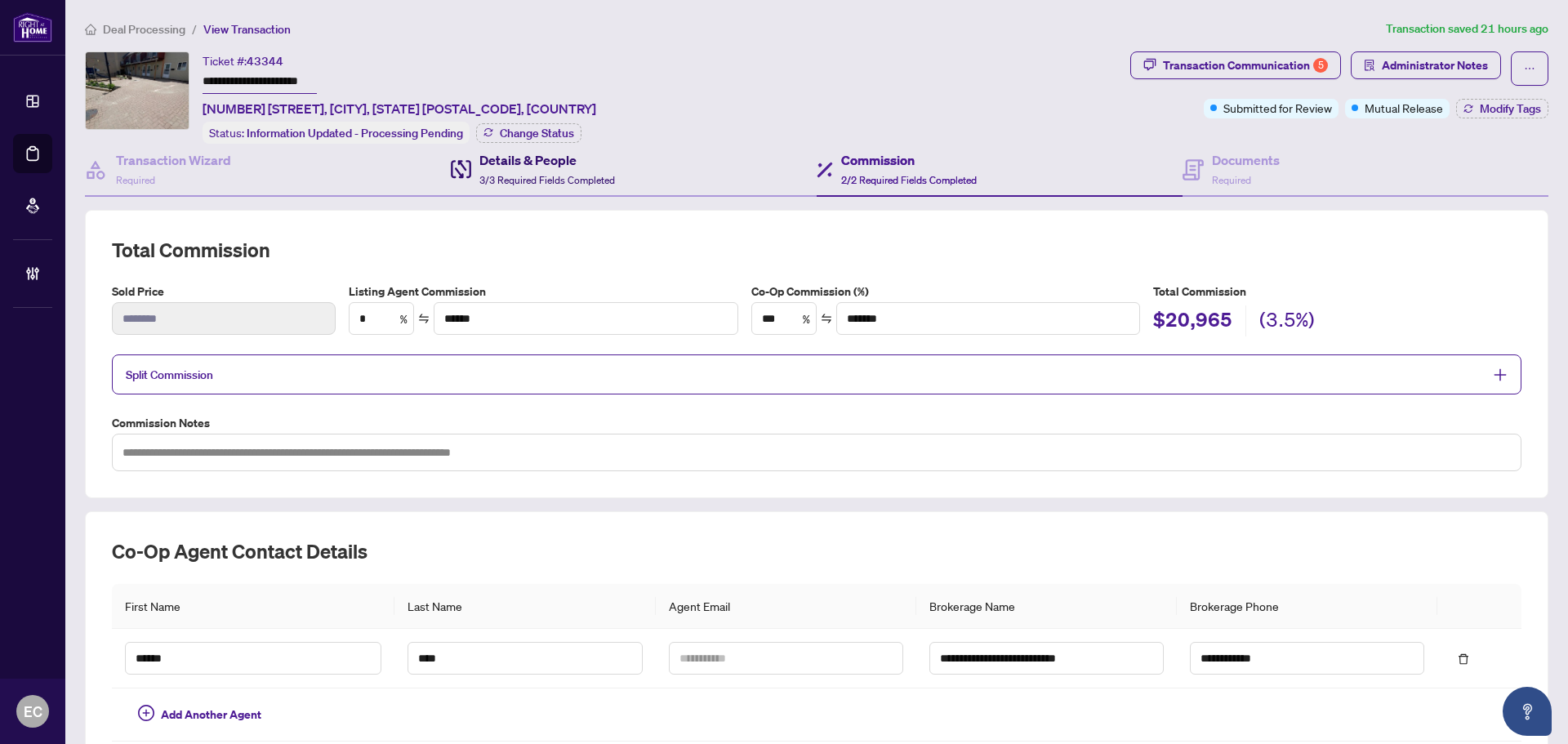 click on "Details & People" at bounding box center (547, 160) 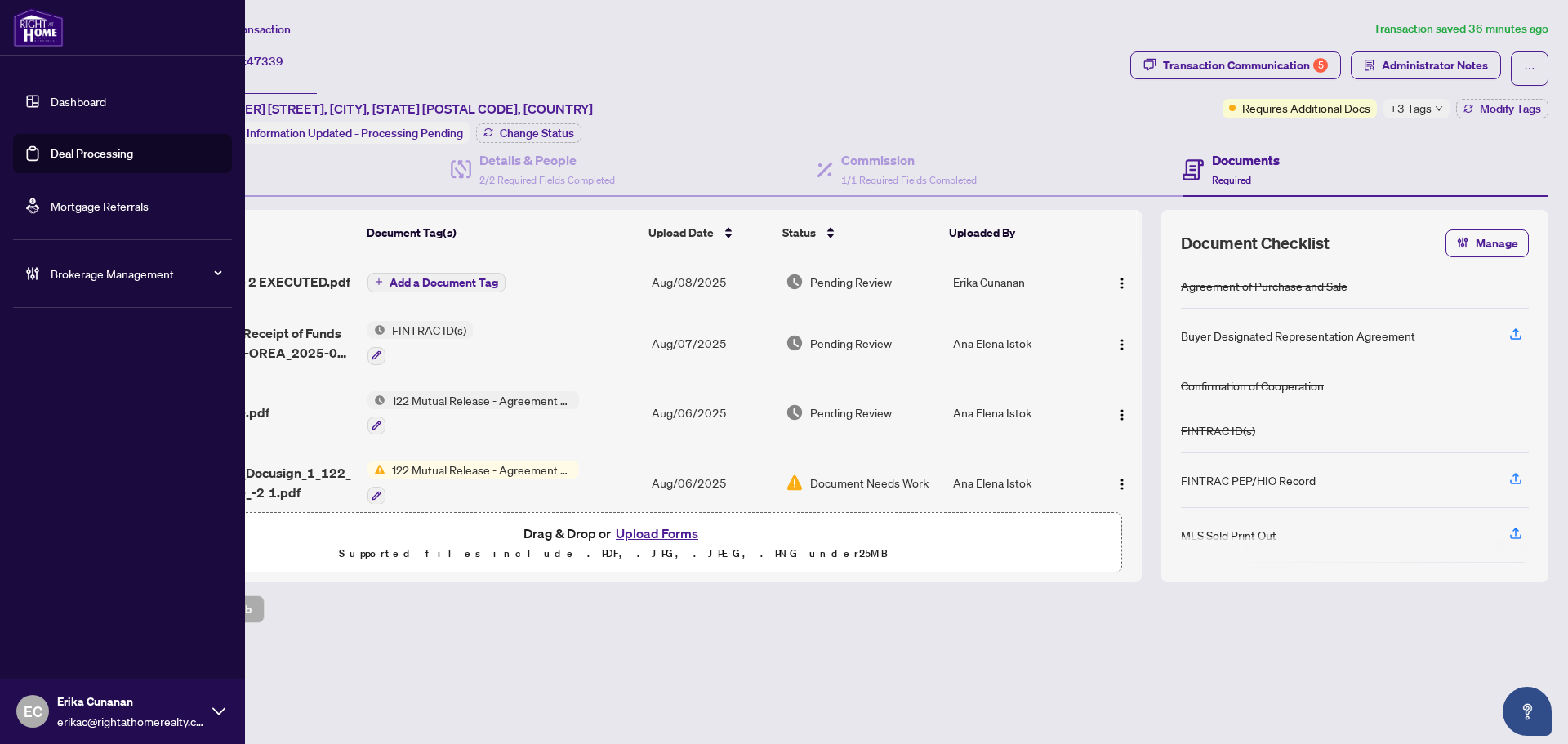 scroll, scrollTop: 0, scrollLeft: 0, axis: both 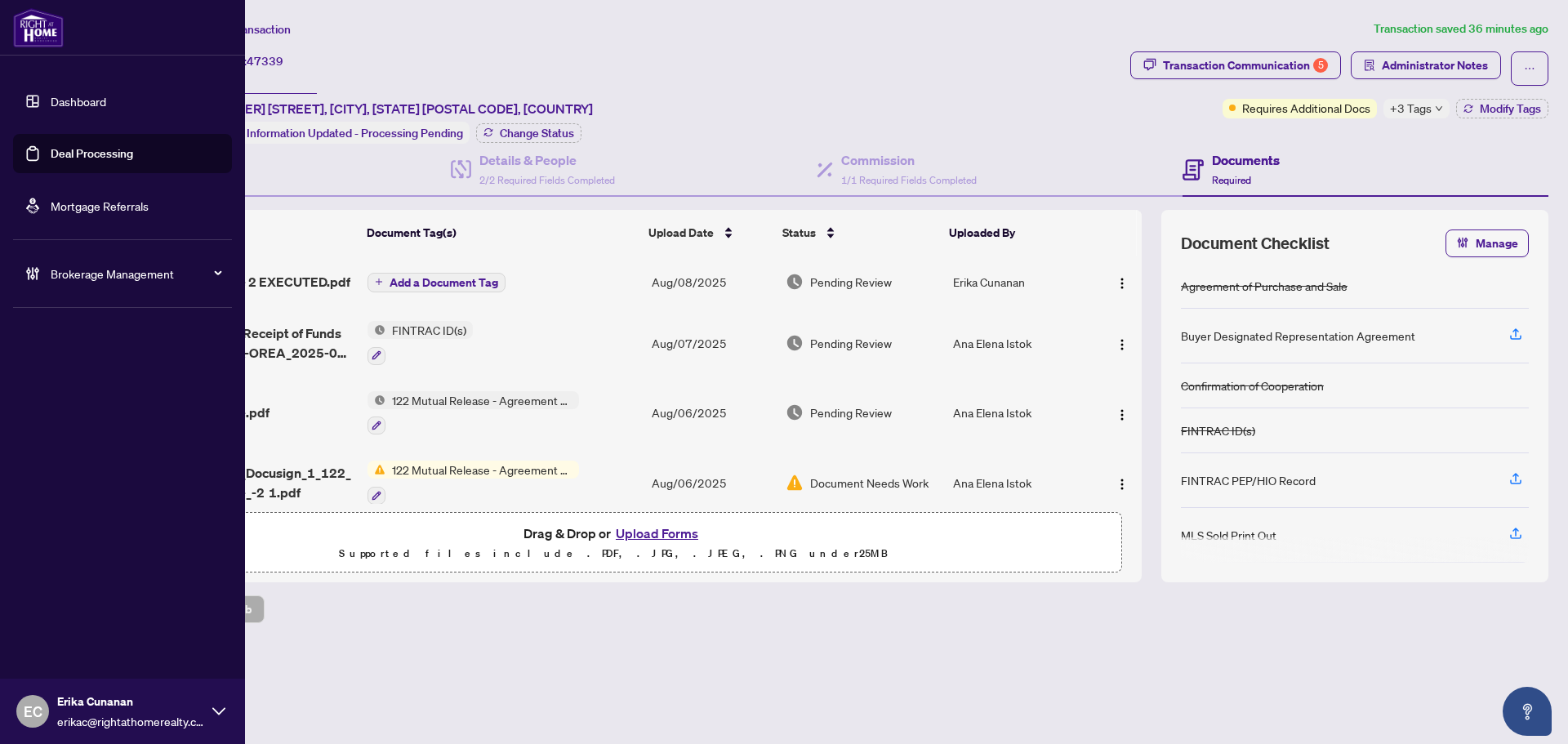 drag, startPoint x: 70, startPoint y: 140, endPoint x: 144, endPoint y: 139, distance: 74.00676 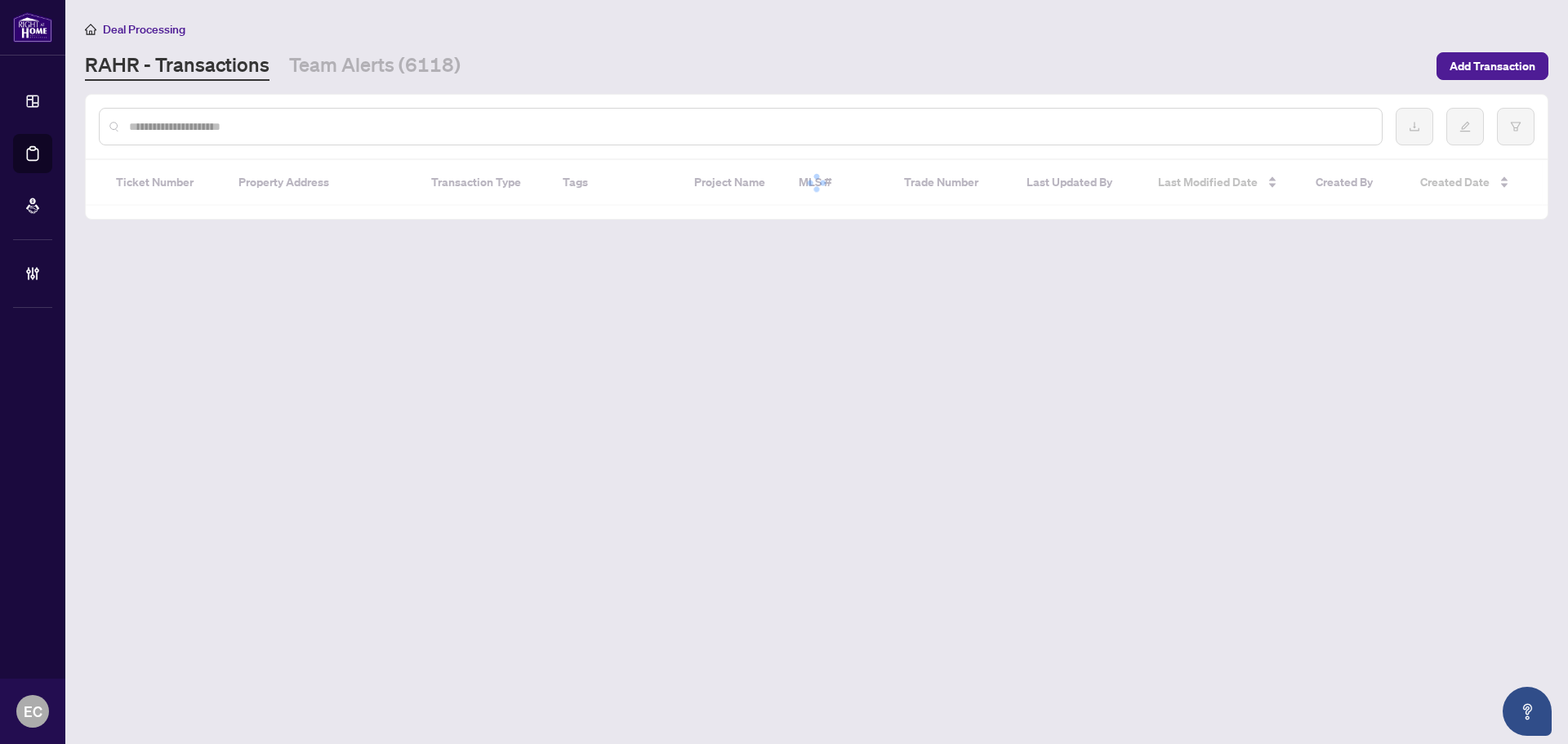 click at bounding box center (749, 127) 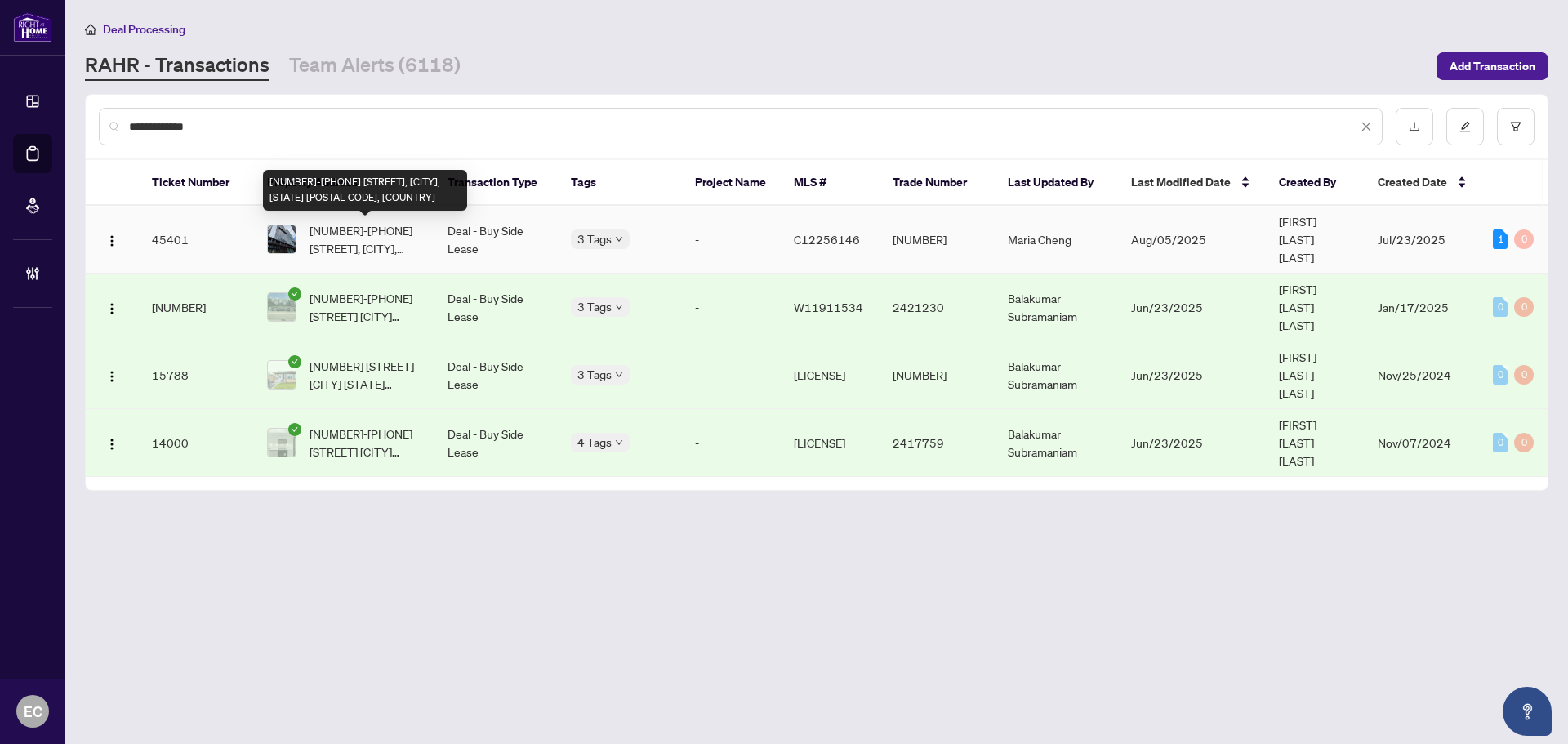 type on "**********" 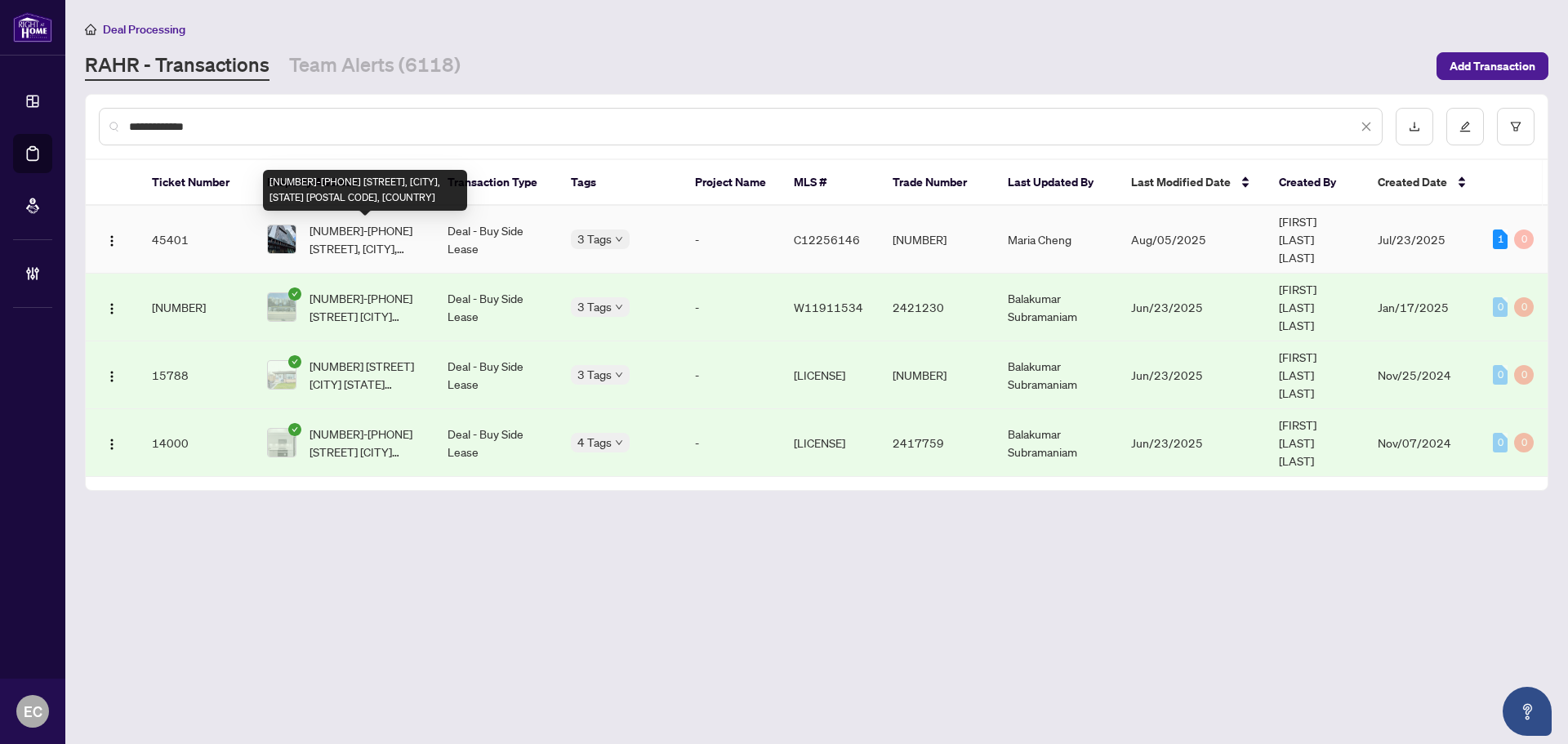click on "[NUMBER]-[PHONE] [STREET], [CITY], [STATE] [POSTAL CODE], [COUNTRY]" at bounding box center (366, 239) 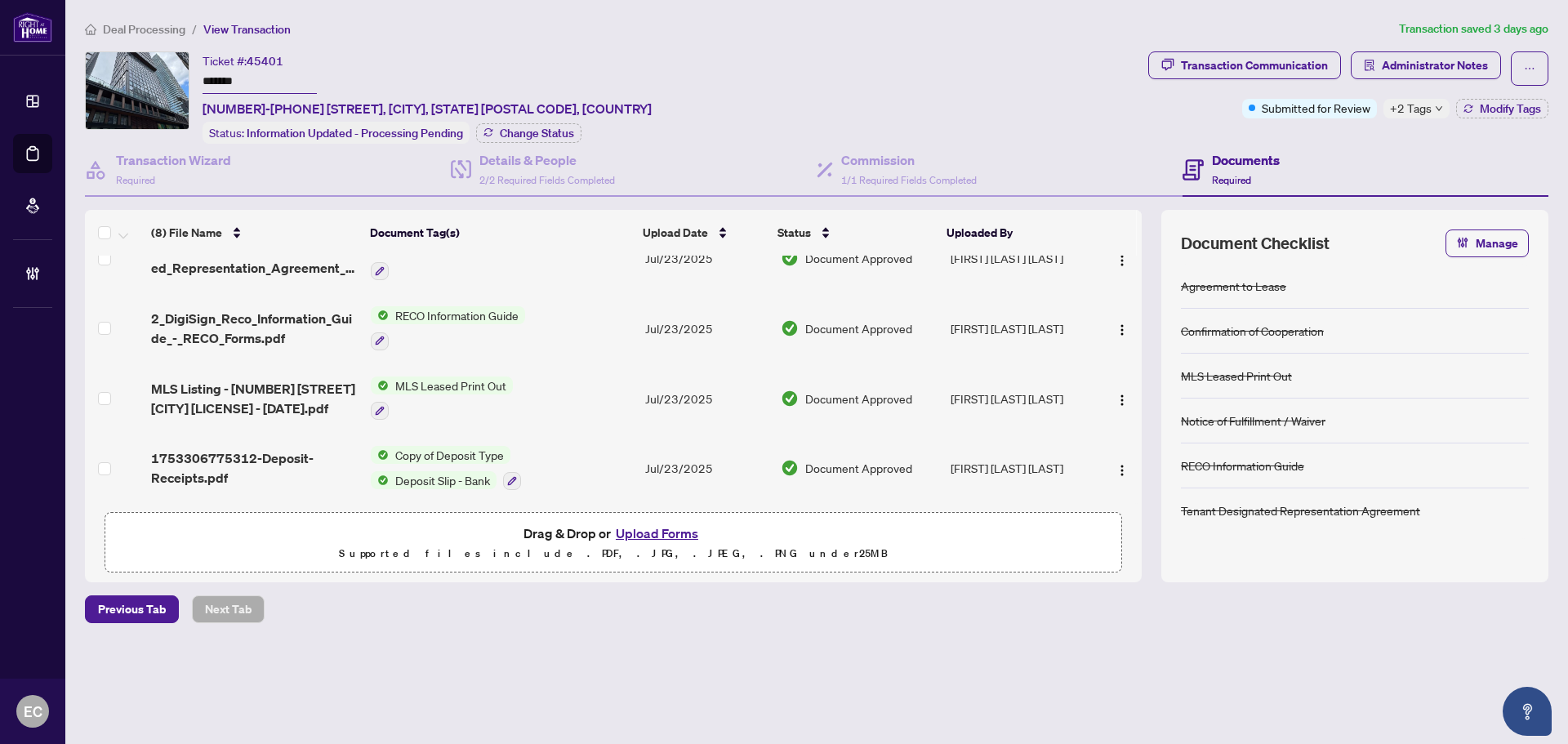 scroll, scrollTop: 0, scrollLeft: 0, axis: both 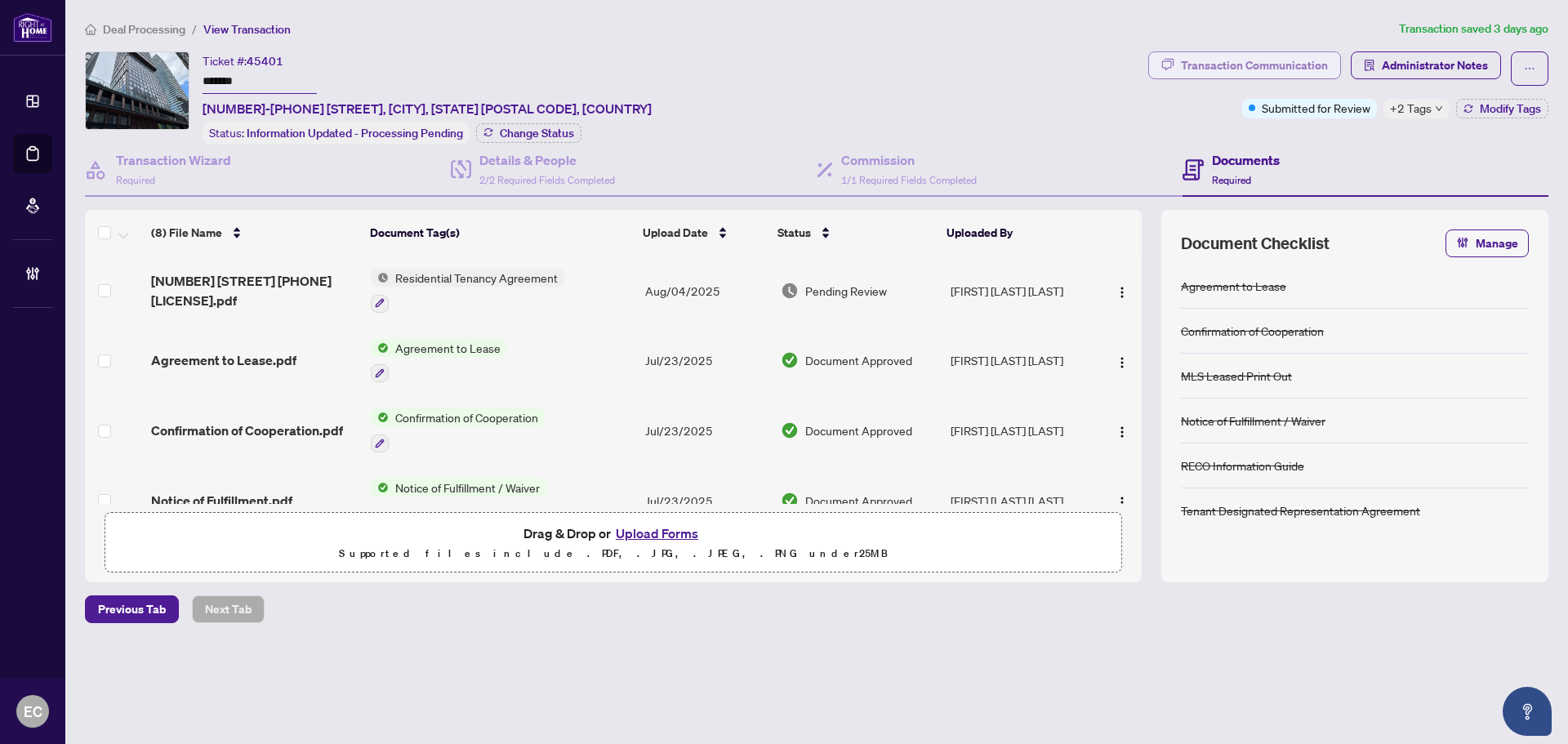 click on "Transaction Communication" at bounding box center (1254, 65) 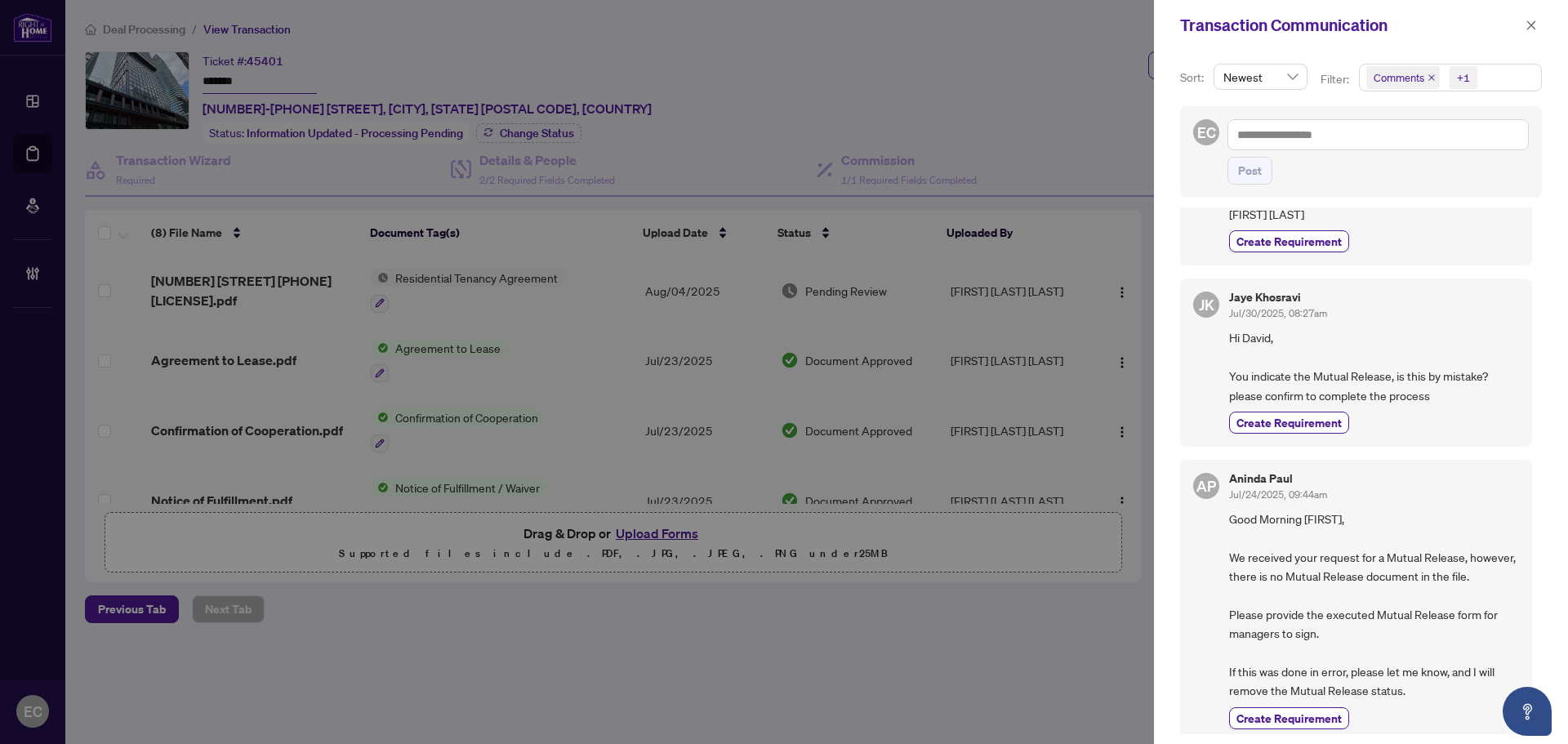 scroll, scrollTop: 680, scrollLeft: 0, axis: vertical 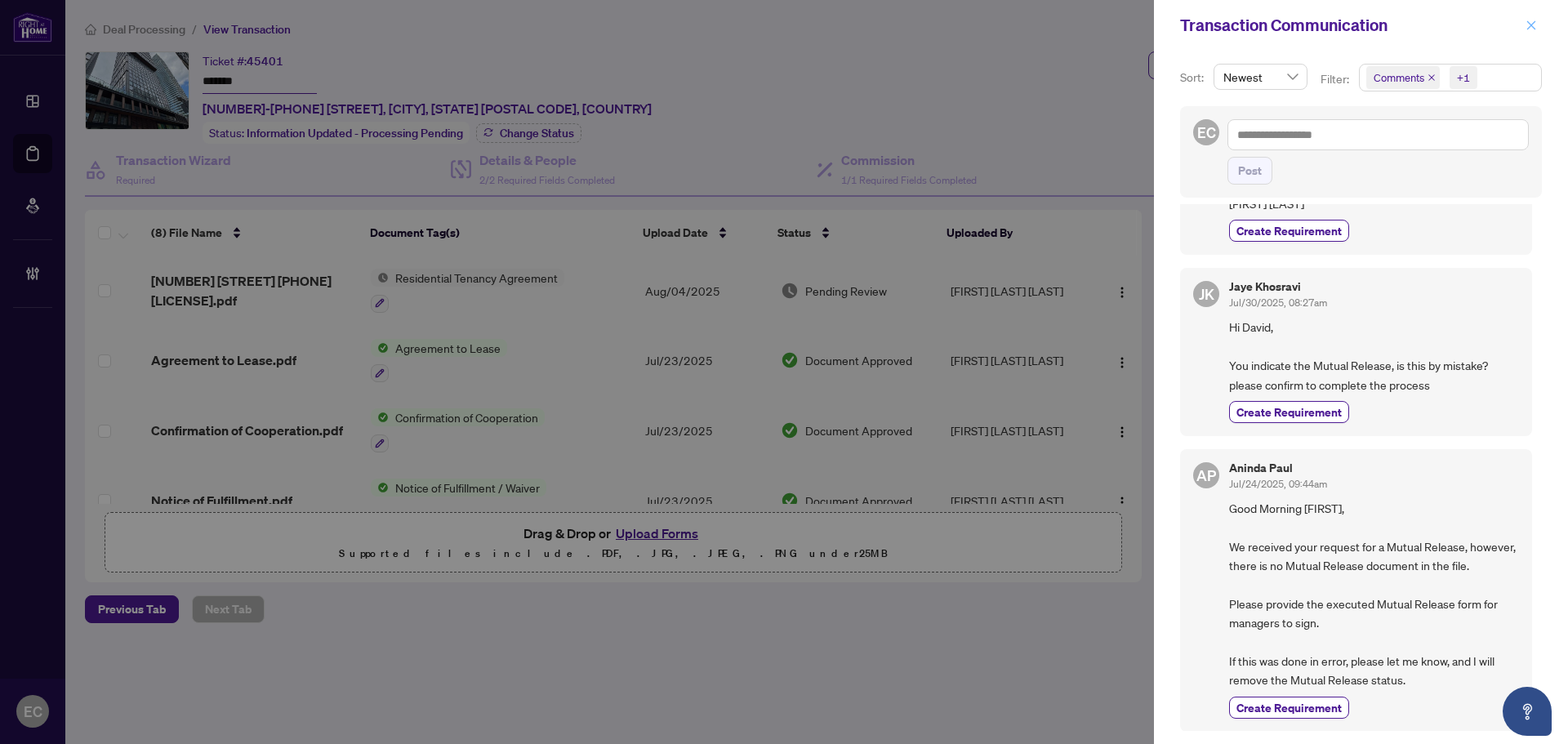 click at bounding box center (1531, 25) 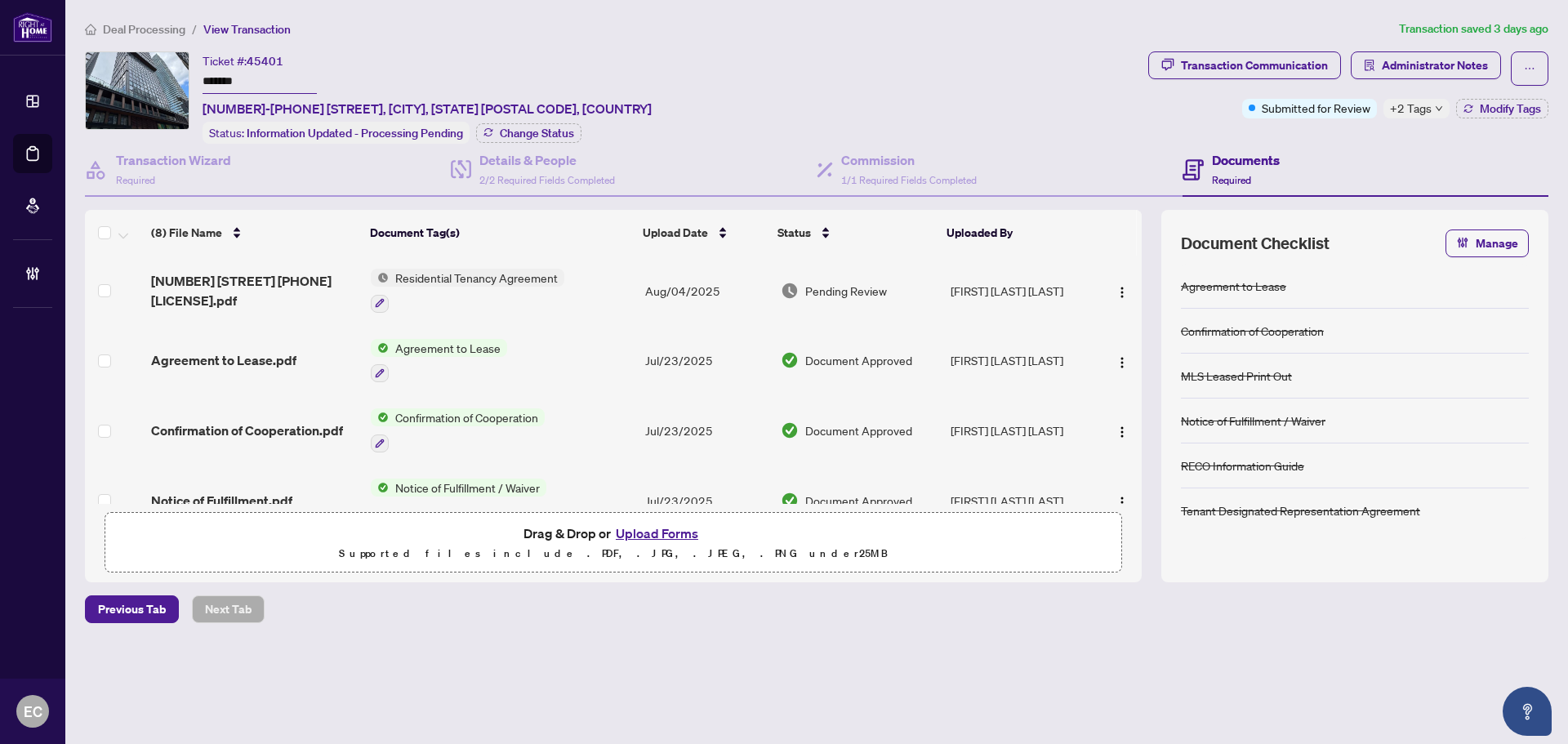 click on "+2 Tags" at bounding box center [1416, 109] 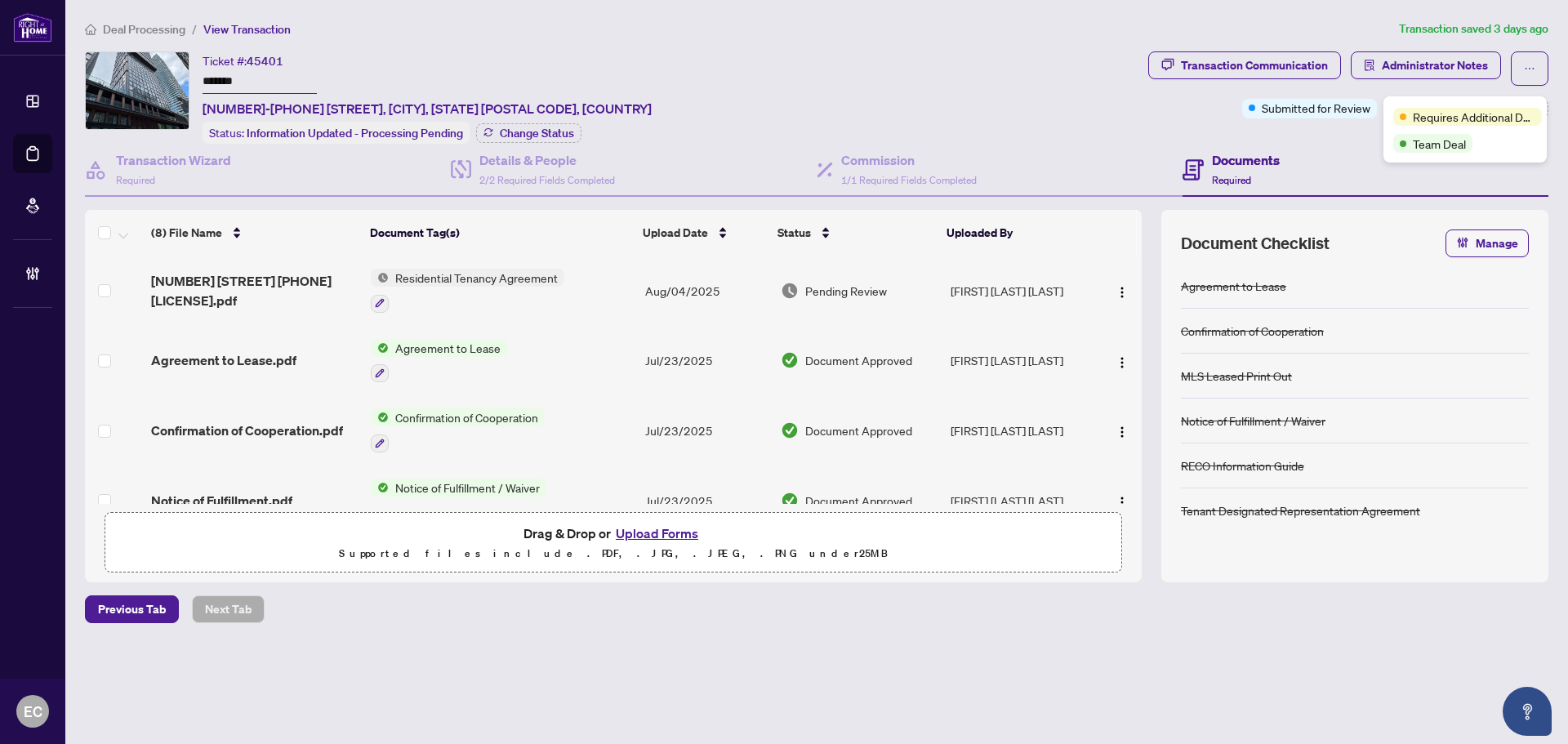 click on "Requires Additional Docs Team Deal" at bounding box center (1465, 129) 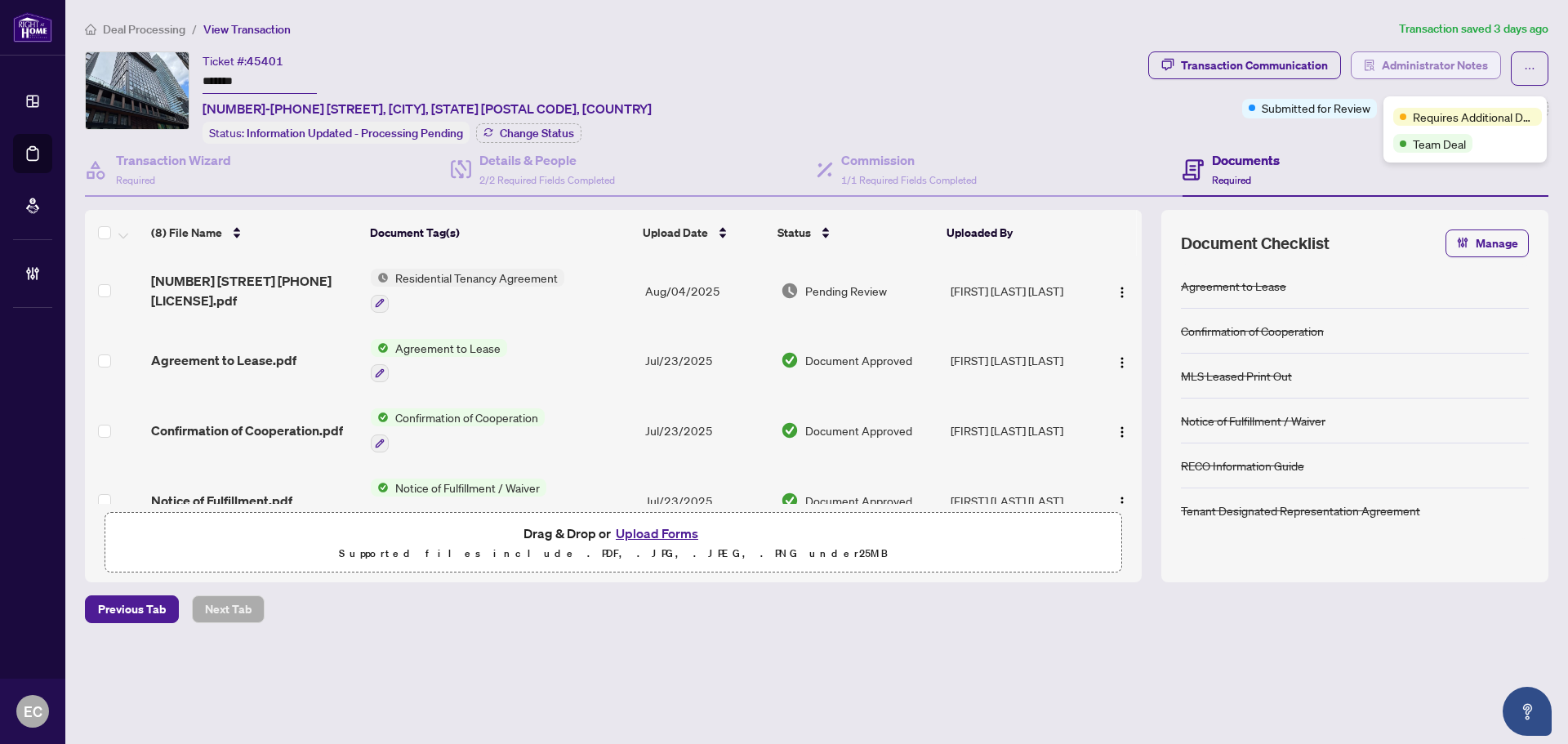 click on "Administrator Notes" at bounding box center (1435, 65) 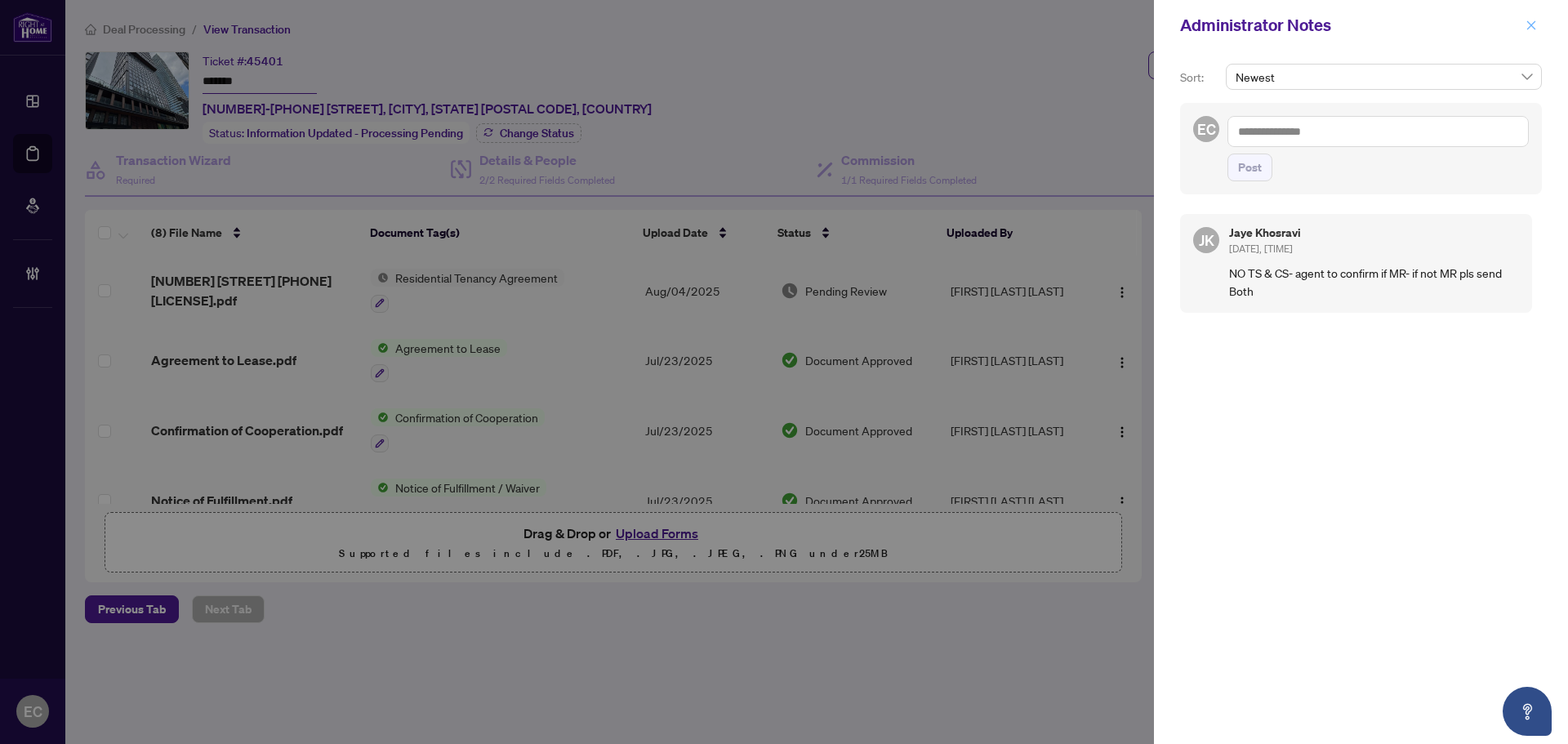 click at bounding box center (1531, 25) 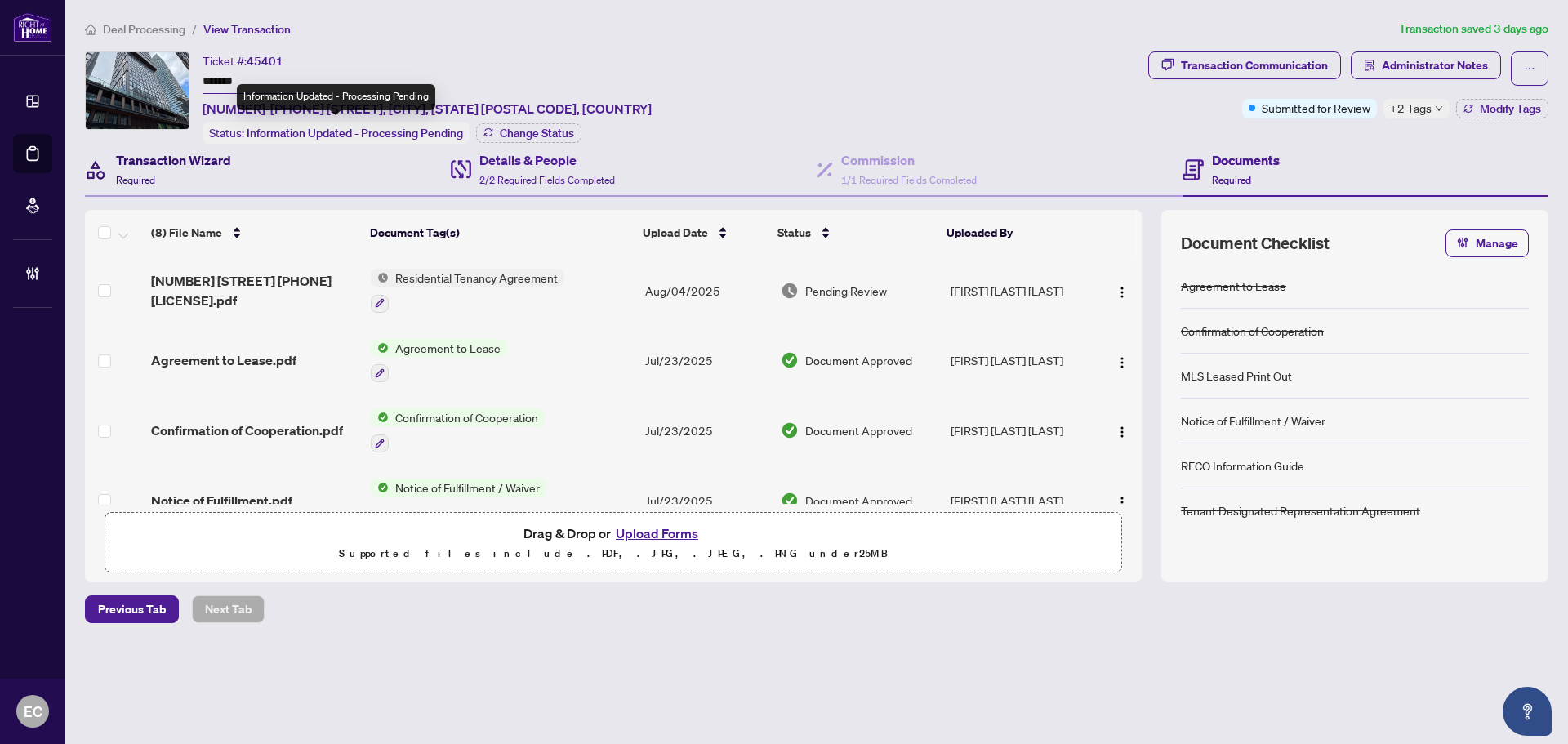 drag, startPoint x: 222, startPoint y: 149, endPoint x: 561, endPoint y: 164, distance: 339.3317 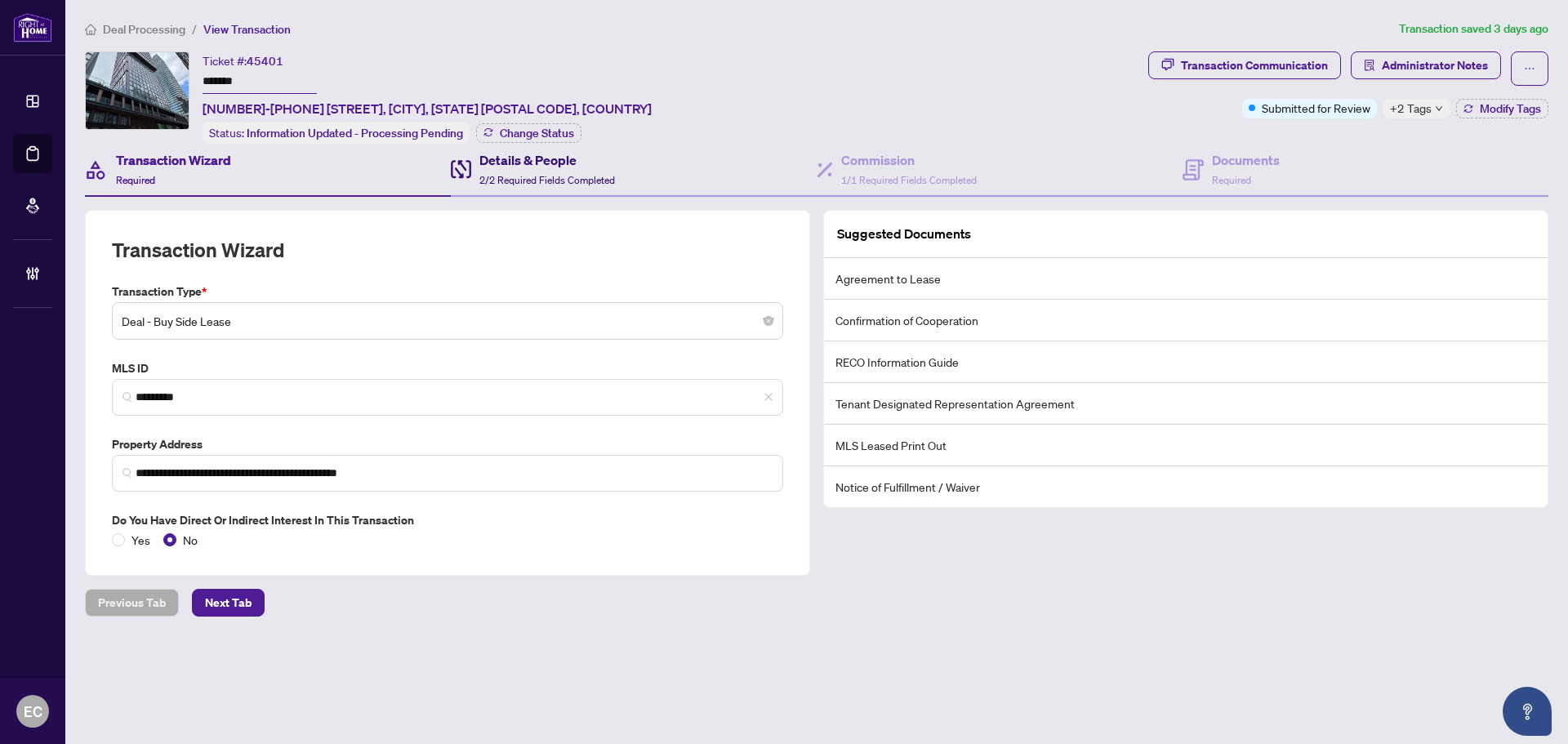 click on "Details & People" at bounding box center (547, 160) 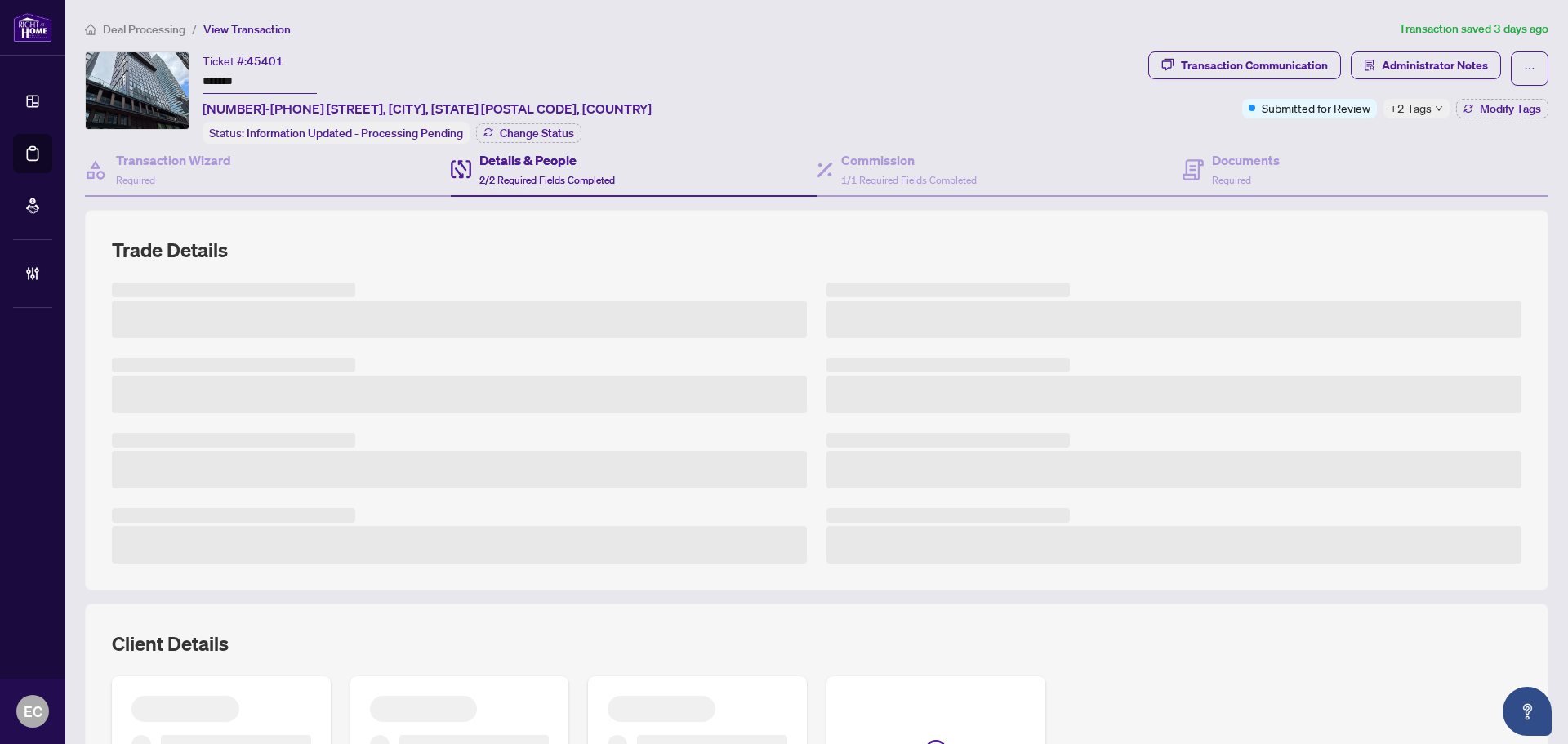 click on "+2 Tags" at bounding box center (1410, 108) 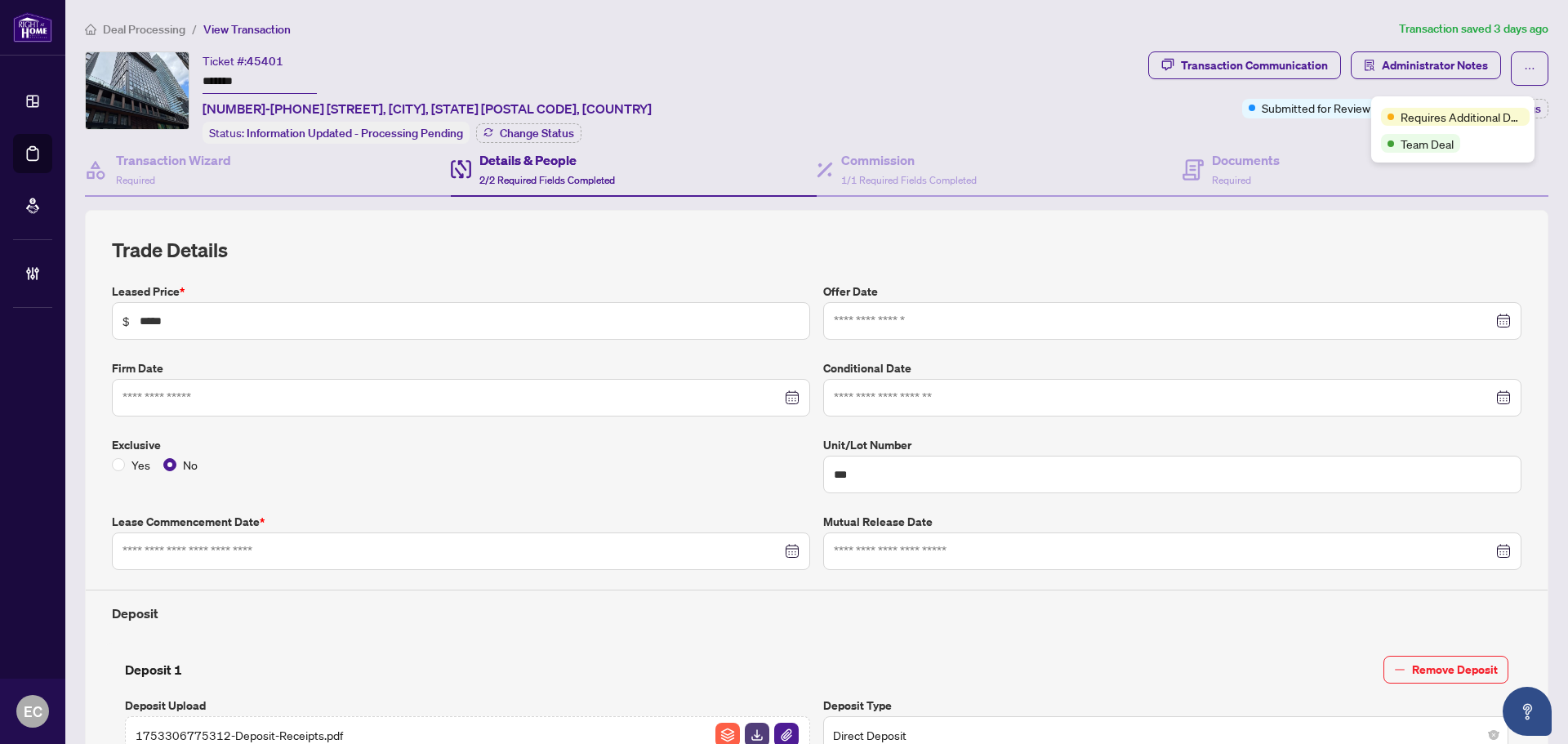 type on "**********" 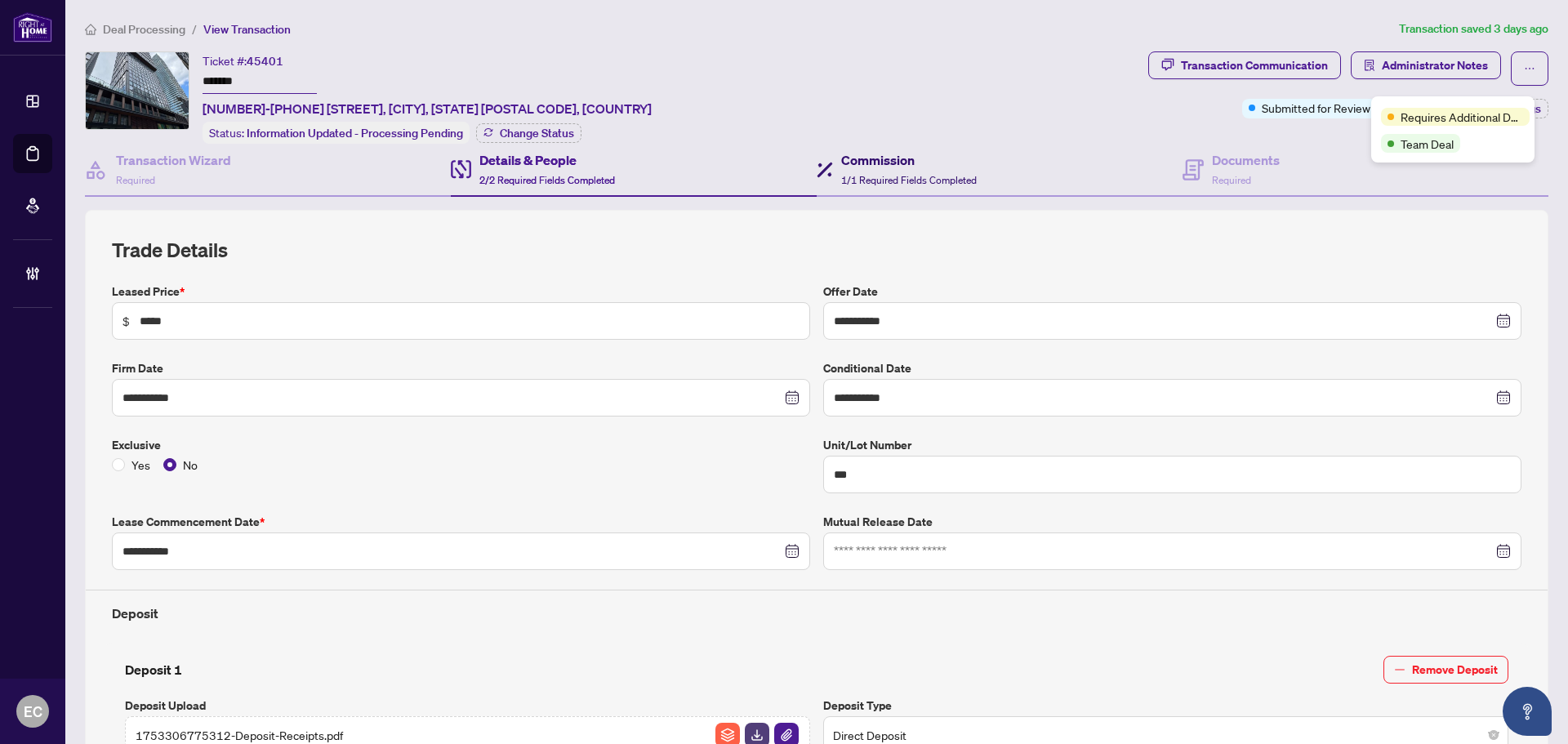 click on "Commission" at bounding box center [909, 160] 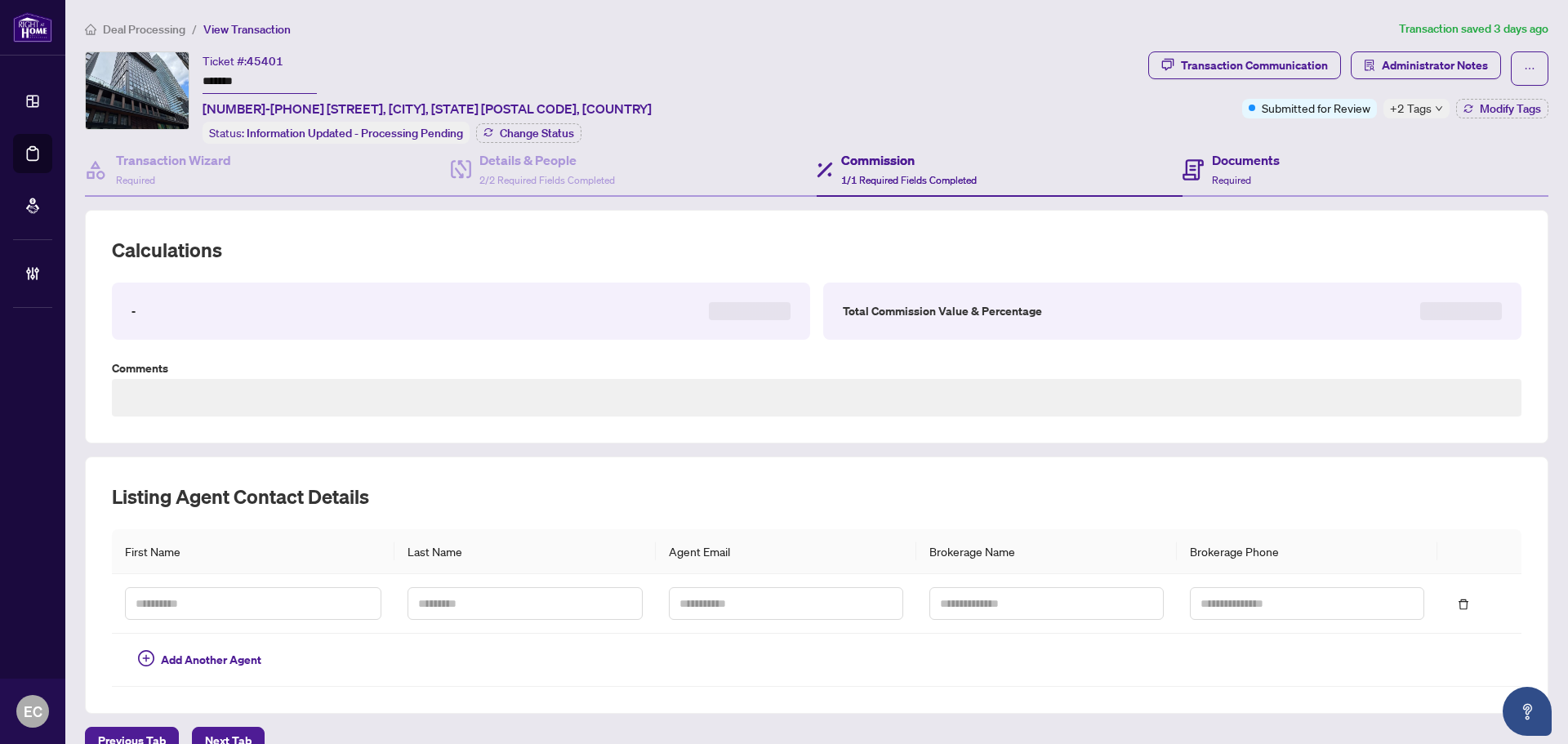 type on "**********" 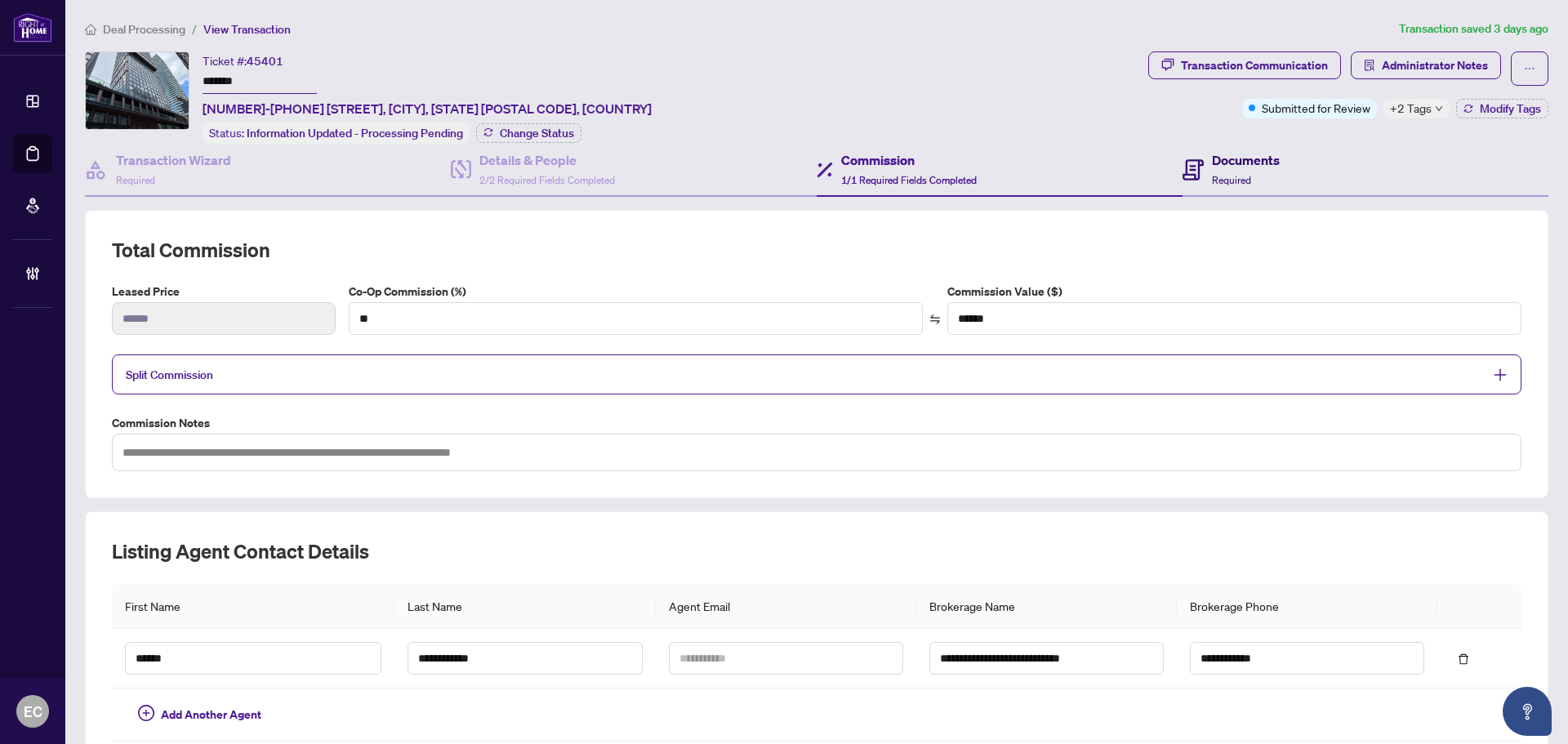 click on "Documents Required" at bounding box center (1231, 169) 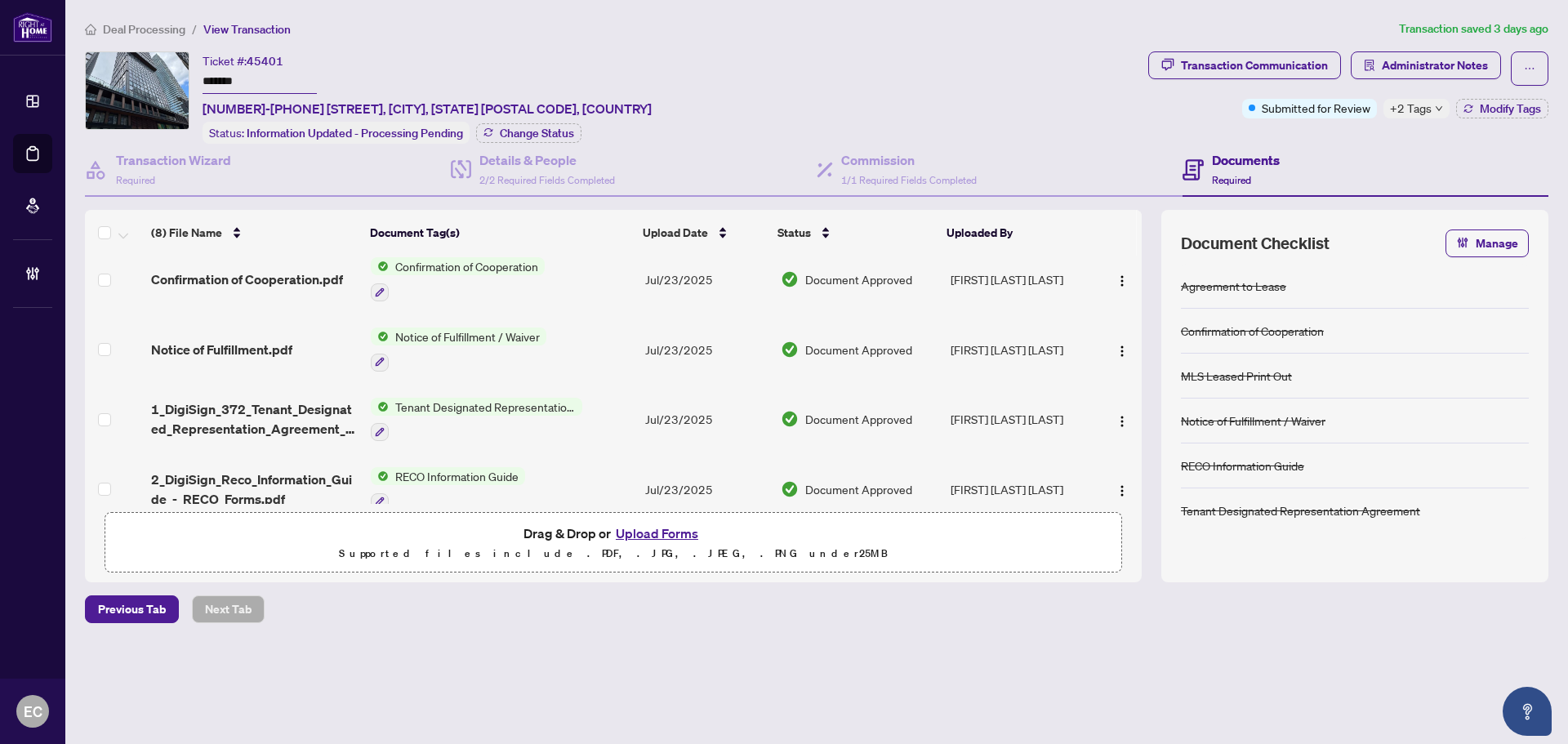 scroll, scrollTop: 0, scrollLeft: 0, axis: both 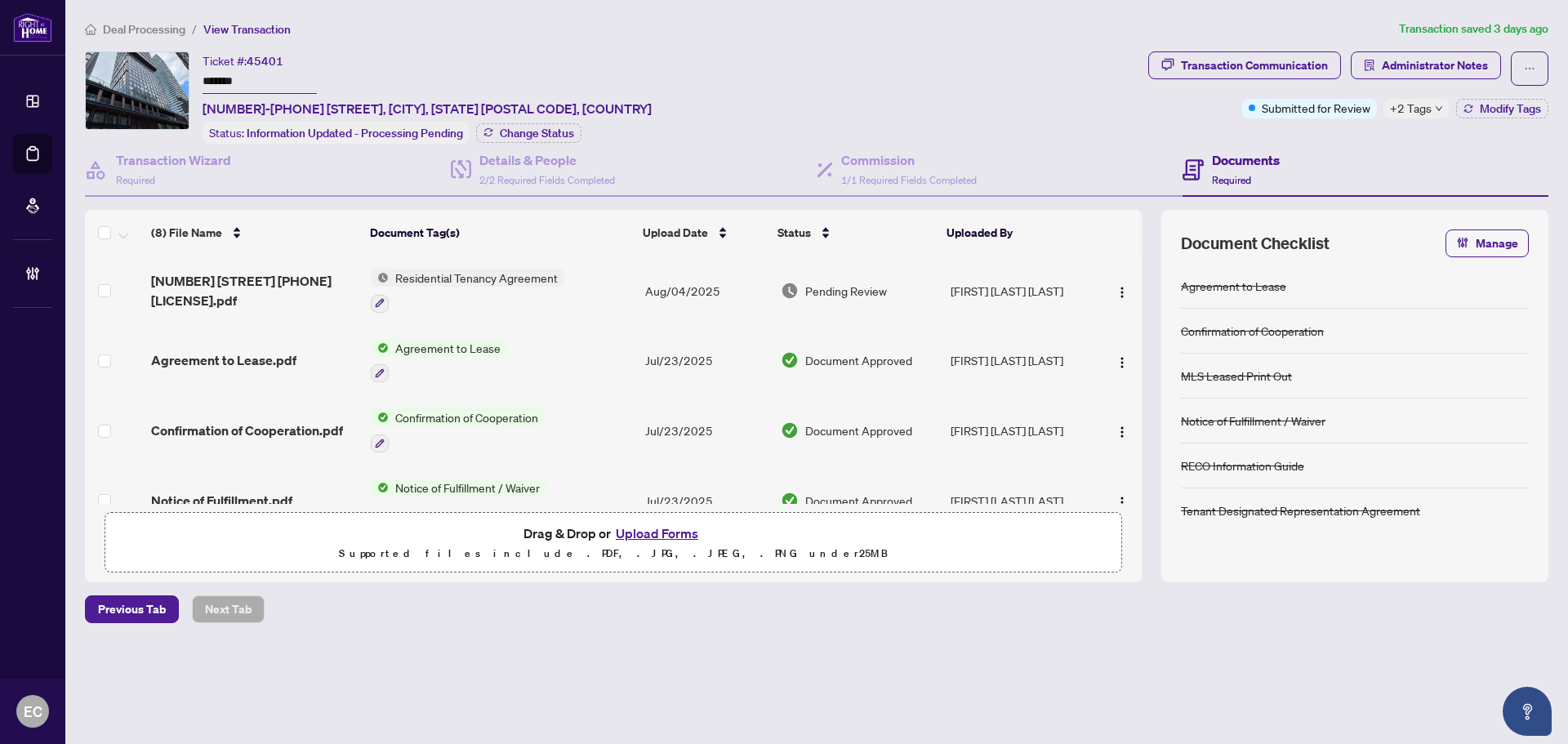 click on "+2 Tags" at bounding box center (1410, 108) 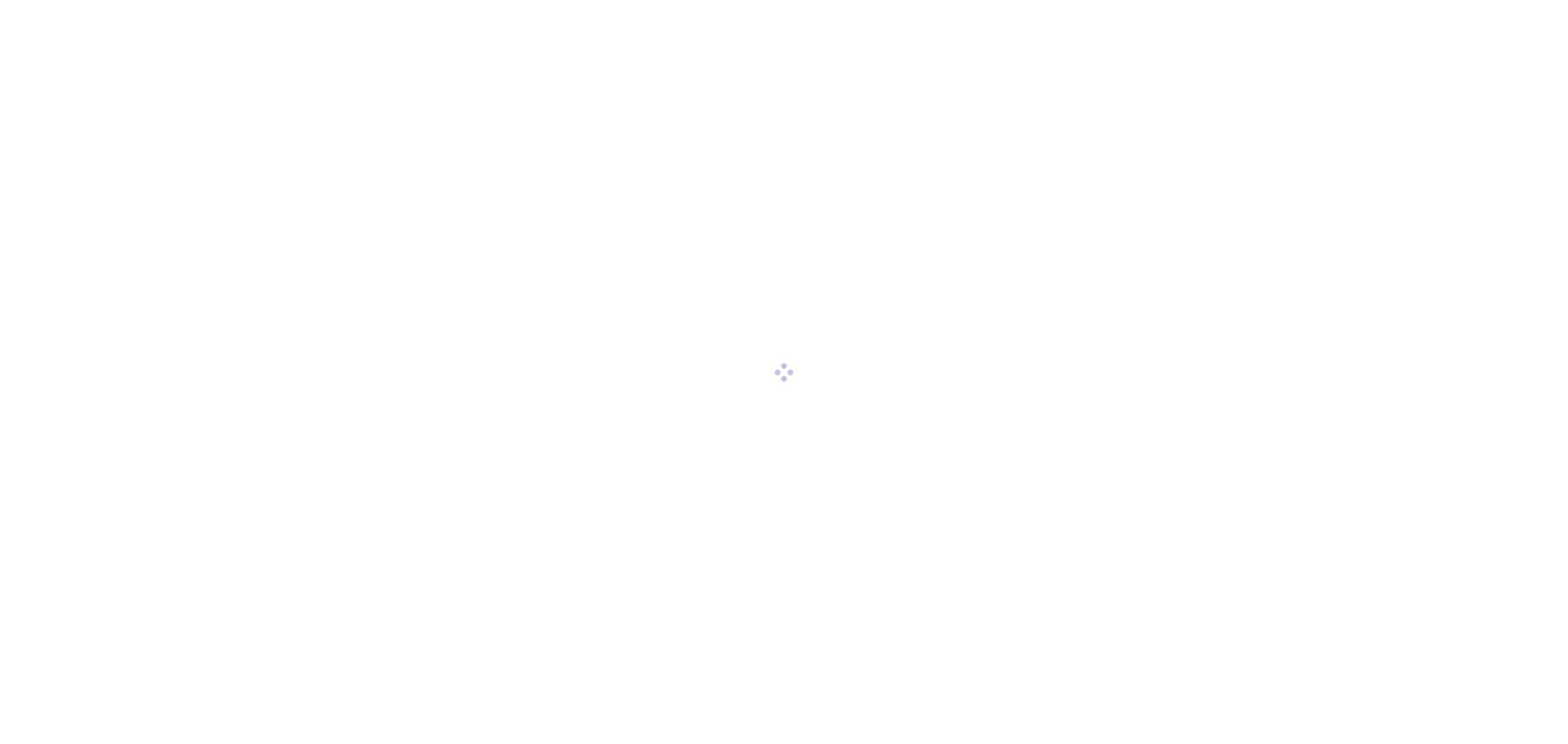 scroll, scrollTop: 0, scrollLeft: 0, axis: both 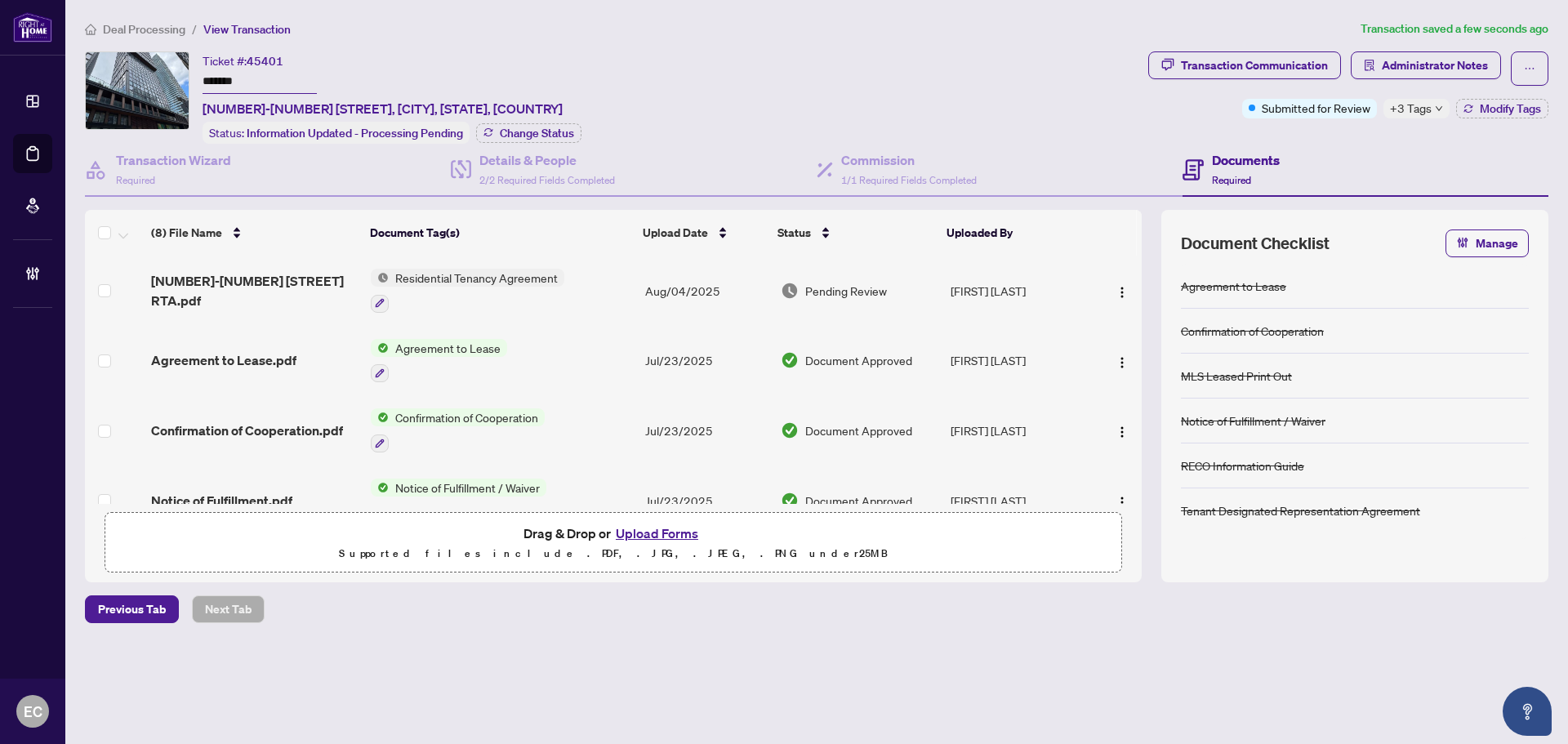 click on "+3 Tags" at bounding box center (1410, 108) 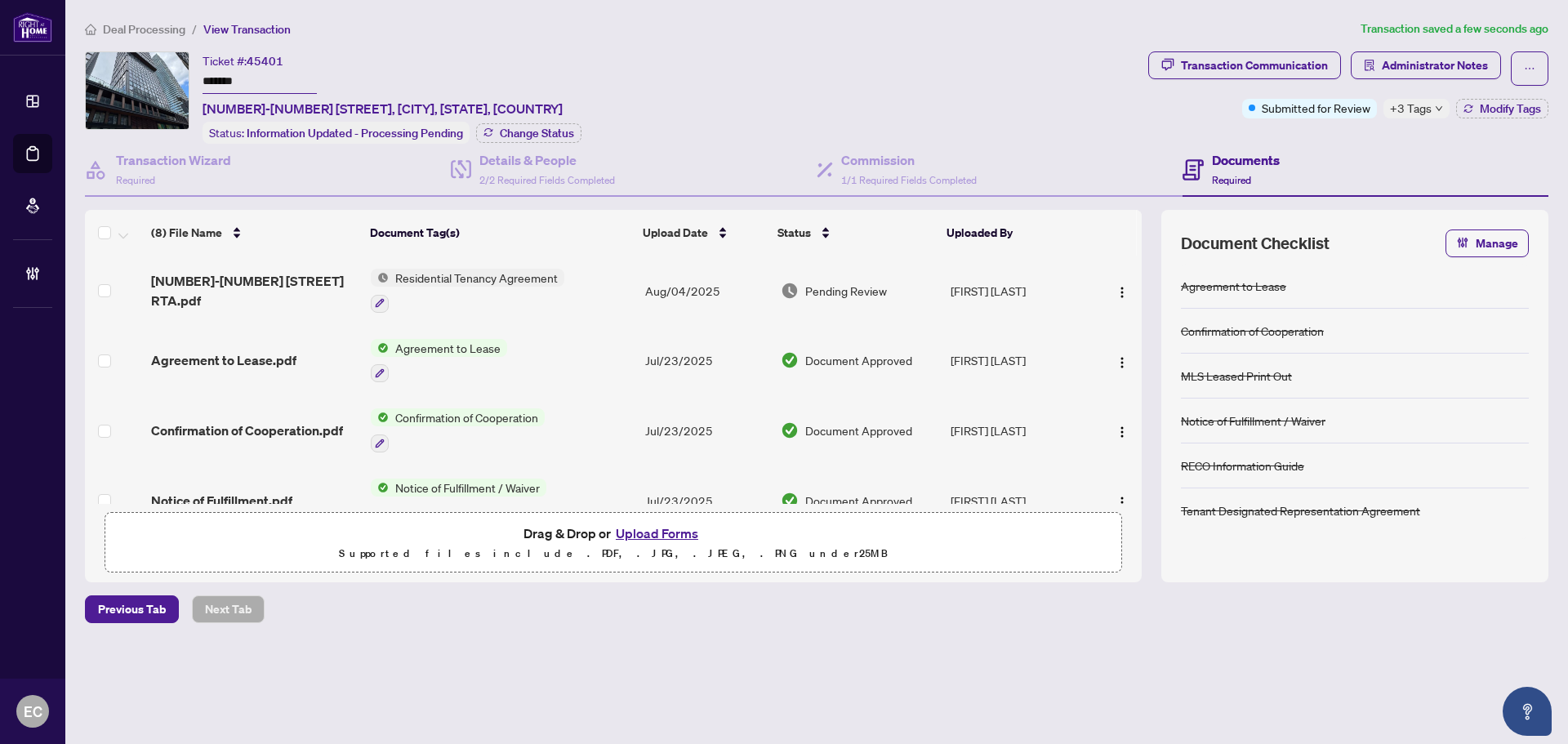 click on "Ticket #:  45401 ******* [NUMBER] [STREET], [CITY], [STATE], [COUNTRY] Status:   Information Updated - Processing Pending Change Status" at bounding box center (613, 97) 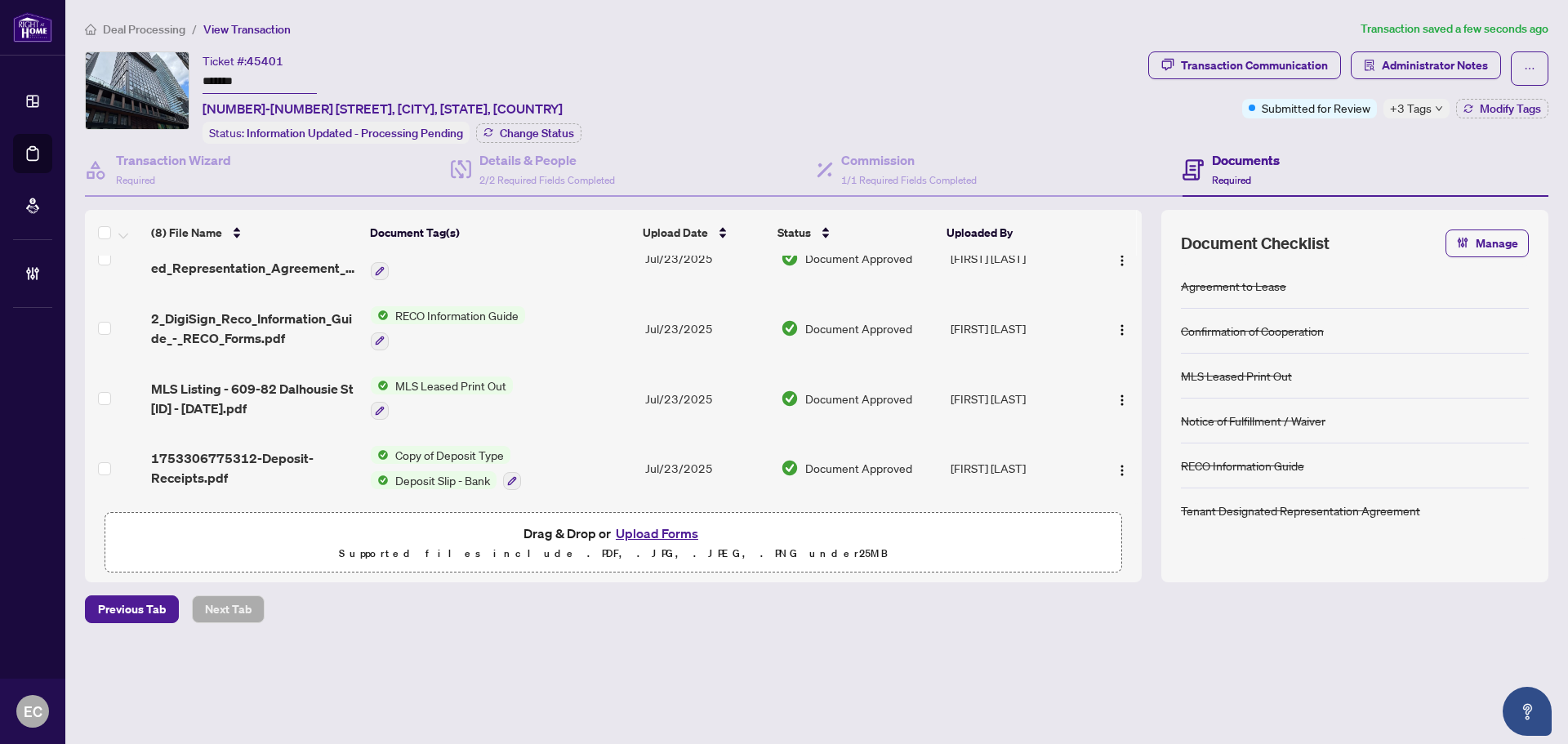 scroll, scrollTop: 0, scrollLeft: 0, axis: both 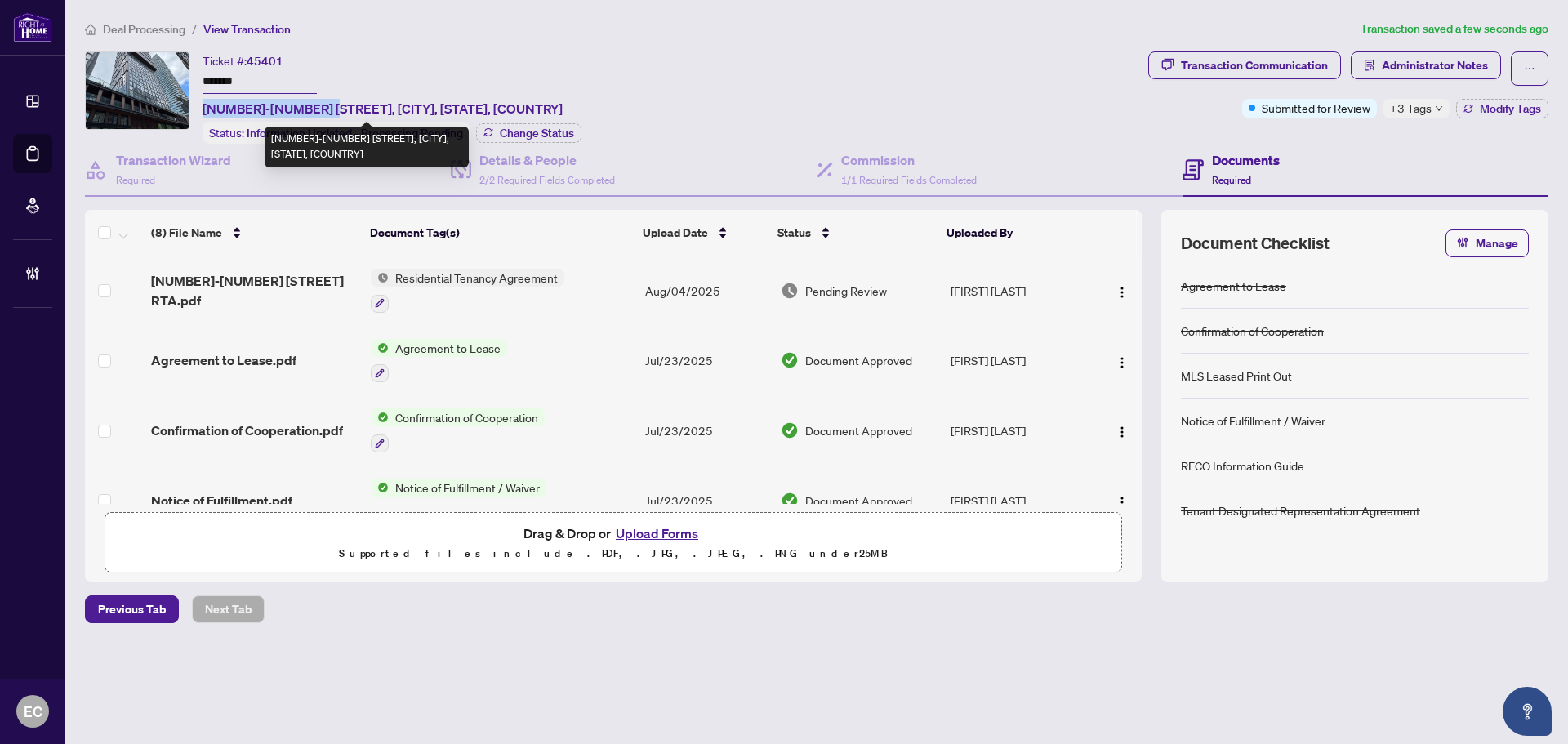 drag, startPoint x: 200, startPoint y: 105, endPoint x: 323, endPoint y: 100, distance: 123.10158 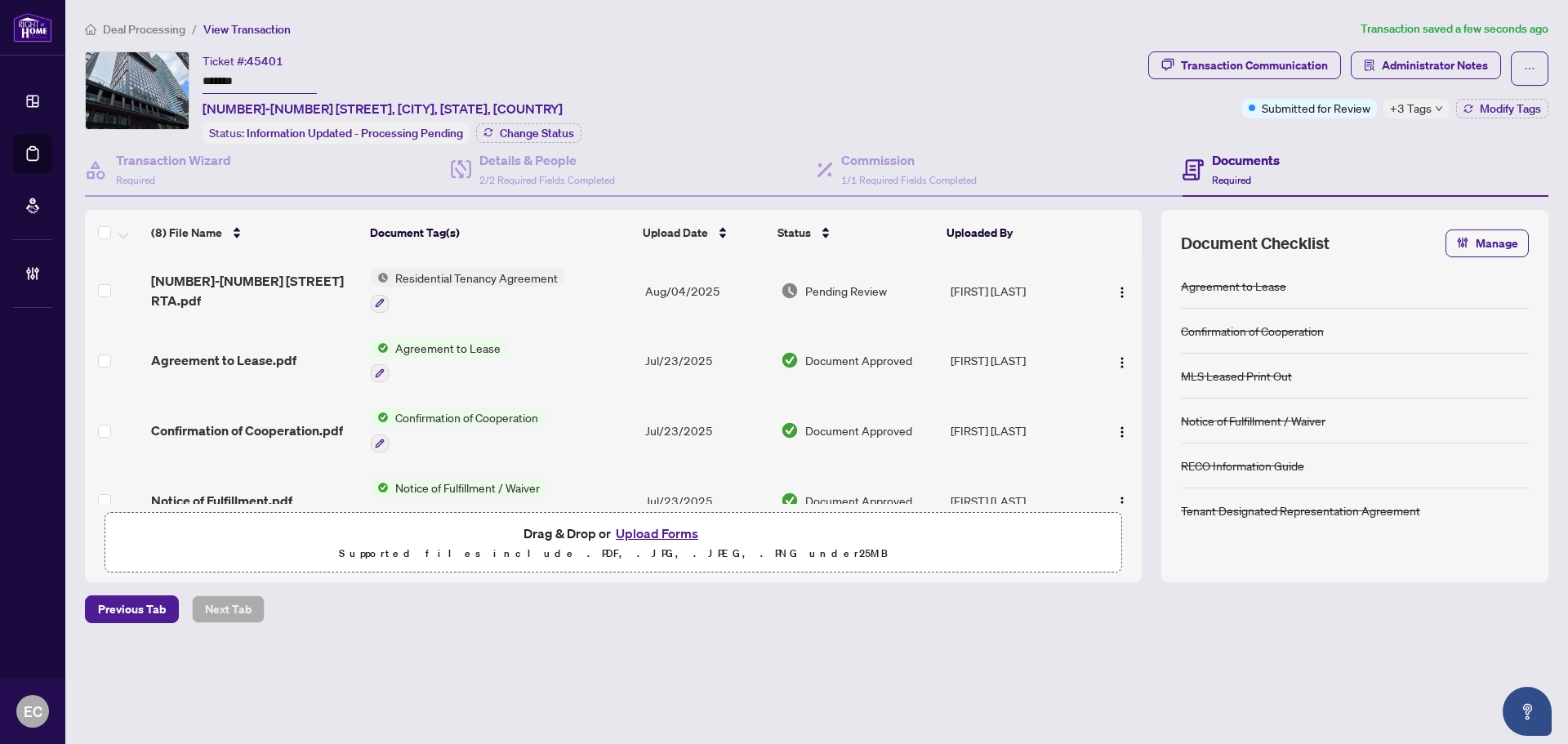 drag, startPoint x: 285, startPoint y: 84, endPoint x: 196, endPoint y: 76, distance: 89.358827 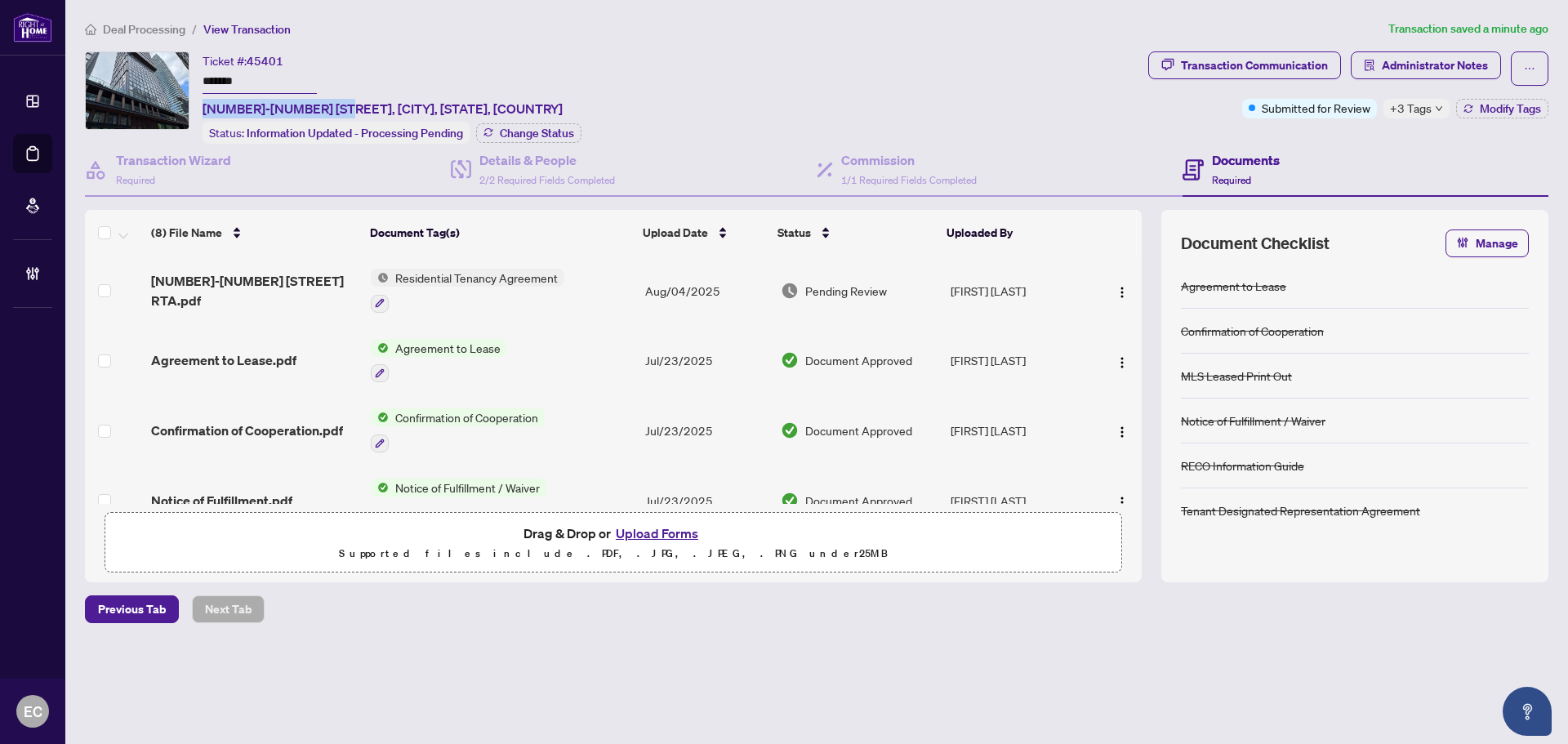 drag, startPoint x: 205, startPoint y: 105, endPoint x: 330, endPoint y: 96, distance: 125.32358 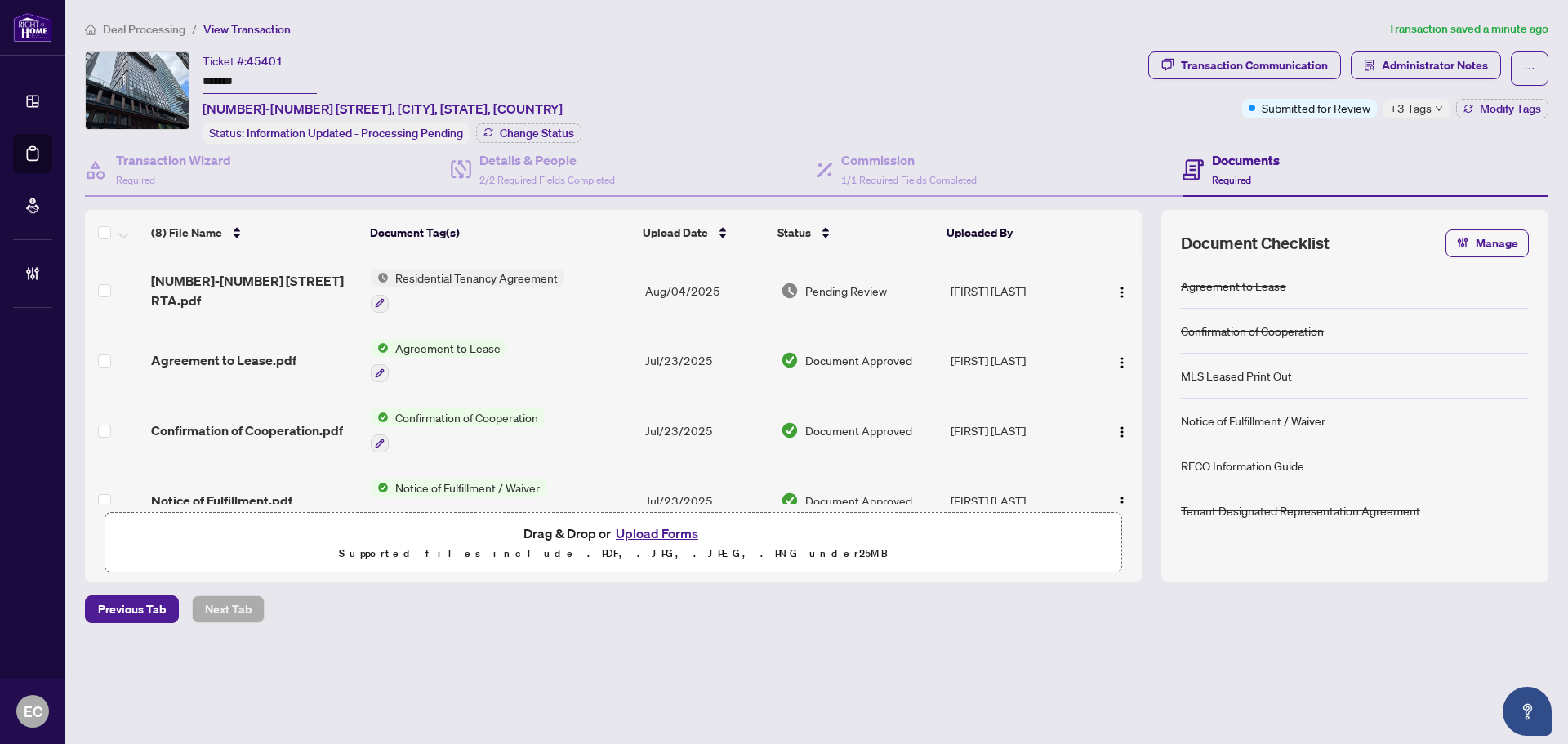 drag, startPoint x: 253, startPoint y: 81, endPoint x: 195, endPoint y: 75, distance: 58.30952 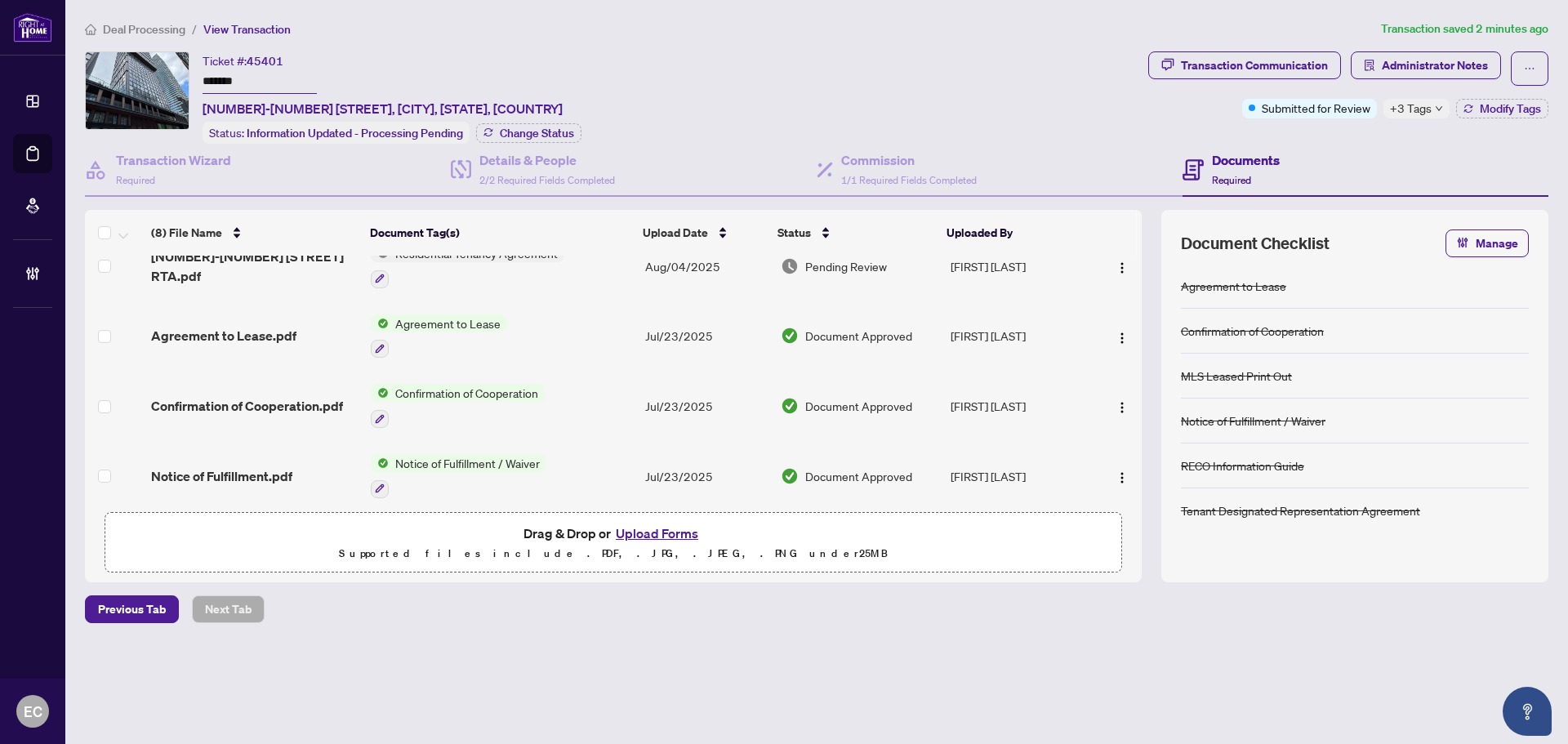 scroll, scrollTop: 0, scrollLeft: 0, axis: both 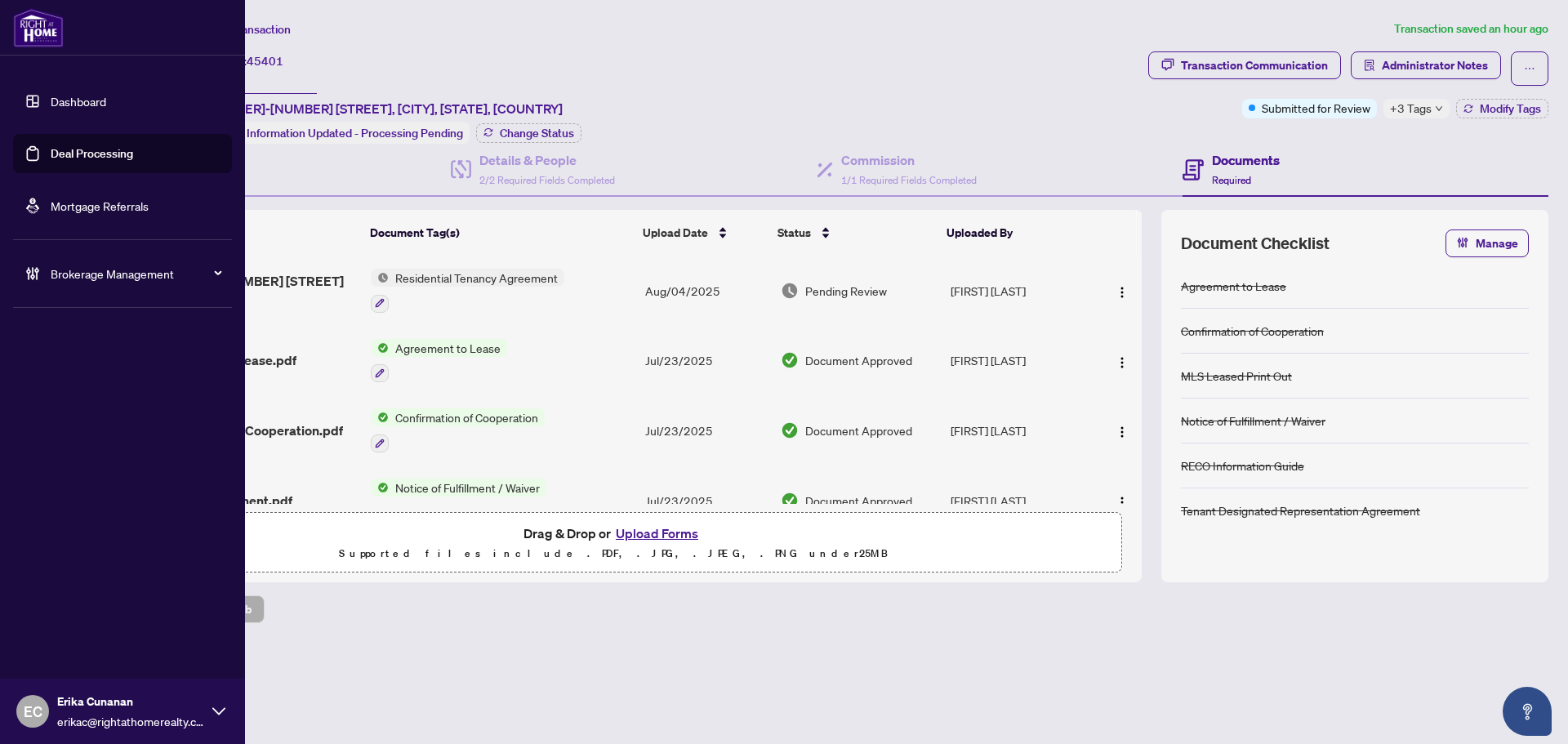 click on "Deal Processing" at bounding box center [91, 154] 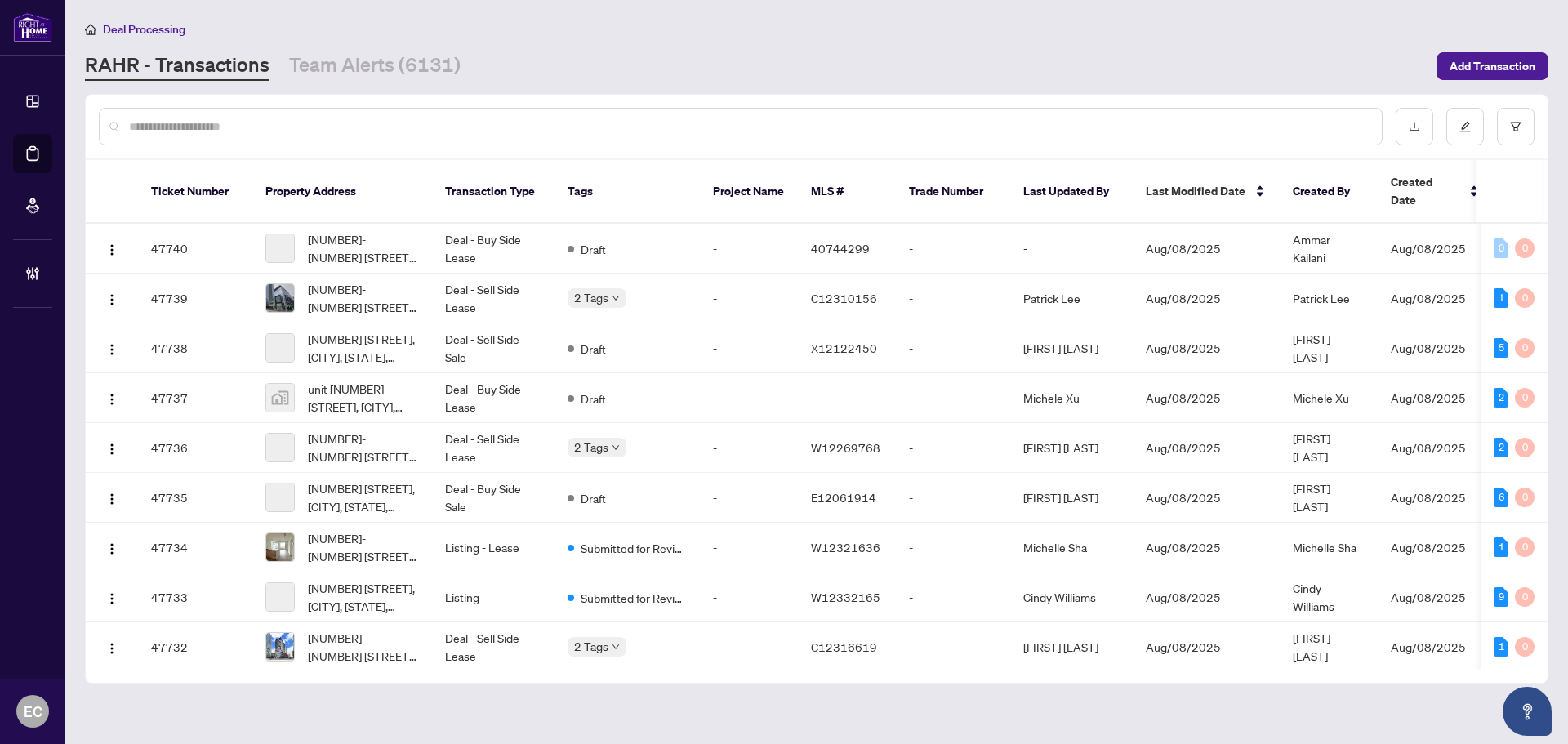 click at bounding box center (741, 127) 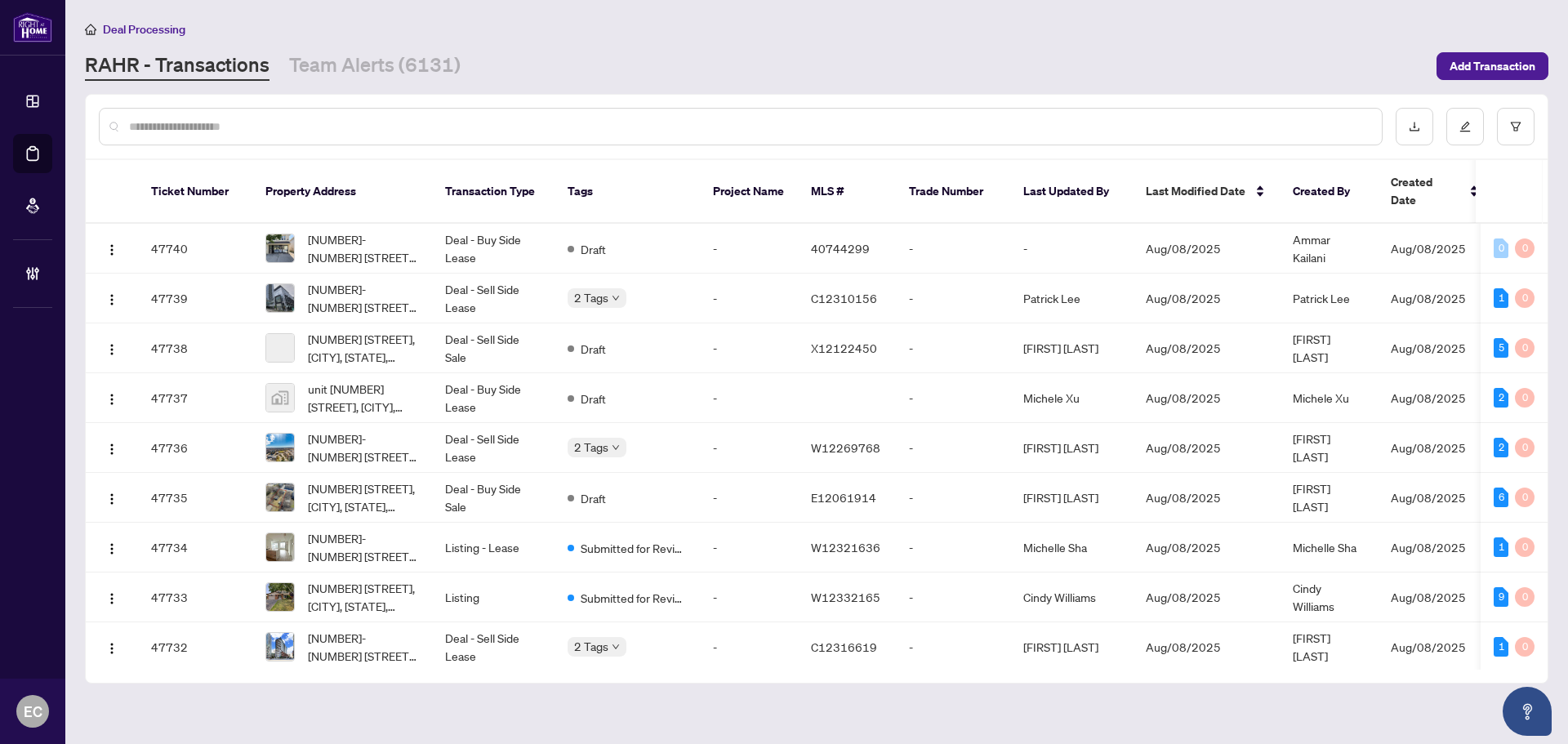 click at bounding box center [749, 127] 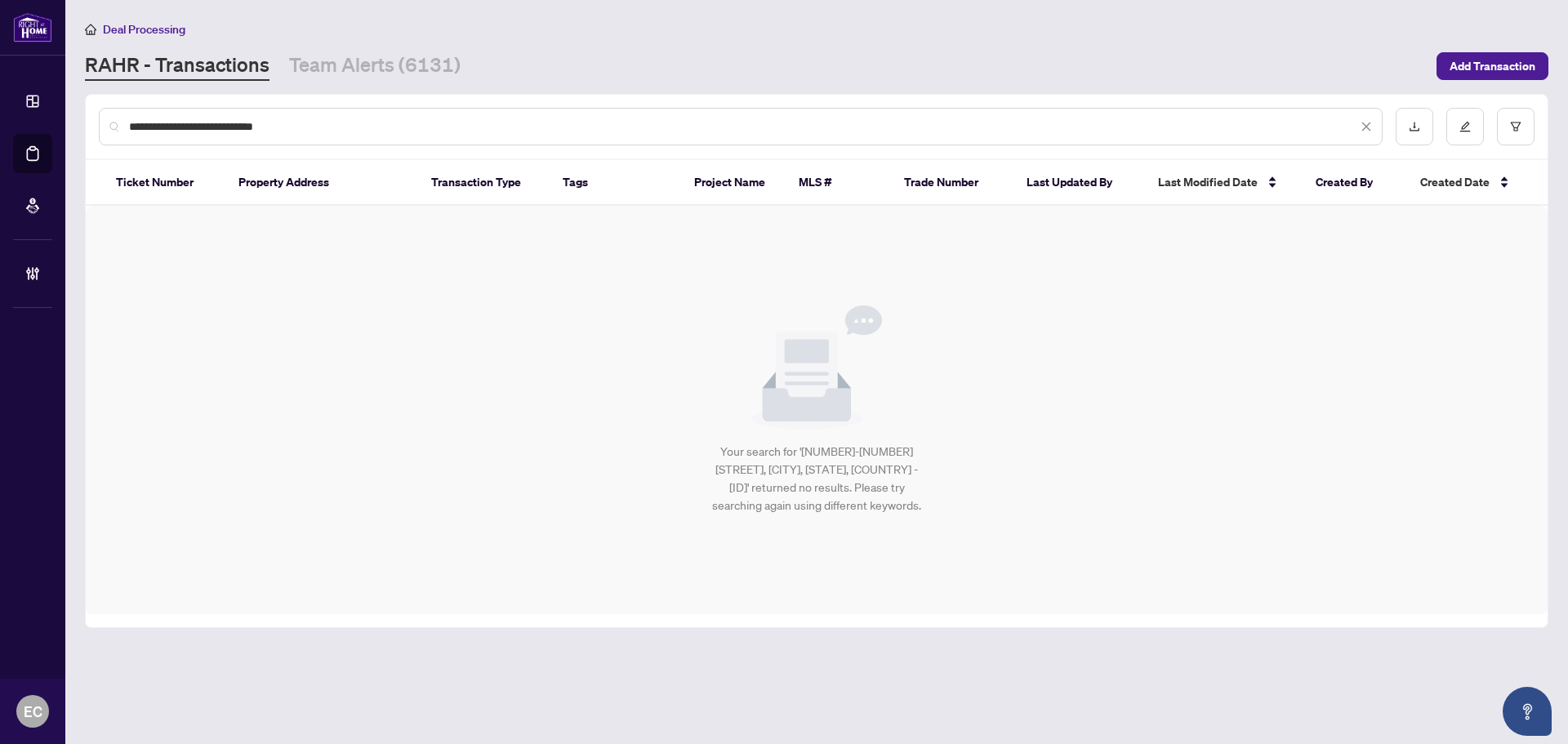 drag, startPoint x: 244, startPoint y: 125, endPoint x: -151, endPoint y: 100, distance: 395.79035 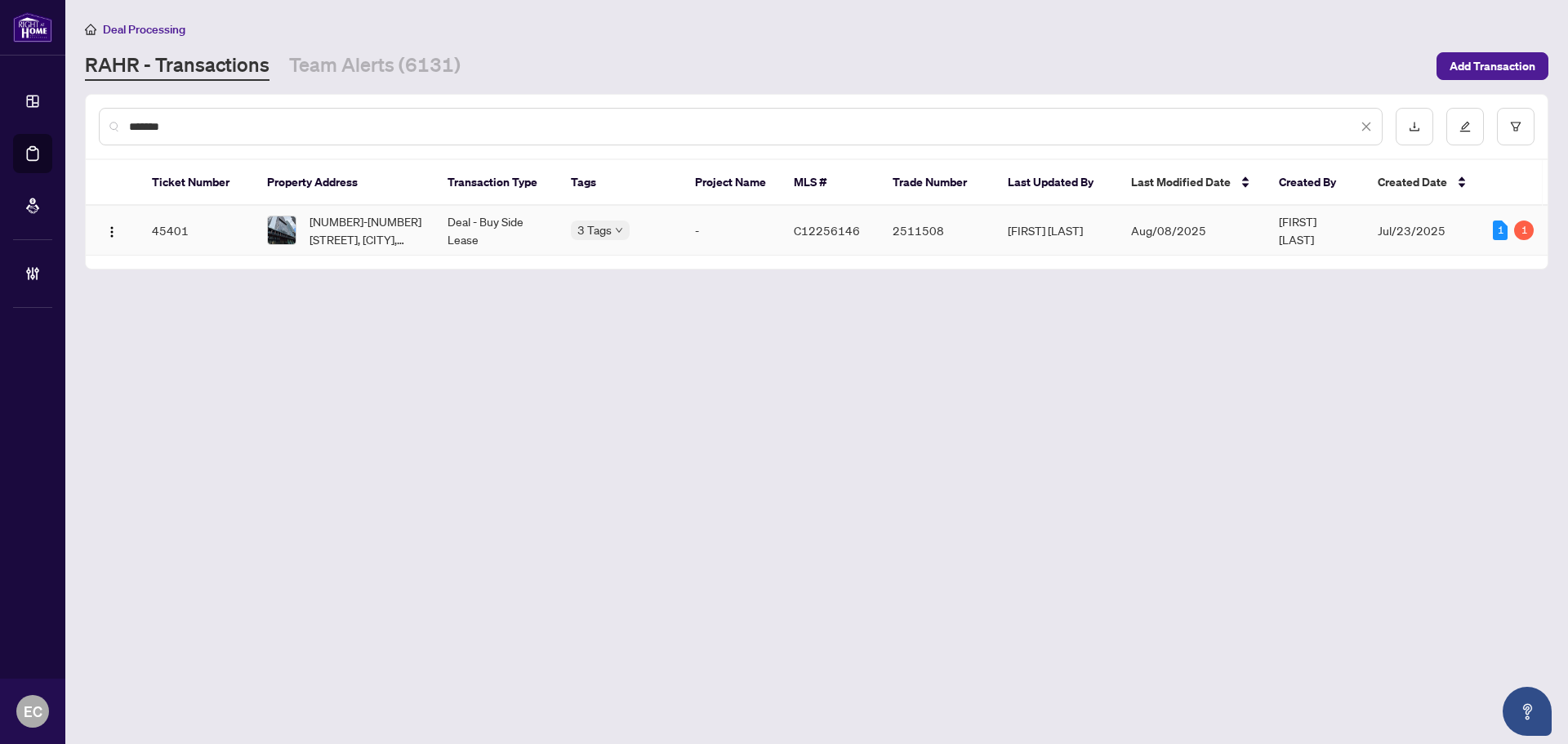 type on "*******" 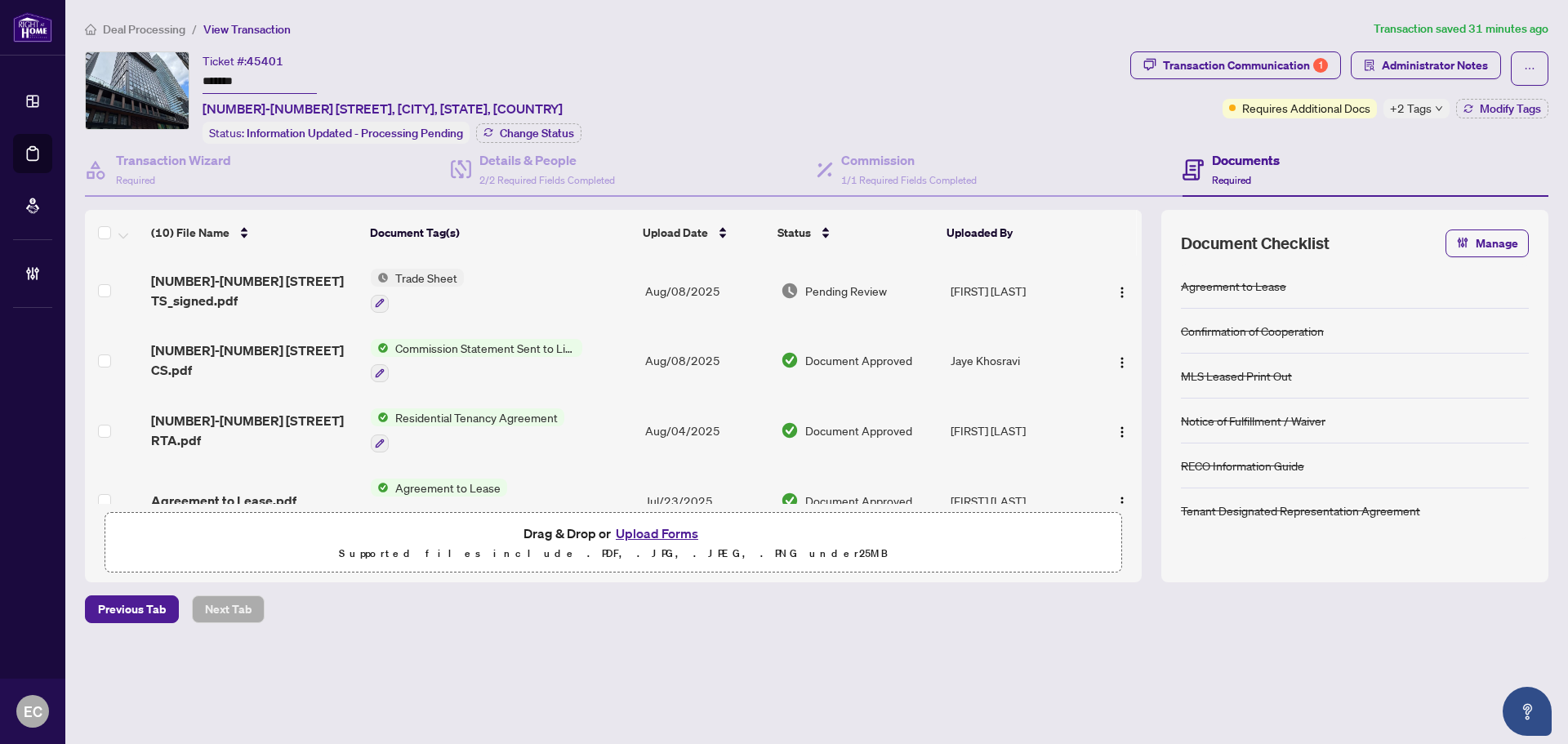 click on "+2 Tags" at bounding box center [1410, 108] 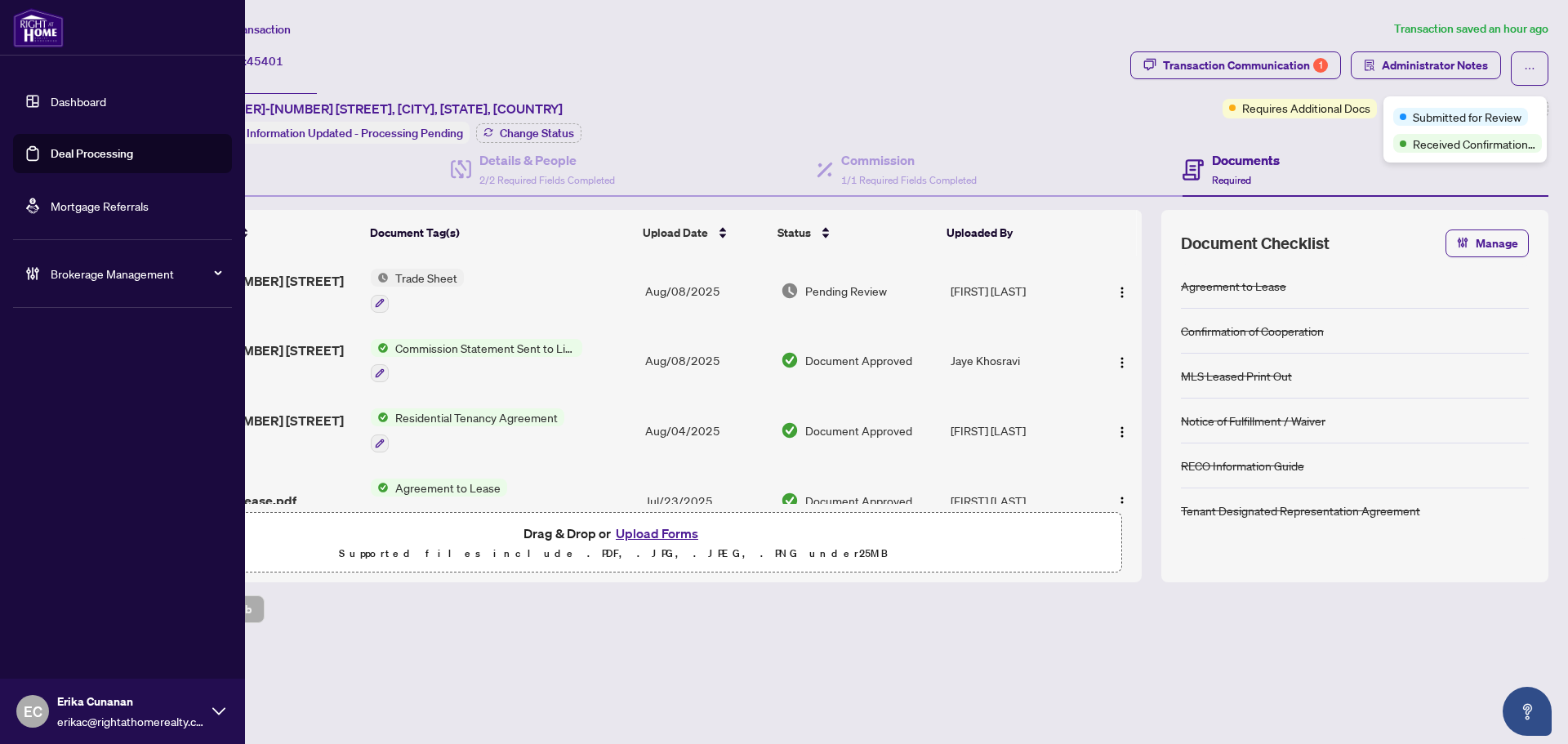 click on "Brokerage Management" at bounding box center [136, 274] 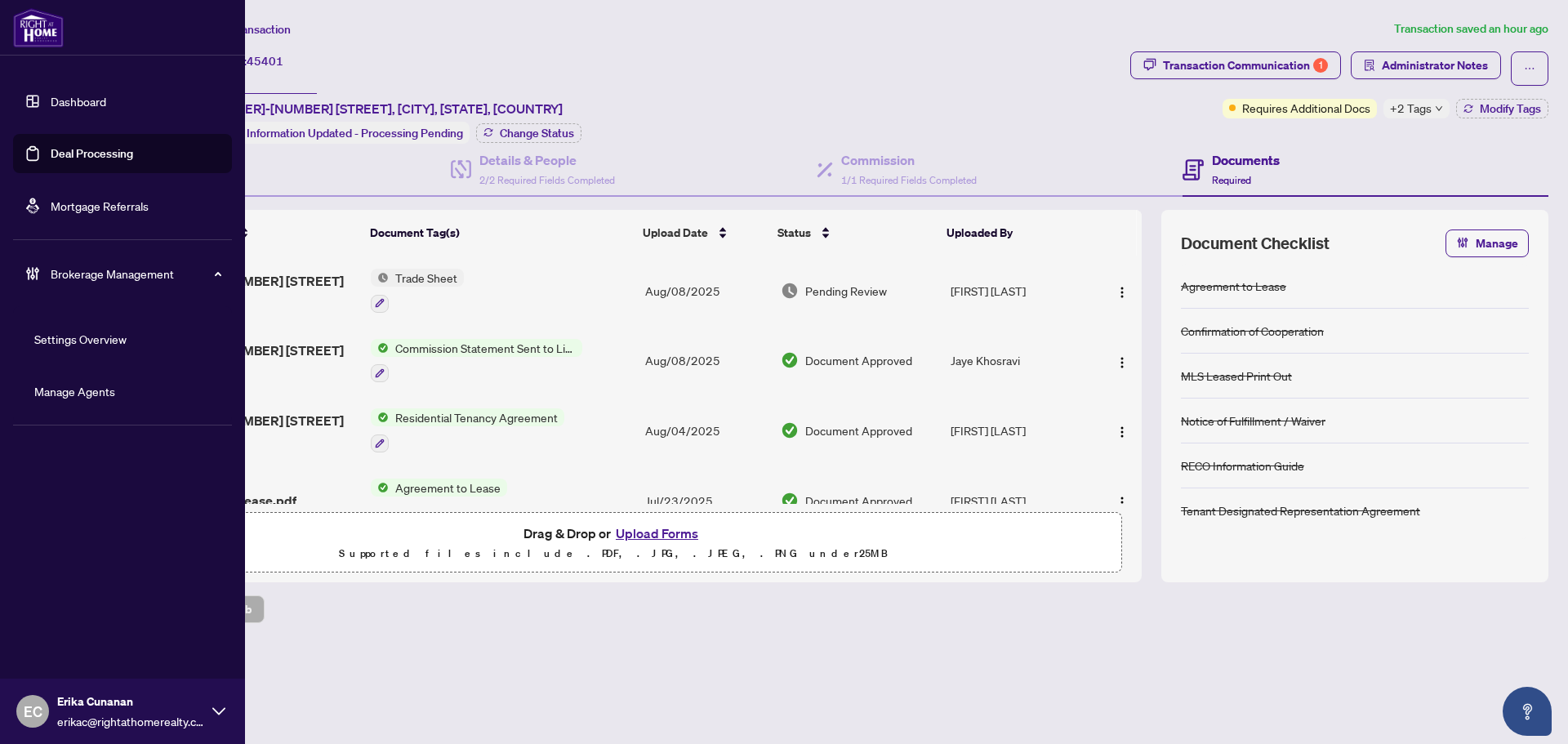 click on "Manage Agents" at bounding box center [74, 391] 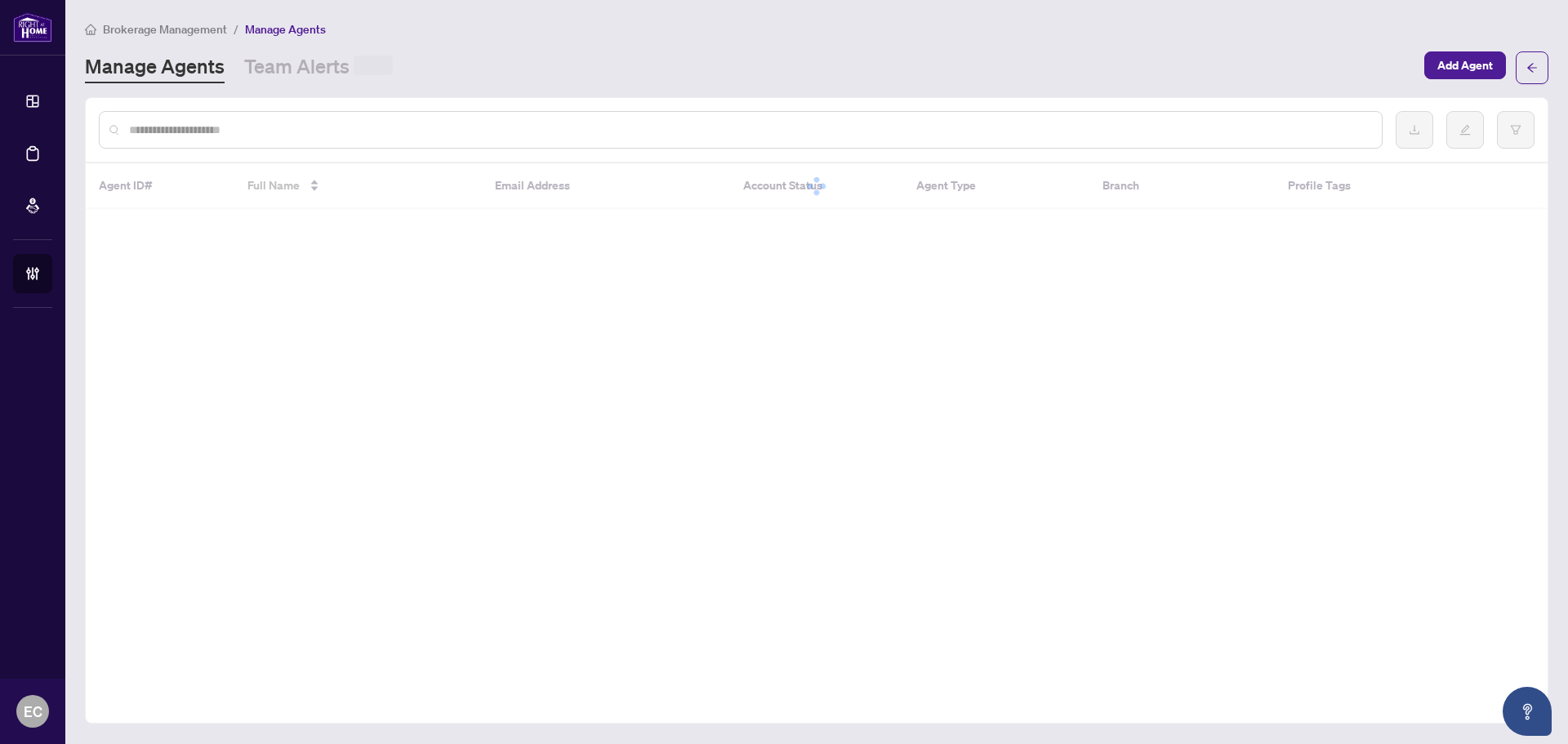 click at bounding box center (749, 130) 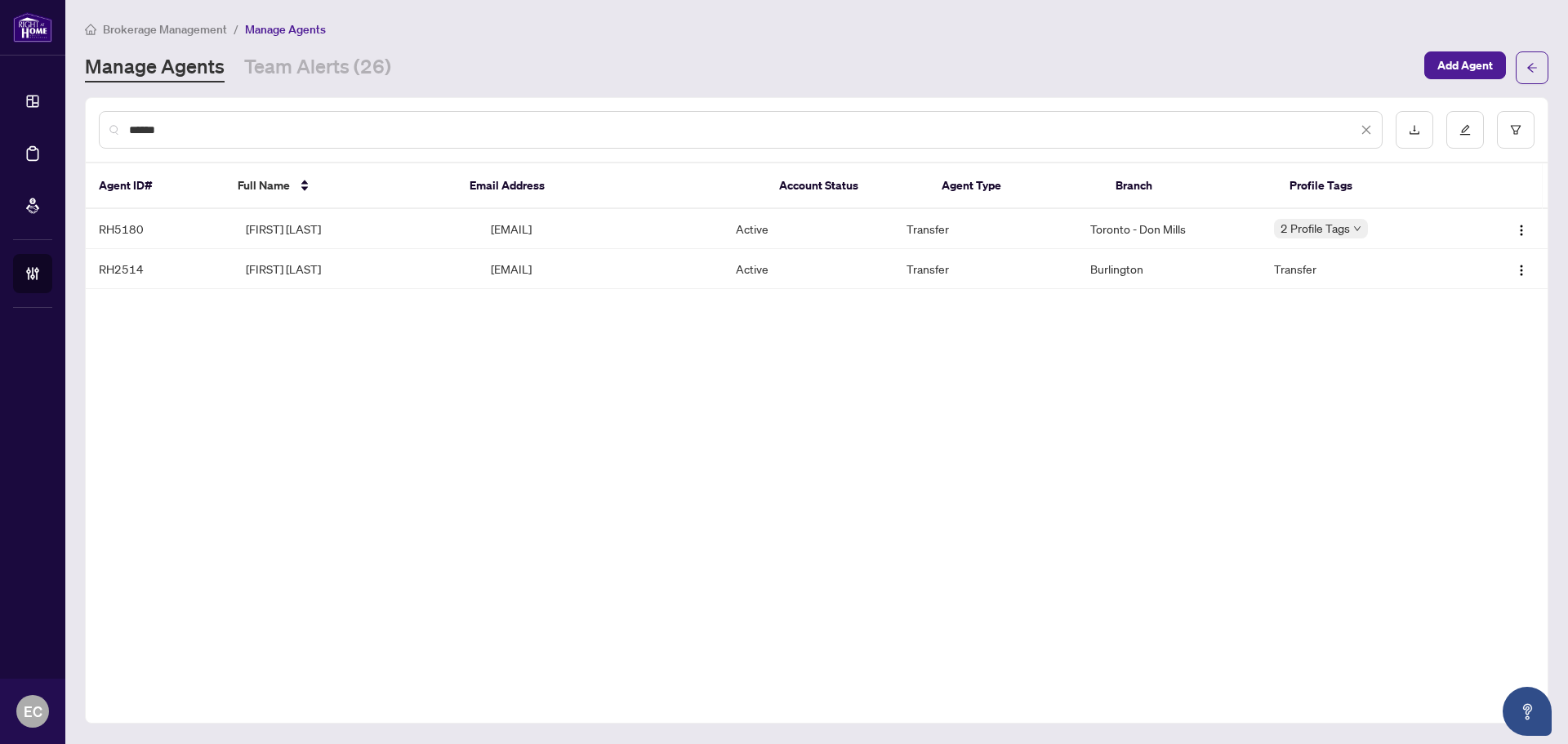 type on "******" 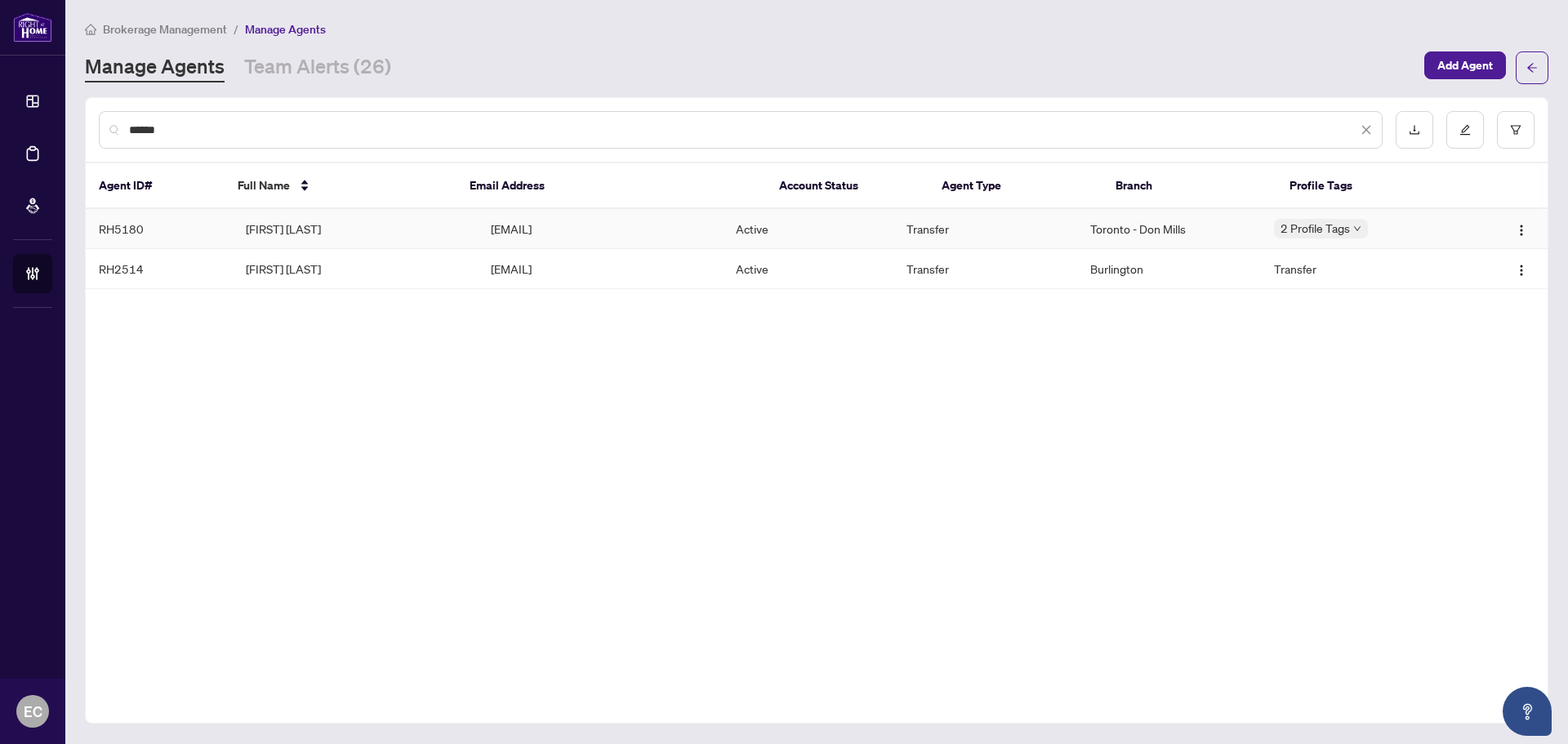 click on "Carole Charbonneau" at bounding box center (355, 229) 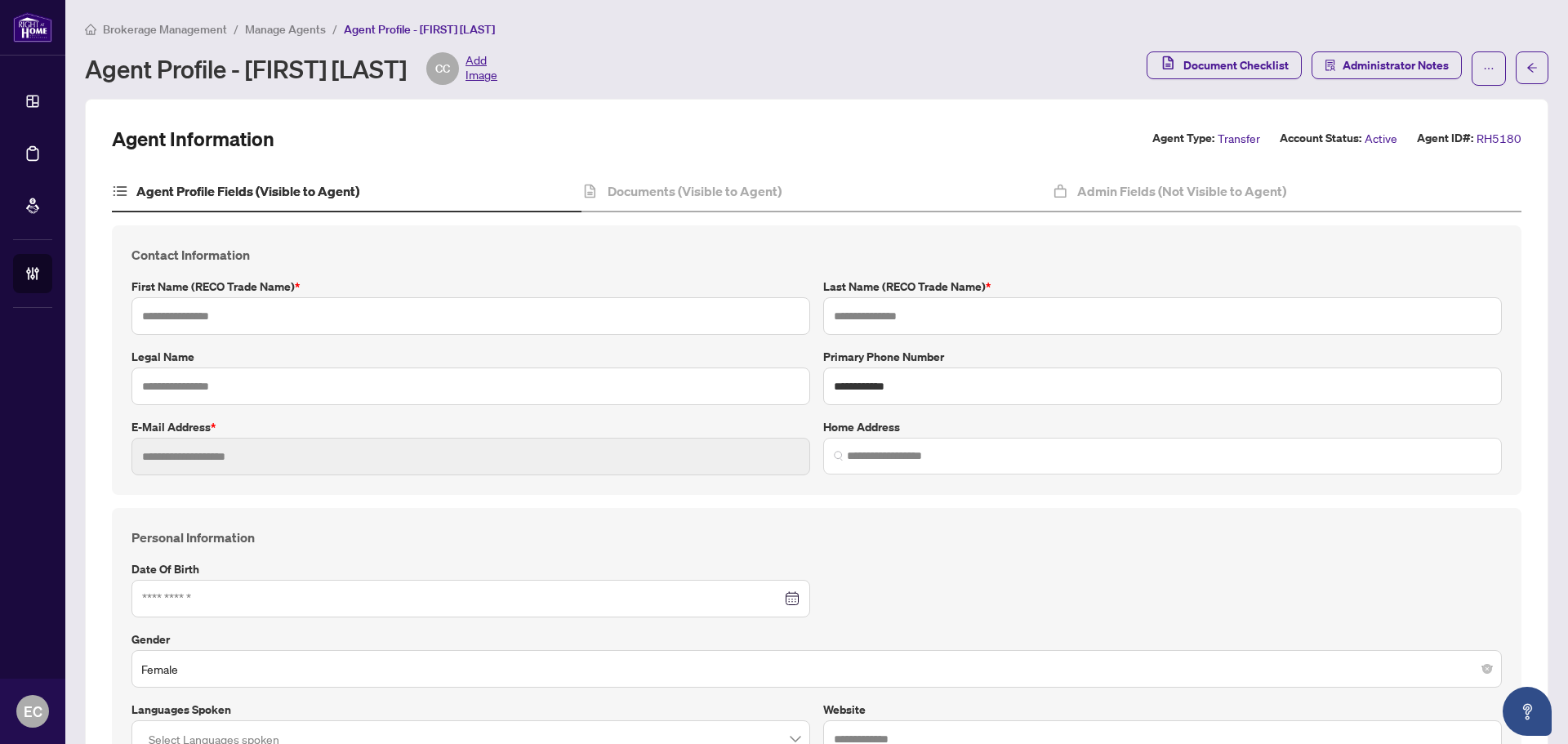 type on "******" 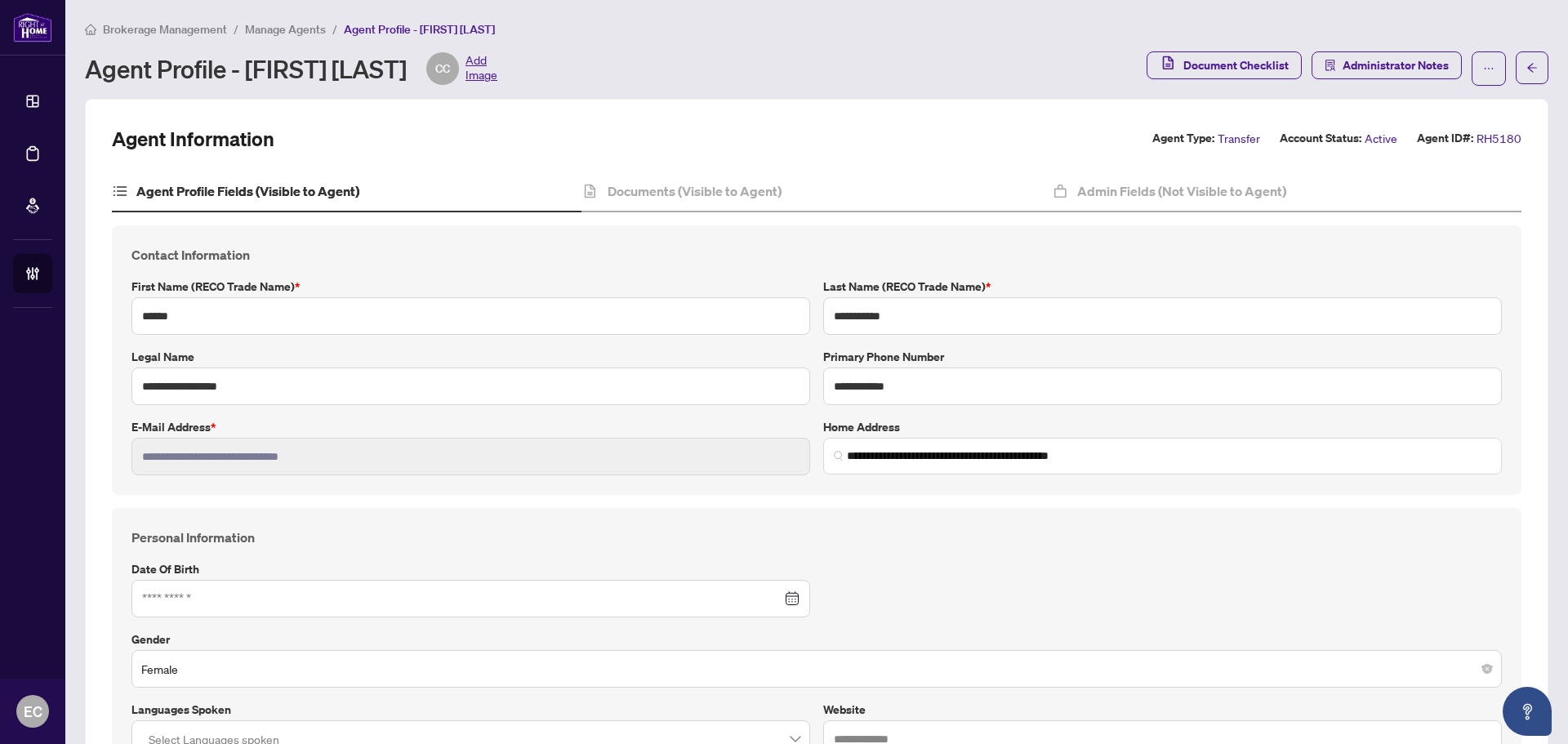 type on "**********" 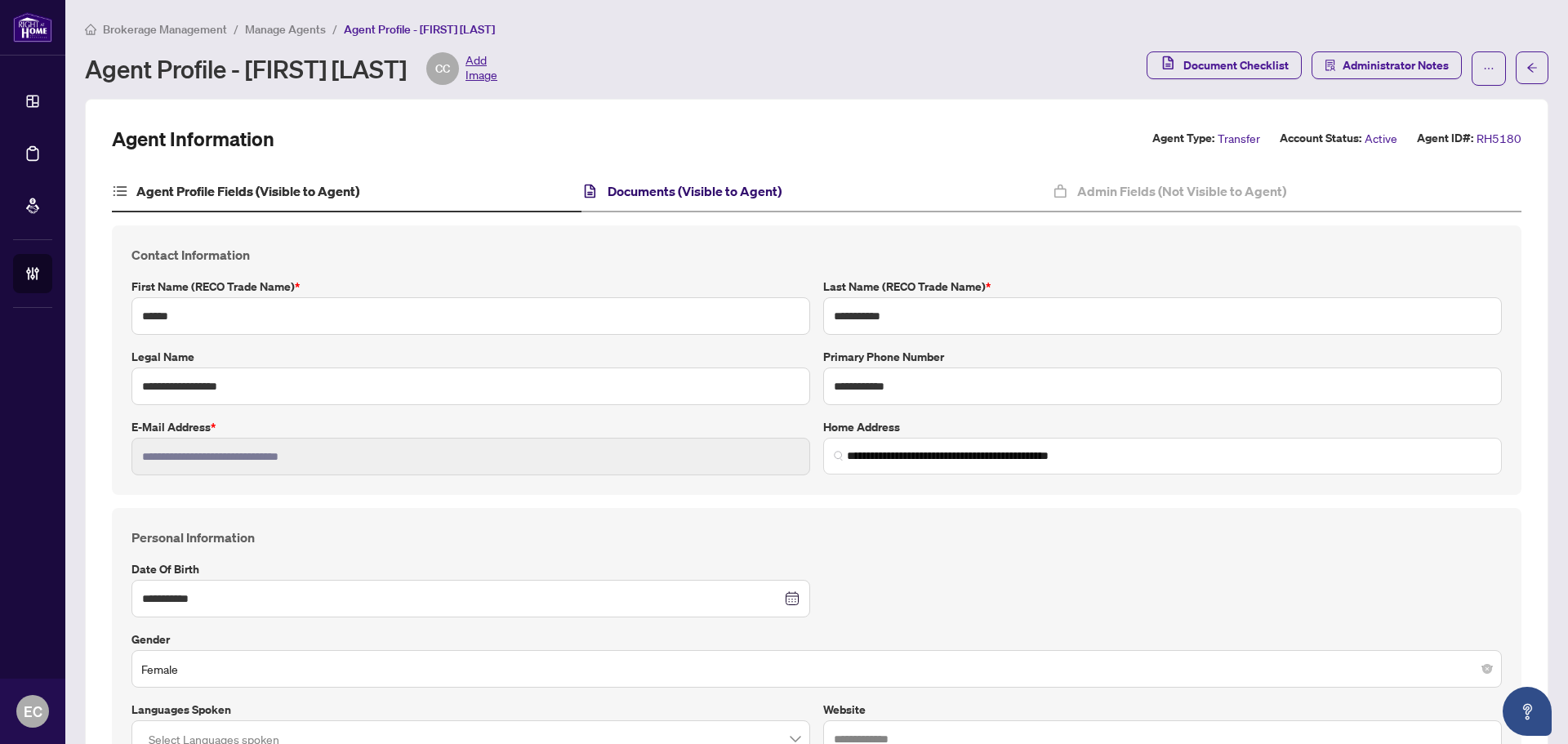 click on "Documents (Visible to Agent)" at bounding box center [694, 191] 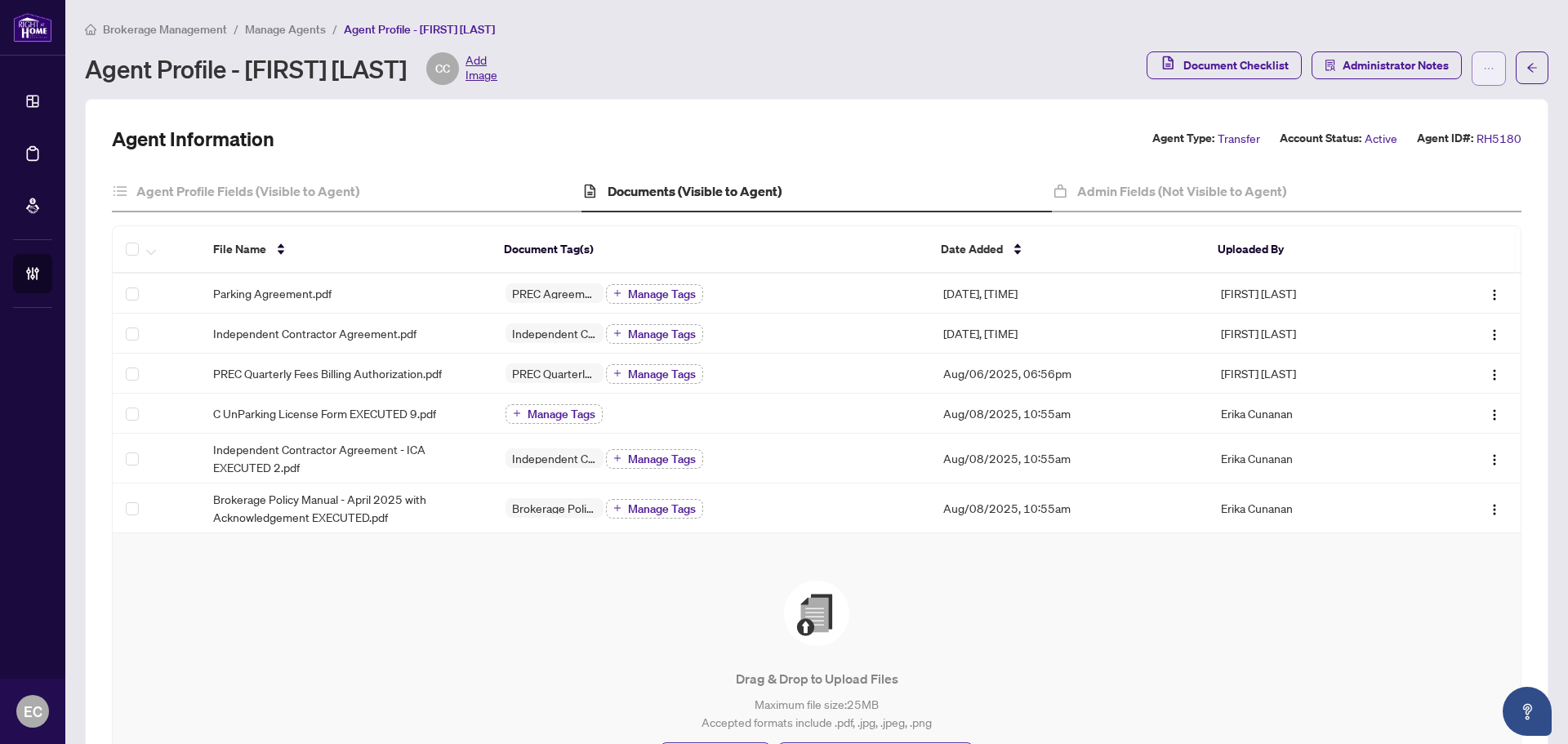 click at bounding box center (1489, 69) 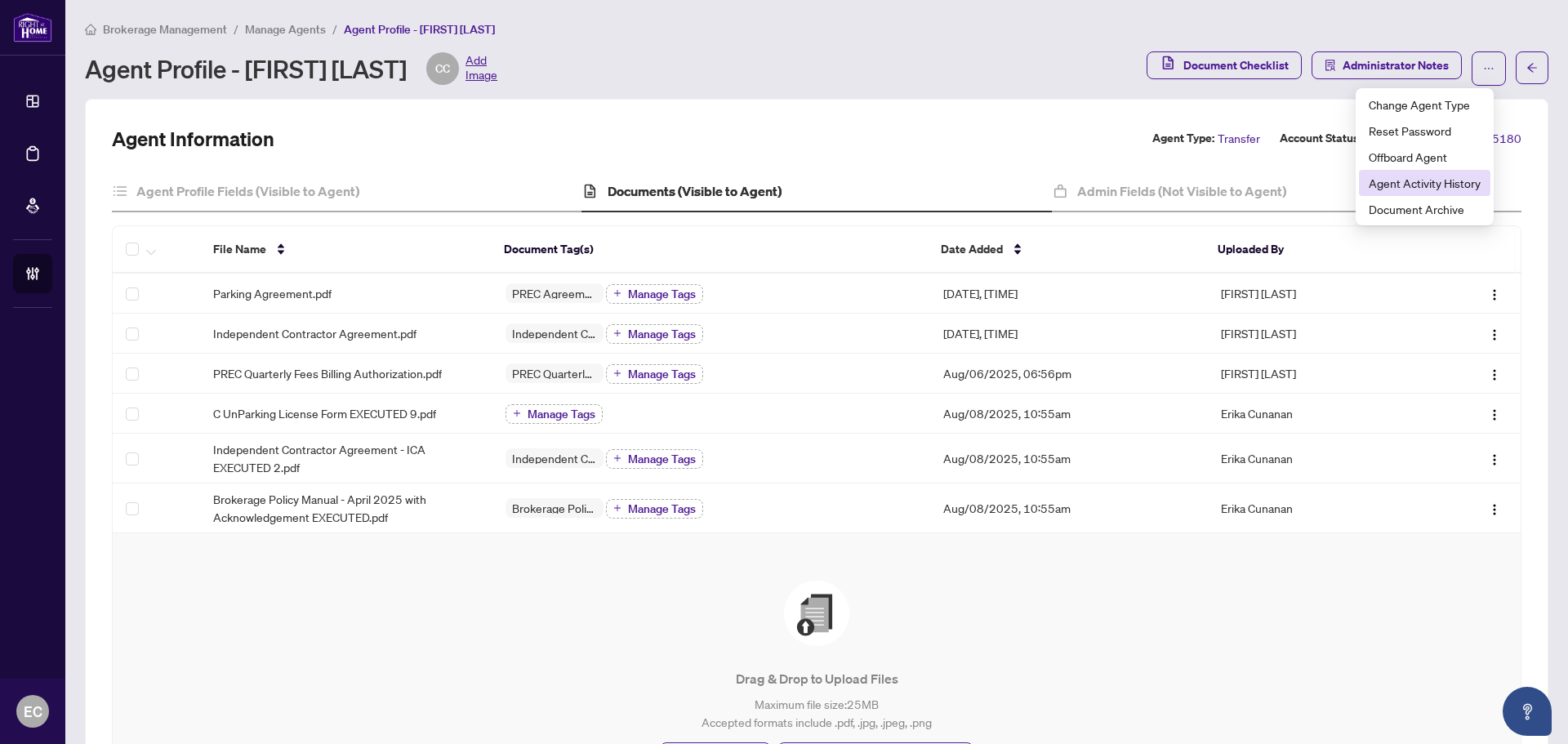 click on "Agent Activity History" at bounding box center [1424, 183] 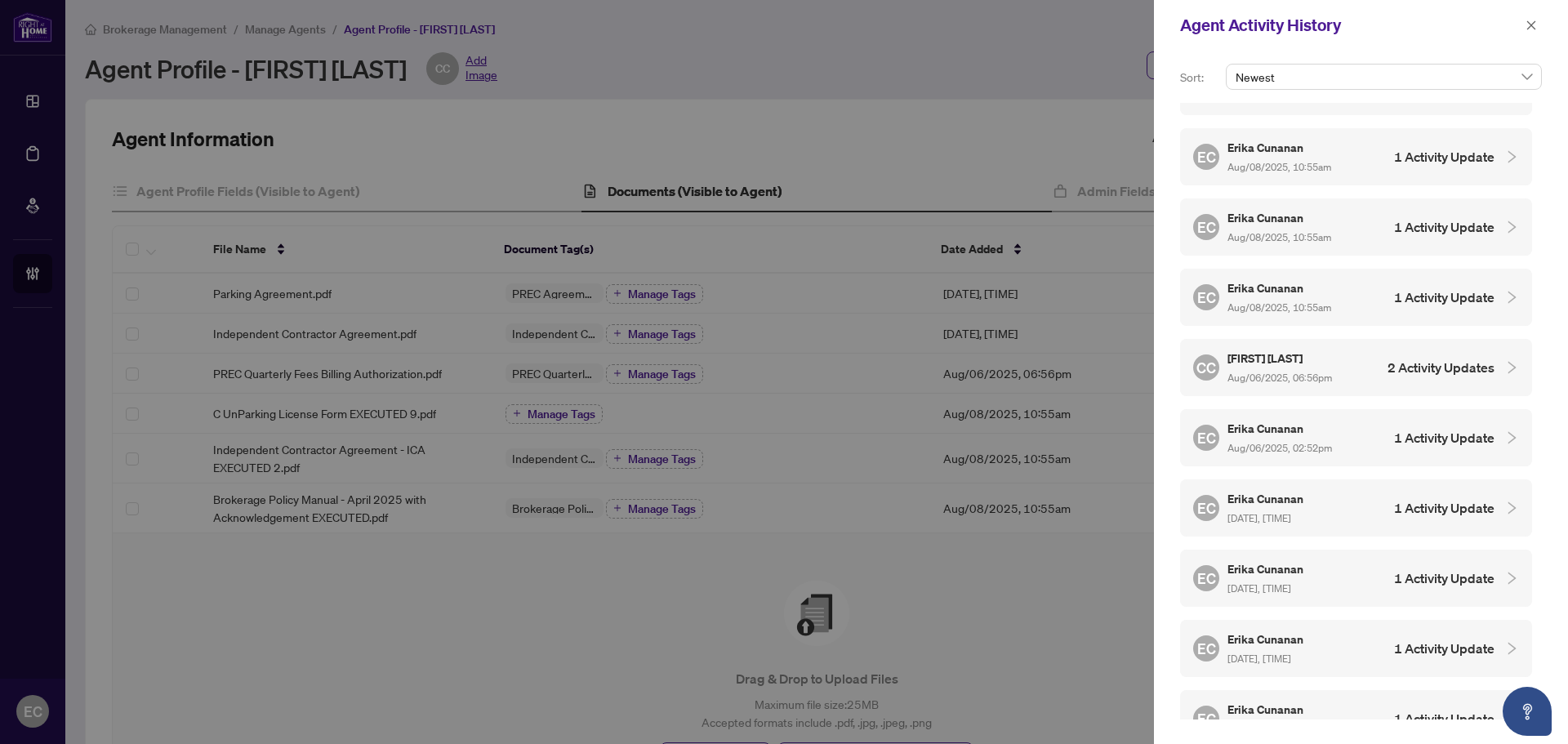 scroll, scrollTop: 203, scrollLeft: 0, axis: vertical 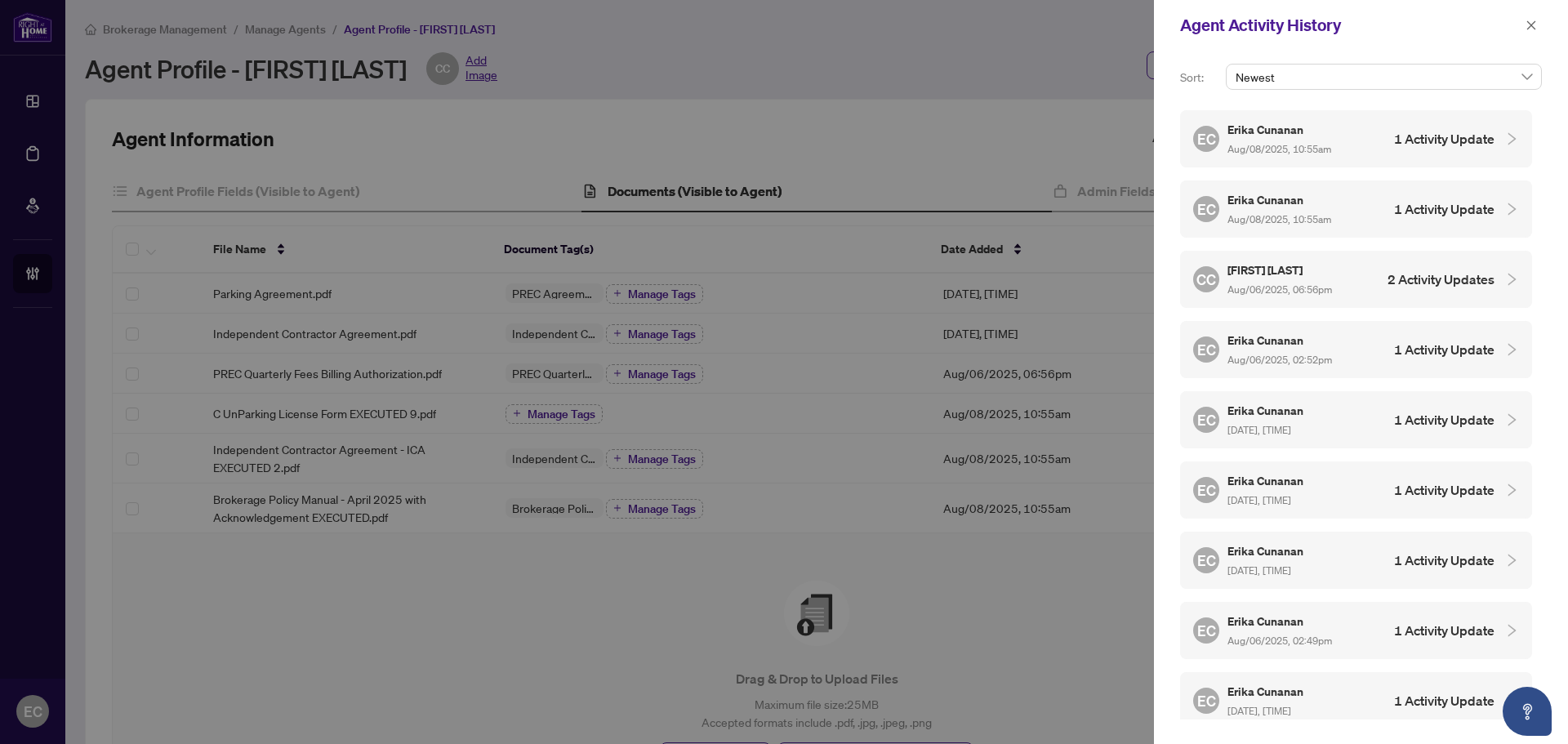 click on "EC Erika Cunanan   Aug/06/2025, 02:43pm 1 Activity Update" at bounding box center [1356, 701] 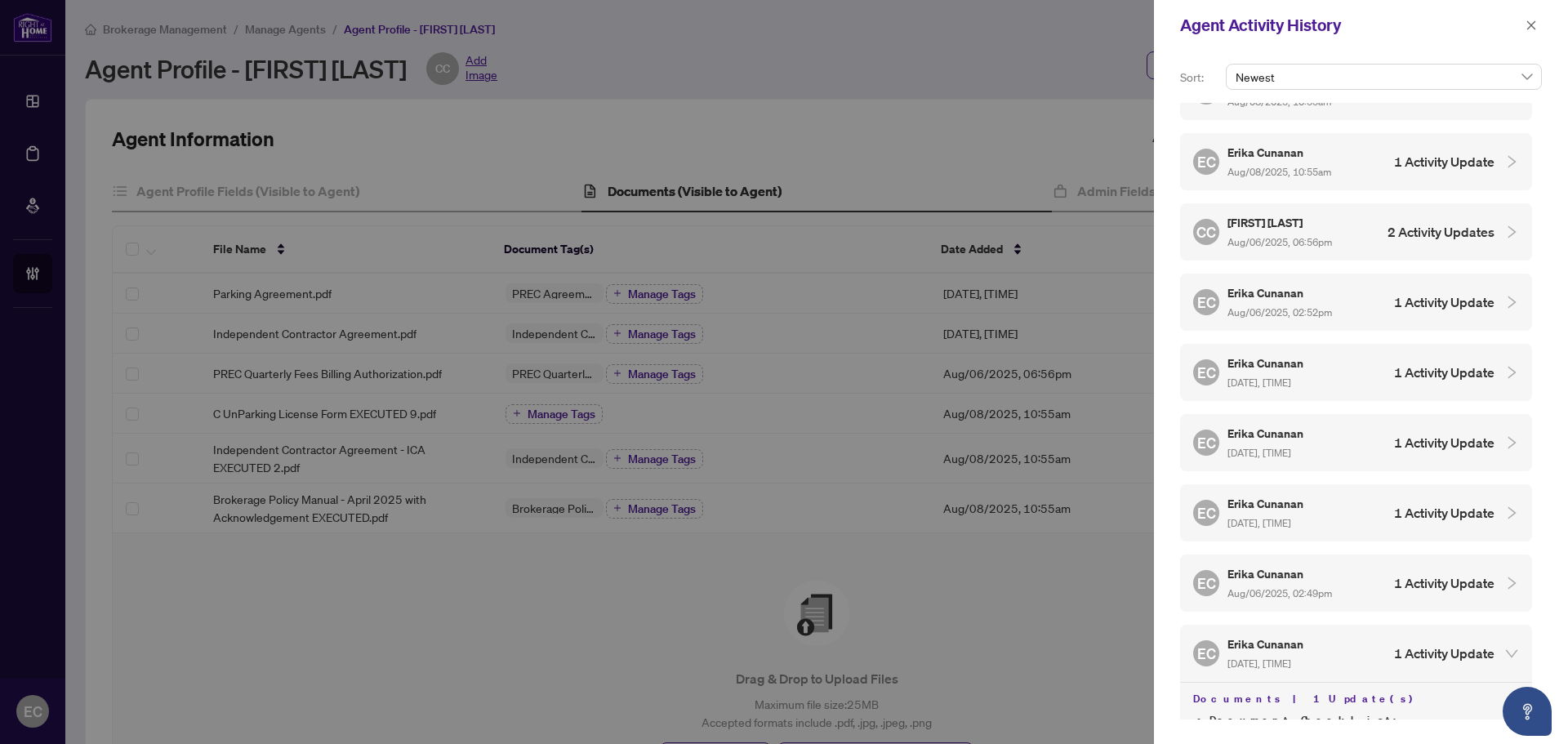 scroll, scrollTop: 289, scrollLeft: 0, axis: vertical 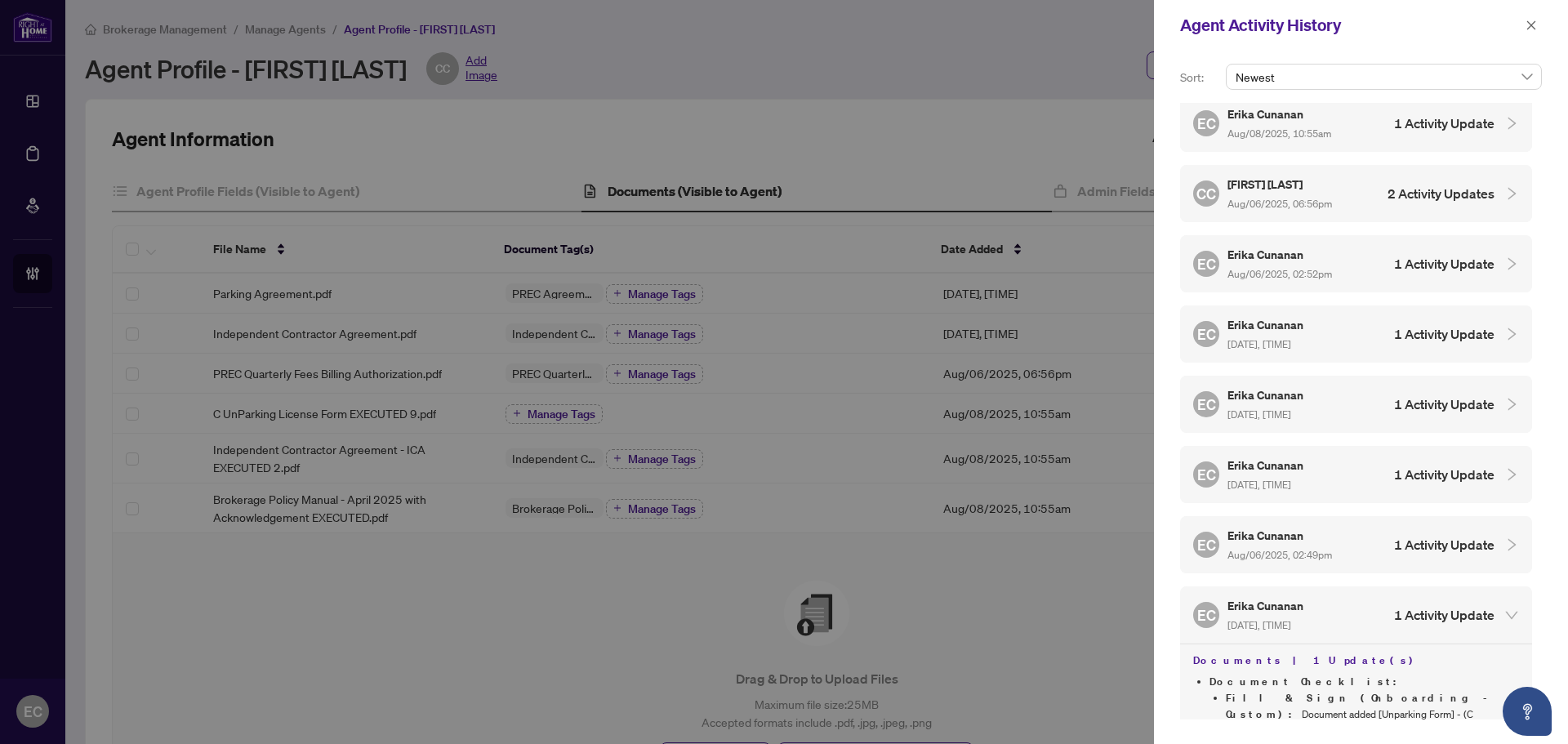 click on "EC Erika Cunanan   Aug/06/2025, 02:49pm 1 Activity Update" at bounding box center [1356, 545] 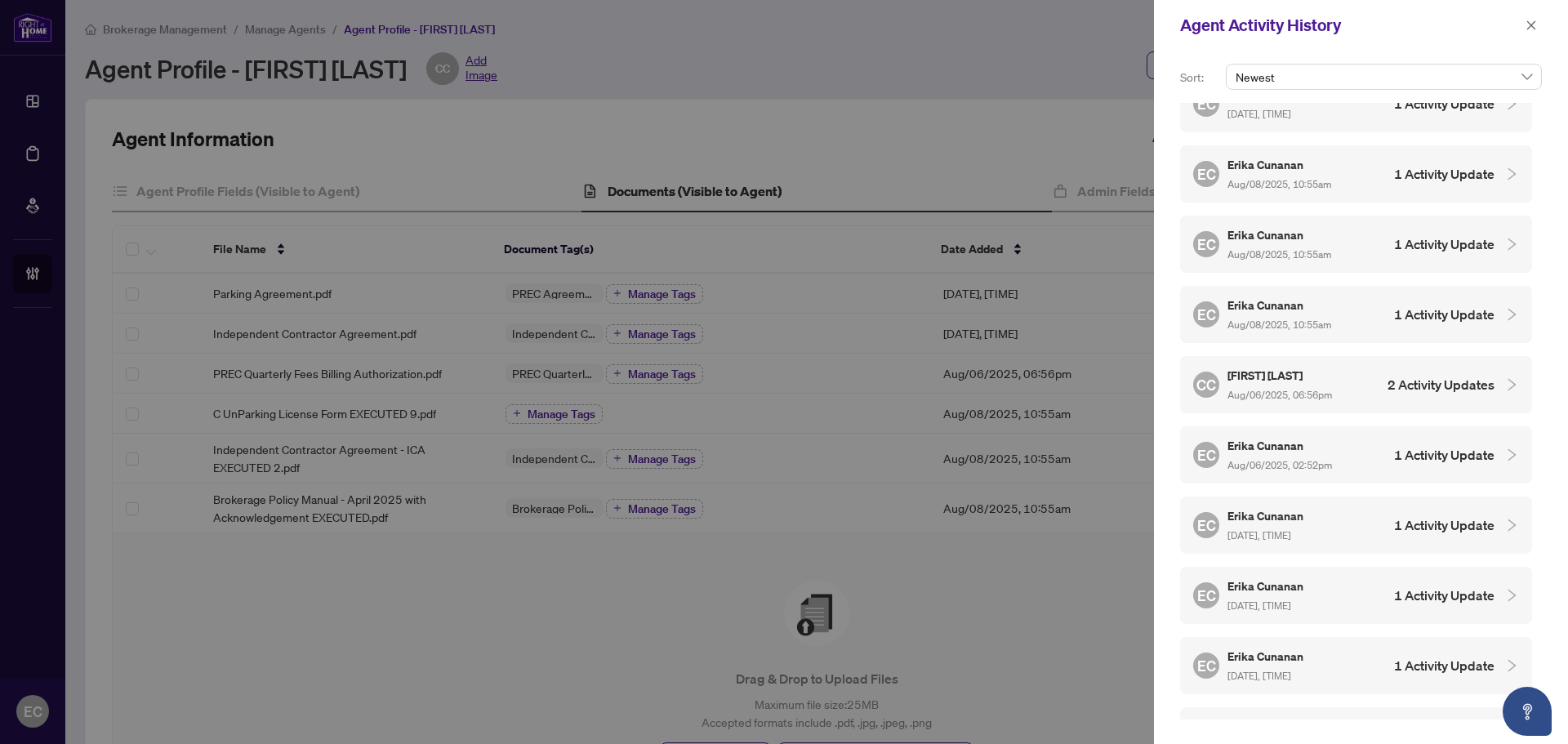 scroll, scrollTop: 0, scrollLeft: 0, axis: both 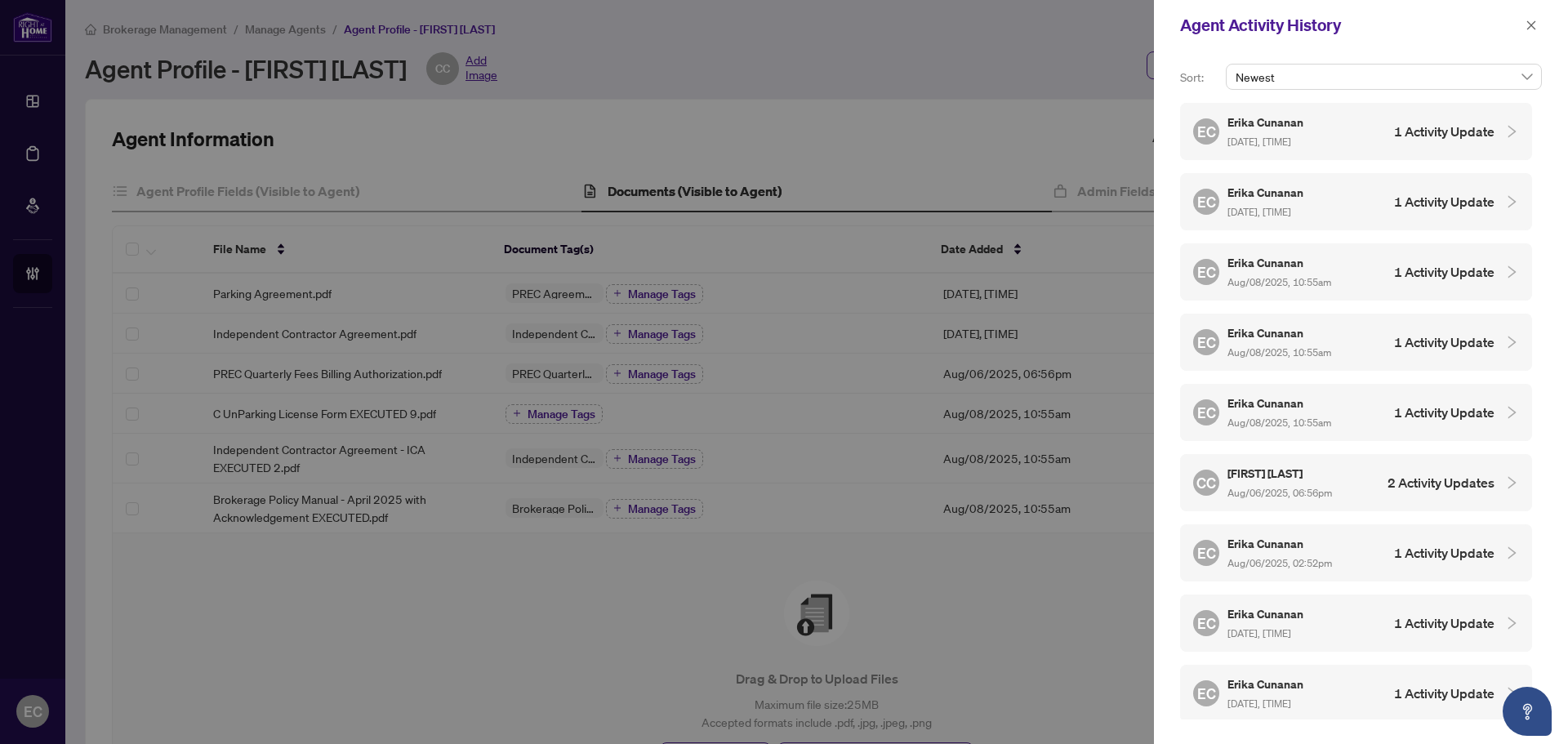 drag, startPoint x: 1290, startPoint y: 365, endPoint x: 1296, endPoint y: 282, distance: 83.21658 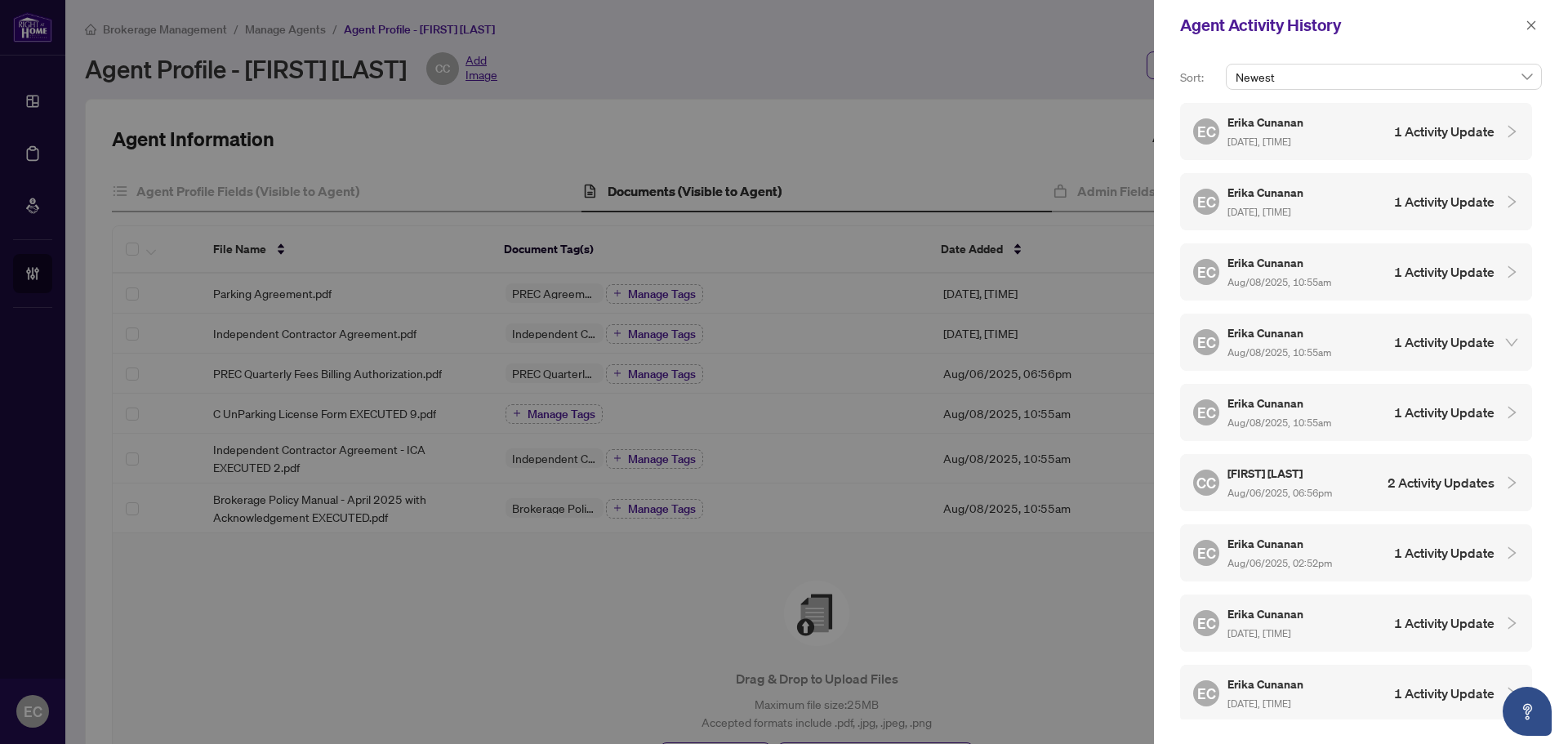 drag, startPoint x: 1310, startPoint y: 203, endPoint x: 1312, endPoint y: 187, distance: 16.12452 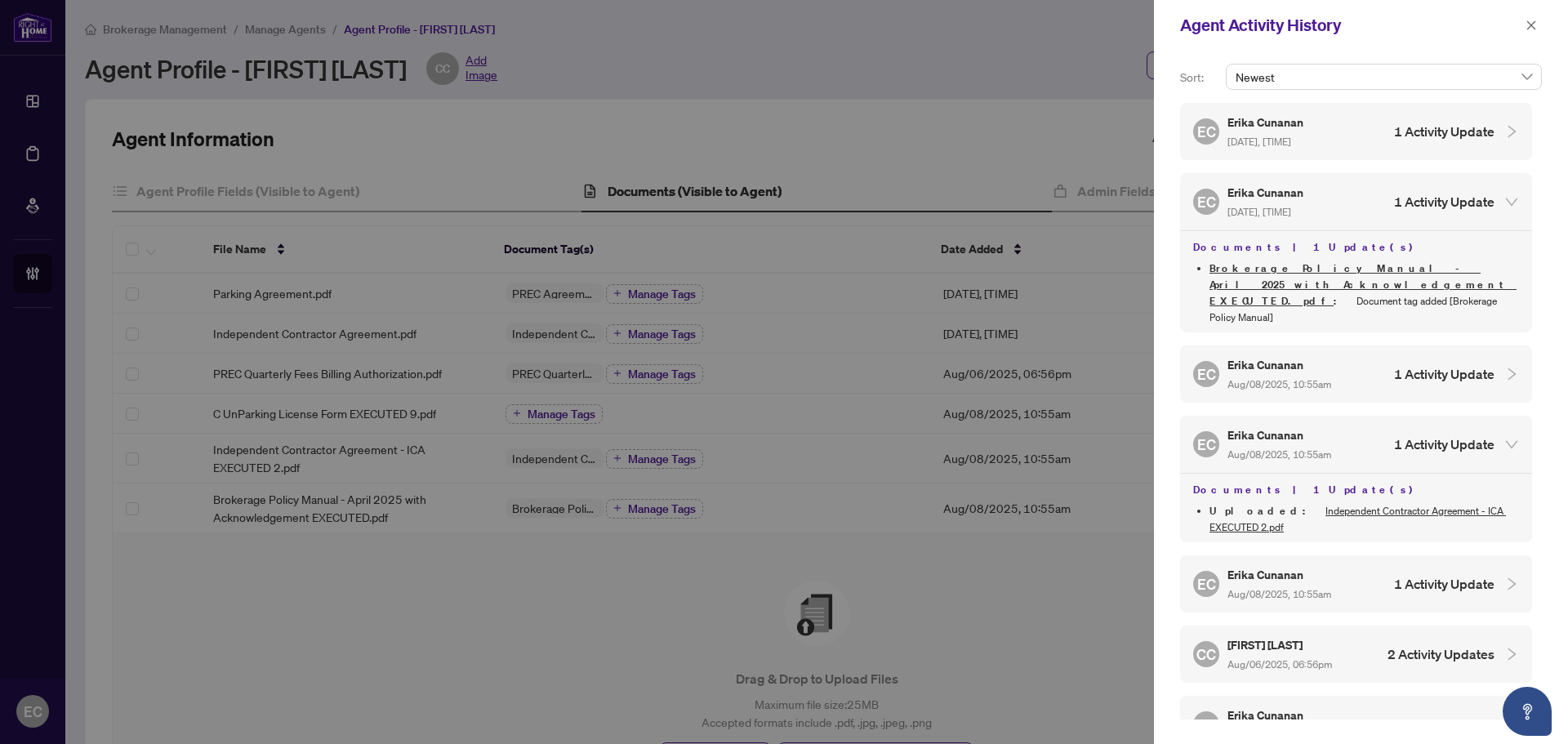 click on "EC Erika Cunanan   Aug/08/2025, 10:56am 1 Activity Update" at bounding box center [1343, 131] 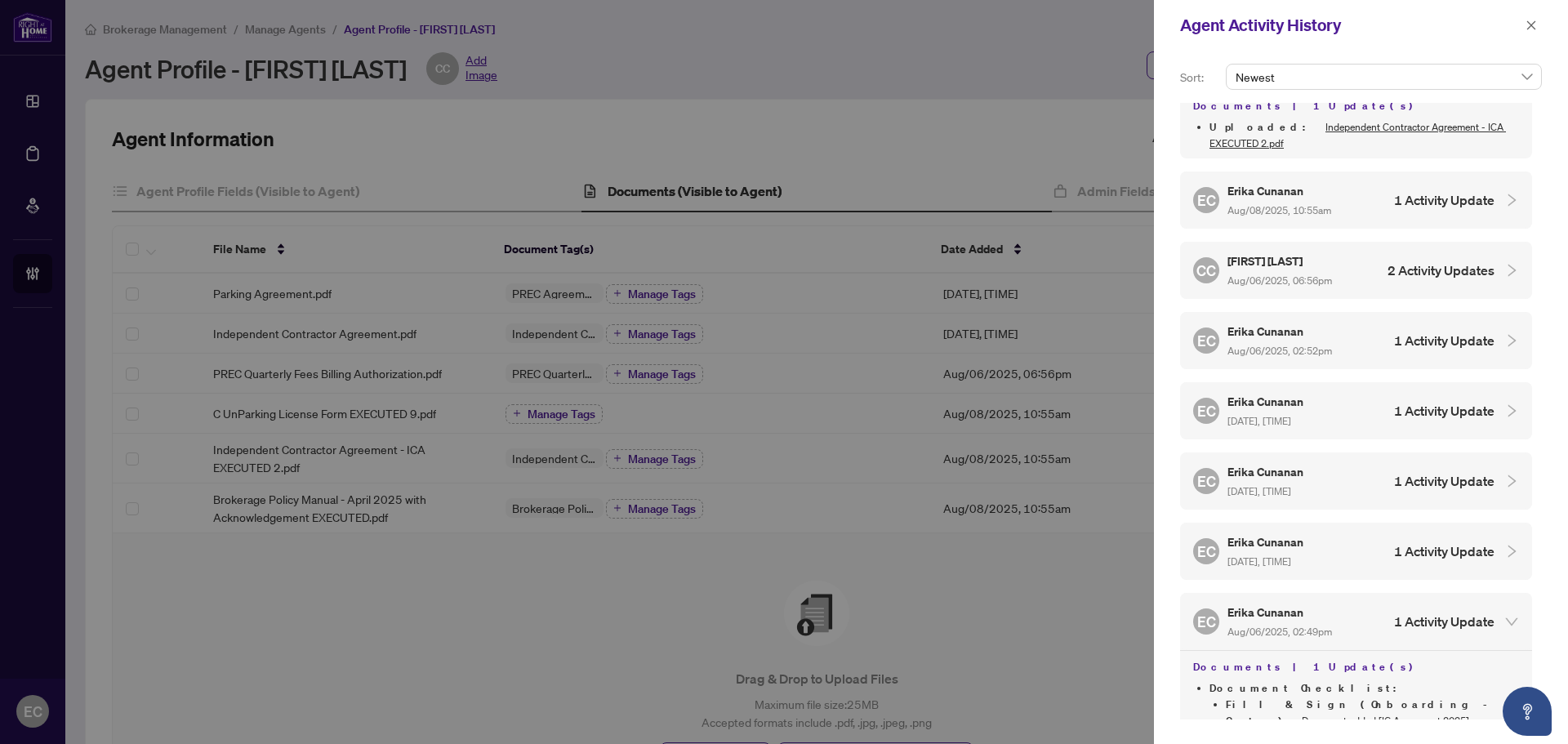 scroll, scrollTop: 490, scrollLeft: 0, axis: vertical 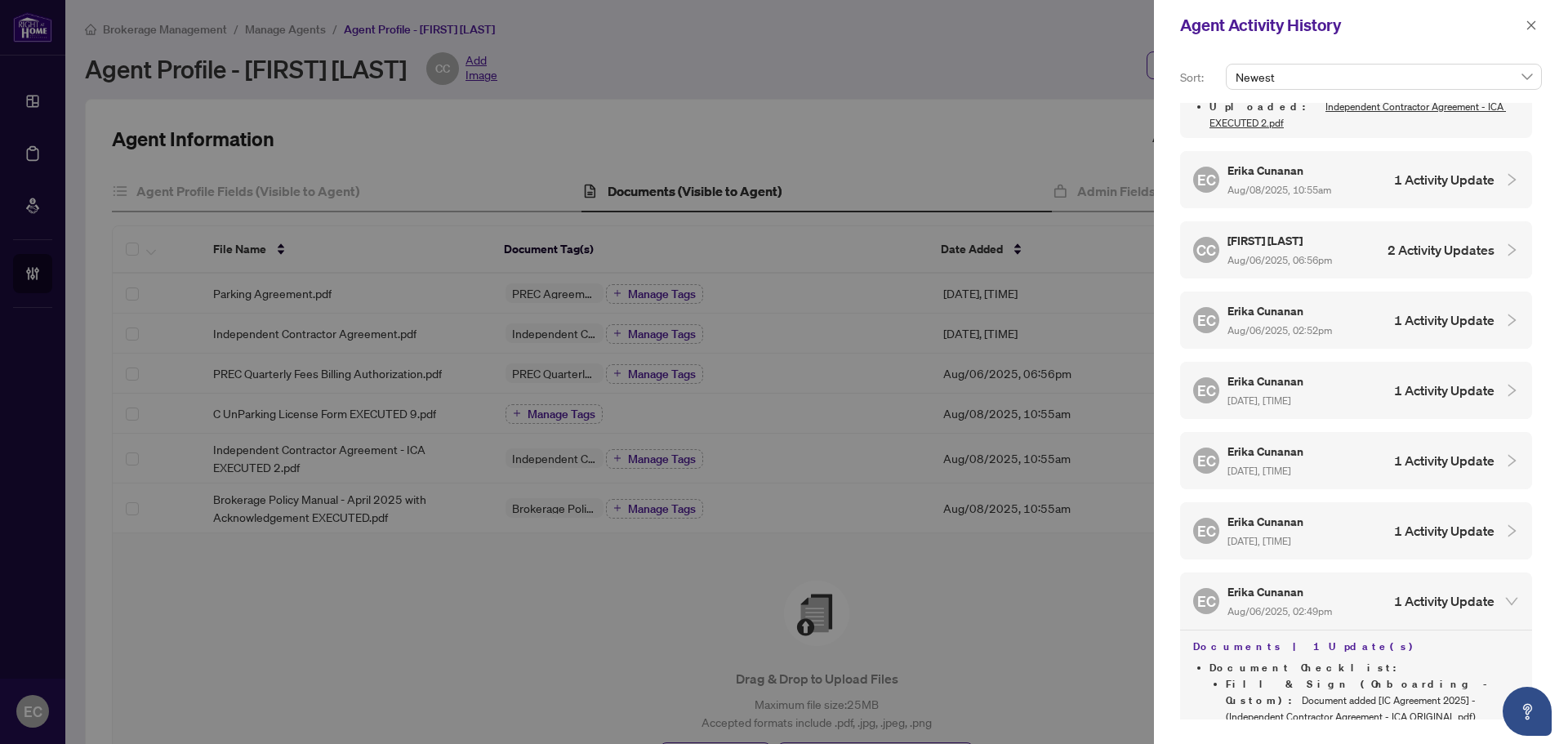 click on "EC Erika Cunanan   Aug/06/2025, 02:51pm 1 Activity Update" at bounding box center [1343, 461] 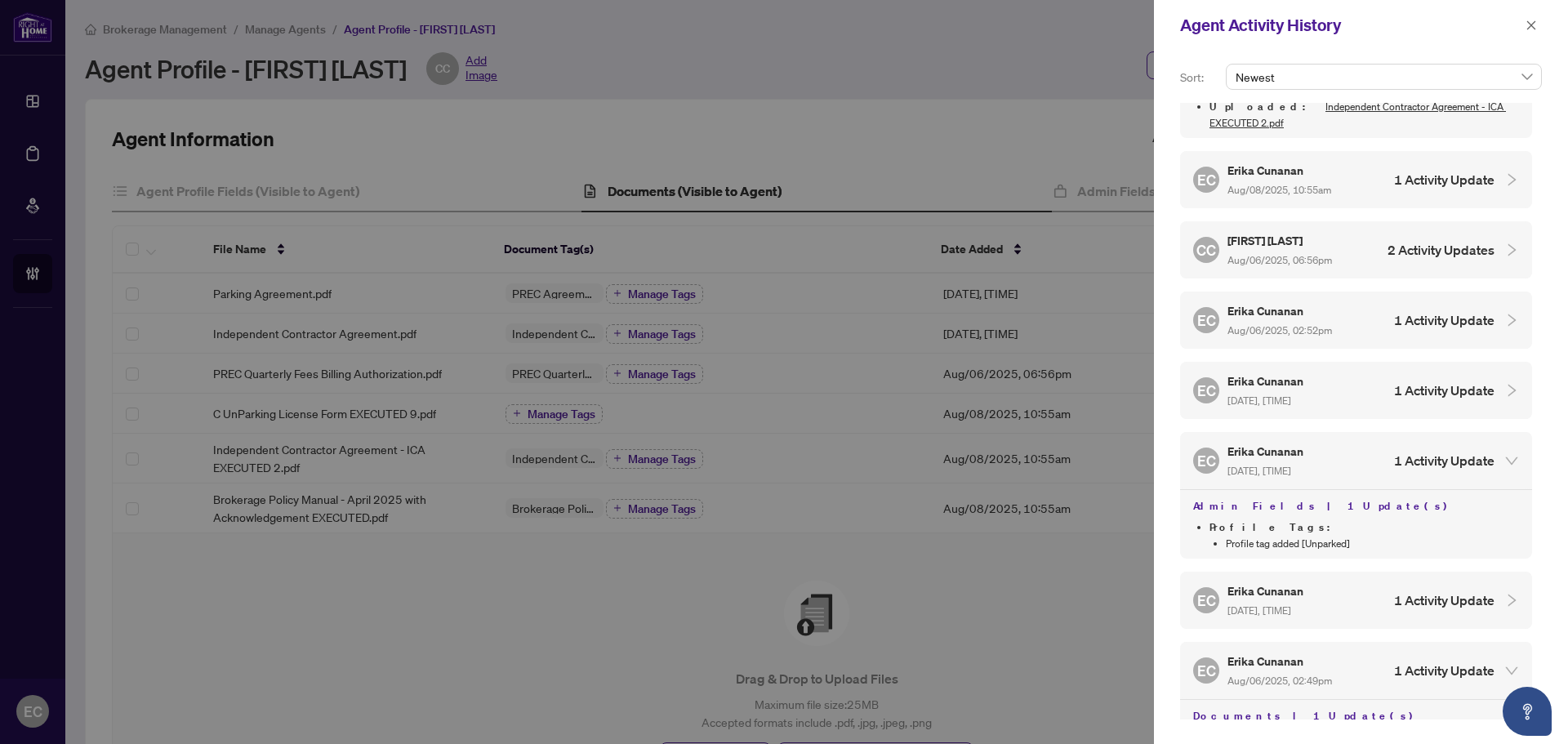 click on "EC Erika Cunanan   Aug/06/2025, 02:51pm 1 Activity Update" at bounding box center (1343, 390) 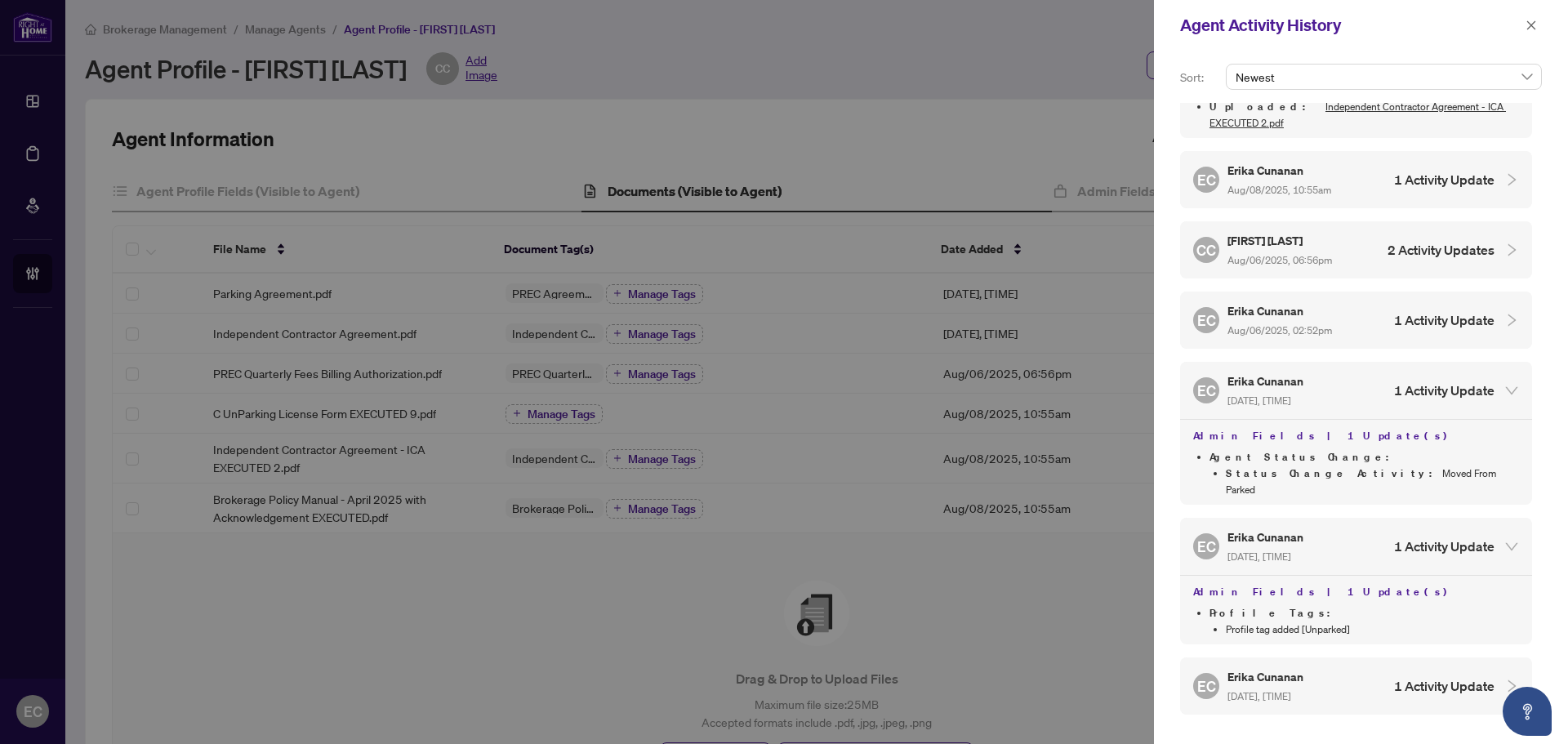 click on "EC Erika Cunanan   Aug/06/2025, 02:52pm 1 Activity Update" at bounding box center (1343, 320) 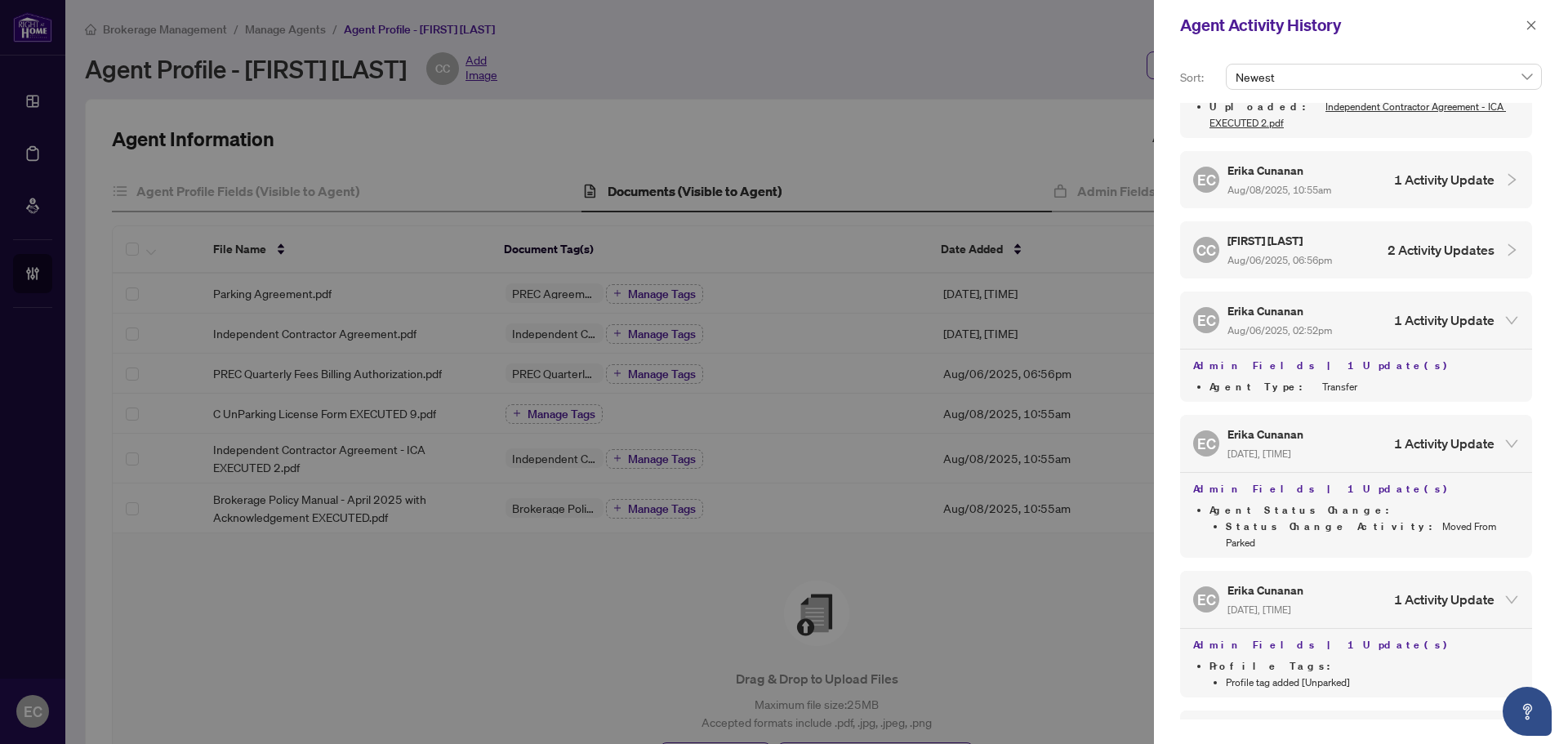 click on "Carole Charbonneau   Aug/06/2025, 06:56pm" at bounding box center (1280, 250) 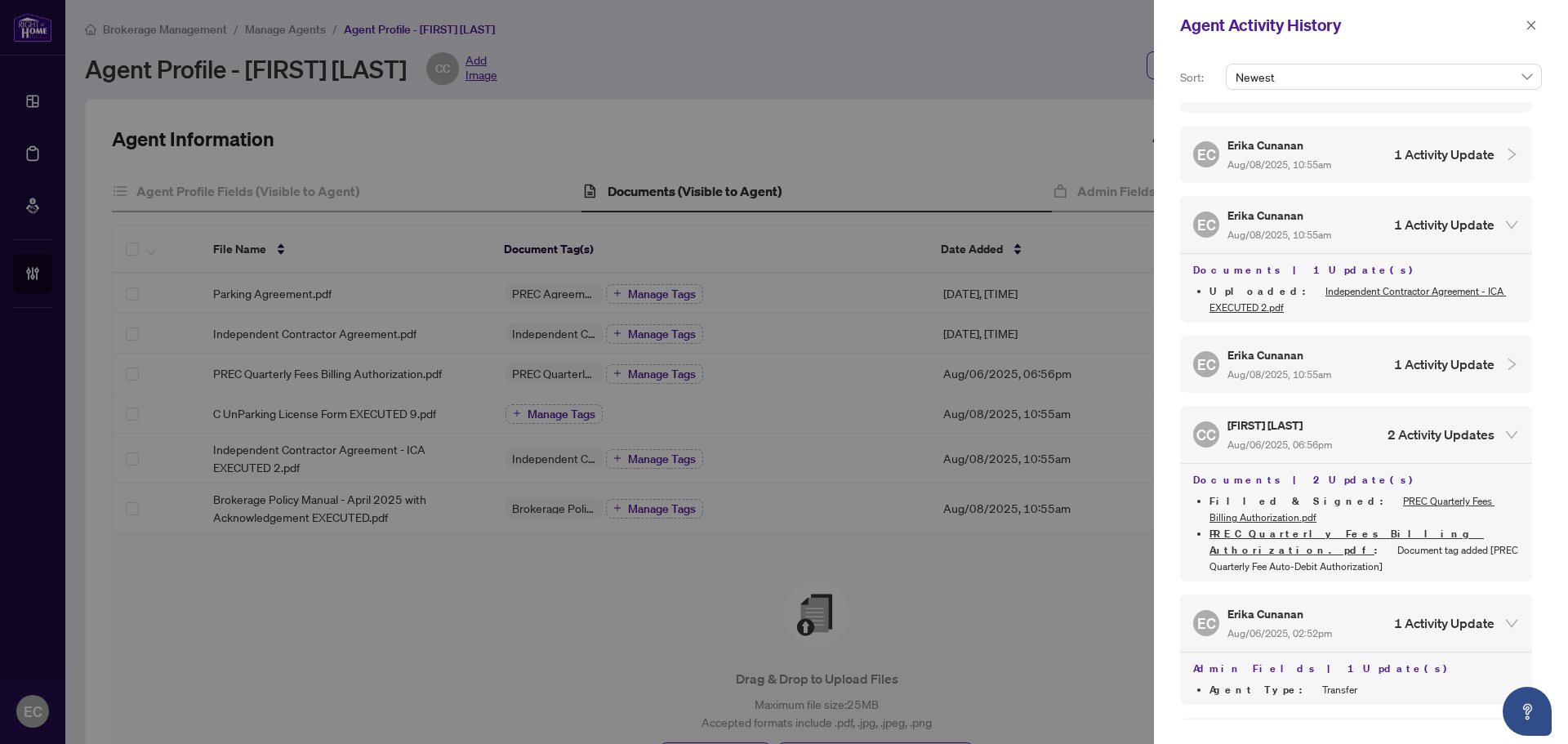 scroll, scrollTop: 224, scrollLeft: 0, axis: vertical 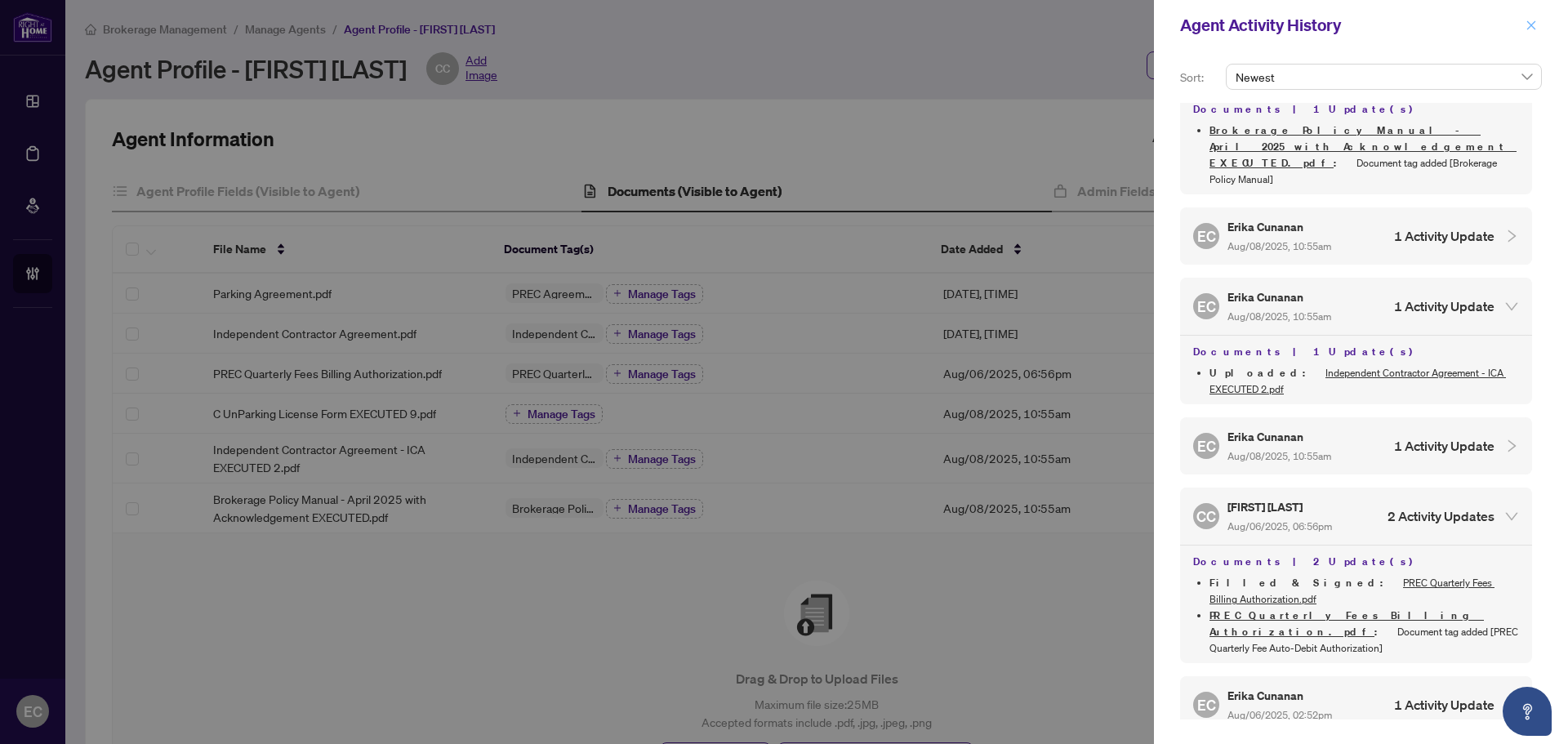 click at bounding box center [1531, 25] 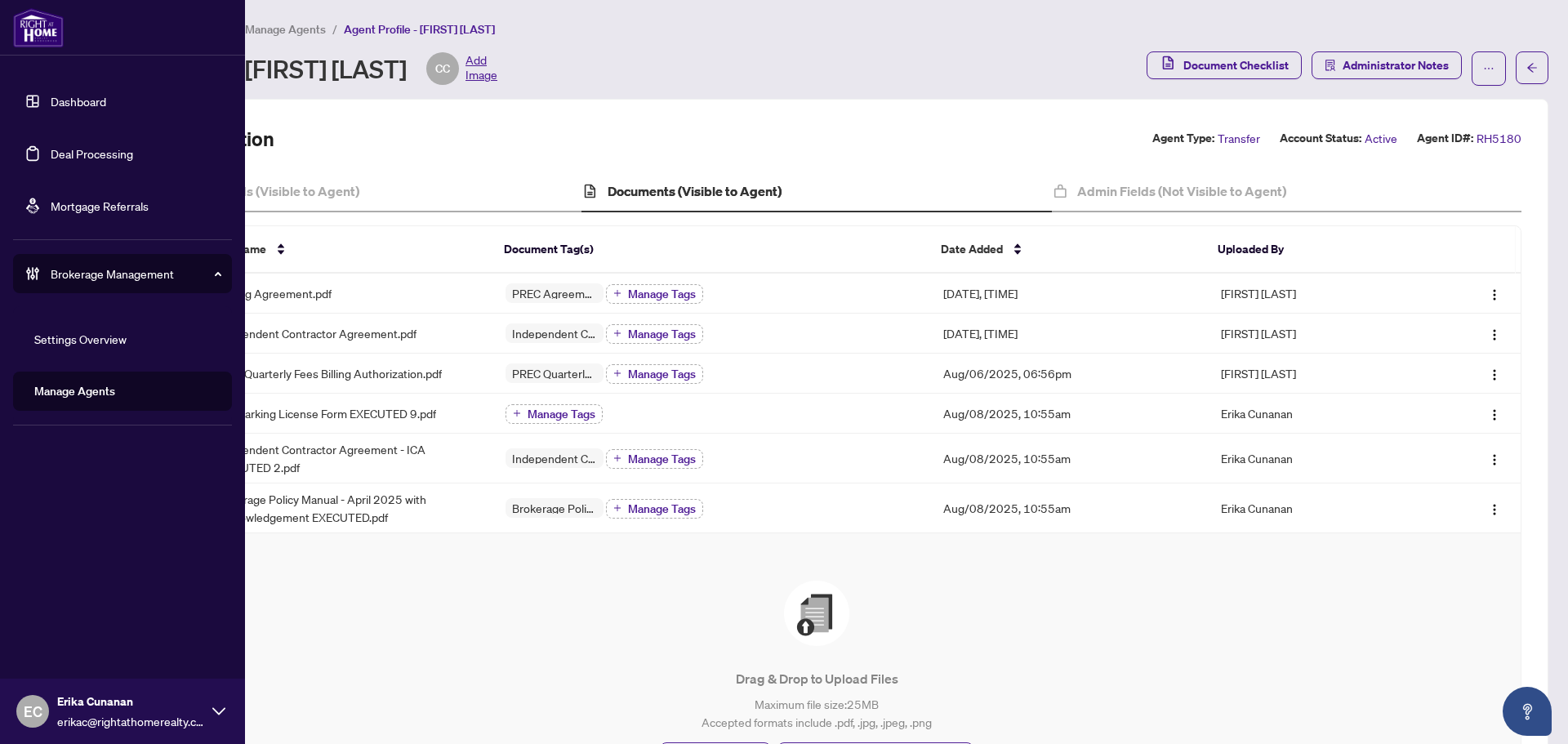 click on "Deal Processing" at bounding box center (91, 154) 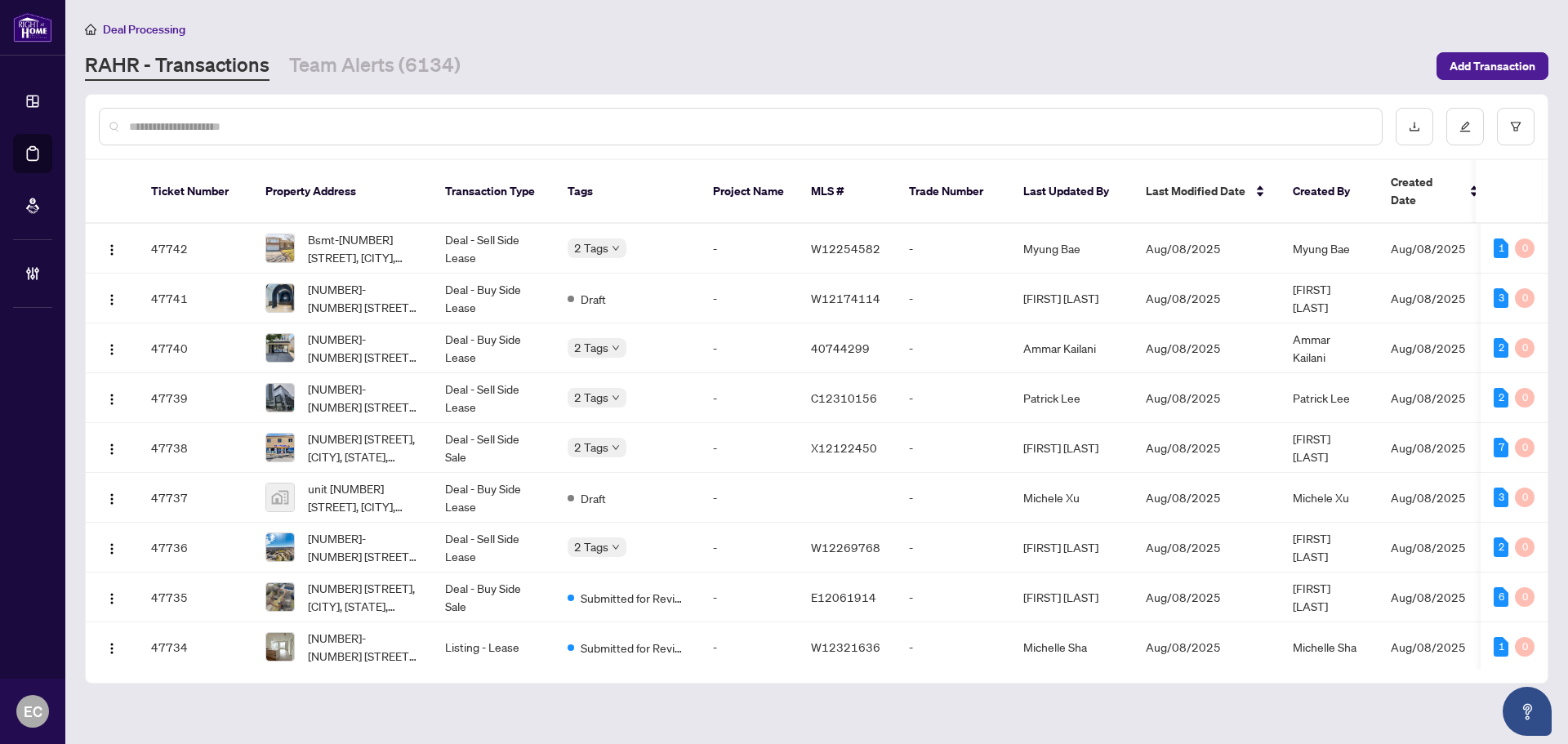 click at bounding box center (749, 127) 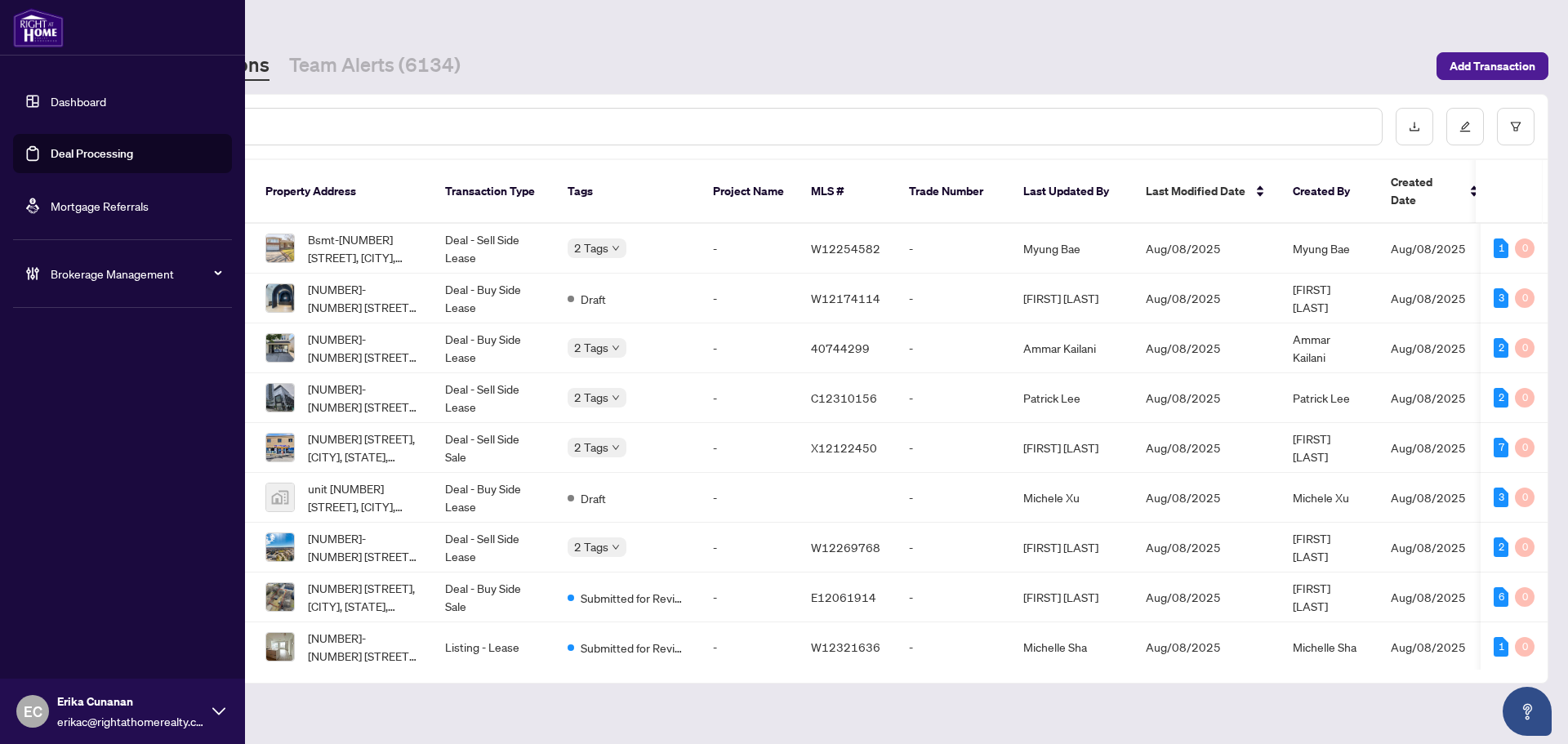click on "Brokerage Management" at bounding box center [122, 274] 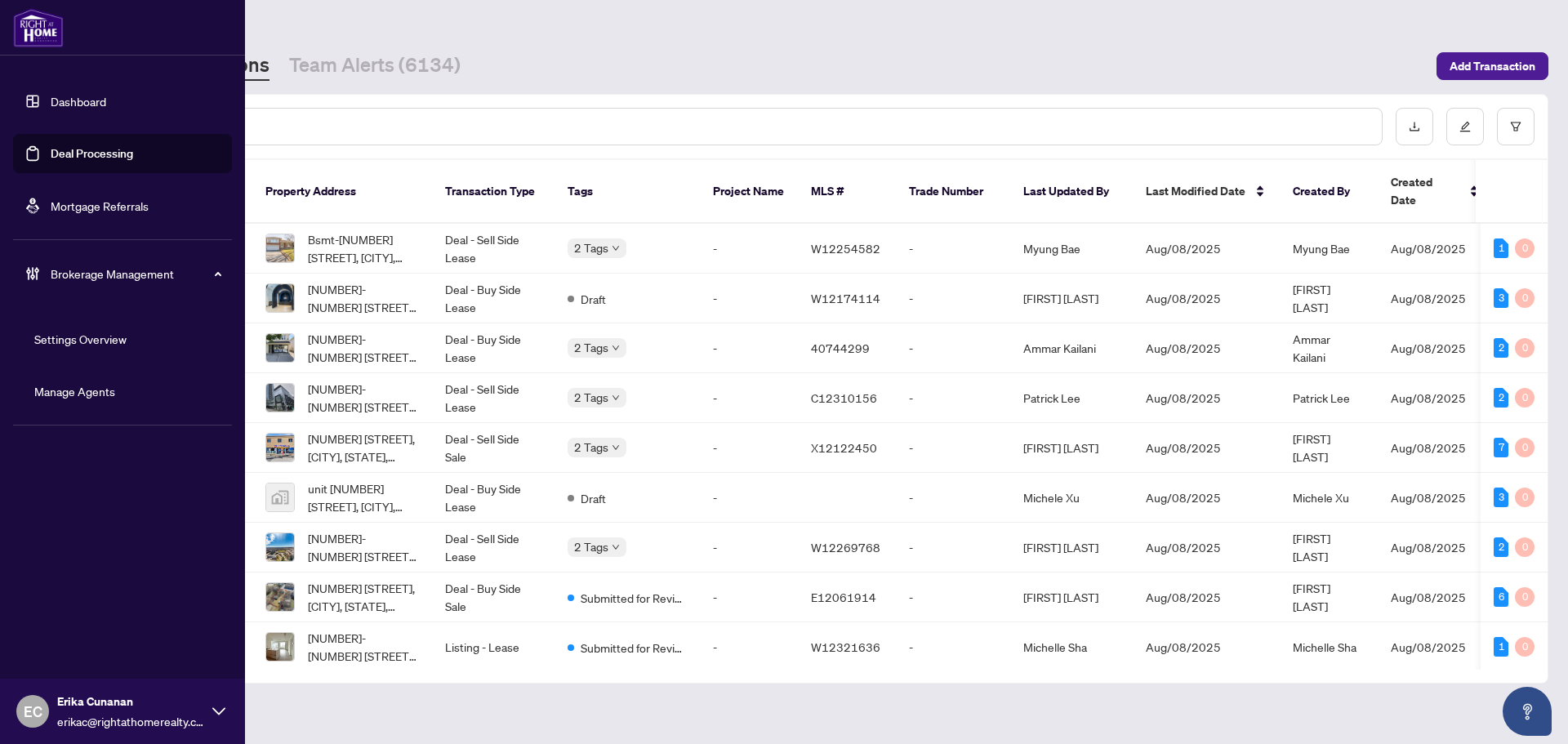 click on "Manage Agents" at bounding box center (74, 391) 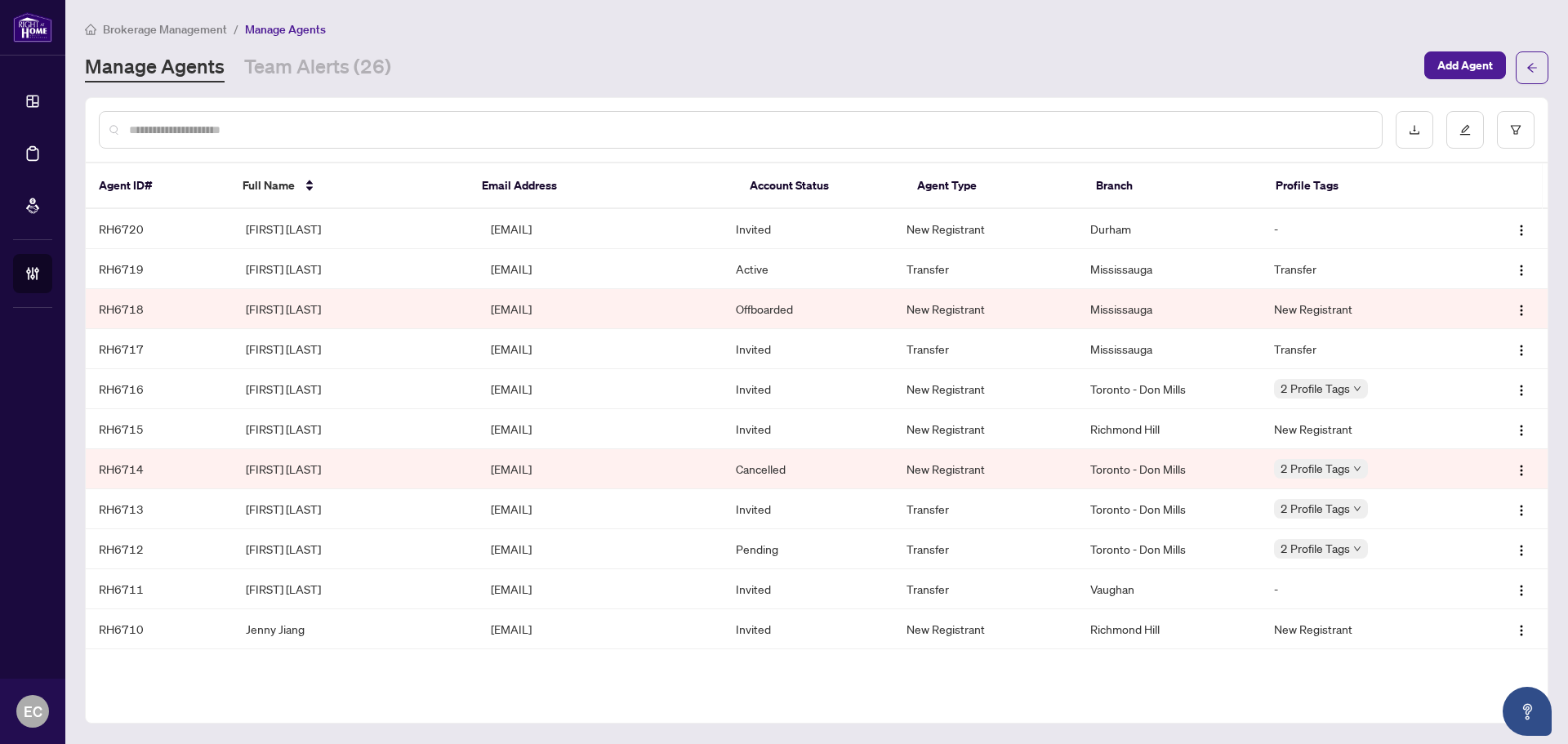 click at bounding box center [741, 130] 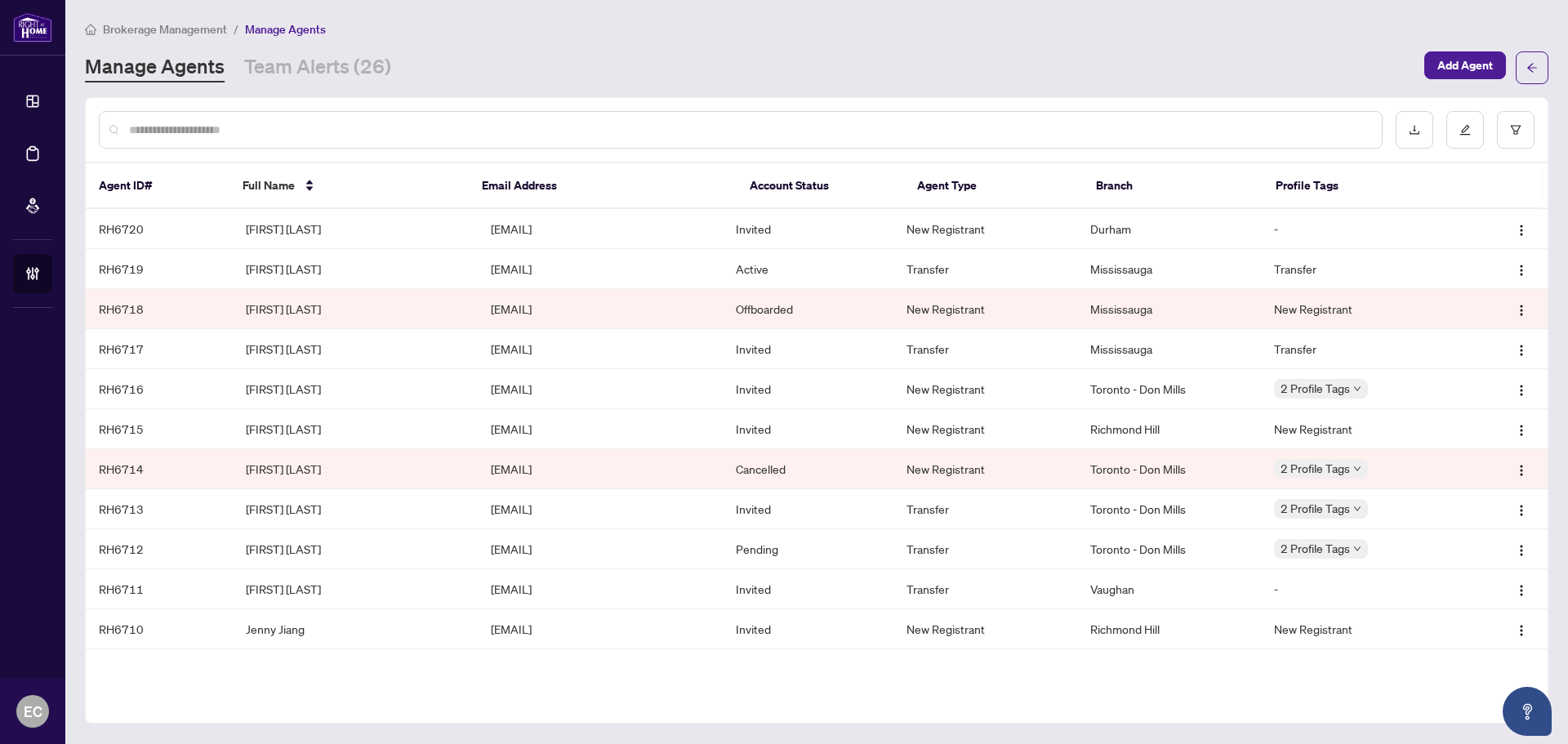 click at bounding box center [741, 130] 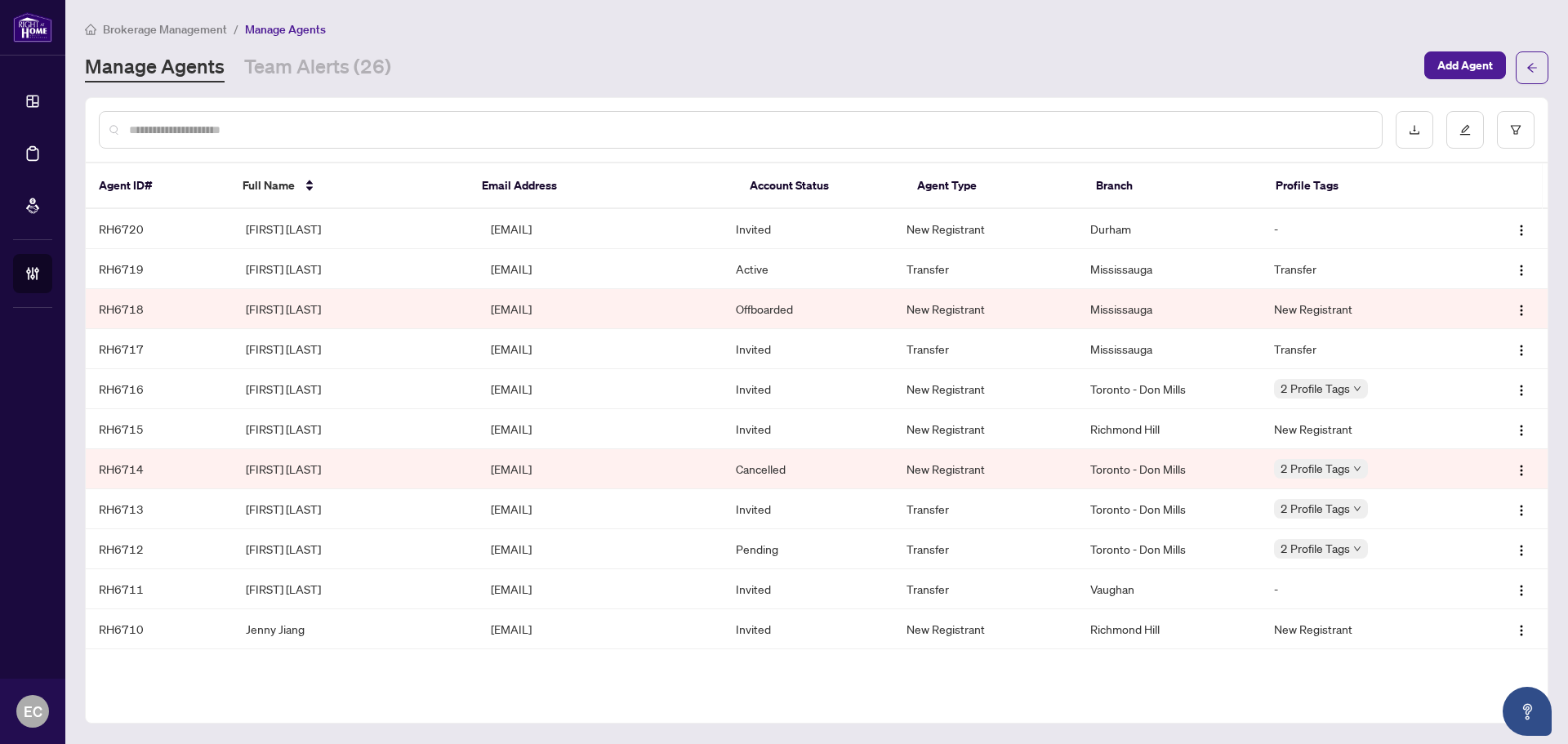 click at bounding box center (749, 130) 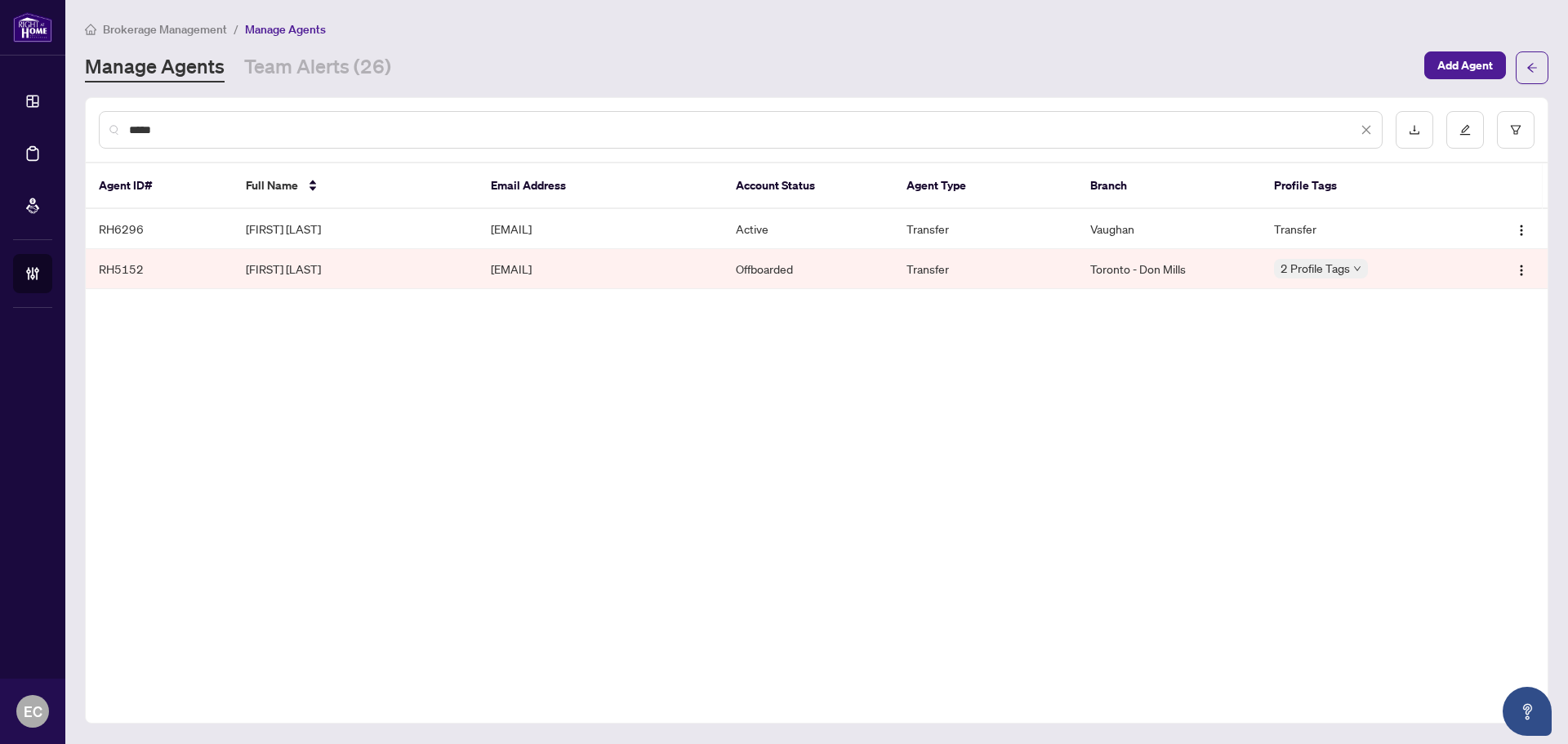 type on "*****" 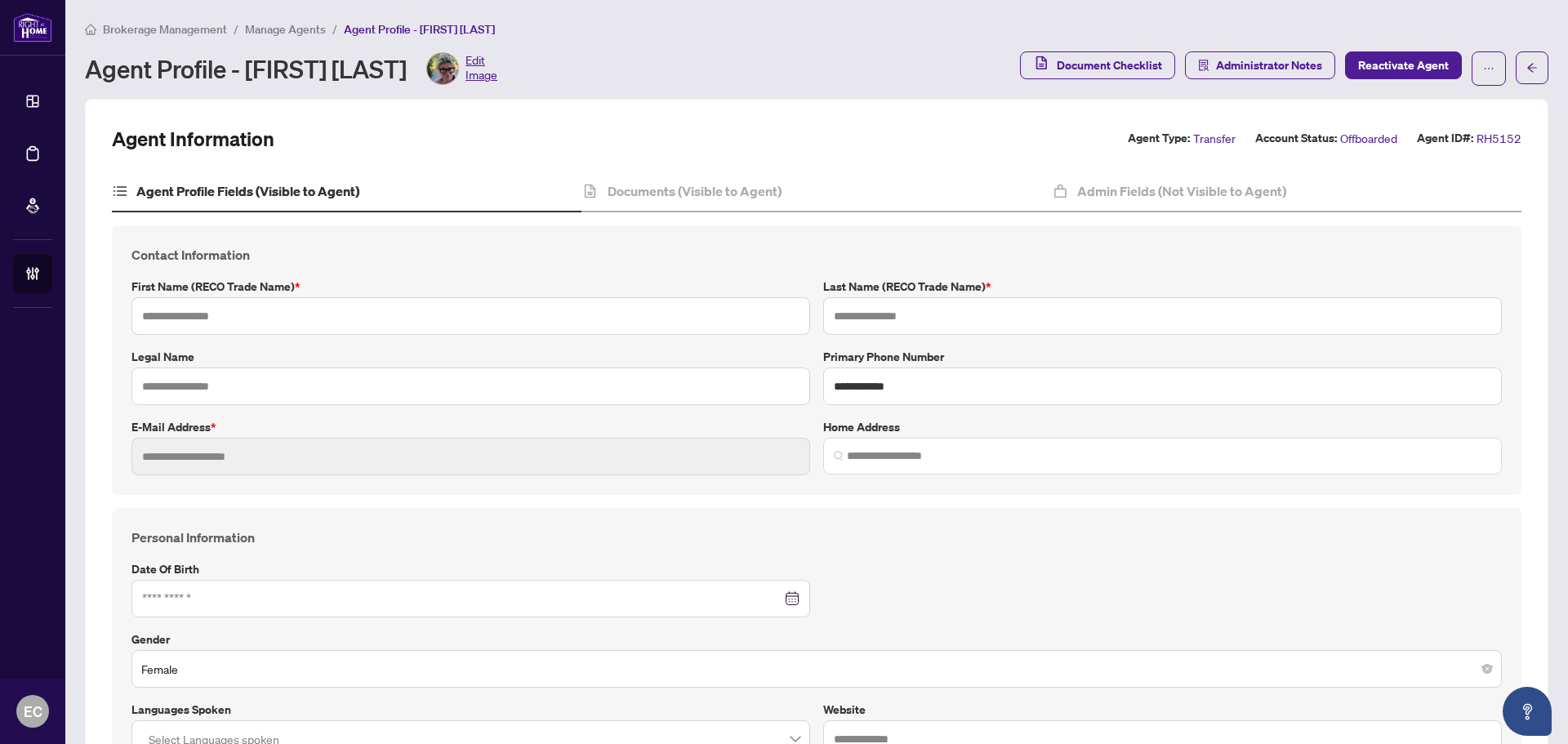 type on "*****" 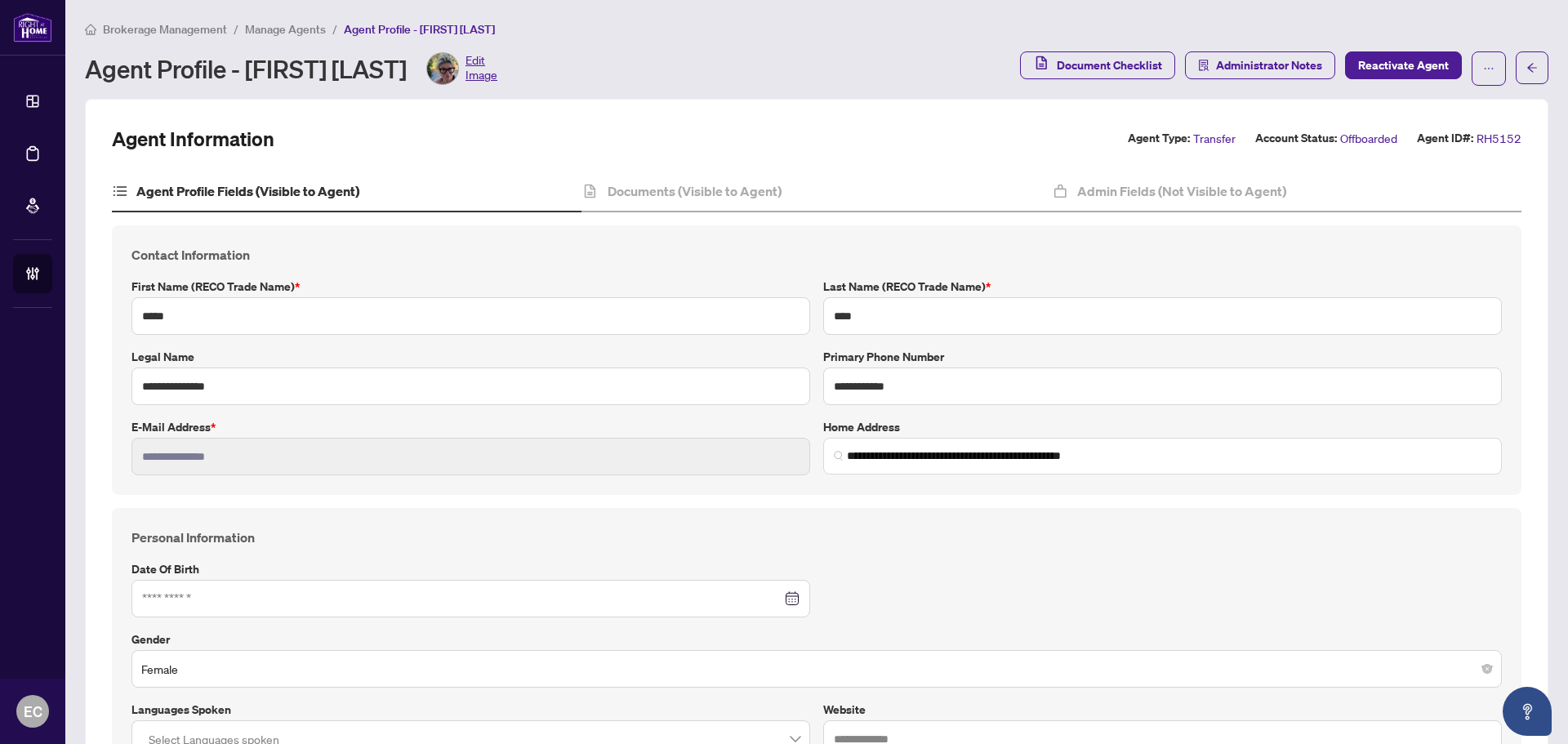 type on "**********" 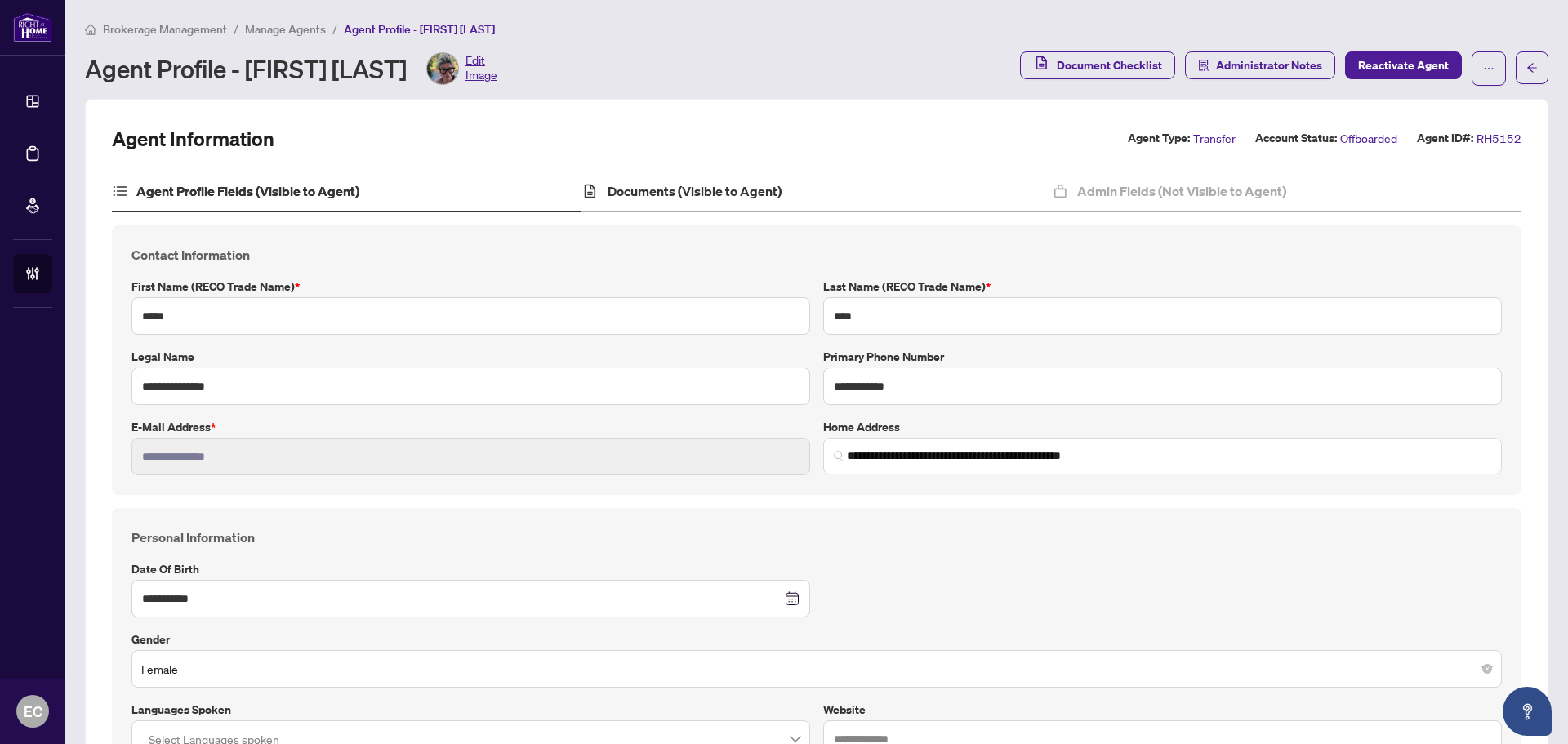 click on "Documents (Visible to Agent)" at bounding box center (816, 192) 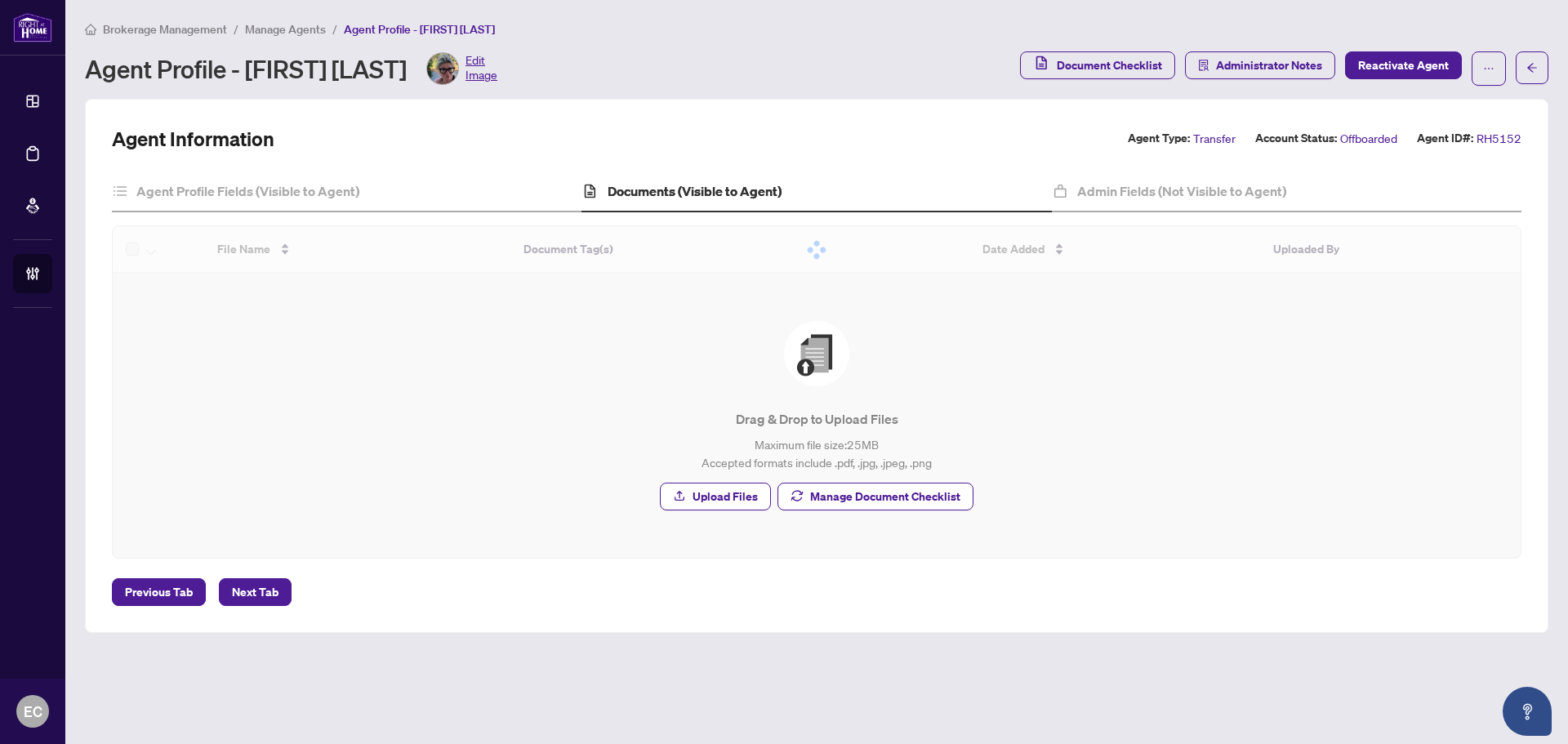 click on "Documents (Visible to Agent)" at bounding box center (816, 192) 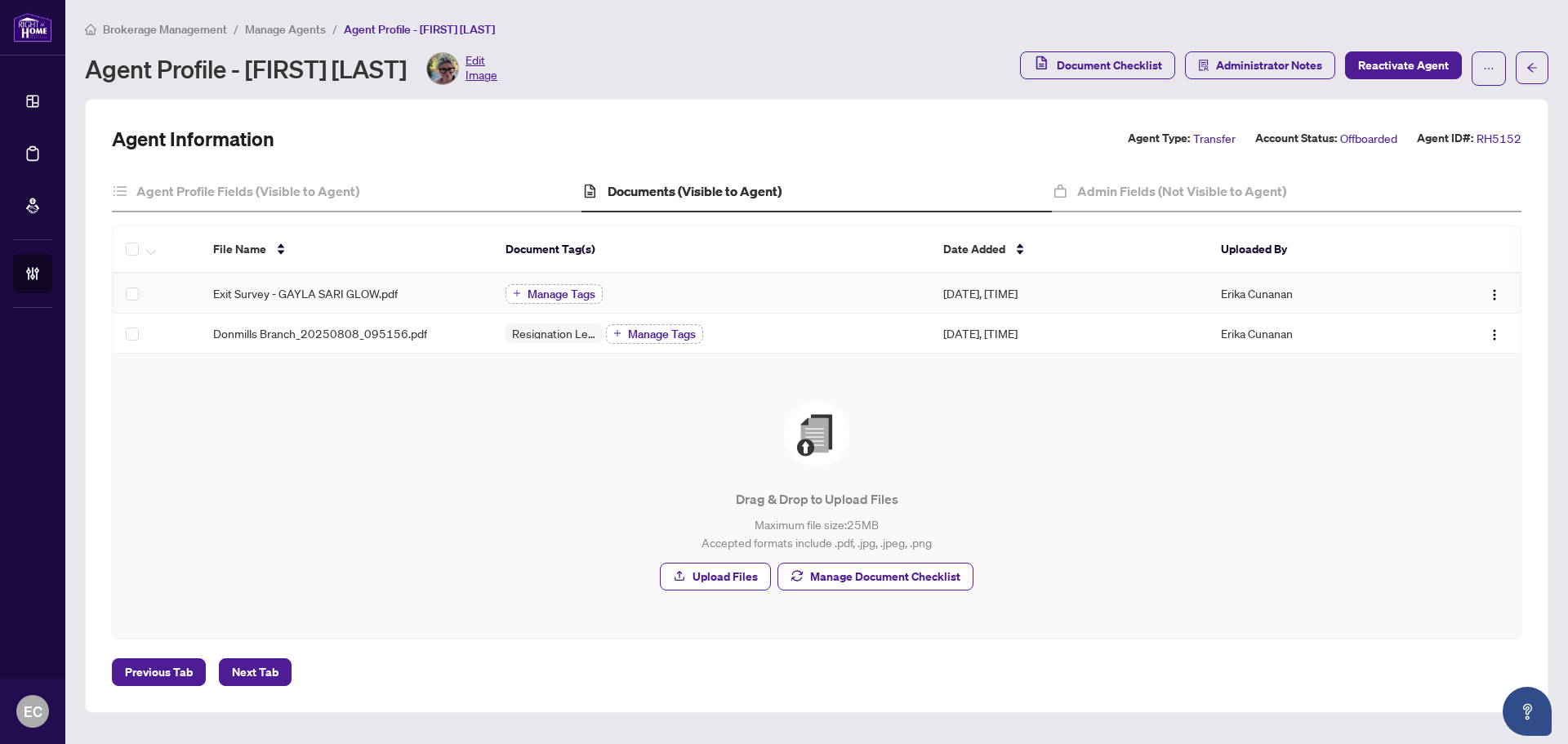 click on "Manage Tags" at bounding box center (561, 294) 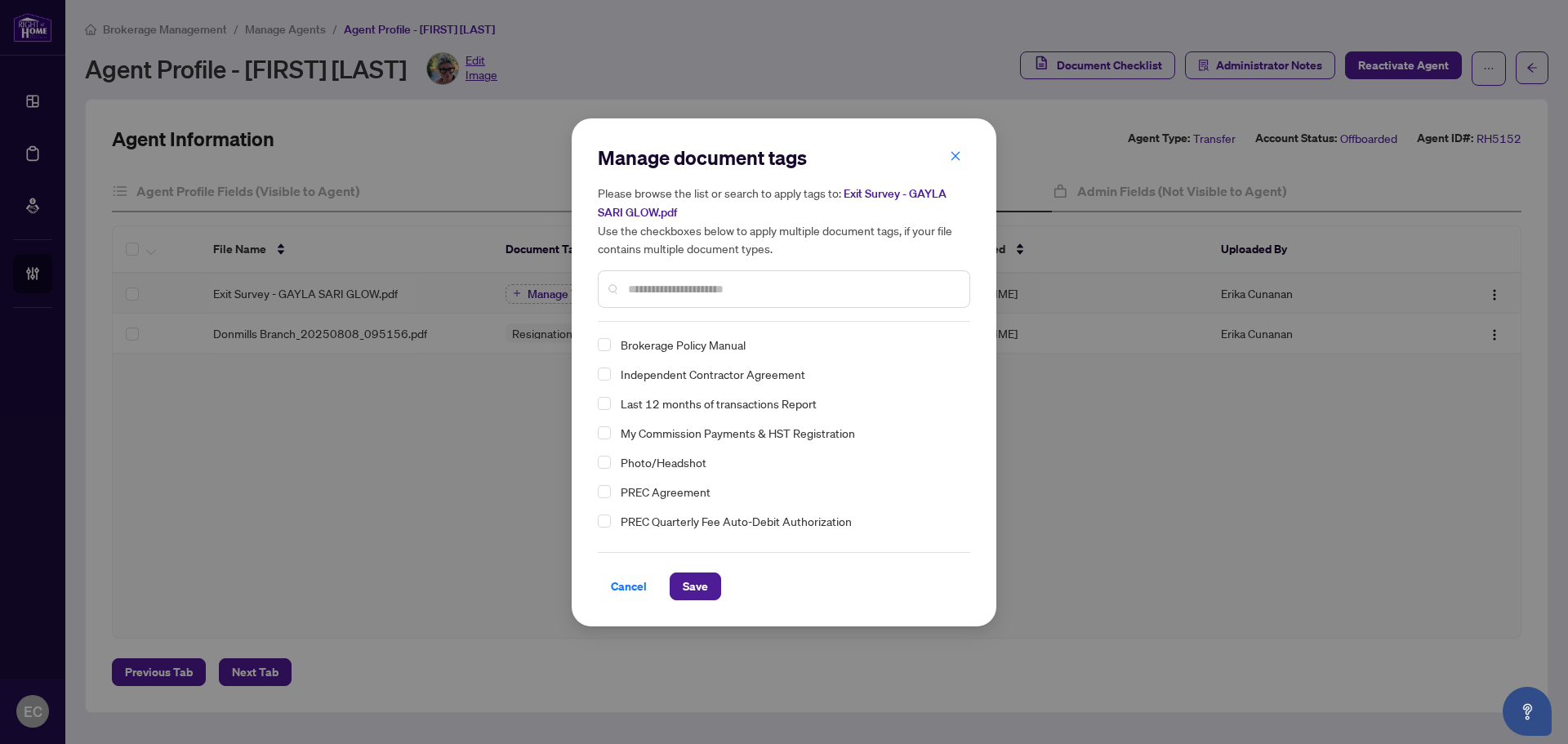 drag, startPoint x: 670, startPoint y: 285, endPoint x: 668, endPoint y: 298, distance: 13.152946 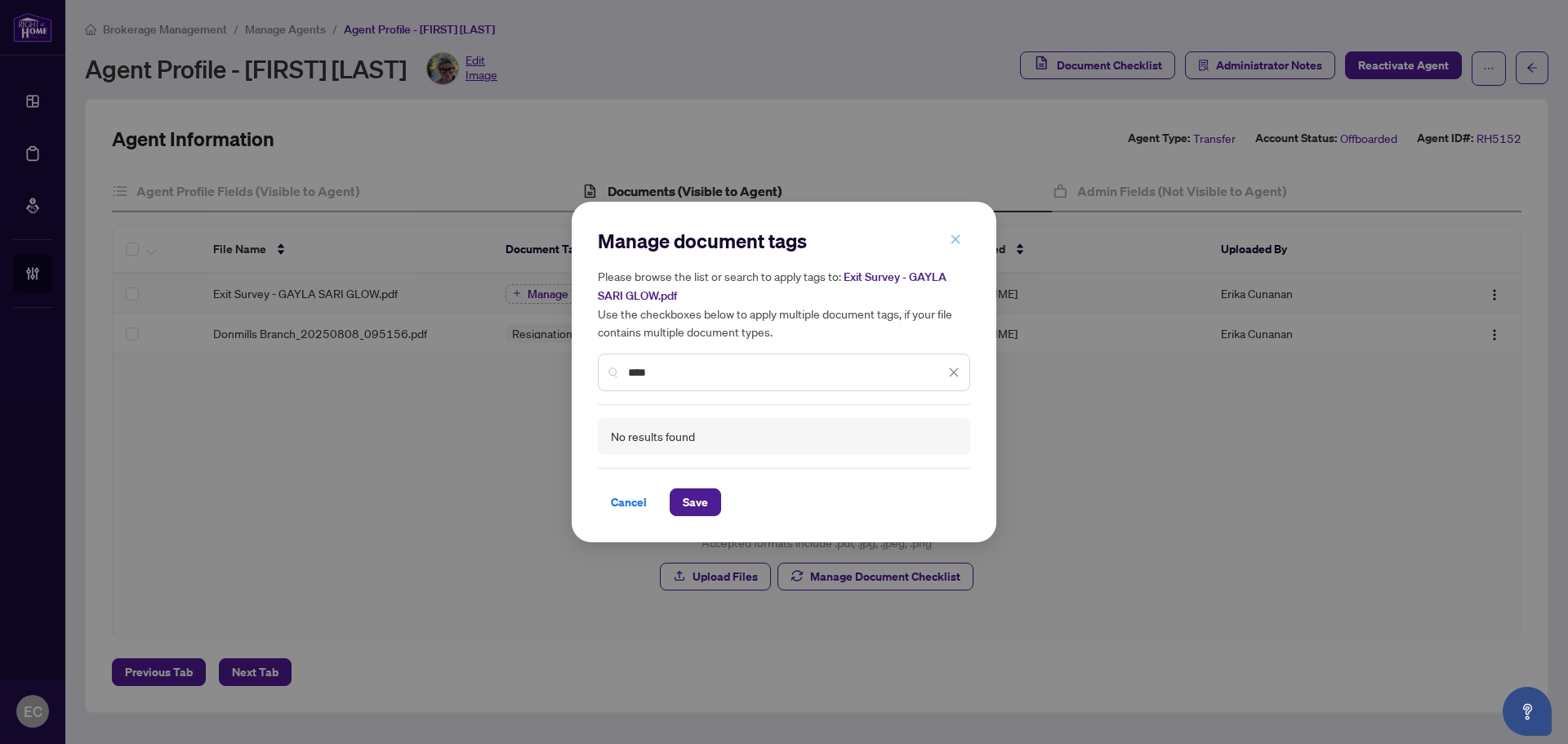 type on "****" 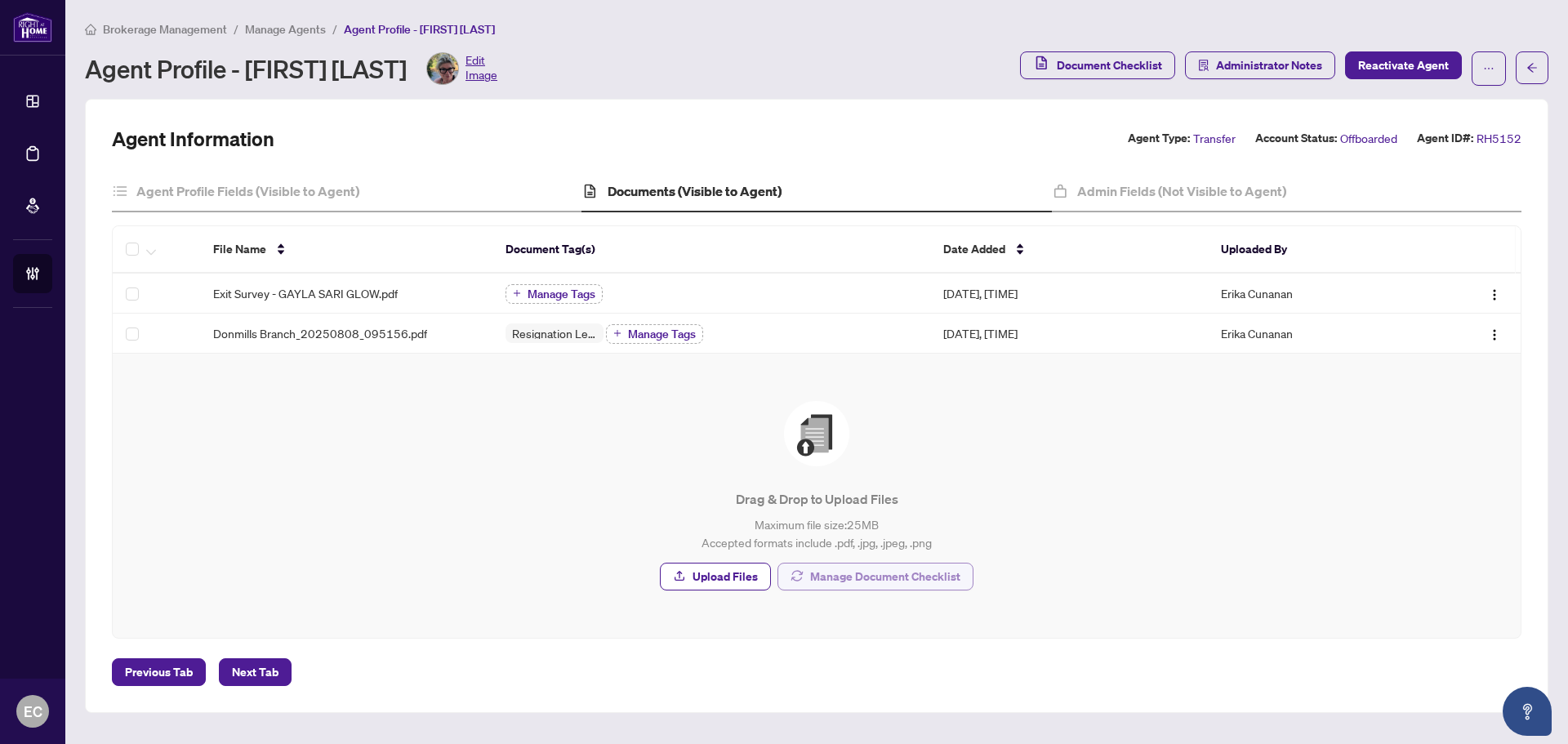 click on "Manage Document Checklist" at bounding box center (885, 577) 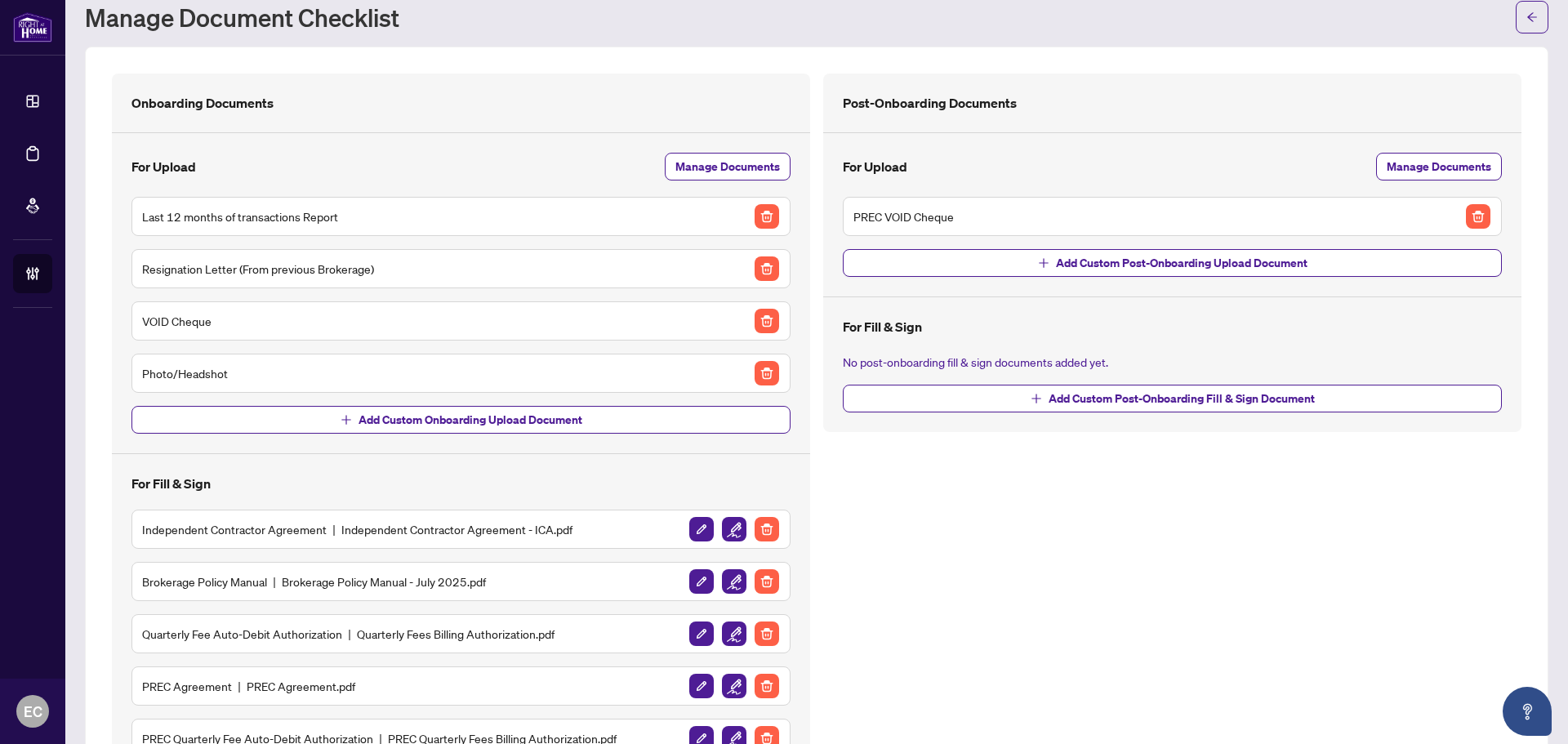 scroll, scrollTop: 0, scrollLeft: 0, axis: both 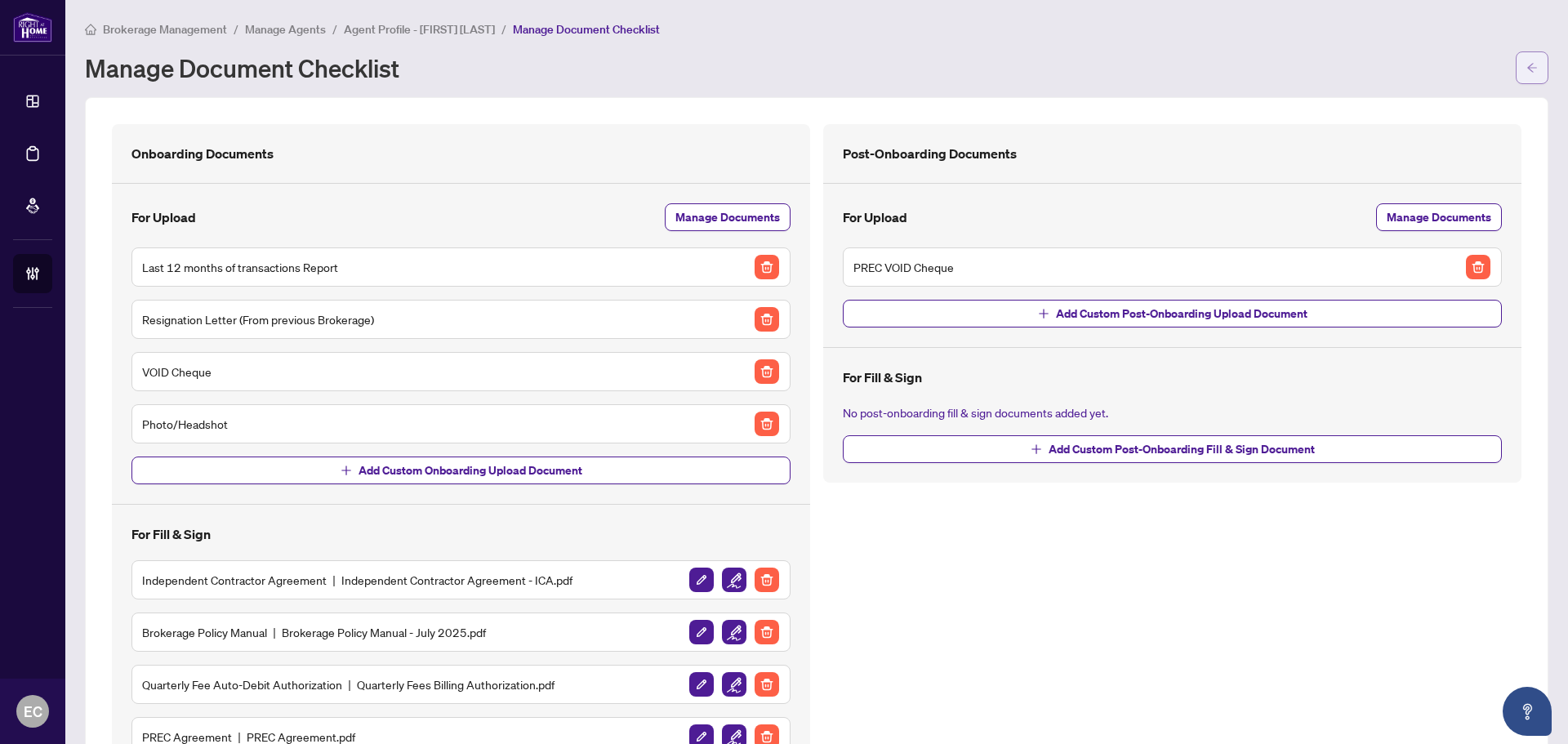 click 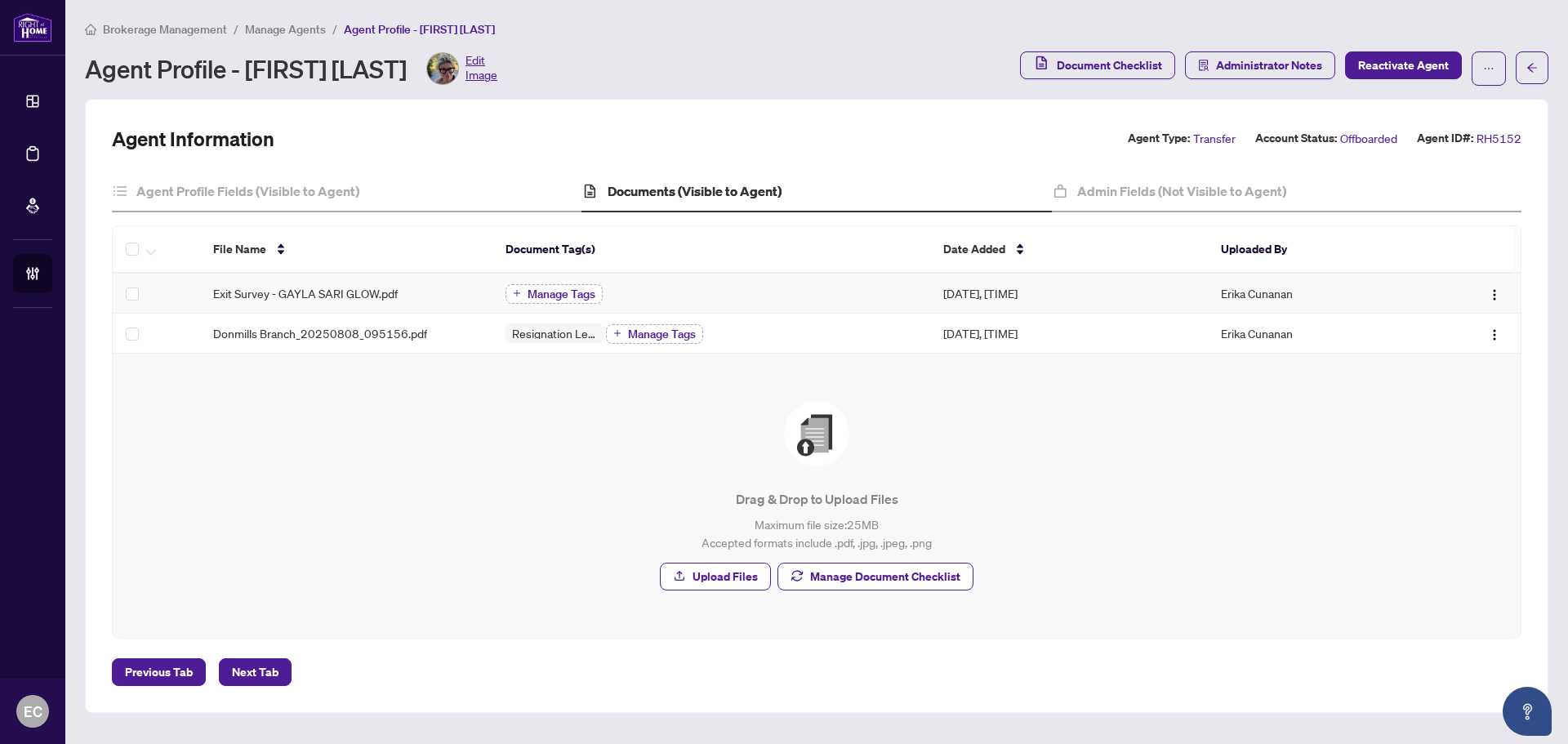 click on "Manage Tags" at bounding box center (561, 294) 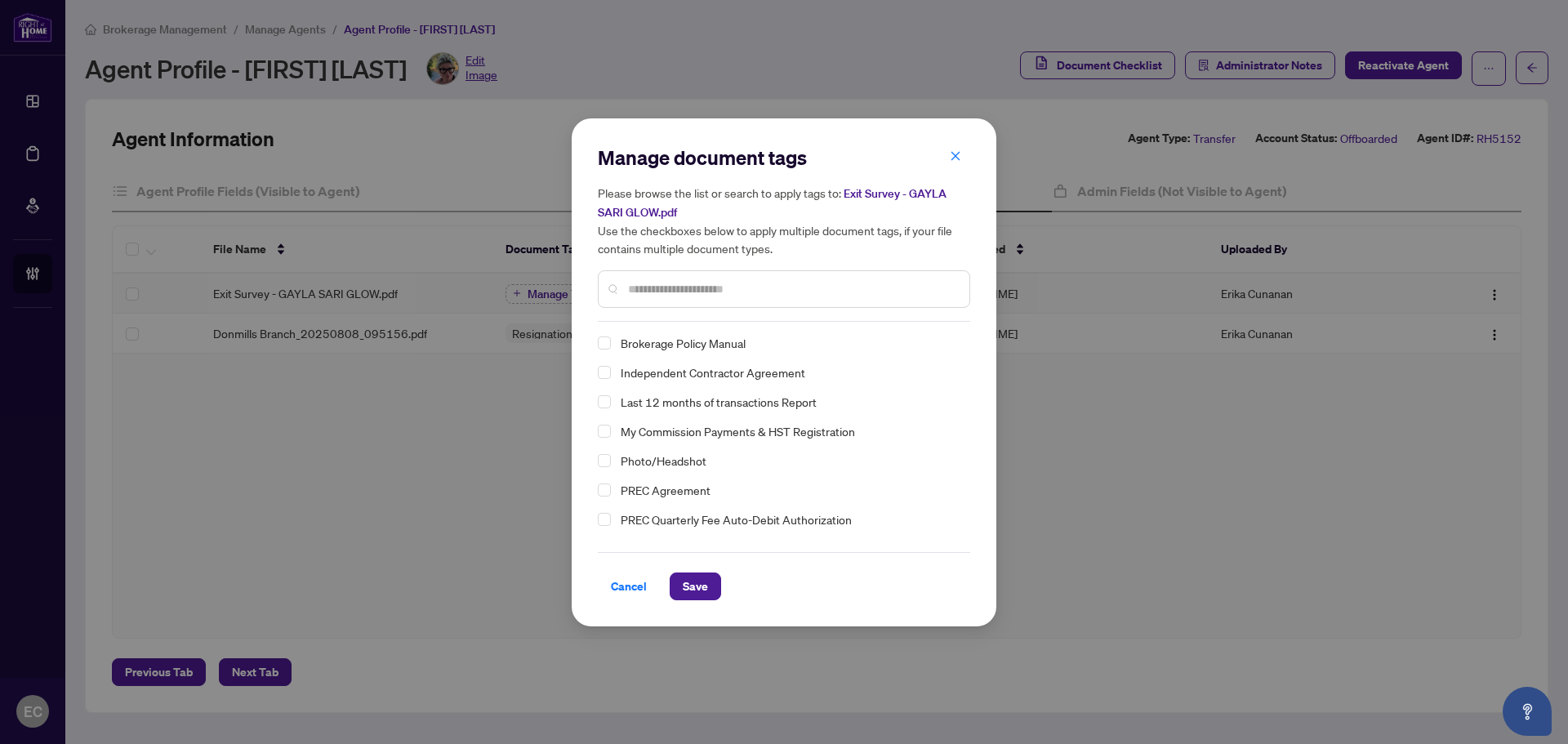 scroll, scrollTop: 0, scrollLeft: 0, axis: both 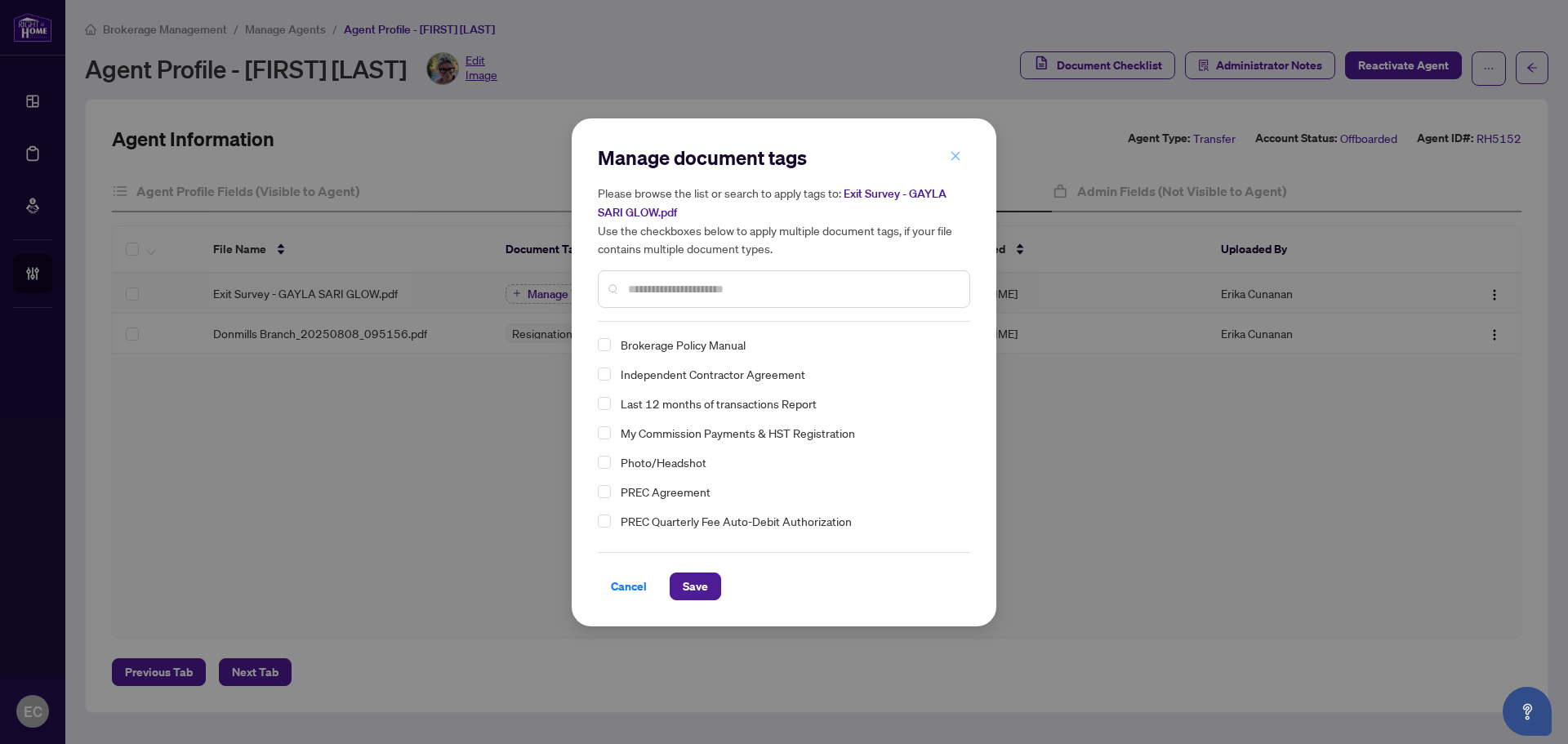 click at bounding box center (956, 157) 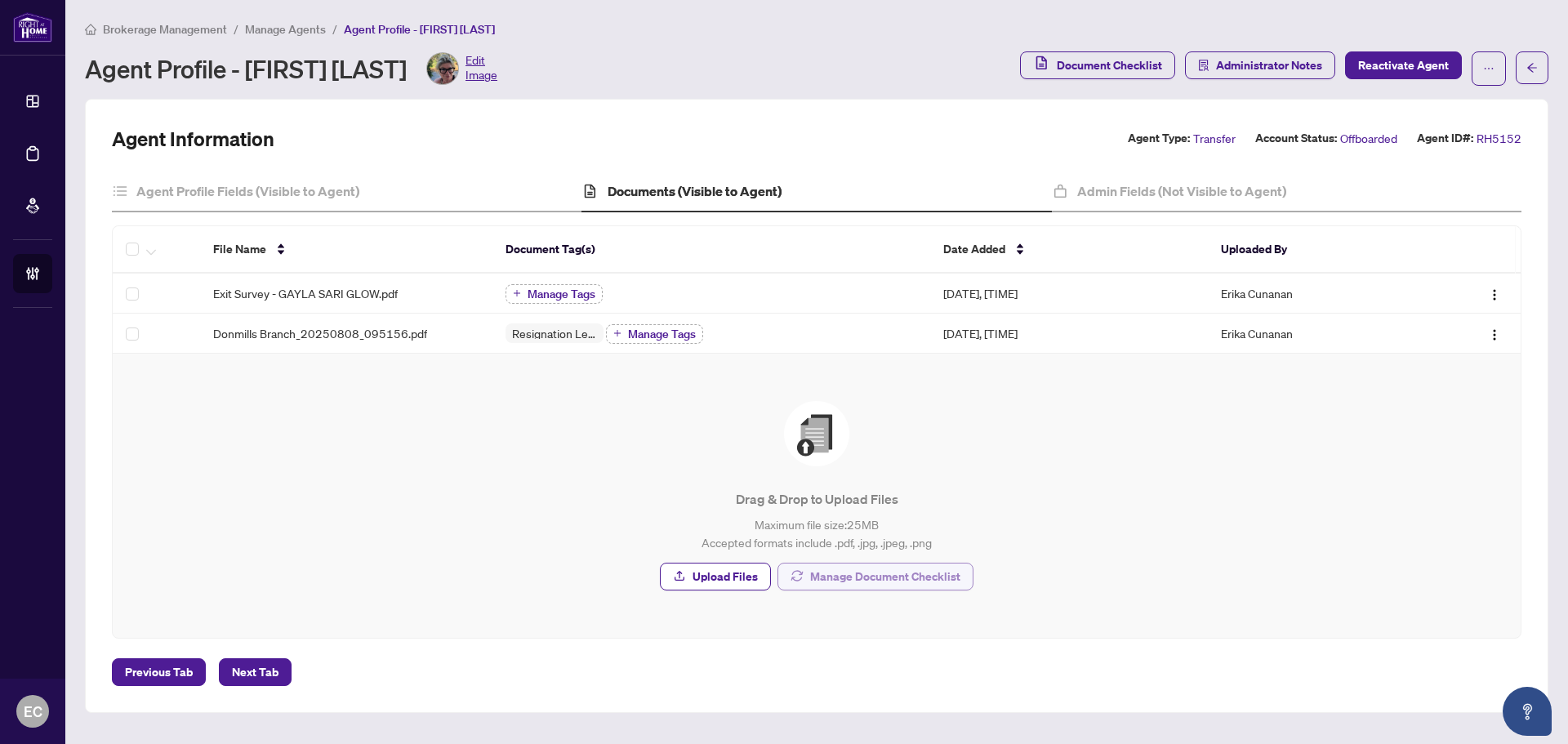 click on "Manage Document Checklist" at bounding box center [885, 577] 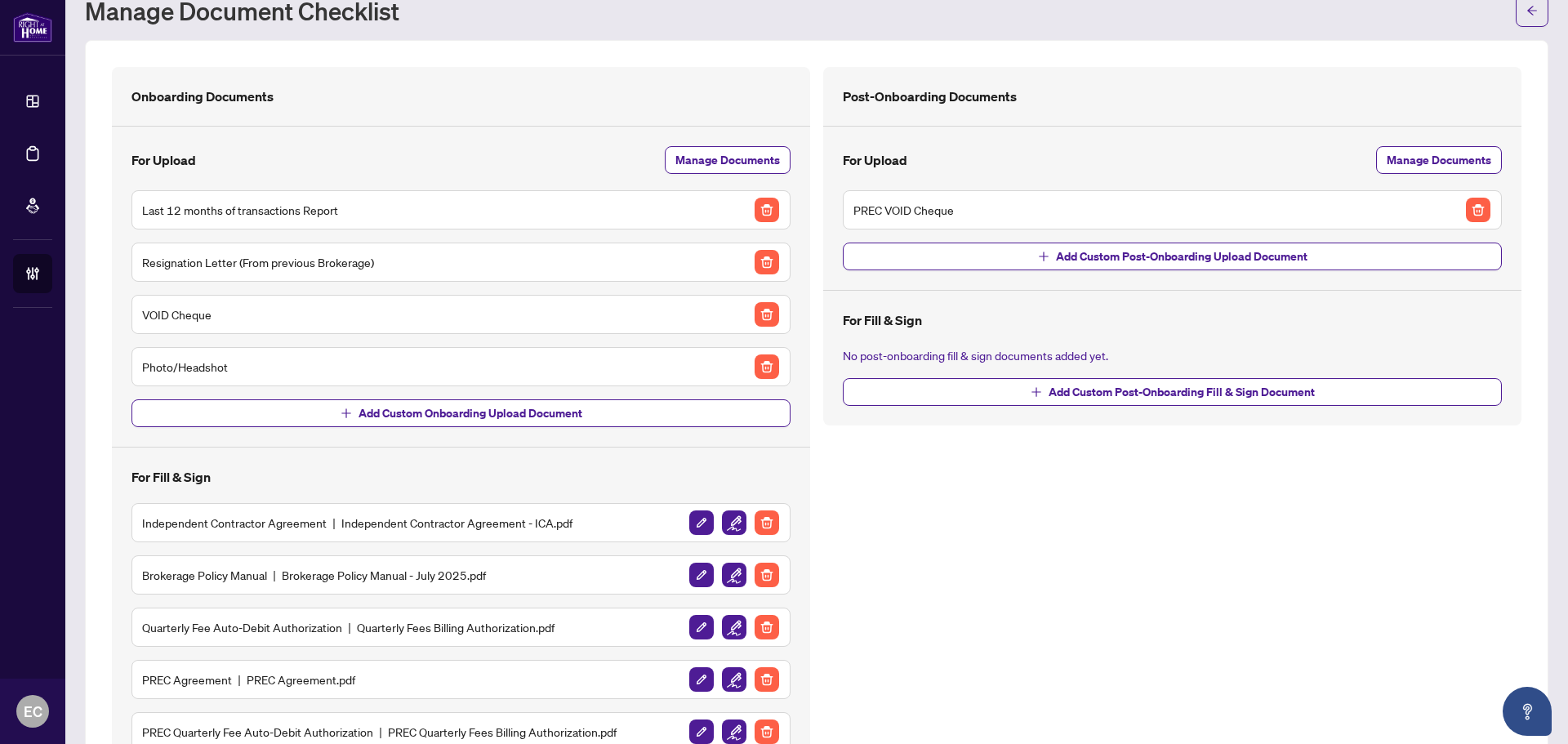 scroll, scrollTop: 82, scrollLeft: 0, axis: vertical 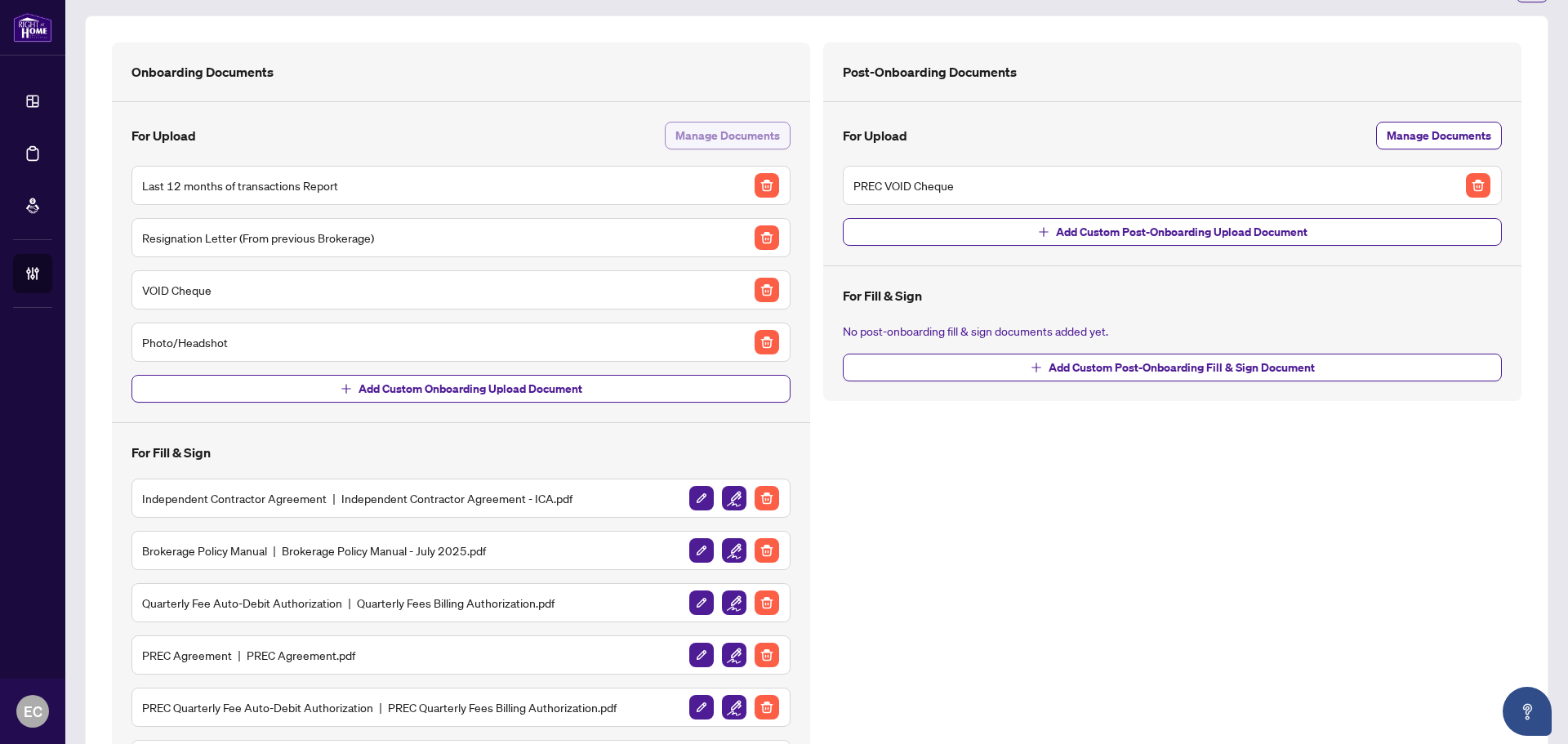 click on "Manage Documents" at bounding box center (728, 136) 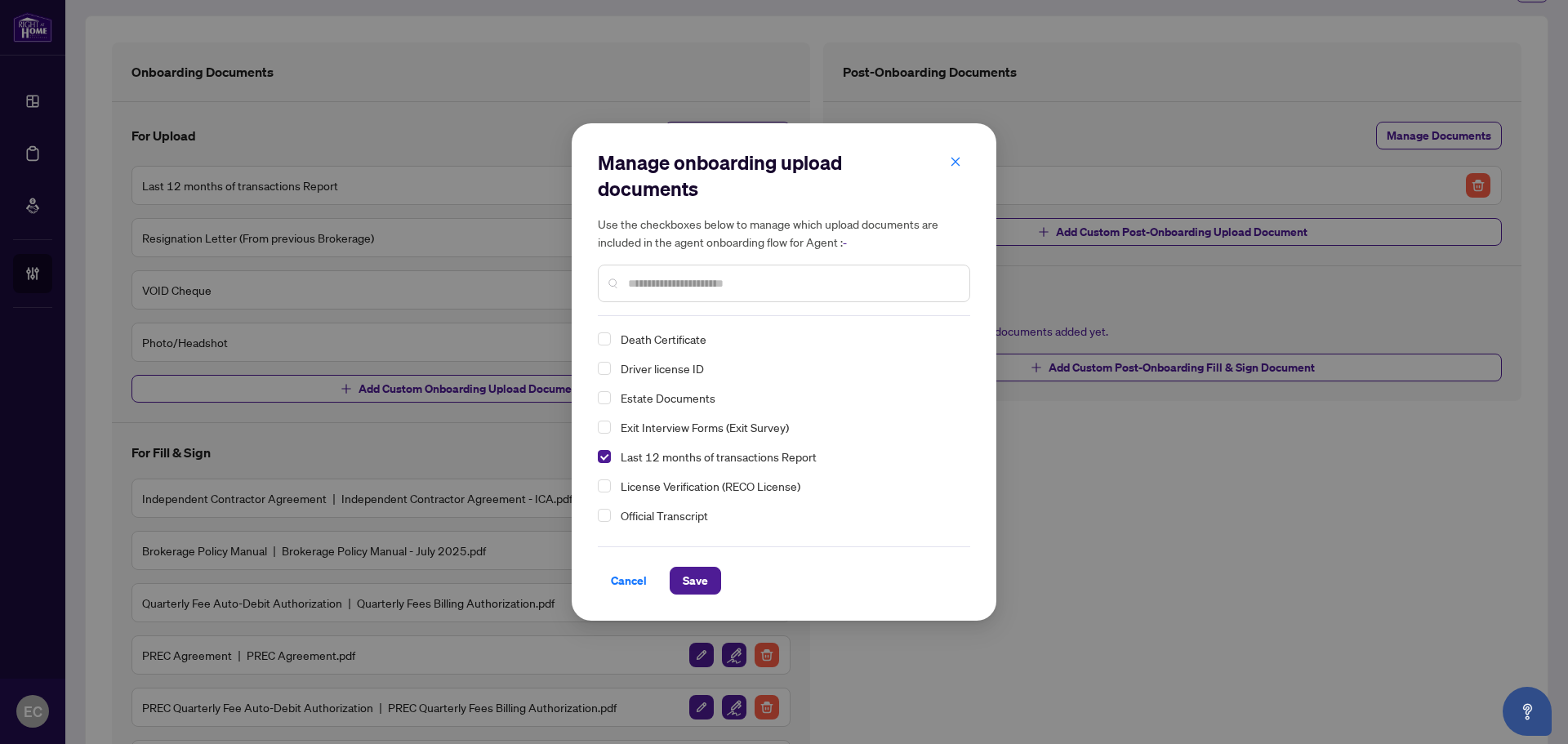 click on "Exit Interview Forms (Exit Survey)" at bounding box center [705, 427] 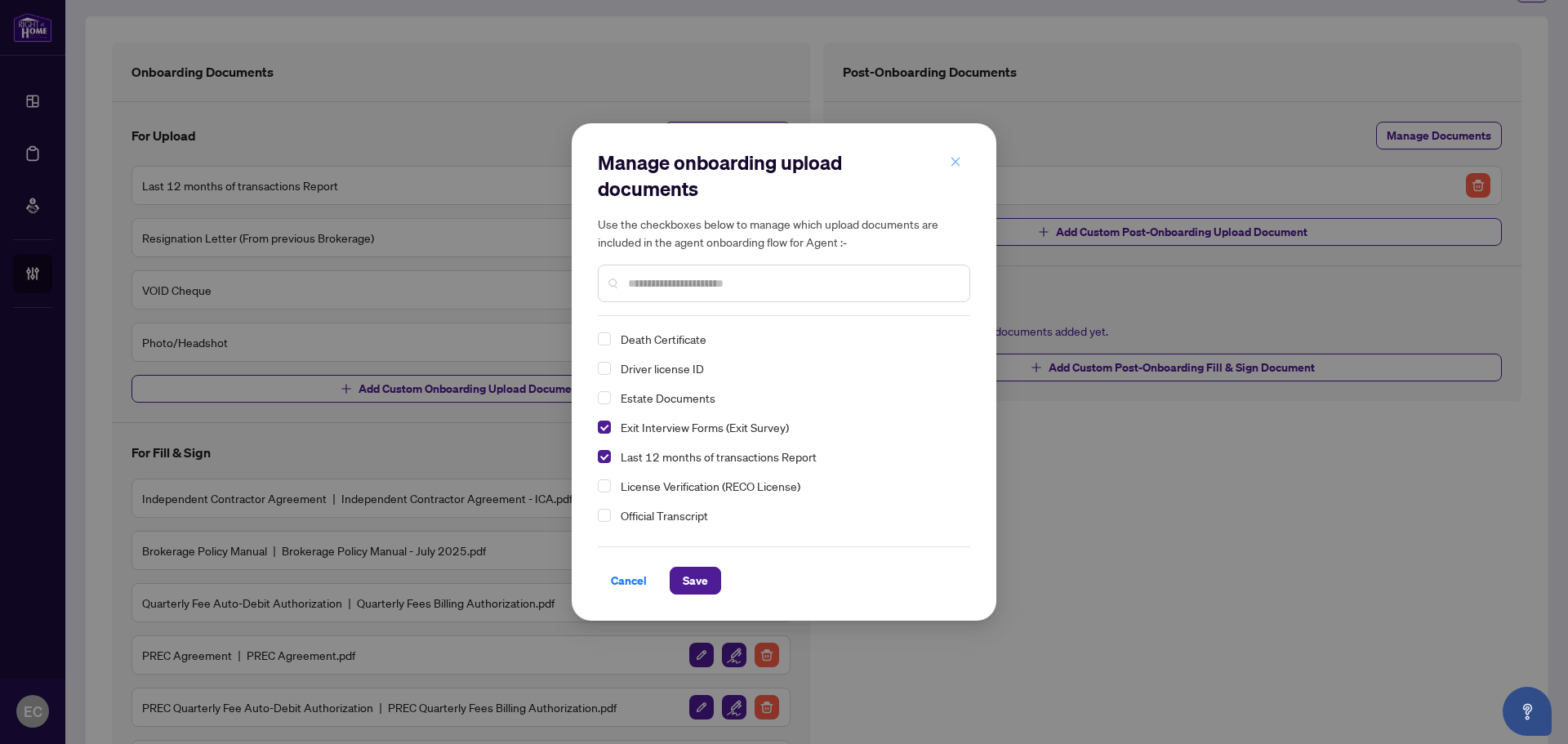 click at bounding box center [956, 162] 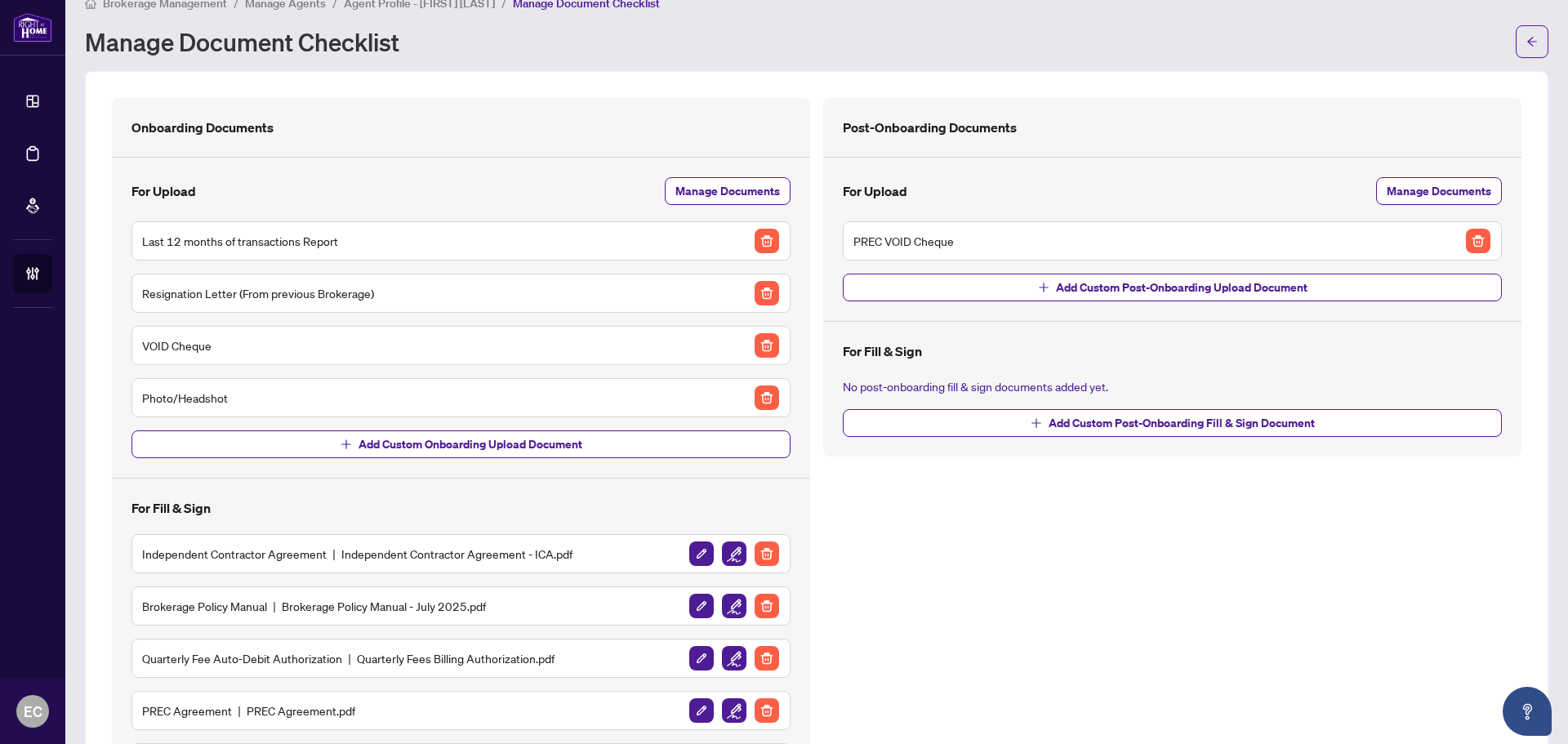 scroll, scrollTop: 0, scrollLeft: 0, axis: both 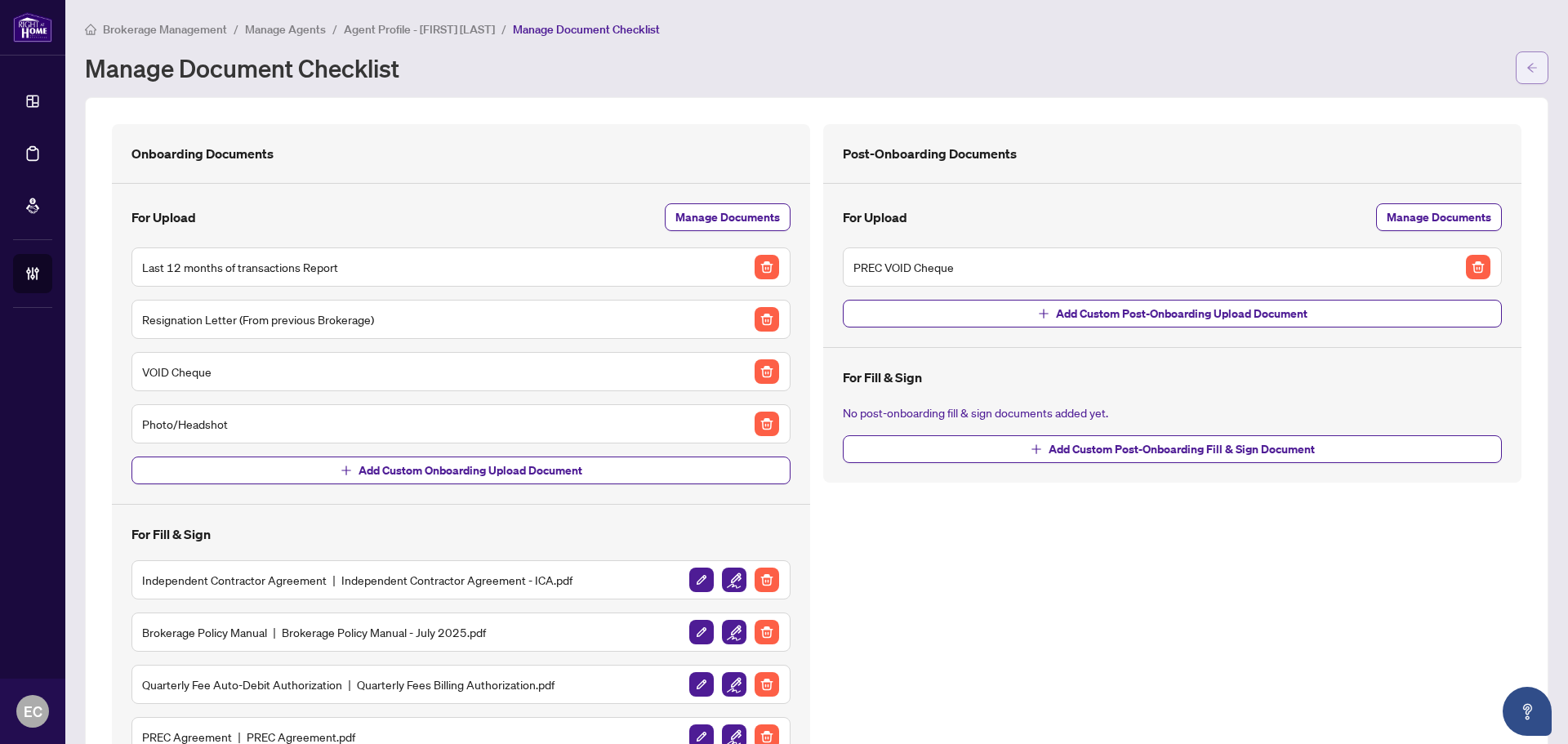 click 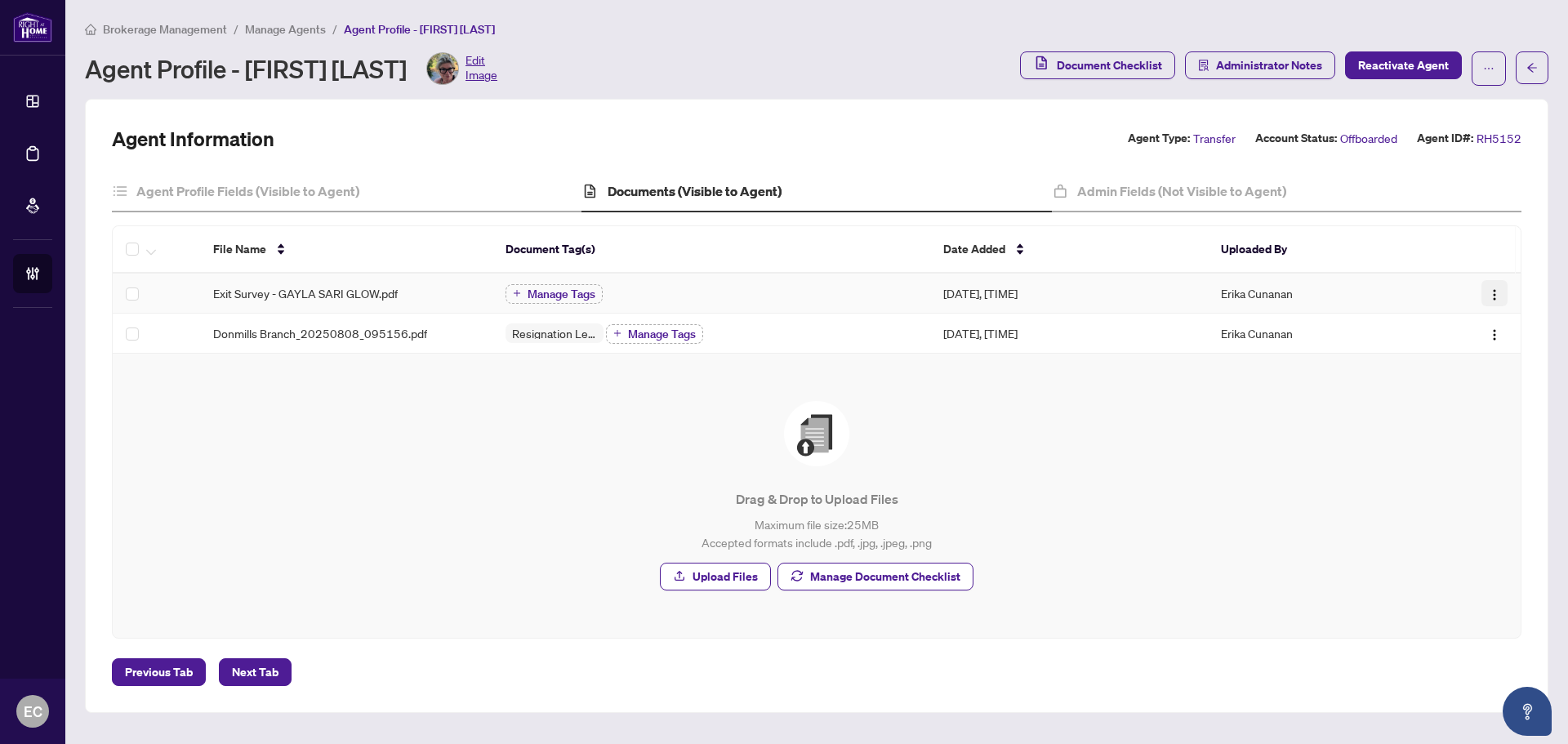 click at bounding box center (1494, 293) 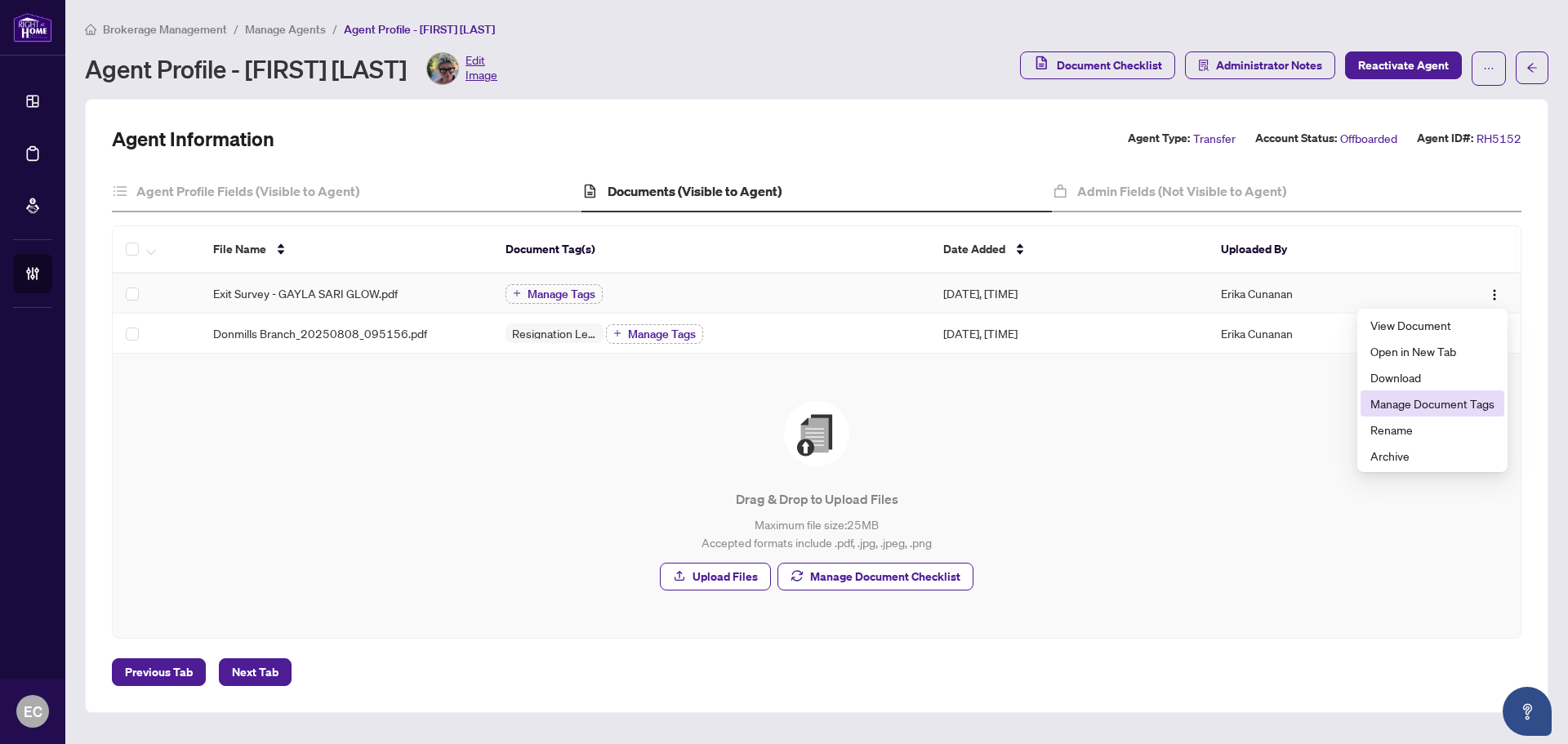 click on "Manage Document Tags" at bounding box center [1432, 403] 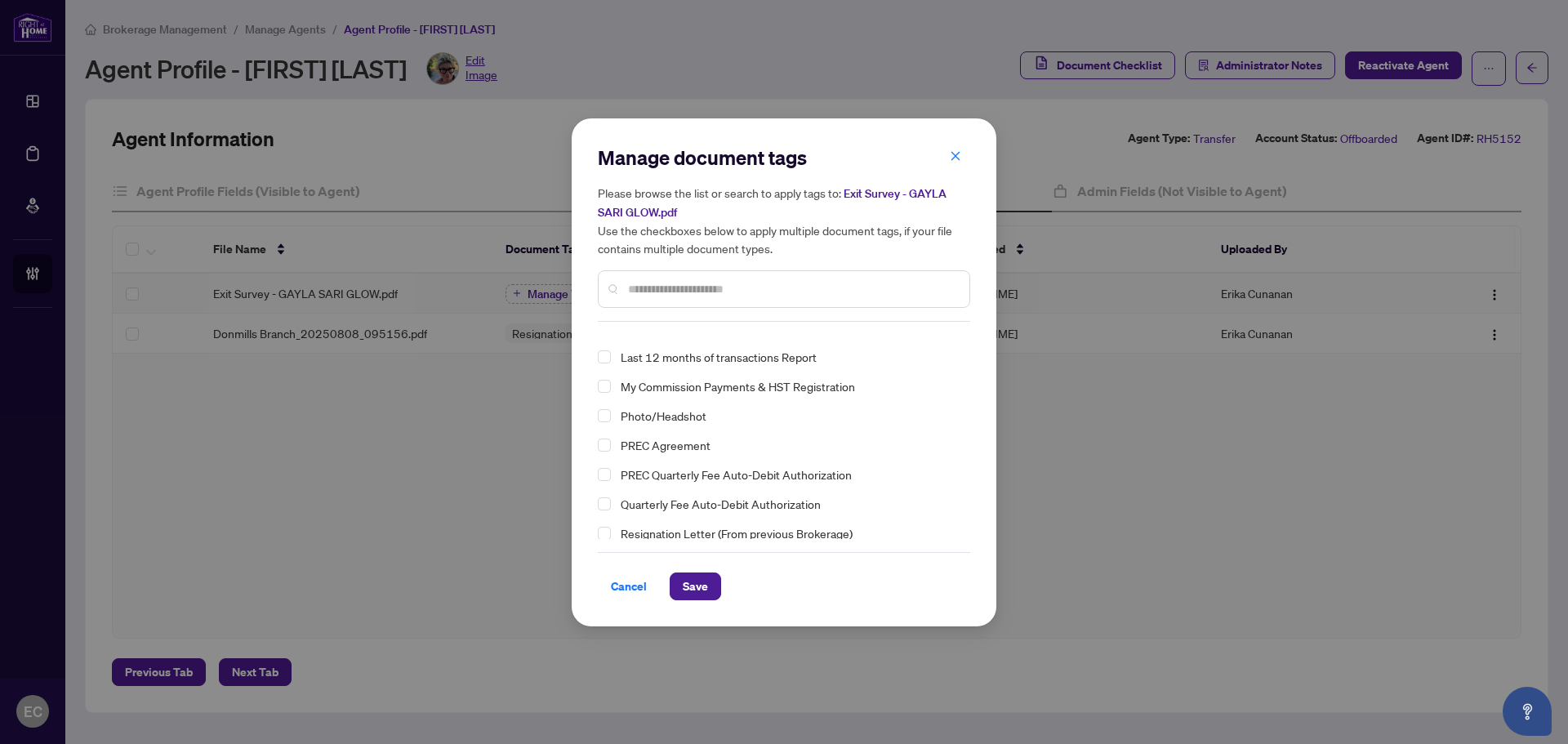 scroll, scrollTop: 83, scrollLeft: 0, axis: vertical 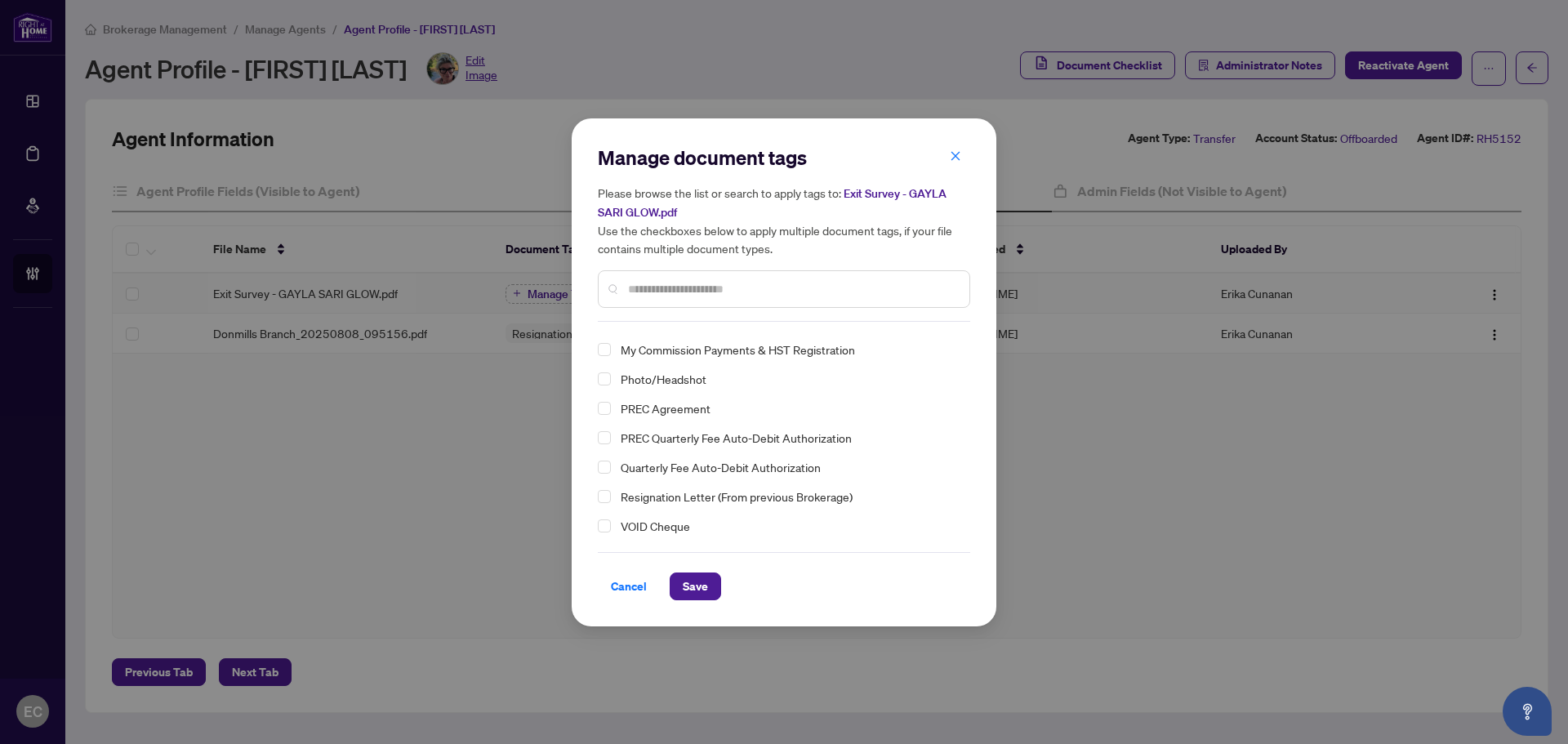 click at bounding box center (792, 289) 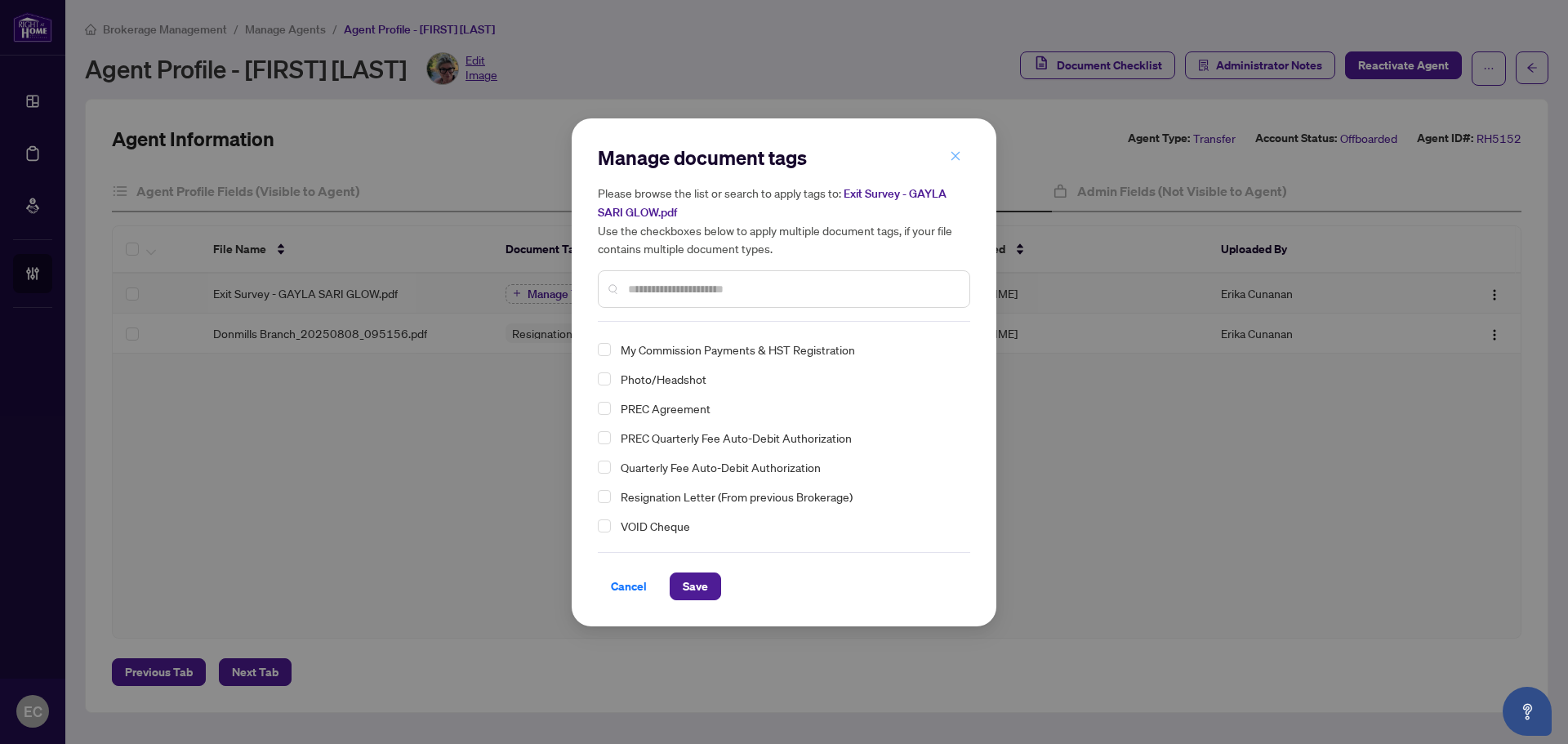 click 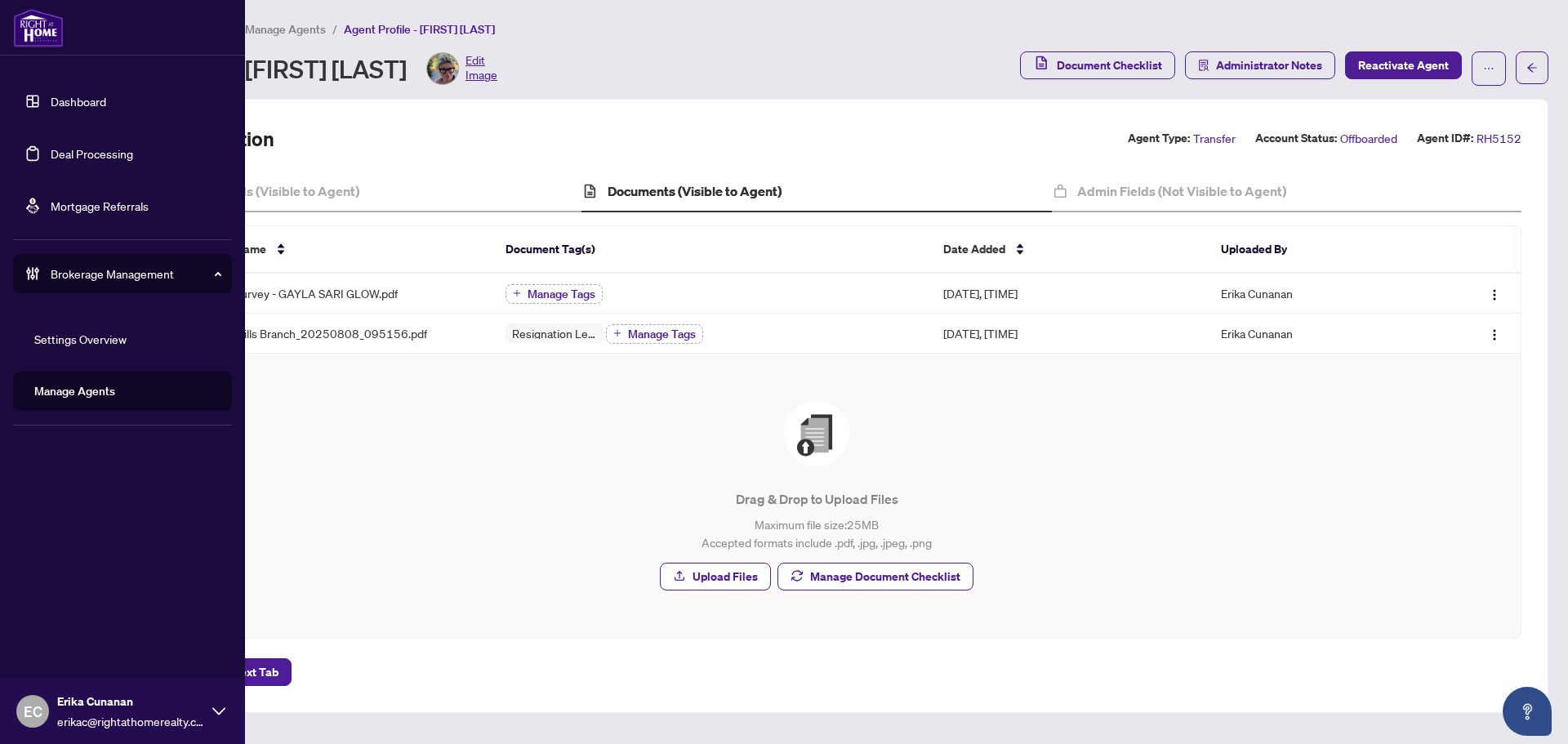 click on "Manage Agents" at bounding box center [74, 391] 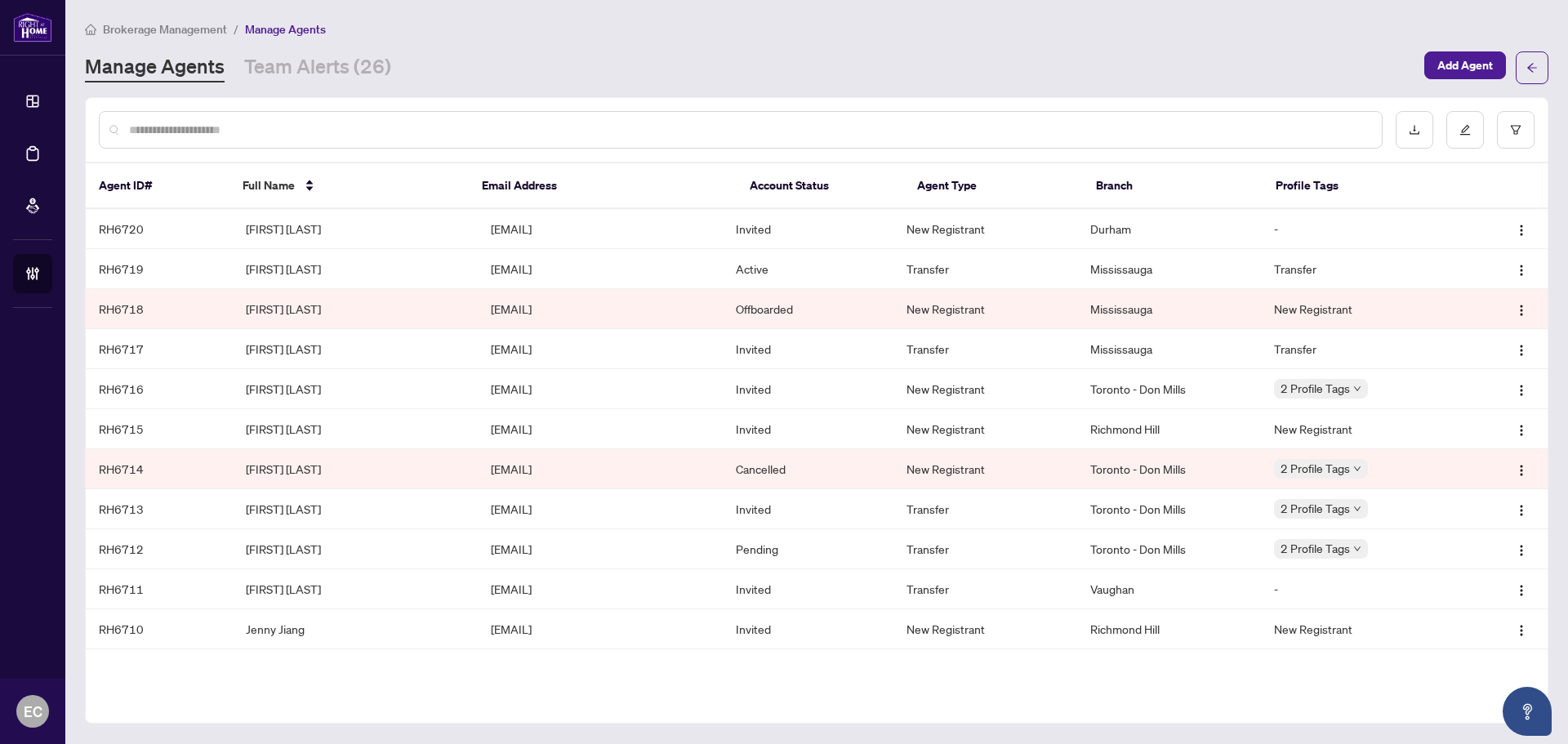 click at bounding box center [749, 130] 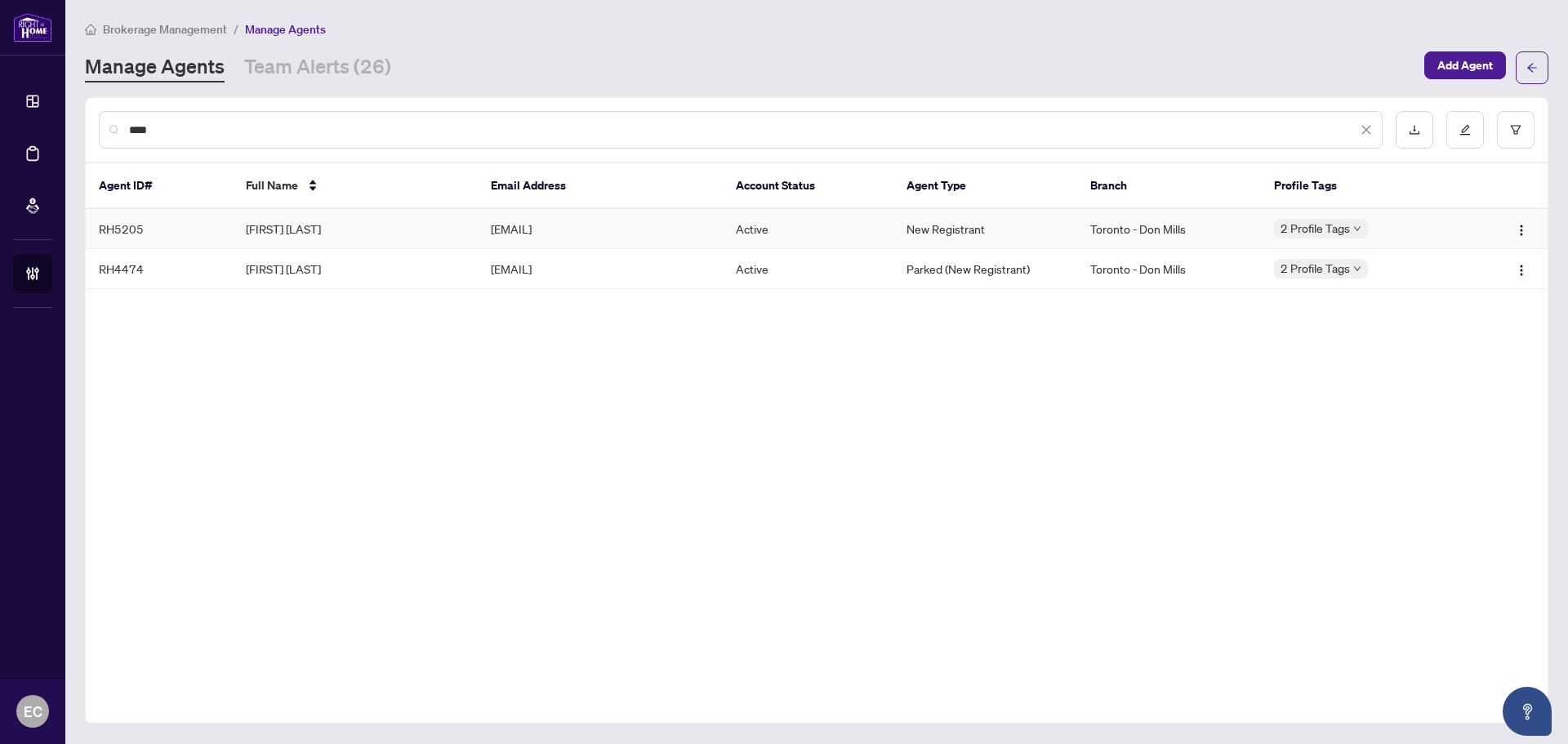 type on "****" 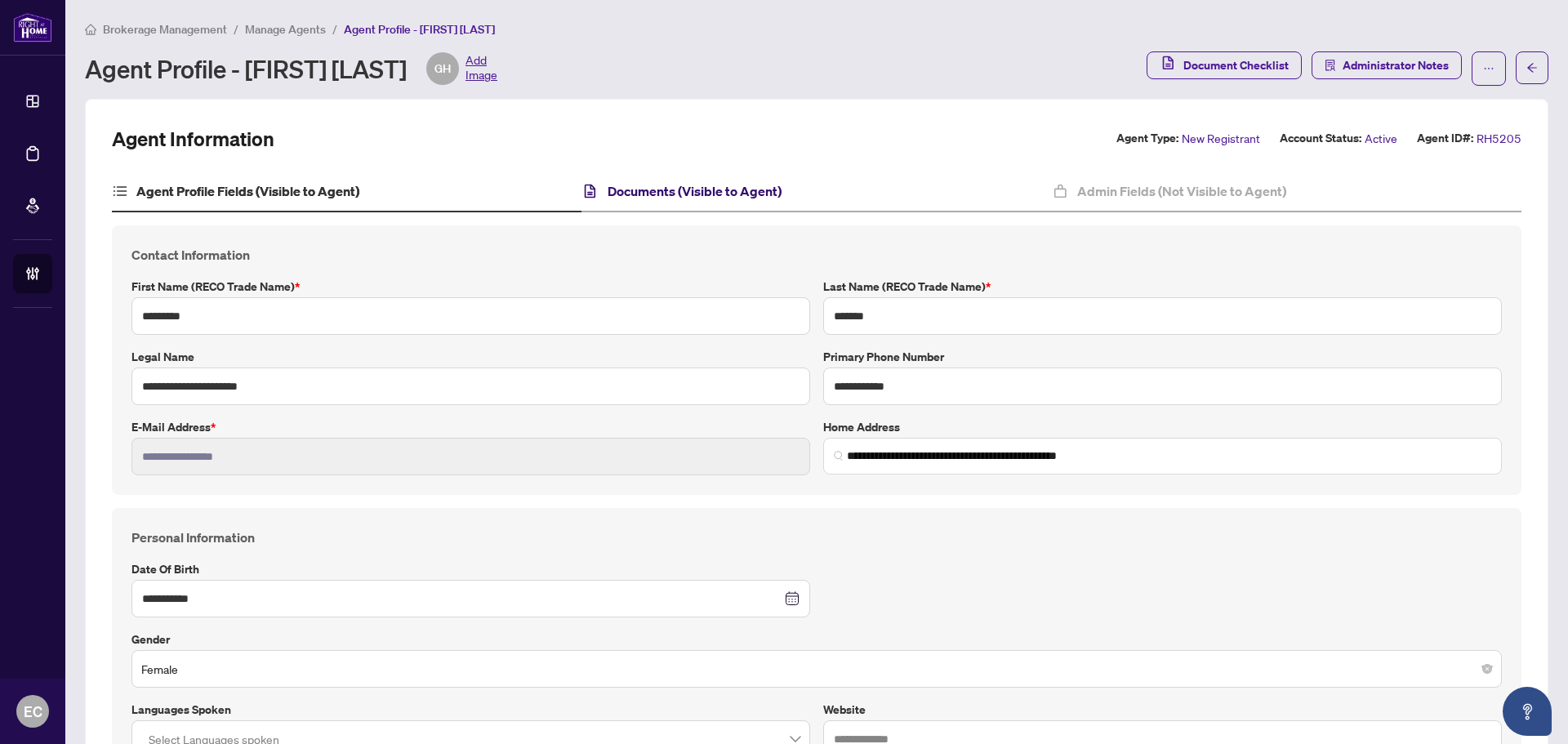 click on "Documents (Visible to Agent)" at bounding box center [694, 191] 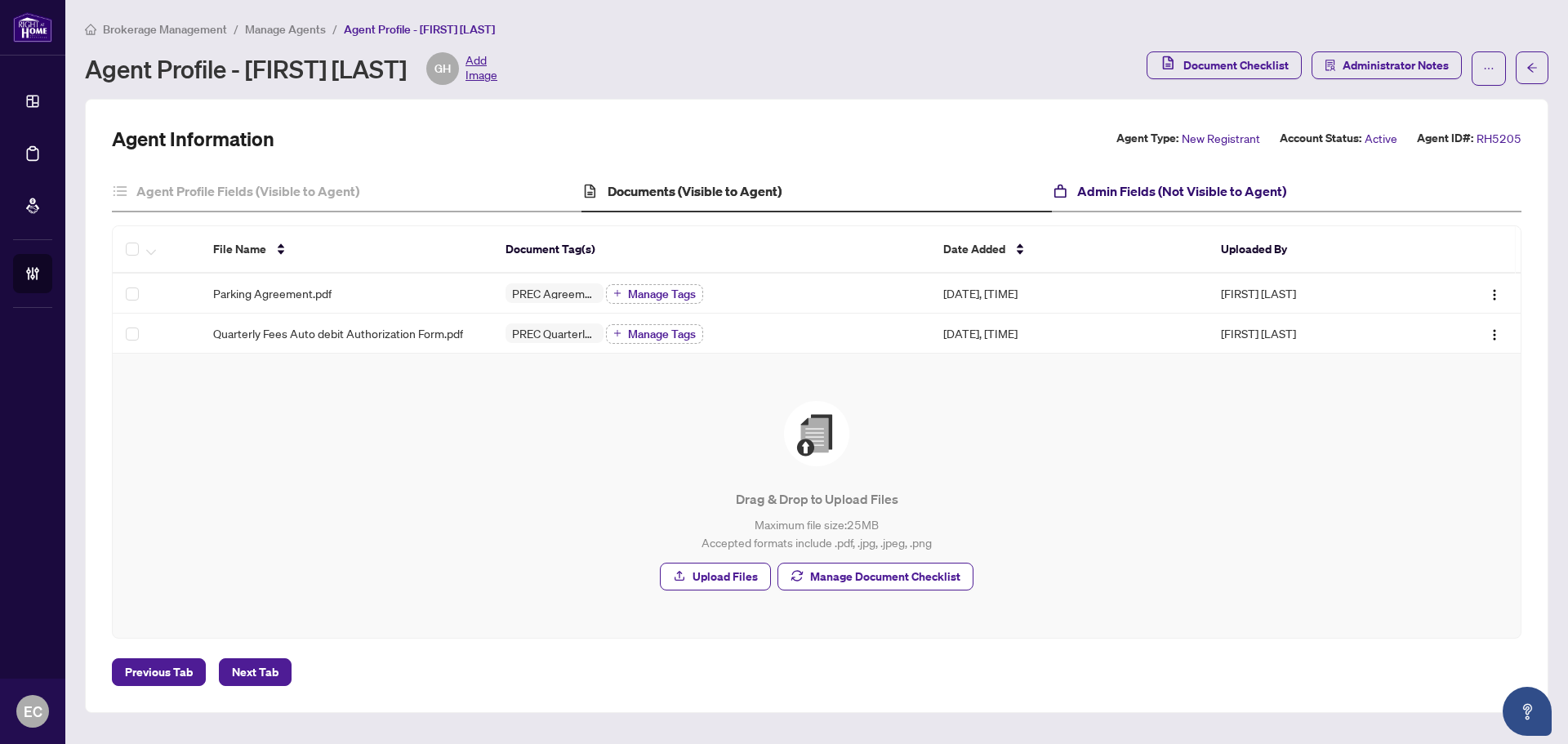 click on "Admin Fields (Not Visible to Agent)" at bounding box center [1182, 191] 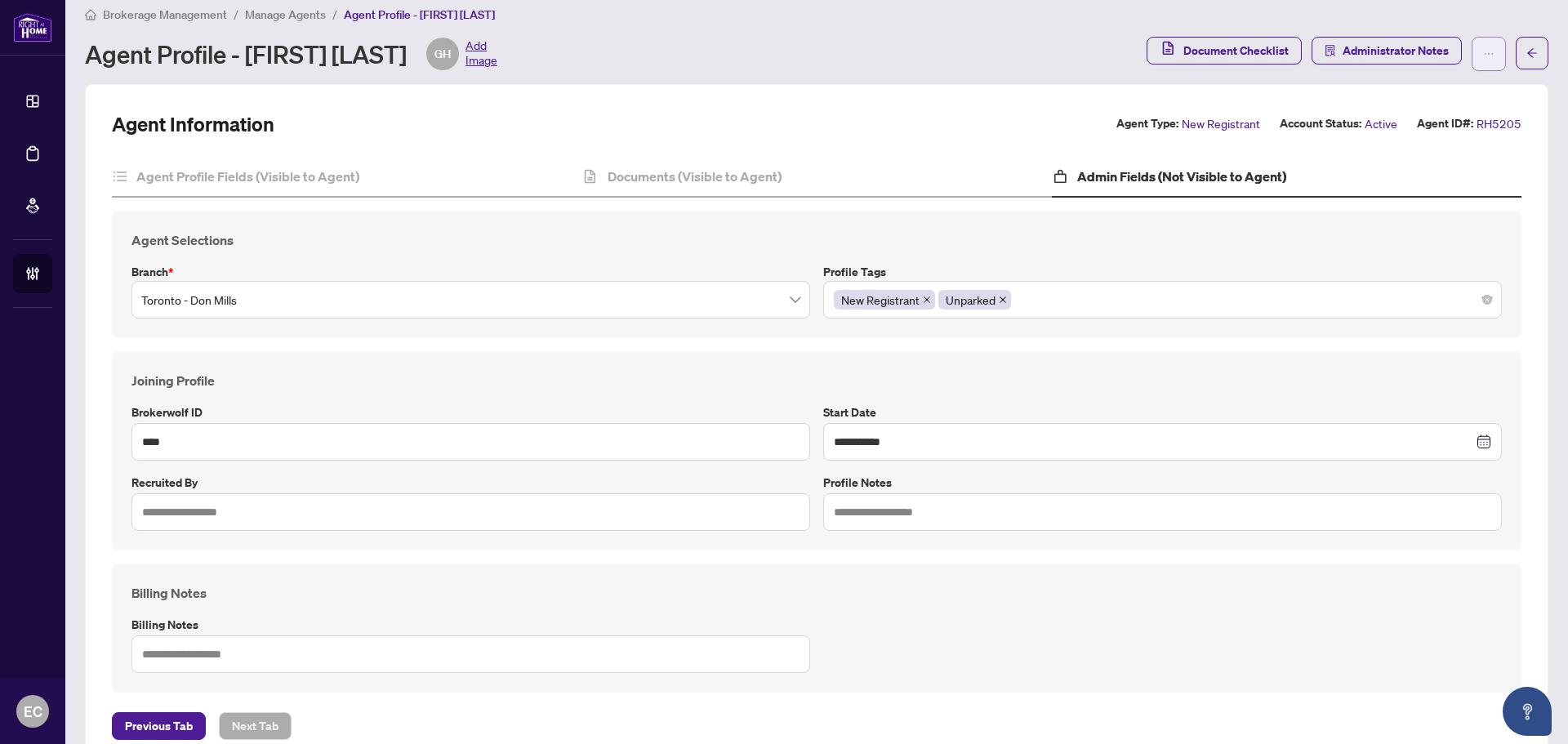 scroll, scrollTop: 0, scrollLeft: 0, axis: both 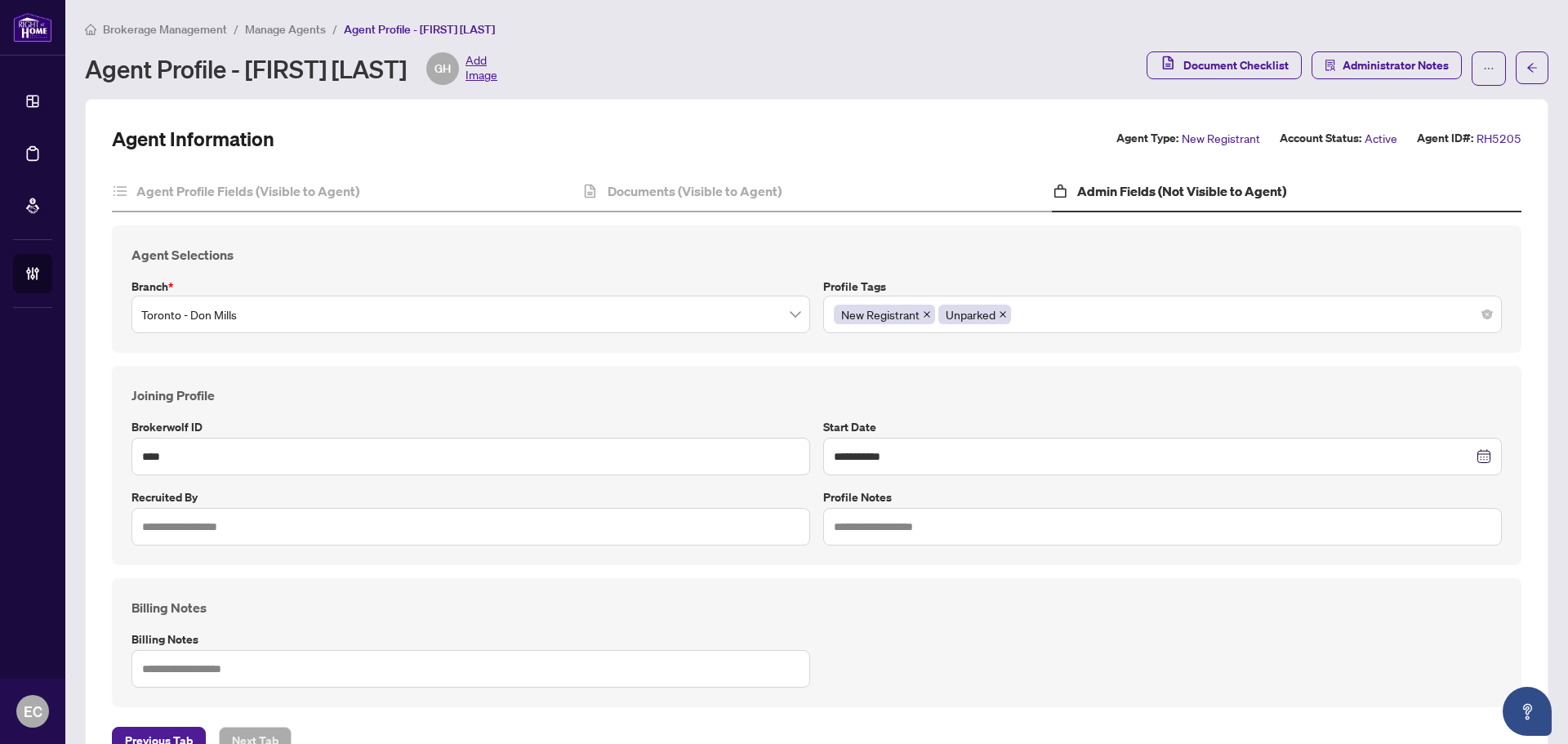 click on "Document Checklist Administrator Notes" at bounding box center [1326, 69] 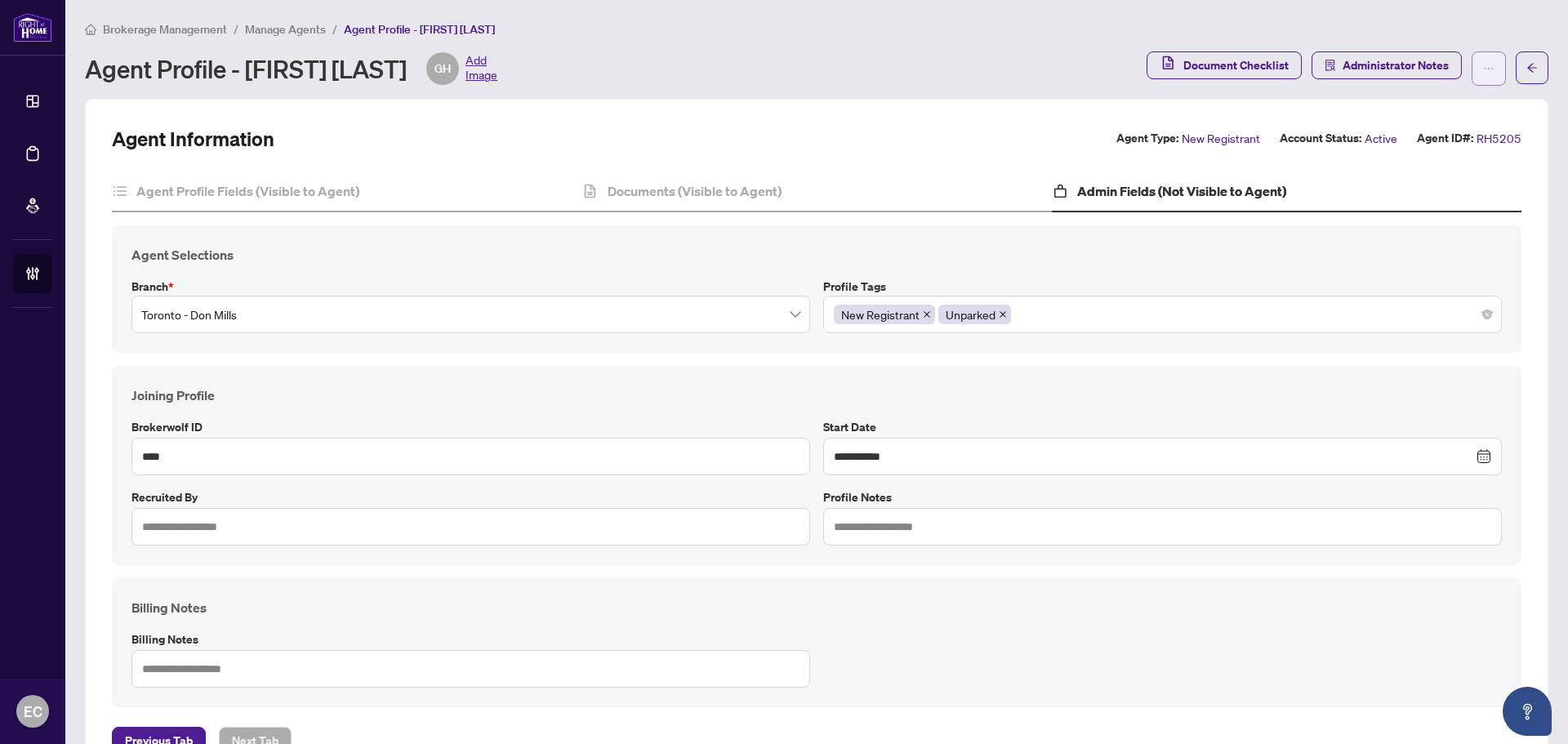 click at bounding box center (1489, 69) 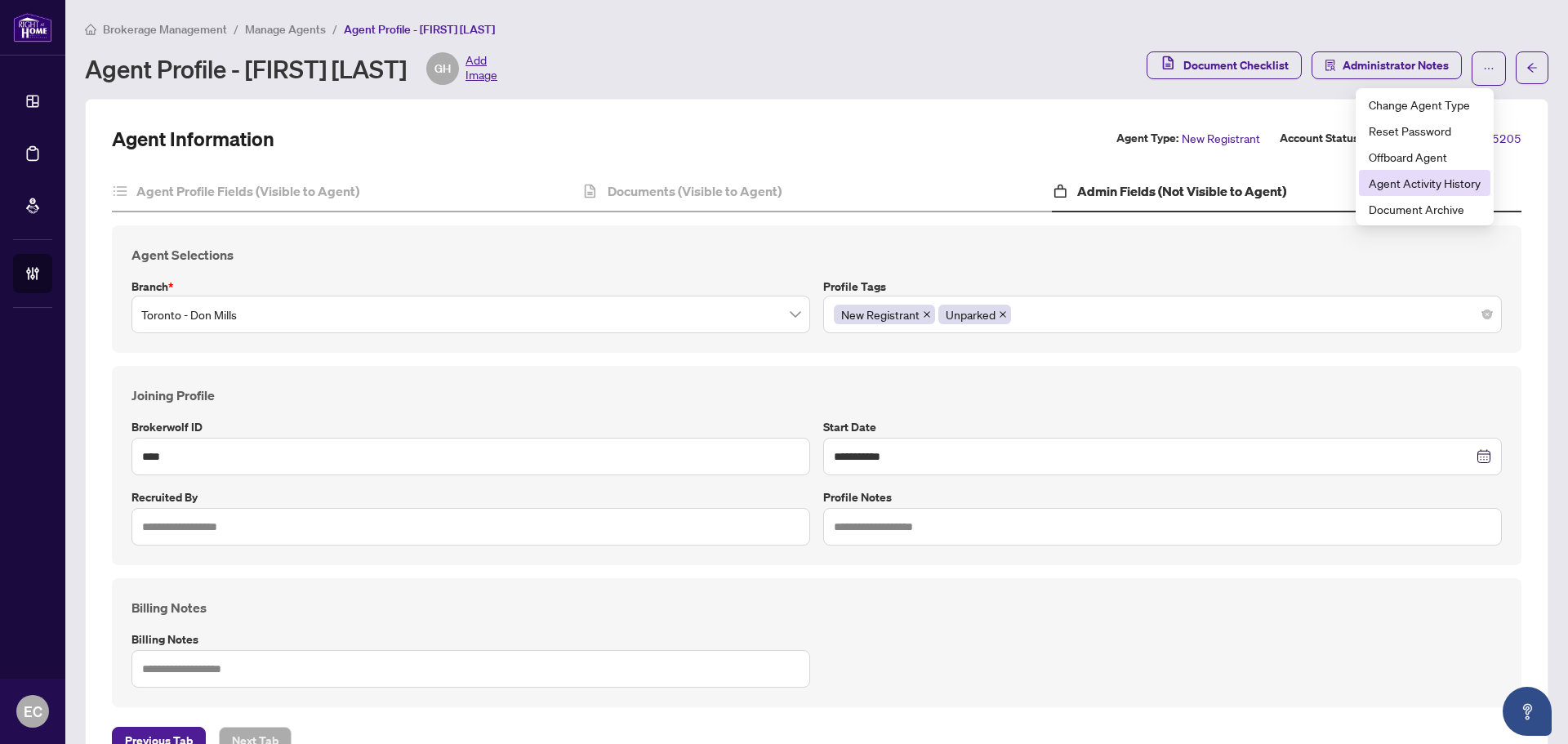 click on "Agent Activity History" at bounding box center (1424, 183) 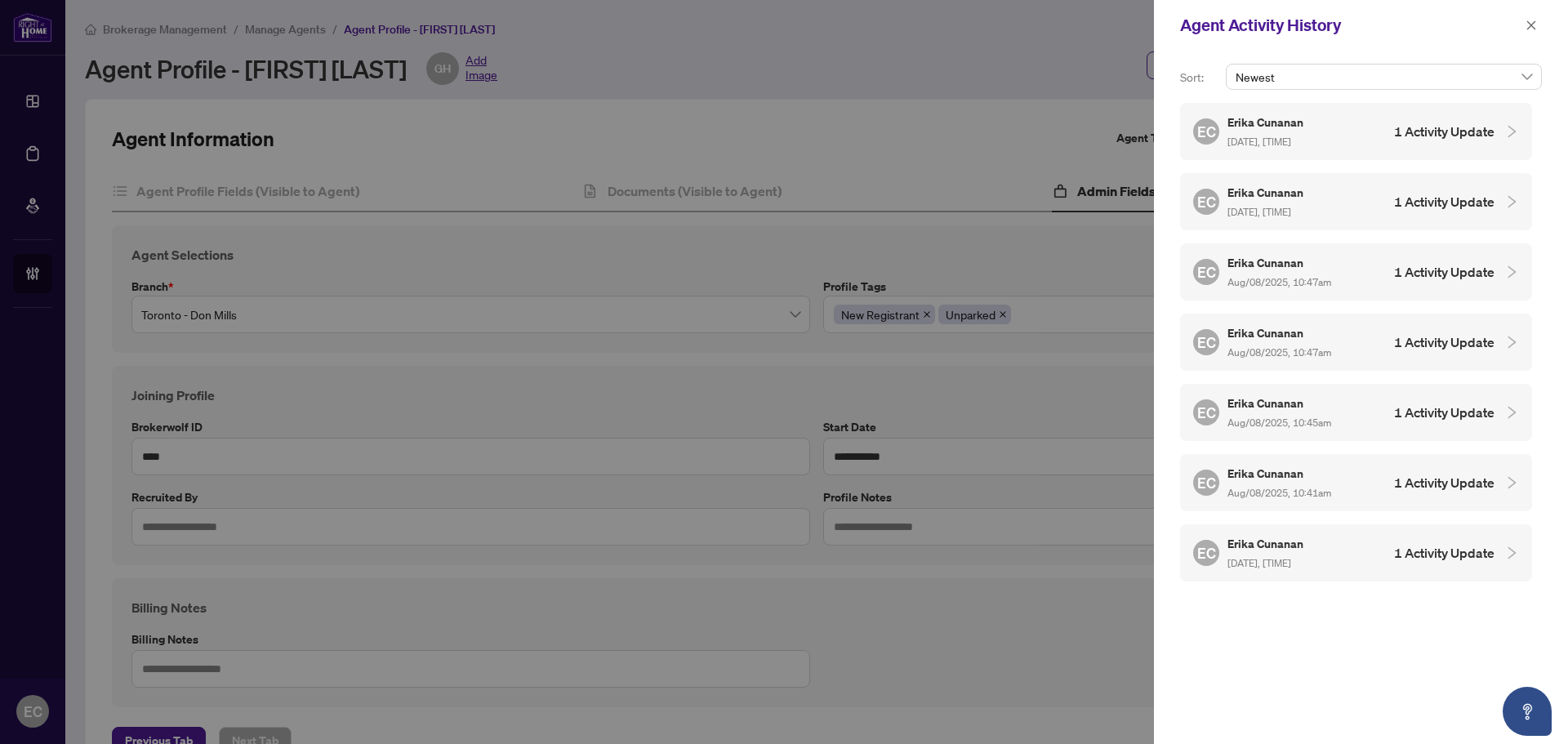 click on "Erika Cunanan" at bounding box center (1267, 543) 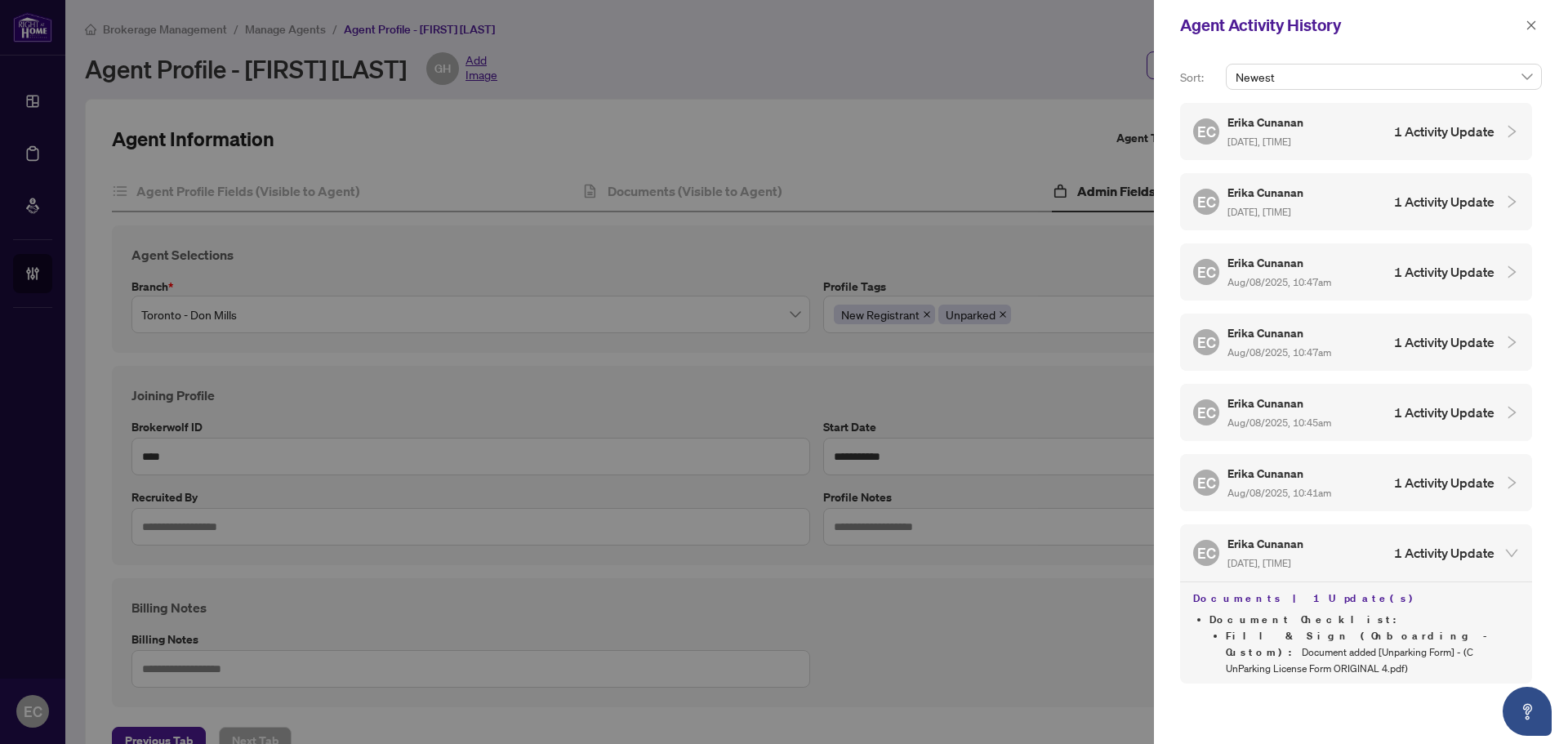 click on "Erika Cunanan   Aug/08/2025, 10:41am" at bounding box center (1279, 483) 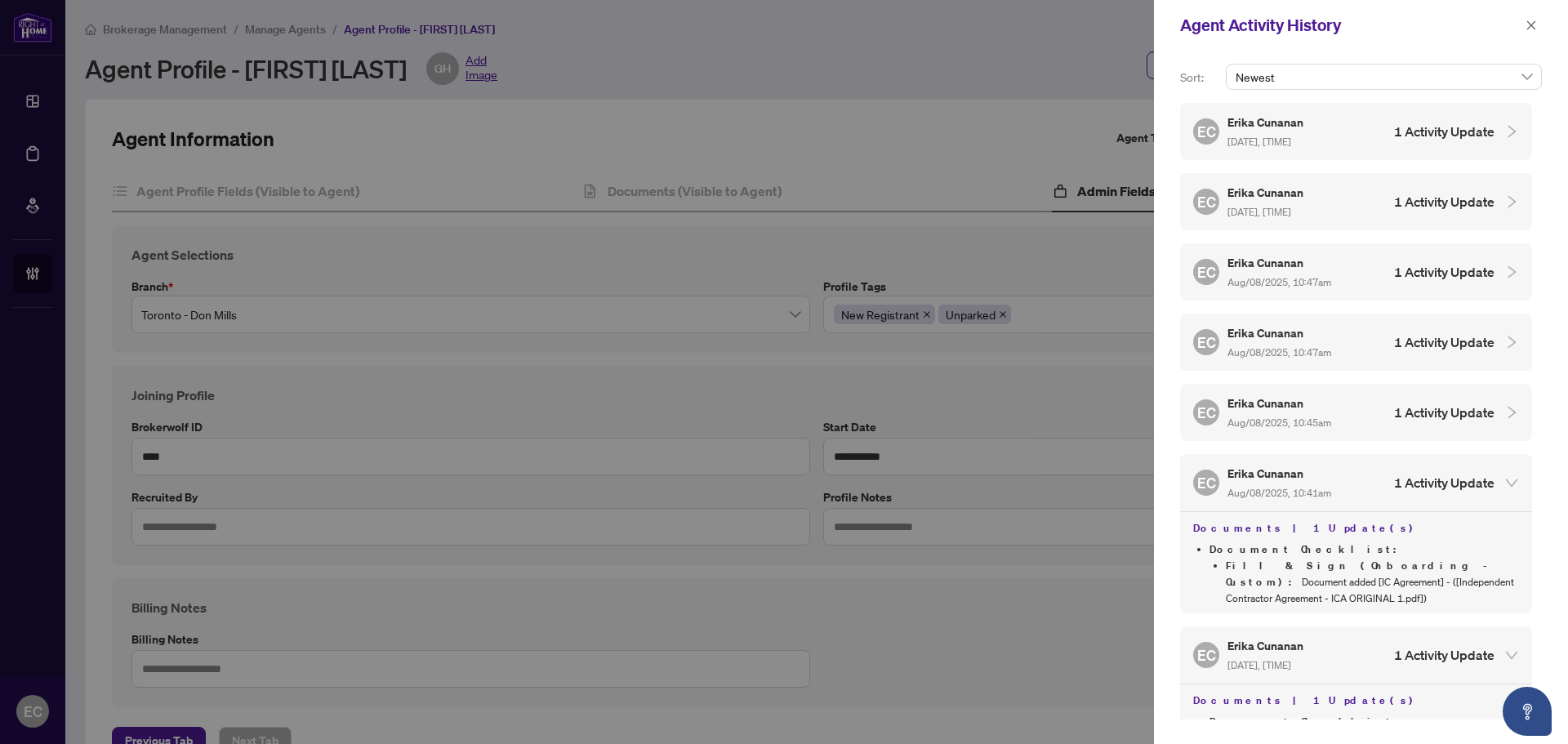 click on "Aug/08/2025, 10:45am" at bounding box center [1279, 422] 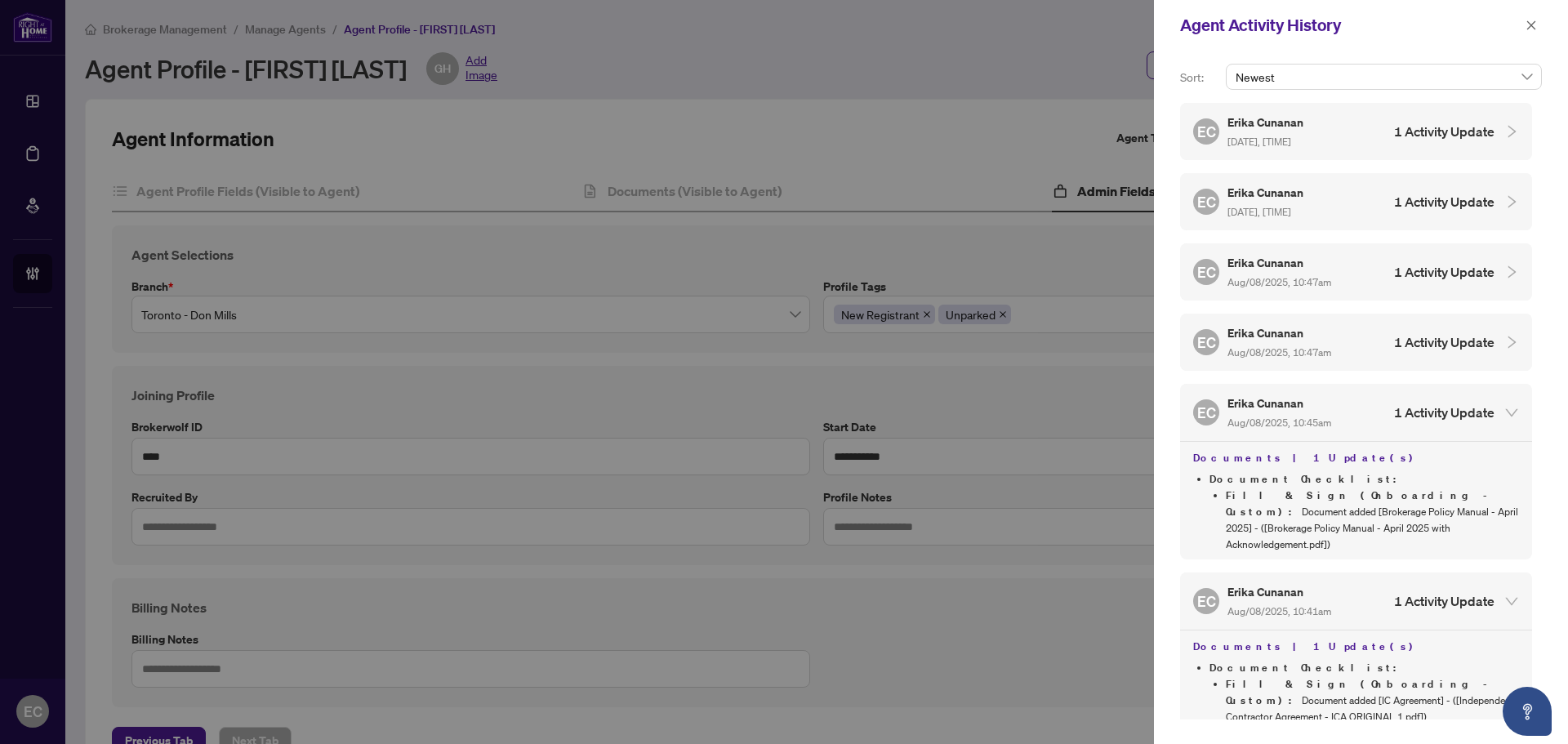 click on "Erika Cunanan" at bounding box center (1279, 332) 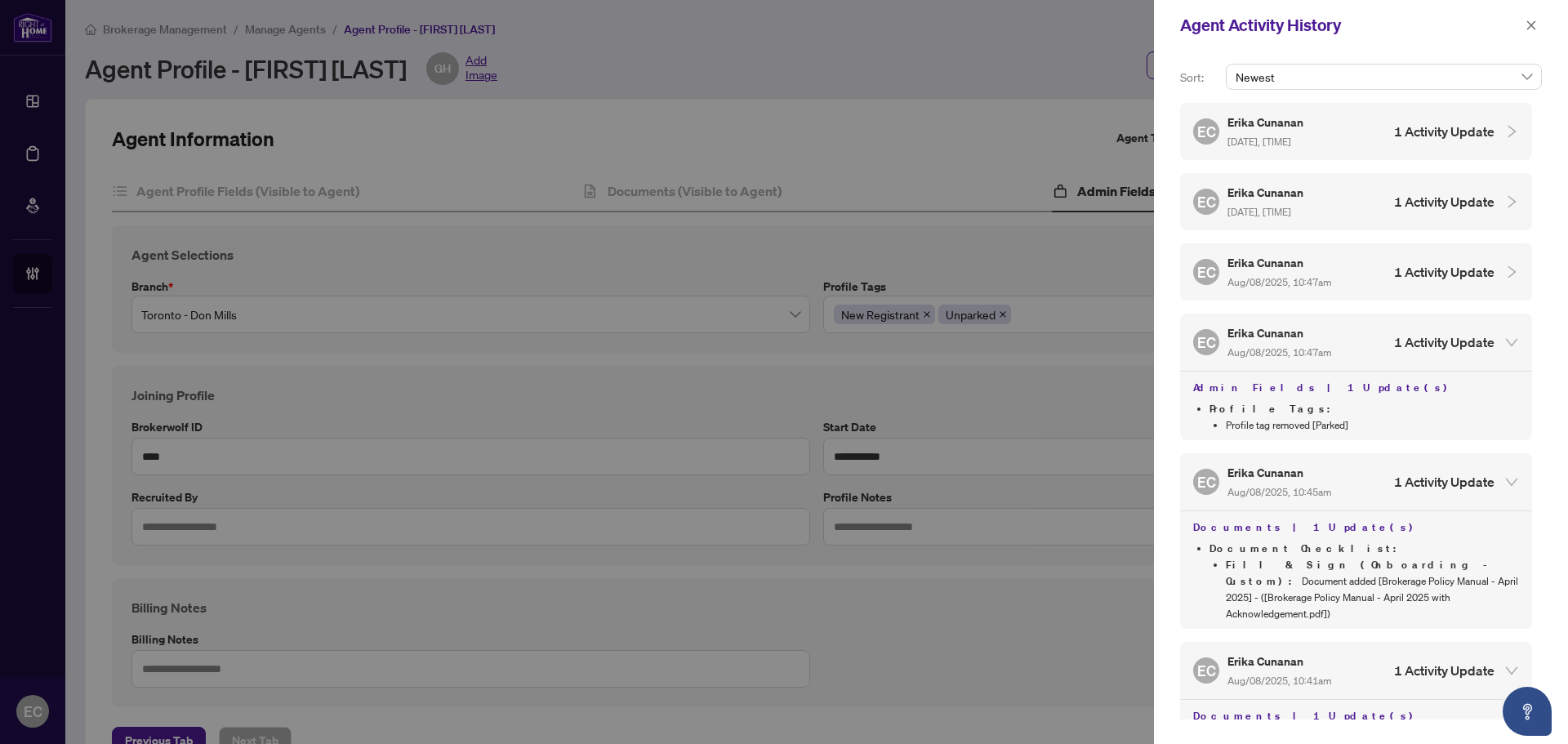 click on "EC Erika Cunanan   Aug/08/2025, 10:48am 1 Activity Update   EC Erika Cunanan   Aug/08/2025, 10:48am 1 Activity Update   EC Erika Cunanan   Aug/08/2025, 10:47am 1 Activity Update   EC Erika Cunanan   Aug/08/2025, 10:47am 1 Activity Update   Admin Fields | 1 Update(s) Profile Tags :    Profile tag removed [Parked] EC Erika Cunanan   Aug/08/2025, 10:45am 1 Activity Update   Documents | 1 Update(s) Document Checklist :    Fill & Sign (Onboarding - Custom) :  Document added [Brokerage Policy Manual - April 2025] - (Brokerage Policy Manual - April 2025 with Acknowledgement.pdf) EC Erika Cunanan   Aug/08/2025, 10:41am 1 Activity Update   Documents | 1 Update(s) Document Checklist :    Fill & Sign (Onboarding - Custom) :  Document added [IC Agreement] - (Independent Contractor Agreement - ICA ORIGINAL 1.pdf) EC Erika Cunanan   Aug/08/2025, 10:38am 1 Activity Update   Documents | 1 Update(s) Document Checklist :    Fill & Sign (Onboarding - Custom) :" at bounding box center [1361, 411] 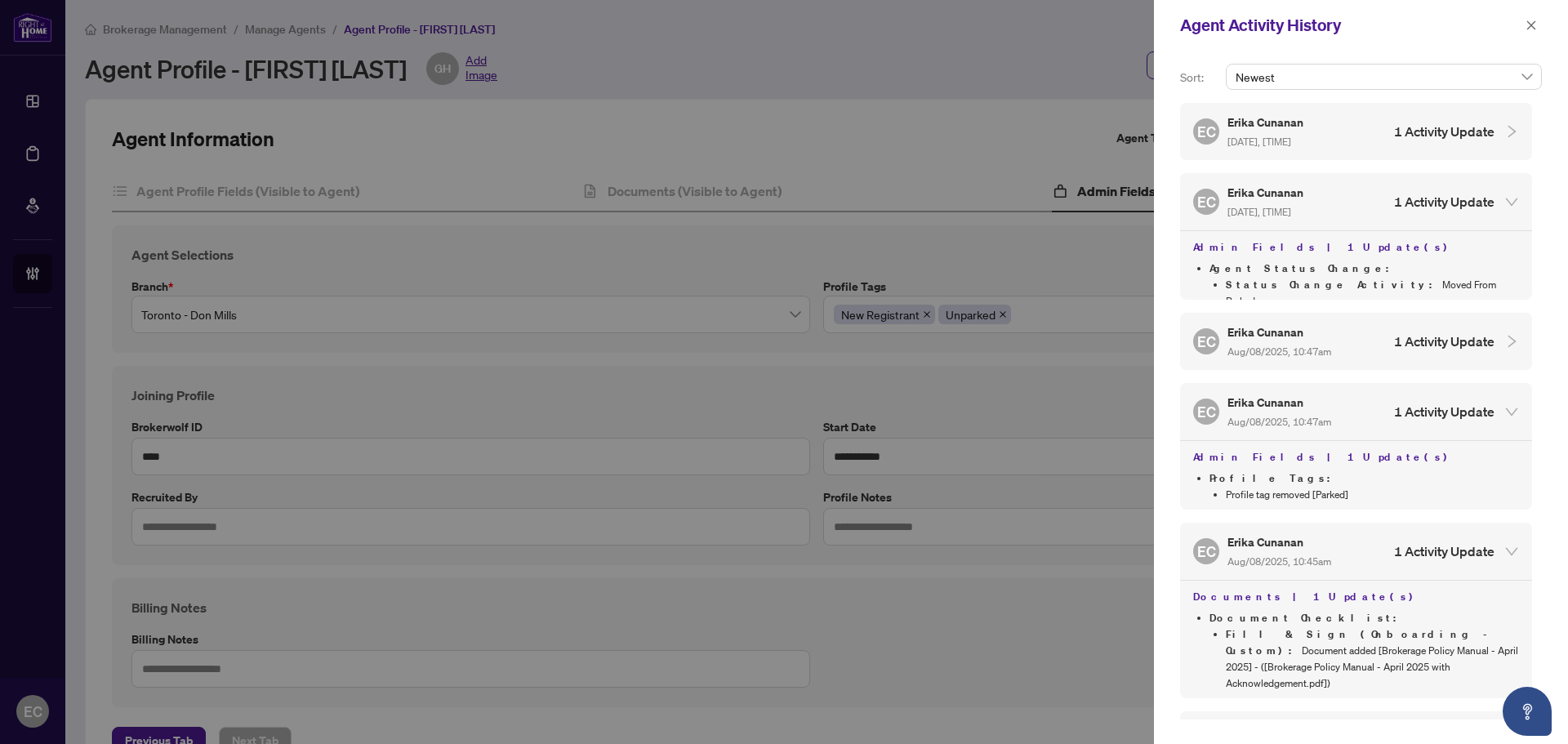 drag, startPoint x: 1302, startPoint y: 127, endPoint x: 1352, endPoint y: 90, distance: 62.201286 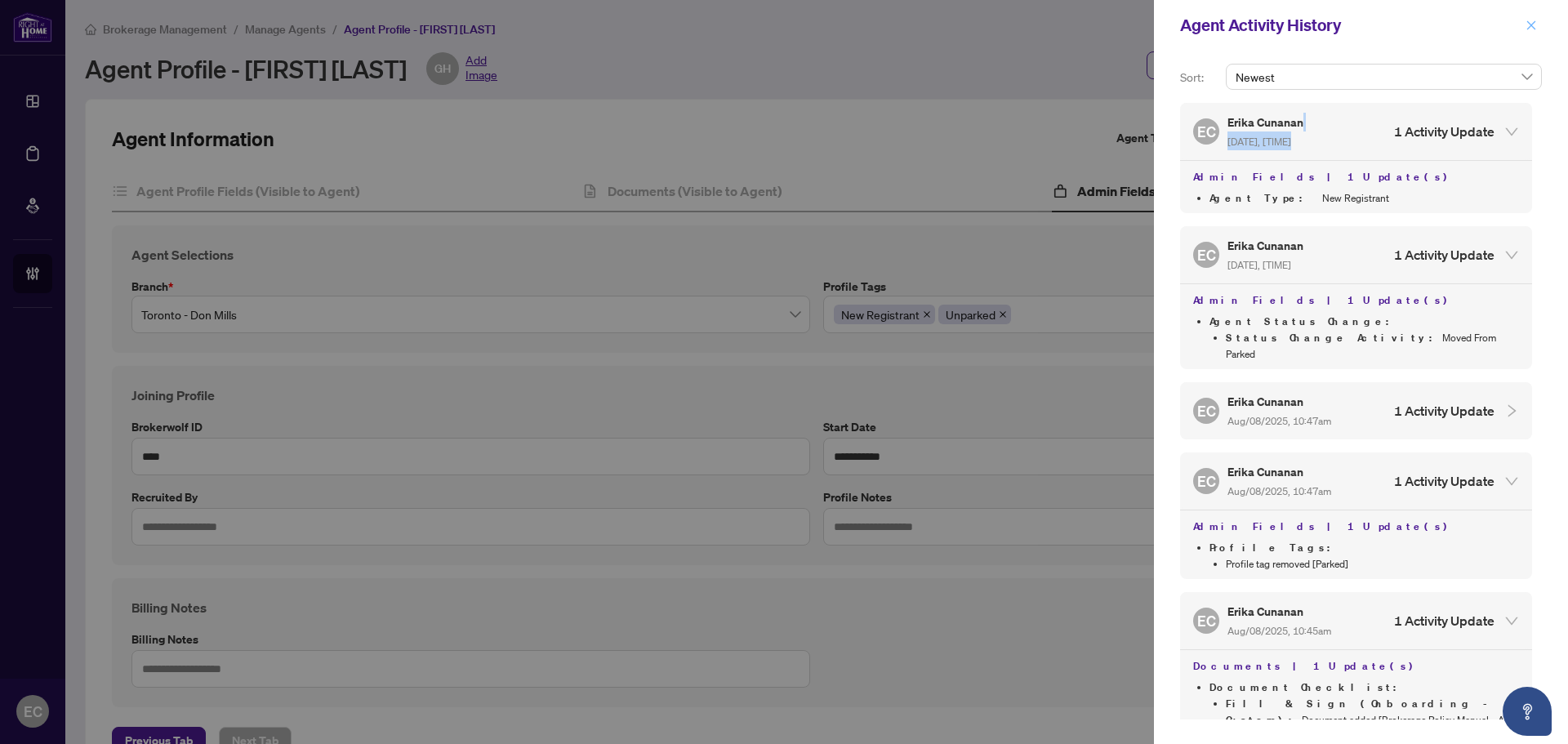 click 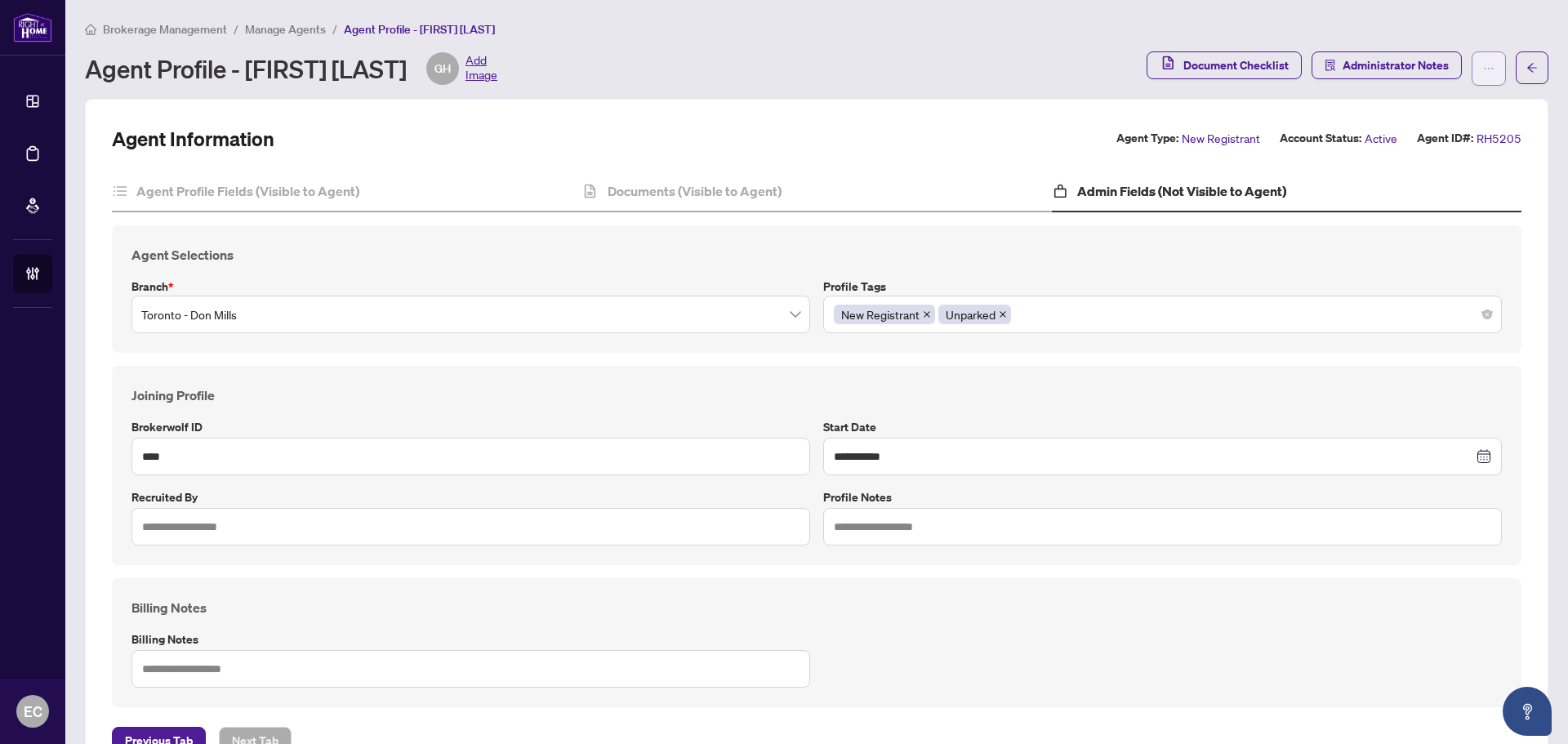 click at bounding box center (1489, 69) 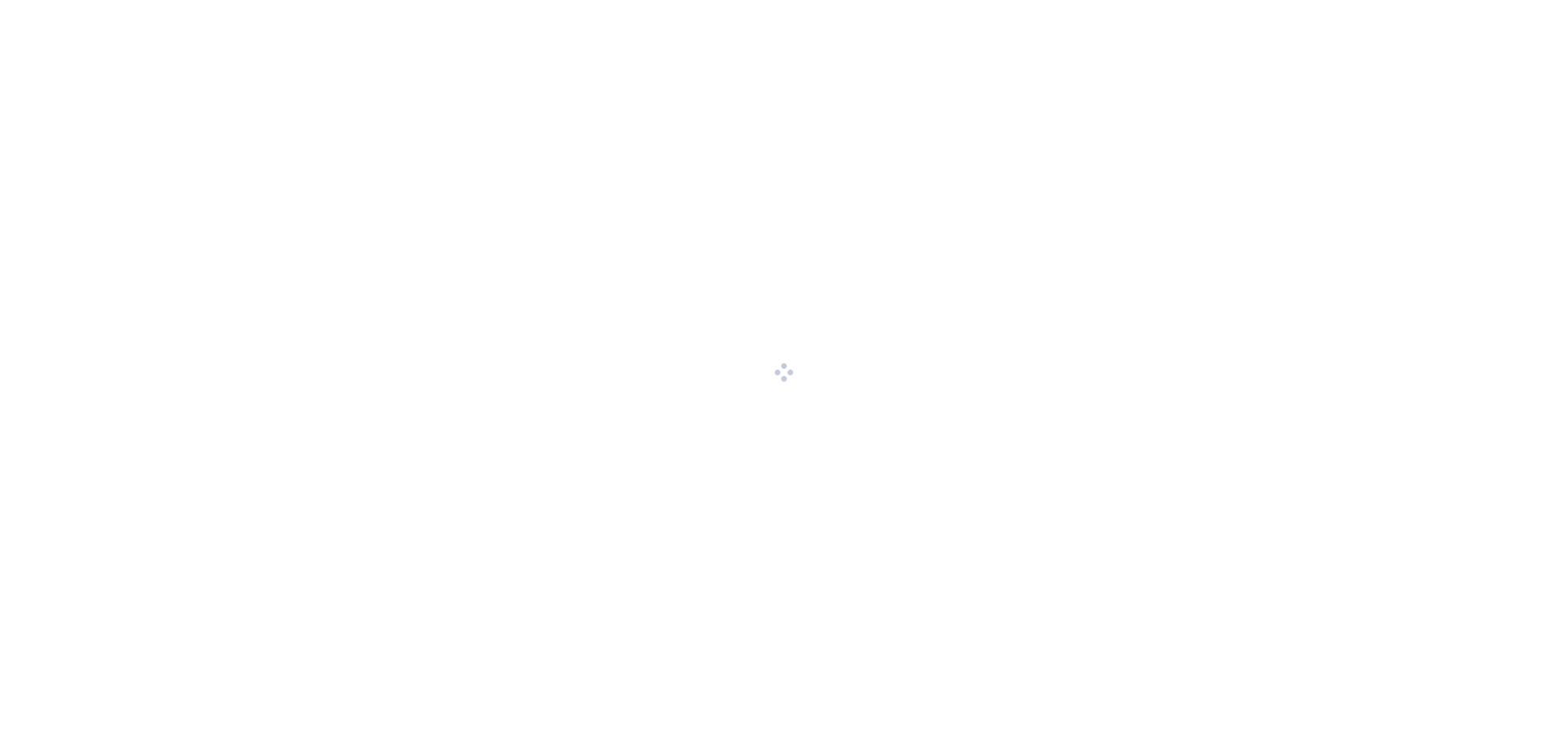 scroll, scrollTop: 0, scrollLeft: 0, axis: both 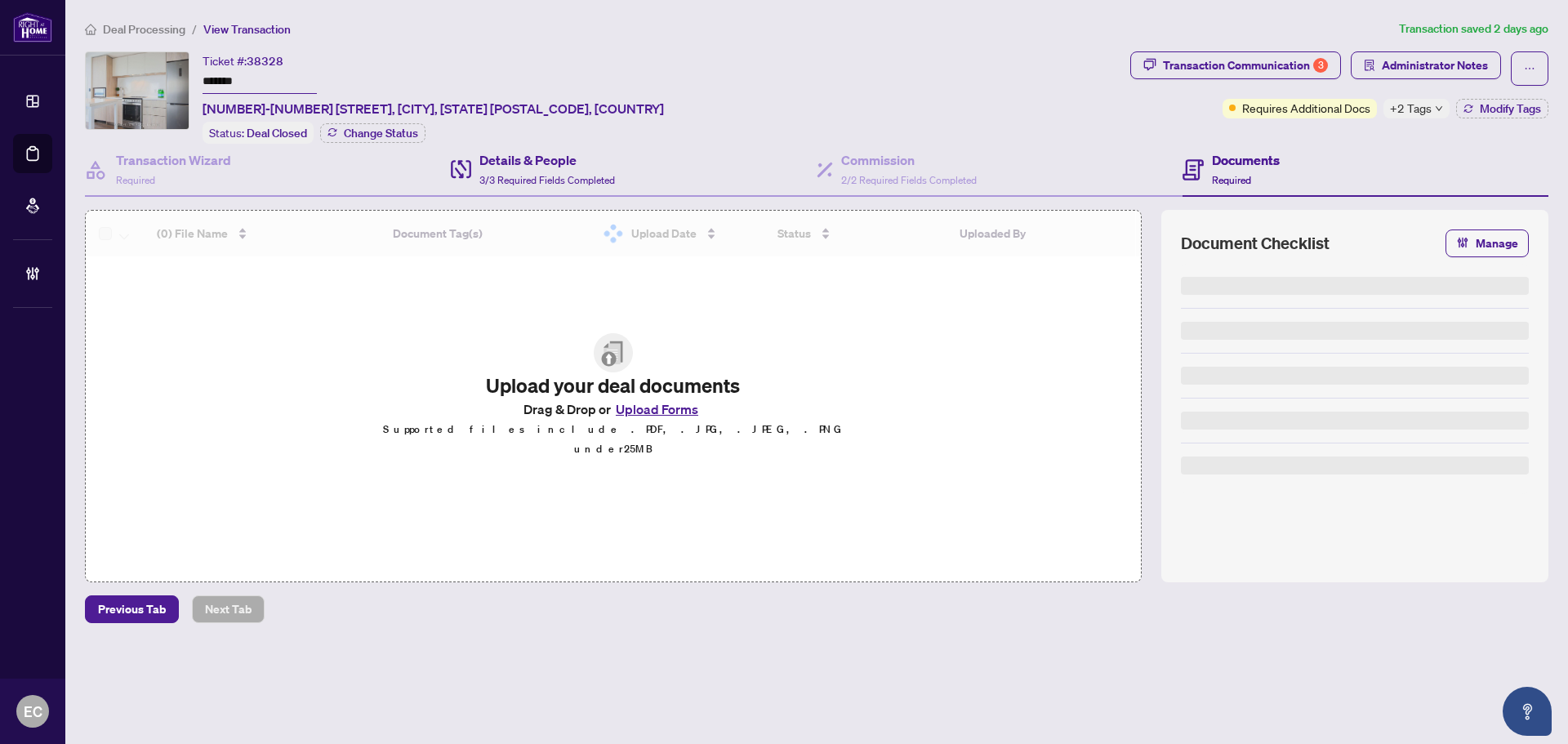 click on "Details & People 3/3 Required Fields Completed" at bounding box center [634, 170] 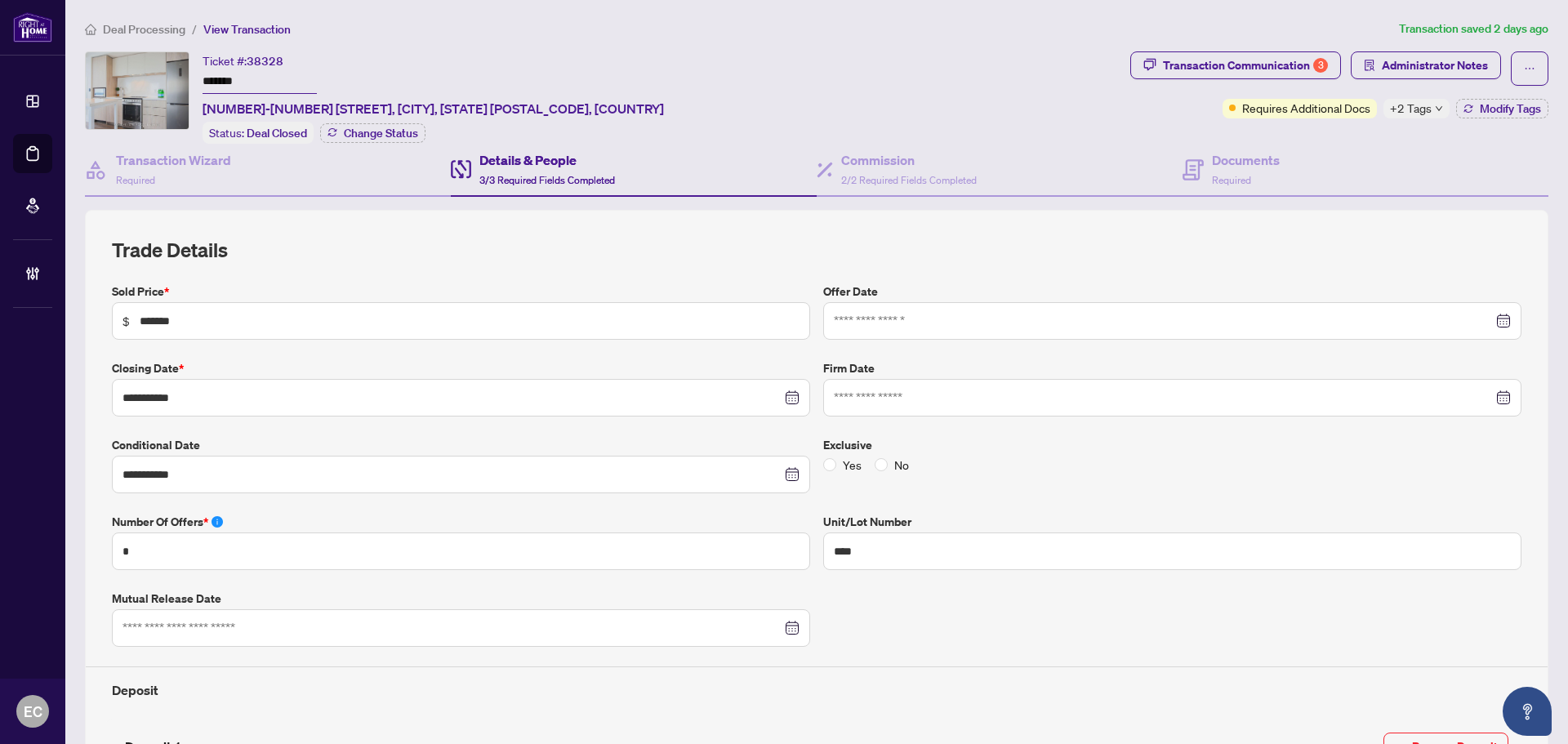 click on "Ticket #:  38328 ******* [NUMBER]-[NUMBER] [STREET], [CITY], [STATE] [POSTAL_CODE], [COUNTRY] Status:   Deal Closed Change Status" at bounding box center (604, 97) 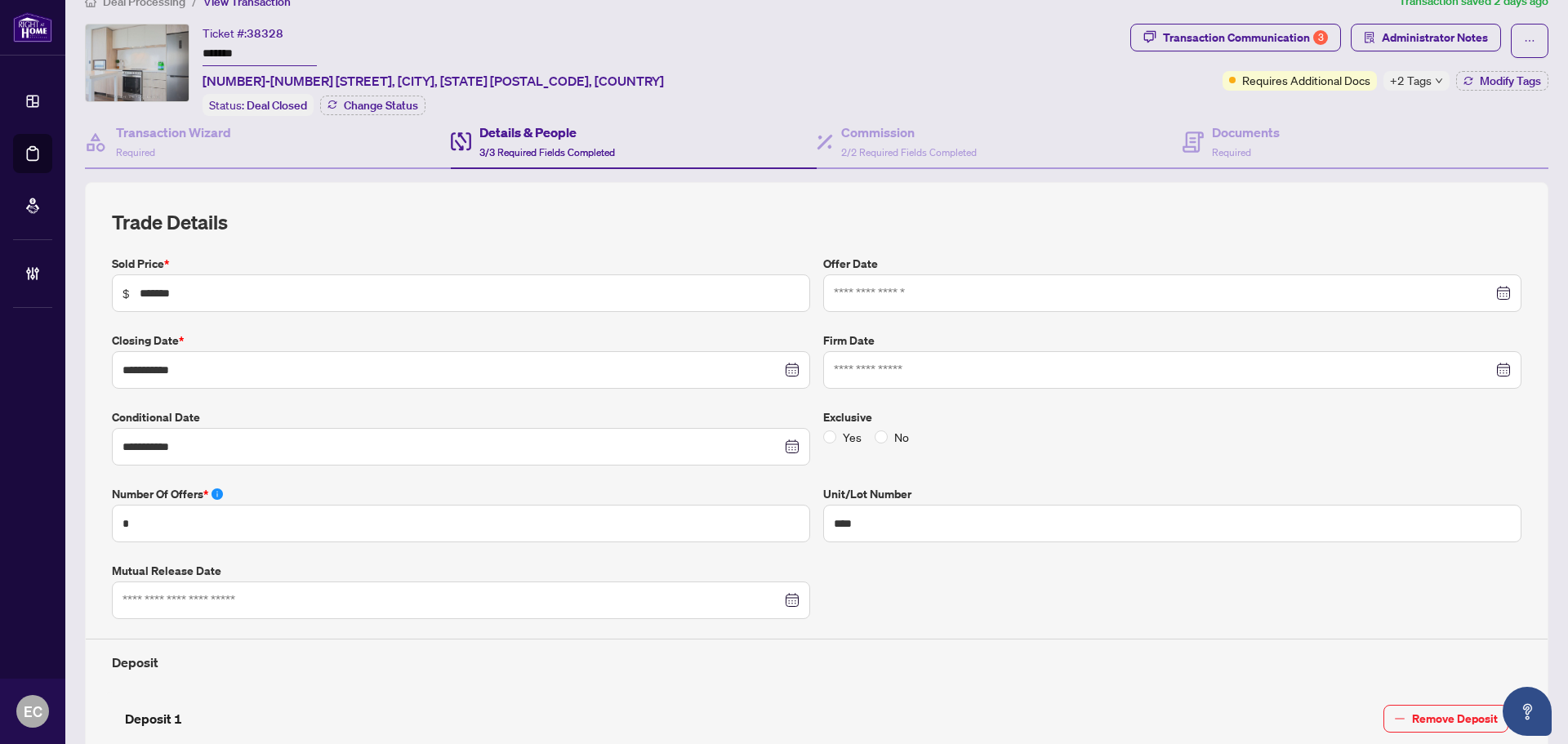 scroll, scrollTop: 0, scrollLeft: 0, axis: both 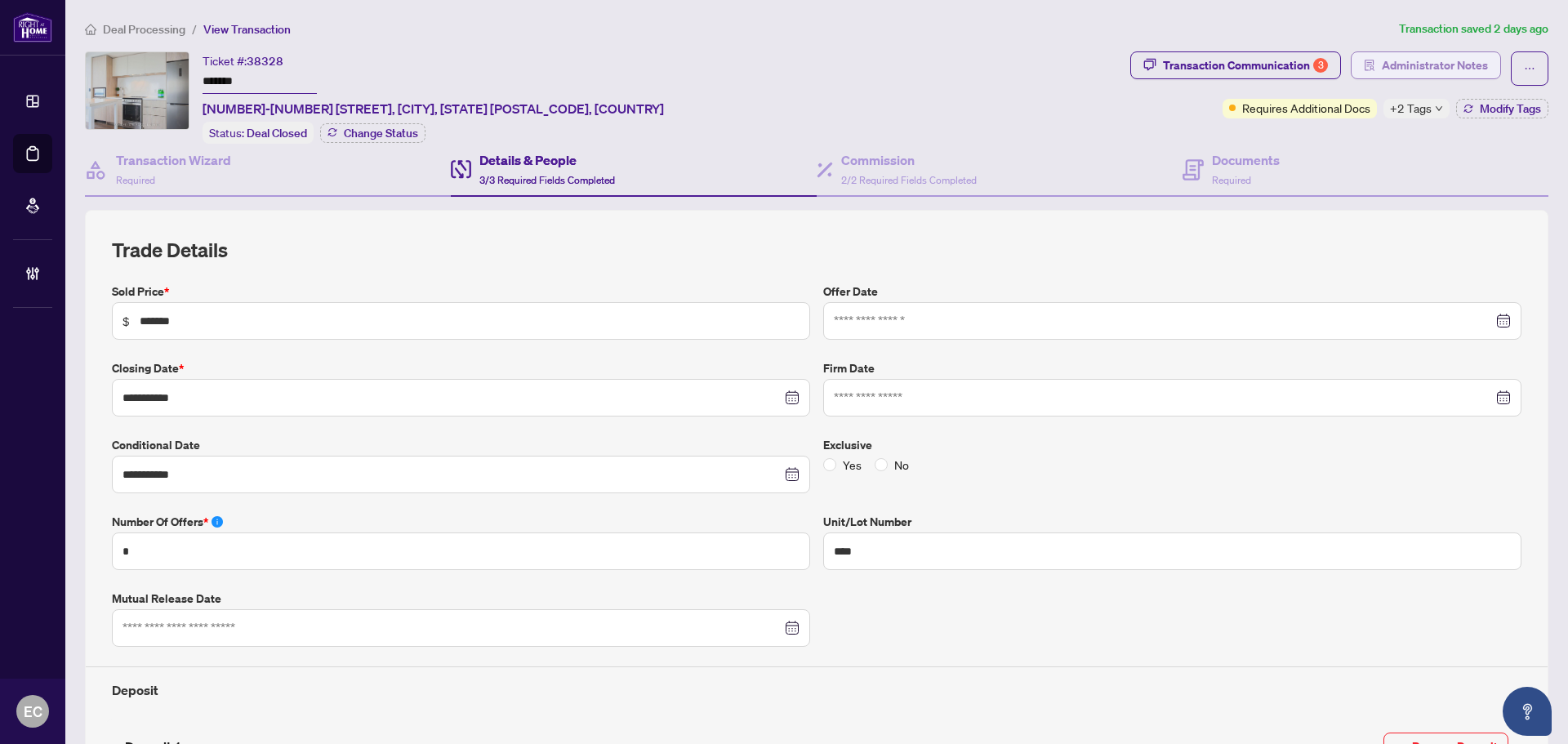 click on "Administrator Notes" at bounding box center [1435, 65] 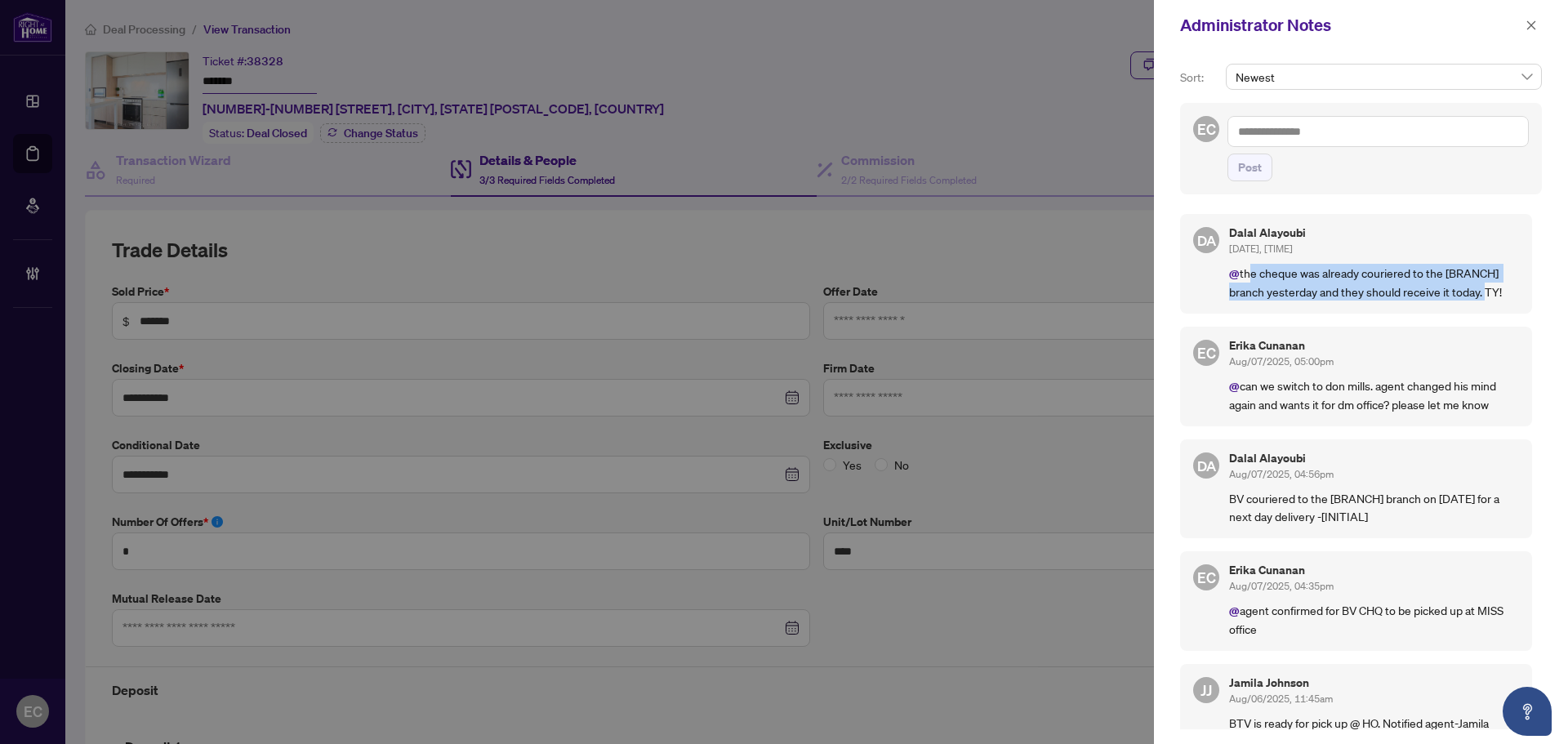 drag, startPoint x: 1282, startPoint y: 313, endPoint x: 1324, endPoint y: 278, distance: 54.671748 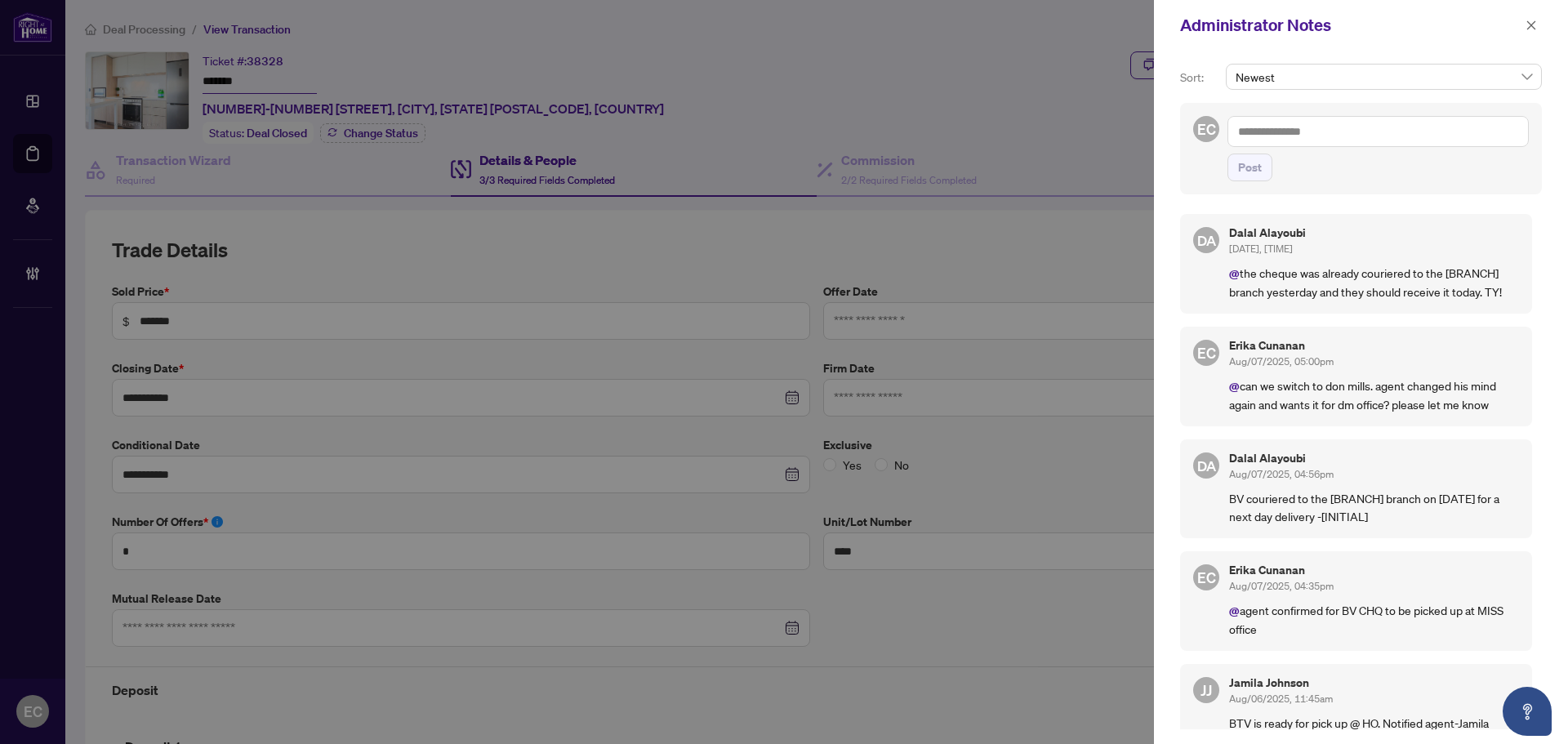 click on "@Erika Cunanan  the cheque was already couriered to the MISS branch yesterday and they should receive it today. TY!" at bounding box center (1374, 282) 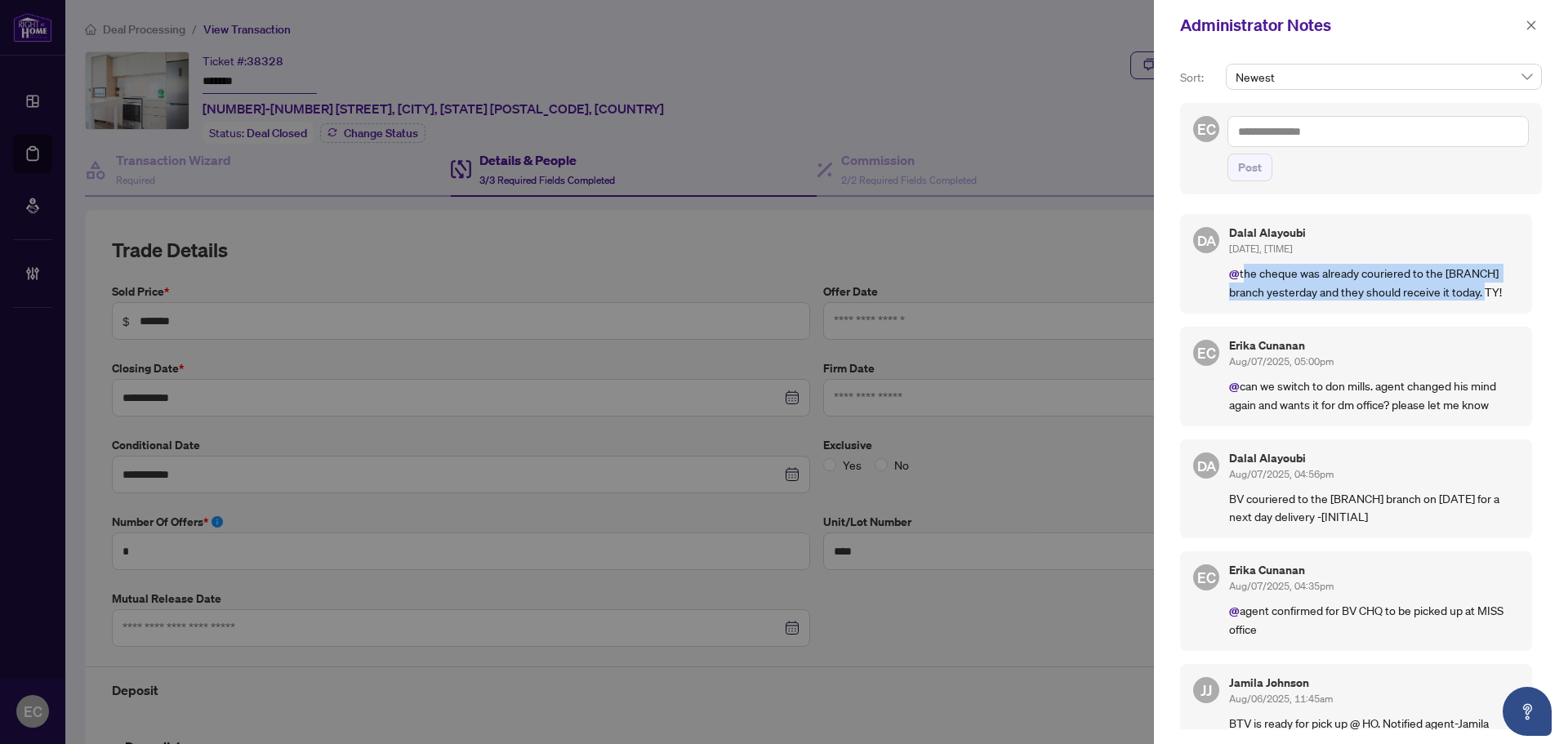 drag, startPoint x: 1316, startPoint y: 277, endPoint x: 1315, endPoint y: 309, distance: 32.015621 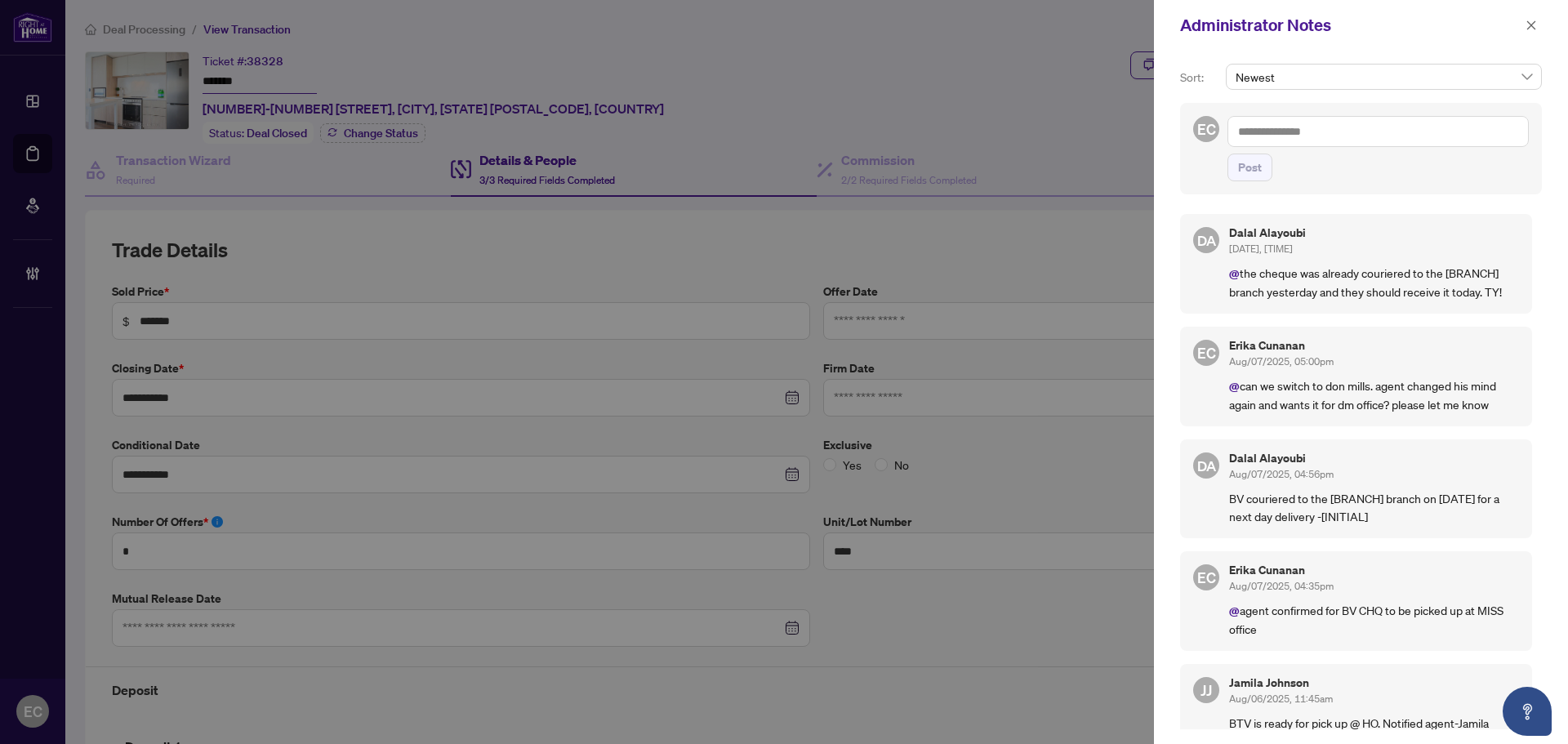 click on "Erika Cunanan" at bounding box center (1374, 345) 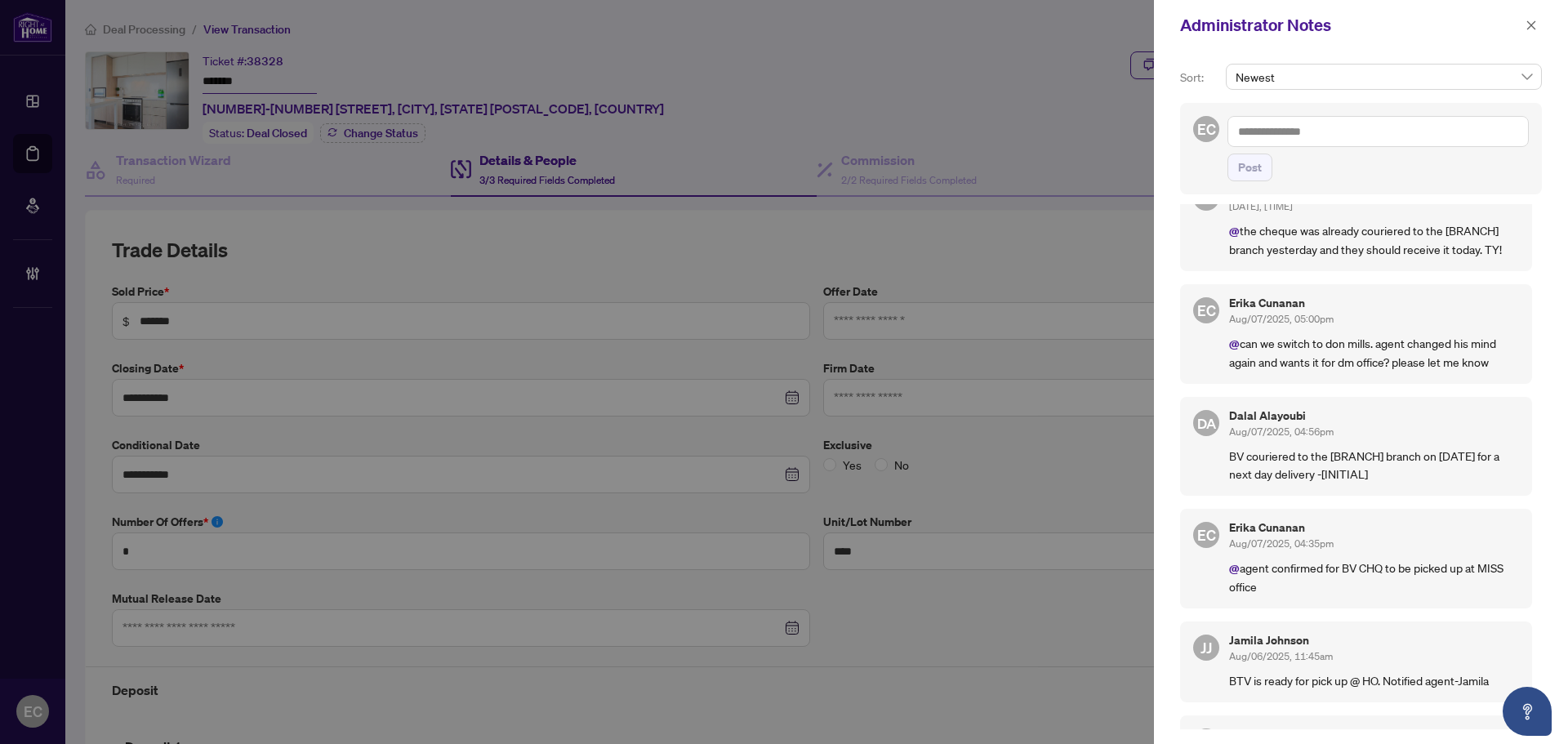 scroll, scrollTop: 82, scrollLeft: 0, axis: vertical 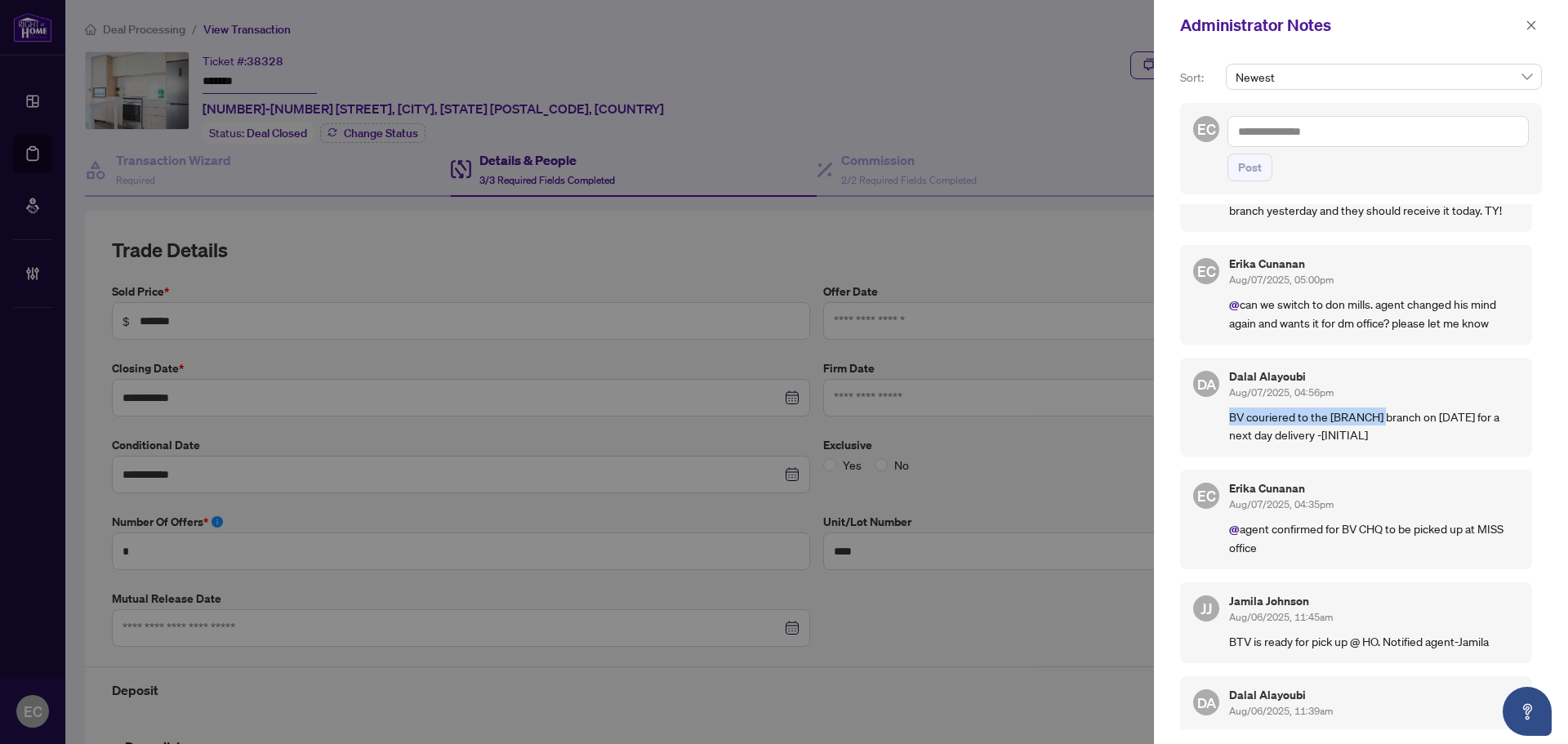 drag, startPoint x: 1232, startPoint y: 454, endPoint x: 1380, endPoint y: 455, distance: 148.00338 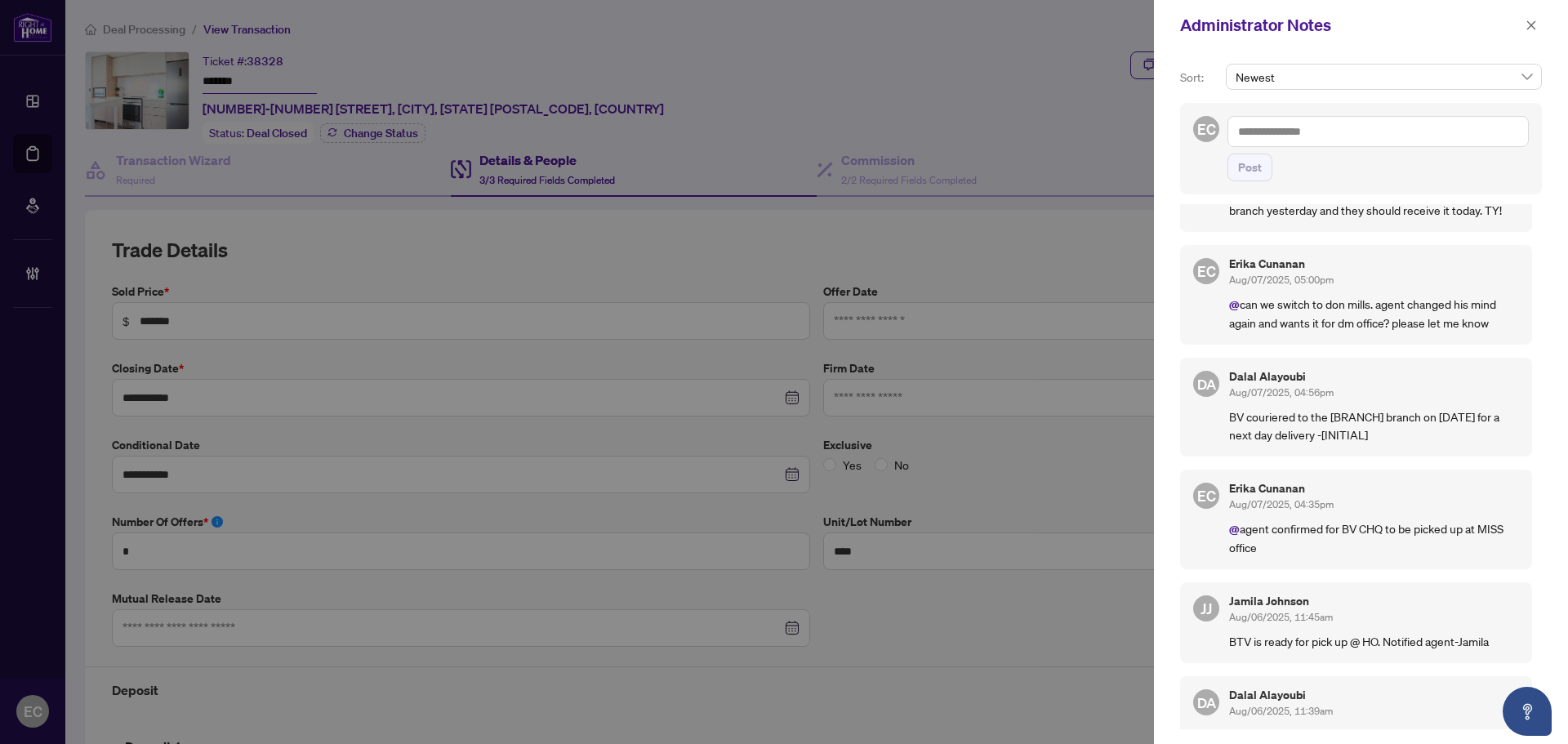 click on "BV couriered to the MISS branch on AUG 7 for a next day delivery -Dalal" at bounding box center (1374, 425) 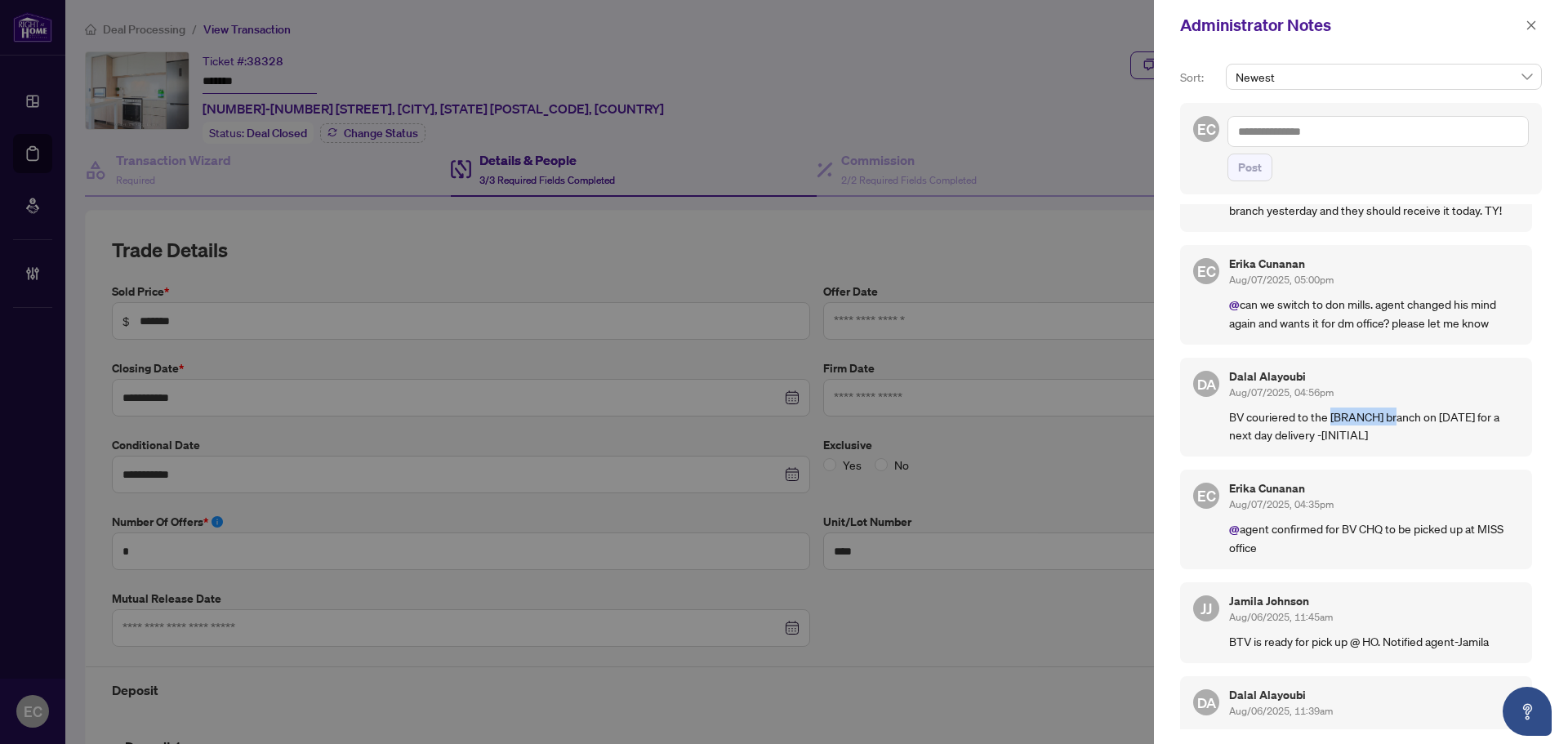 drag, startPoint x: 1392, startPoint y: 452, endPoint x: 1333, endPoint y: 455, distance: 59.07622 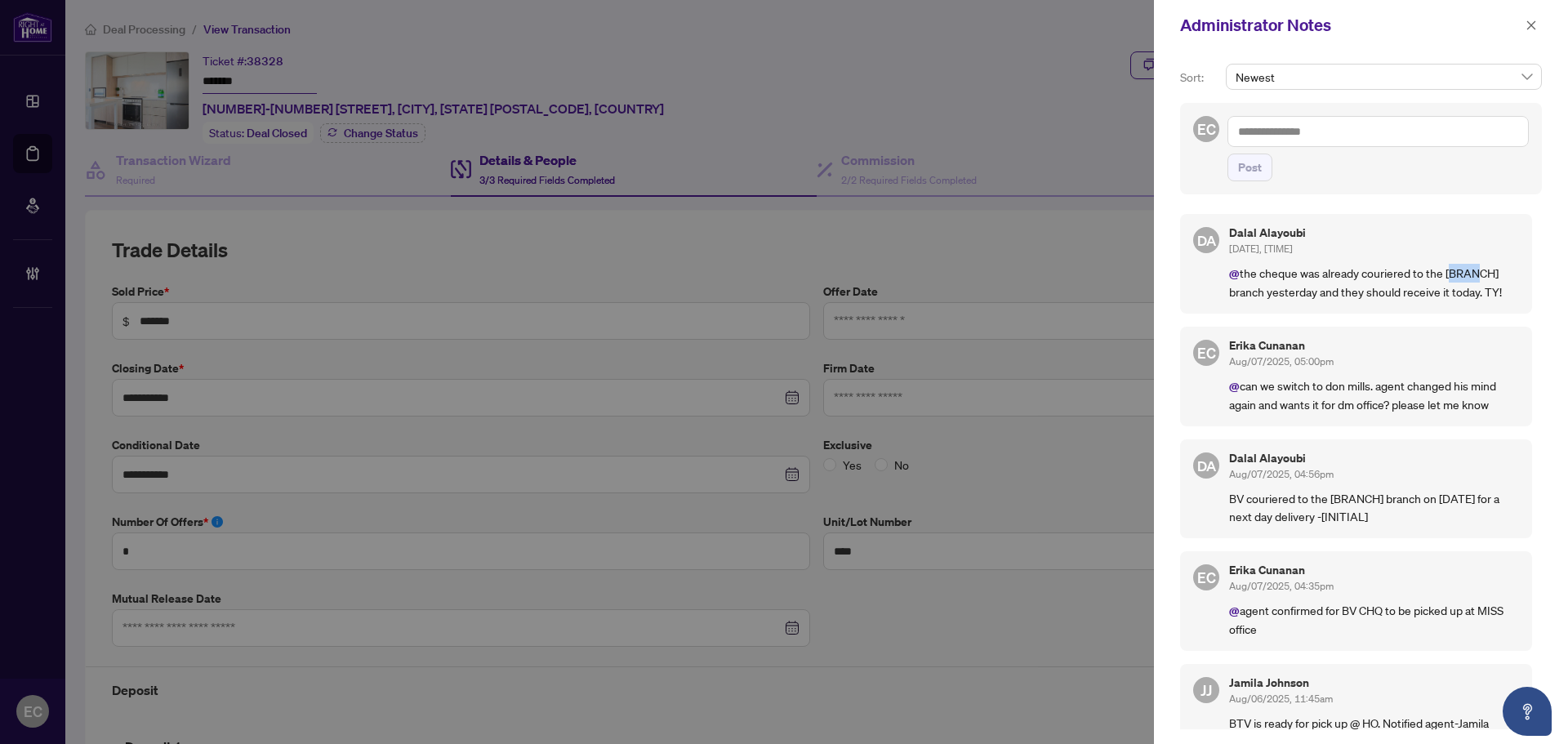 drag, startPoint x: 1248, startPoint y: 292, endPoint x: 1272, endPoint y: 287, distance: 24.515301 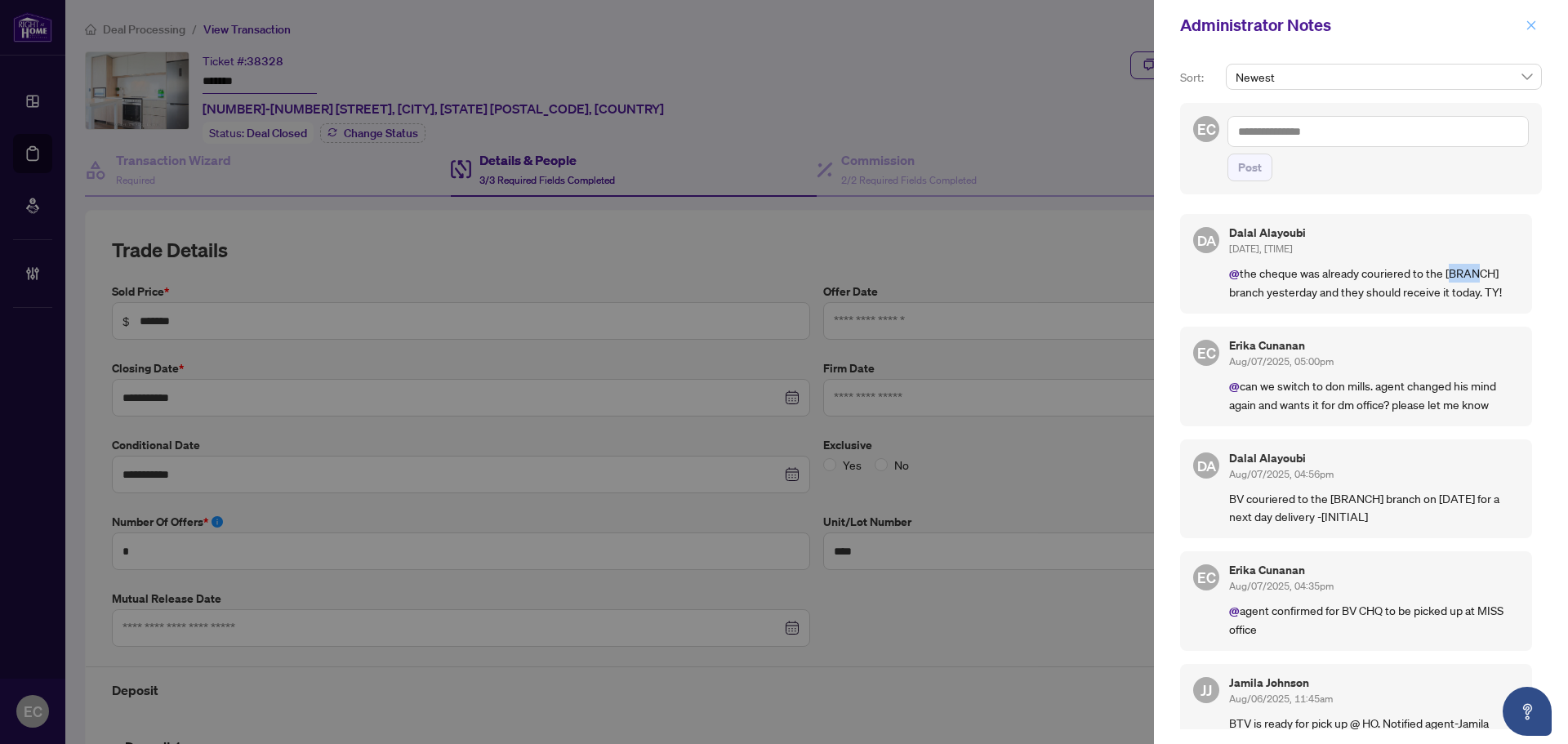 click at bounding box center (1531, 25) 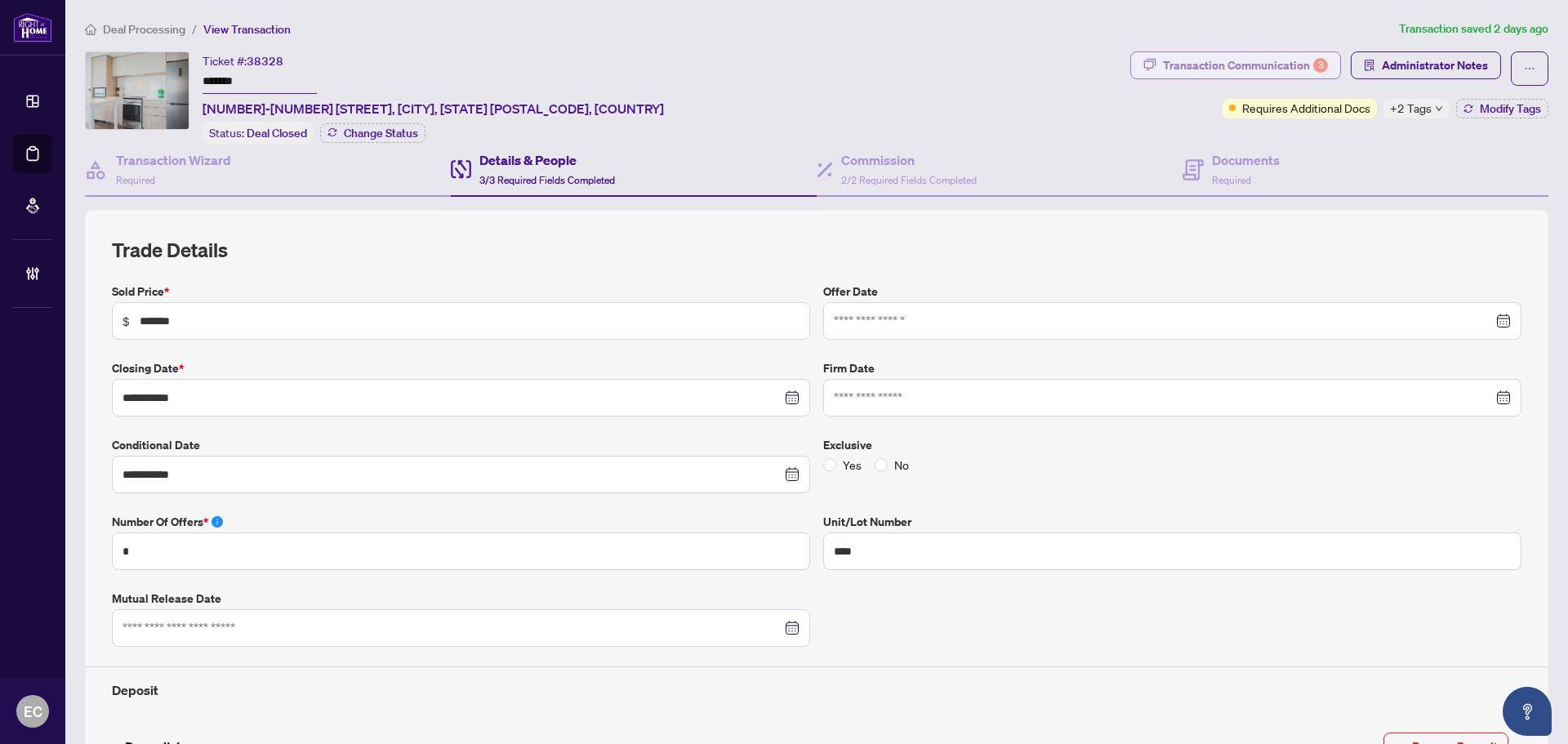 click on "Transaction Communication 3" at bounding box center (1245, 65) 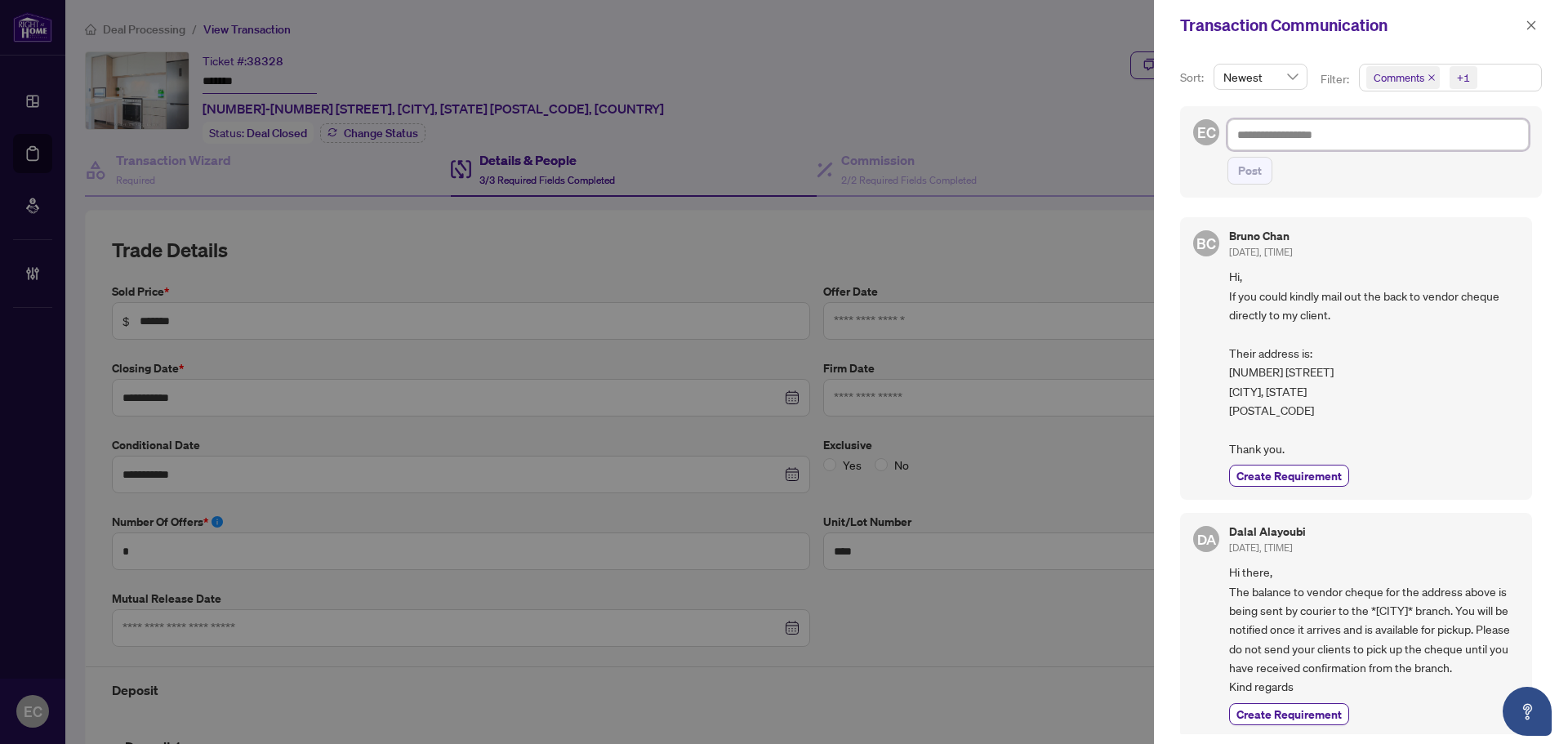click at bounding box center (1378, 135) 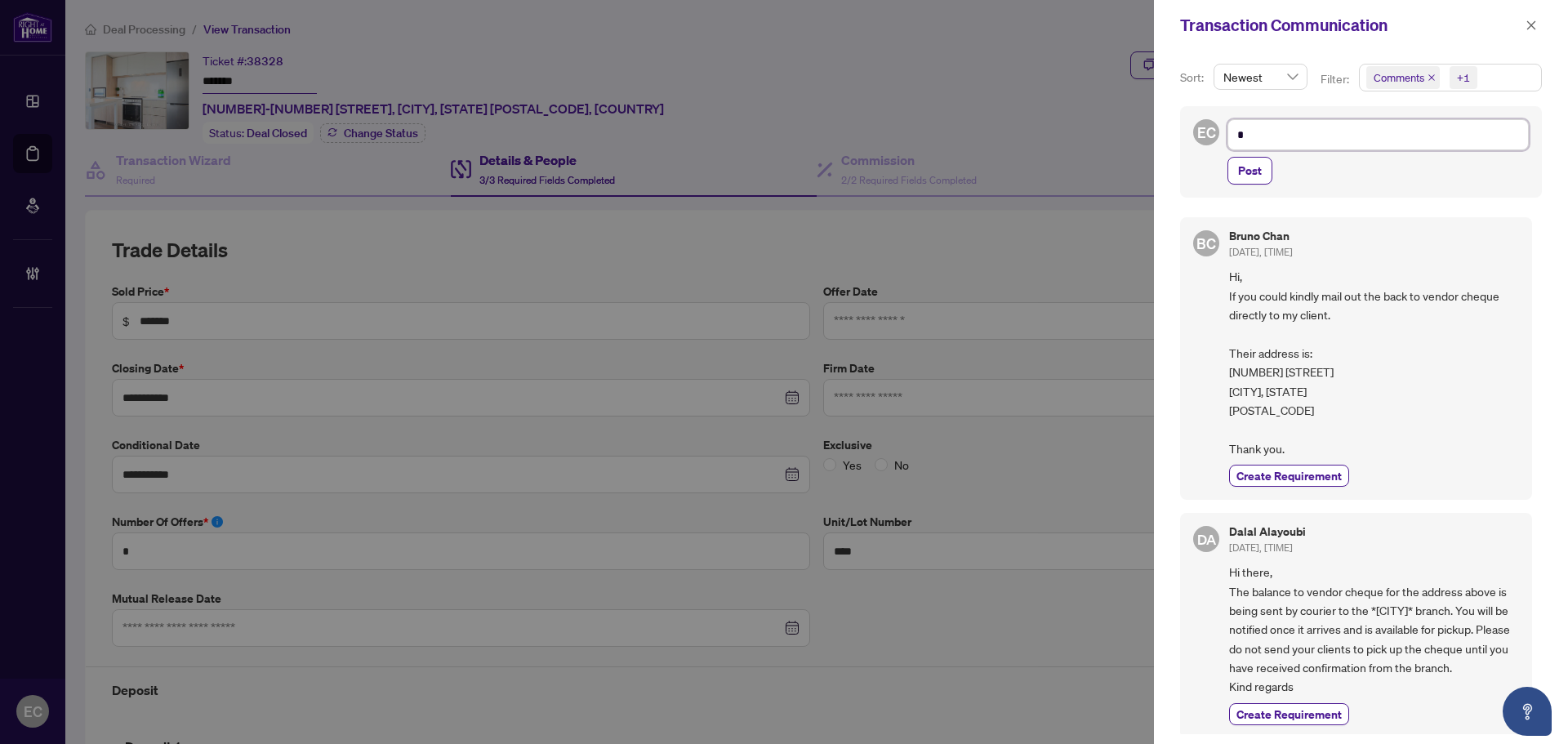 type on "**" 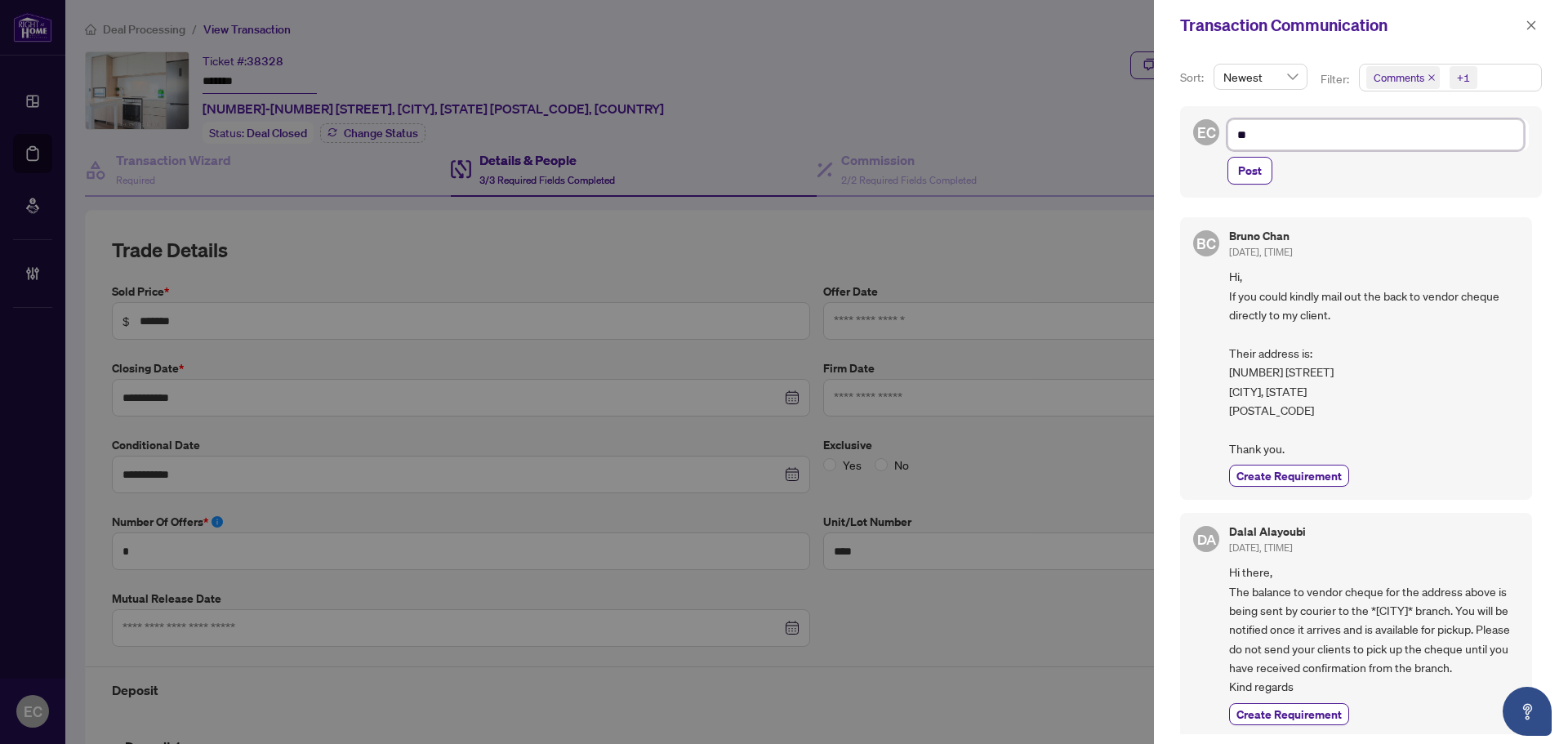 type on "**" 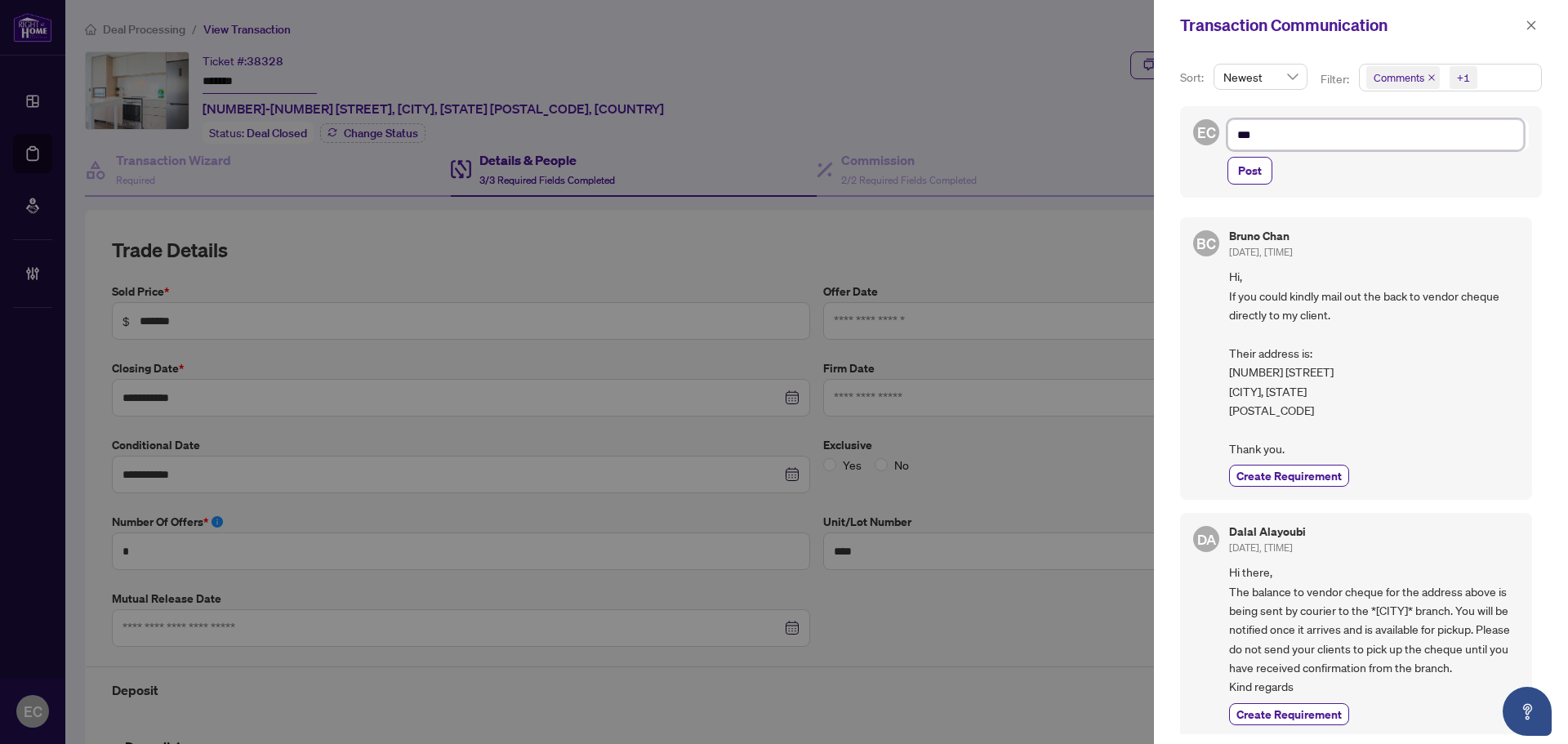 type on "****" 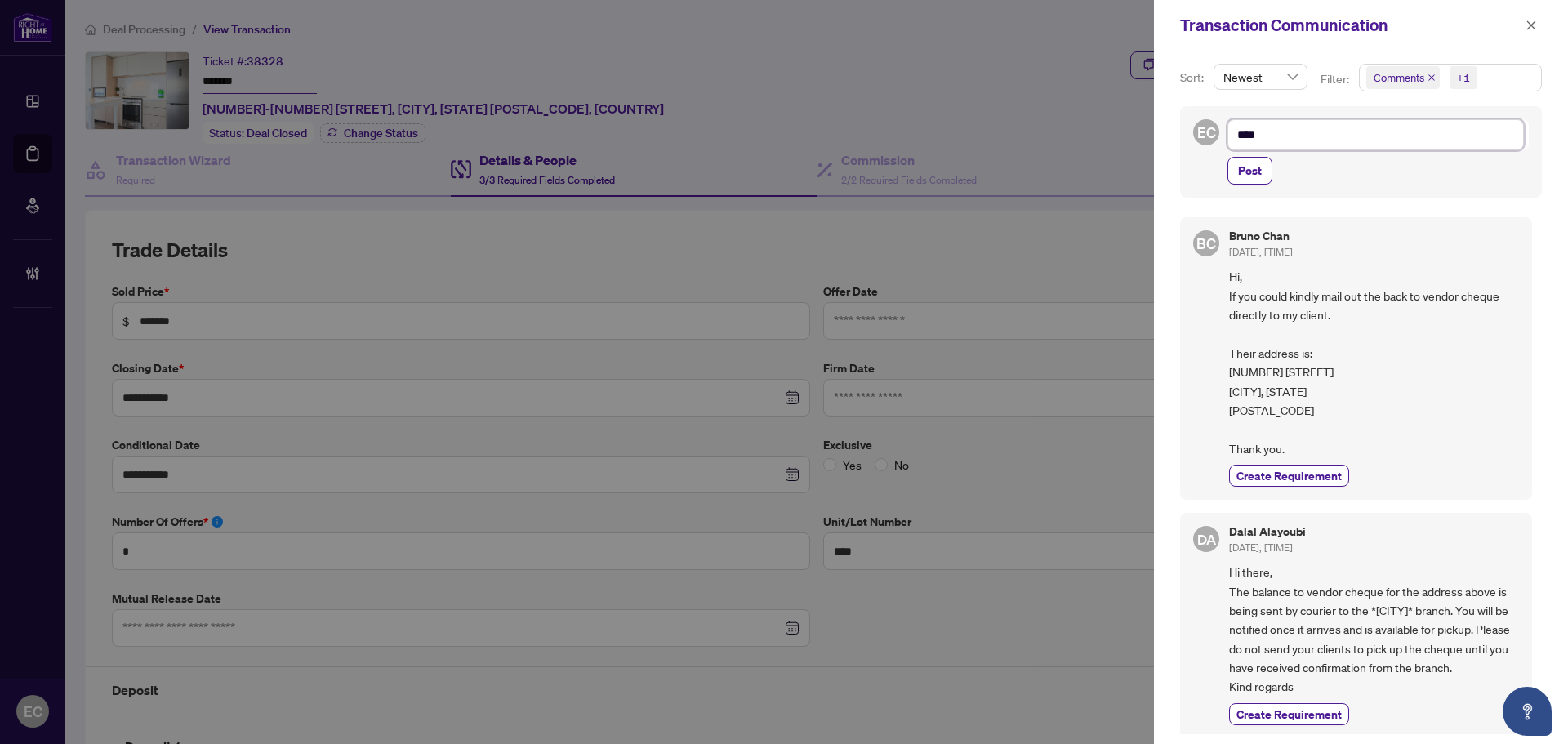 type on "*****" 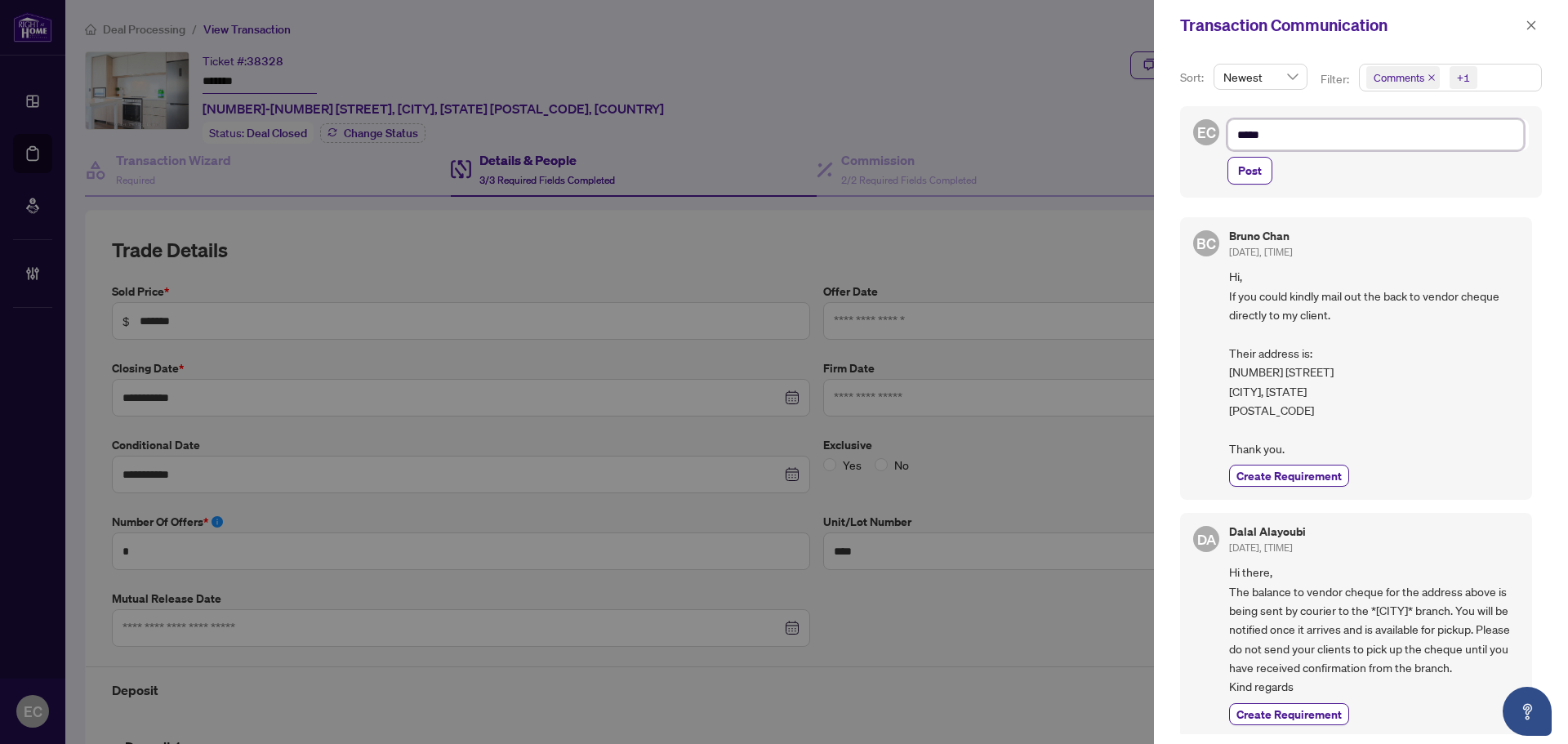 type on "*****" 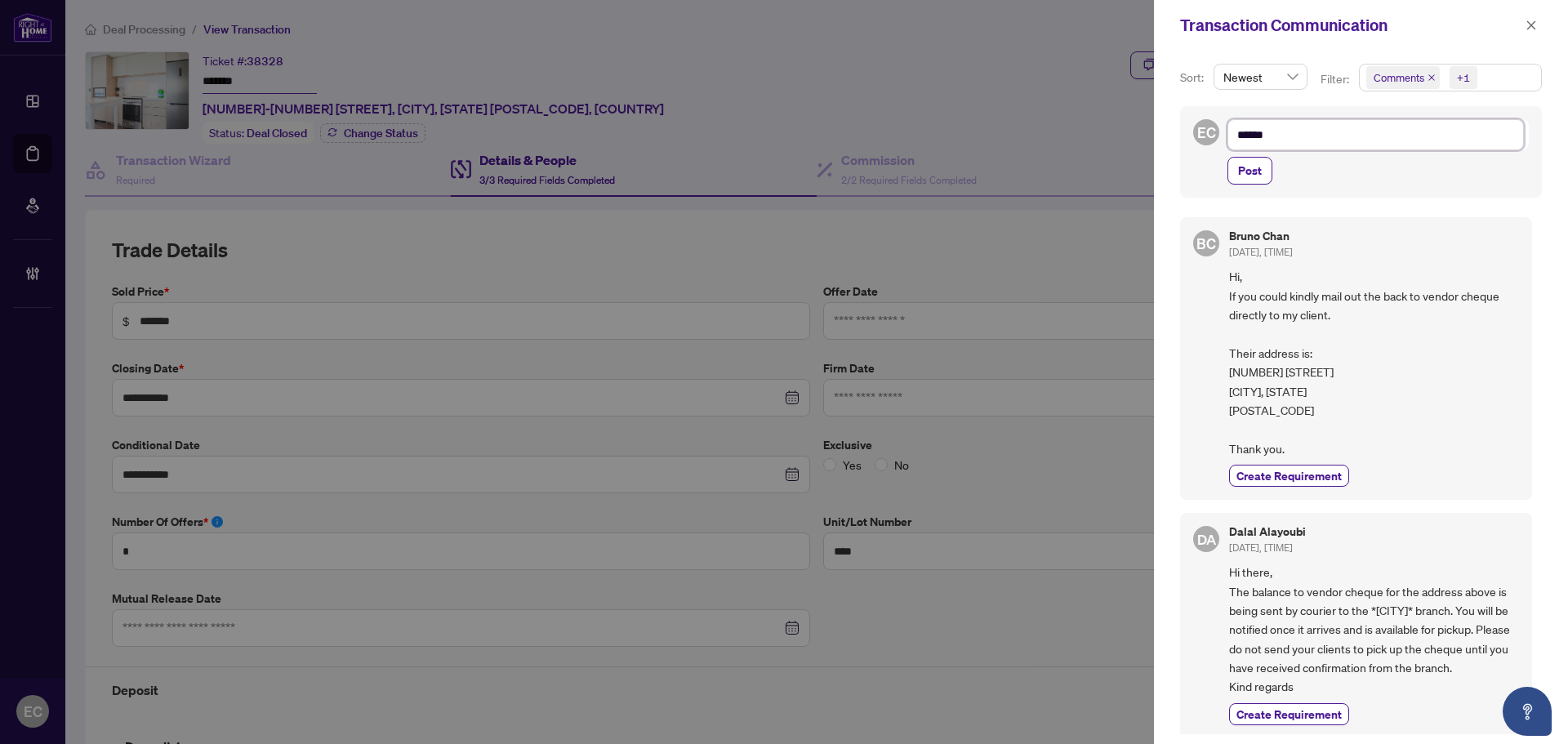 type on "*******" 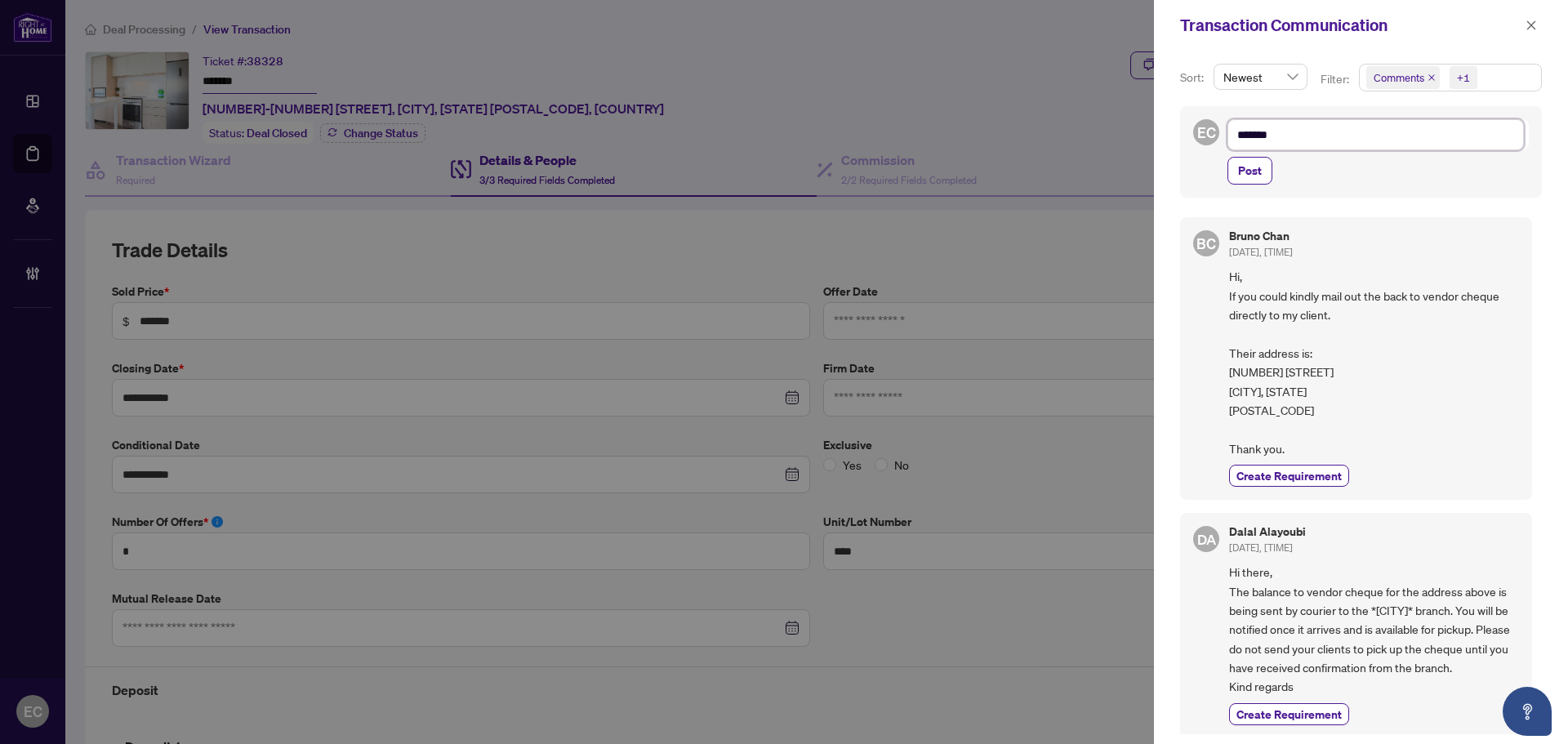 type on "********" 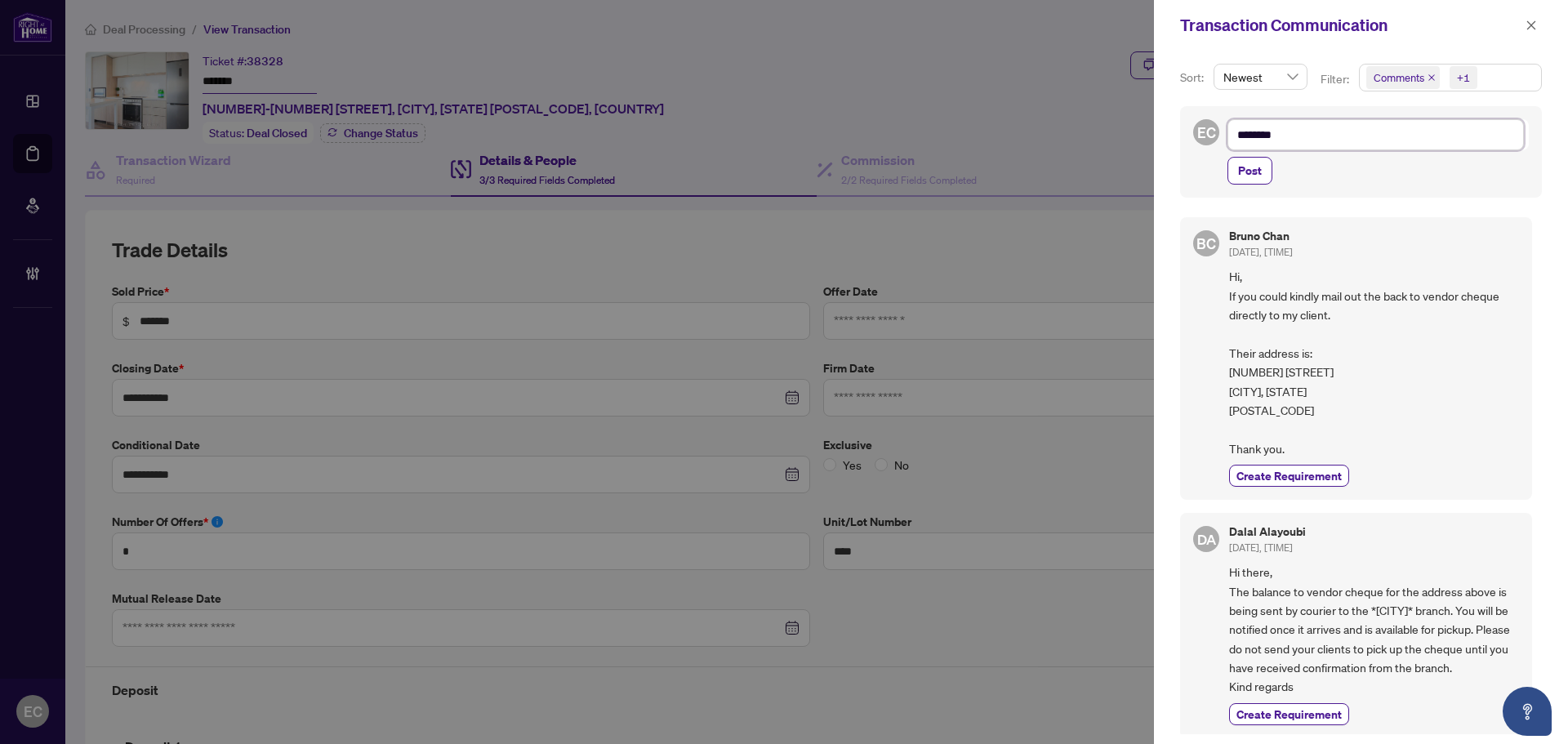type on "*********" 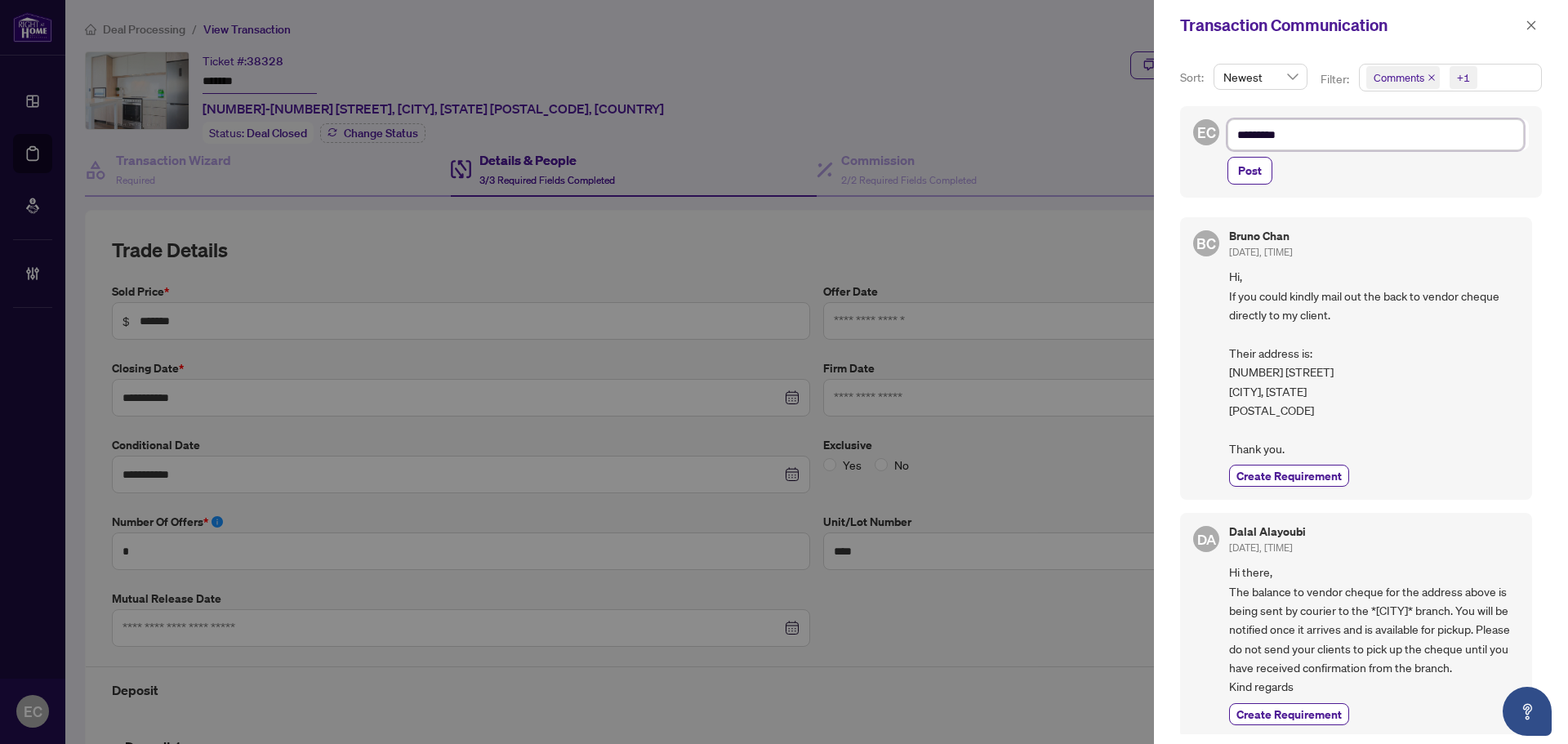 type on "*********" 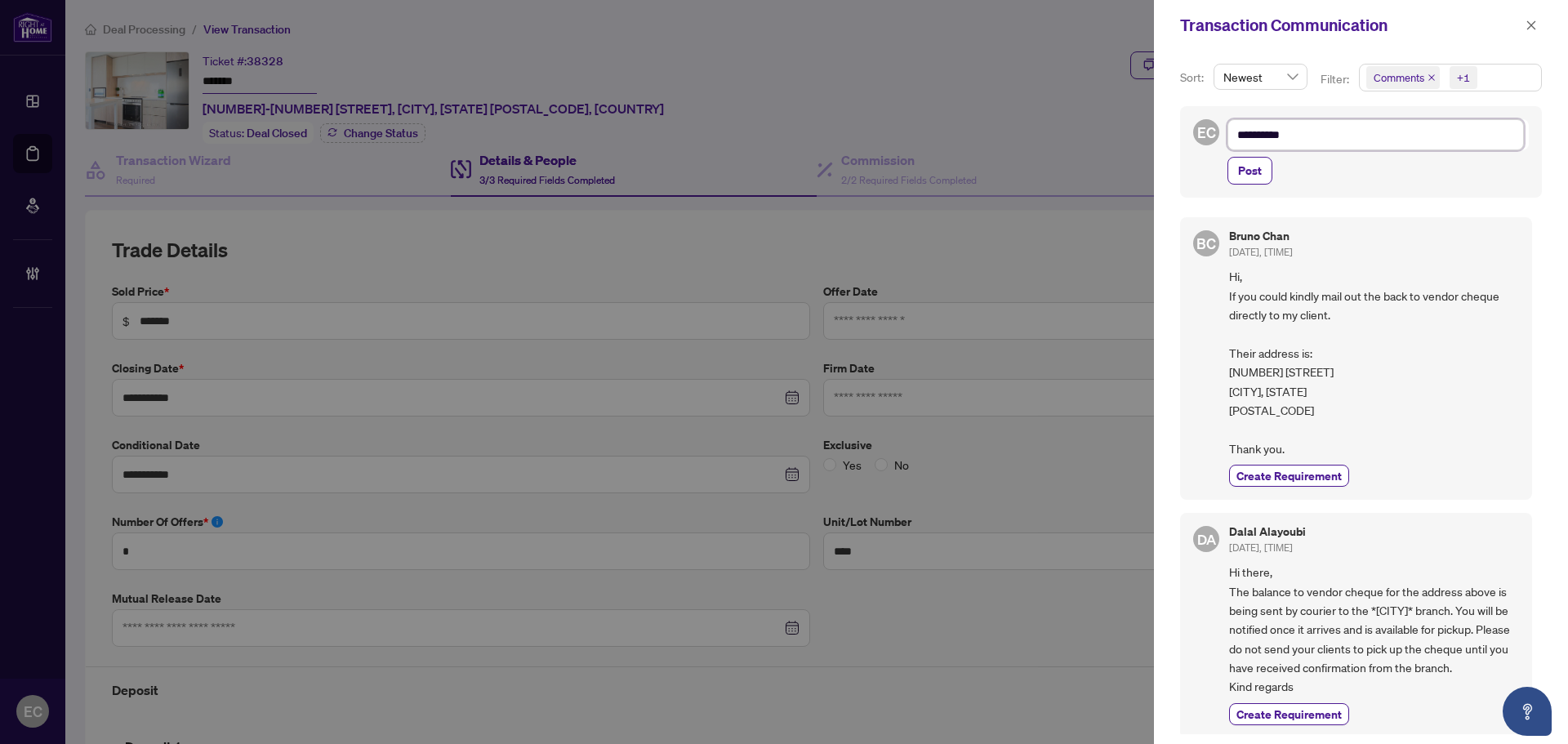 type on "*********" 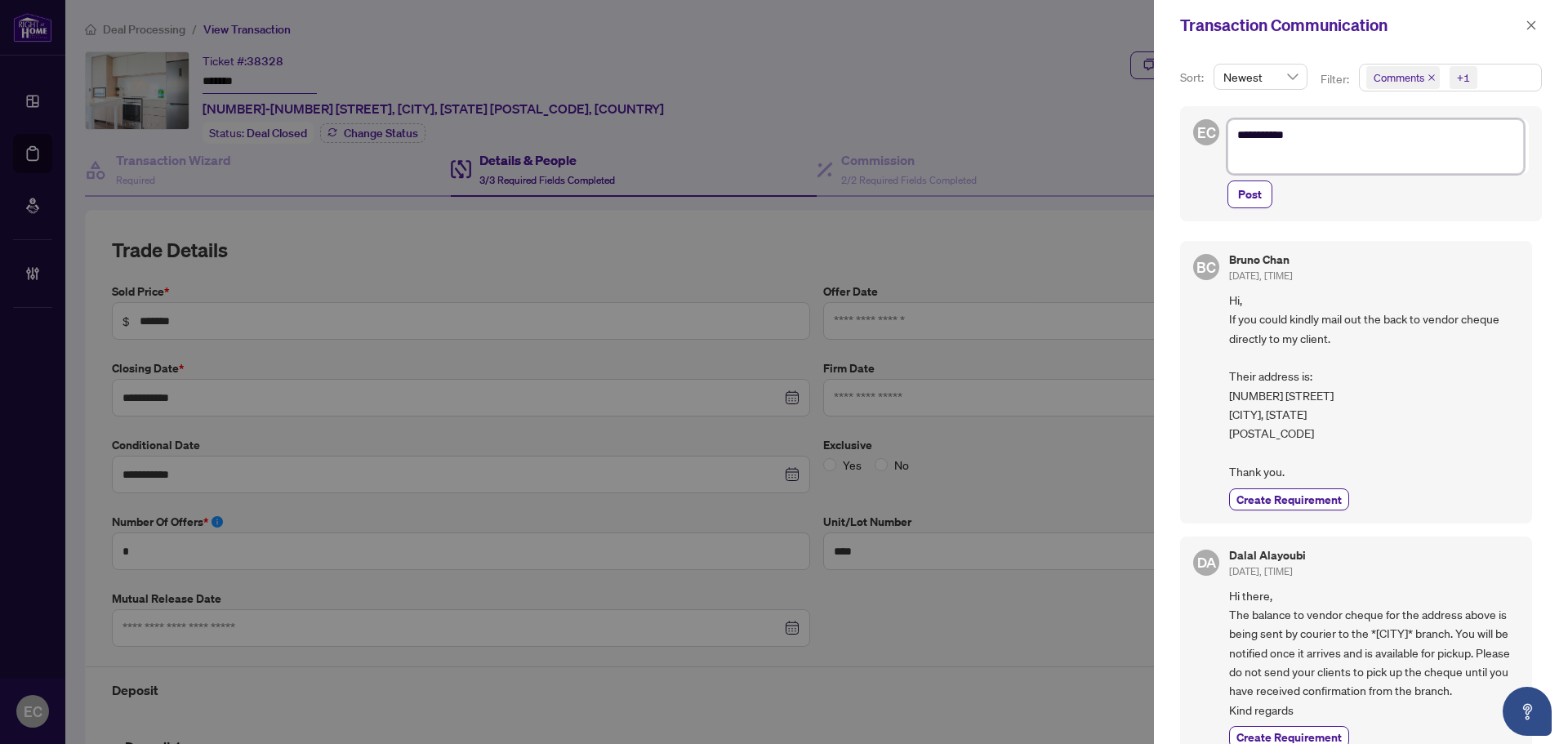 scroll, scrollTop: 7, scrollLeft: 0, axis: vertical 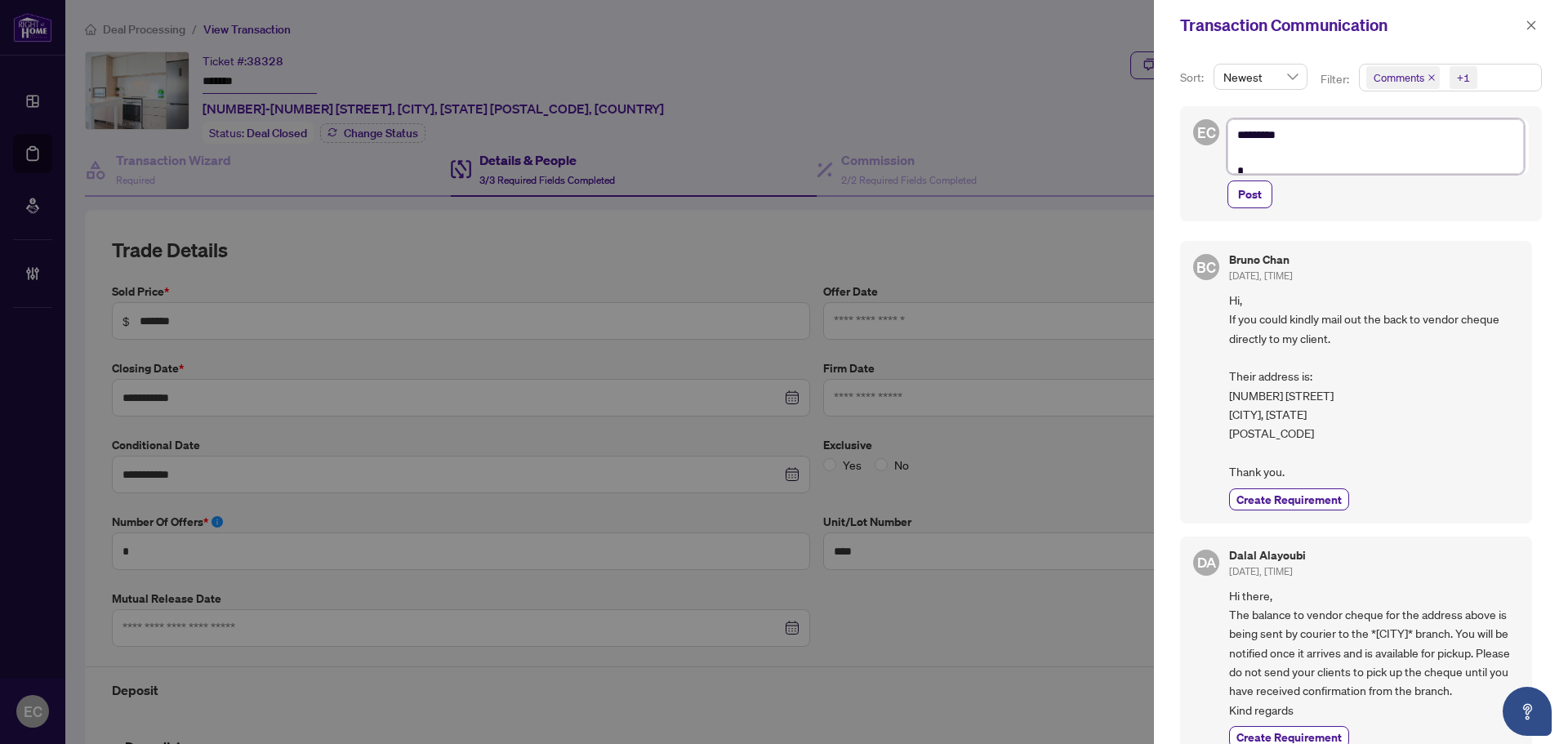type on "*********
**" 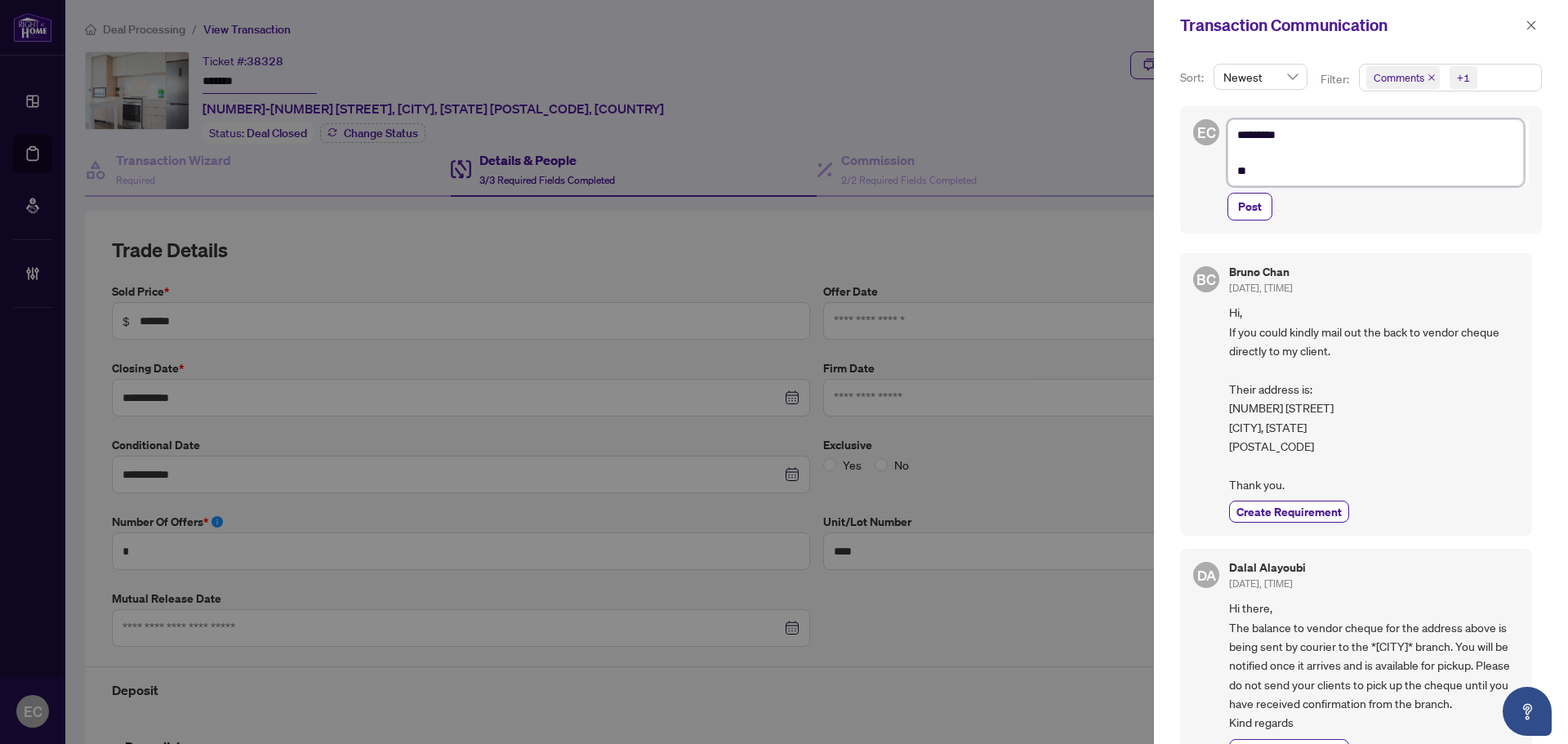 type on "*********
***" 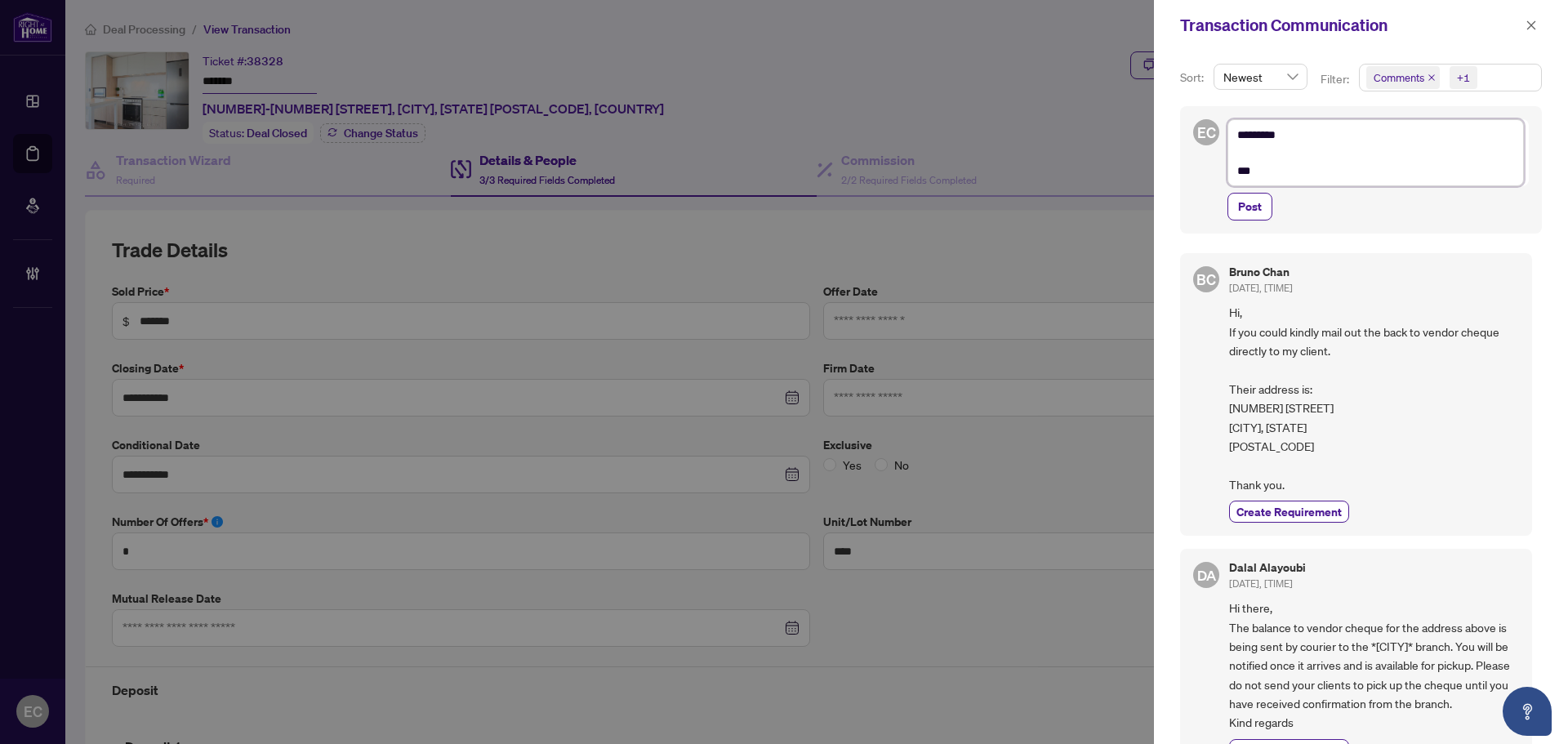 type on "*********
***" 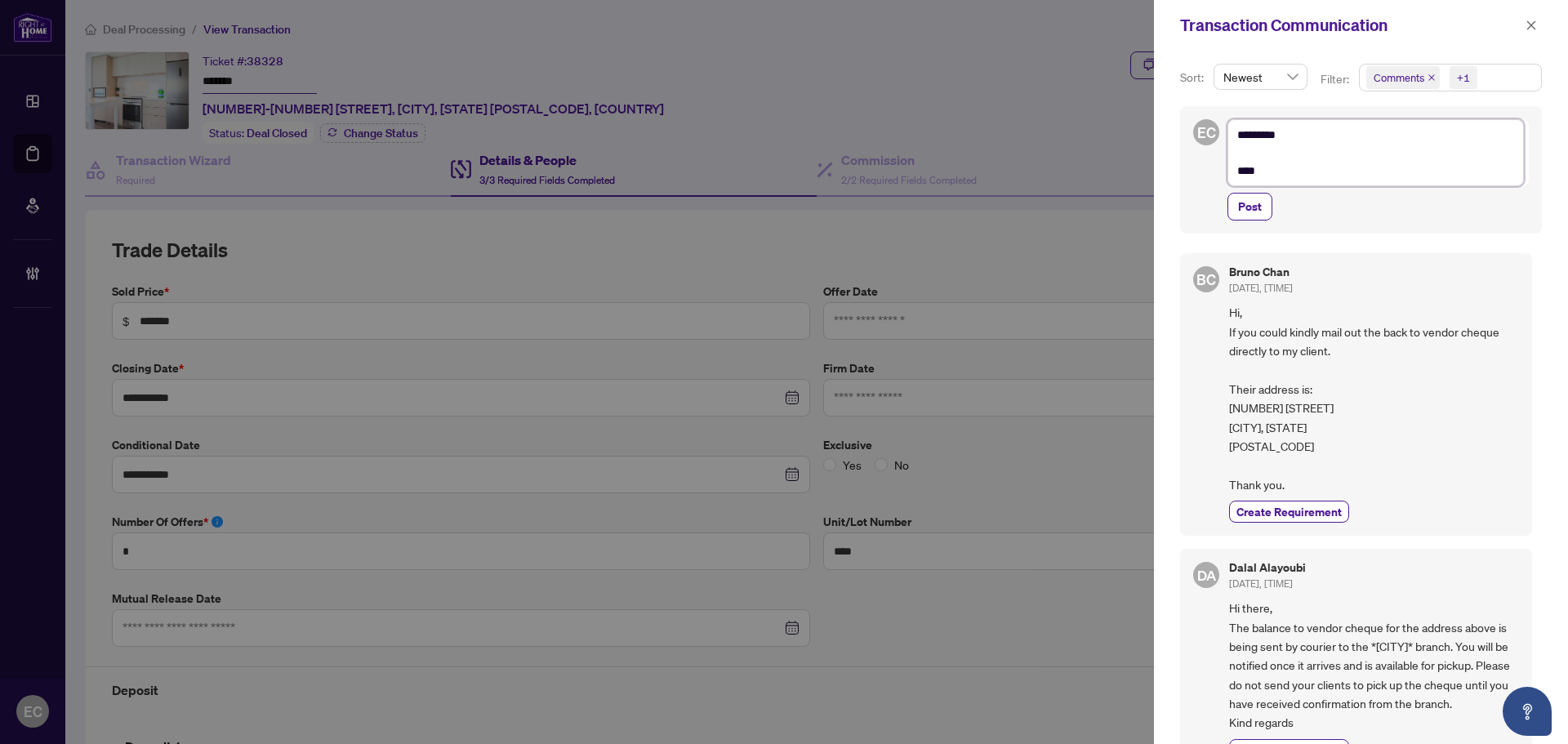 type on "*********
*****" 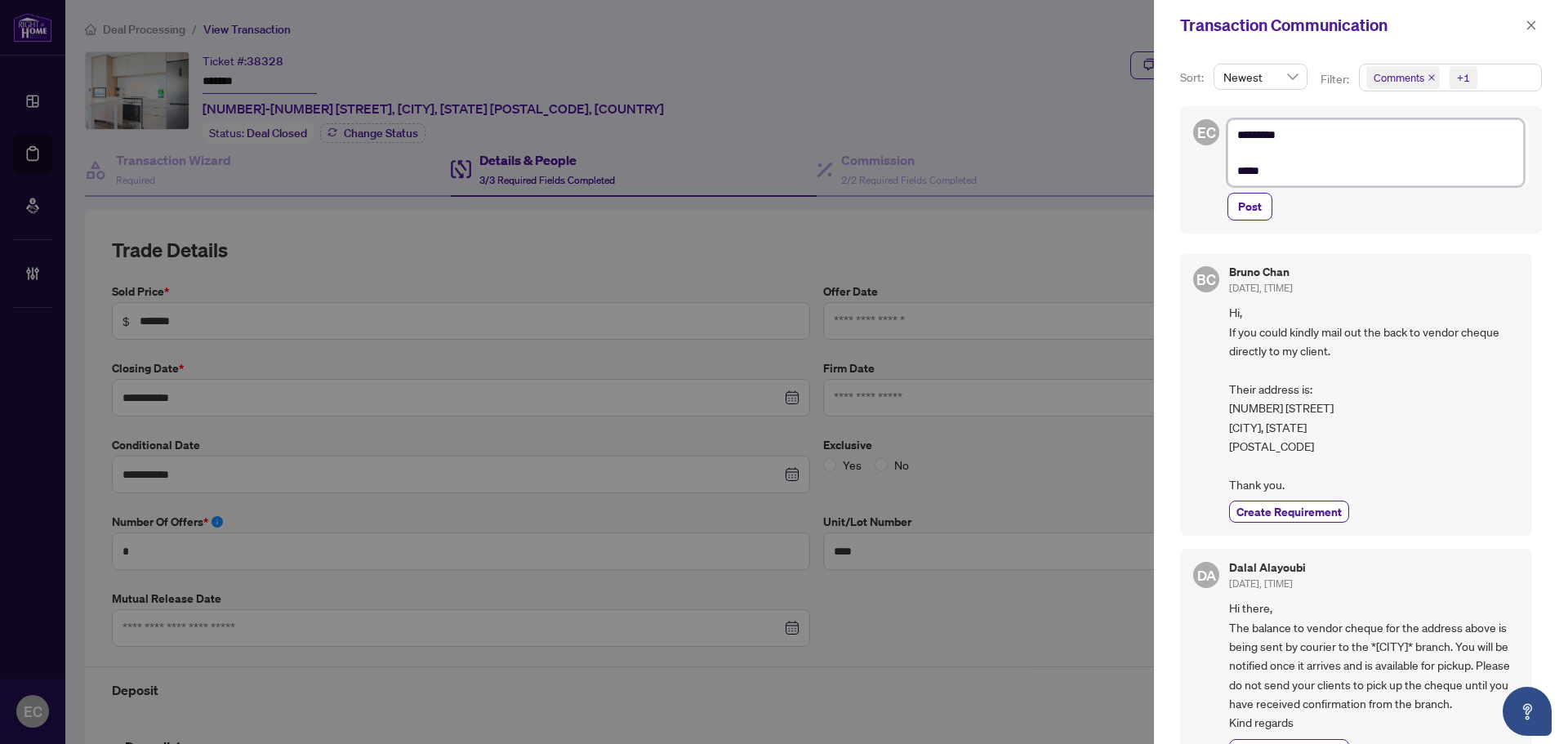 type on "*********
******" 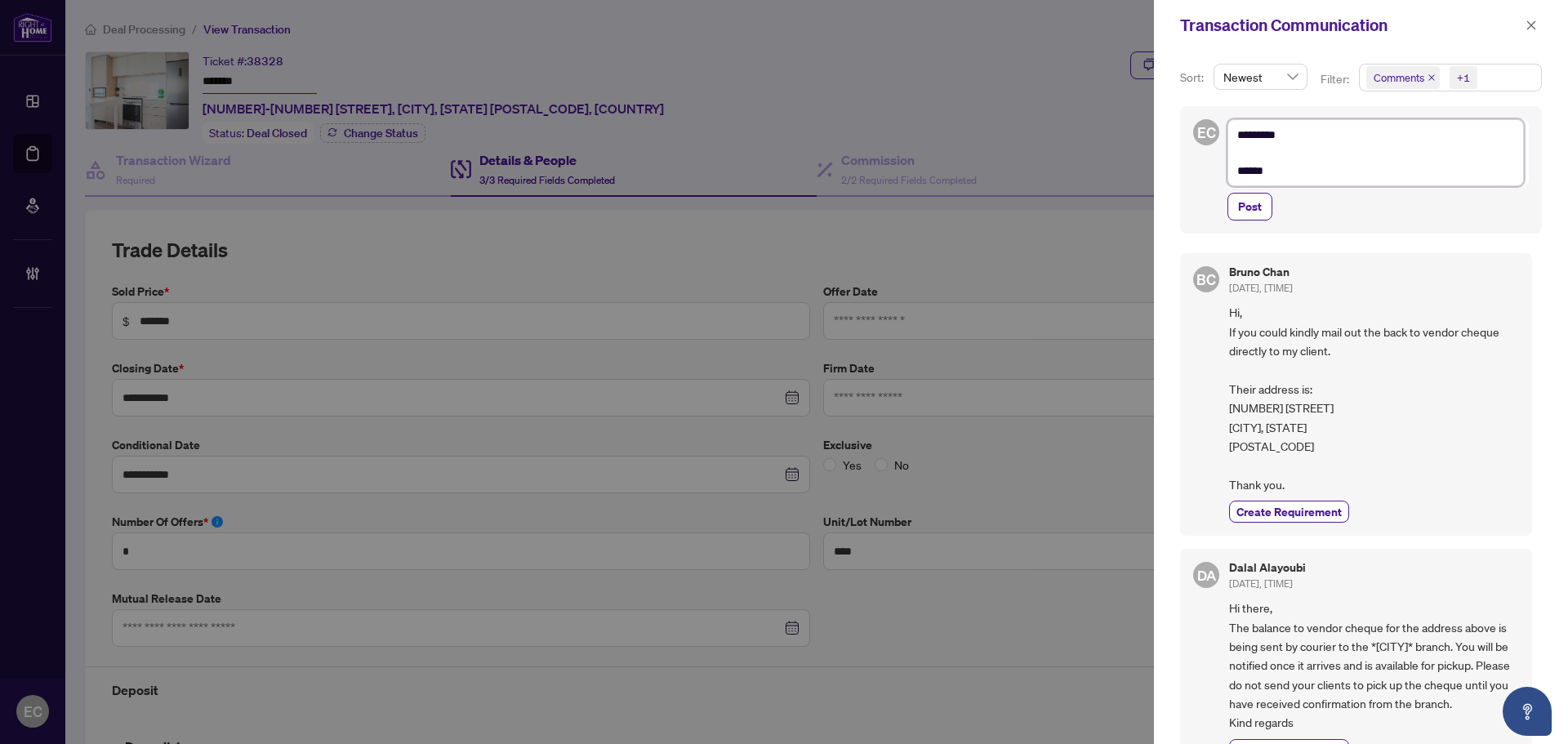 type on "*********
******" 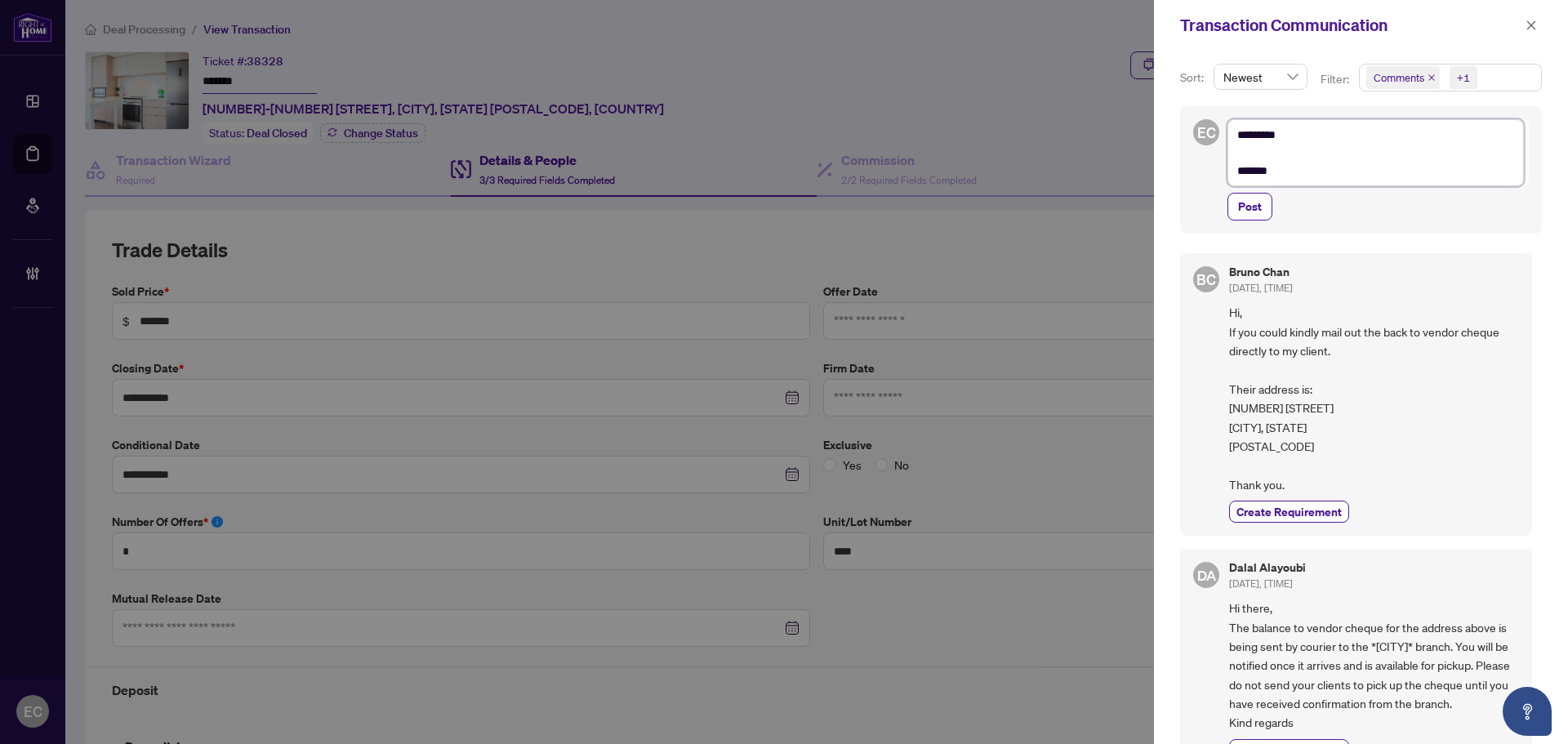 type on "*********
********" 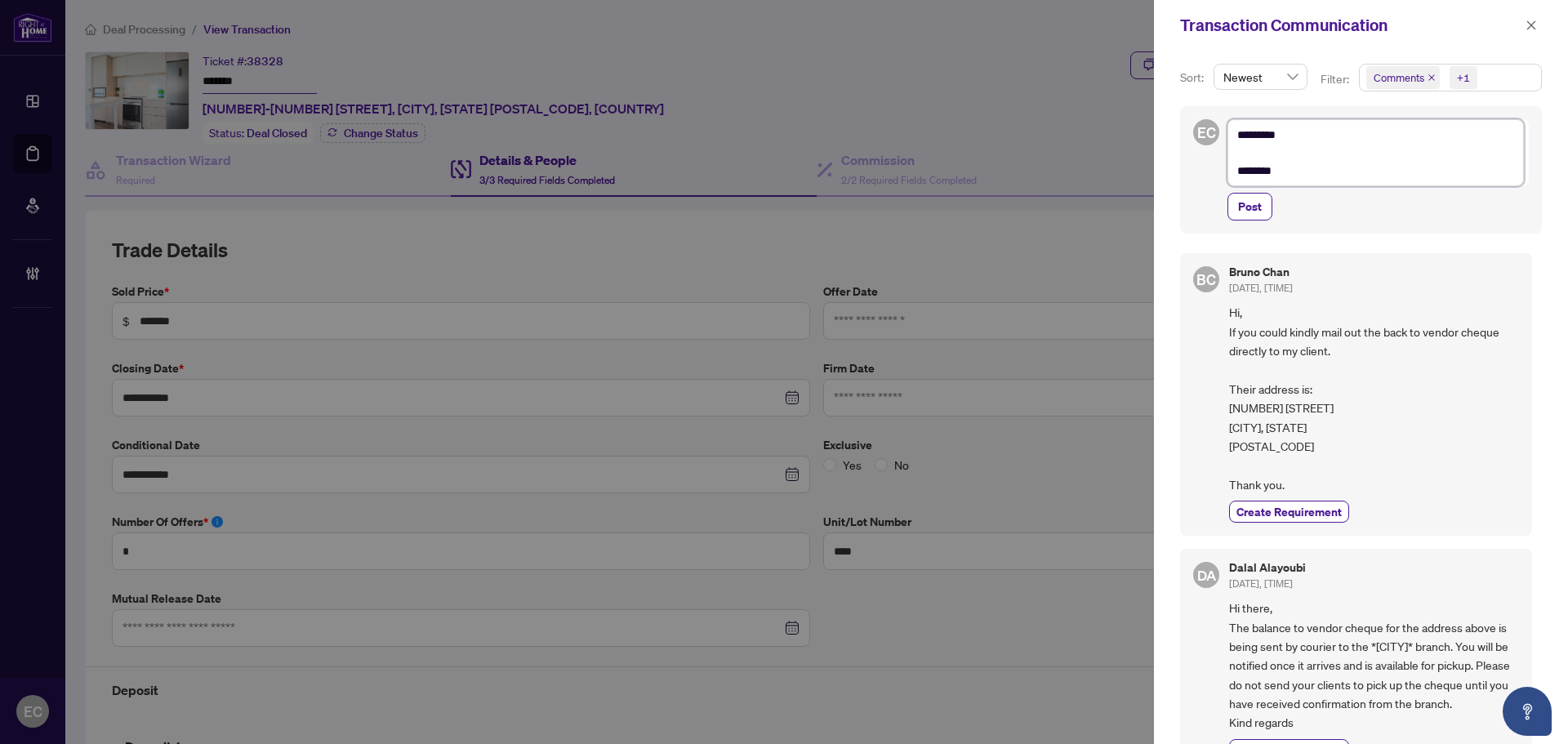 type on "*********
*********" 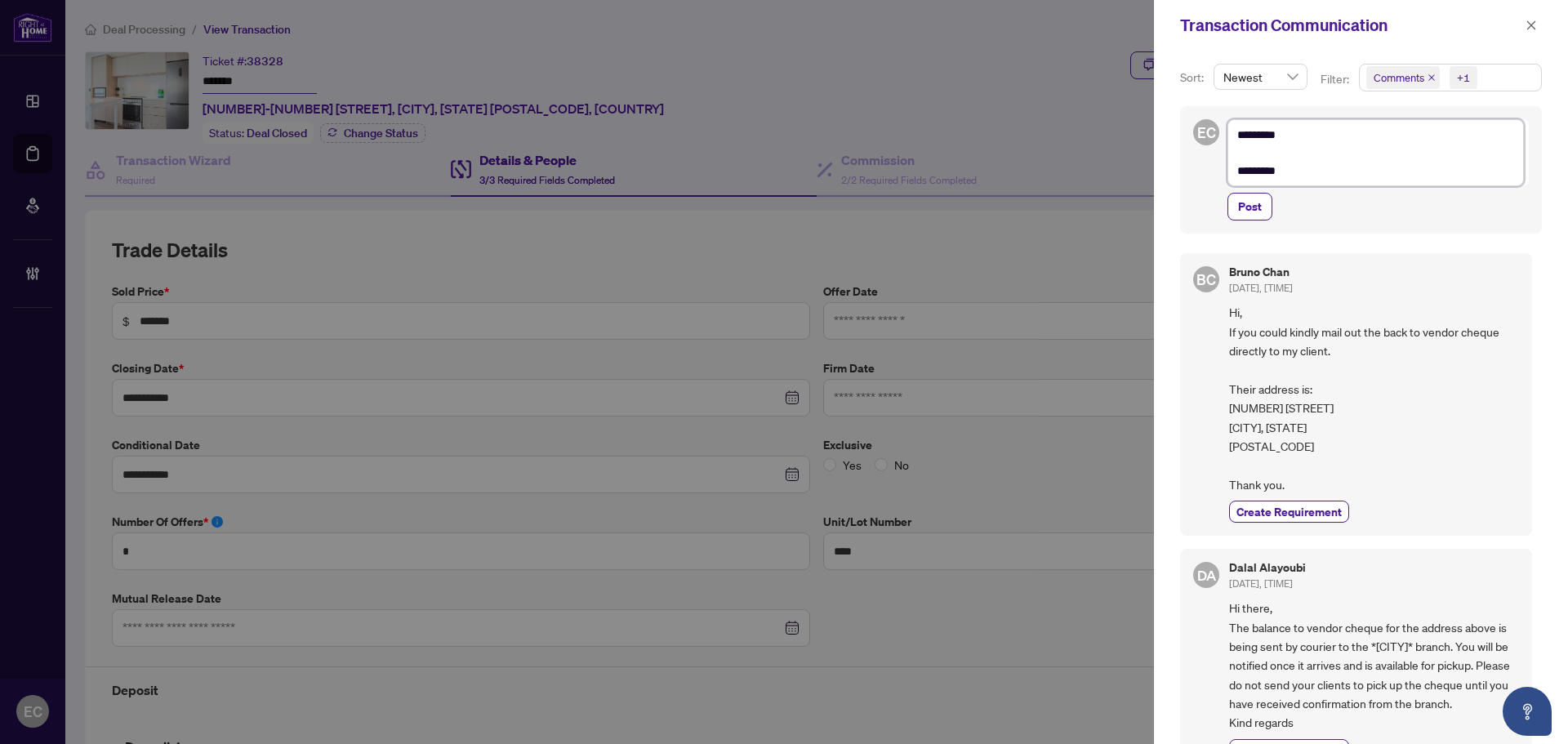 type on "**********" 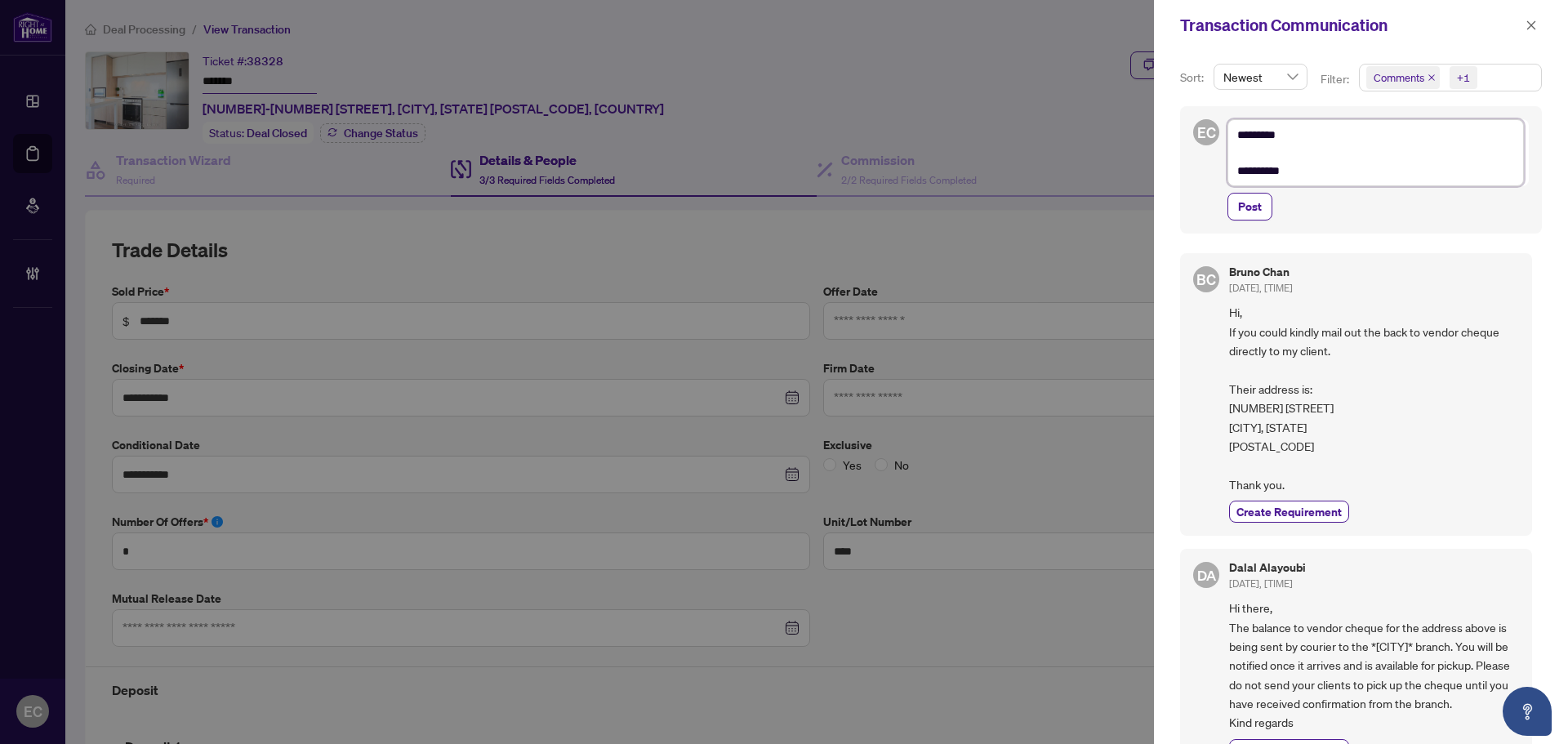 type on "**********" 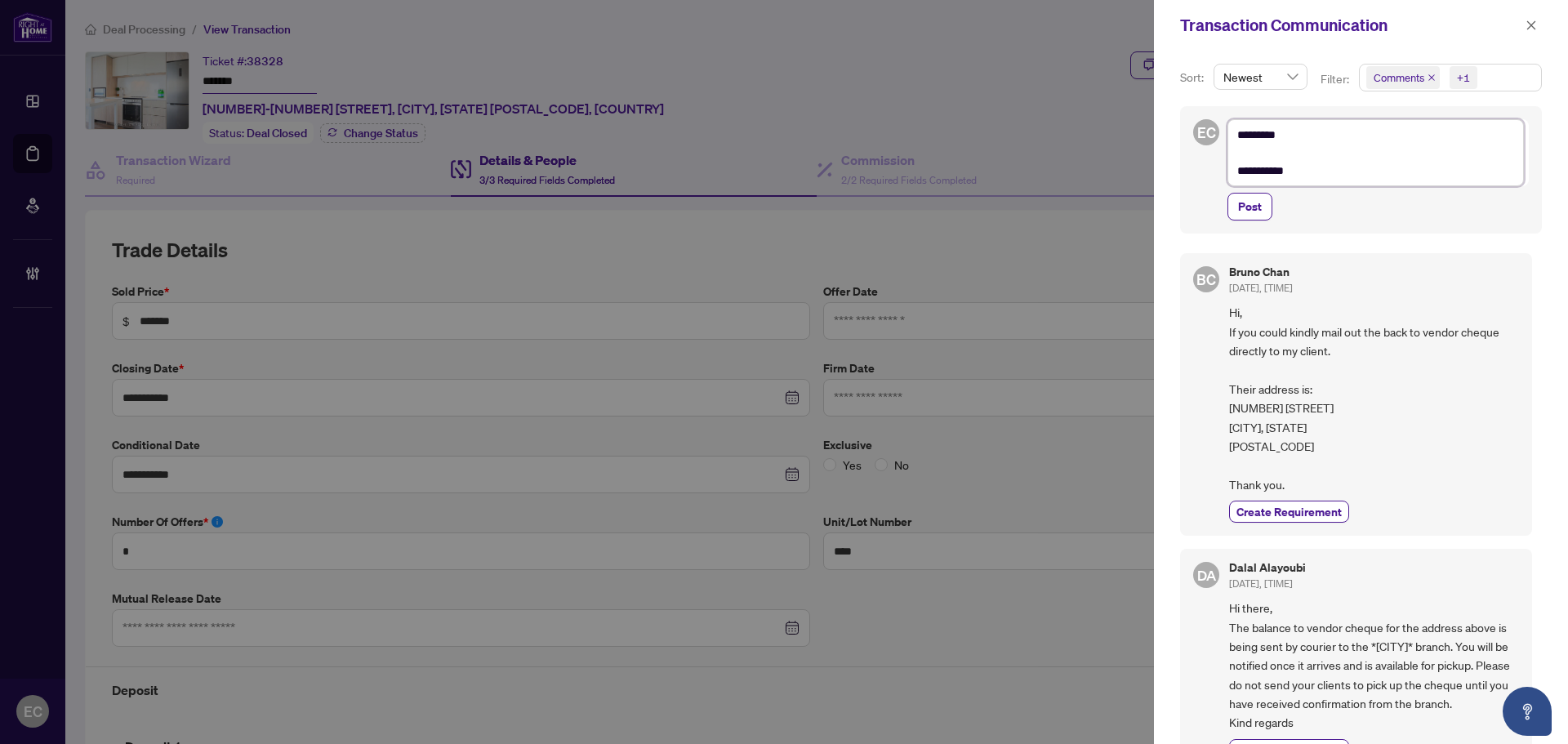 type on "**********" 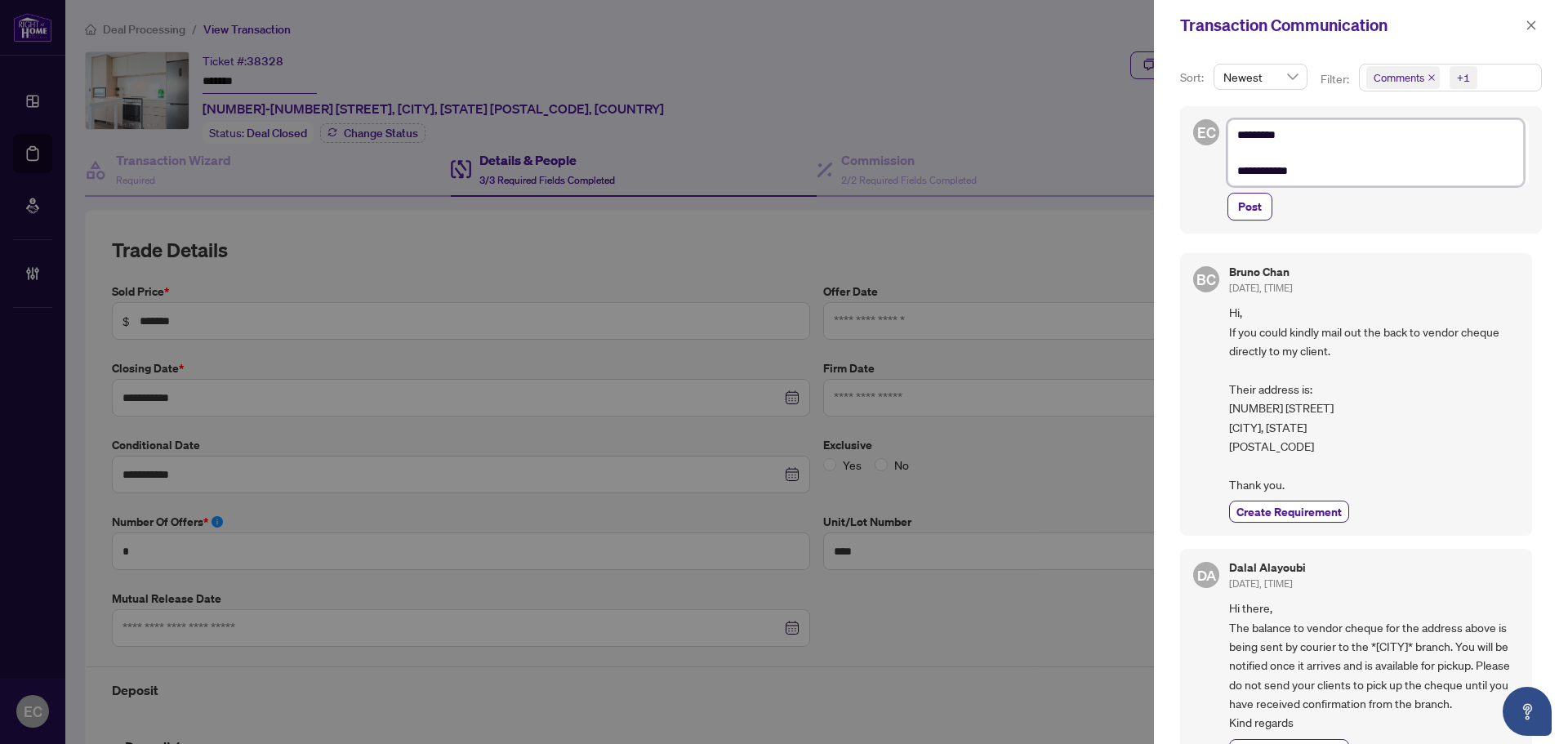 type on "**********" 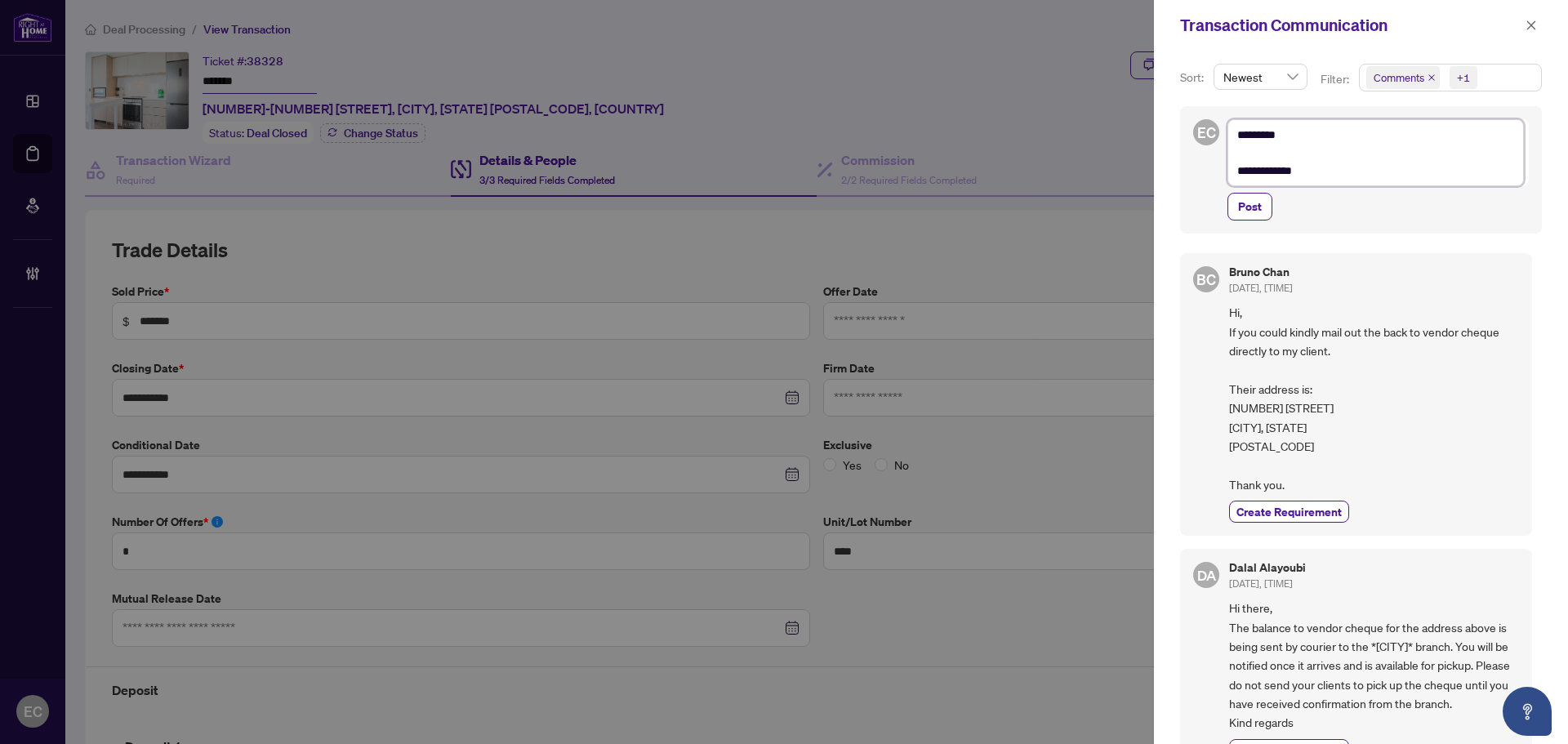 type on "**********" 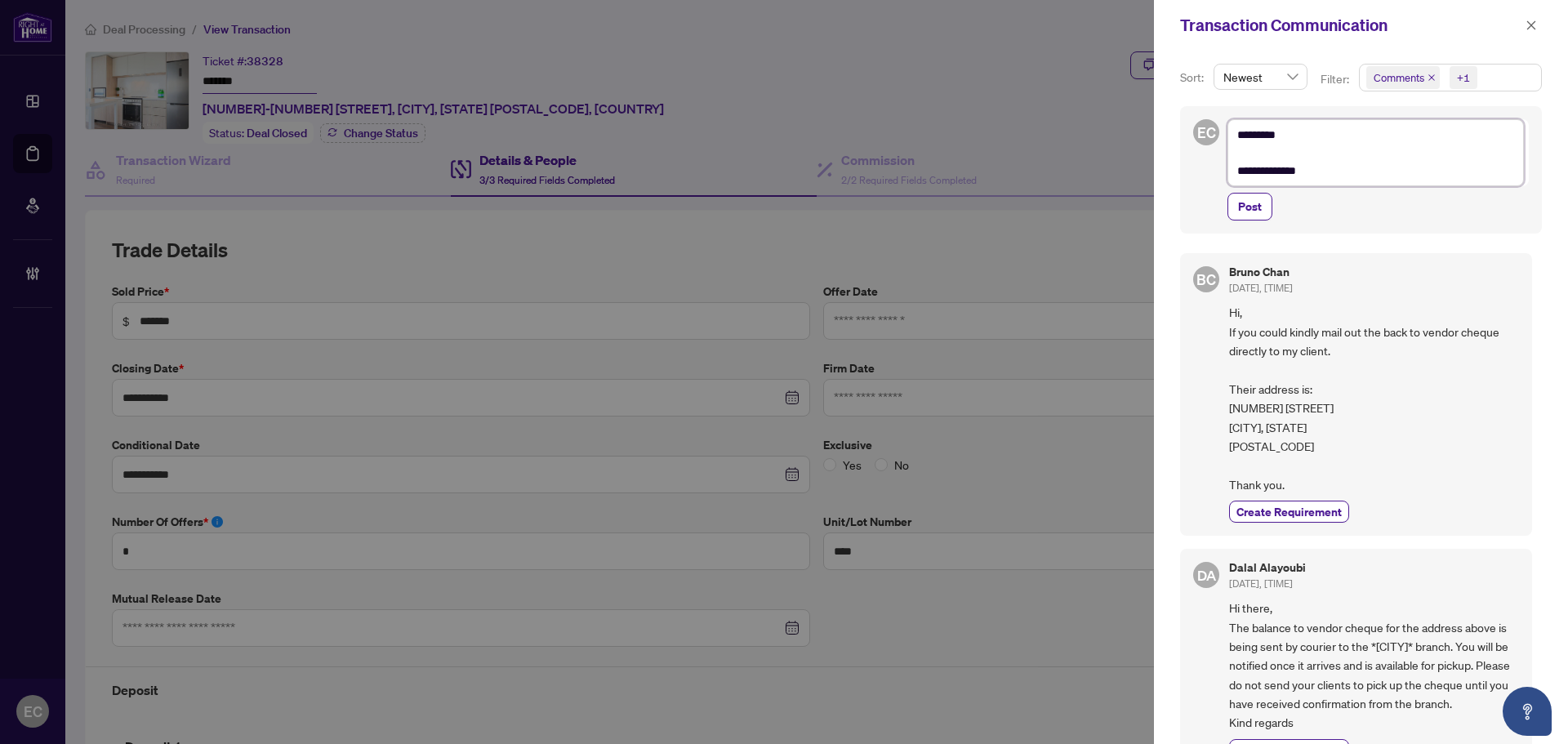 type on "**********" 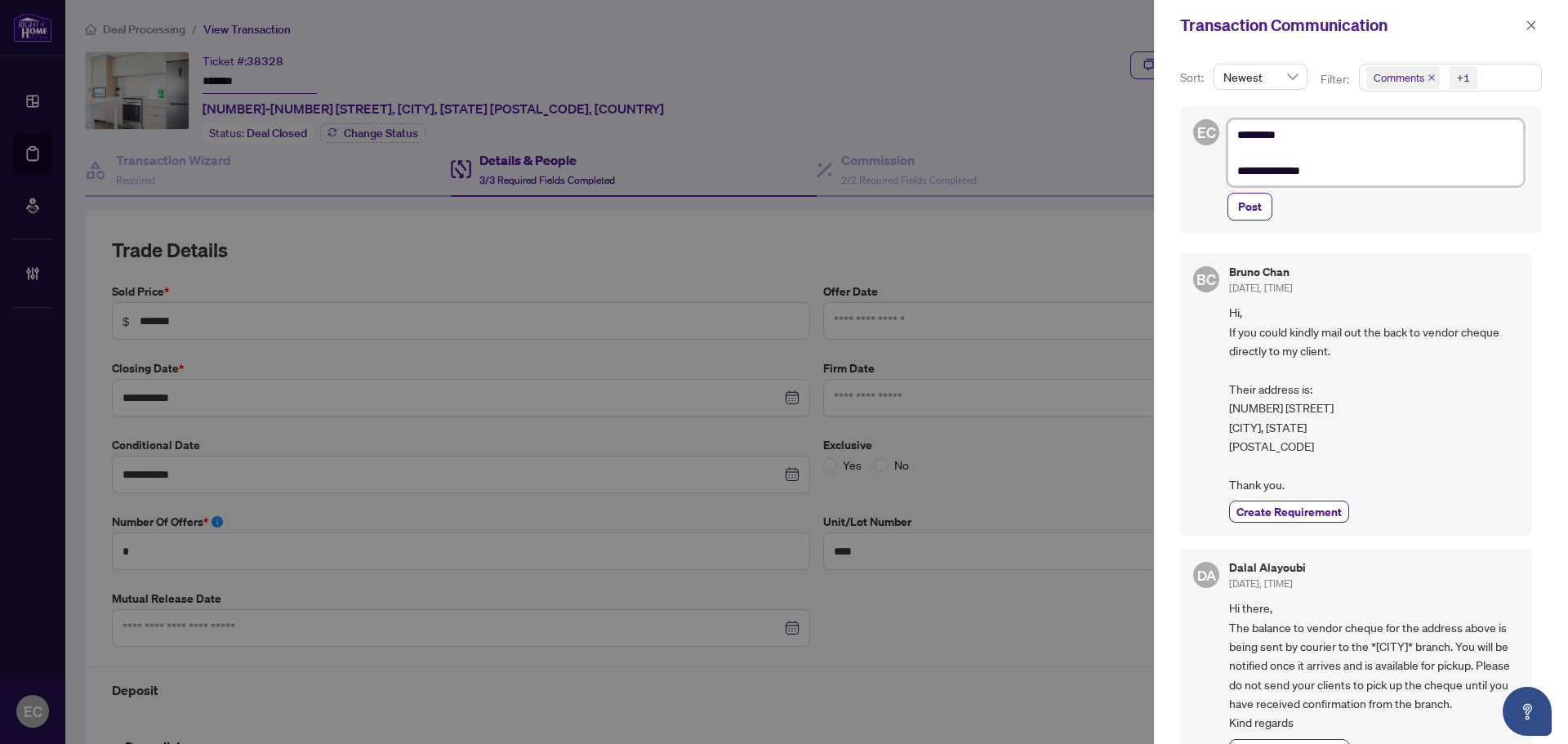 type on "**********" 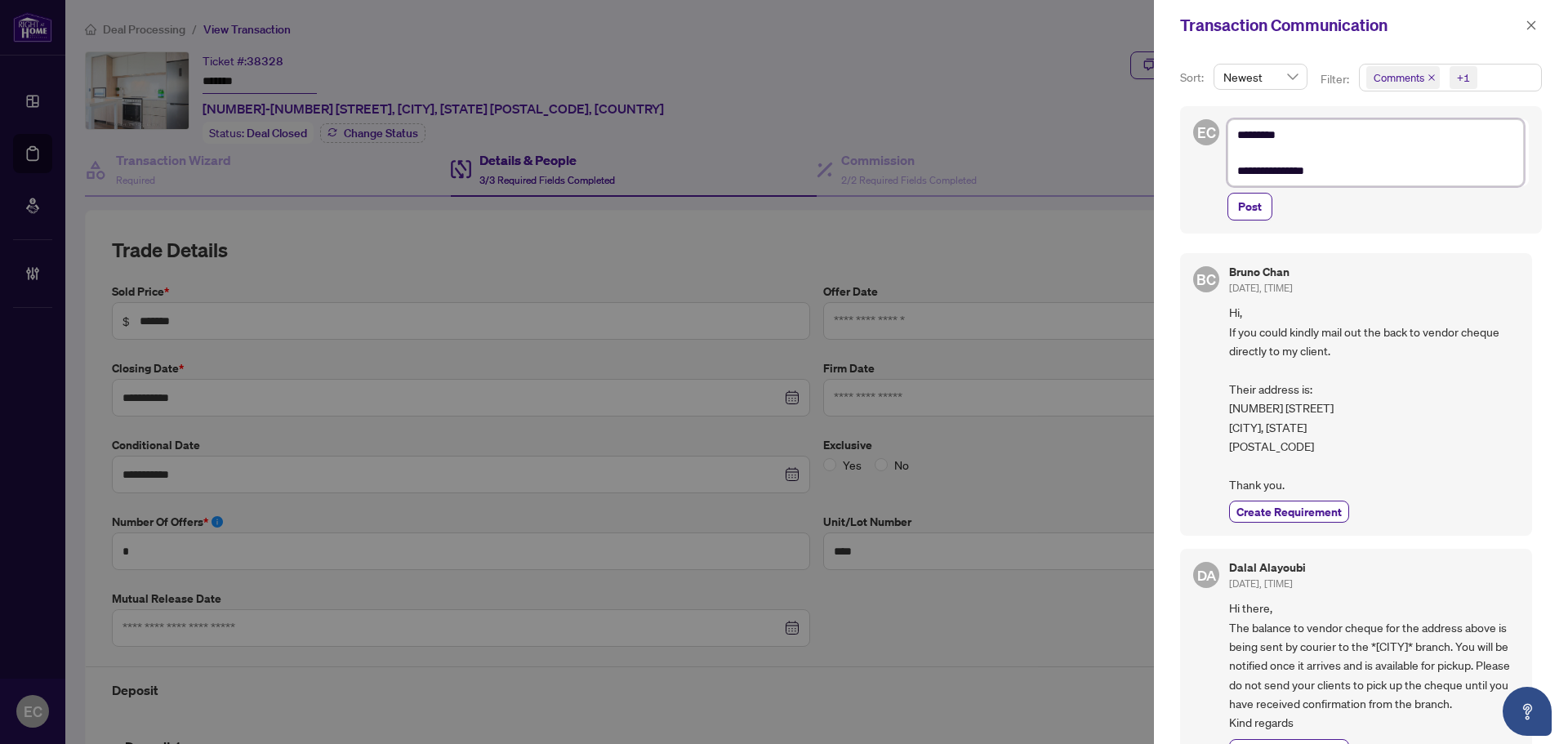 type on "**********" 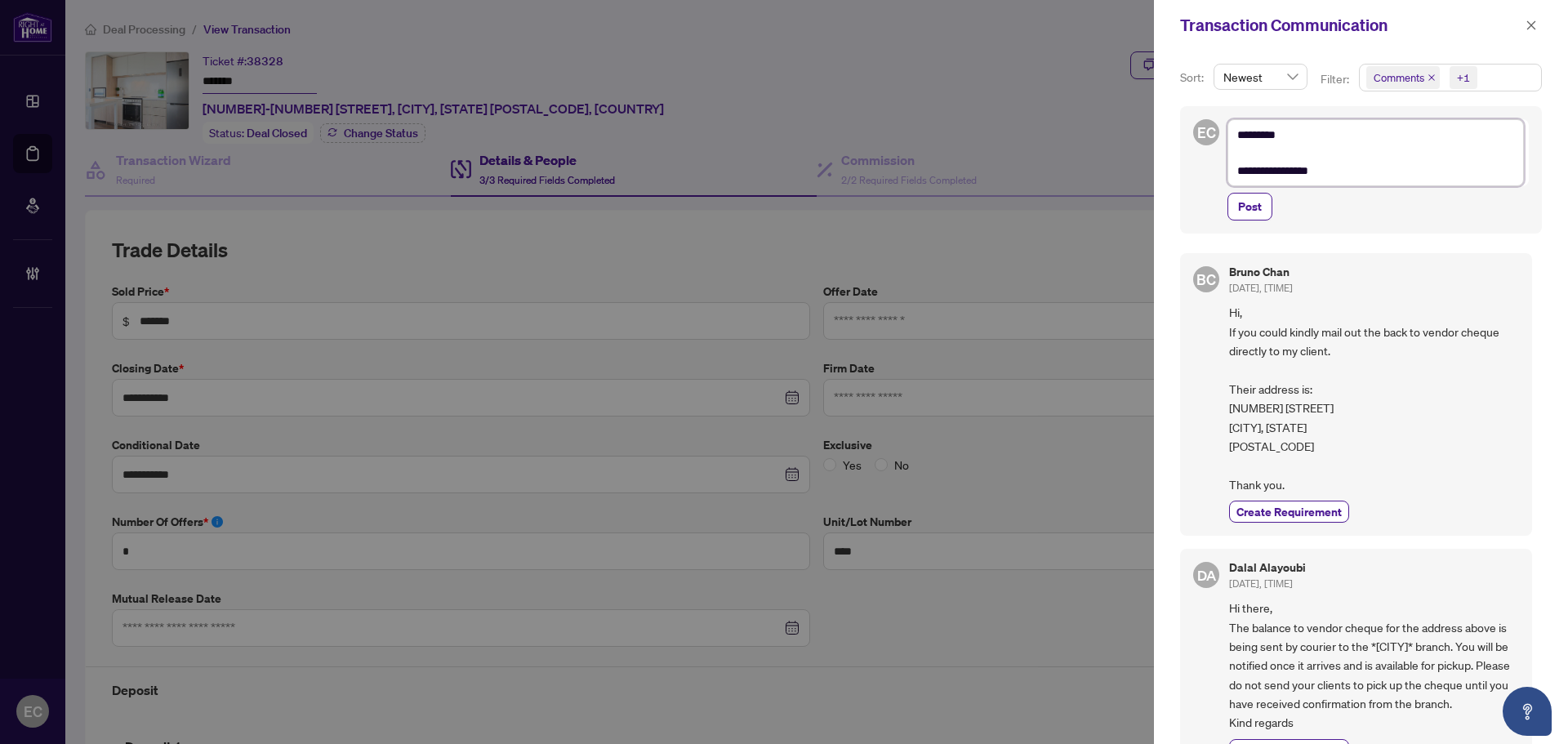 type on "**********" 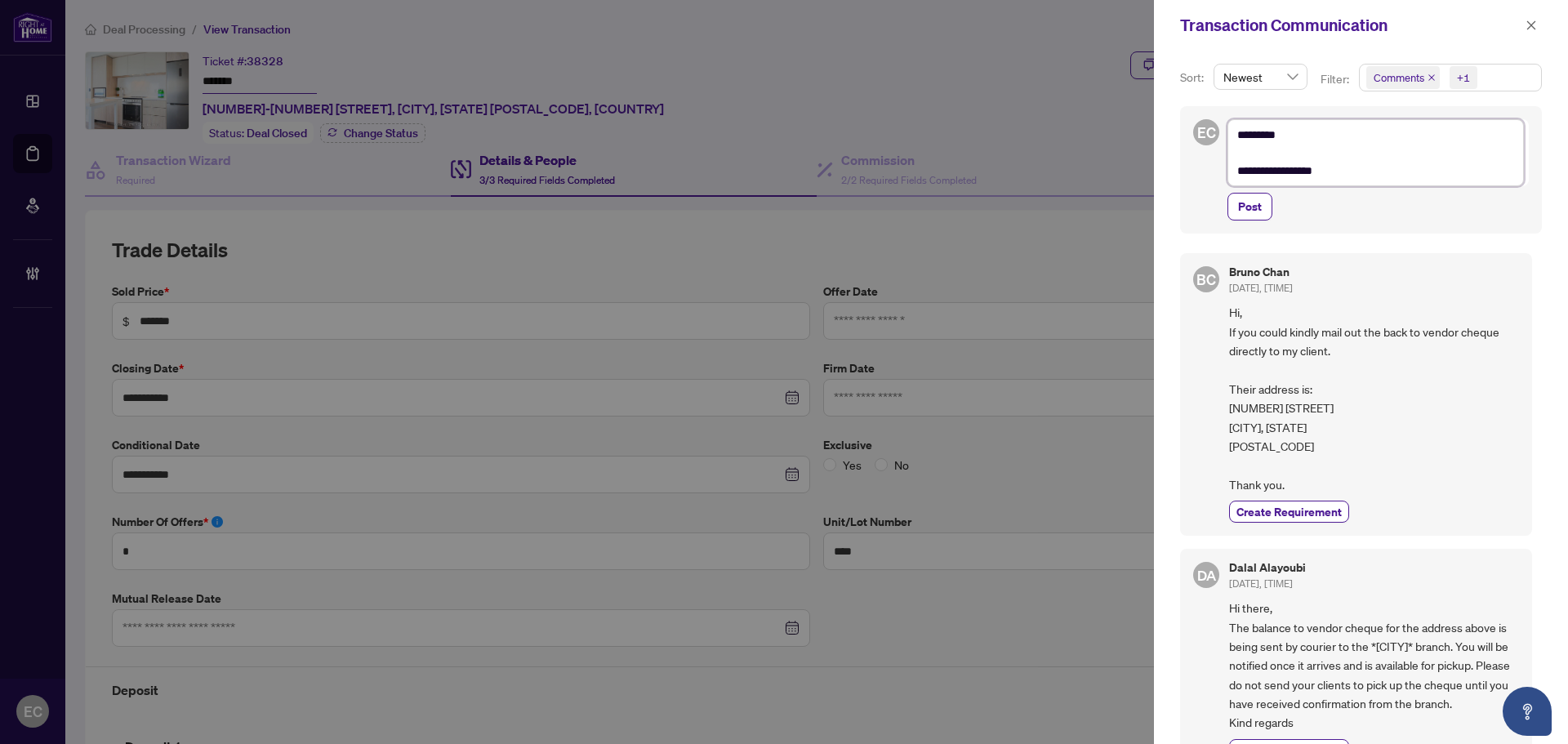 type on "**********" 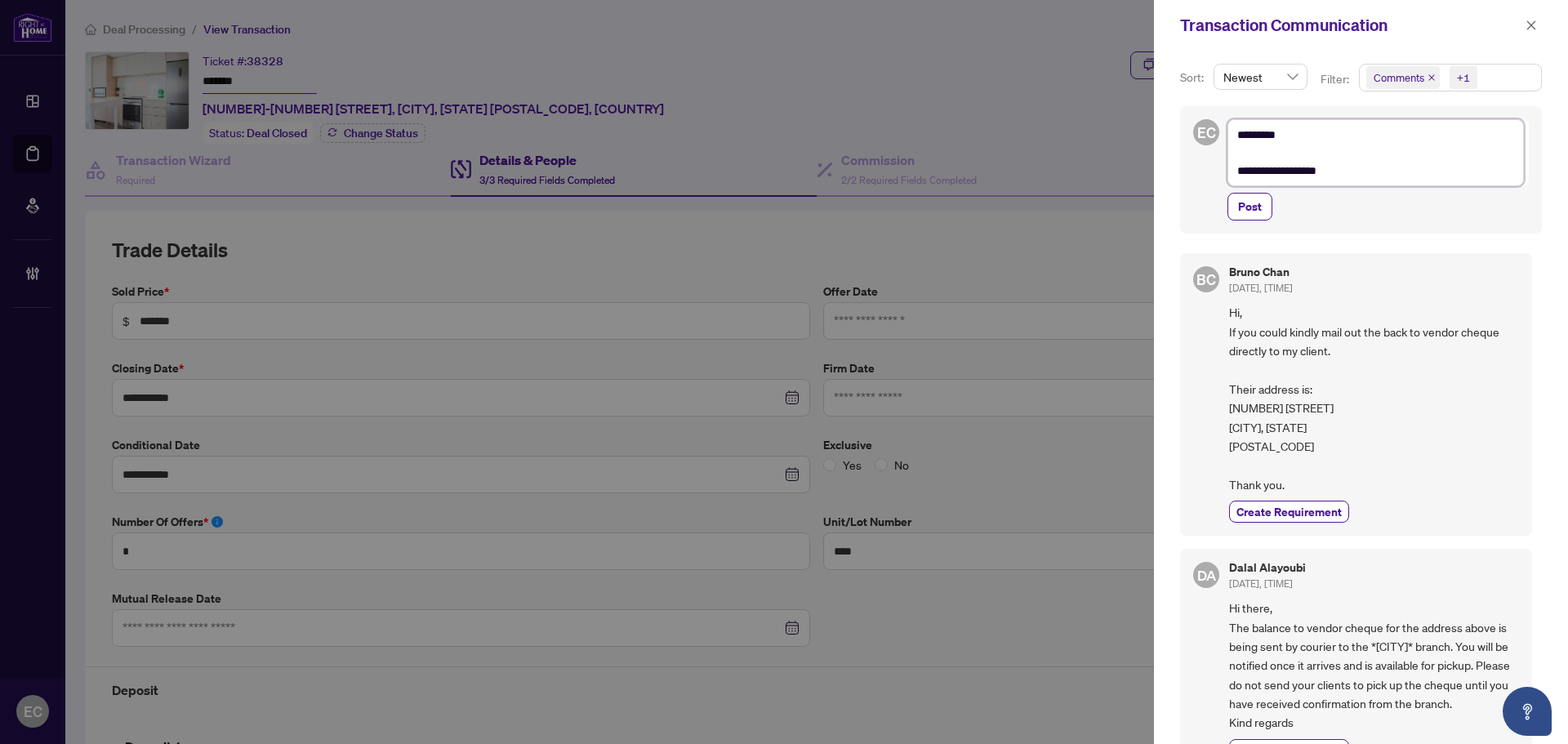 type on "**********" 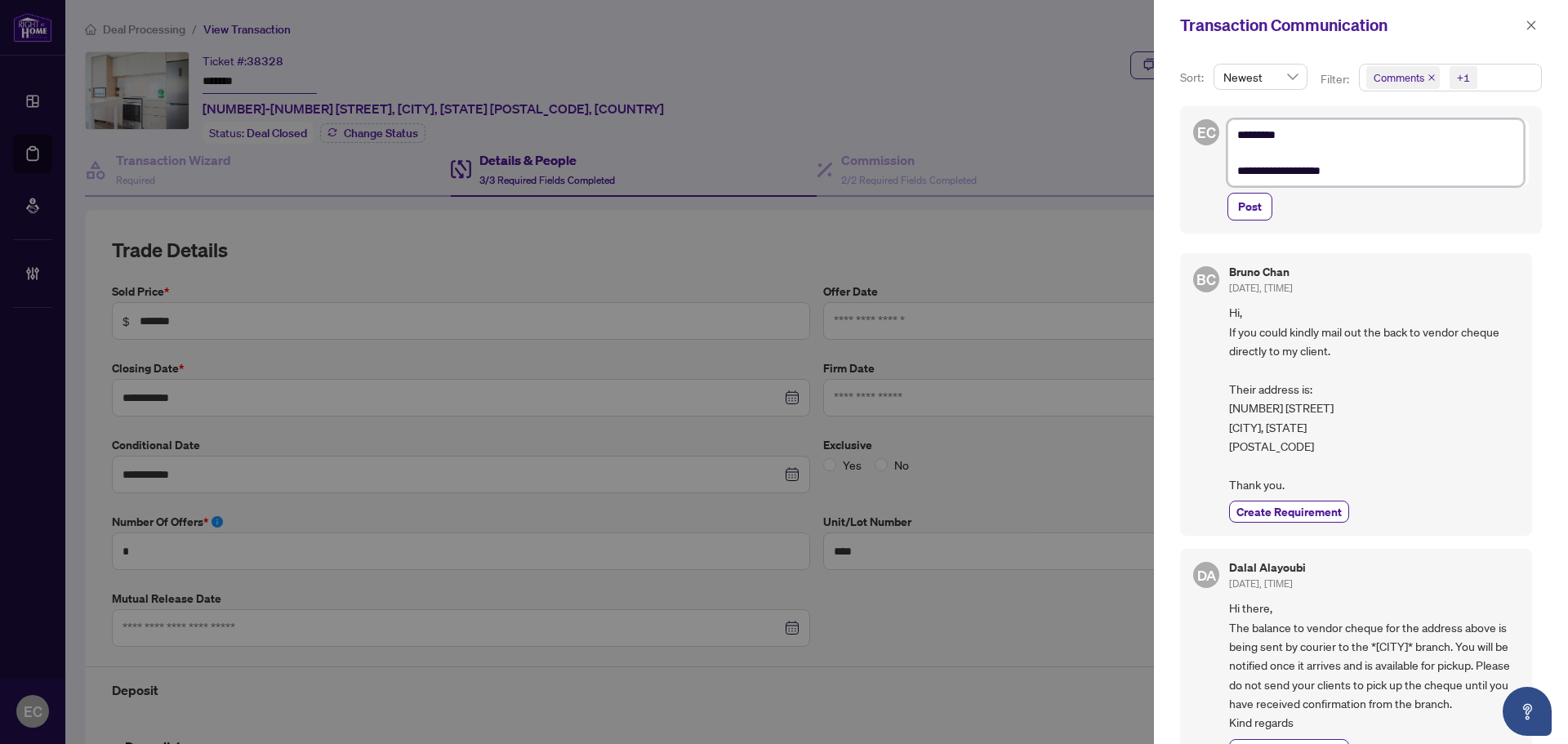type on "**********" 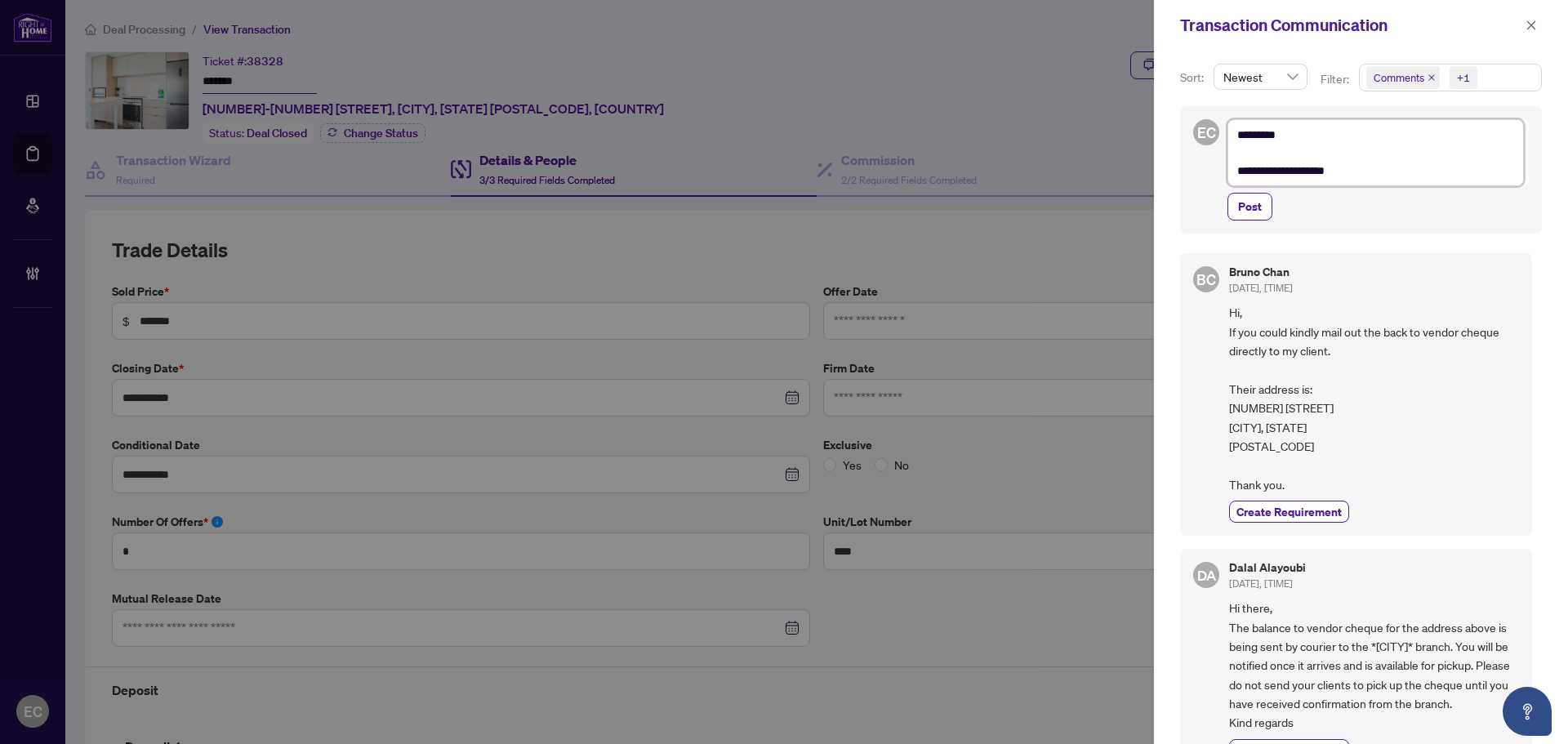 type on "**********" 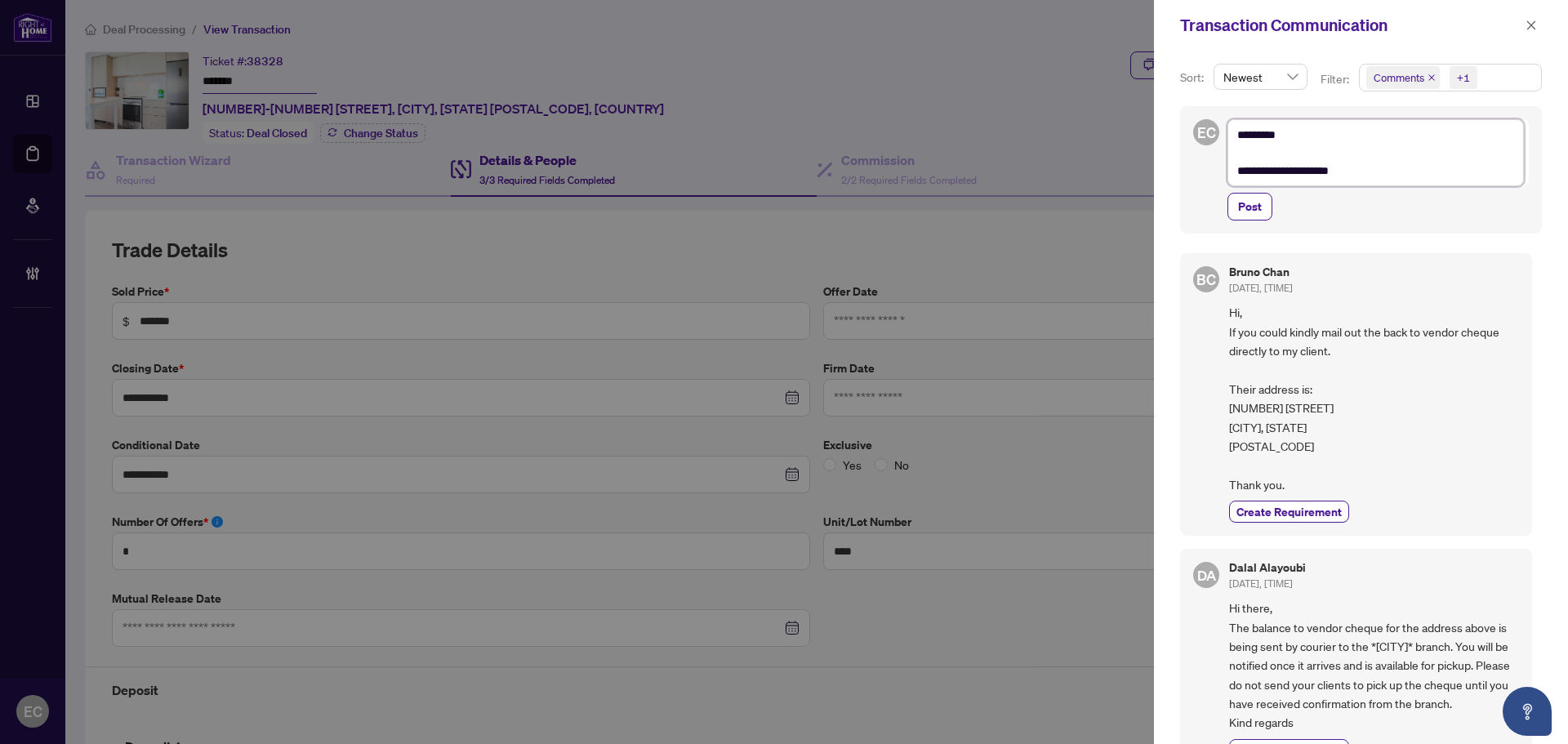 type on "**********" 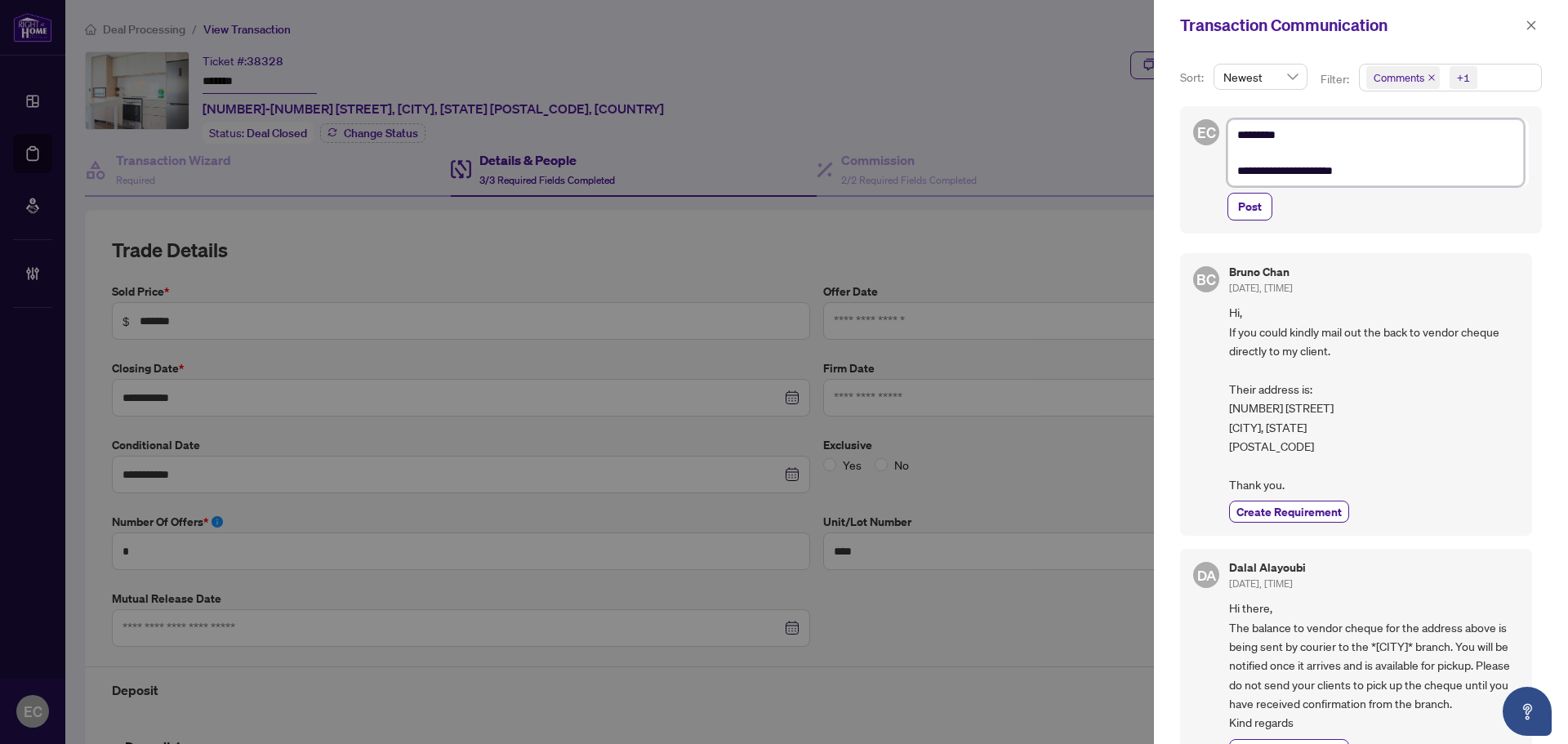 type on "**********" 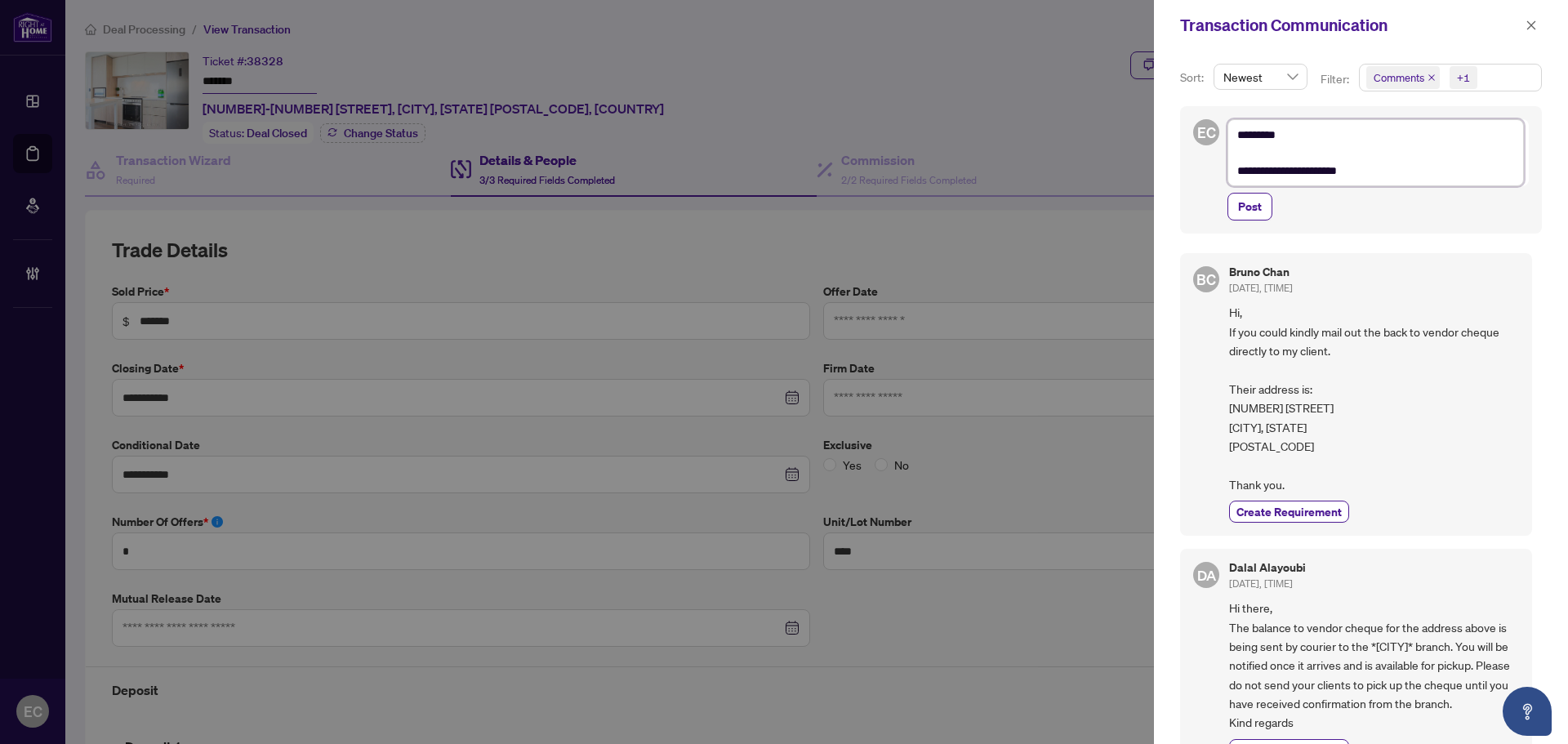 type on "**********" 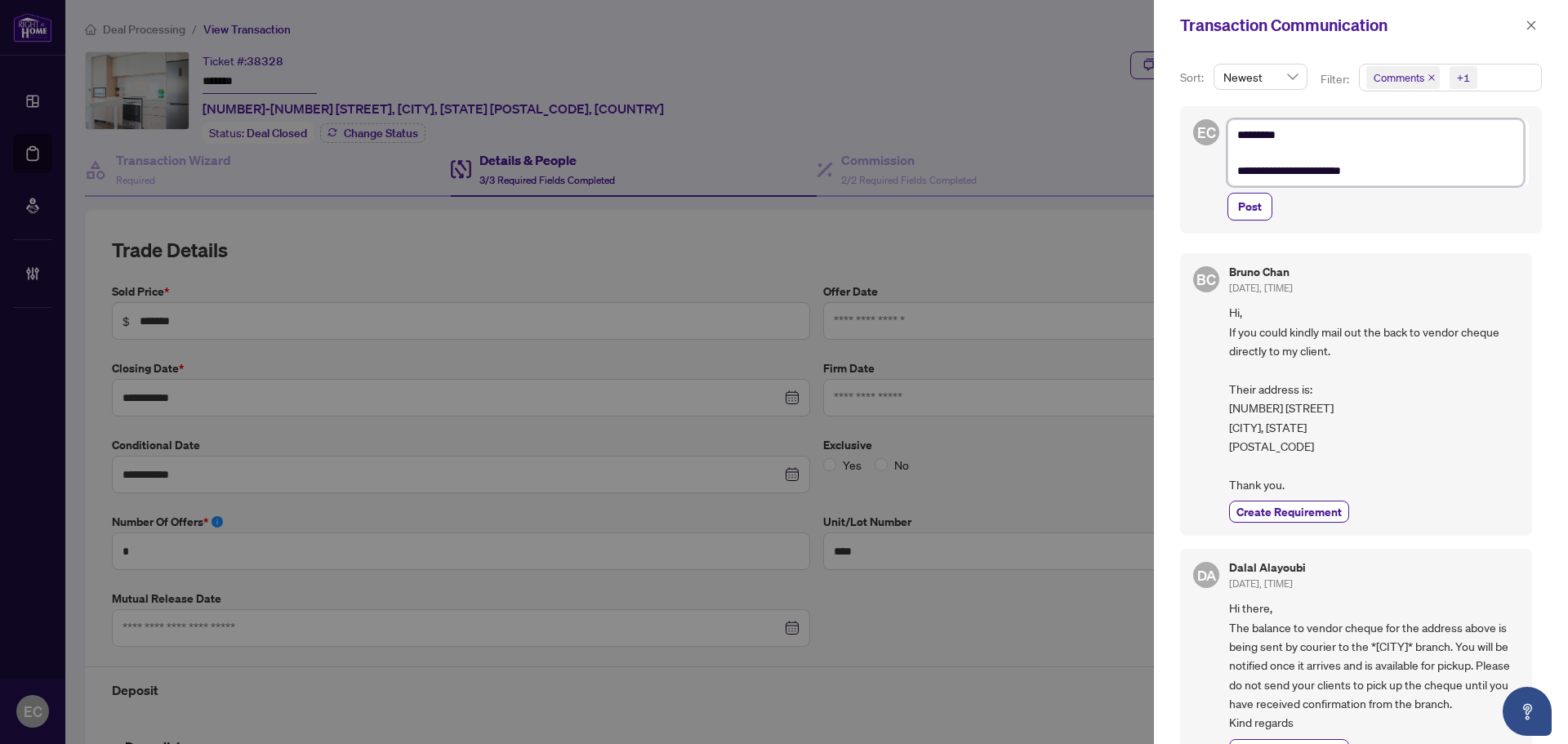 type on "**********" 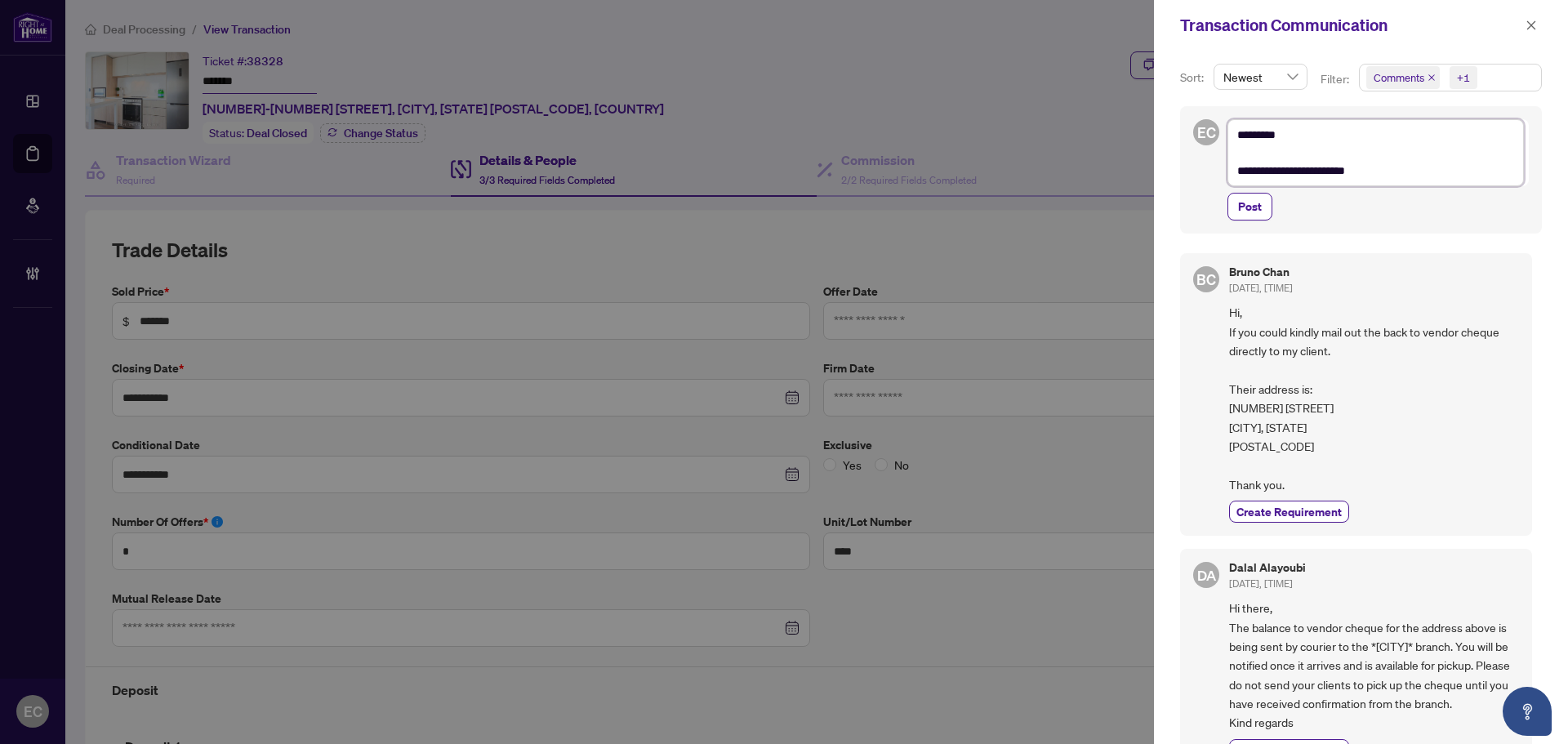 type on "**********" 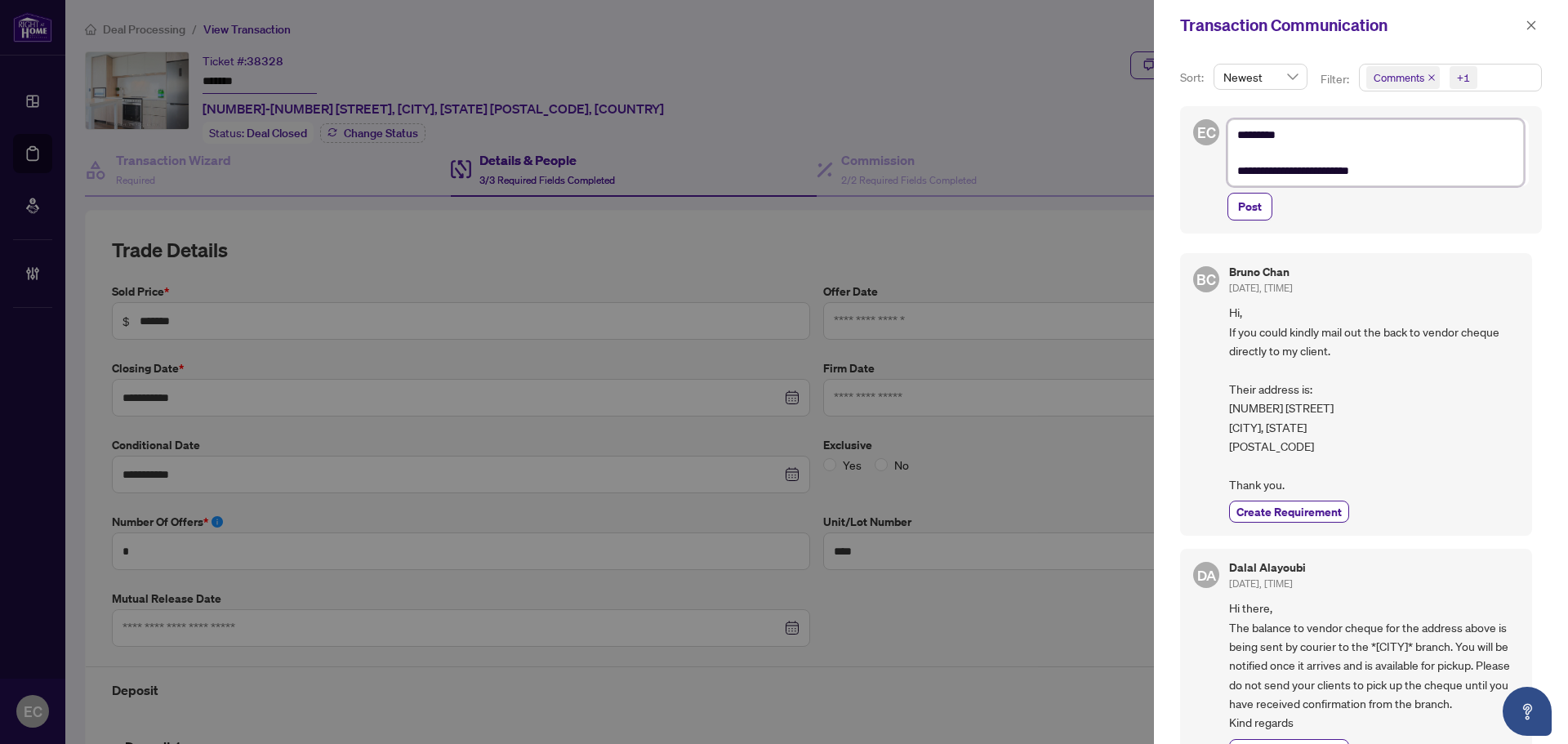 type on "**********" 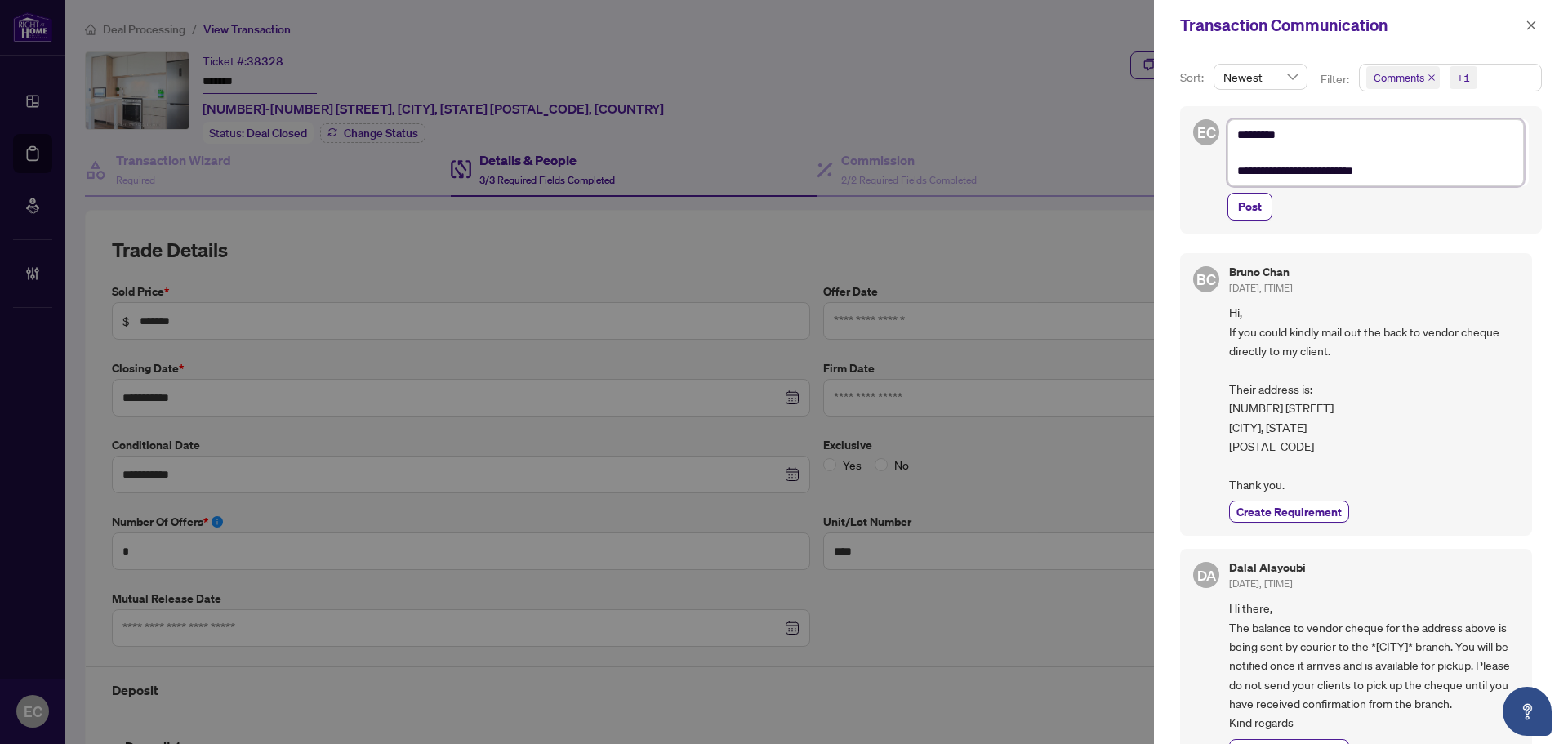type on "**********" 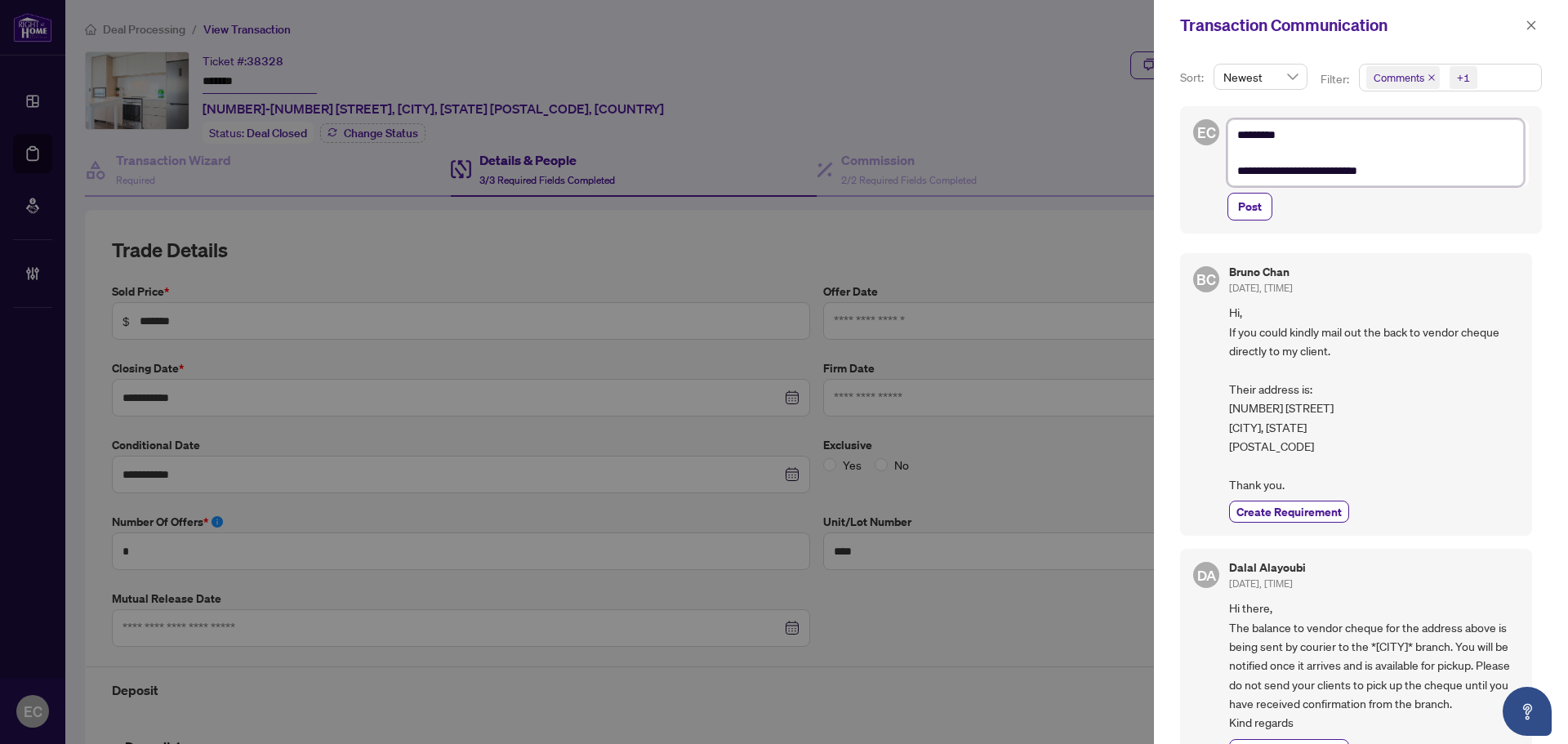 type on "**********" 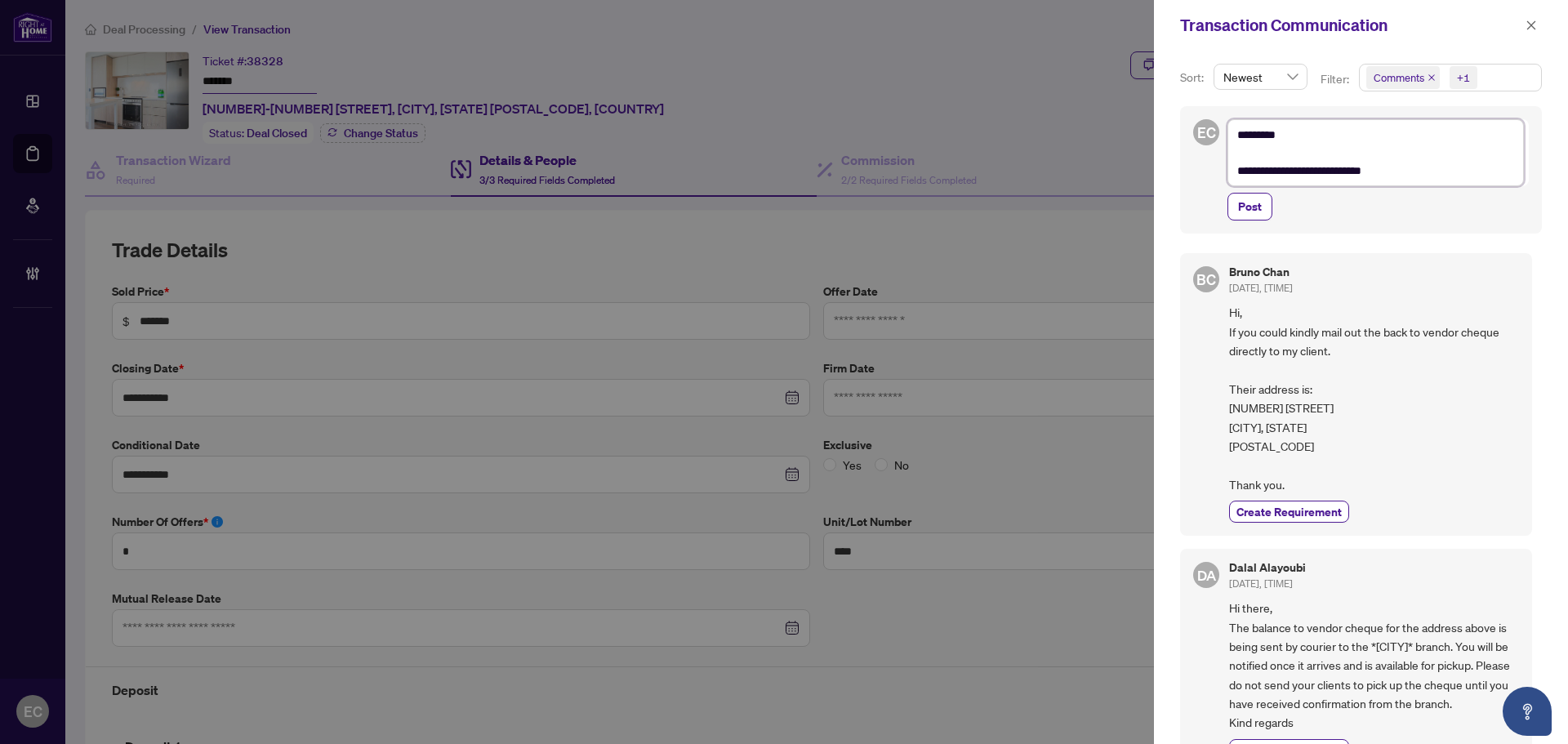 type on "**********" 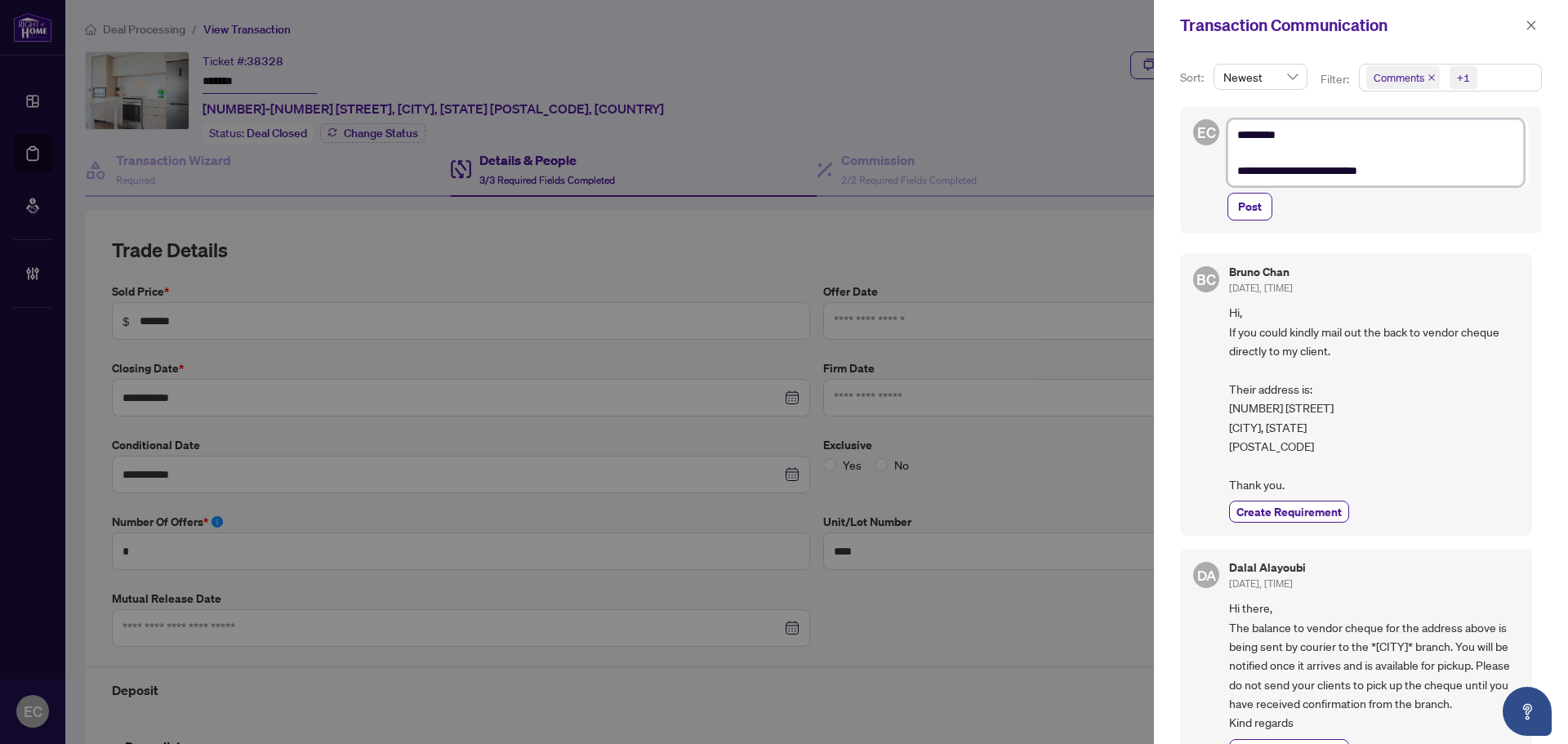 type on "**********" 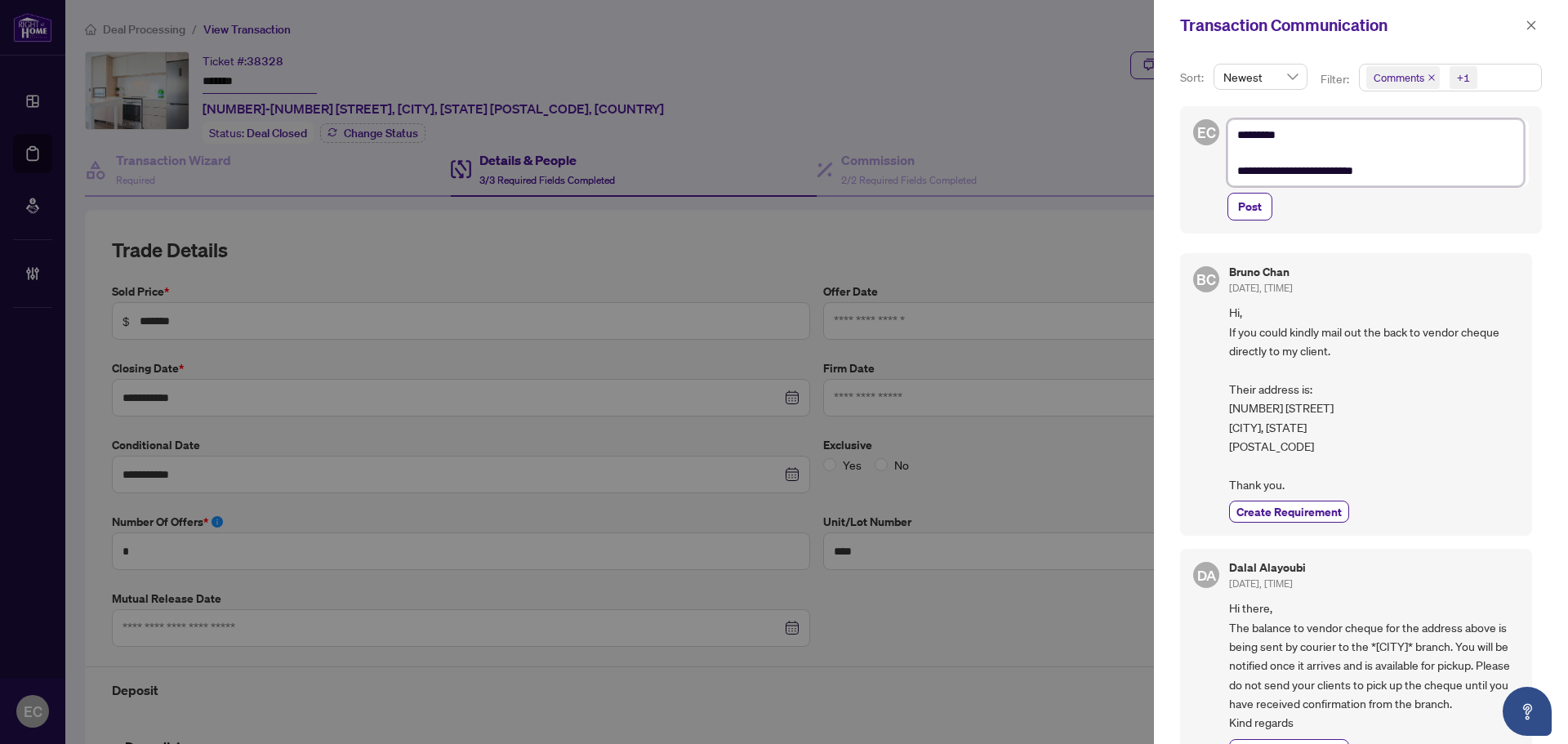 type on "**********" 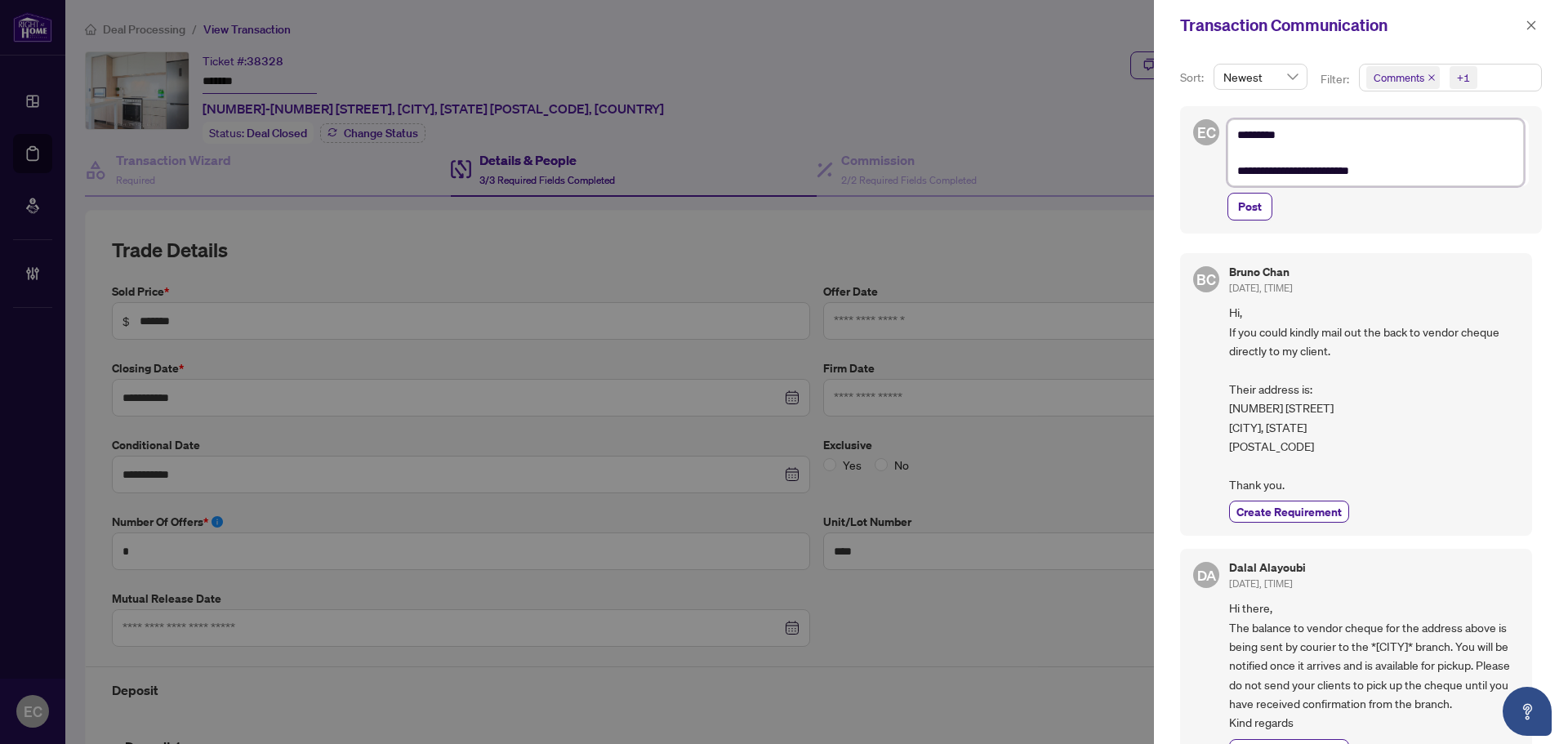 type on "**********" 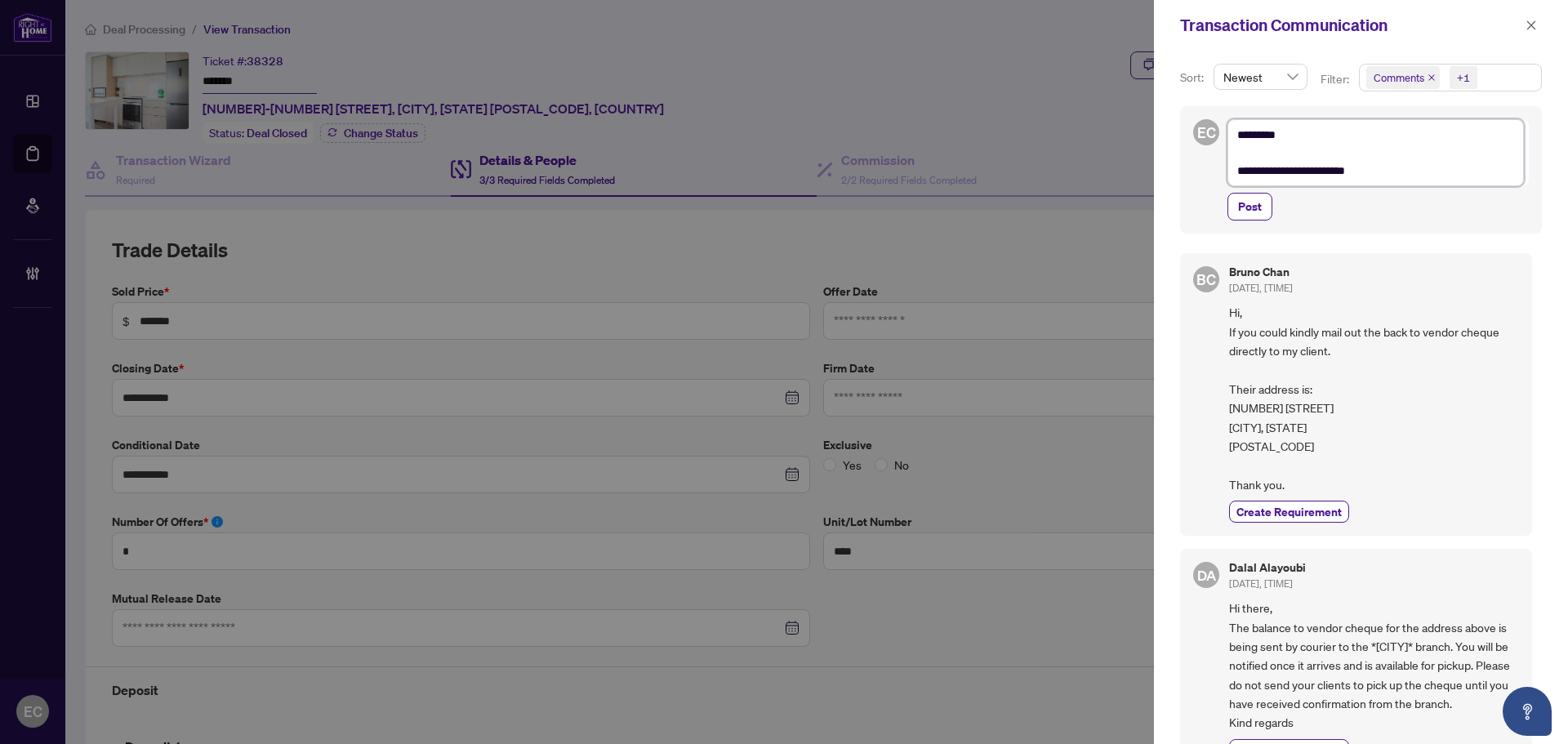 type on "**********" 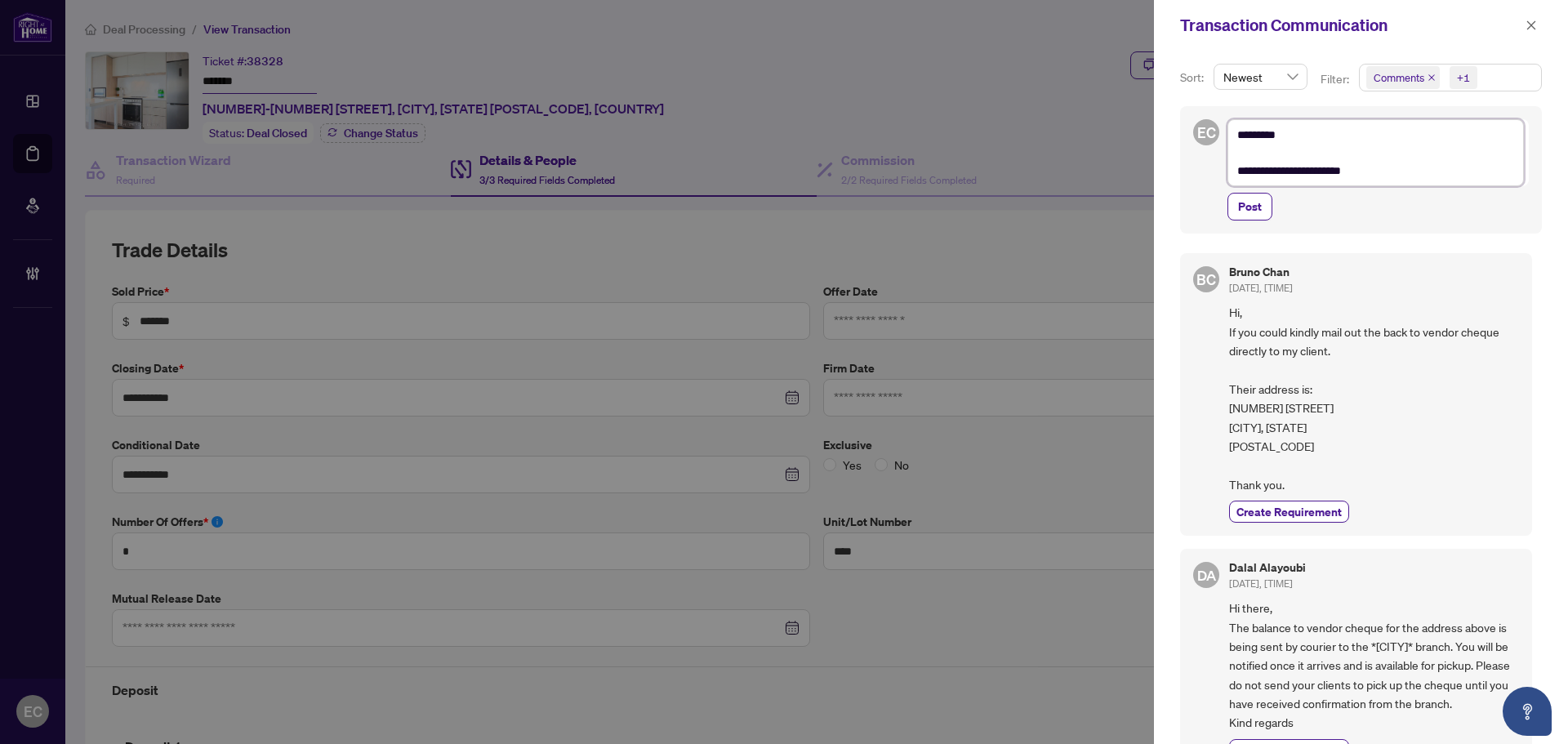 type on "**********" 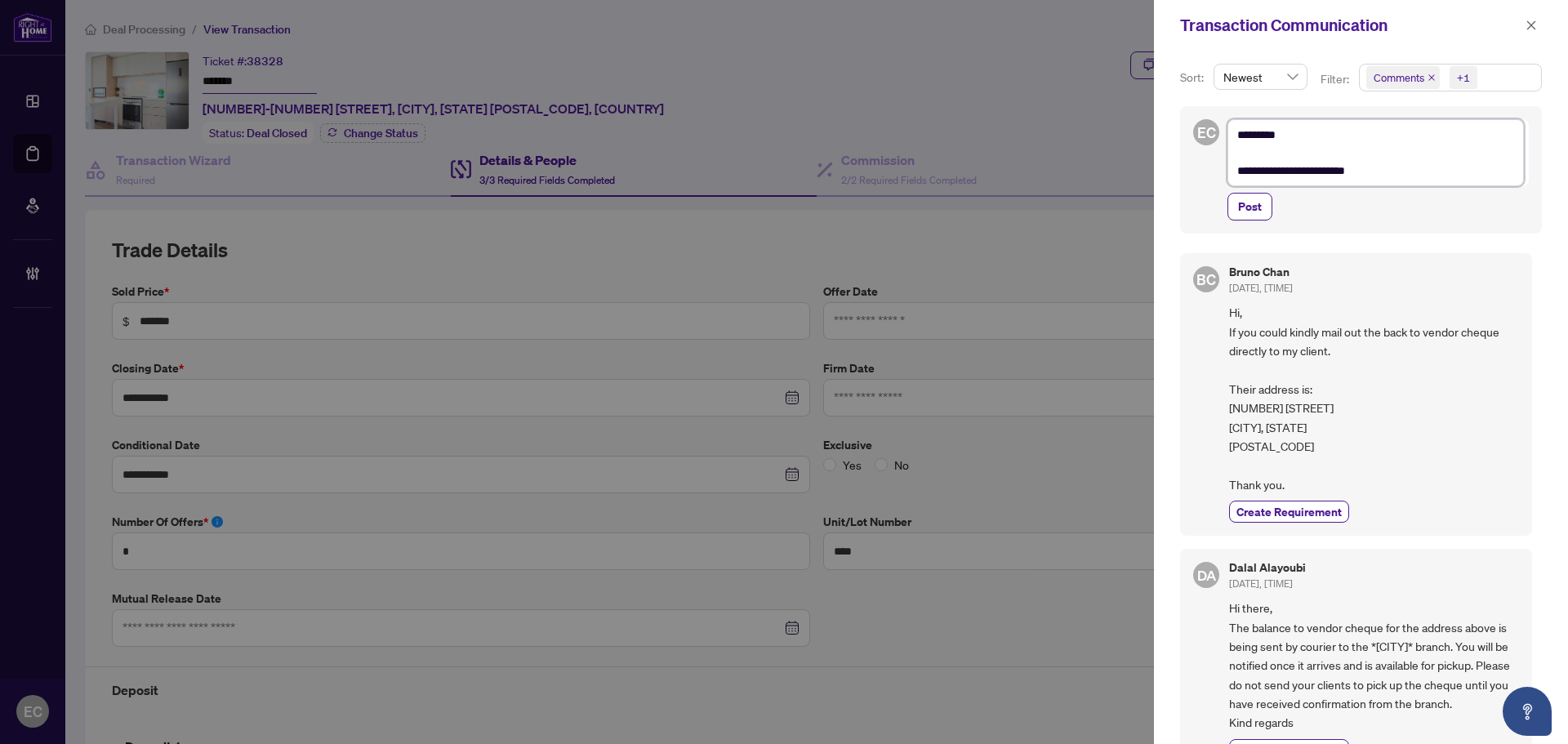 type on "**********" 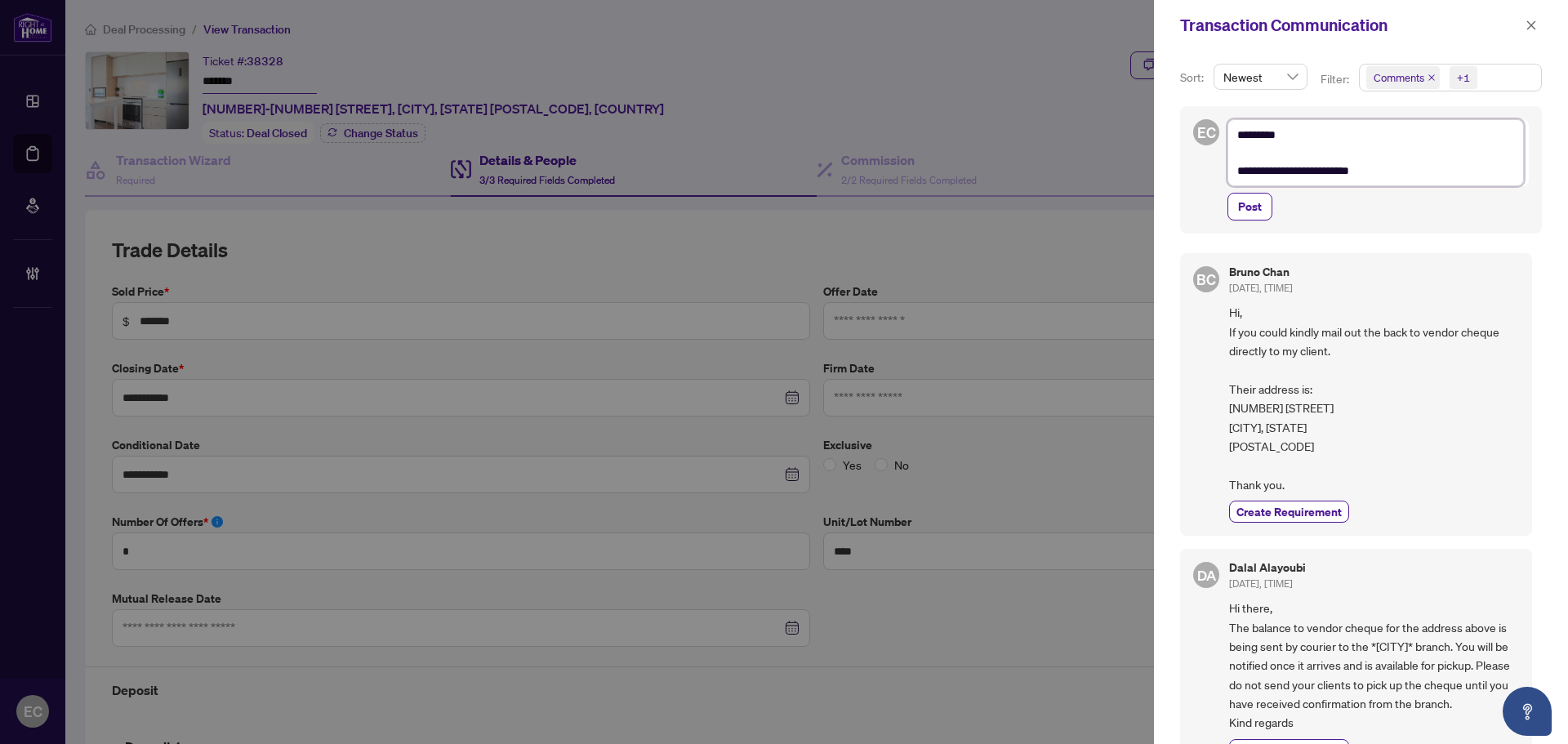 type on "**********" 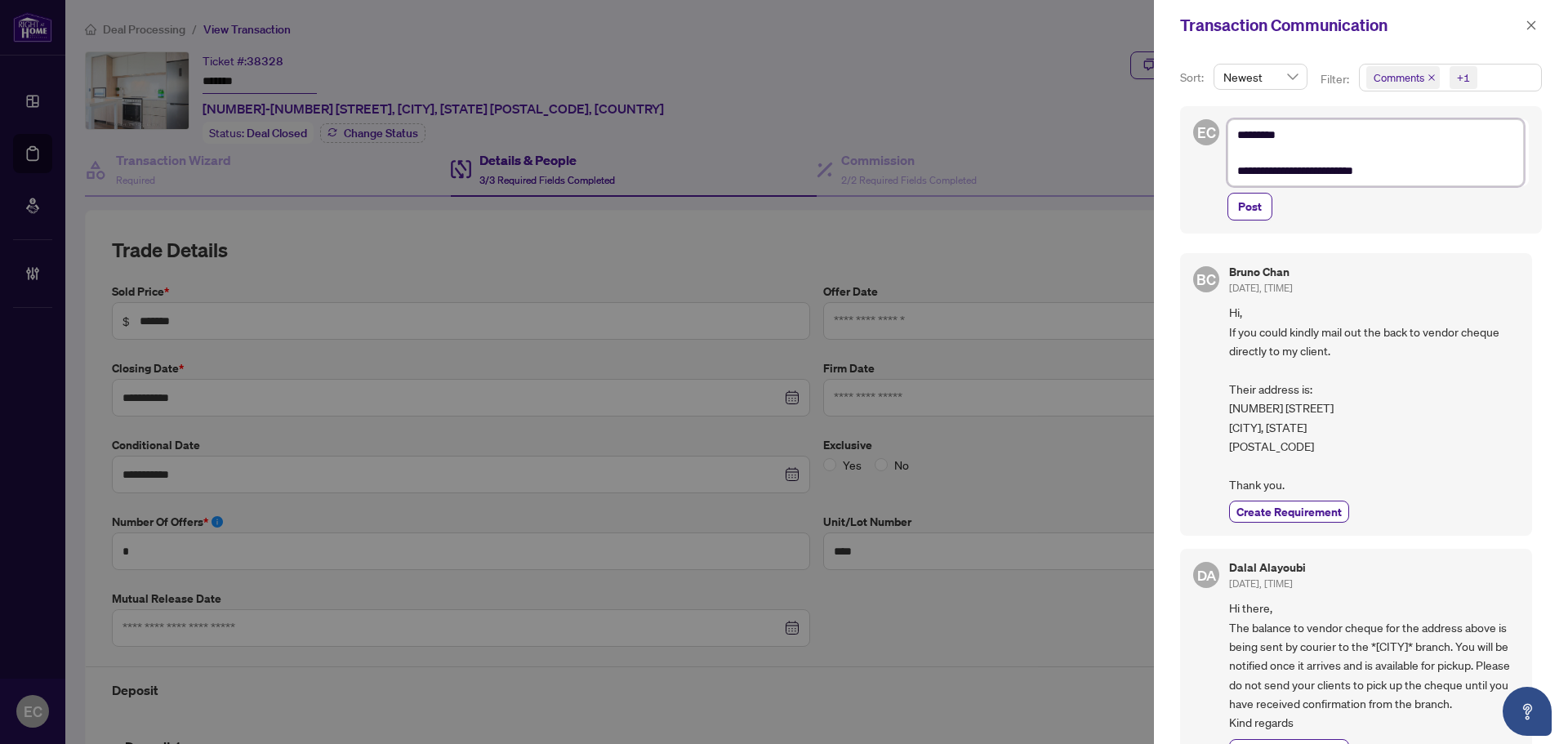 type on "**********" 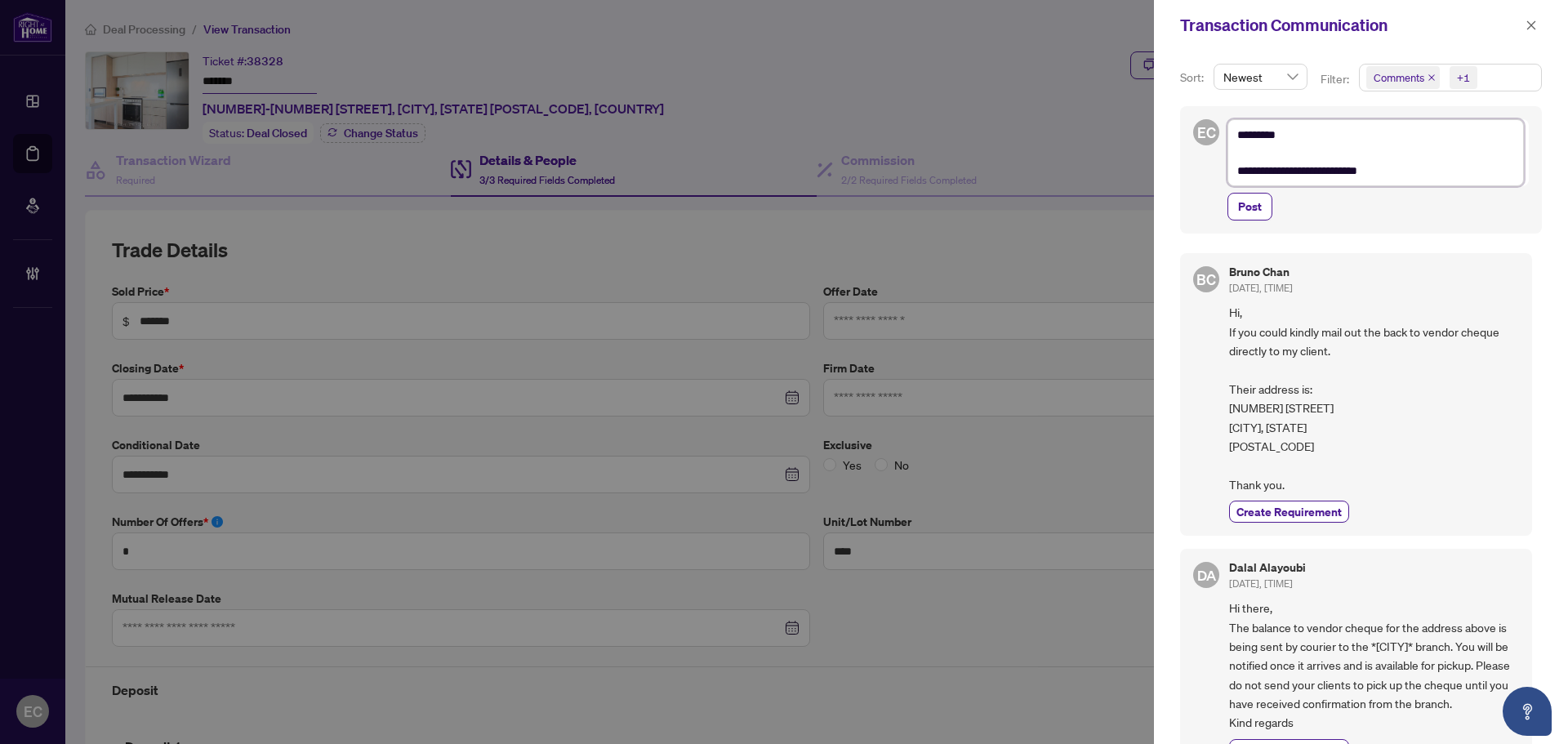 type on "**********" 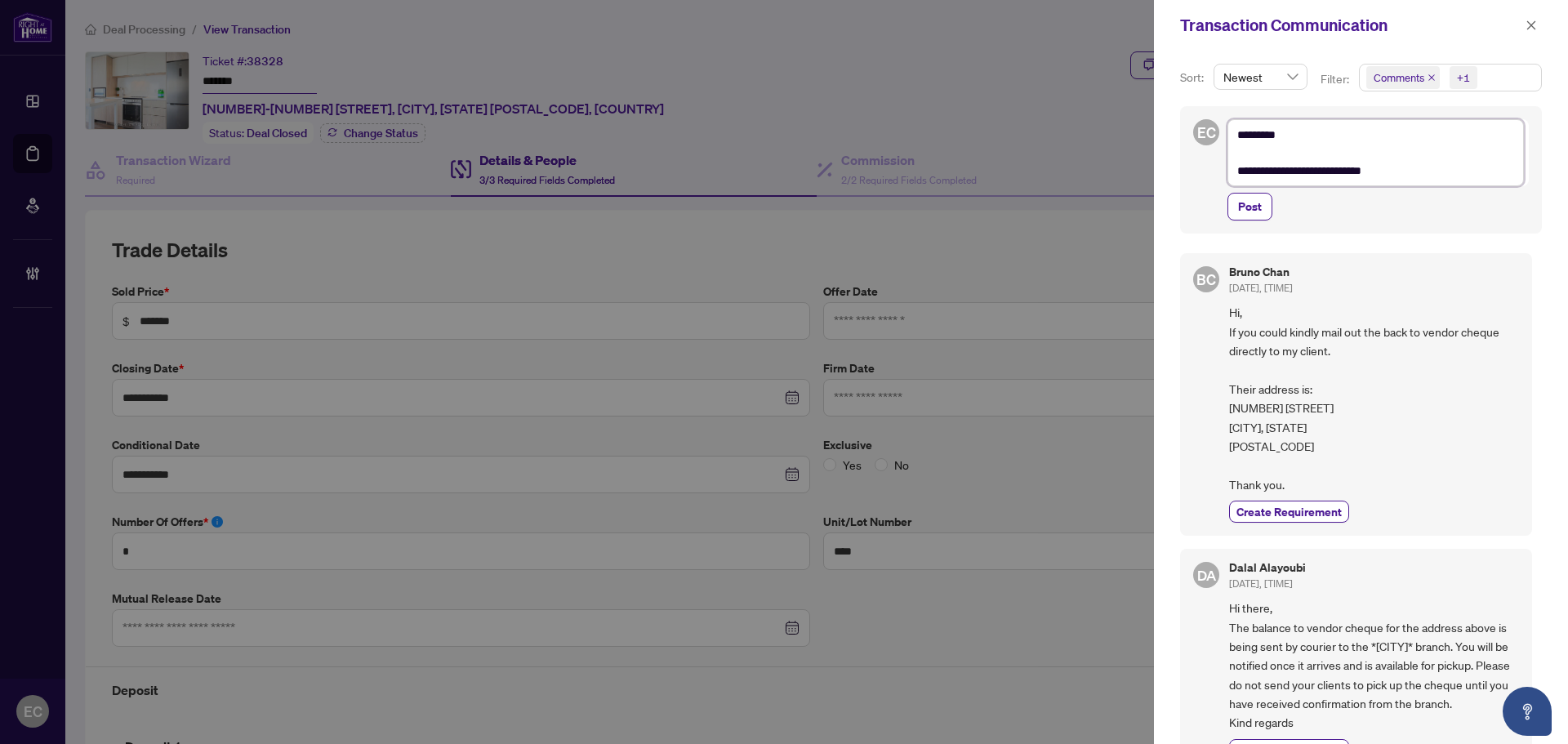type on "**********" 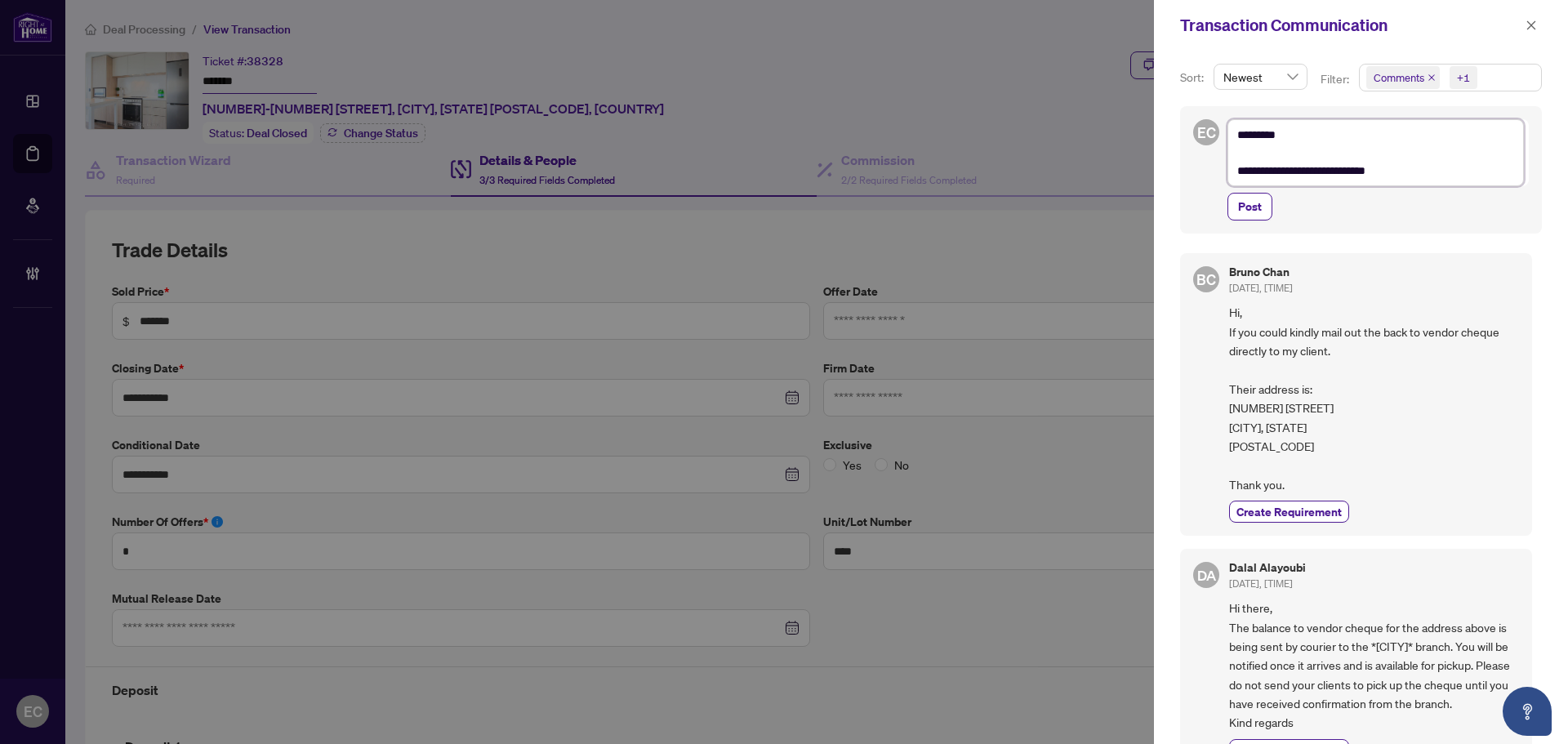 type on "**********" 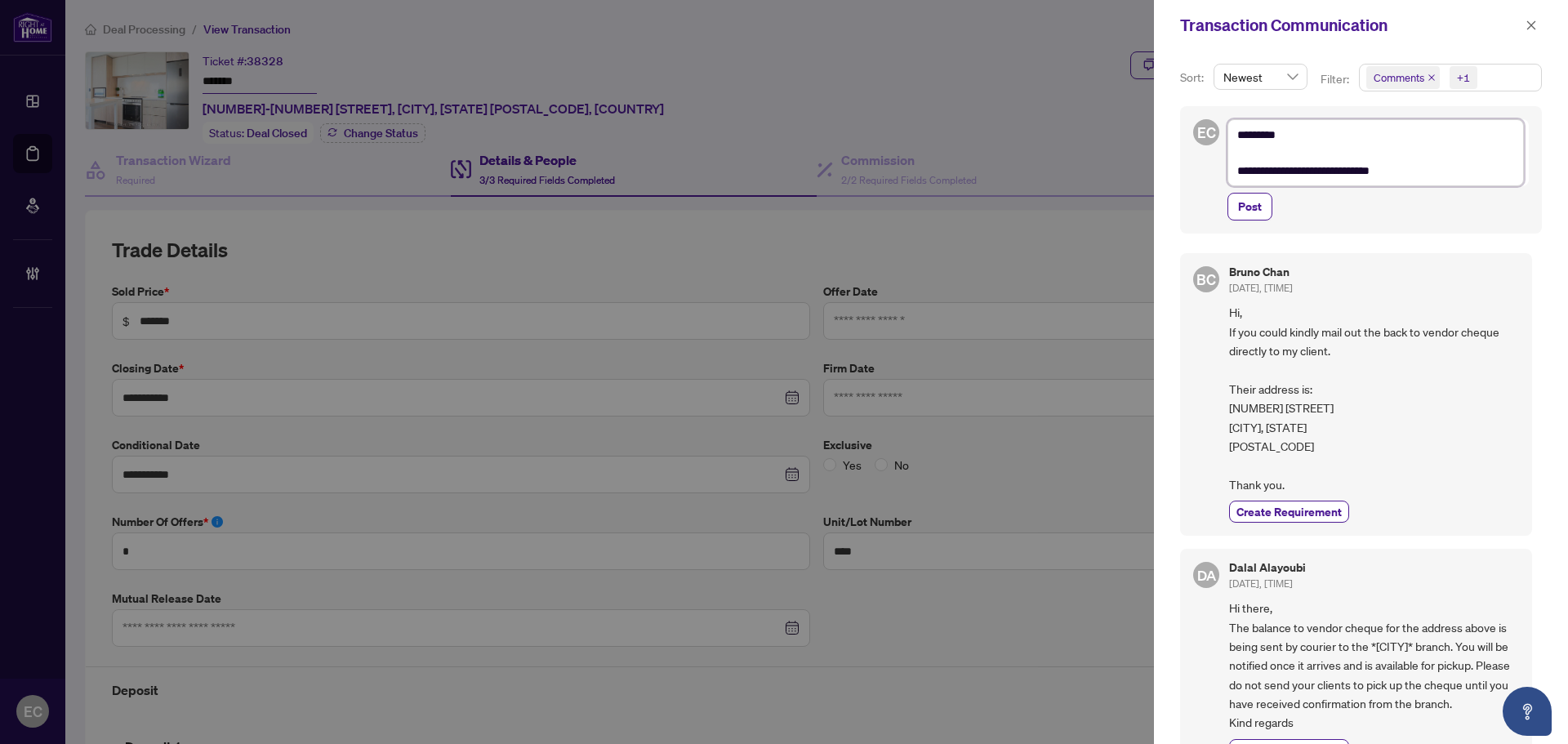 type on "**********" 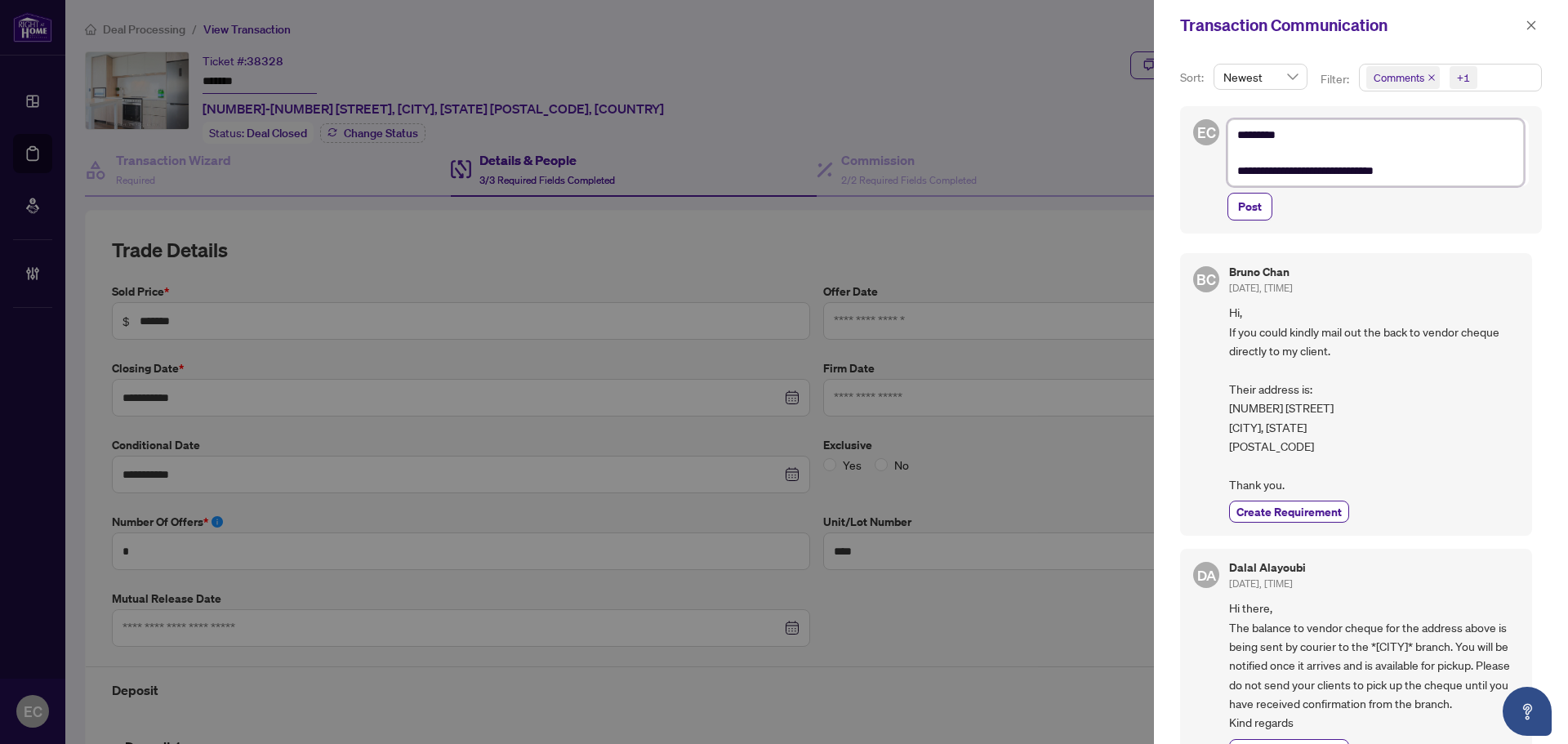 type on "**********" 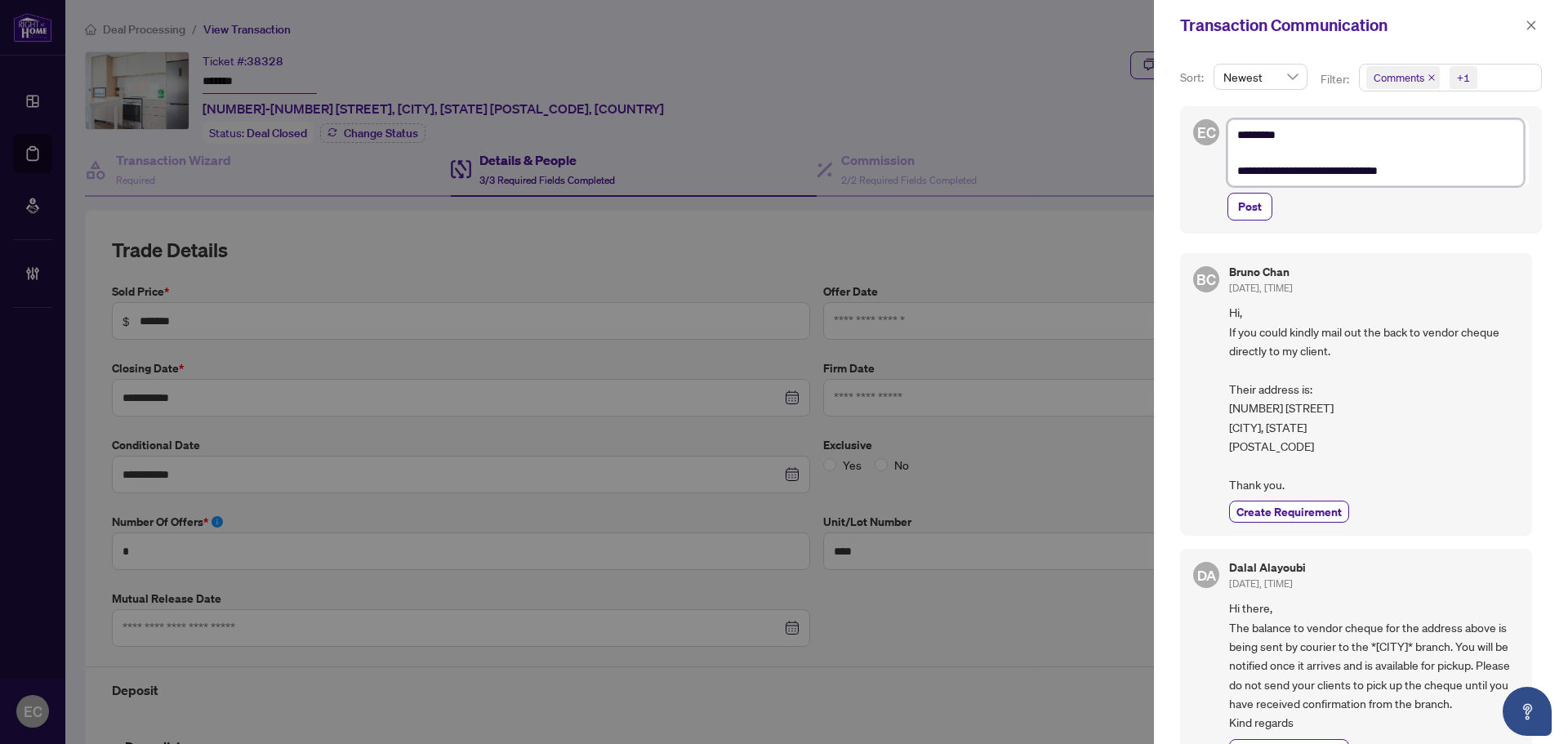 type on "**********" 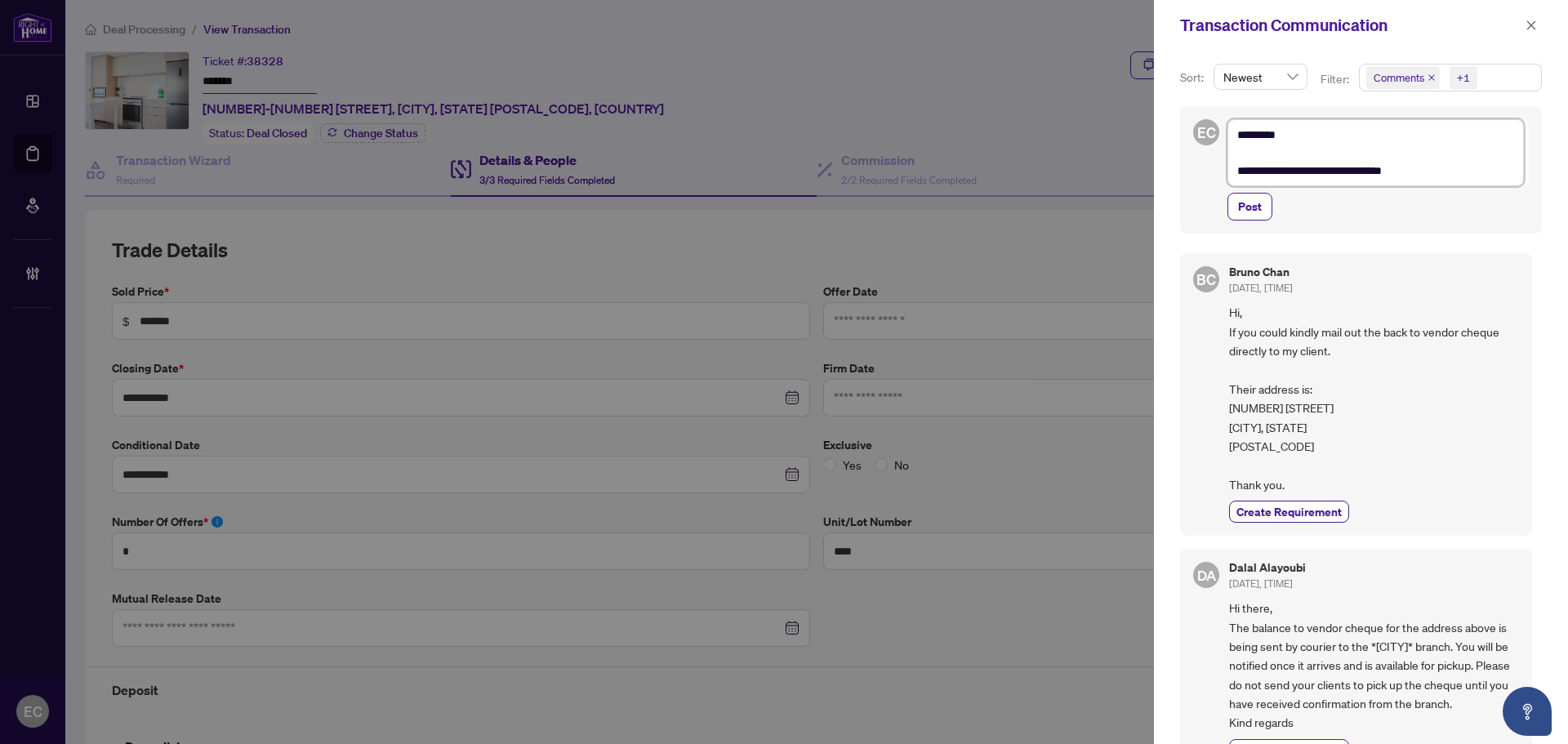 type on "**********" 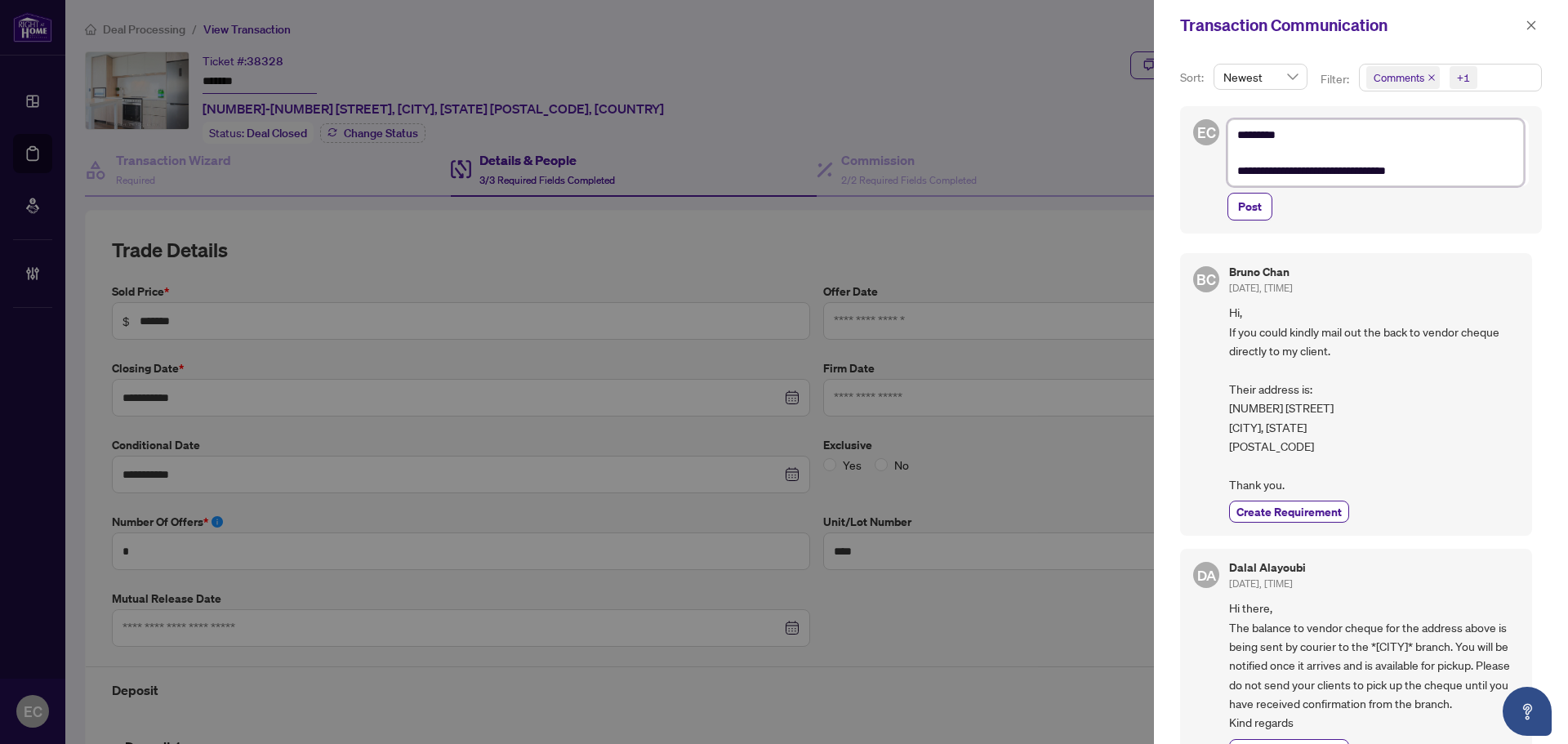 type on "**********" 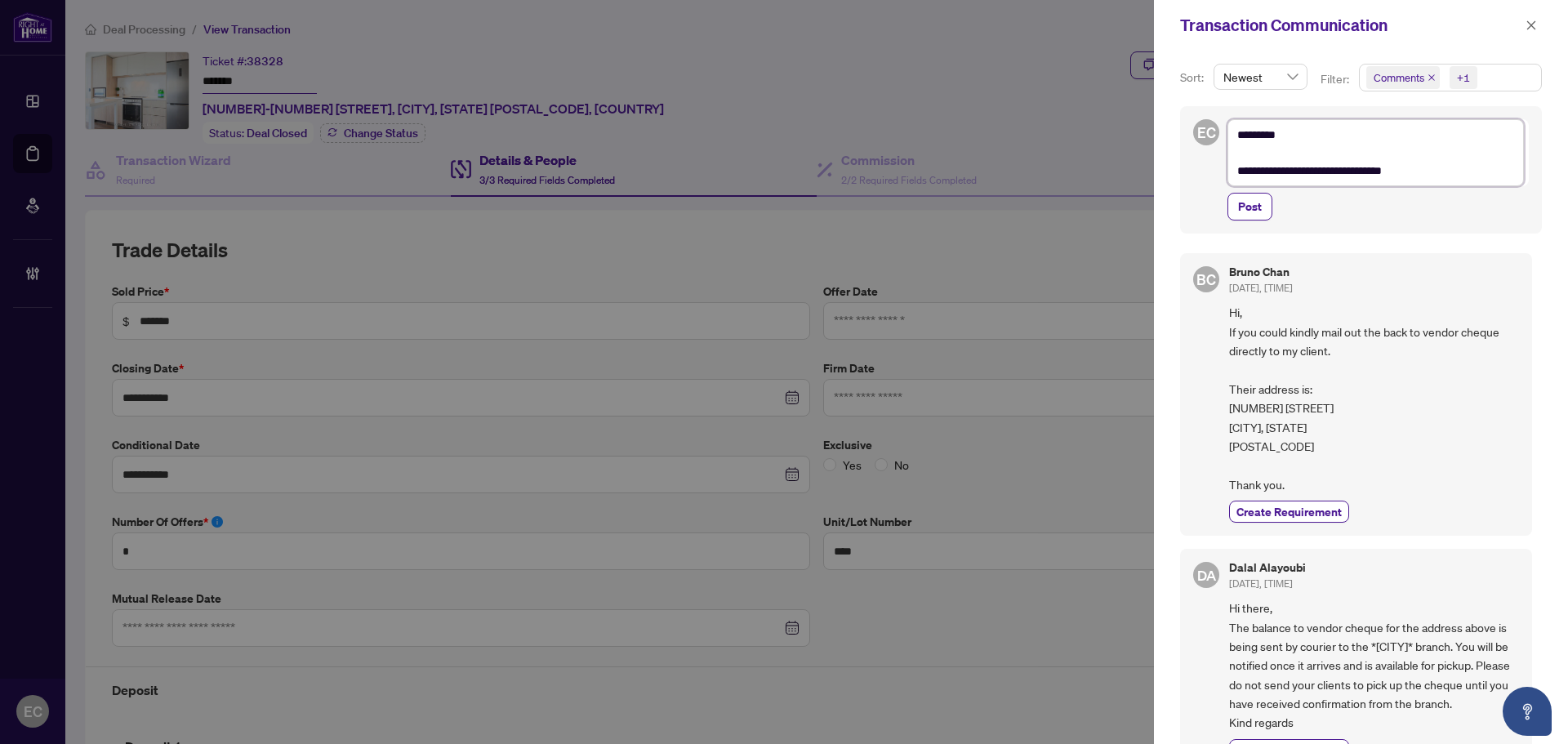 type on "**********" 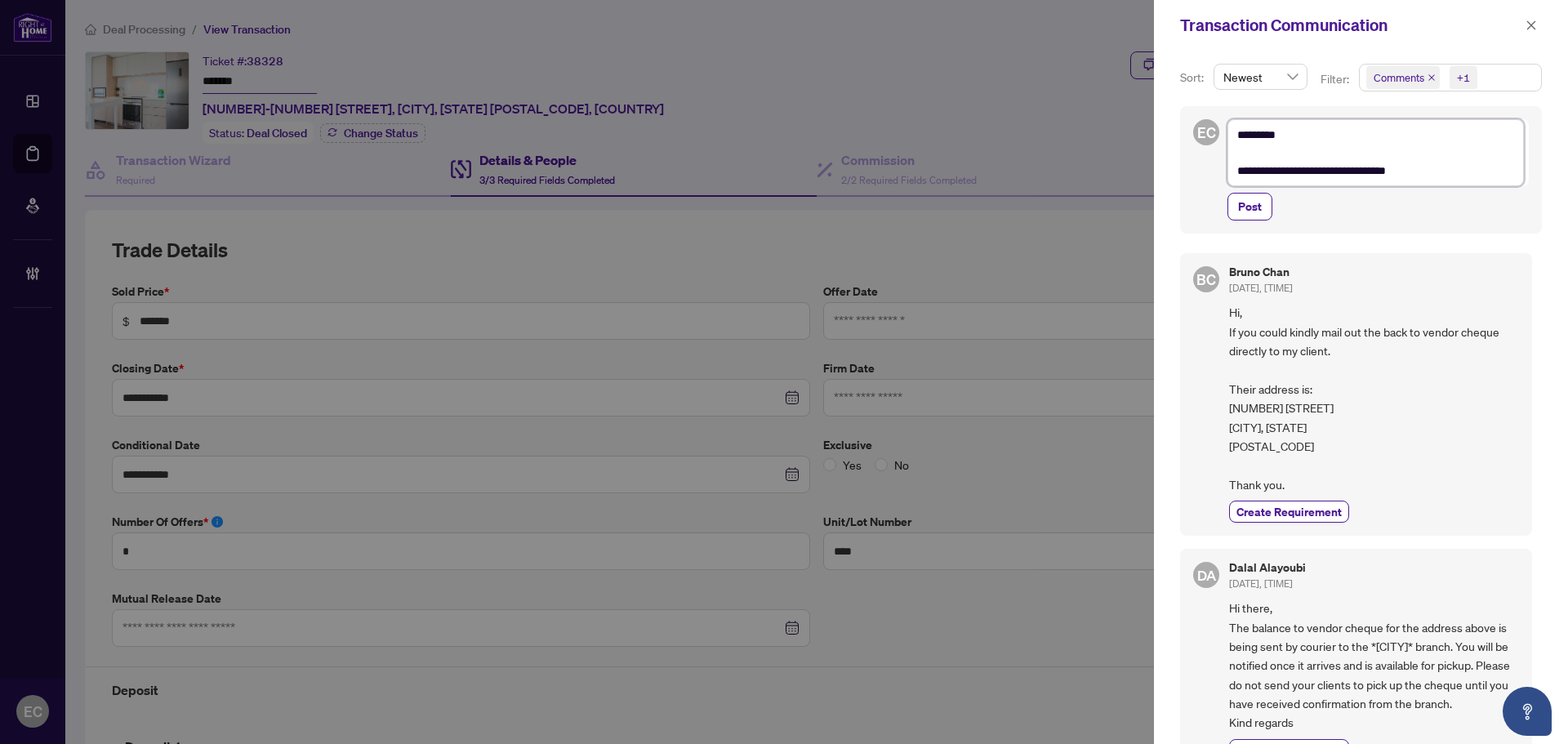 type on "**********" 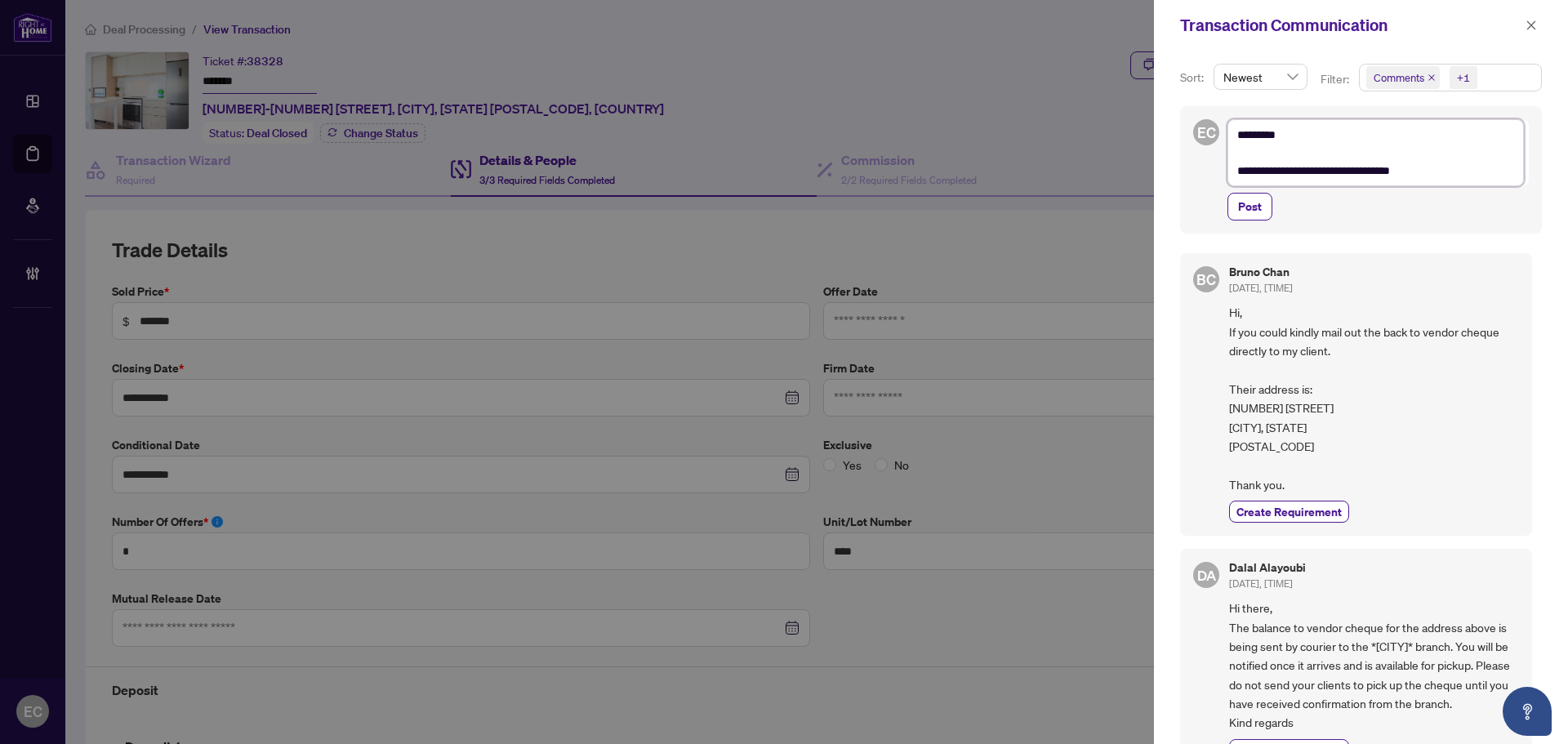 type on "**********" 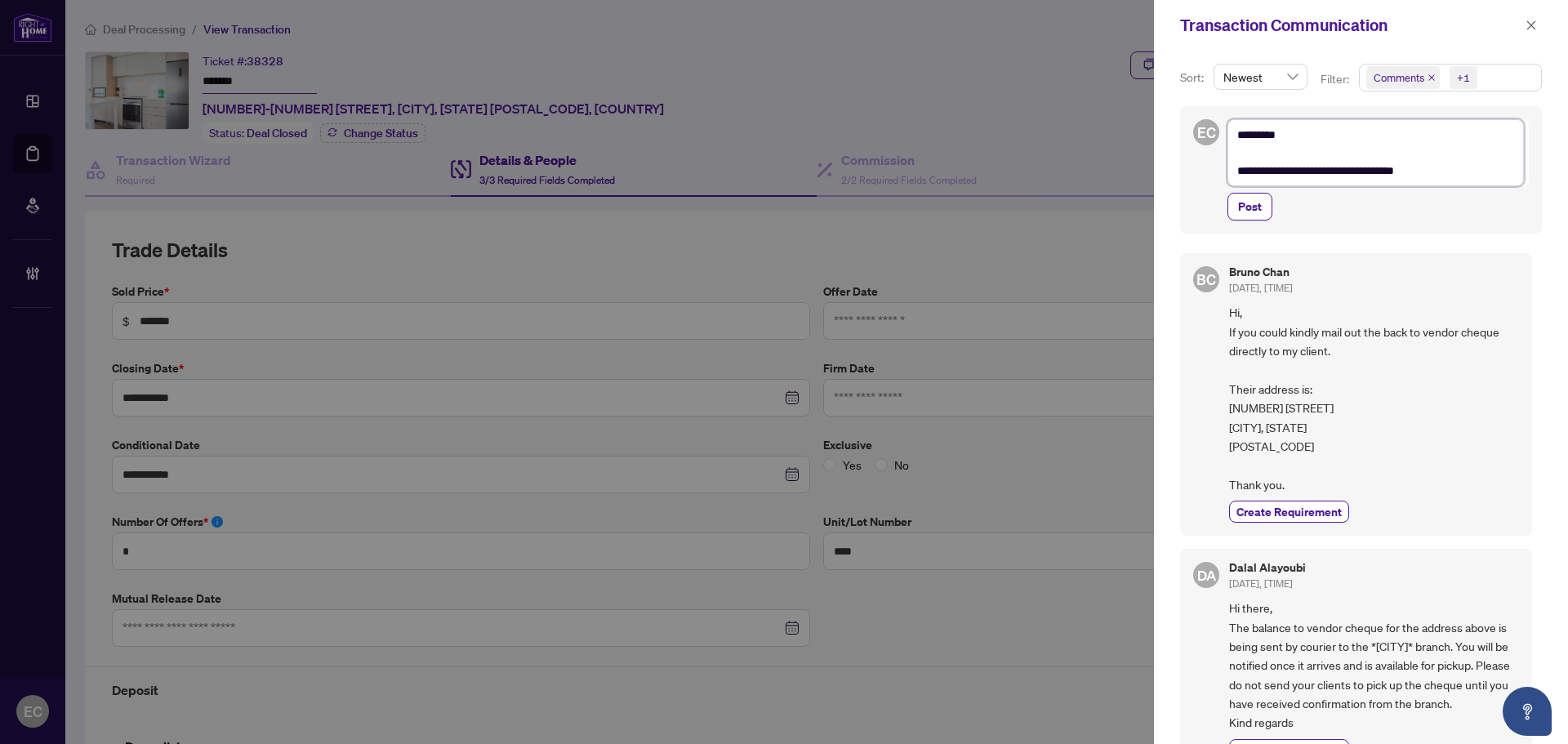 type on "**********" 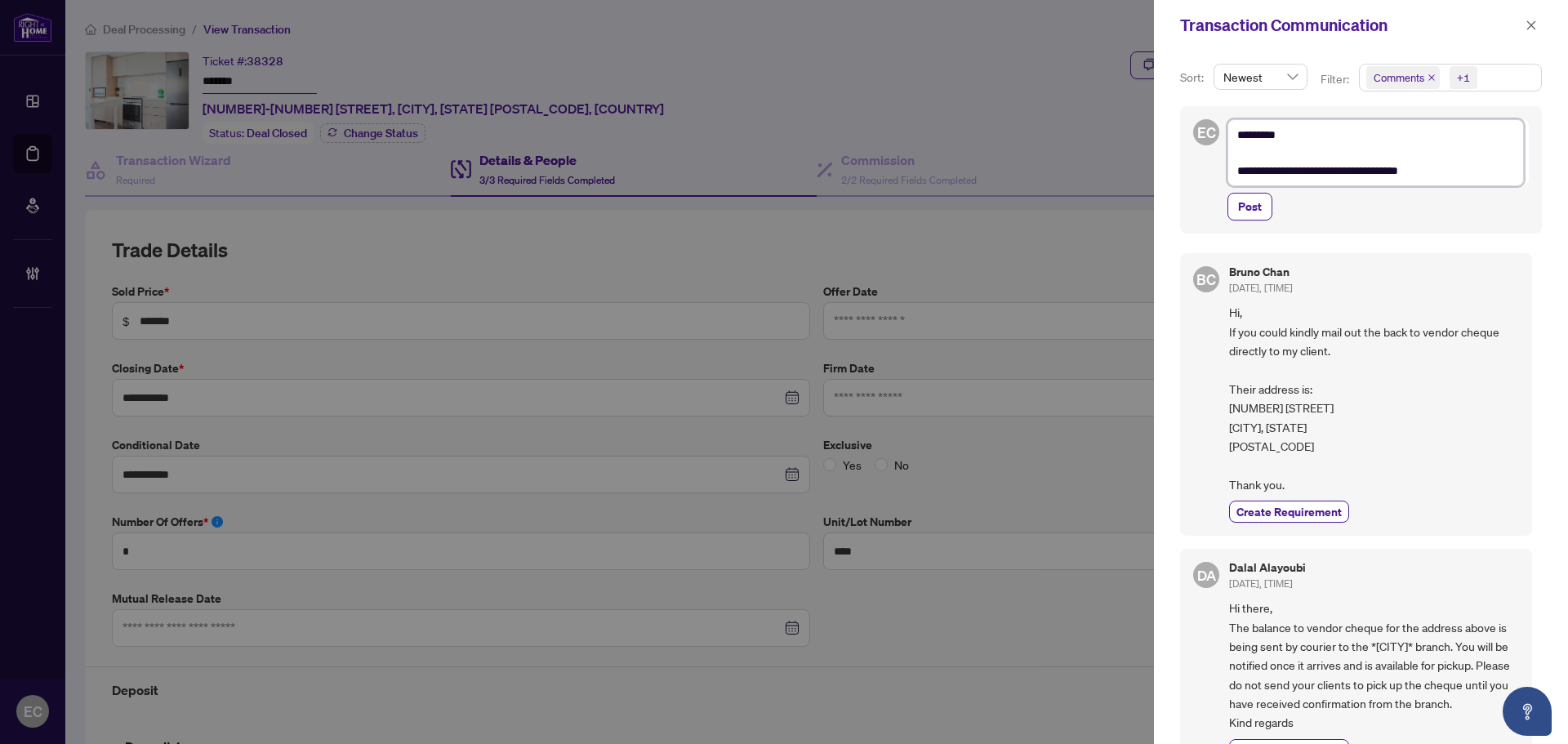 type on "**********" 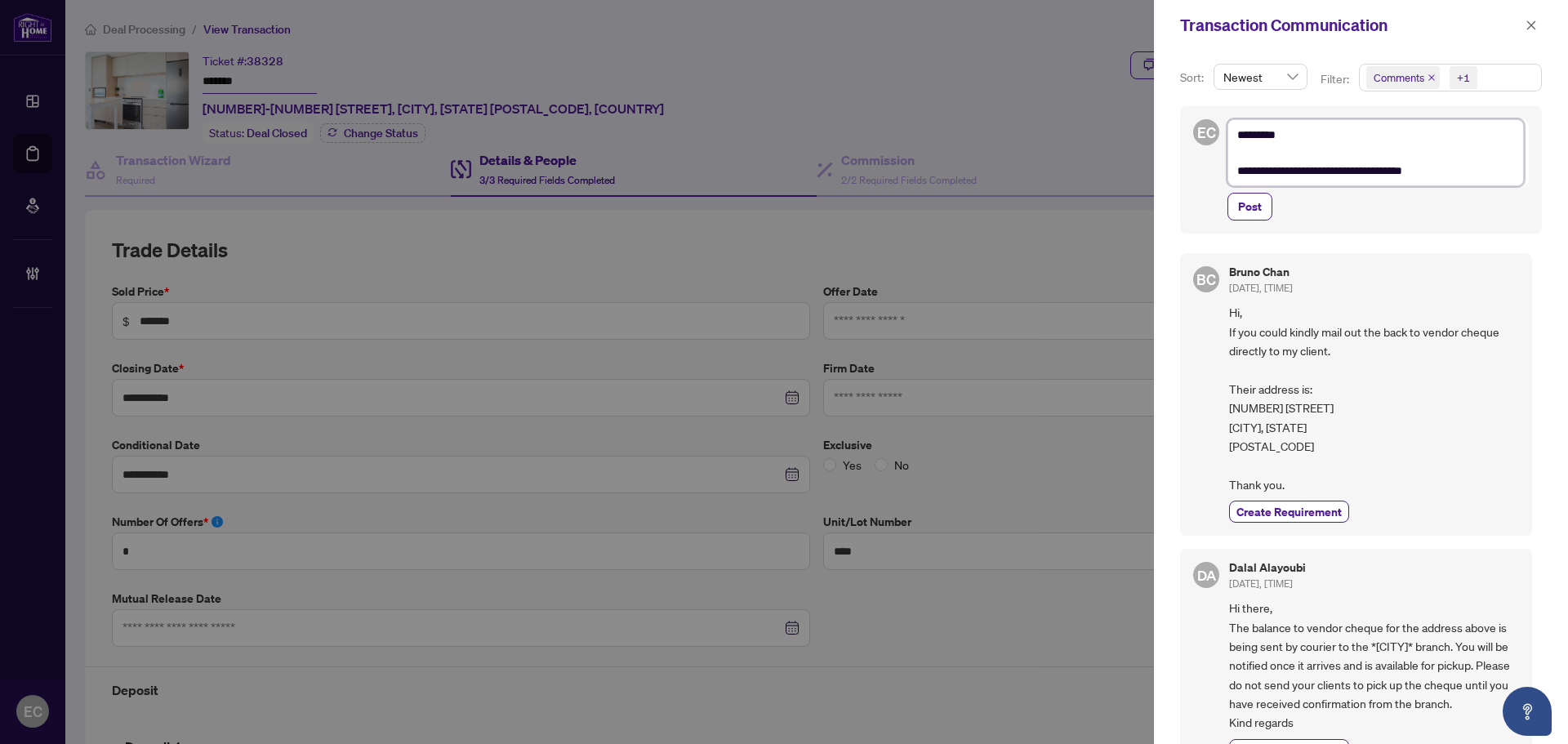 type on "**********" 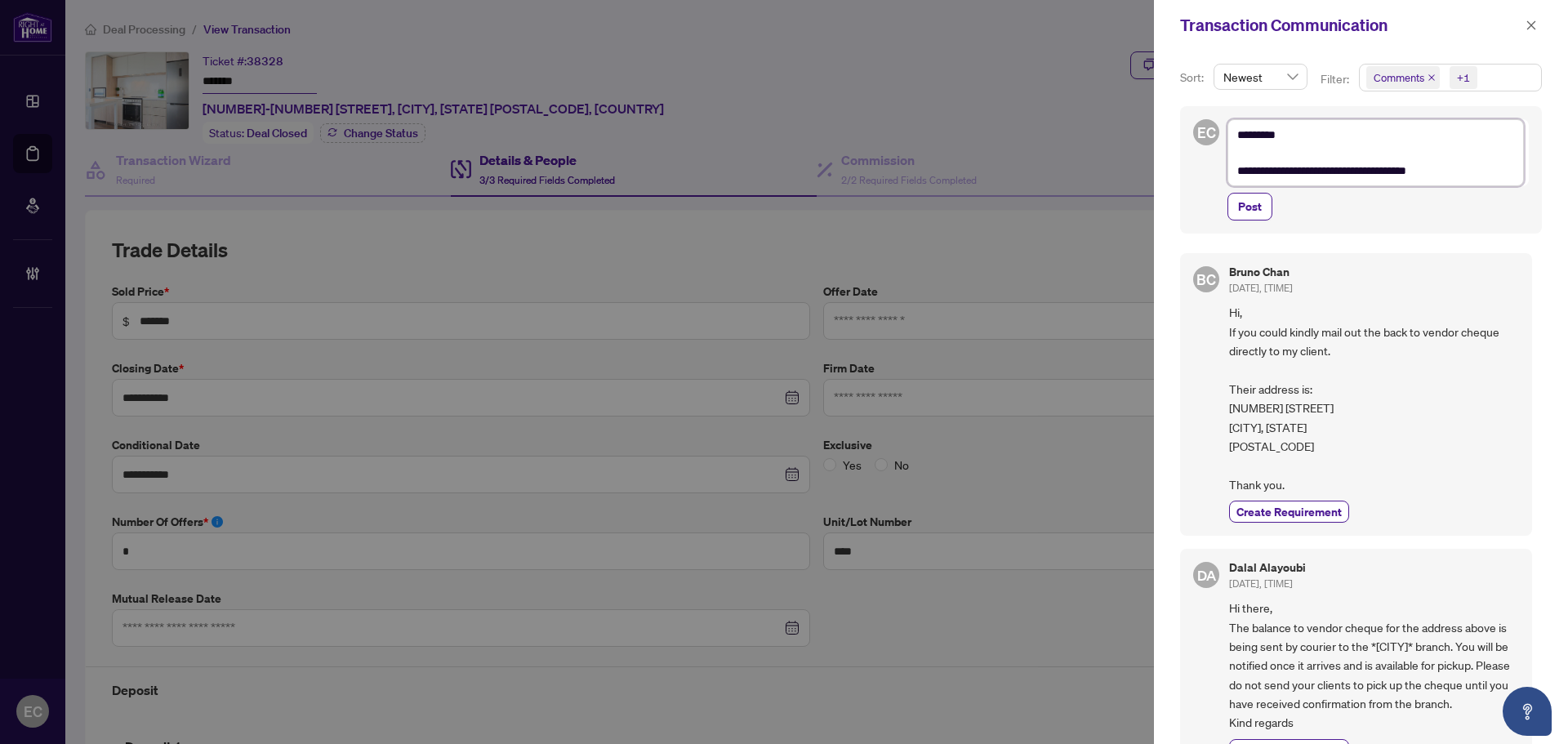 type on "**********" 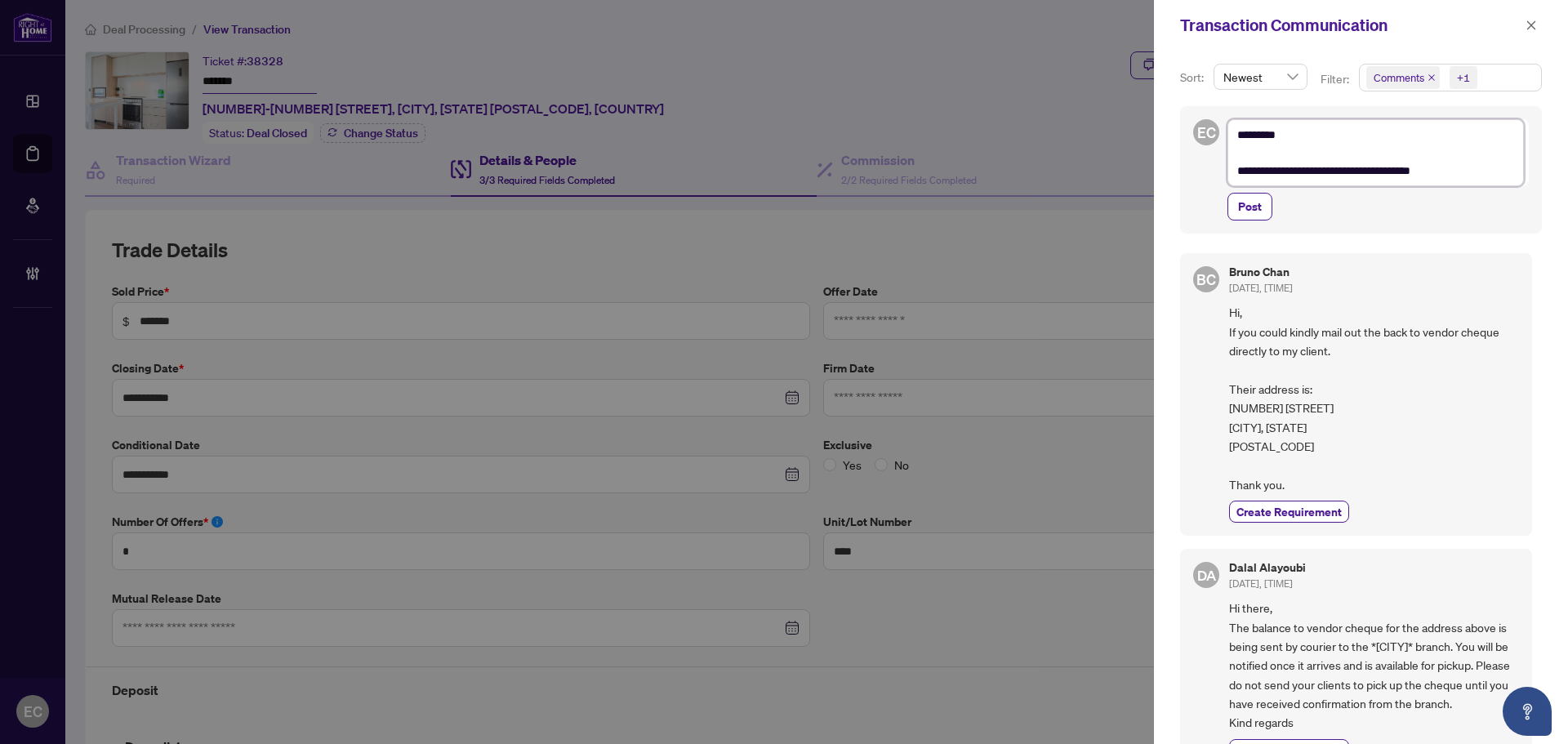type on "**********" 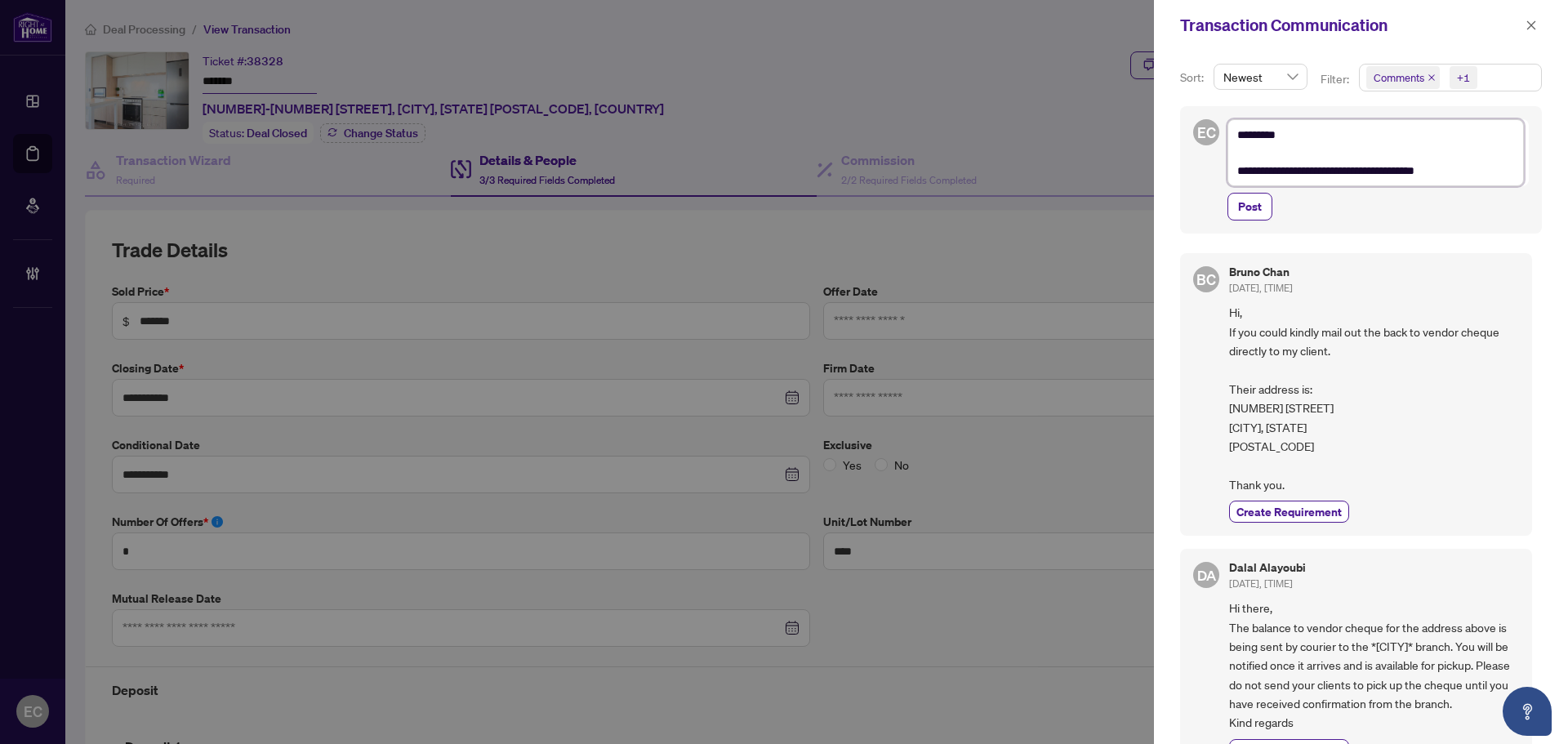 type on "**********" 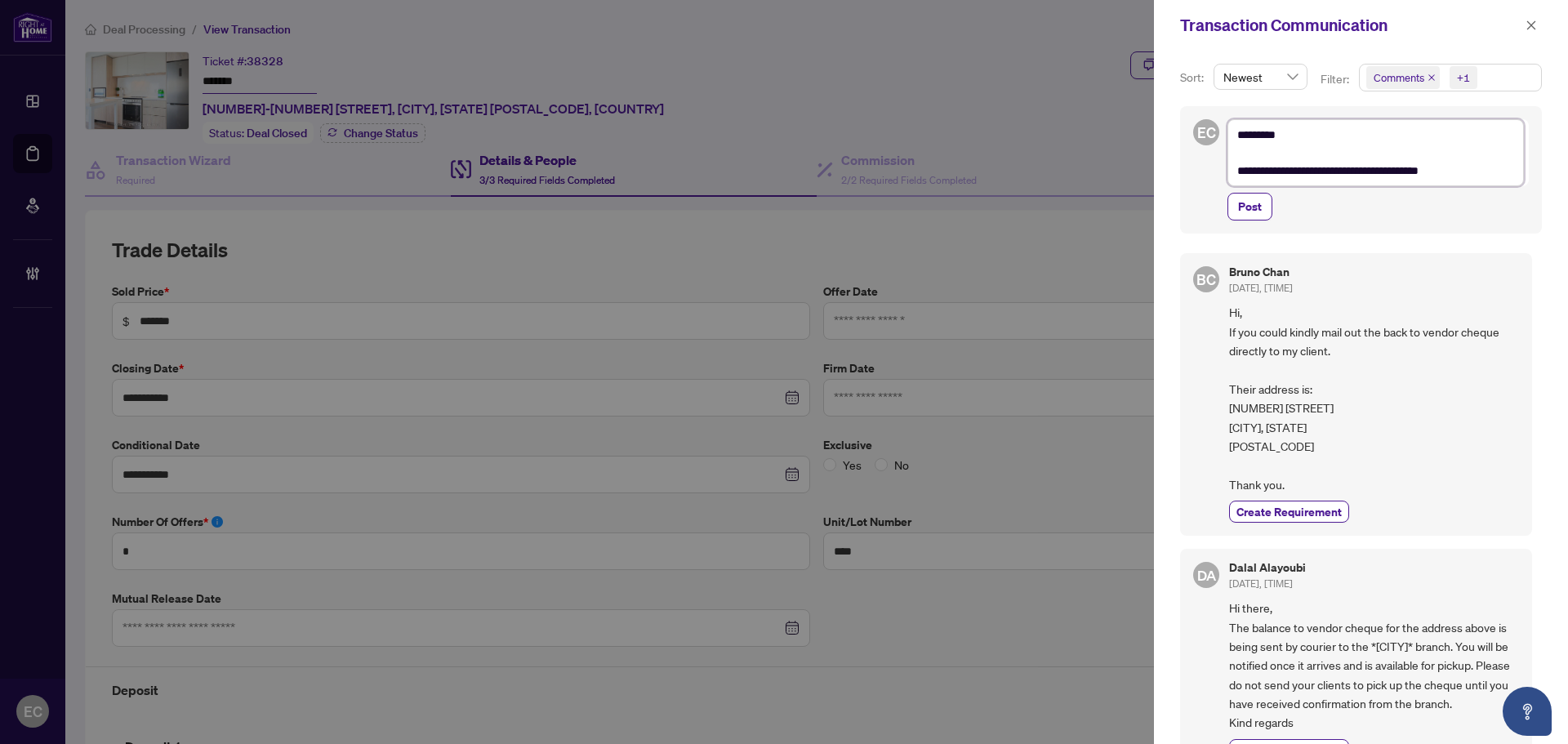 type on "**********" 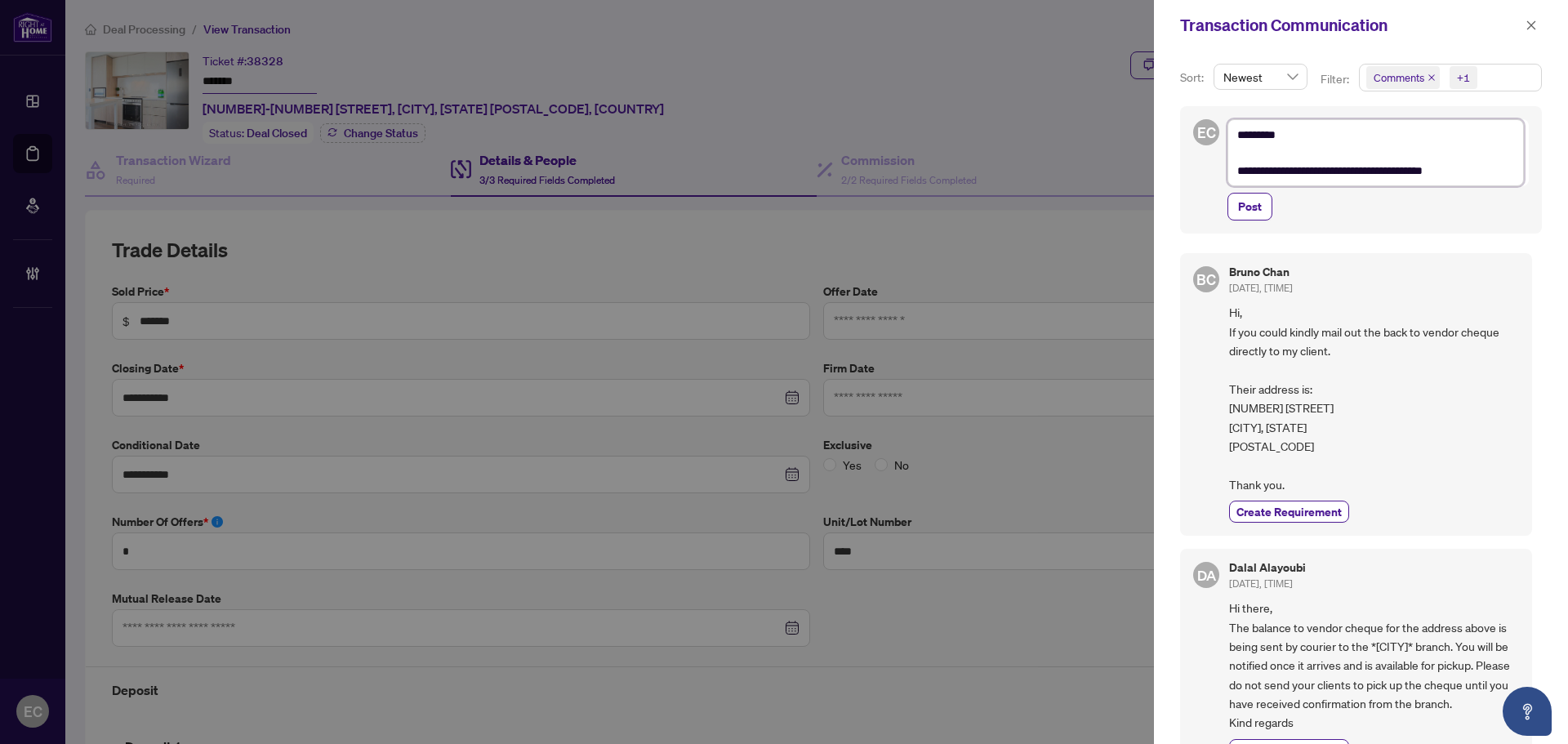 type on "**********" 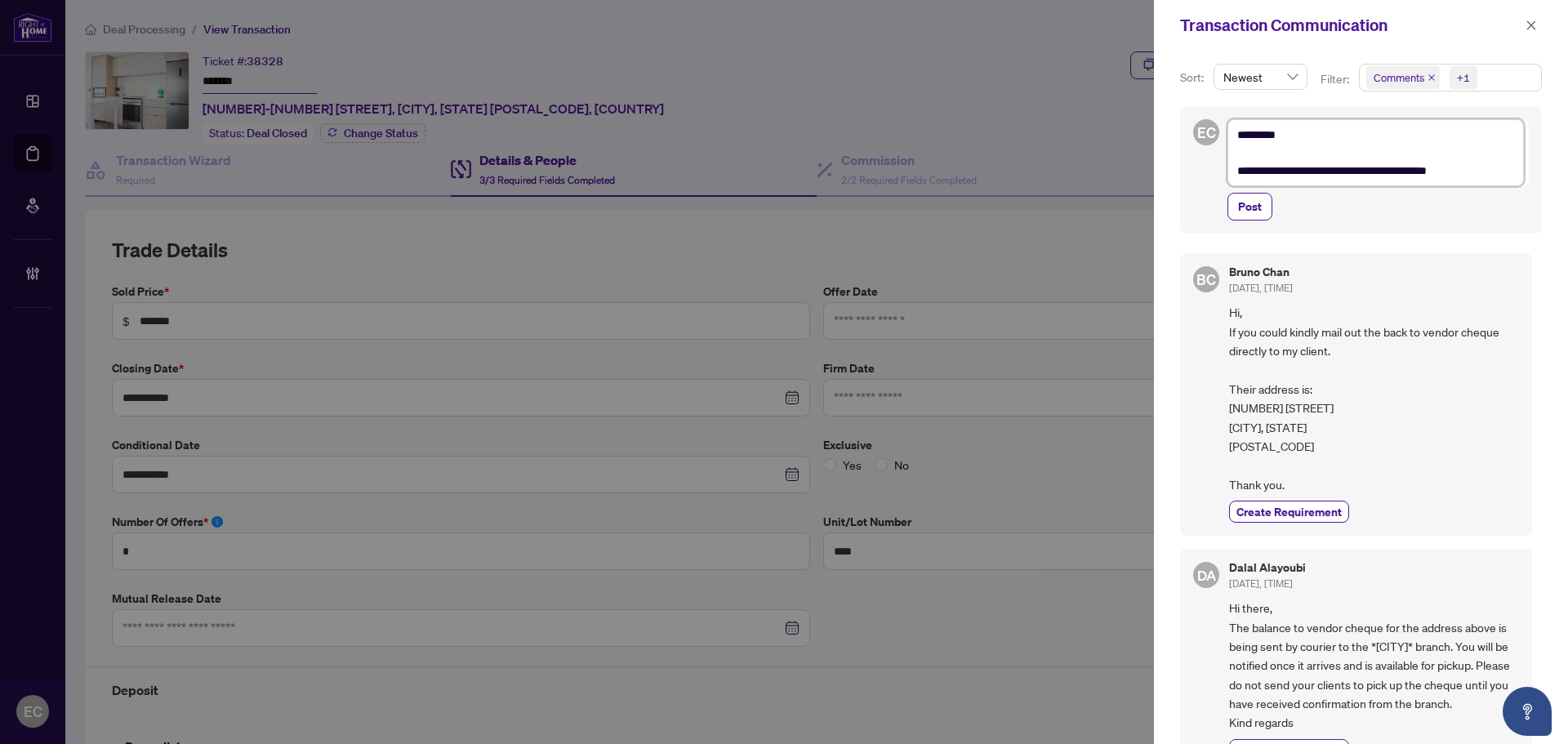 type on "**********" 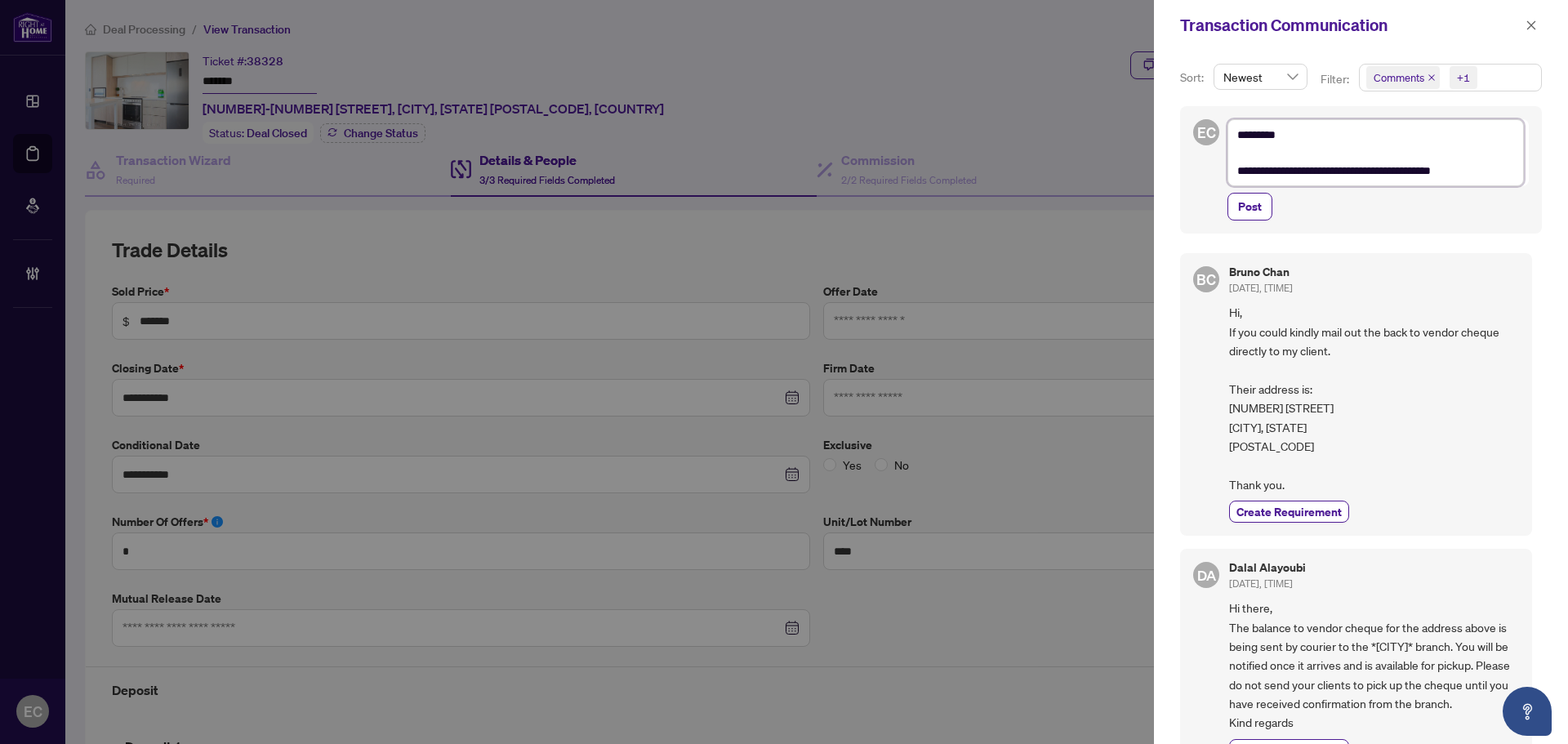 type on "**********" 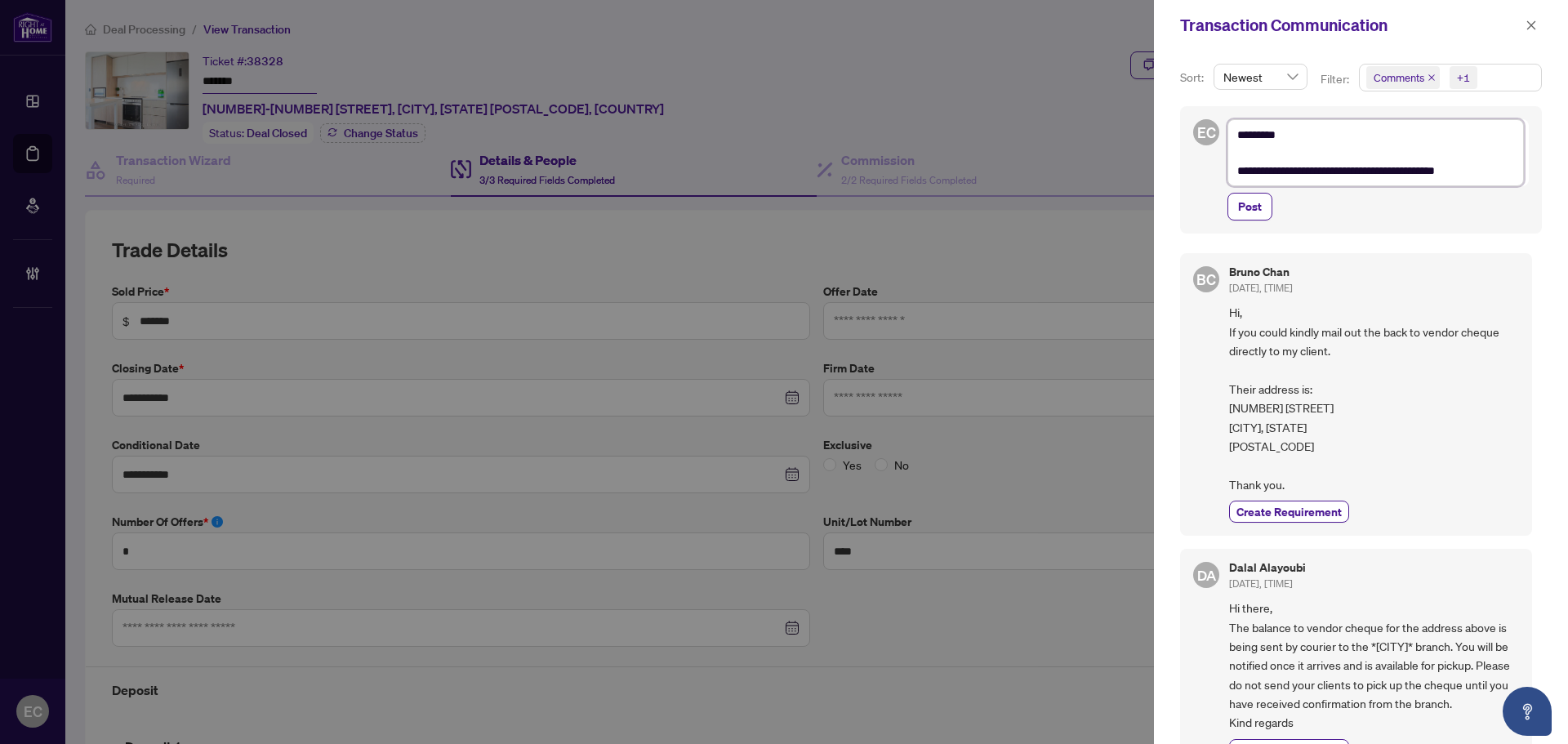 type on "**********" 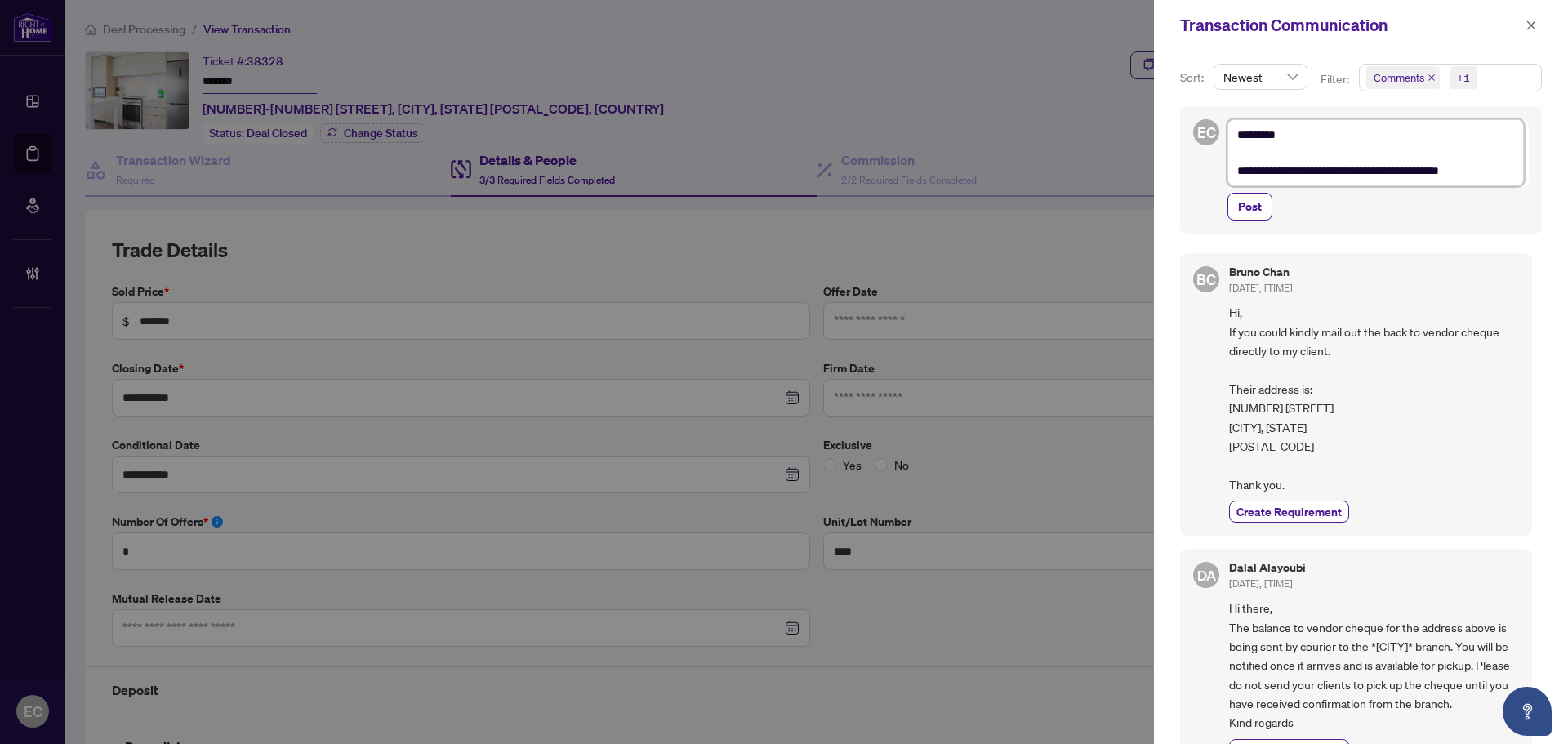 type on "**********" 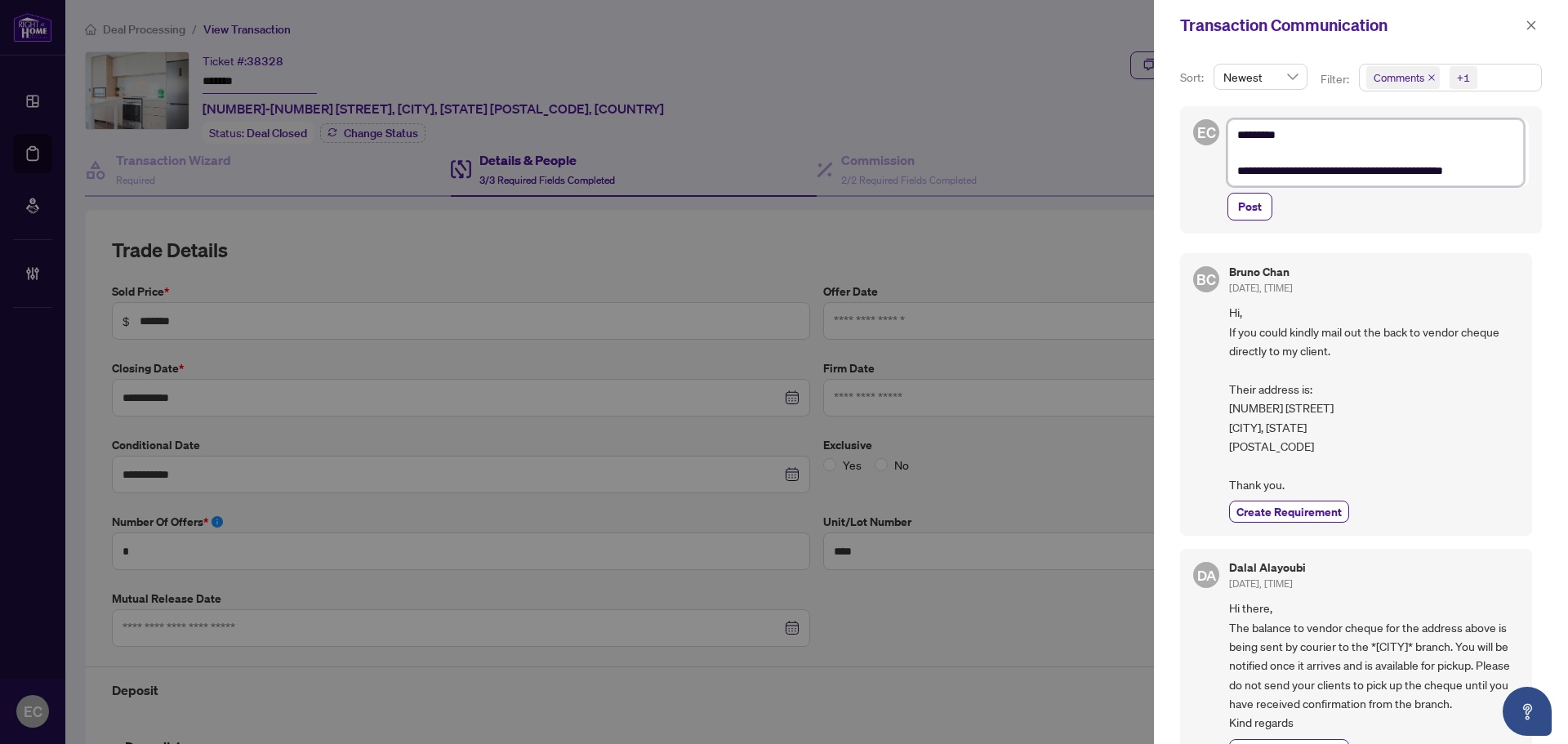 type on "**********" 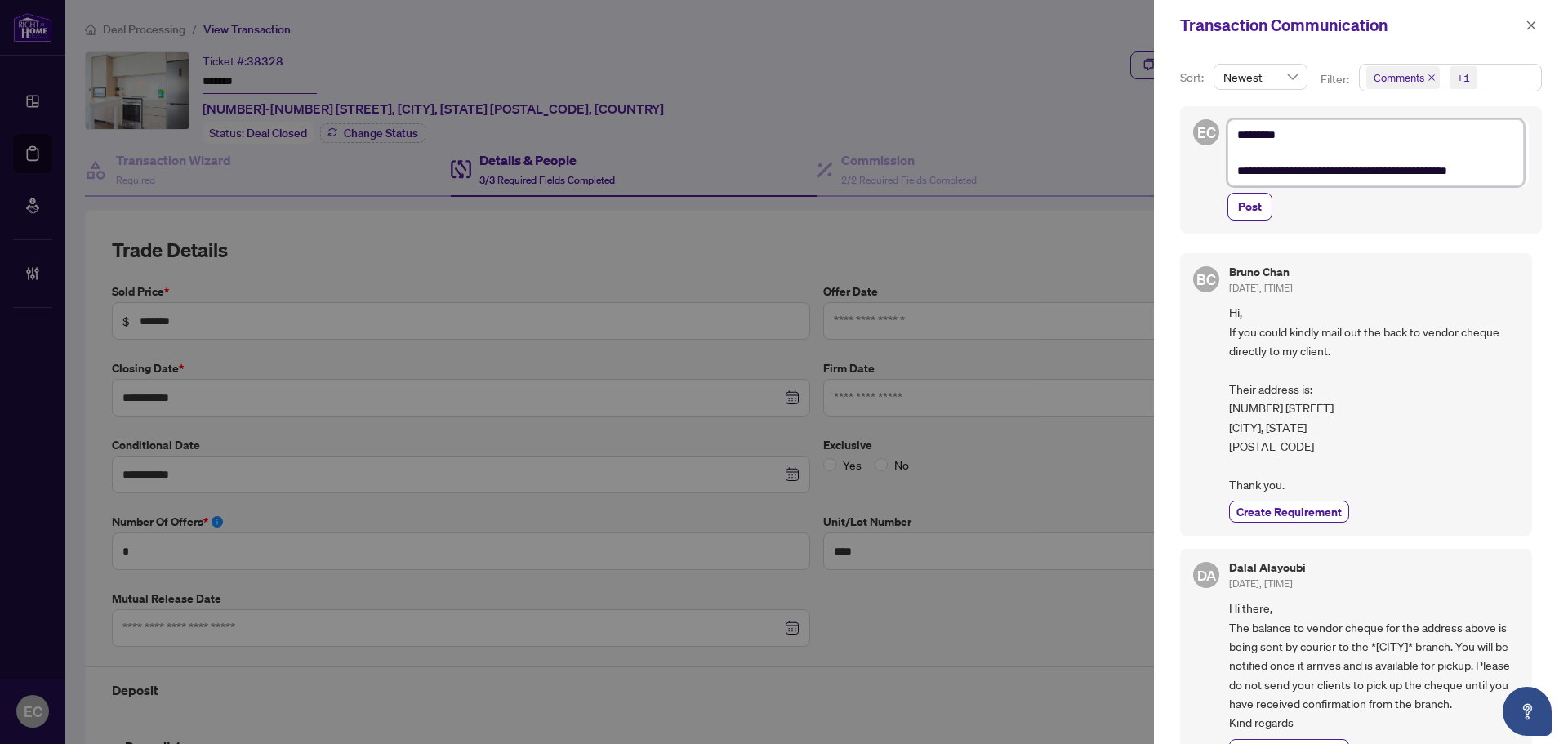 type on "**********" 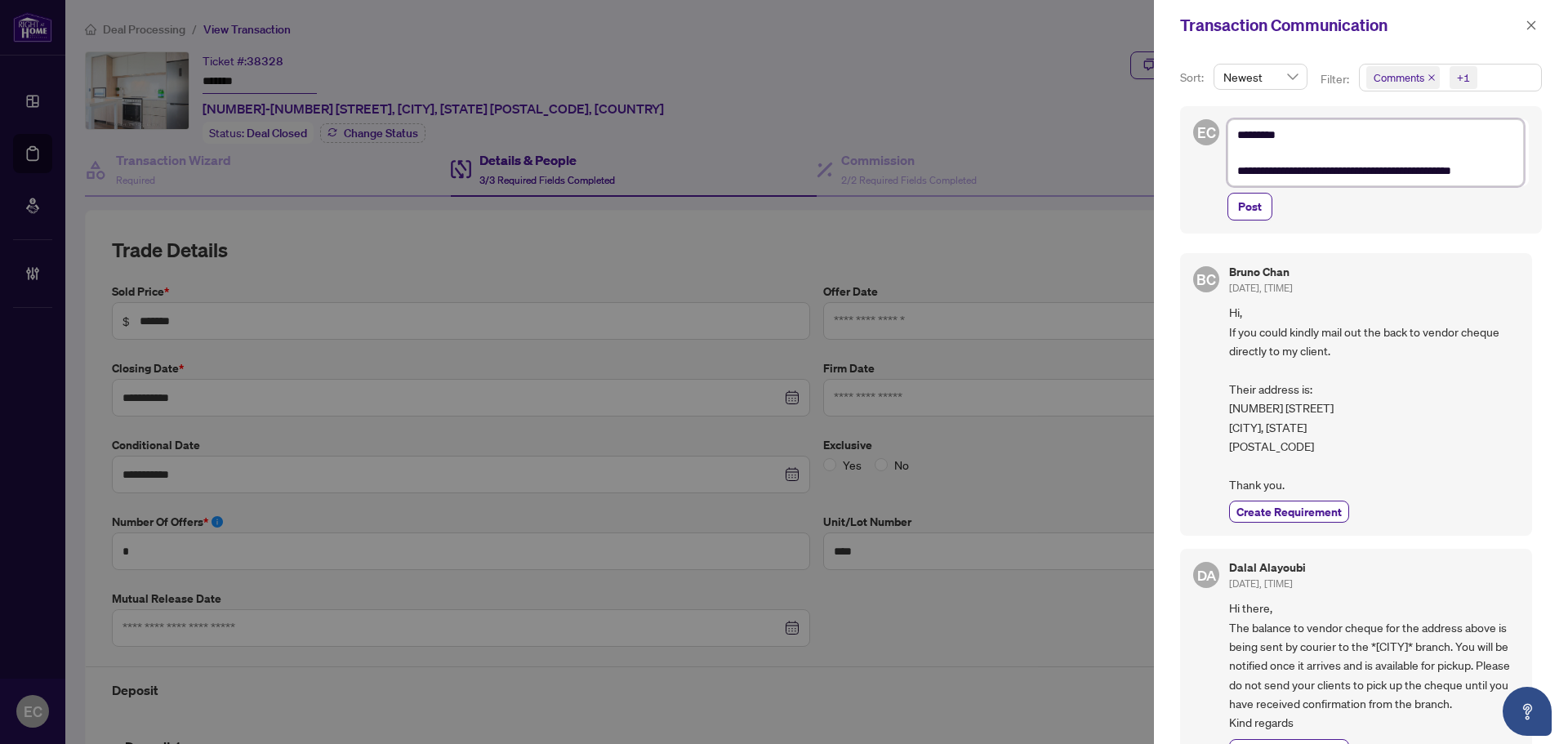 type on "**********" 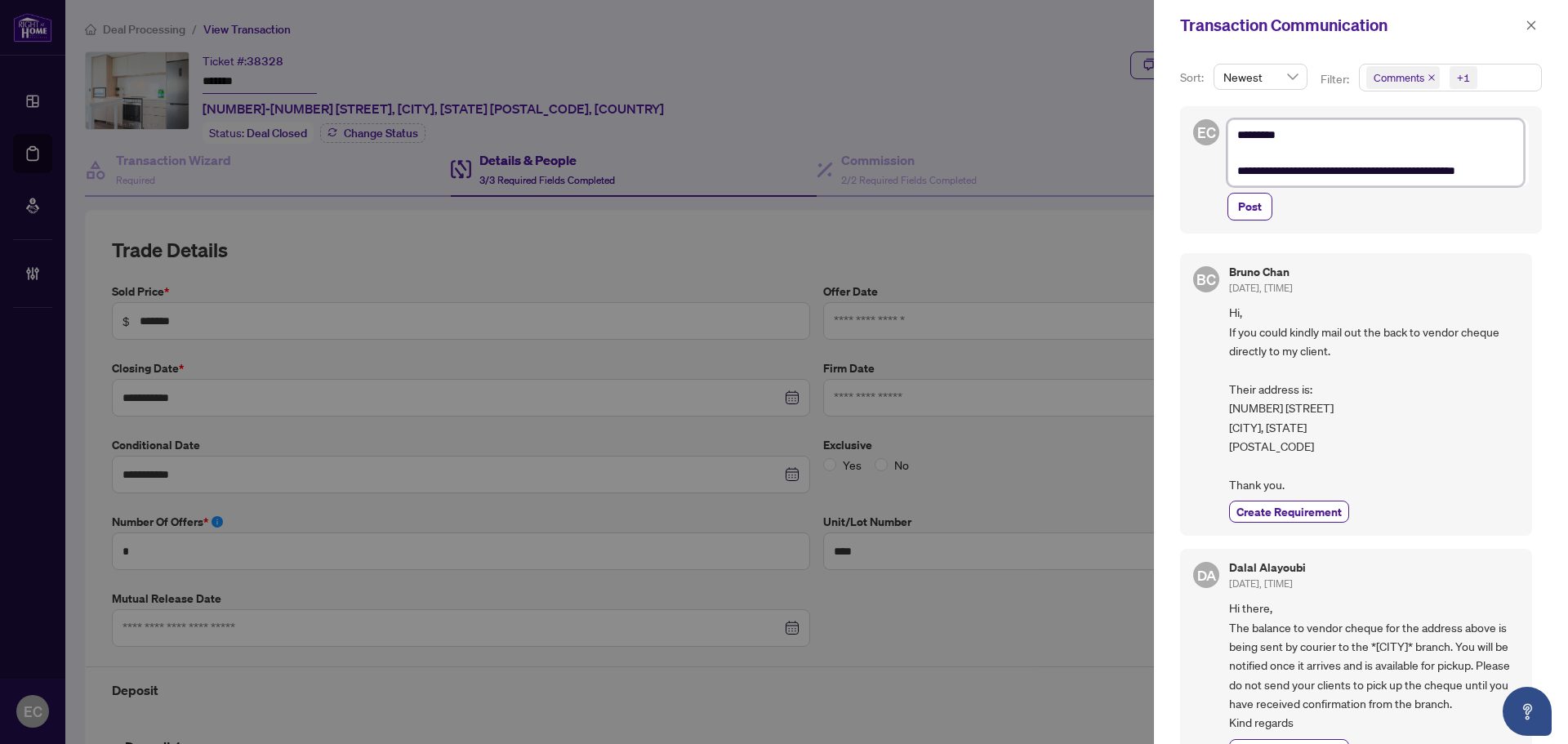 type on "**********" 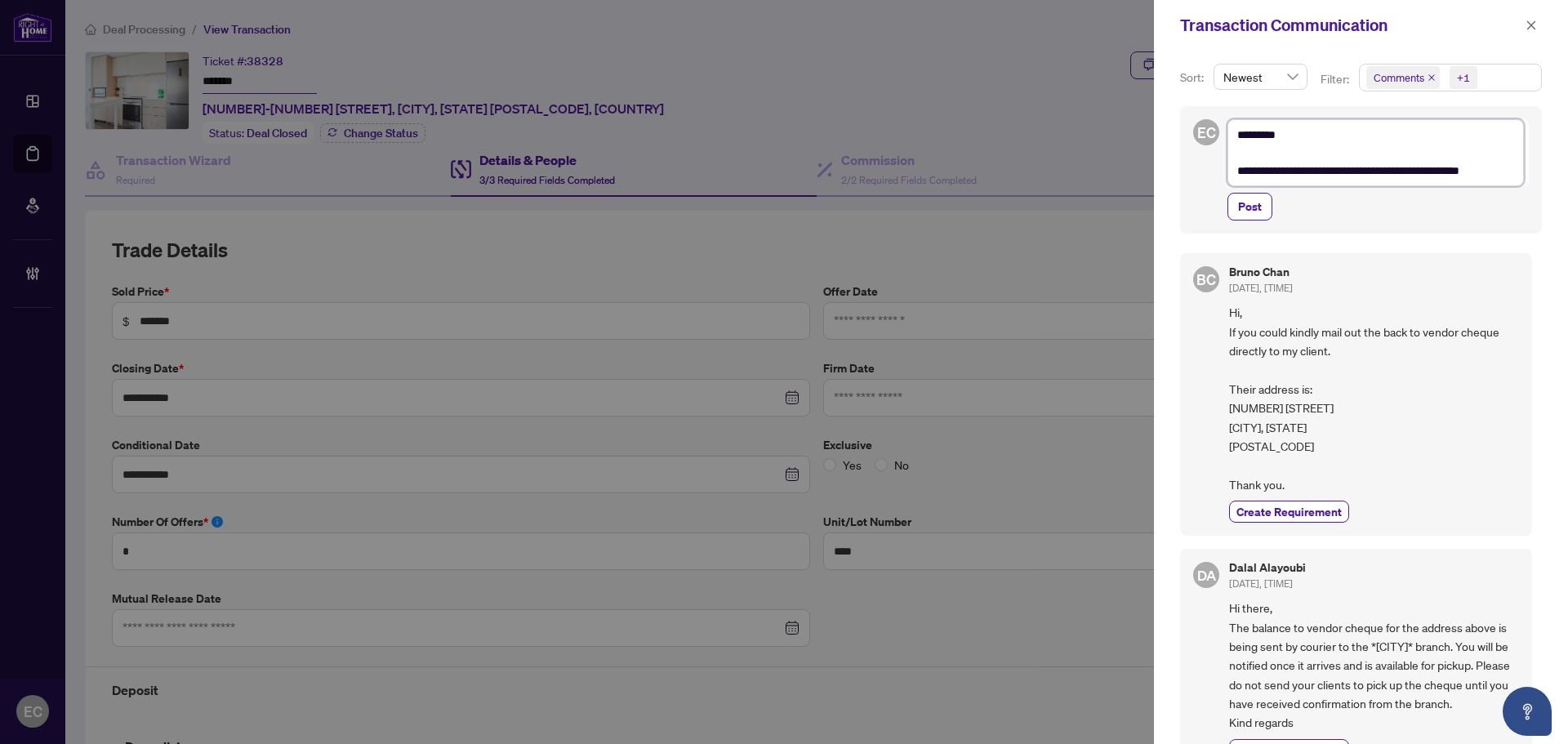 type on "**********" 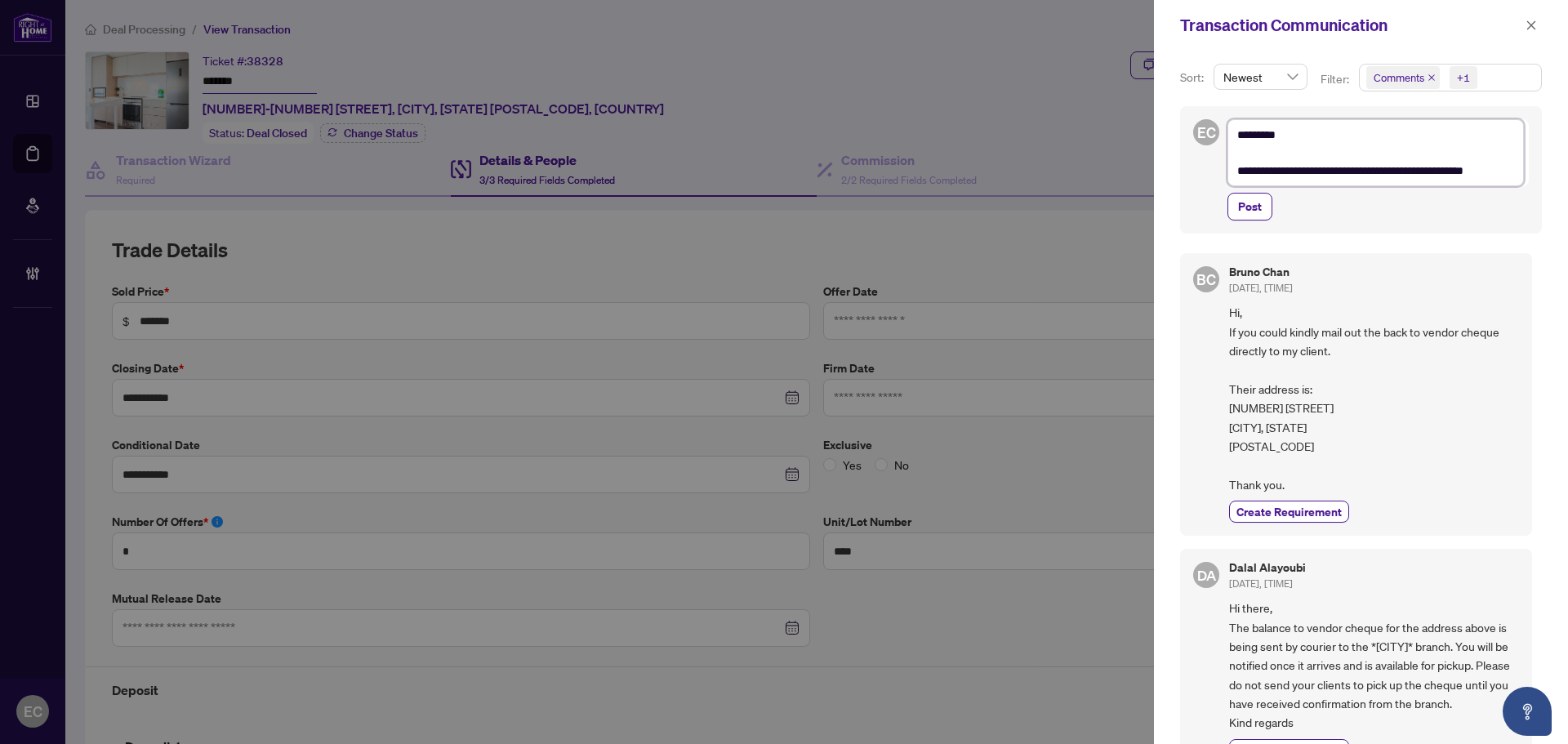 type on "**********" 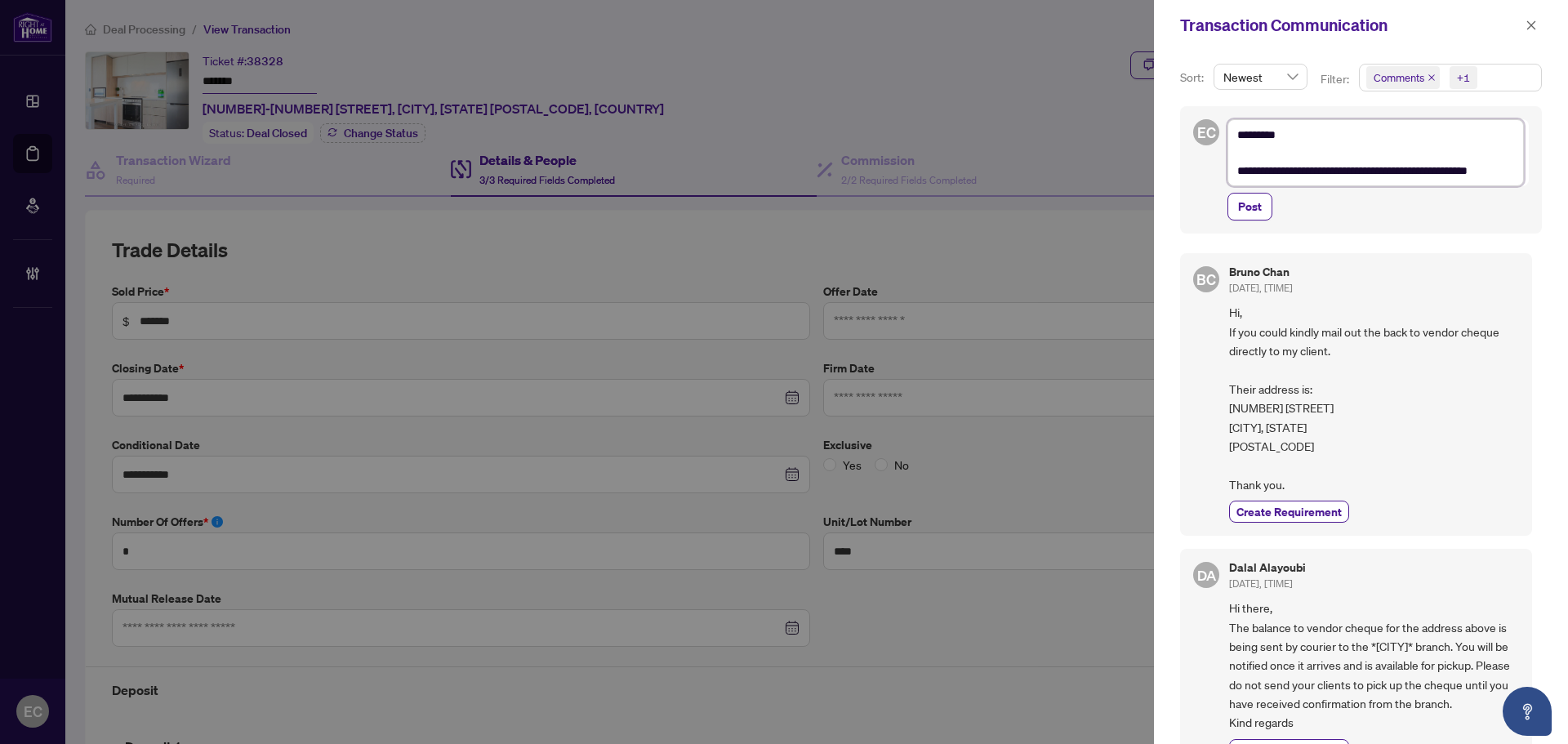 type on "**********" 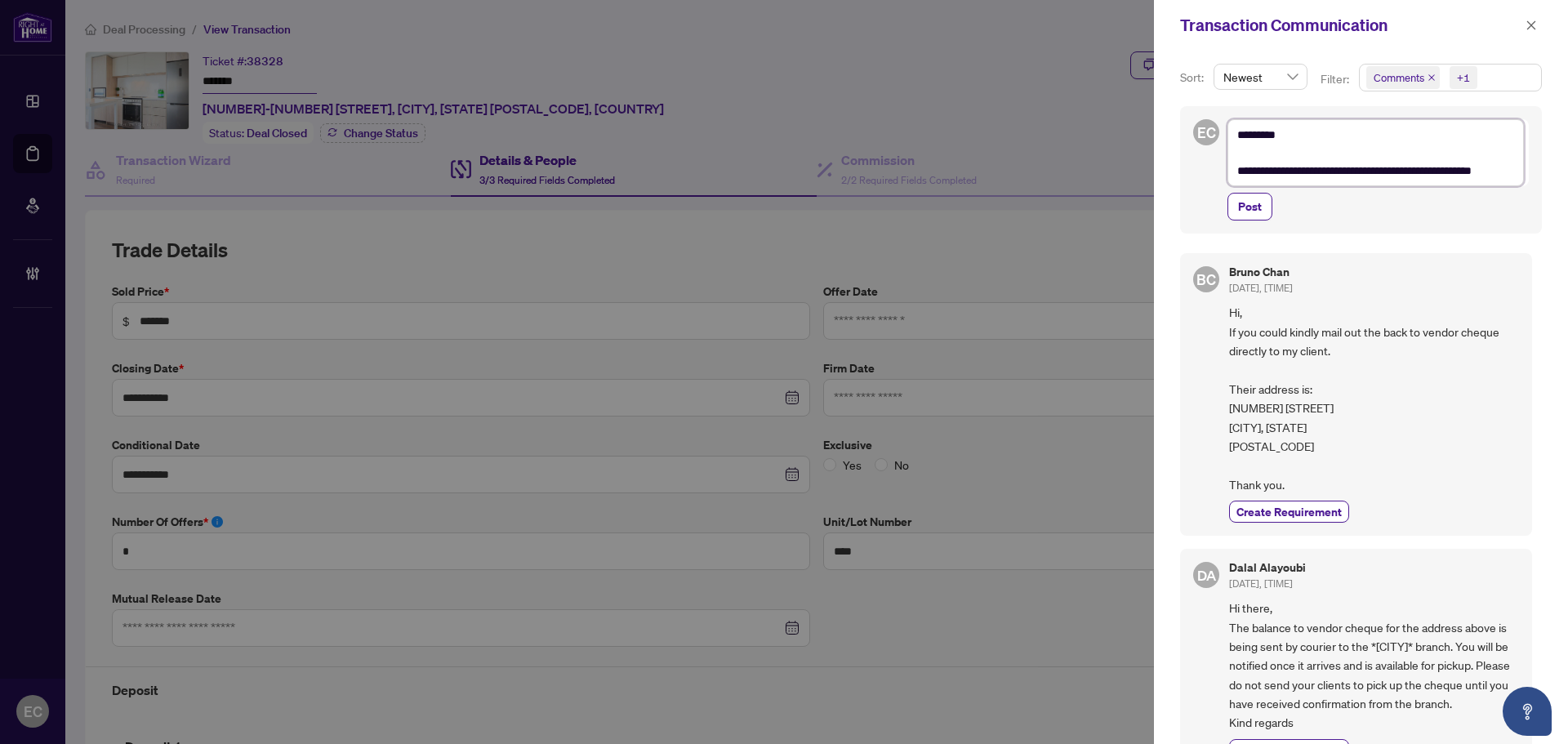 scroll, scrollTop: 0, scrollLeft: 0, axis: both 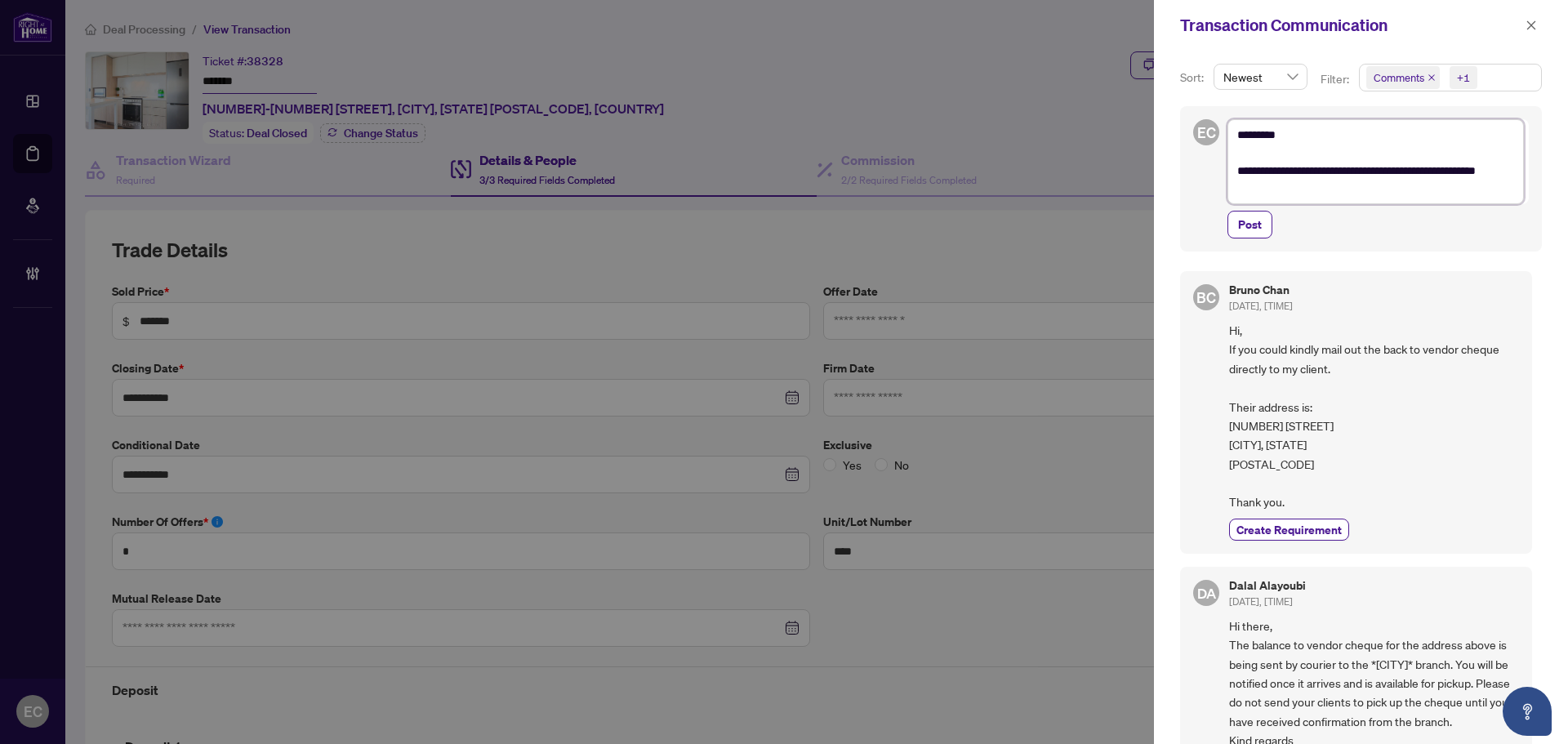 type on "**********" 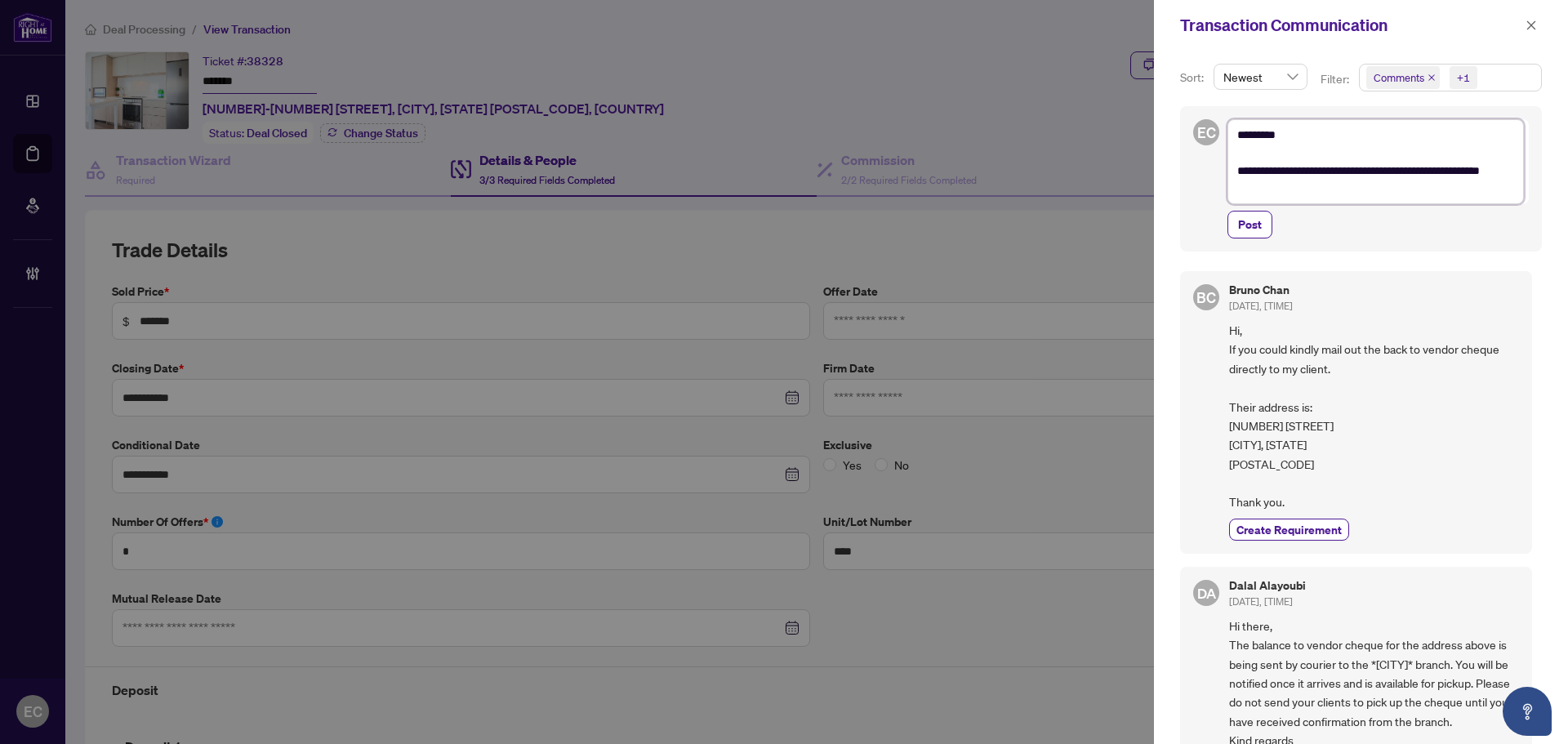 type on "**********" 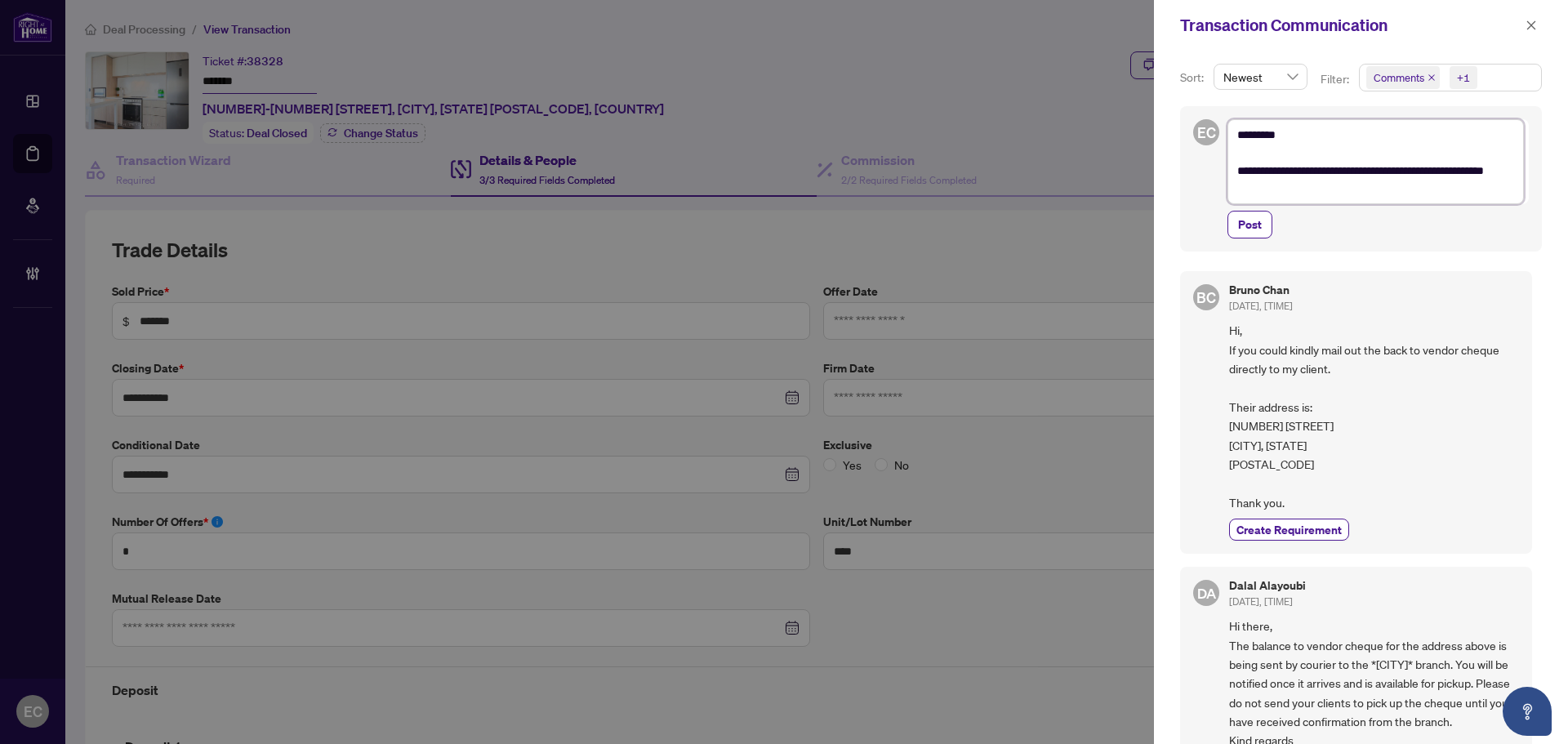 type on "**********" 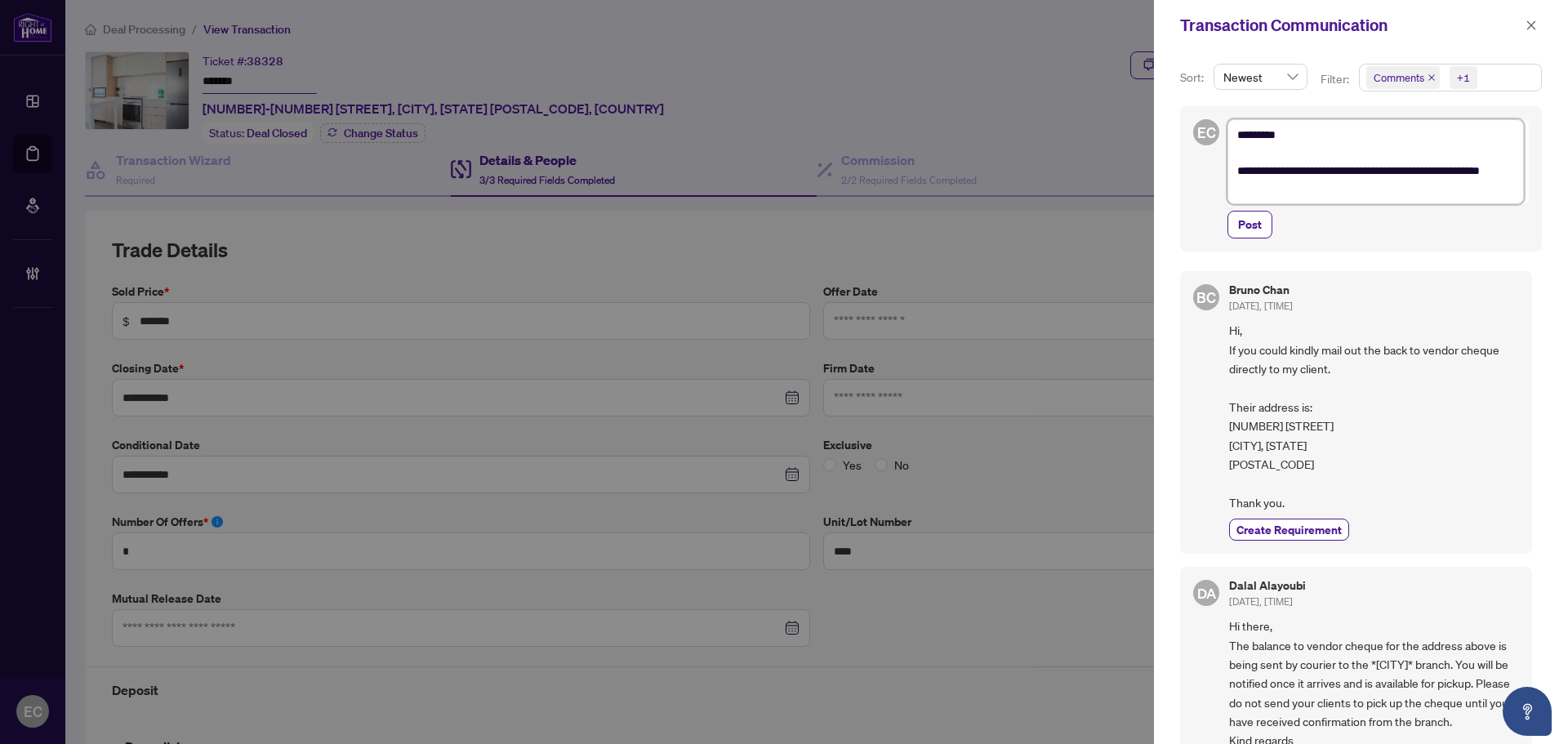 type on "**********" 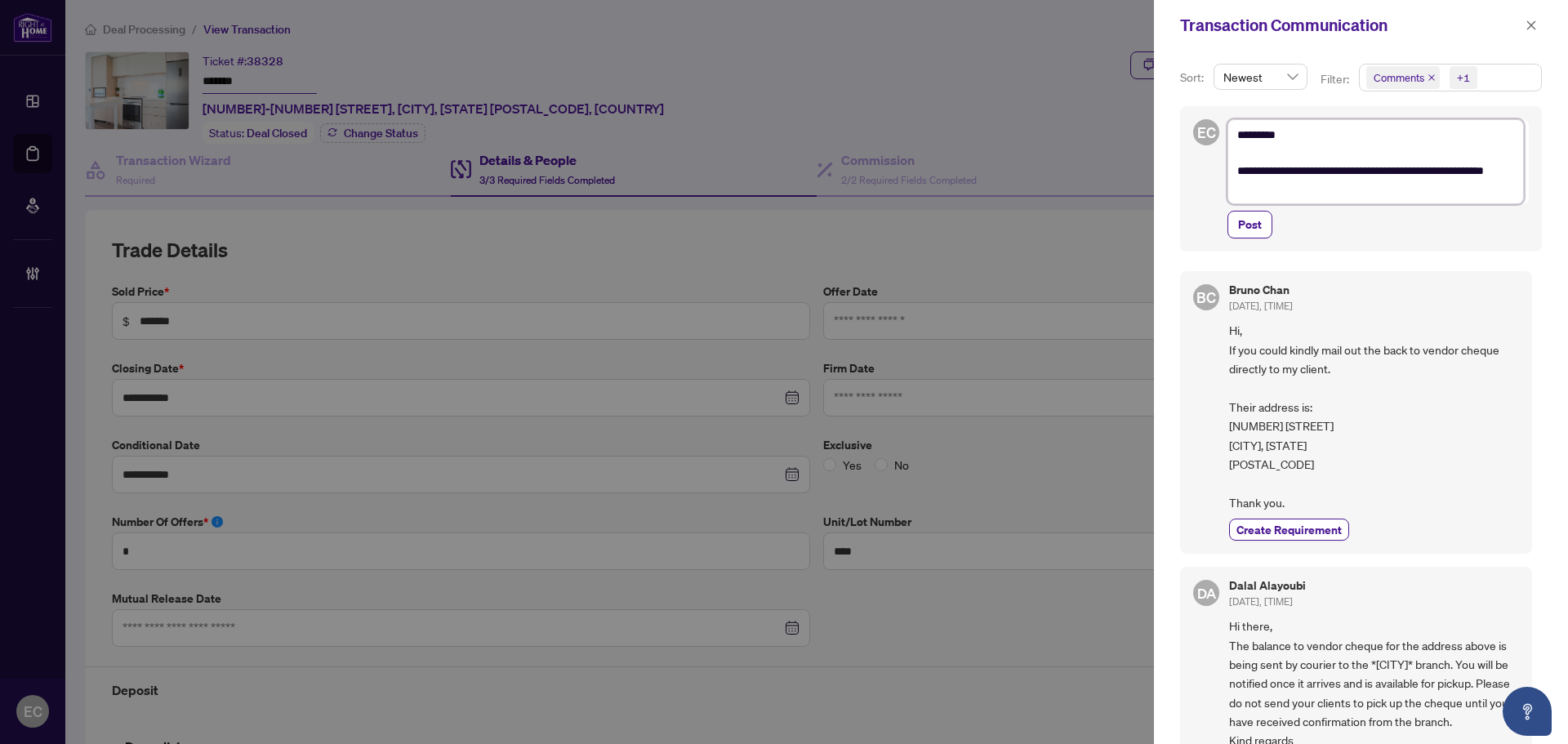type on "**********" 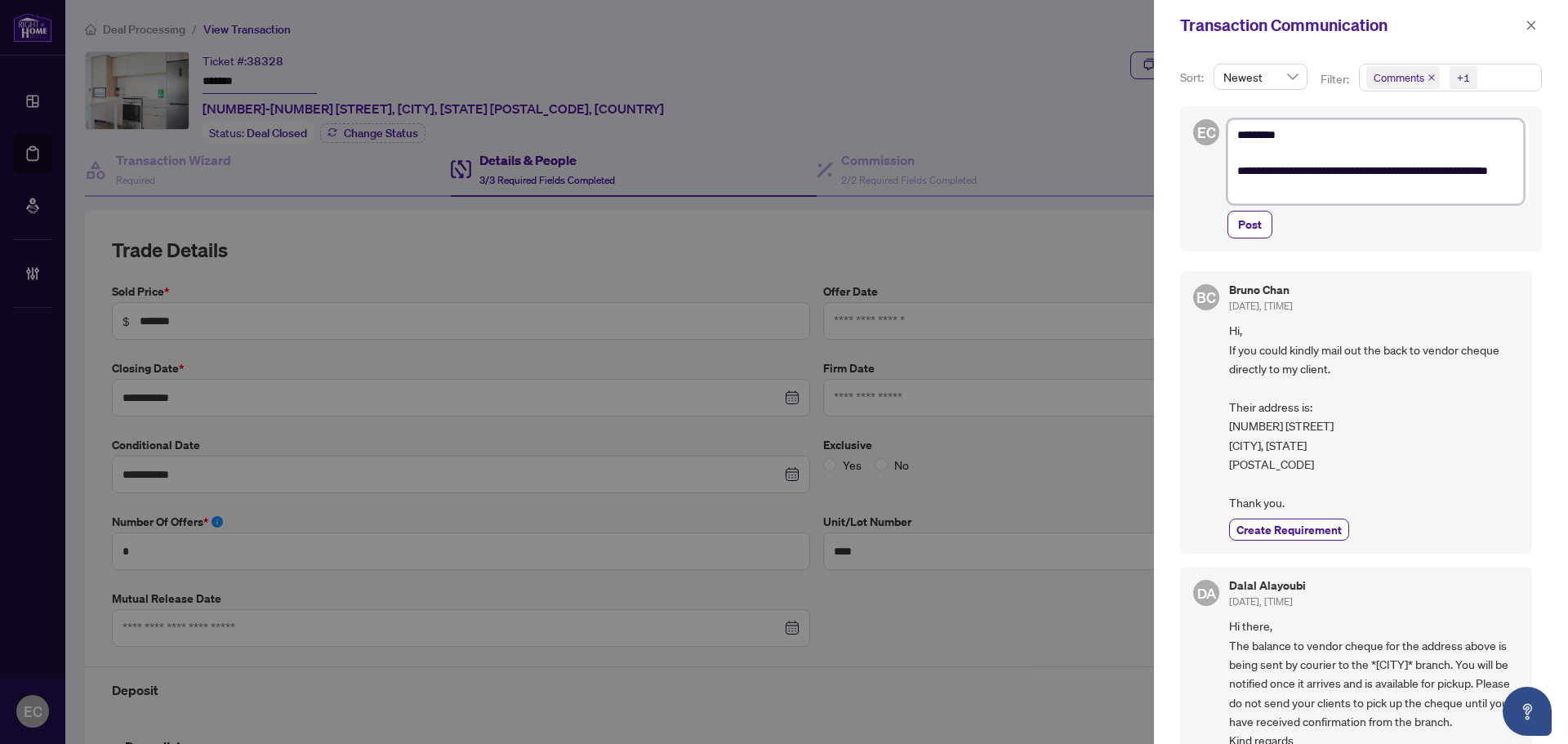 type on "**********" 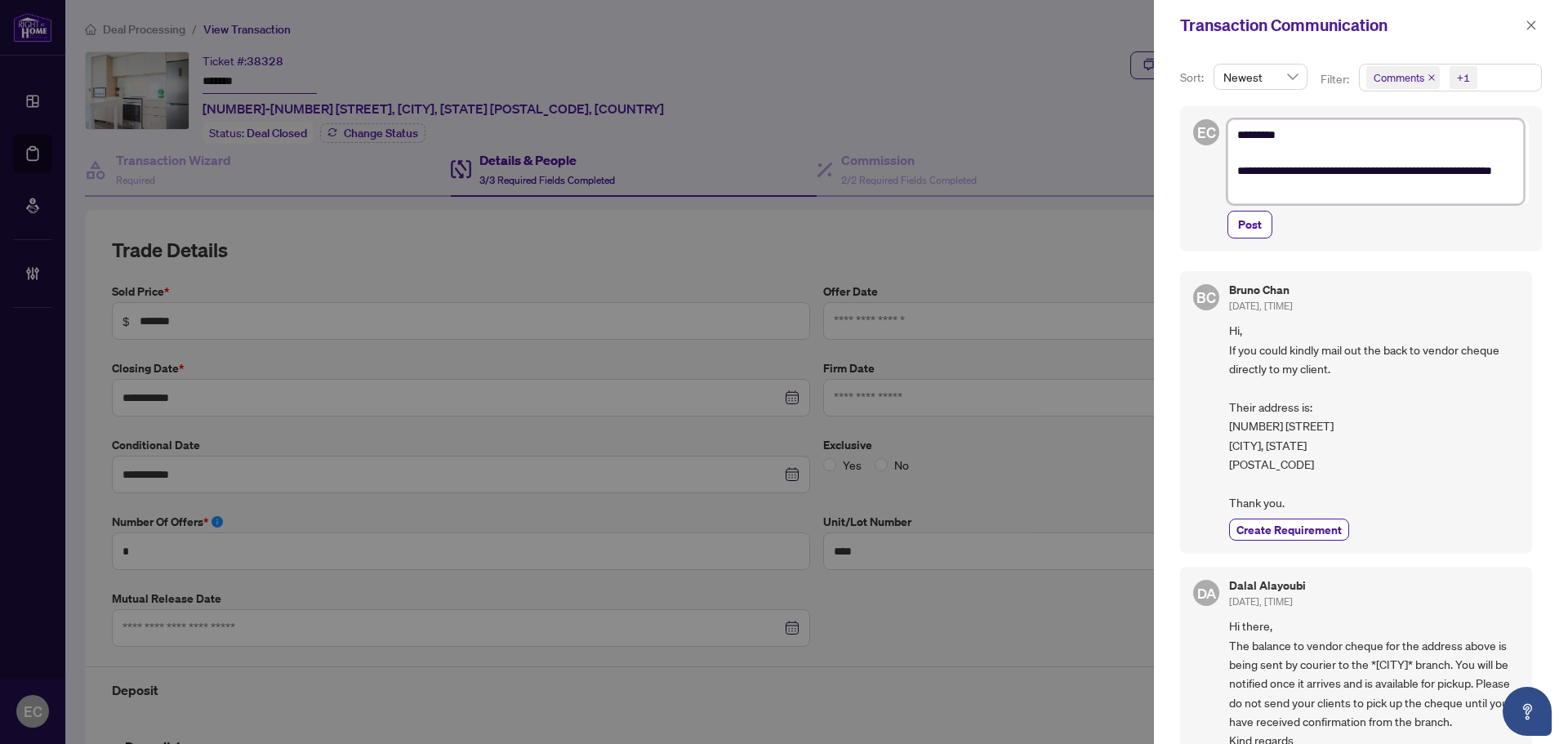 type on "**********" 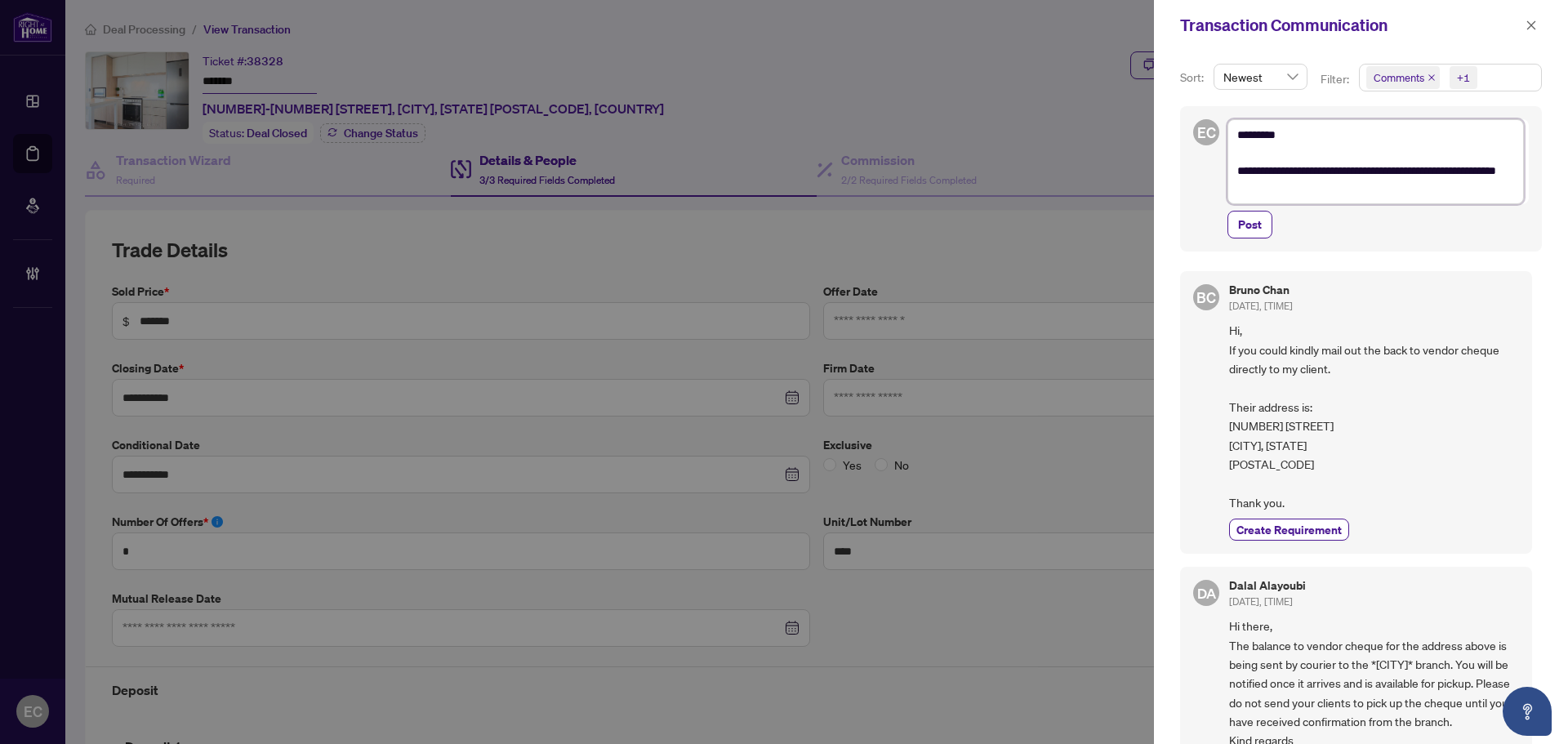type on "**********" 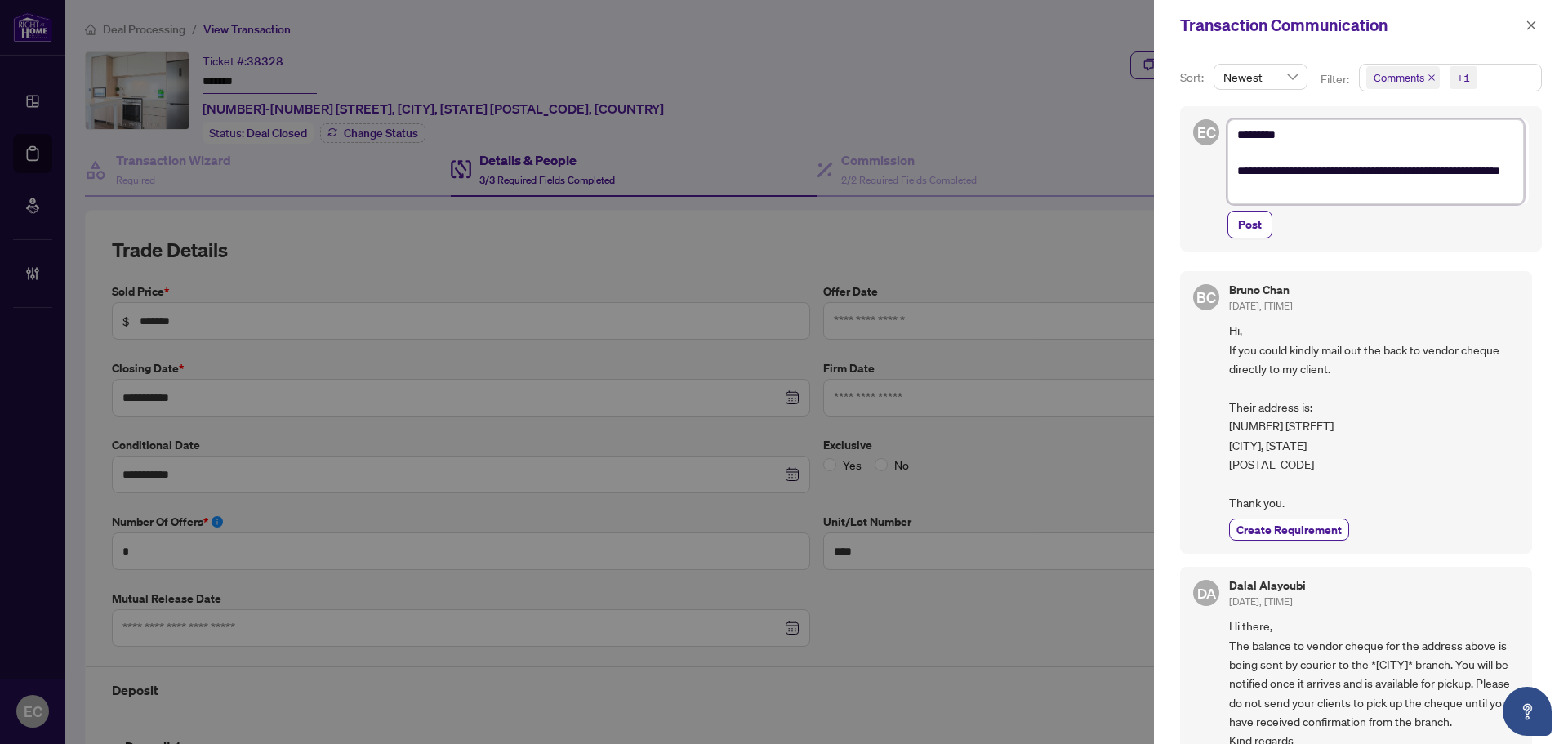 type on "**********" 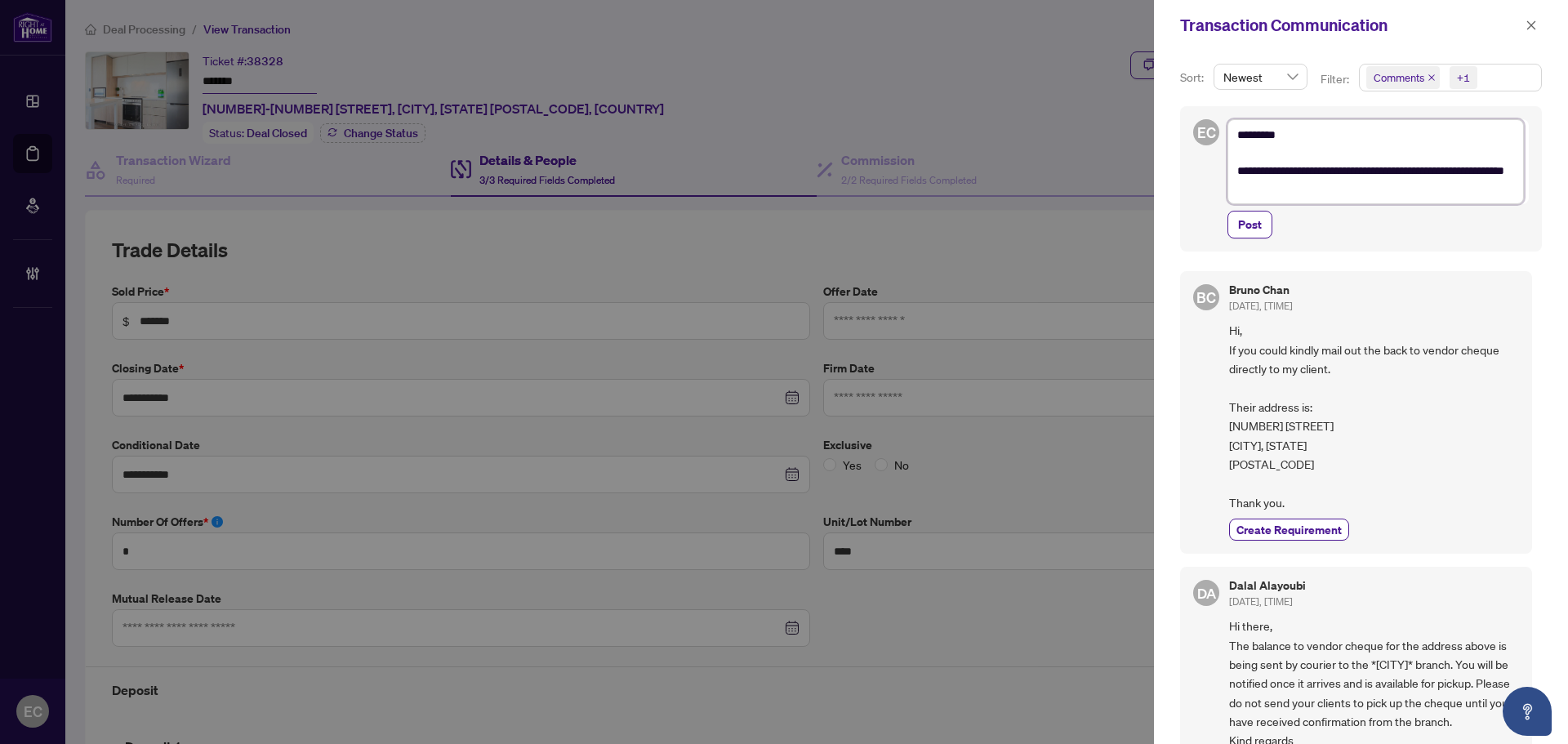 type on "**********" 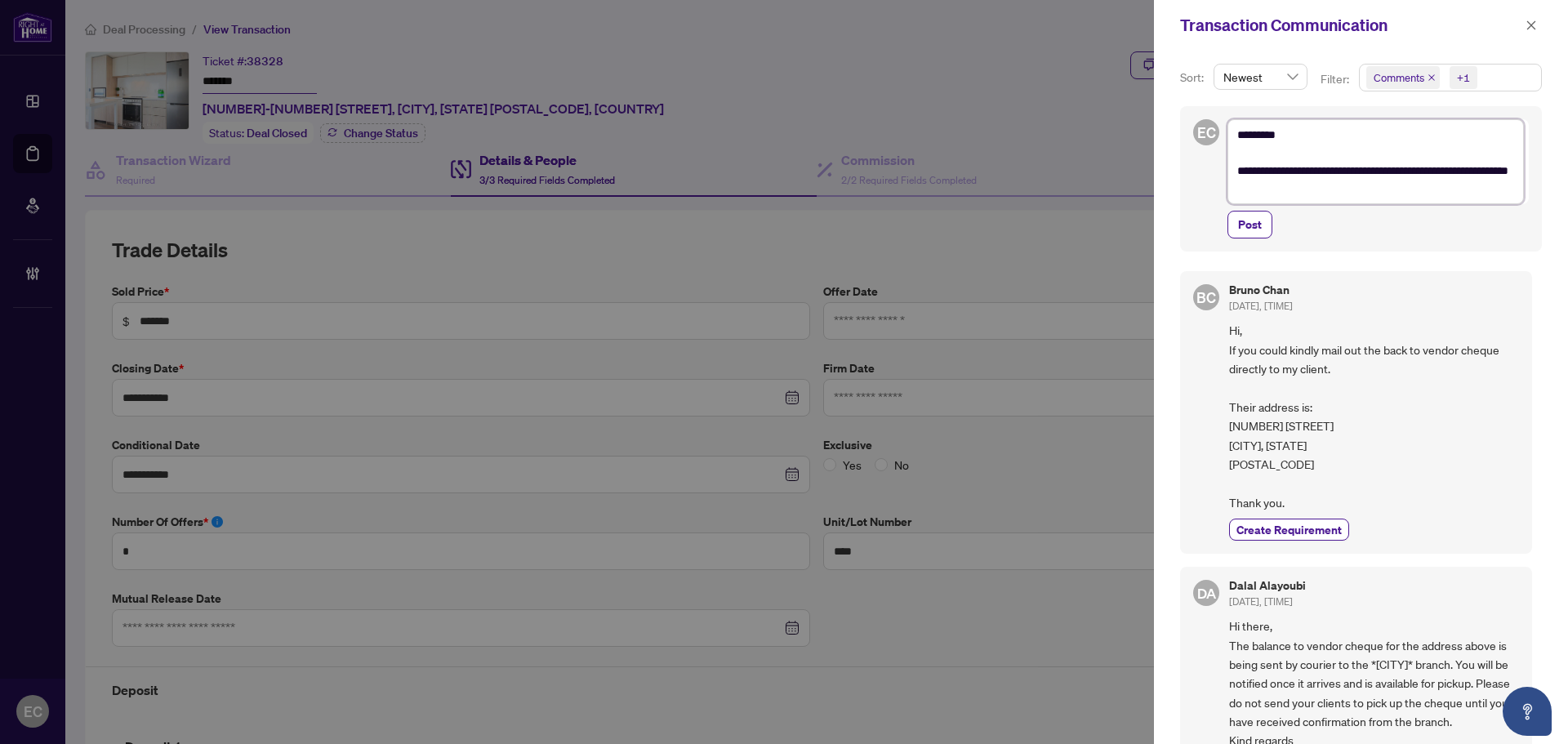 type on "**********" 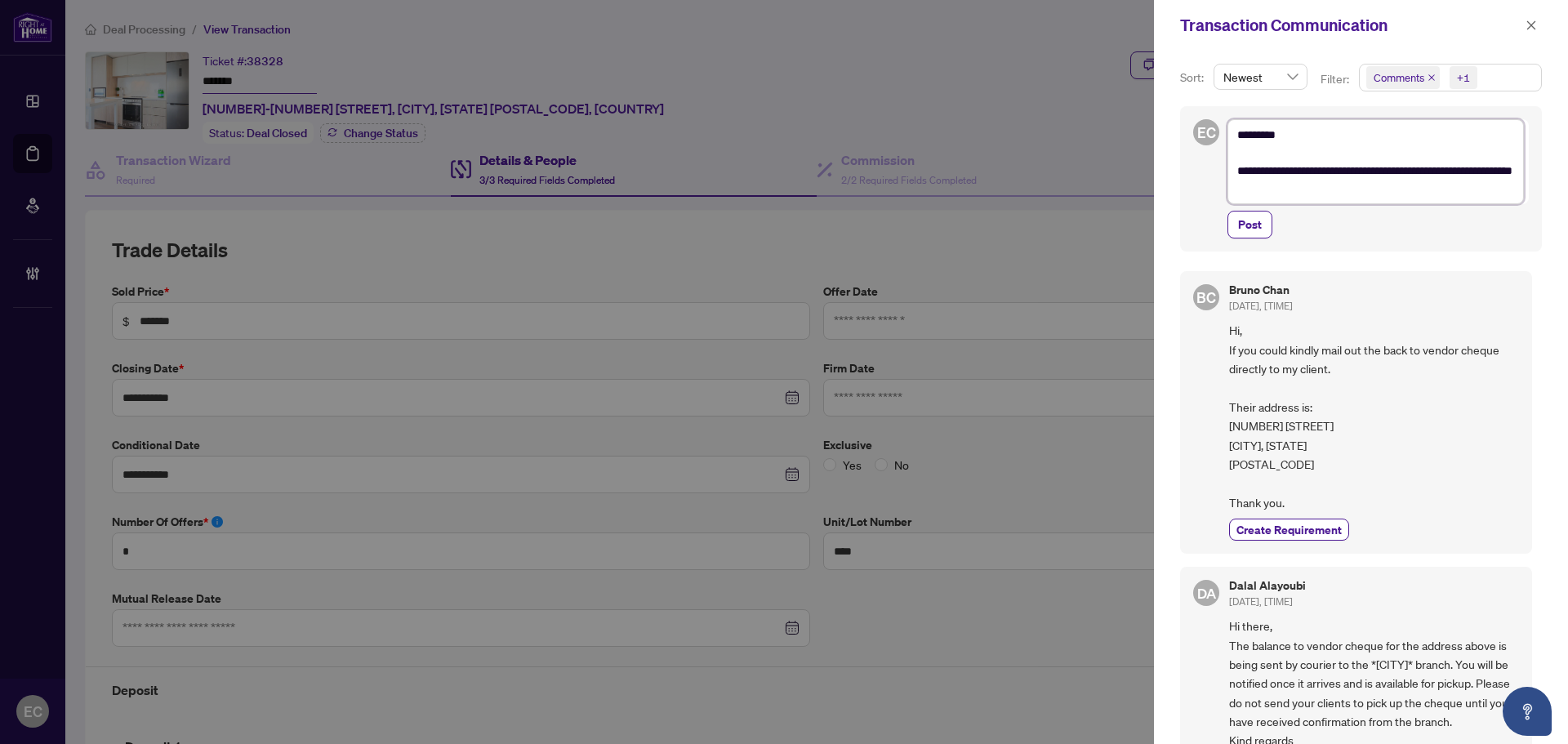 type on "**********" 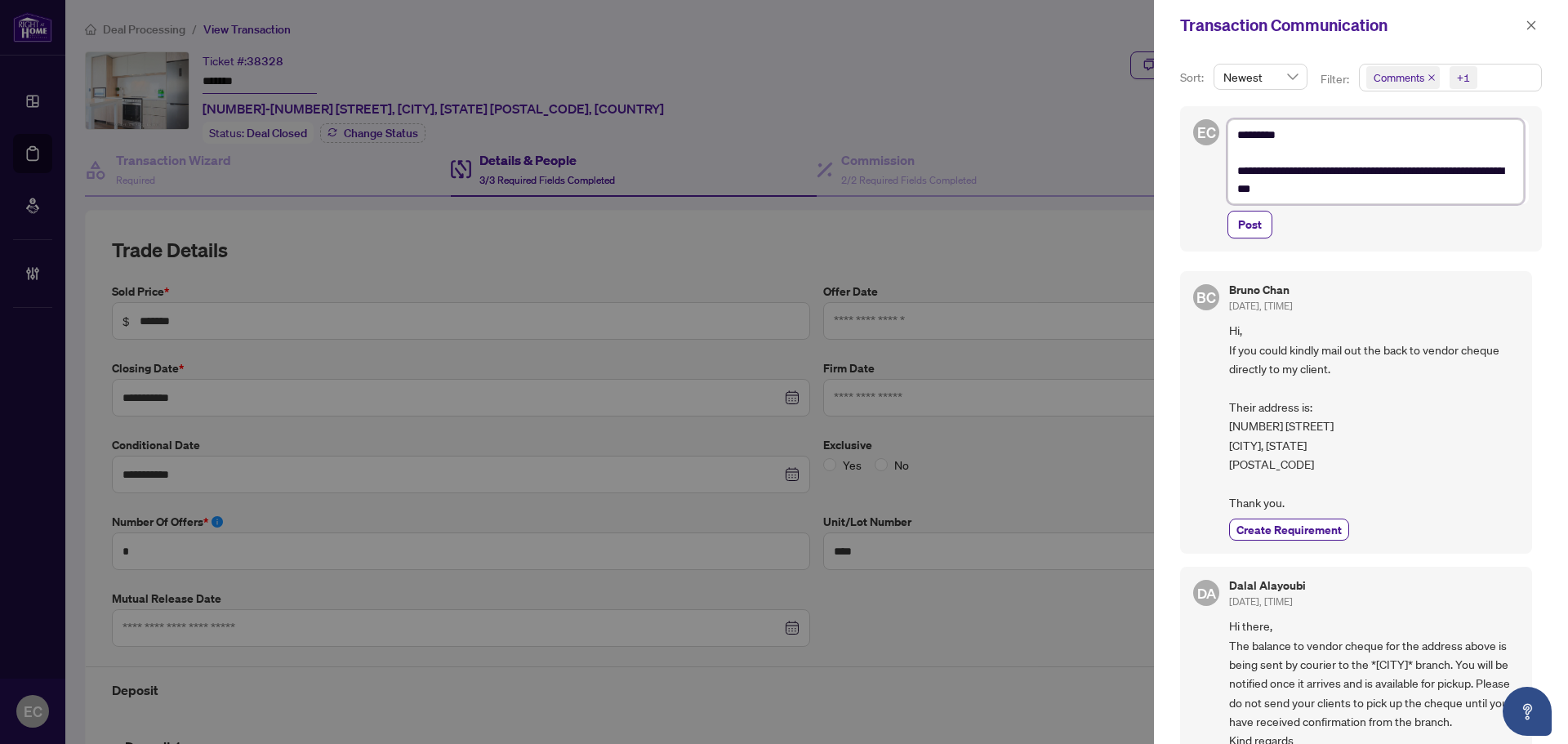 type on "**********" 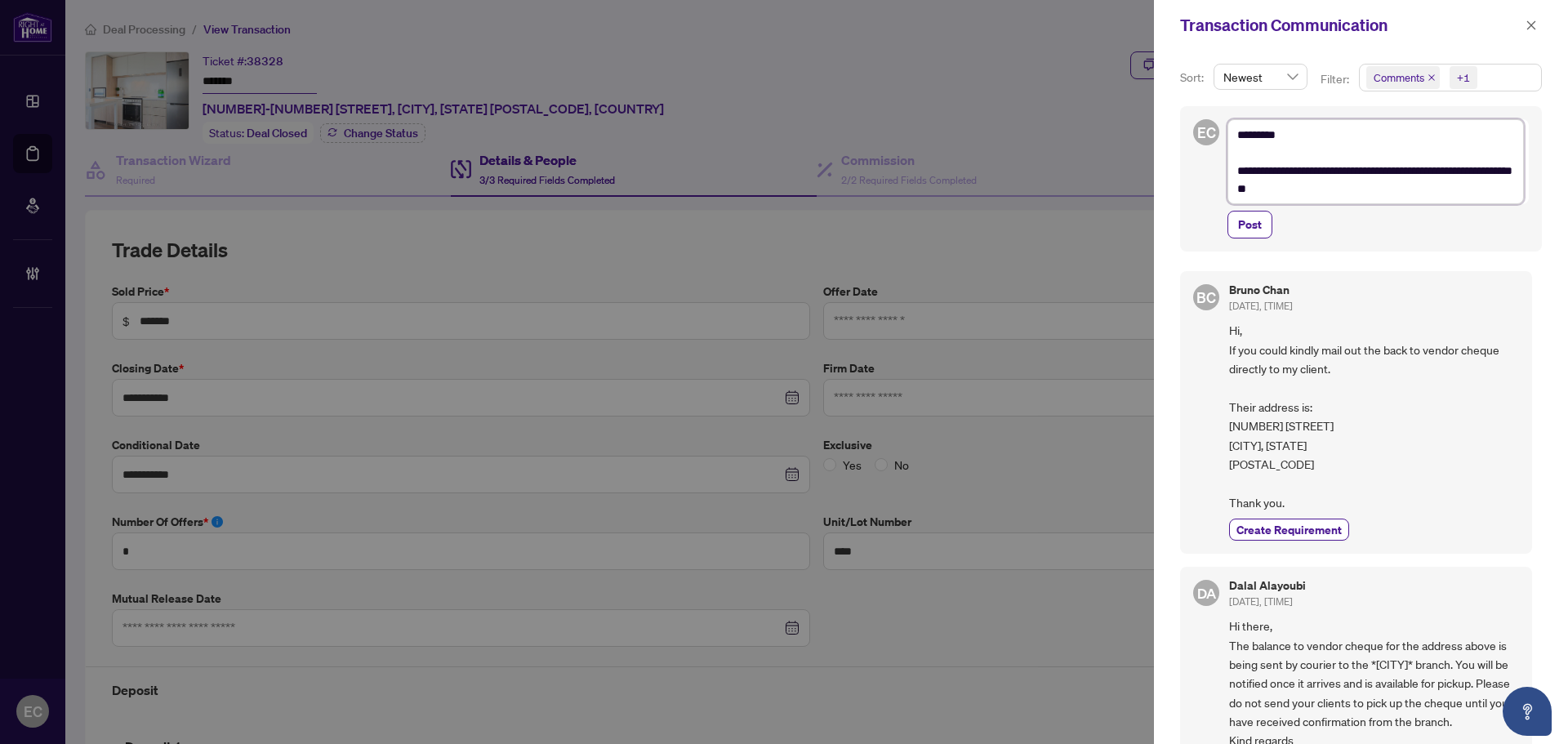 type on "**********" 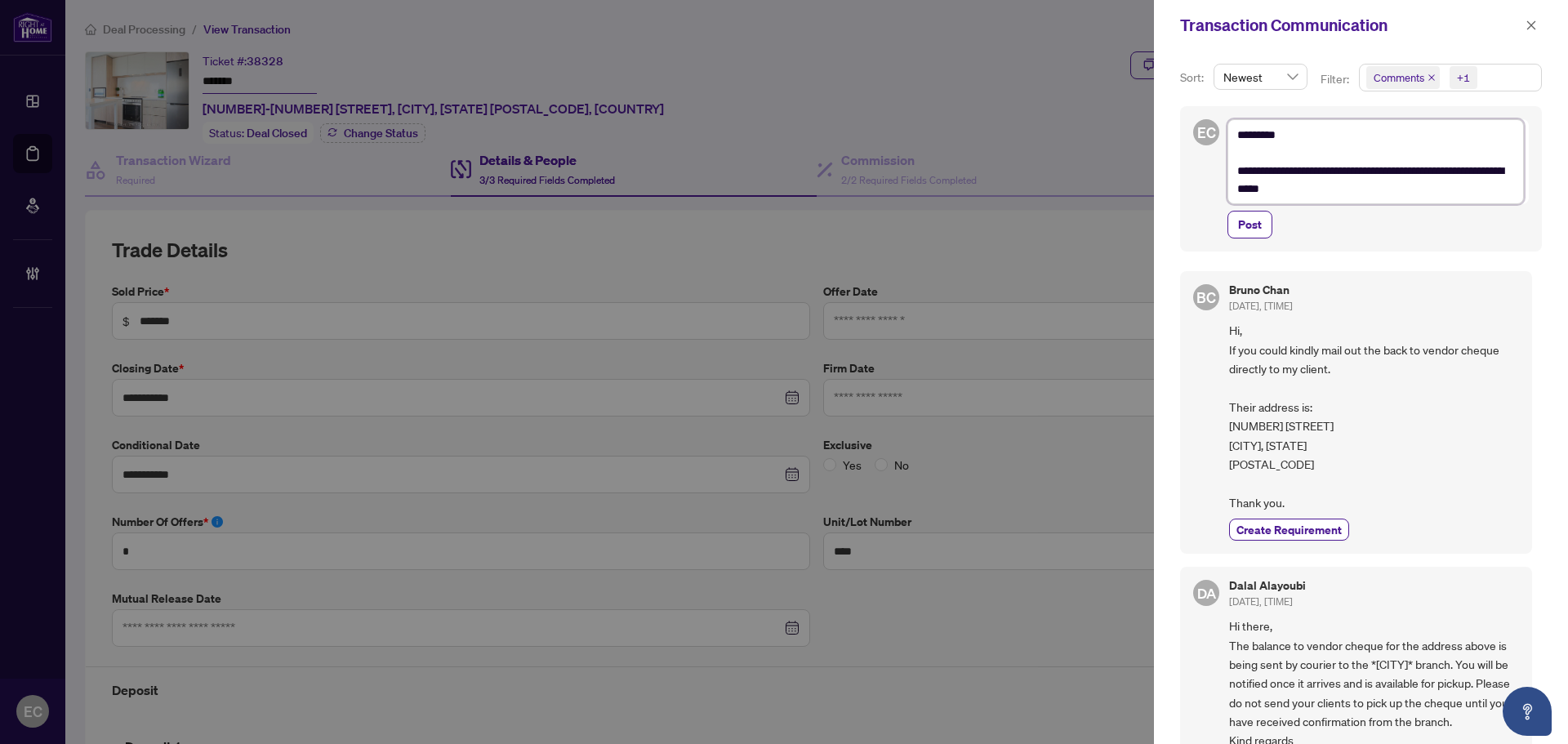 type on "**********" 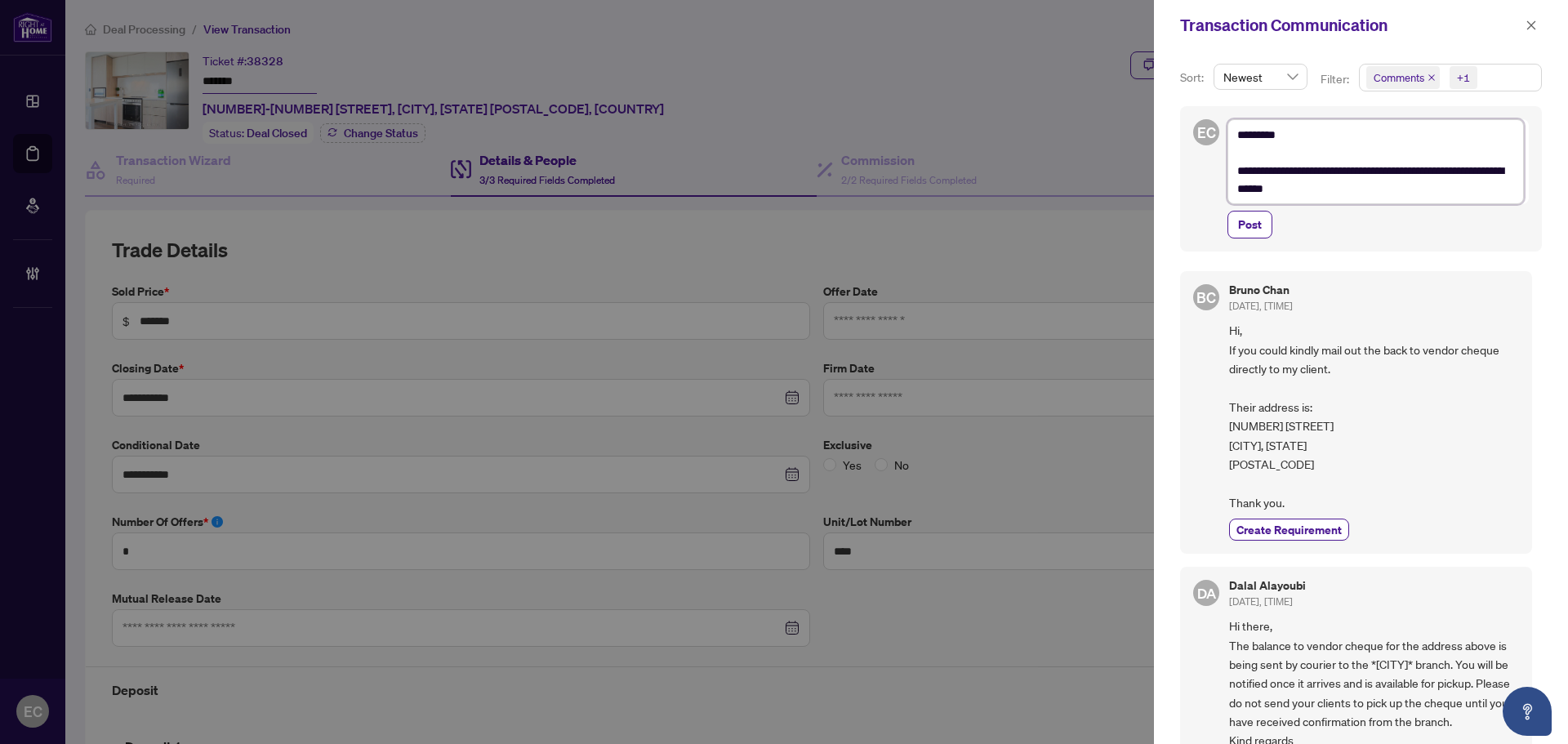 type on "**********" 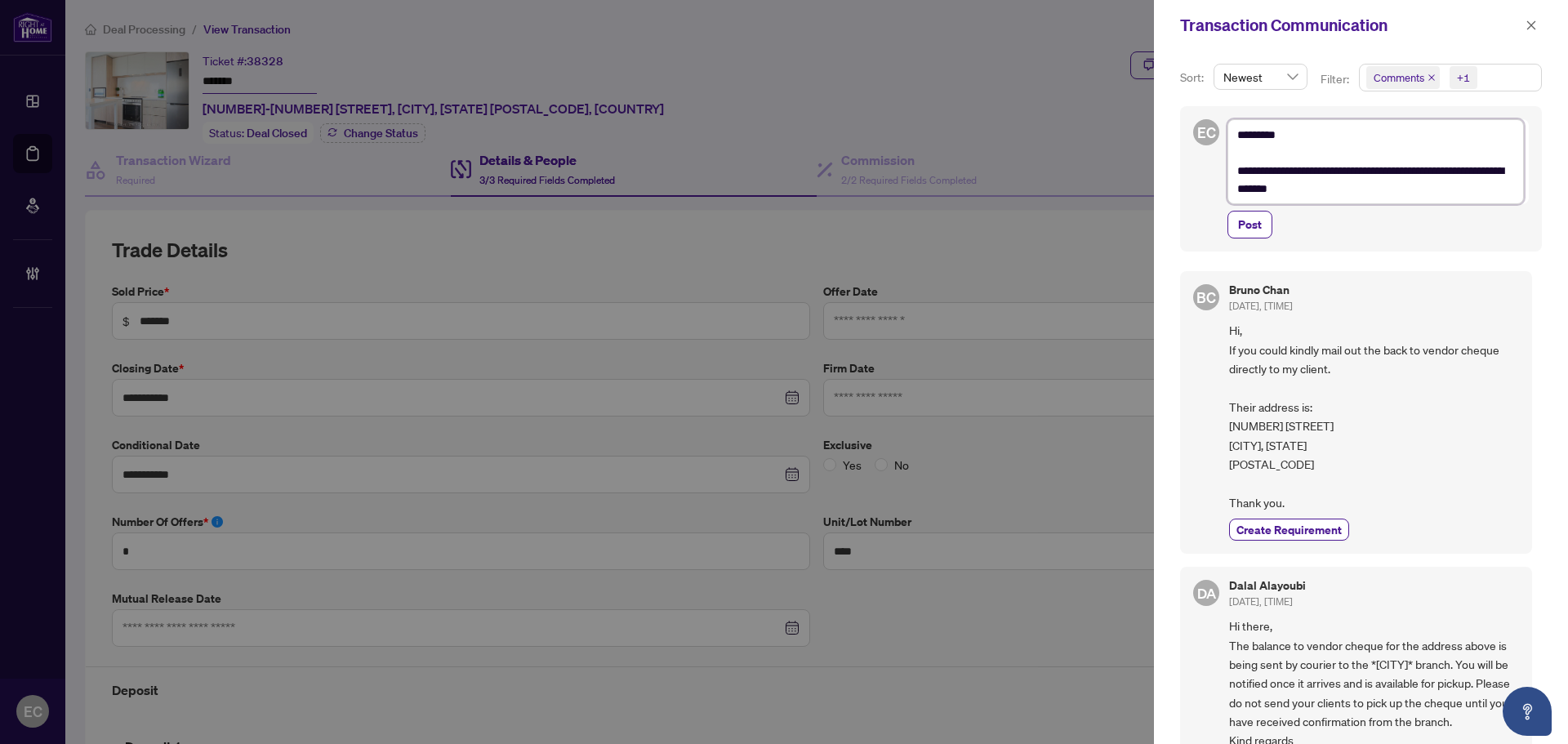 type on "**********" 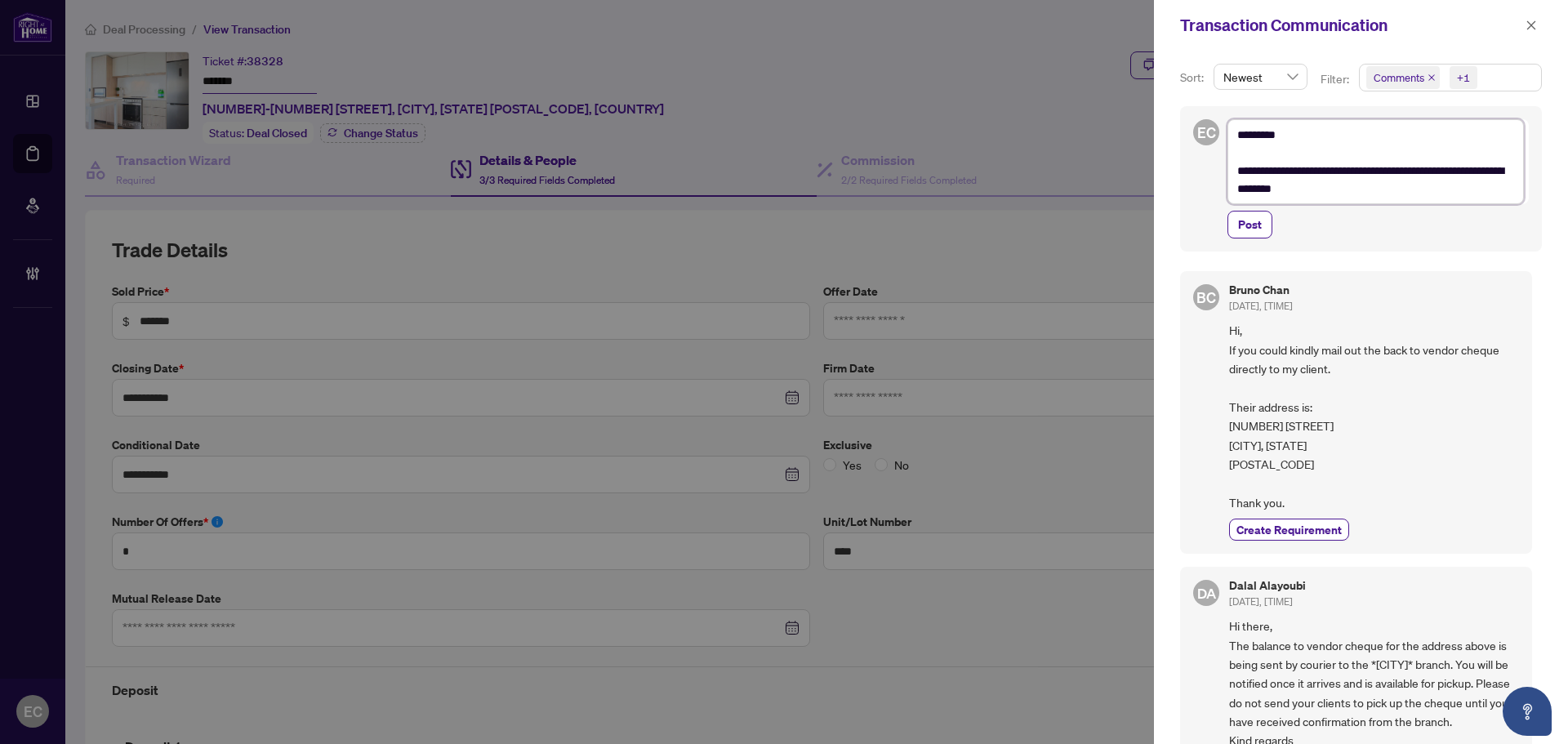type on "**********" 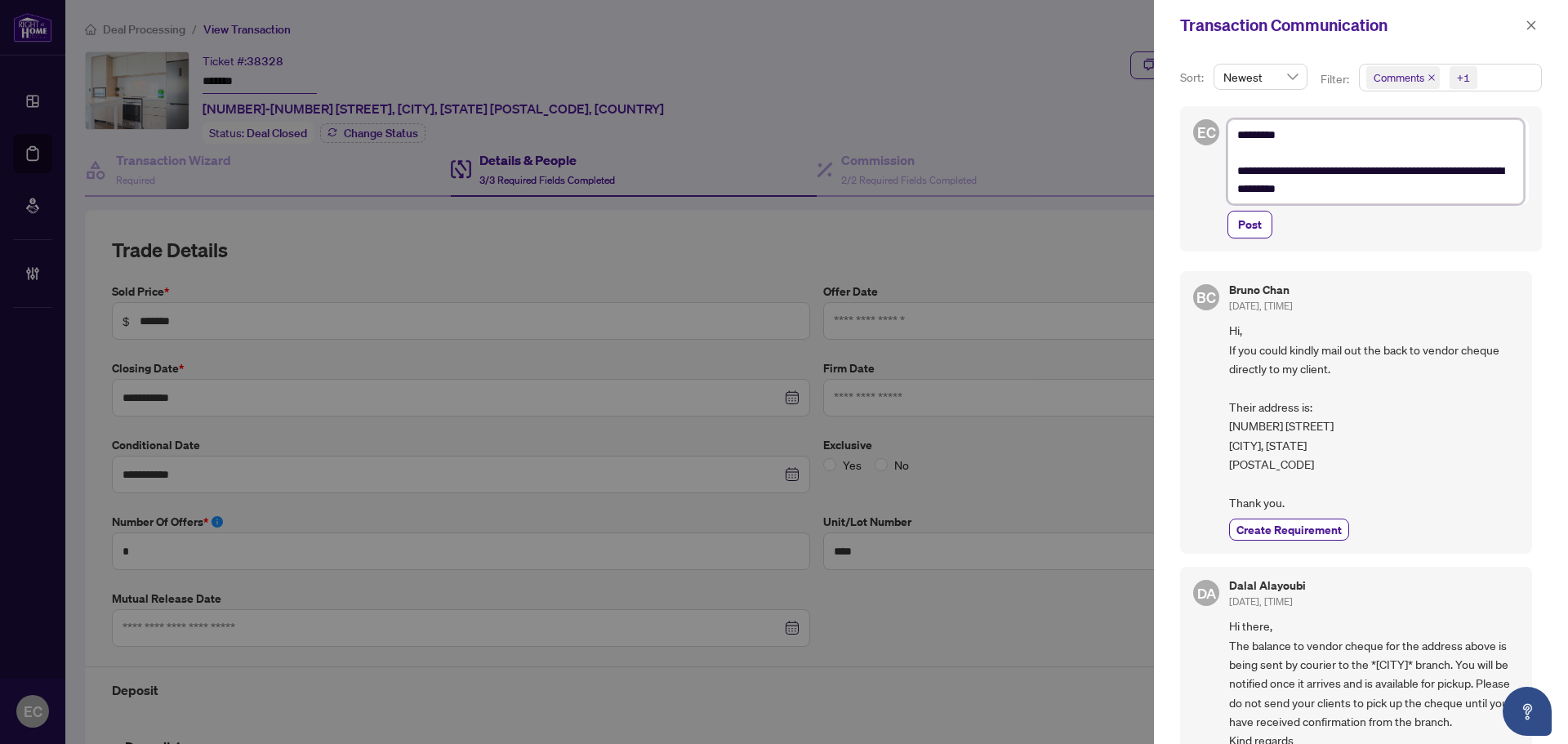 type on "**********" 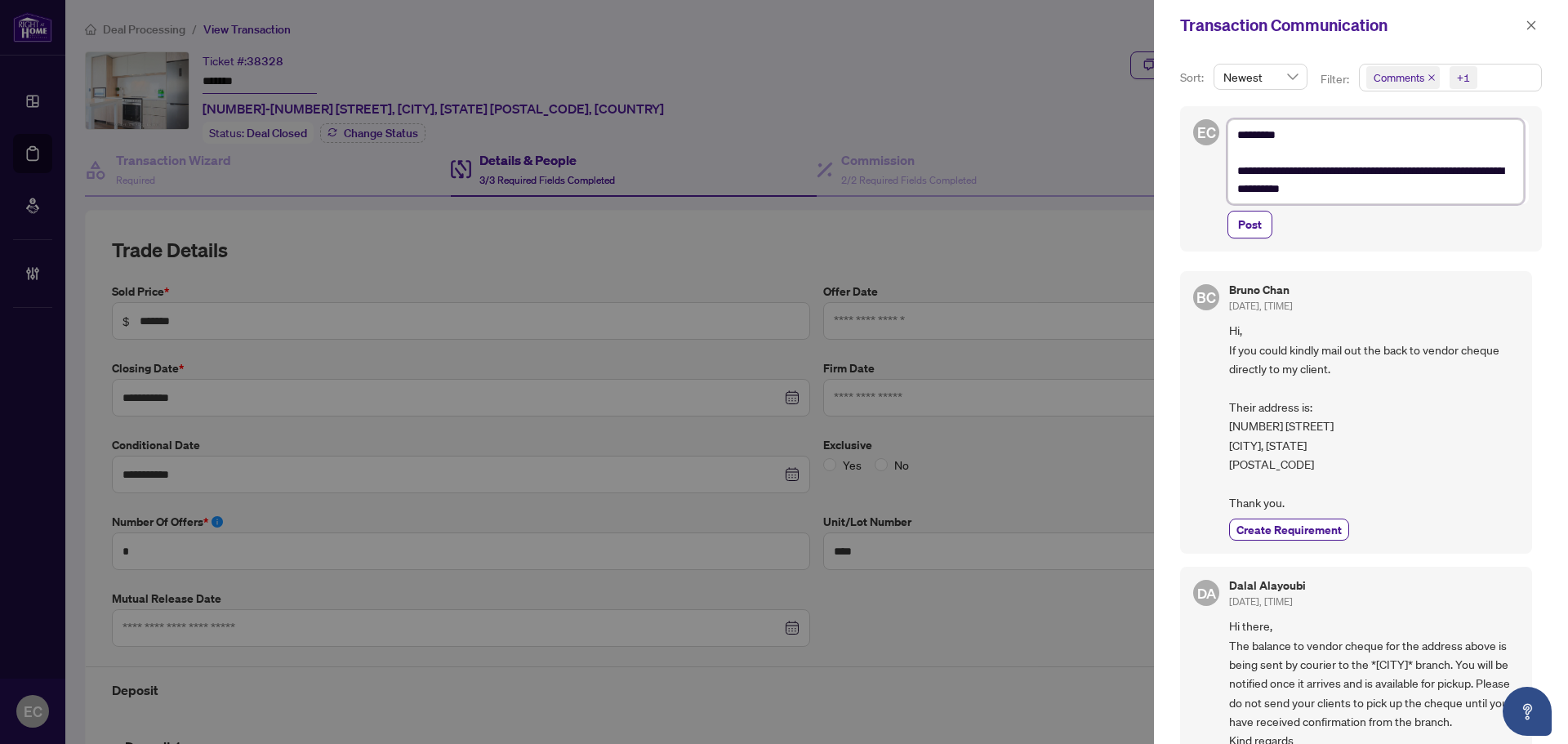 type 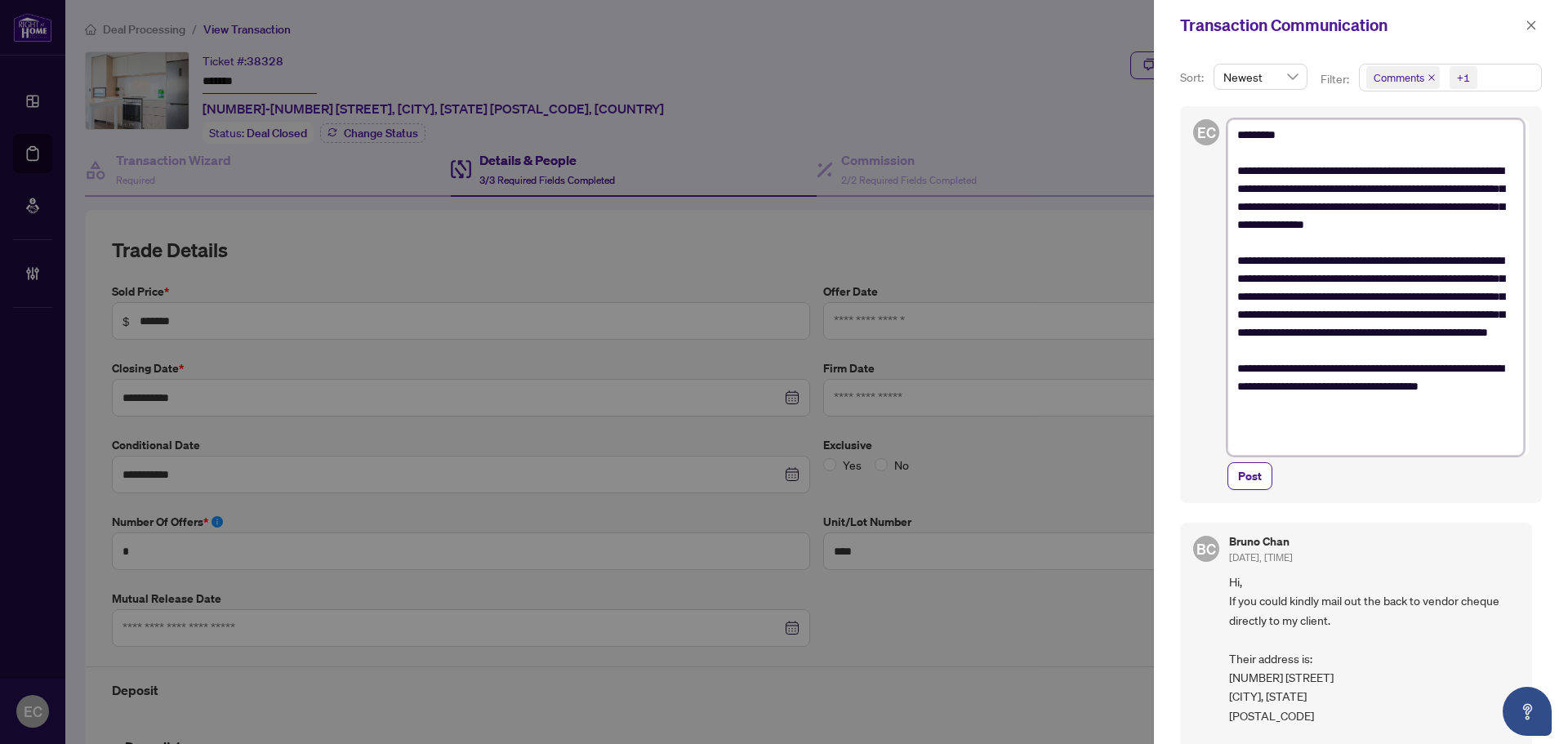 scroll, scrollTop: 0, scrollLeft: 0, axis: both 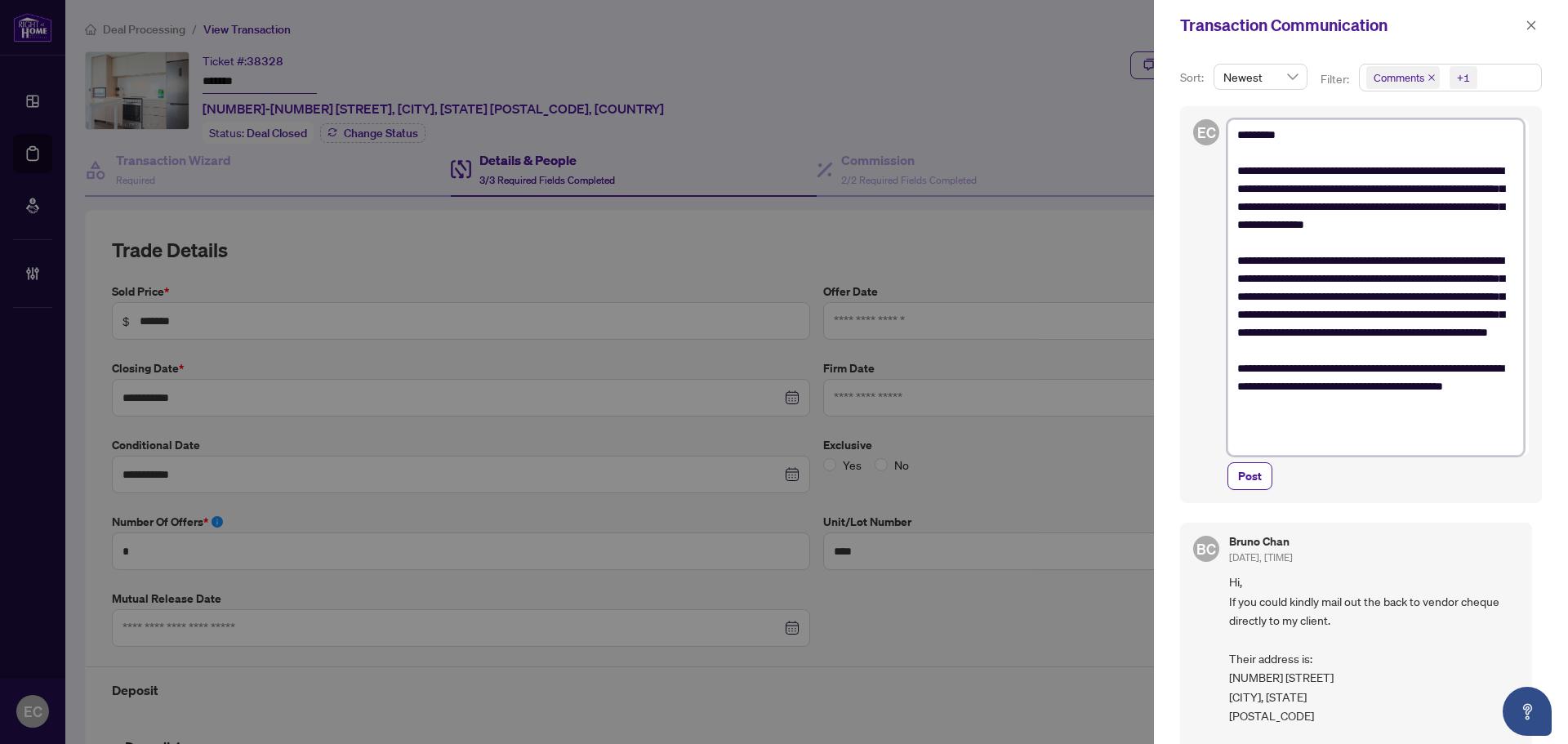 click on "**********" at bounding box center (1375, 287) 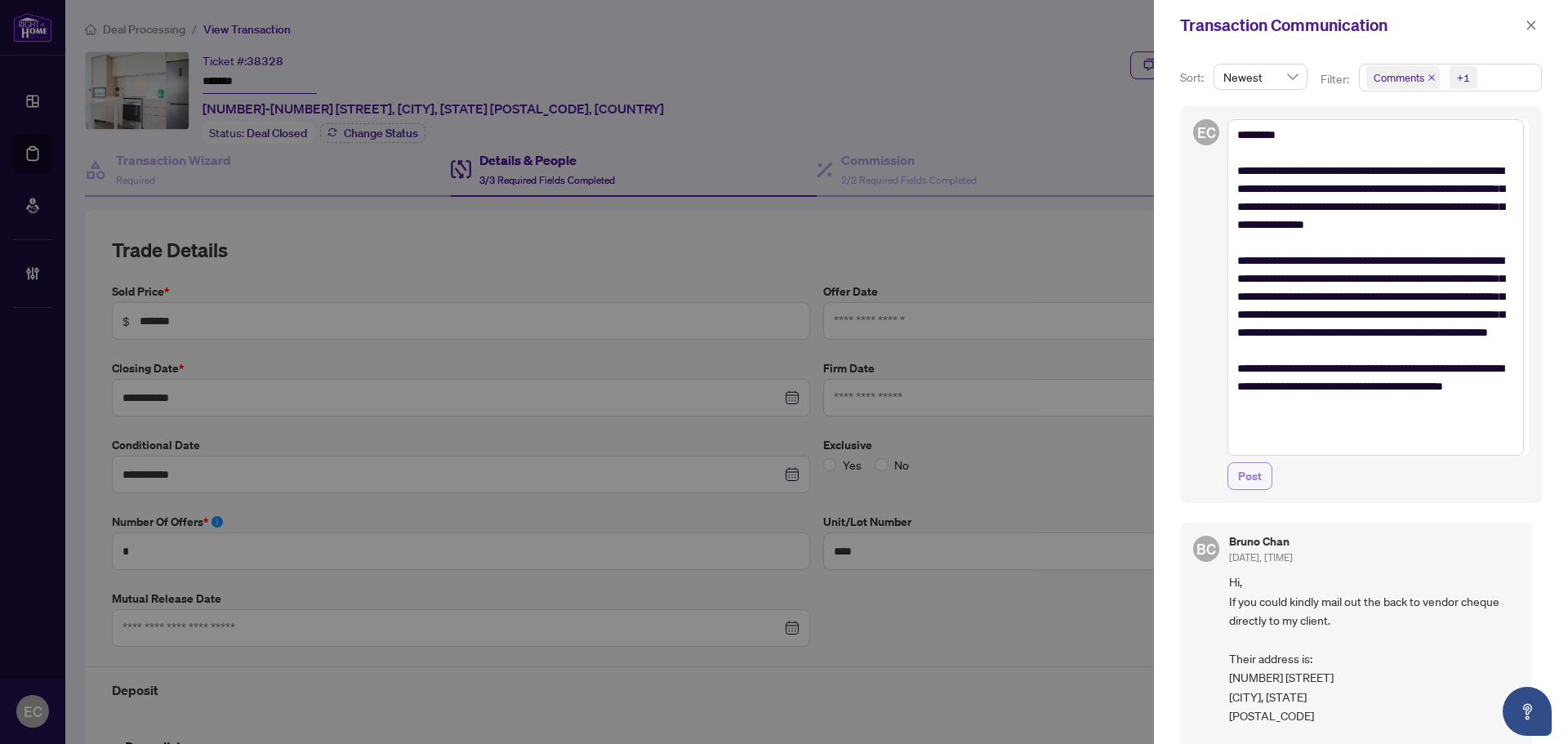 click on "Post" at bounding box center (1250, 476) 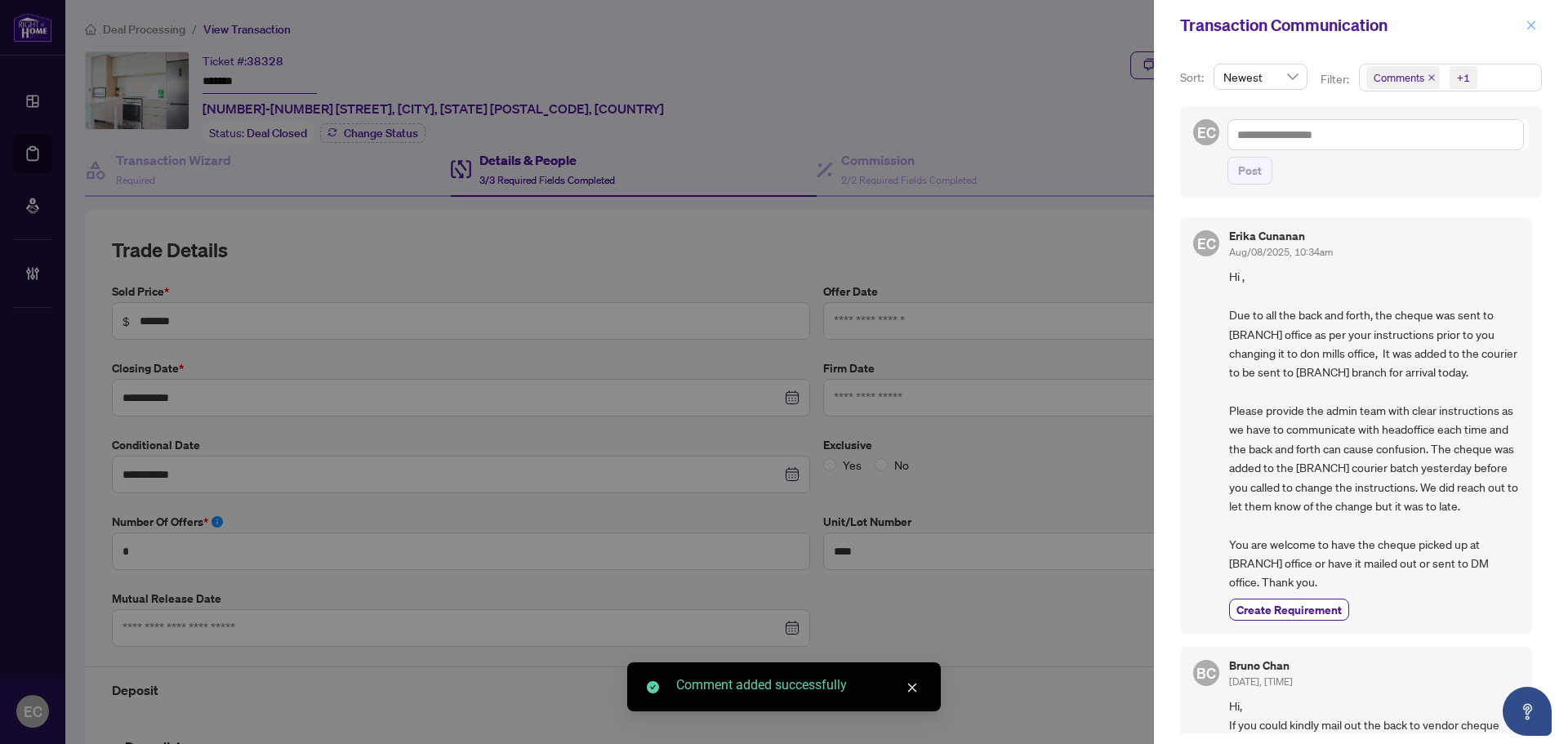 click at bounding box center (1531, 25) 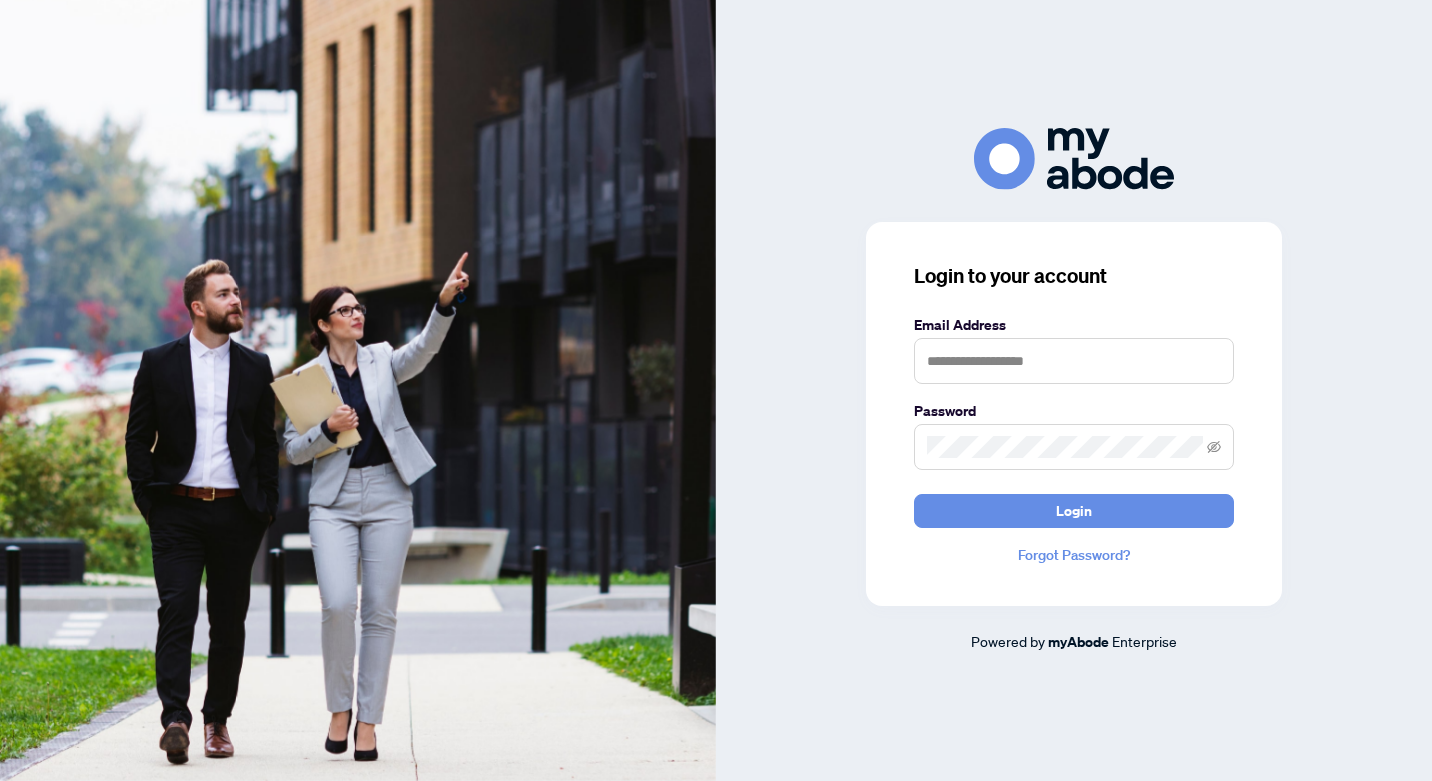 scroll, scrollTop: 0, scrollLeft: 0, axis: both 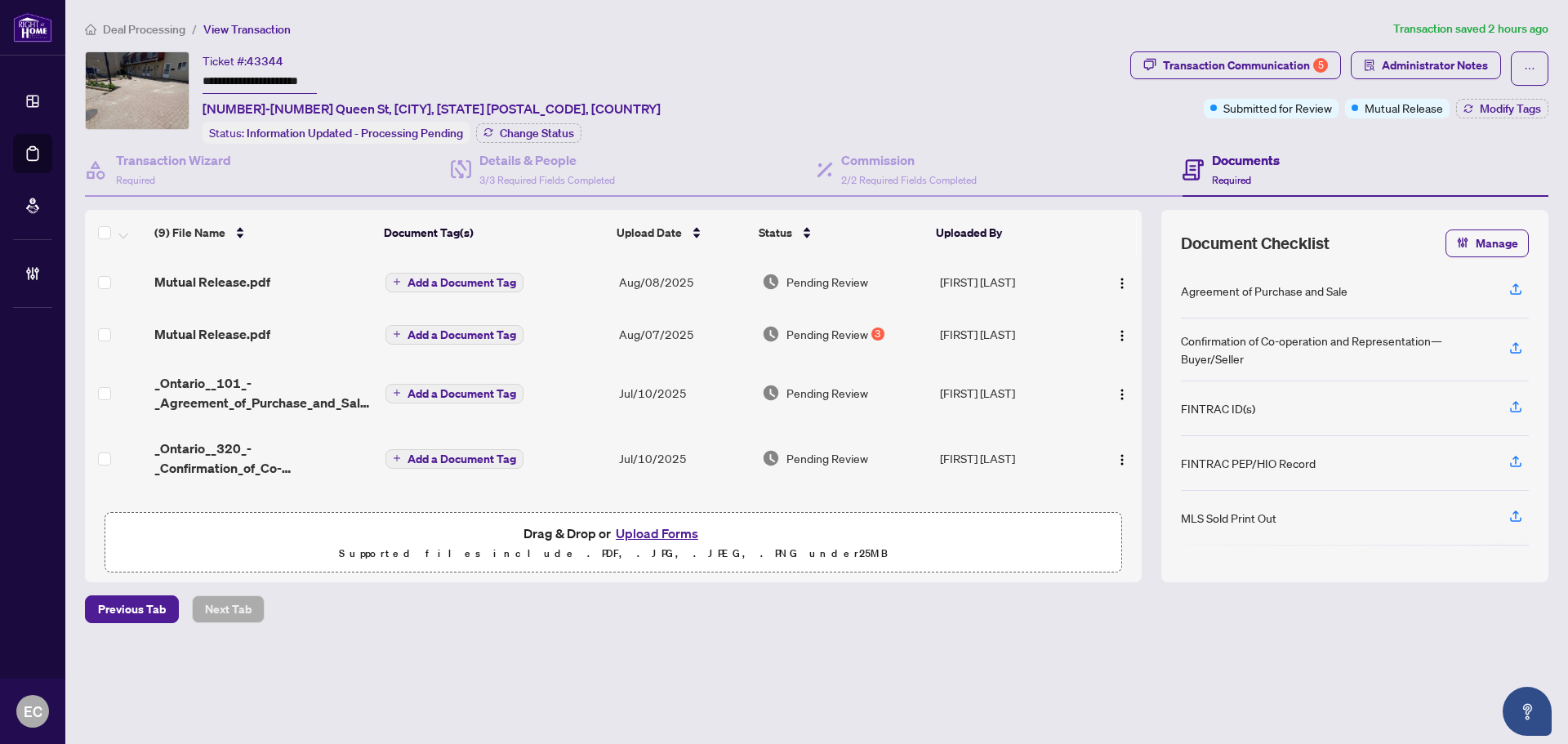 click on "Mutual Release.pdf" at bounding box center (263, 282) 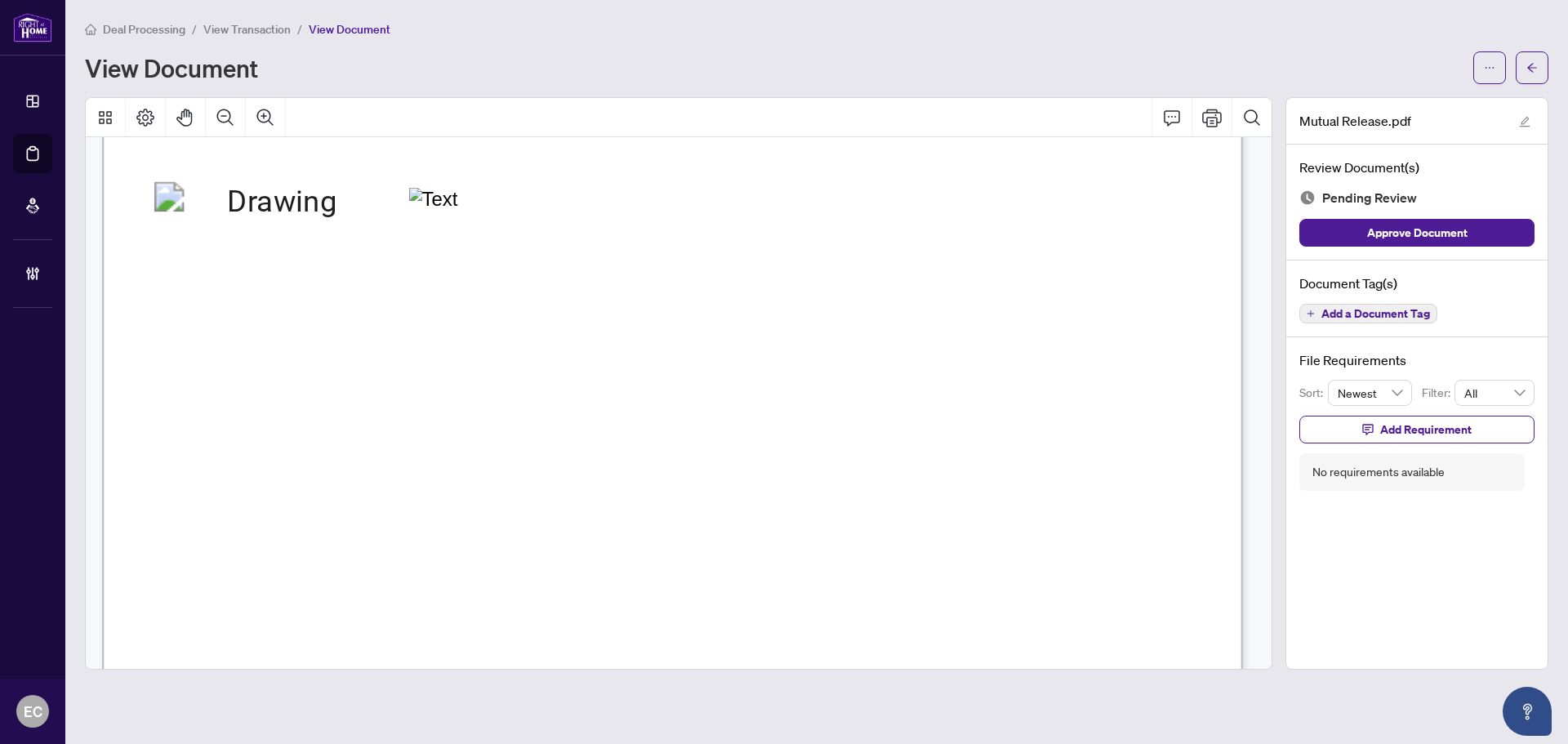 scroll, scrollTop: 978, scrollLeft: 0, axis: vertical 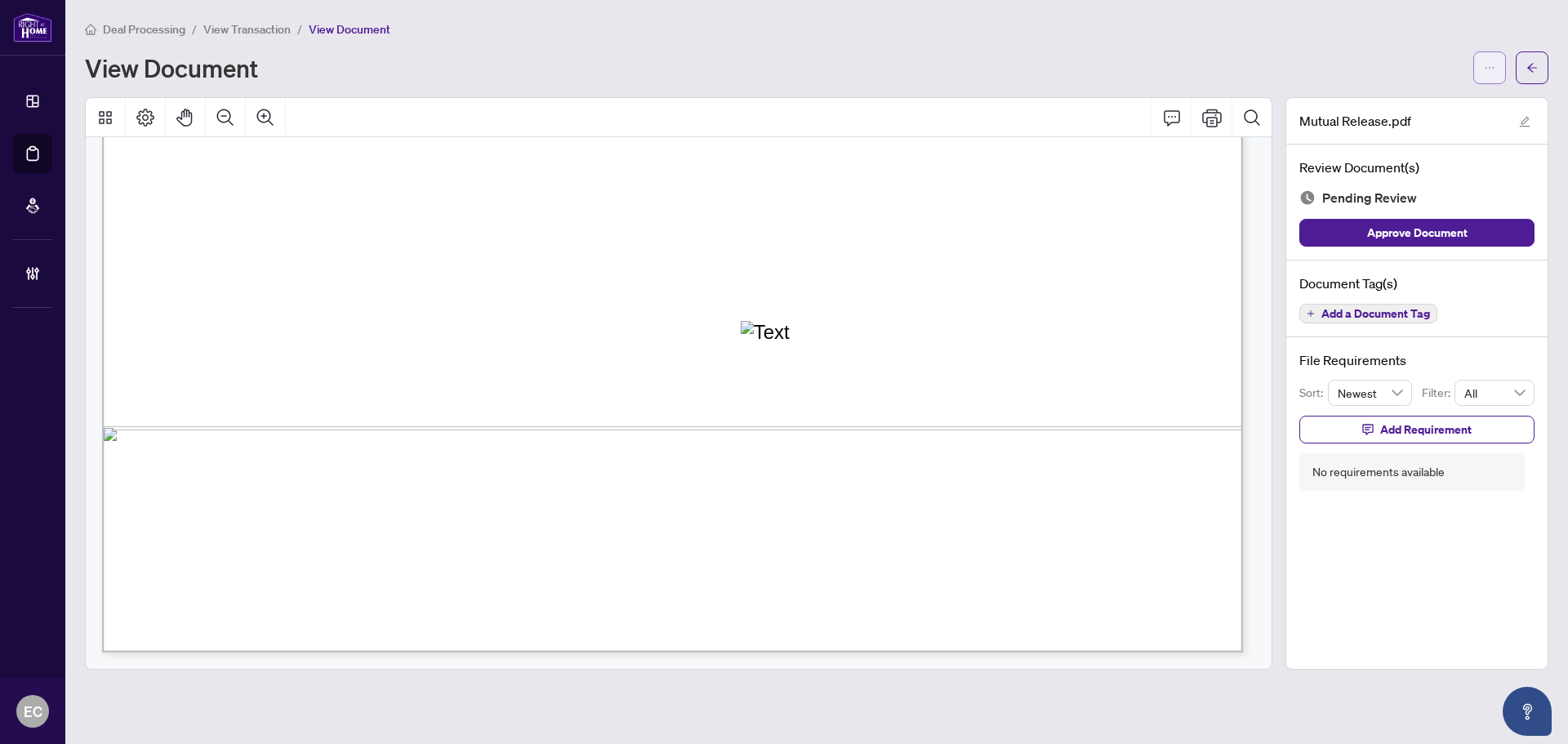 click at bounding box center [1490, 68] 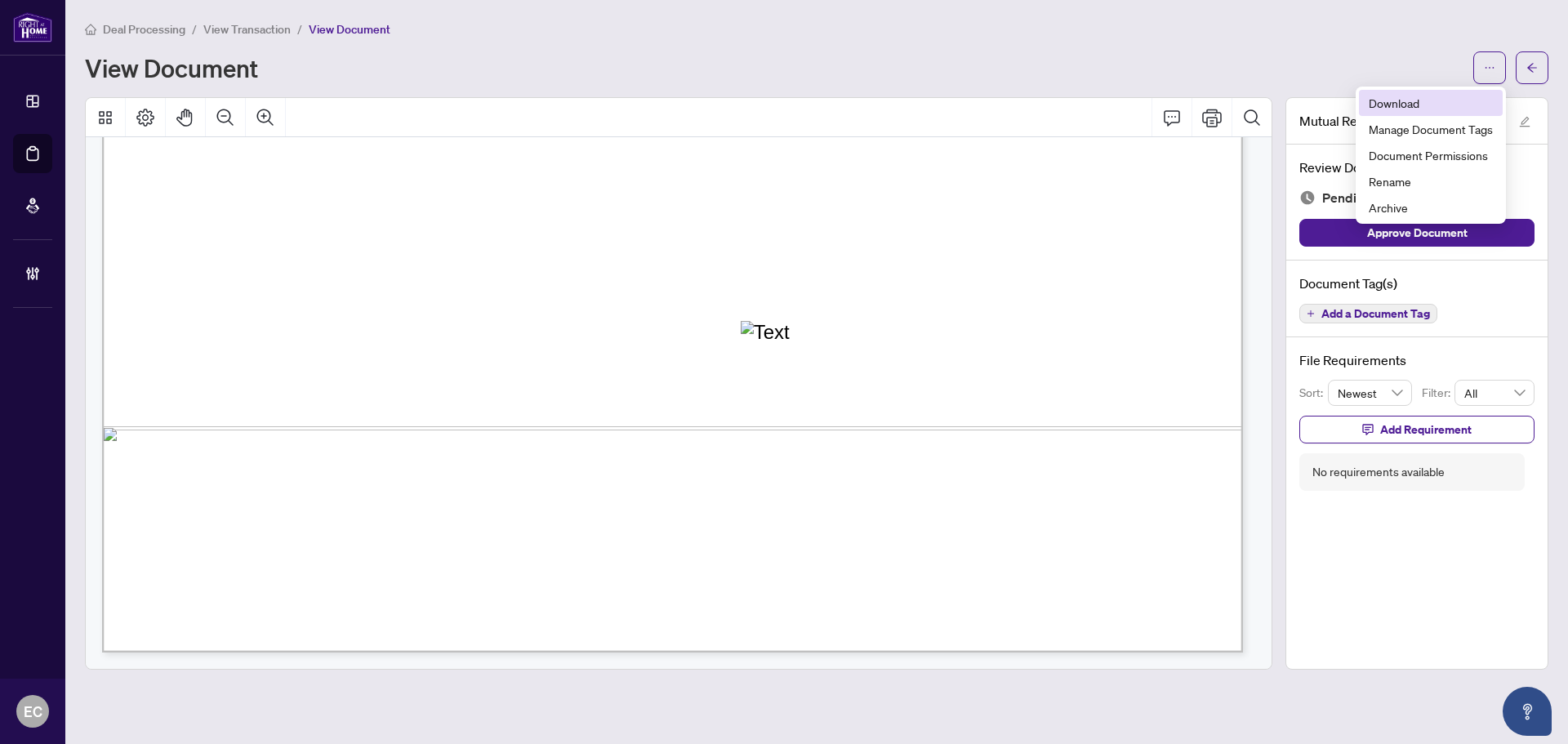 click on "Download" at bounding box center (1431, 103) 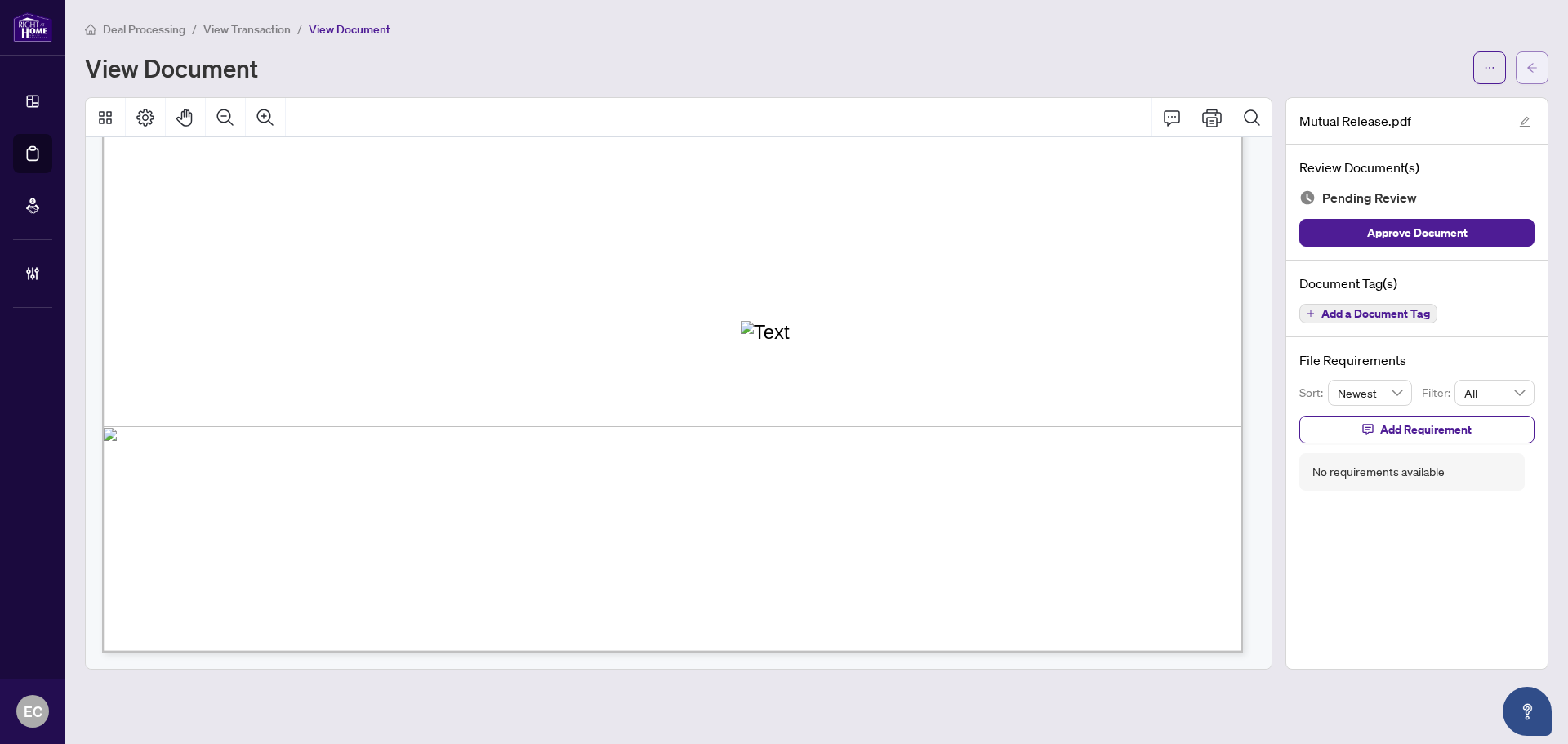 click at bounding box center (1532, 68) 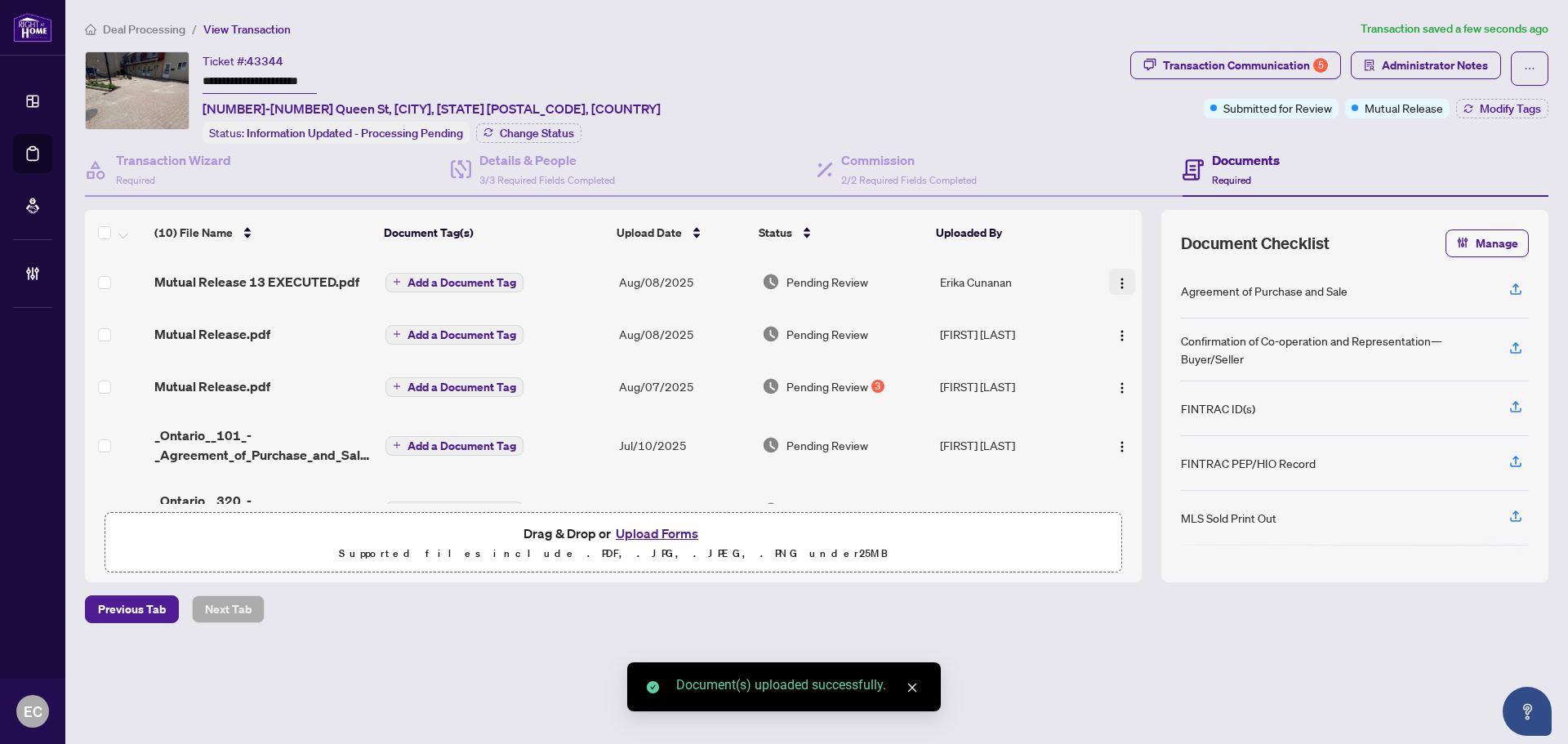 click at bounding box center (1122, 283) 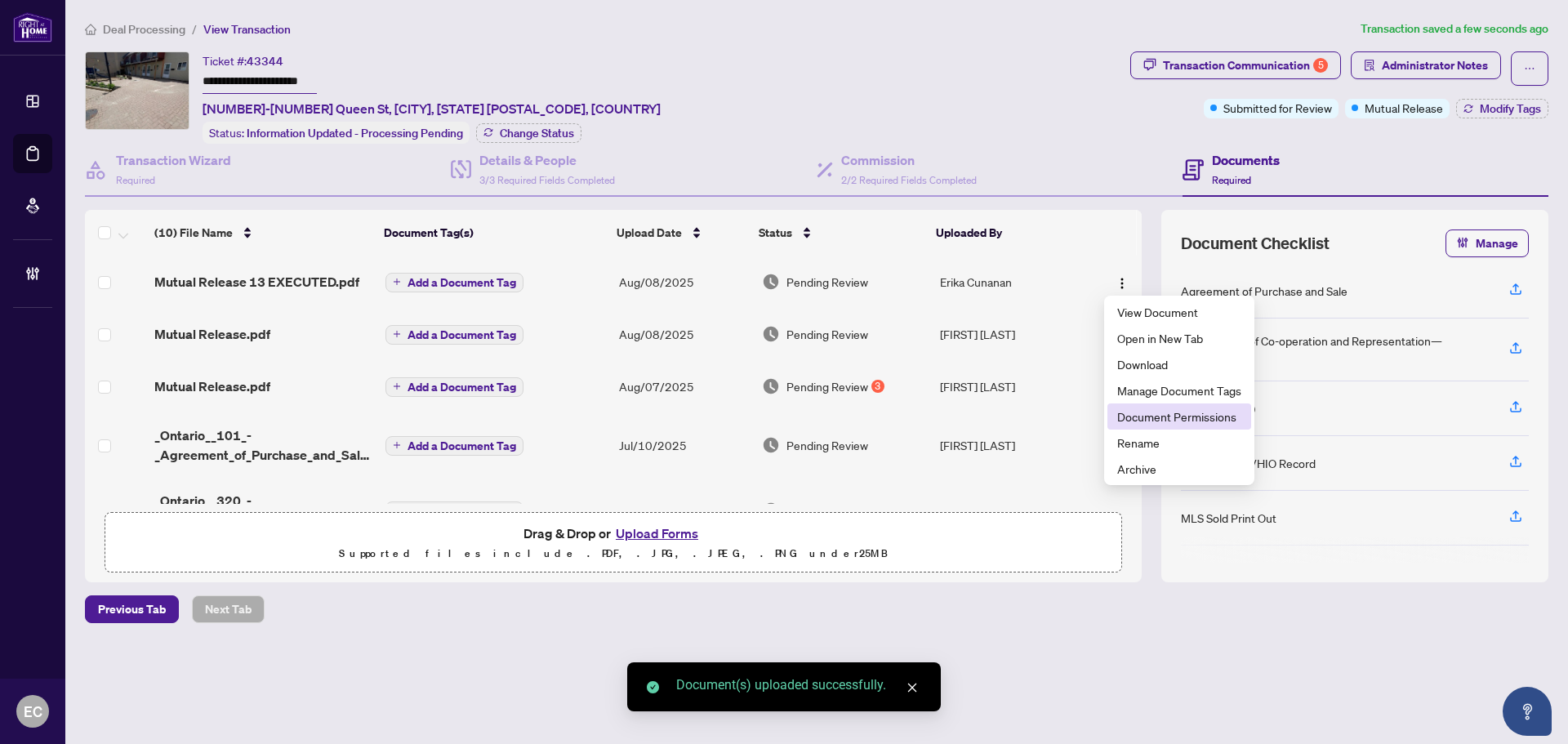 click on "Document Permissions" at bounding box center [1179, 417] 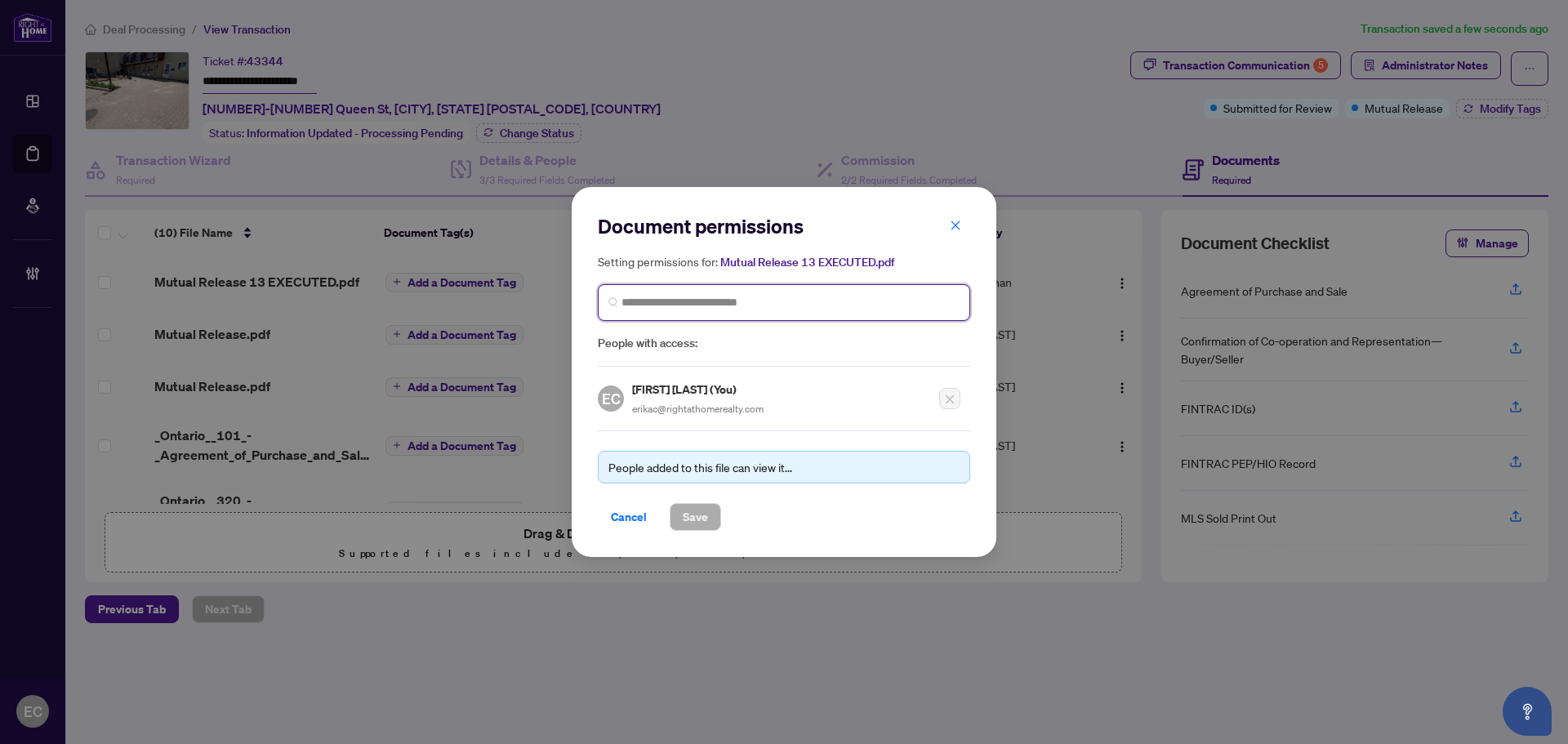 click at bounding box center [791, 302] 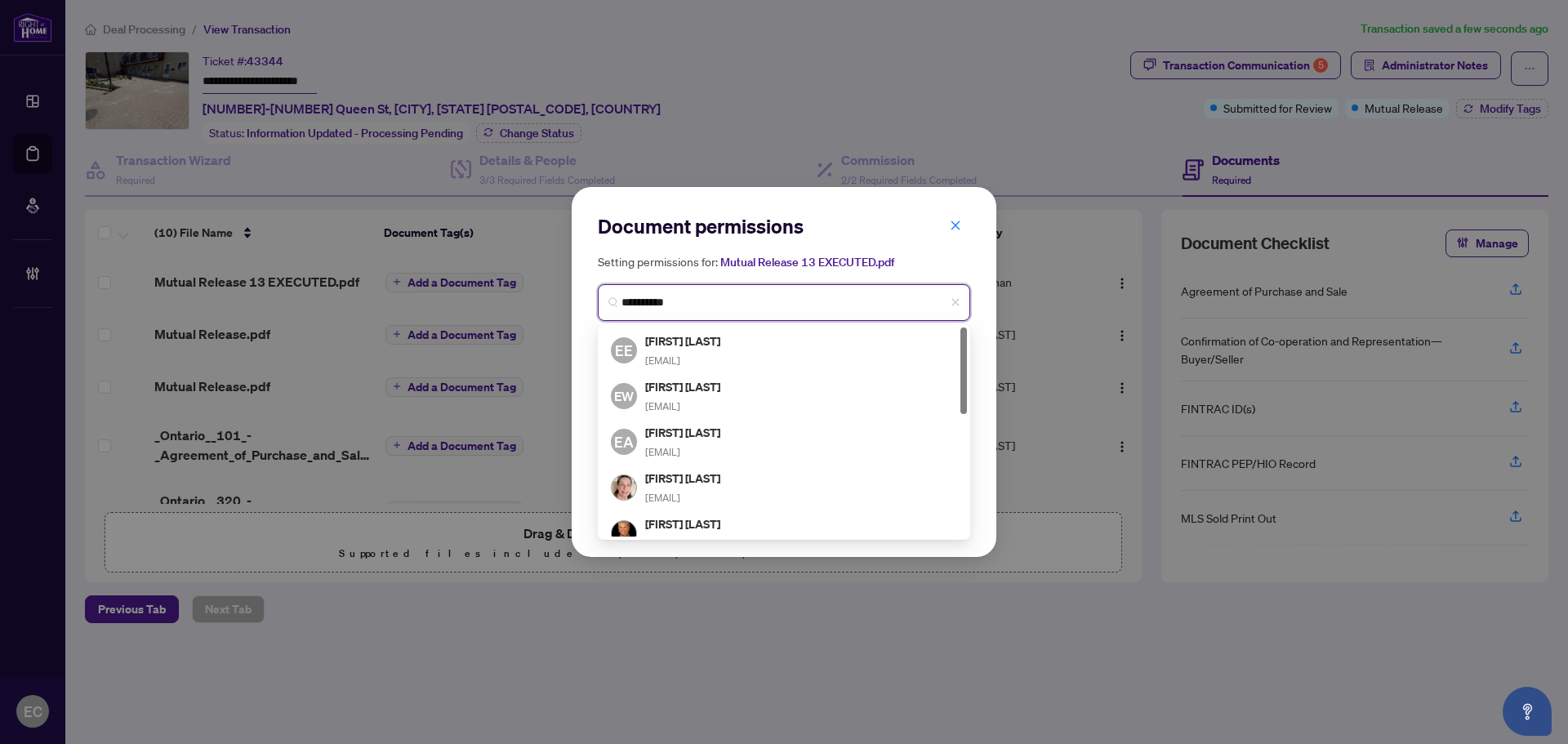 type on "**********" 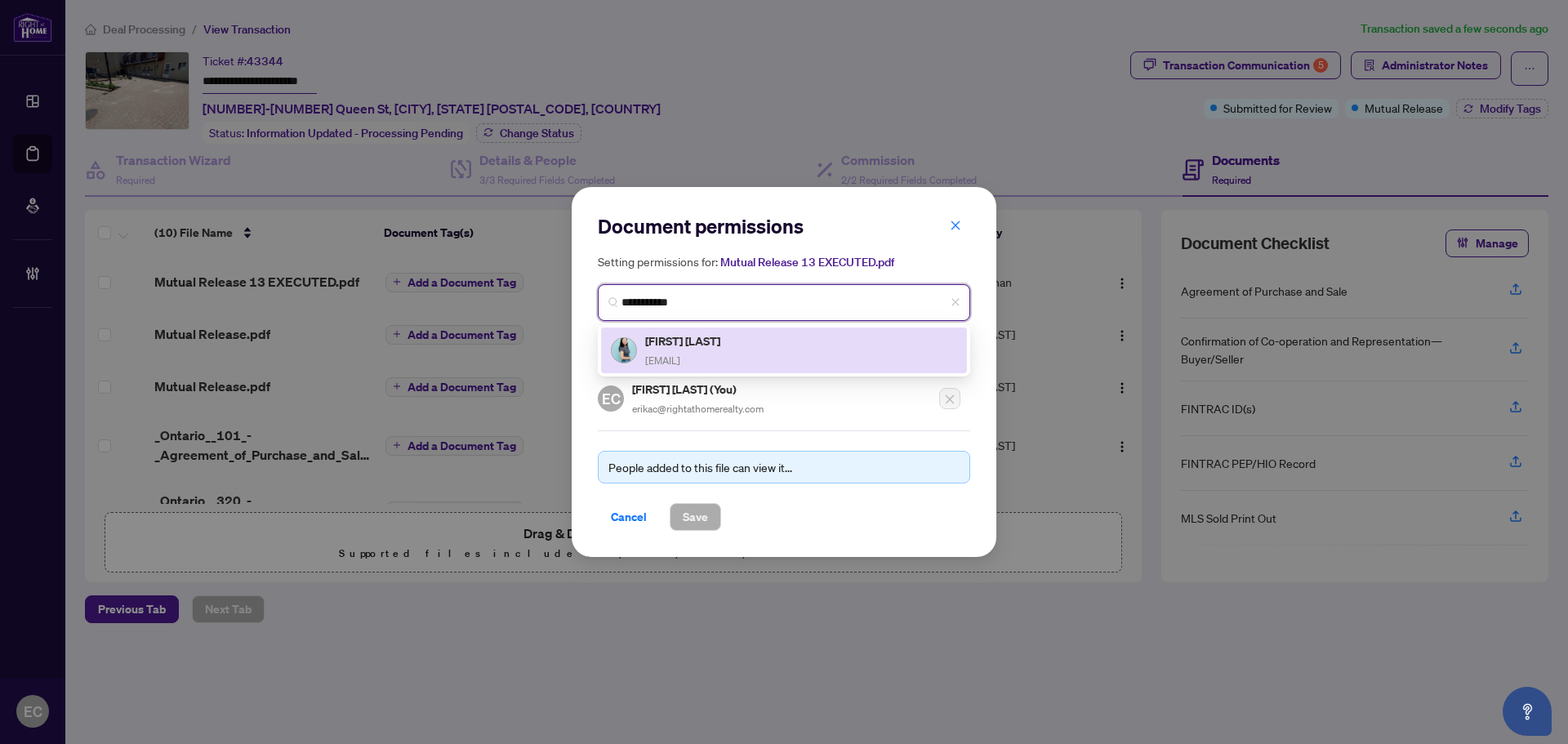 click on "[EMAIL]" at bounding box center (662, 360) 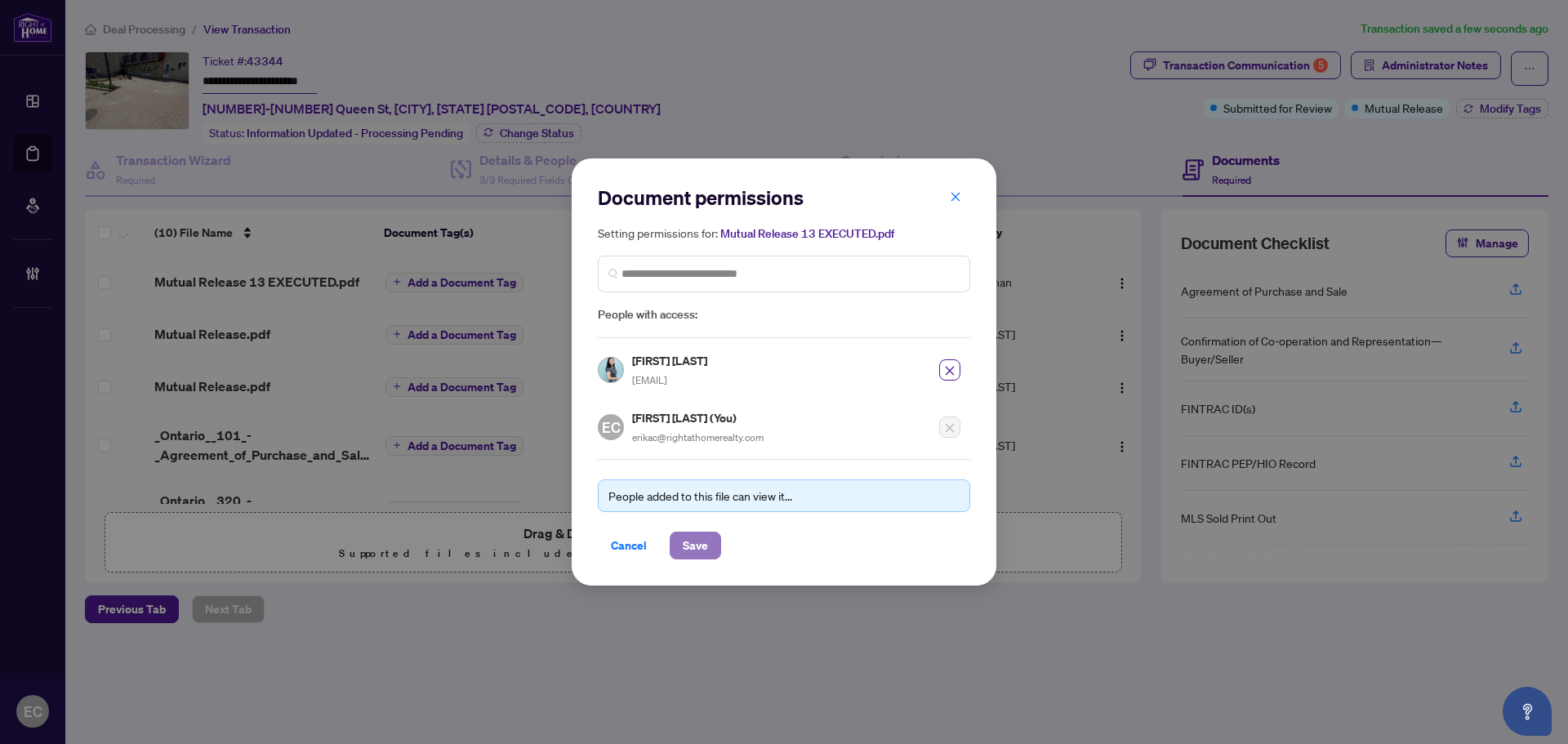 click on "Save" at bounding box center [695, 546] 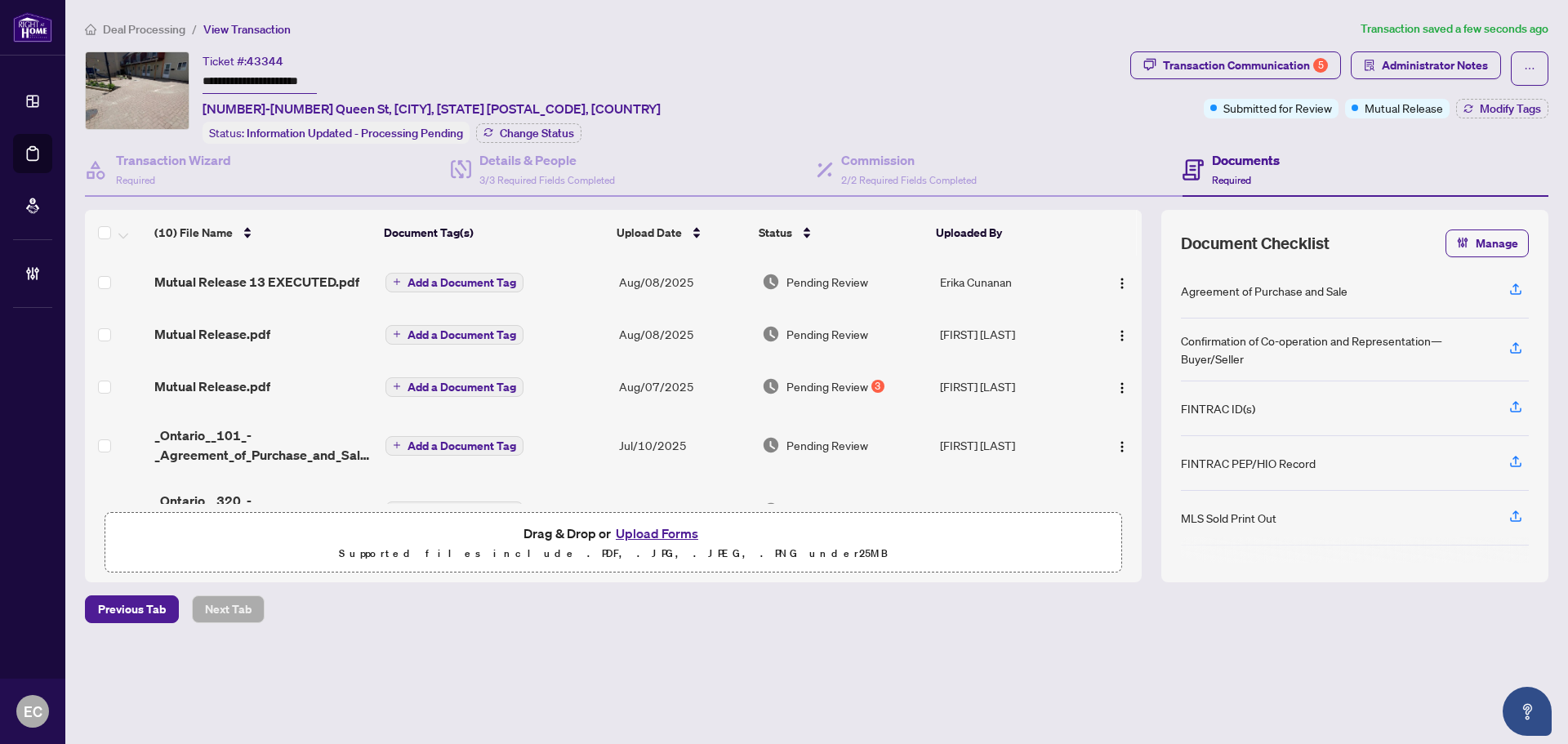 click on "**********" at bounding box center (817, 350) 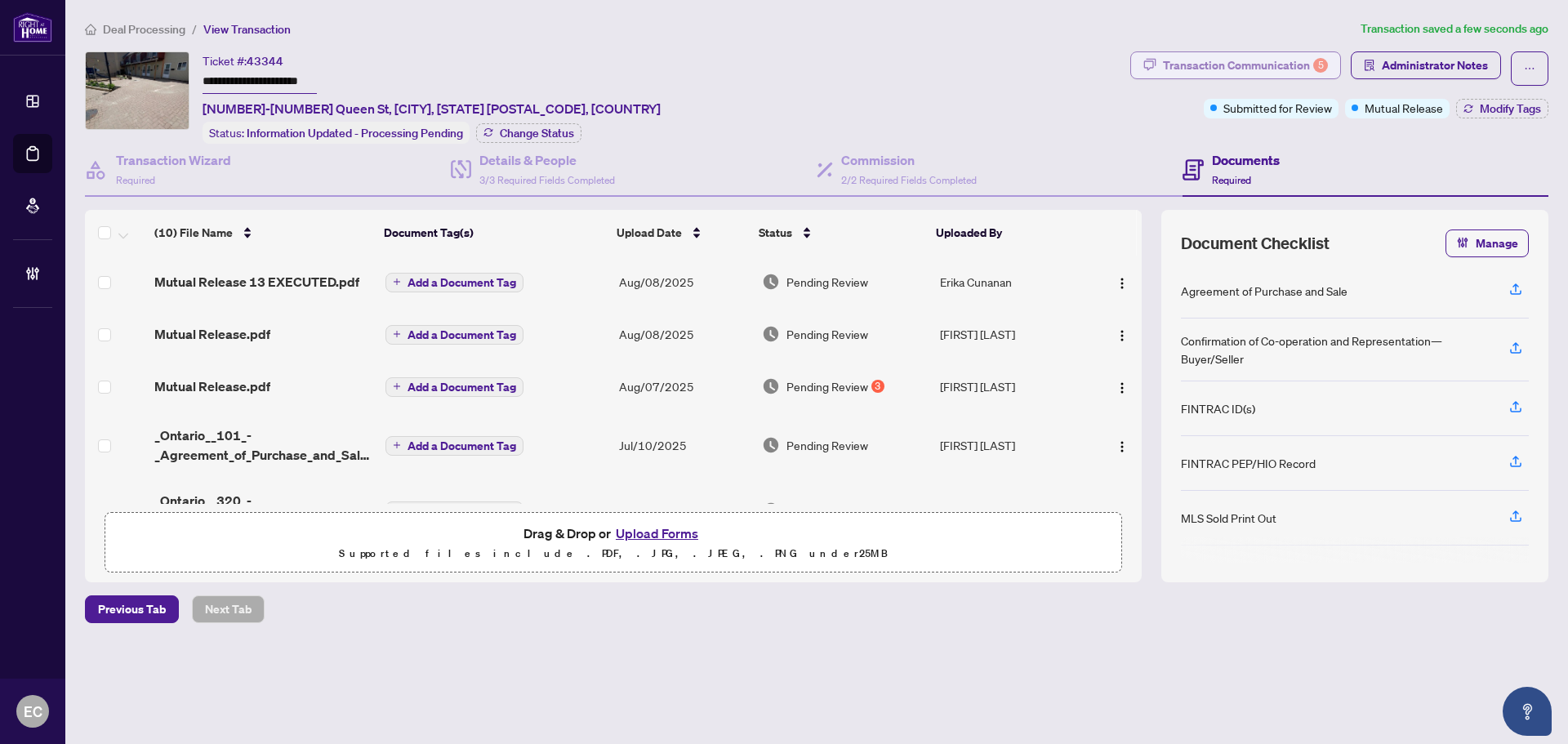 click on "Transaction Communication 5" at bounding box center (1245, 65) 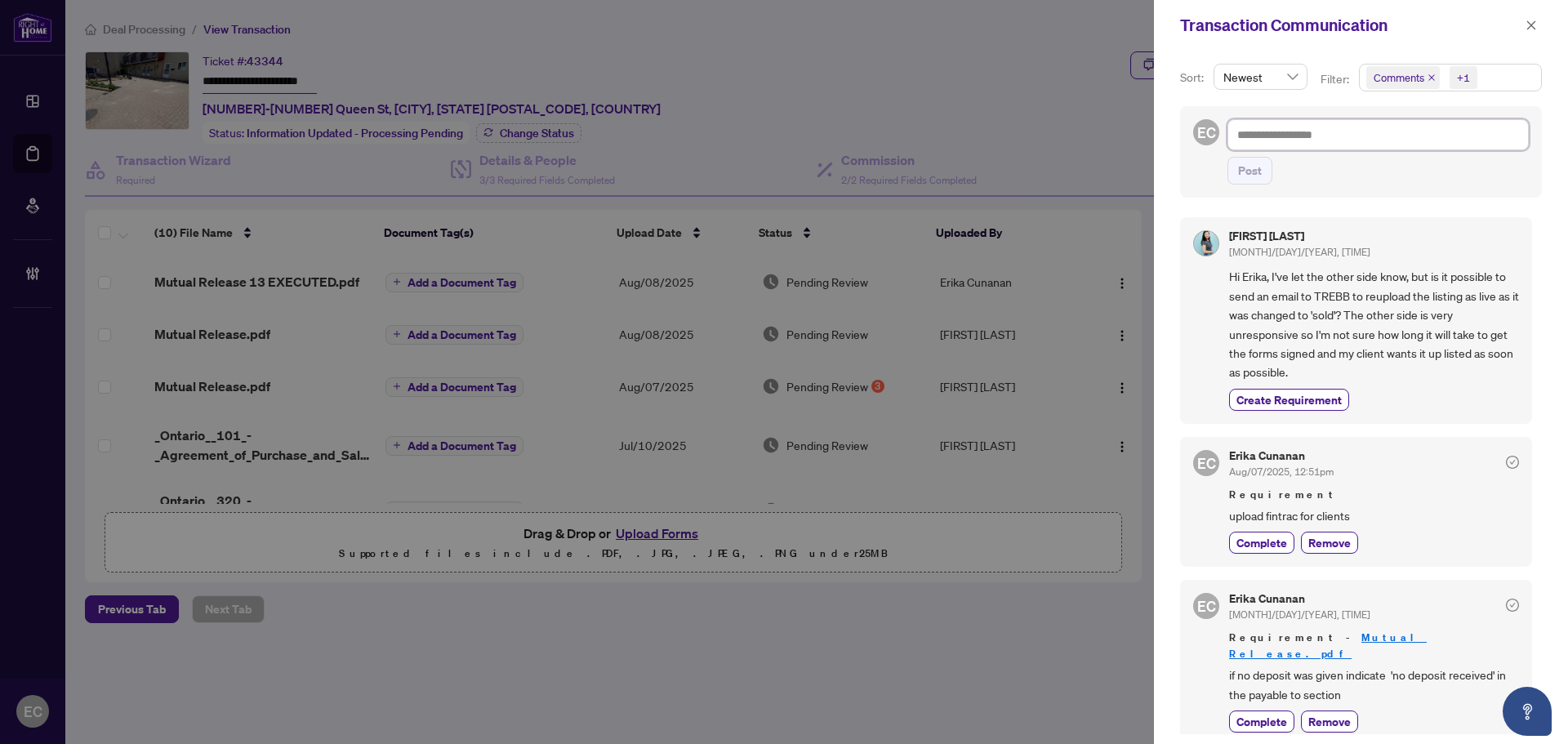 click at bounding box center (1378, 135) 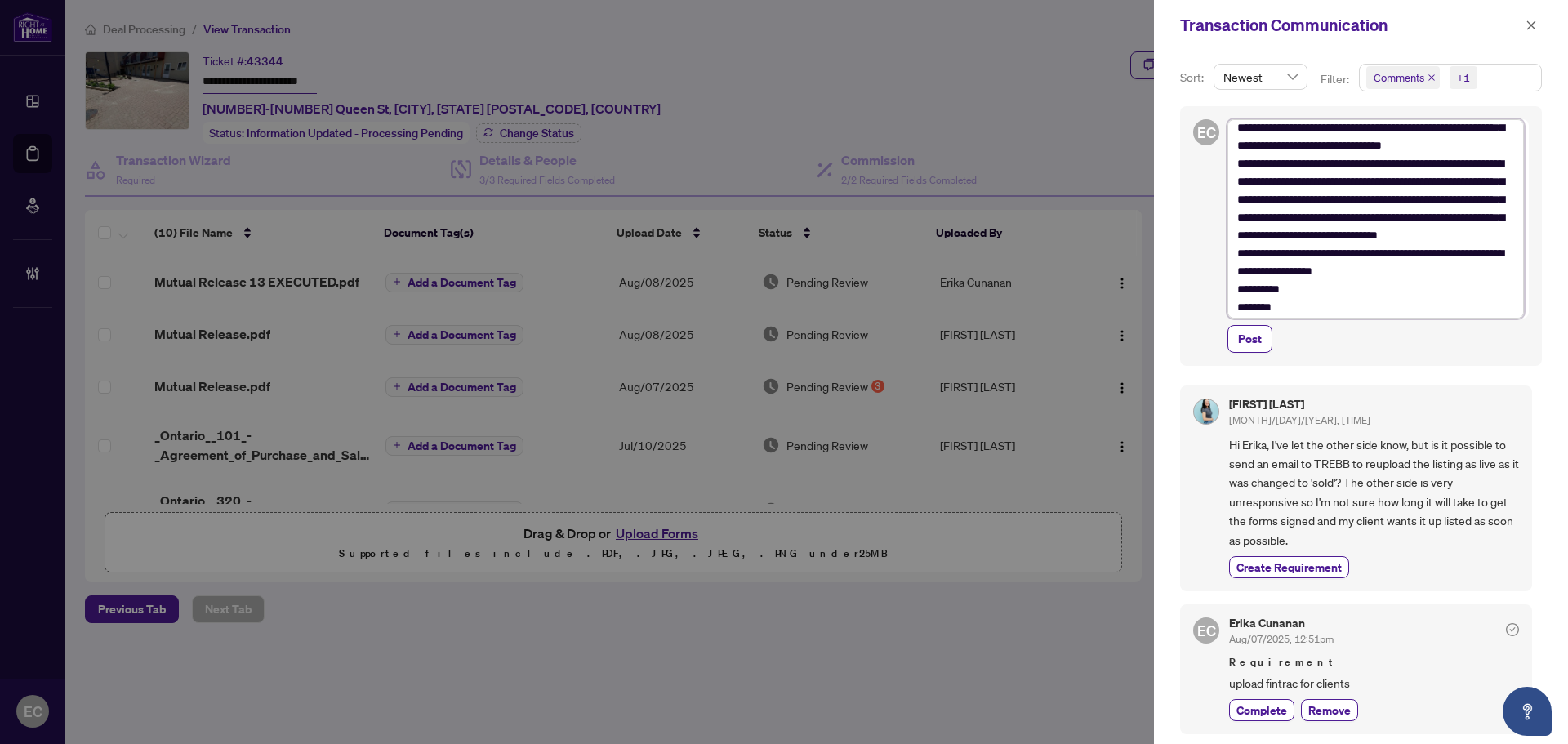 scroll, scrollTop: 0, scrollLeft: 0, axis: both 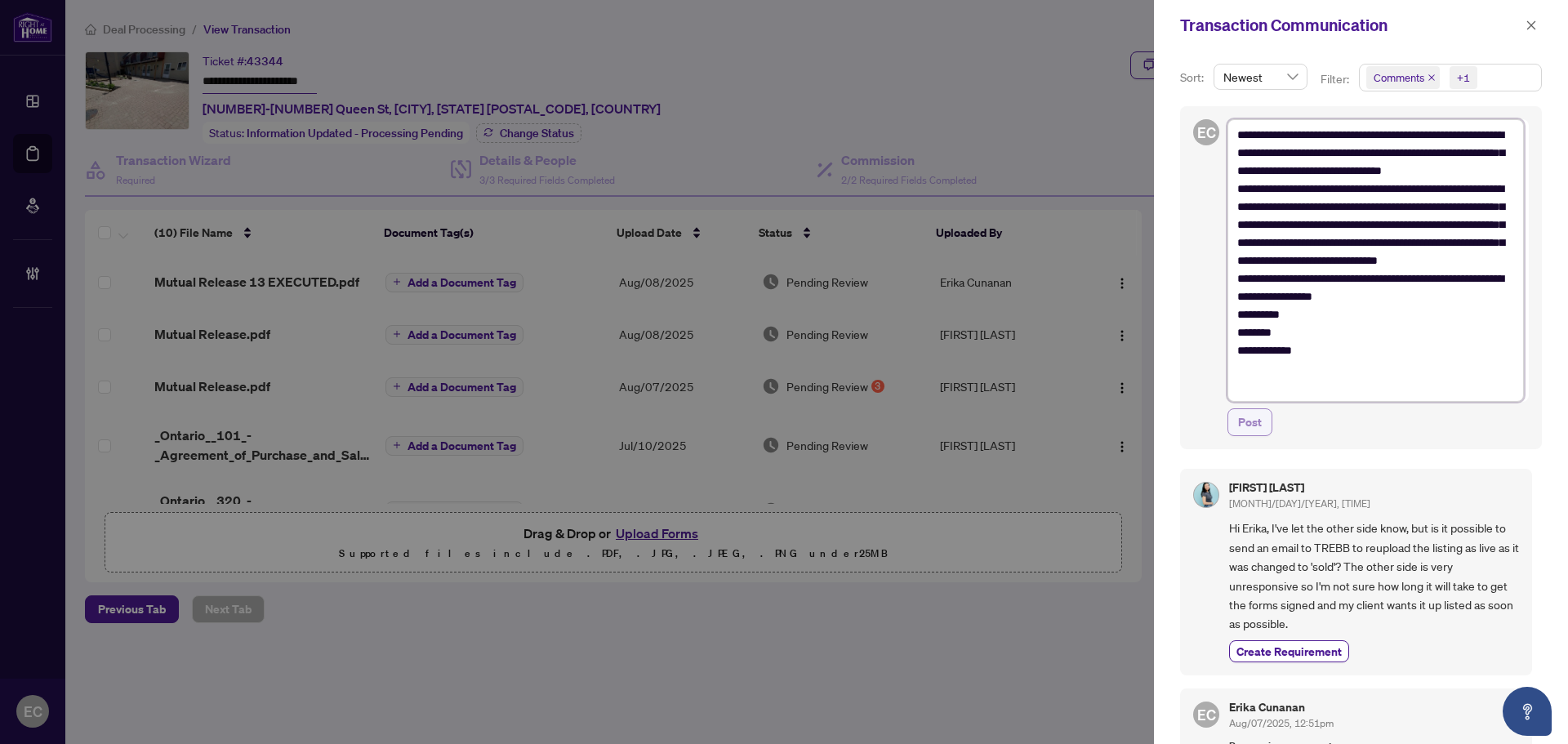 type on "**********" 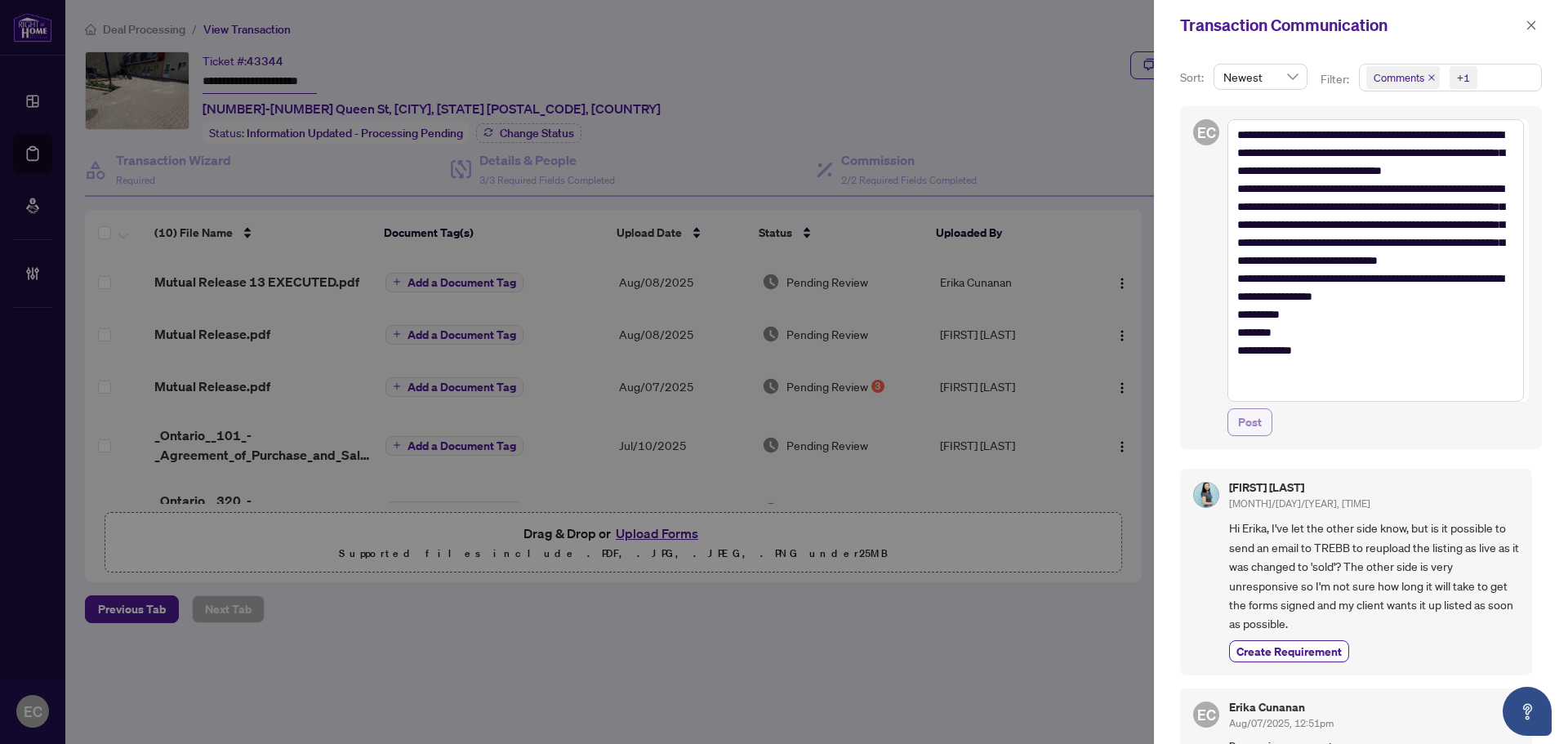 click on "Post" at bounding box center (1250, 422) 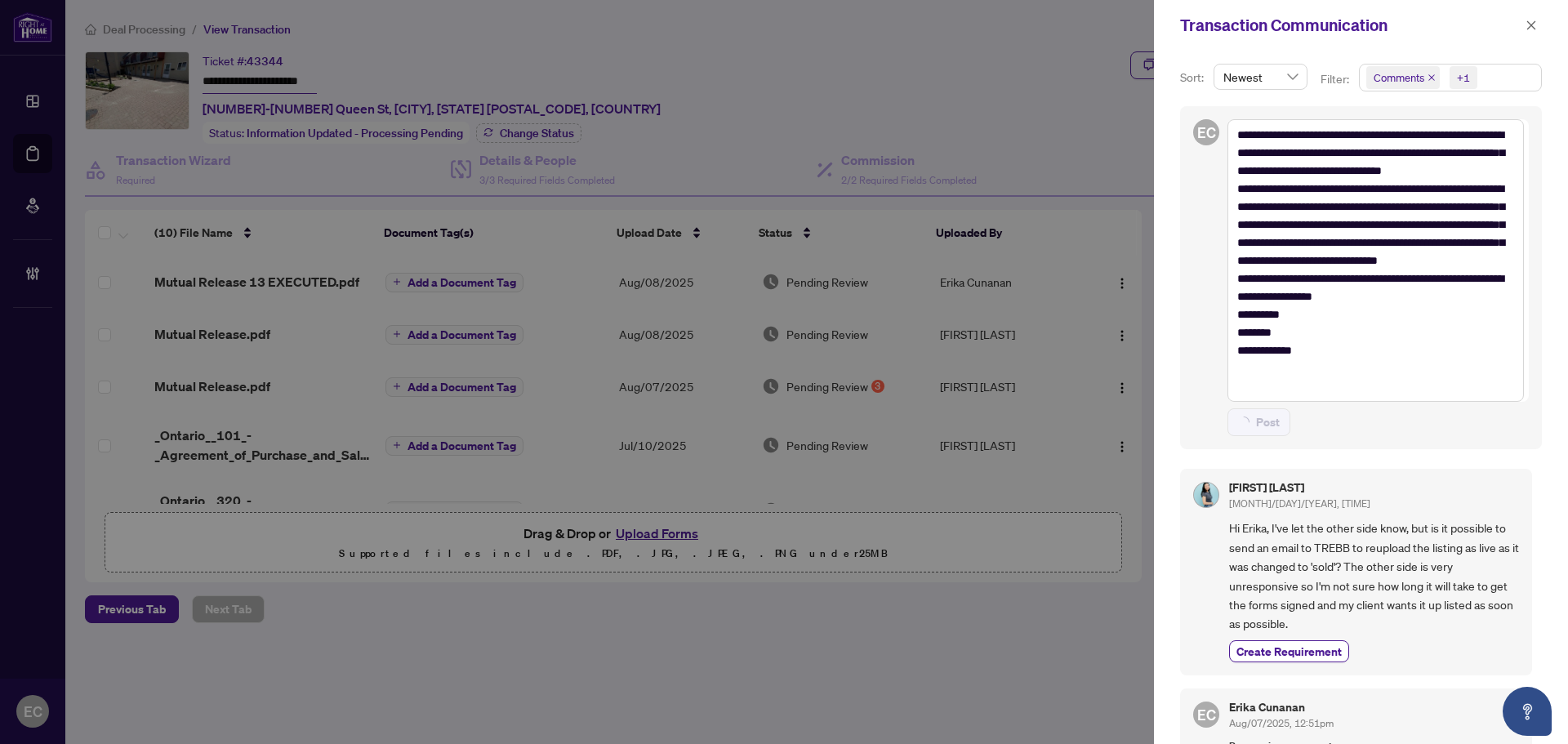 type 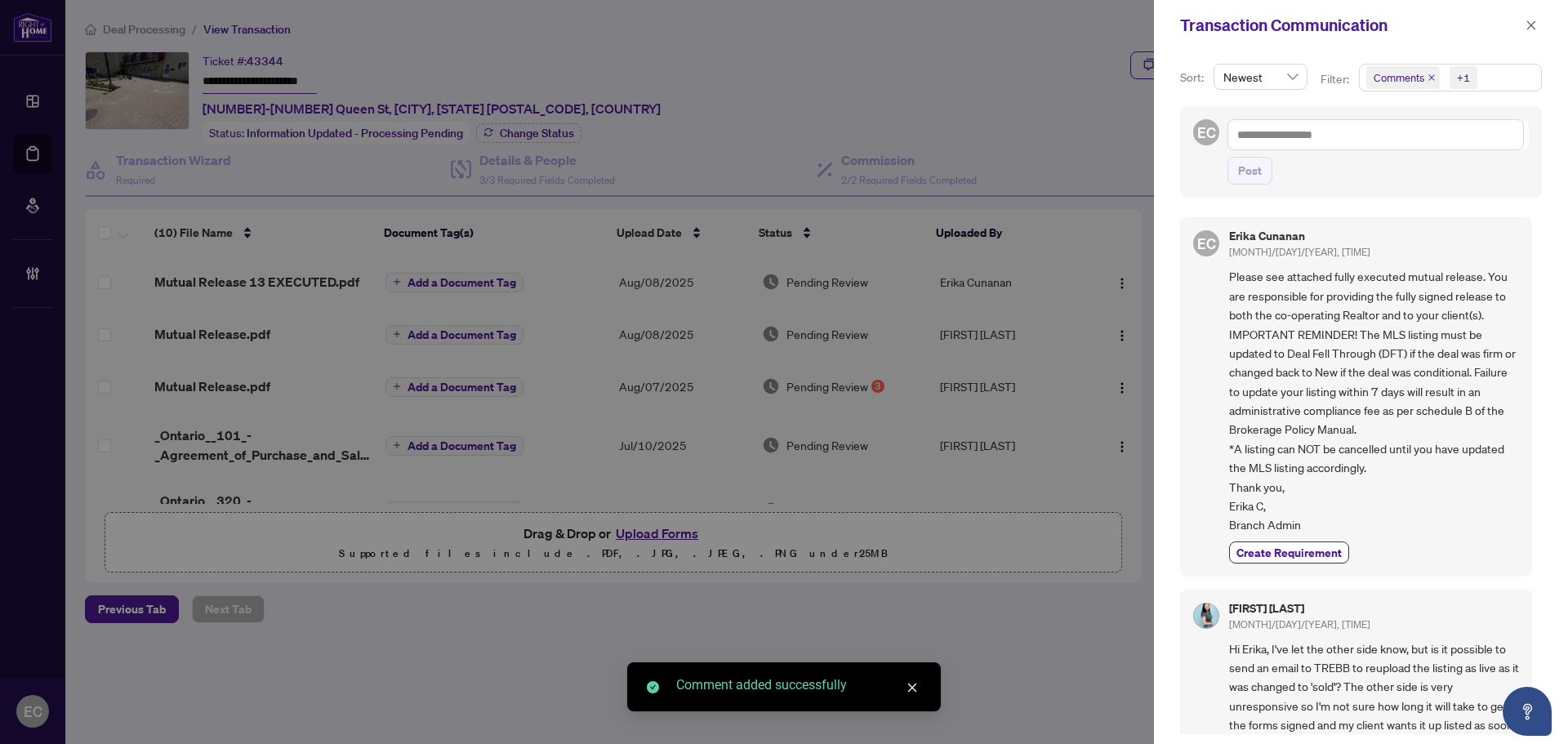 scroll, scrollTop: 245, scrollLeft: 0, axis: vertical 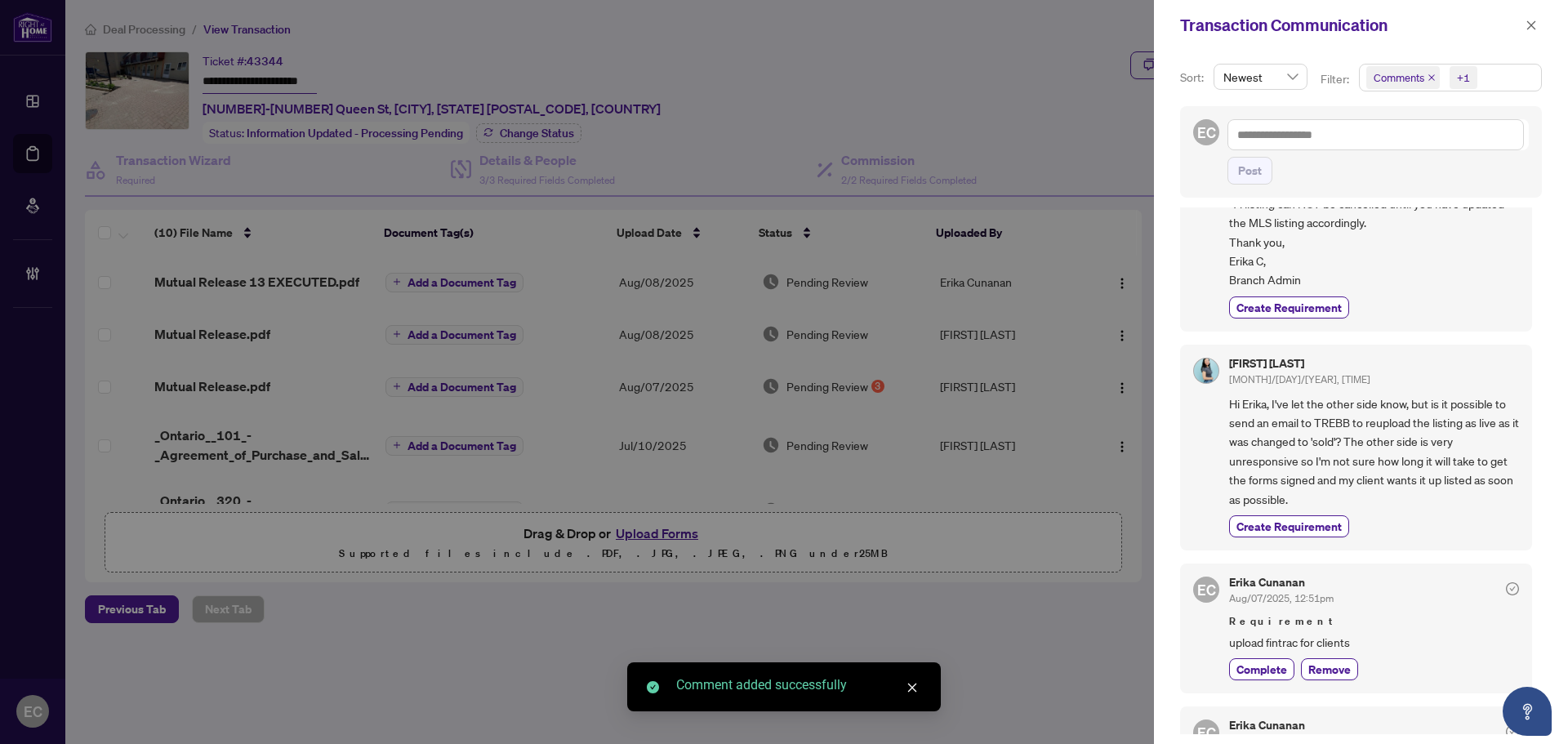 click on "[FIRST] [LAST]" at bounding box center (1299, 363) 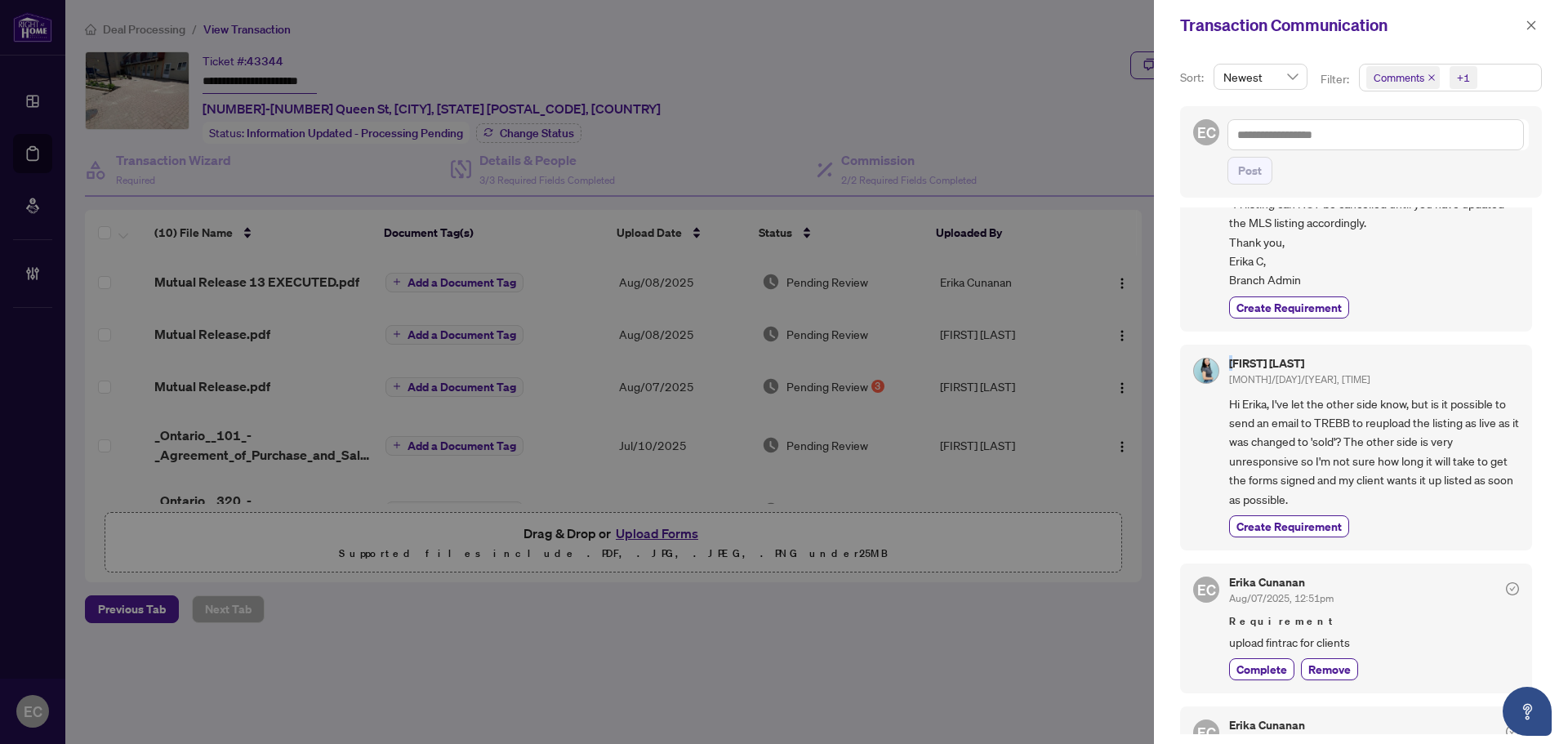 click on "[FIRST] [LAST]" at bounding box center (1299, 363) 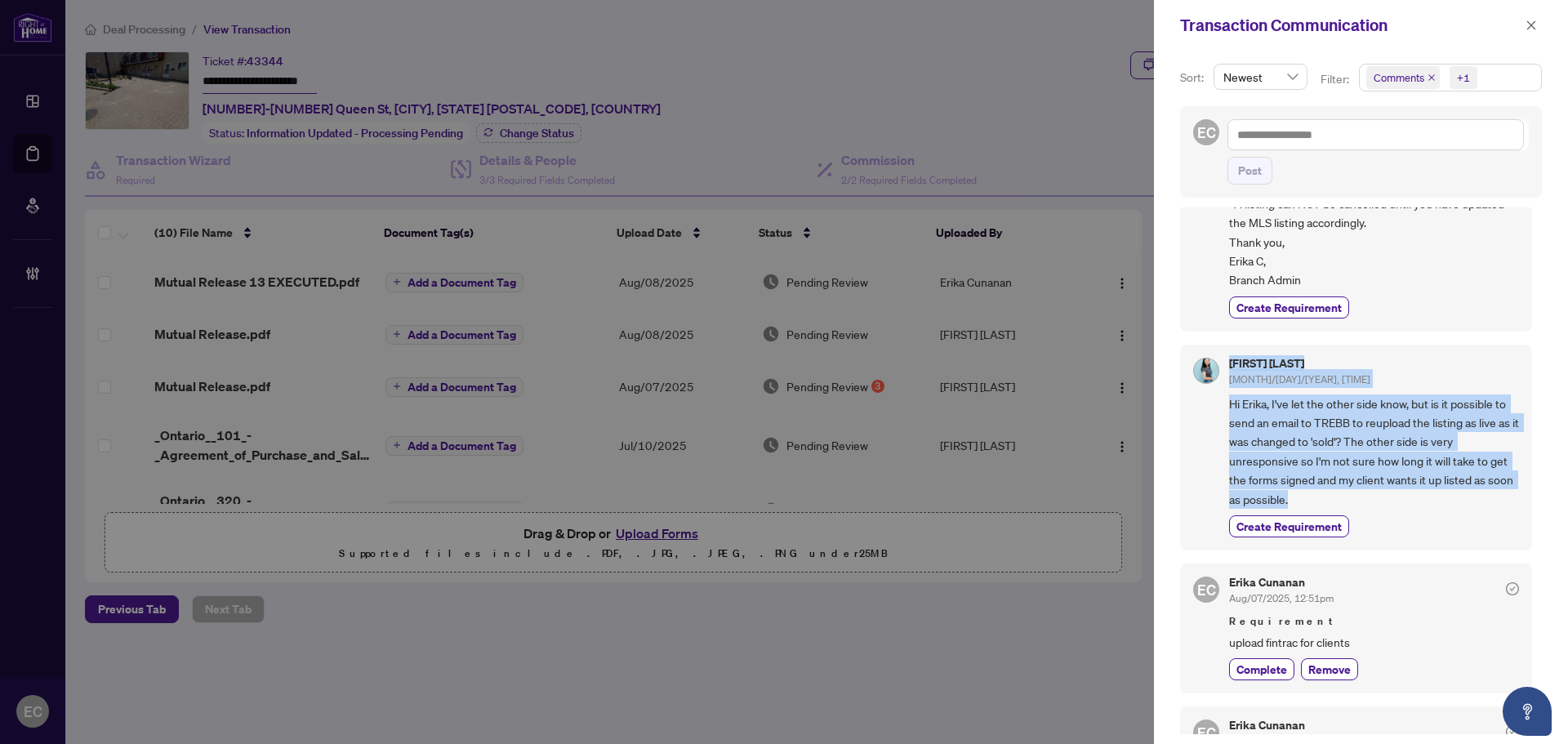 drag, startPoint x: 1231, startPoint y: 363, endPoint x: 1336, endPoint y: 492, distance: 166.331 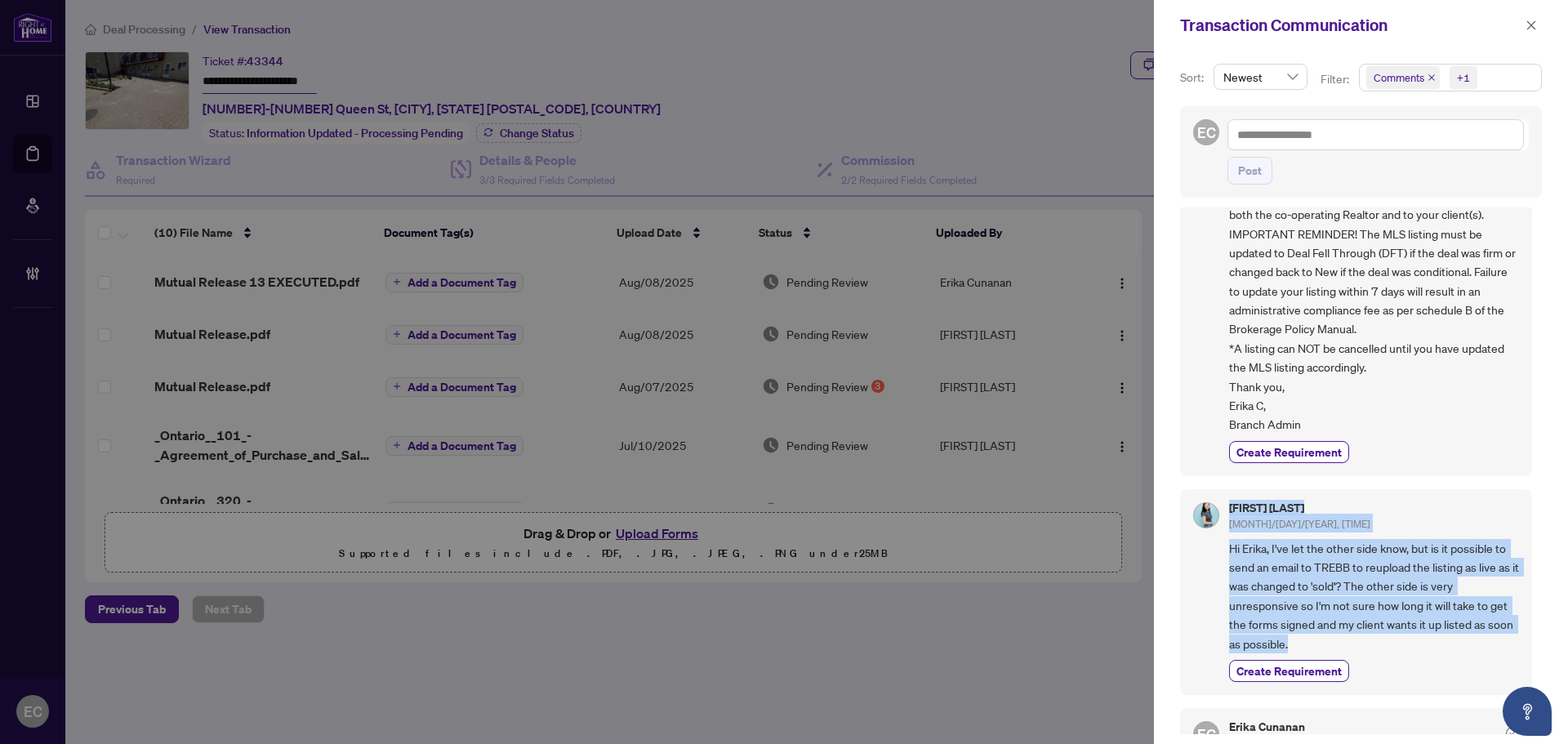scroll, scrollTop: 0, scrollLeft: 0, axis: both 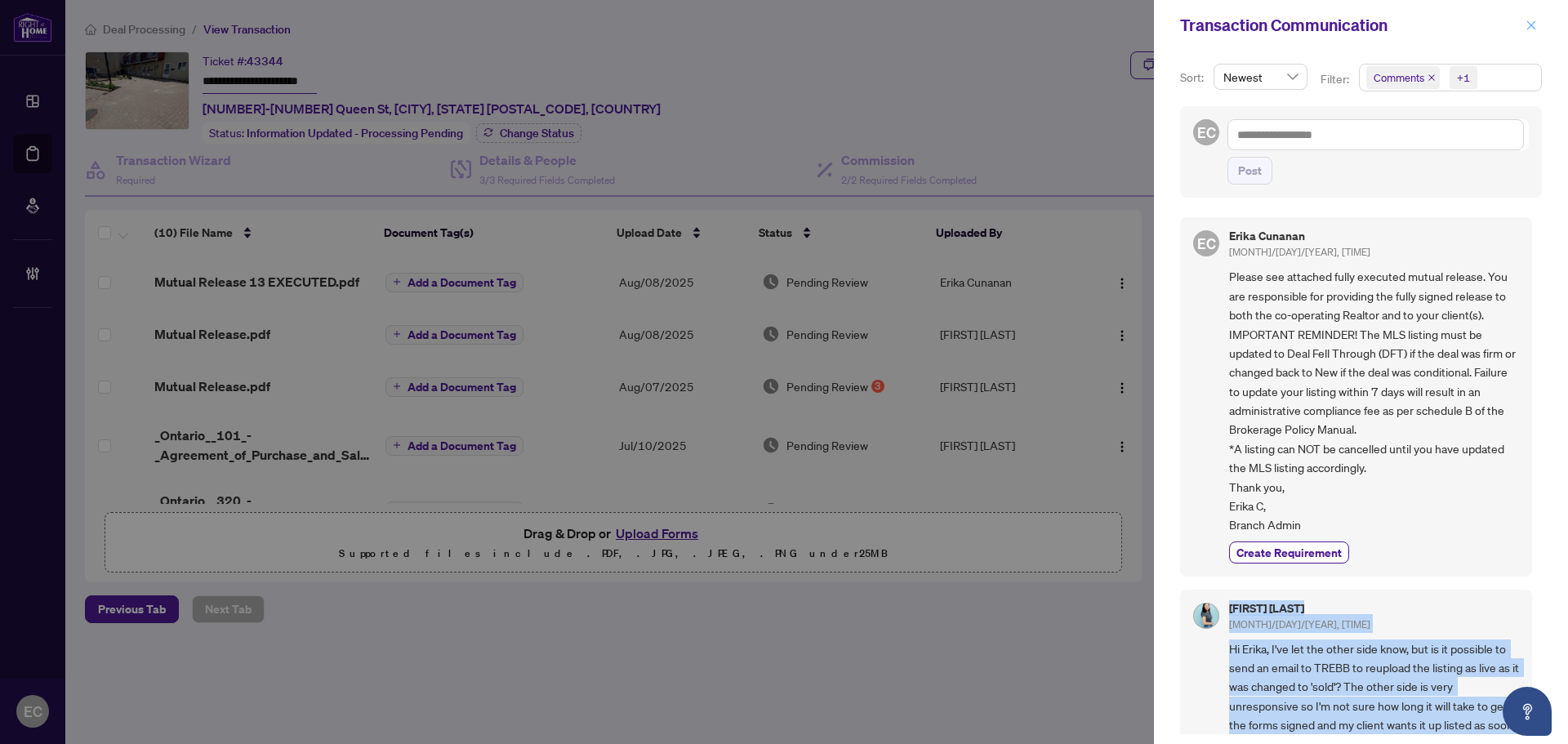 click 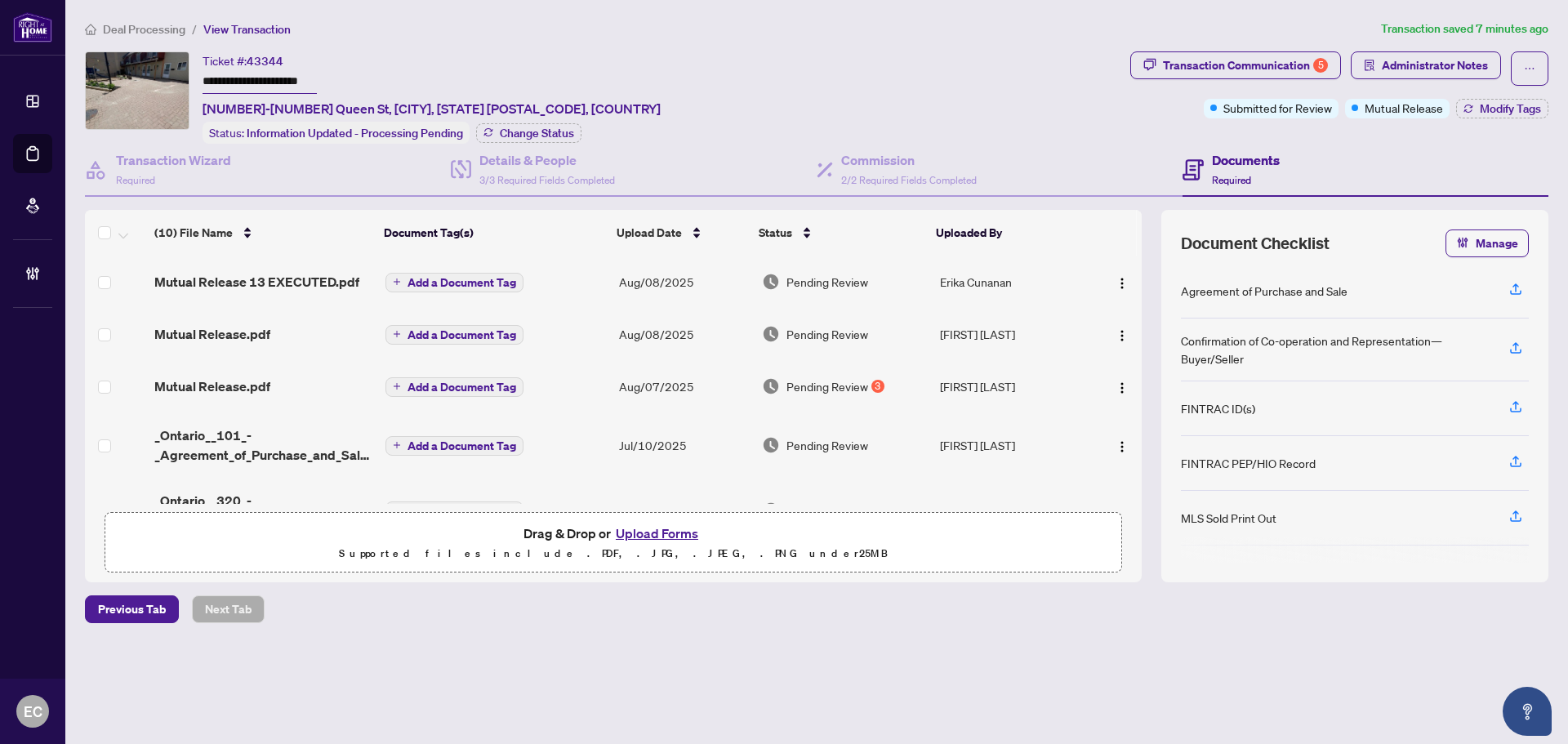 click on "Deal Processing" at bounding box center (0, 0) 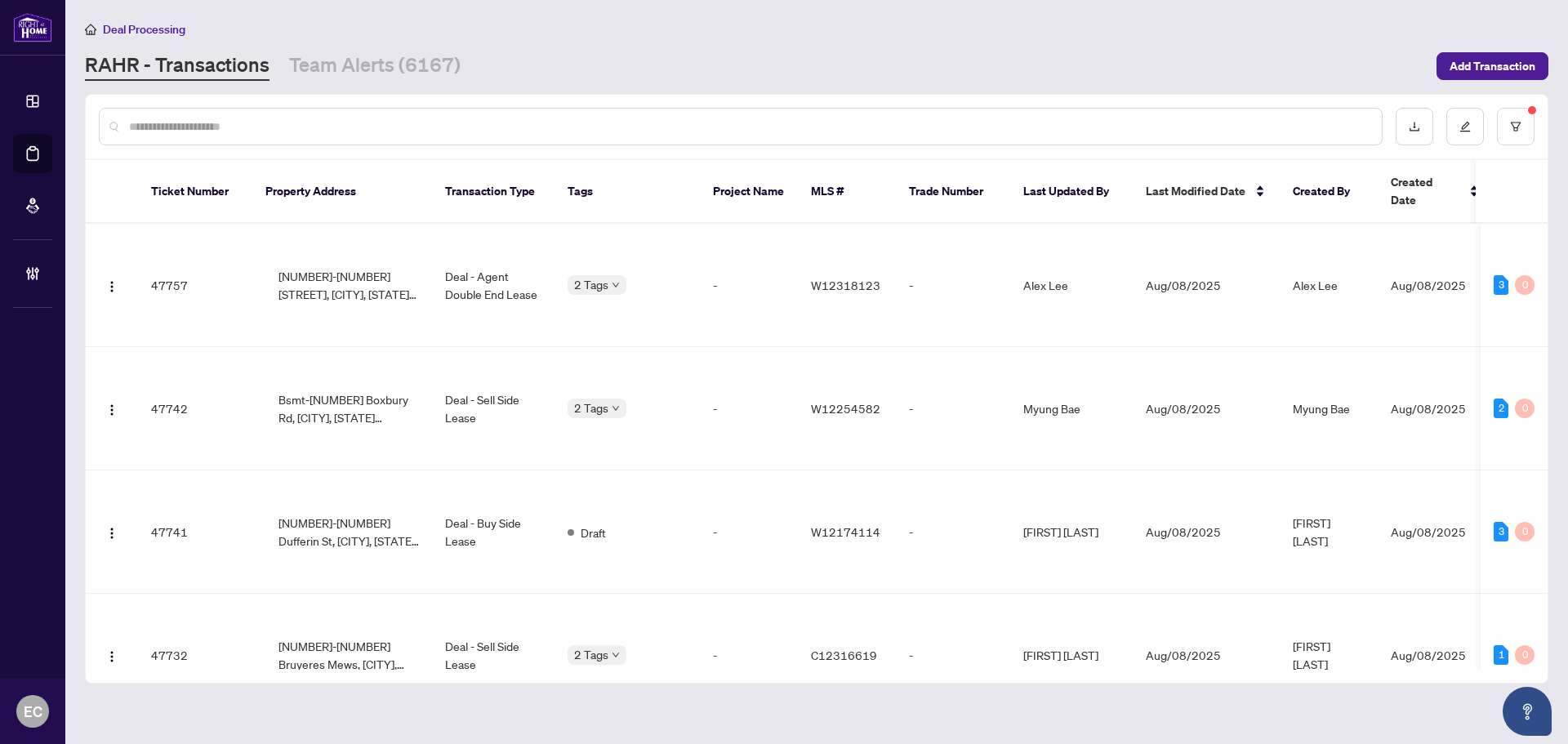 click at bounding box center [741, 127] 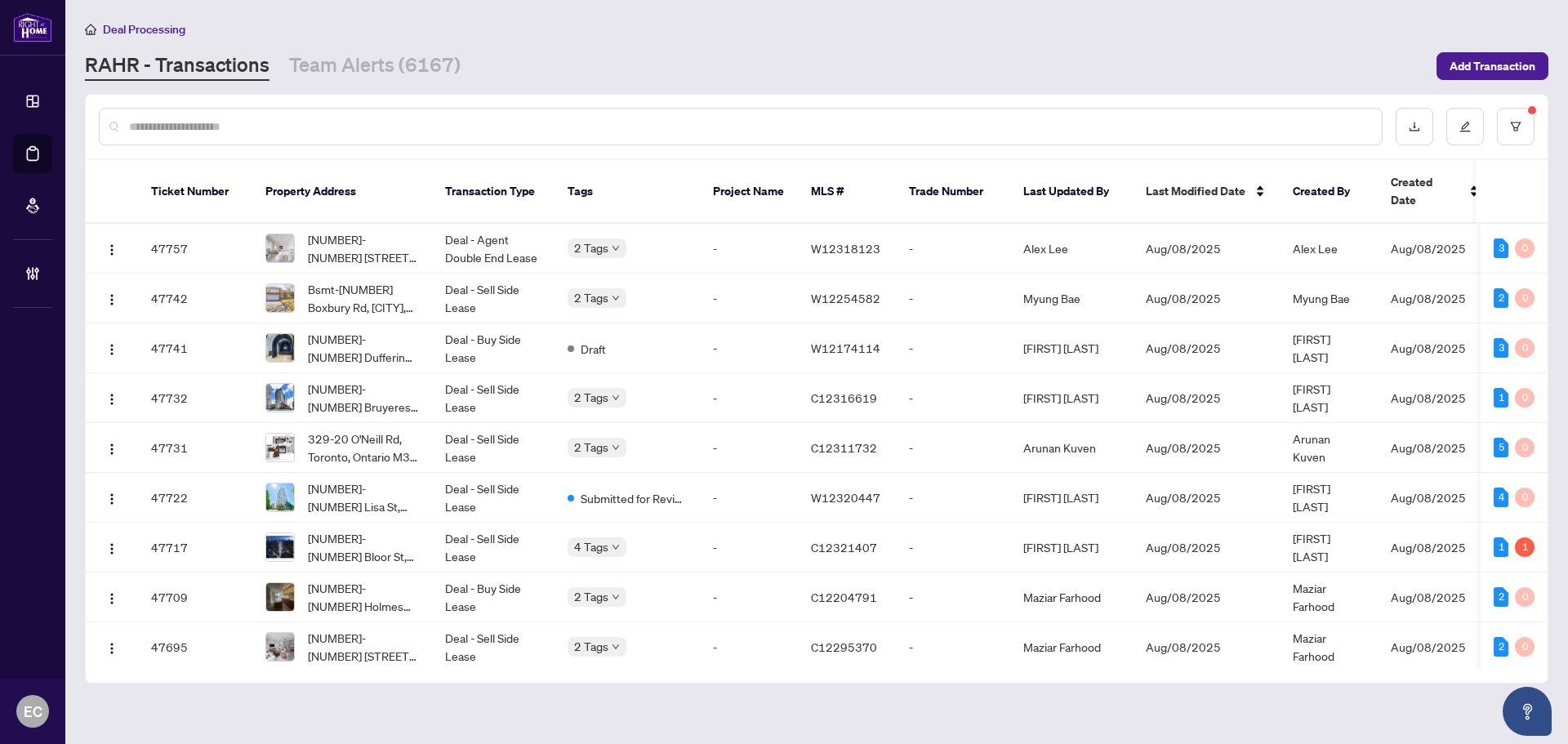 click at bounding box center (749, 127) 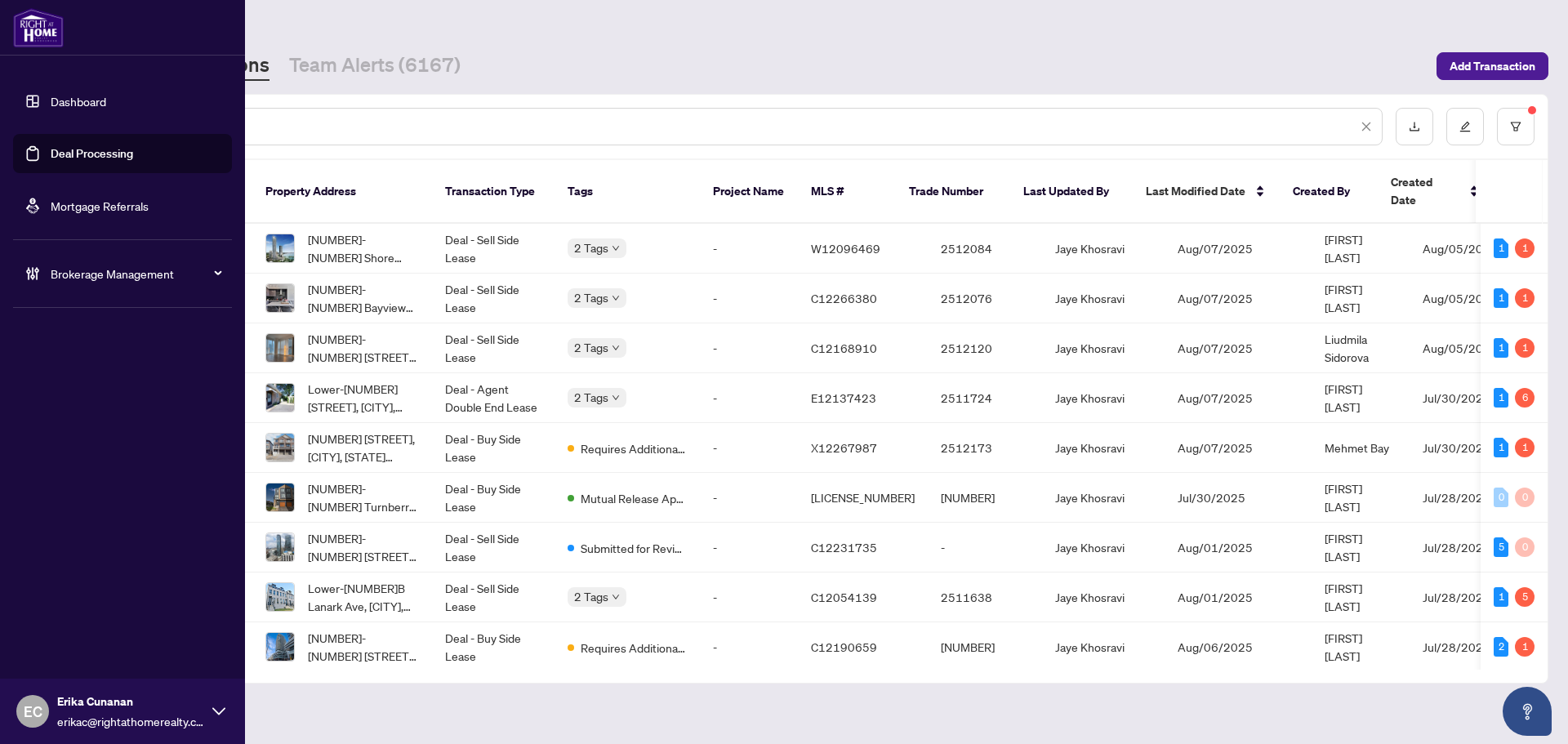 drag, startPoint x: 238, startPoint y: 120, endPoint x: -24, endPoint y: 123, distance: 262.01718 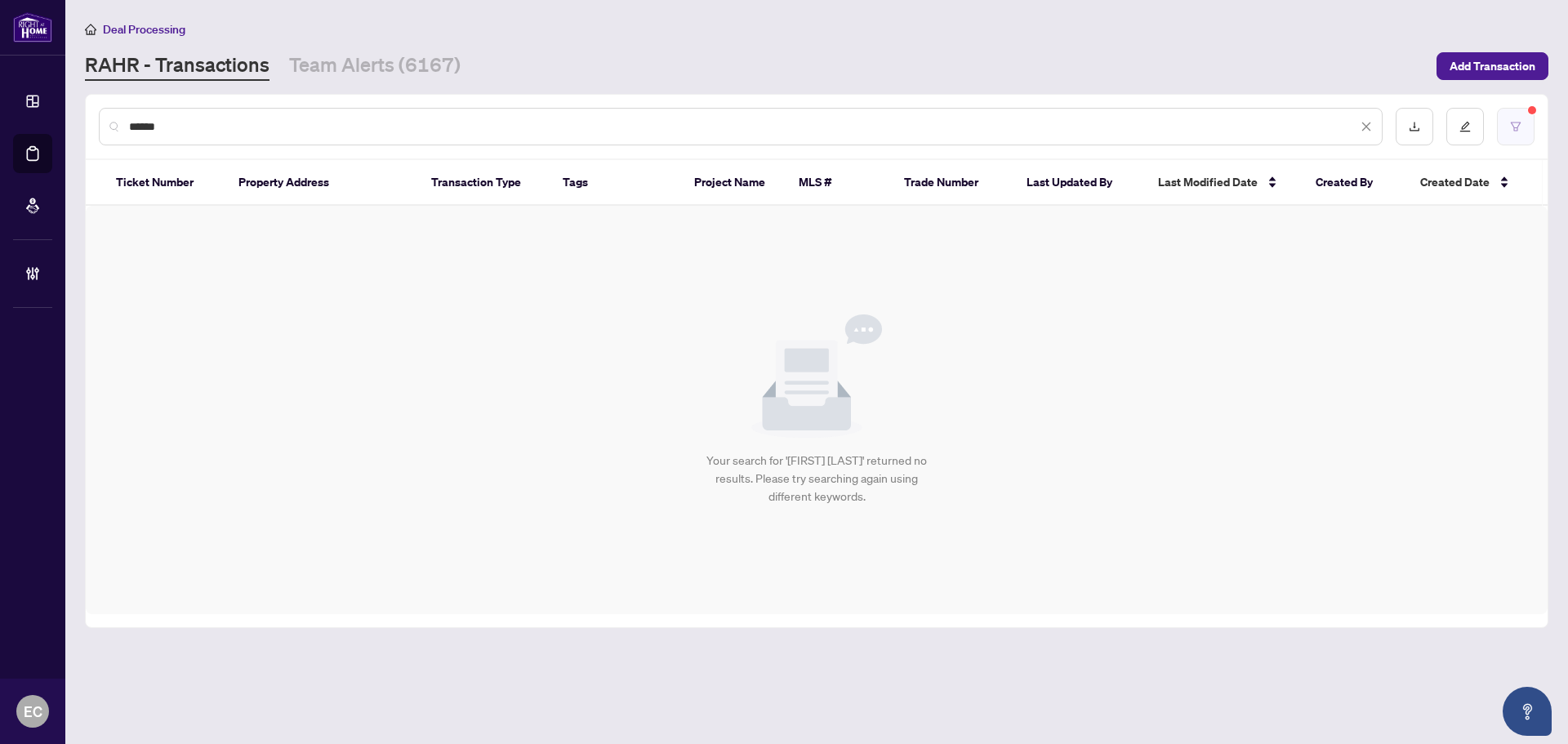 type on "******" 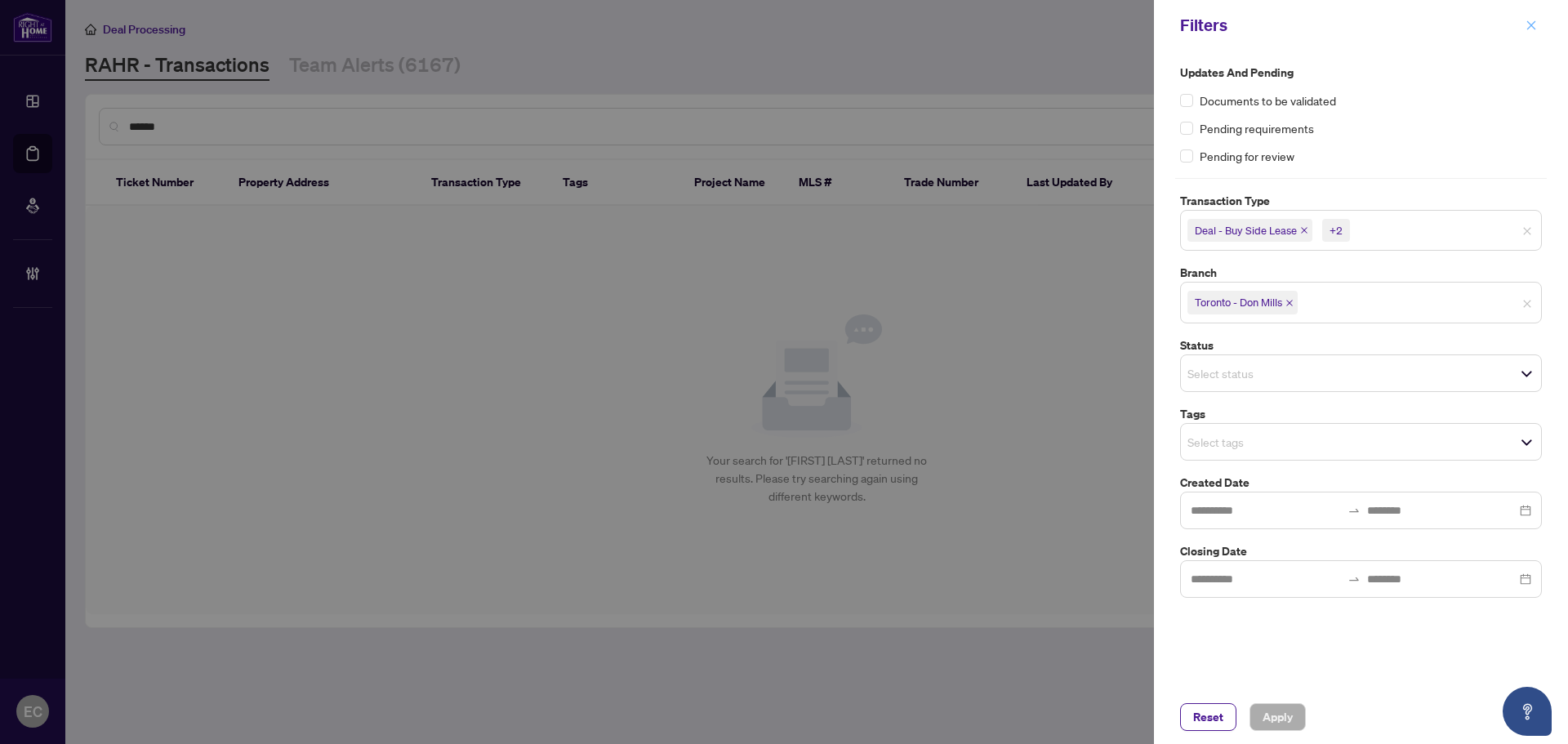 click at bounding box center [1531, 25] 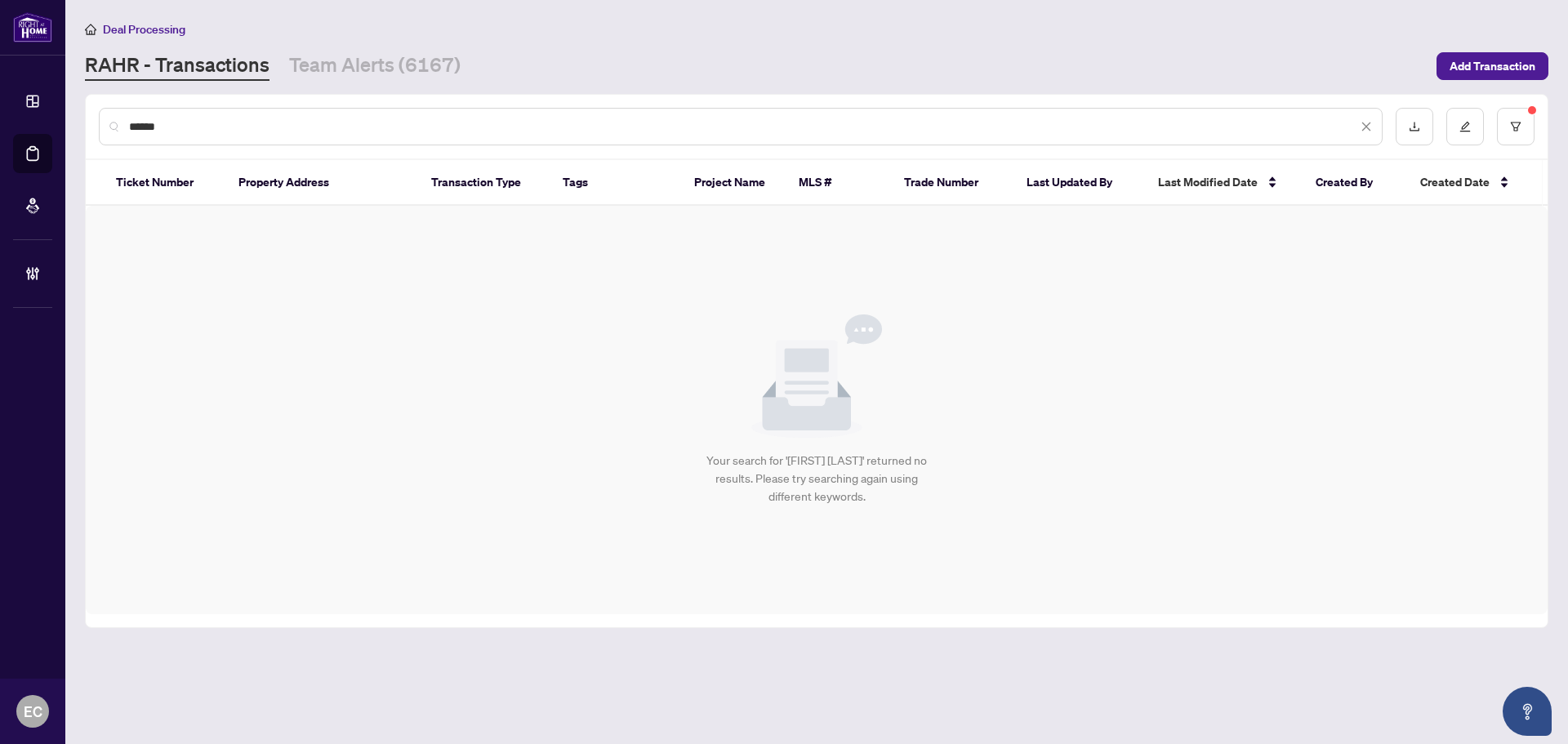 drag, startPoint x: 164, startPoint y: 120, endPoint x: 110, endPoint y: 123, distance: 54.083269 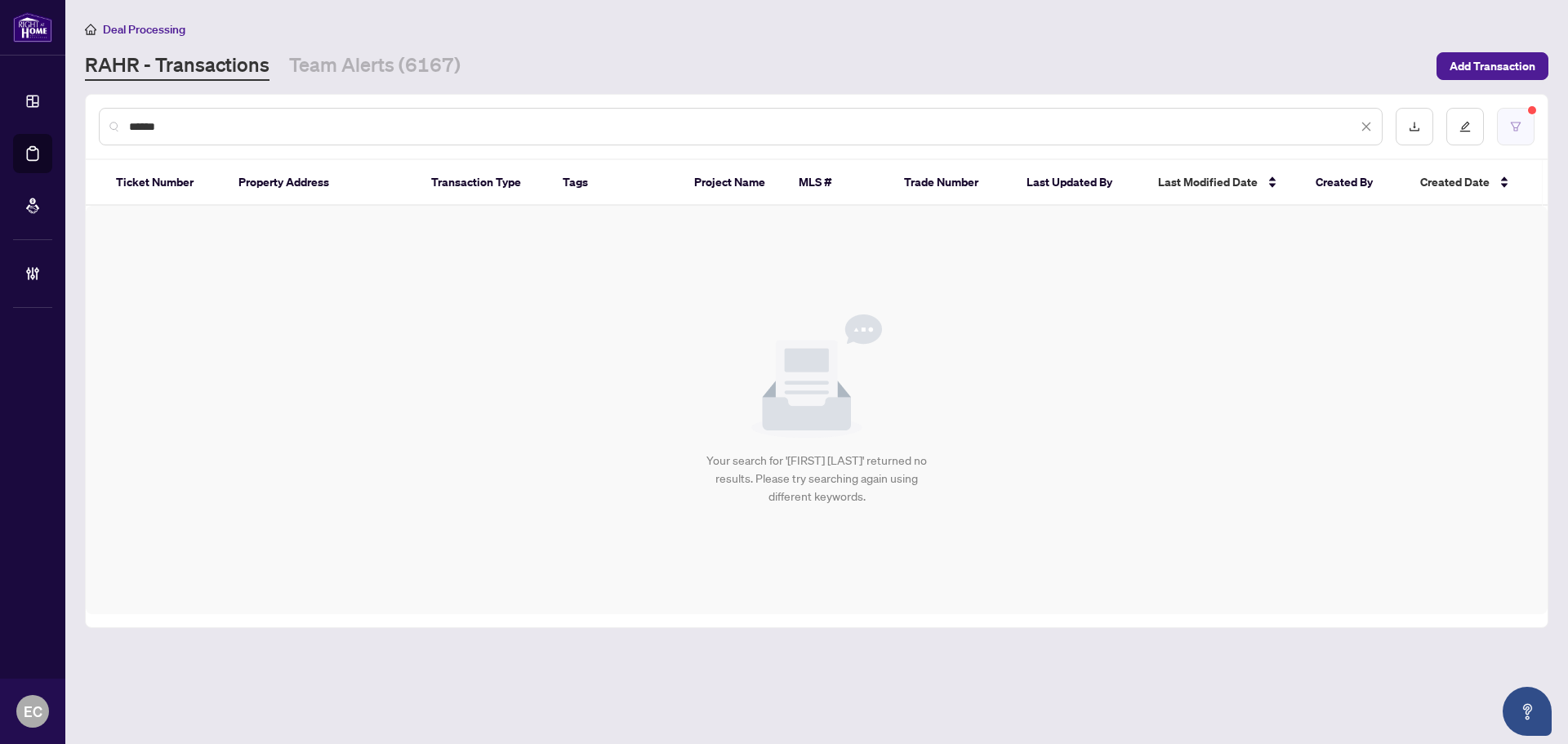 click 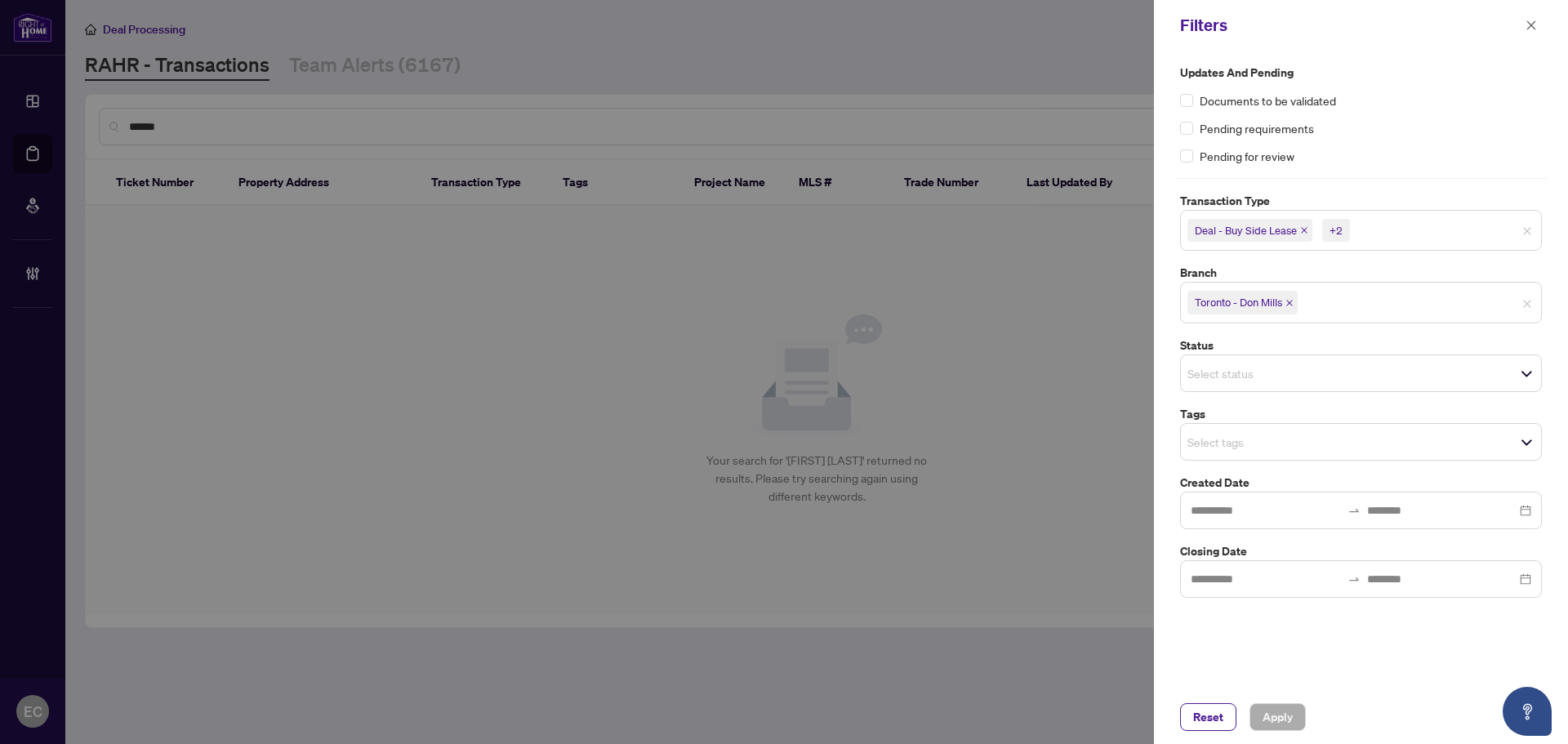 click on "Toronto - Don Mills" at bounding box center [1242, 302] 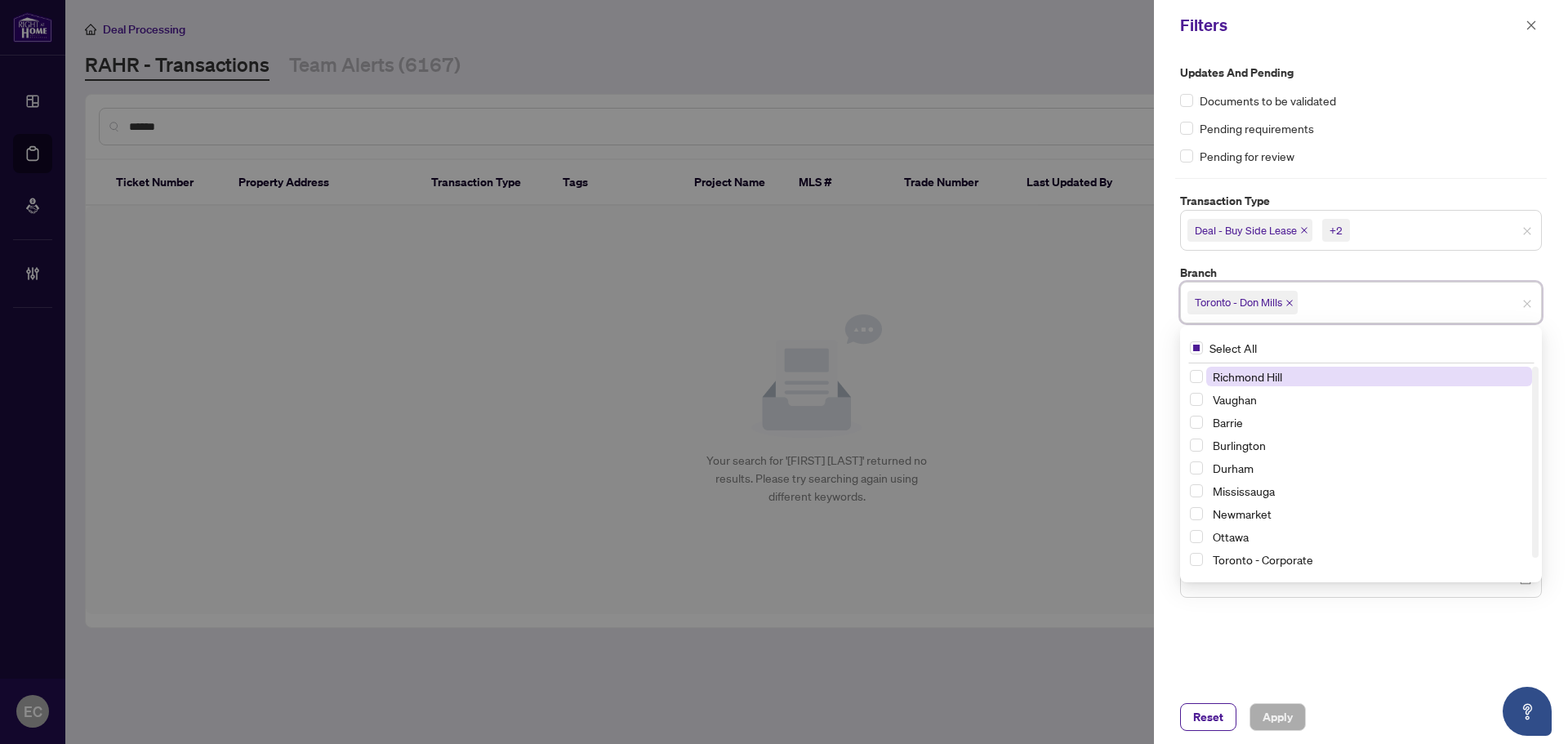 click 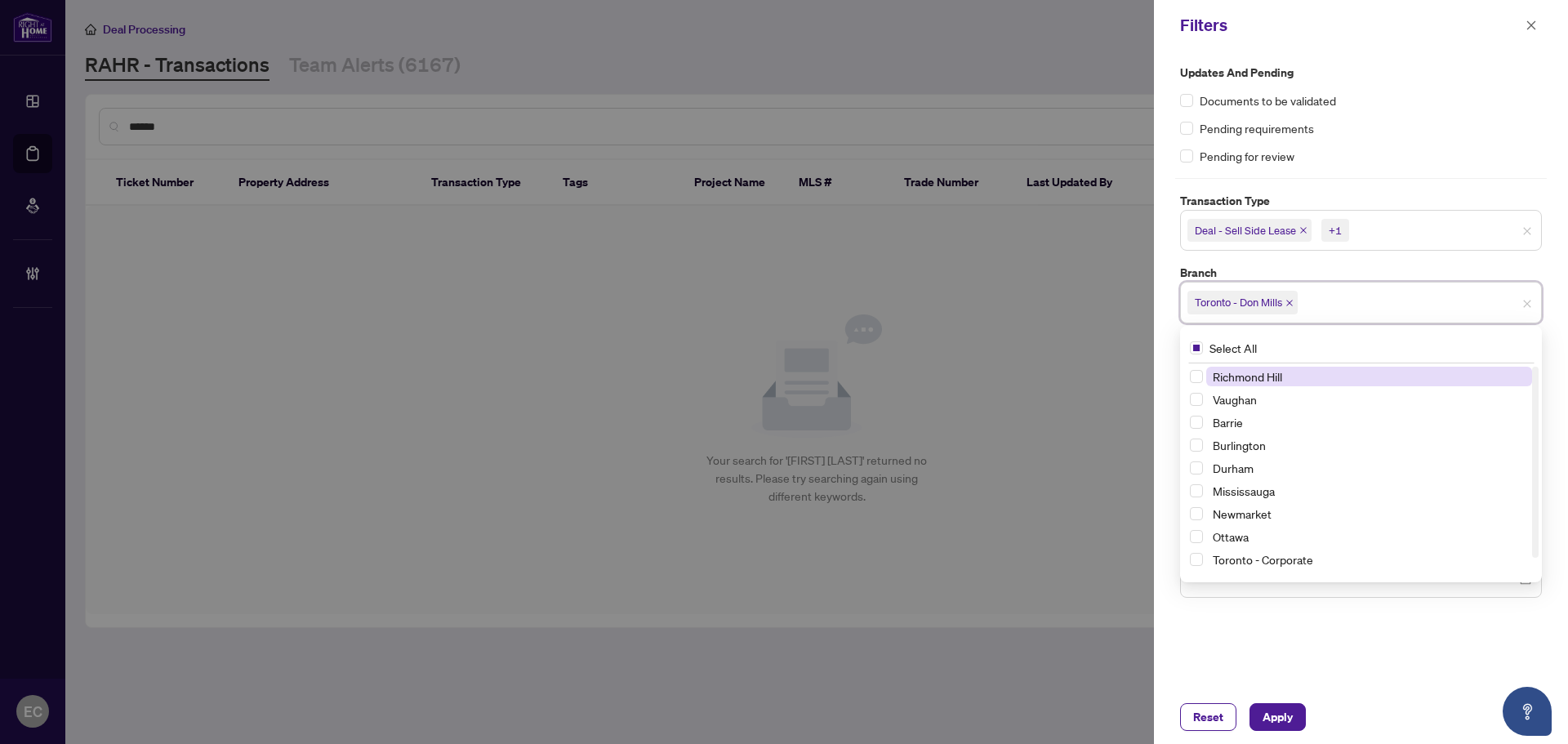 click 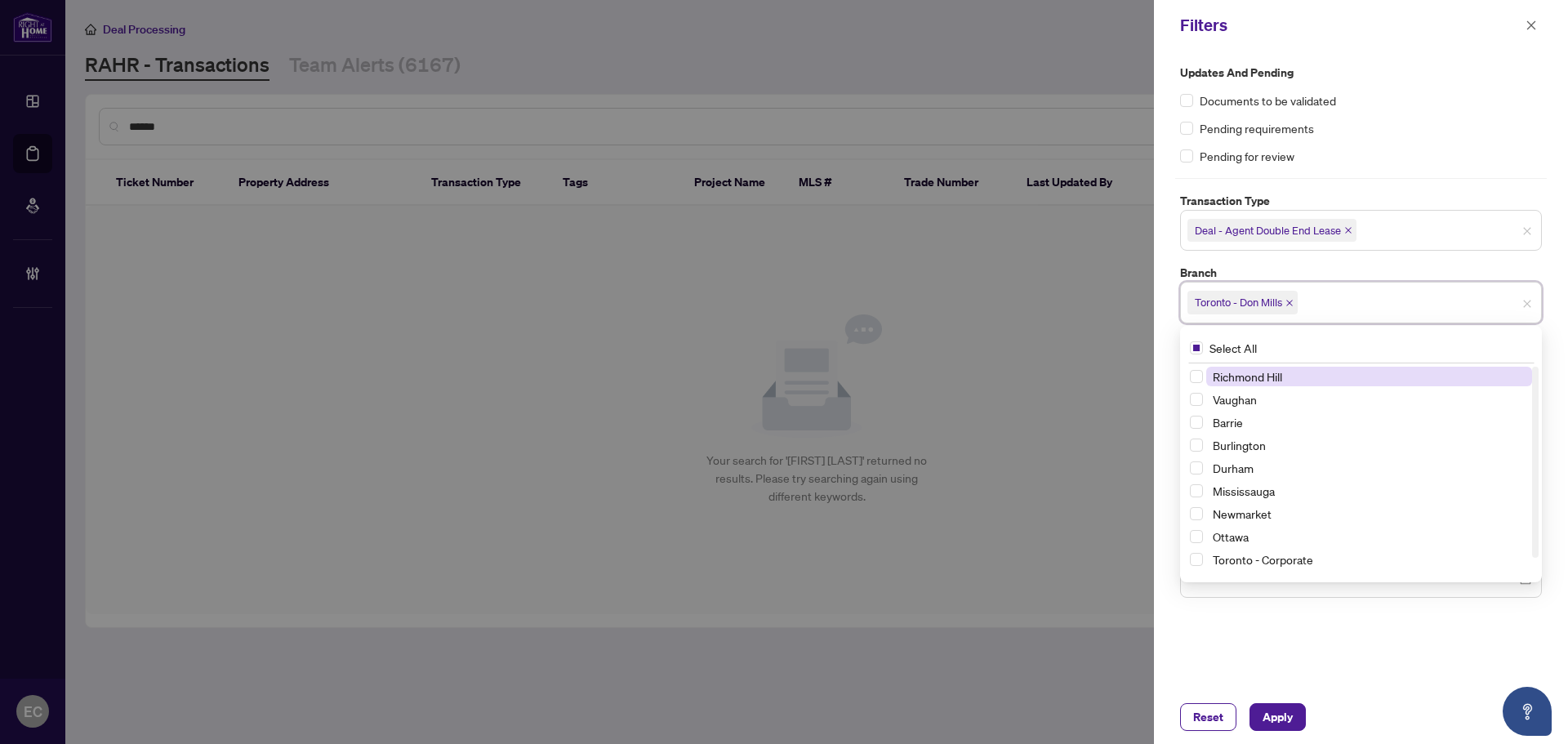 click 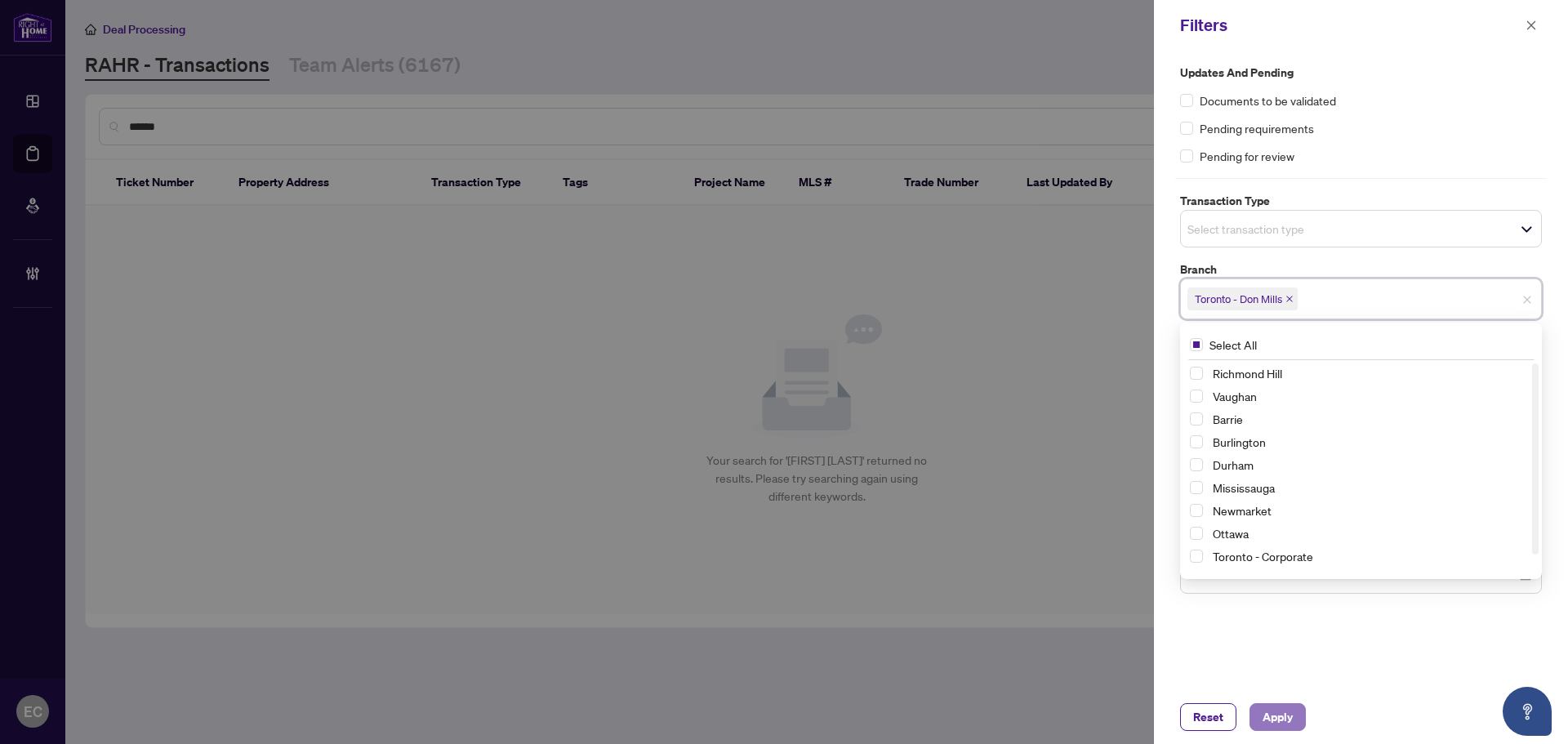 click on "Apply" at bounding box center [1277, 717] 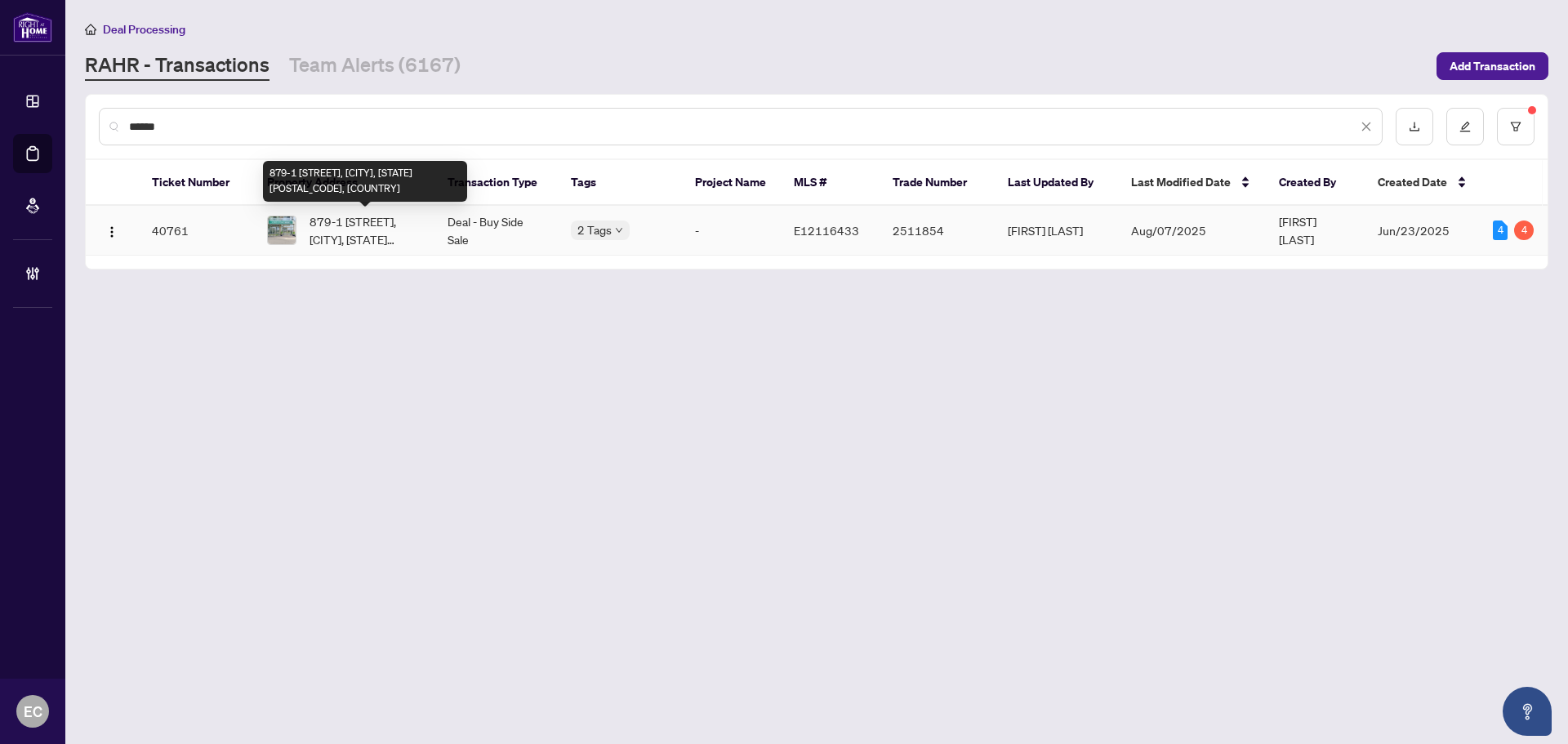 click on "879-1 [STREET], [CITY], [STATE] [POSTAL_CODE], [COUNTRY]" at bounding box center [366, 230] 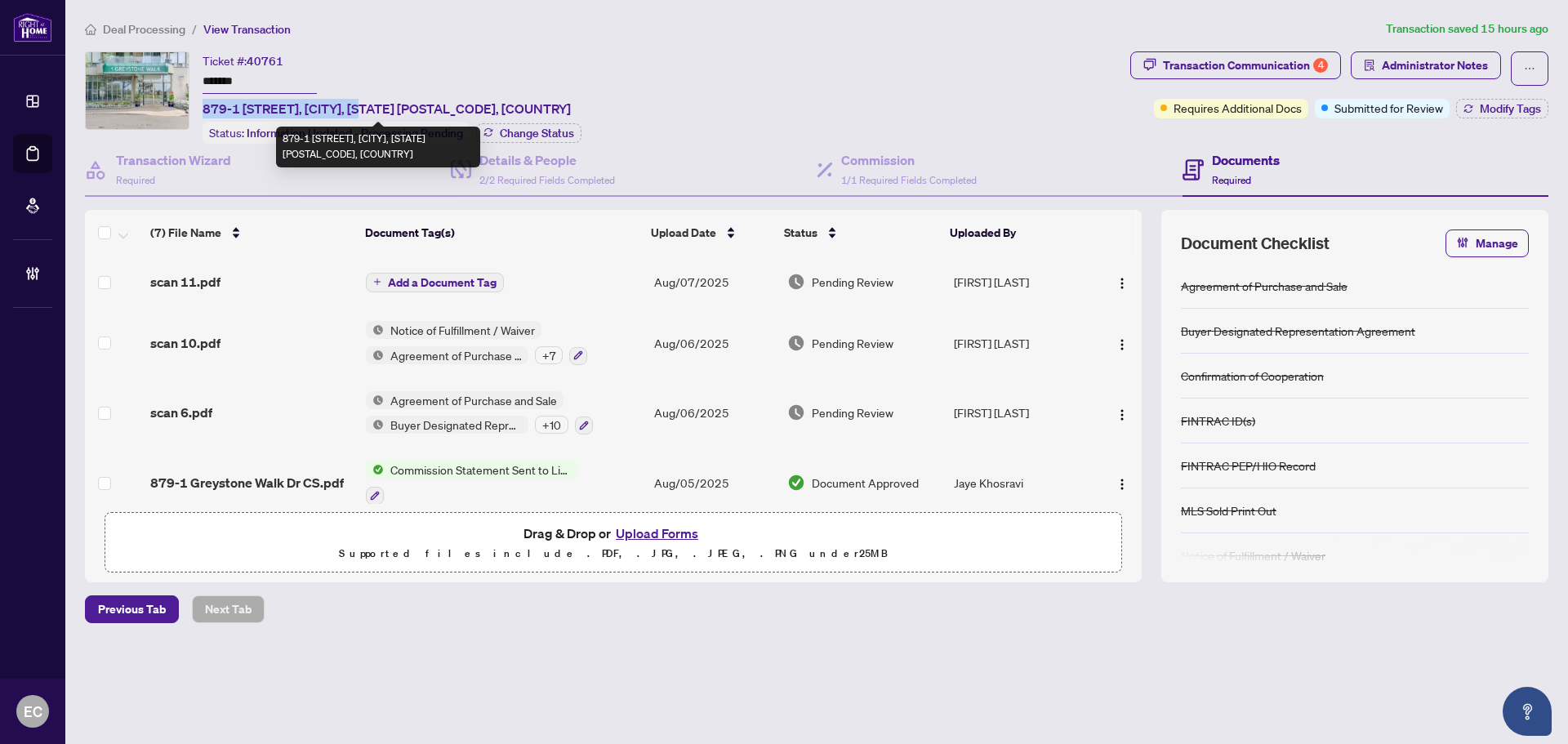 drag, startPoint x: 203, startPoint y: 104, endPoint x: 359, endPoint y: 114, distance: 156.32018 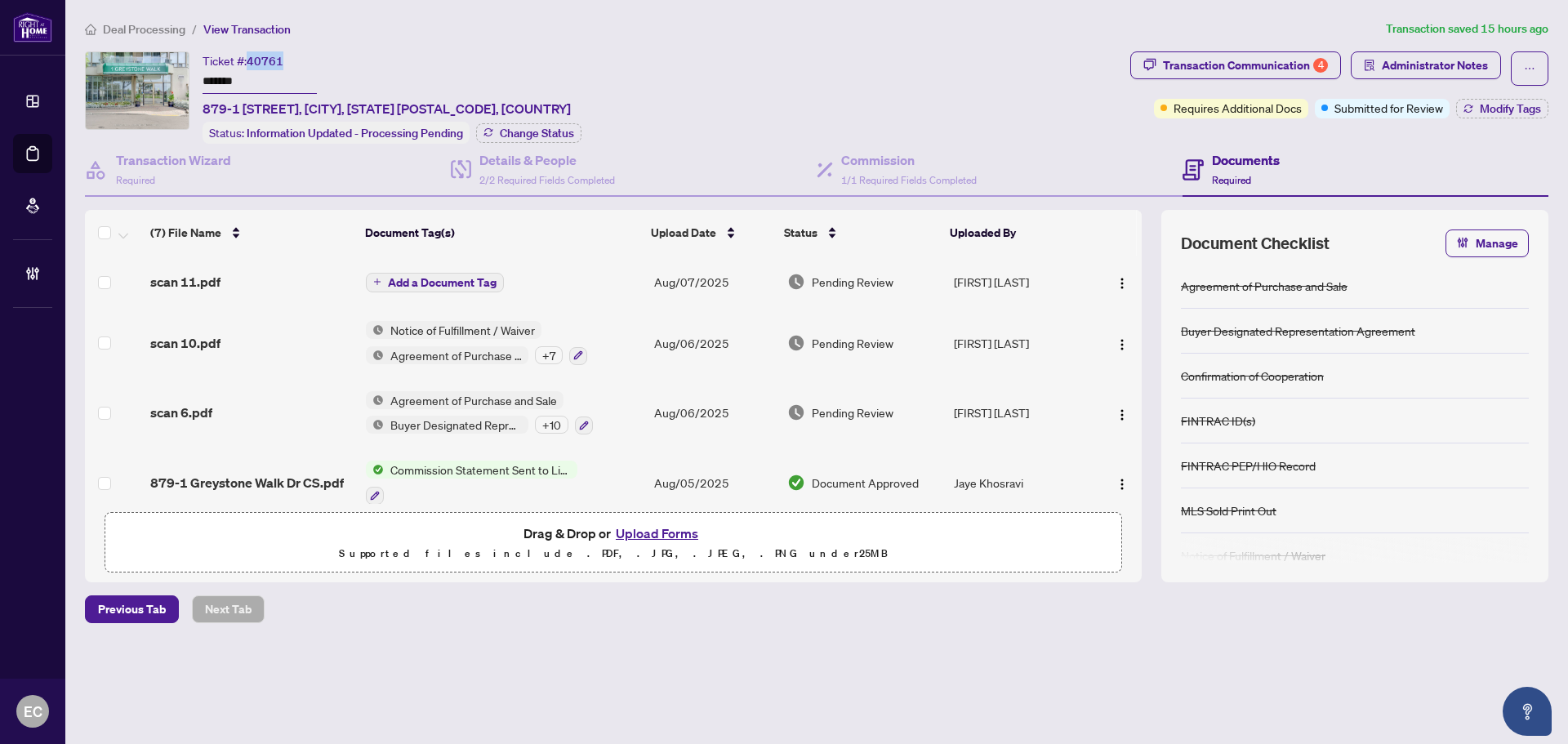 drag, startPoint x: 251, startPoint y: 62, endPoint x: 287, endPoint y: 59, distance: 36.124784 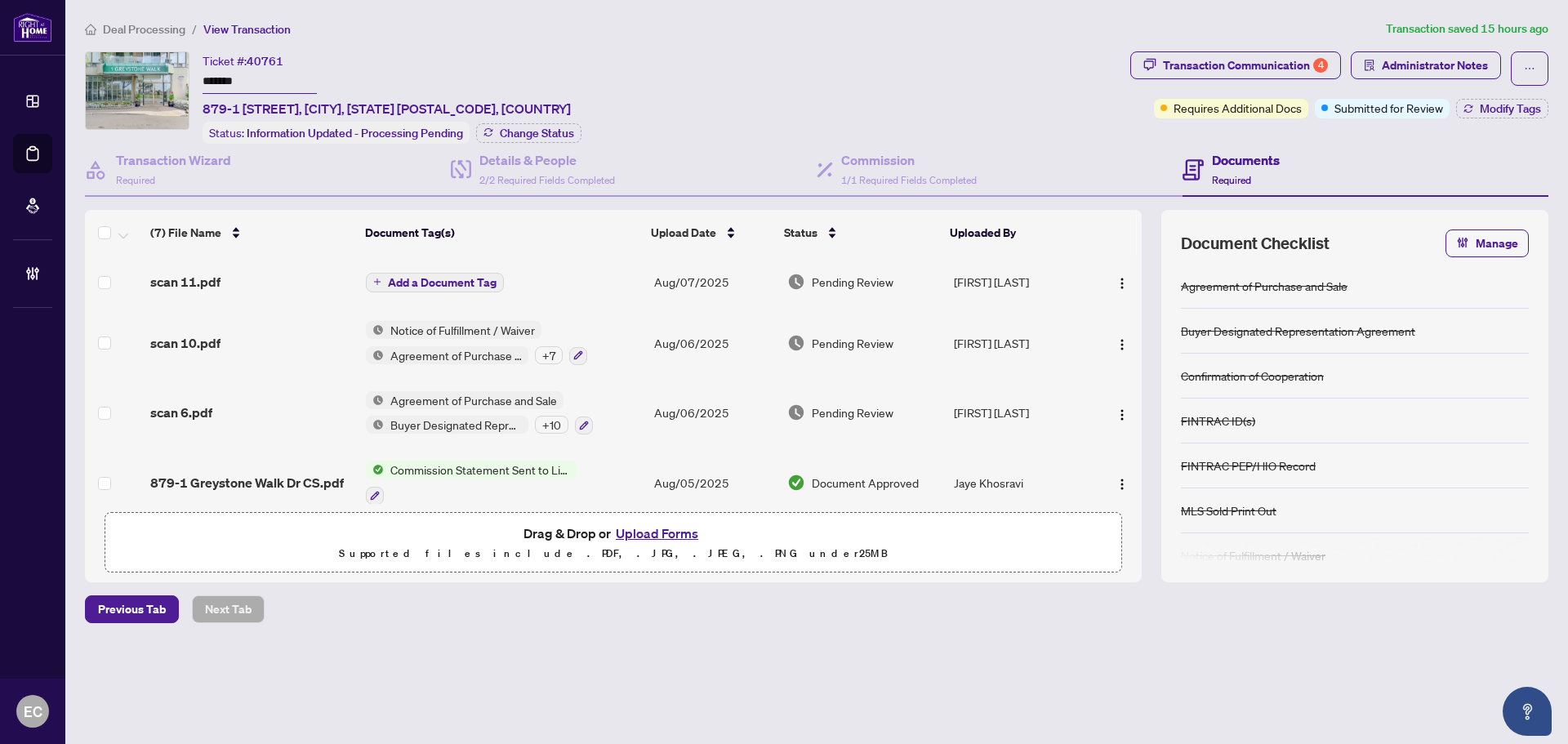 drag, startPoint x: 252, startPoint y: 76, endPoint x: 160, endPoint y: 72, distance: 92.086915 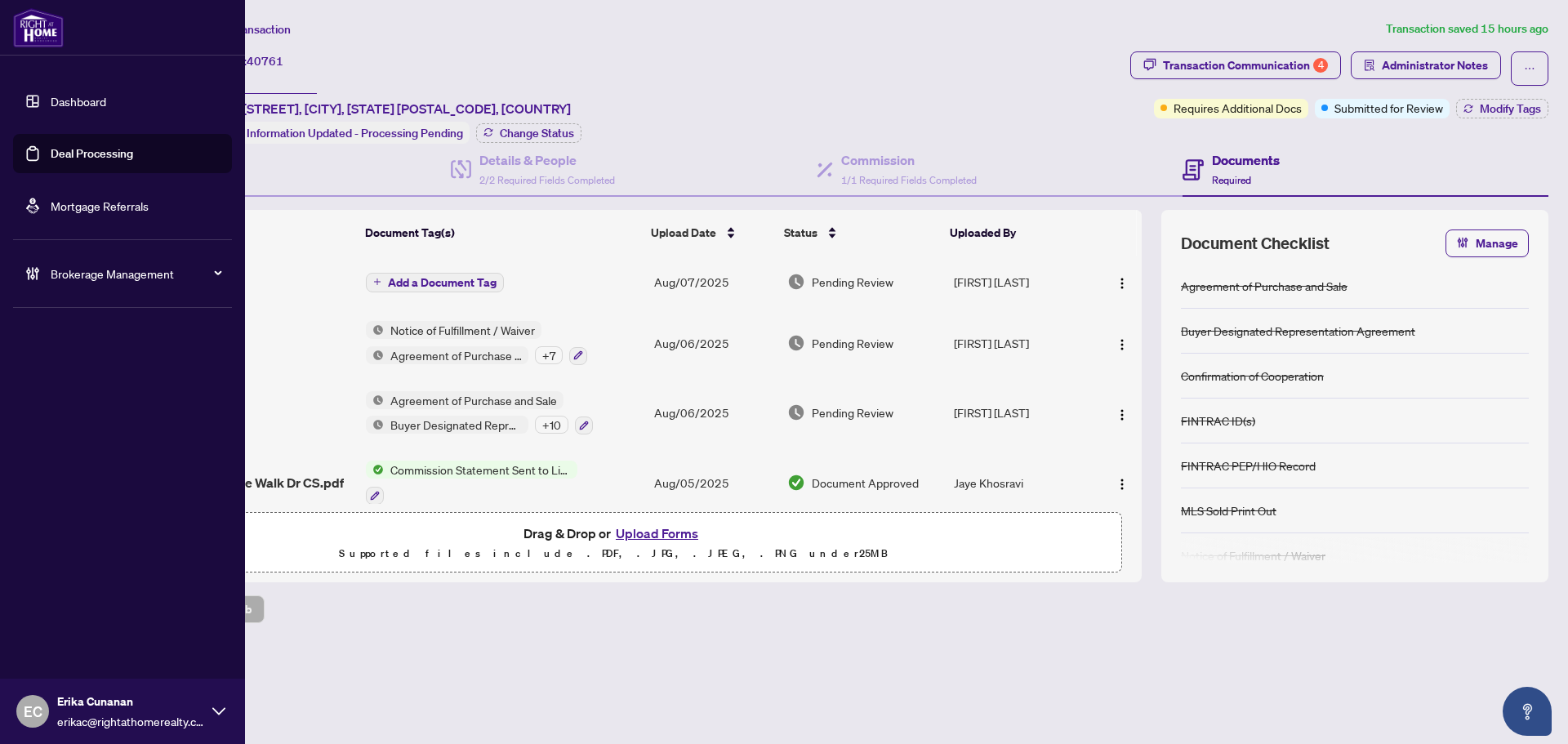 drag, startPoint x: 44, startPoint y: 139, endPoint x: 45, endPoint y: 148, distance: 9.055385 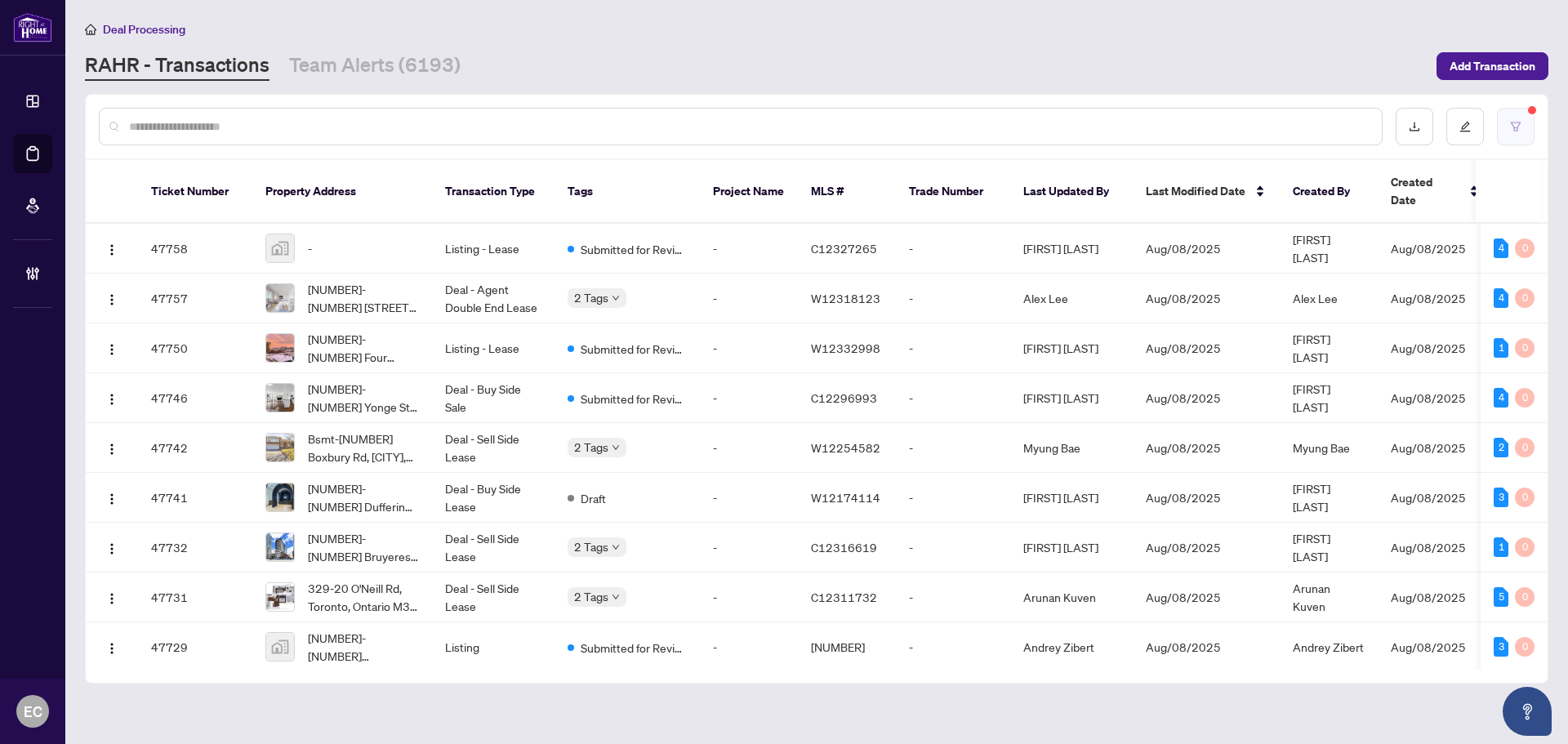 click at bounding box center [1516, 127] 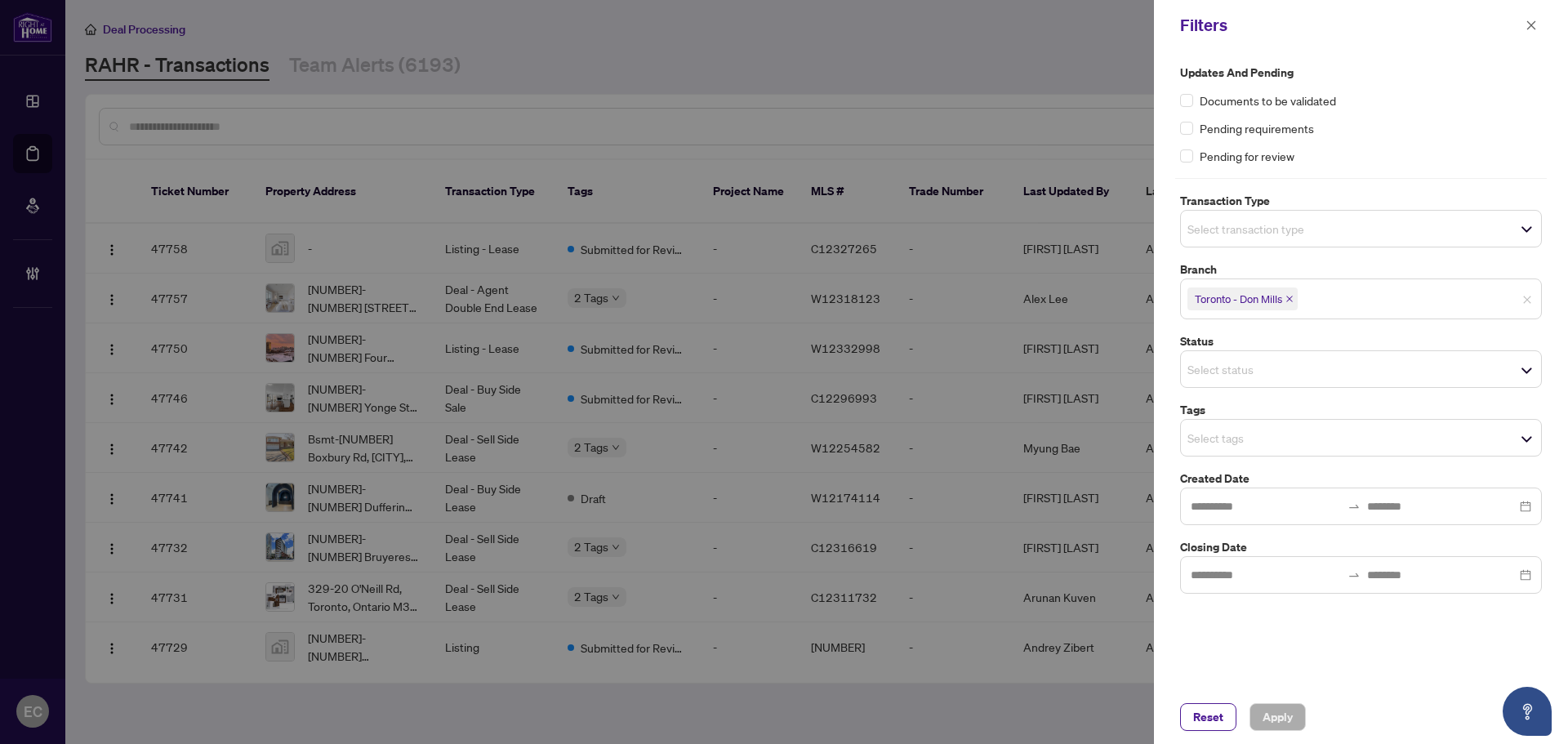 click on "Updates and Pending Documents to be validated Pending requirements Pending for review Transaction Type   Select transaction type Branch Toronto - Don Mills   Status   Select status Tags   Select tags Created Date Closing Date" at bounding box center [1361, 328] 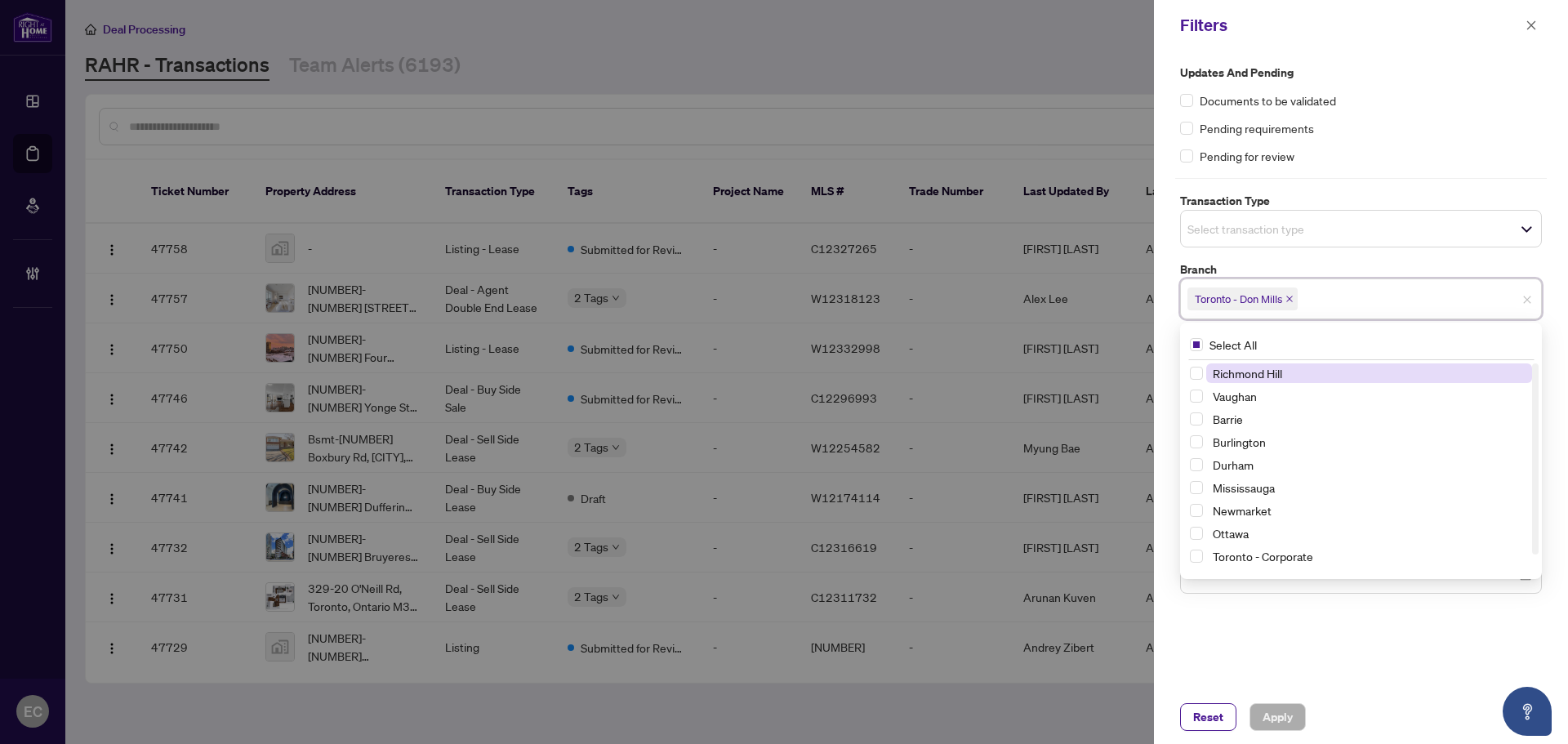 click on "Select transaction type" at bounding box center [1361, 229] 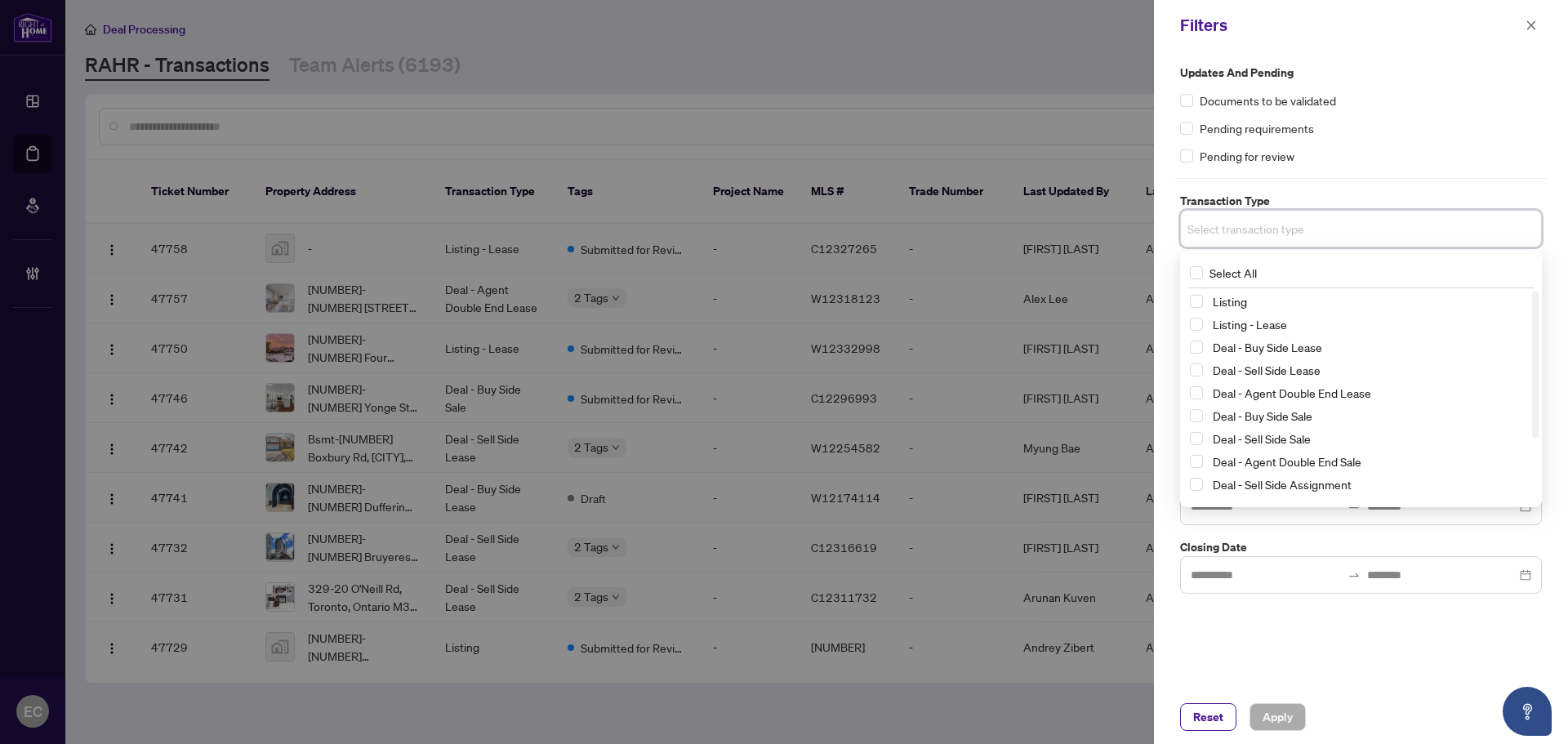 click on "Deal - Buy Side Lease" at bounding box center [1361, 347] 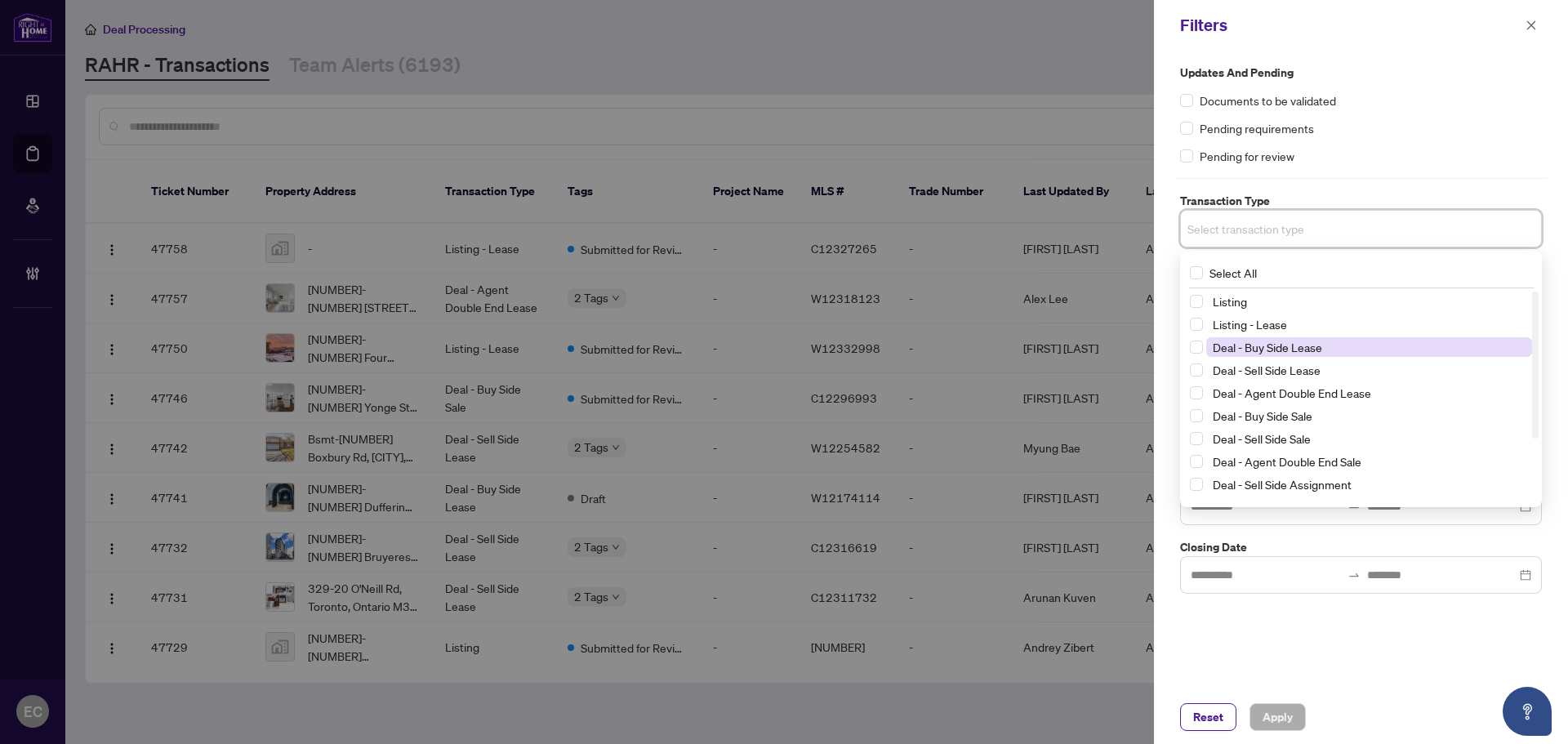 click on "Deal - Buy Side Lease" at bounding box center (1267, 347) 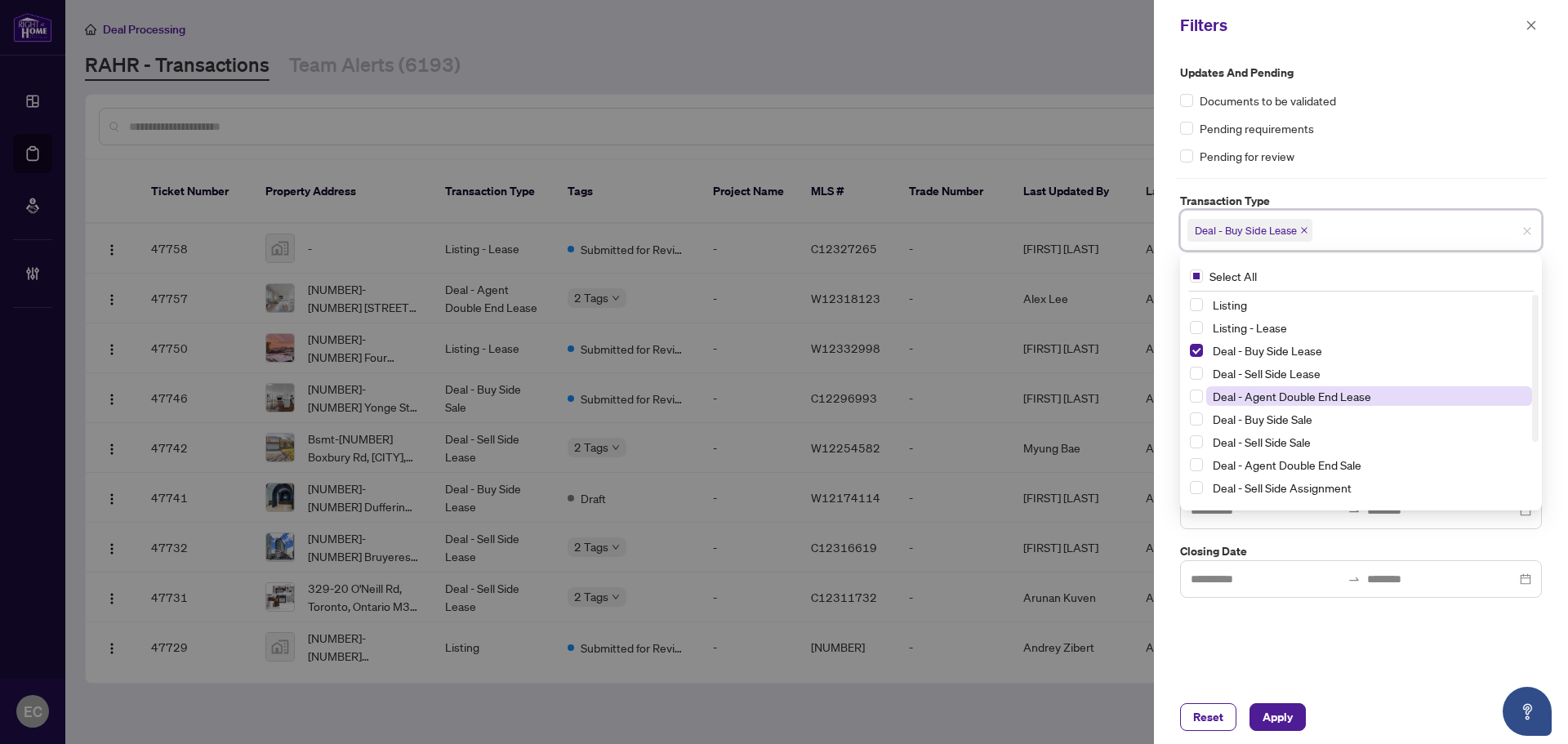 drag, startPoint x: 1293, startPoint y: 371, endPoint x: 1296, endPoint y: 394, distance: 23.194827 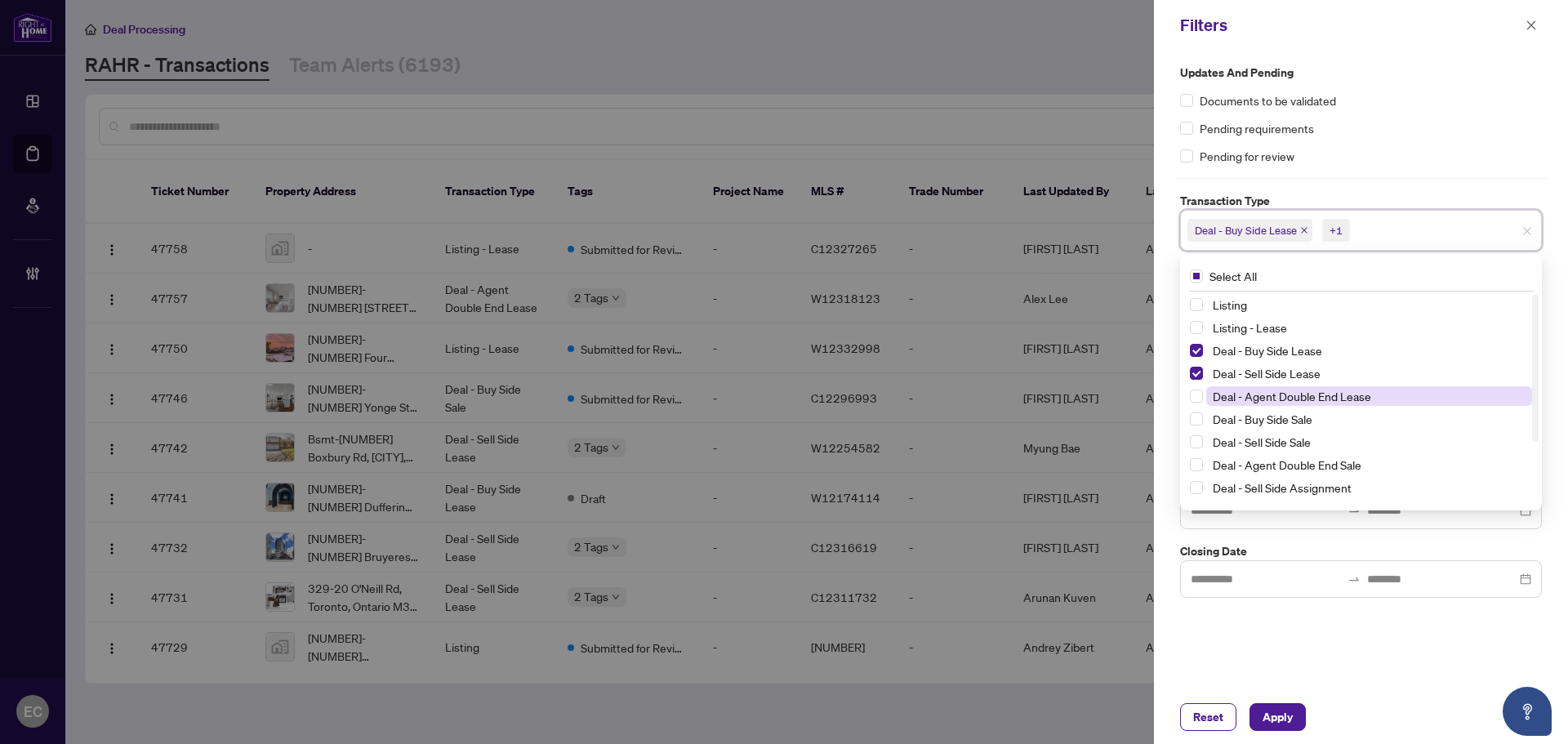 click on "Deal - Agent Double End Lease" at bounding box center [1292, 396] 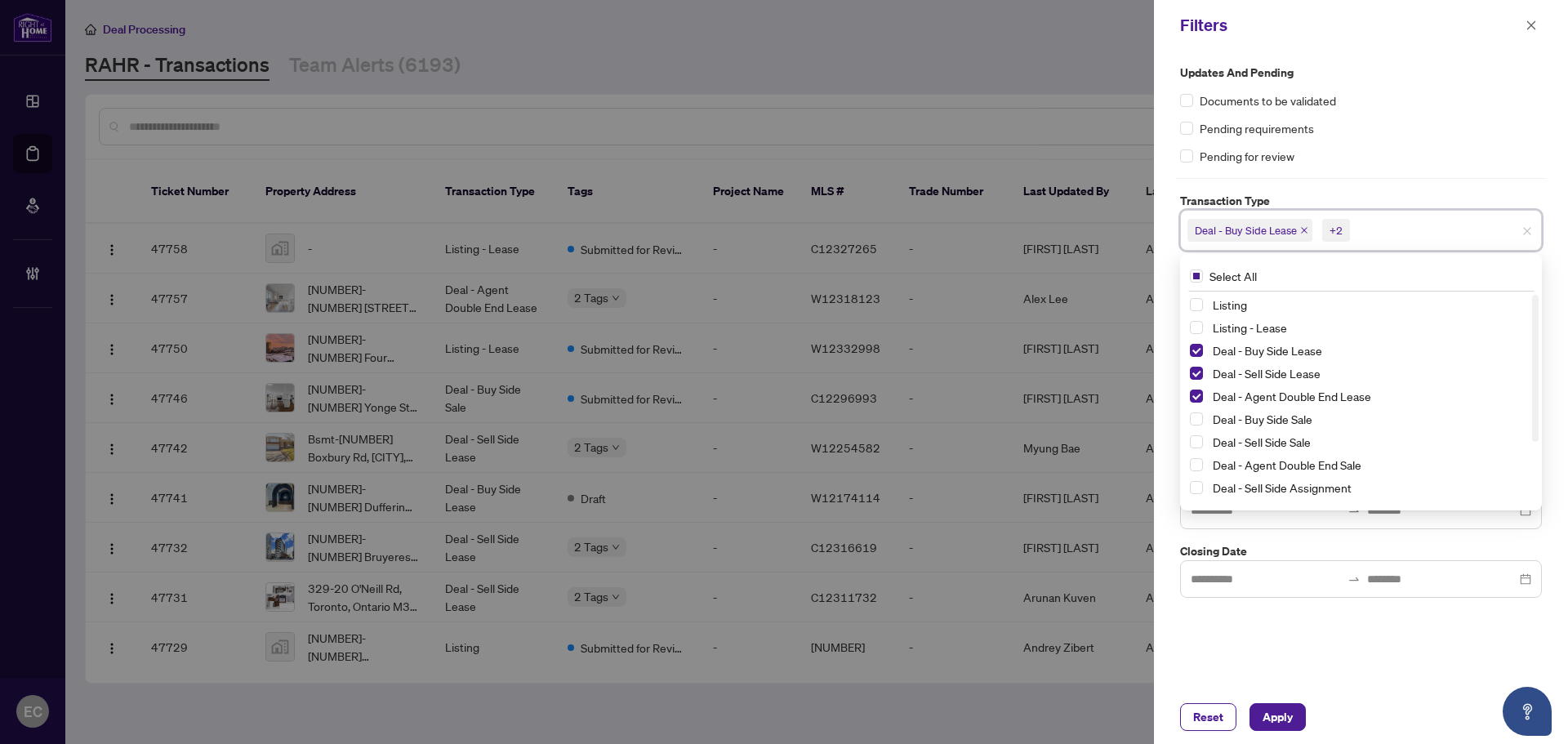 click on "Transaction Type" at bounding box center [1361, 201] 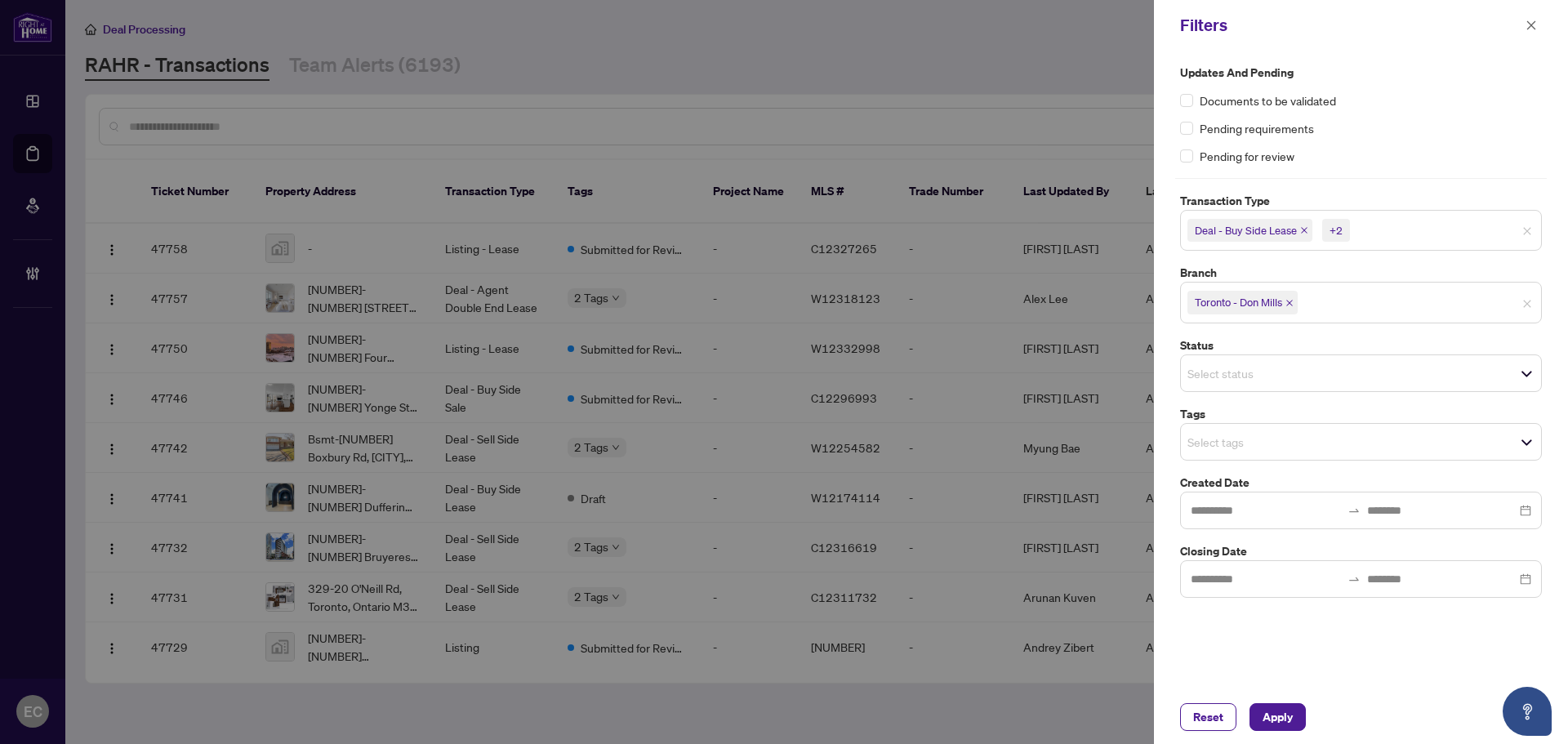 click on "Select tags" at bounding box center (1361, 442) 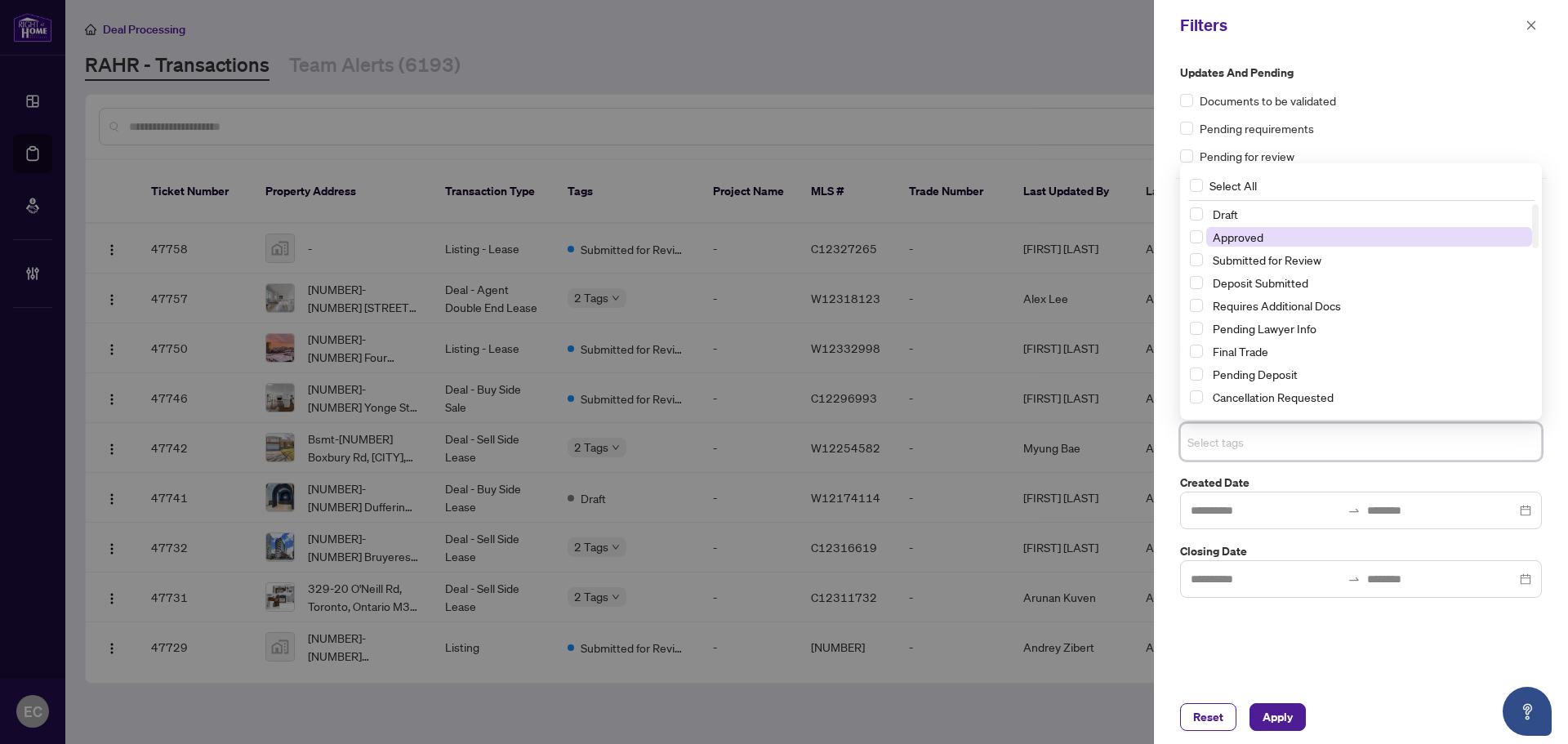 click on "Approved" at bounding box center [1238, 237] 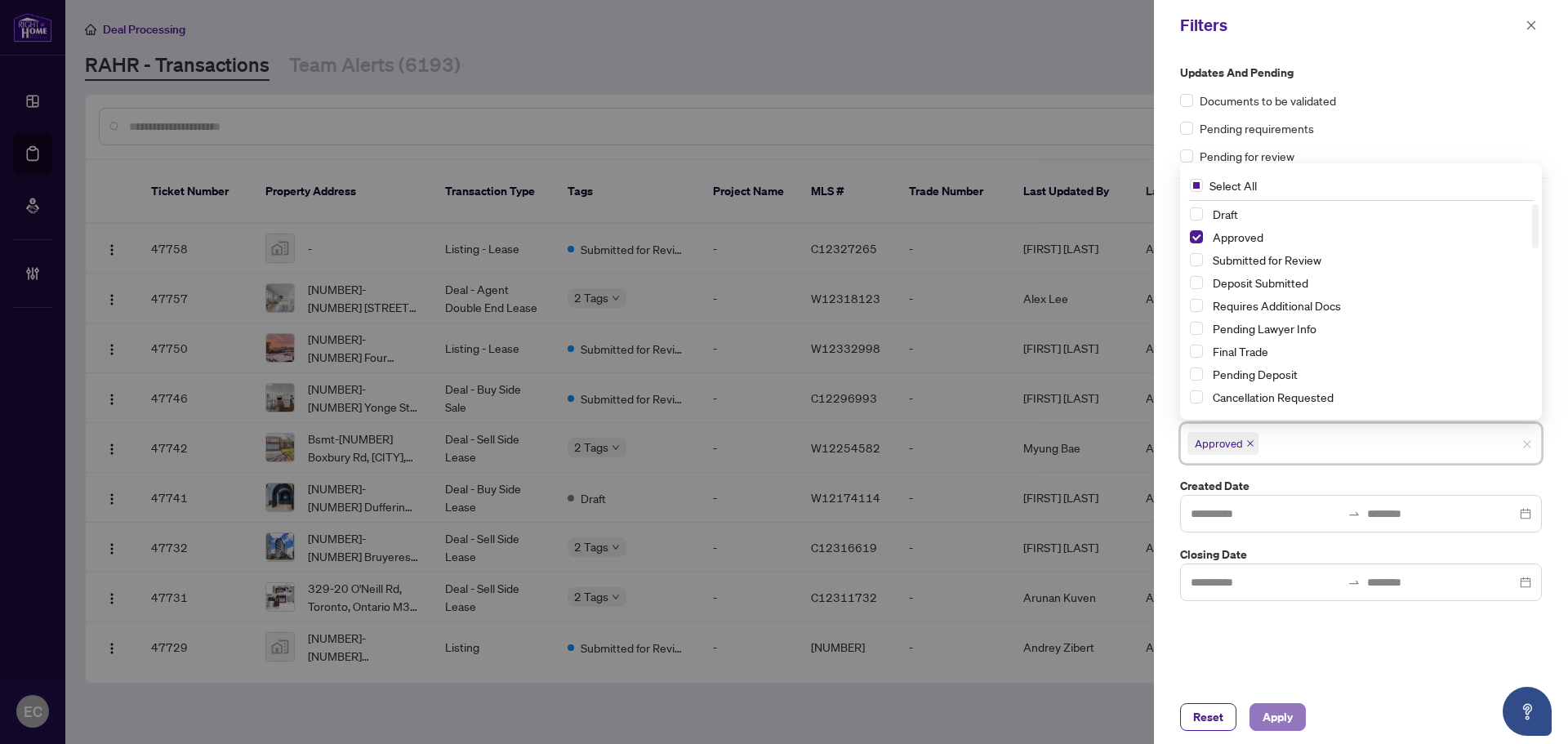 click on "Apply" at bounding box center [1277, 717] 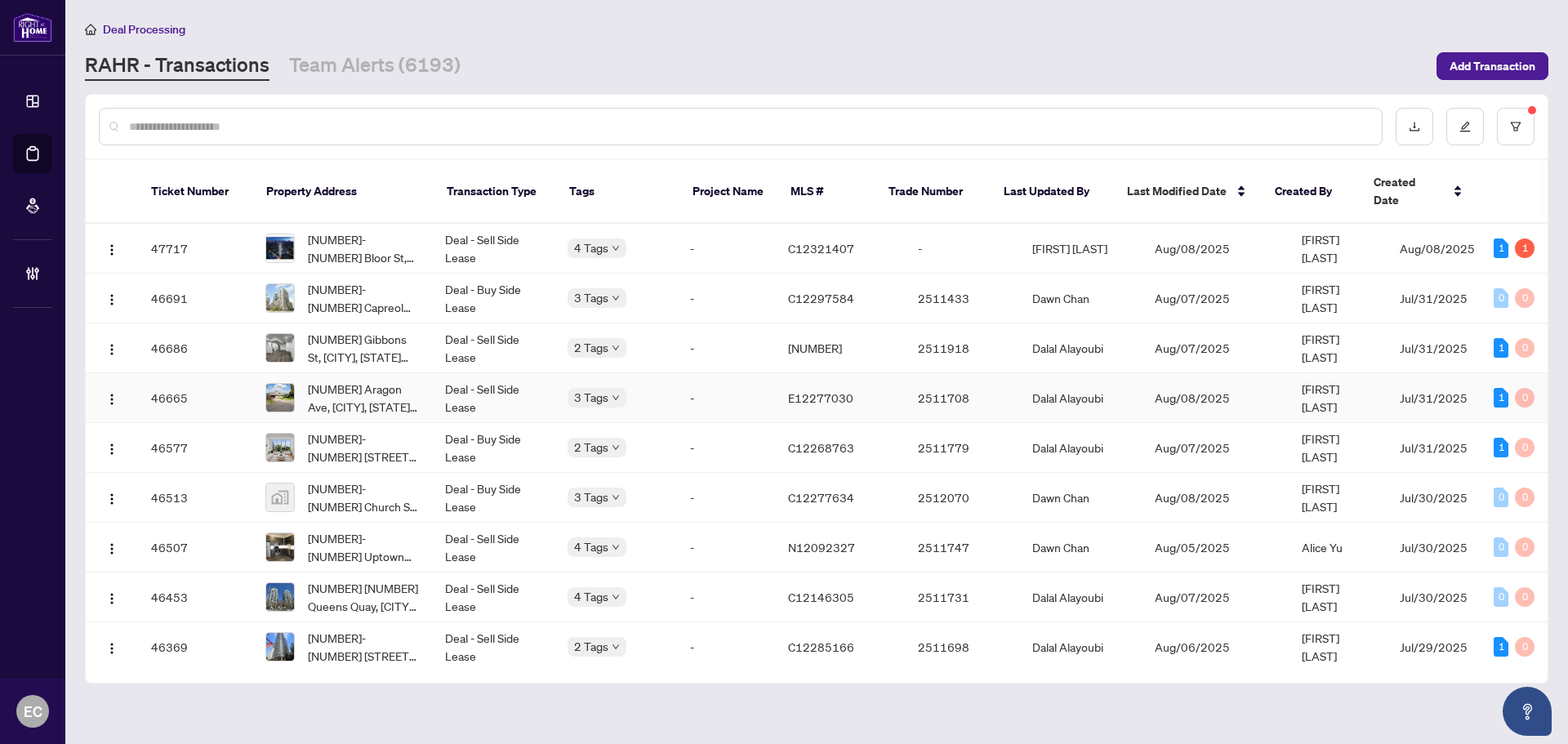 click on "Deal - Sell Side Lease" at bounding box center [493, 398] 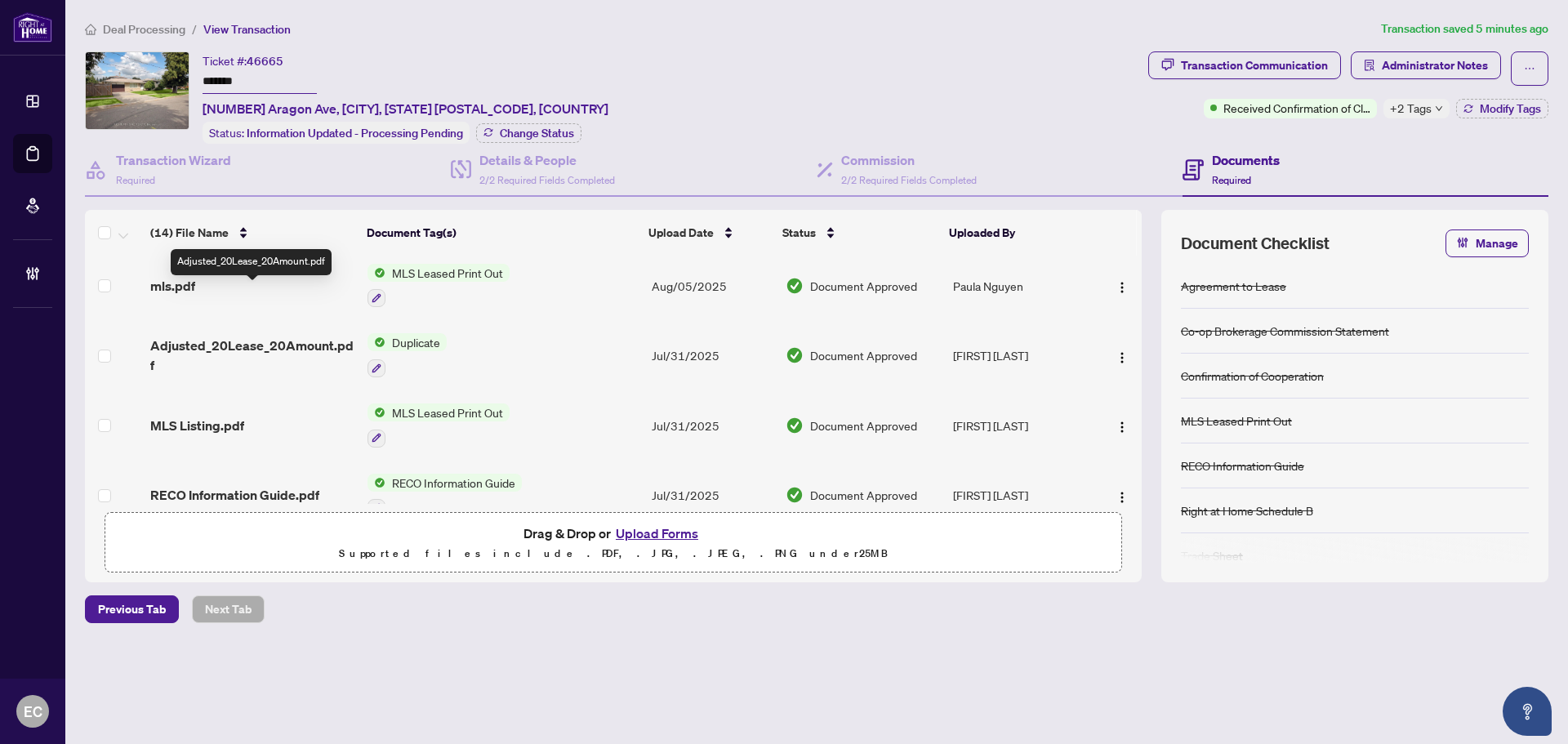scroll, scrollTop: 728, scrollLeft: 0, axis: vertical 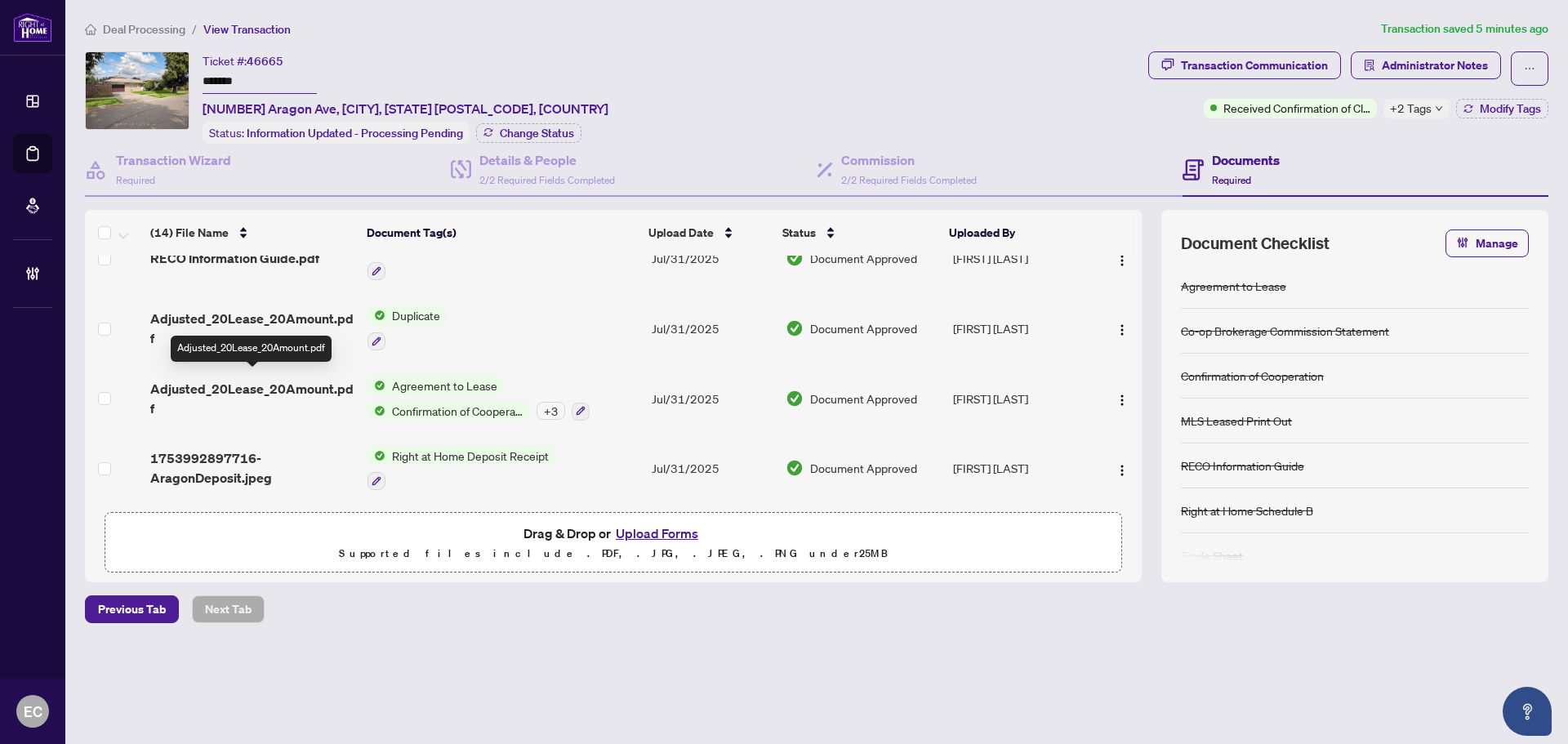 click on "Adjusted_20Lease_20Amount.pdf" at bounding box center [252, 399] 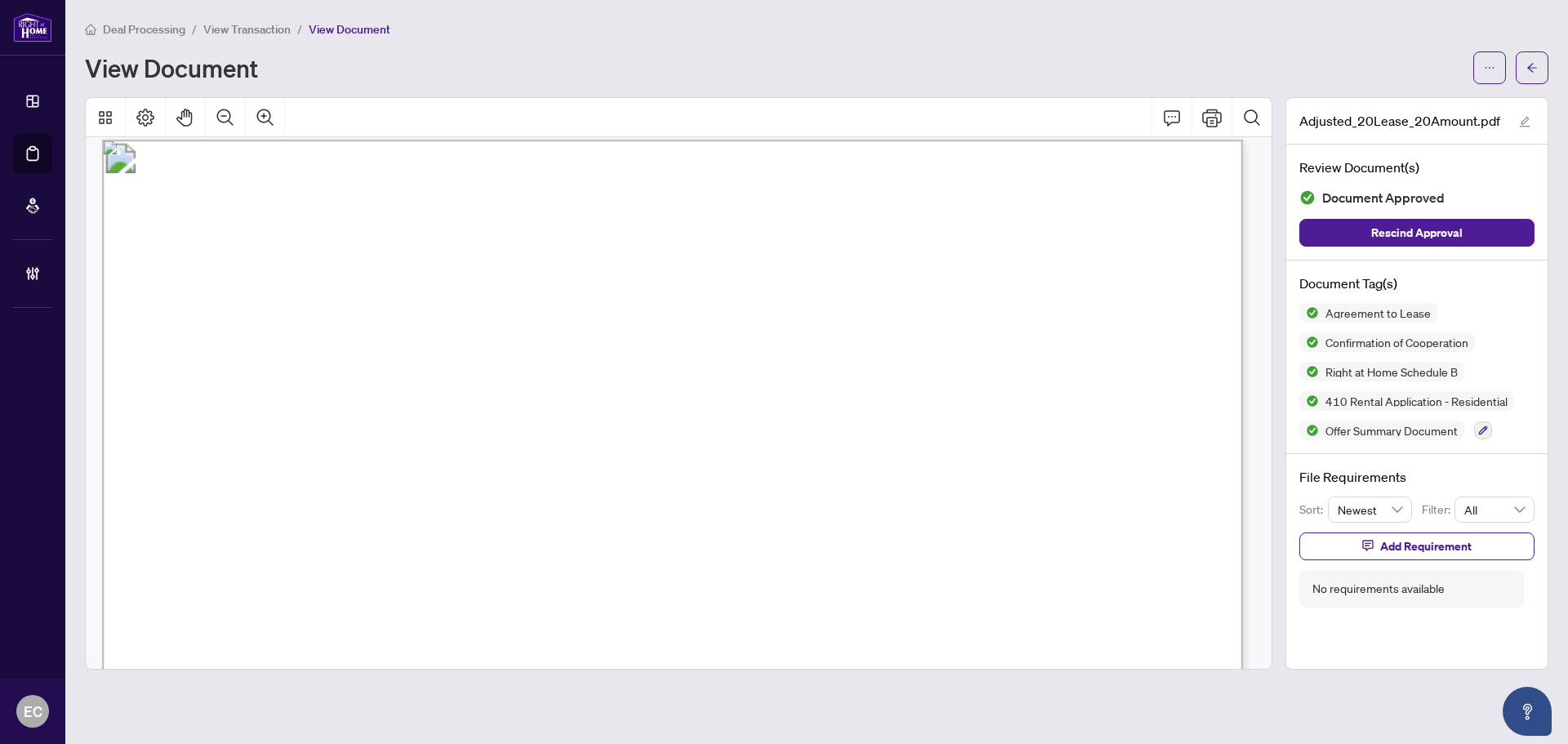 scroll, scrollTop: 7595, scrollLeft: 0, axis: vertical 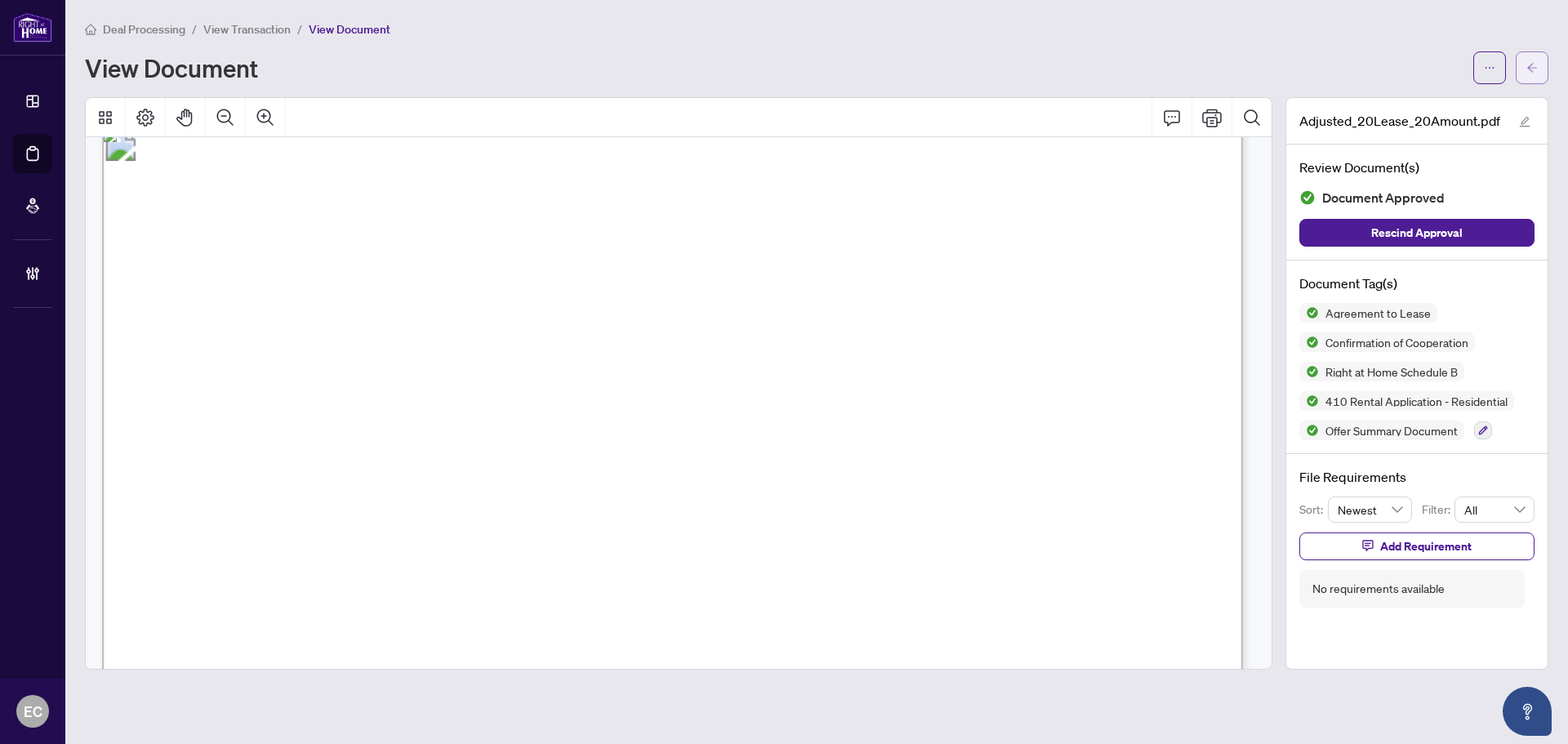 click at bounding box center (1532, 68) 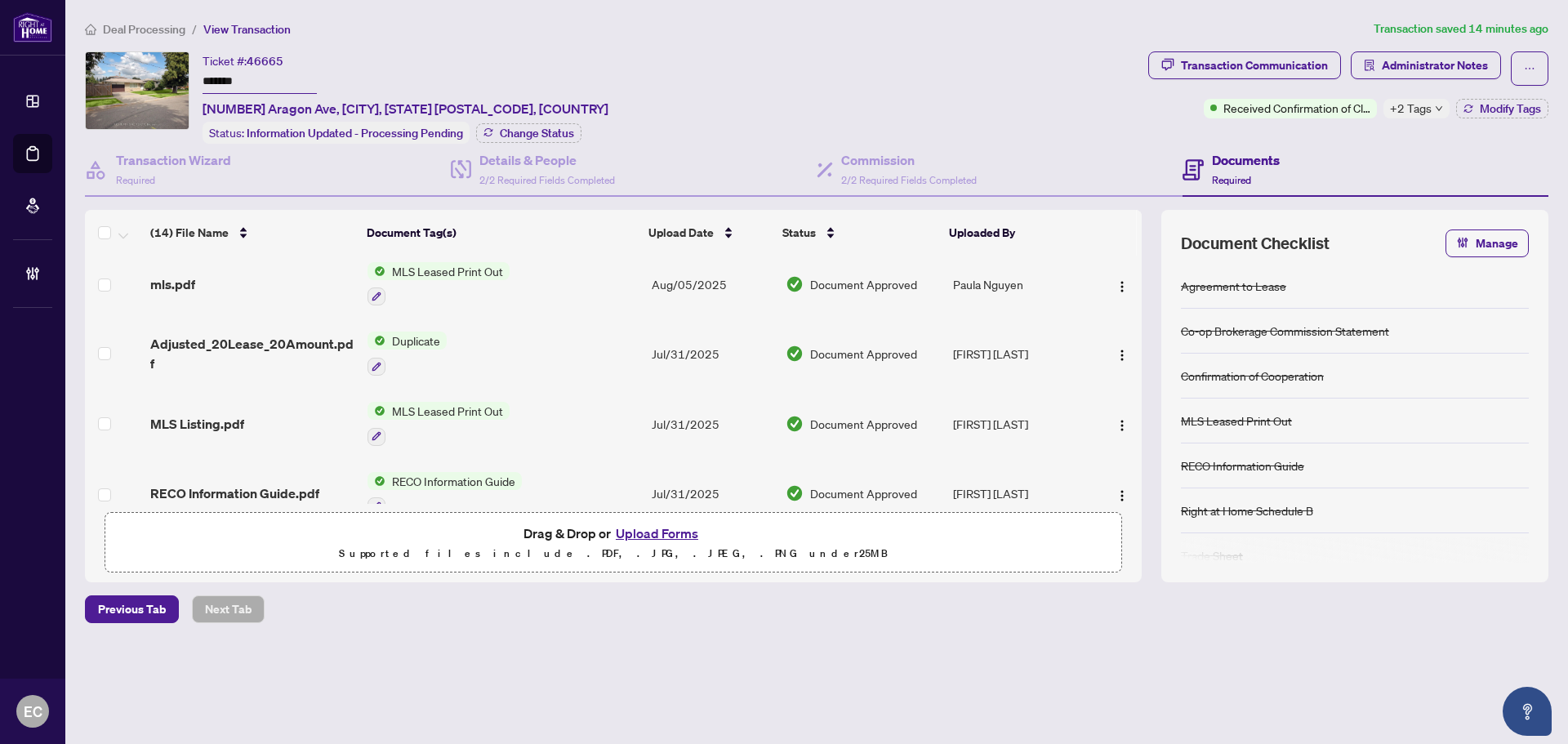 scroll, scrollTop: 728, scrollLeft: 0, axis: vertical 